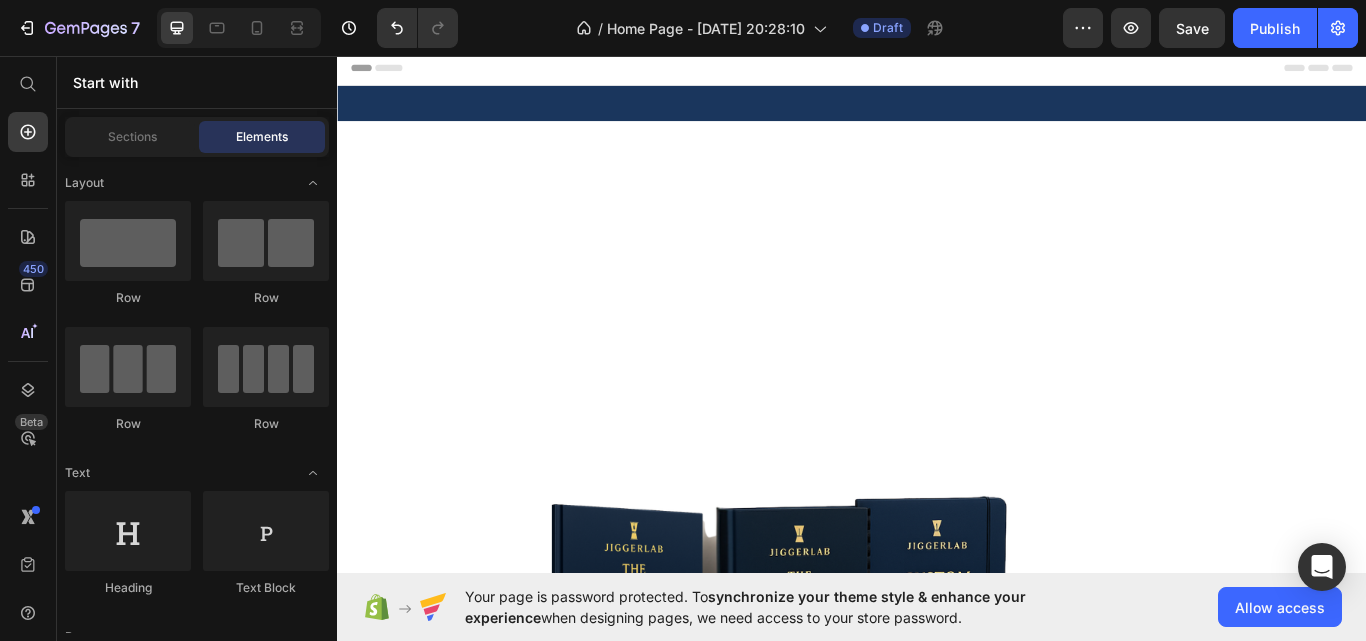 scroll, scrollTop: 1500, scrollLeft: 0, axis: vertical 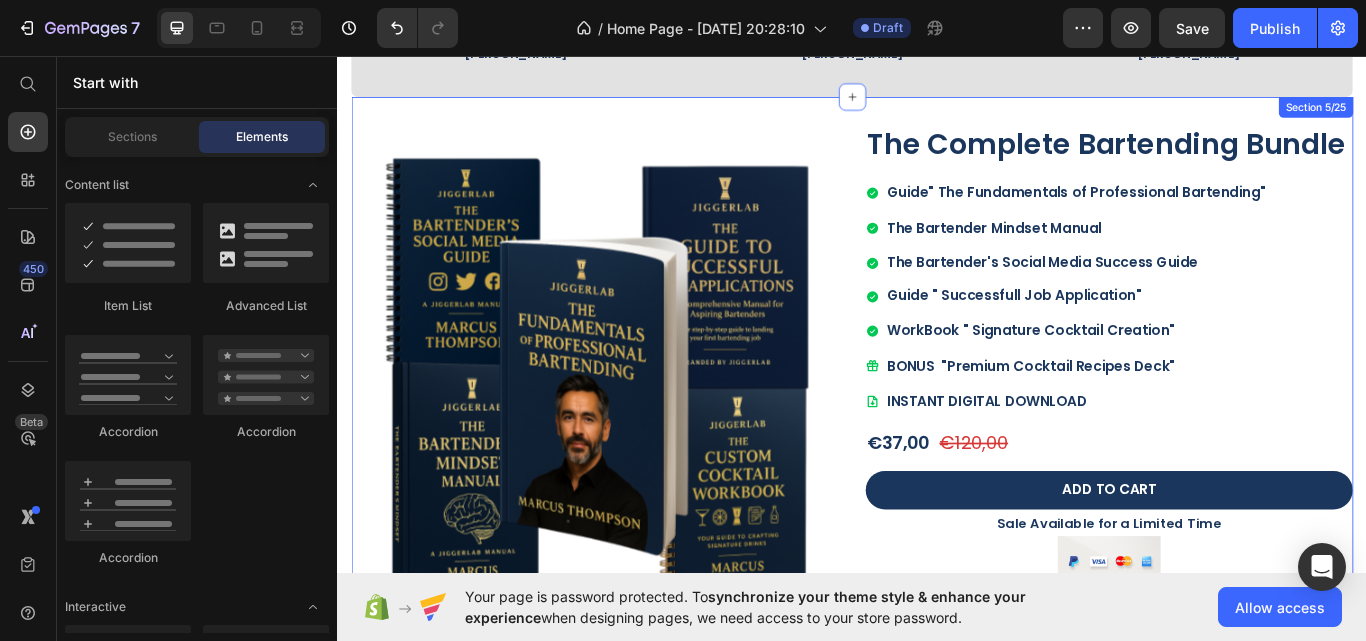 click on "Product Images The Complete Bartending Bundle Product Title Guide" The Fundamentals of Professional Bartending" The Bartender Mindset Manual  The Bartender's Social Media Success Guide  Item List Guide " Successfull Job Application" WorkBook " Signature Cocktail Creation"  Item List
BONUS  "Premium Cocktail Recipes Deck"
INSTANT DIGITAL DOWNLOAD   Item List €37,00 Product Price €120,00 Product Price Row ADD TO CART Add to Cart Sale Available for a Limited Time Text Block Image 100% Safe & Secure Check Out Text Block Product Section 5/25" at bounding box center [937, 429] 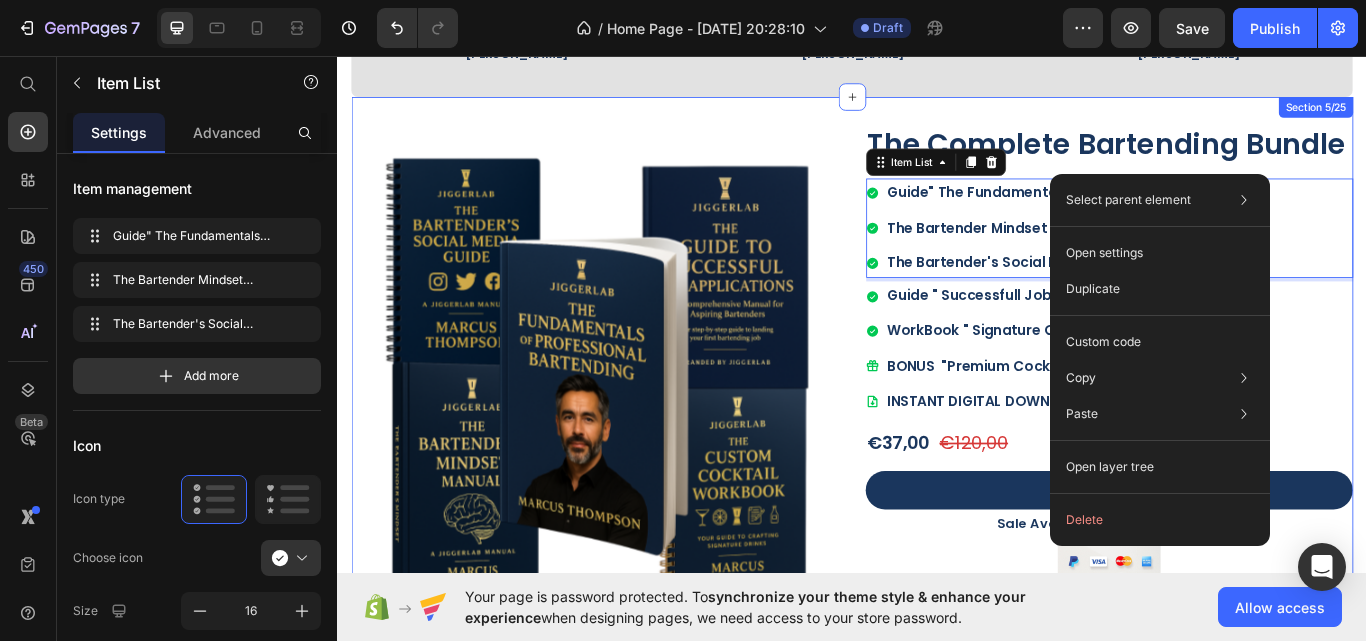 click on "Product Images The Complete Bartending Bundle Product Title Guide" The Fundamentals of Professional Bartending" The Bartender Mindset Manual  The Bartender's Social Media Success Guide  Item List   4 Guide " Successfull Job Application" WorkBook " Signature Cocktail Creation"  Item List
BONUS  "Premium Cocktail Recipes Deck"
INSTANT DIGITAL DOWNLOAD   Item List €37,00 Product Price €120,00 Product Price Row ADD TO CART Add to Cart Sale Available for a Limited Time Text Block Image 100% Safe & Secure Check Out Text Block Product Section 5/25" at bounding box center (937, 429) 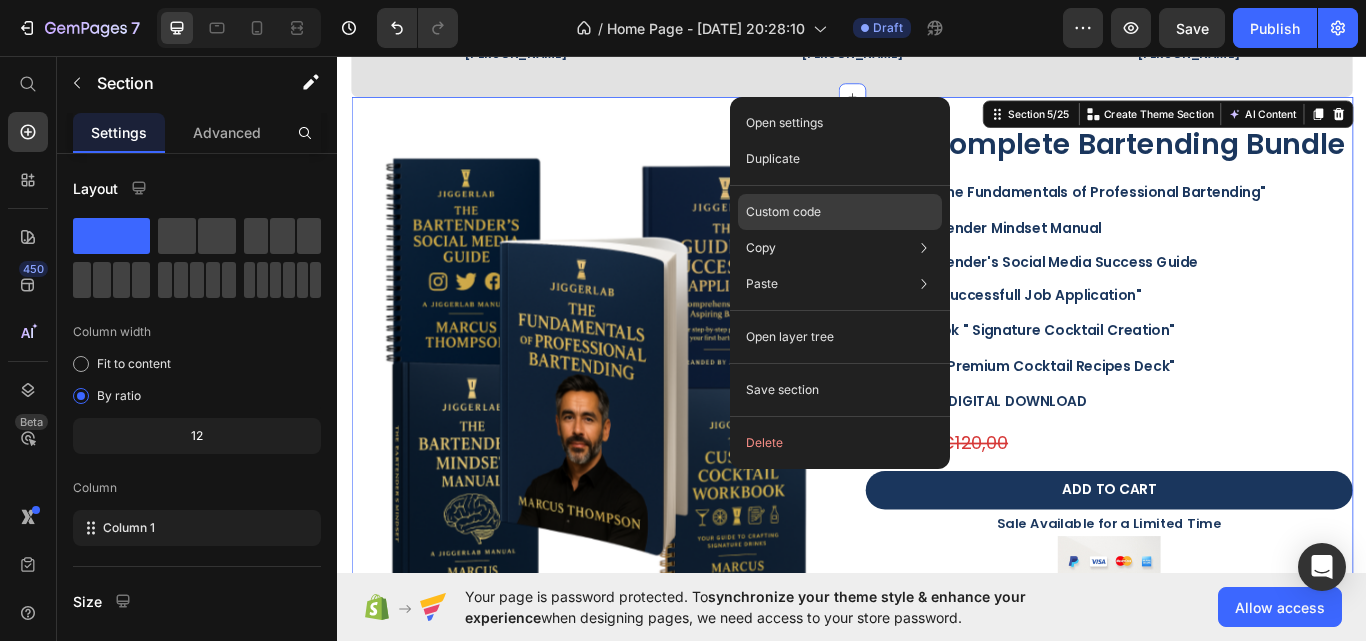 click on "Custom code" 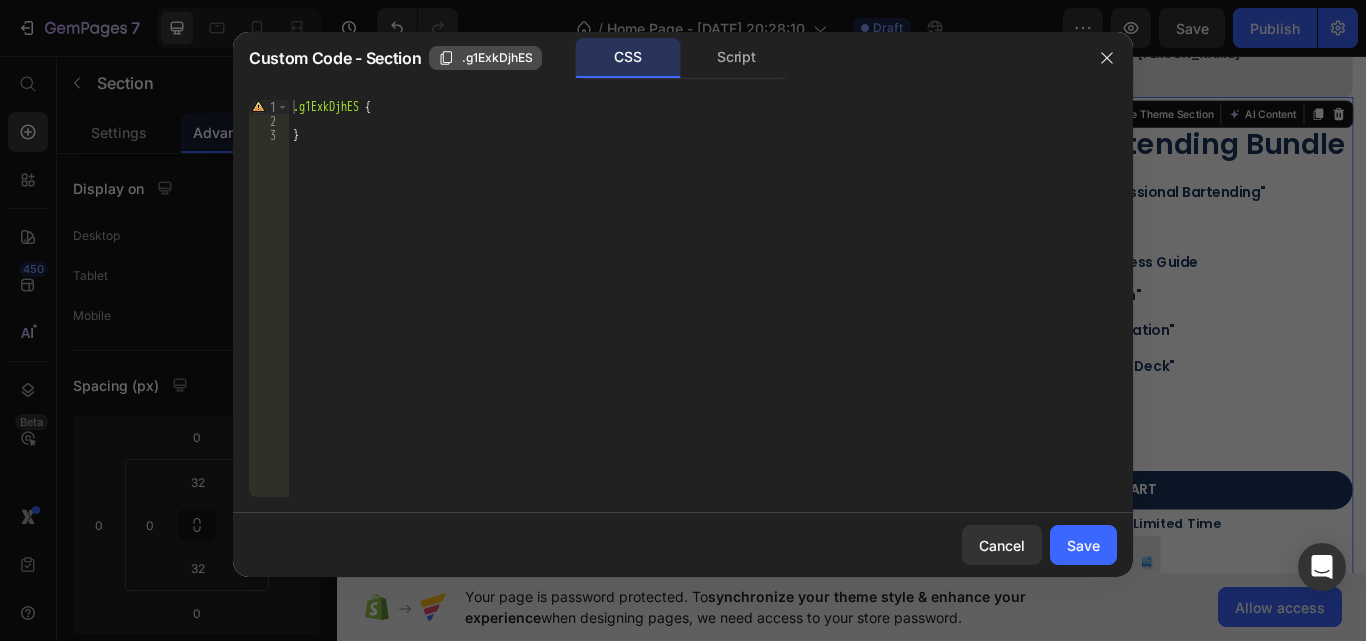 click on ".g1ExkDjhES" 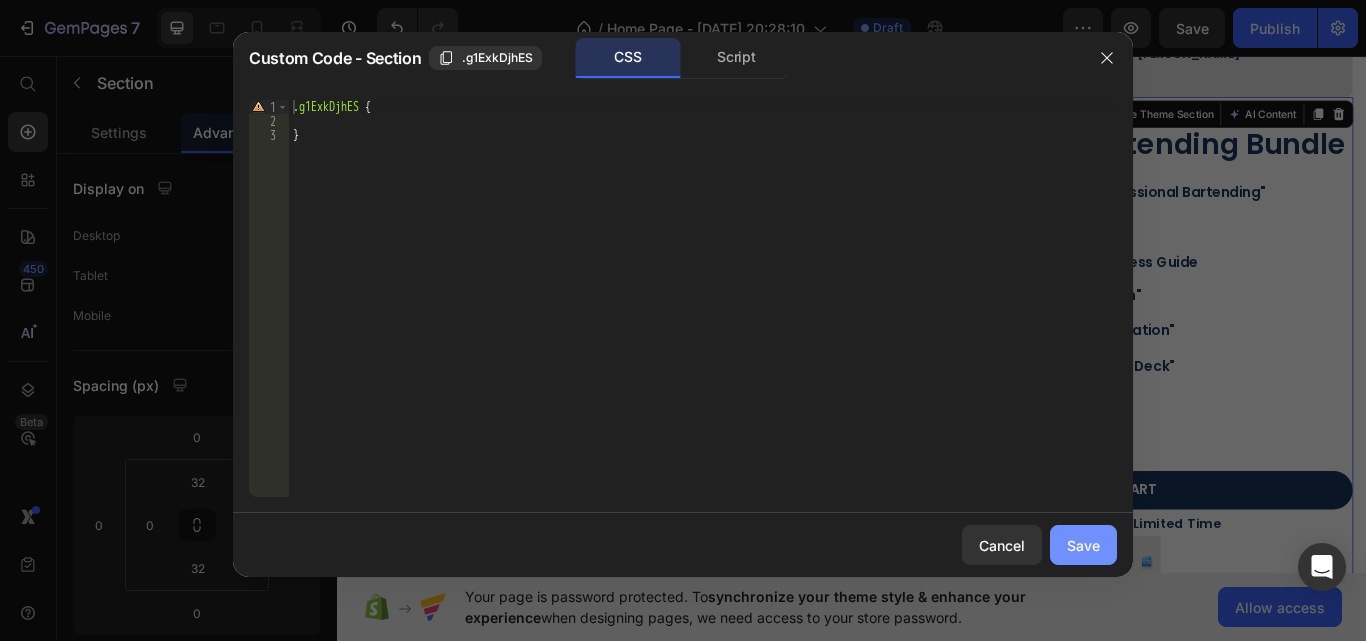 click on "Save" at bounding box center [1083, 545] 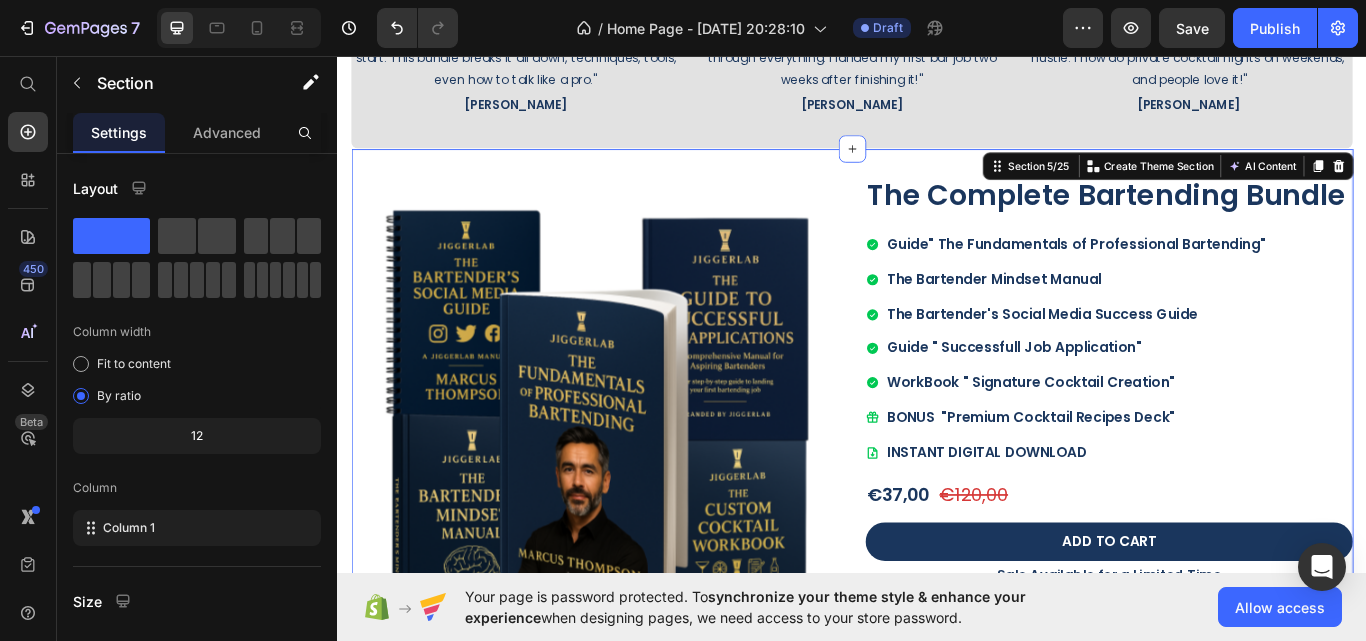 scroll, scrollTop: 660, scrollLeft: 0, axis: vertical 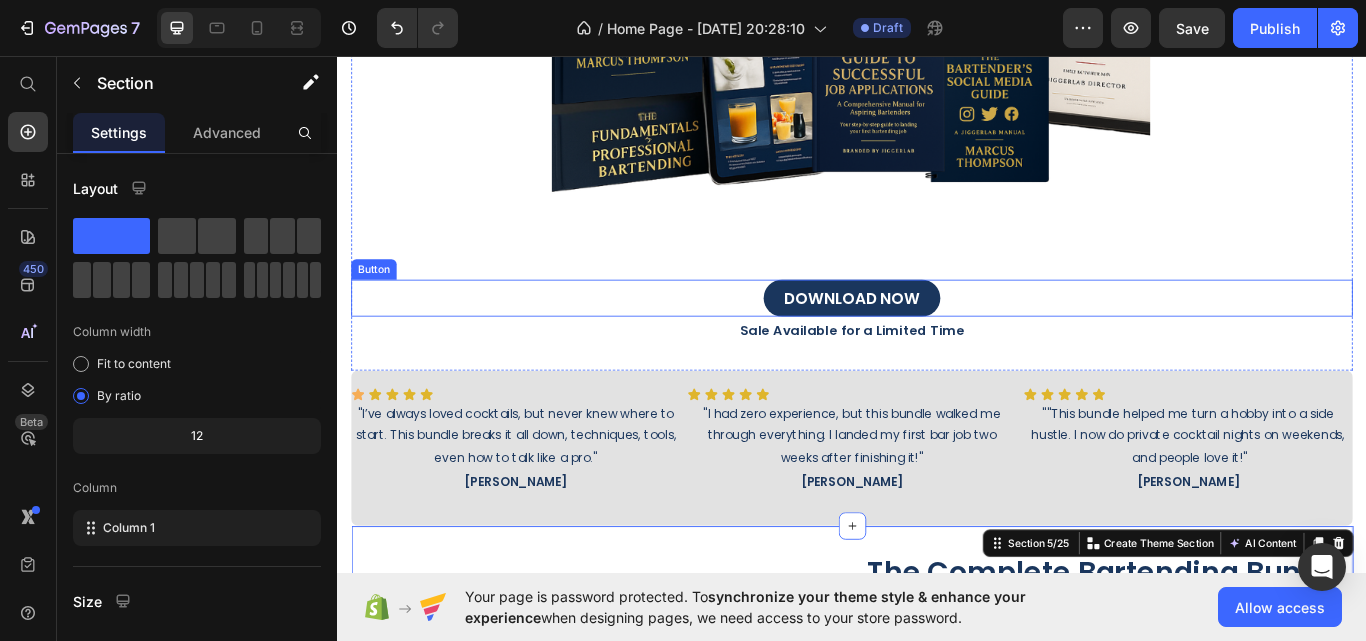 click on "DOWNLOAD NOW   Button" at bounding box center [937, 339] 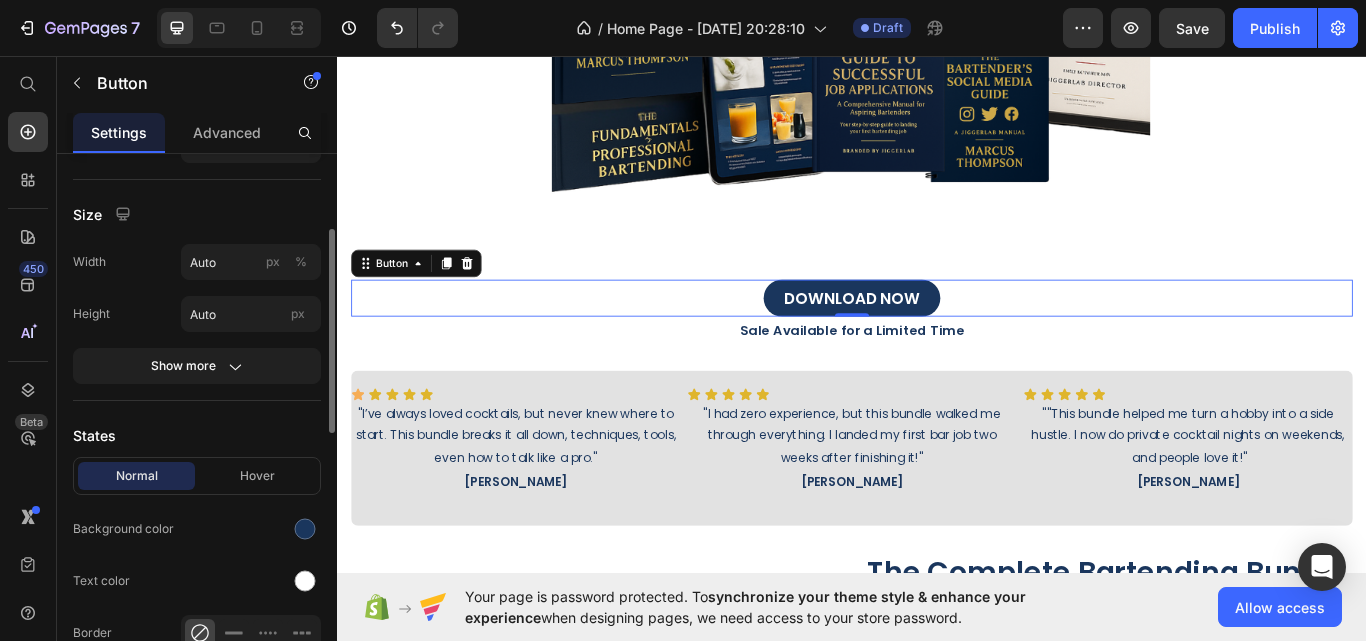 scroll, scrollTop: 0, scrollLeft: 0, axis: both 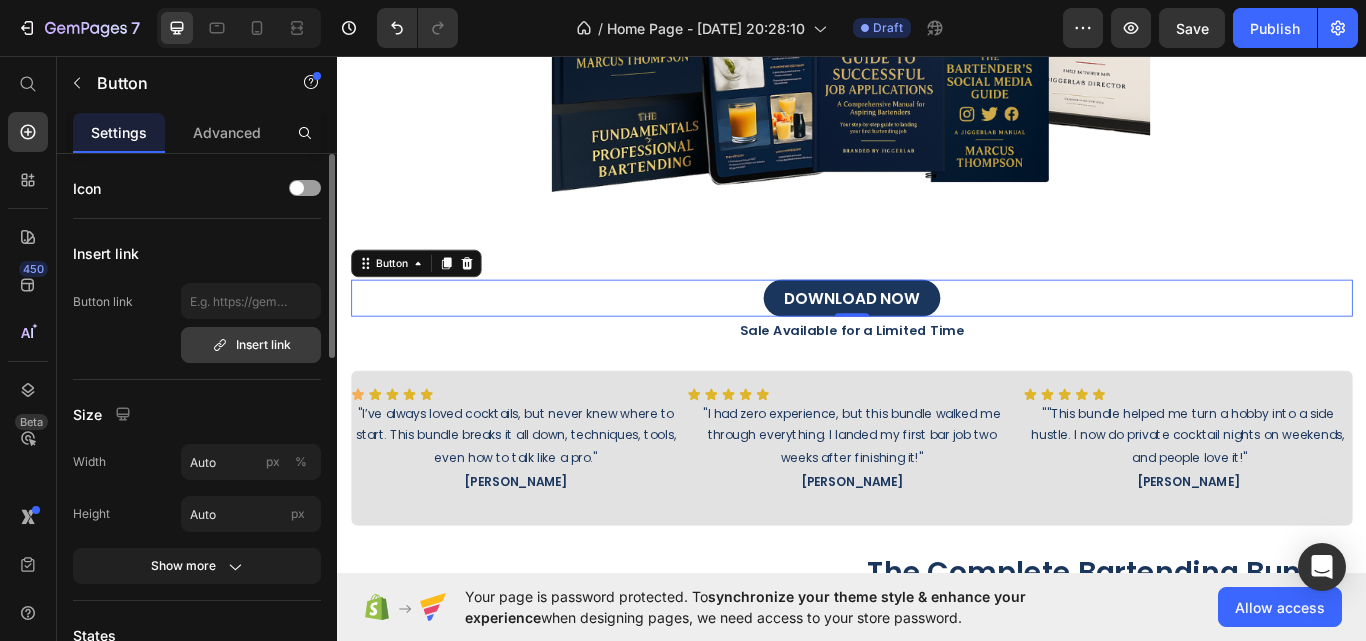 click on "Insert link" at bounding box center (251, 345) 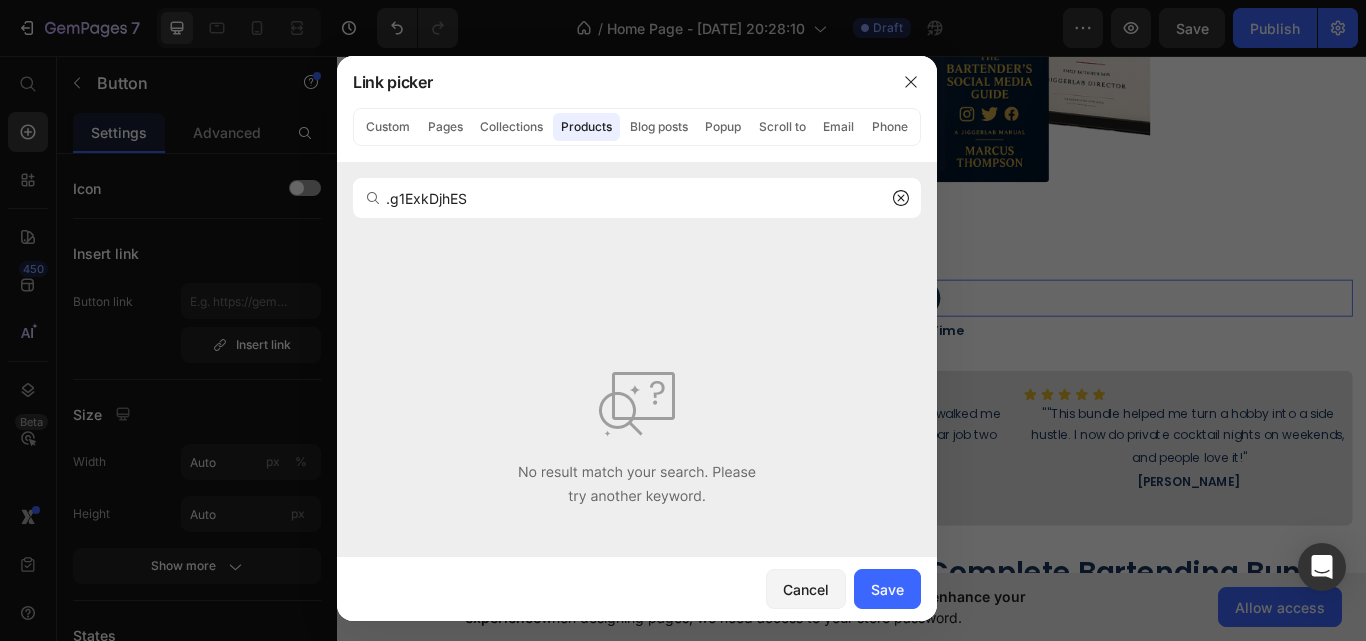 click at bounding box center (373, 198) 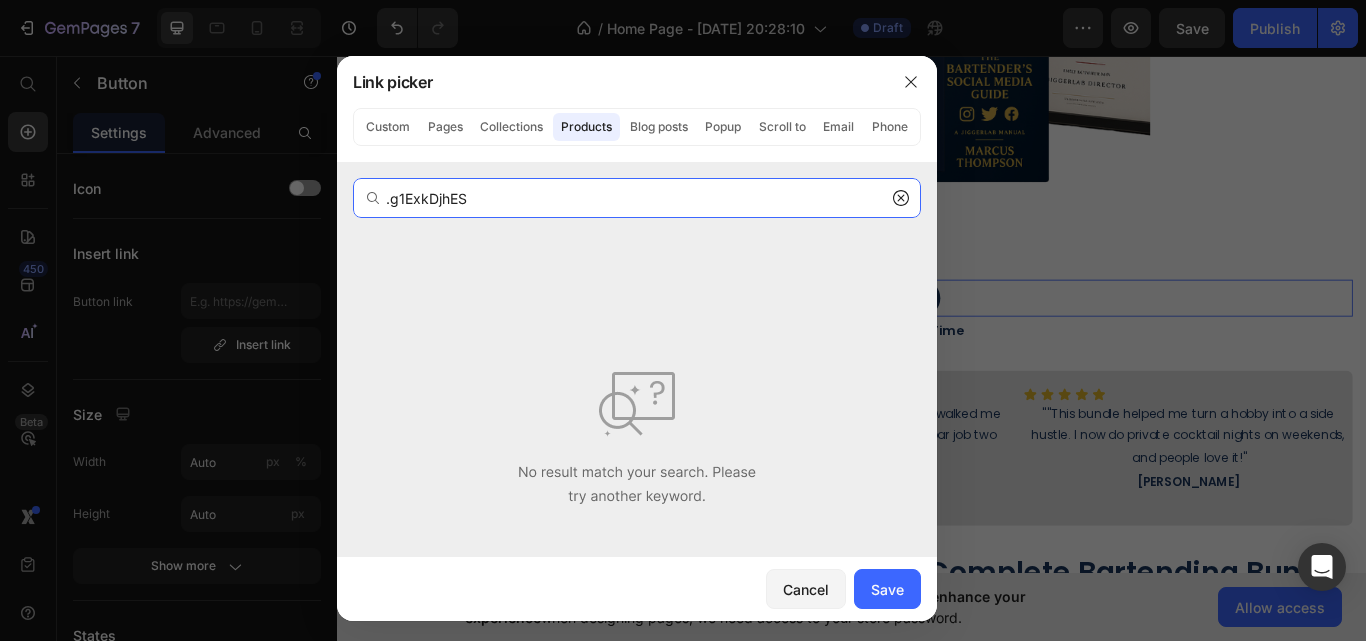 click on ".g1ExkDjhES" at bounding box center [637, 198] 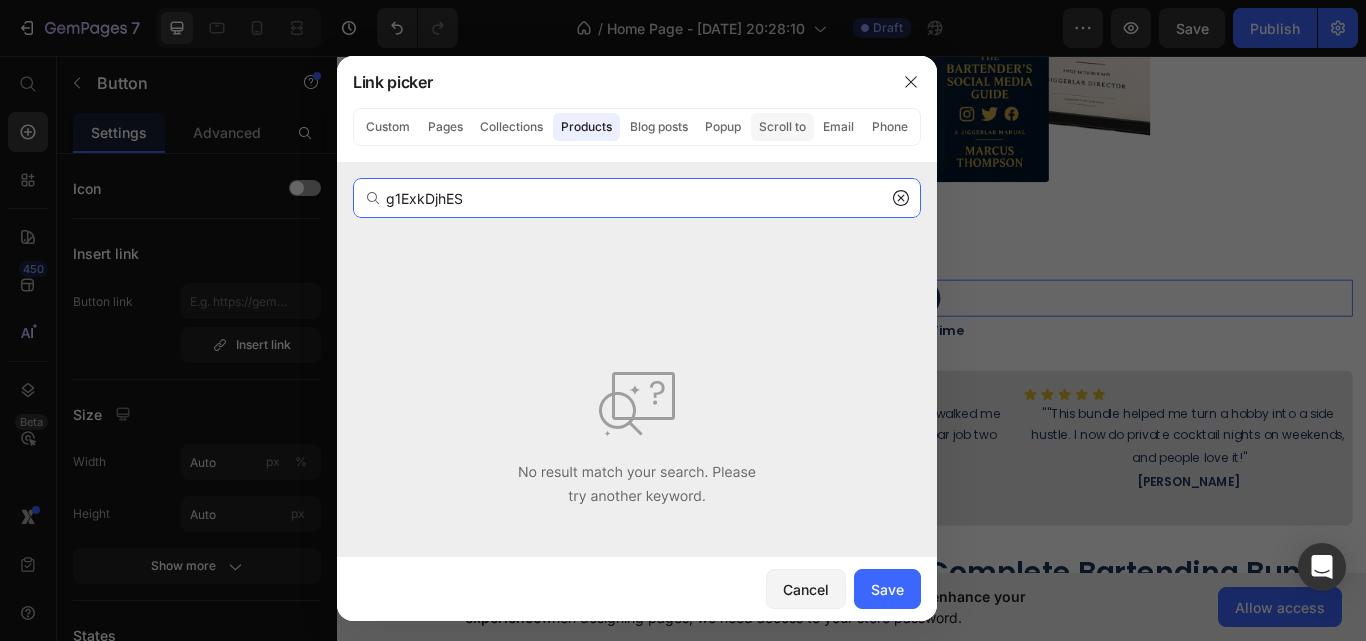 click on "Scroll to" 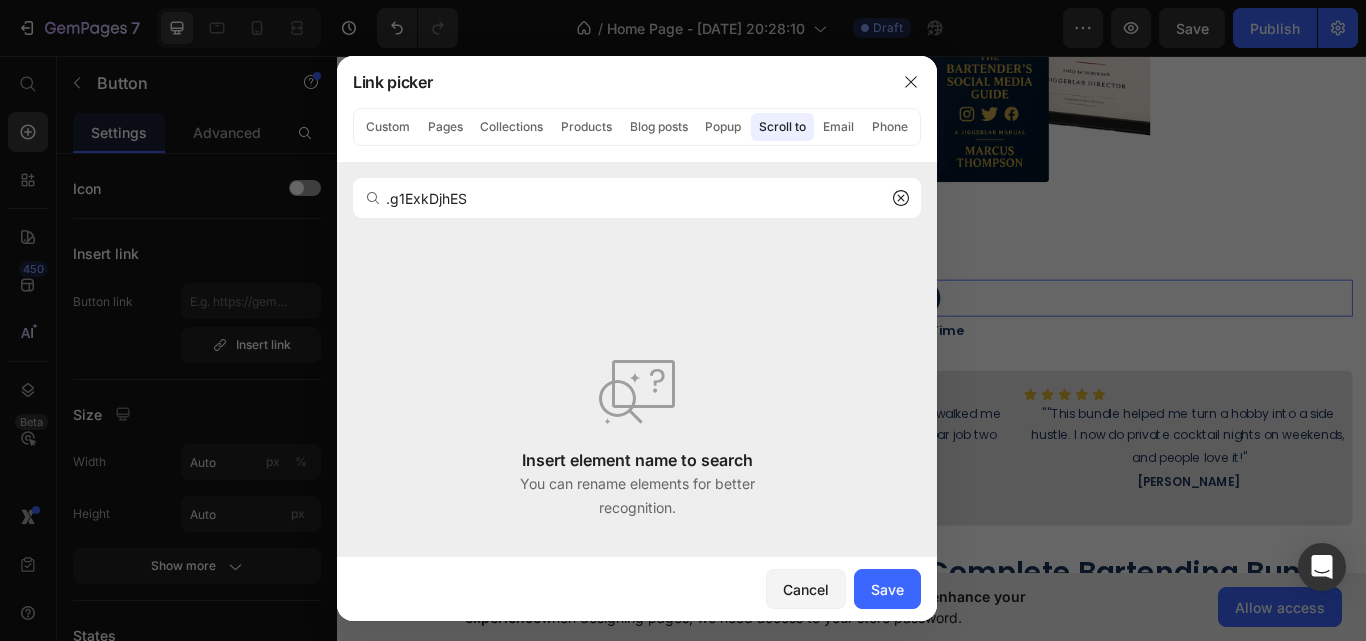 click at bounding box center (373, 198) 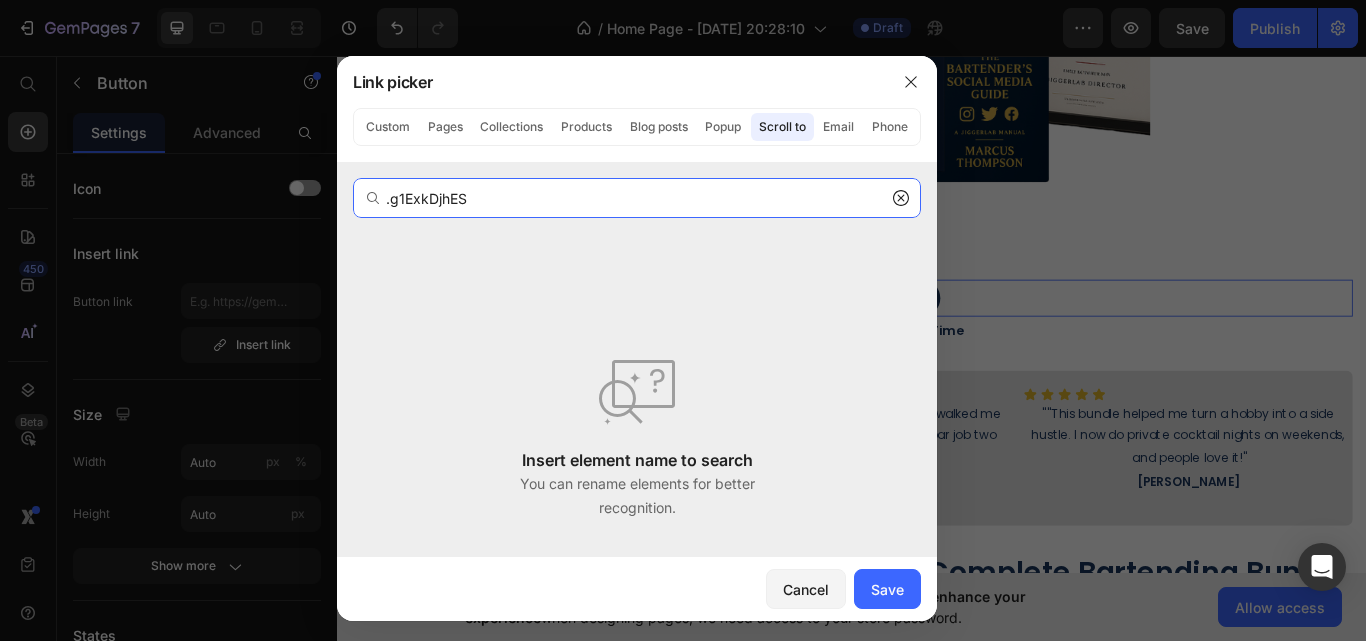click on ".g1ExkDjhES" at bounding box center [637, 198] 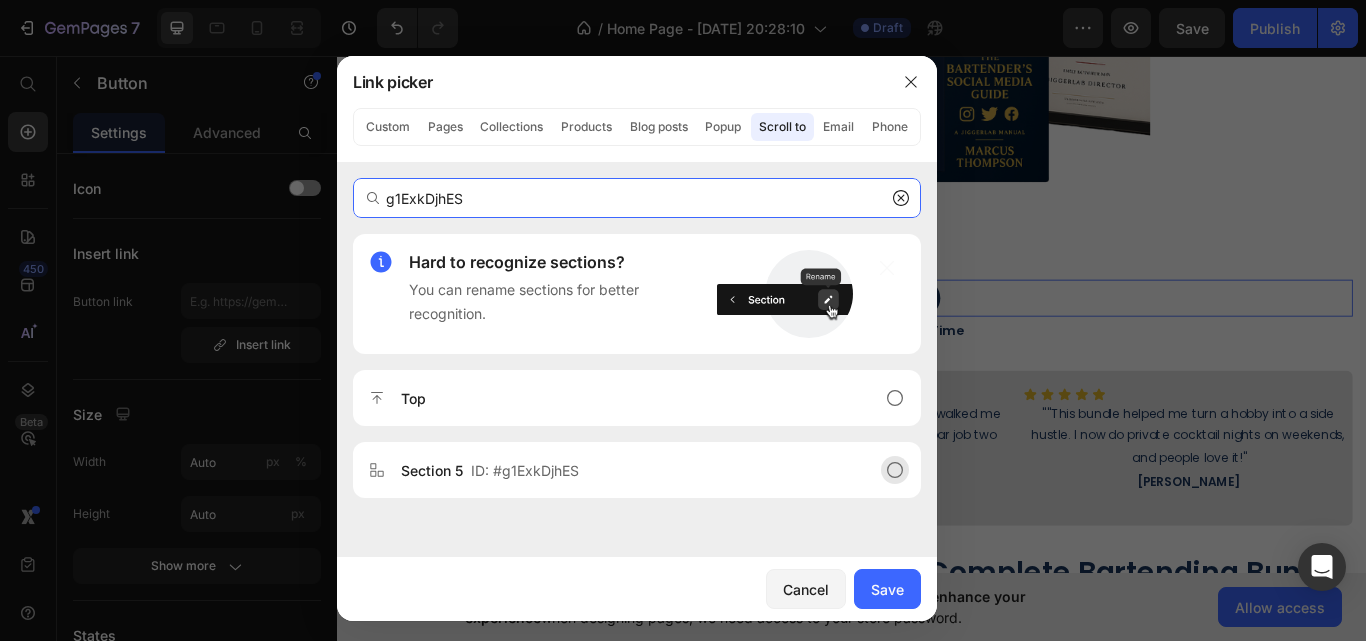 type on "g1ExkDjhES" 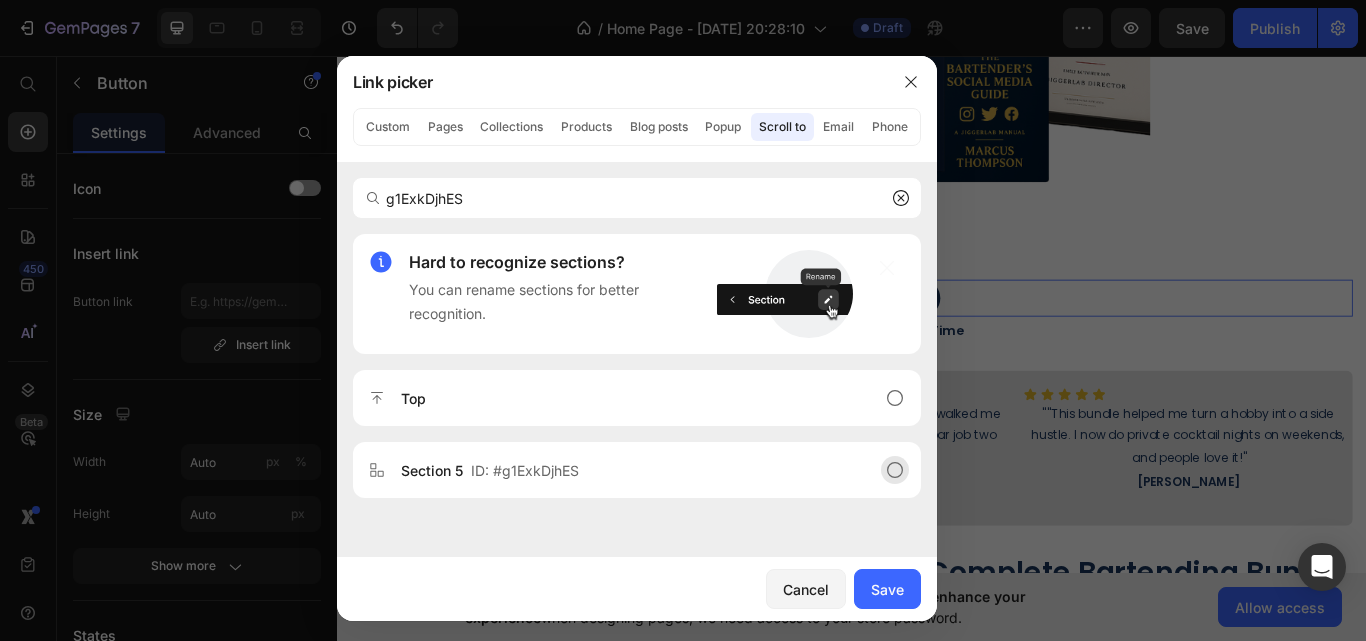 click 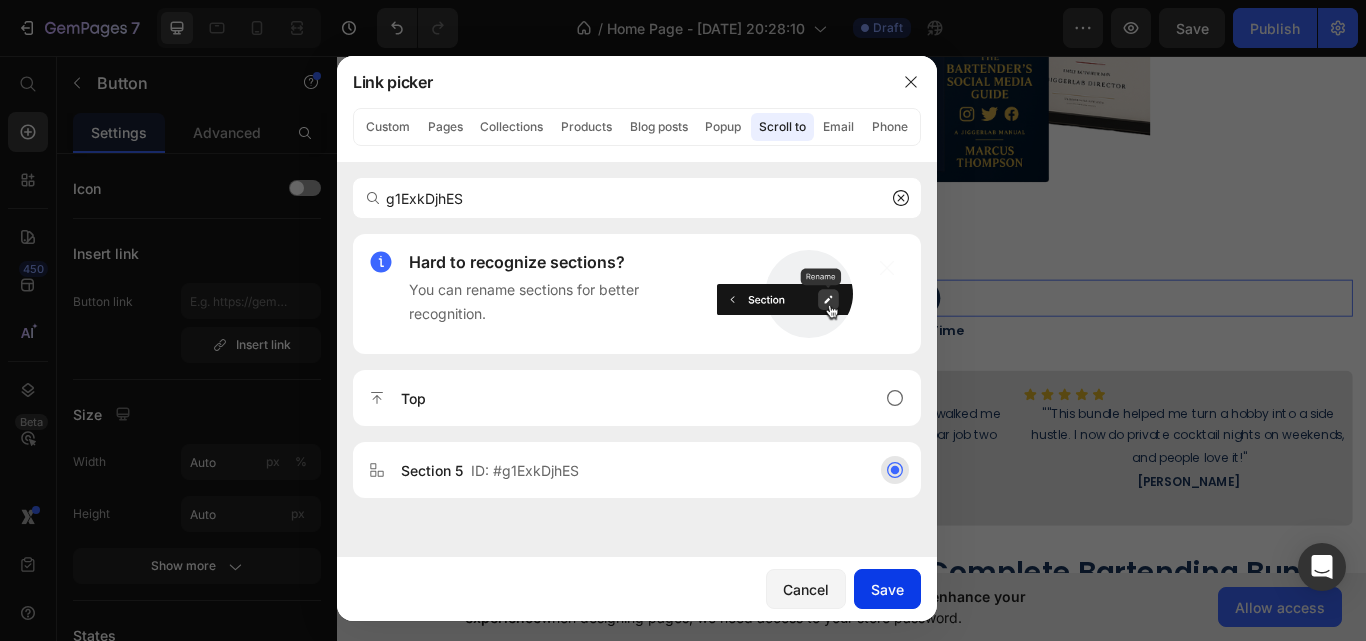 click on "Save" at bounding box center (887, 589) 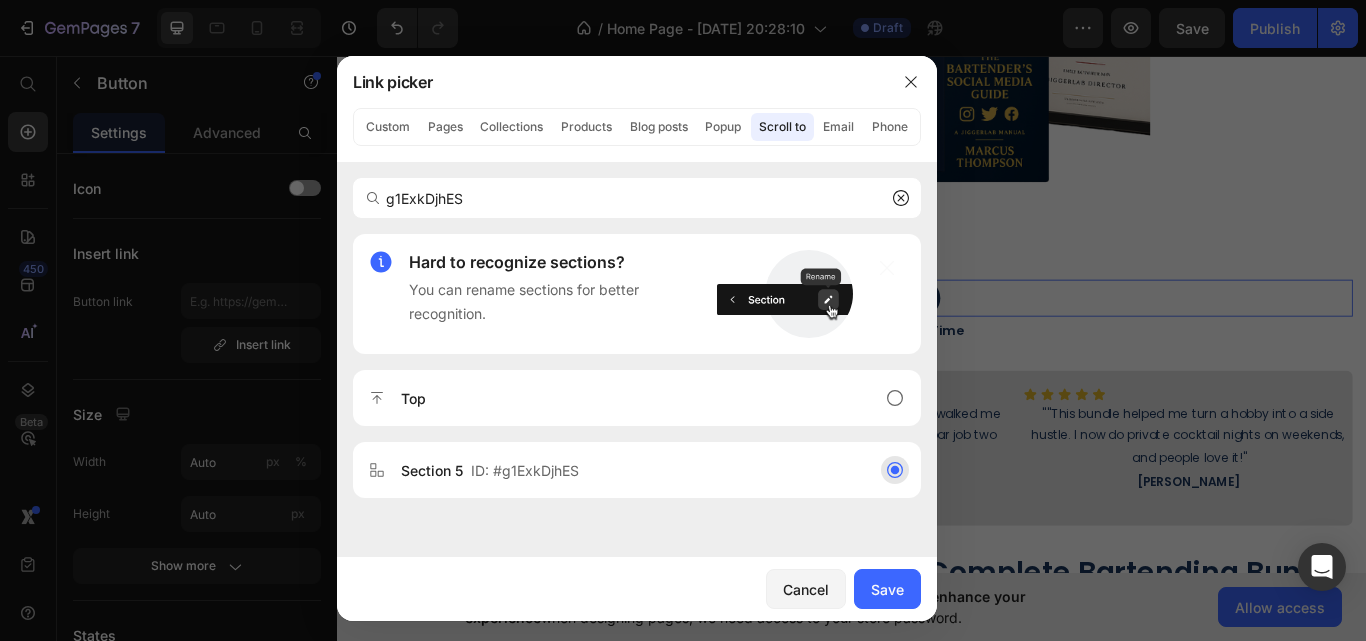 type on "#g1ExkDjhES" 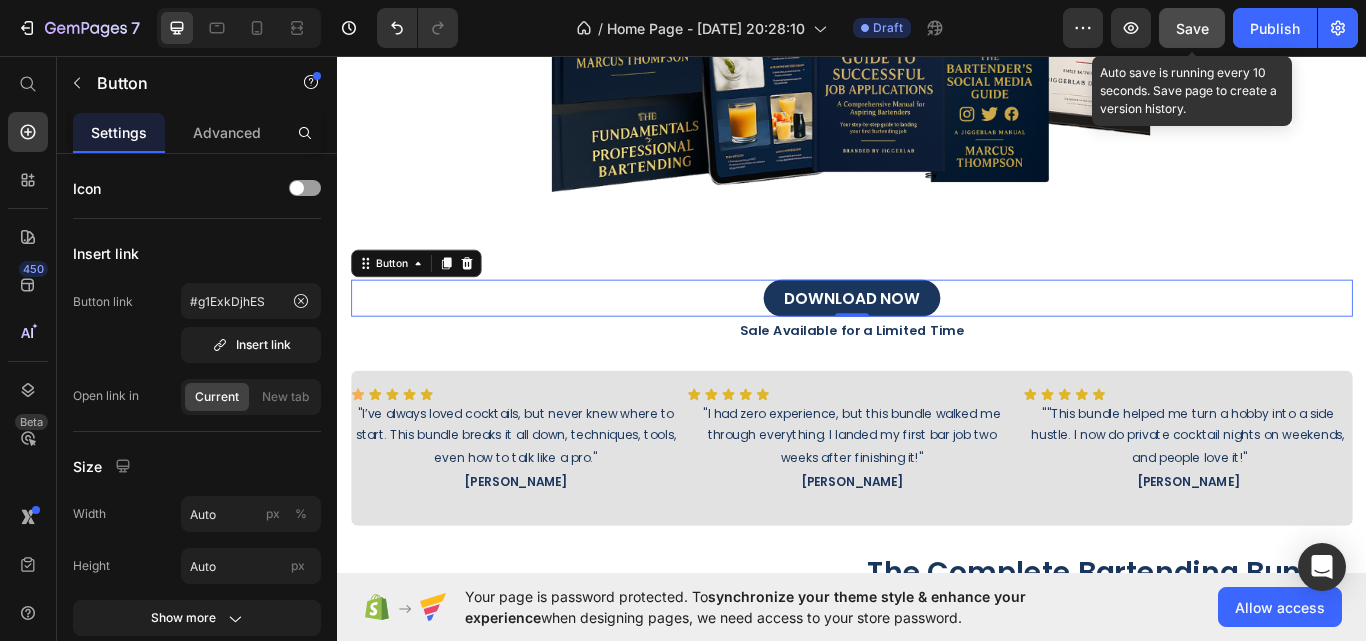 click on "Save" at bounding box center (1192, 28) 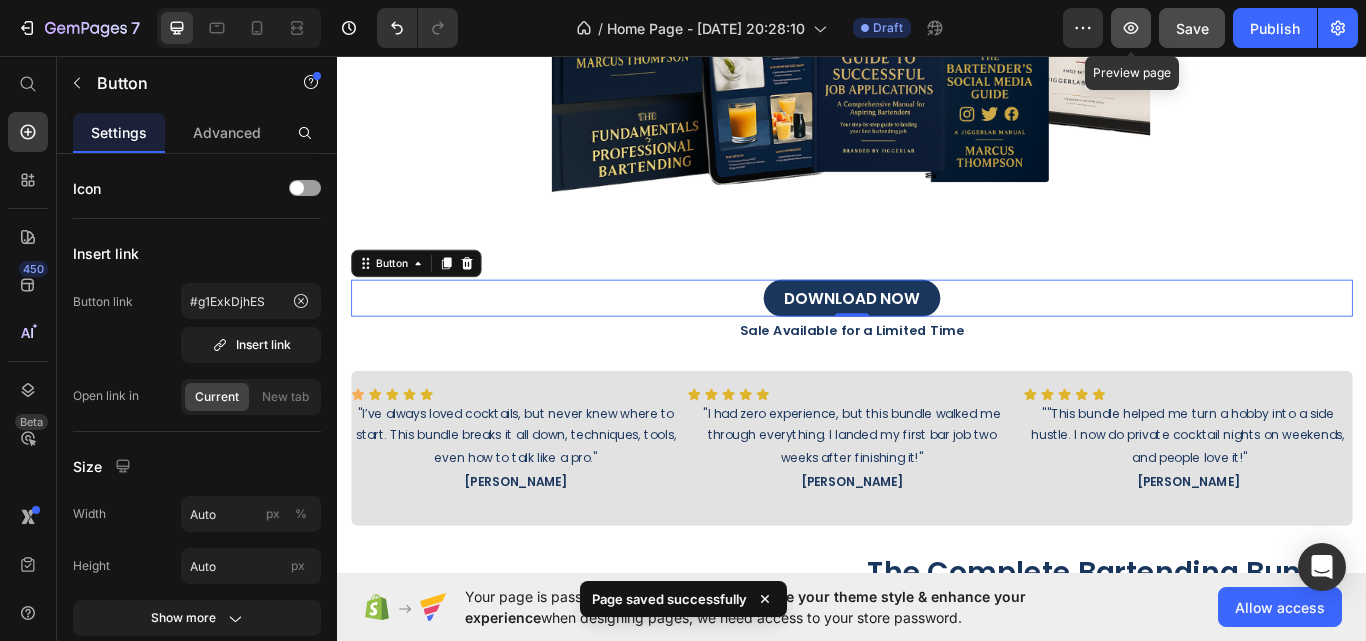 click 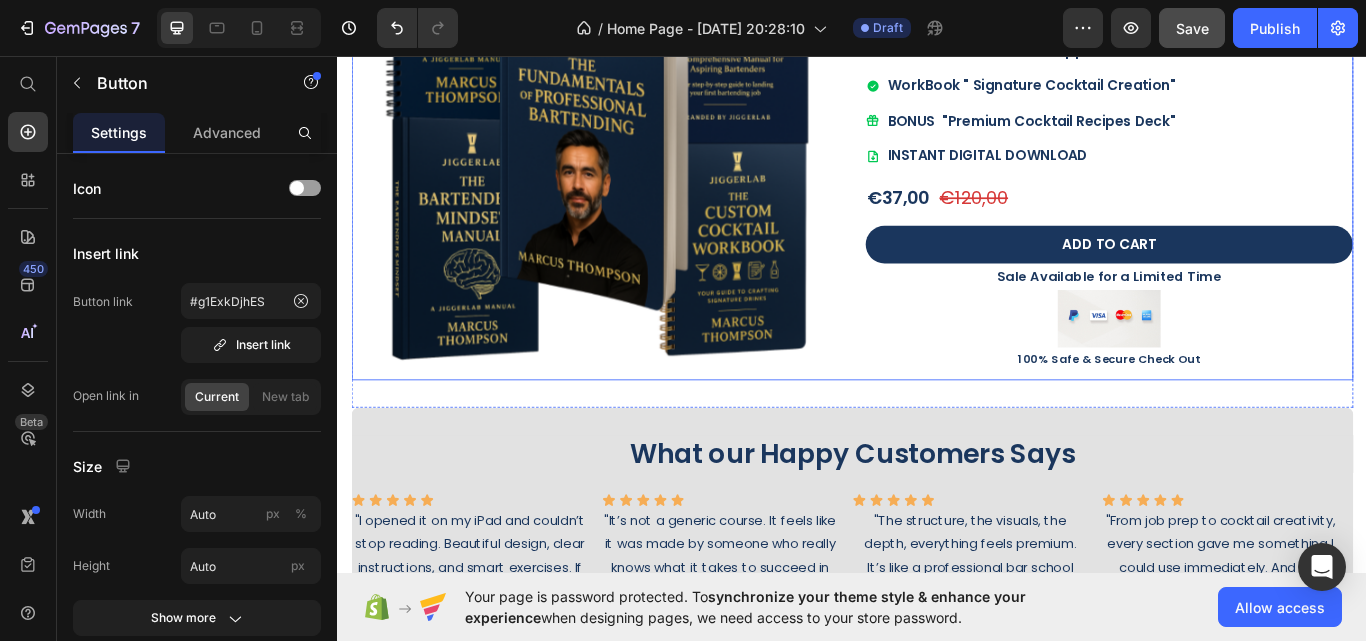 scroll, scrollTop: 6300, scrollLeft: 0, axis: vertical 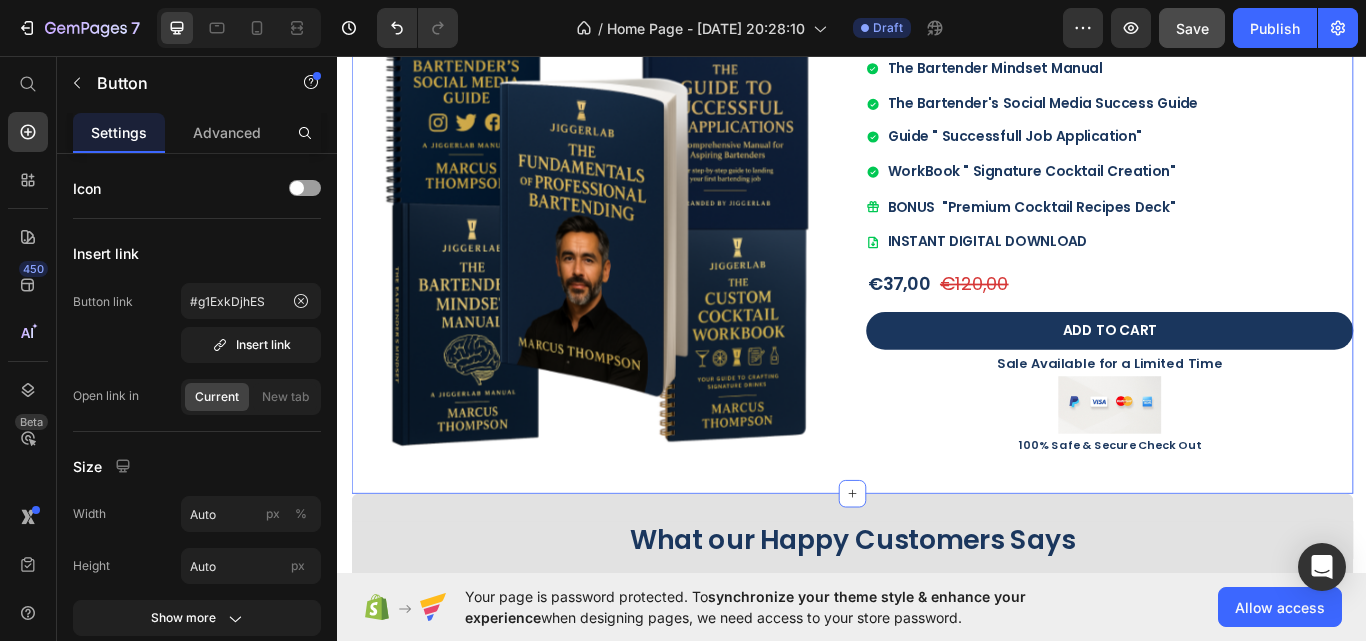 click on "Product Images The Complete Bartending Bundle Product Title Guide" The Fundamentals of Professional Bartending" The Bartender Mindset Manual  The Bartender's Social Media Success Guide  Item List Guide " Successfull Job Application" WorkBook " Signature Cocktail Creation"  Item List
BONUS  "Premium Cocktail Recipes Deck"
INSTANT DIGITAL DOWNLOAD   Item List €37,00 Product Price €120,00 Product Price Row ADD TO CART Add to Cart Sale Available for a Limited Time Text Block Image 100% Safe & Secure Check Out Text Block Product Section 17/25" at bounding box center [937, 243] 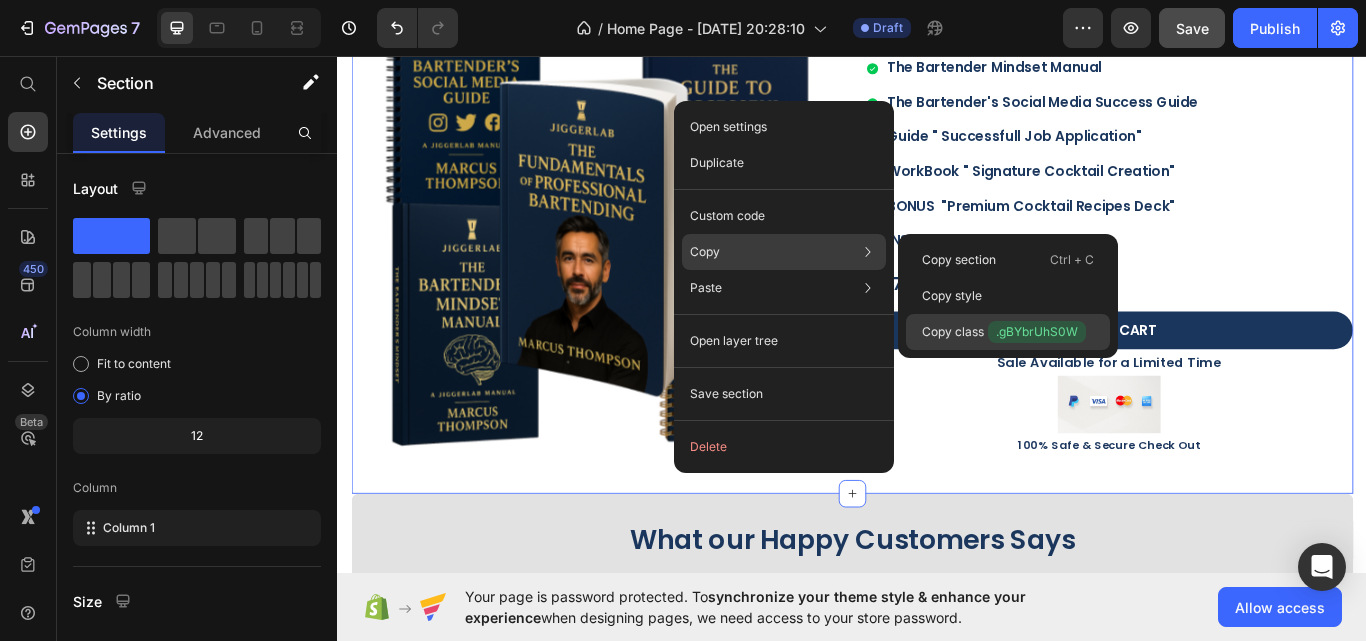 click on "Copy class  .gBYbrUhS0W" at bounding box center (1004, 332) 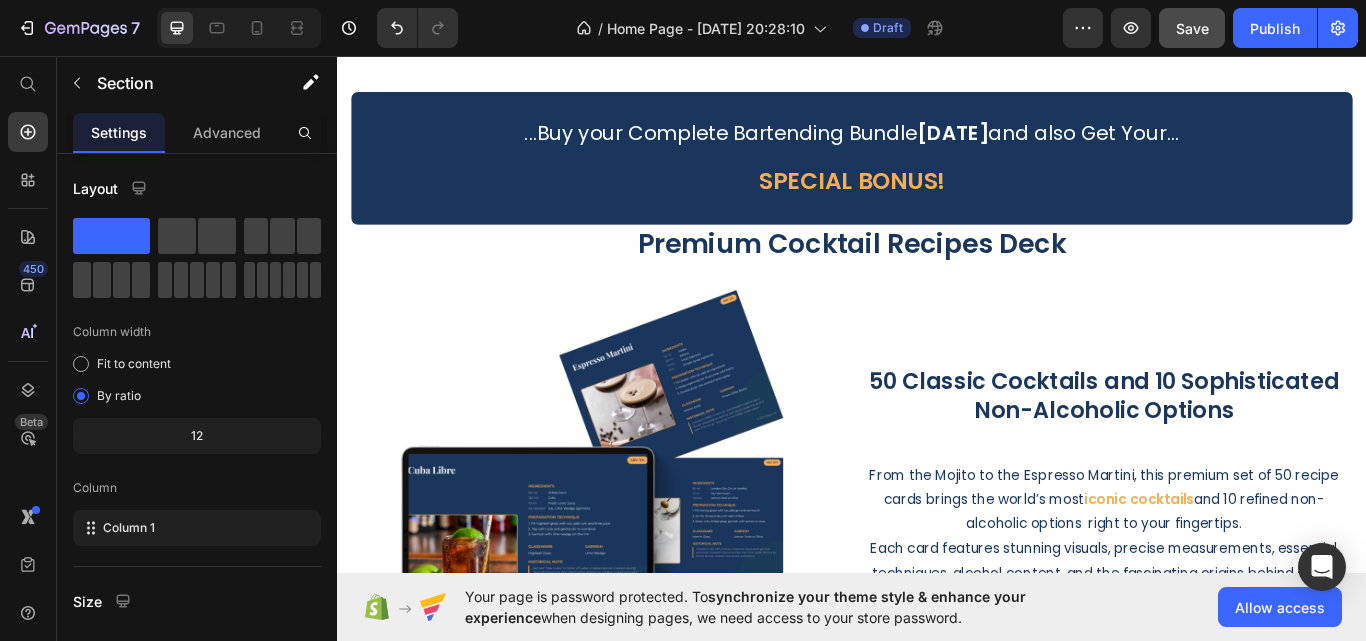 scroll, scrollTop: 5000, scrollLeft: 0, axis: vertical 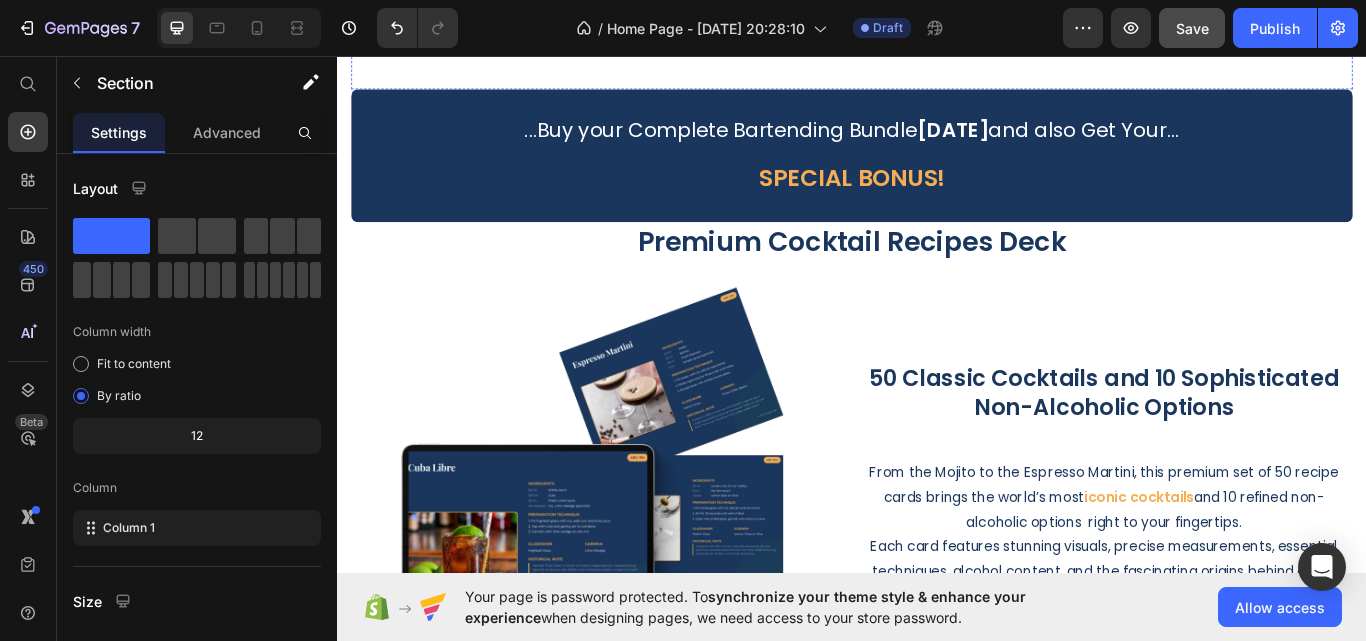 click on "DOWNLOAD NOW   Button" at bounding box center (937, 5) 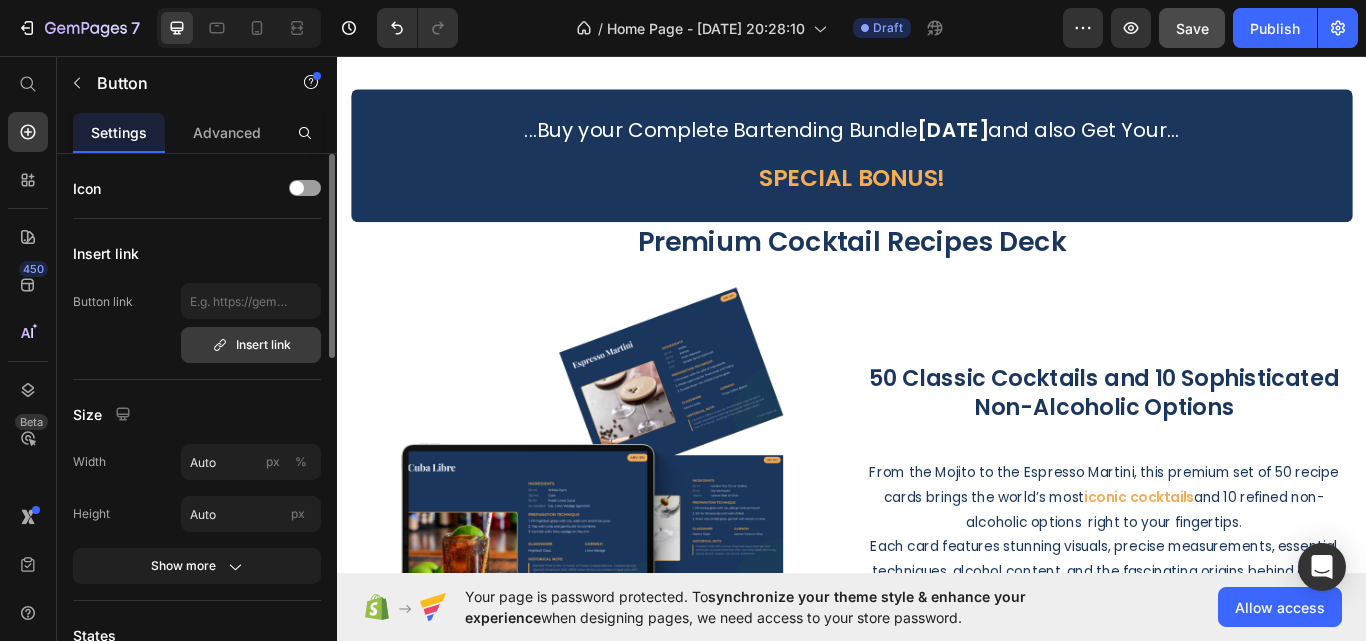 click on "Insert link" at bounding box center [251, 345] 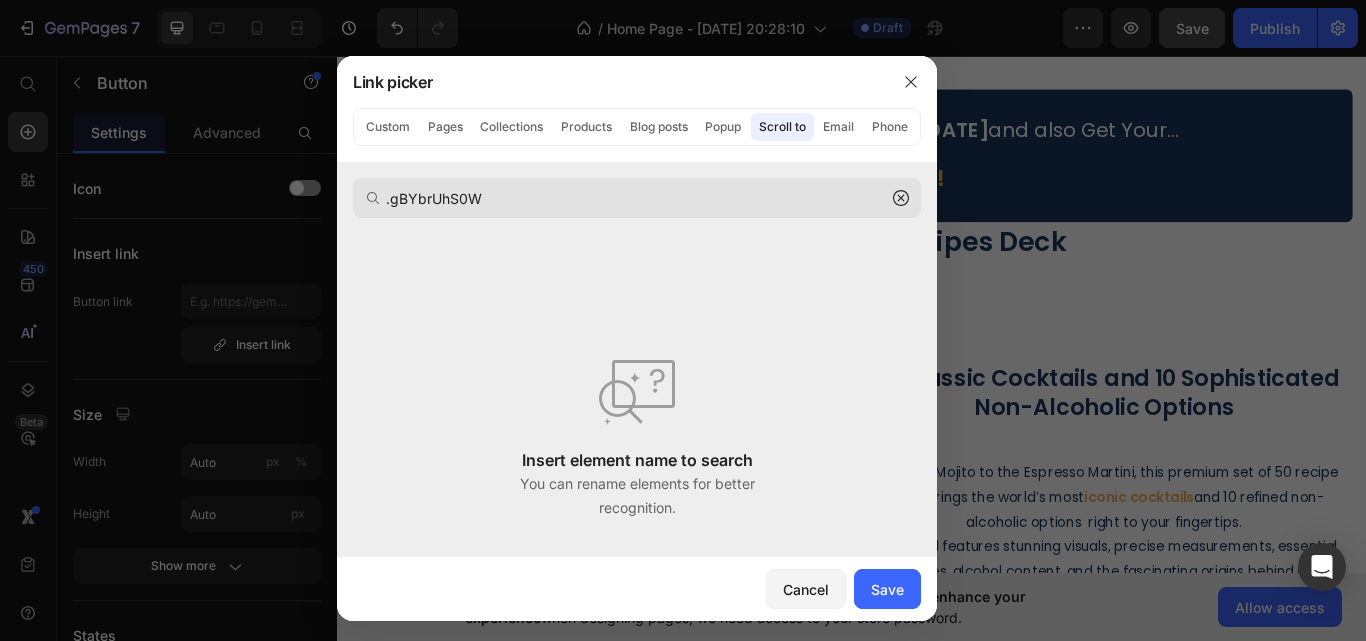 click on ".gBYbrUhS0W" at bounding box center [637, 198] 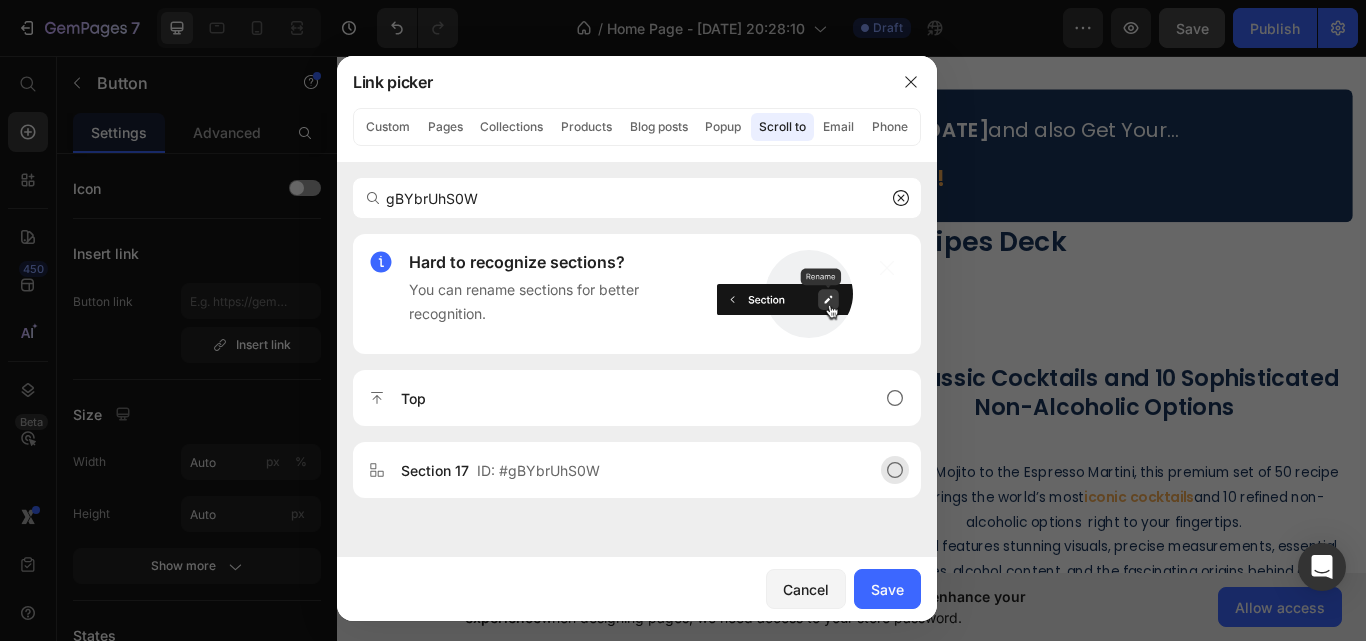 type on "gBYbrUhS0W" 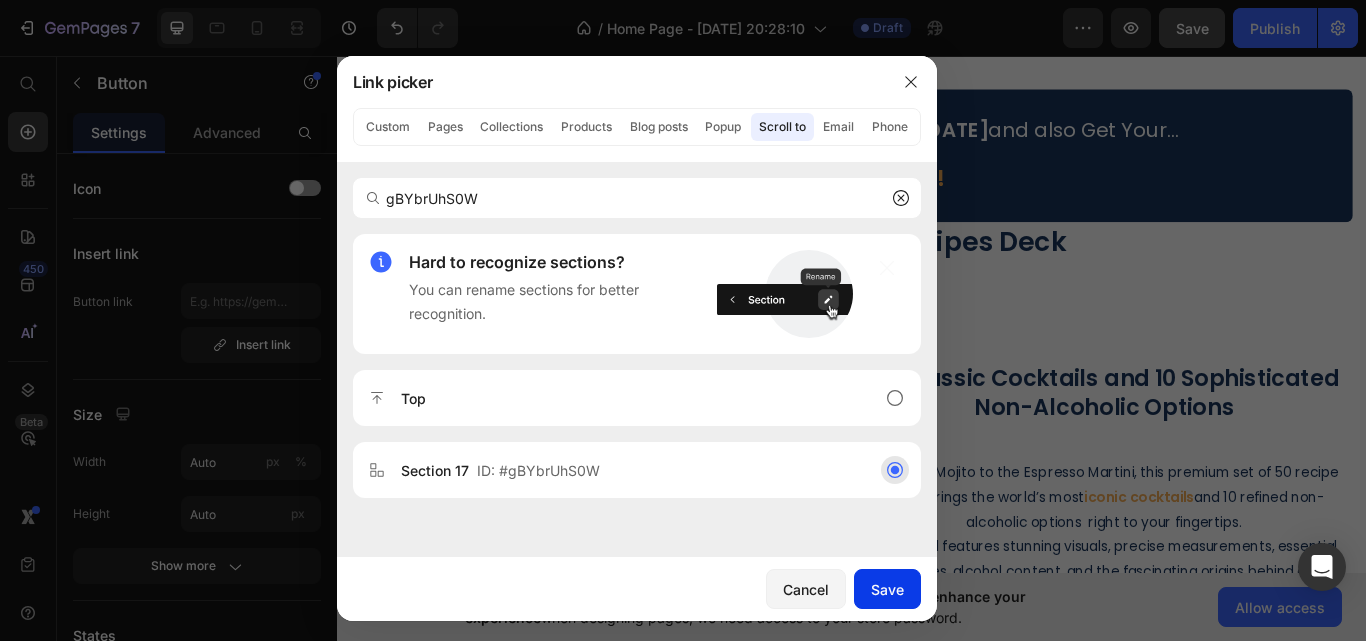 click on "Save" at bounding box center (887, 589) 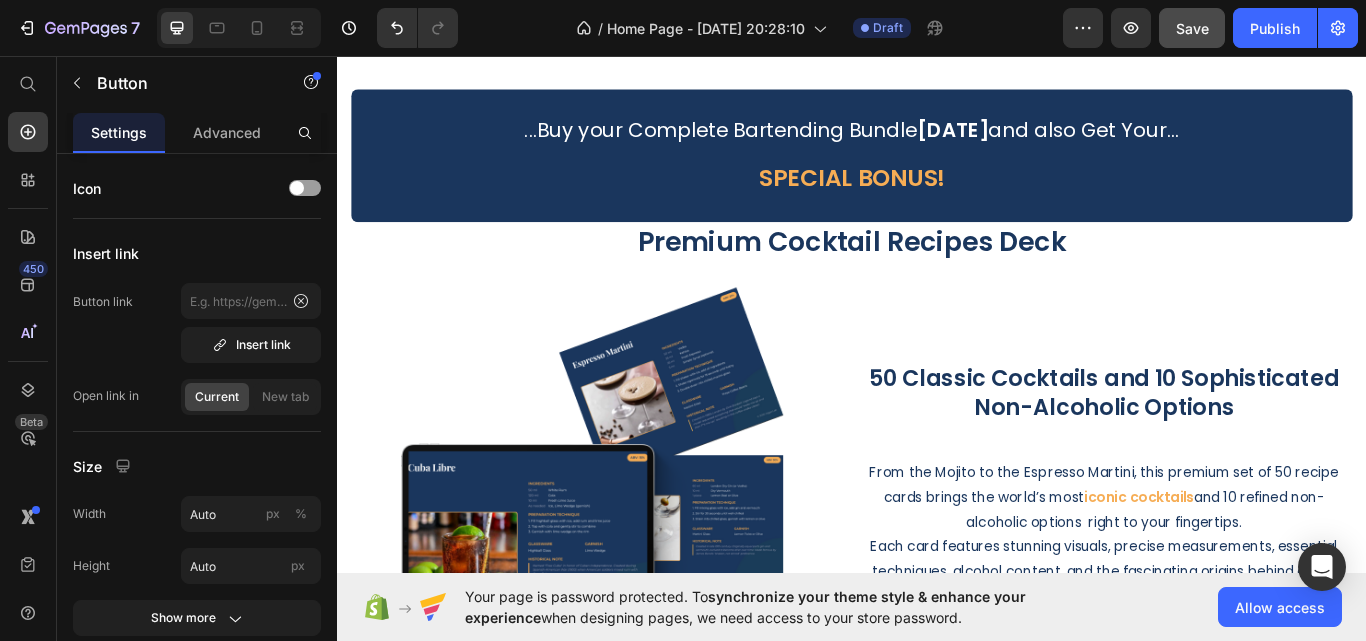 type on "#gBYbrUhS0W" 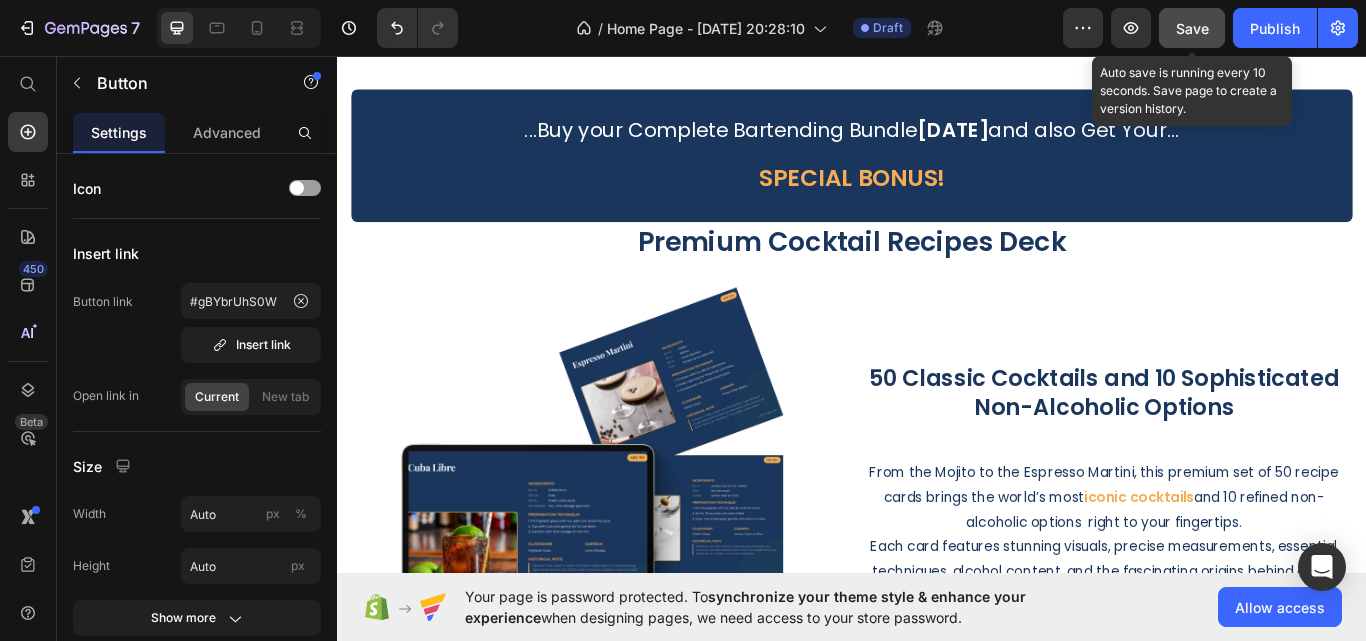 click on "Save" at bounding box center (1192, 28) 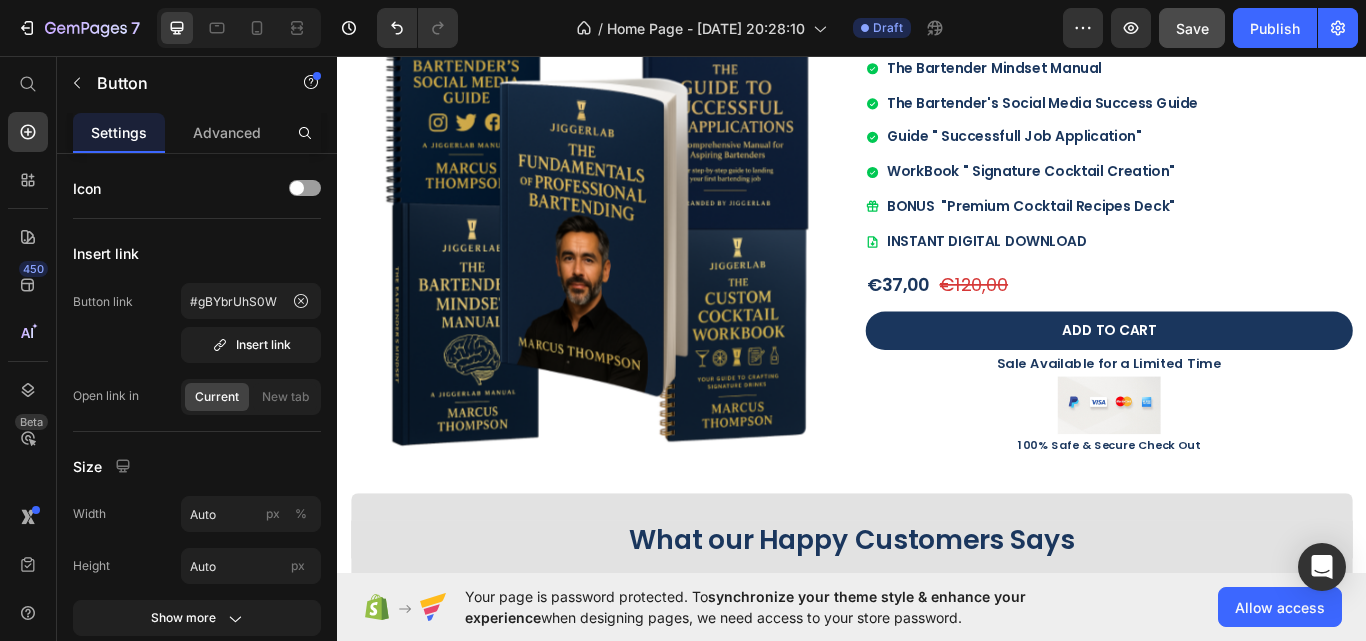 scroll, scrollTop: 6376, scrollLeft: 0, axis: vertical 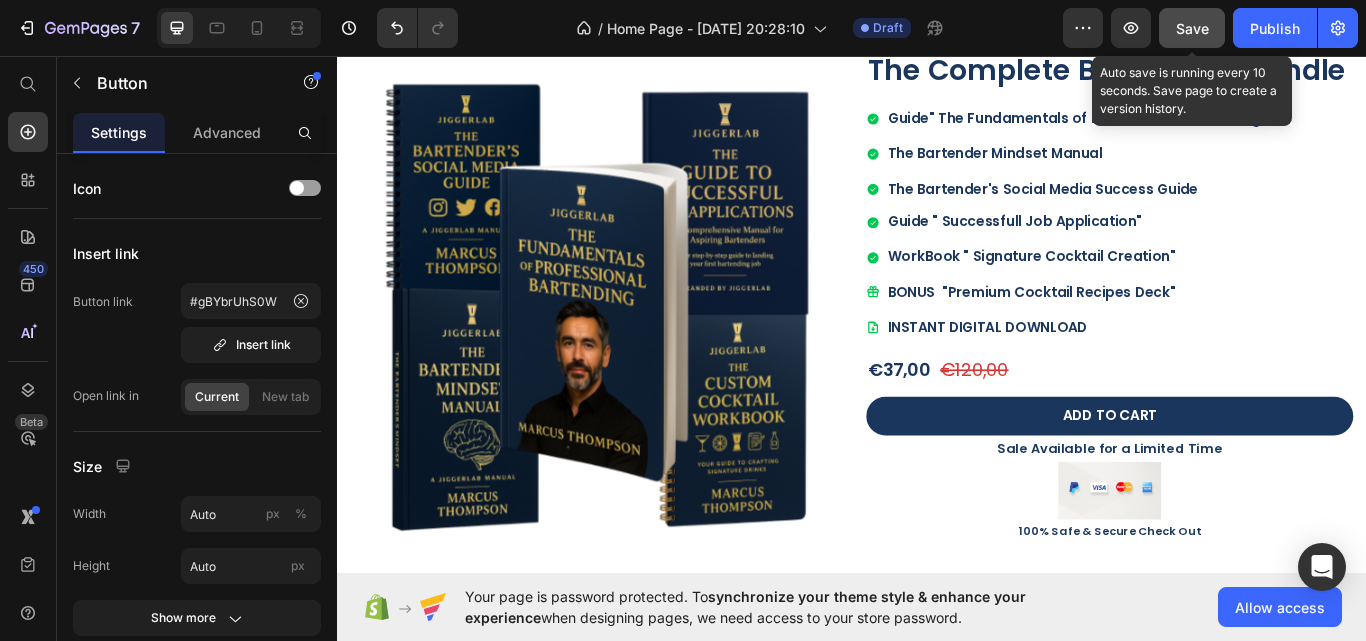 click on "Save" at bounding box center [1192, 28] 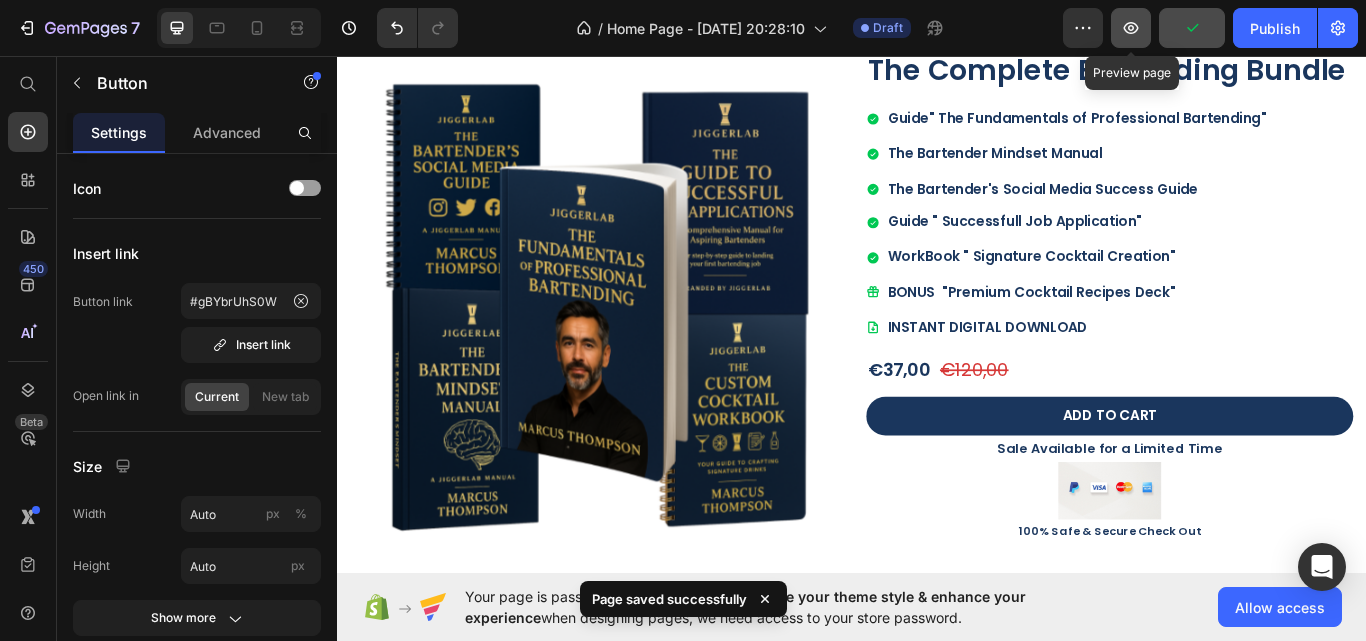click 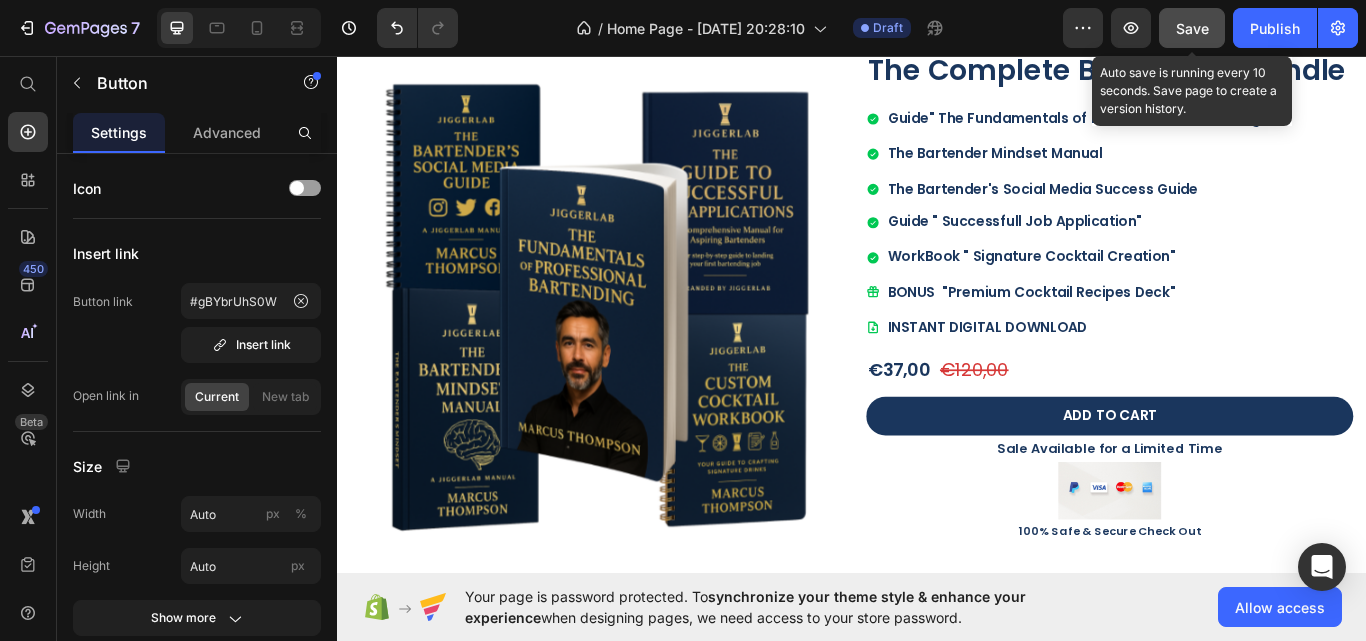 click on "Save" at bounding box center [1192, 28] 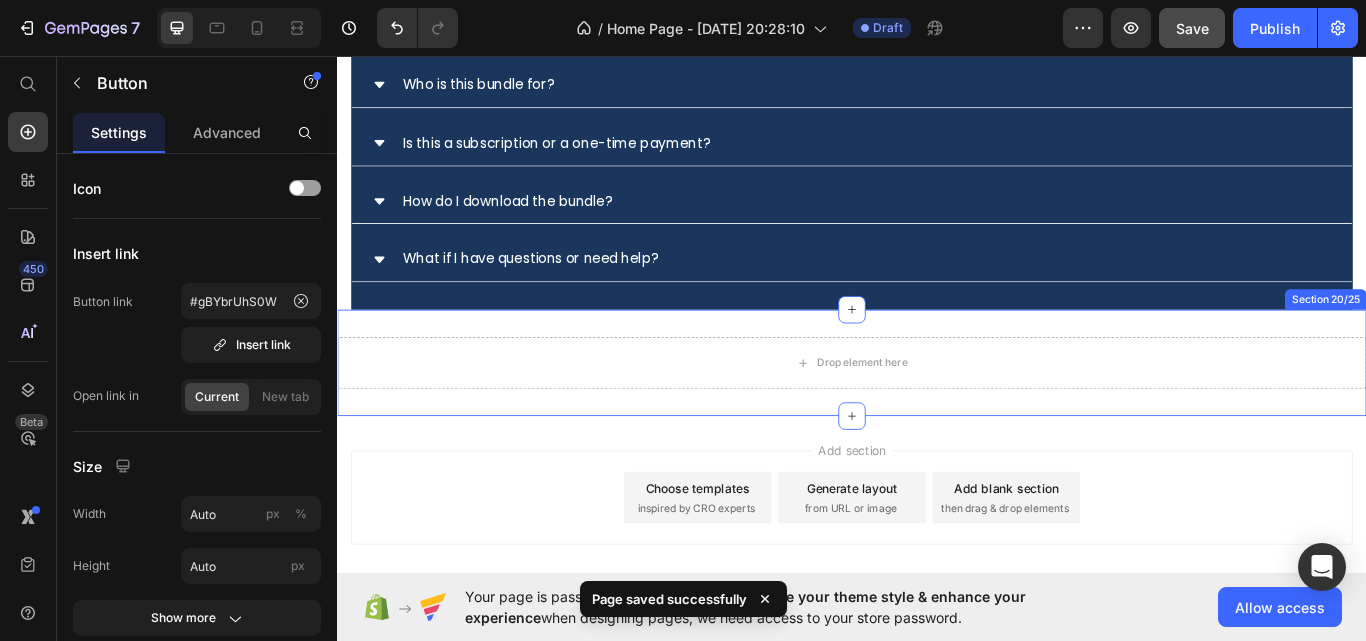 scroll, scrollTop: 7576, scrollLeft: 0, axis: vertical 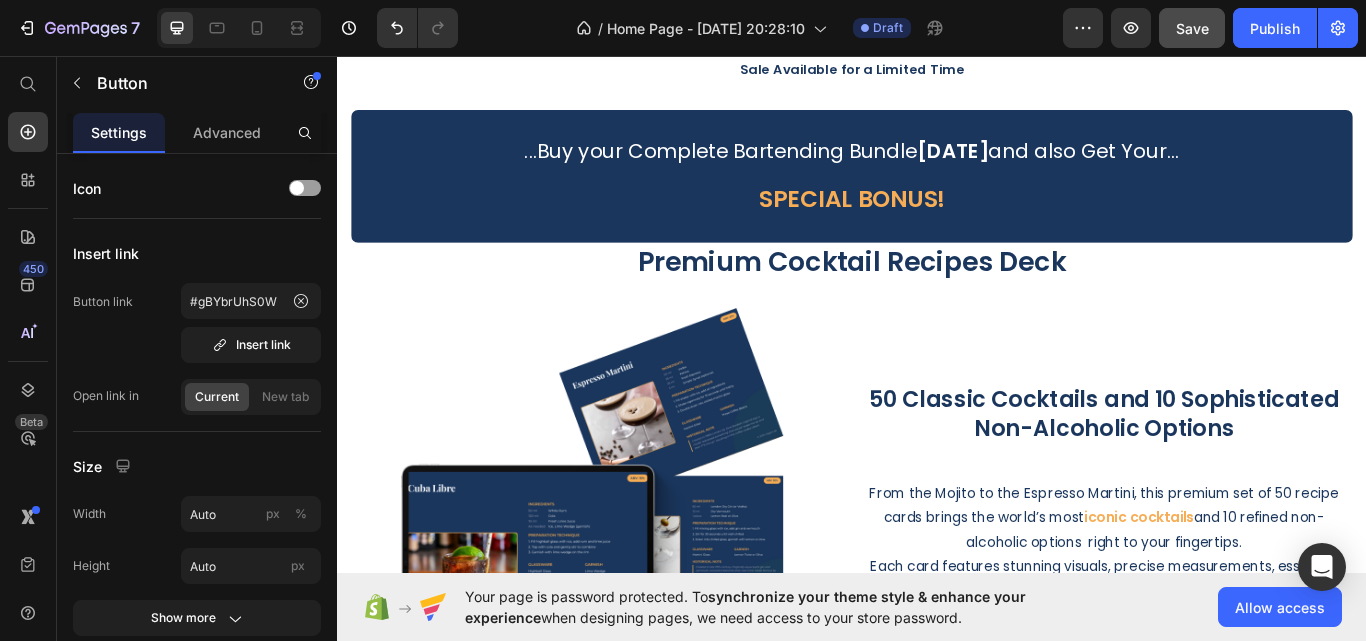 click on "DOWNLOAD NOW   Button" at bounding box center (937, 29) 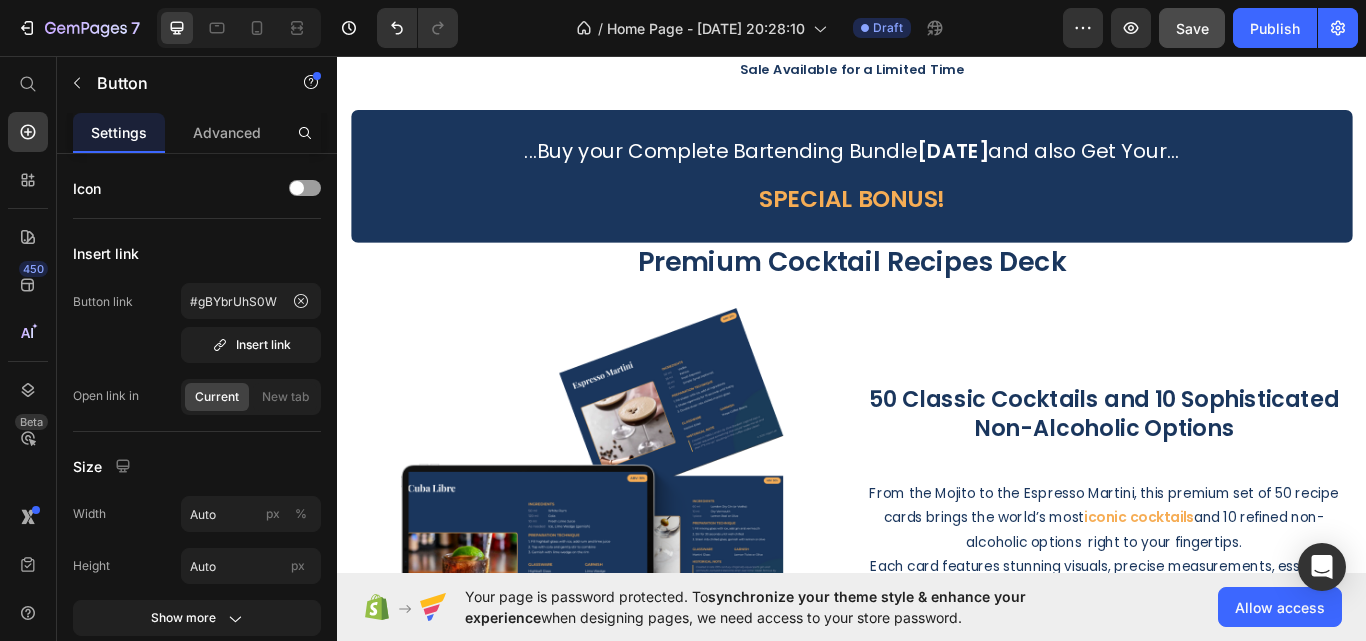 click on "DOWNLOAD NOW Button" at bounding box center (937, 29) 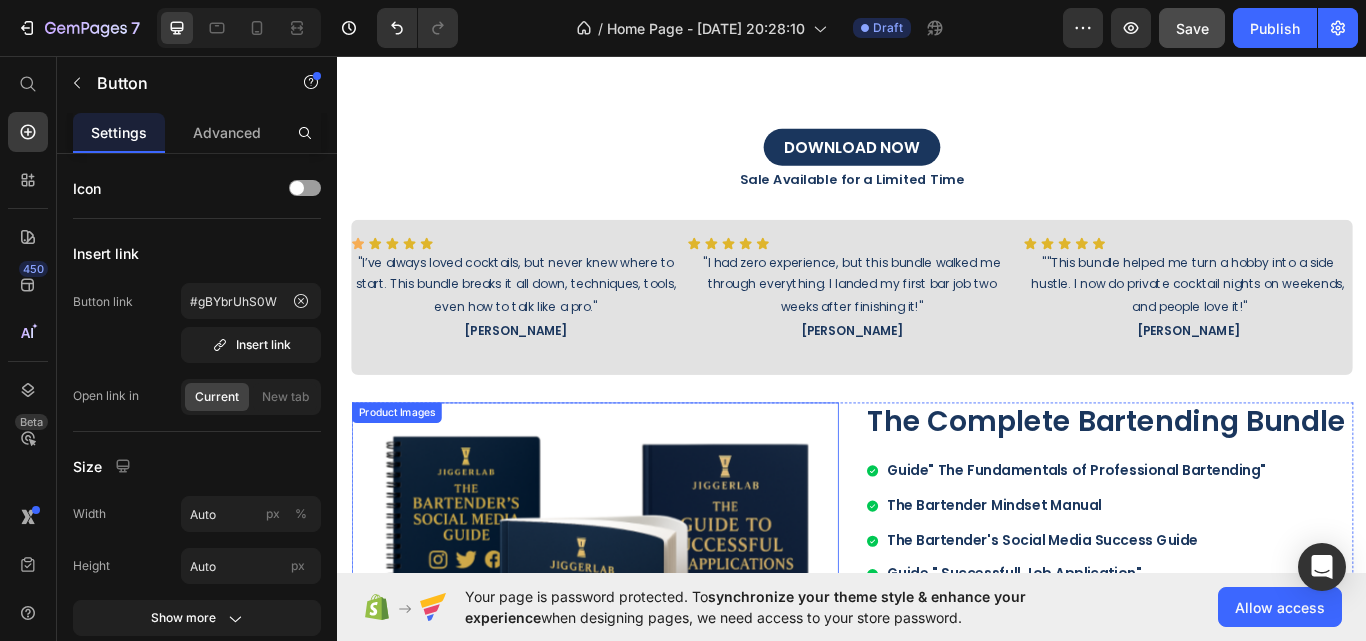 scroll, scrollTop: 876, scrollLeft: 0, axis: vertical 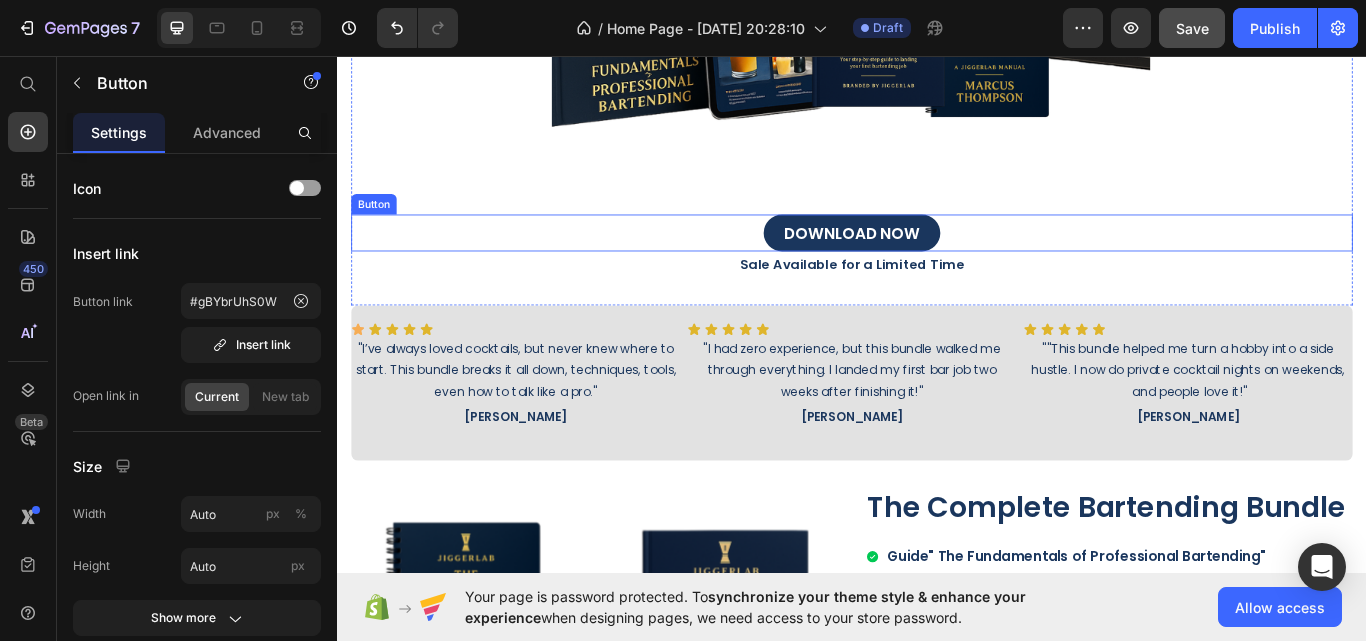 click on "DOWNLOAD NOW   Button" at bounding box center [937, 263] 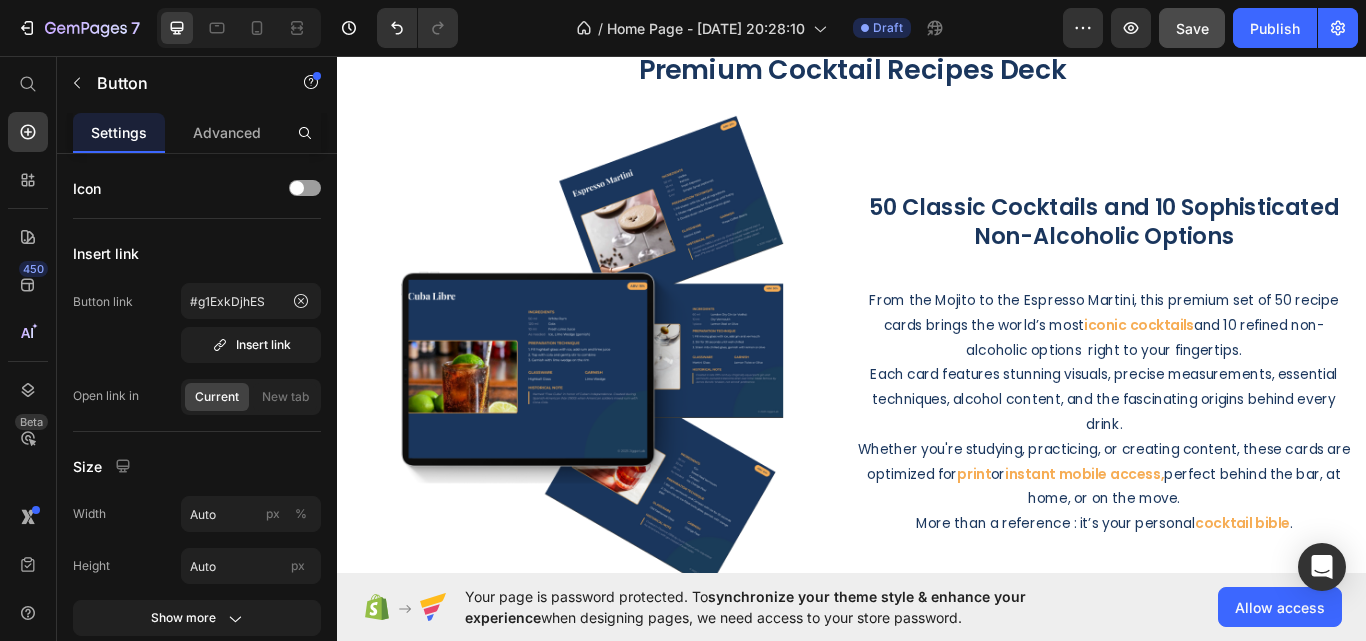 scroll, scrollTop: 5000, scrollLeft: 0, axis: vertical 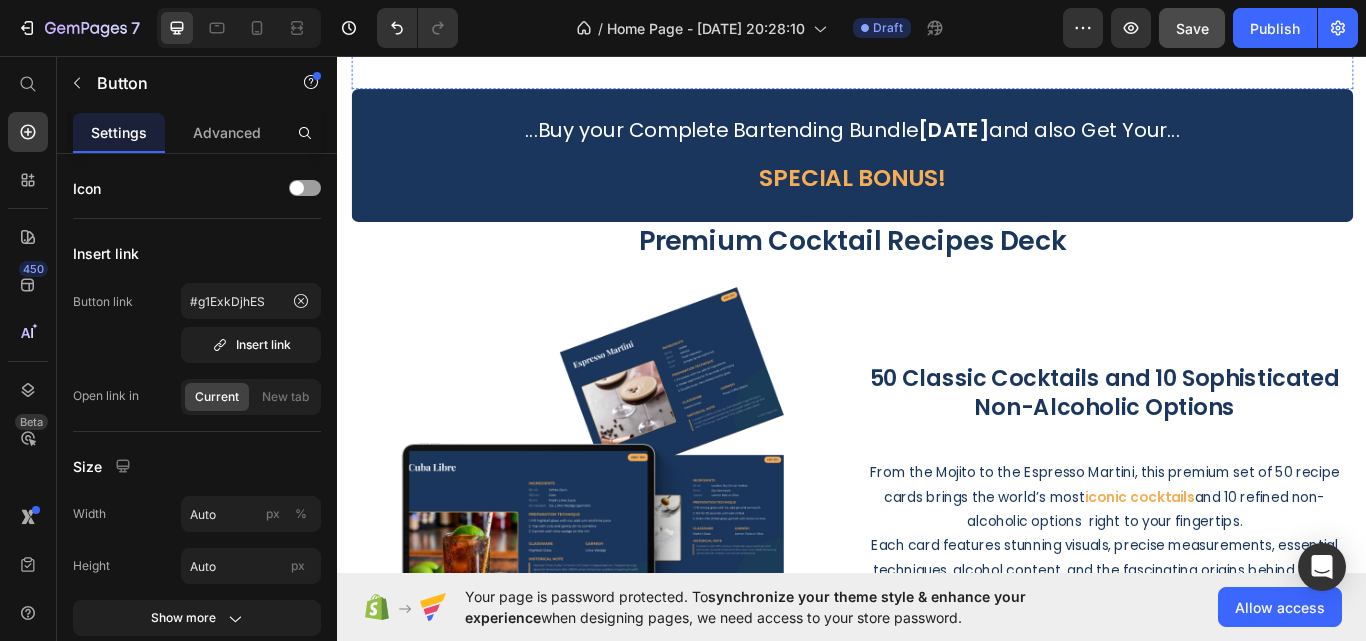 click on "DOWNLOAD NOW   Button" at bounding box center [937, 5] 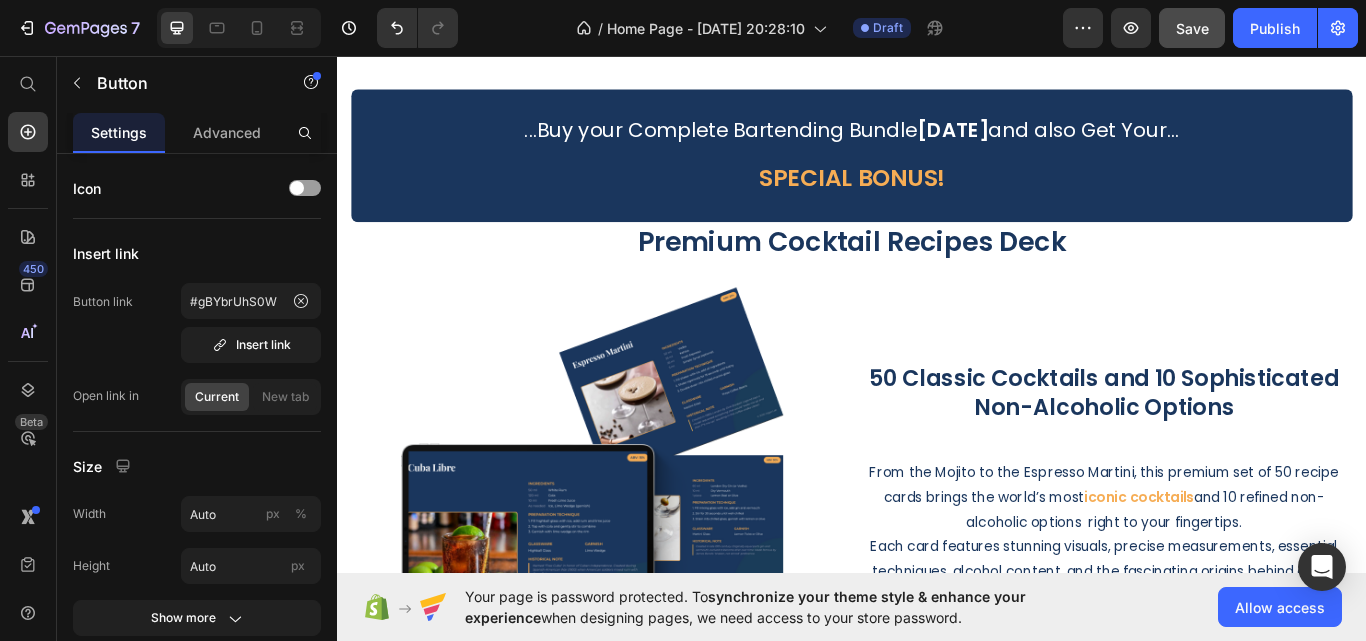 click 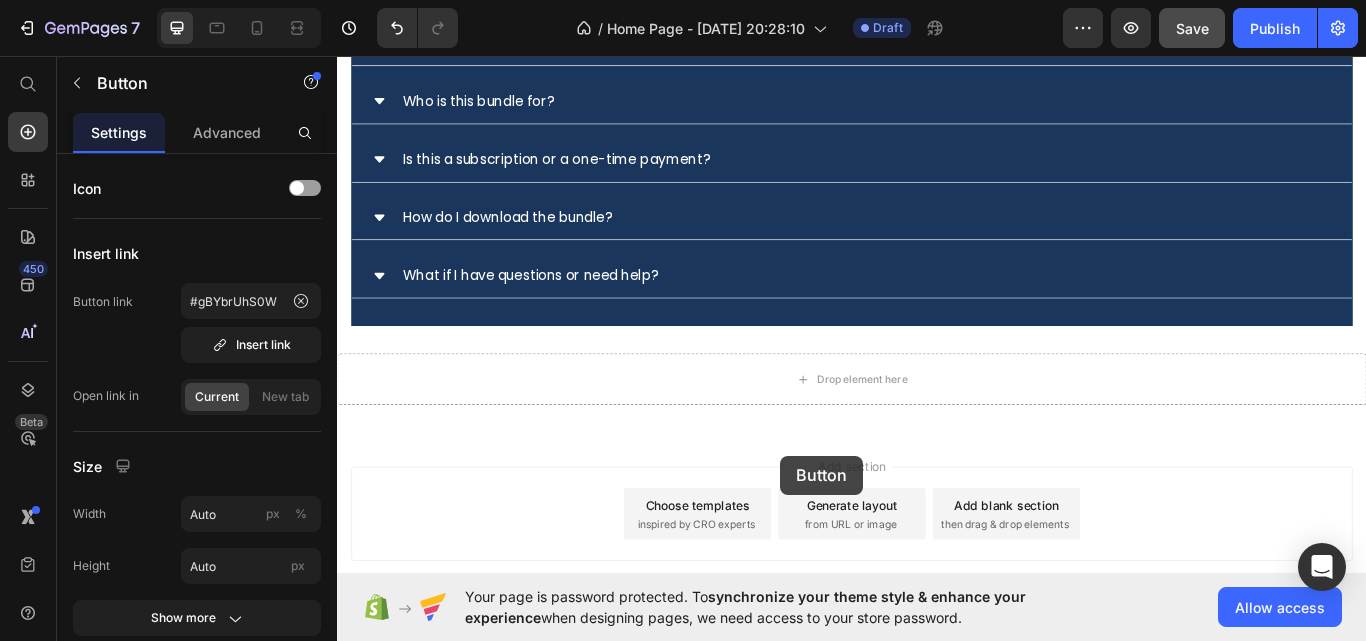 scroll, scrollTop: 7625, scrollLeft: 0, axis: vertical 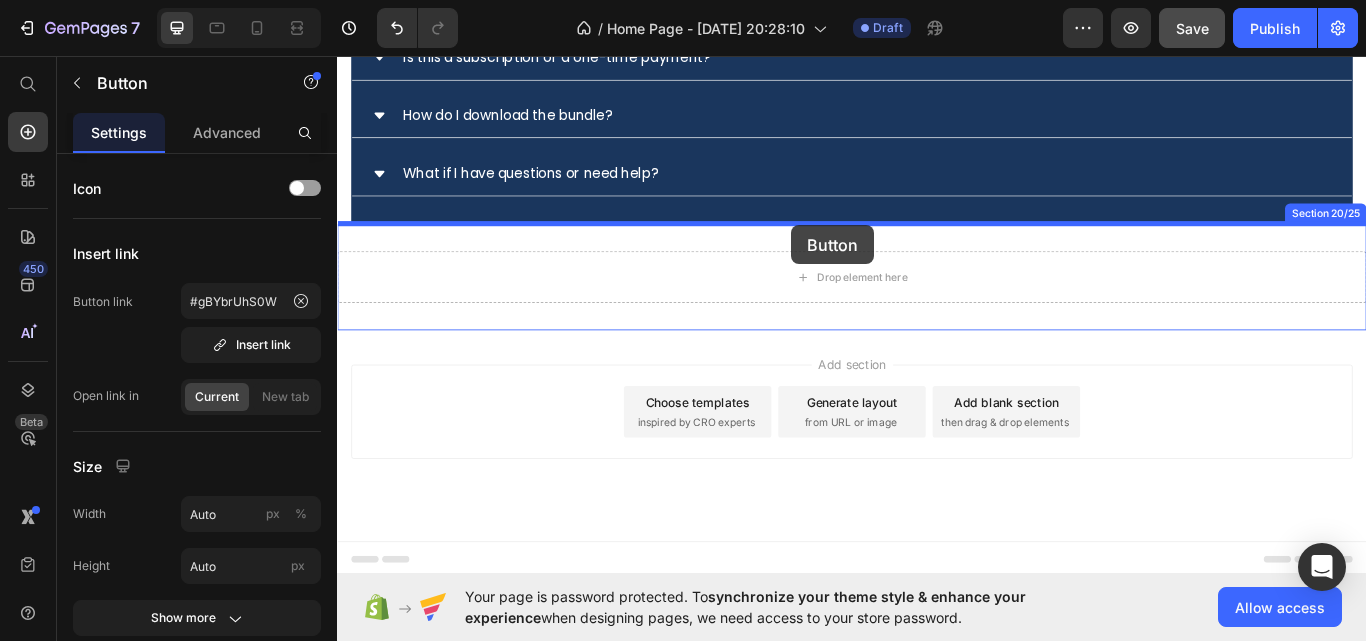 drag, startPoint x: 395, startPoint y: 226, endPoint x: 866, endPoint y: 254, distance: 471.83154 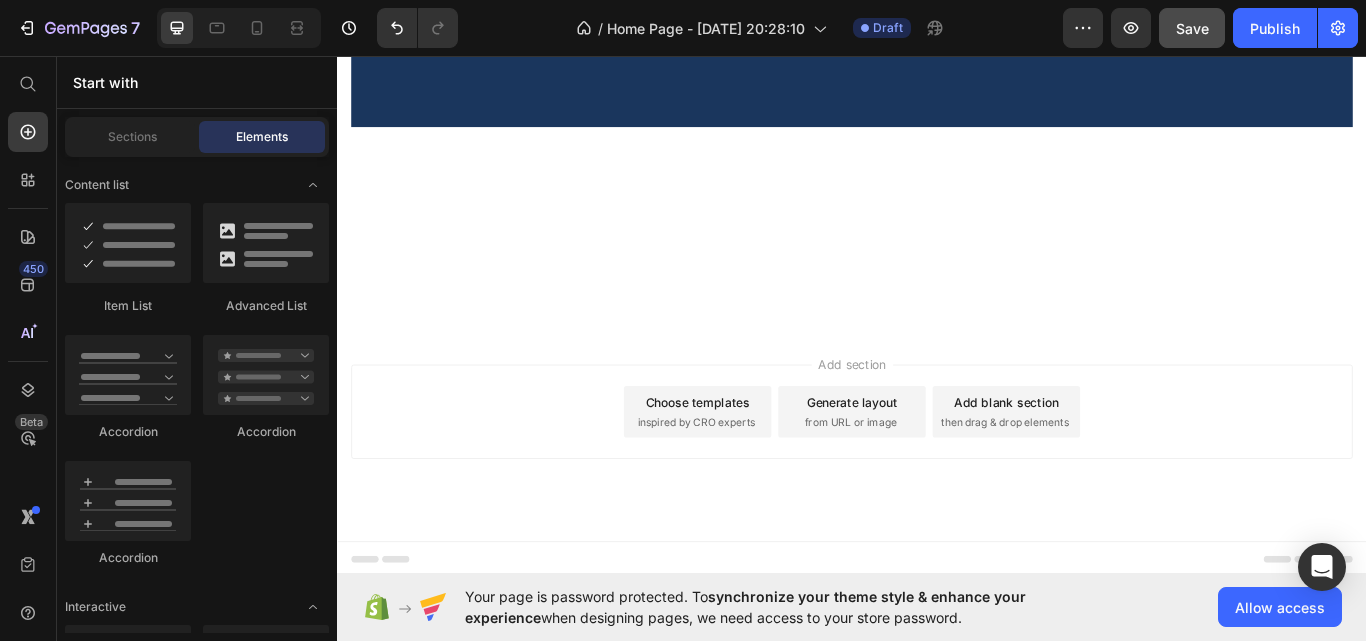 scroll, scrollTop: 3308, scrollLeft: 0, axis: vertical 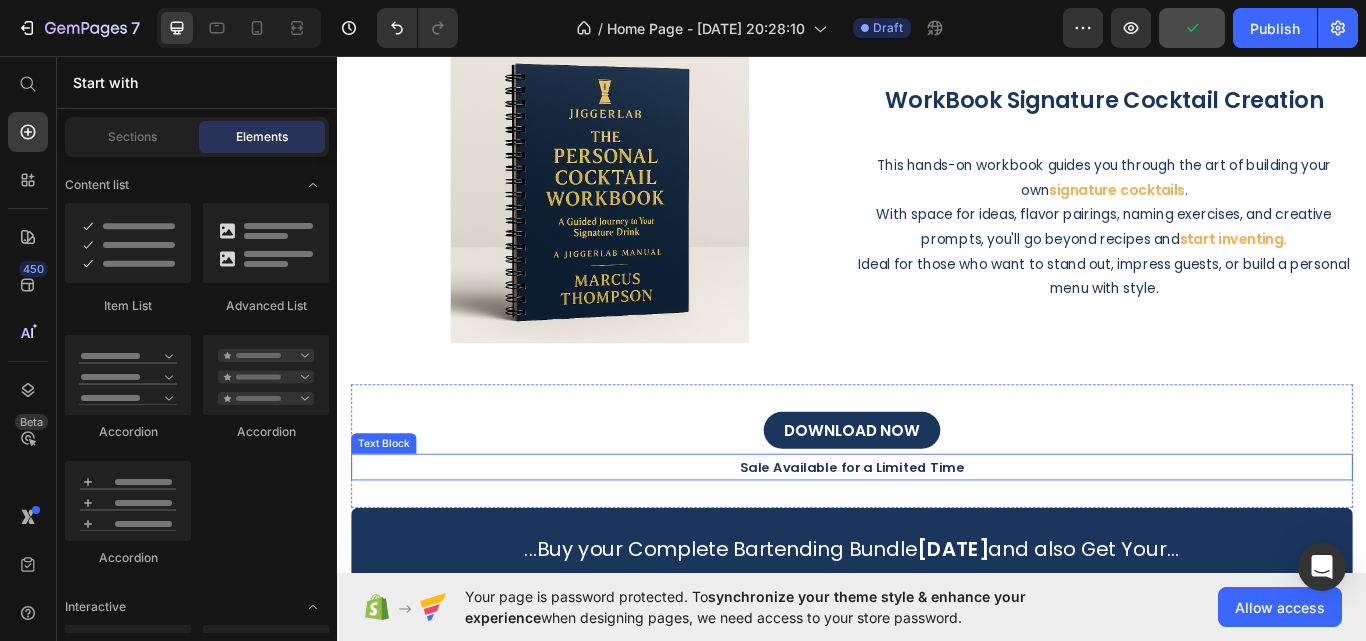 click on "Sale Available for a Limited Time" at bounding box center [937, 536] 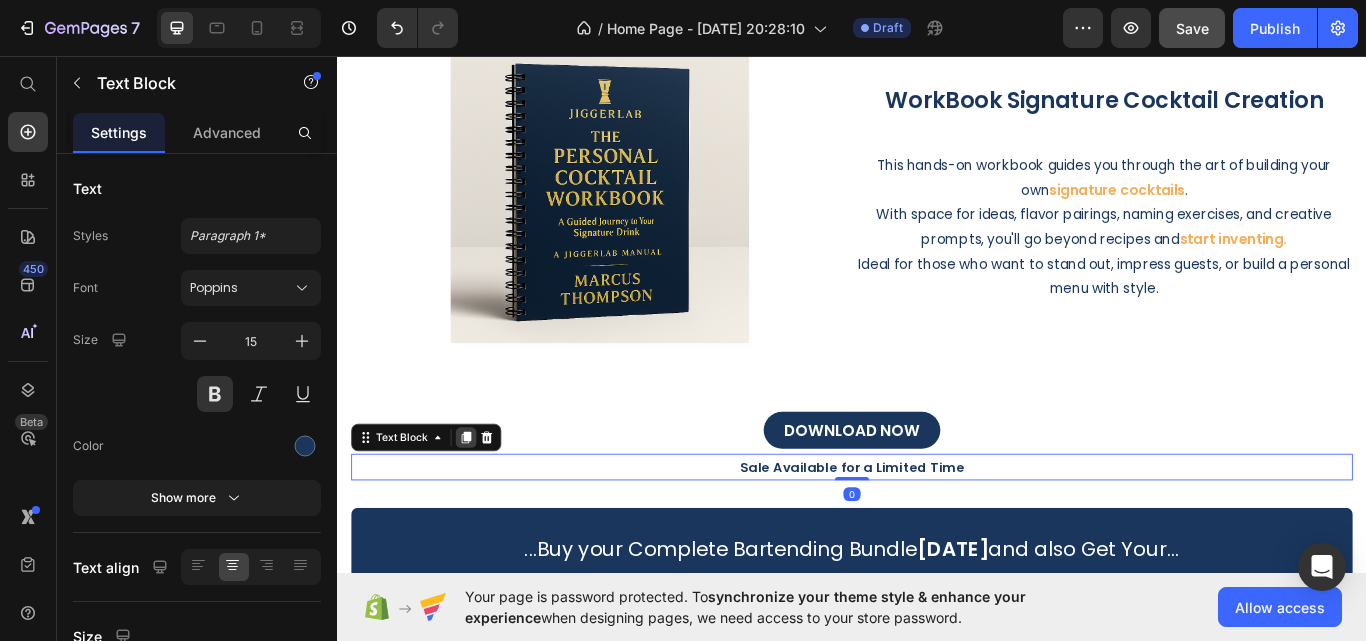 click 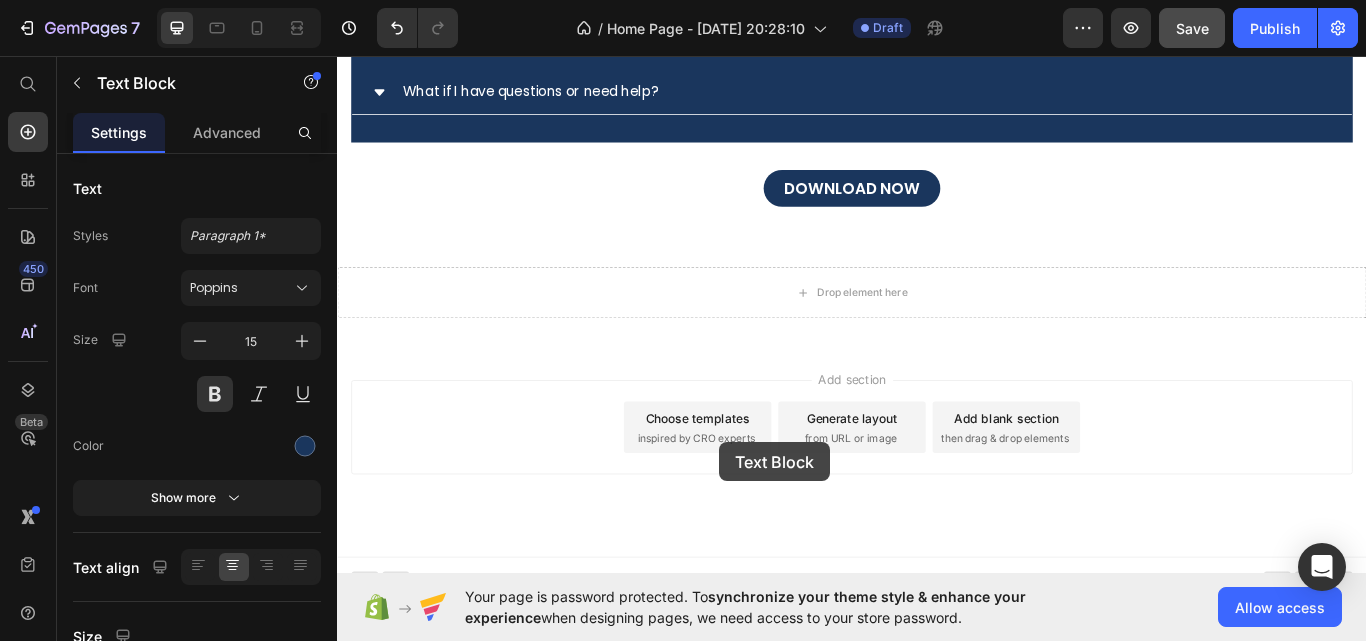 scroll, scrollTop: 7720, scrollLeft: 0, axis: vertical 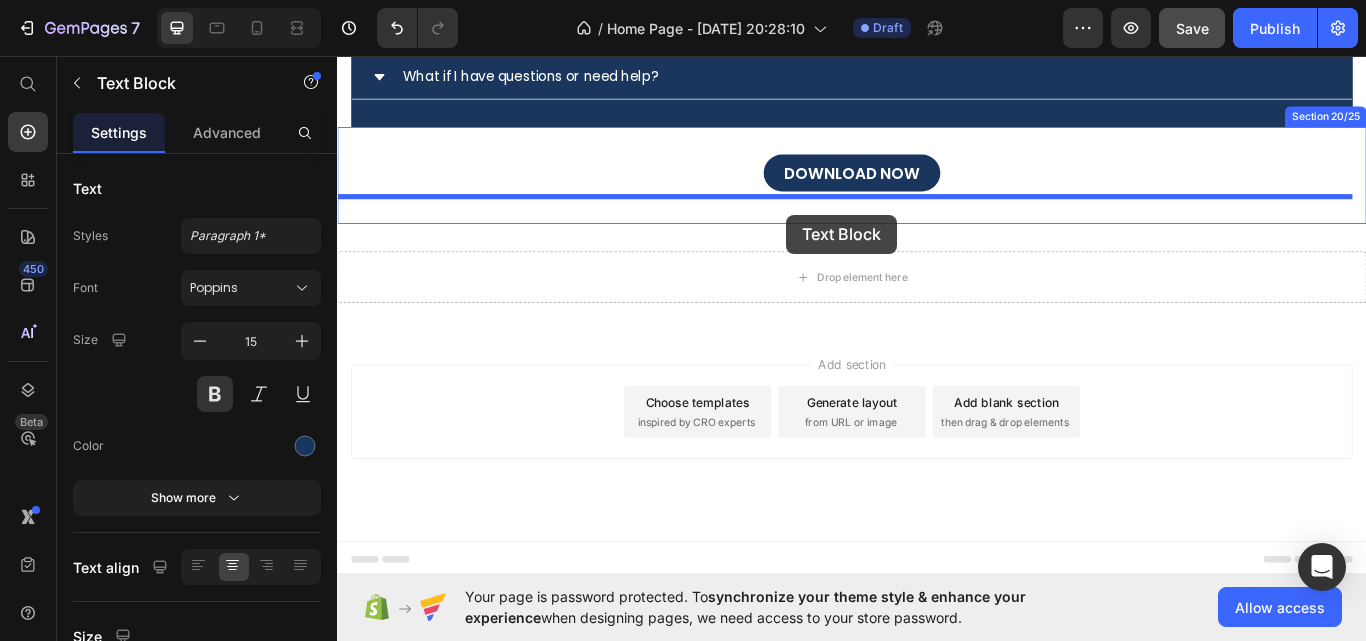 drag, startPoint x: 419, startPoint y: 518, endPoint x: 861, endPoint y: 242, distance: 521.095 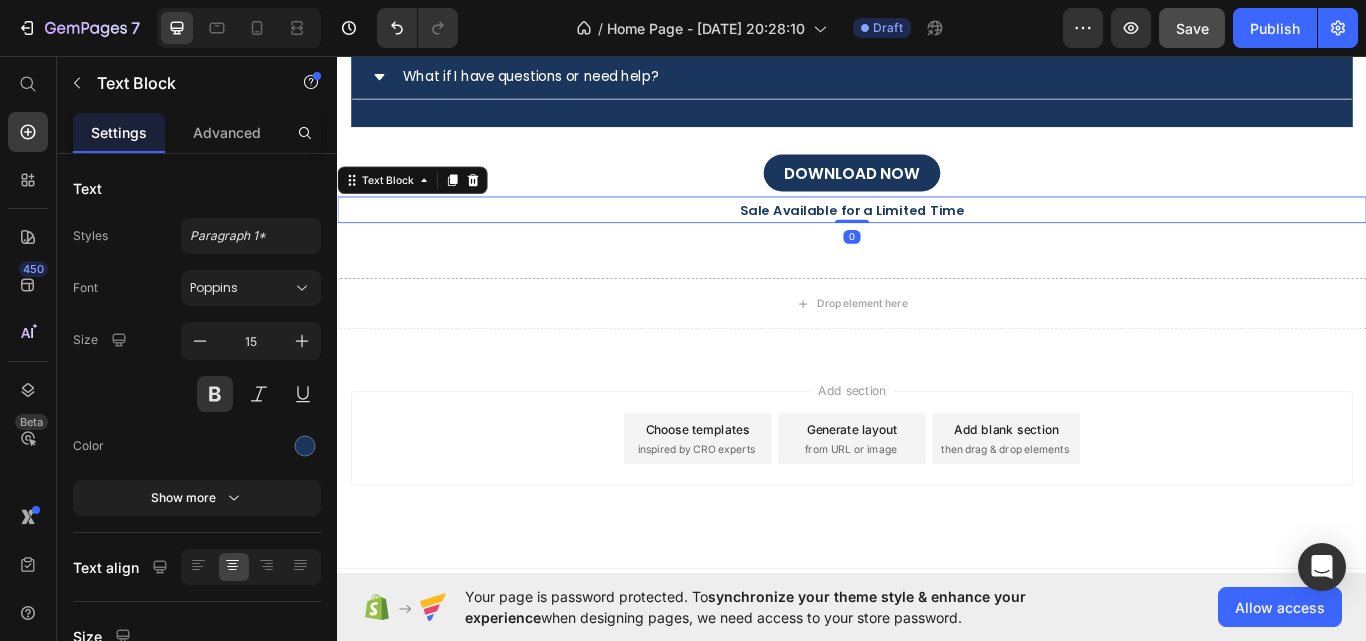 click on "Add section Choose templates inspired by CRO experts Generate layout from URL or image Add blank section then drag & drop elements" at bounding box center [937, 531] 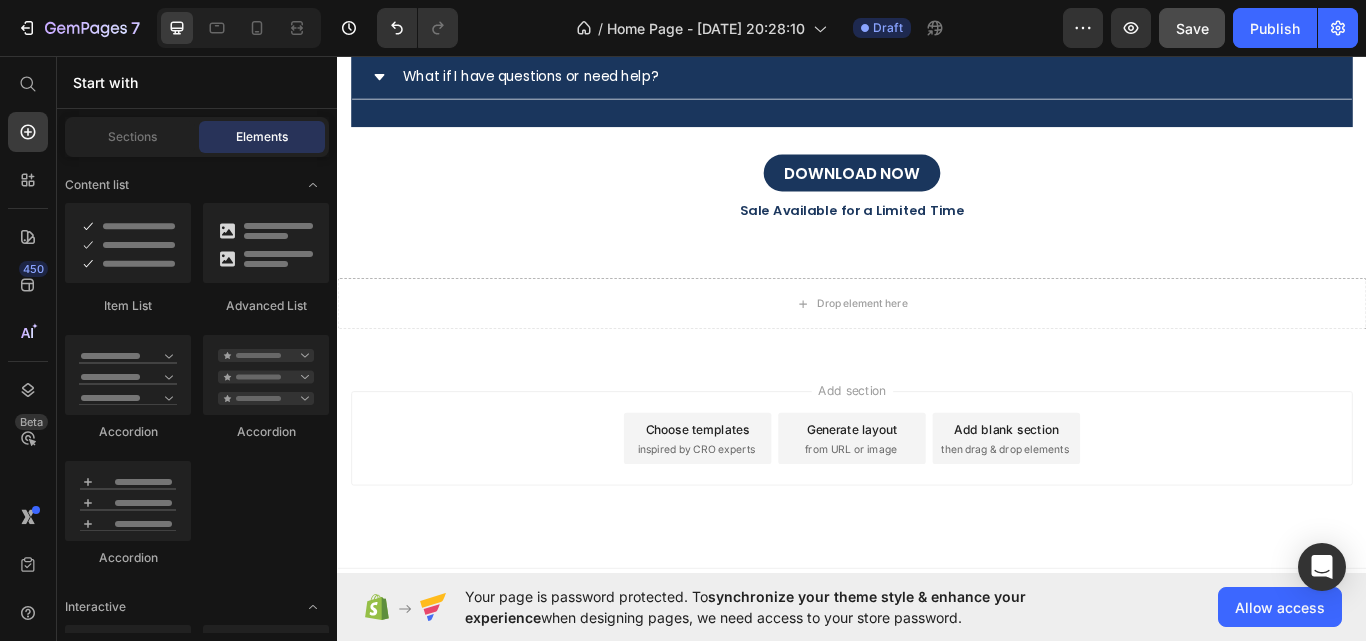 scroll, scrollTop: 7520, scrollLeft: 0, axis: vertical 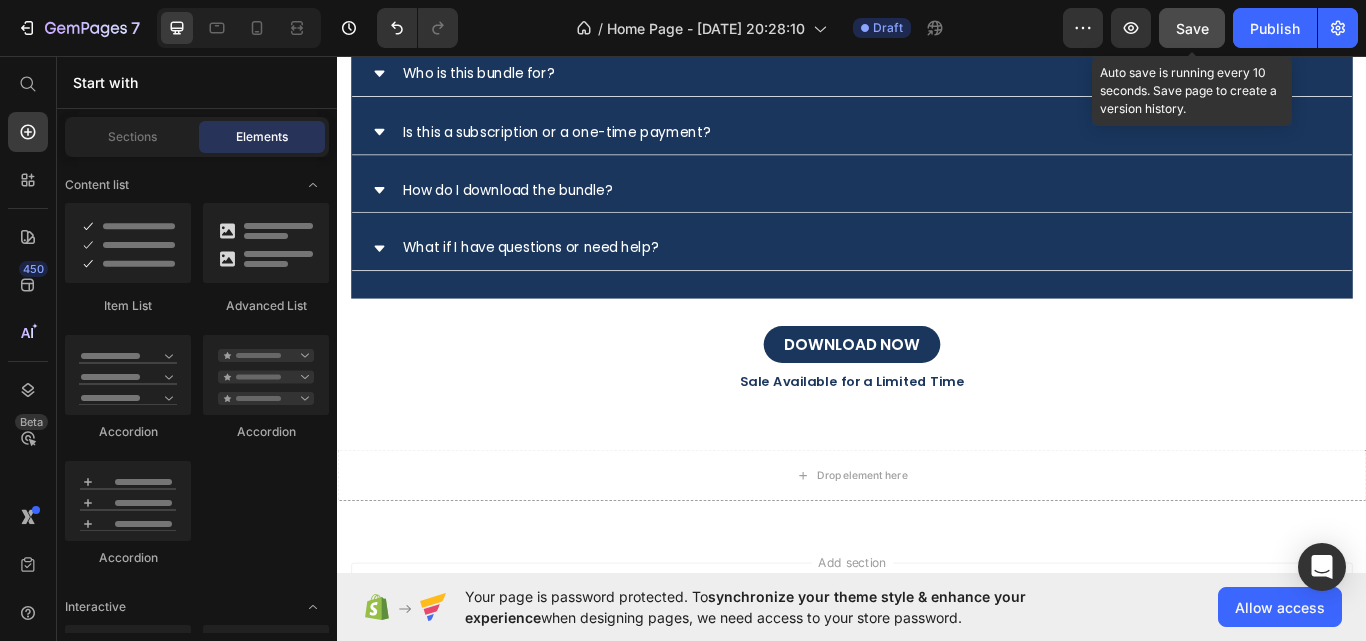 click on "Save" at bounding box center [1192, 28] 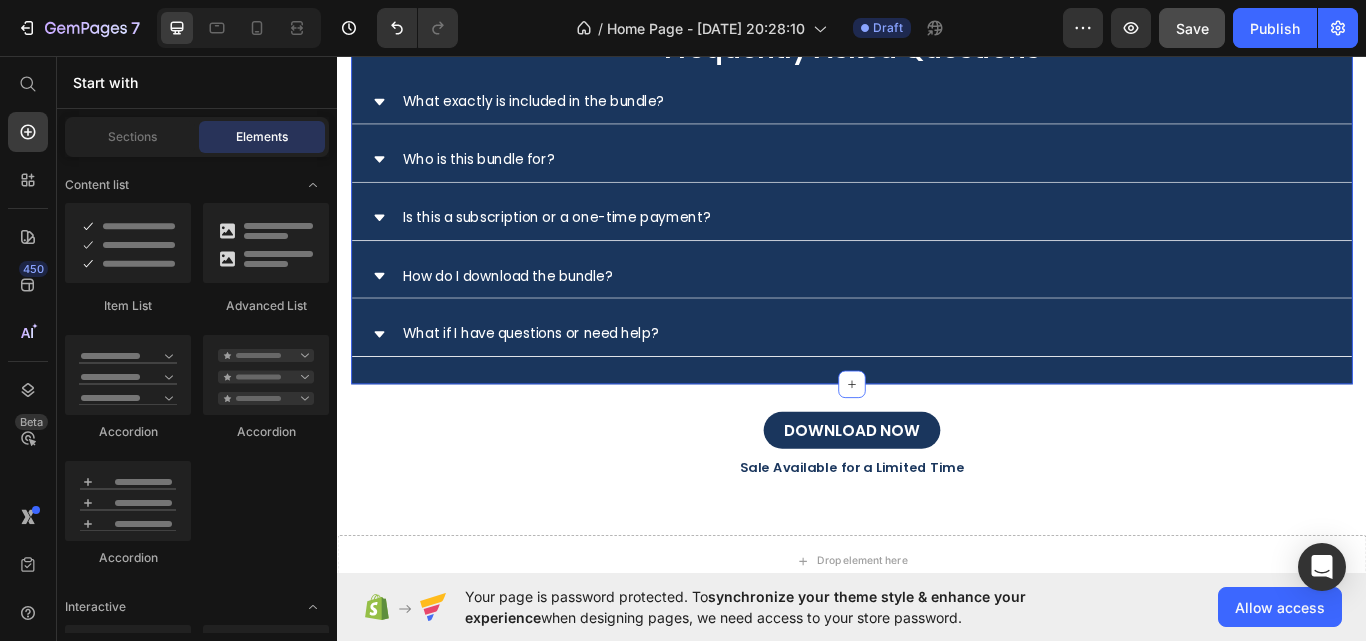 scroll, scrollTop: 7520, scrollLeft: 0, axis: vertical 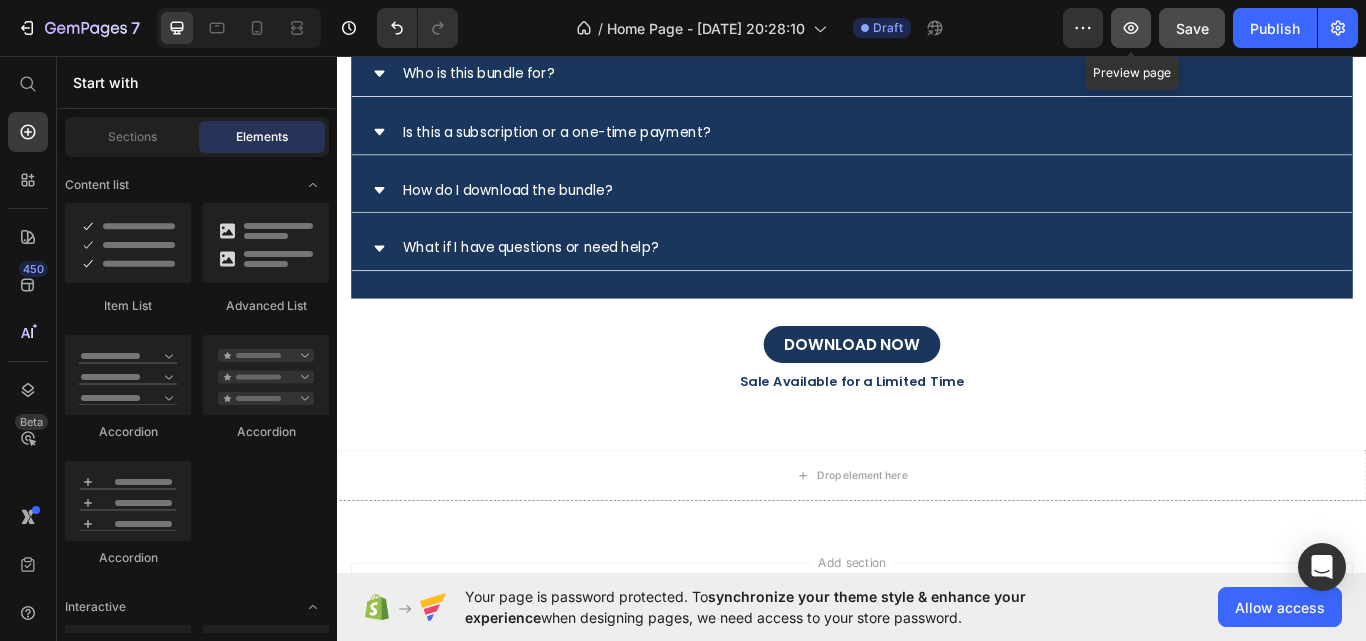 click 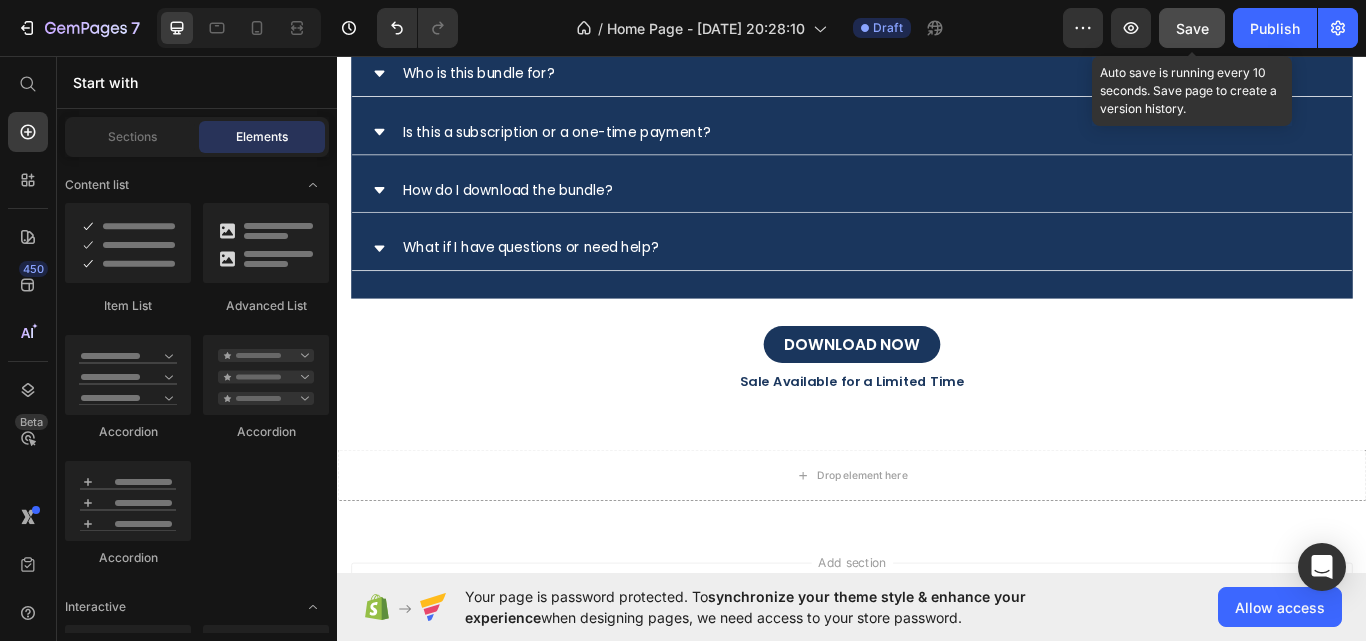 click on "Save" at bounding box center (1192, 28) 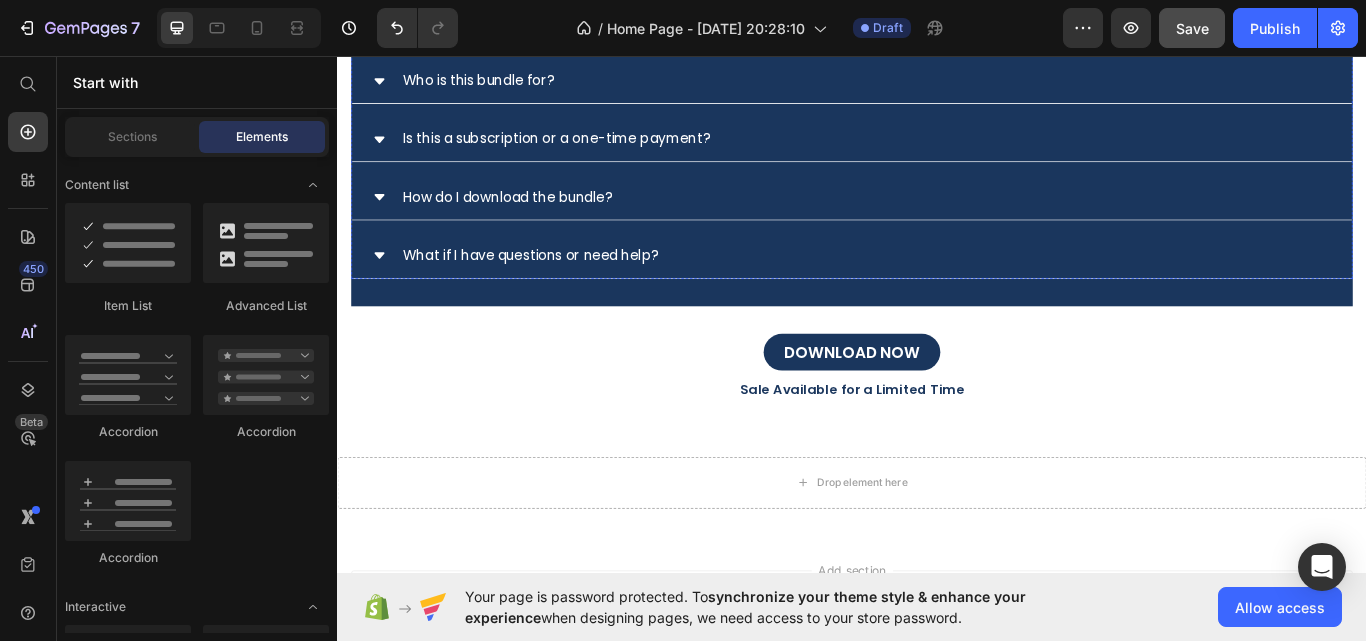 scroll, scrollTop: 7020, scrollLeft: 0, axis: vertical 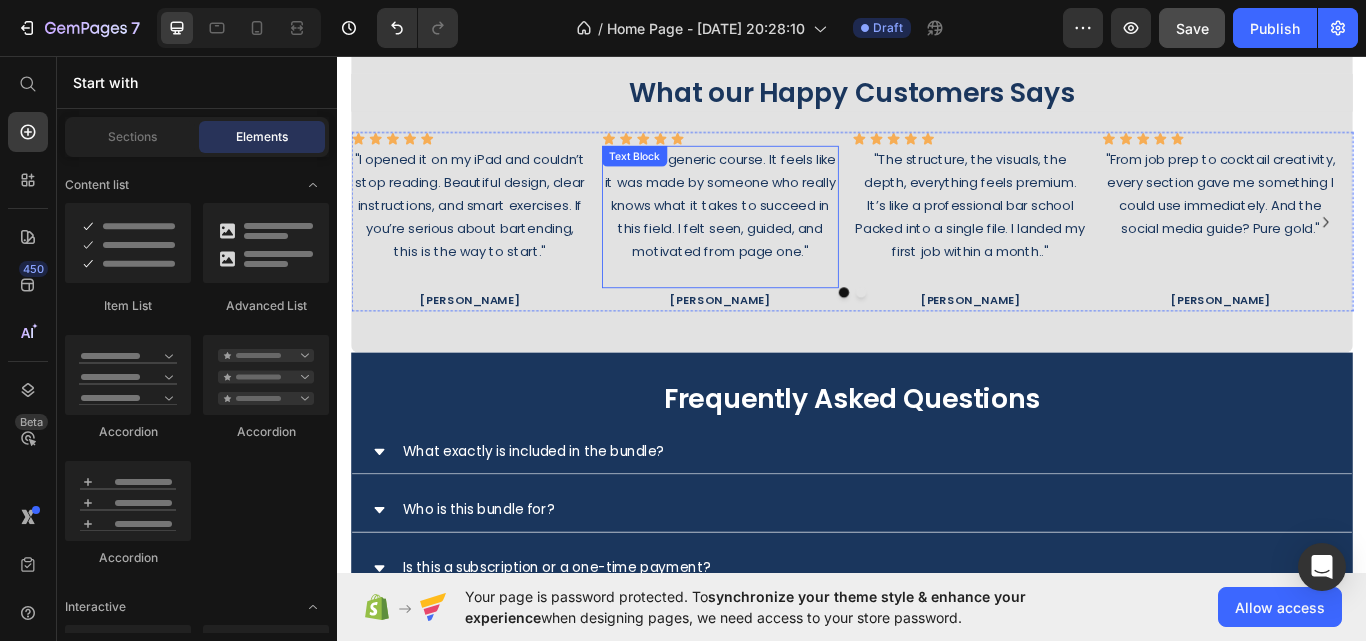 click on ""It’s not a generic course. It feels like it was made by someone who really knows what it takes to succeed in this field. I felt seen, guided, and motivated from page one."" at bounding box center [783, 231] 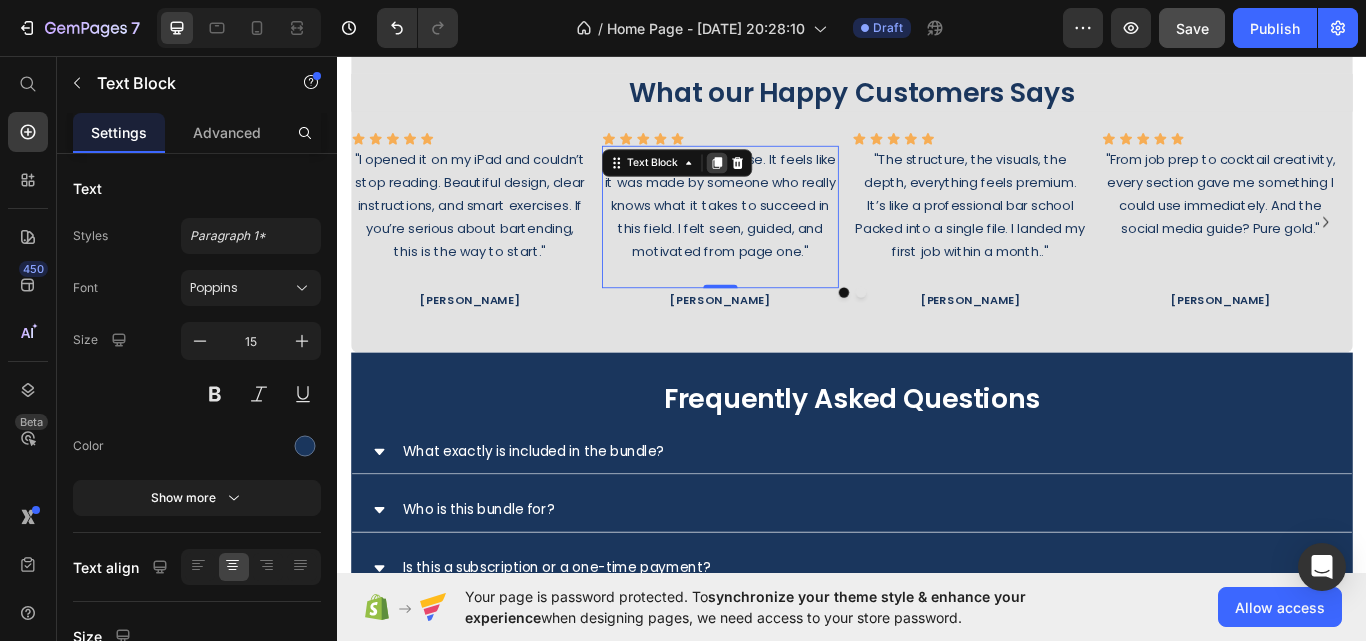 click 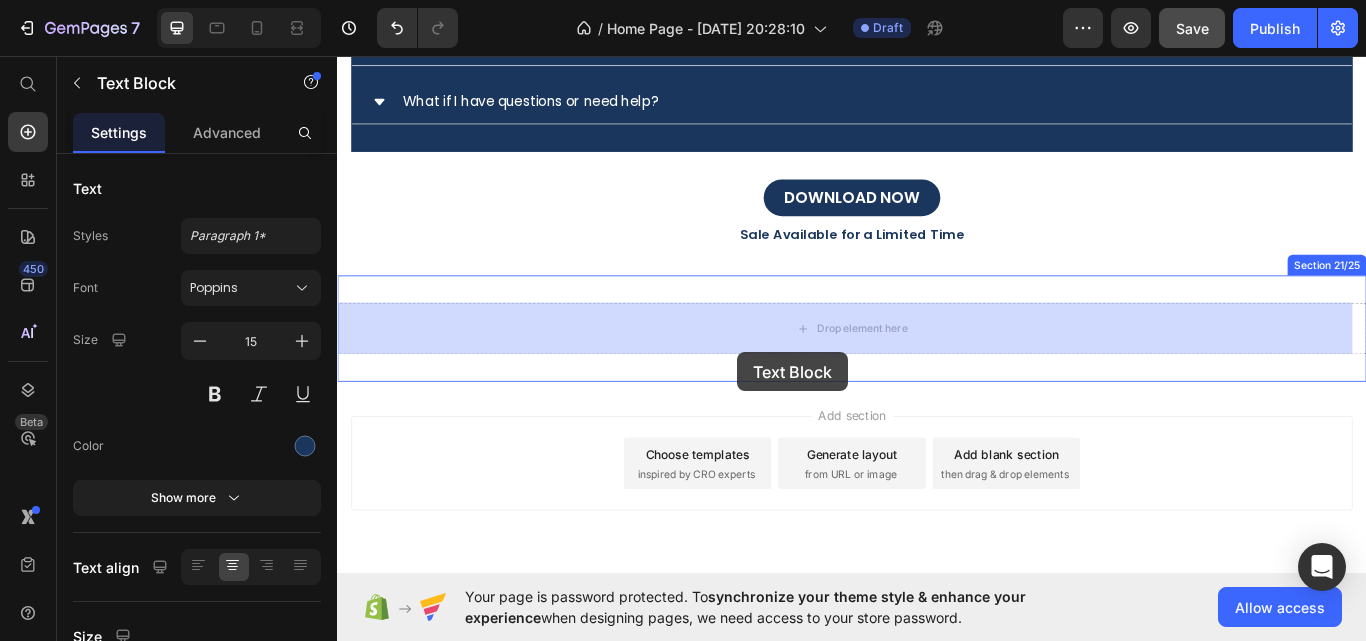 scroll, scrollTop: 7917, scrollLeft: 0, axis: vertical 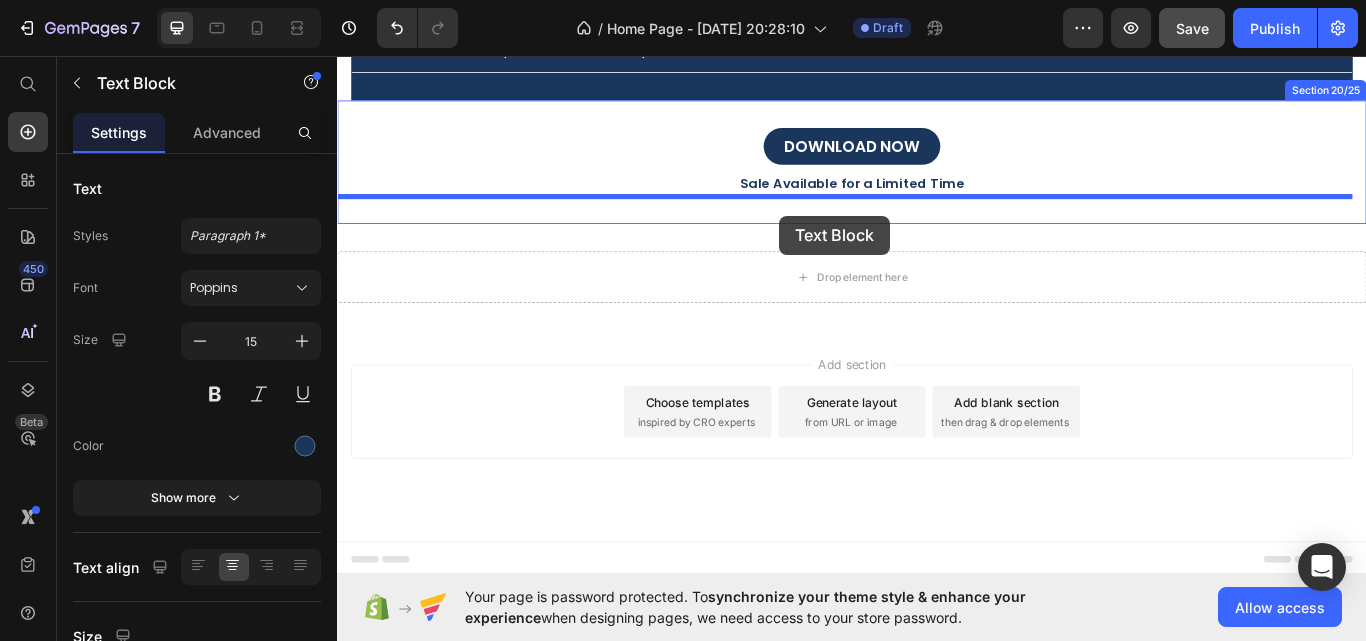 drag, startPoint x: 703, startPoint y: 307, endPoint x: 853, endPoint y: 243, distance: 163.0828 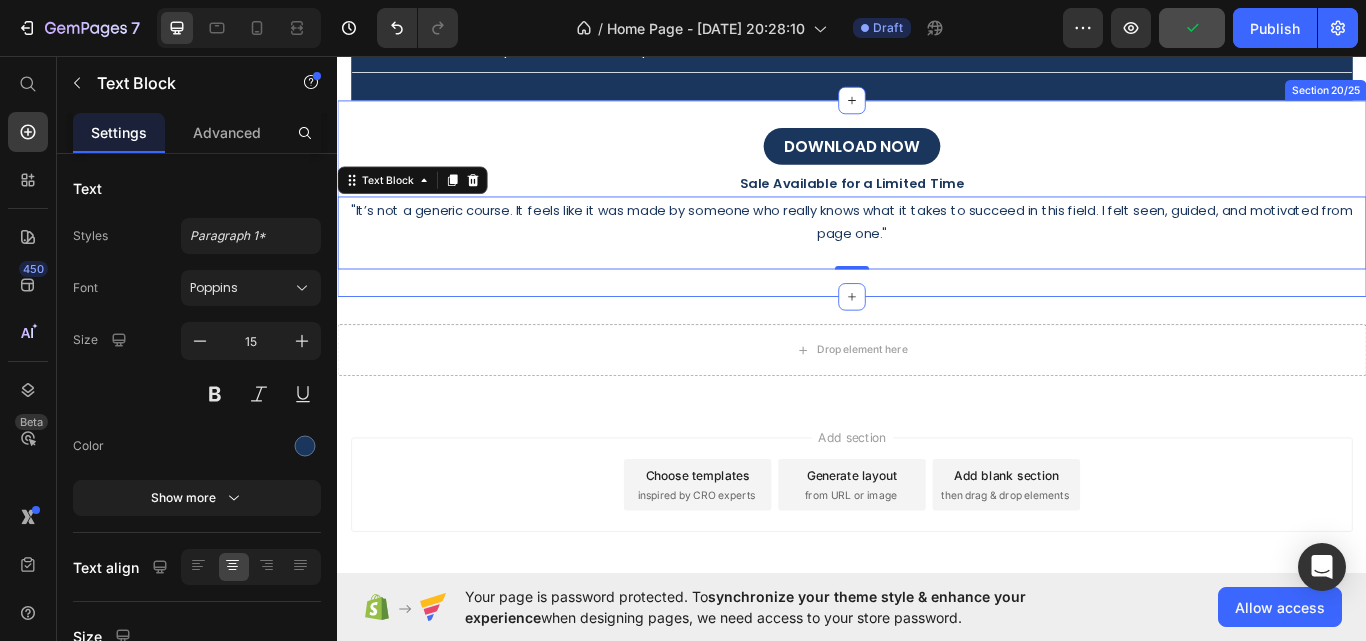 scroll, scrollTop: 7651, scrollLeft: 0, axis: vertical 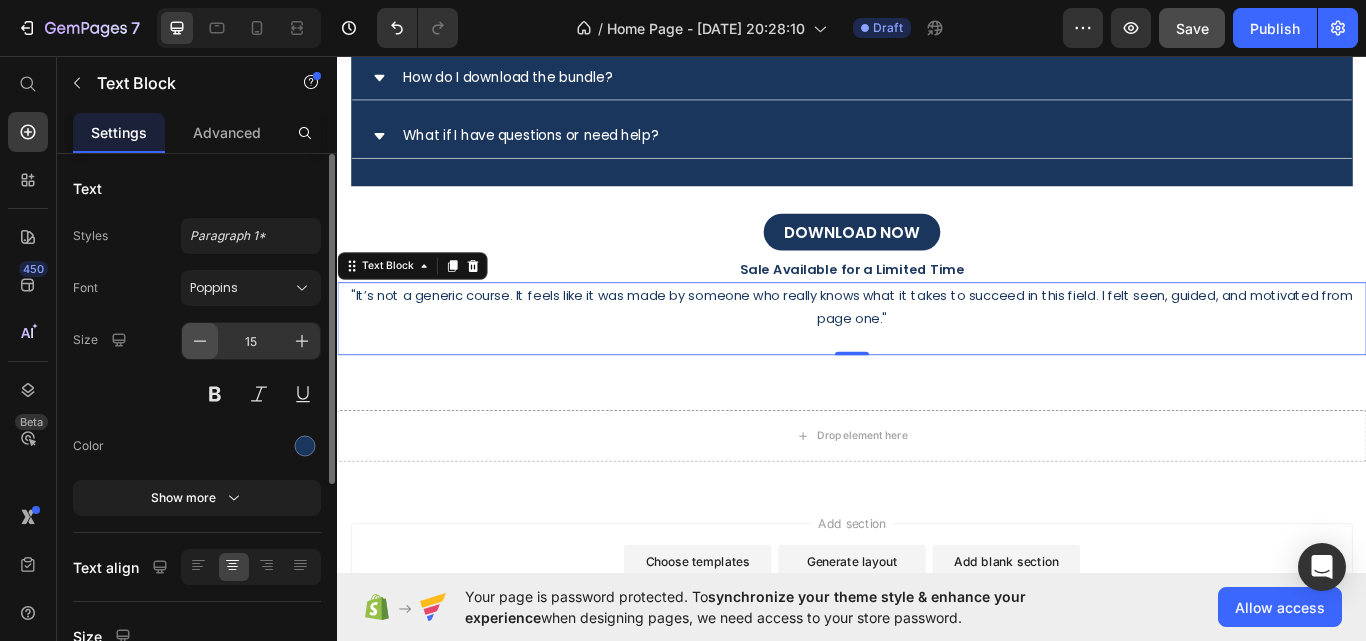 click at bounding box center (200, 341) 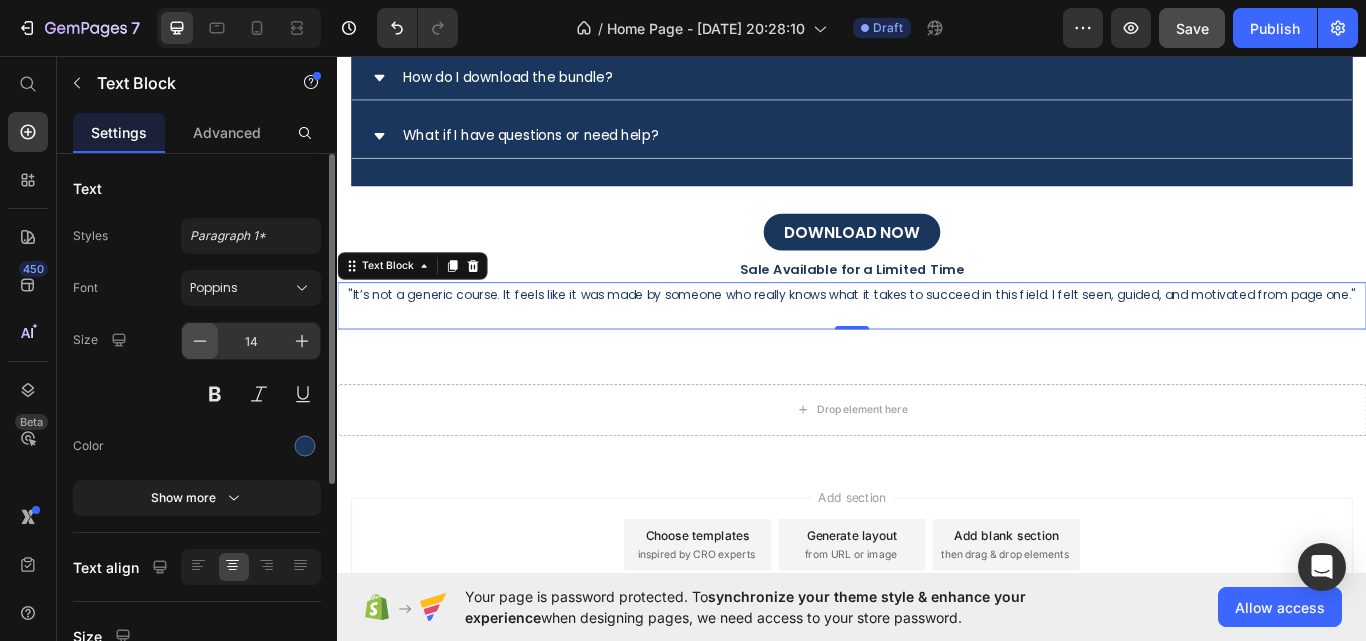 click at bounding box center (200, 341) 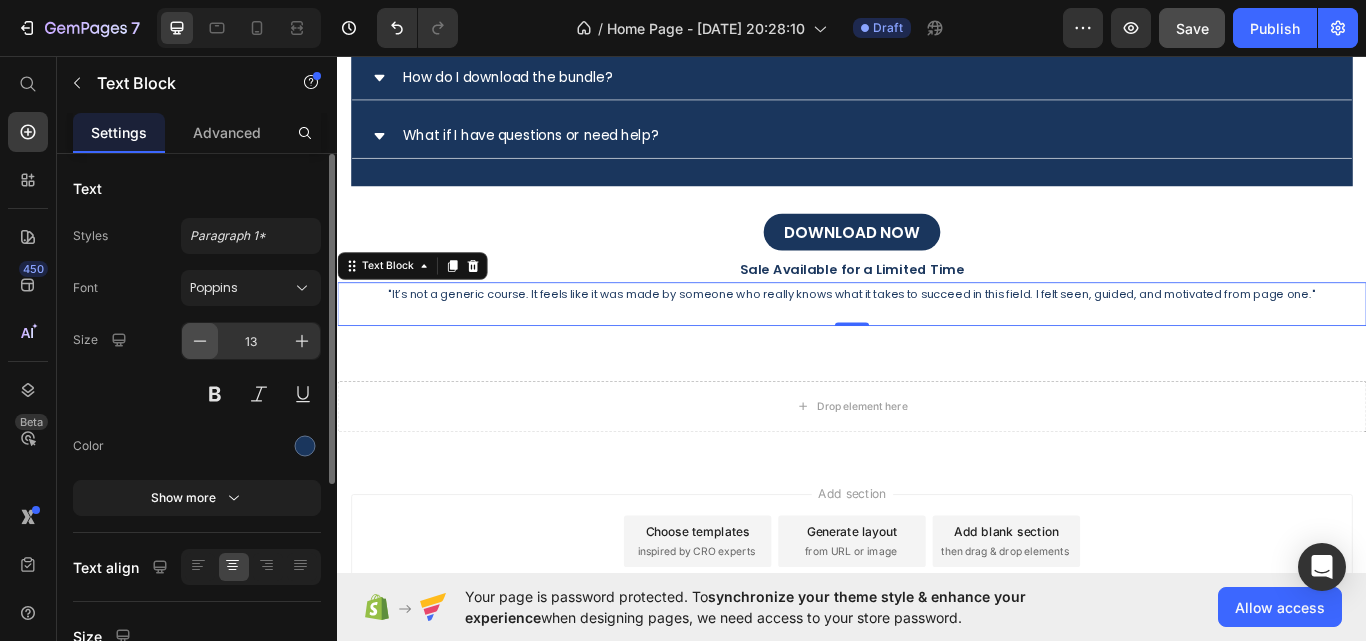 click at bounding box center [200, 341] 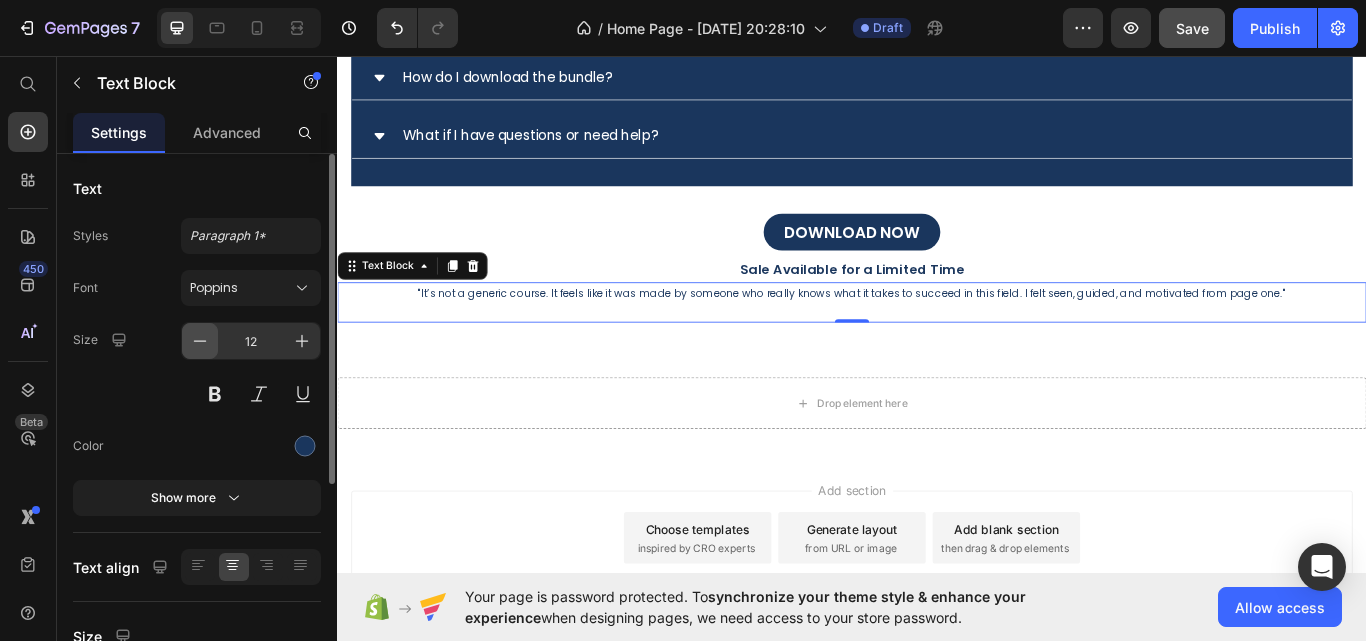 click at bounding box center (200, 341) 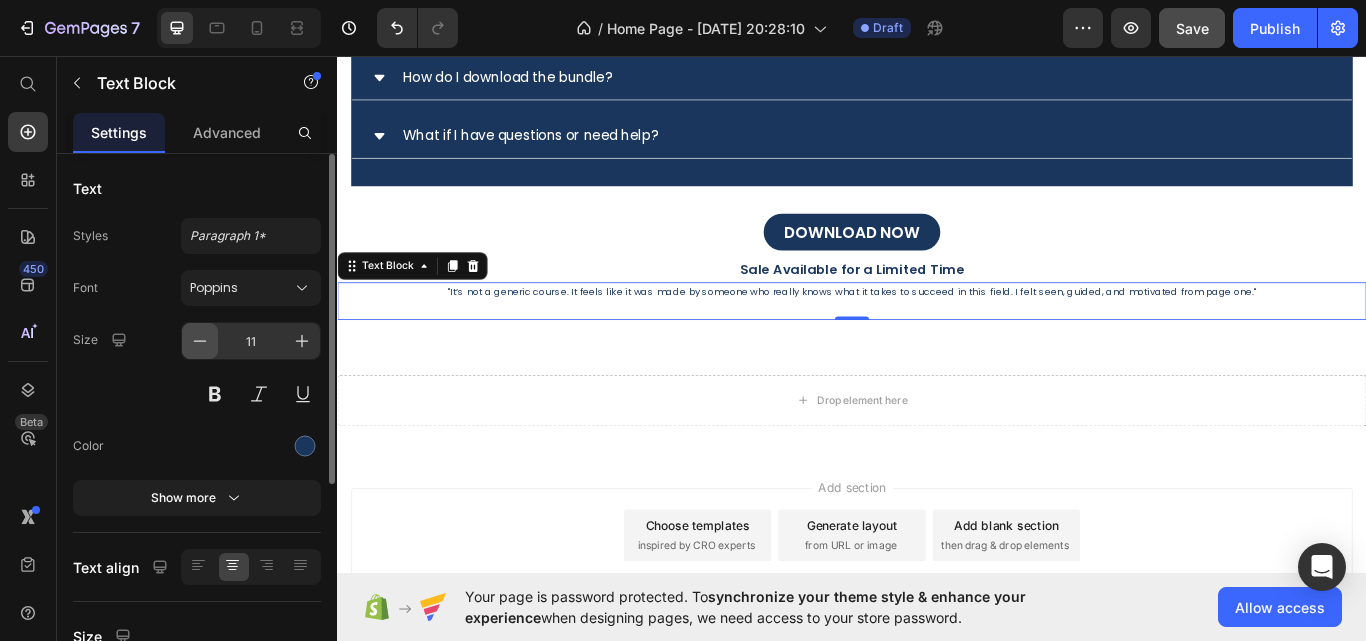 click at bounding box center [200, 341] 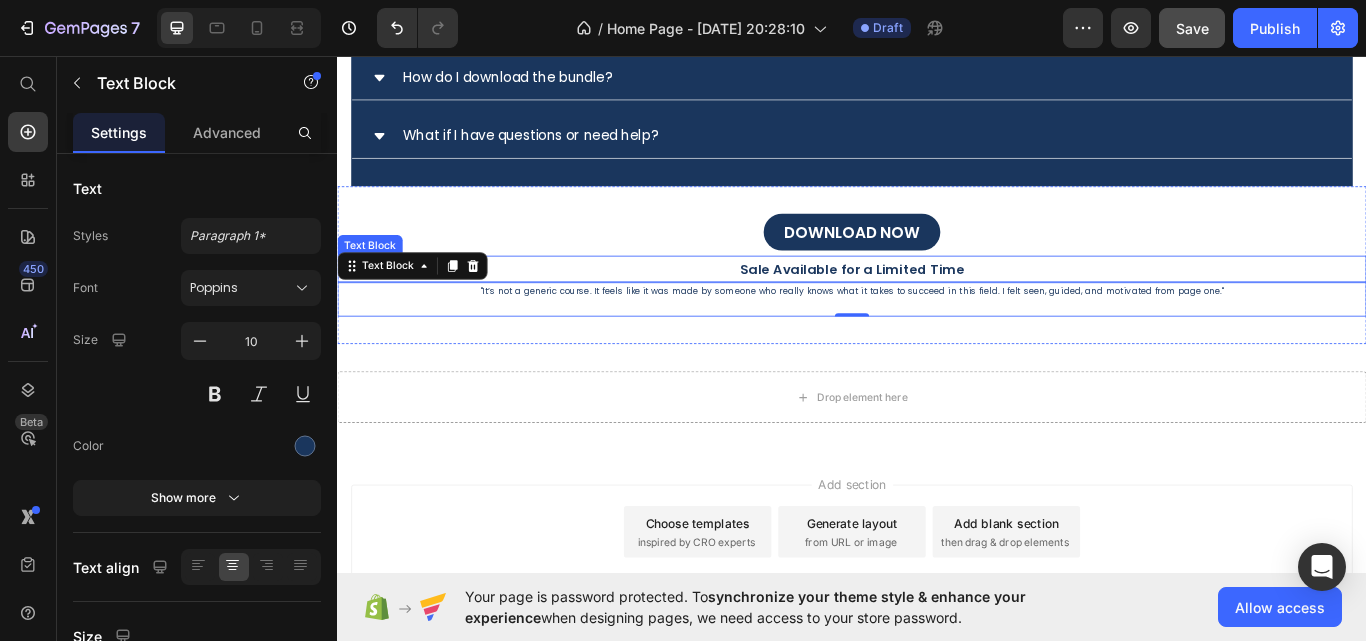 click on "Sale Available for a Limited Time" at bounding box center [937, 305] 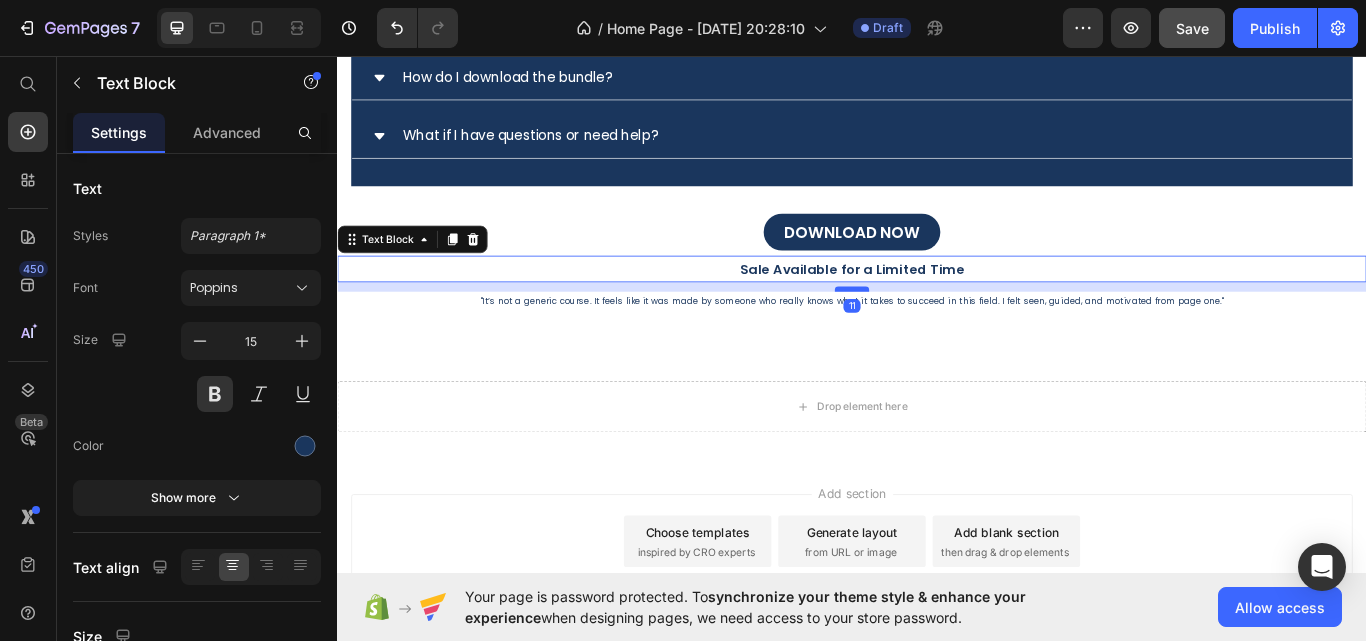 drag, startPoint x: 931, startPoint y: 317, endPoint x: 931, endPoint y: 328, distance: 11 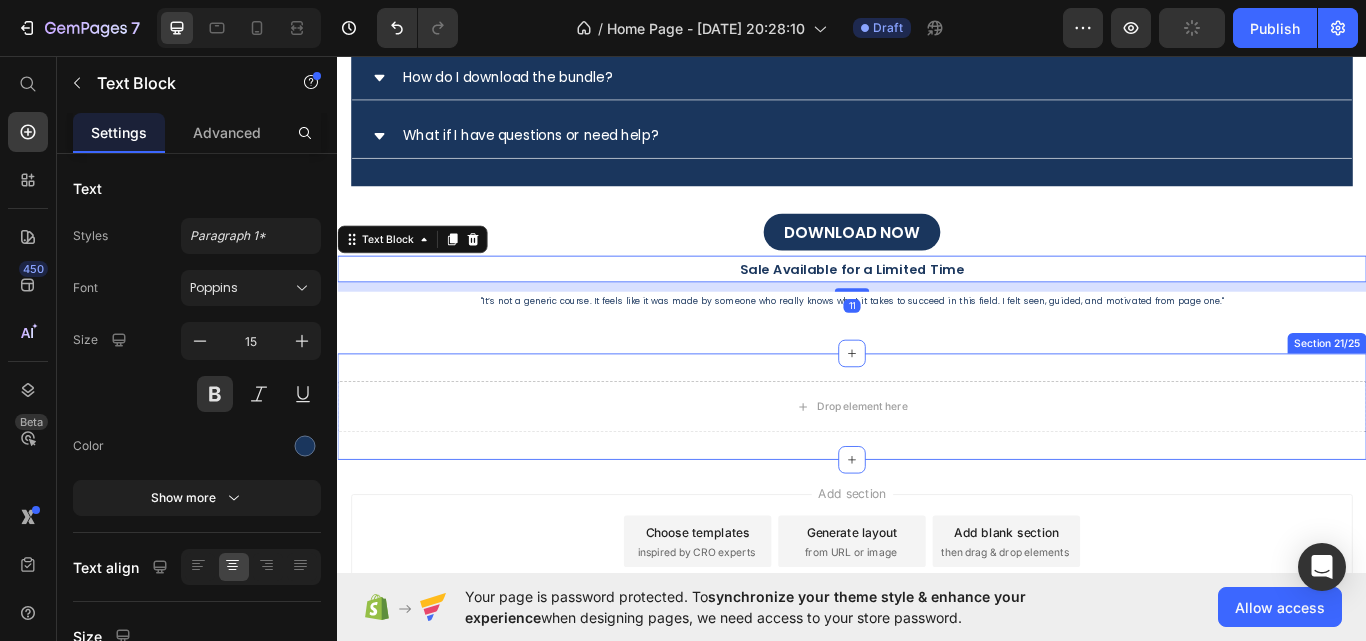 drag, startPoint x: 1370, startPoint y: 425, endPoint x: 1335, endPoint y: 432, distance: 35.69314 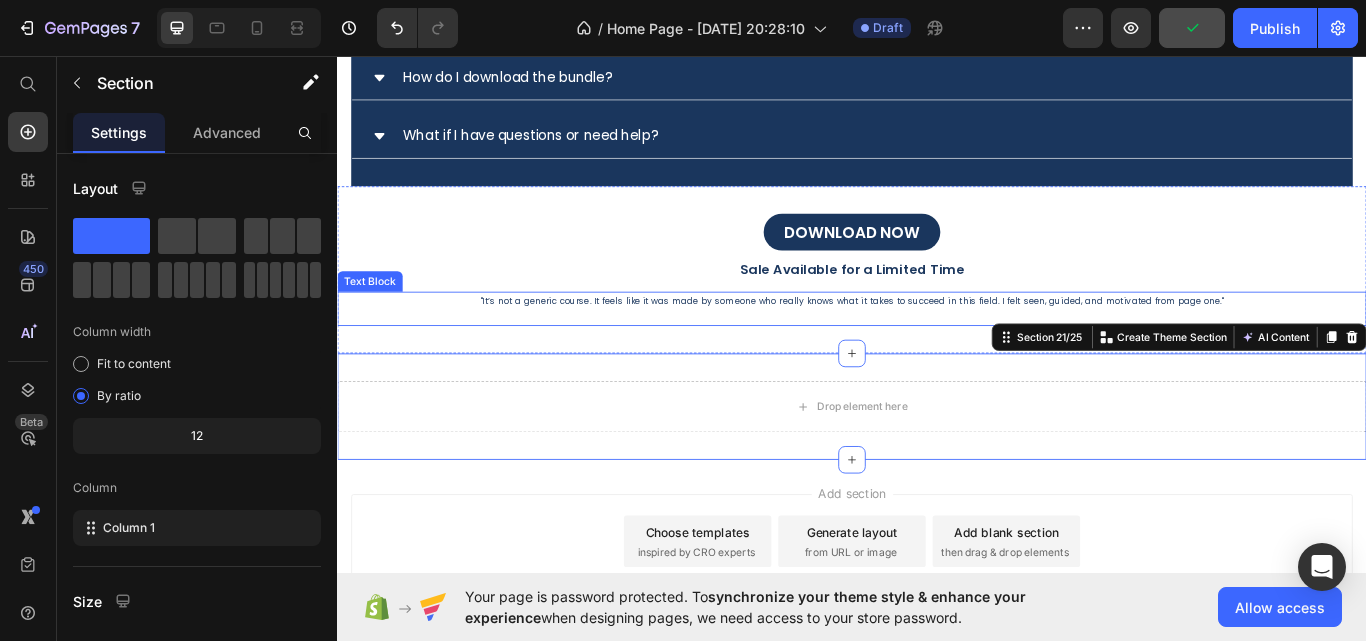 click on ""It’s not a generic course. It feels like it was made by someone who really knows what it takes to succeed in this field. I felt seen, guided, and motivated from page one."" at bounding box center (937, 343) 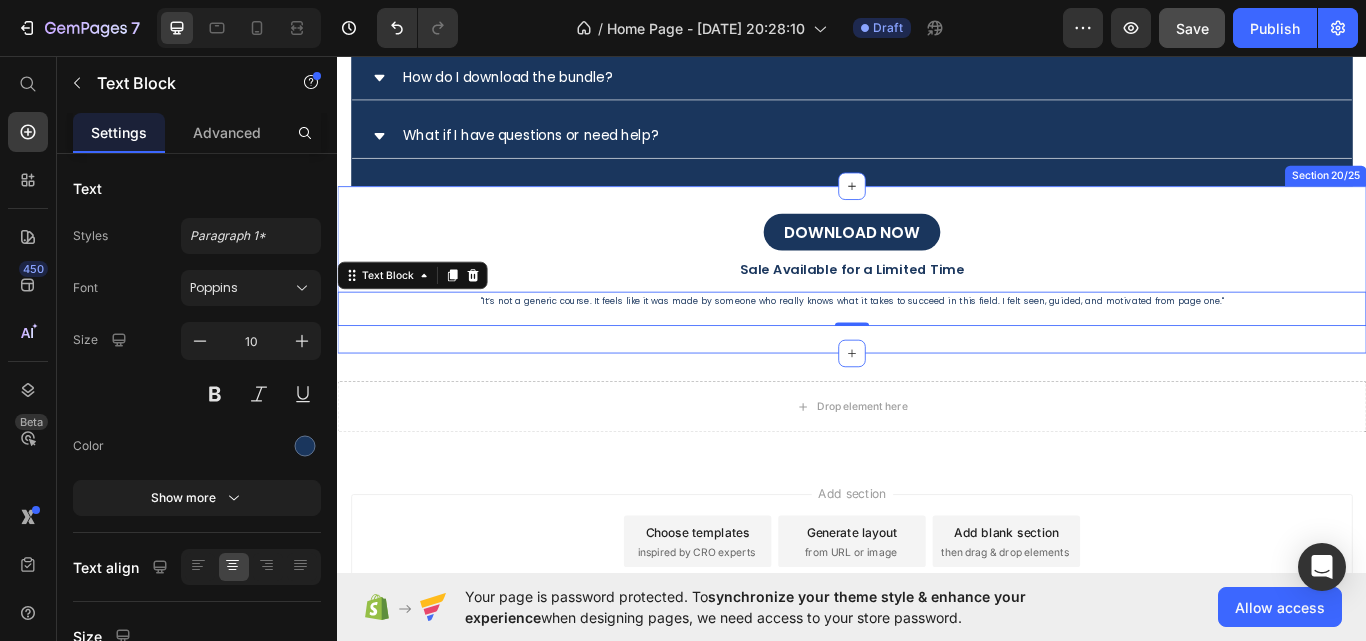 click on "DOWNLOAD NOW   Button Sale Available for a Limited Time Text Block "It’s not a generic course. It feels like it was made by someone who really knows what it takes to succeed in this field. I felt seen, guided, and motivated from page one."   Text Block   0 Section 20/25" at bounding box center (937, 306) 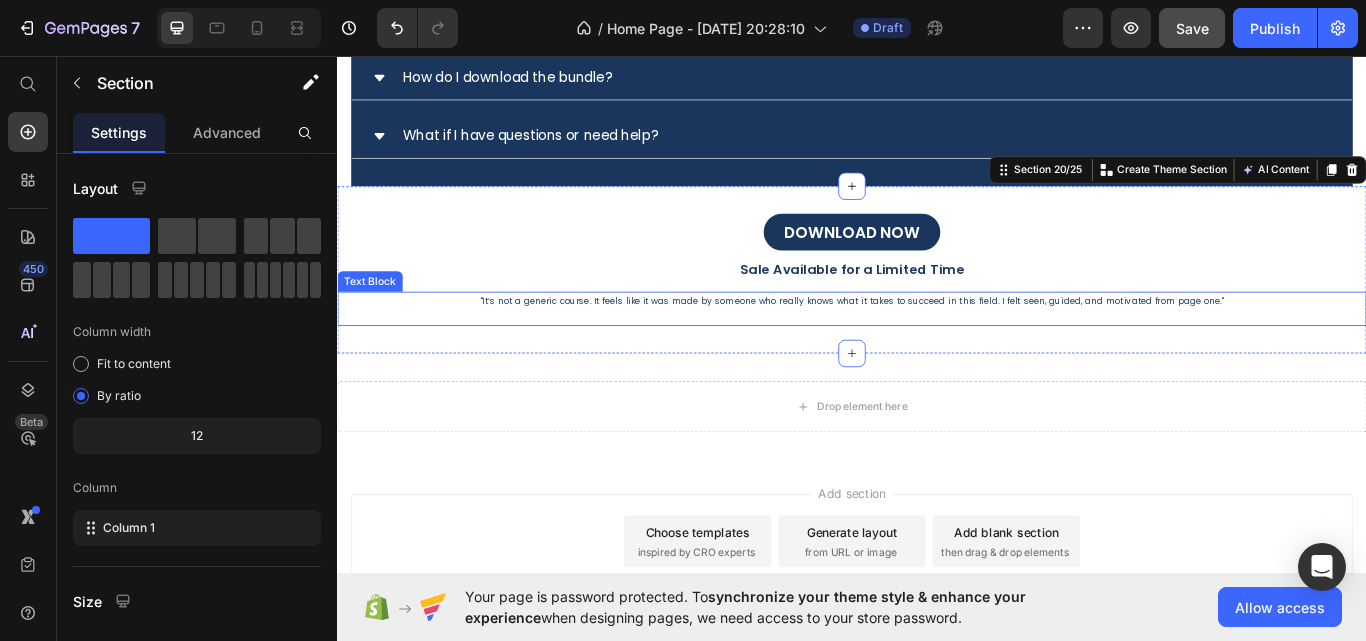 click on ""It’s not a generic course. It feels like it was made by someone who really knows what it takes to succeed in this field. I felt seen, guided, and motivated from page one."" at bounding box center [937, 343] 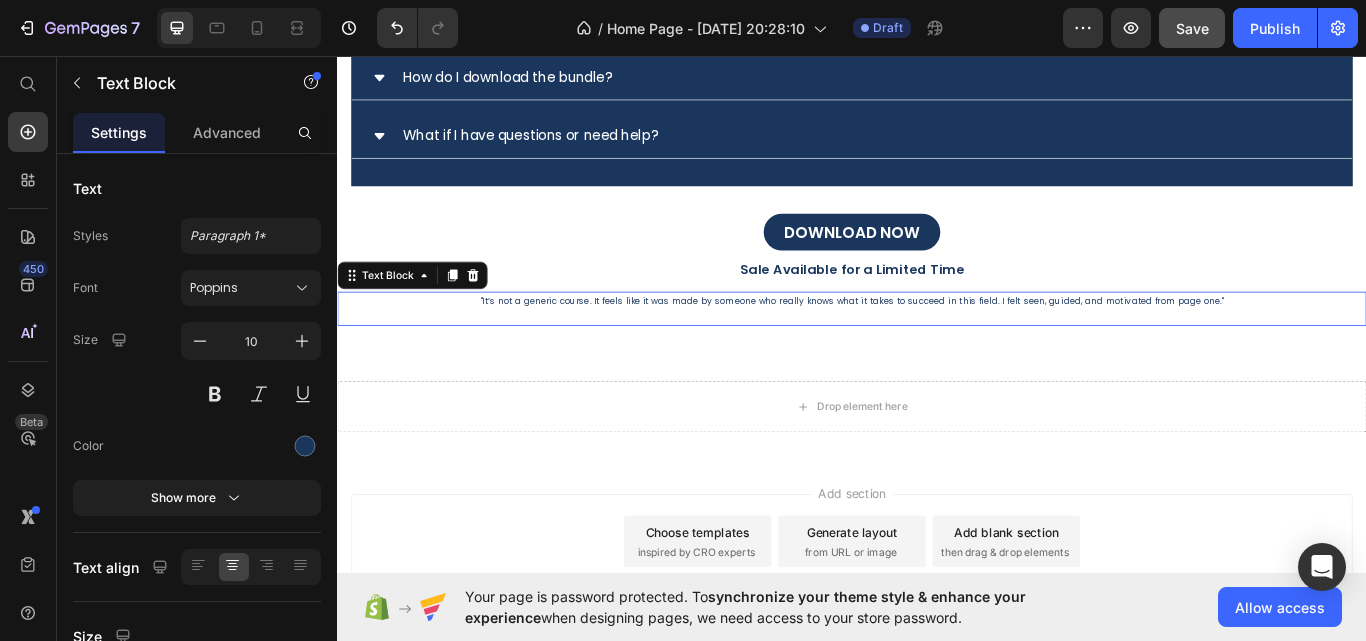 click on ""It’s not a generic course. It feels like it was made by someone who really knows what it takes to succeed in this field. I felt seen, guided, and motivated from page one."" at bounding box center (937, 343) 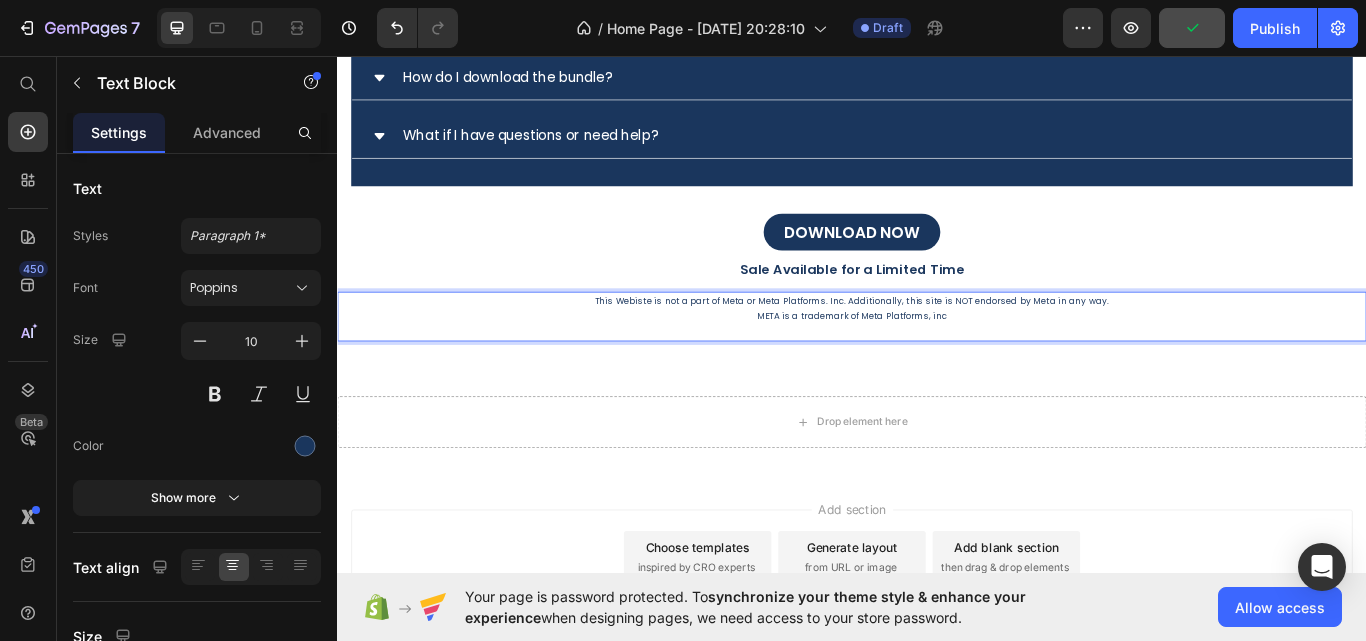 click on "META is a trademark of Meta Platforms, inc" at bounding box center [937, 361] 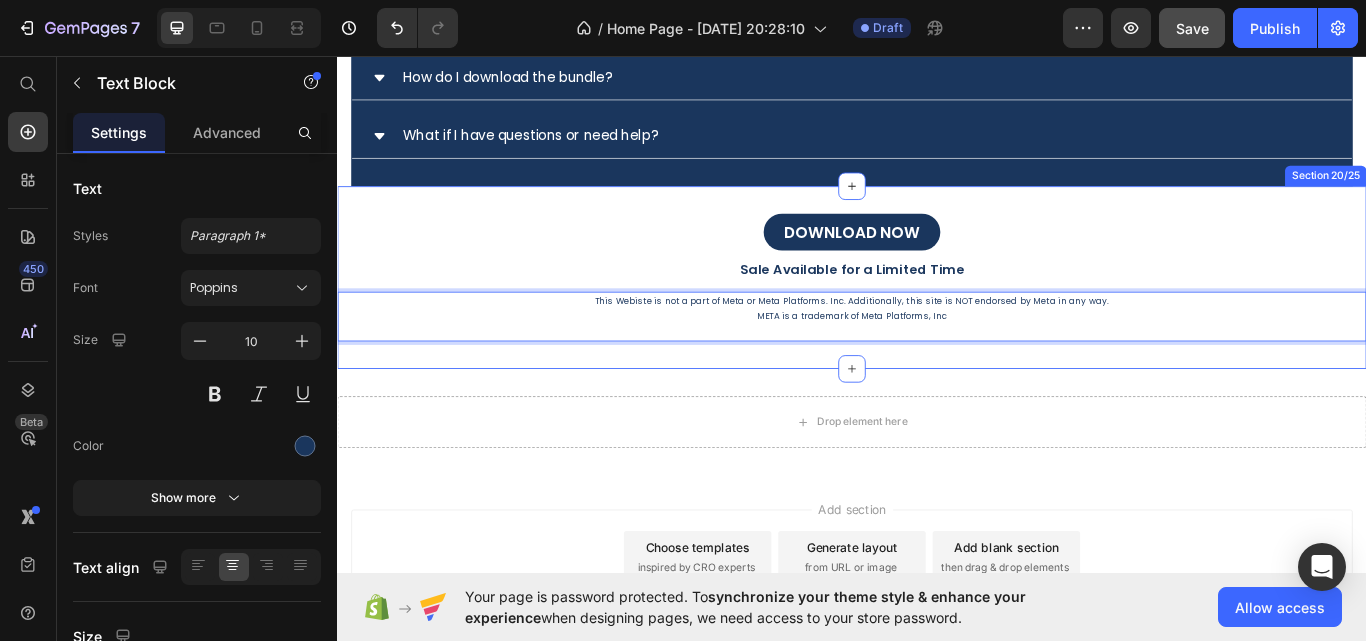 click on "DOWNLOAD NOW   Button Sale Available for a Limited Time Text Block This Webiste is not a part of Meta or Meta Platforms. Inc. Additionally, this site is NOT endorsed by Meta in any way.  META is a trademark of Meta Platforms, Inc Text Block   0 Section 20/25" at bounding box center (937, 315) 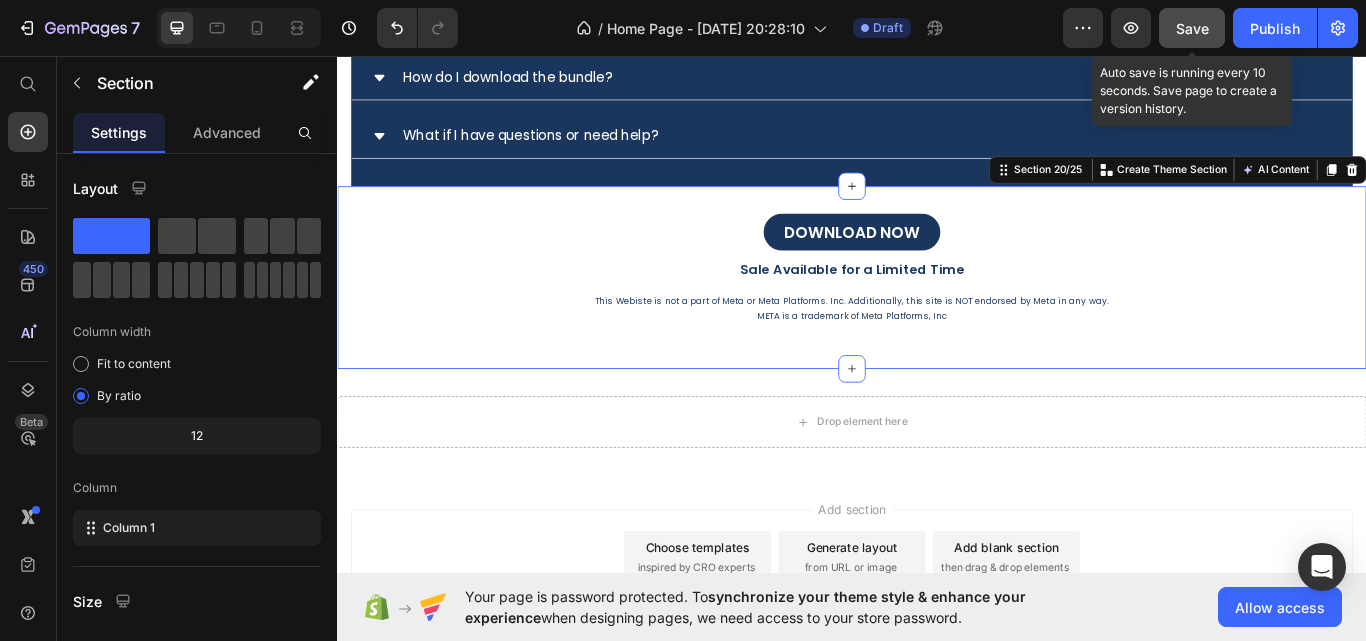 click on "Save" at bounding box center [1192, 28] 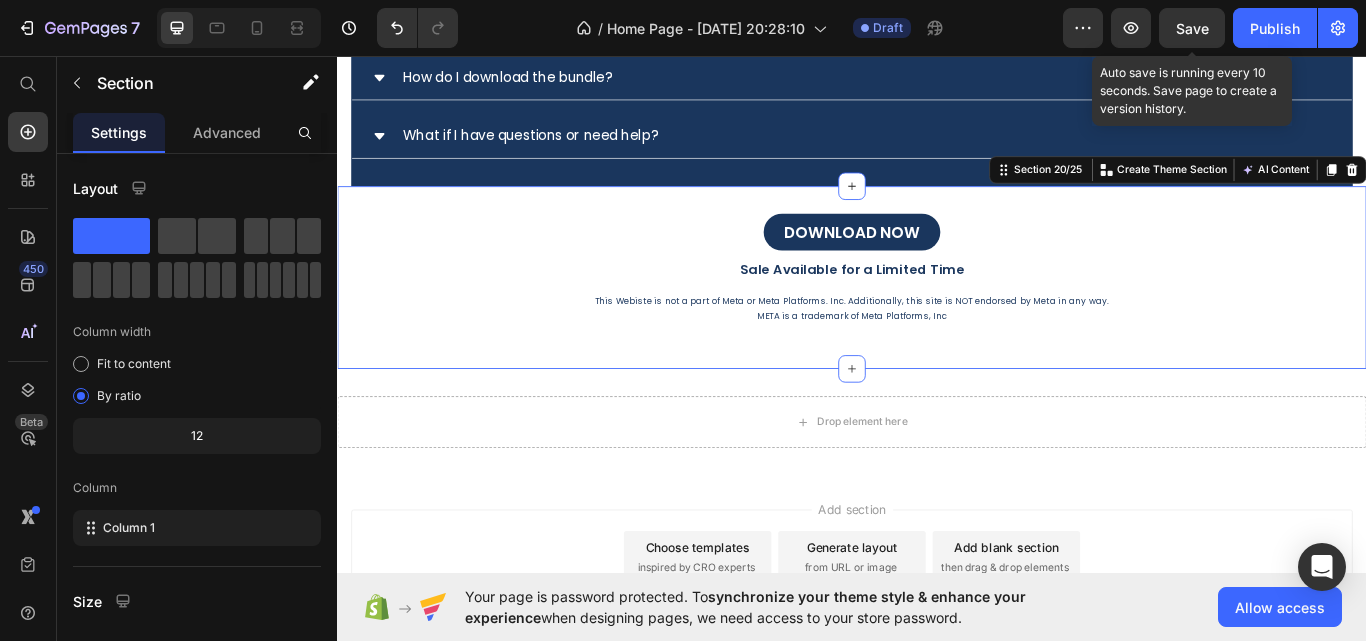 click on "Save" 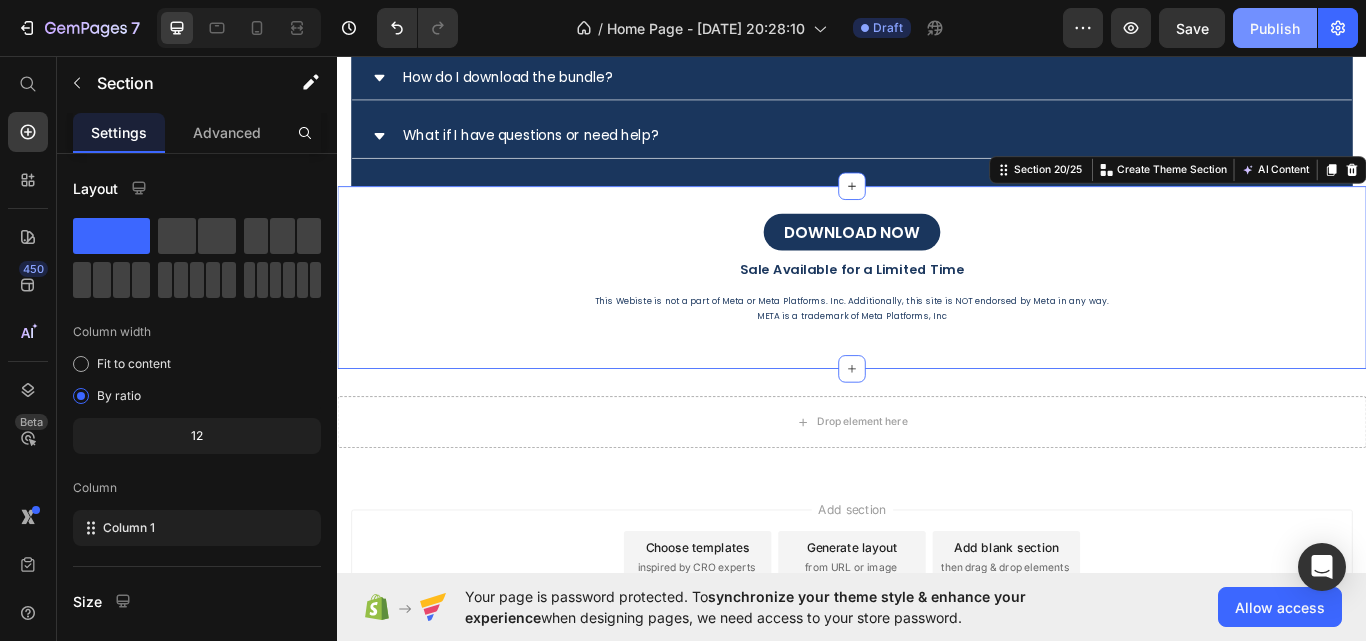 click on "Publish" at bounding box center [1275, 28] 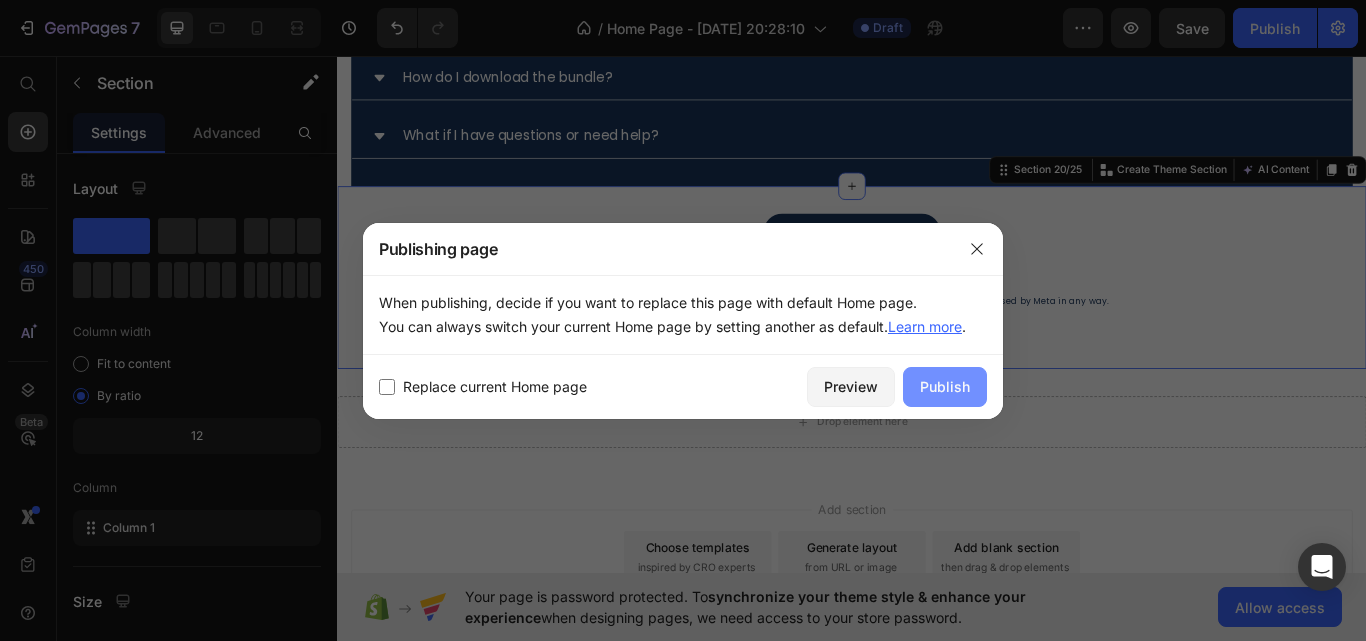 click on "Publish" at bounding box center (945, 386) 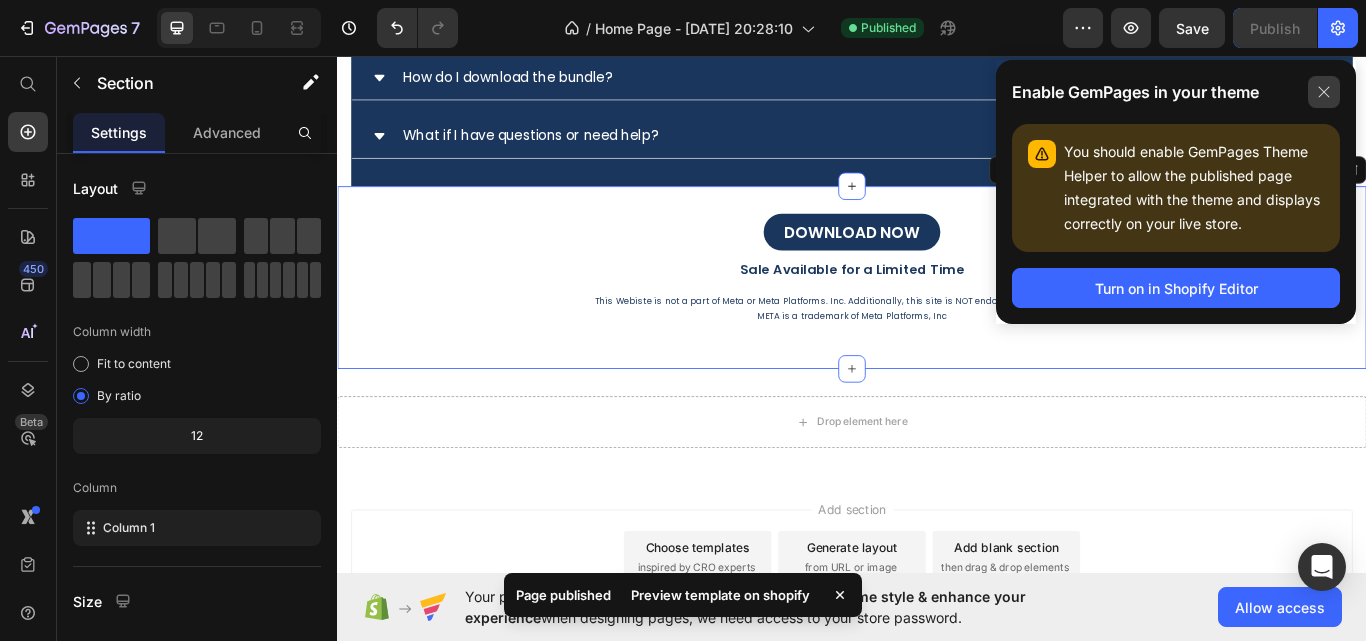 click 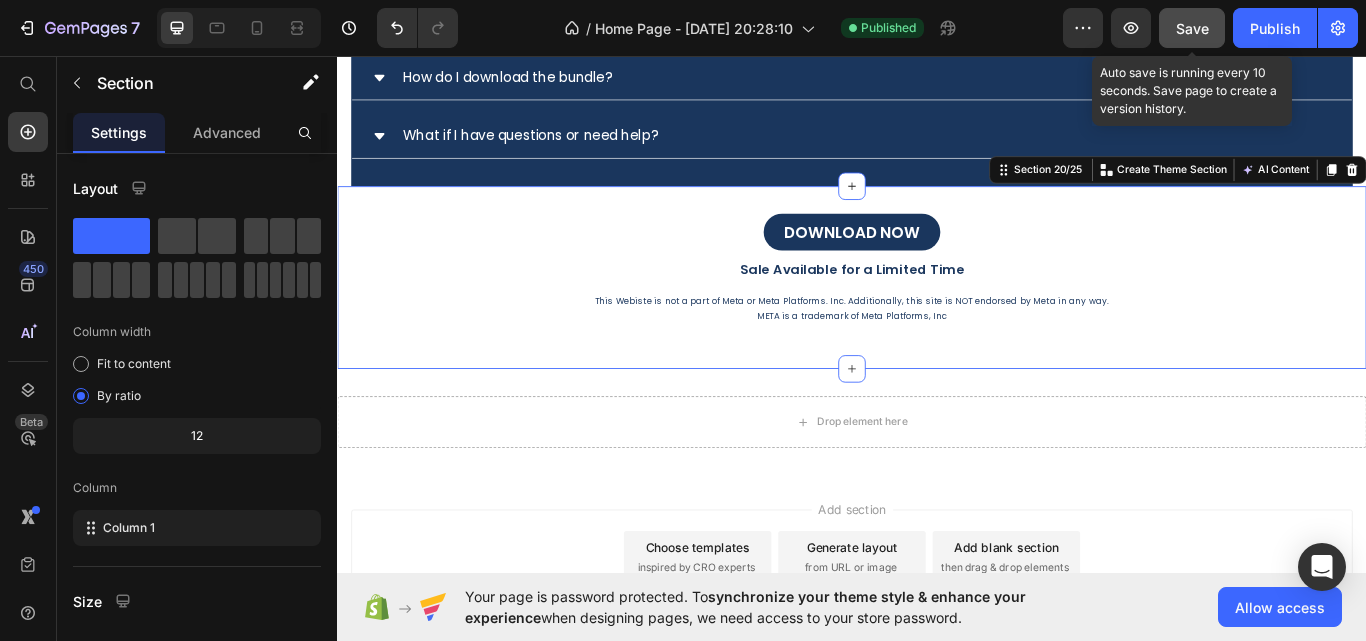 click on "Save" 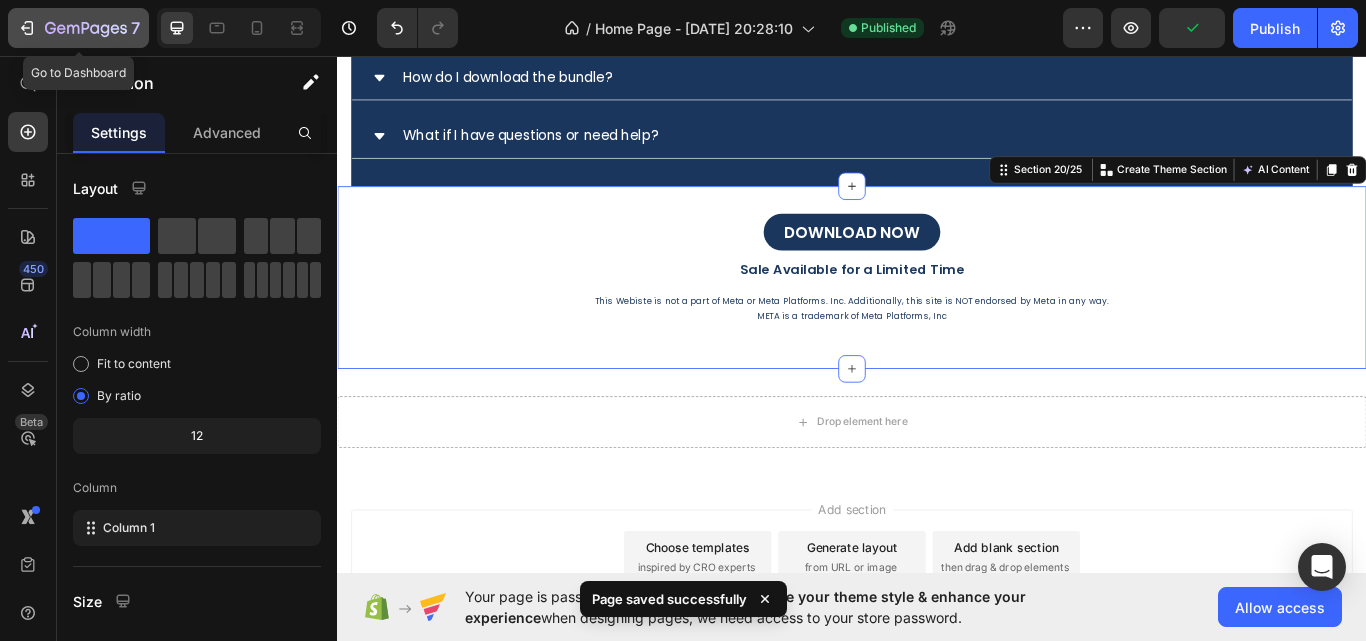 click on "7" at bounding box center [78, 28] 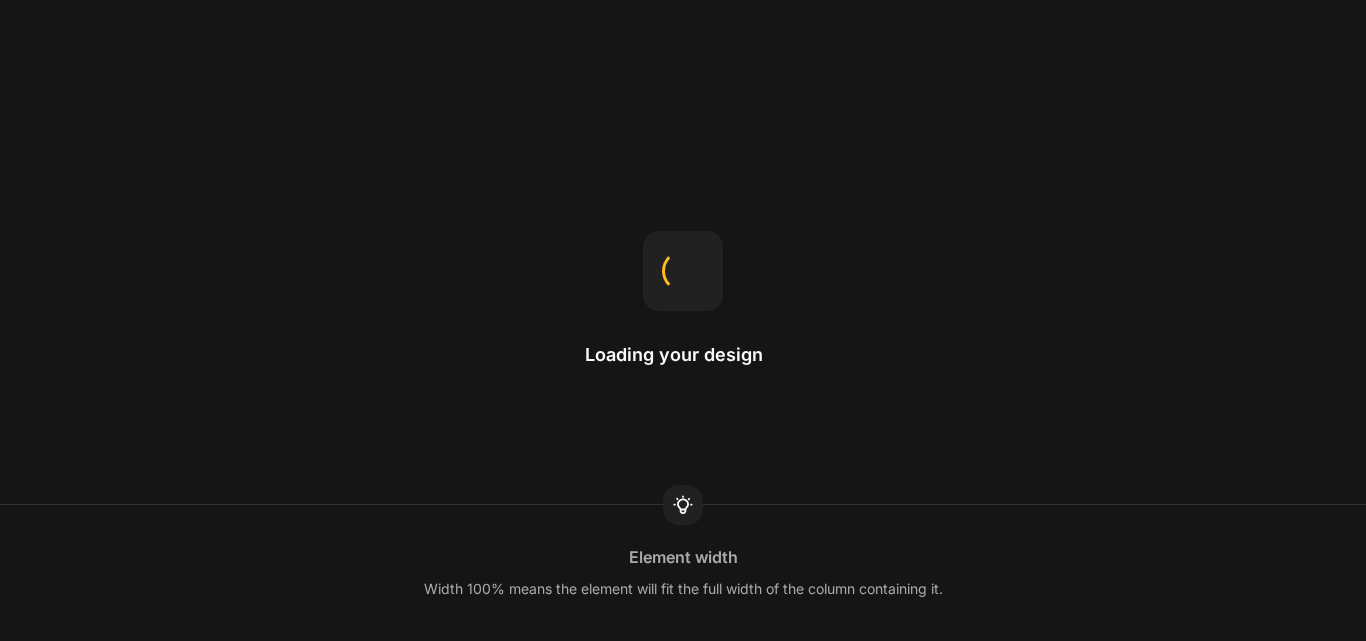 scroll, scrollTop: 0, scrollLeft: 0, axis: both 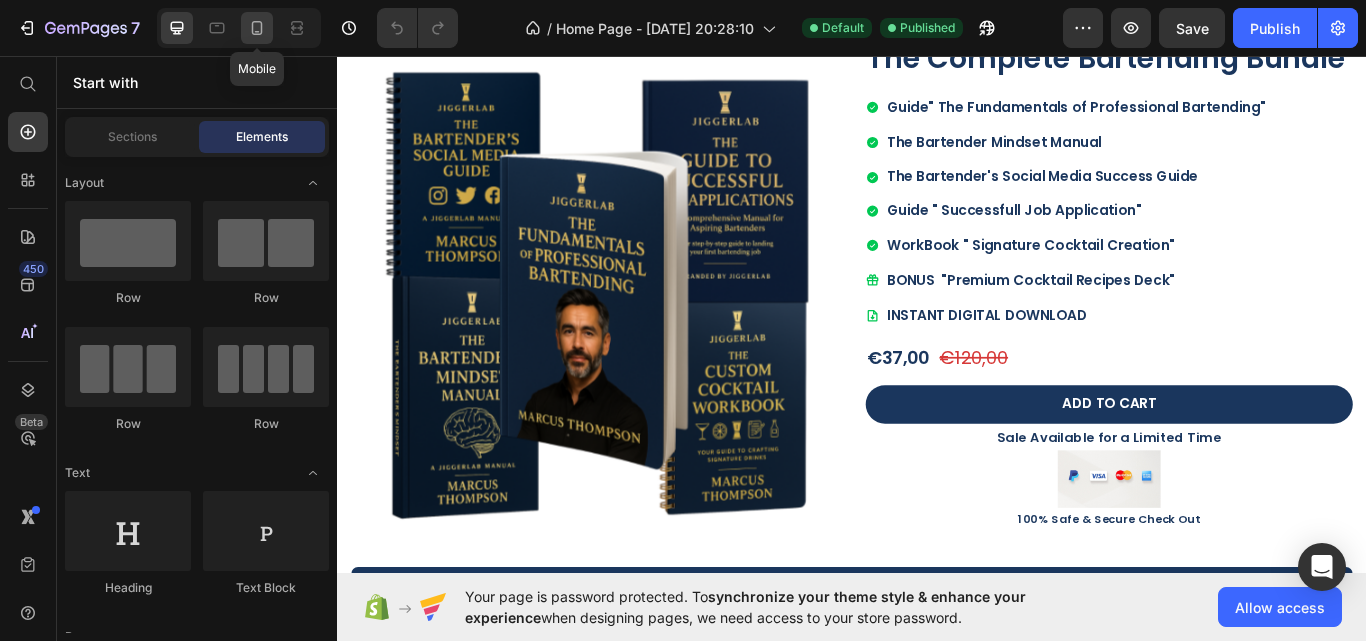 click 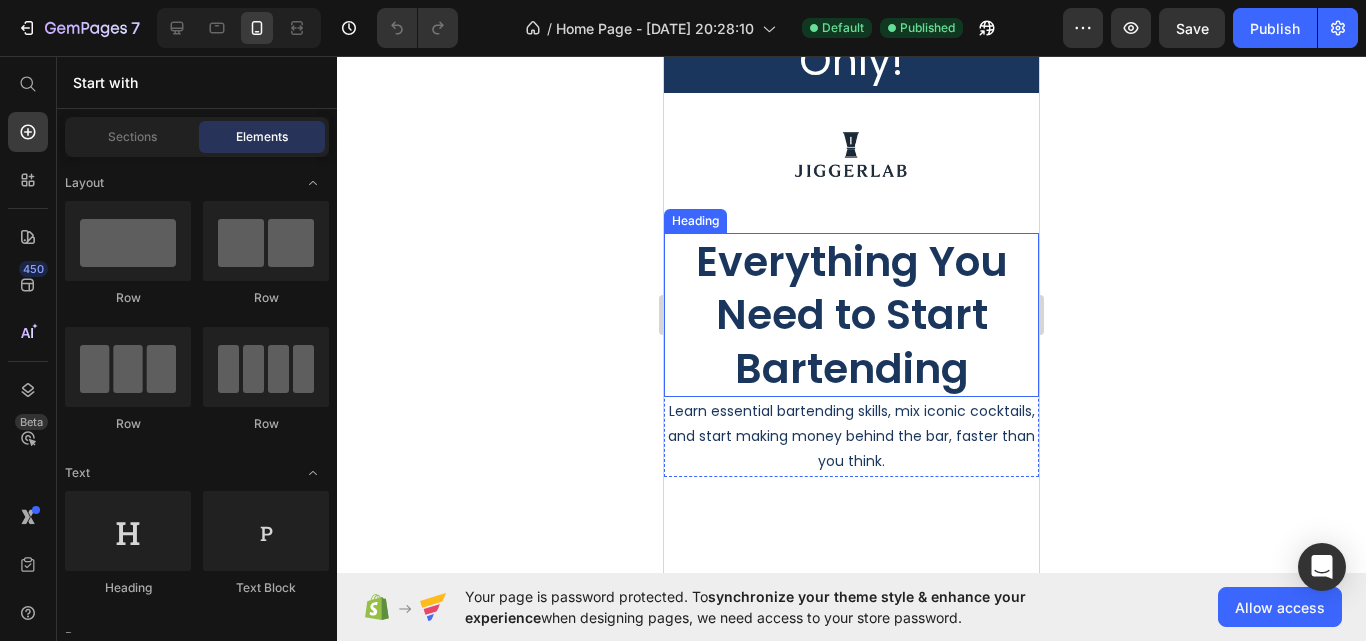 scroll, scrollTop: 29, scrollLeft: 0, axis: vertical 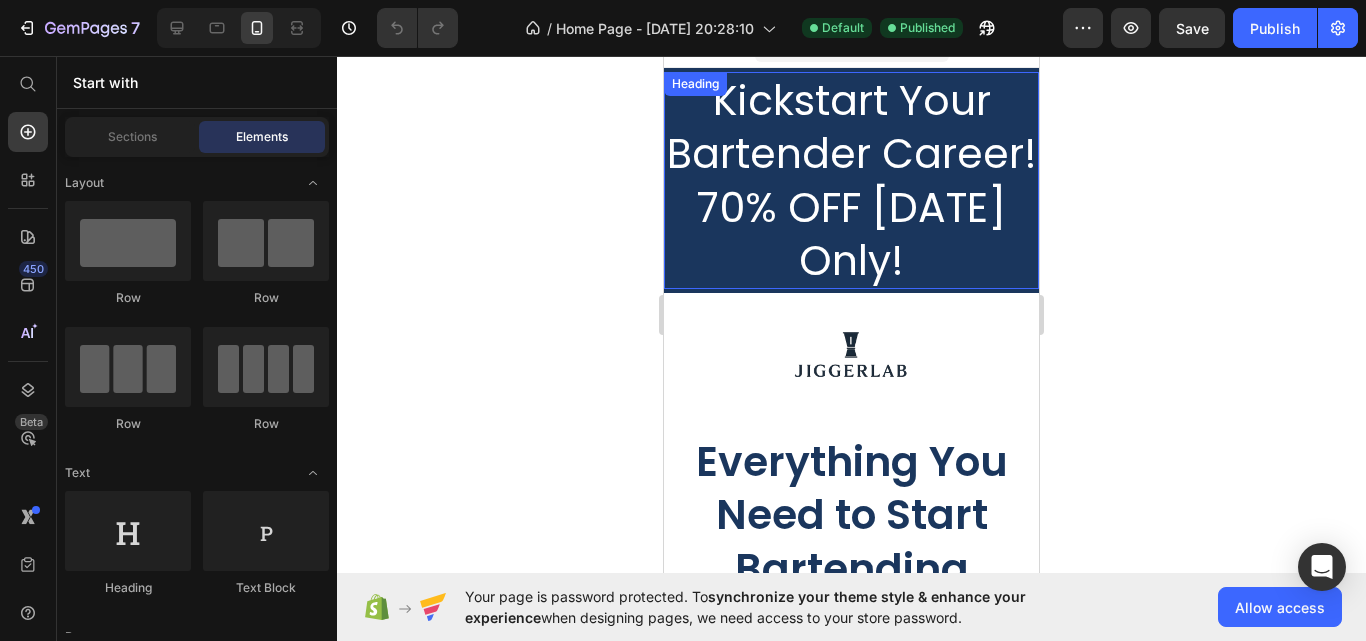 click on "Kickstart Your Bartender Career! 70% OFF [DATE] Only!" at bounding box center [851, 180] 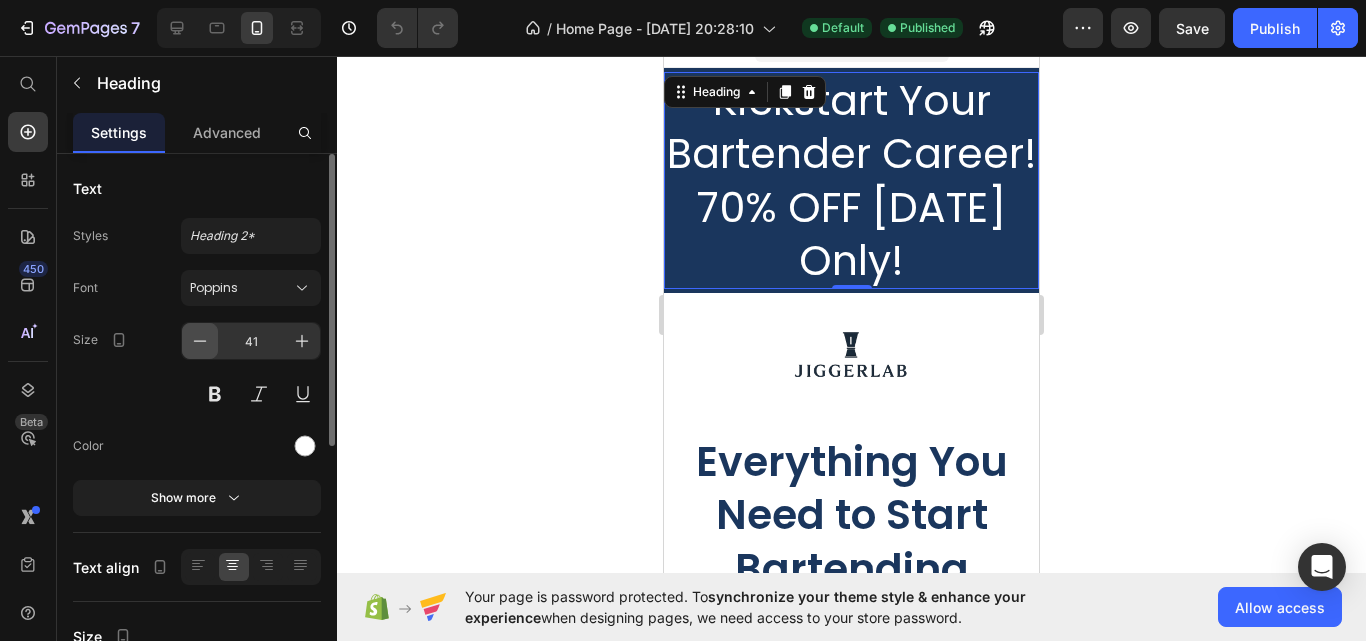 click 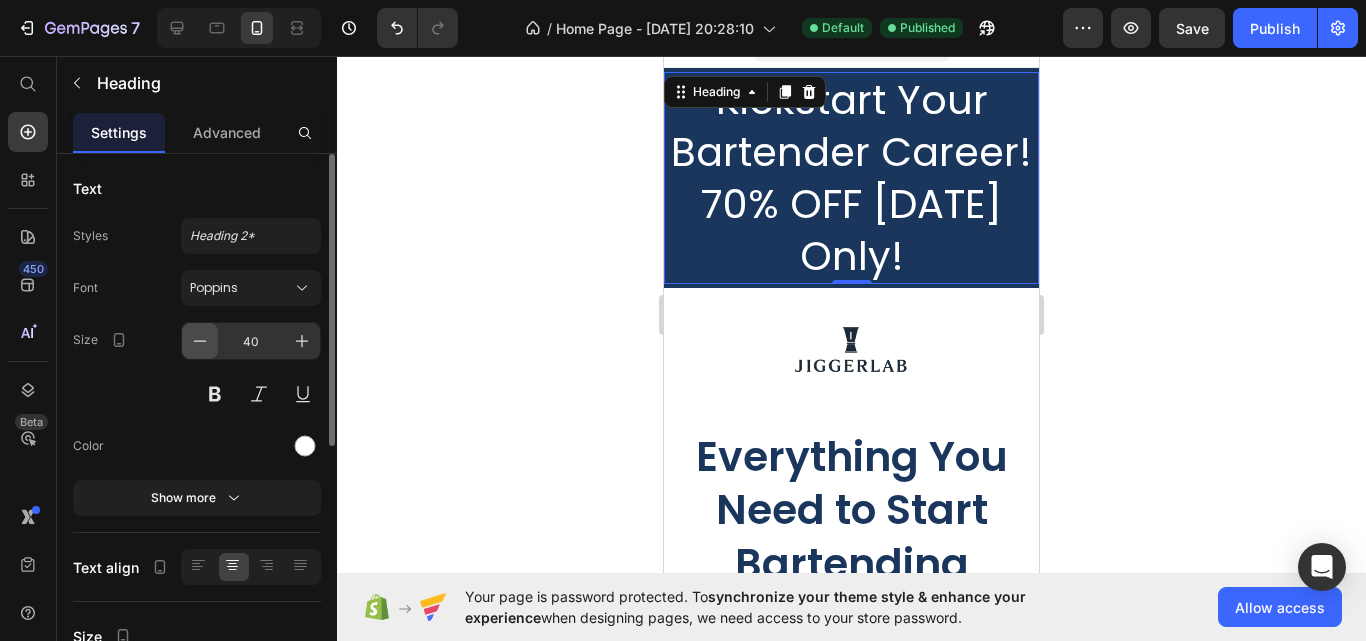 click 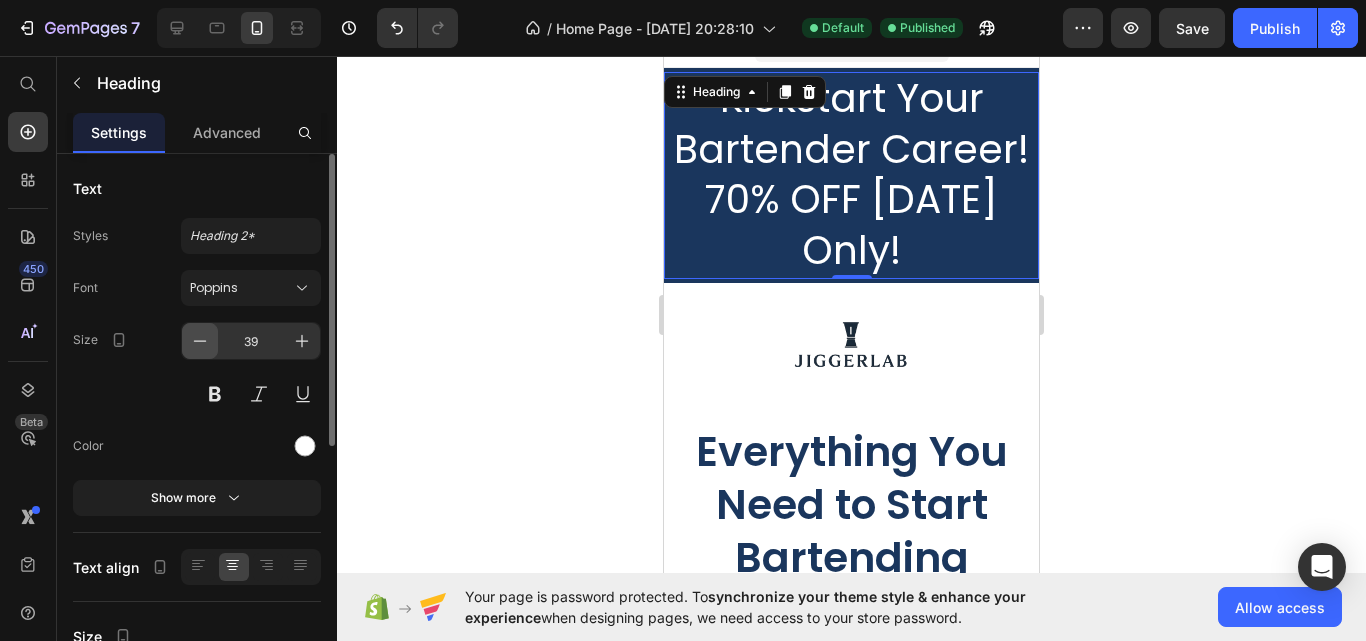 click 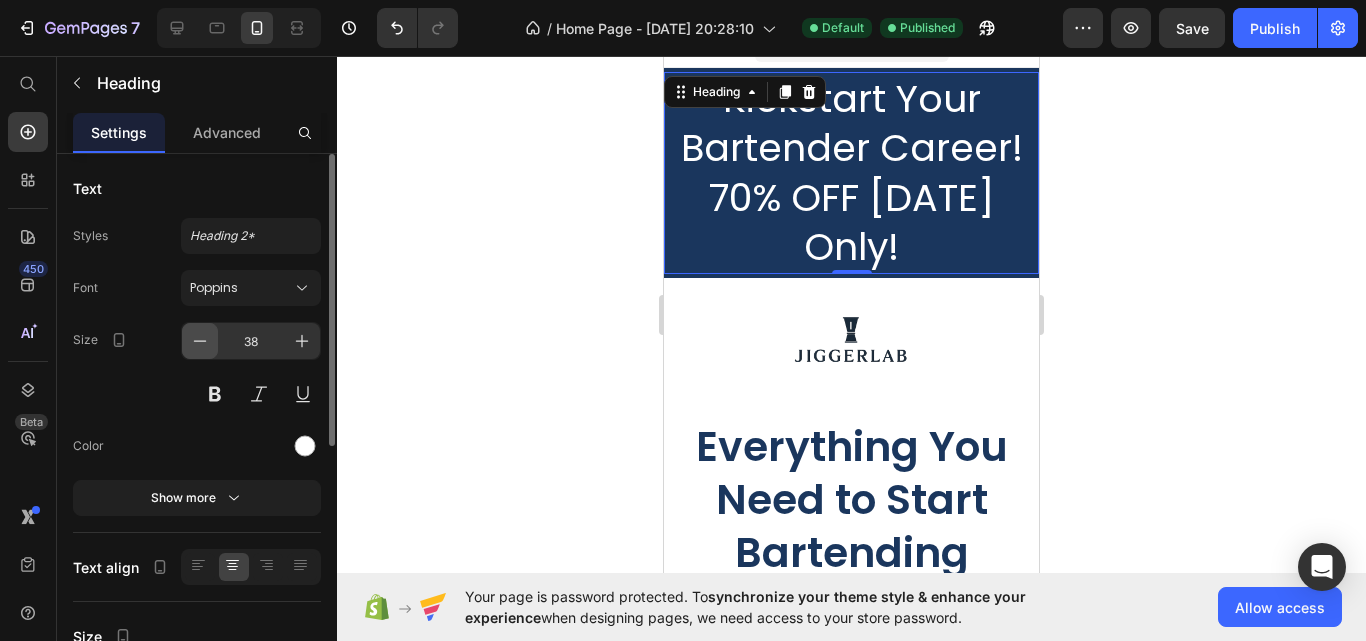 click 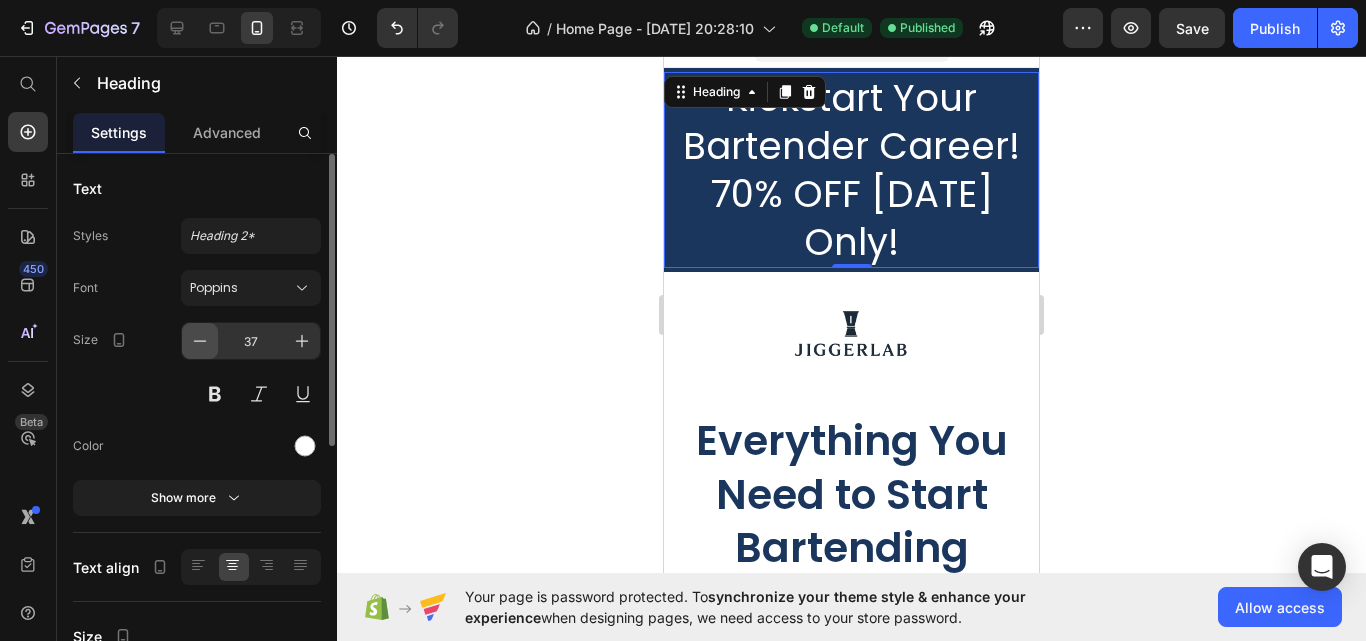click 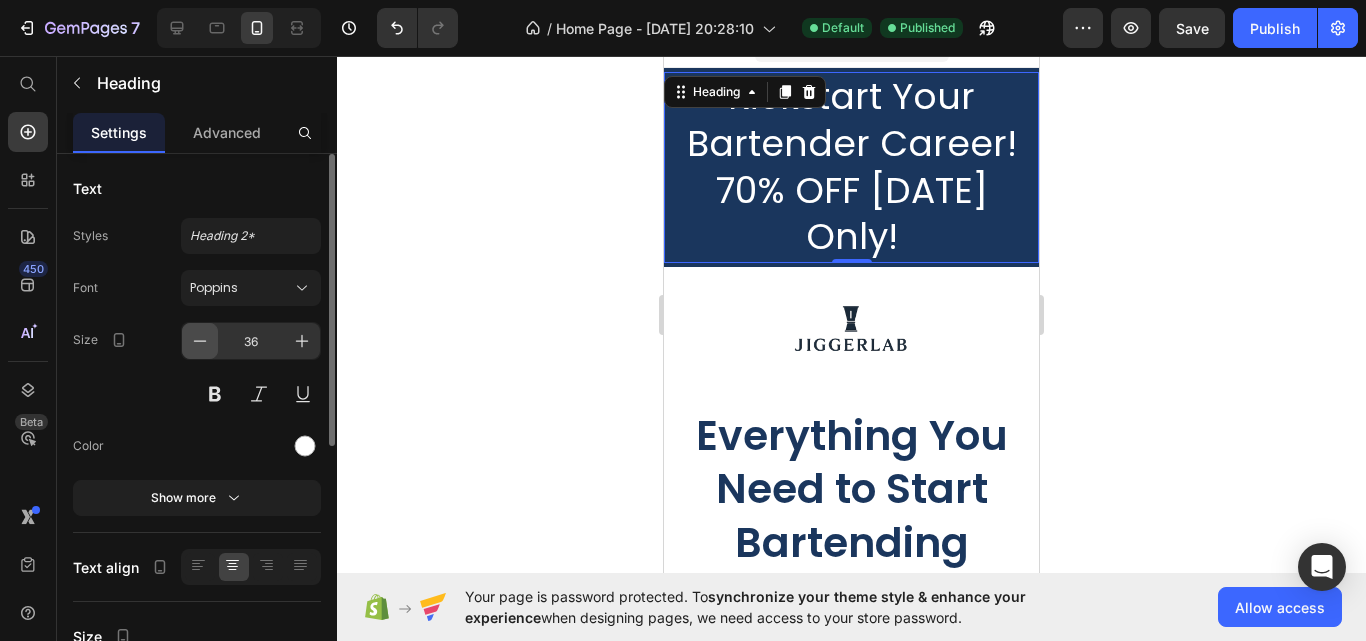 click 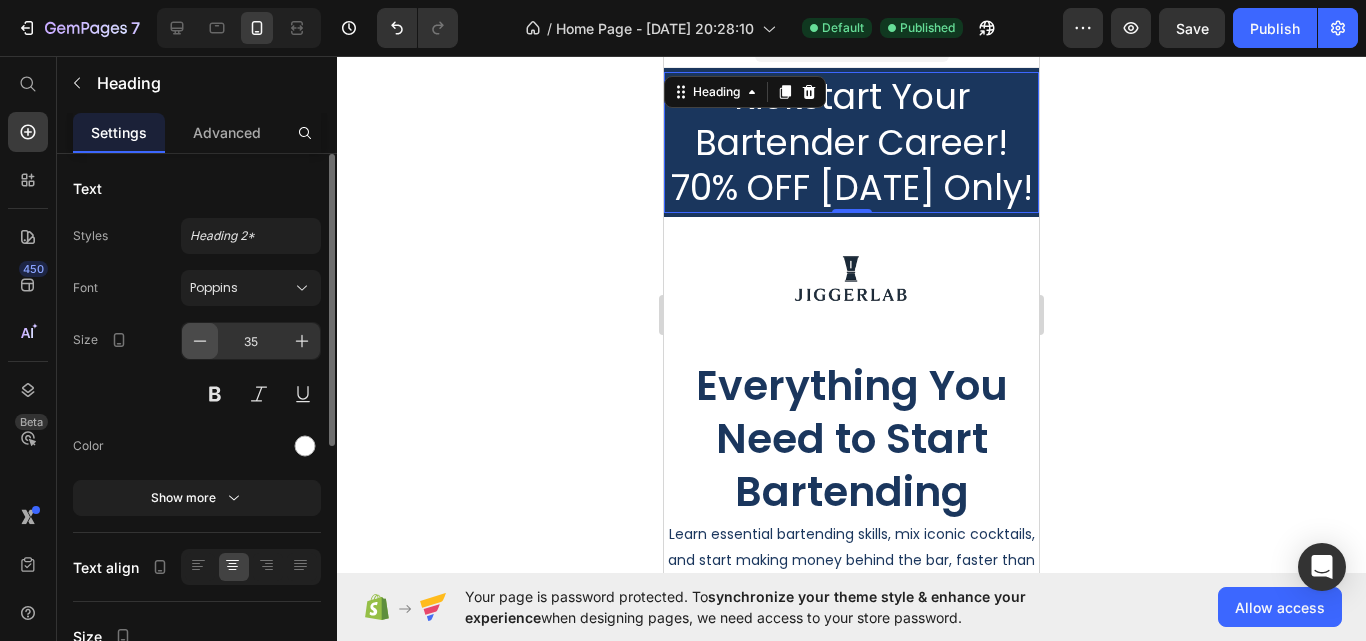 click 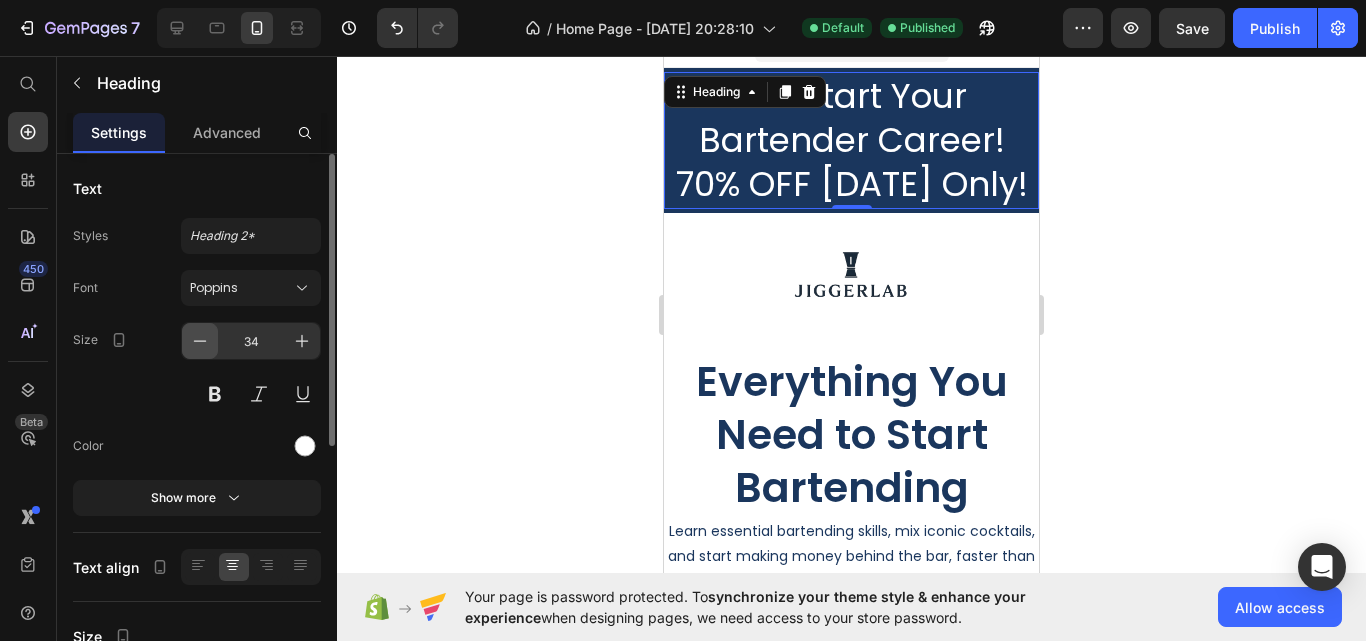 click 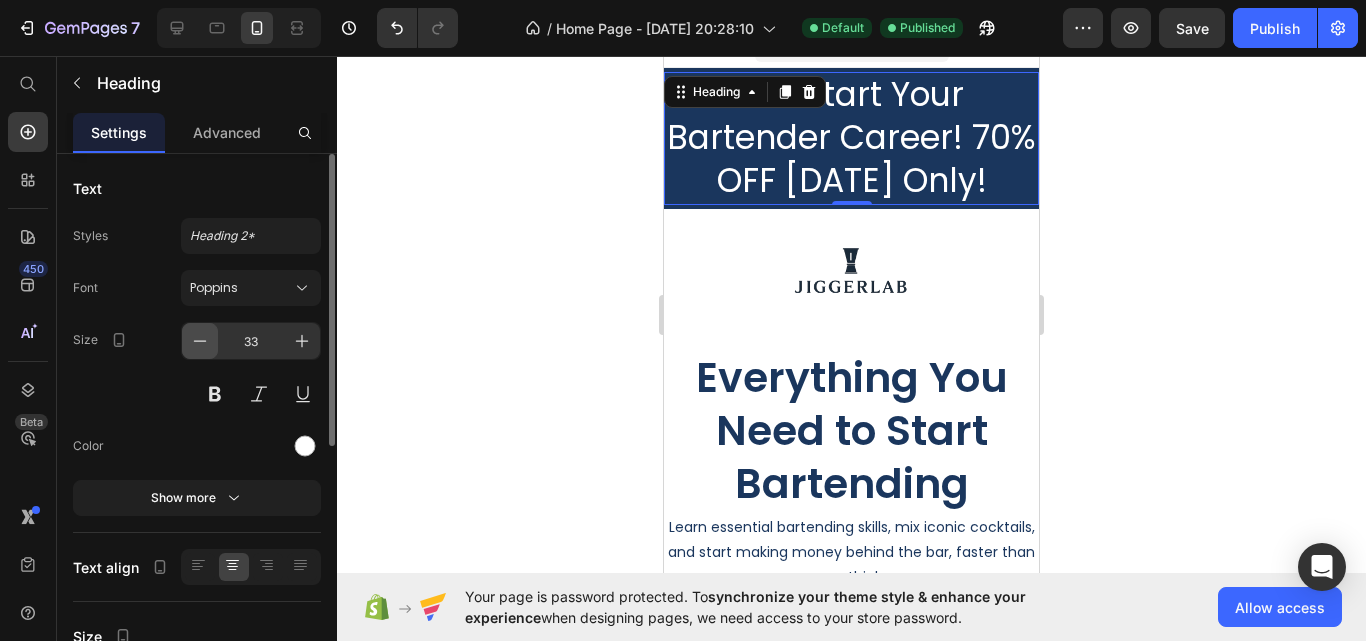 click 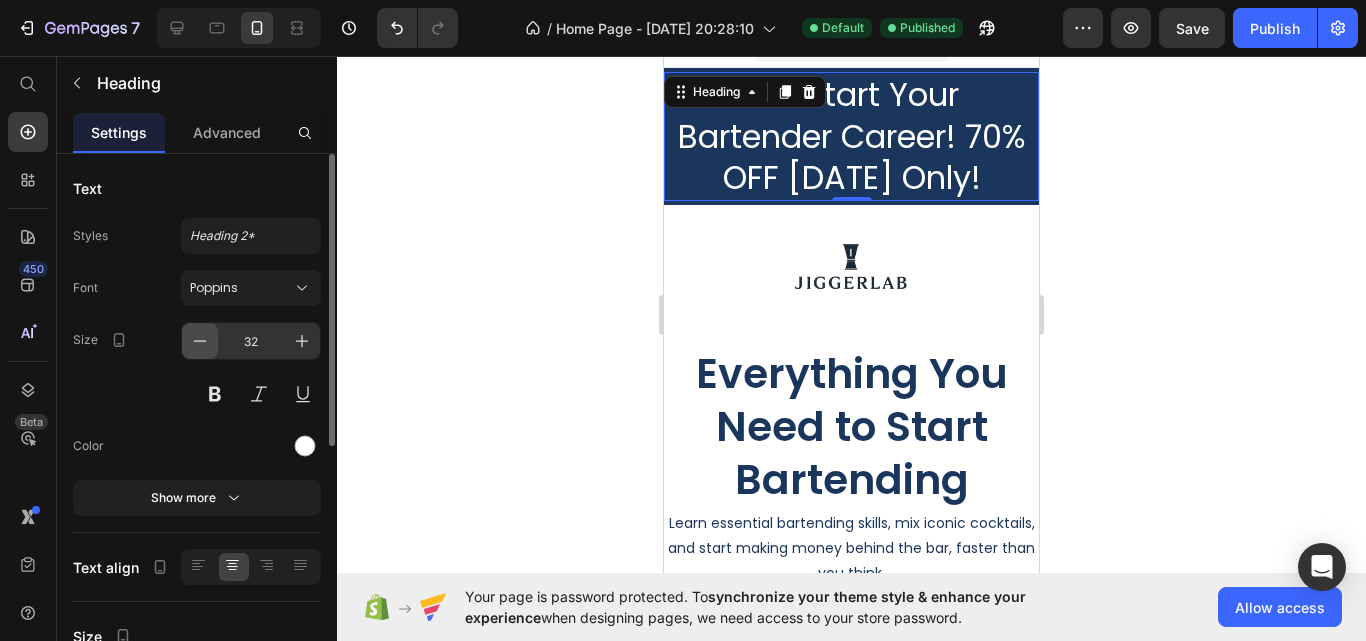 click 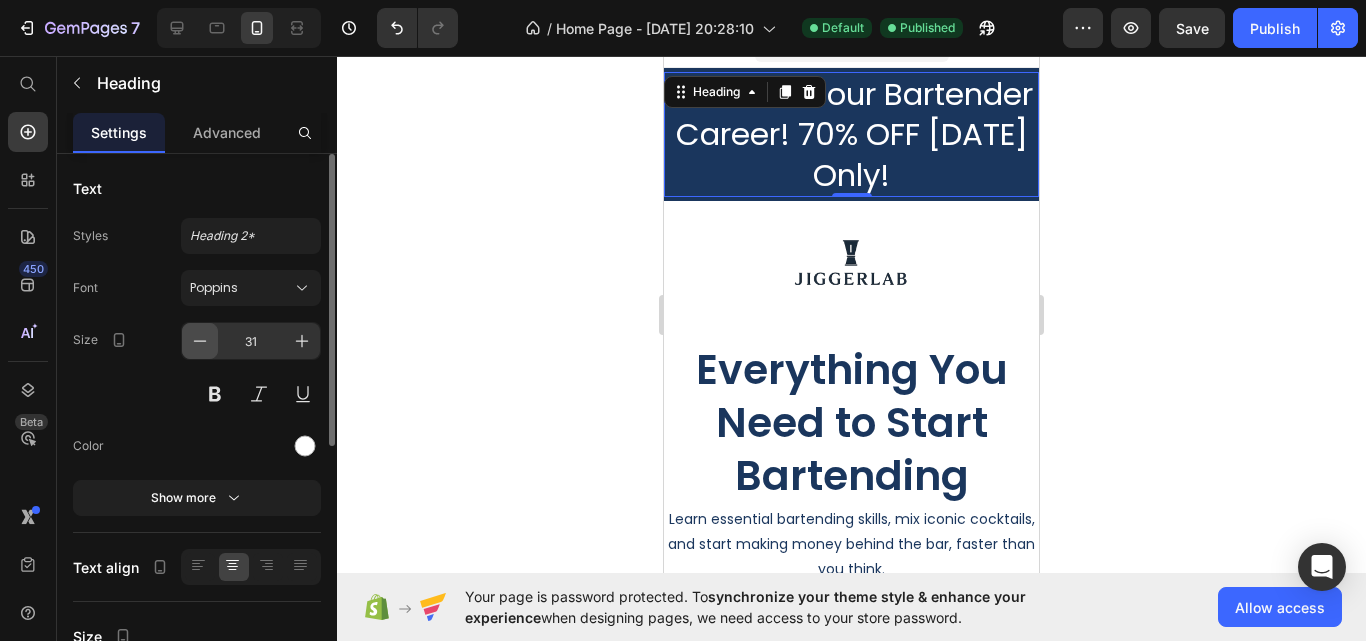 click 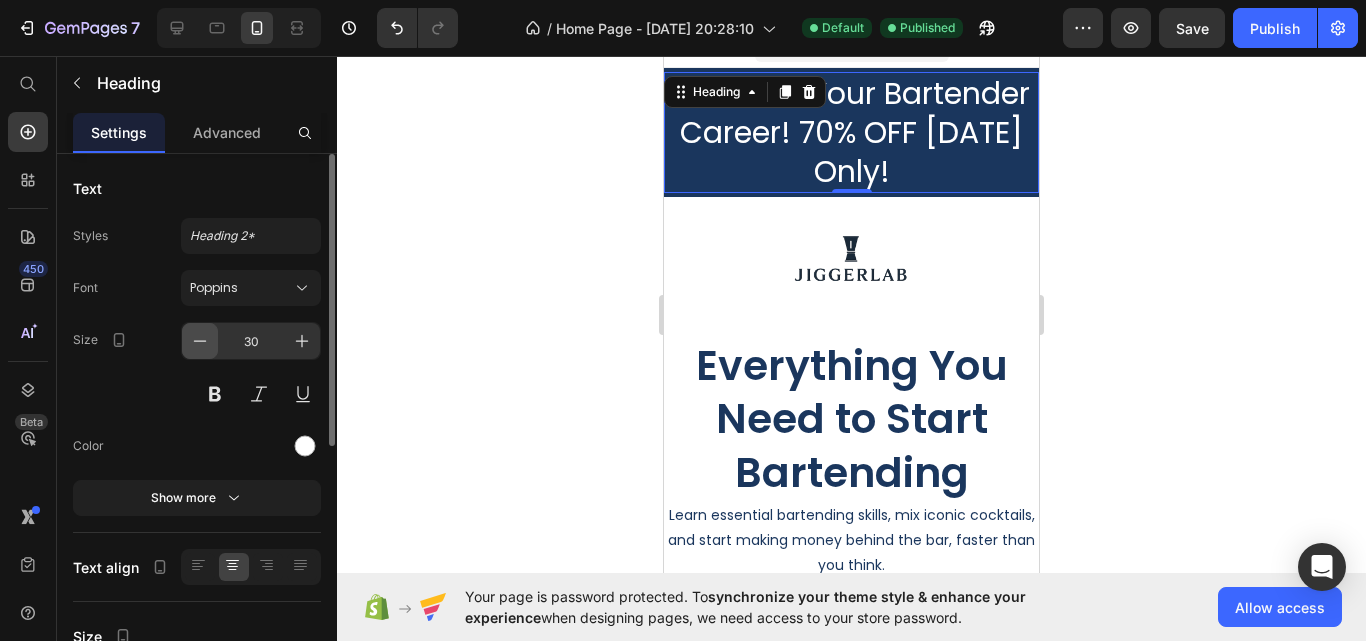 click 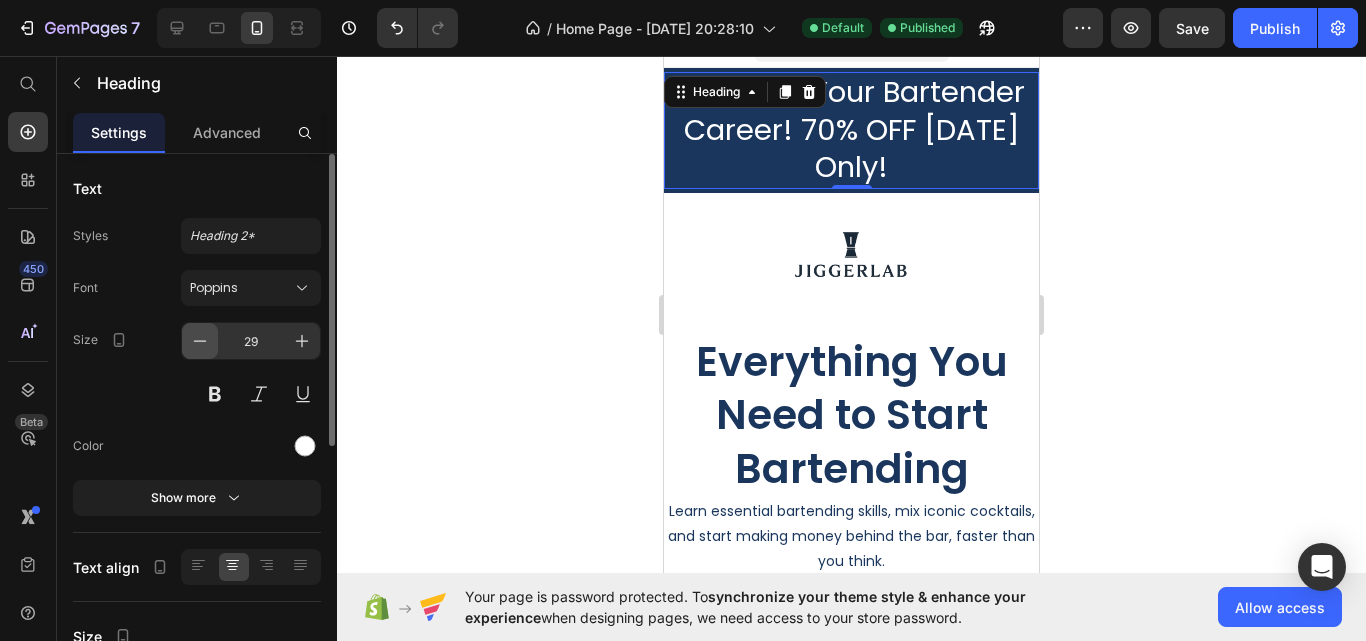 click 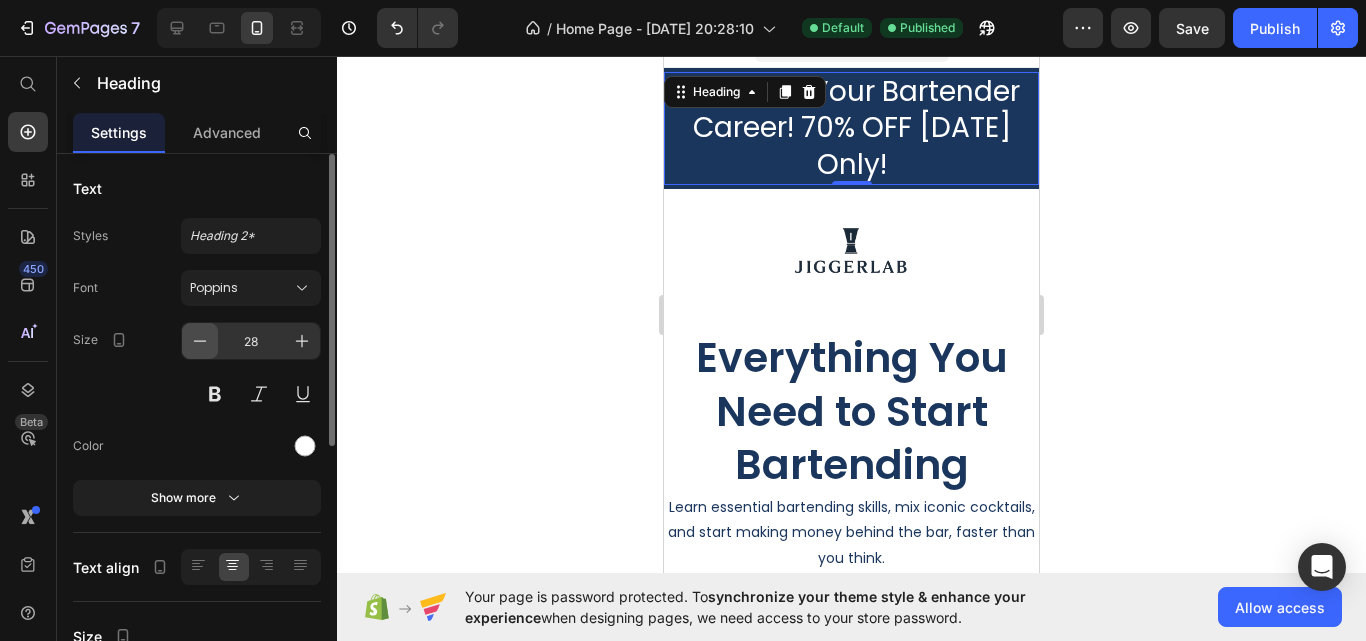 click 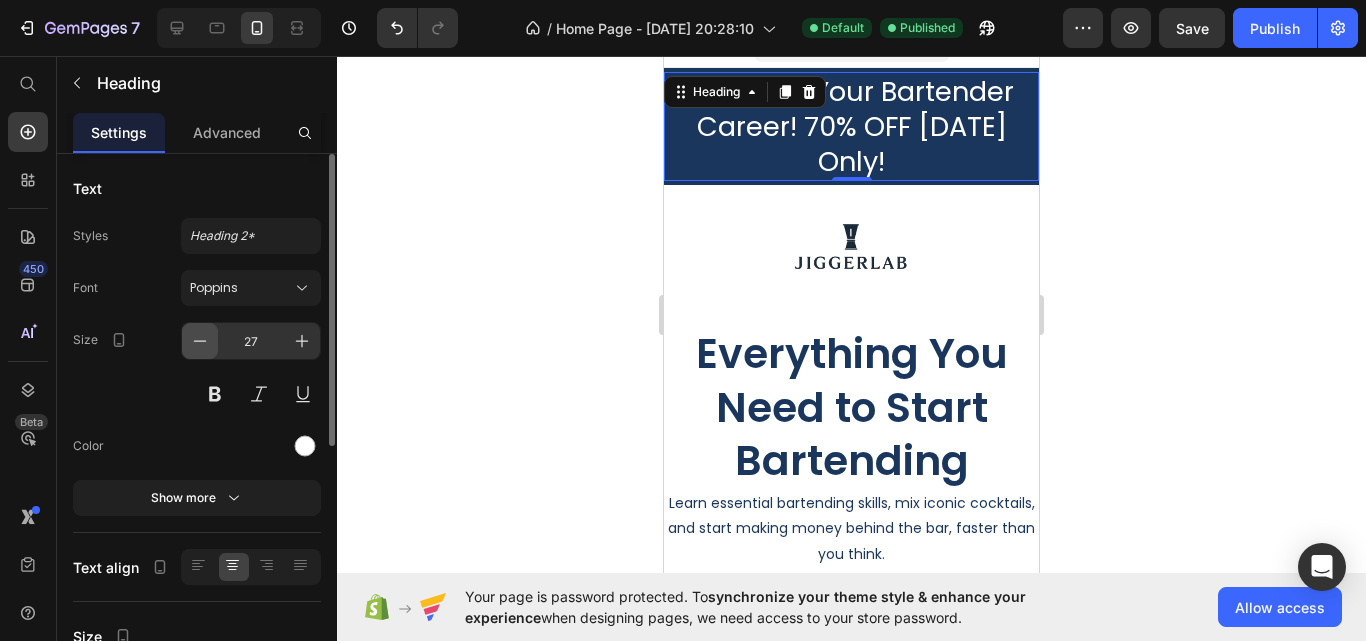 click 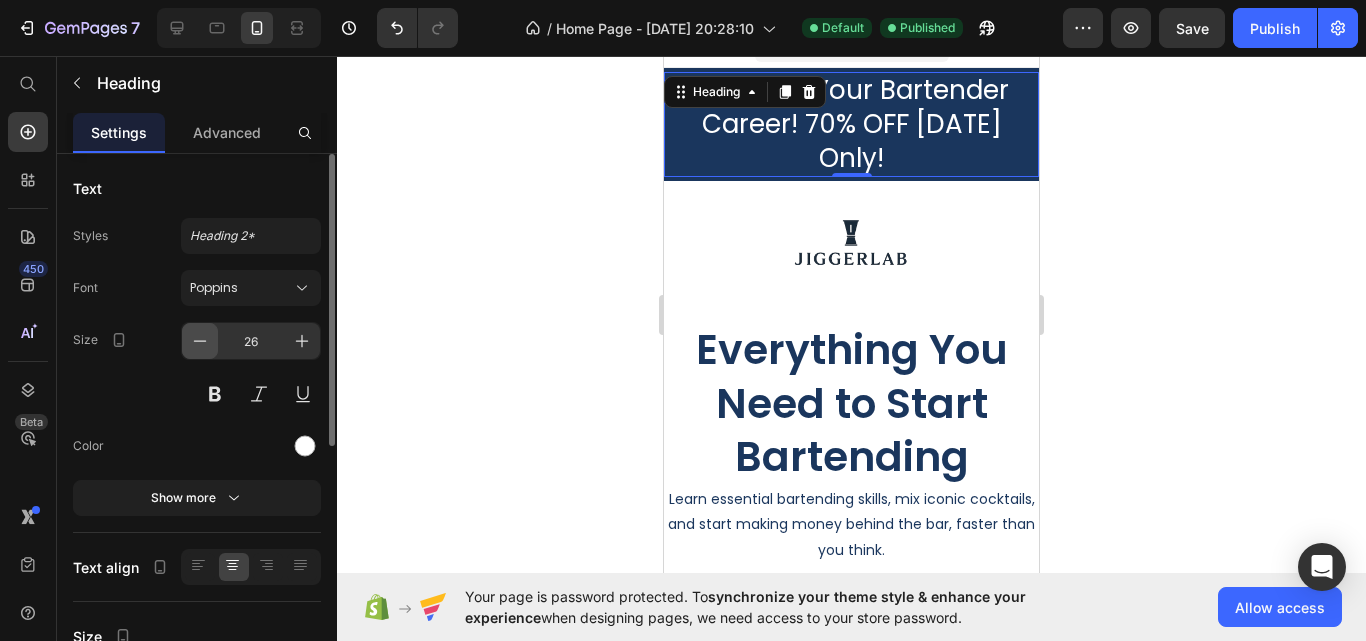 click 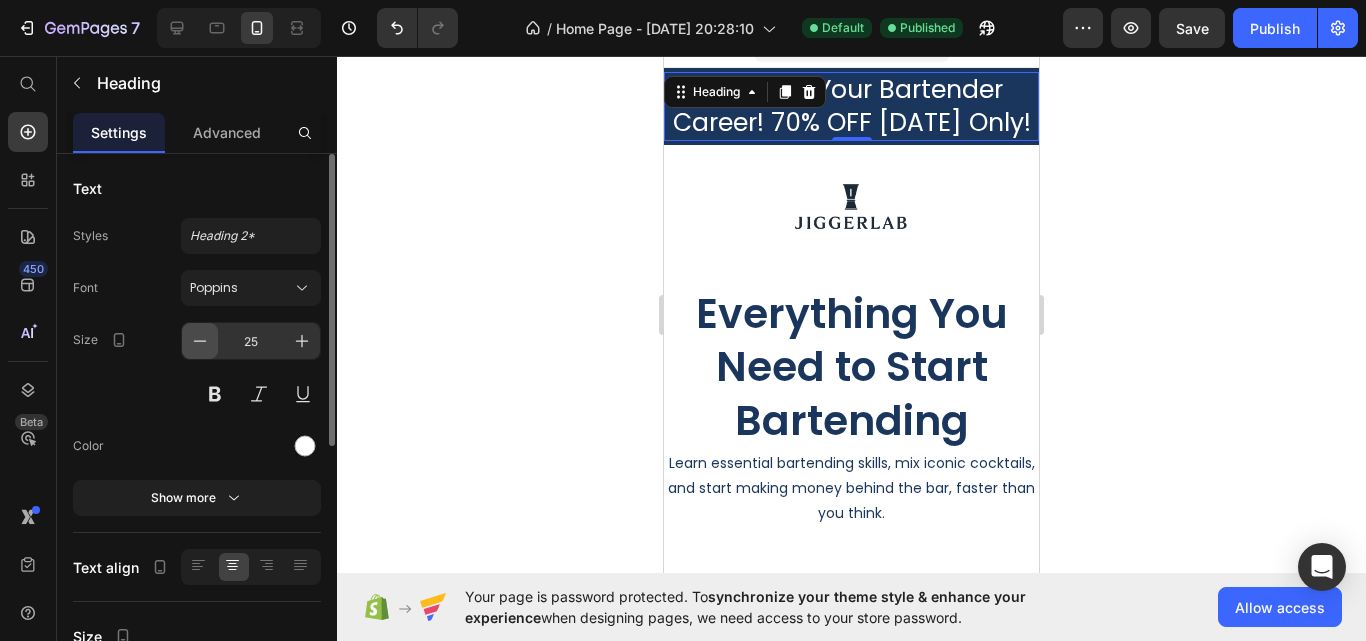 click 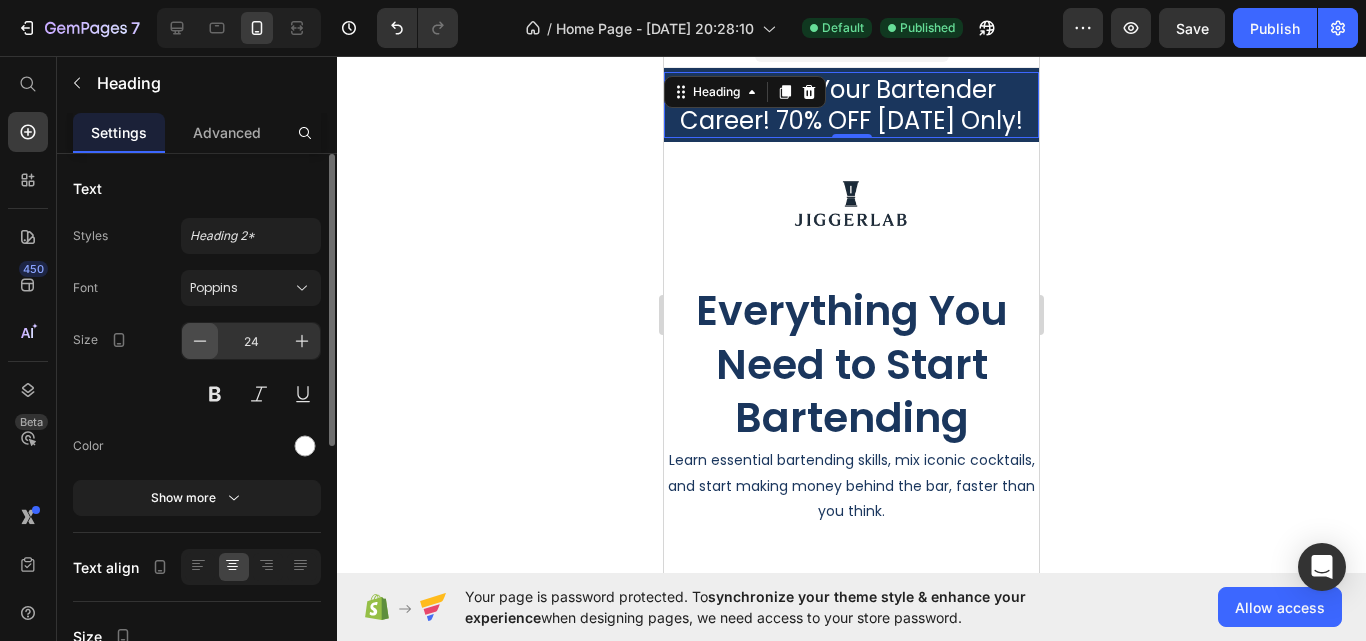 click 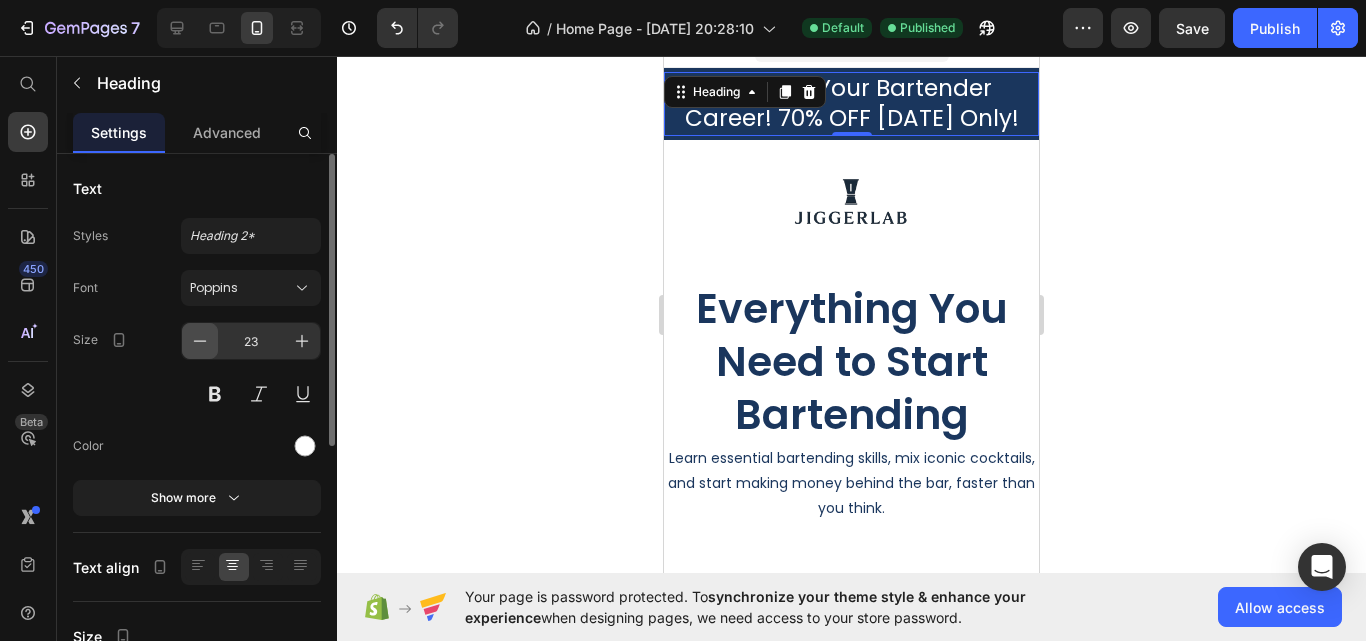 click 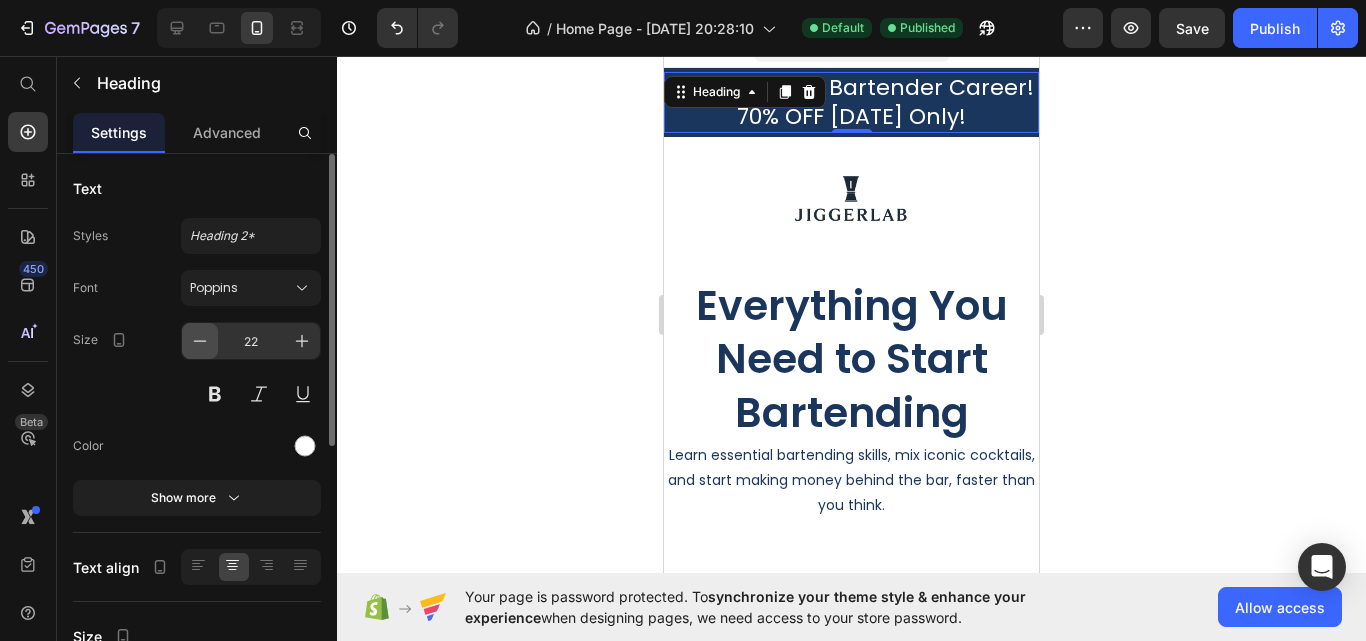 click 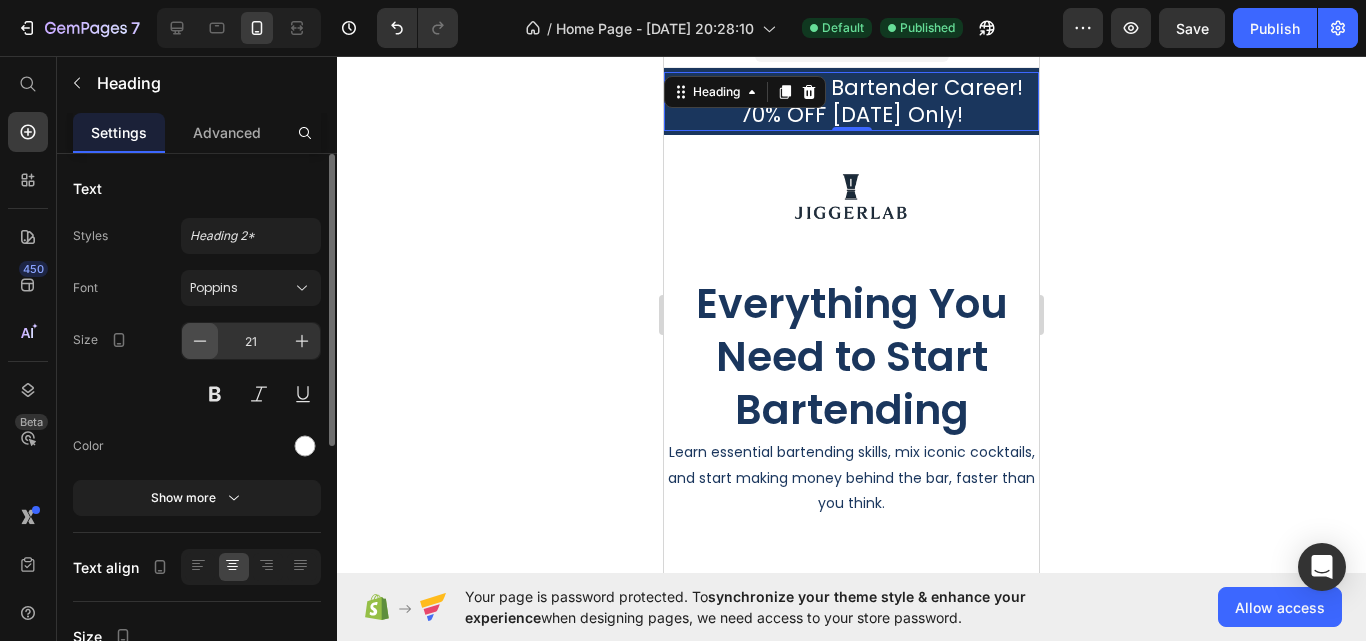 click 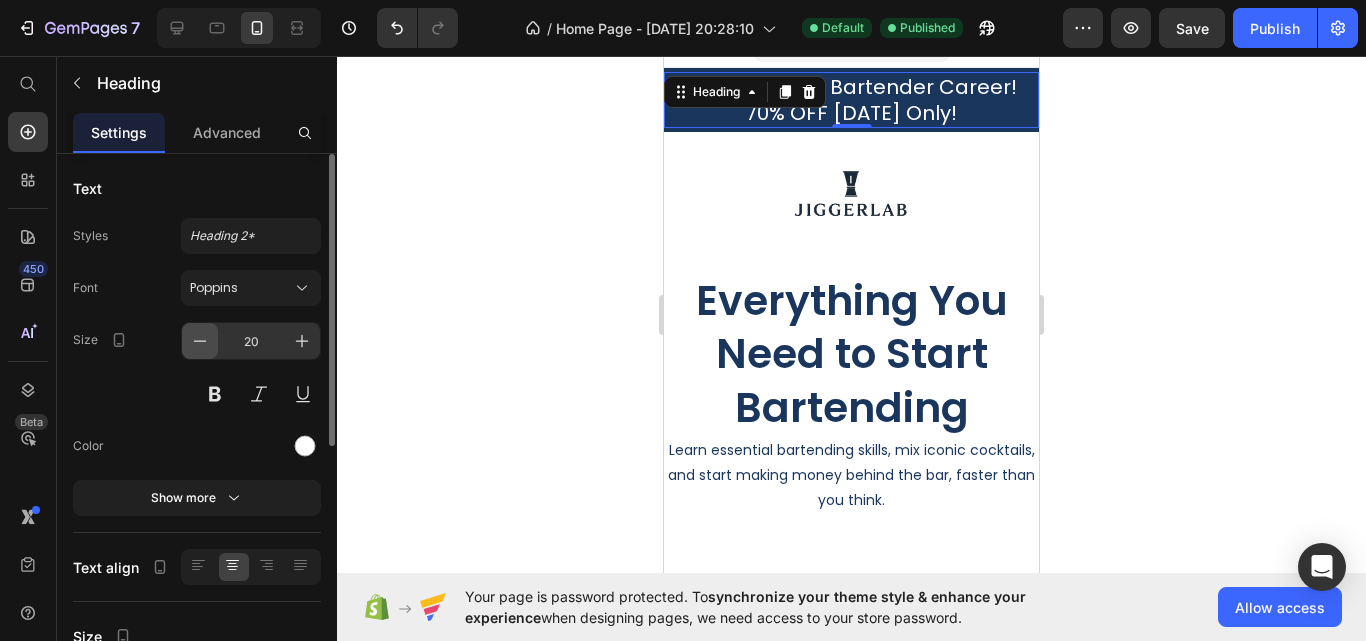 click 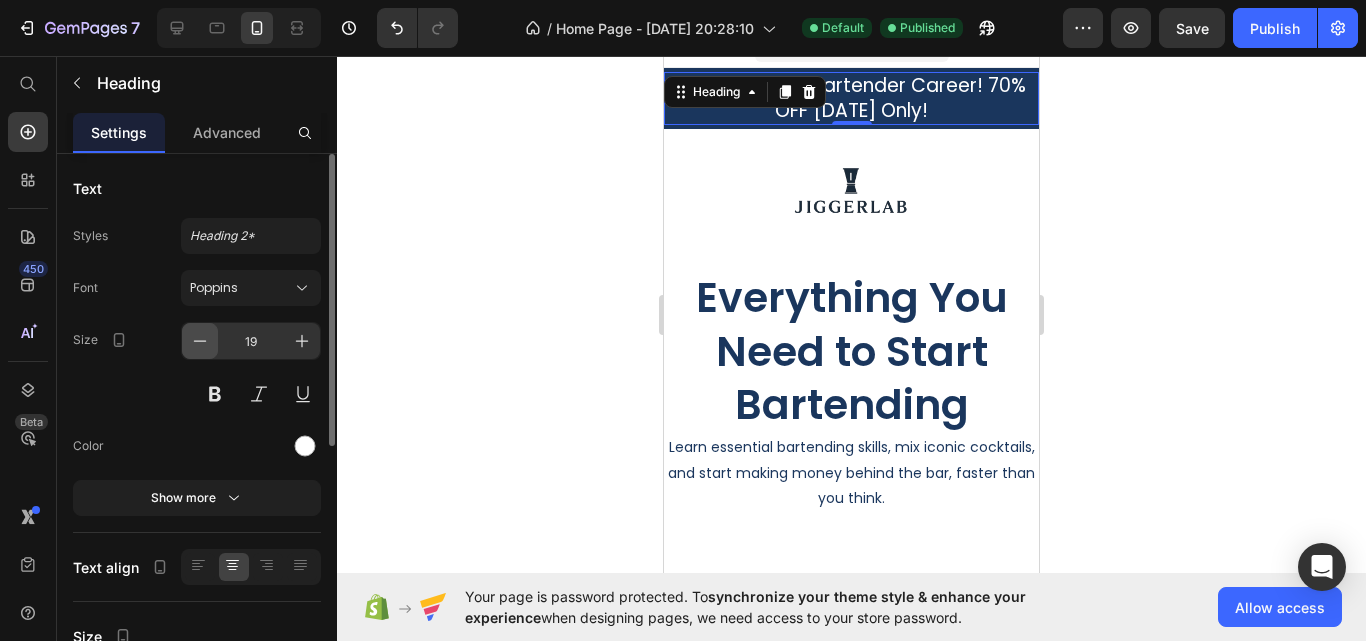 click 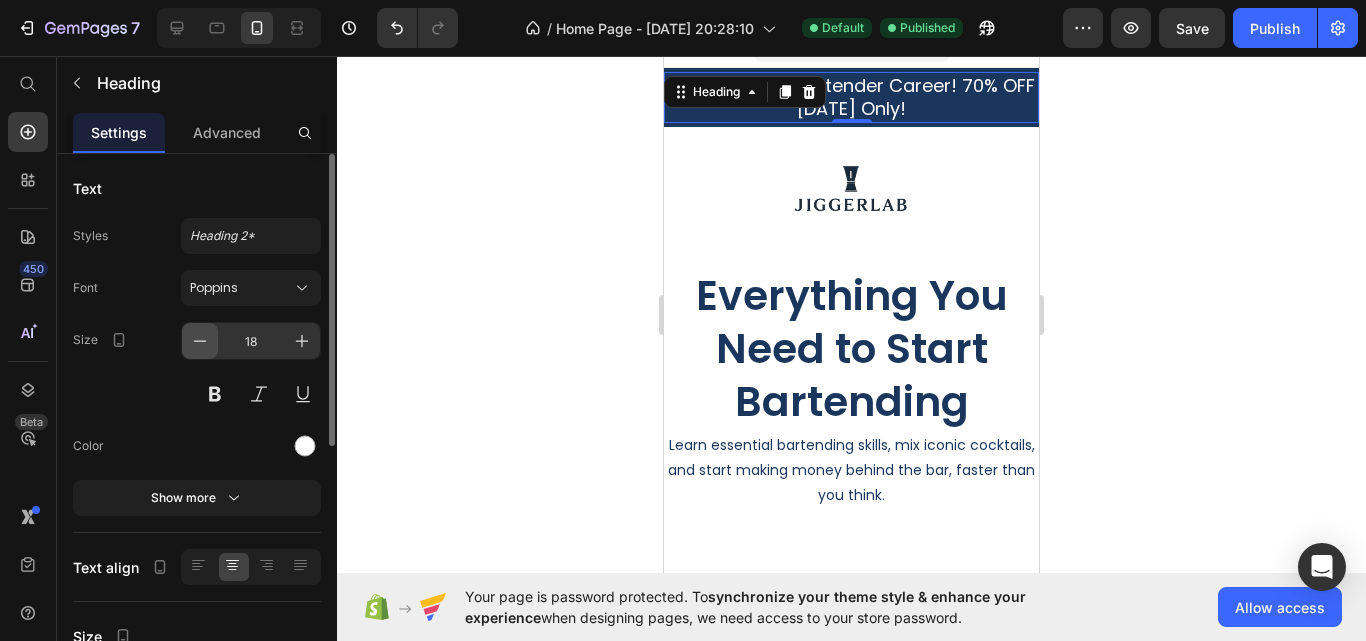 click 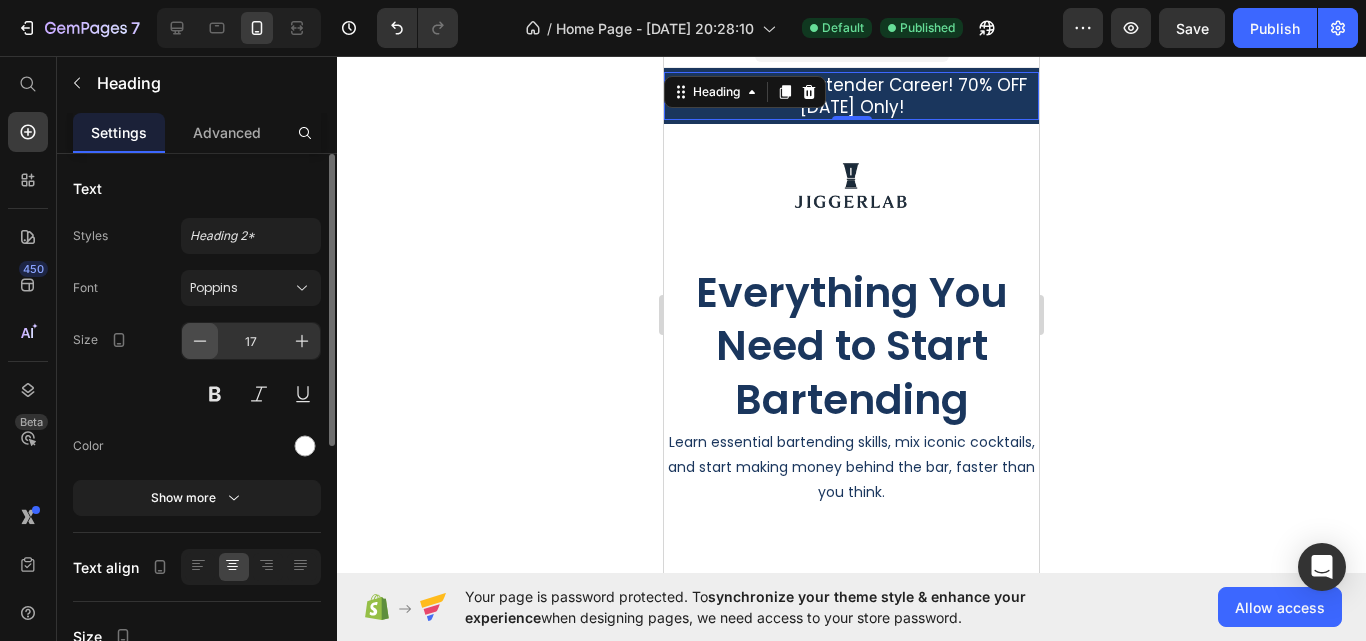 click 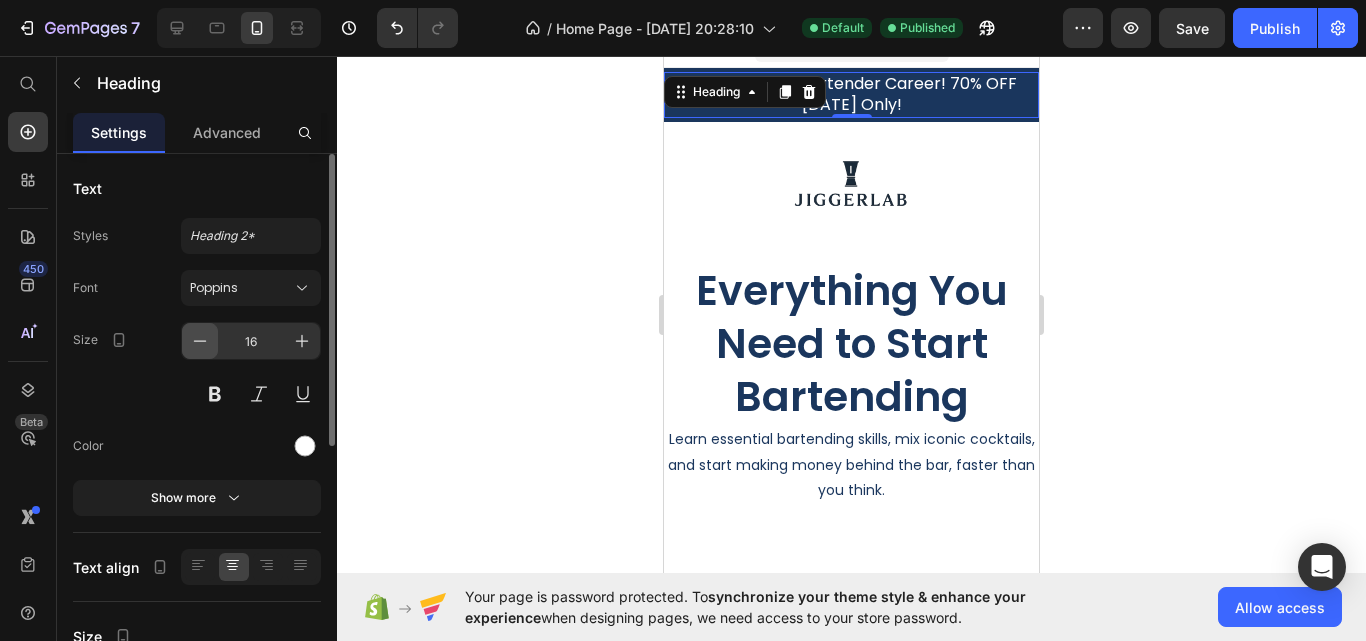 click 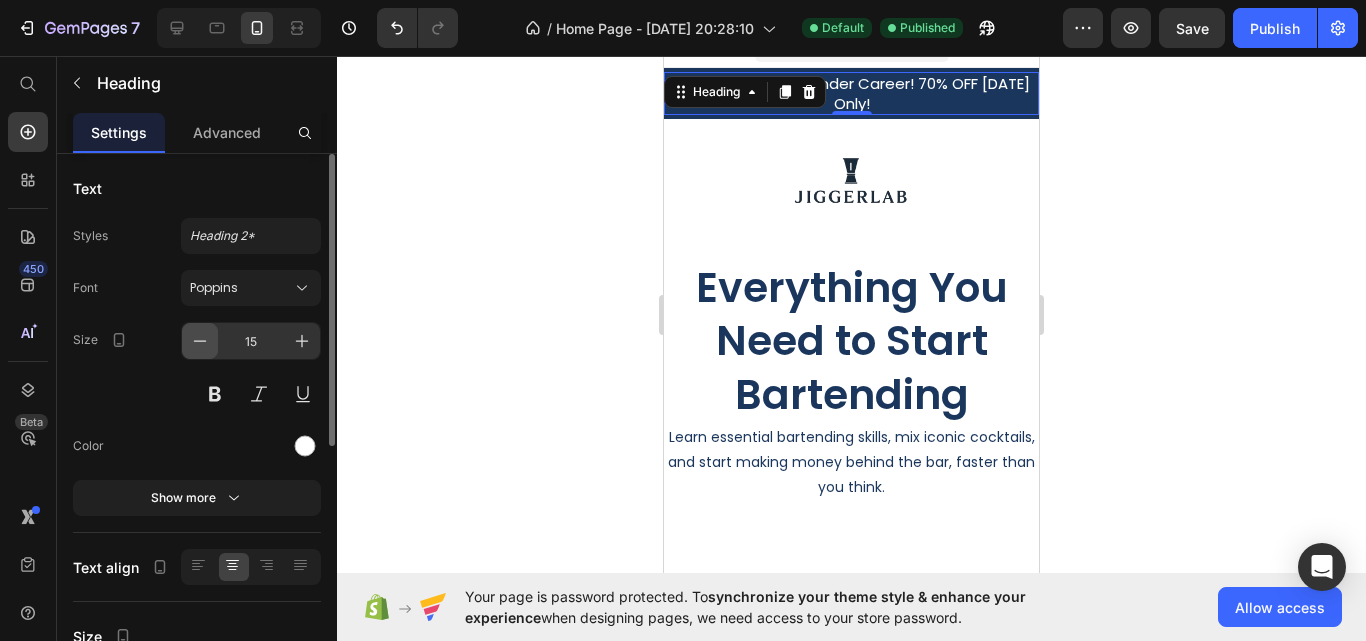 click 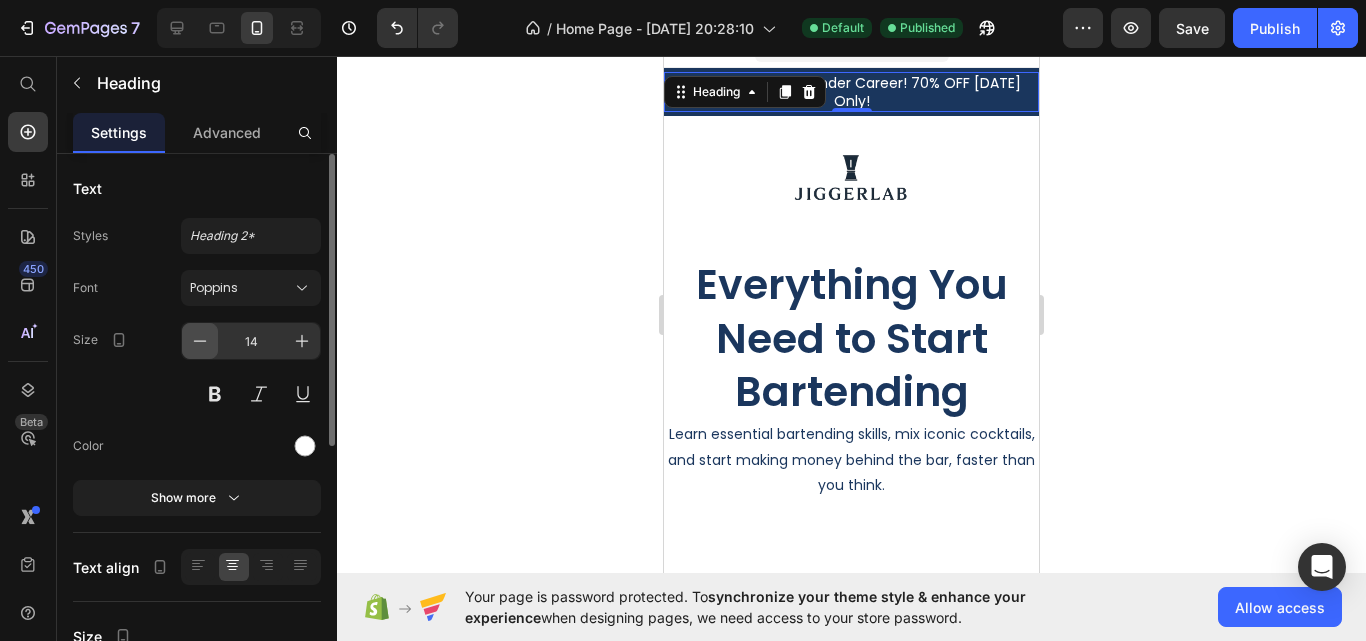 click 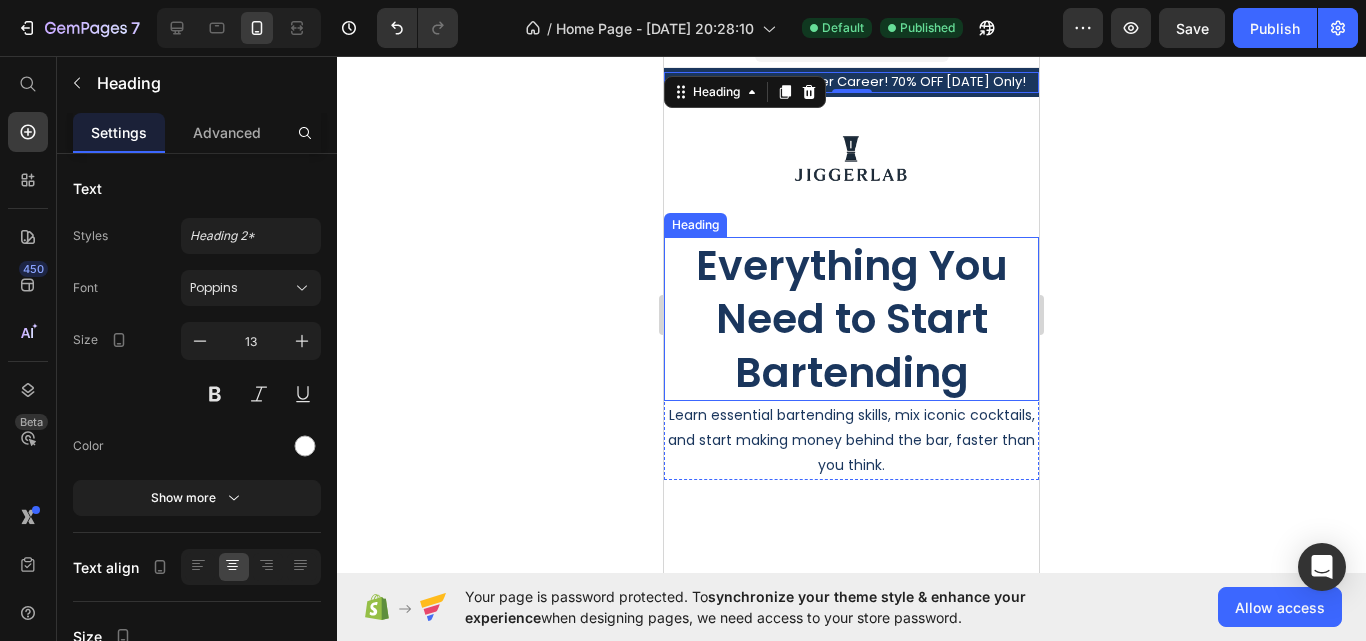 click 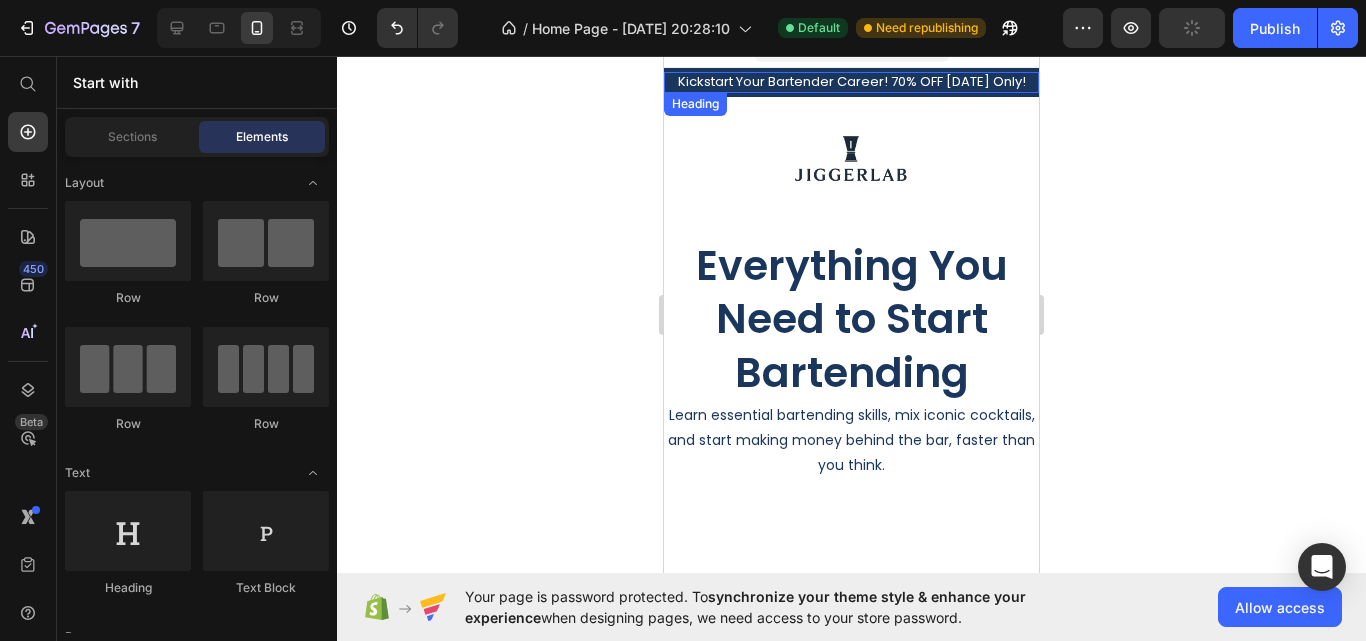 scroll, scrollTop: 0, scrollLeft: 0, axis: both 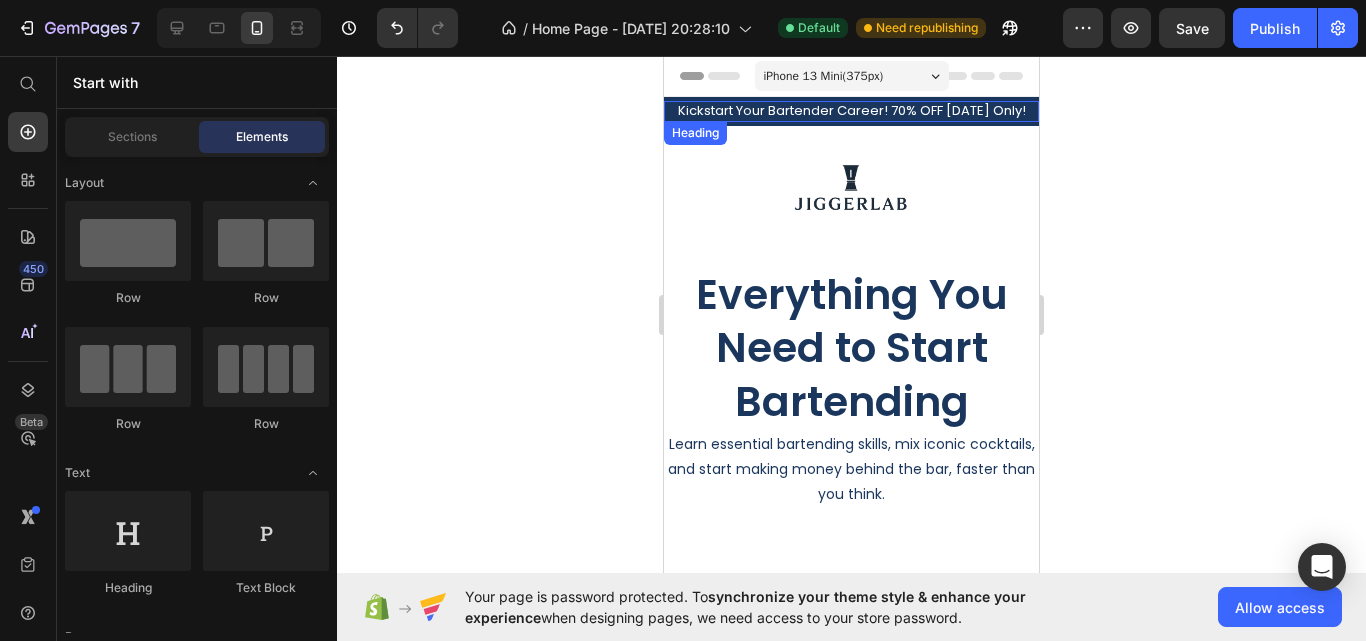 click on "Kickstart Your Bartender Career! 70% OFF [DATE] Only!" at bounding box center [851, 111] 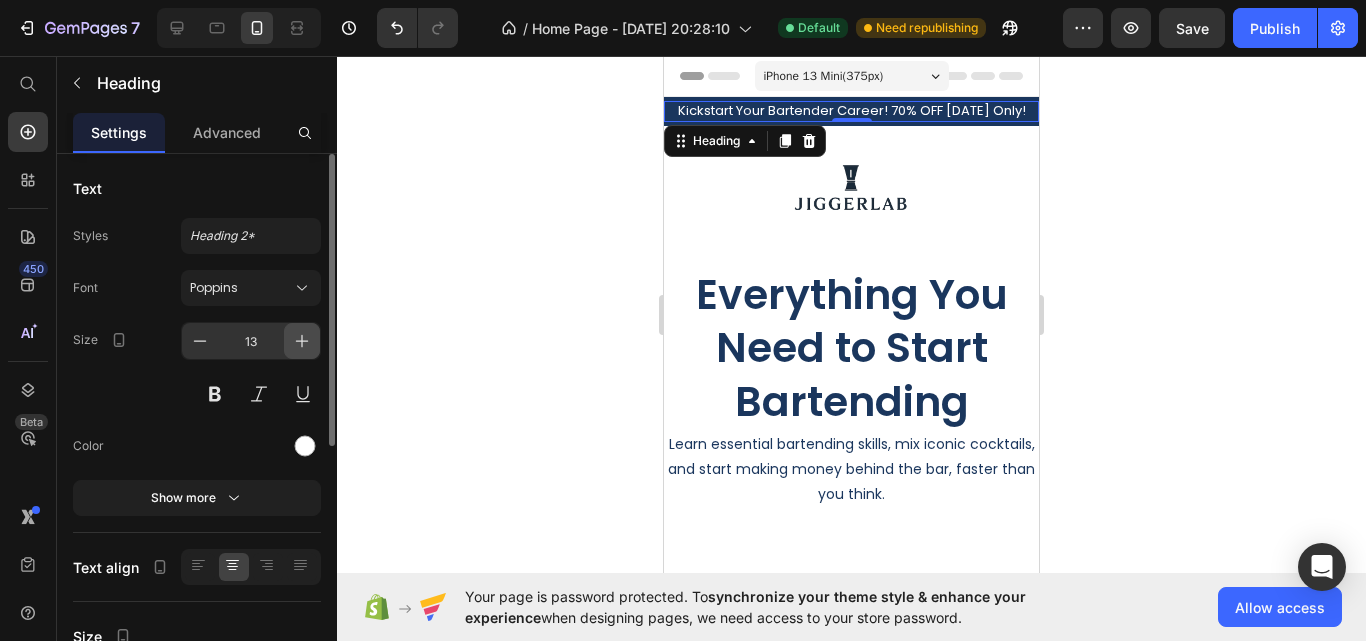 click 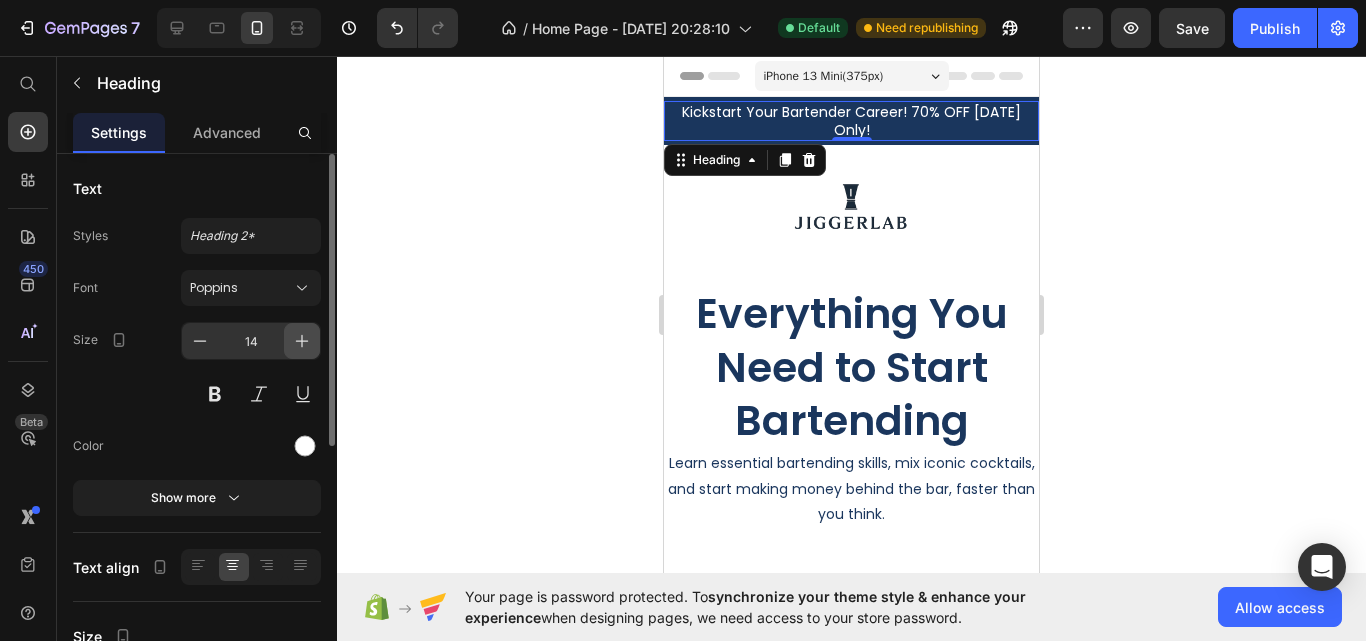 click 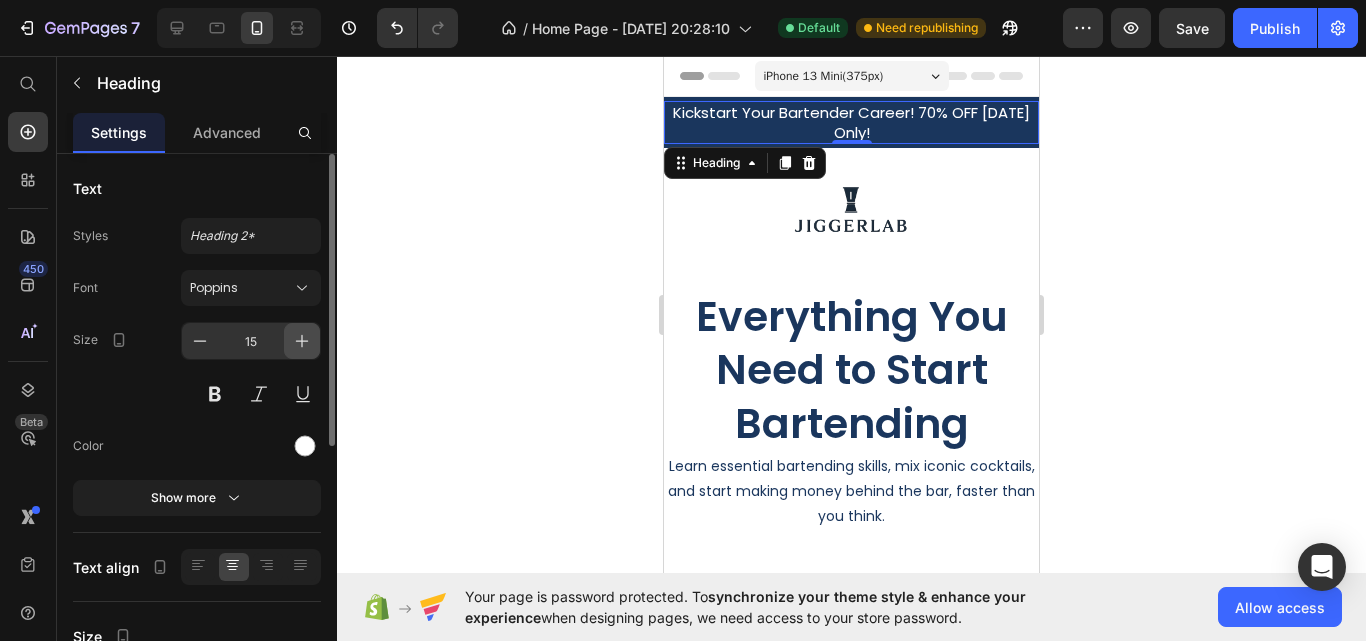 click 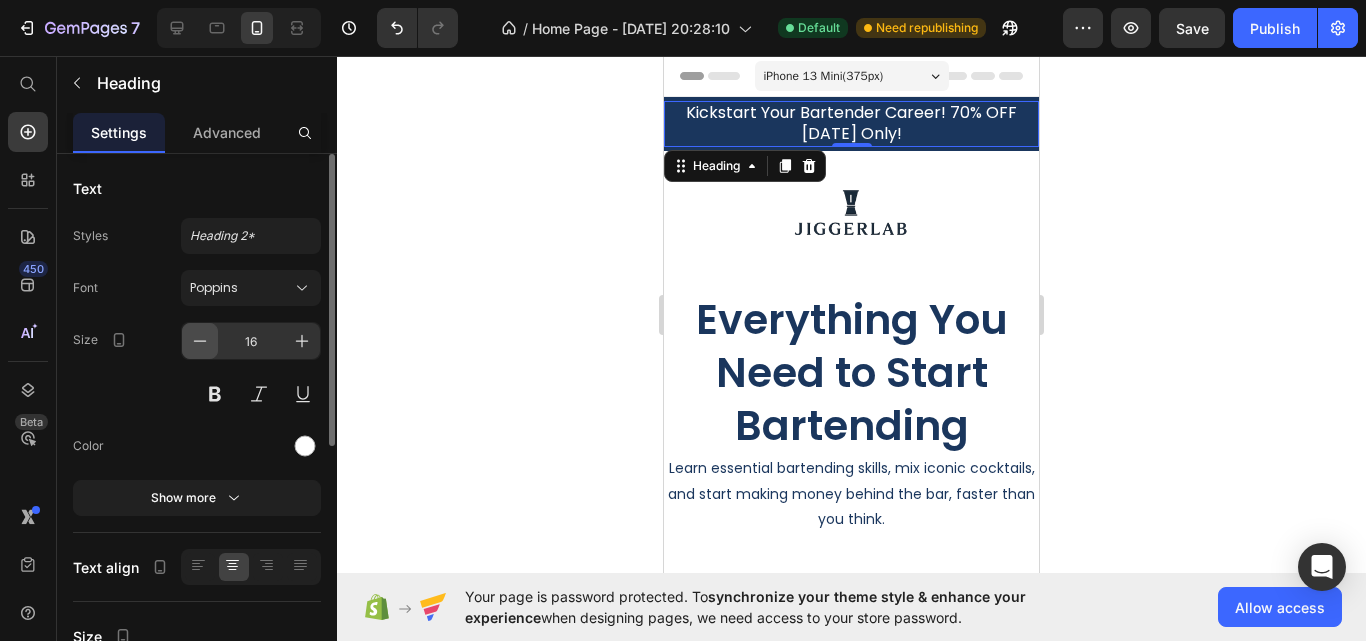 click 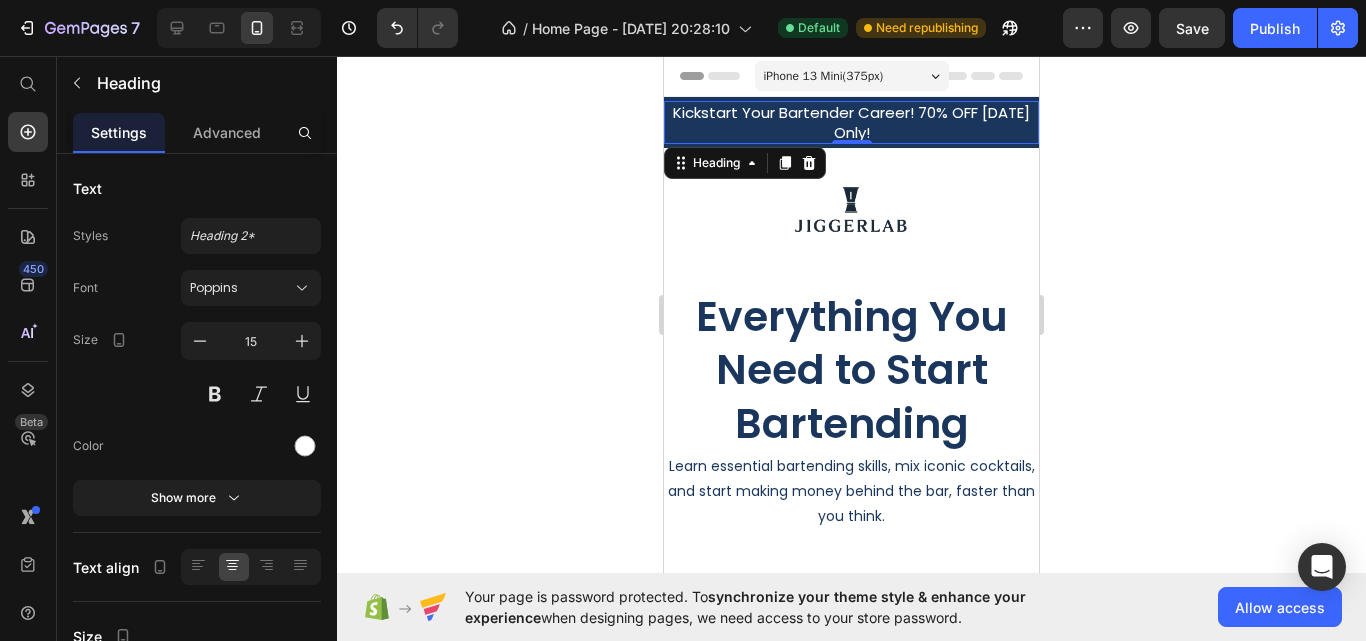 click 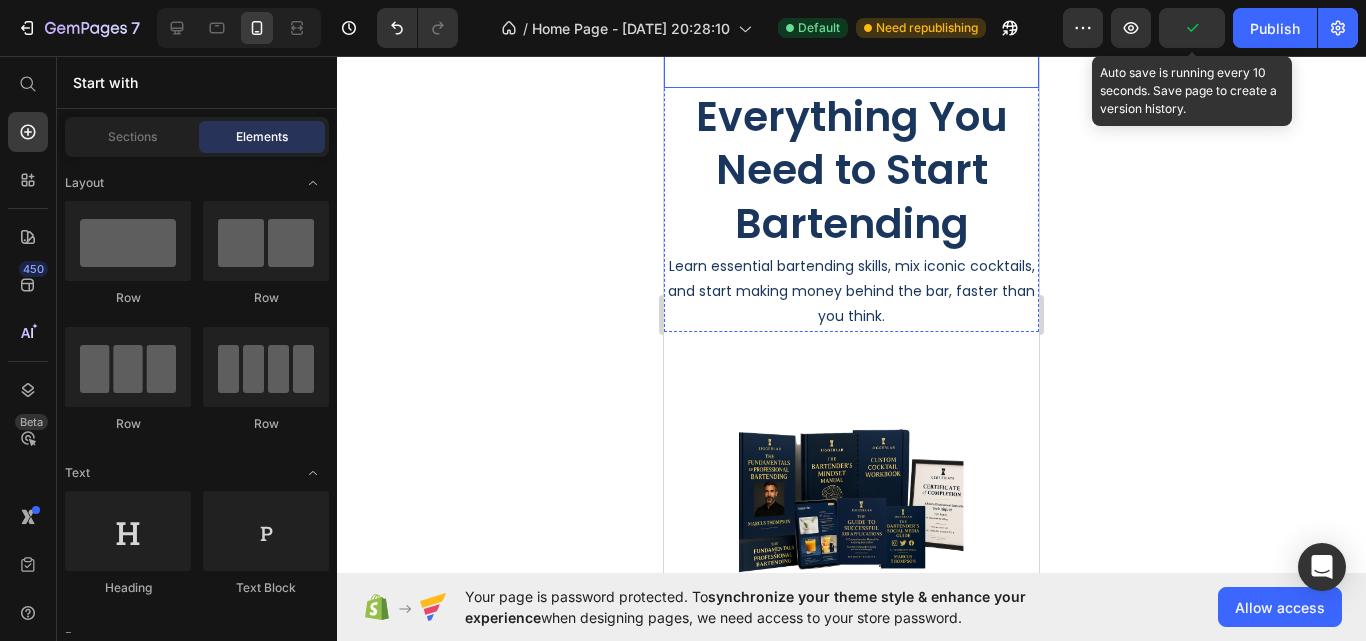 scroll, scrollTop: 0, scrollLeft: 0, axis: both 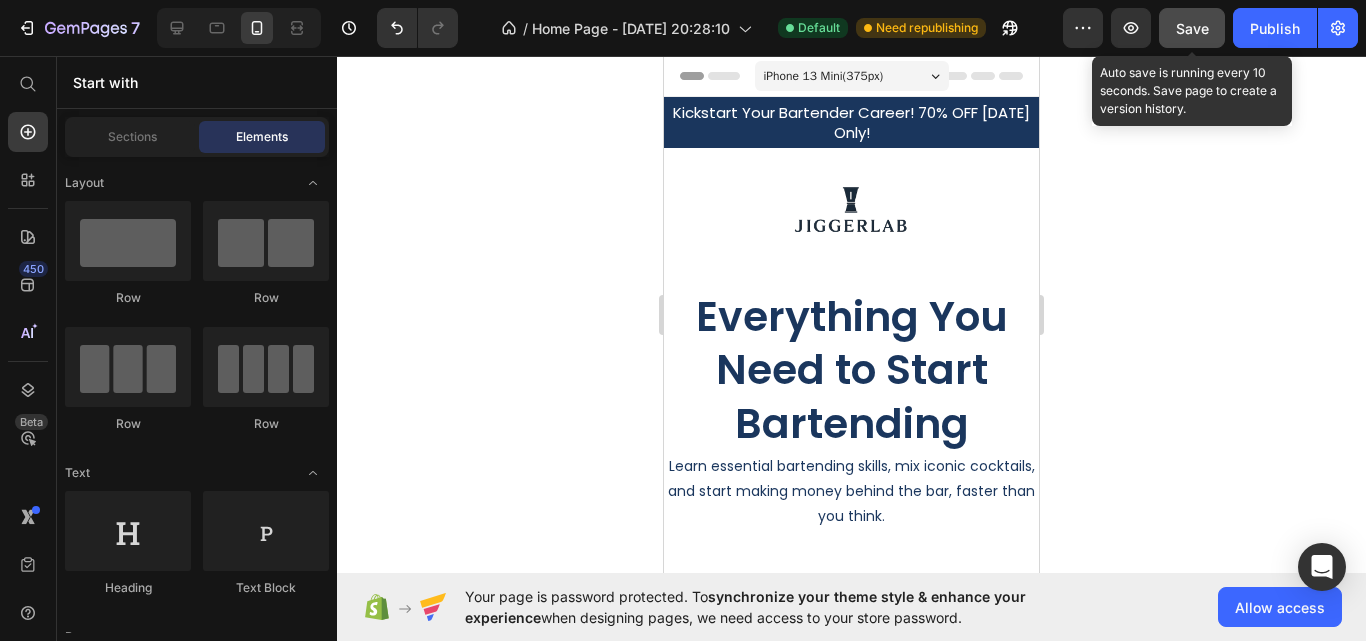 click on "Save" at bounding box center [1192, 28] 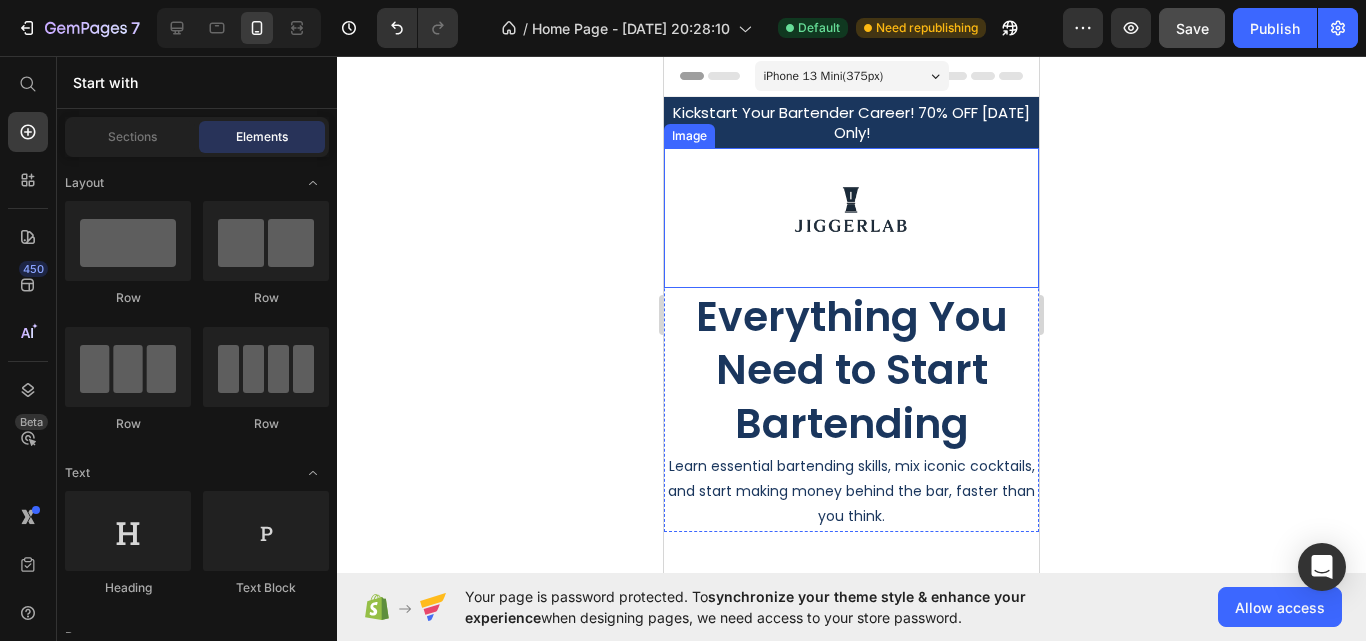 click at bounding box center [851, 218] 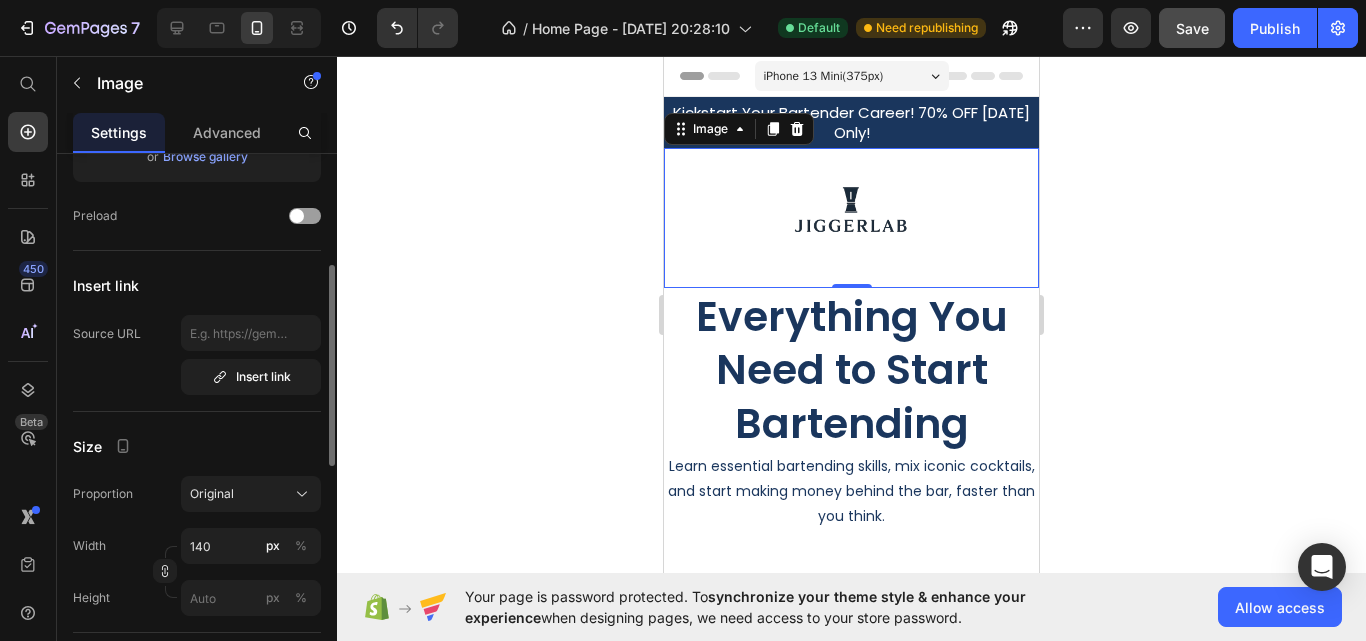 scroll, scrollTop: 400, scrollLeft: 0, axis: vertical 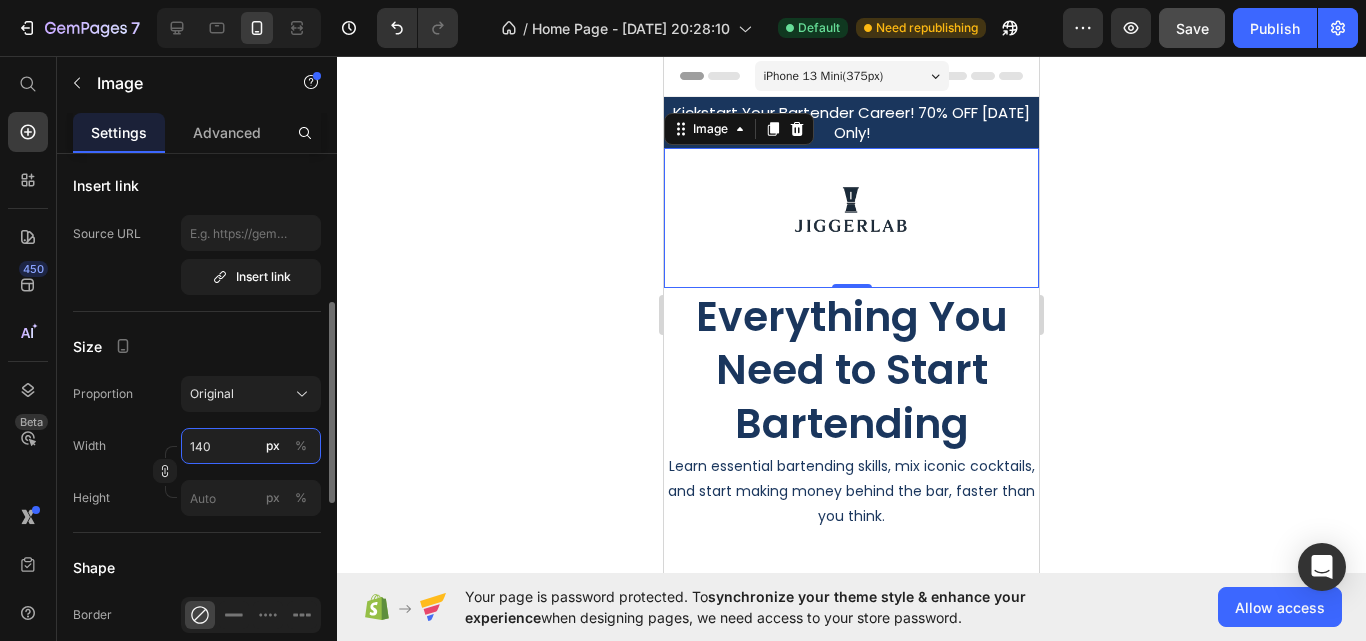 click on "140" at bounding box center [251, 446] 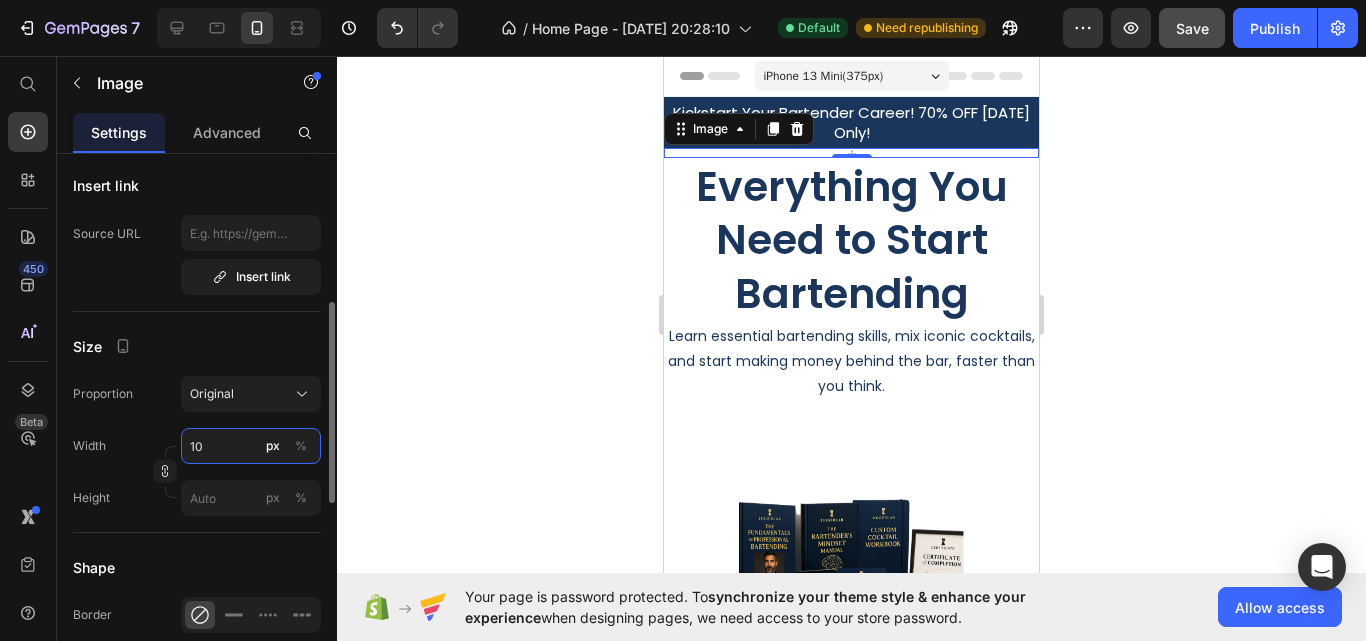 type on "100" 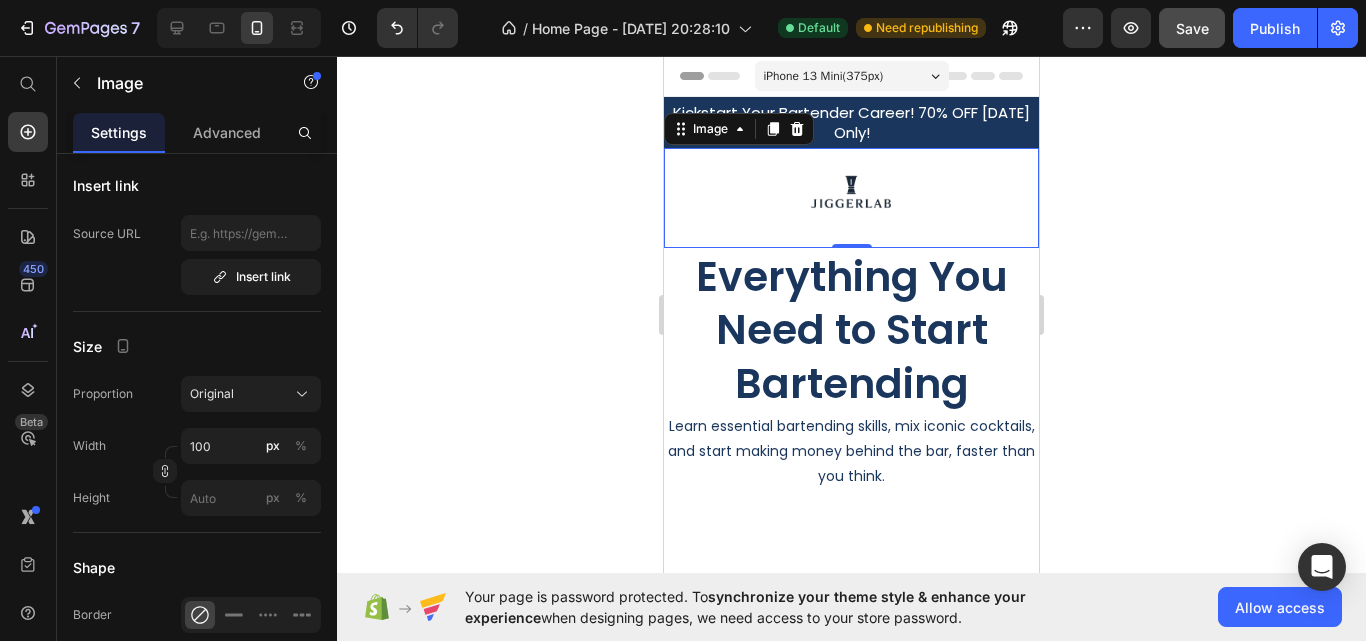 click 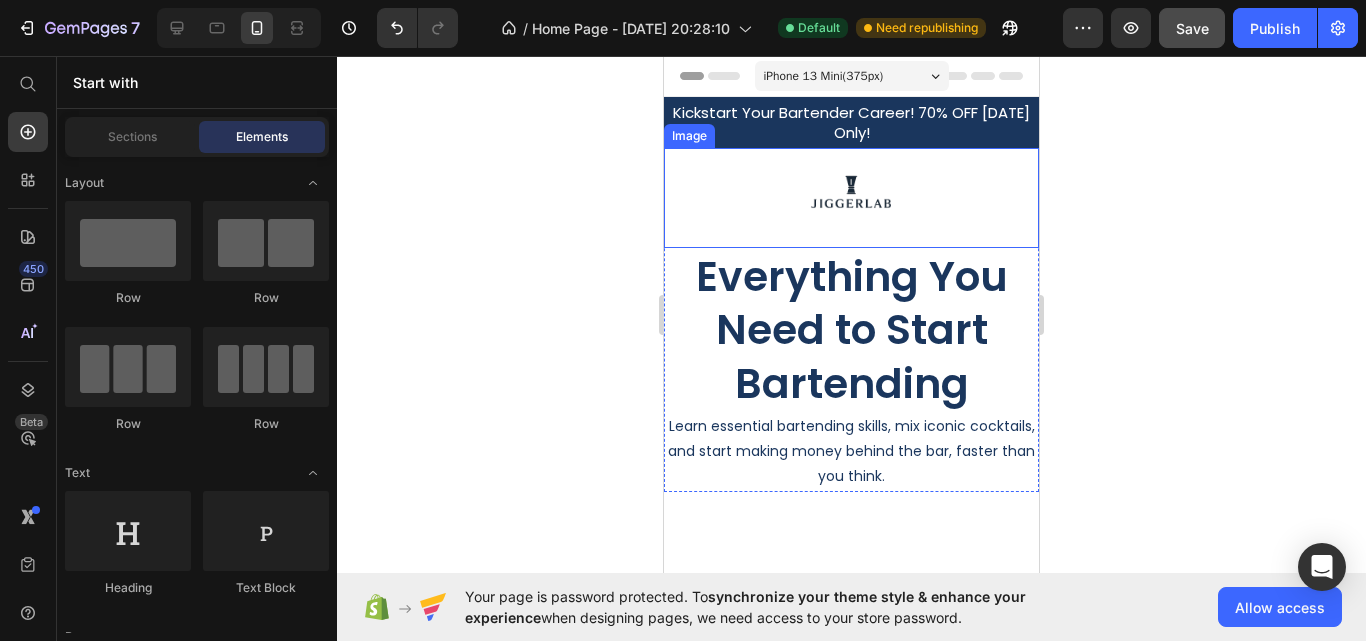 click at bounding box center (851, 198) 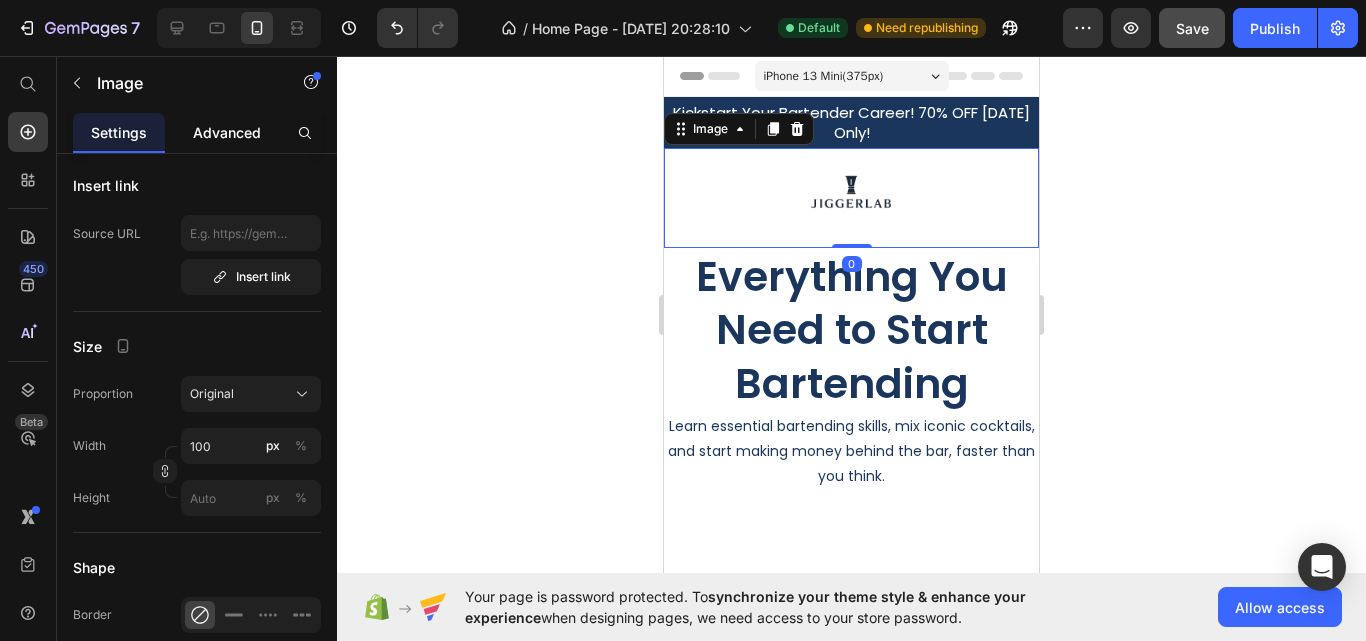 click on "Advanced" at bounding box center (227, 132) 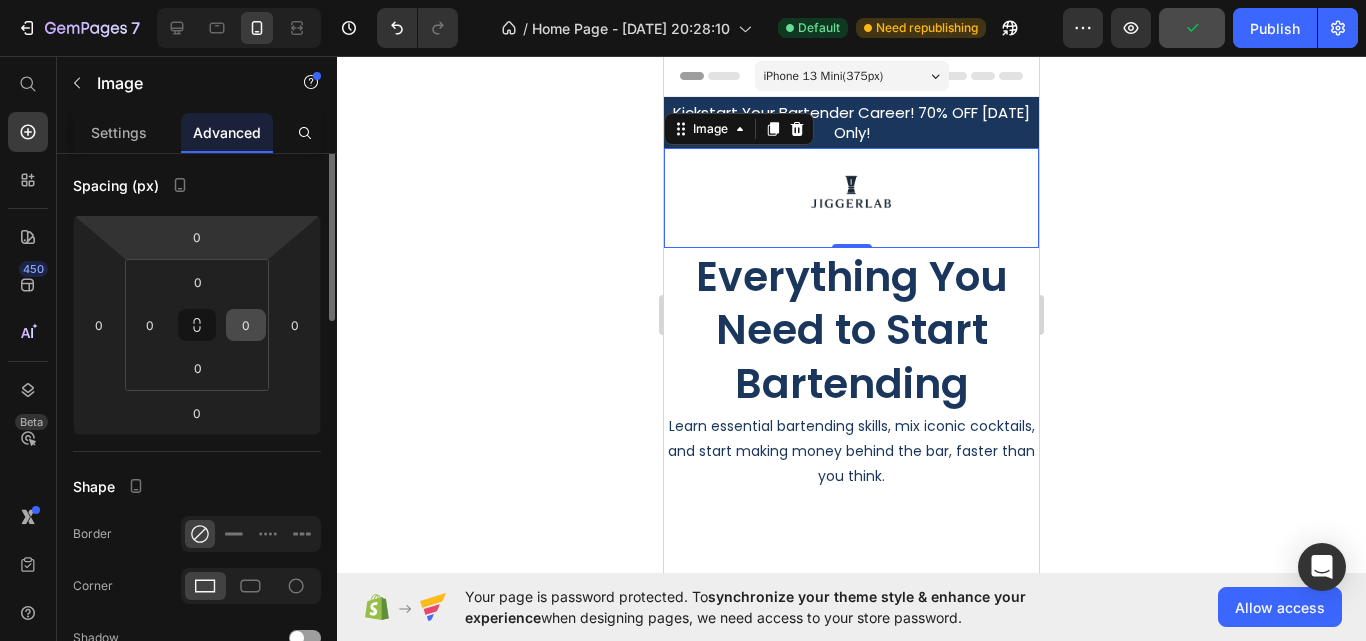 scroll, scrollTop: 100, scrollLeft: 0, axis: vertical 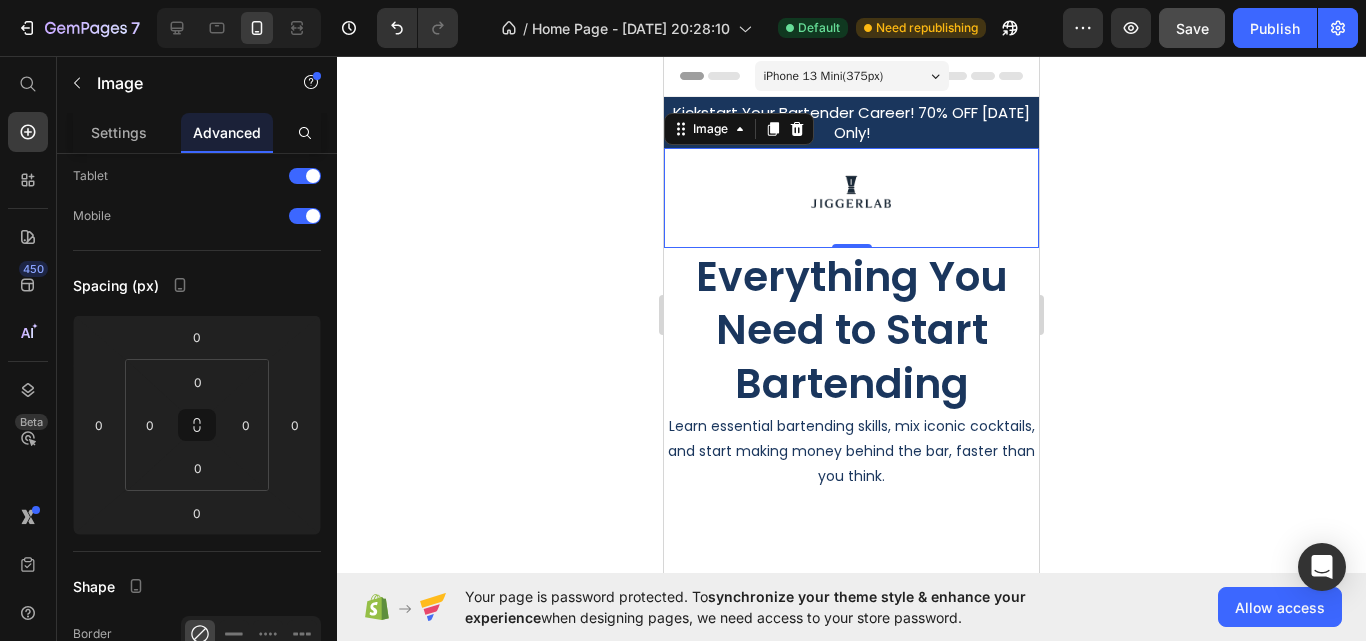 click 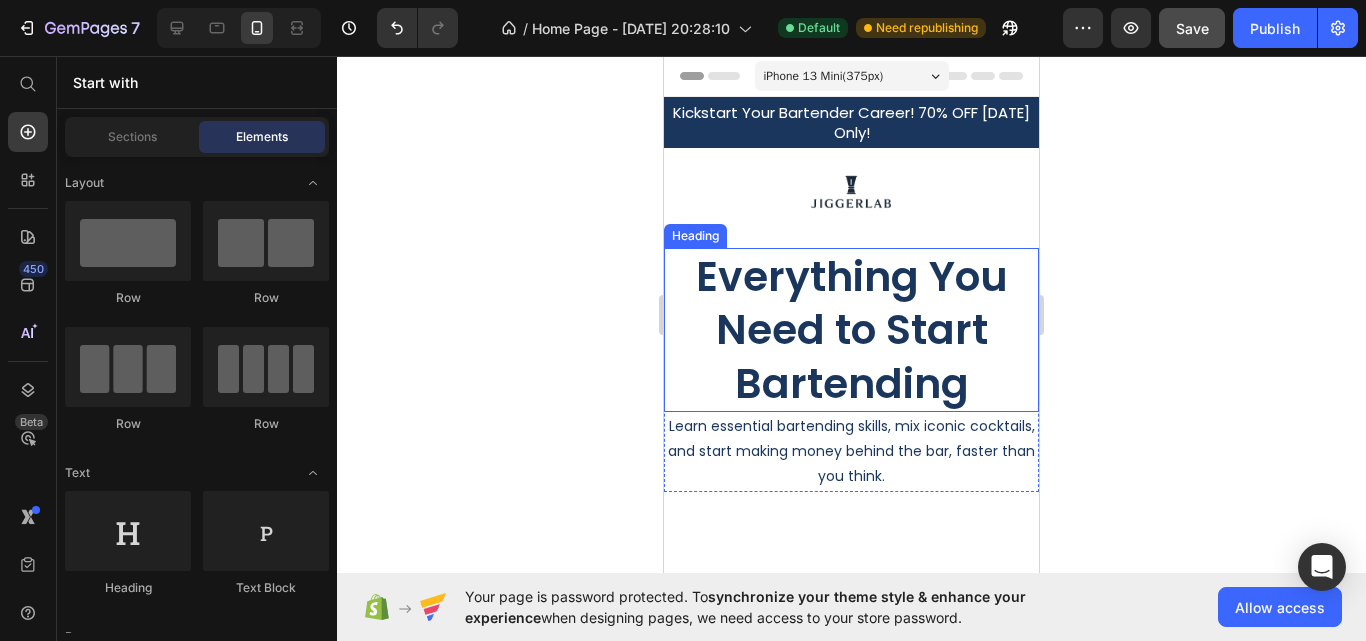 click on "Everything You Need to Start Bartending" at bounding box center (851, 330) 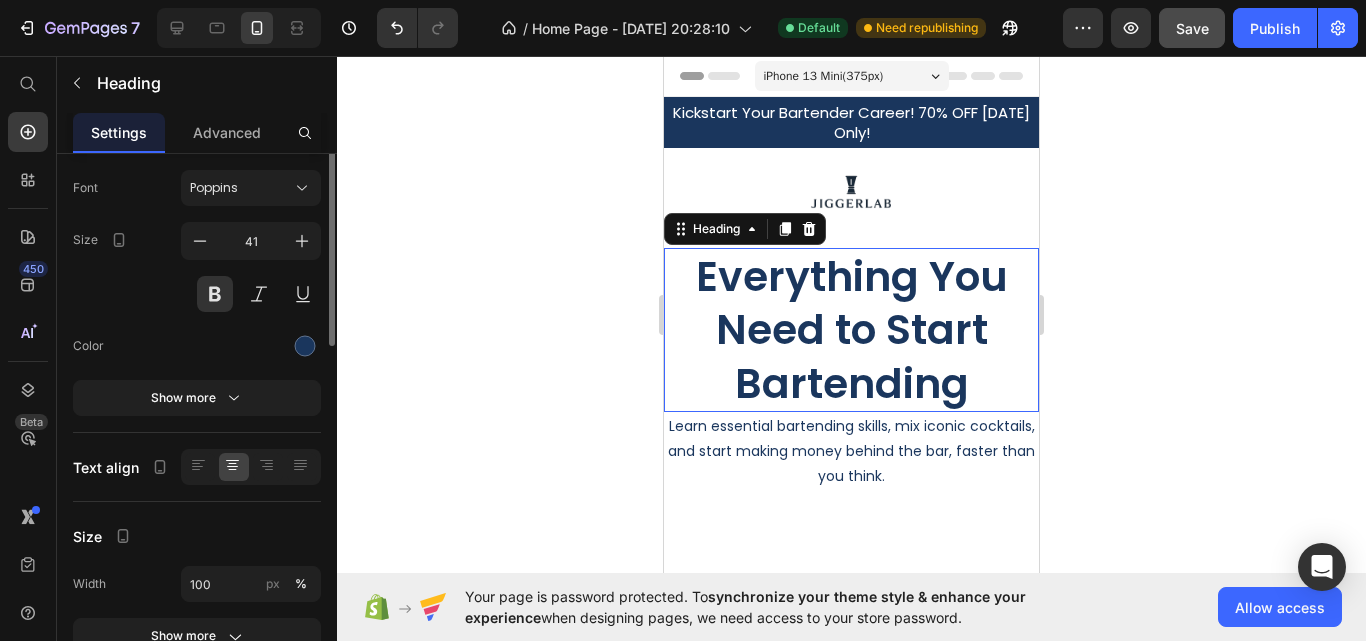scroll, scrollTop: 0, scrollLeft: 0, axis: both 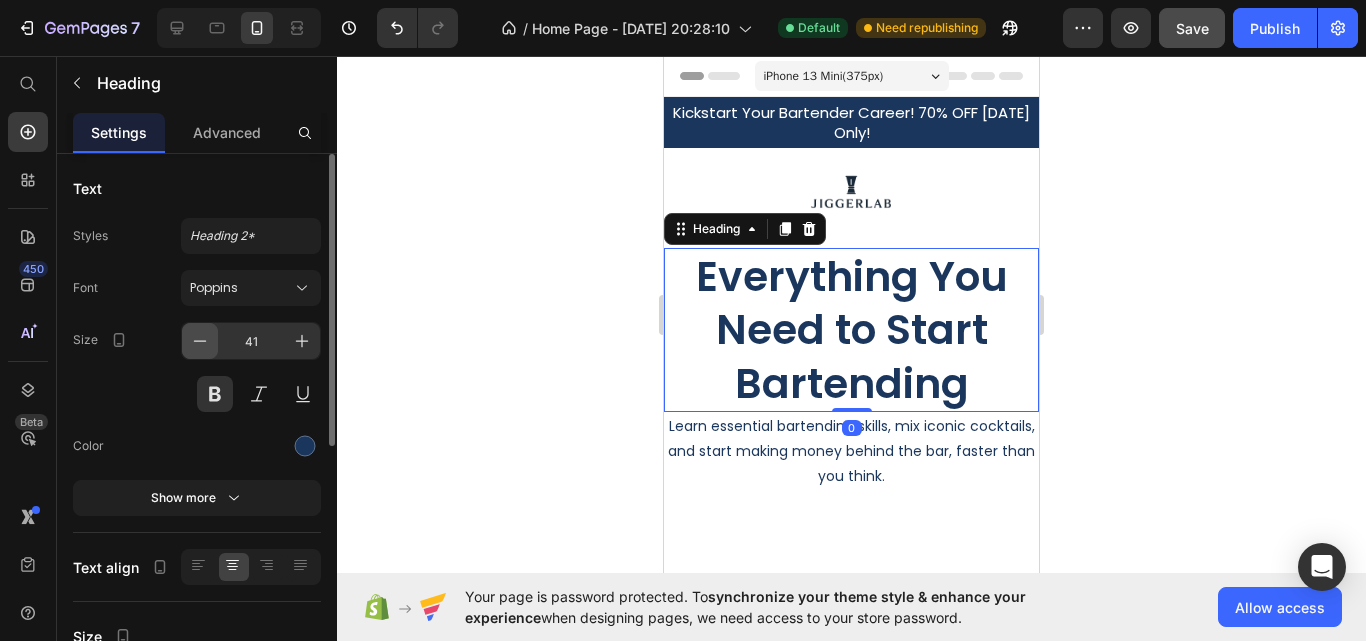 click at bounding box center [200, 341] 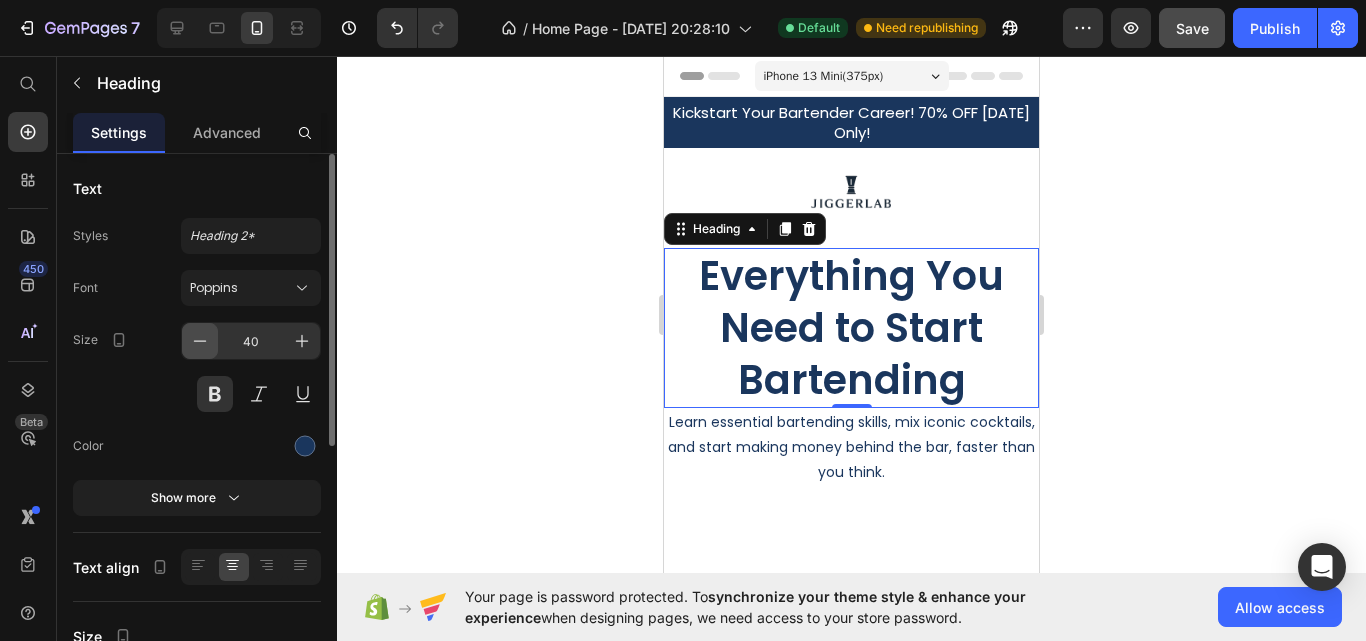 click at bounding box center (200, 341) 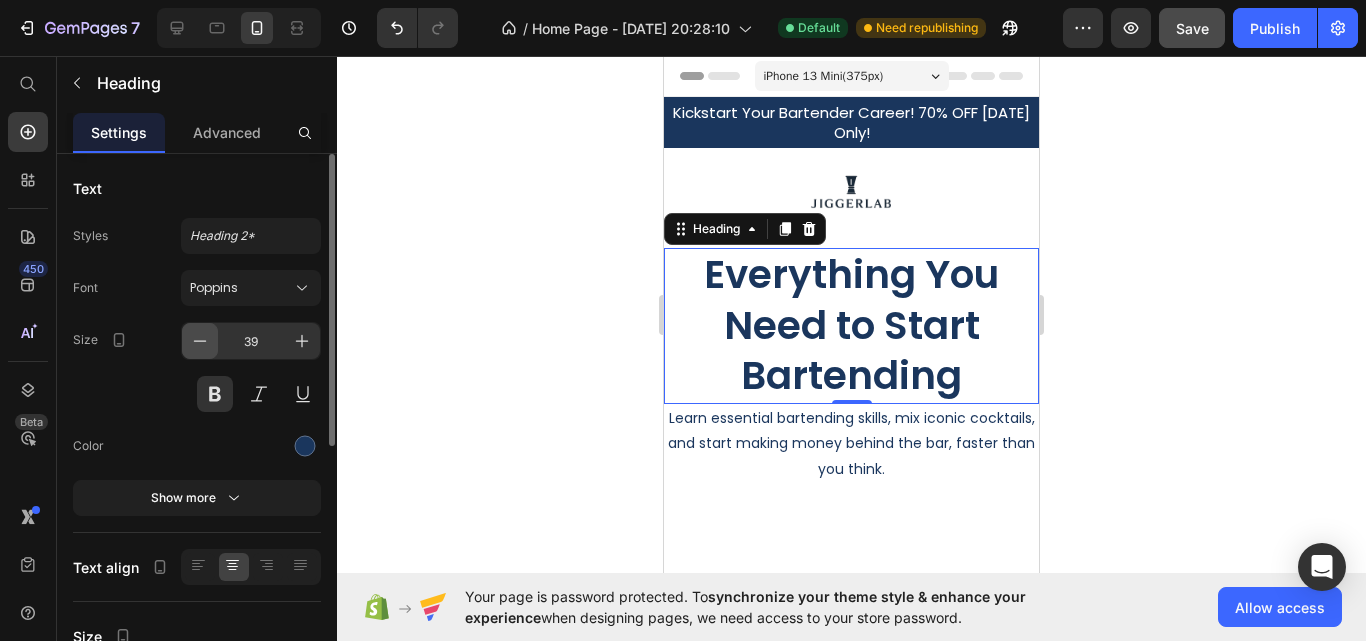 click at bounding box center (200, 341) 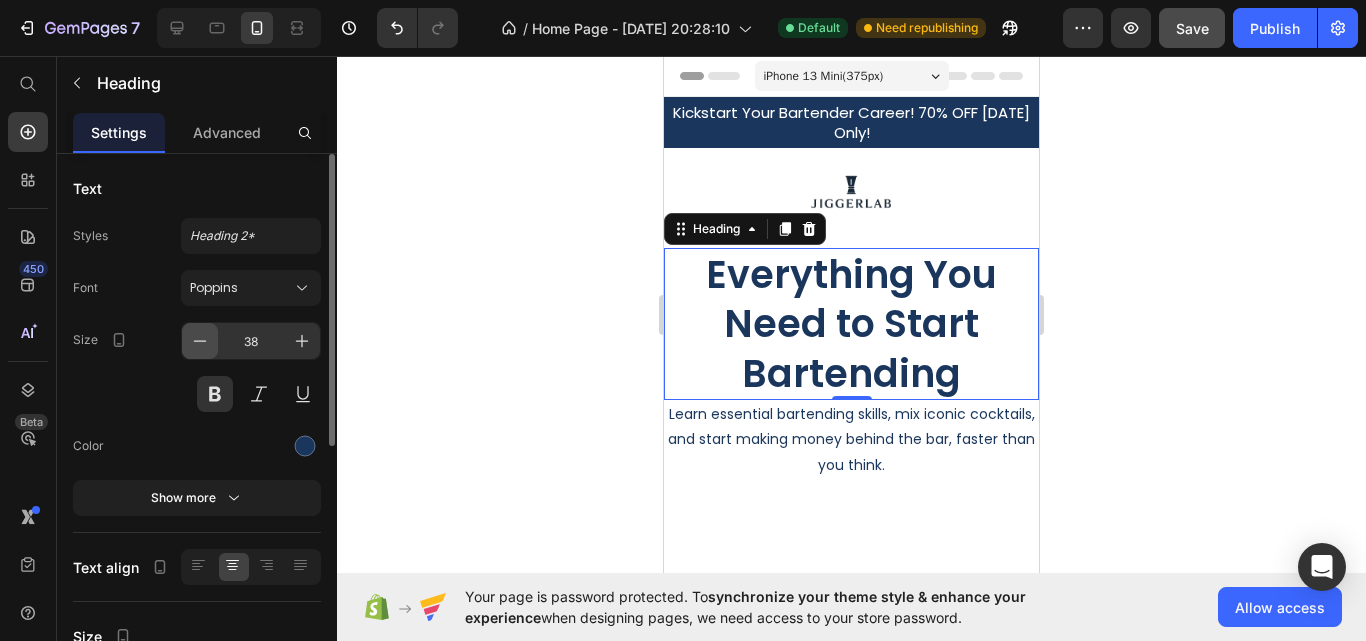 click at bounding box center [200, 341] 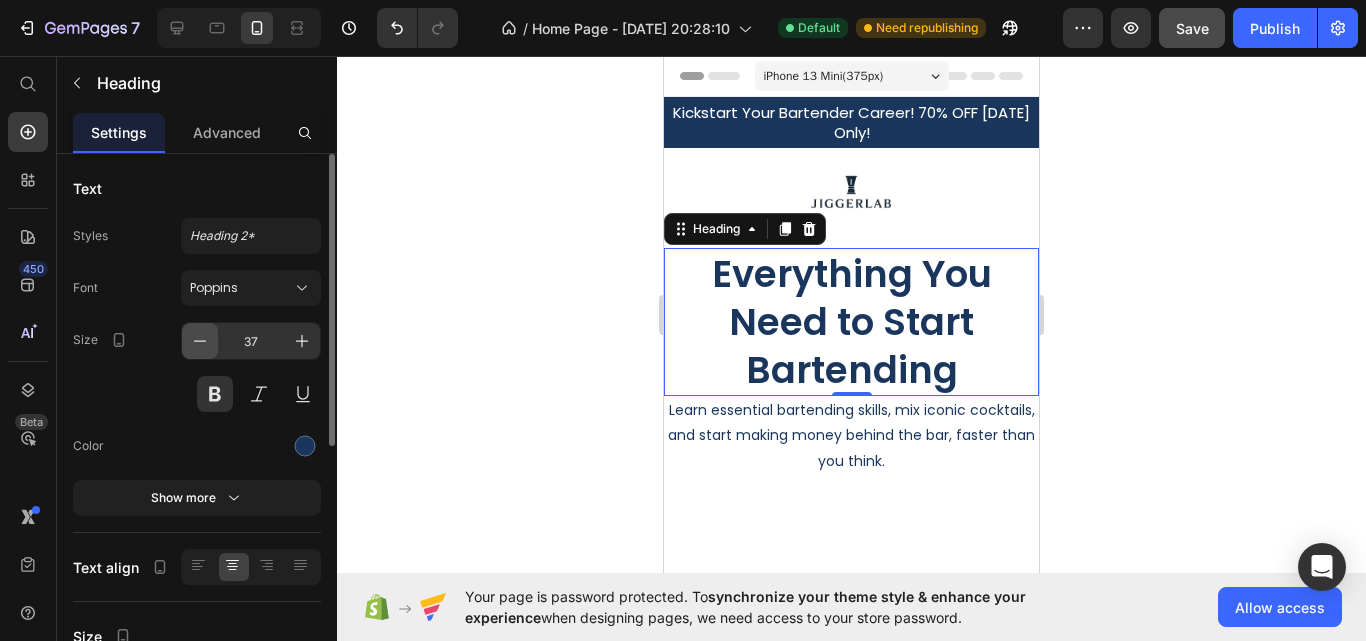 click at bounding box center [200, 341] 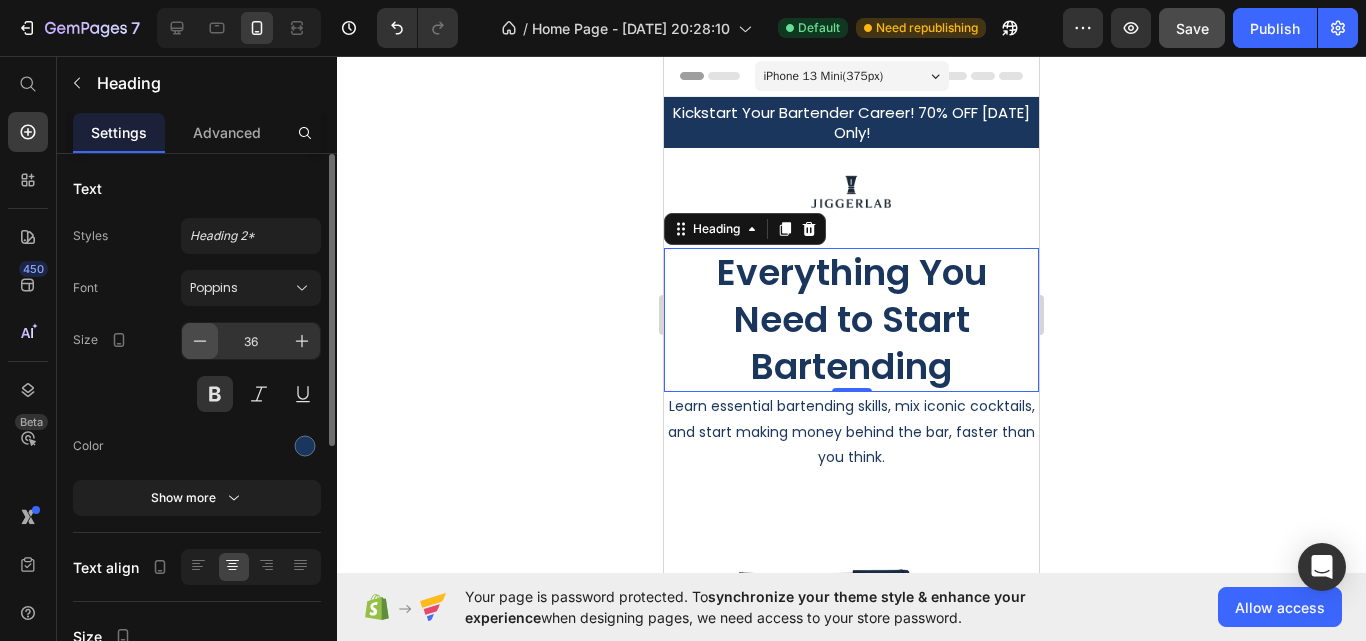 click at bounding box center (200, 341) 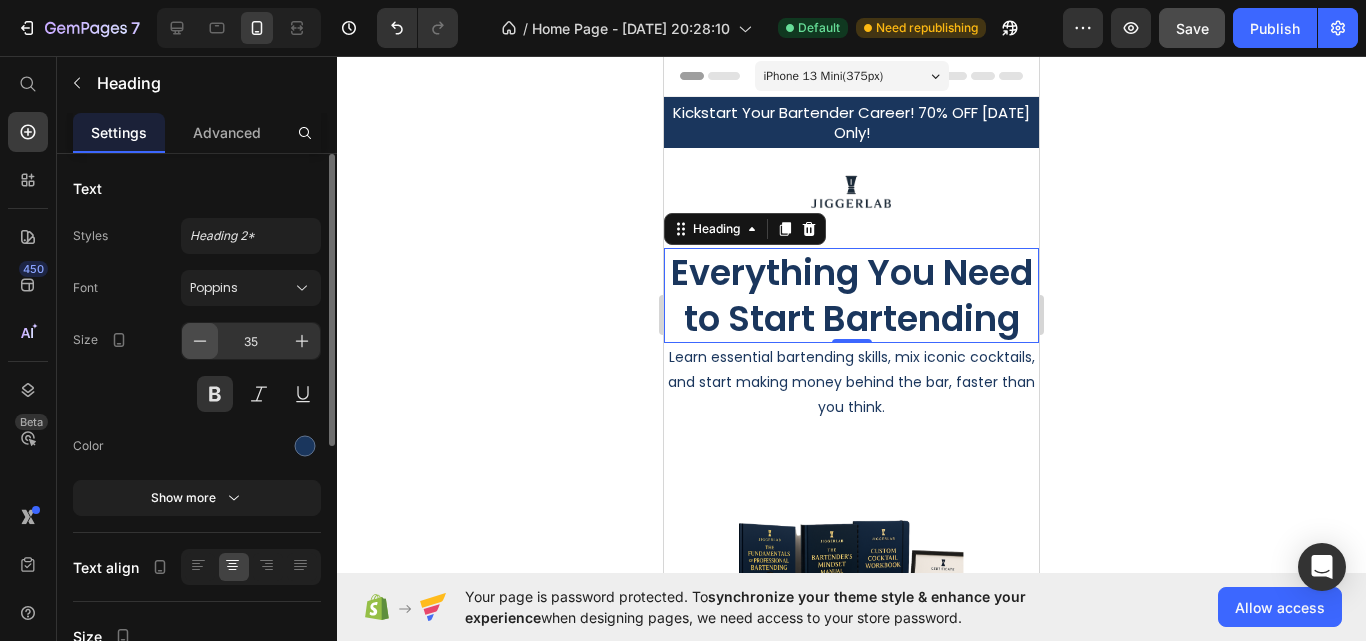 click at bounding box center (200, 341) 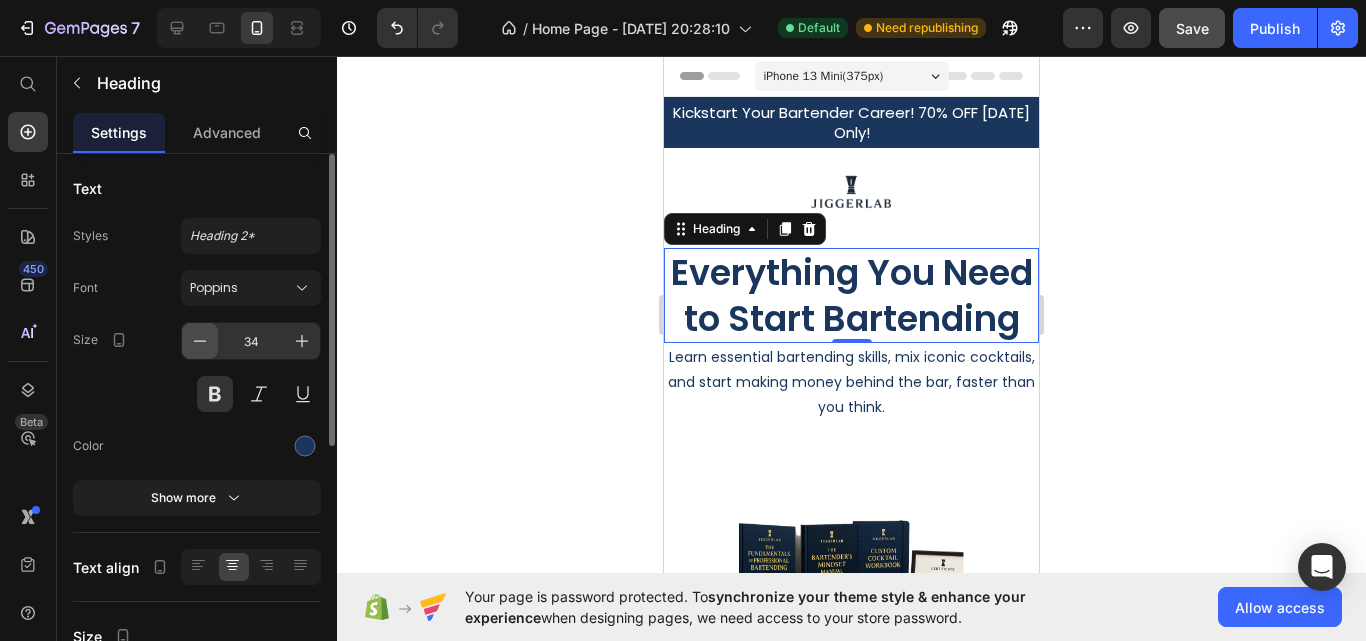 click at bounding box center [200, 341] 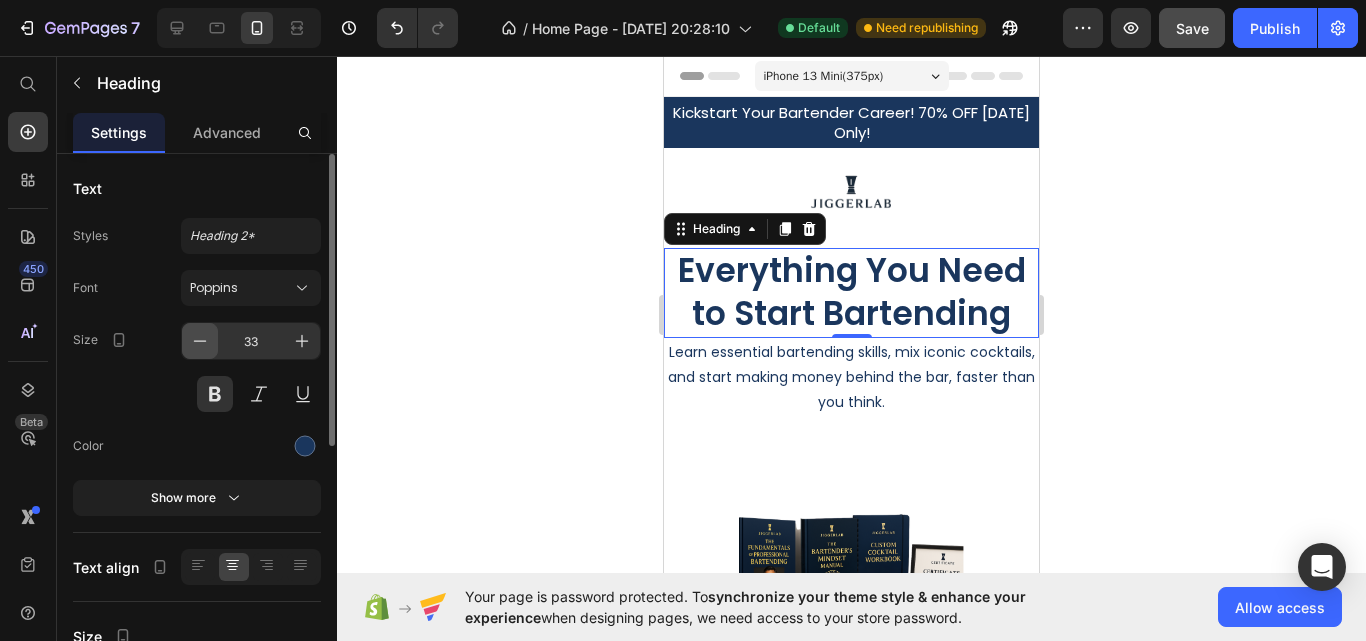 click at bounding box center [200, 341] 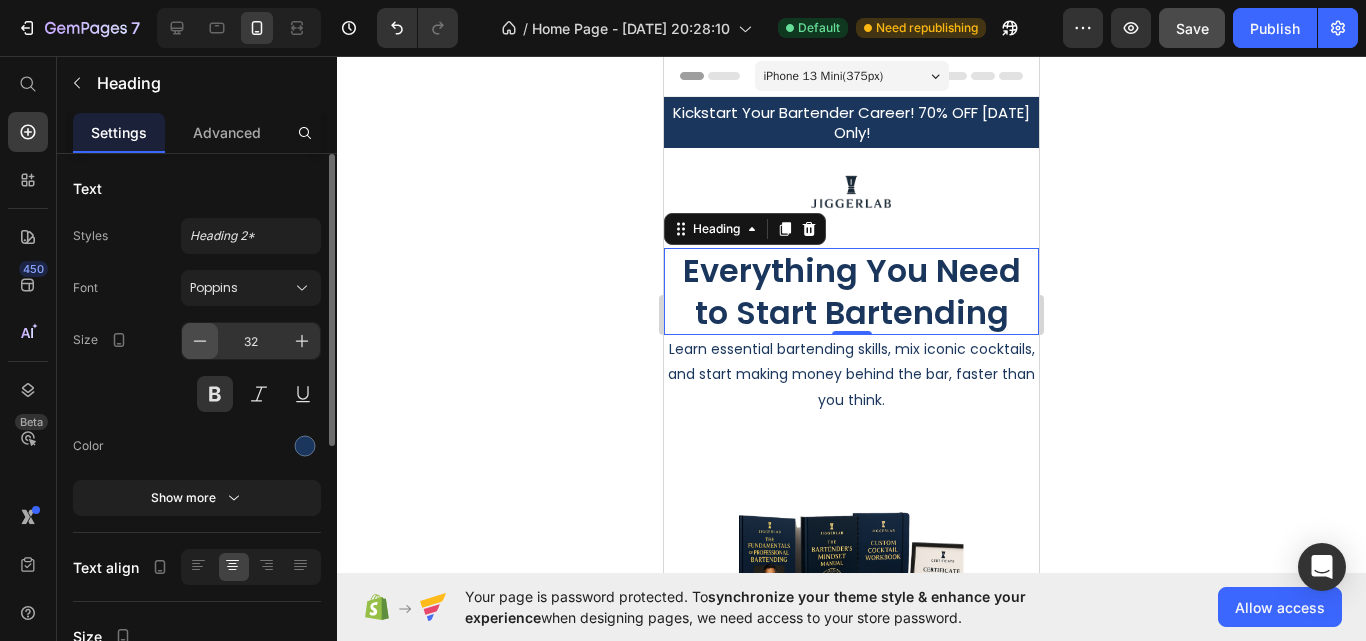 click at bounding box center [200, 341] 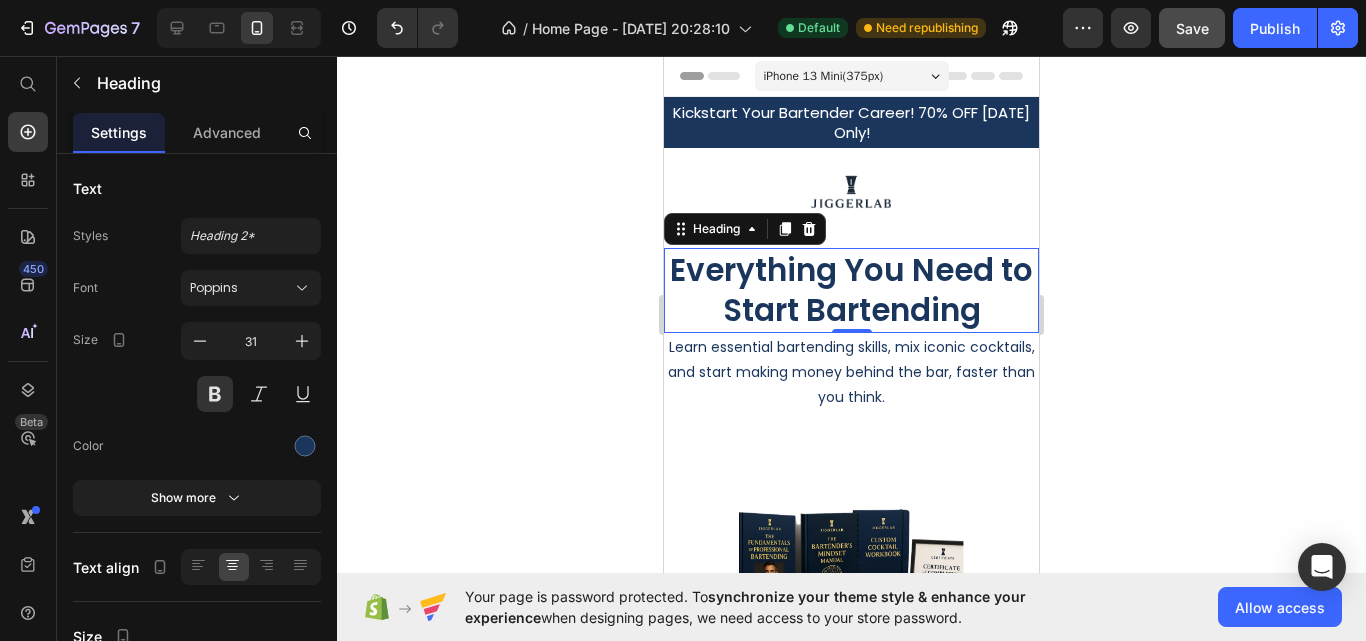 click 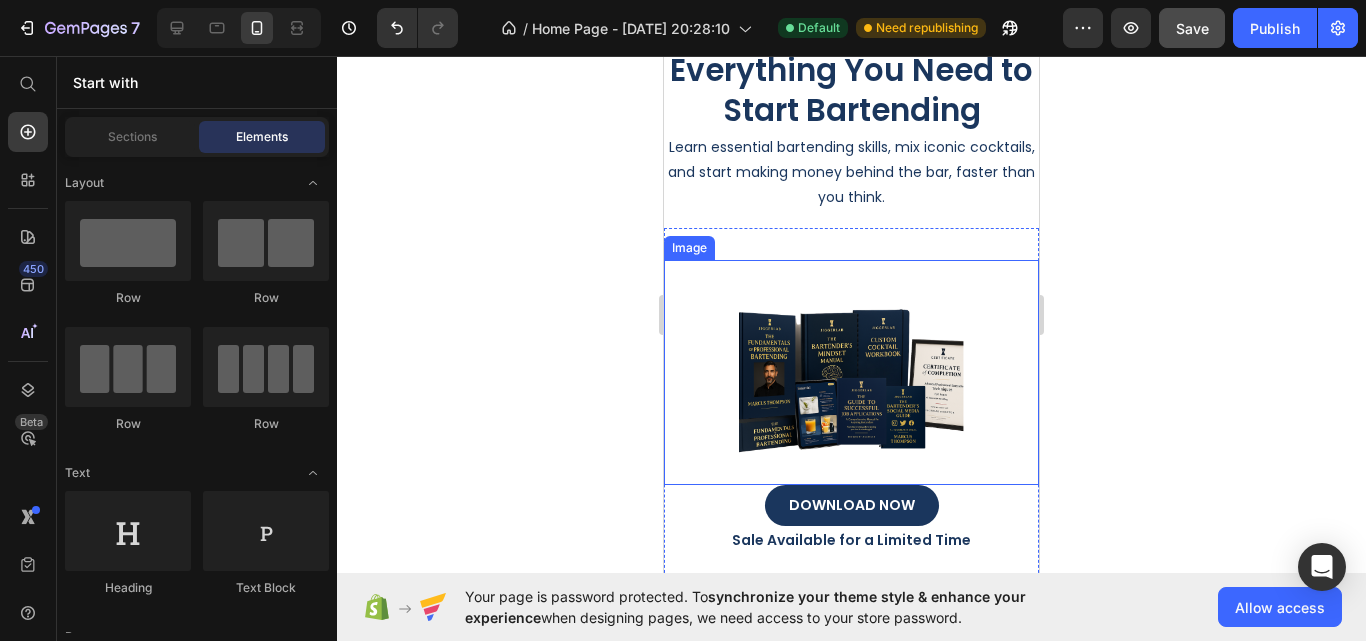 scroll, scrollTop: 100, scrollLeft: 0, axis: vertical 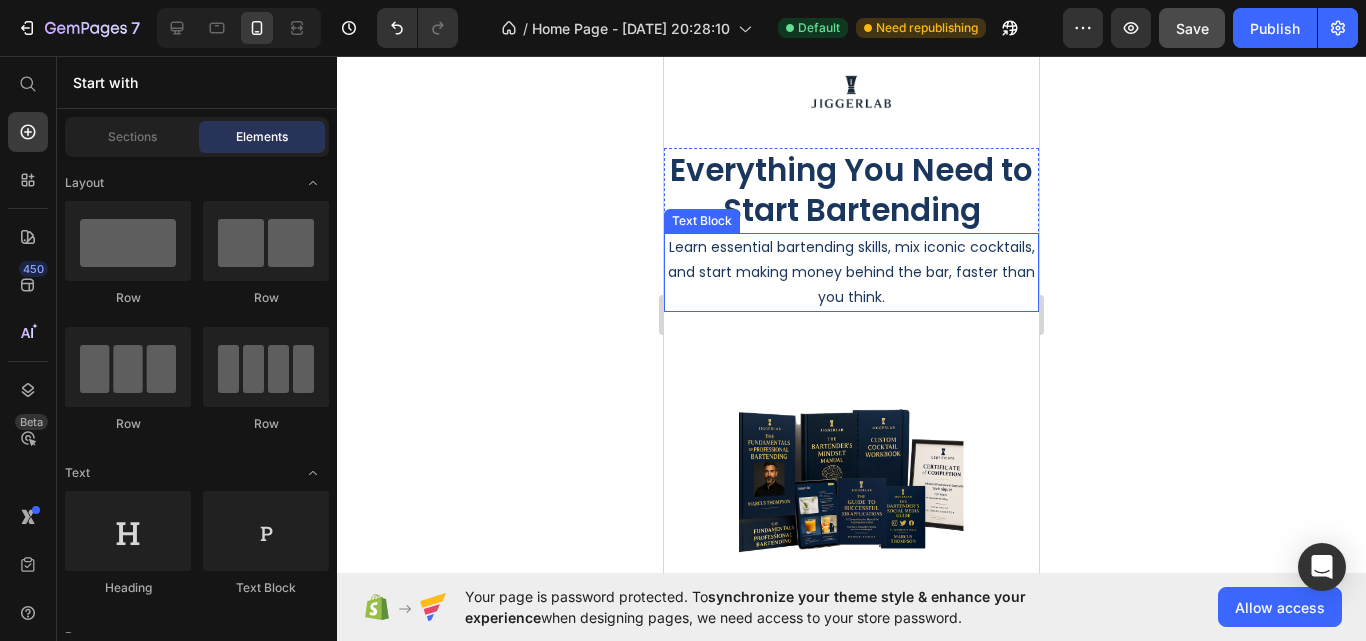 click on "Learn essential bartending skills, mix iconic cocktails, and start making money behind the bar, faster than you think." at bounding box center (851, 273) 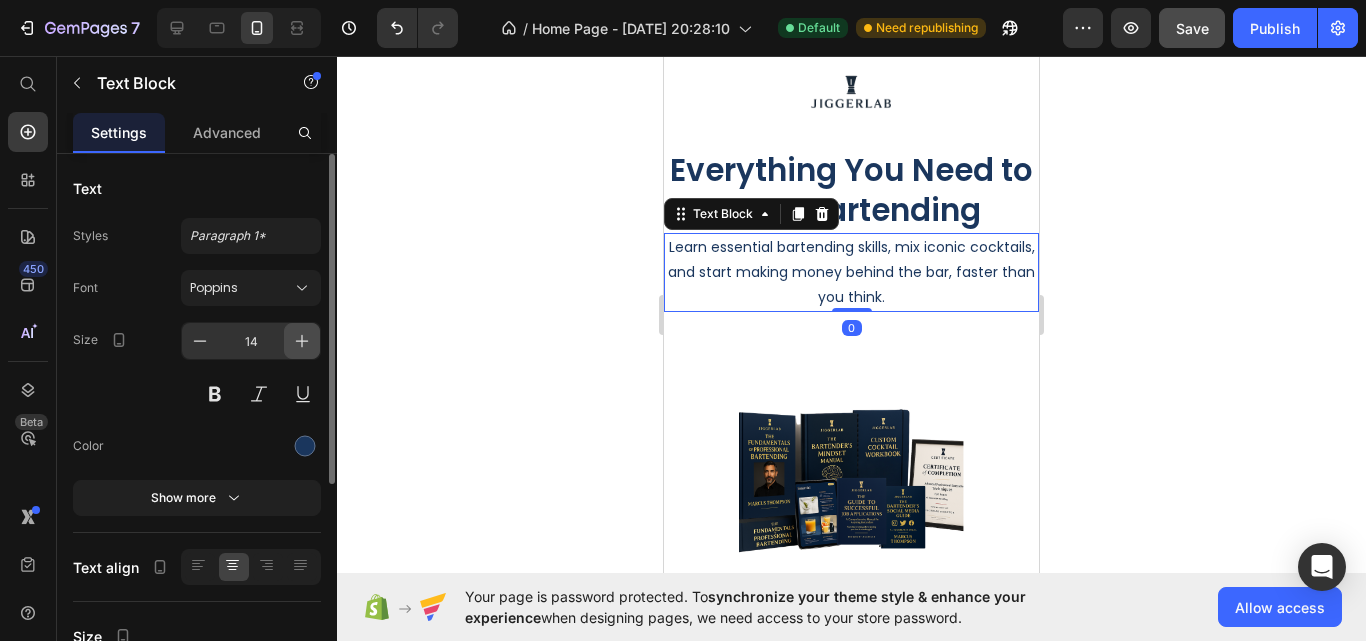 click 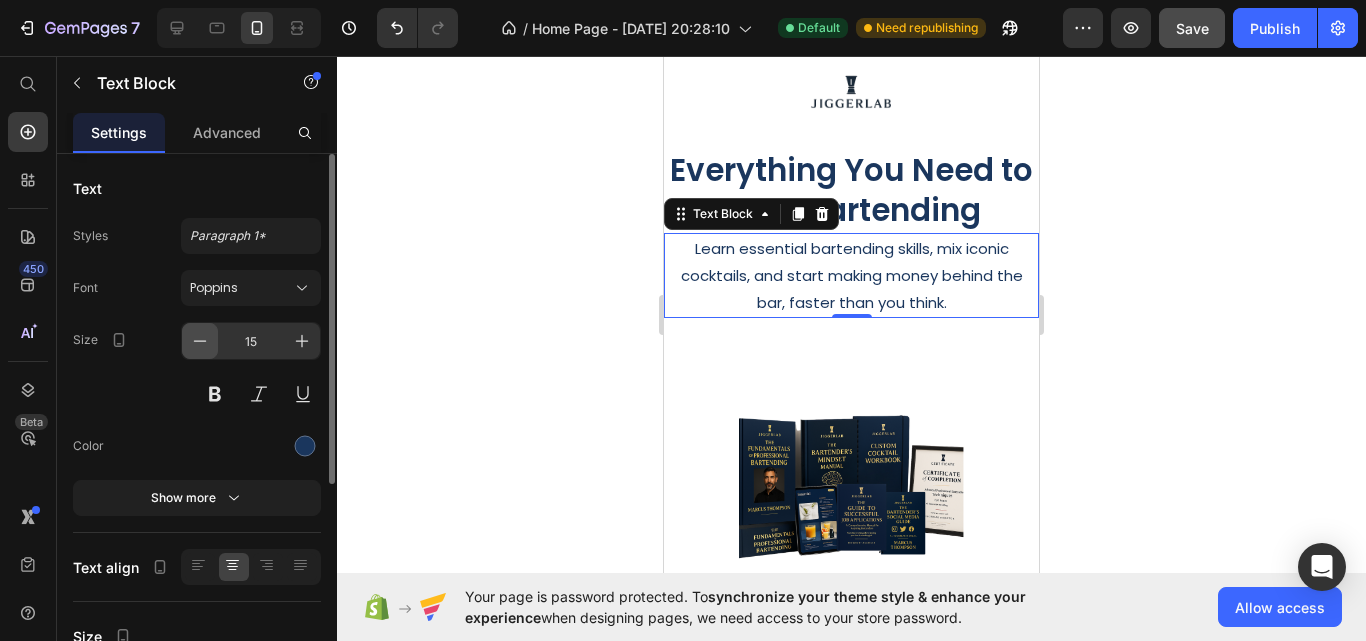 click 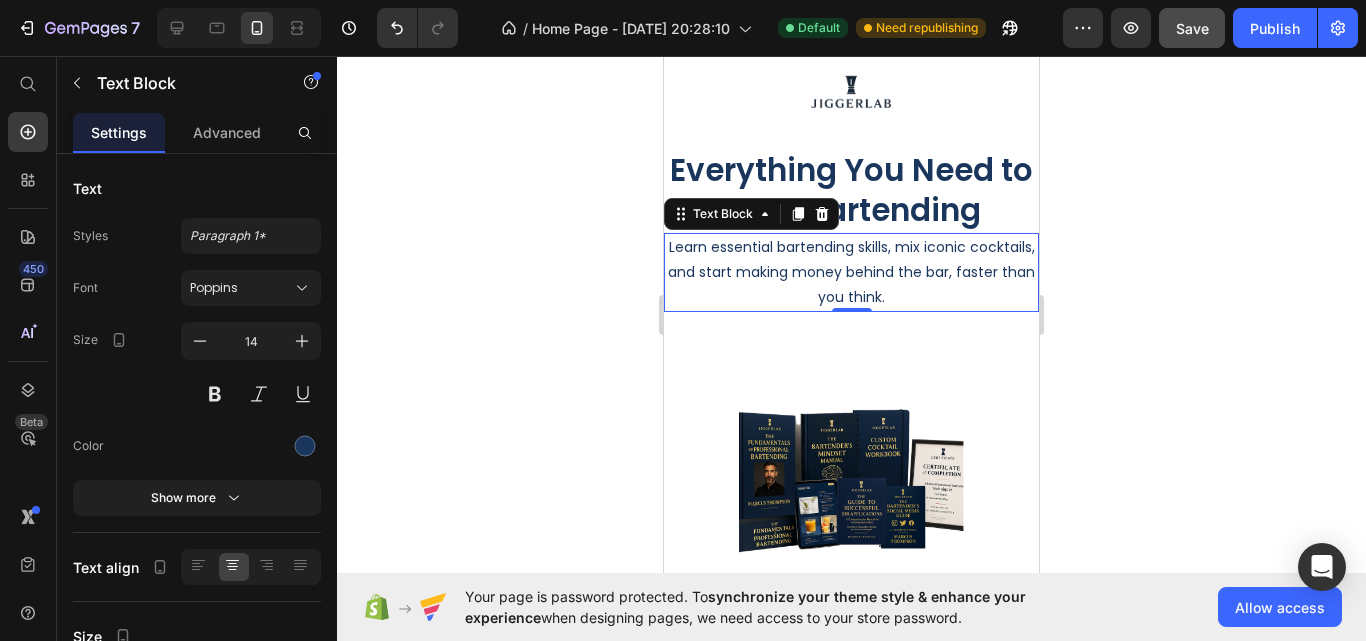 click 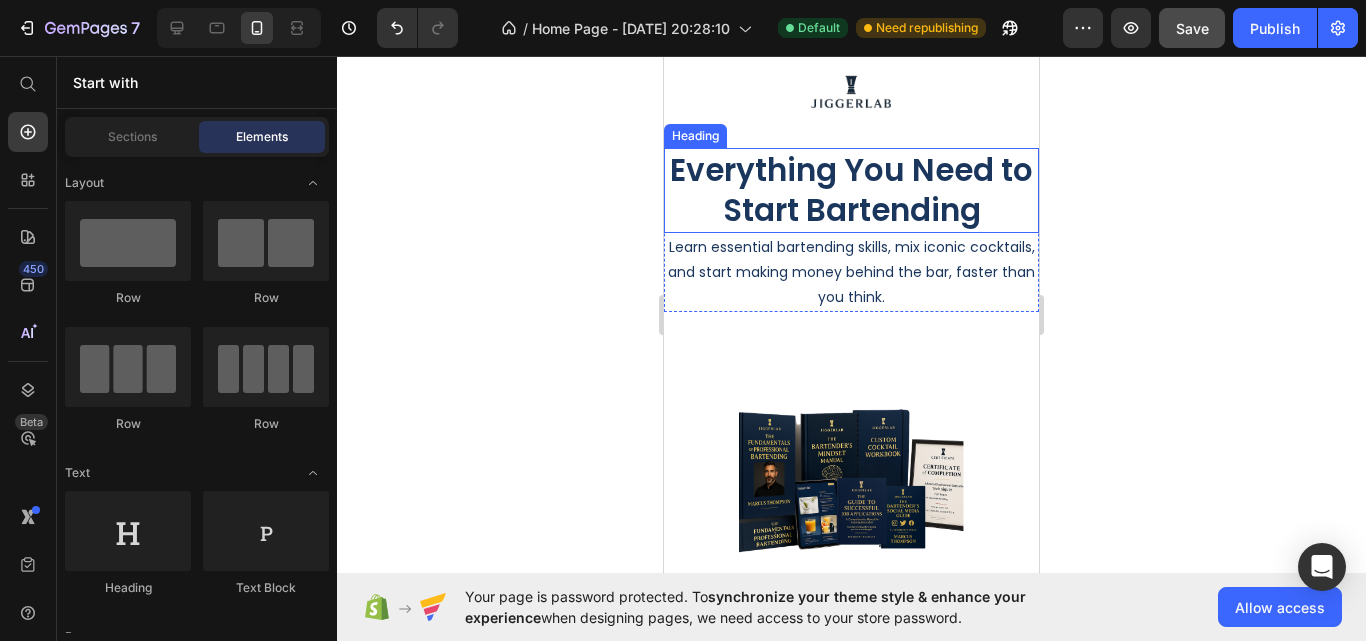 click on "Everything You Need to Start Bartending" at bounding box center [851, 190] 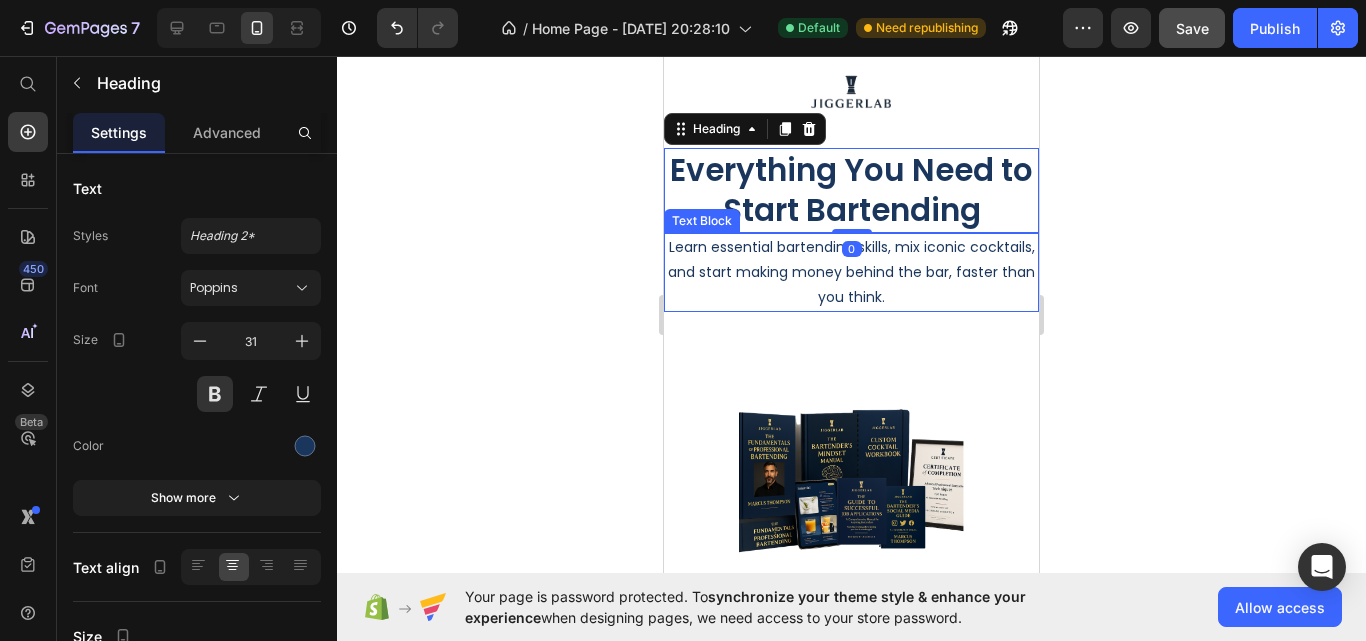 click on "Learn essential bartending skills, mix iconic cocktails, and start making money behind the bar, faster than you think." at bounding box center (851, 273) 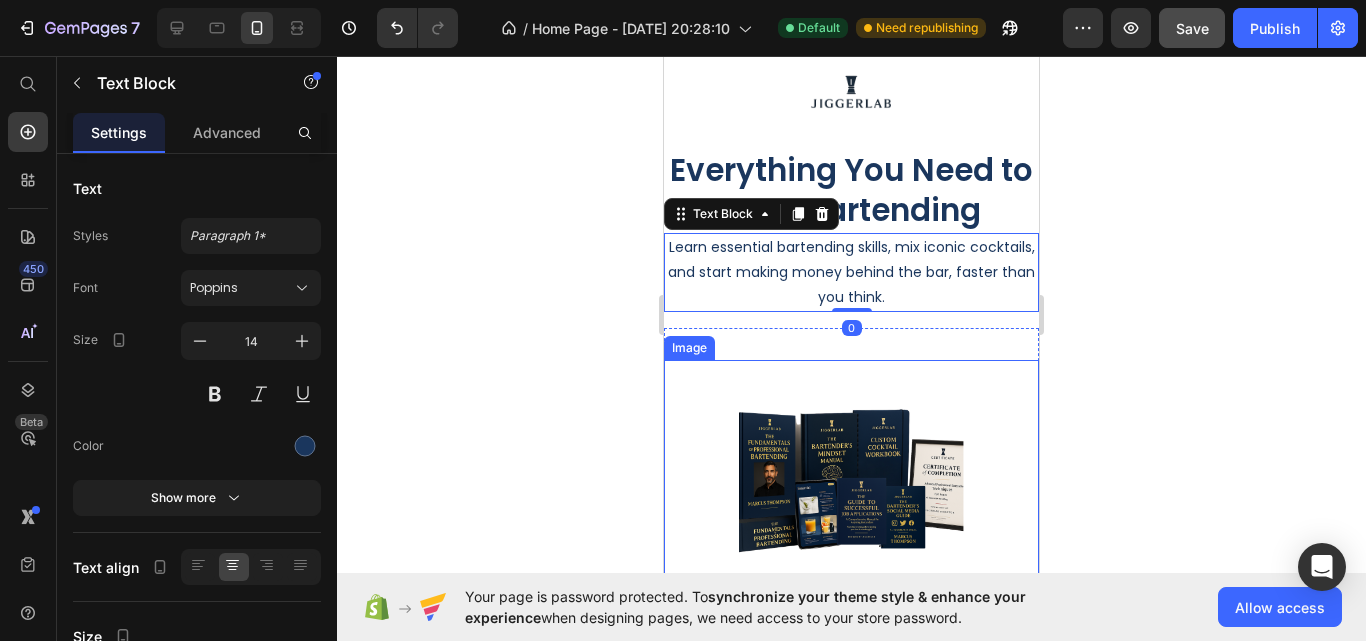 click at bounding box center (851, 472) 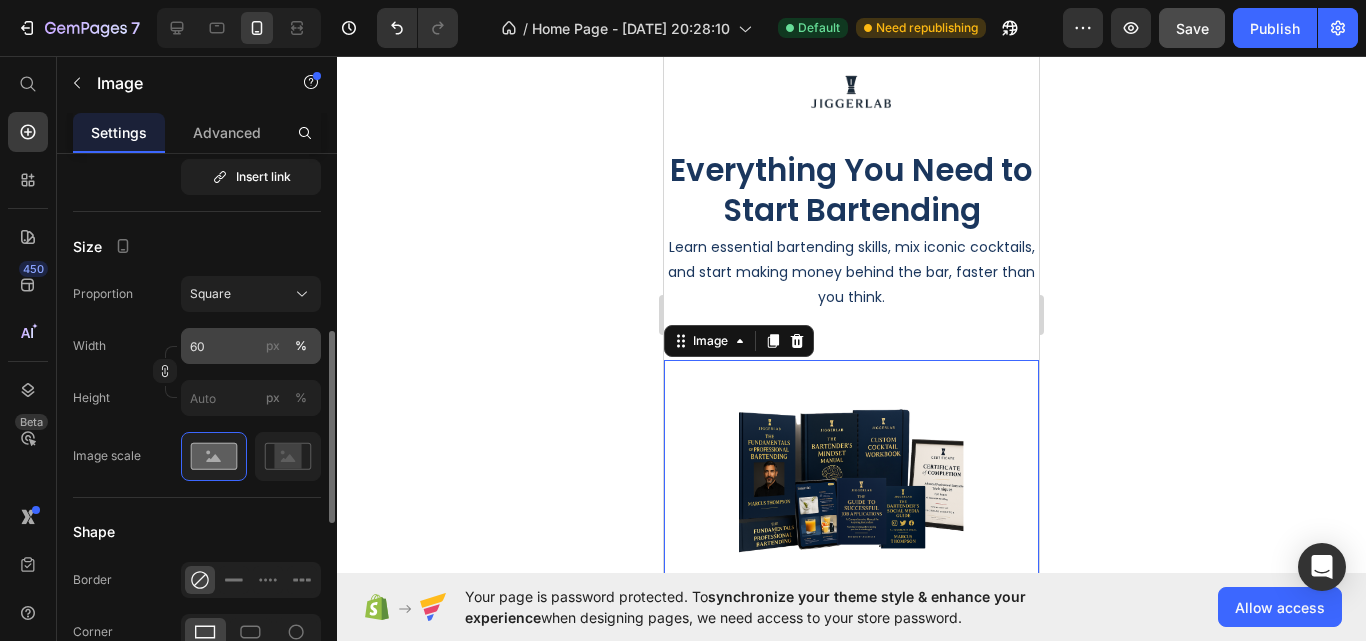 scroll, scrollTop: 600, scrollLeft: 0, axis: vertical 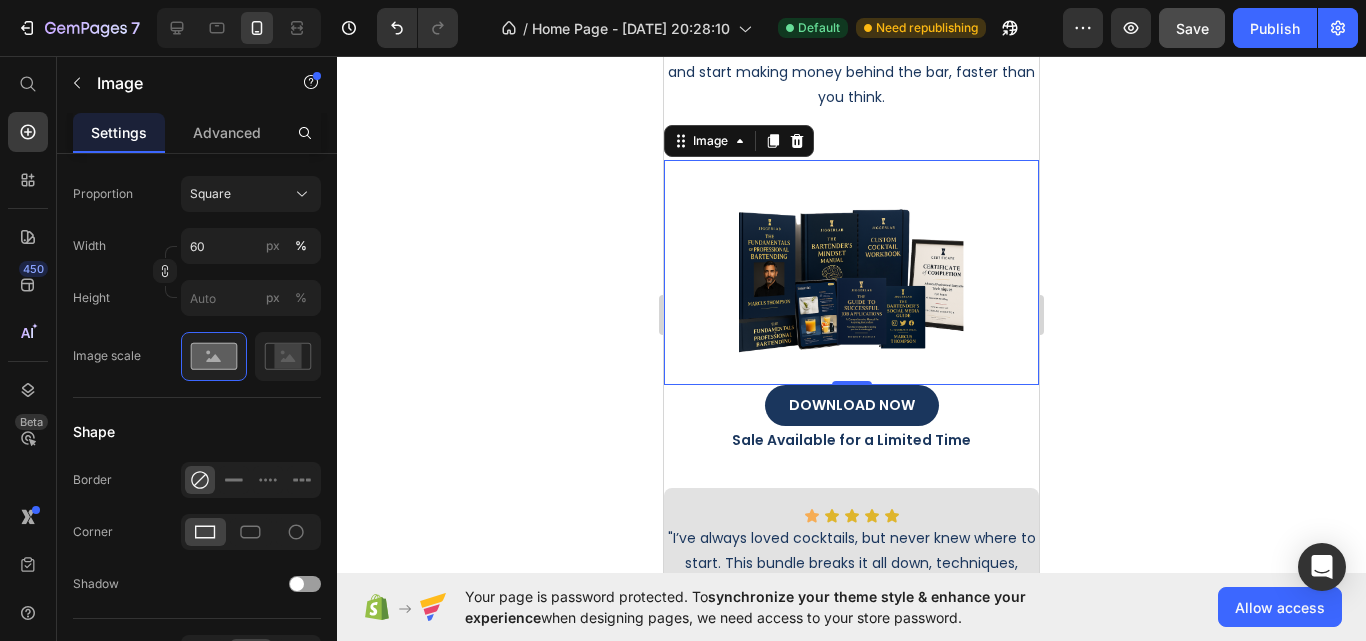 click at bounding box center [851, 272] 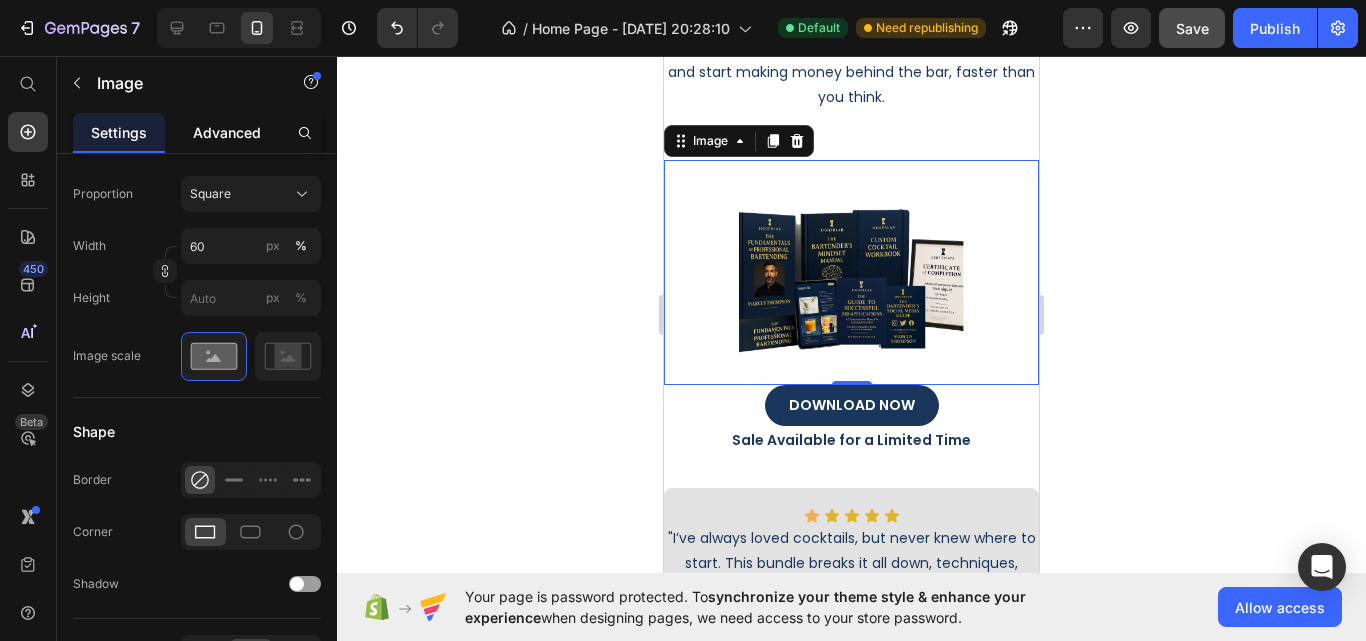click on "Advanced" 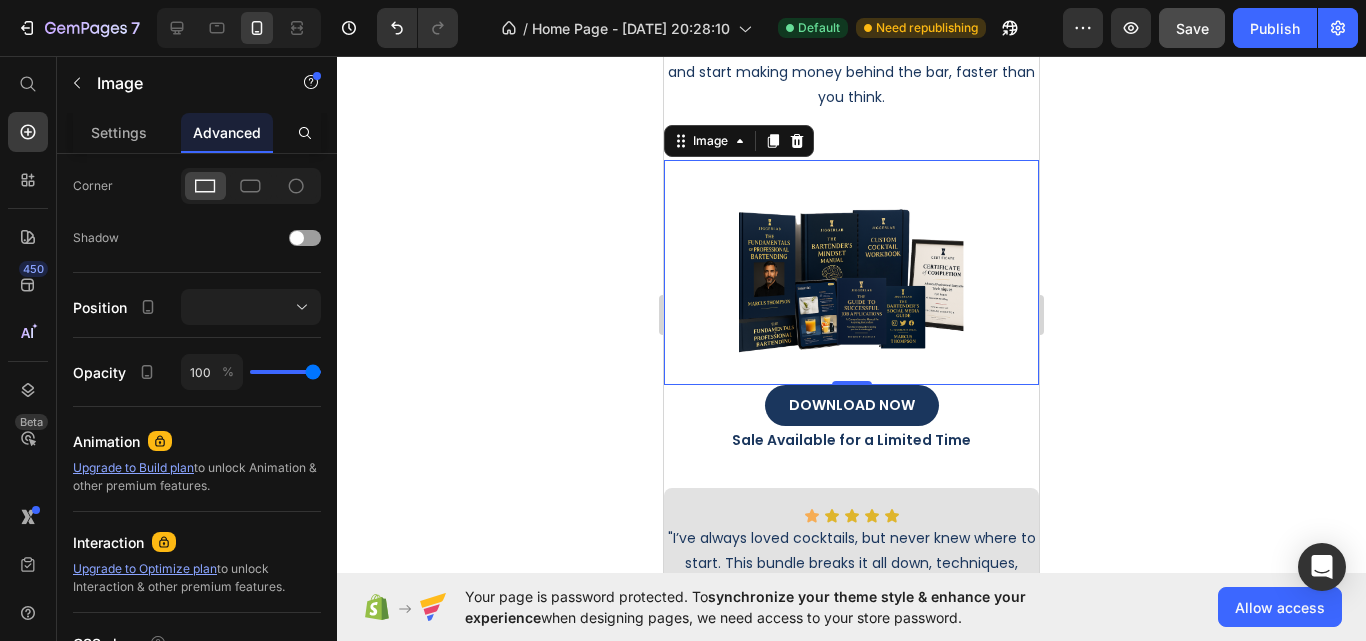 scroll, scrollTop: 0, scrollLeft: 0, axis: both 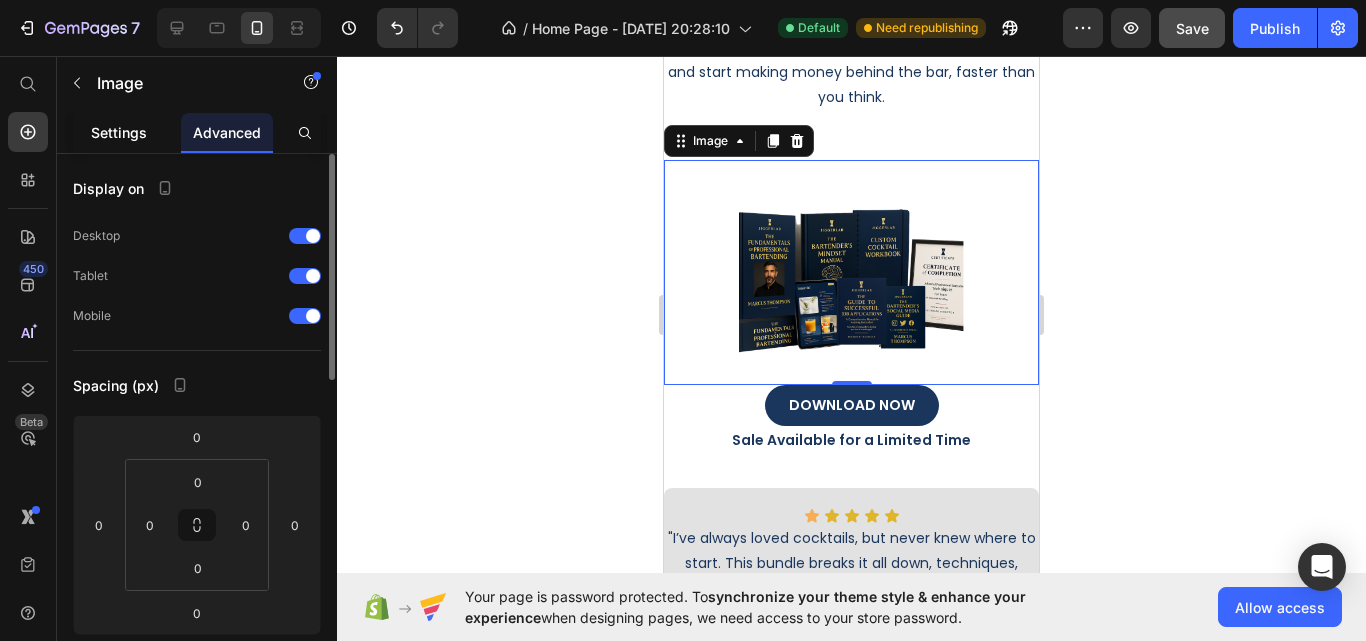 click on "Settings" 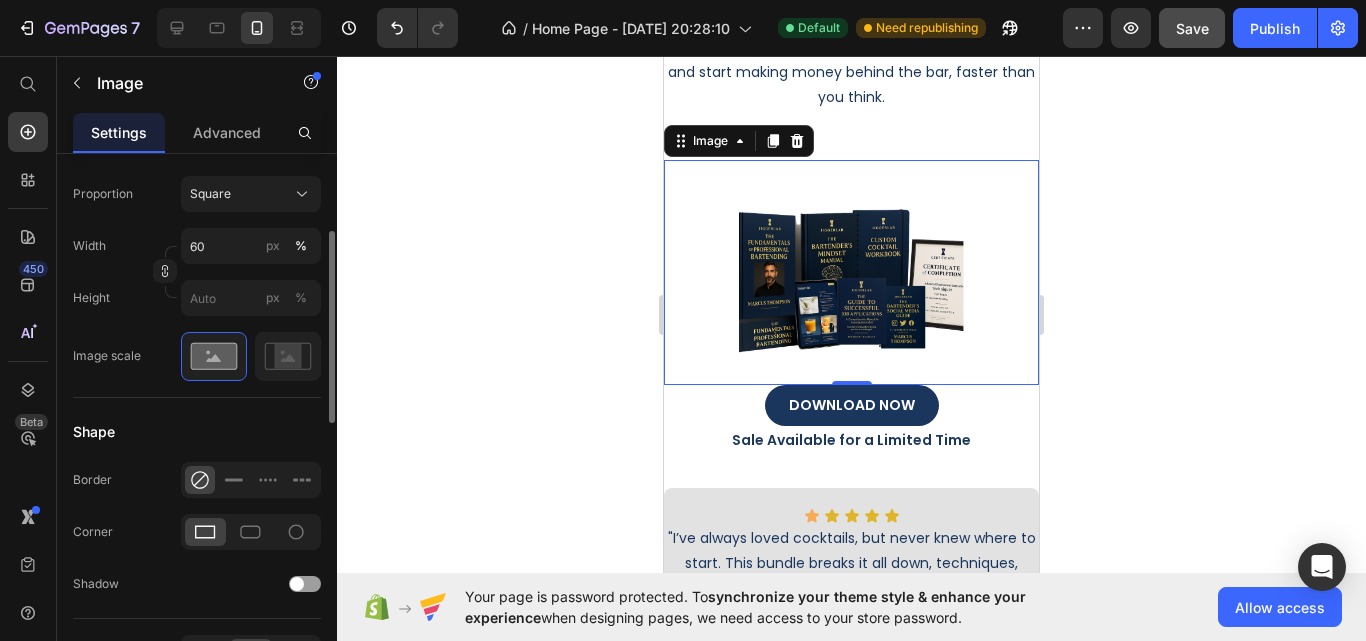 scroll, scrollTop: 500, scrollLeft: 0, axis: vertical 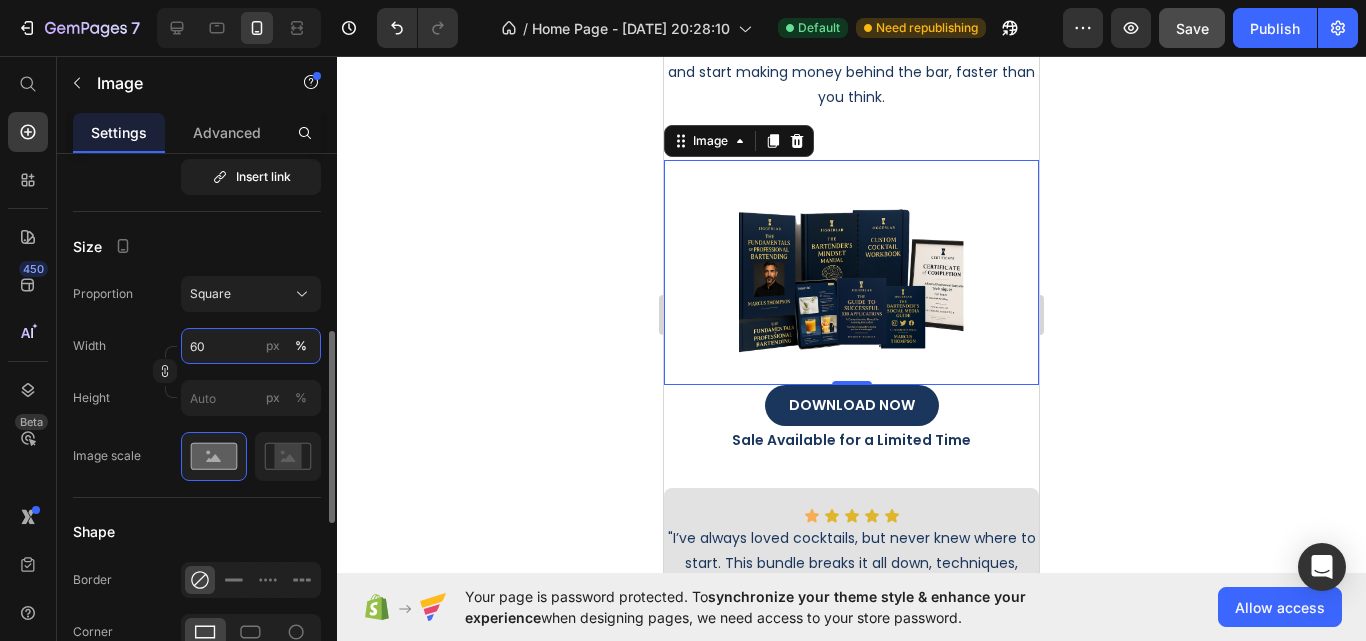 click on "60" at bounding box center (251, 346) 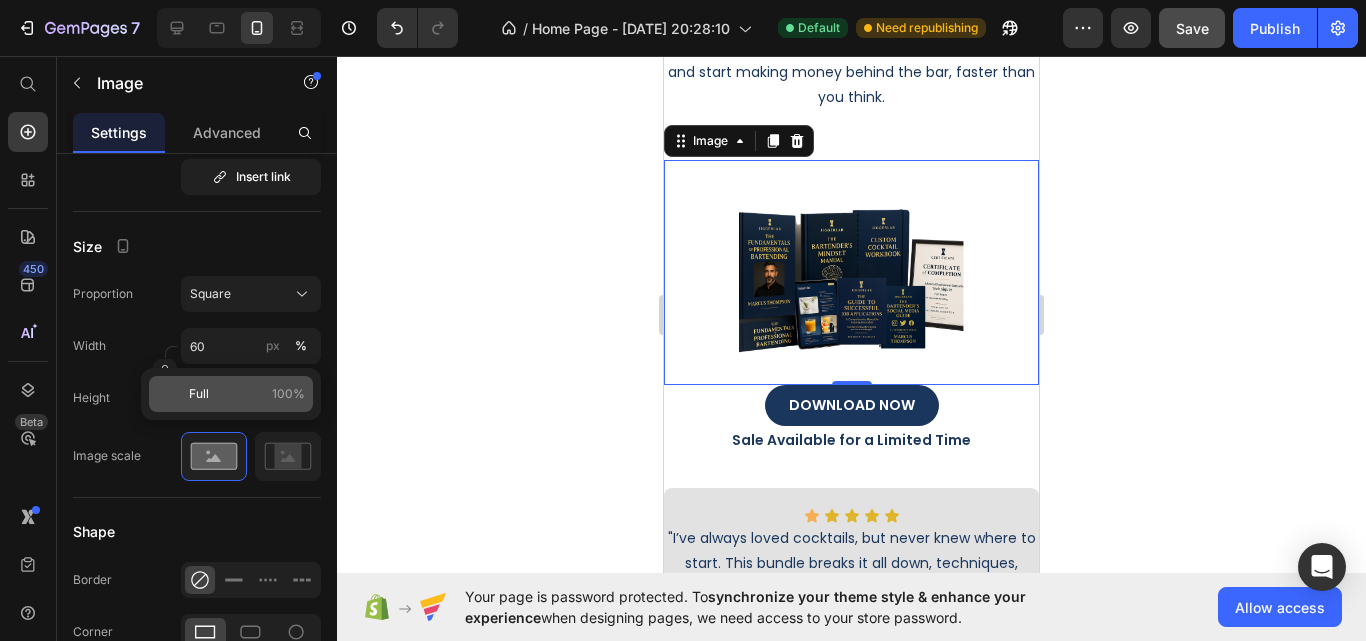 click on "Full 100%" at bounding box center (247, 394) 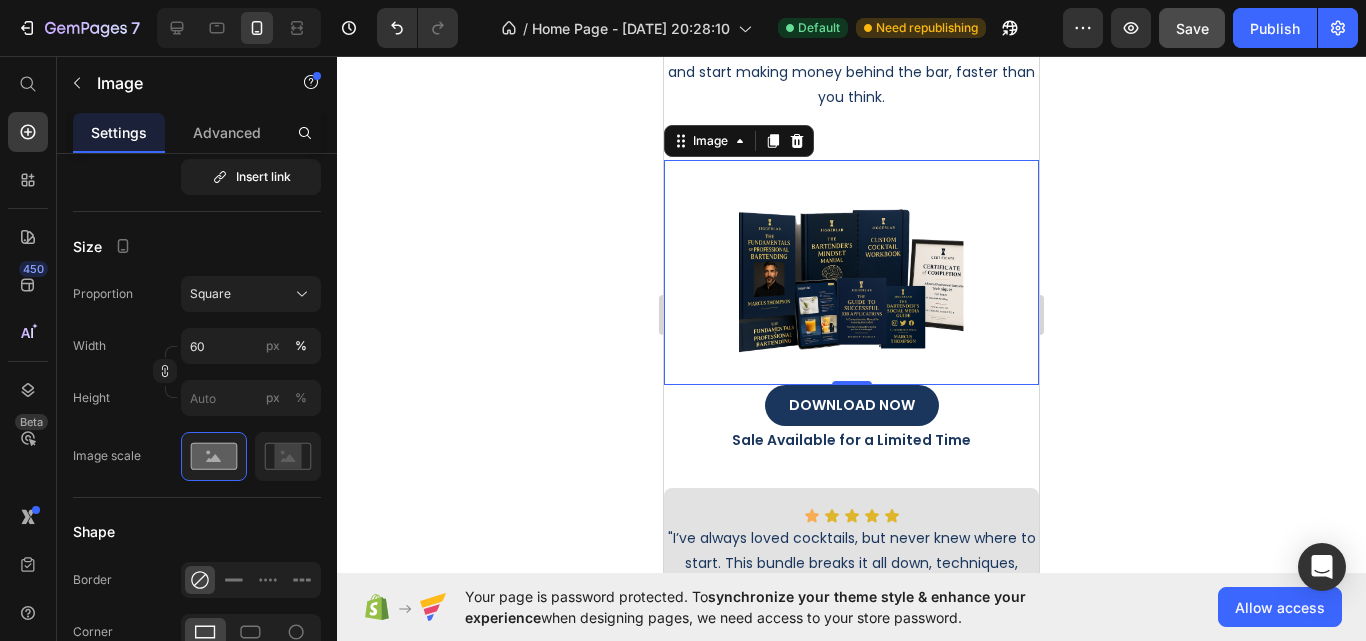 type on "100" 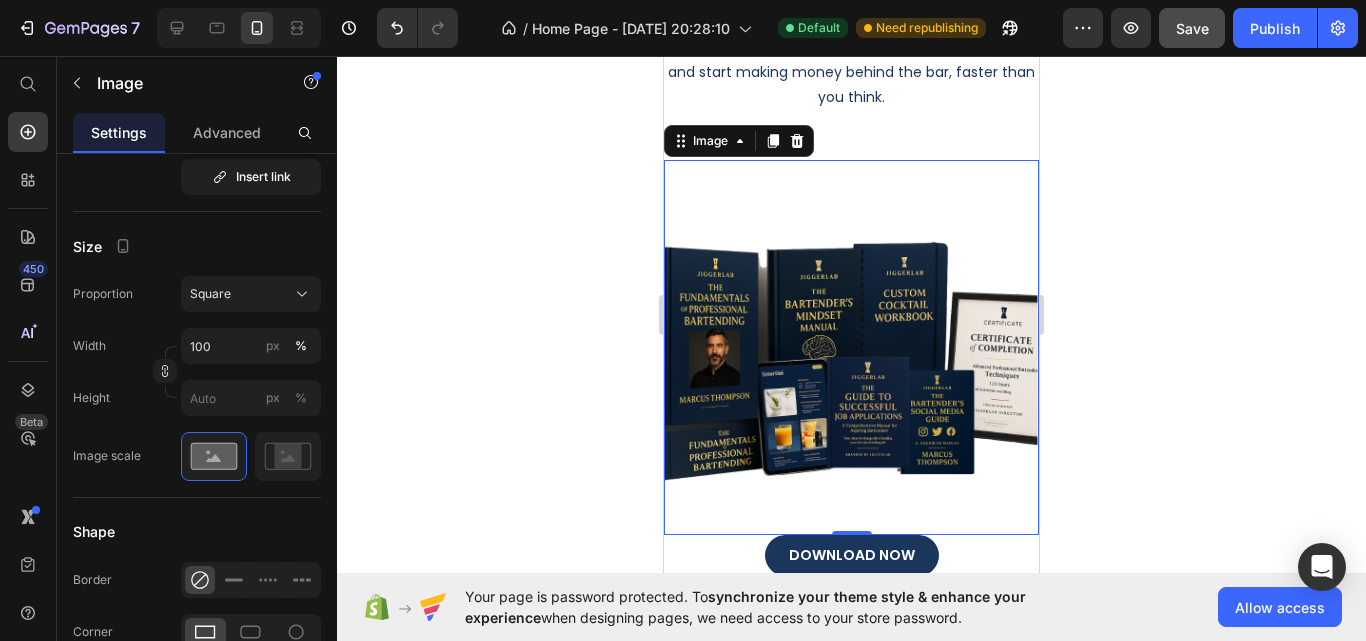 click 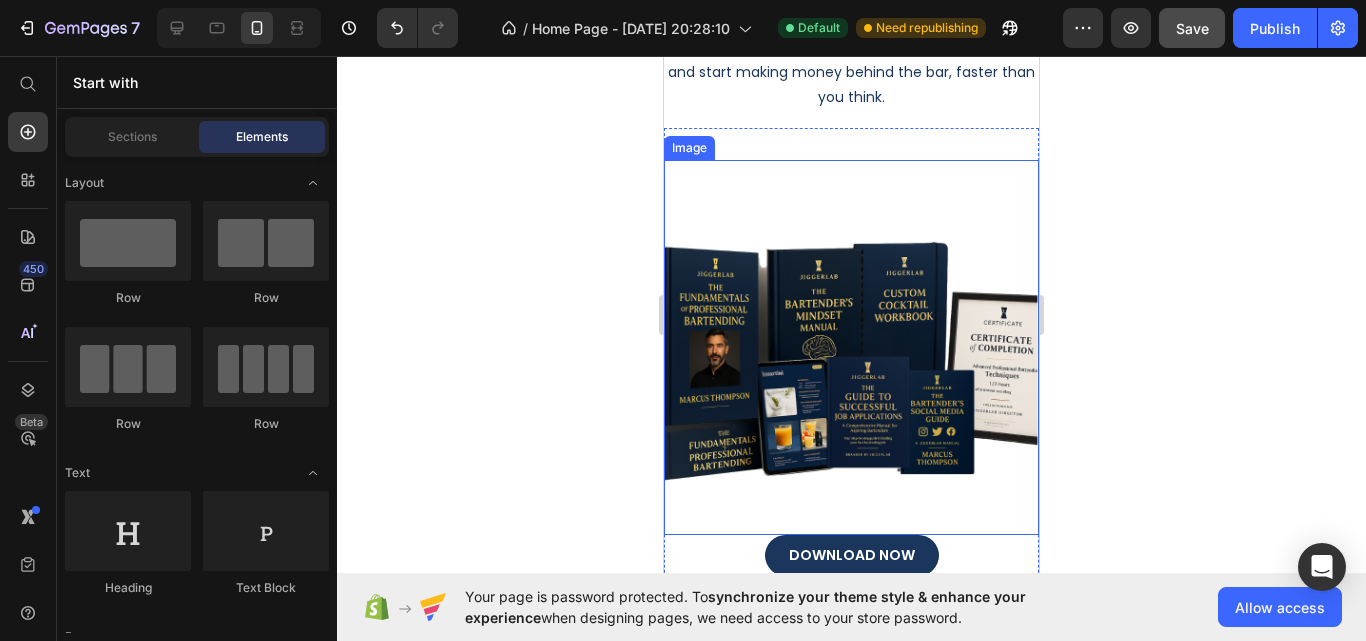 scroll, scrollTop: 400, scrollLeft: 0, axis: vertical 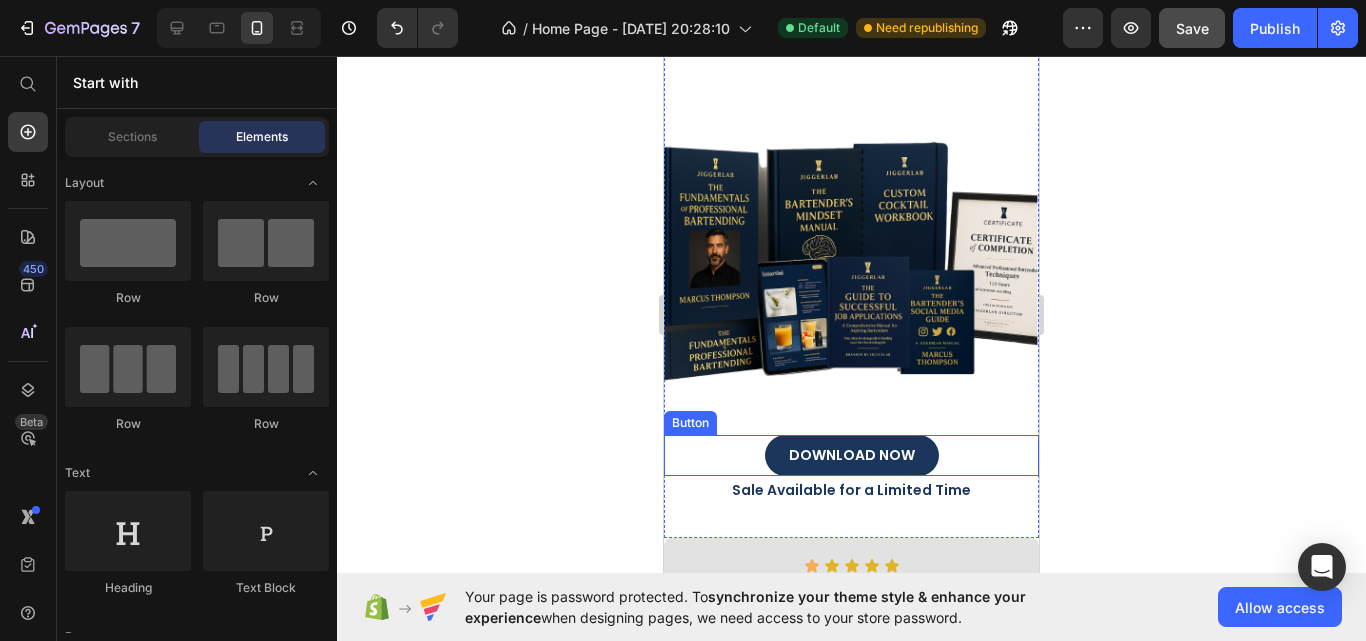 click on "DOWNLOAD NOW   Button" at bounding box center [851, 455] 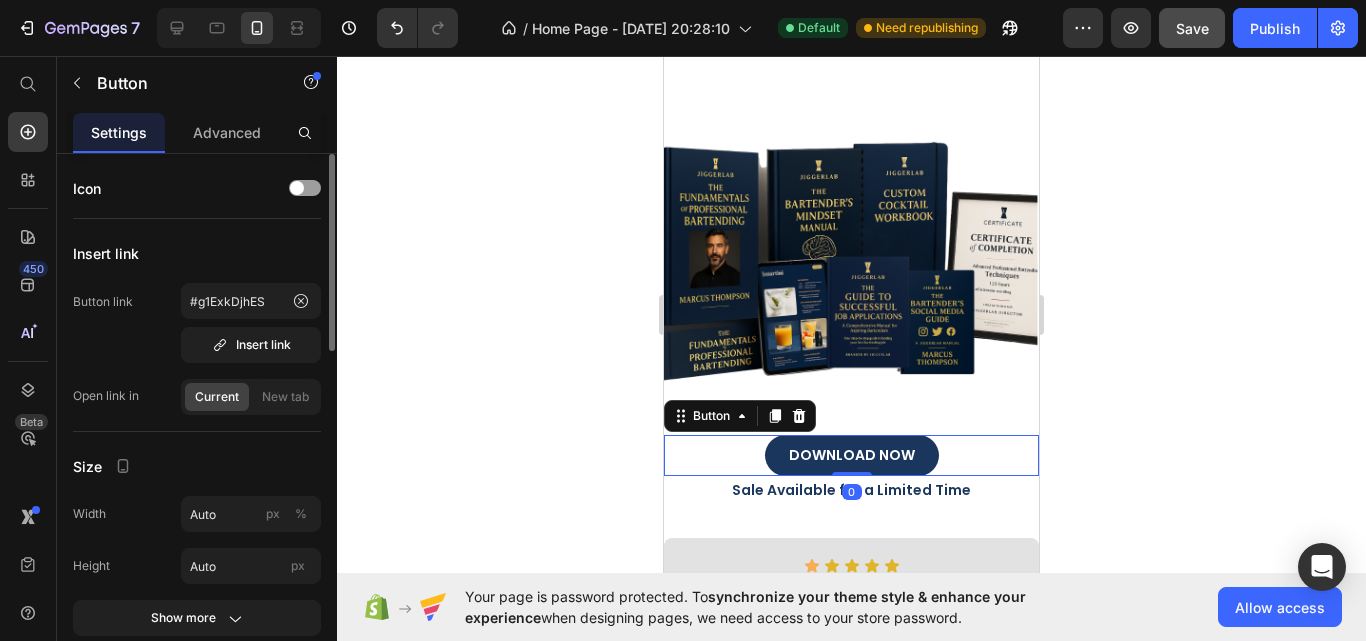 scroll, scrollTop: 100, scrollLeft: 0, axis: vertical 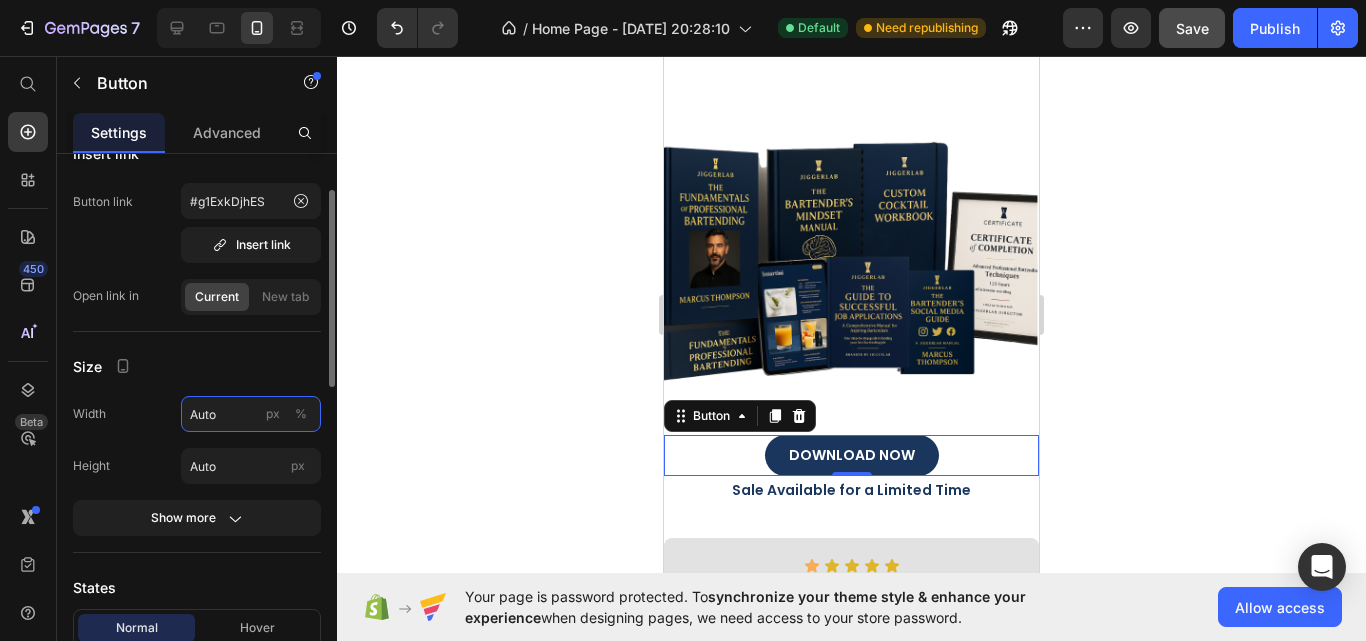 click on "Auto" at bounding box center (251, 414) 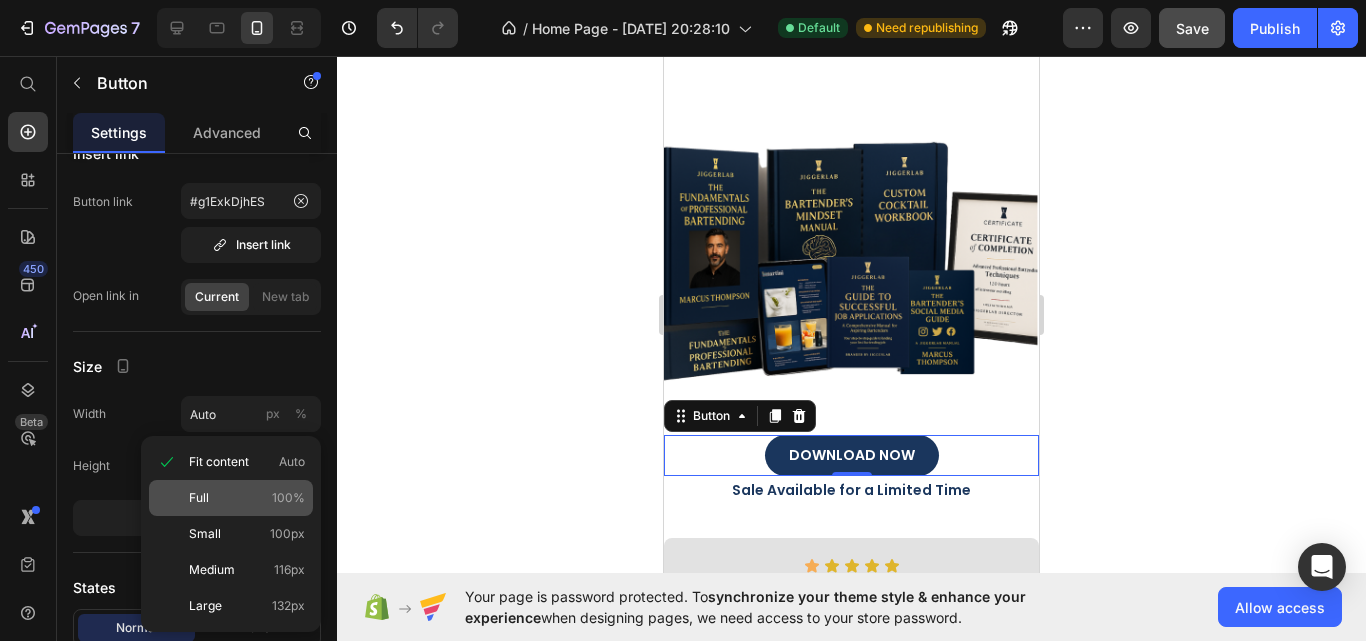 click on "Full 100%" at bounding box center [247, 498] 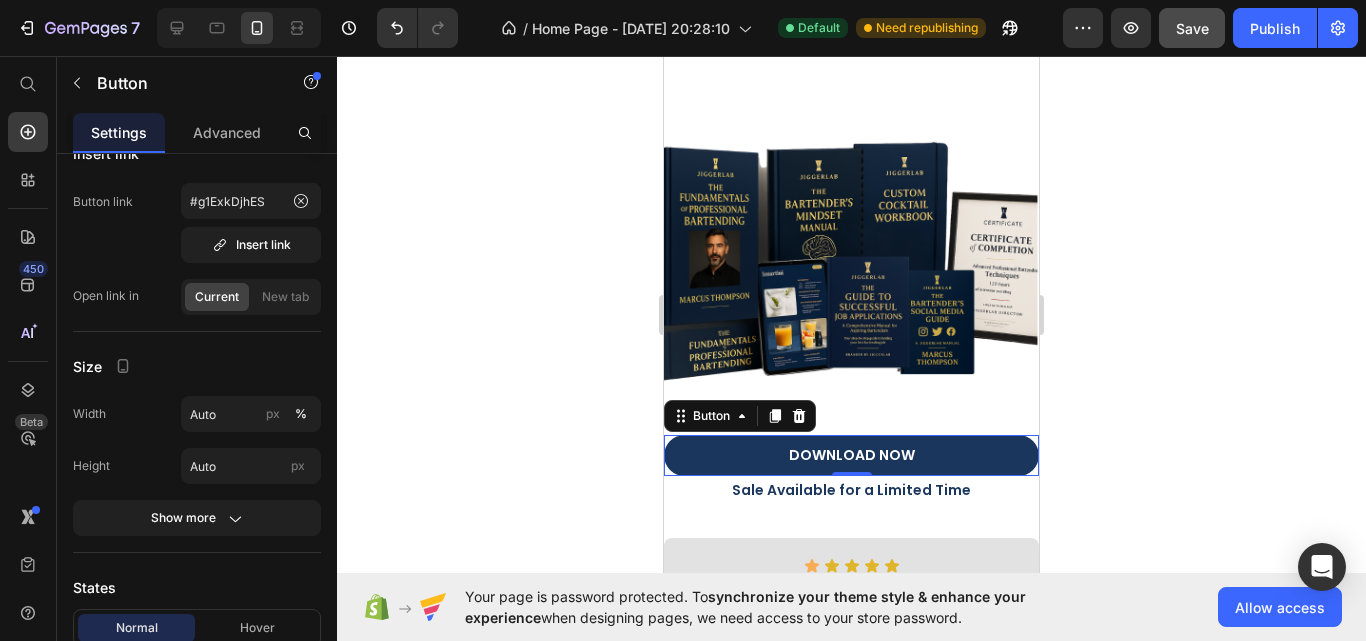 type on "100" 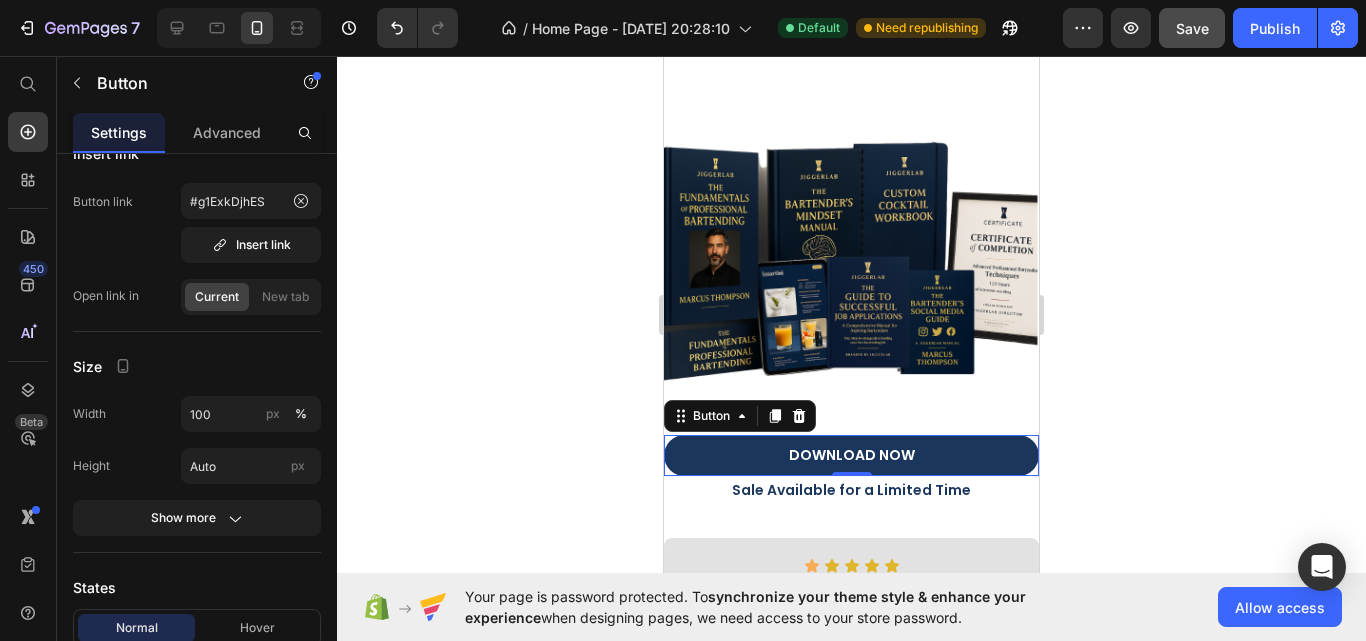 click 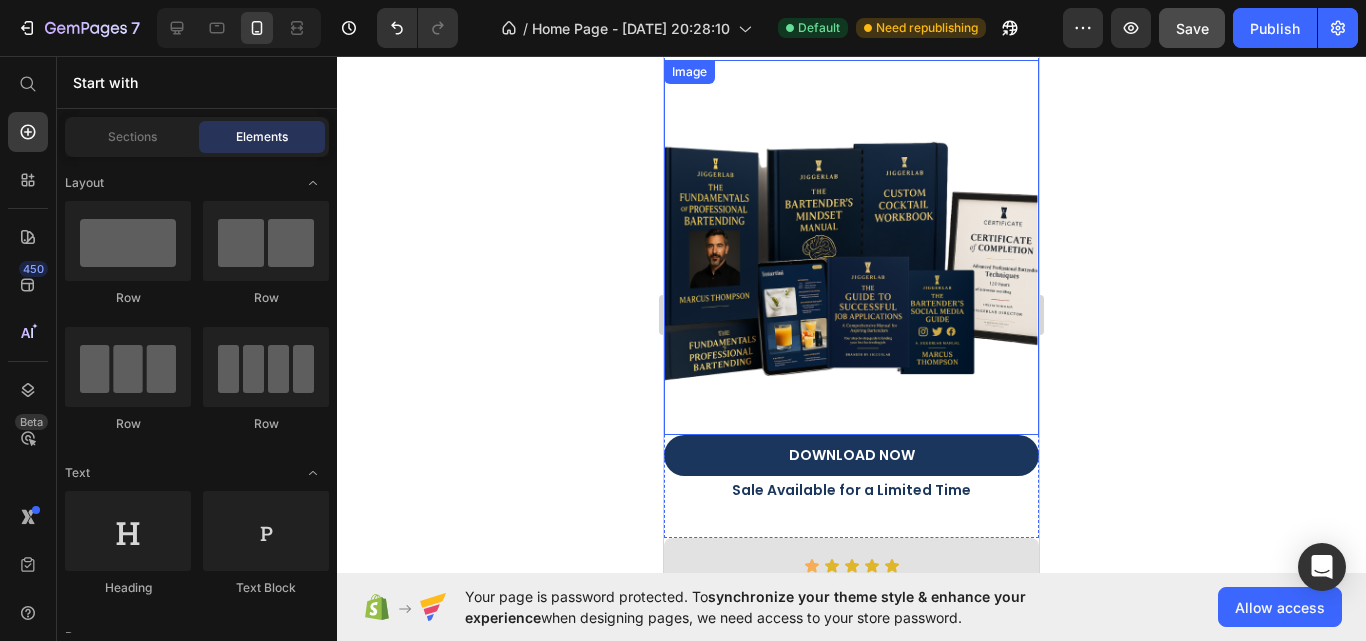 scroll, scrollTop: 300, scrollLeft: 0, axis: vertical 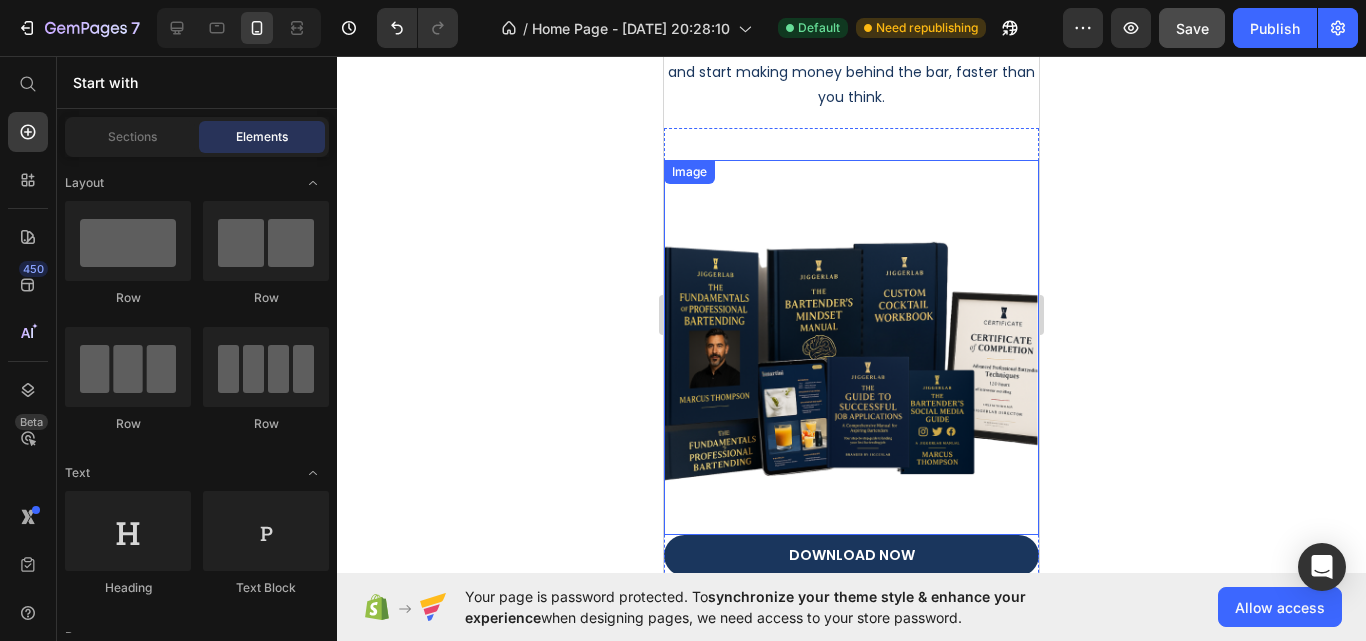 click at bounding box center (851, 347) 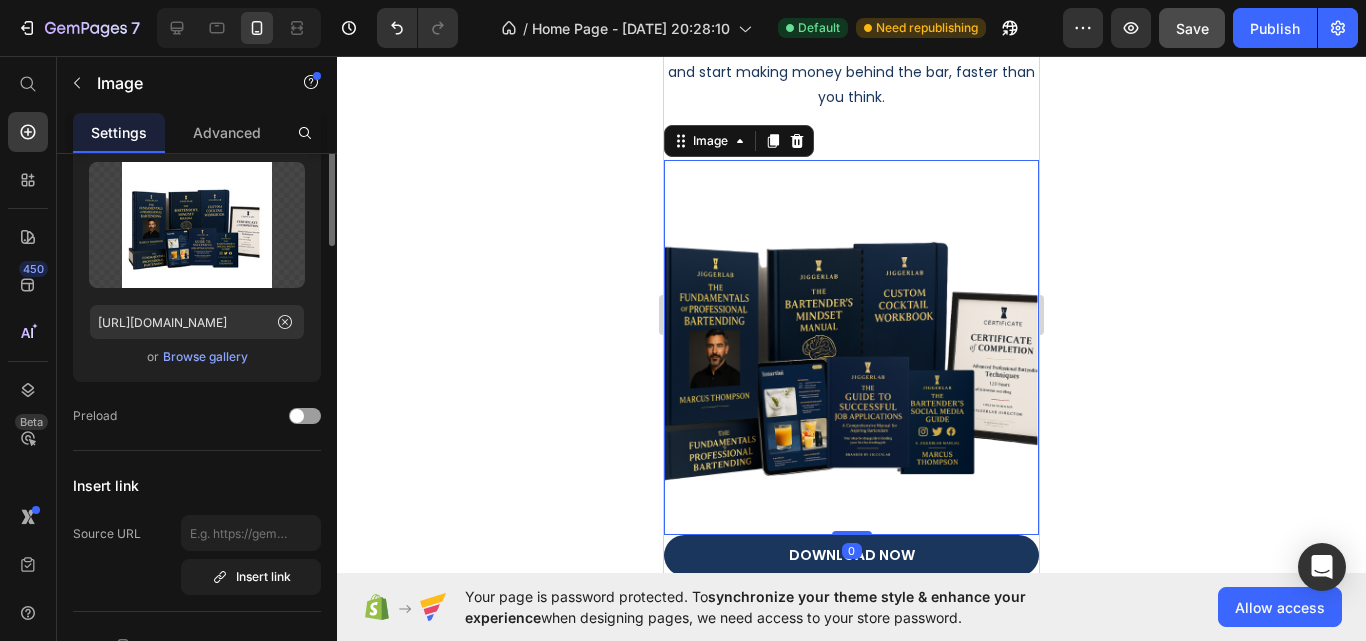 scroll, scrollTop: 0, scrollLeft: 0, axis: both 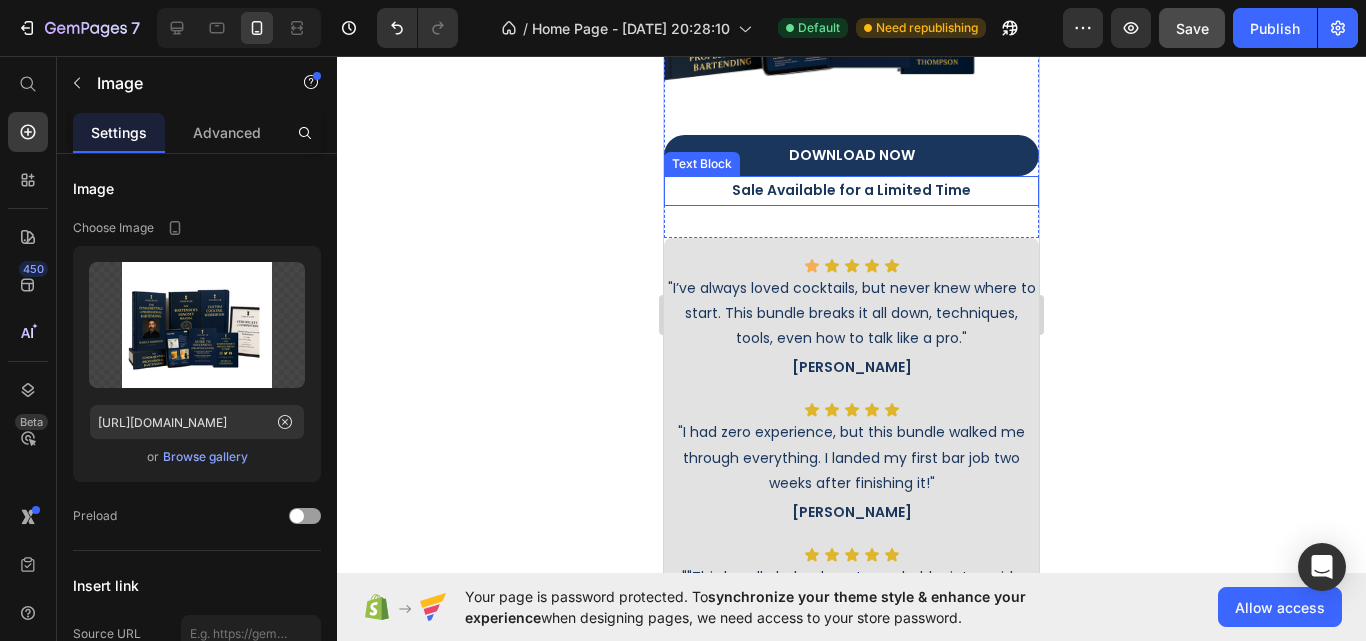 click 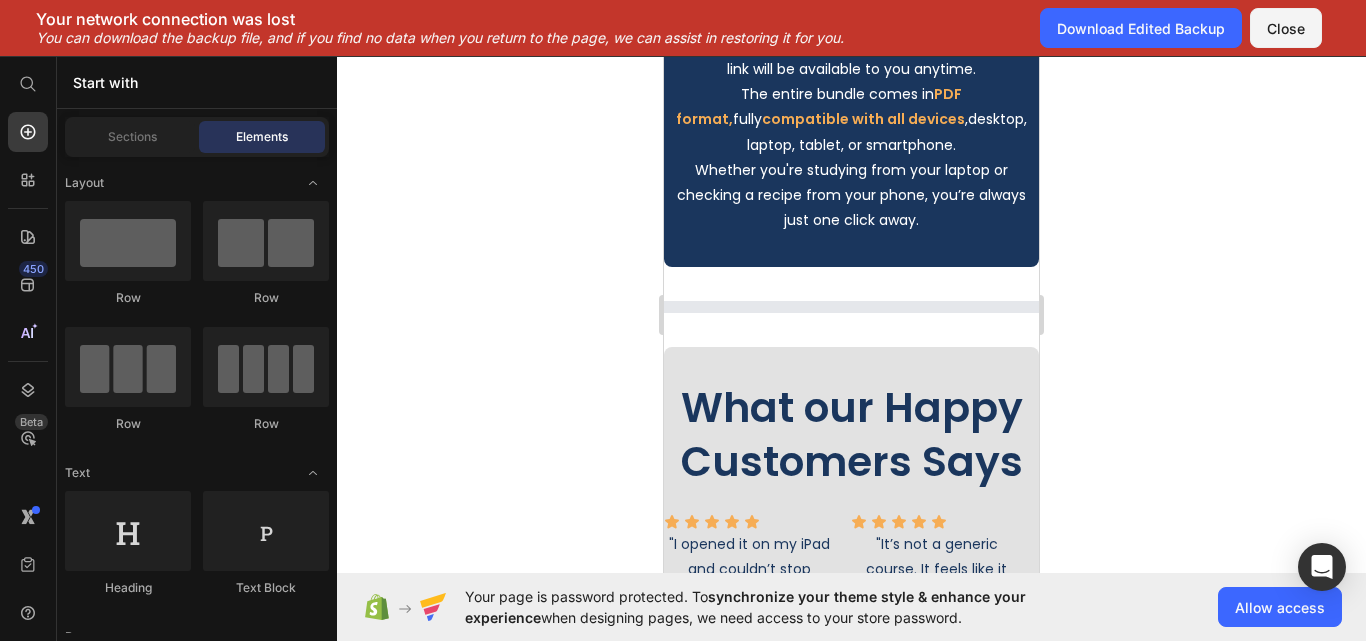 scroll, scrollTop: 8200, scrollLeft: 0, axis: vertical 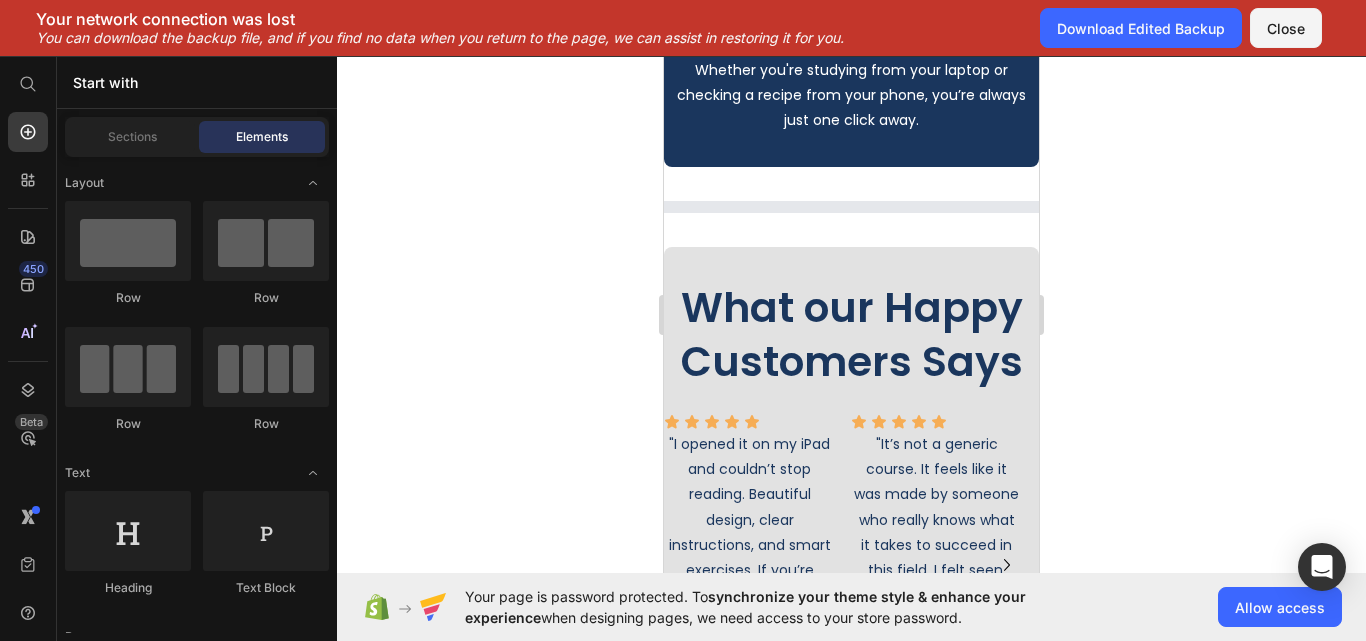 click on "Close" at bounding box center [1286, 28] 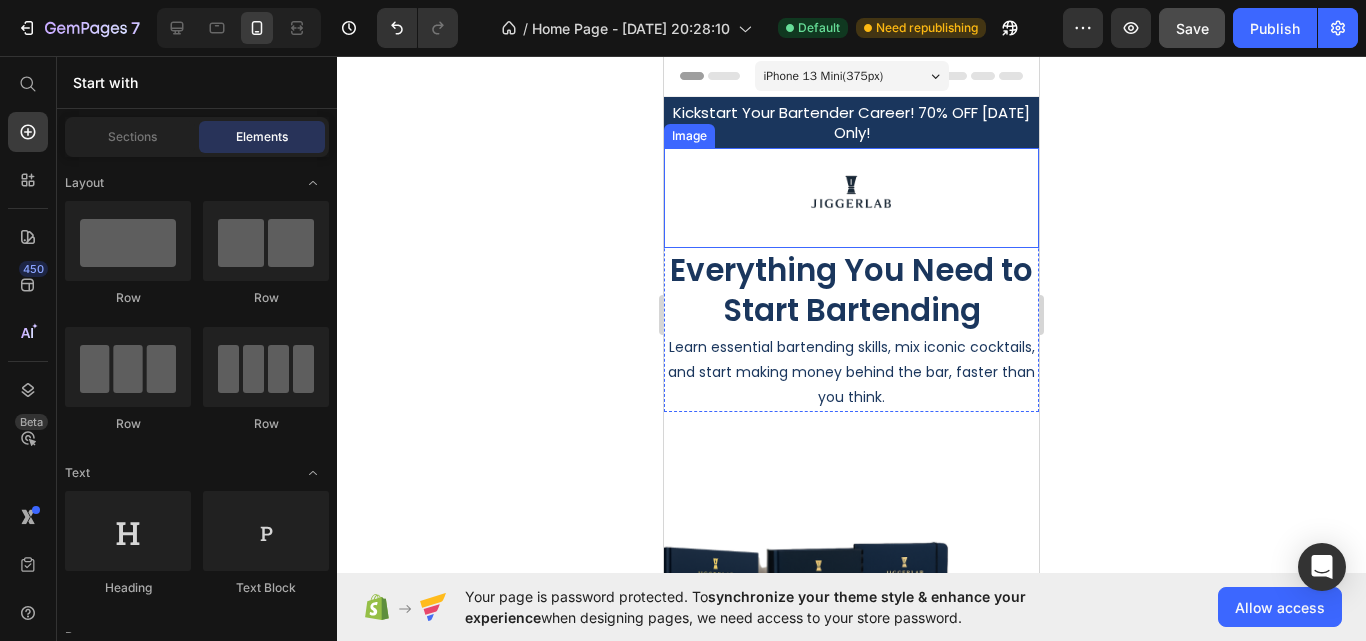 scroll, scrollTop: 100, scrollLeft: 0, axis: vertical 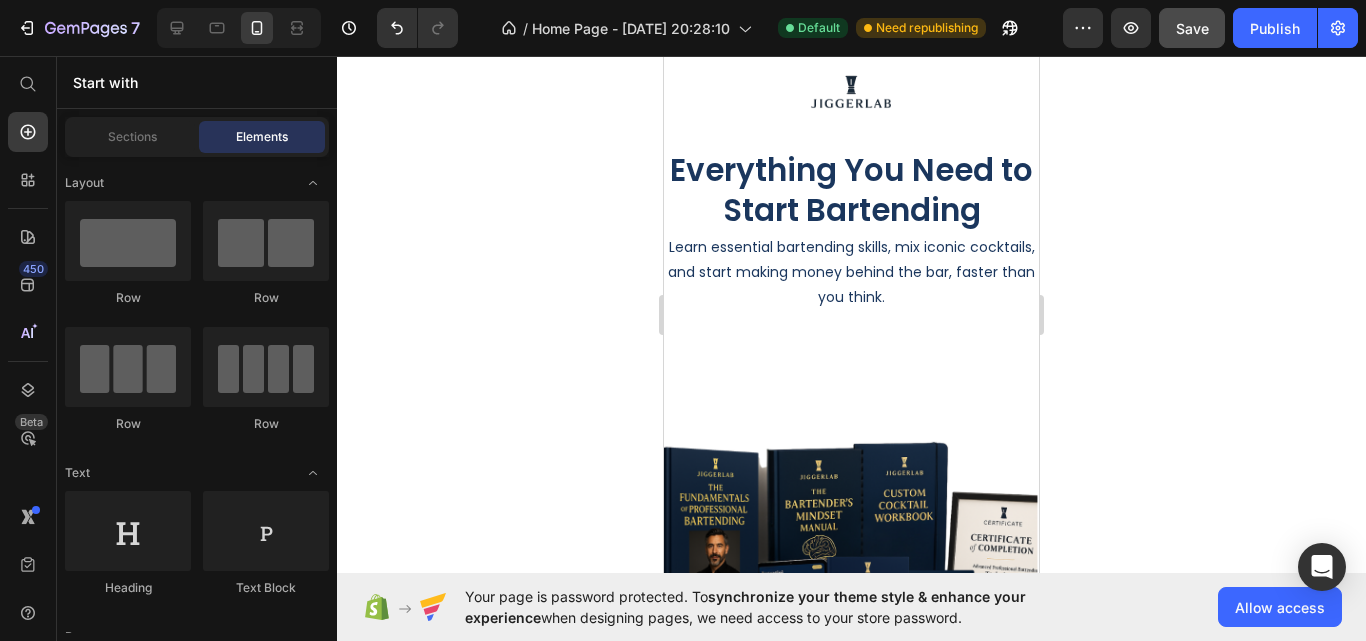 click 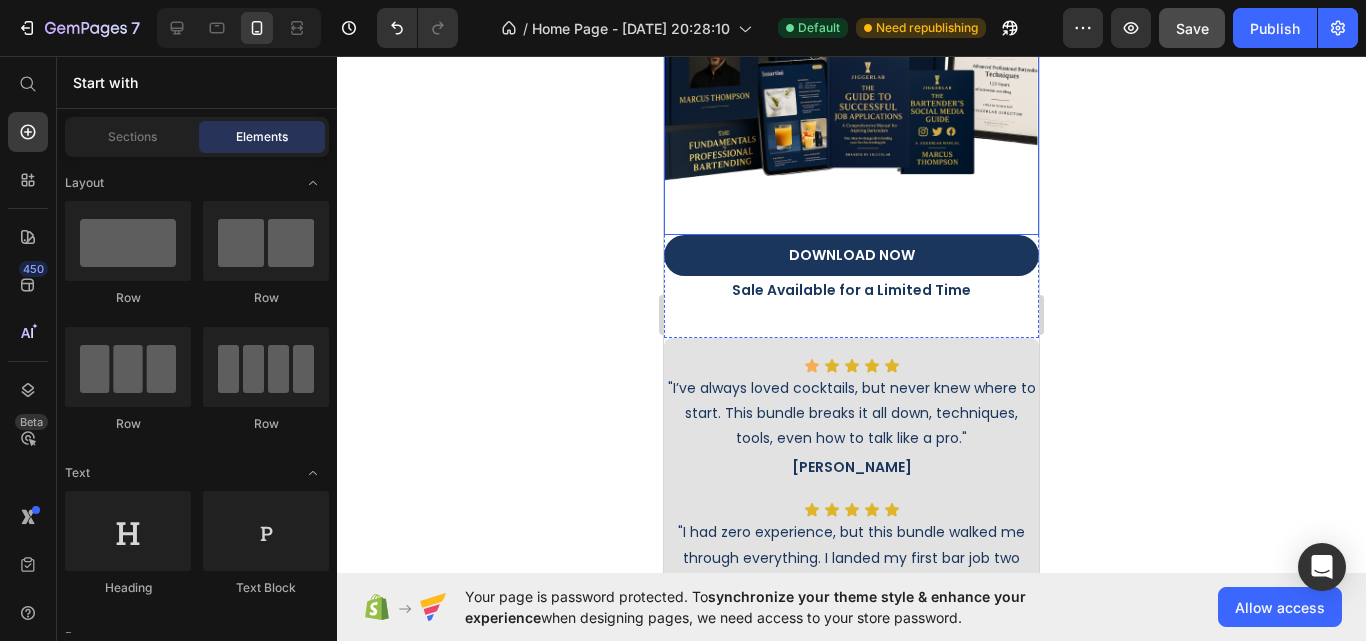 scroll, scrollTop: 700, scrollLeft: 0, axis: vertical 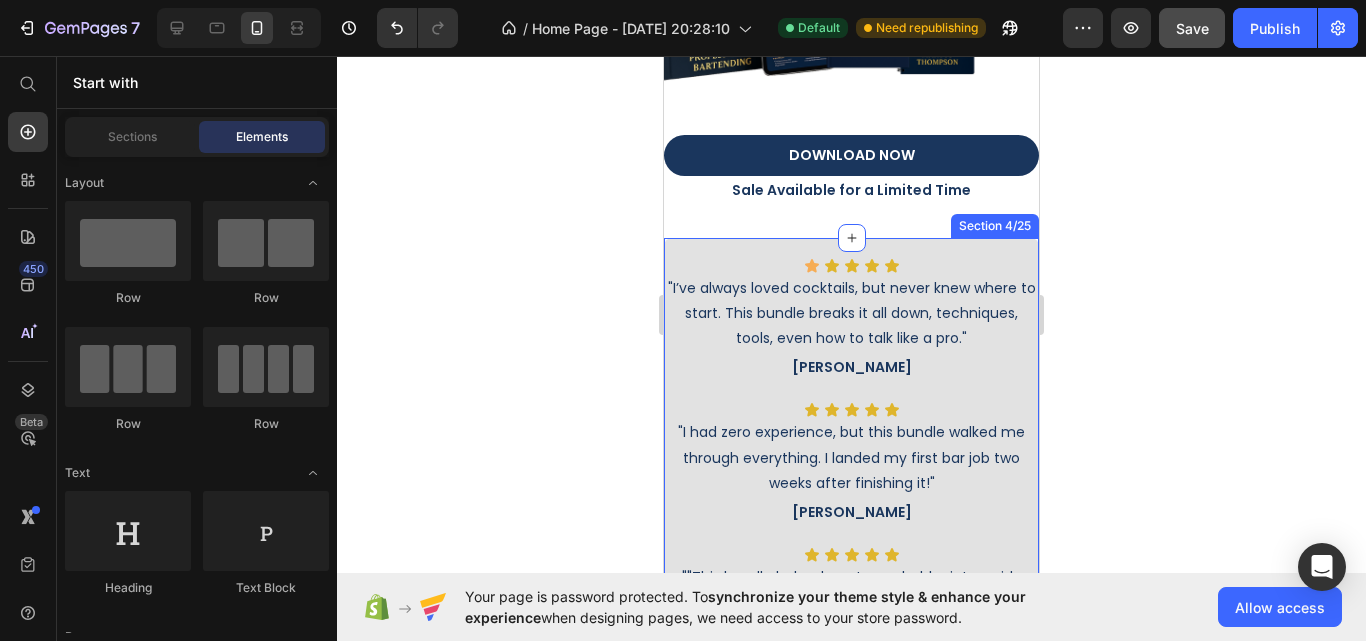 click on "Icon Icon Icon Icon Icon Icon List "I’ve always loved cocktails, but never knew where to start. This bundle breaks it all down, techniques, tools, even how to talk like a pro." Text Block [PERSON_NAME] Text Block Icon Icon Icon Icon Icon Icon List "I had zero experience, but this bundle walked me through everything. I landed my first bar job two weeks after finishing it!" Text Block [PERSON_NAME] Text Block Icon Icon Icon Icon Icon Icon List ""This bundle helped me turn a hobby into a side hustle. I now do private cocktail nights on weekends,  and people love it!" Text Block [PERSON_NAME] Text Block Row Section 4/25" at bounding box center [851, 473] 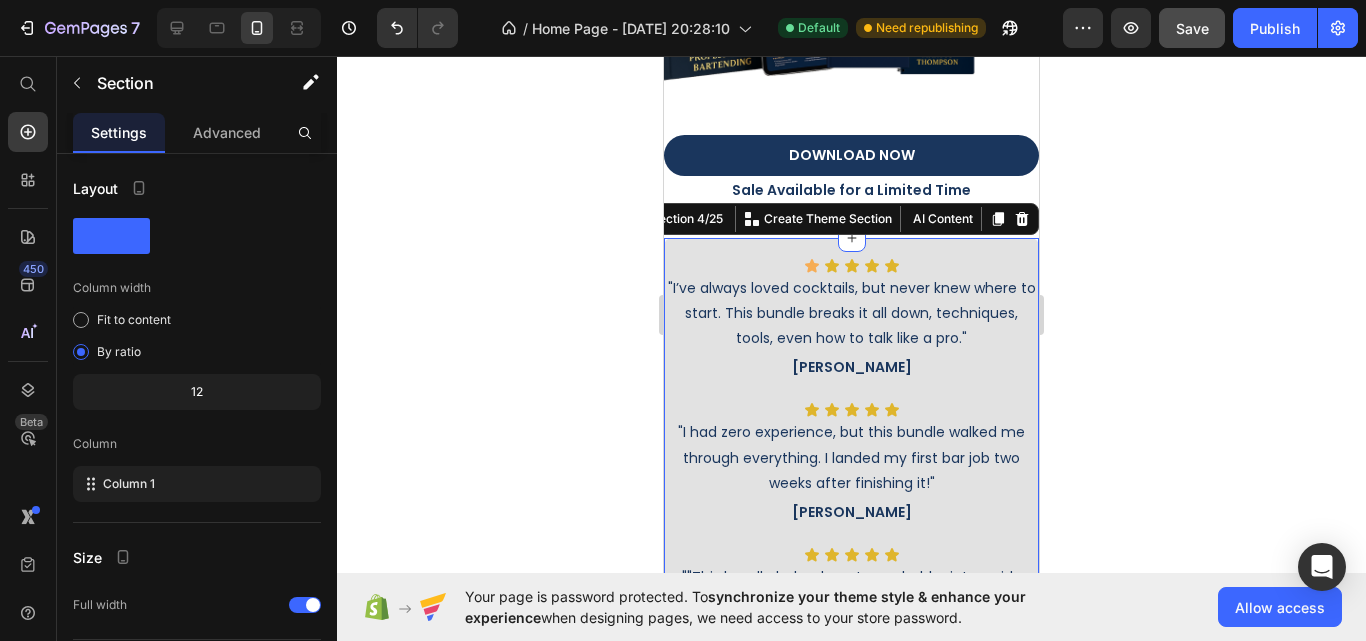 click 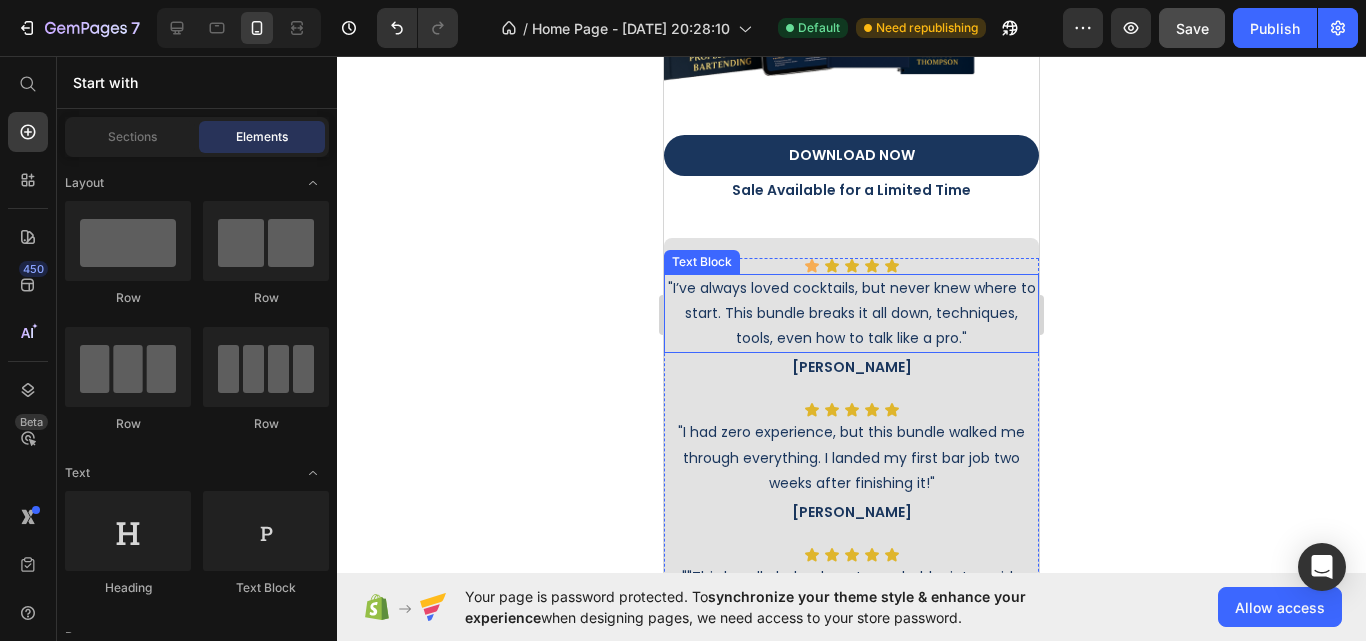 click on ""I’ve always loved cocktails, but never knew where to start. This bundle breaks it all down, techniques, tools, even how to talk like a pro."" at bounding box center (851, 314) 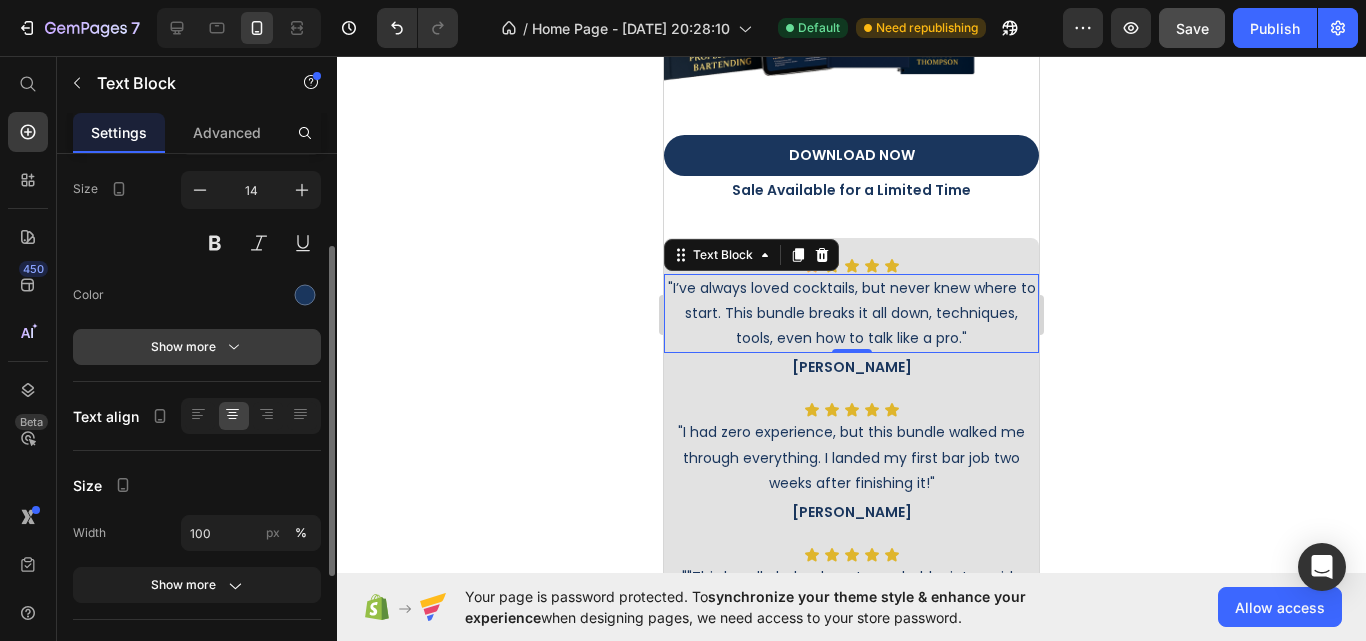 scroll, scrollTop: 0, scrollLeft: 0, axis: both 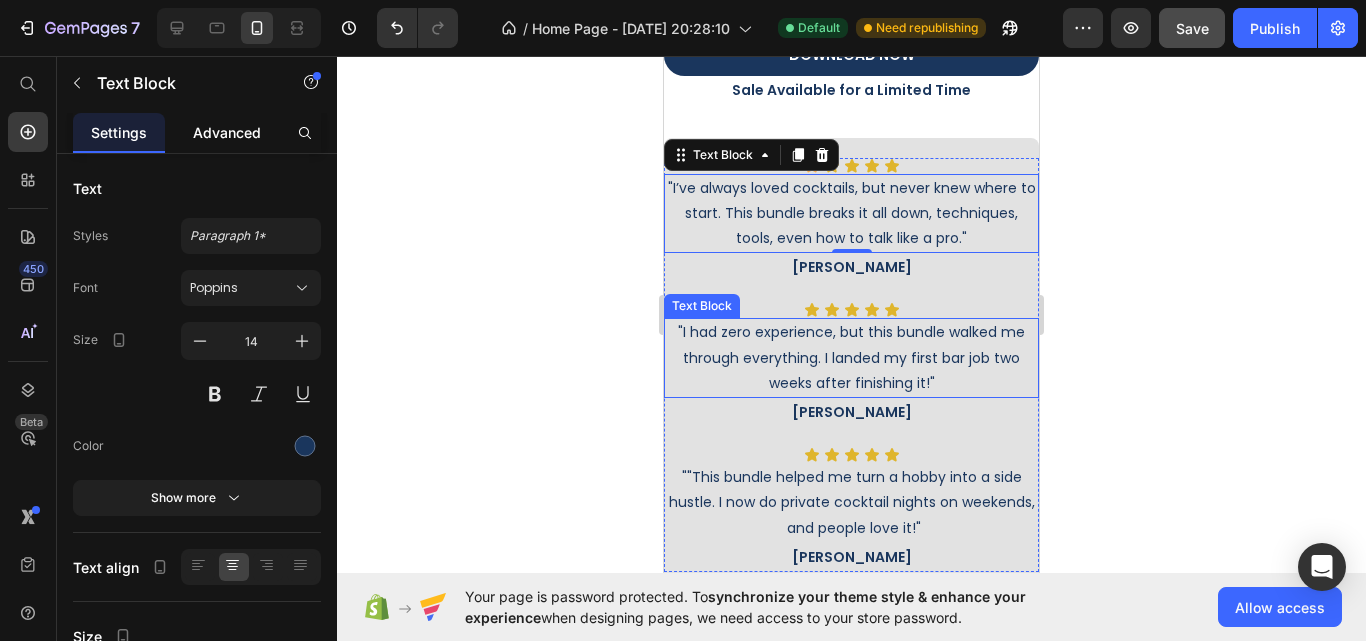 click on "Advanced" at bounding box center [227, 132] 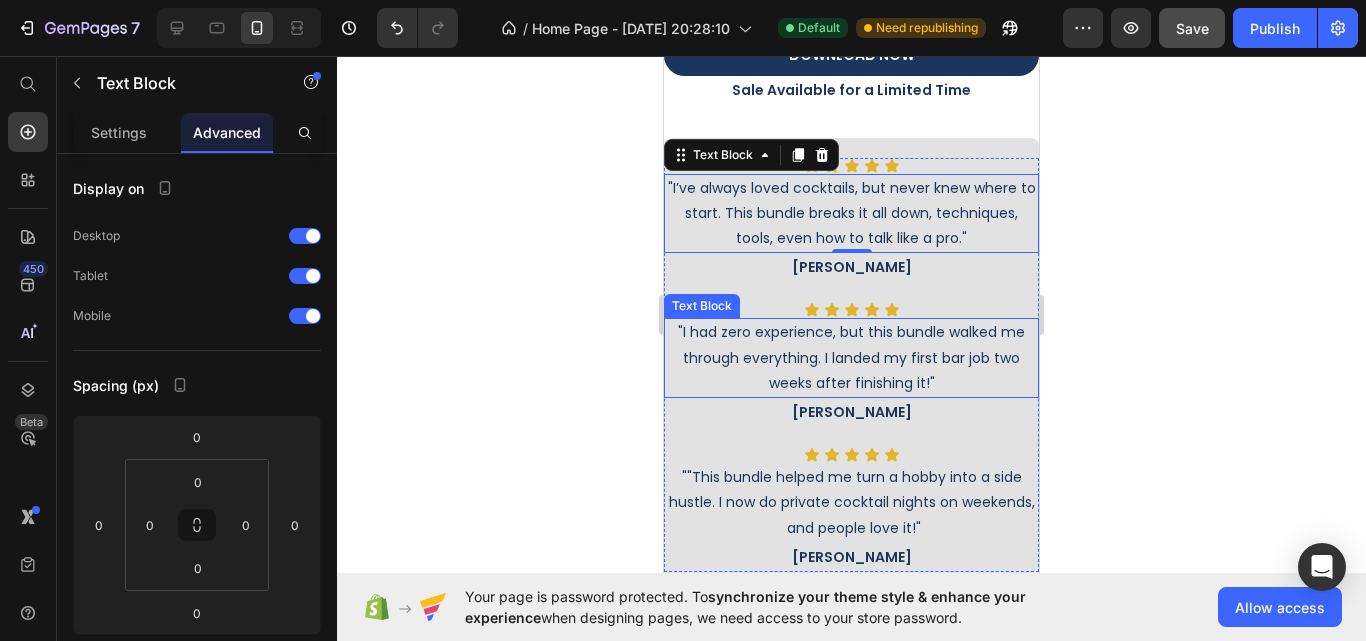 click 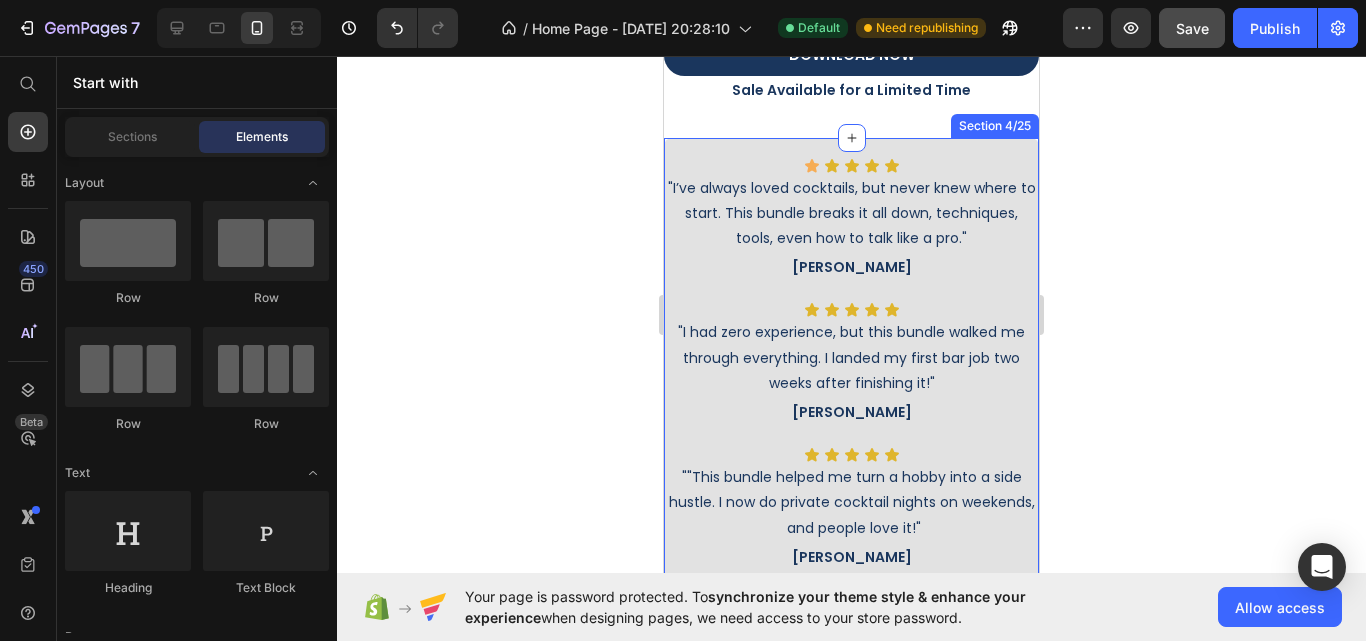 click on "Icon Icon Icon Icon Icon Icon List "I’ve always loved cocktails, but never knew where to start. This bundle breaks it all down, techniques, tools, even how to talk like a pro." Text Block [PERSON_NAME] Text Block Icon Icon Icon Icon Icon Icon List "I had zero experience, but this bundle walked me through everything. I landed my first bar job two weeks after finishing it!" Text Block [PERSON_NAME] Text Block Icon Icon Icon Icon Icon Icon List ""This bundle helped me turn a hobby into a side hustle. I now do private cocktail nights on weekends,  and people love it!" Text Block [PERSON_NAME] Text Block Row Section 4/25" at bounding box center (851, 373) 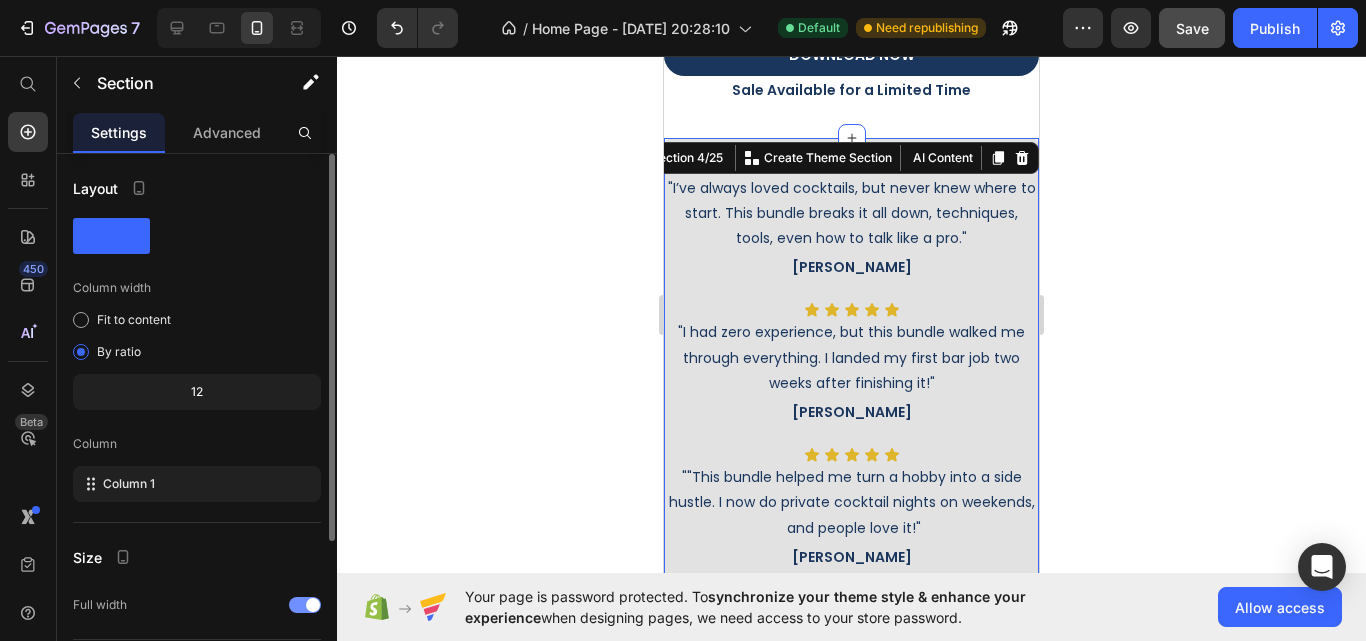 click at bounding box center (305, 605) 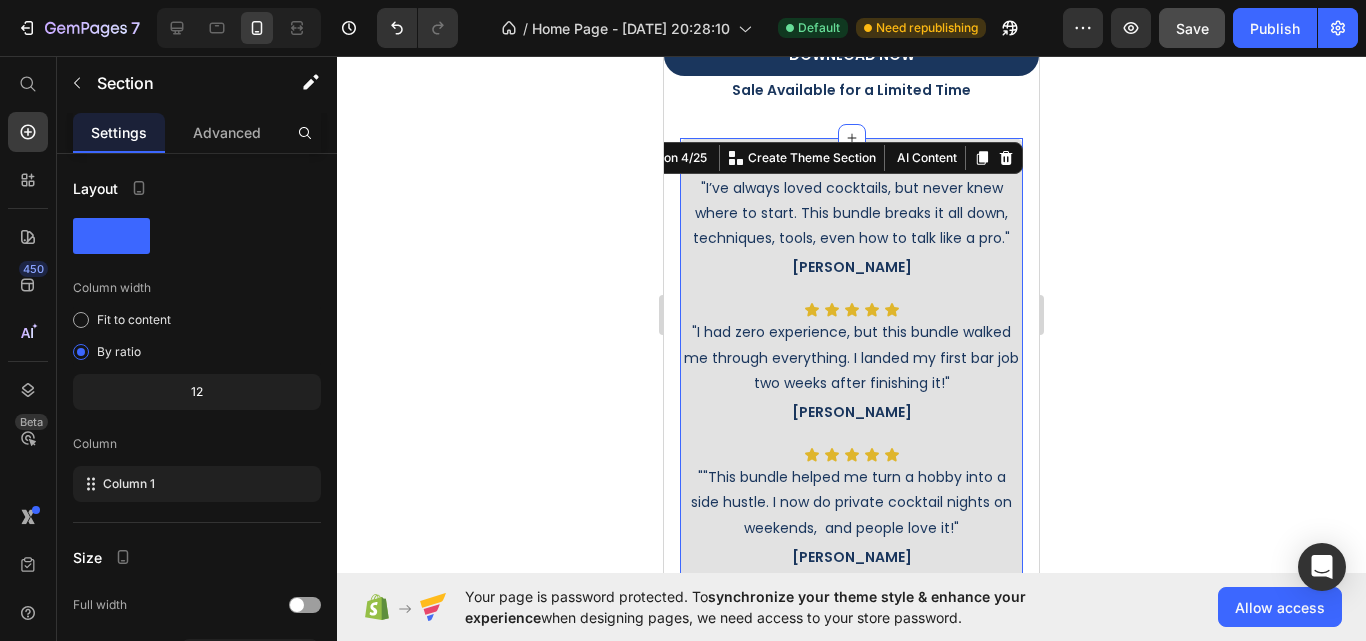 click 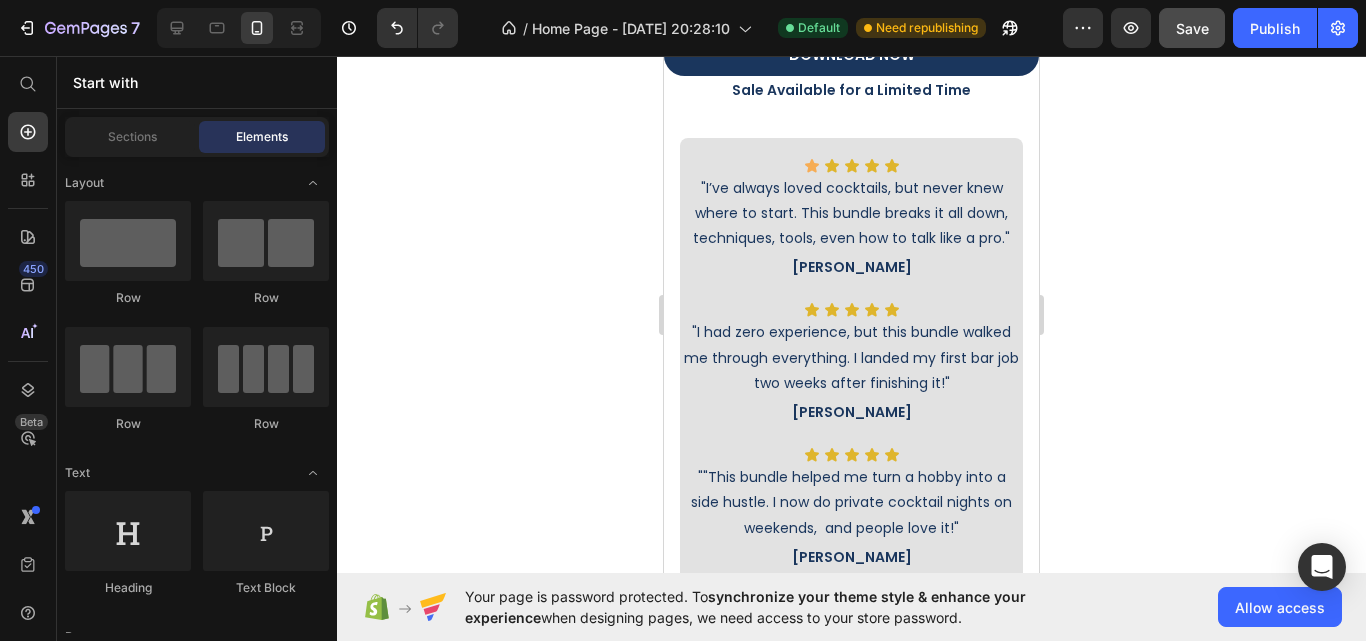 scroll, scrollTop: 600, scrollLeft: 0, axis: vertical 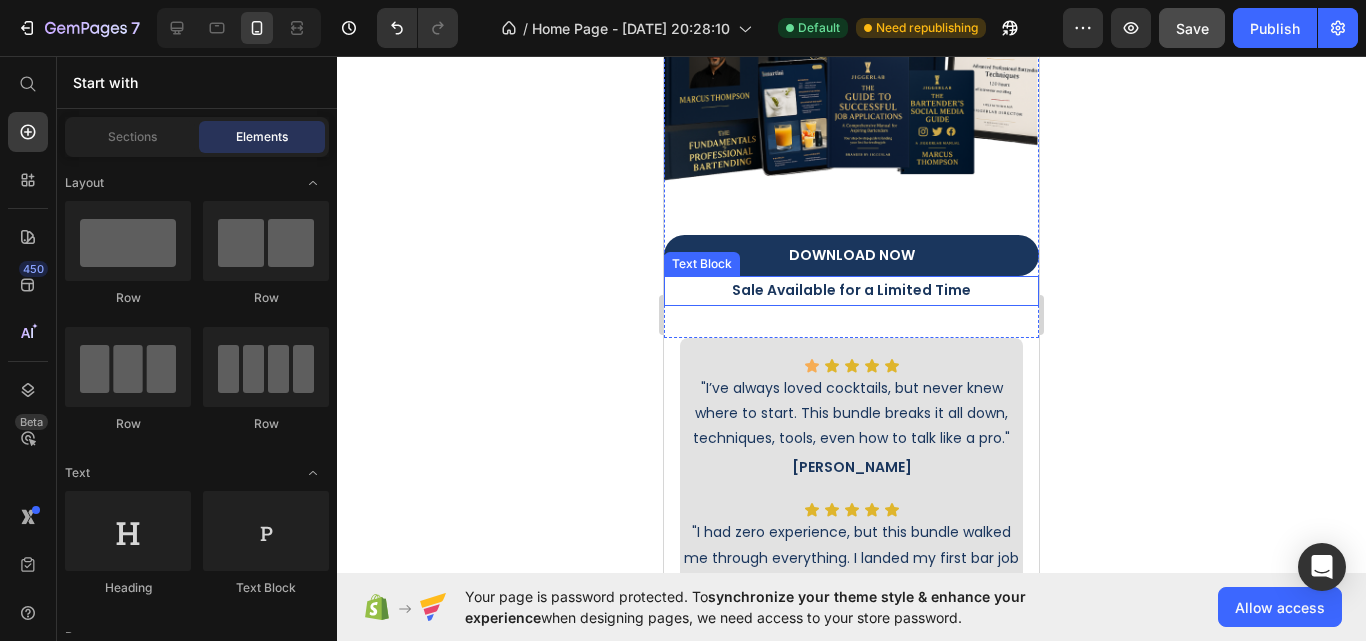 click on "Sale Available for a Limited Time" at bounding box center (851, 290) 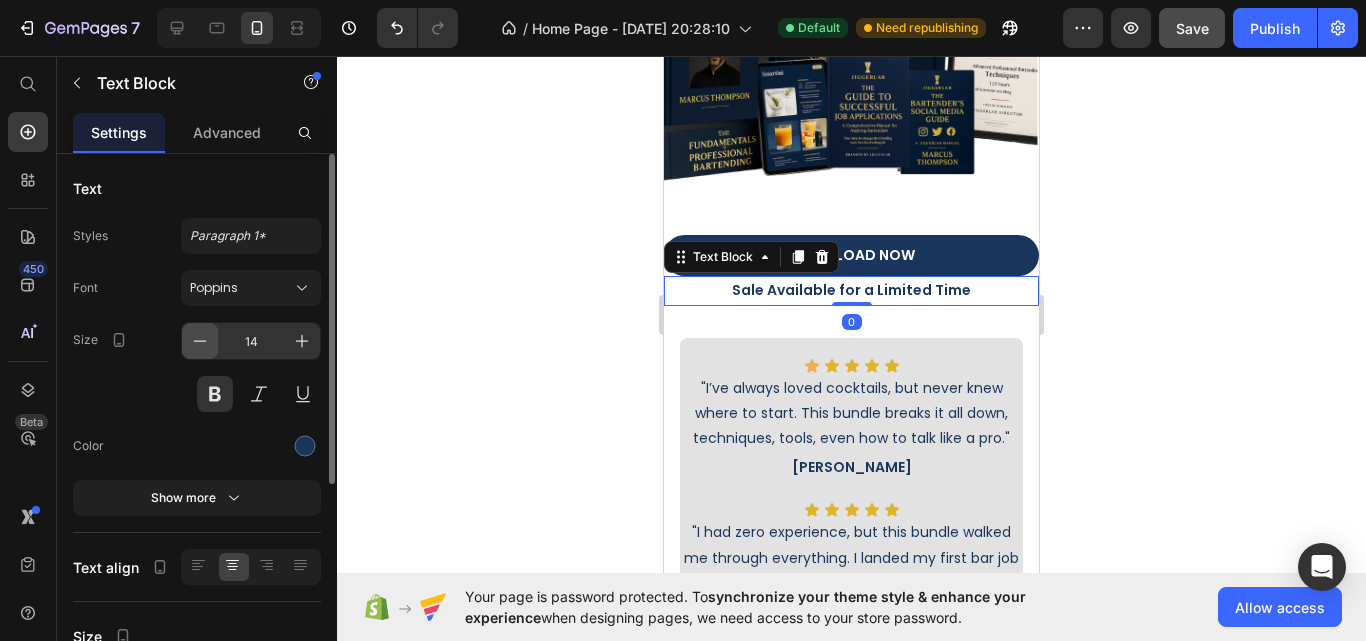 click 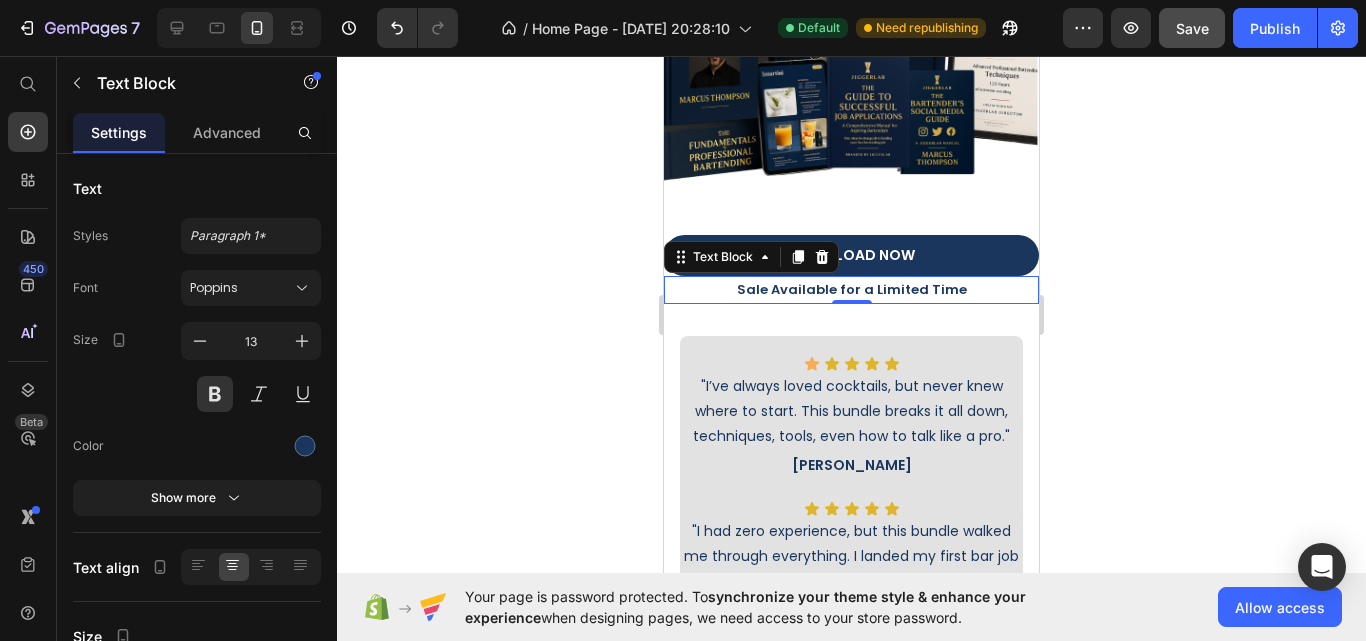 click 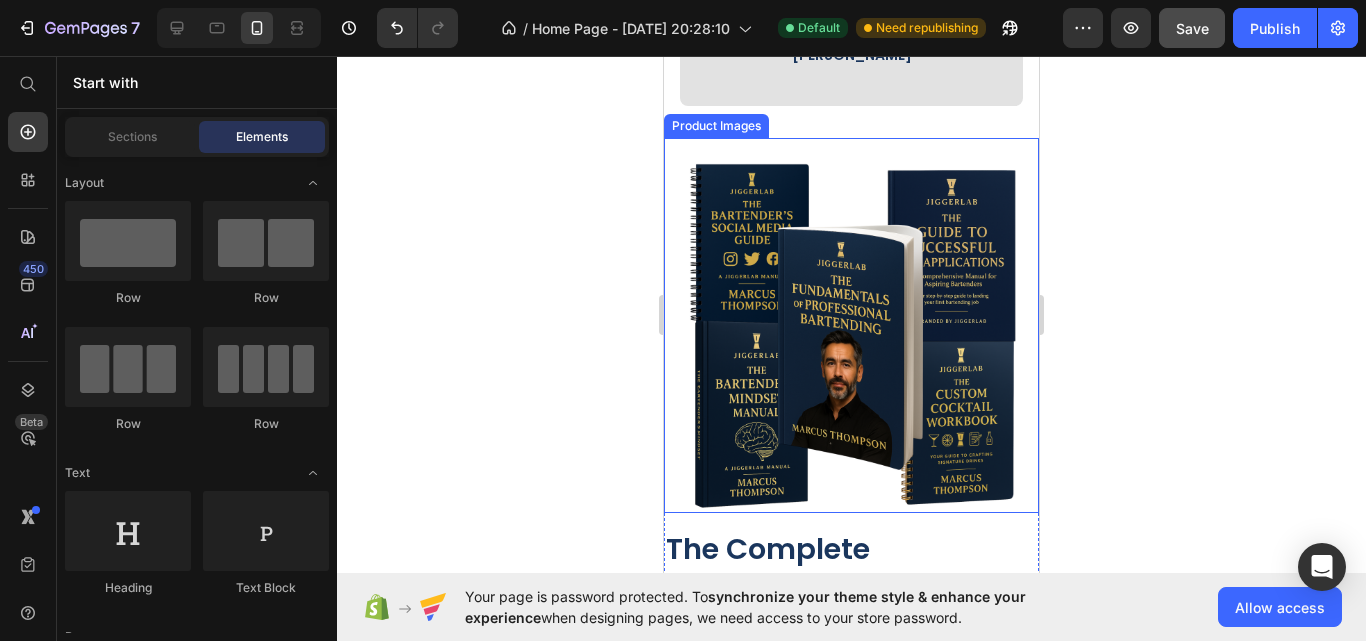 scroll, scrollTop: 1500, scrollLeft: 0, axis: vertical 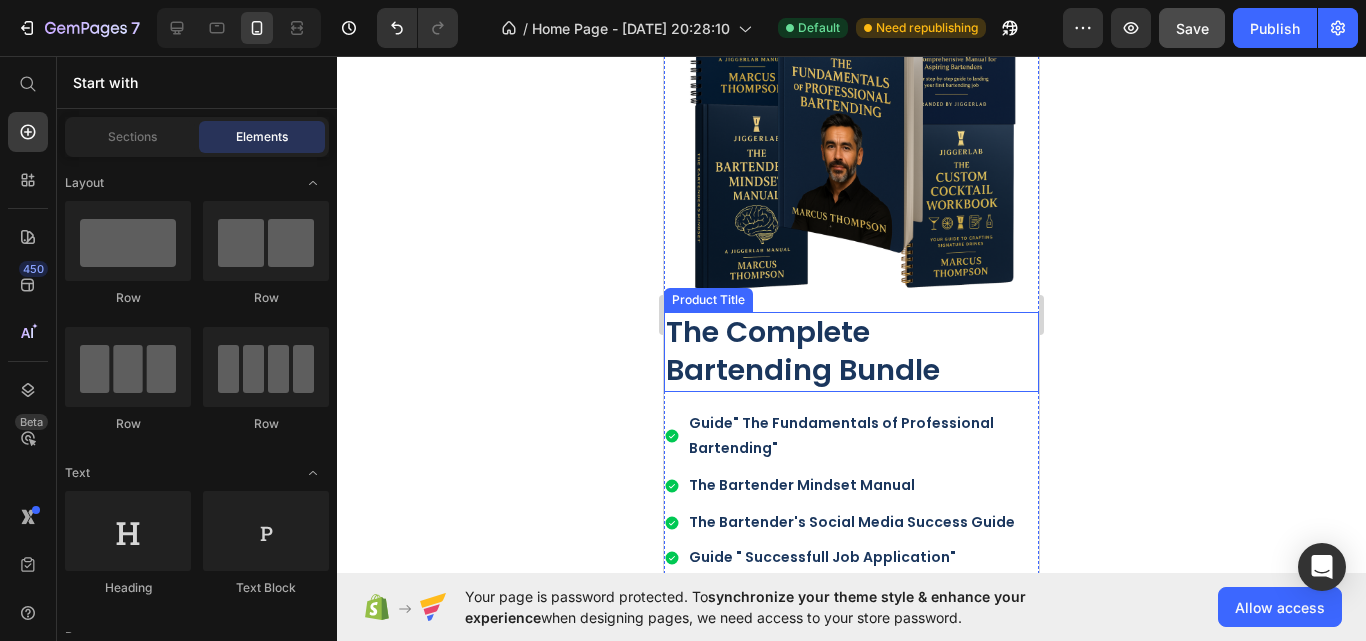 click on "The Complete Bartending Bundle" at bounding box center [851, 351] 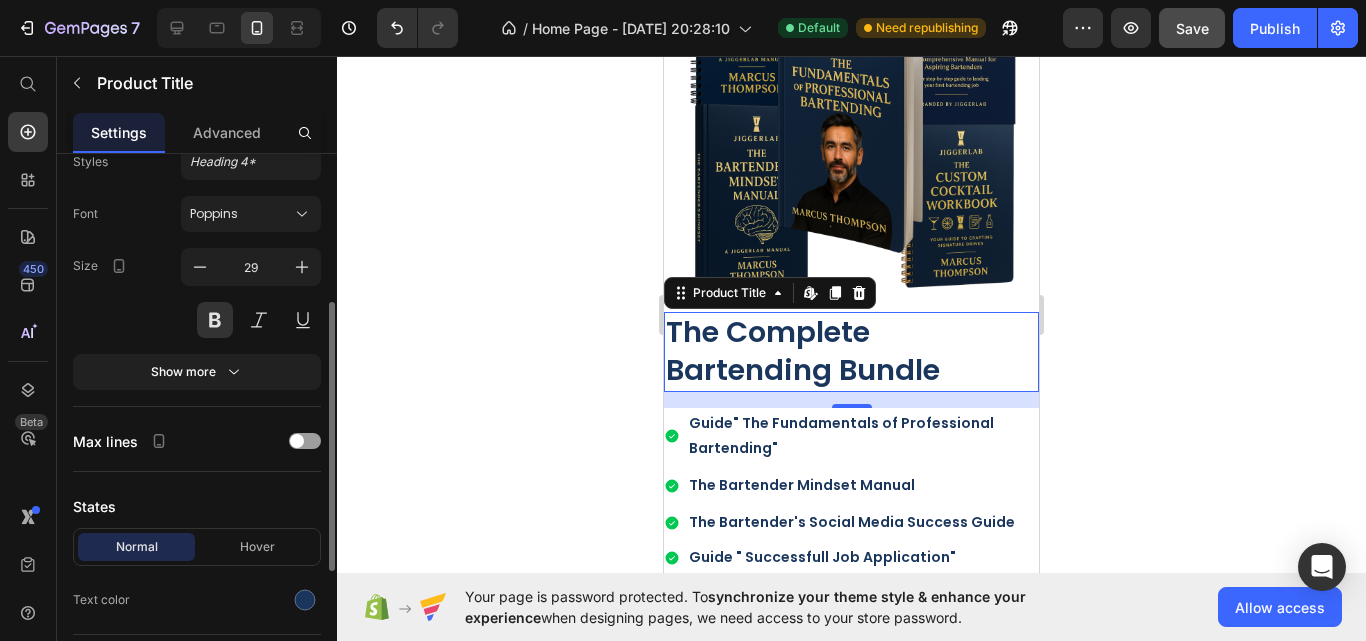 scroll, scrollTop: 500, scrollLeft: 0, axis: vertical 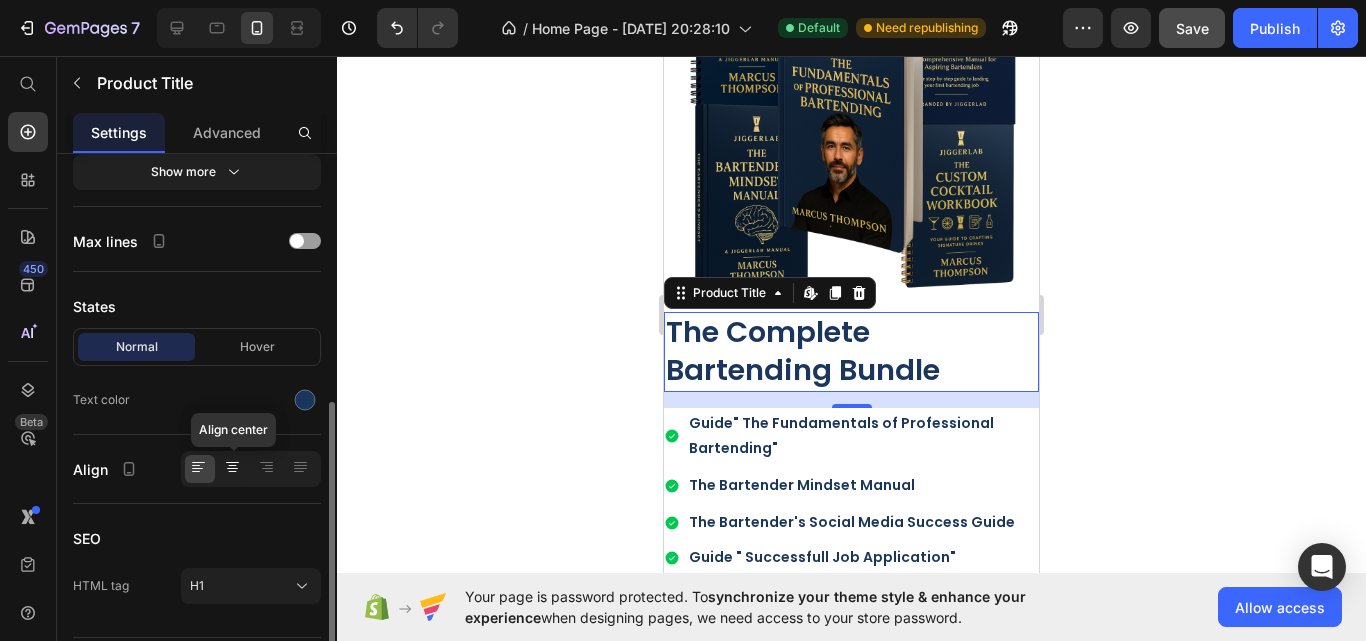 click 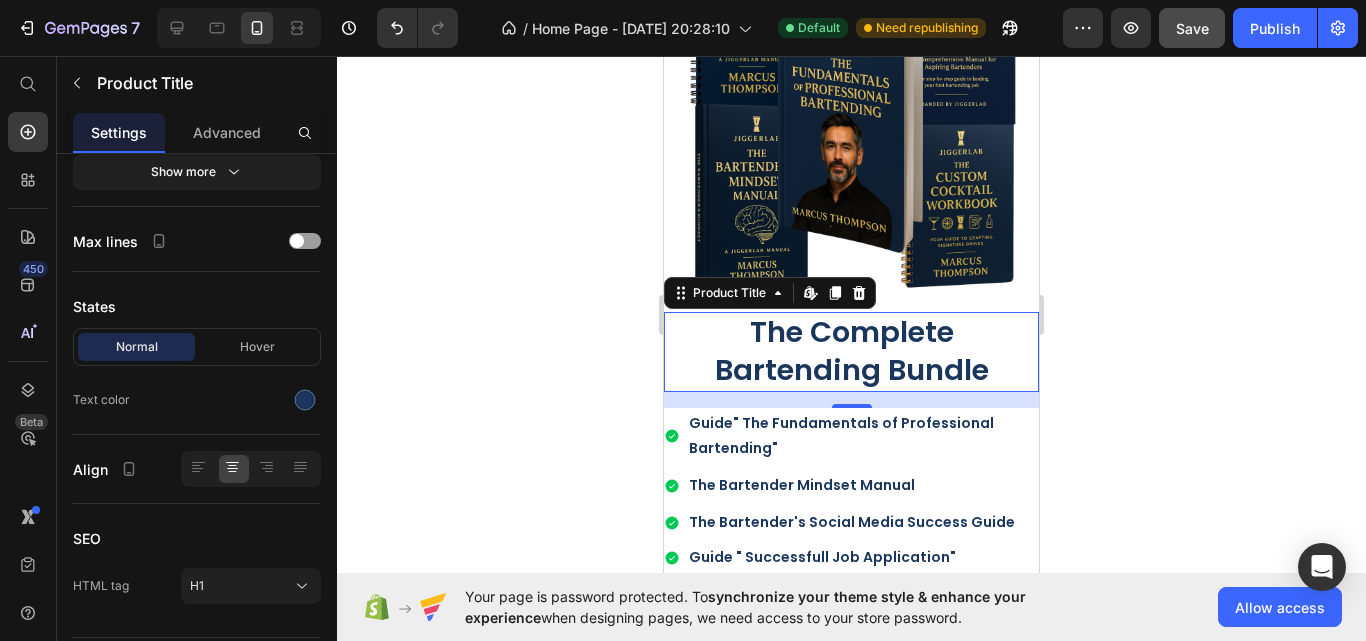 click 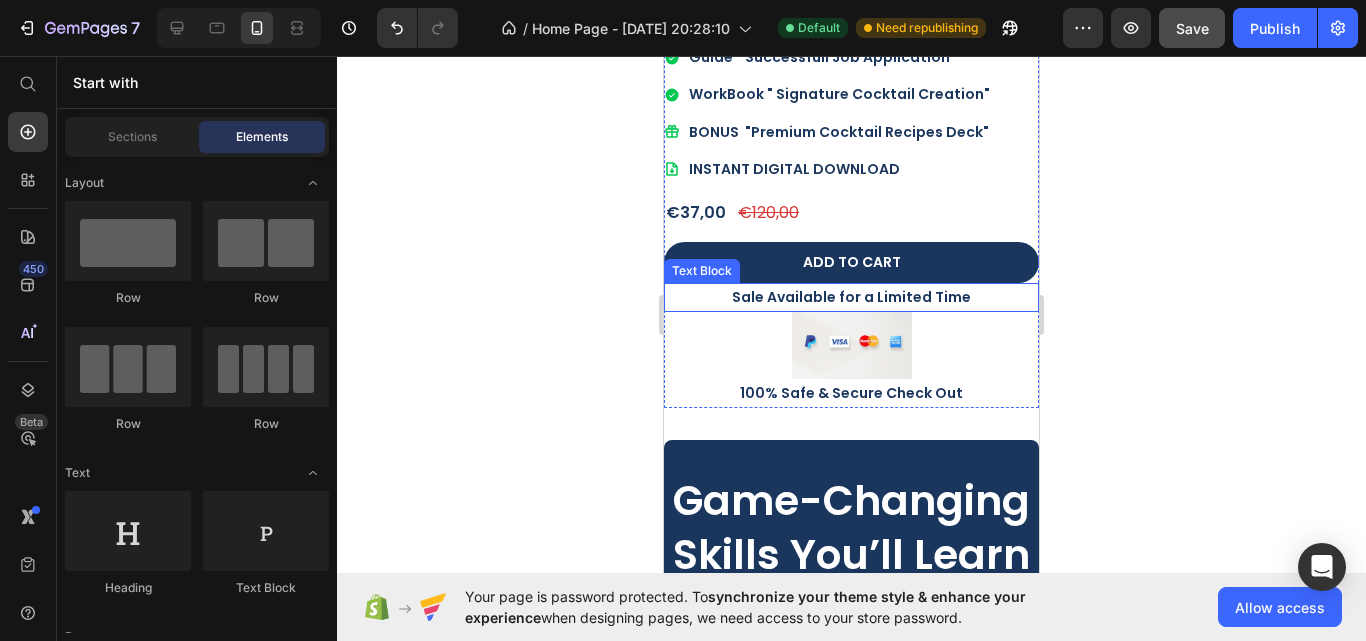 scroll, scrollTop: 2200, scrollLeft: 0, axis: vertical 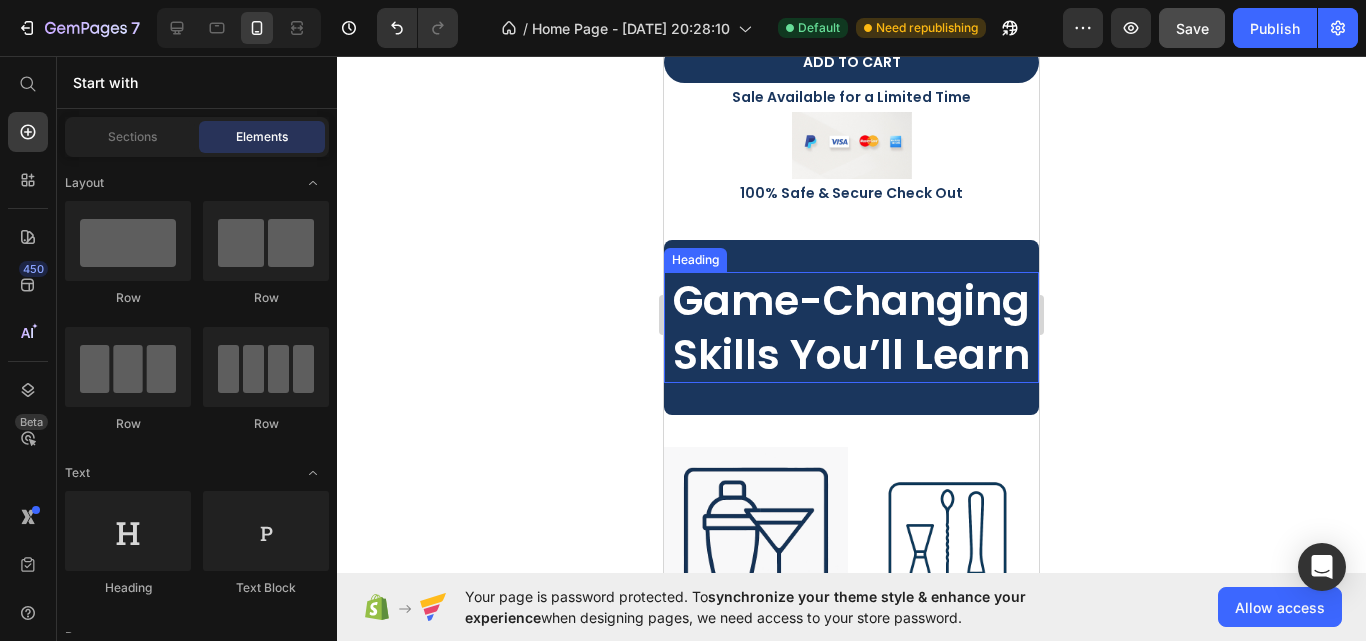 click on "Game-Changing Skills You’ll Learn" at bounding box center [851, 327] 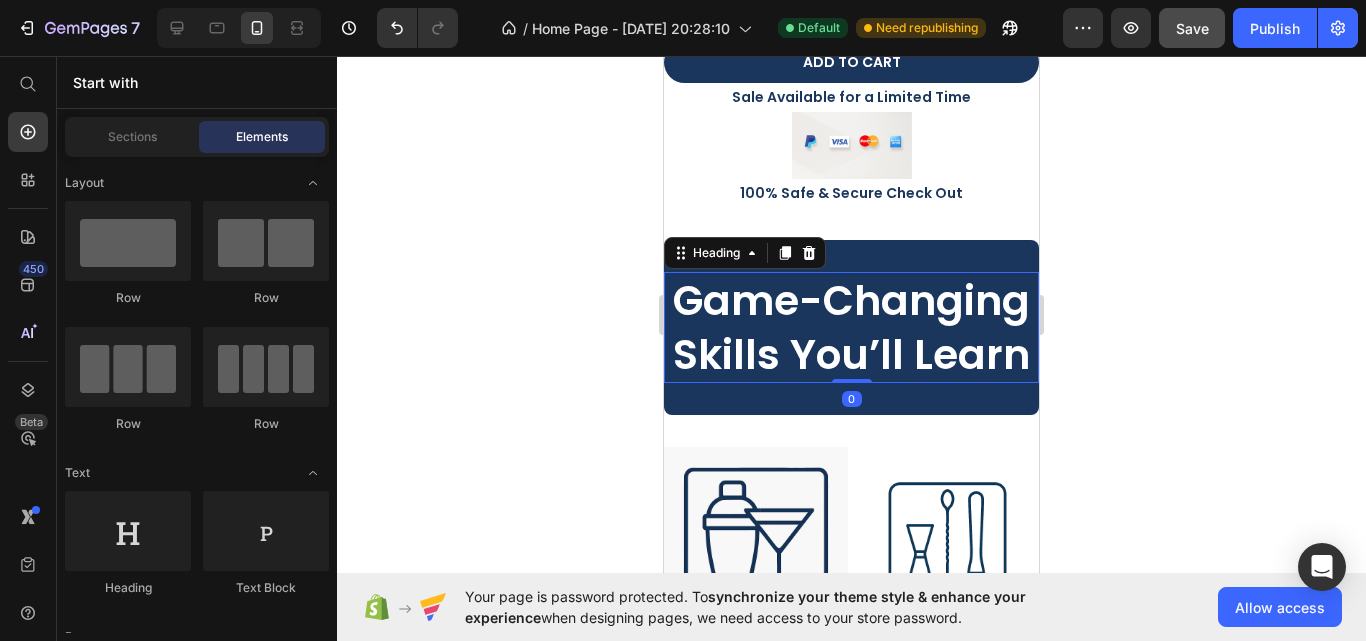 scroll, scrollTop: 0, scrollLeft: 0, axis: both 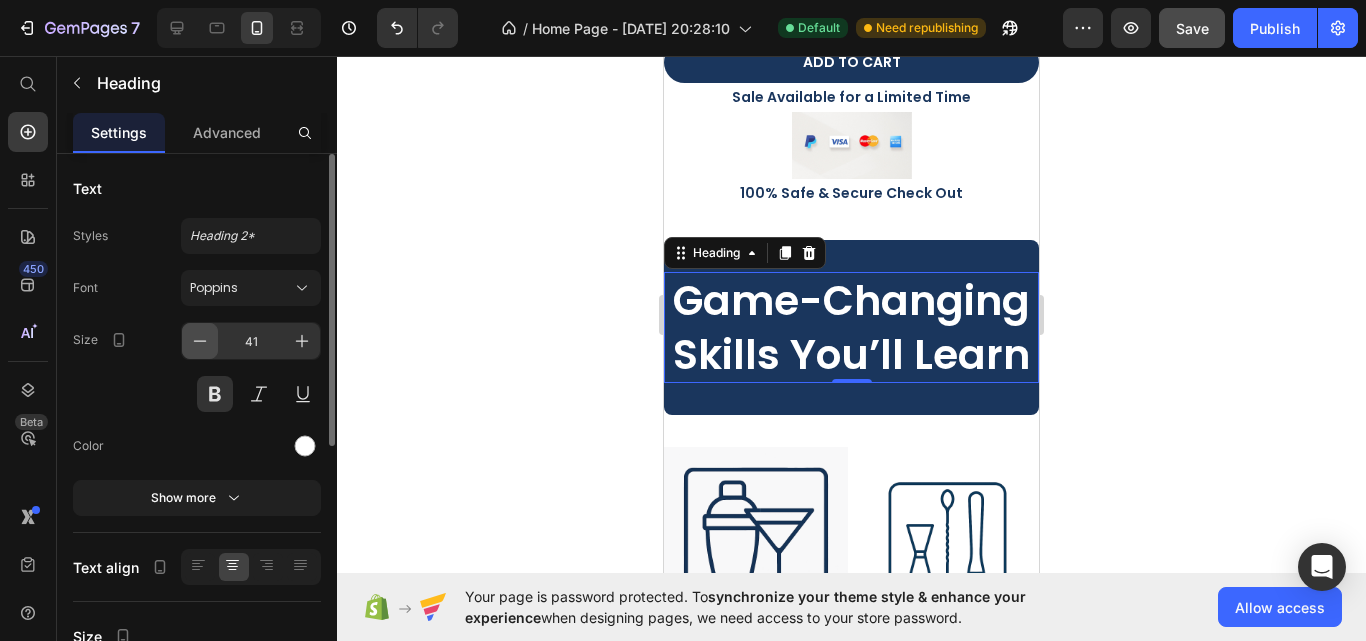 click 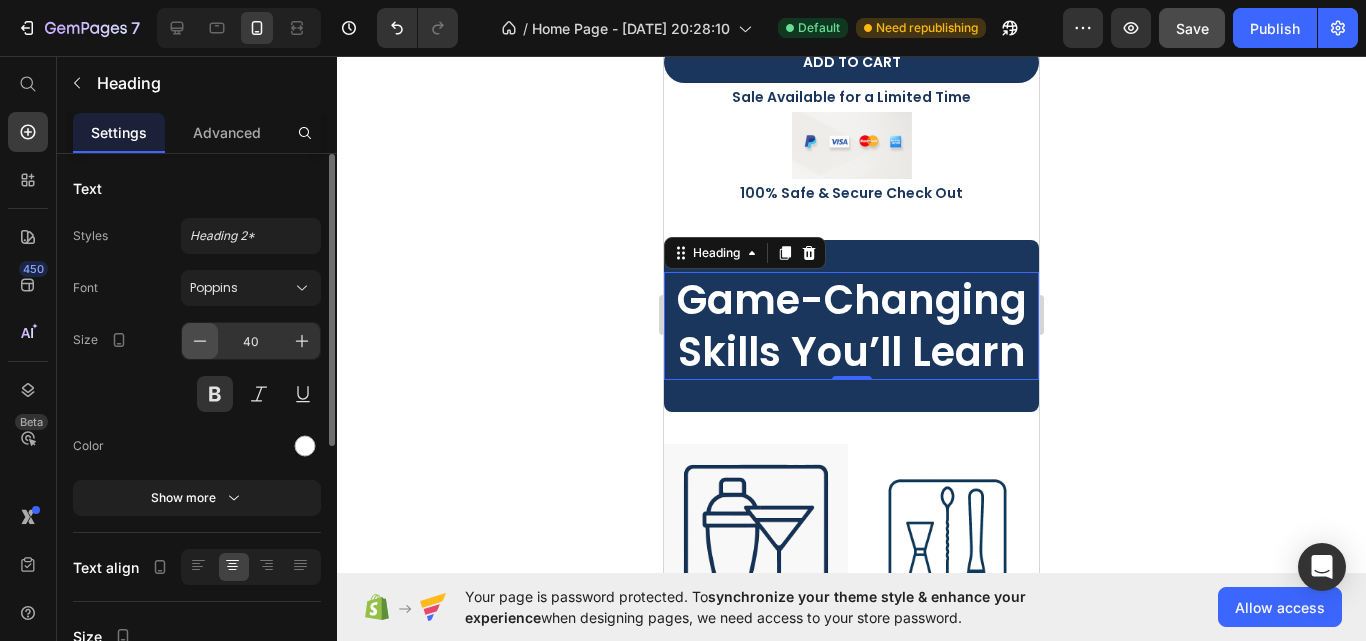 click 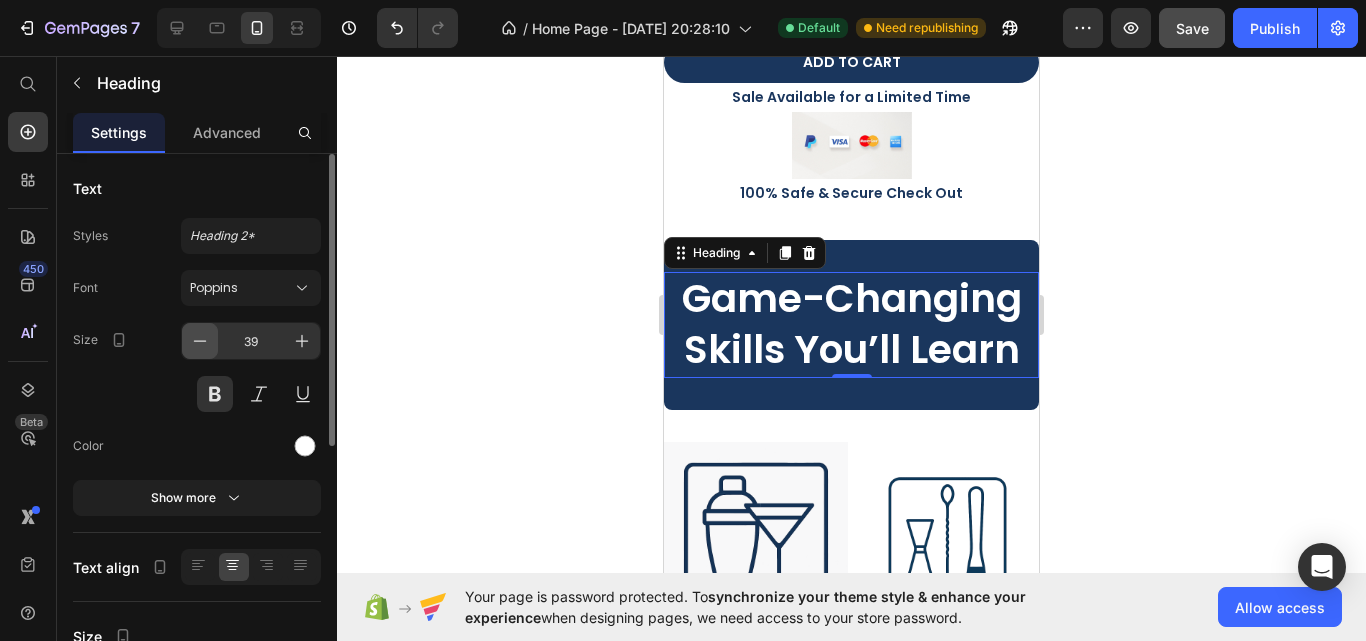 click 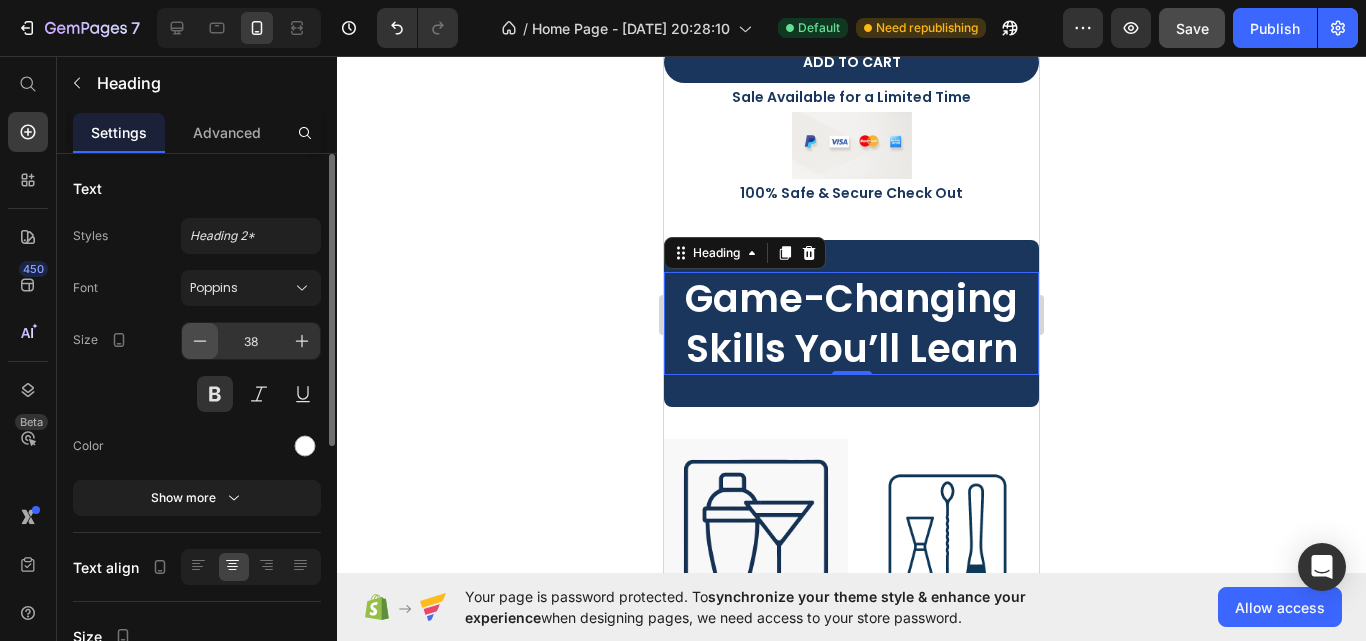 click 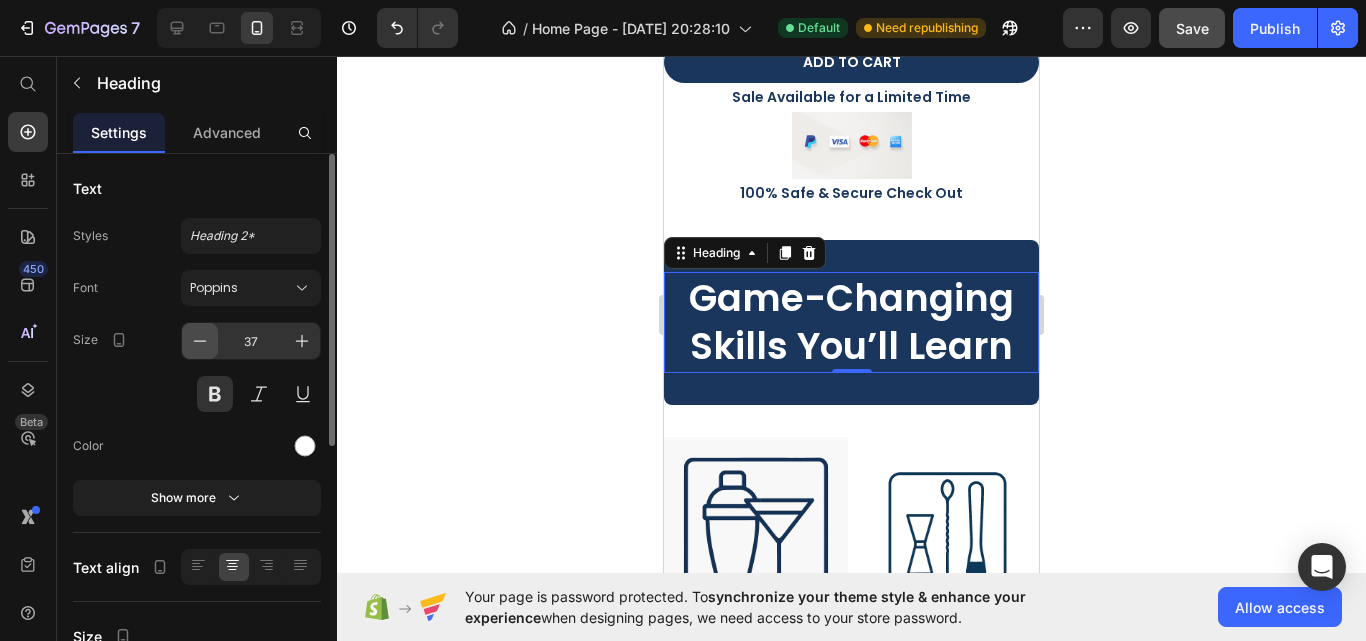 click 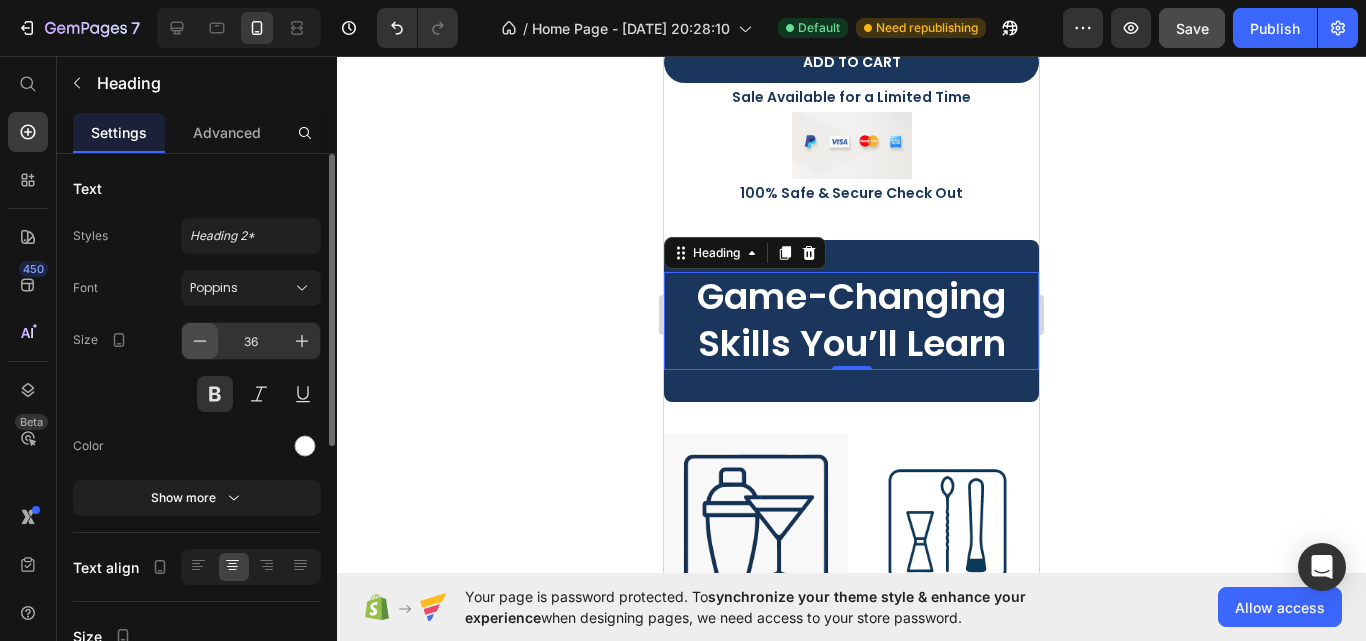click 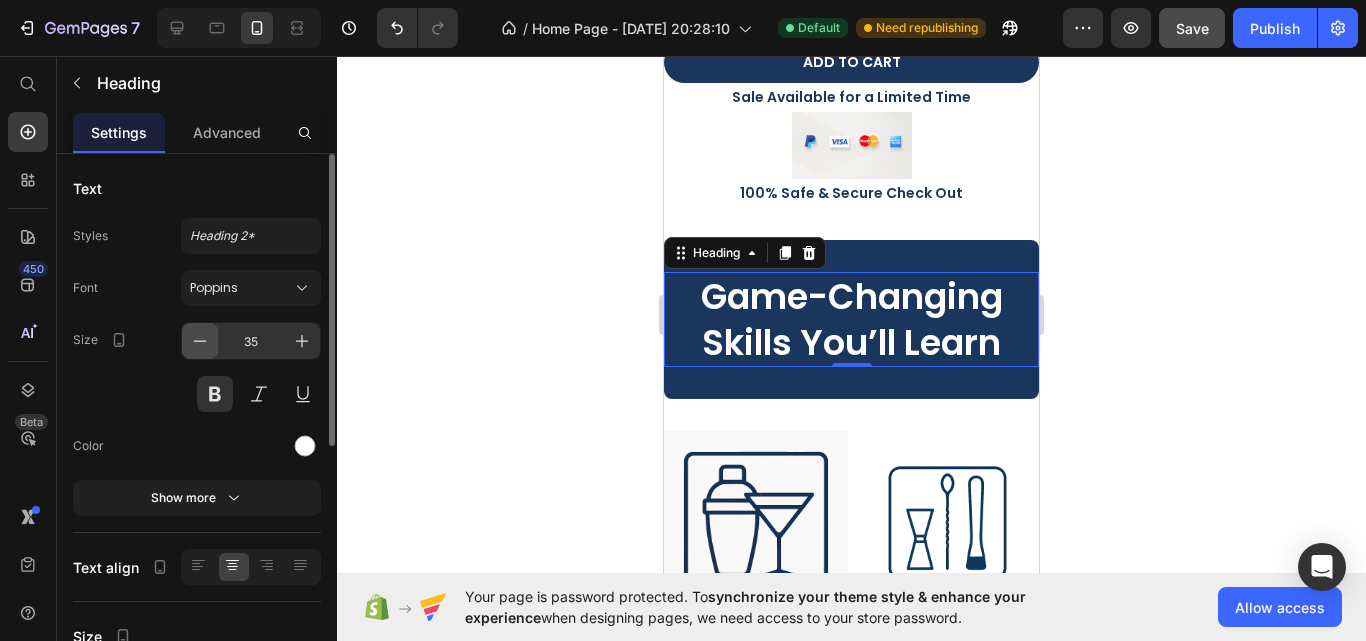 click 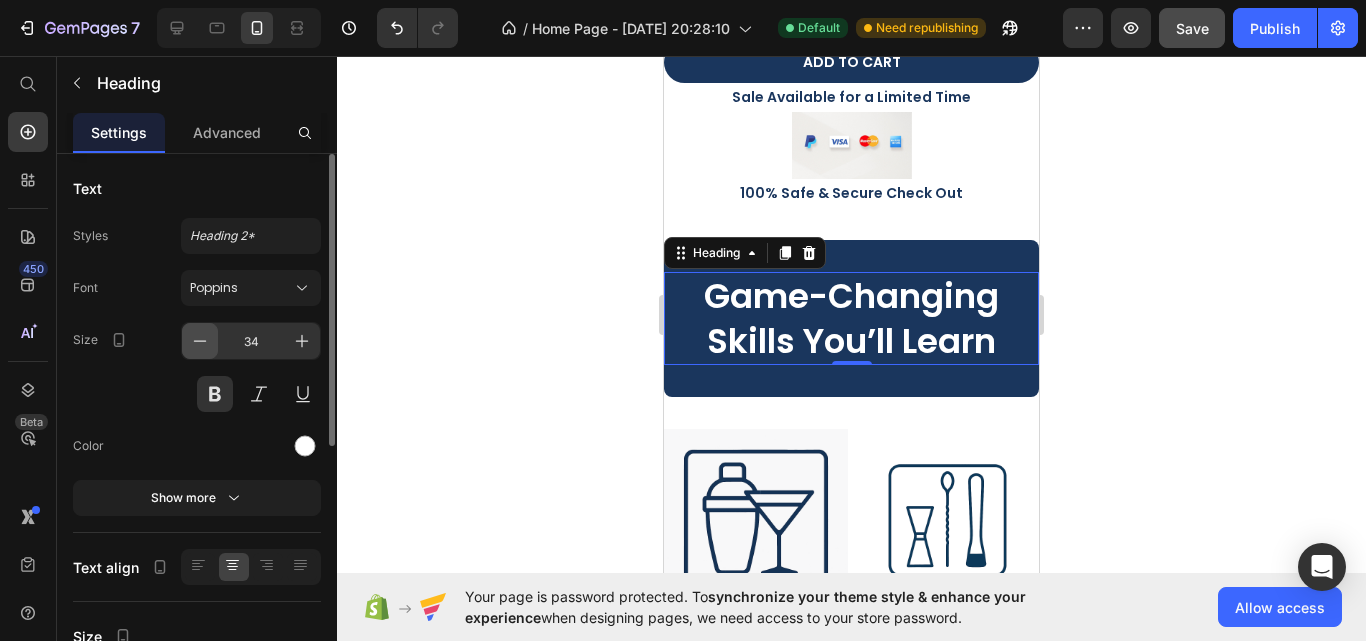 click 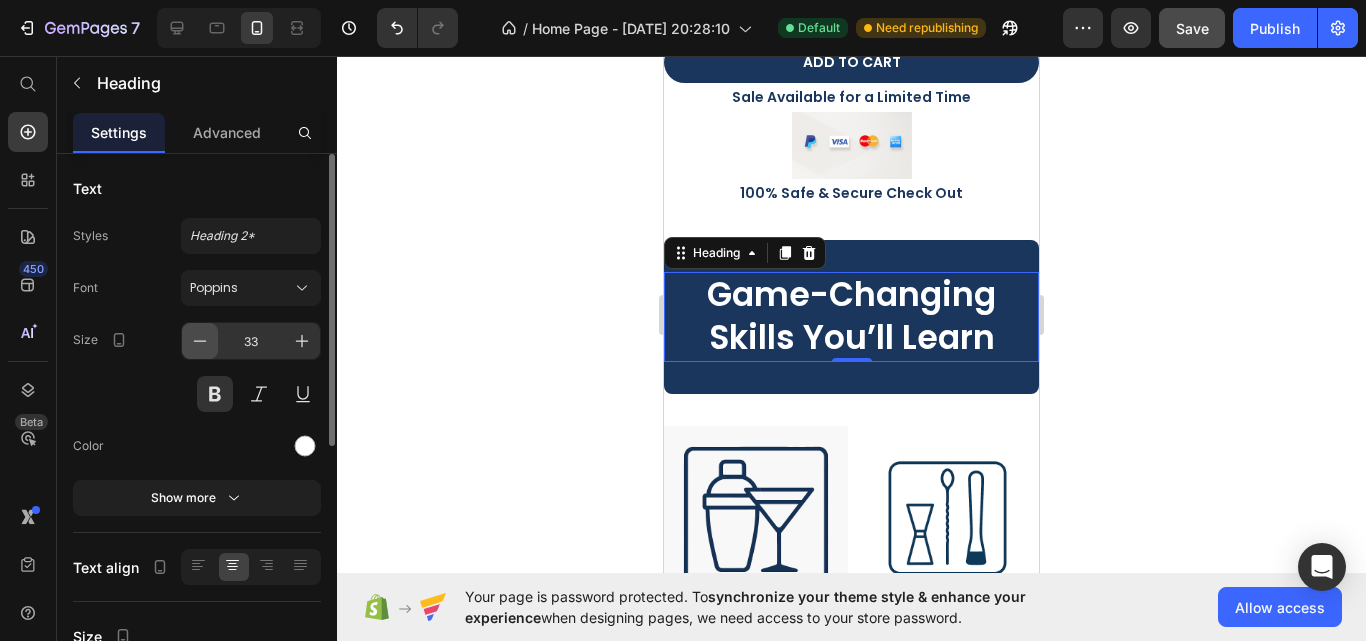 click 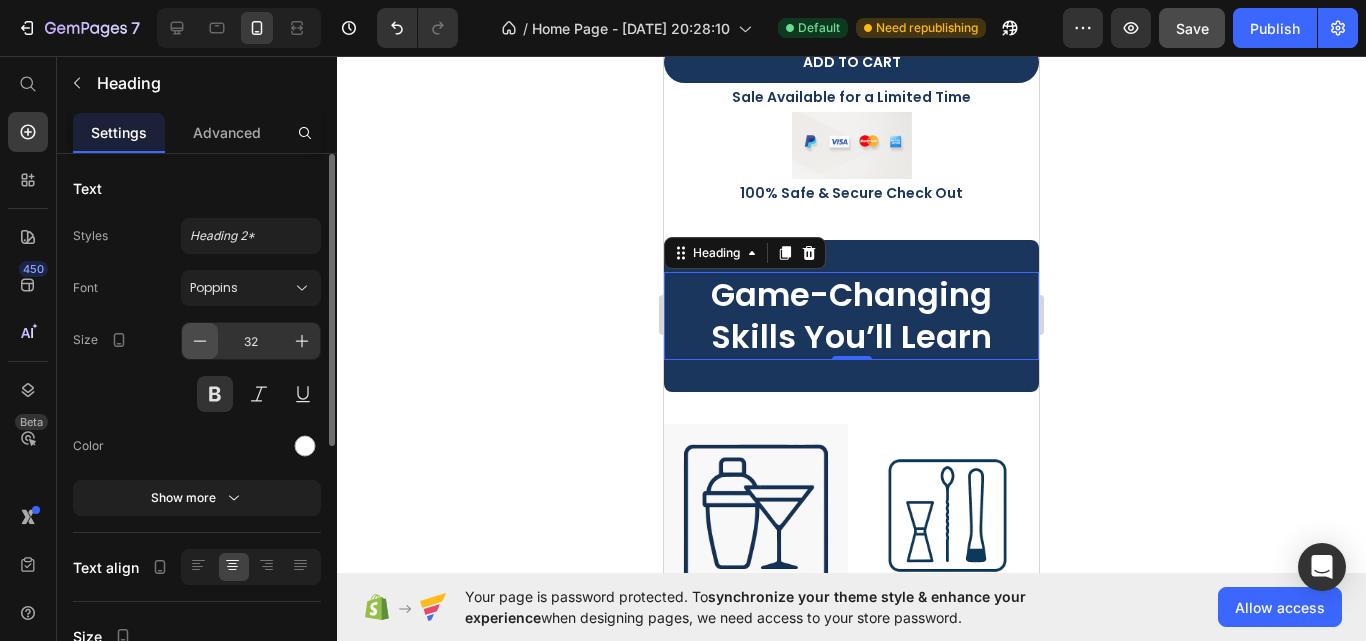 click 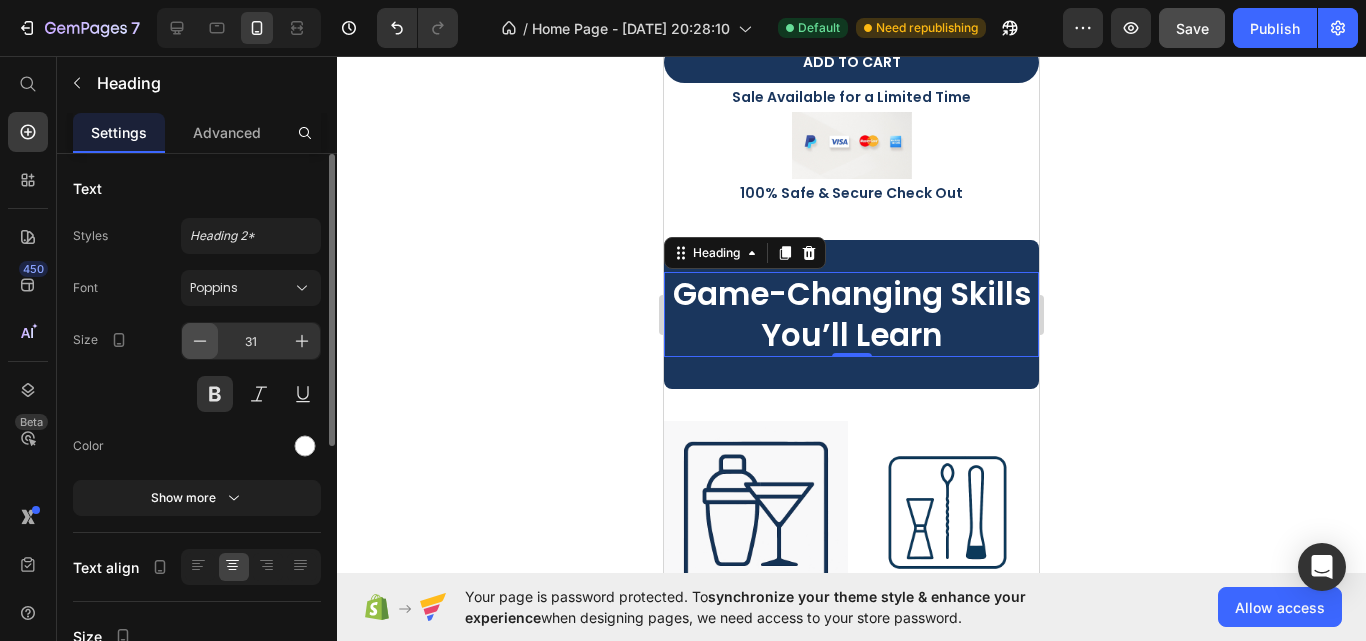 click 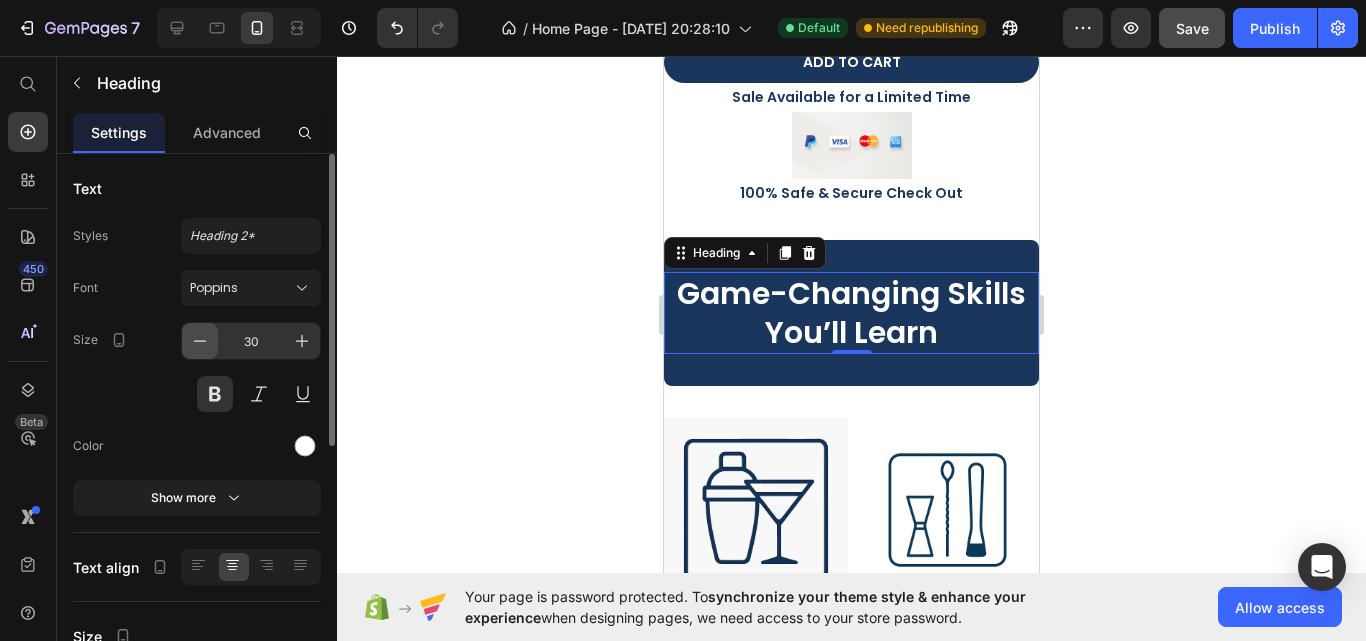 click 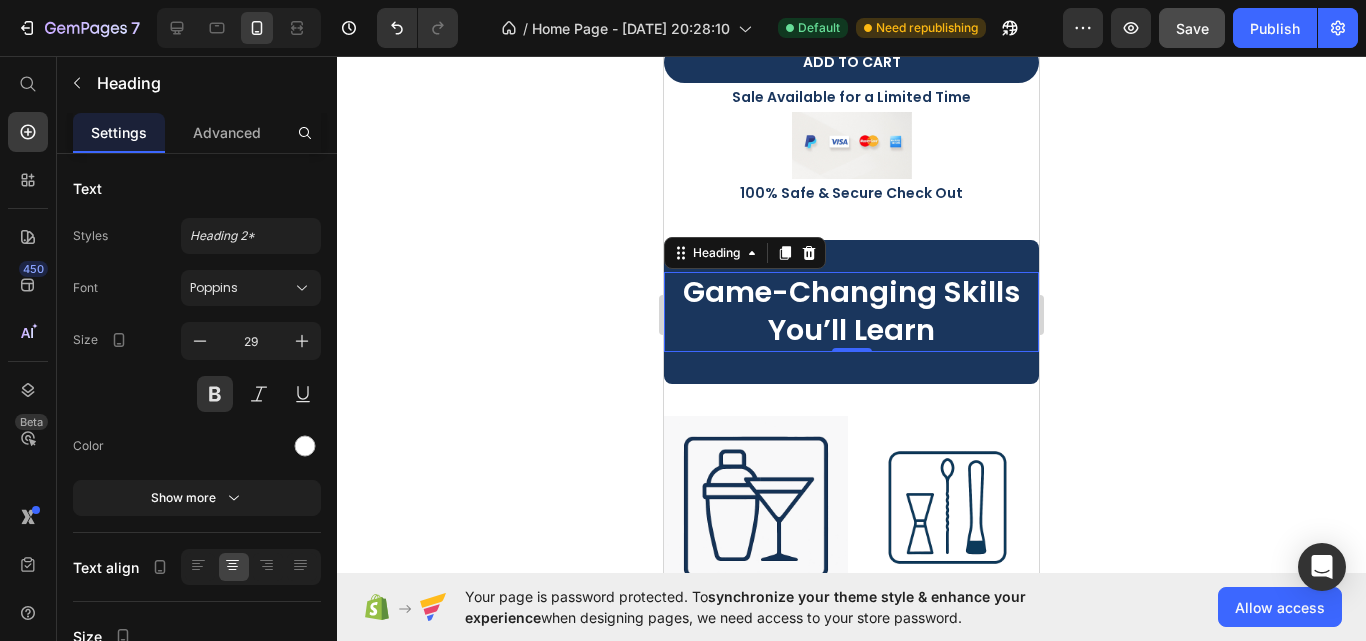 click 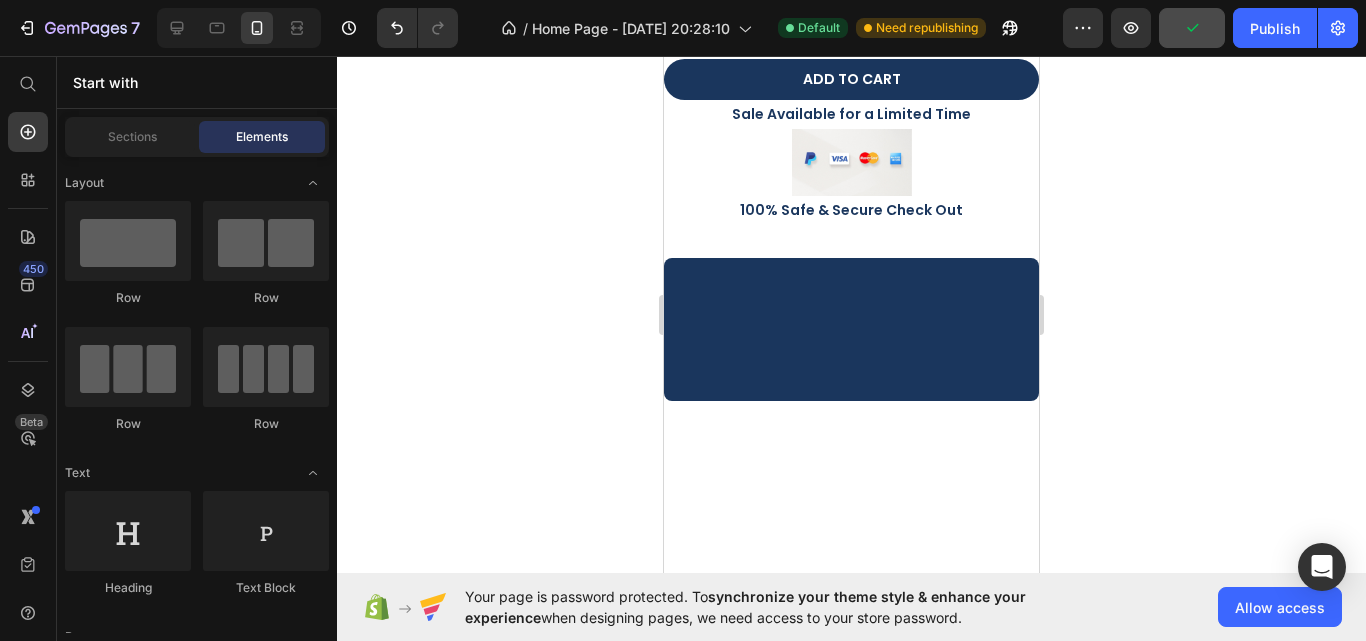 scroll, scrollTop: 0, scrollLeft: 0, axis: both 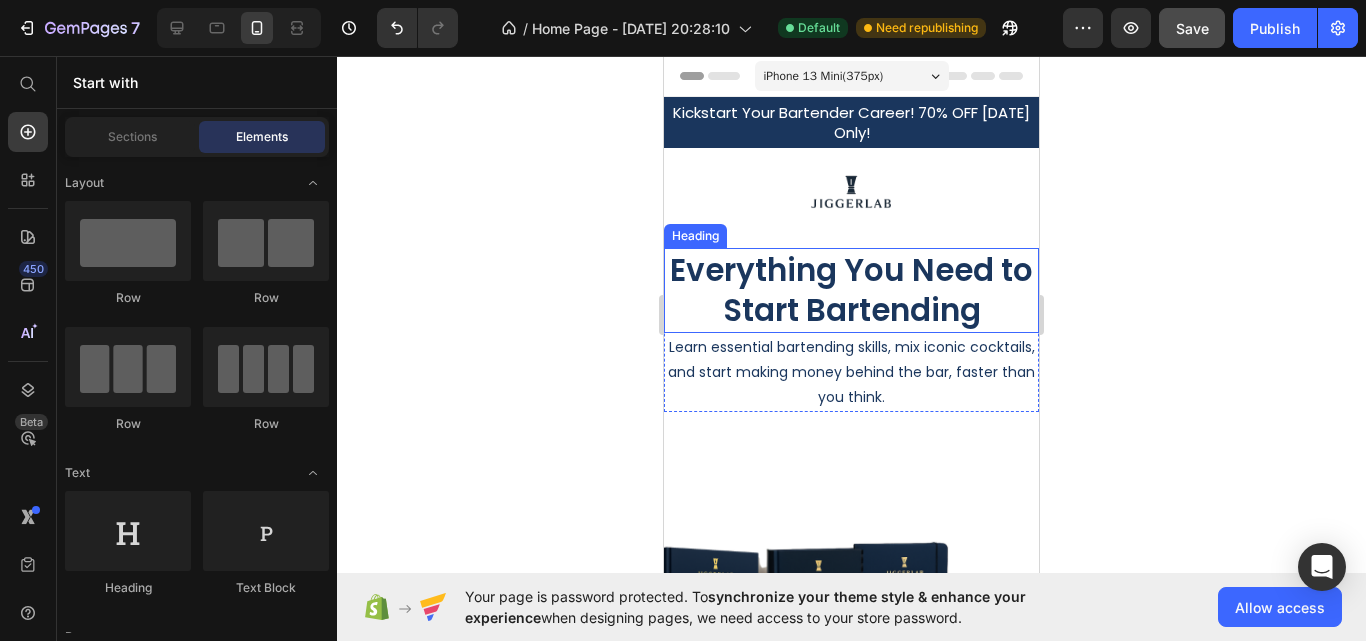 click on "Everything You Need to Start Bartending" at bounding box center (851, 290) 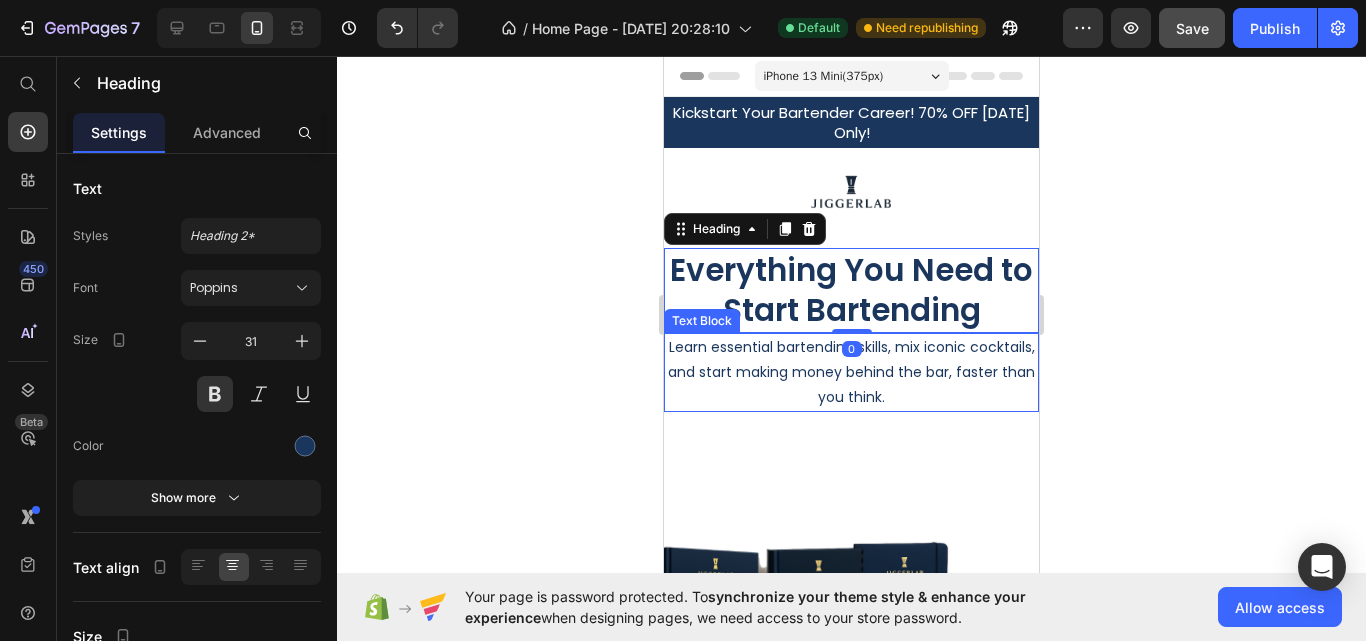 click on "Learn essential bartending skills, mix iconic cocktails, and start making money behind the bar, faster than you think." at bounding box center (851, 373) 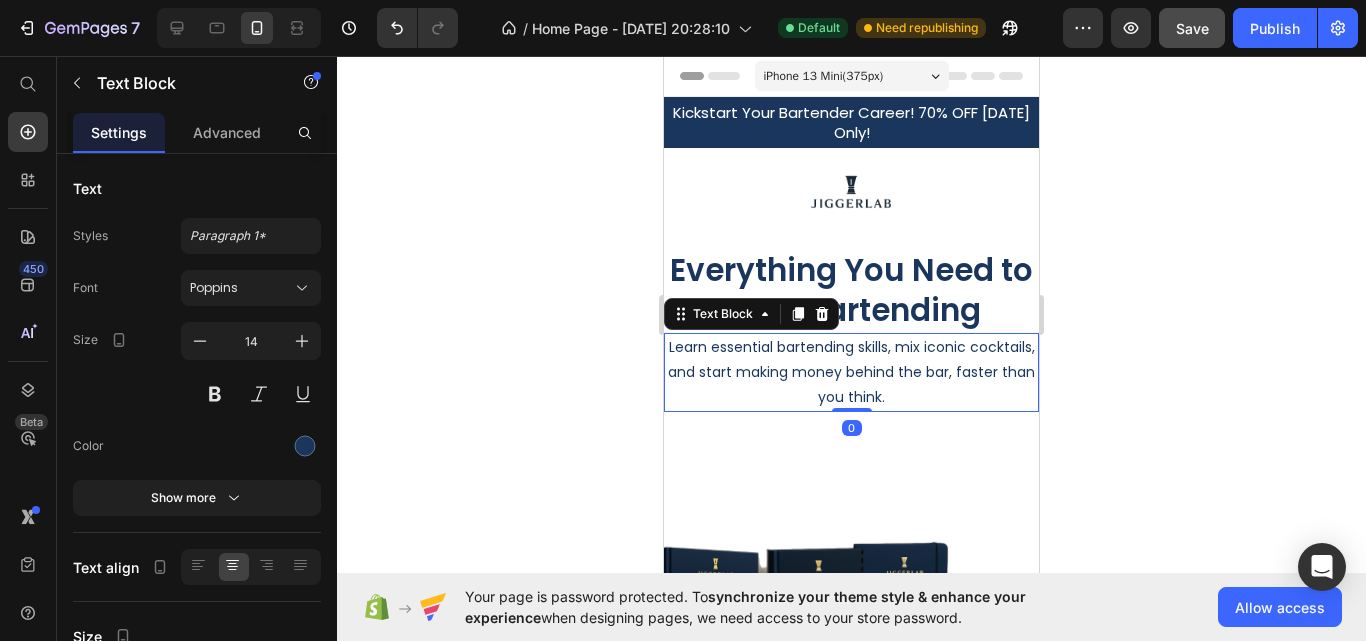 click 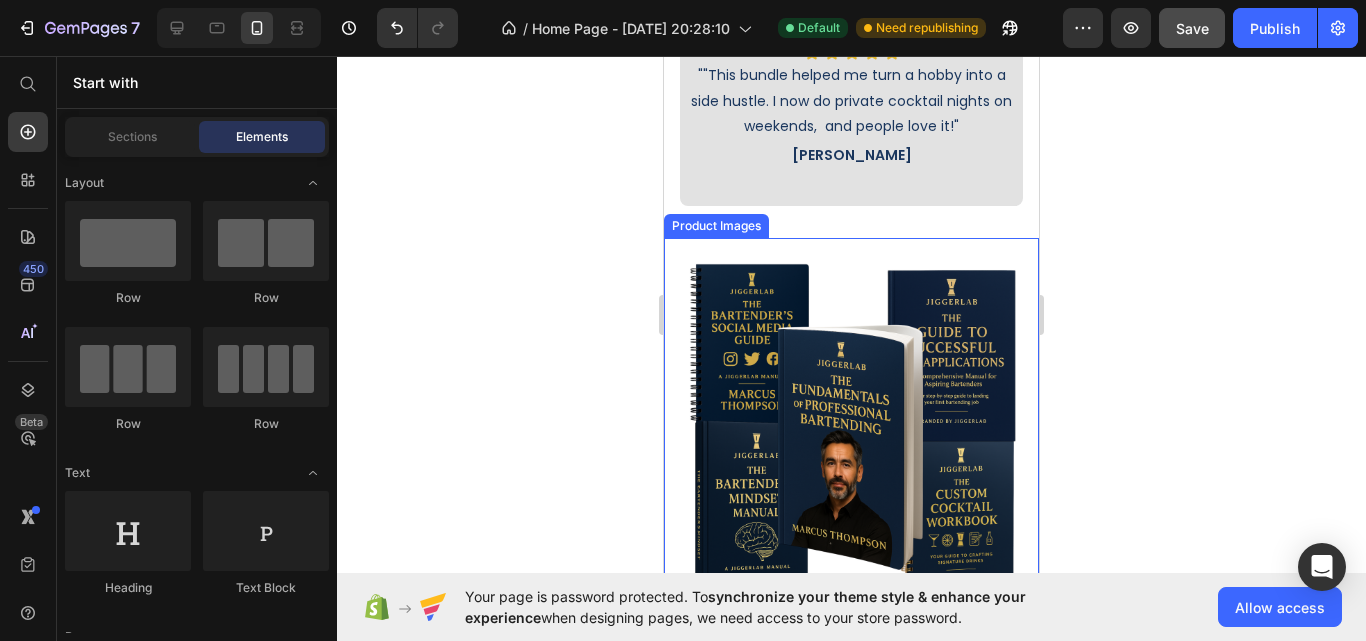scroll, scrollTop: 1400, scrollLeft: 0, axis: vertical 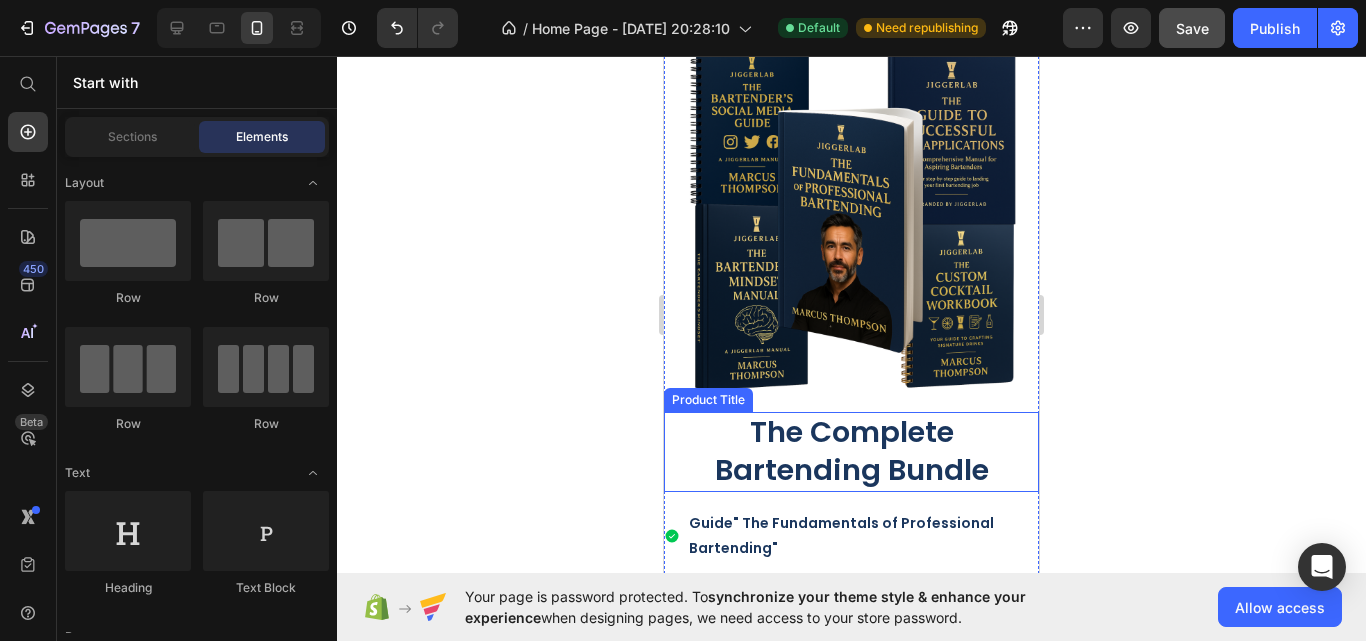 click on "The Complete Bartending Bundle" at bounding box center (851, 451) 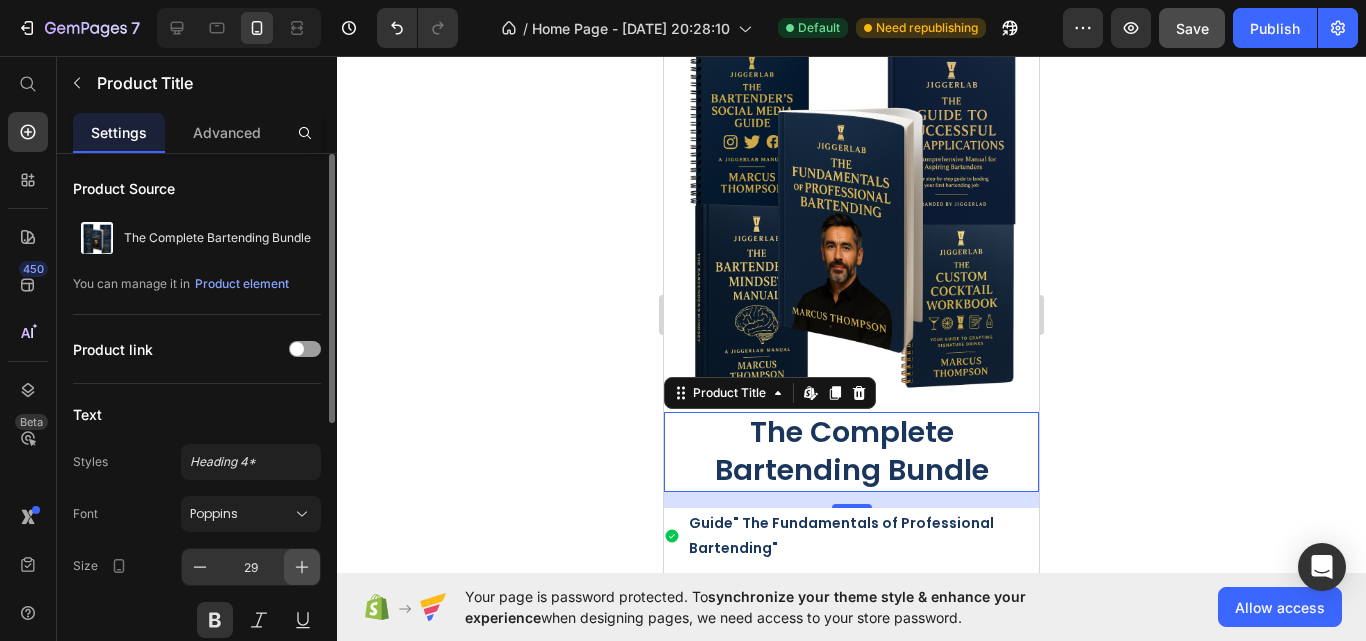 click 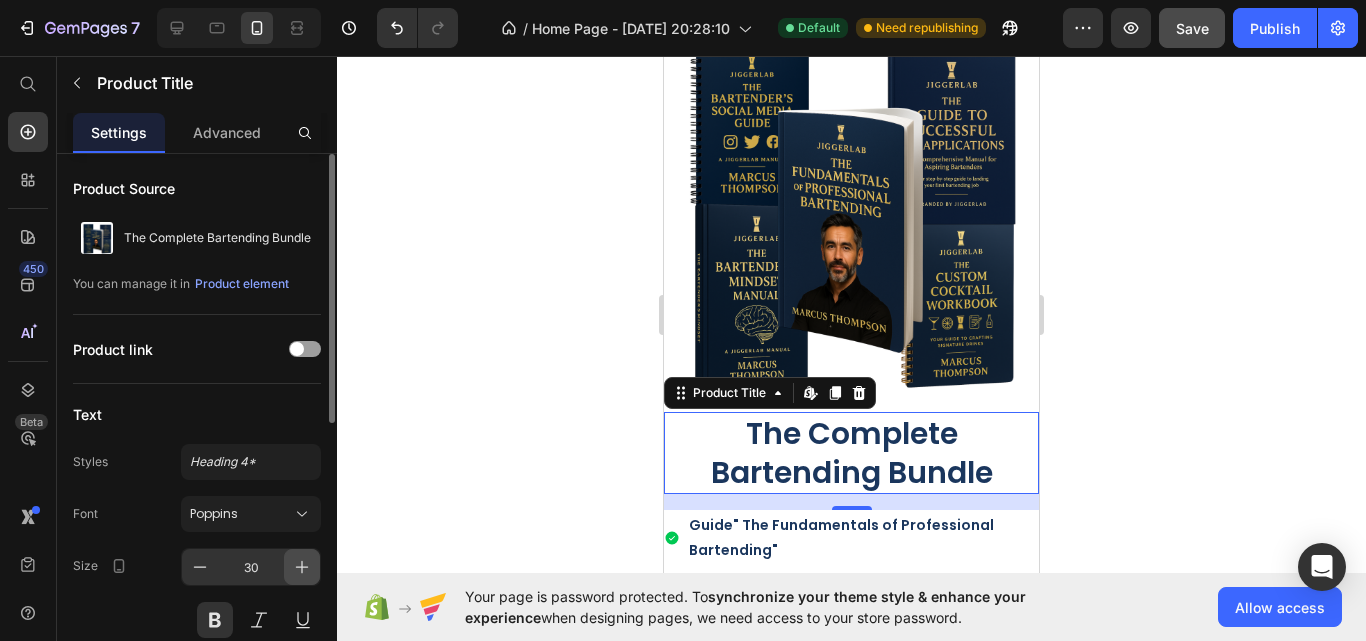click 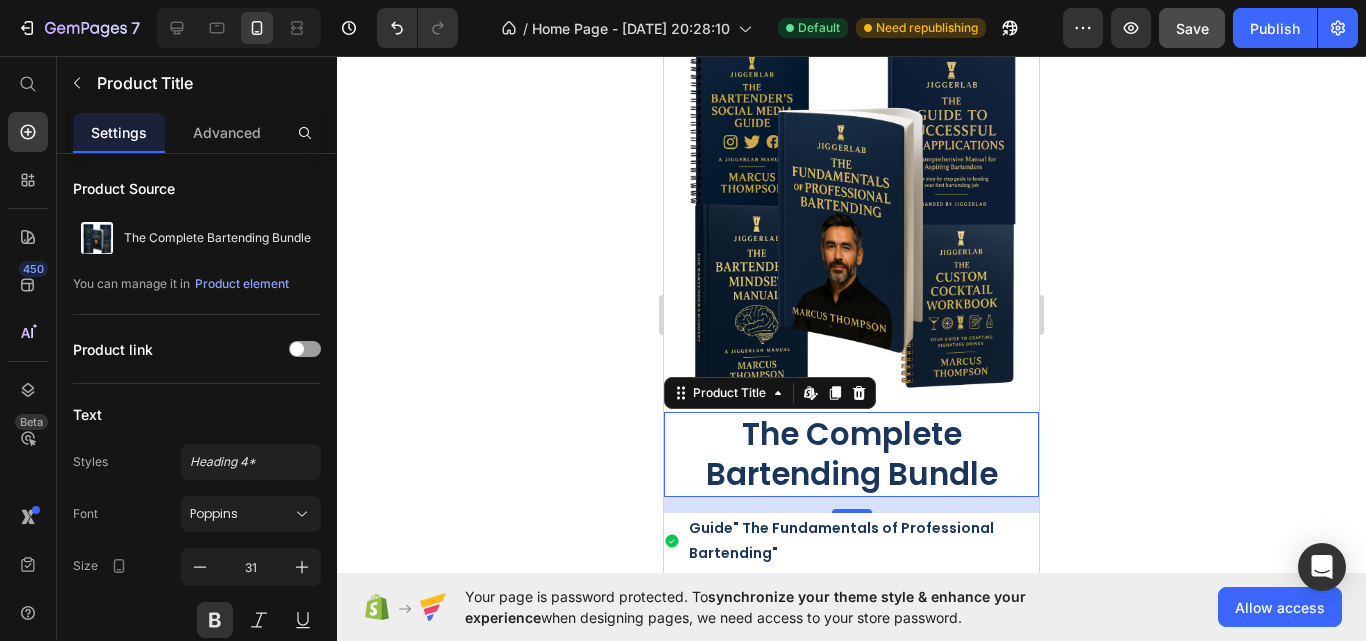 click 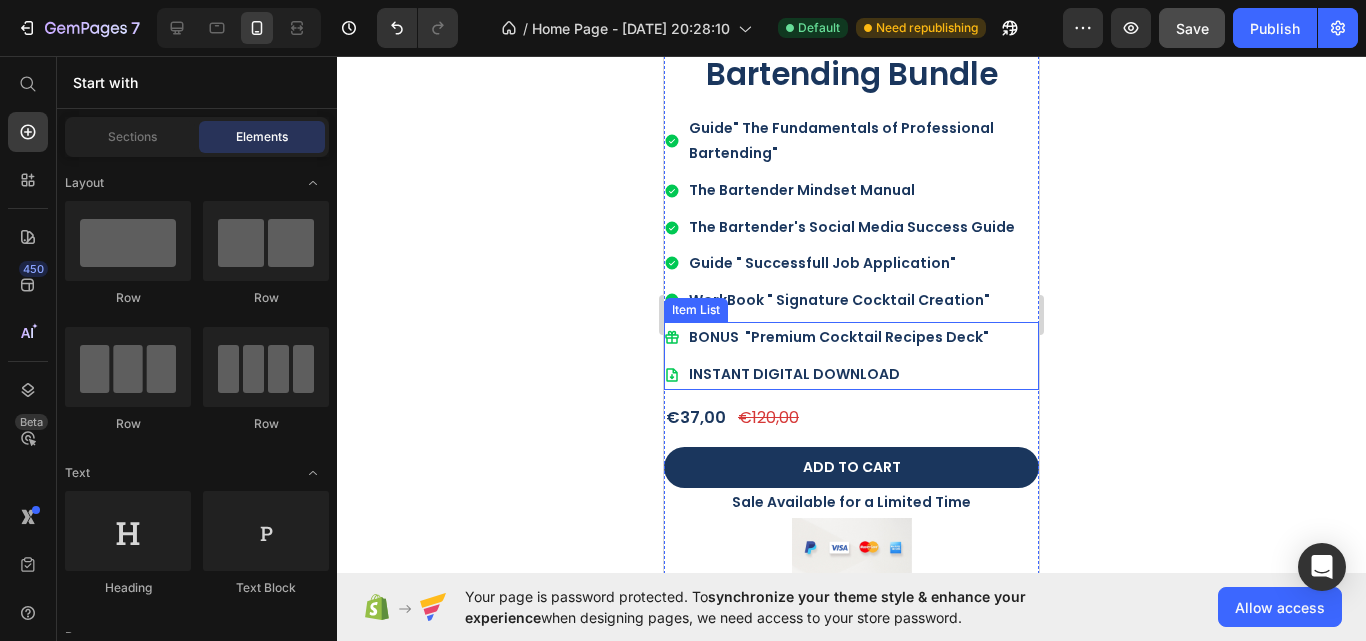 scroll, scrollTop: 1700, scrollLeft: 0, axis: vertical 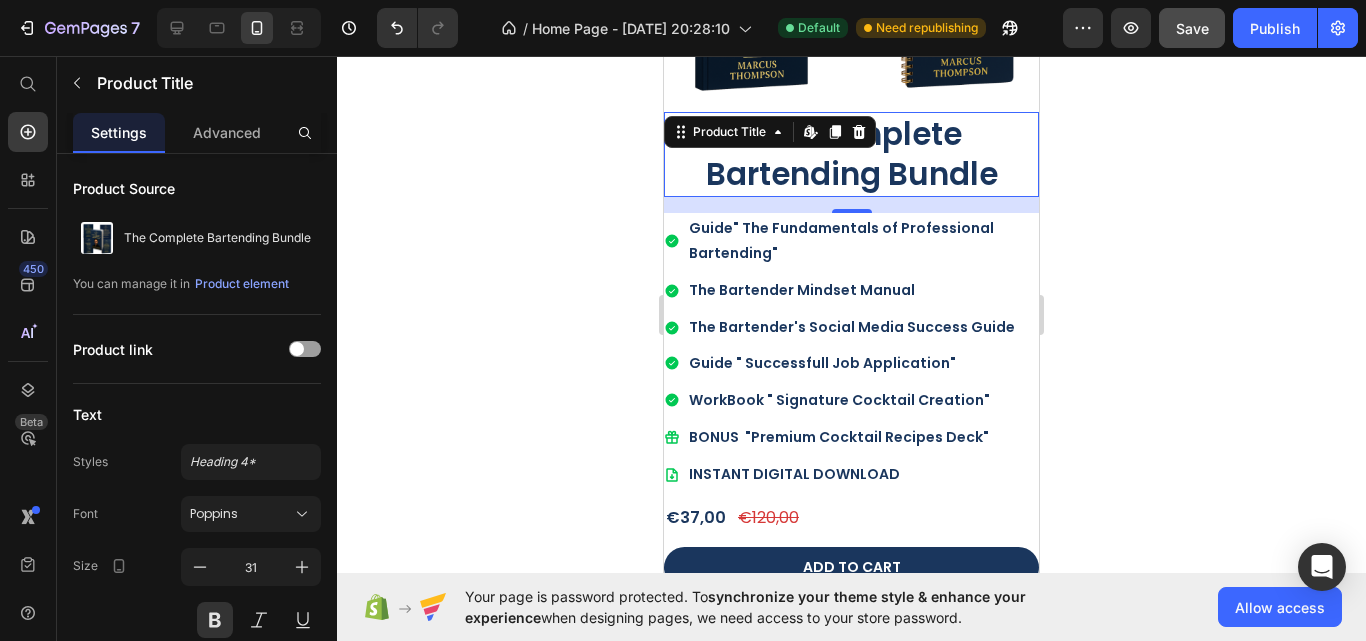 click 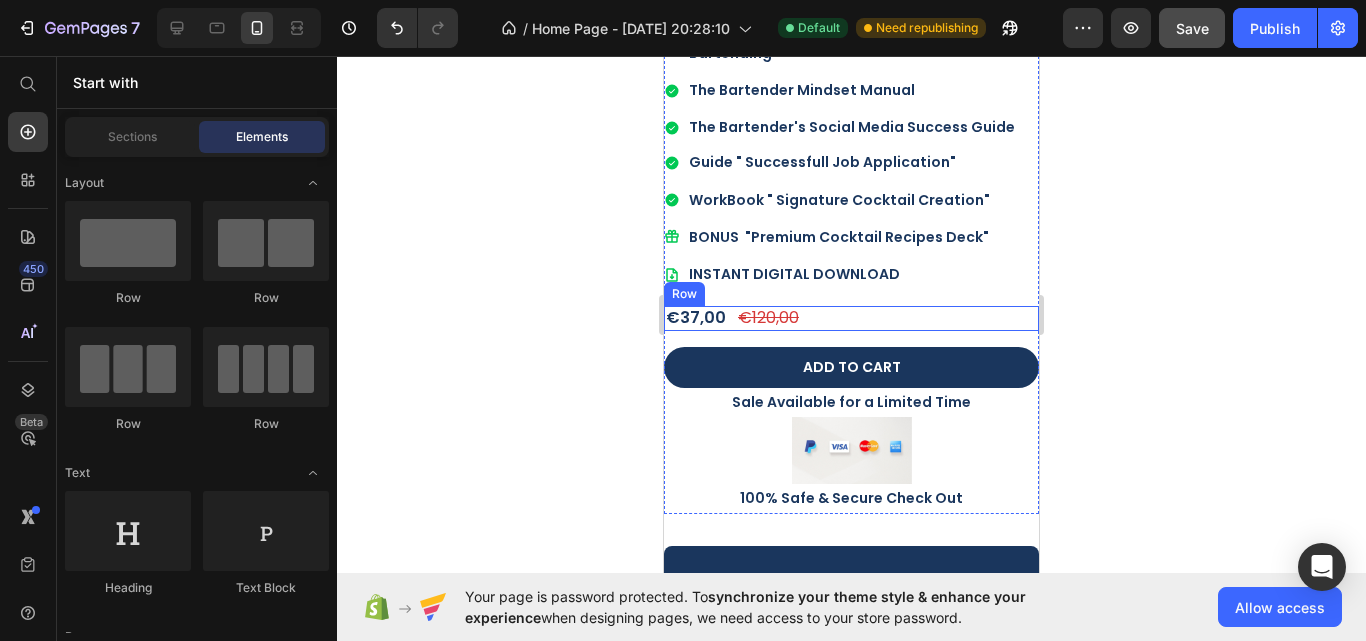 scroll, scrollTop: 2000, scrollLeft: 0, axis: vertical 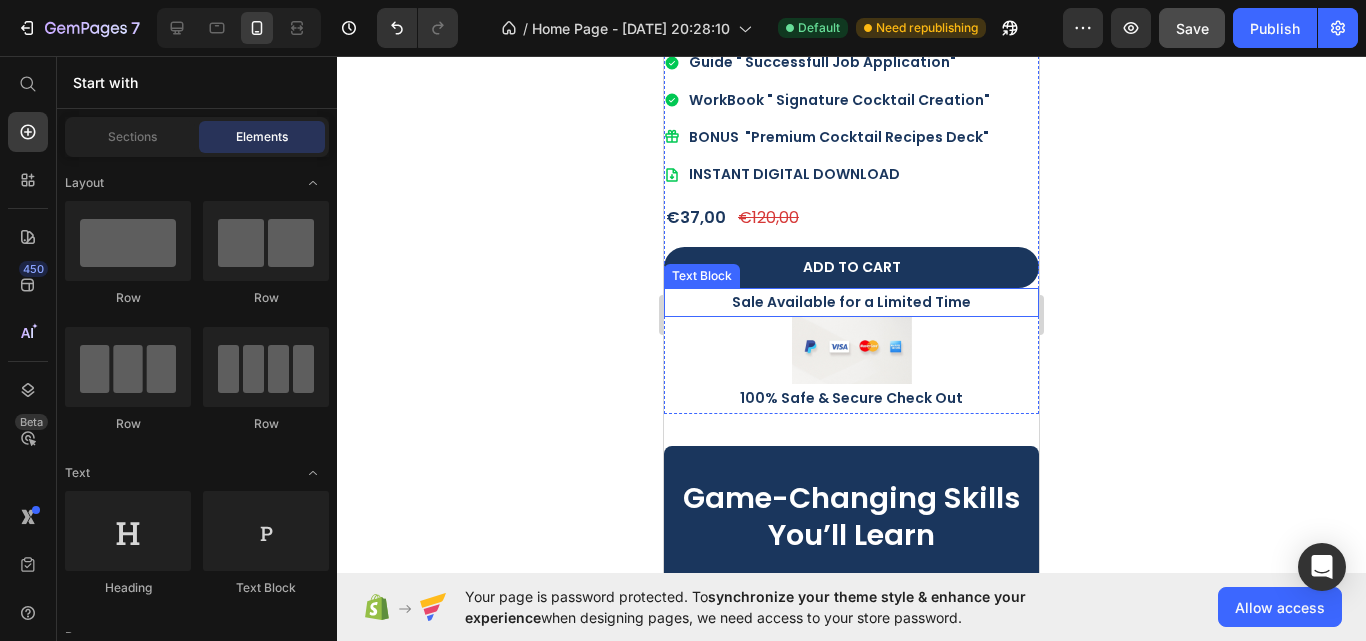 click on "Sale Available for a Limited Time" at bounding box center (851, 302) 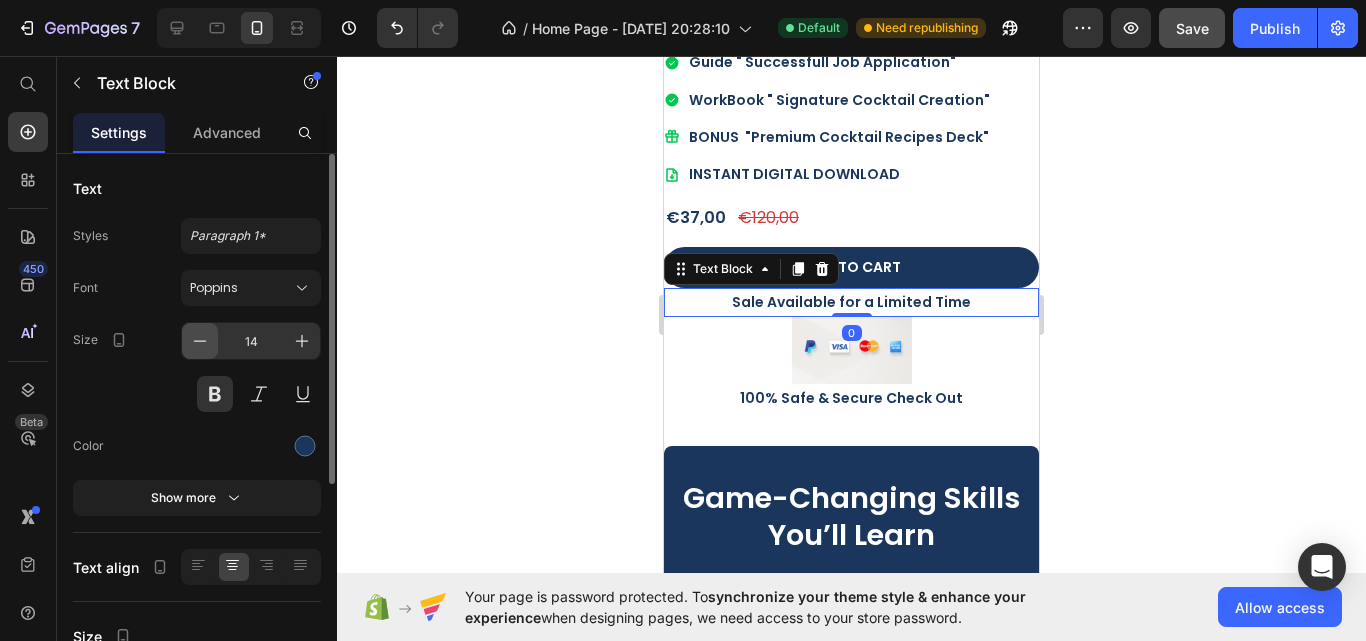 click 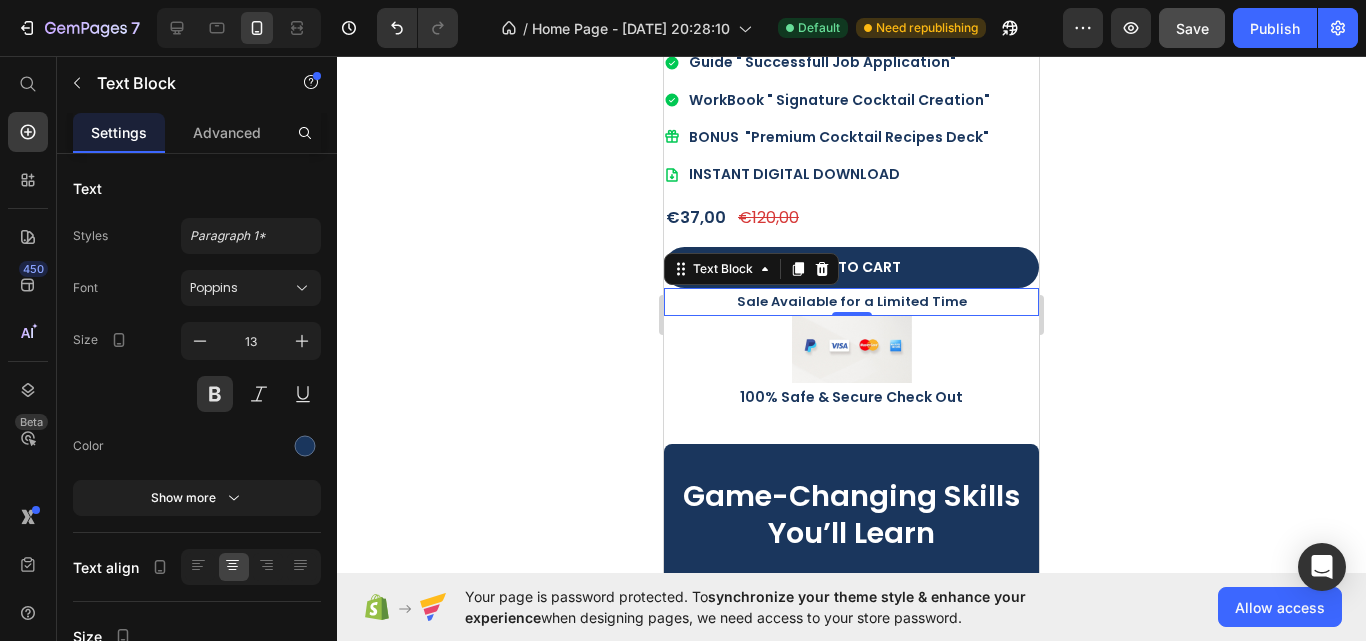 click 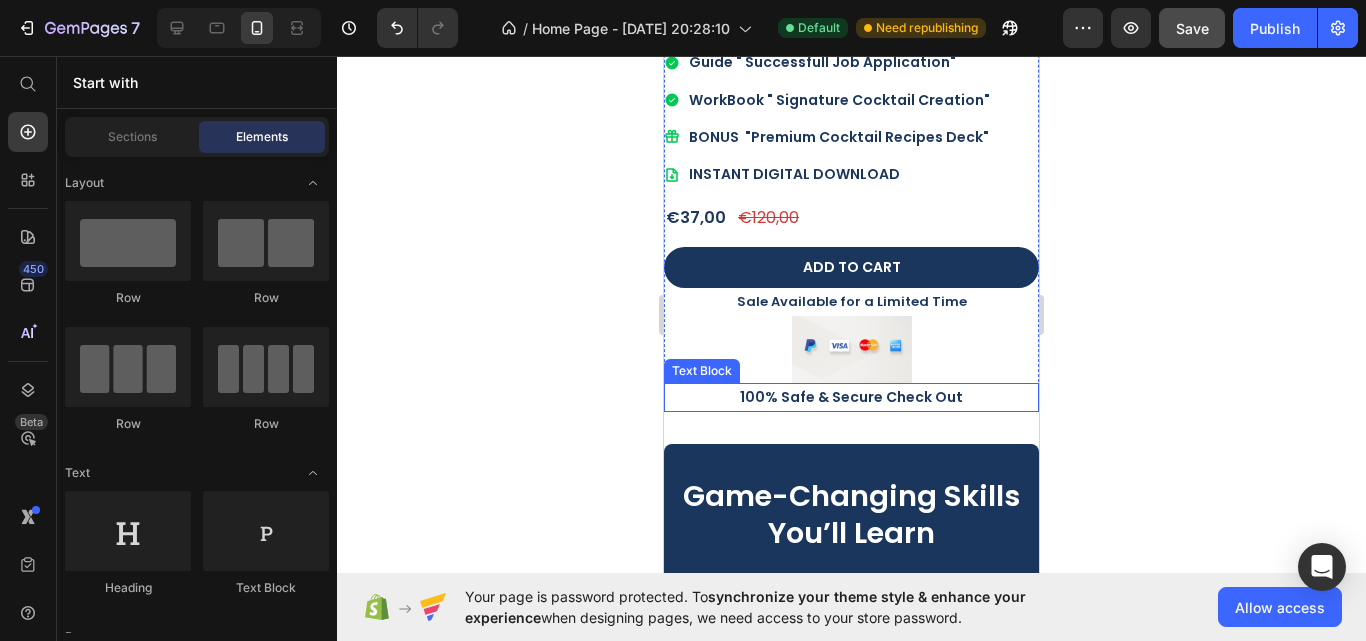 click on "100% Safe & Secure Check Out" at bounding box center [851, 397] 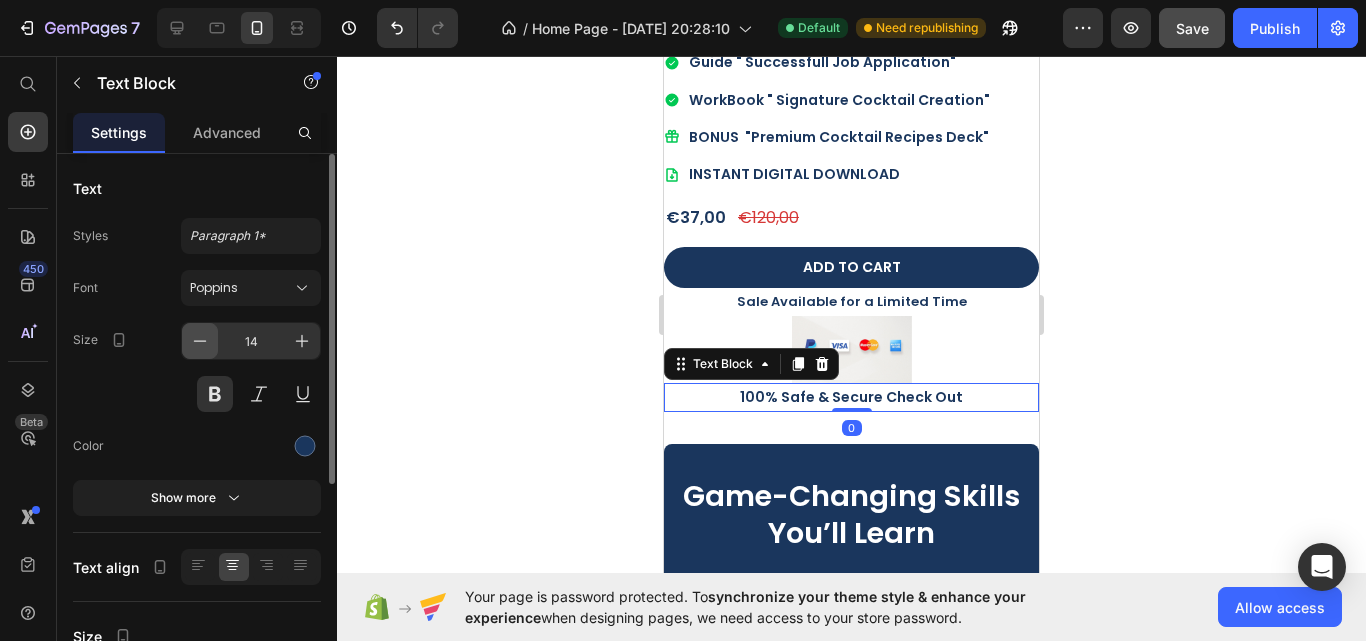 click at bounding box center [200, 341] 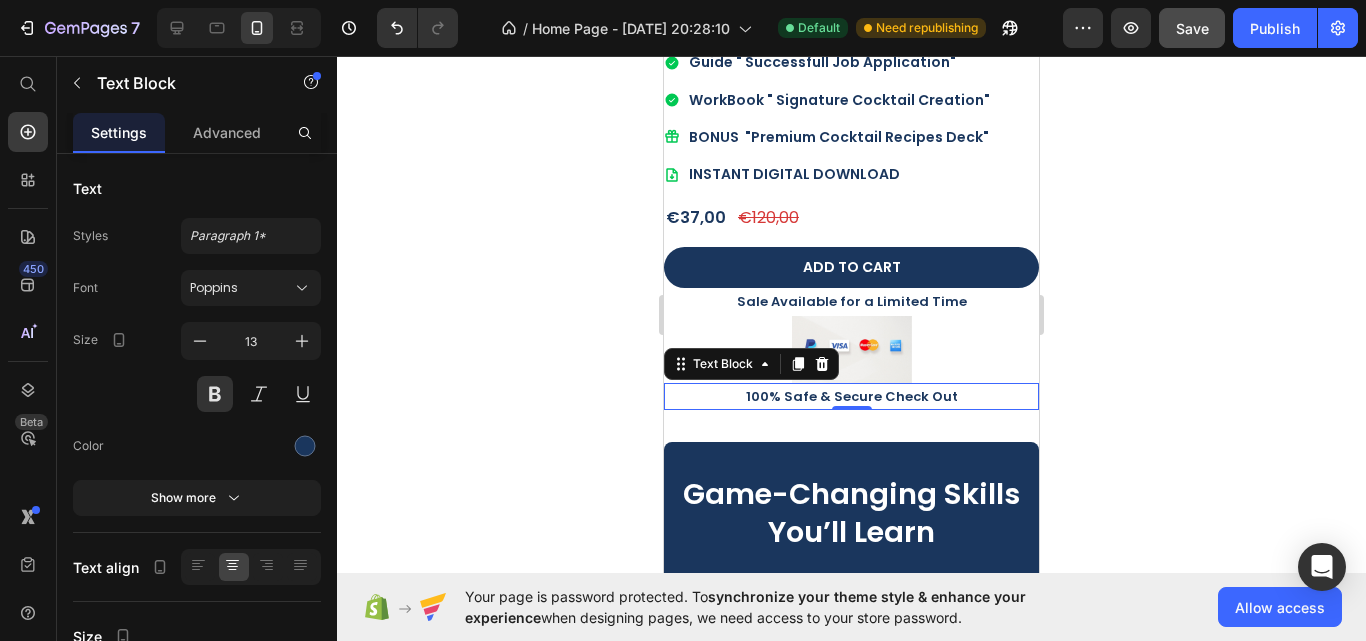 click 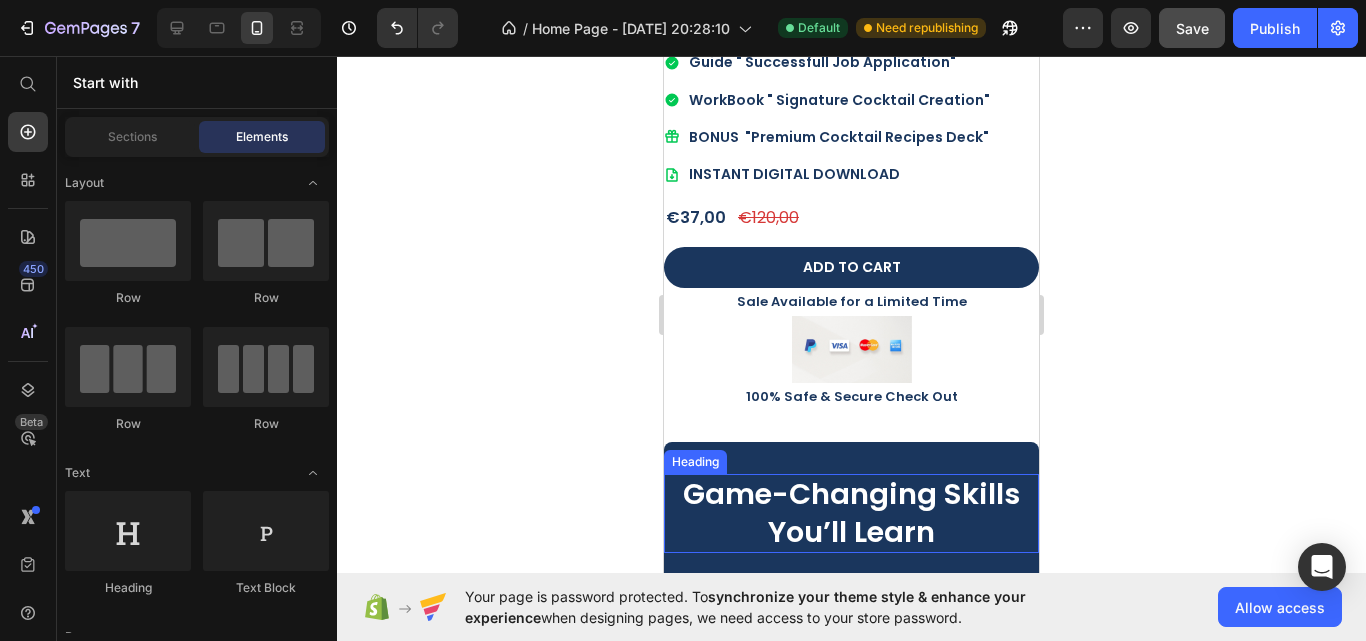 click on "Game-Changing Skills You’ll Learn" at bounding box center (851, 513) 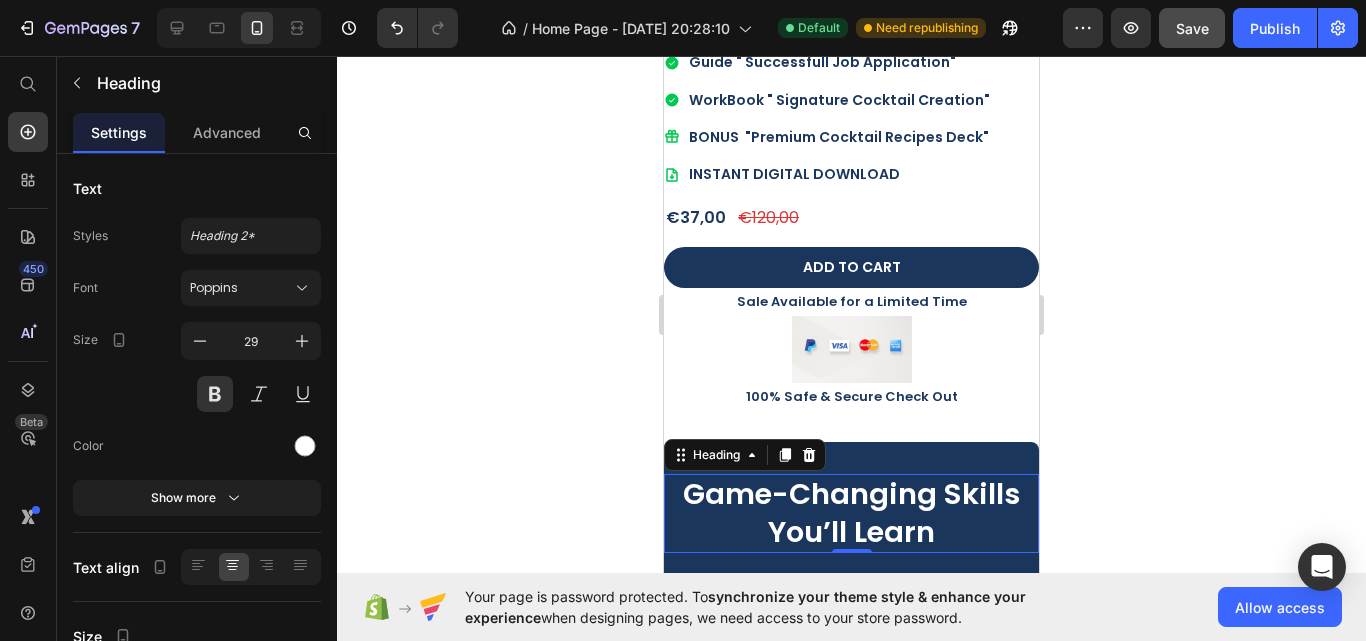 click 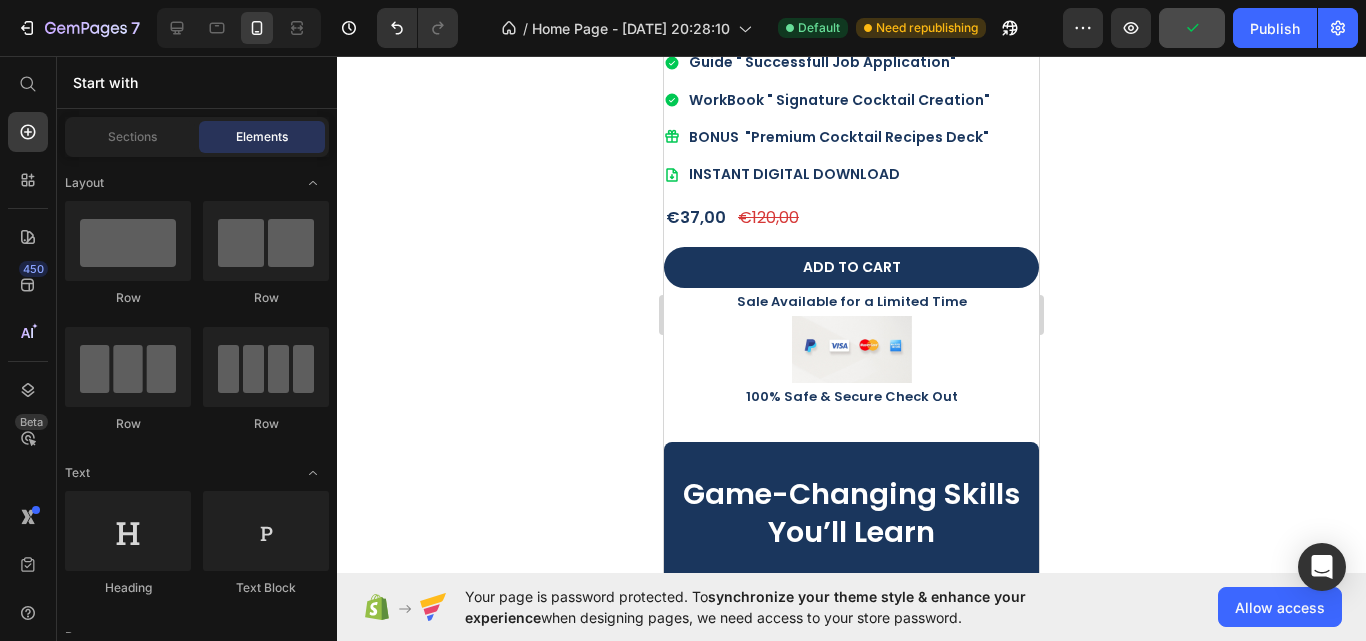 scroll, scrollTop: 2100, scrollLeft: 0, axis: vertical 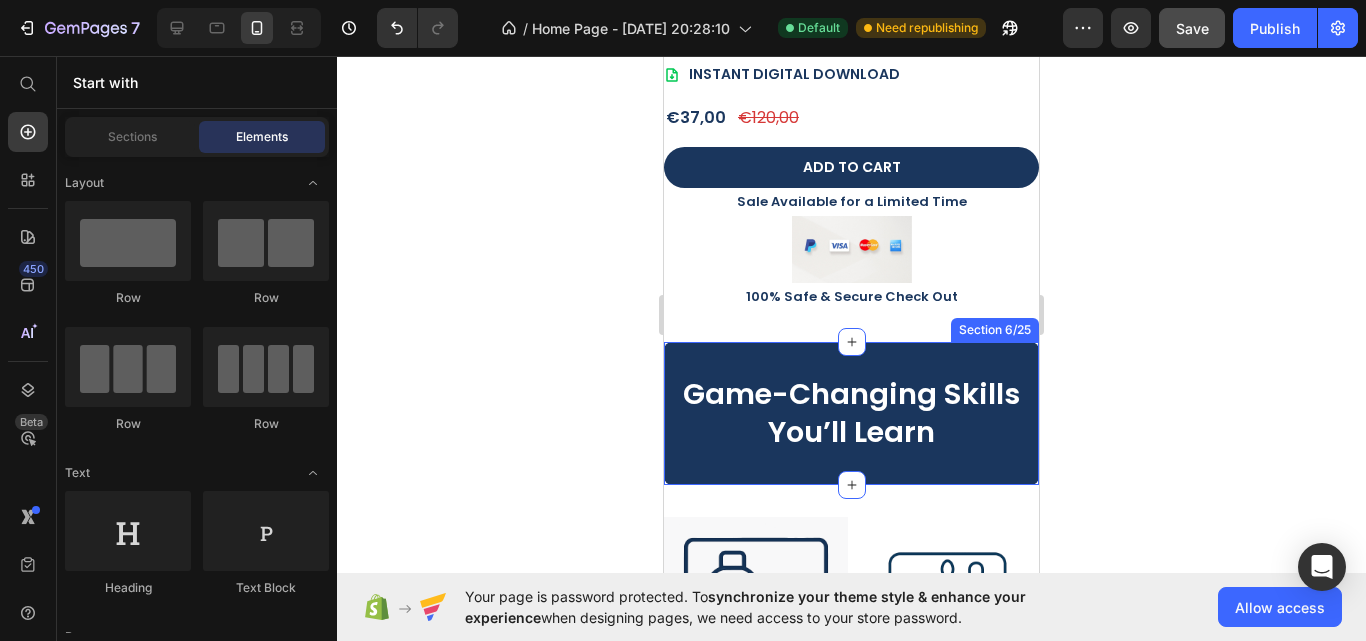 click on "Game-Changing Skills You’ll Learn Heading Row Section 6/25" at bounding box center [851, 413] 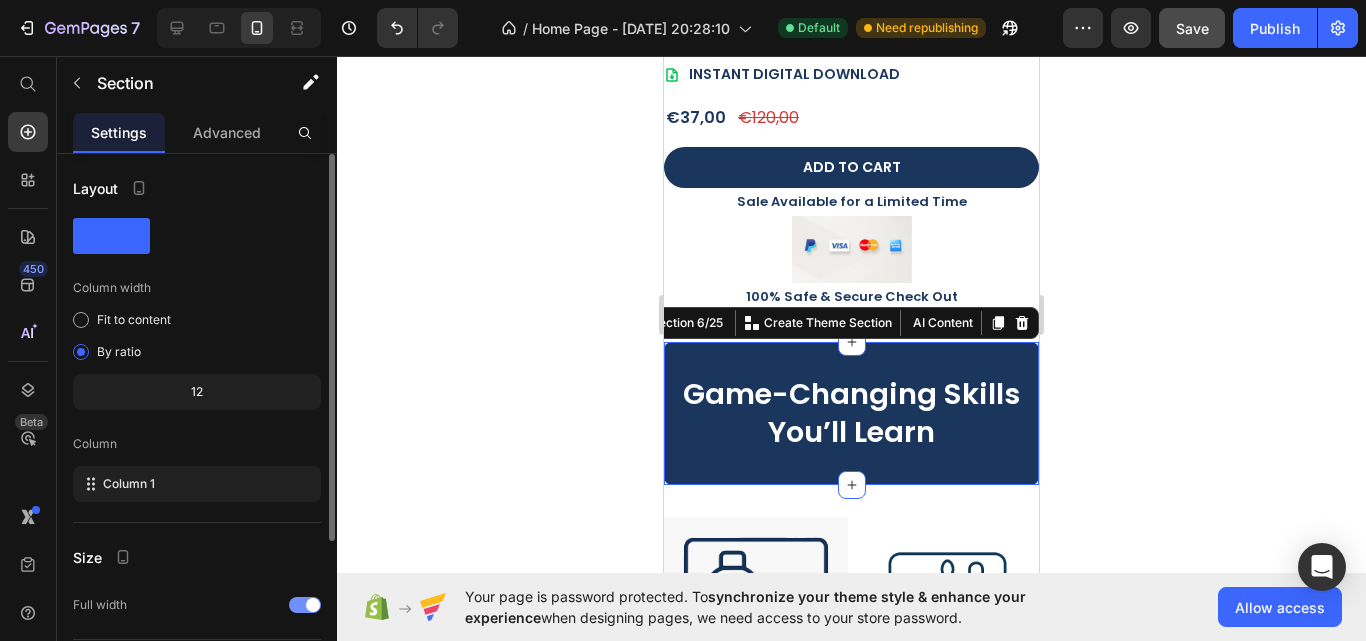 click at bounding box center (305, 605) 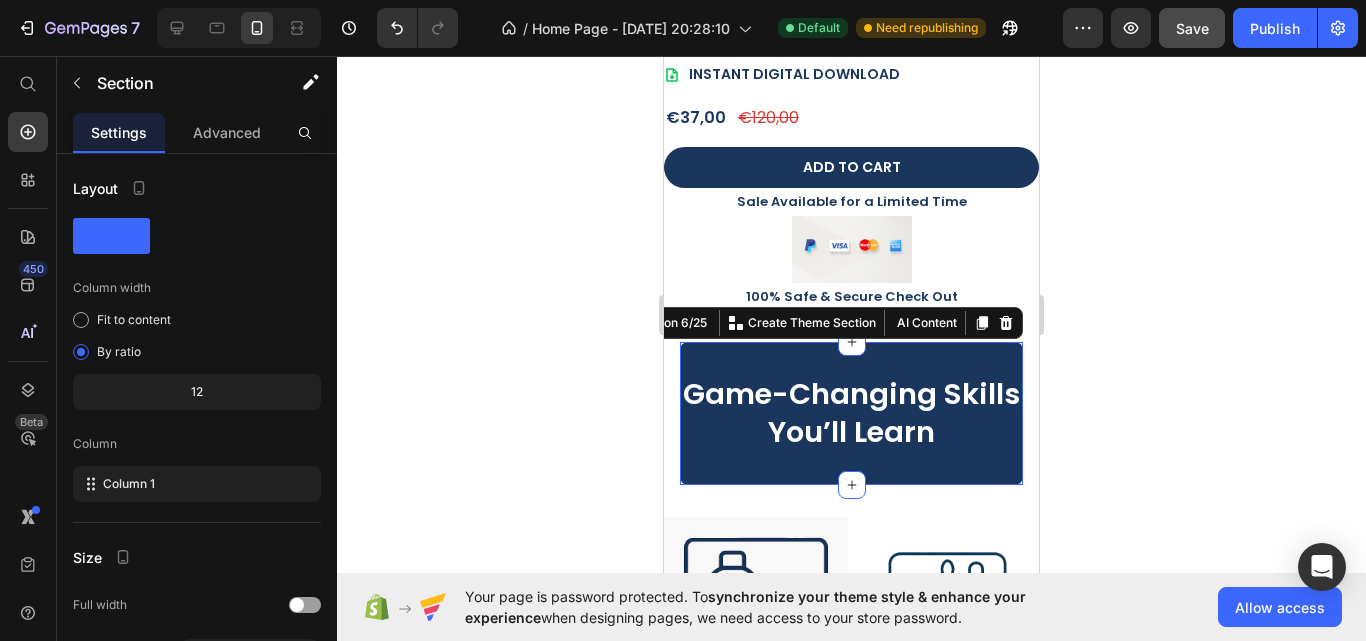 click 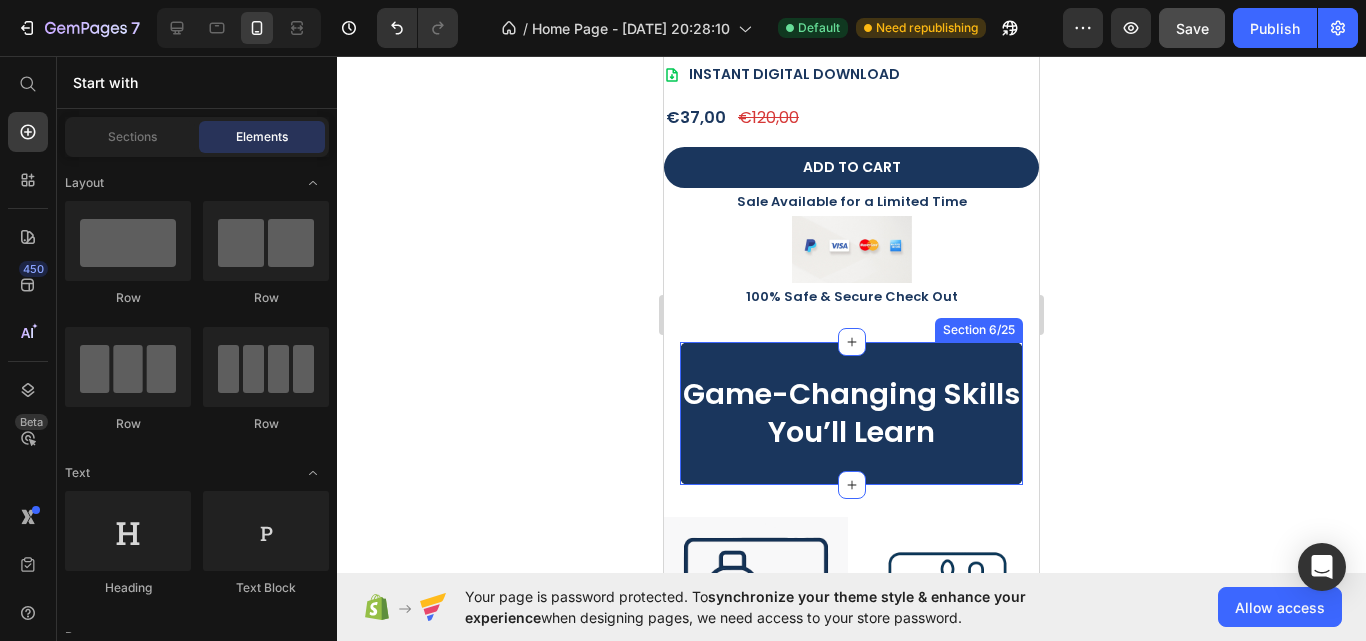 click on "Game-Changing Skills You’ll Learn Heading Row Section 6/25" at bounding box center [851, 413] 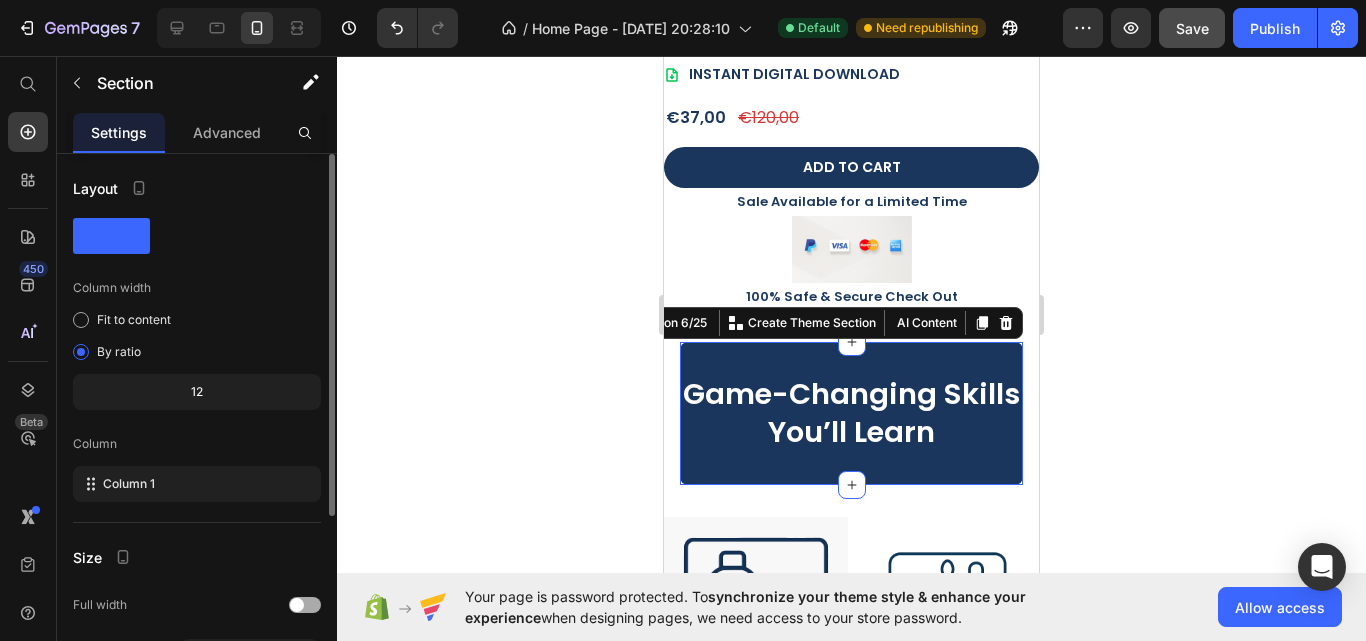 click at bounding box center [305, 605] 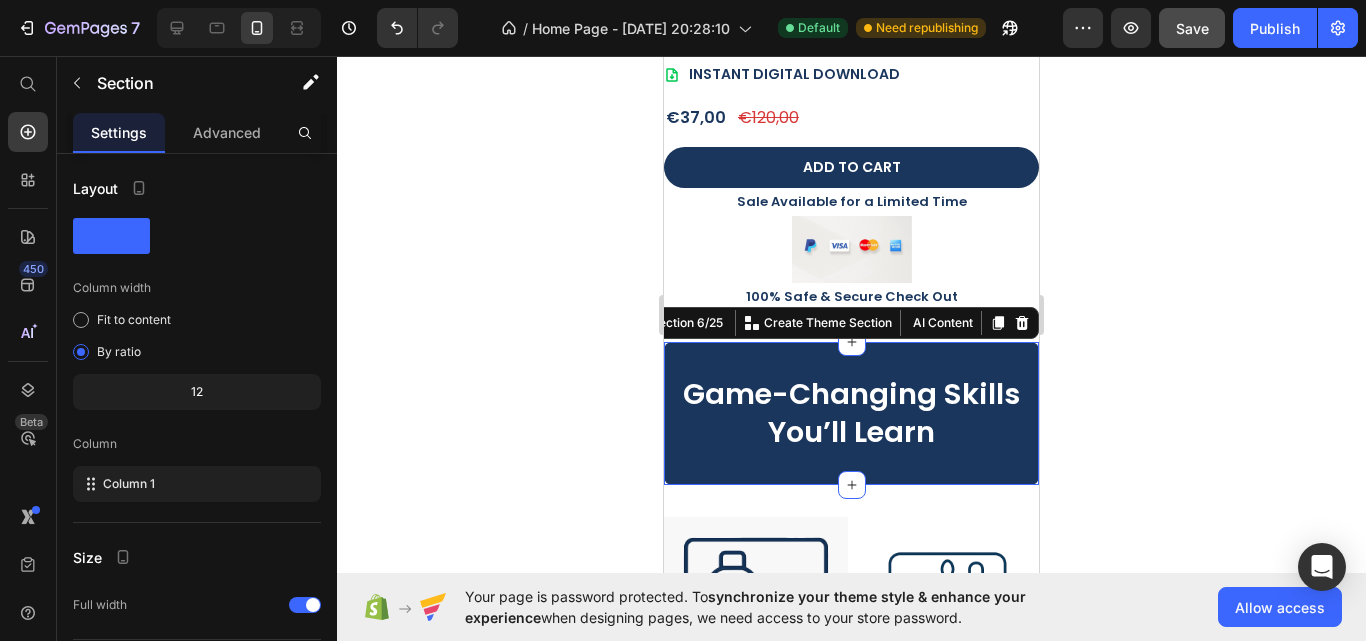 click 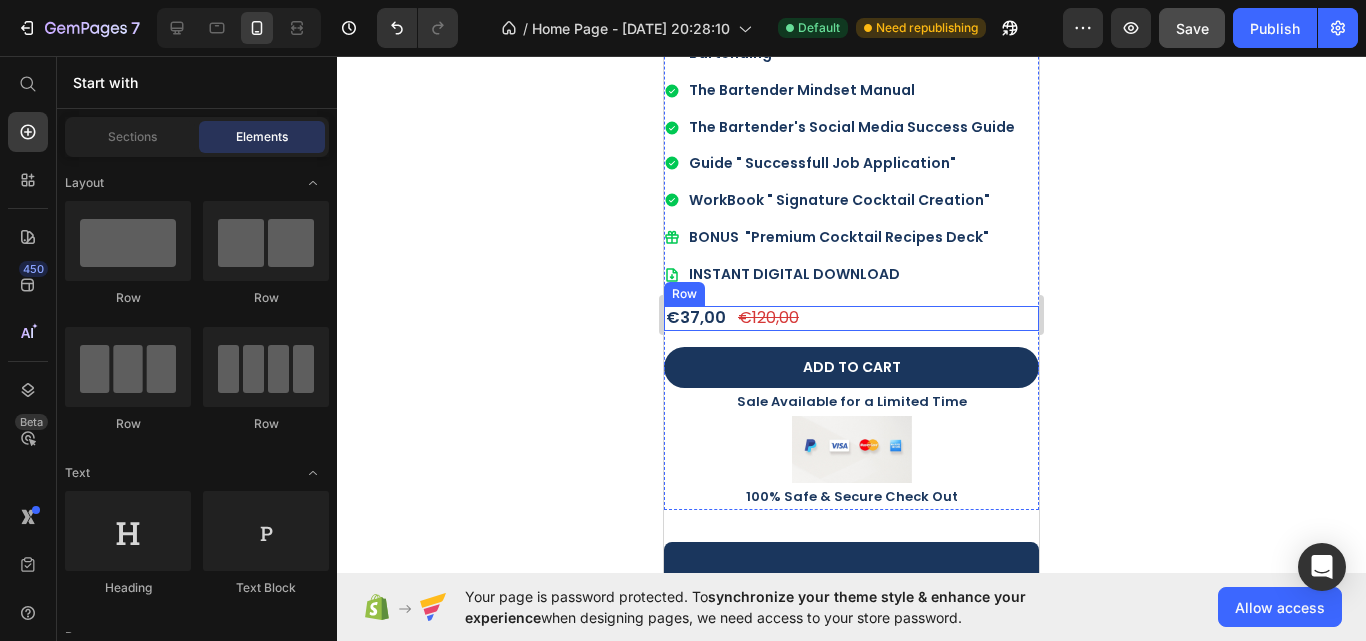 scroll, scrollTop: 1800, scrollLeft: 0, axis: vertical 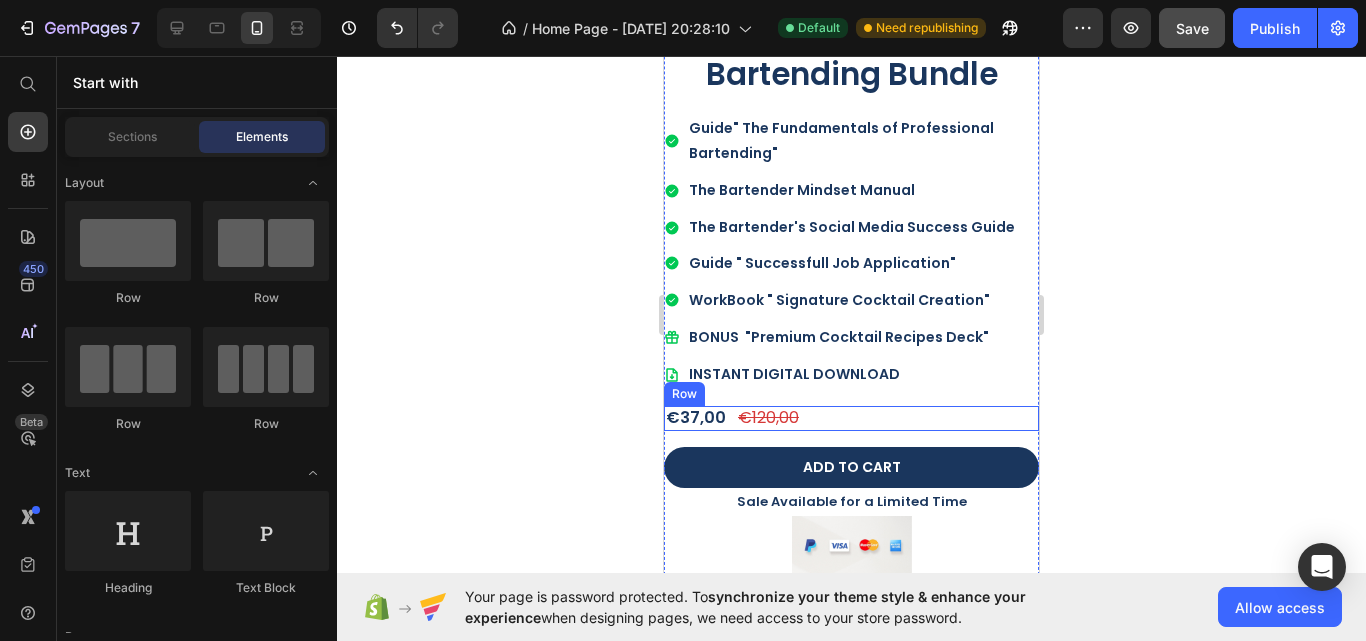 click on "€37,00 Product Price €120,00 Product Price Row" at bounding box center (851, 418) 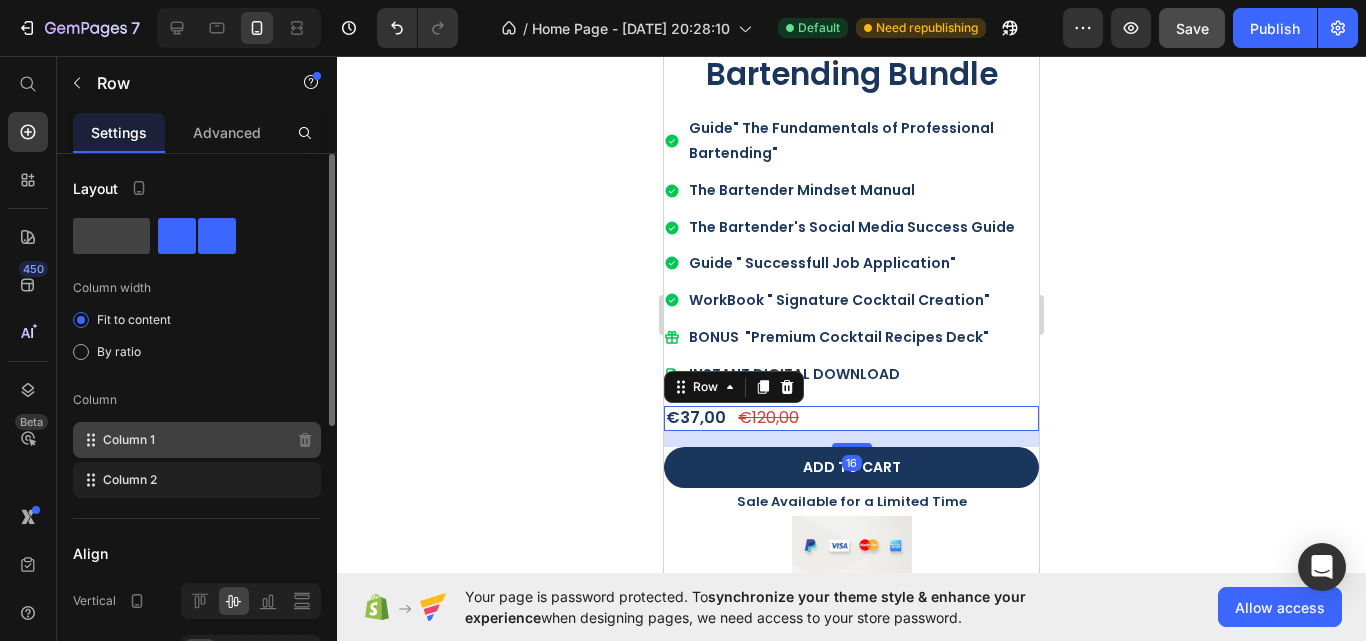 scroll, scrollTop: 100, scrollLeft: 0, axis: vertical 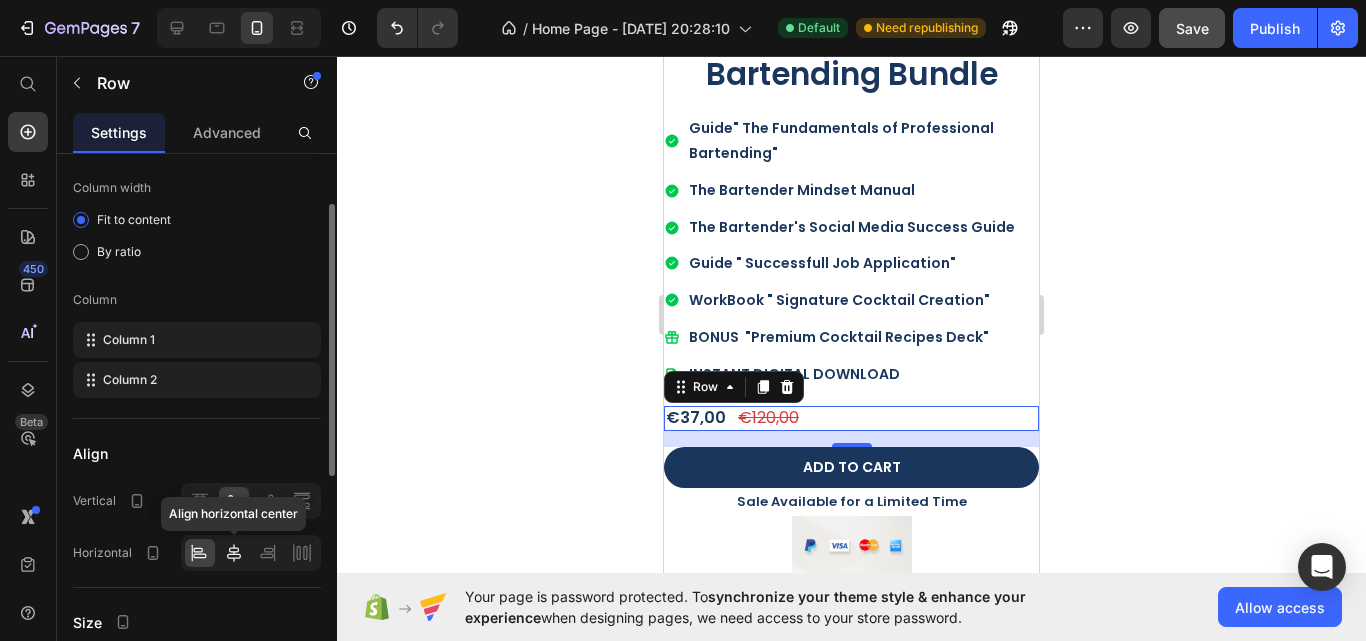 click 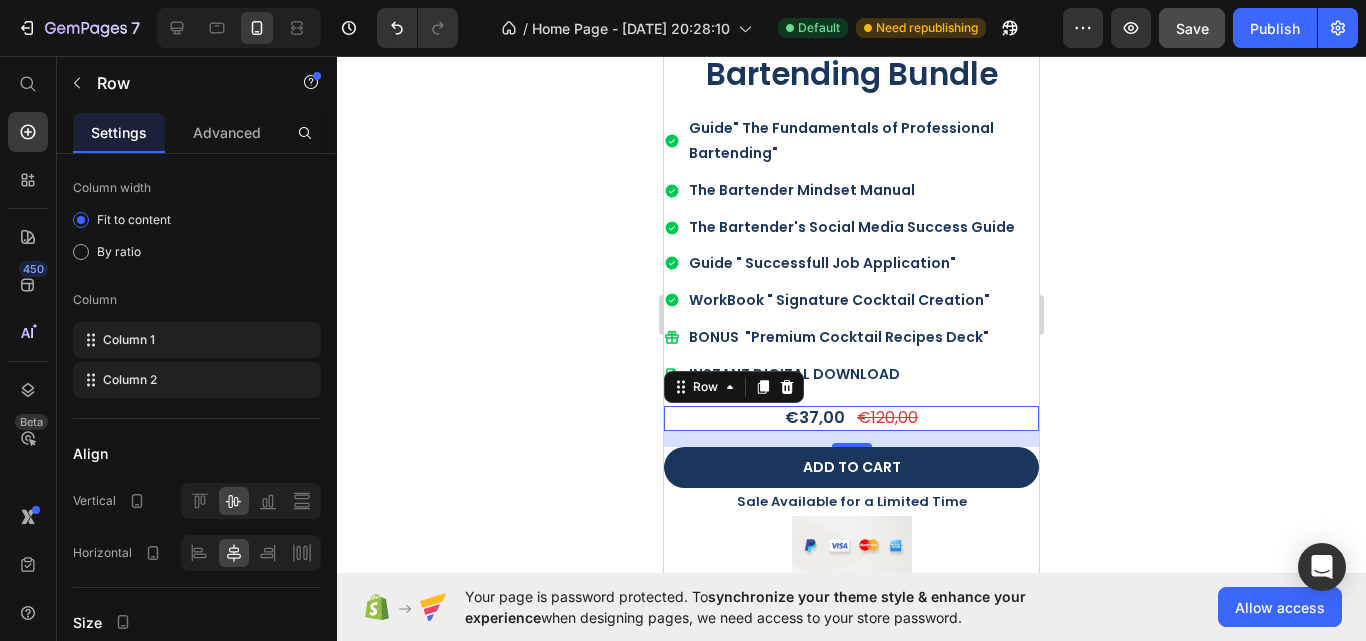 click 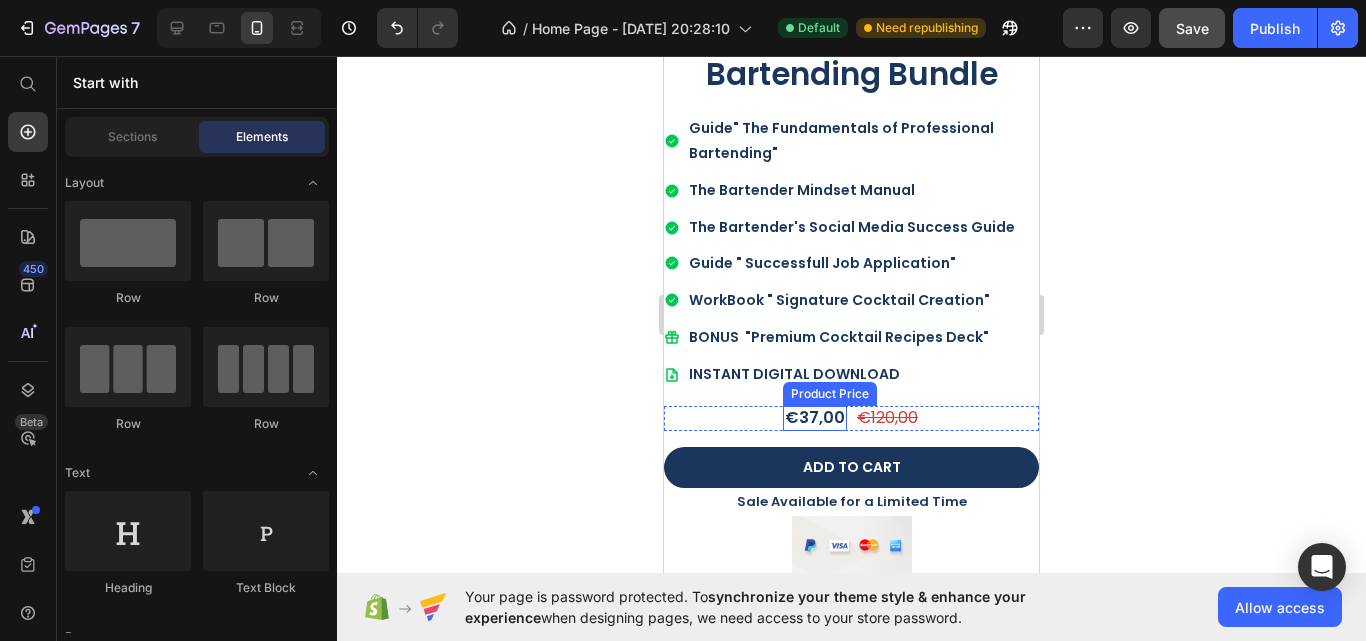 click on "€37,00" at bounding box center (815, 418) 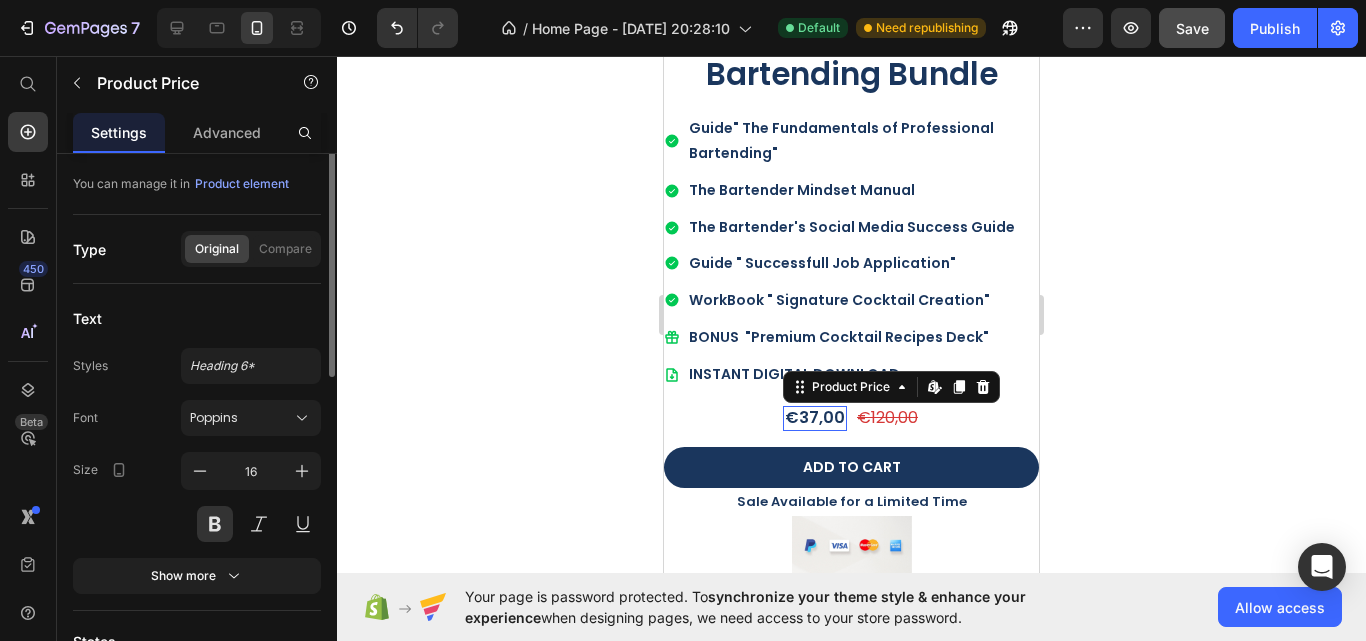 scroll, scrollTop: 0, scrollLeft: 0, axis: both 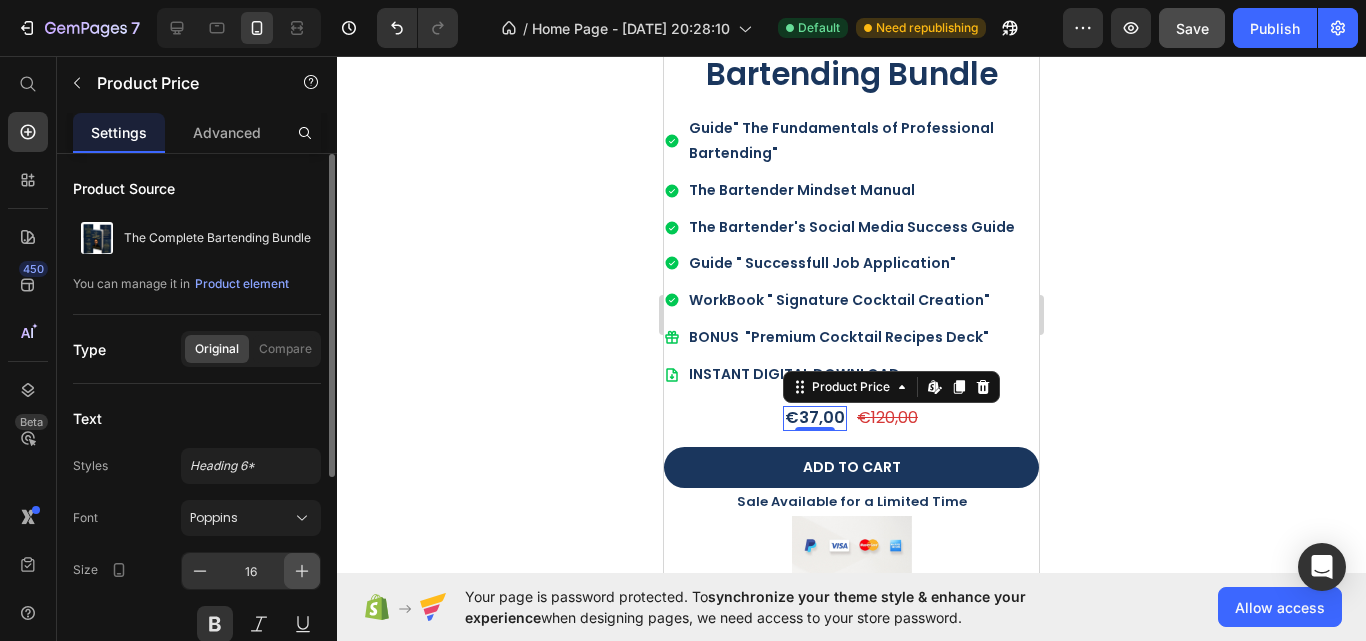 click 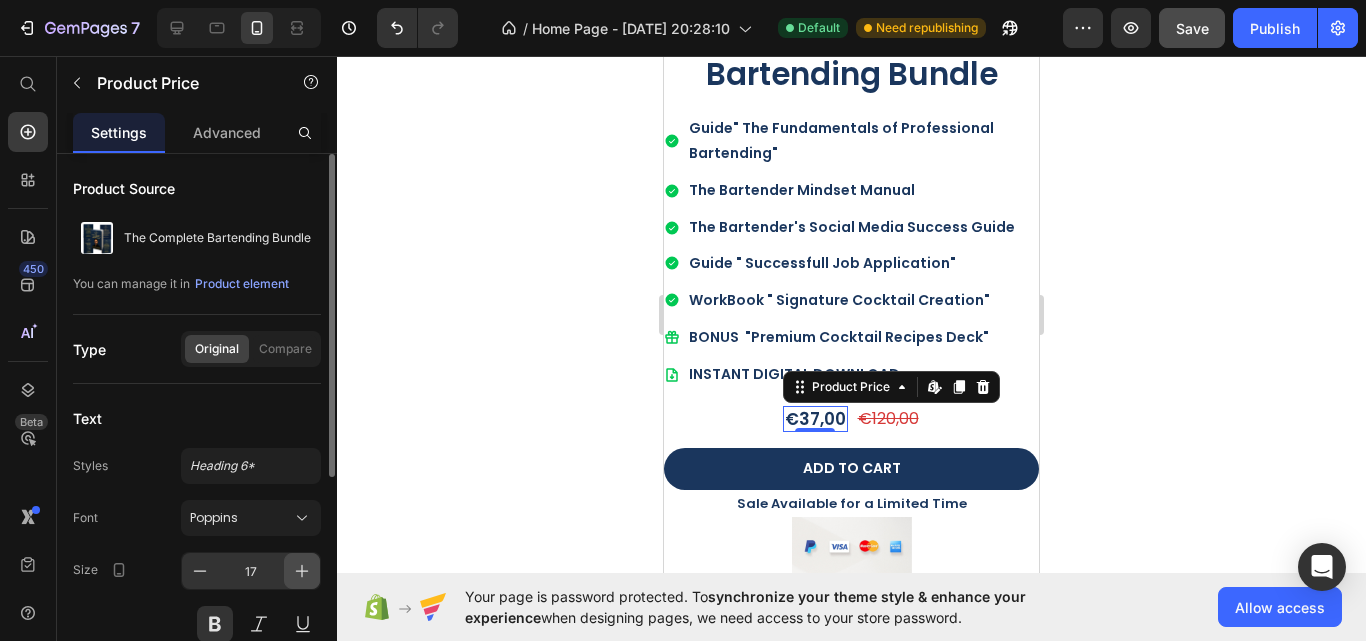 click 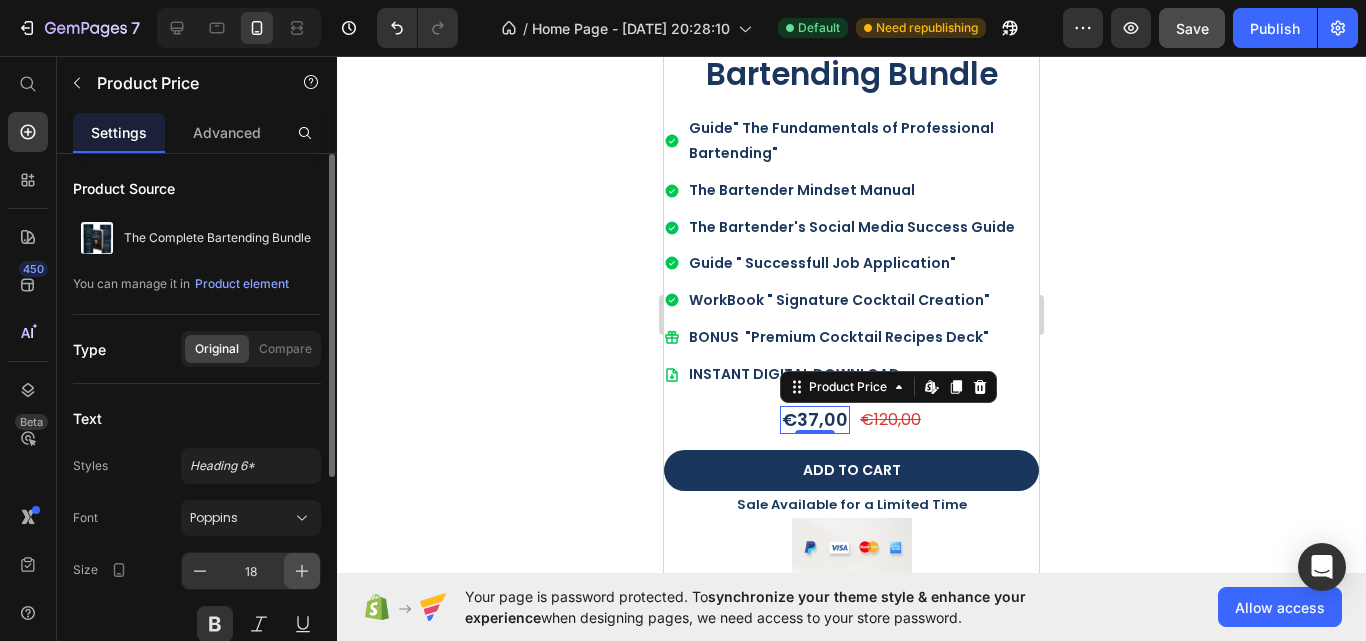 click 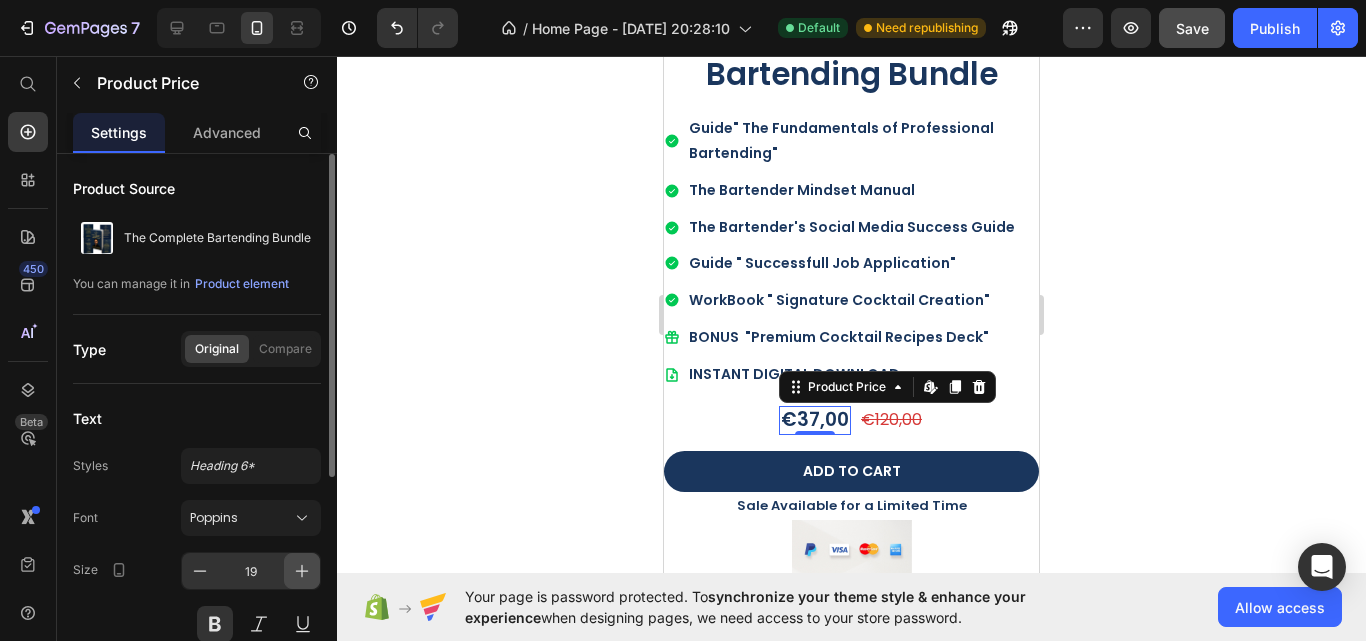 click 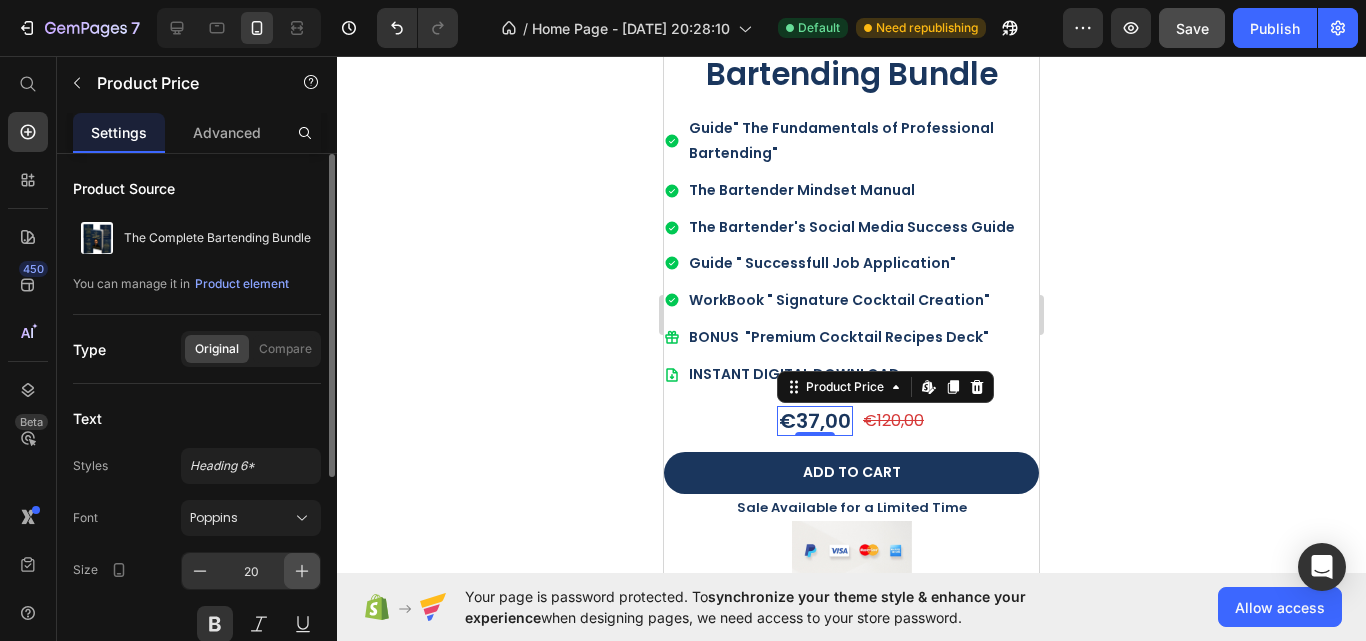 click 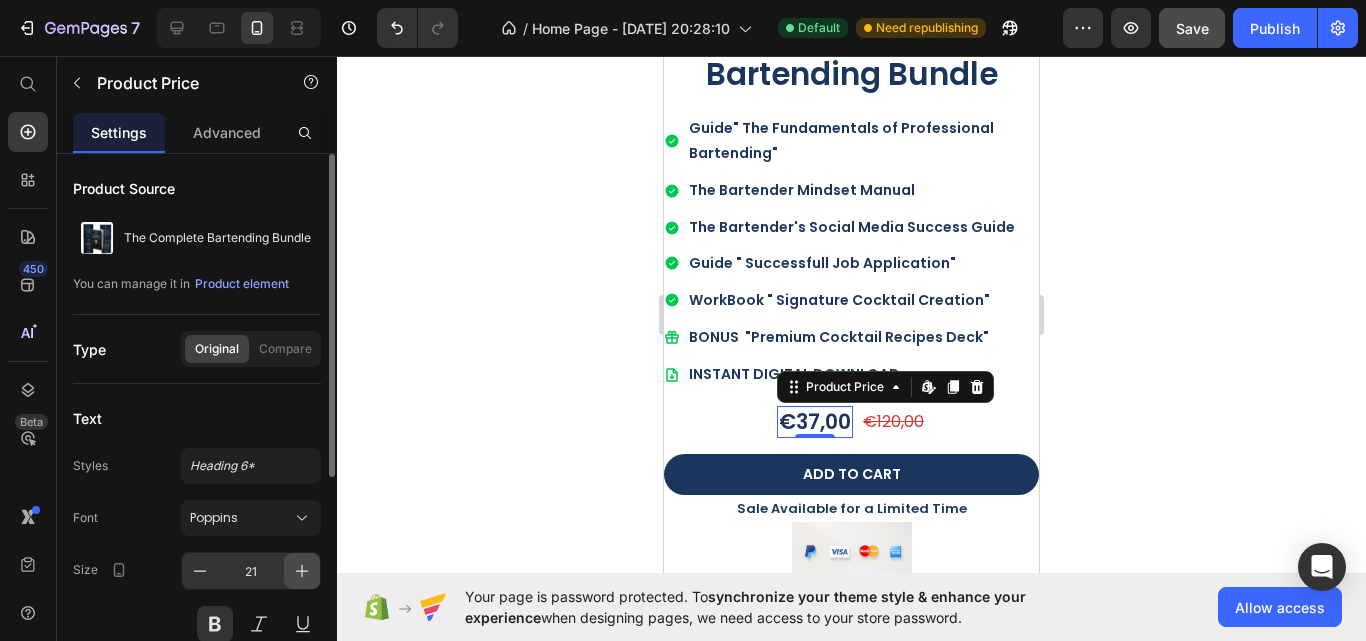 click 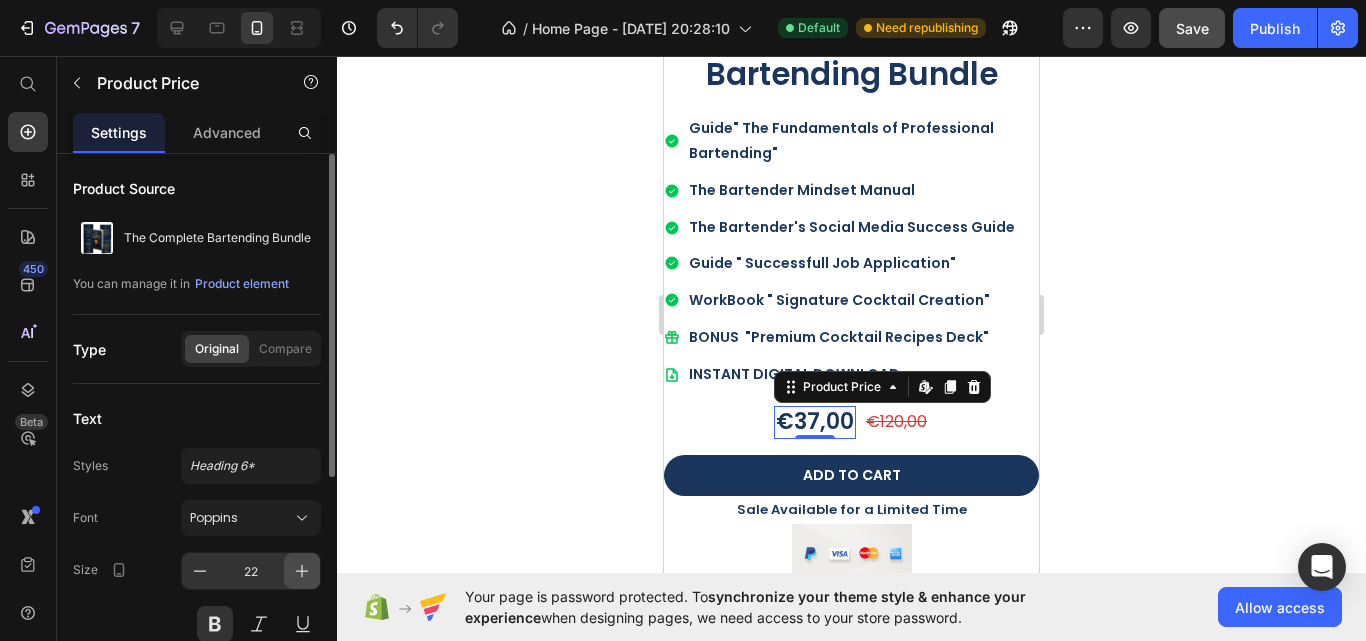 click 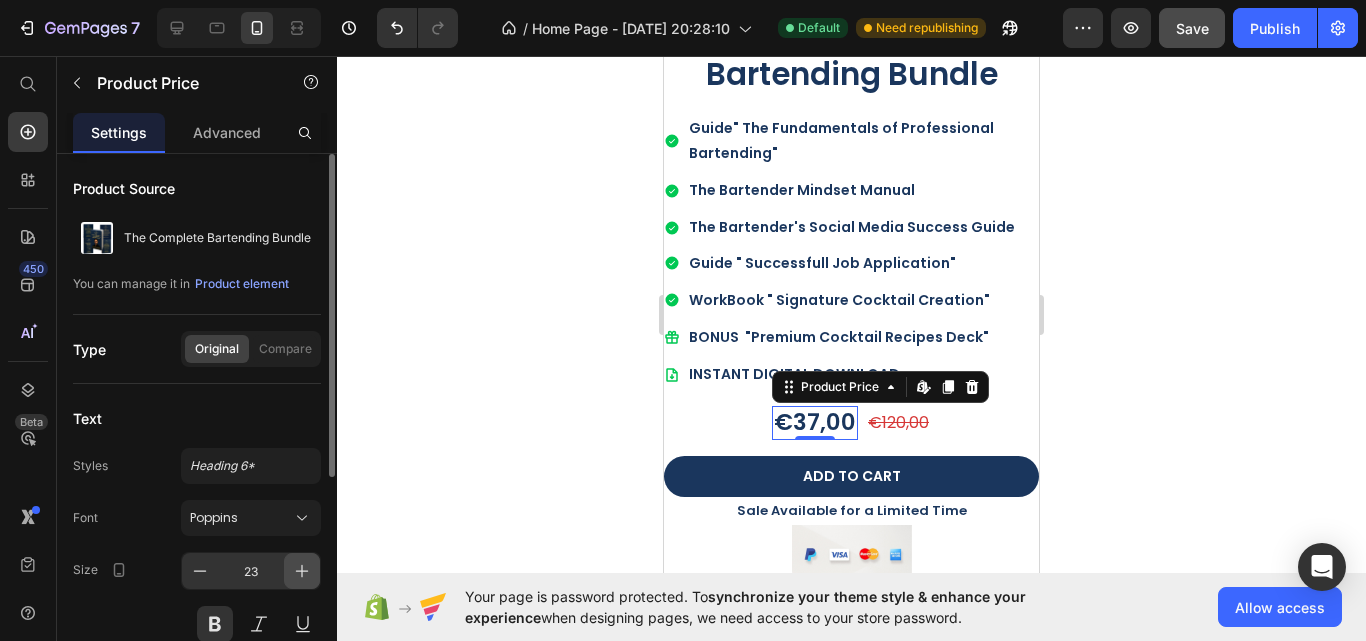 click 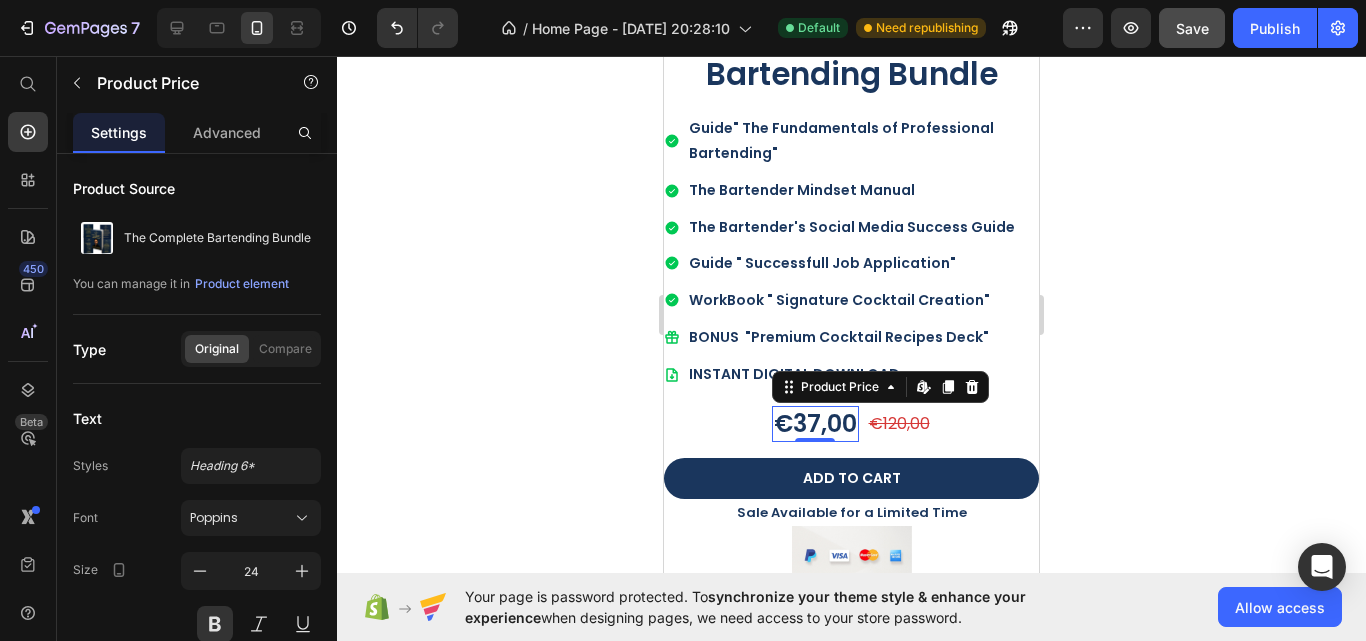 click 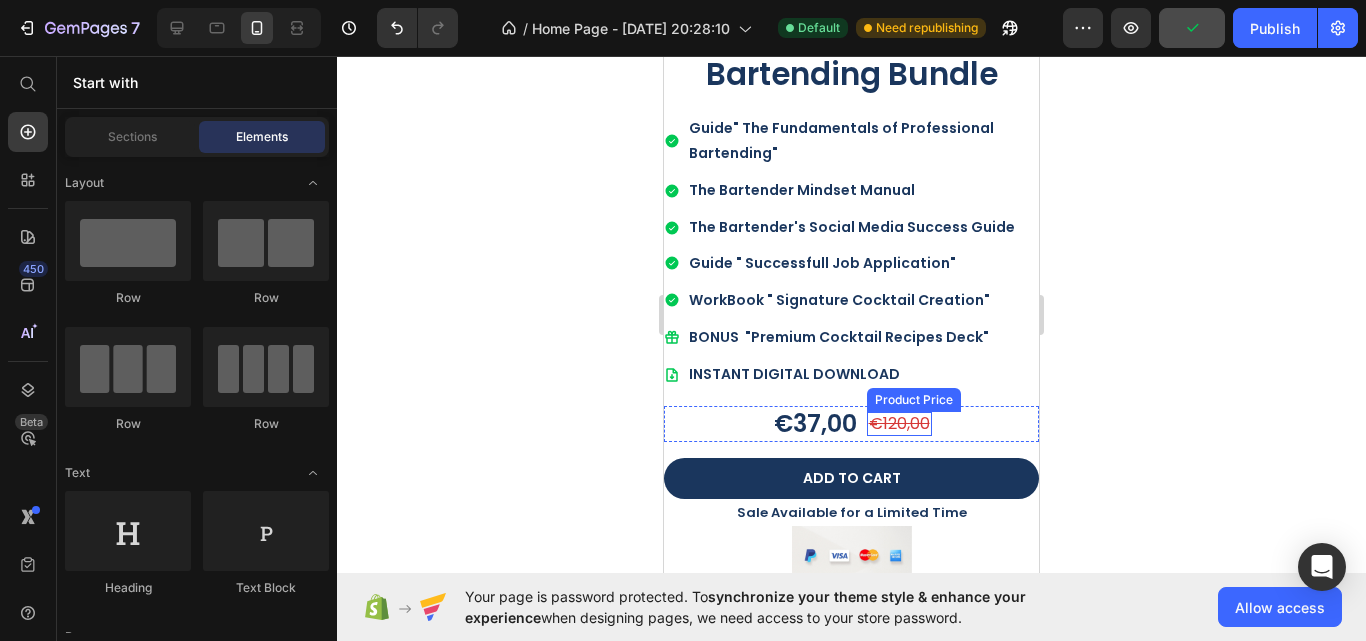 click on "€120,00" at bounding box center (899, 424) 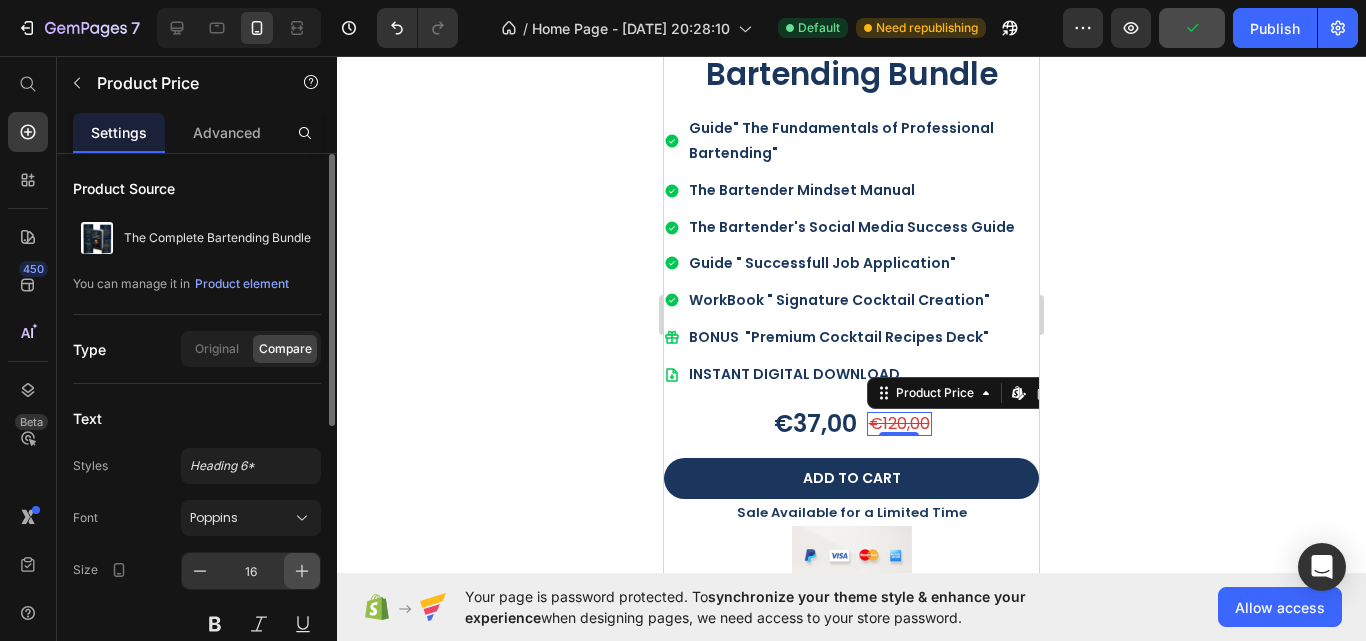 click 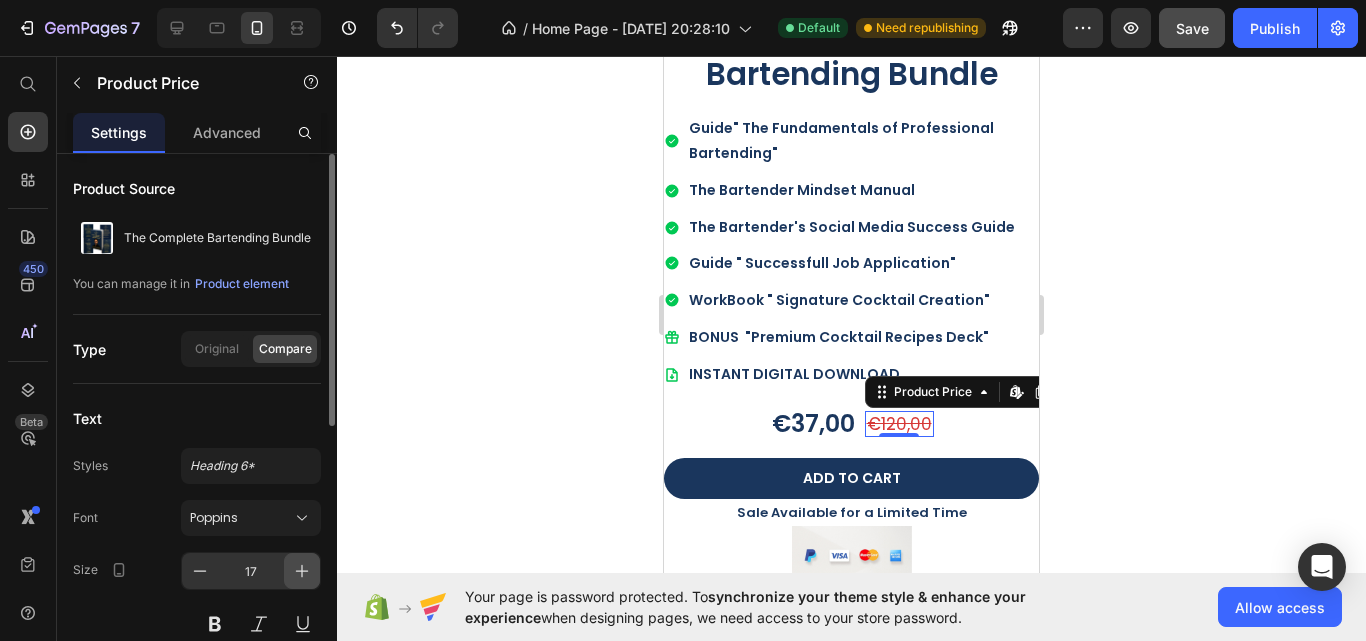 click 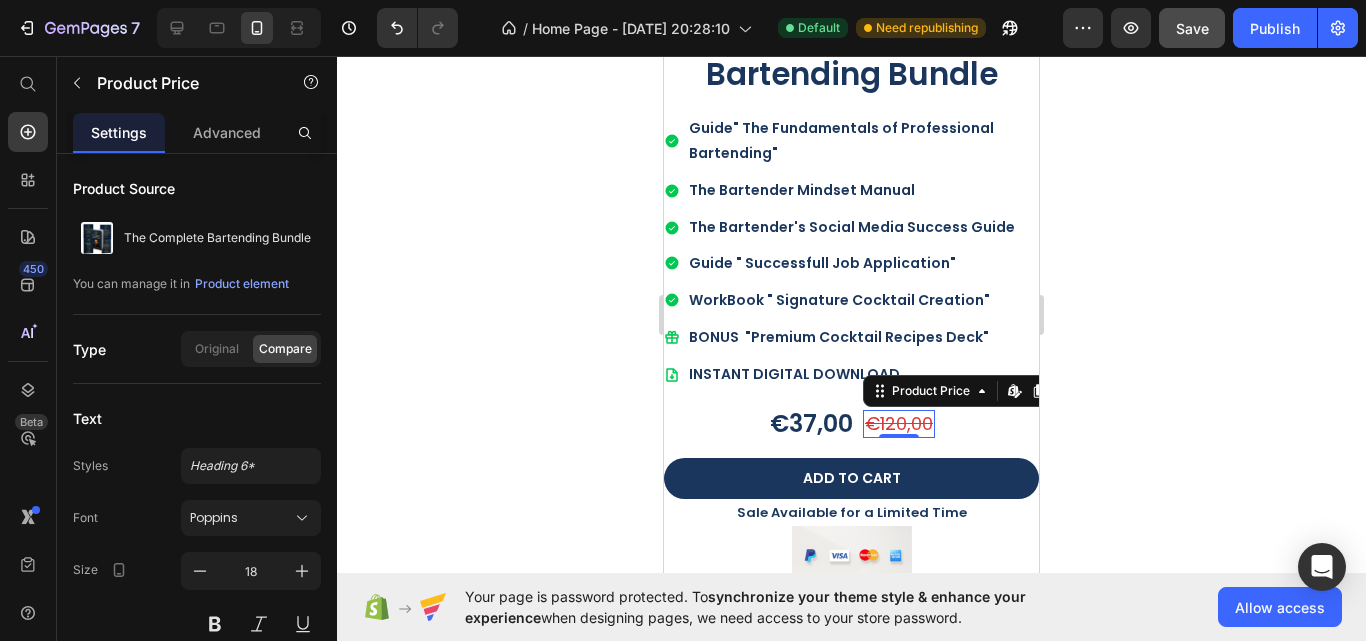click 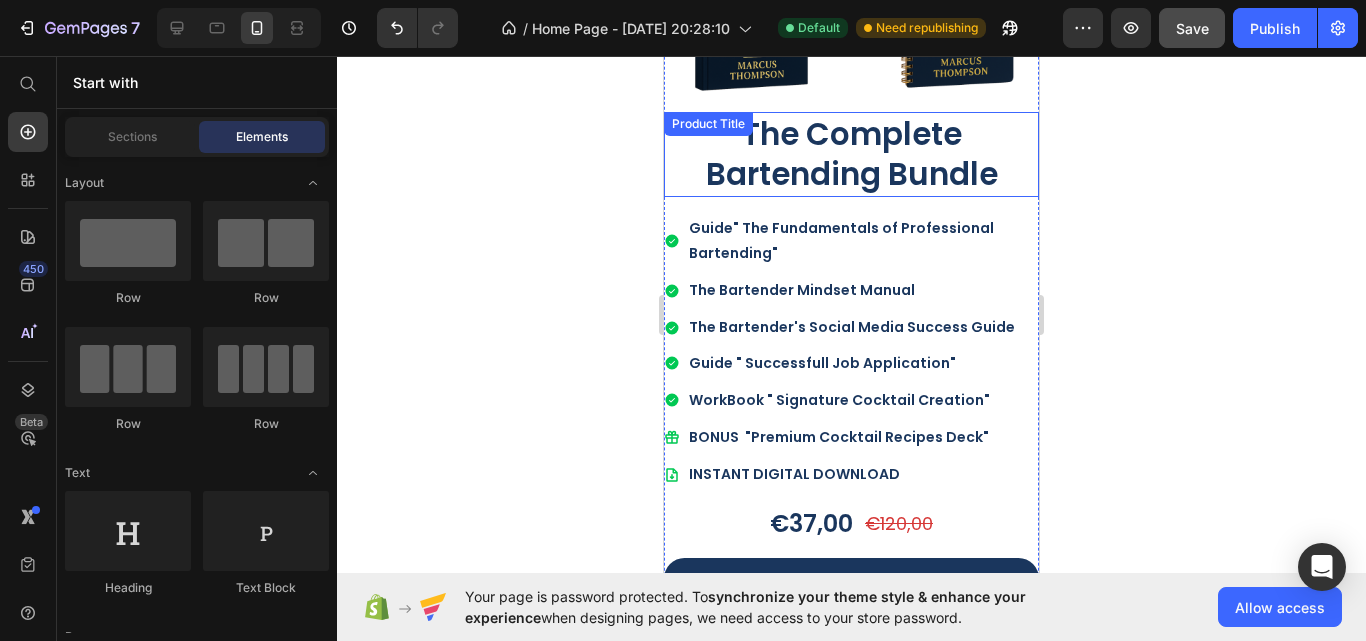 scroll, scrollTop: 1800, scrollLeft: 0, axis: vertical 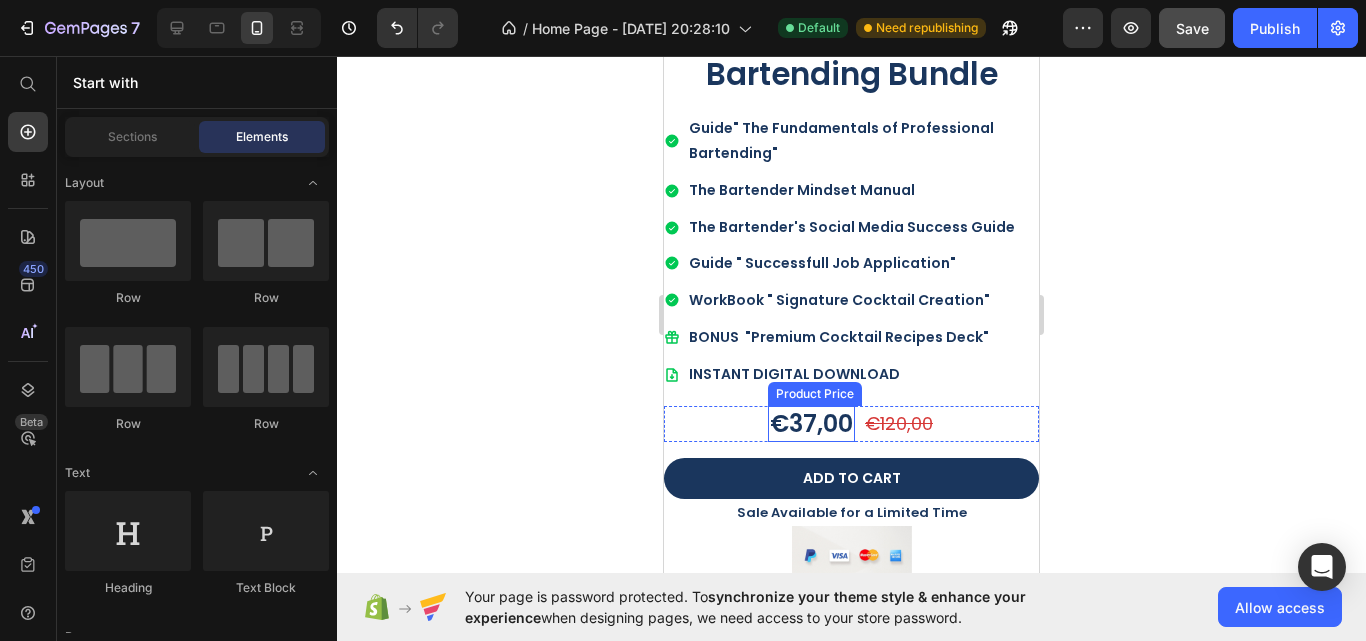 click on "€37,00" at bounding box center (811, 423) 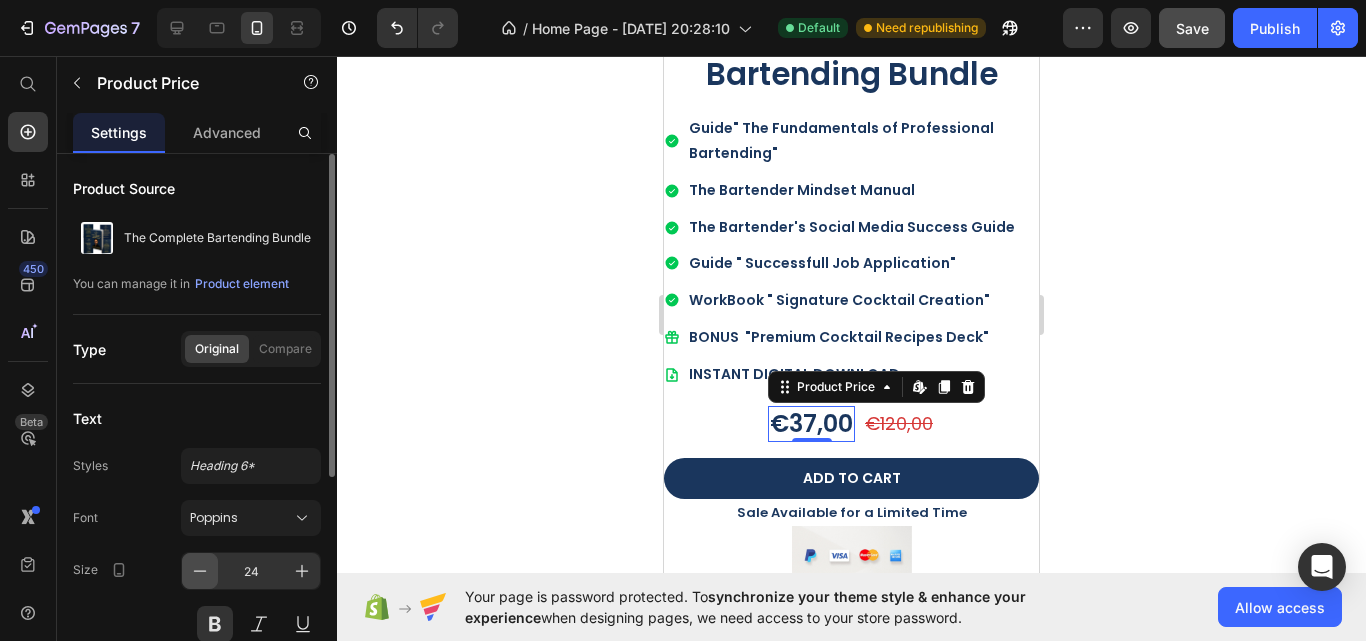 click 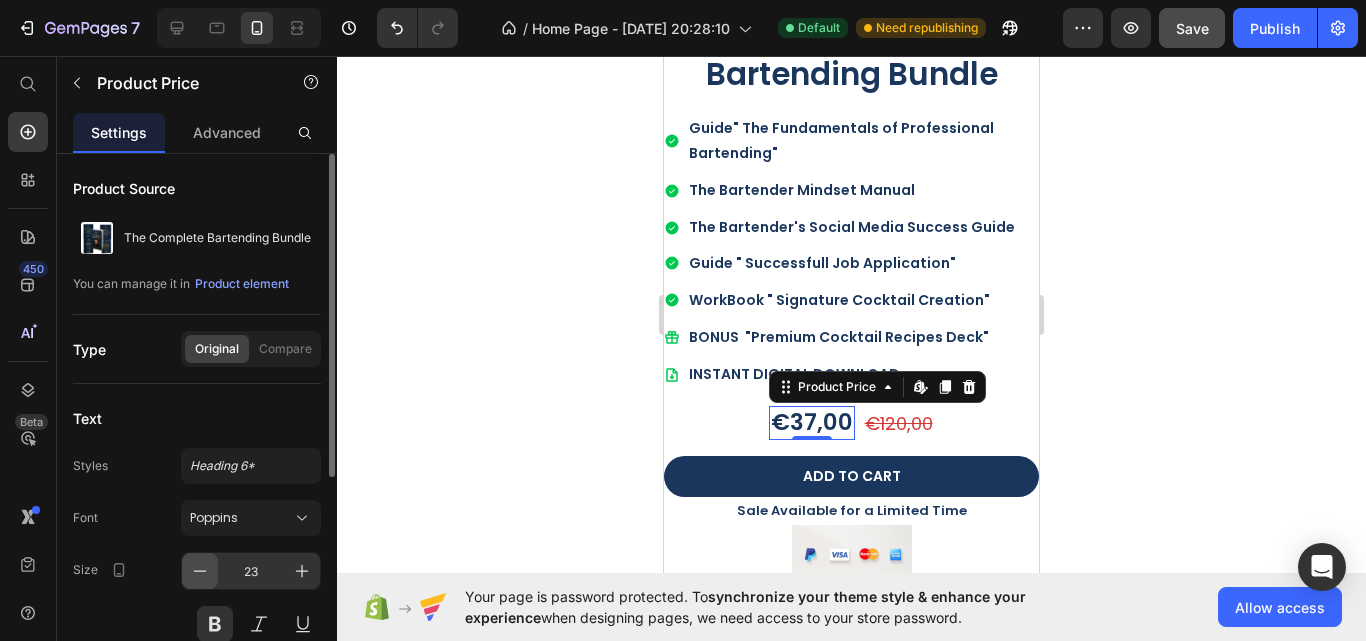 click 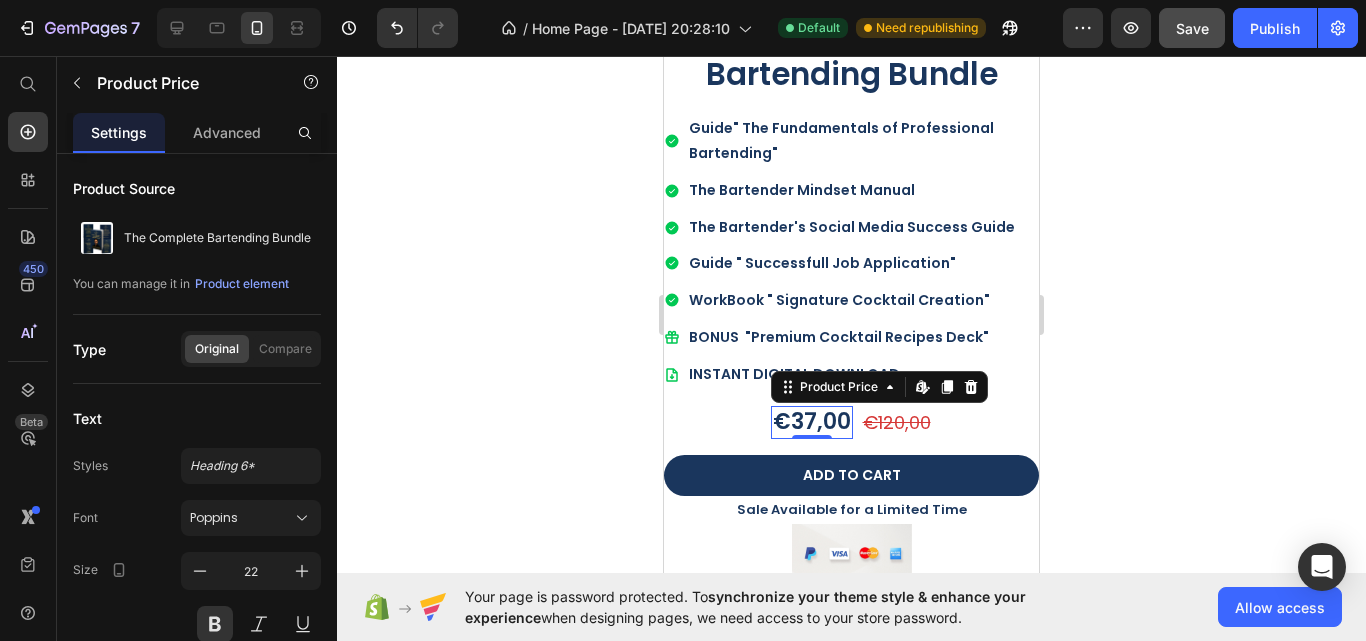 click 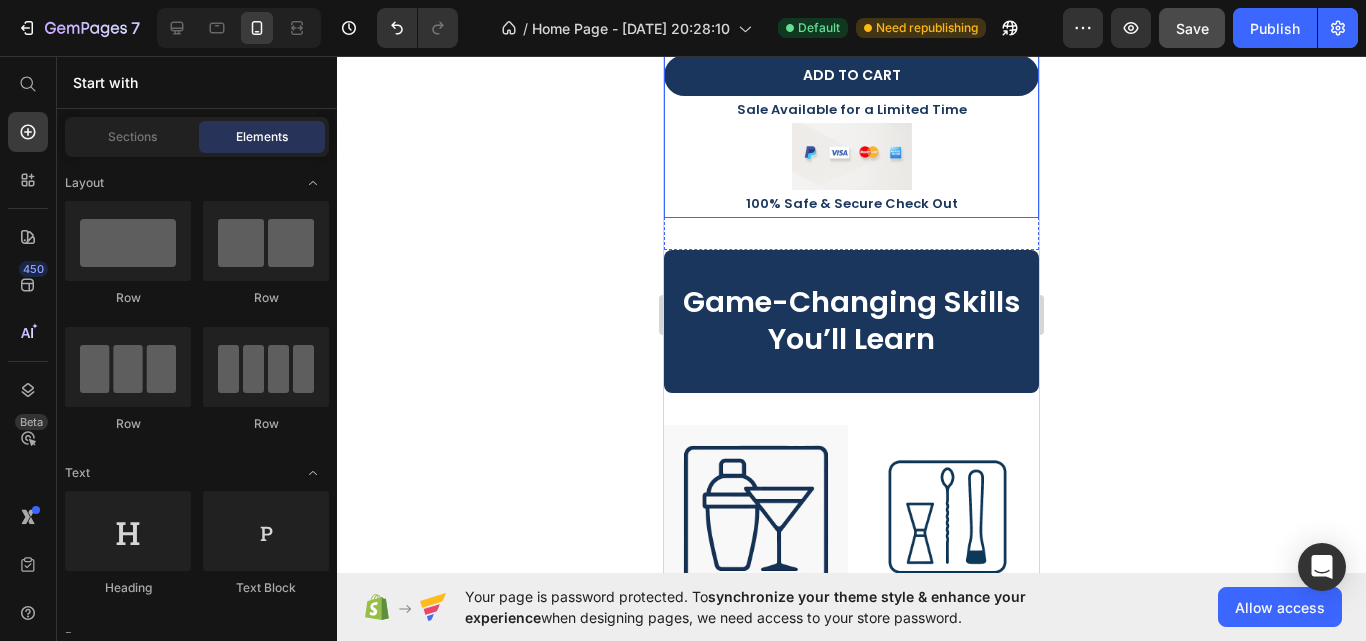 scroll, scrollTop: 2300, scrollLeft: 0, axis: vertical 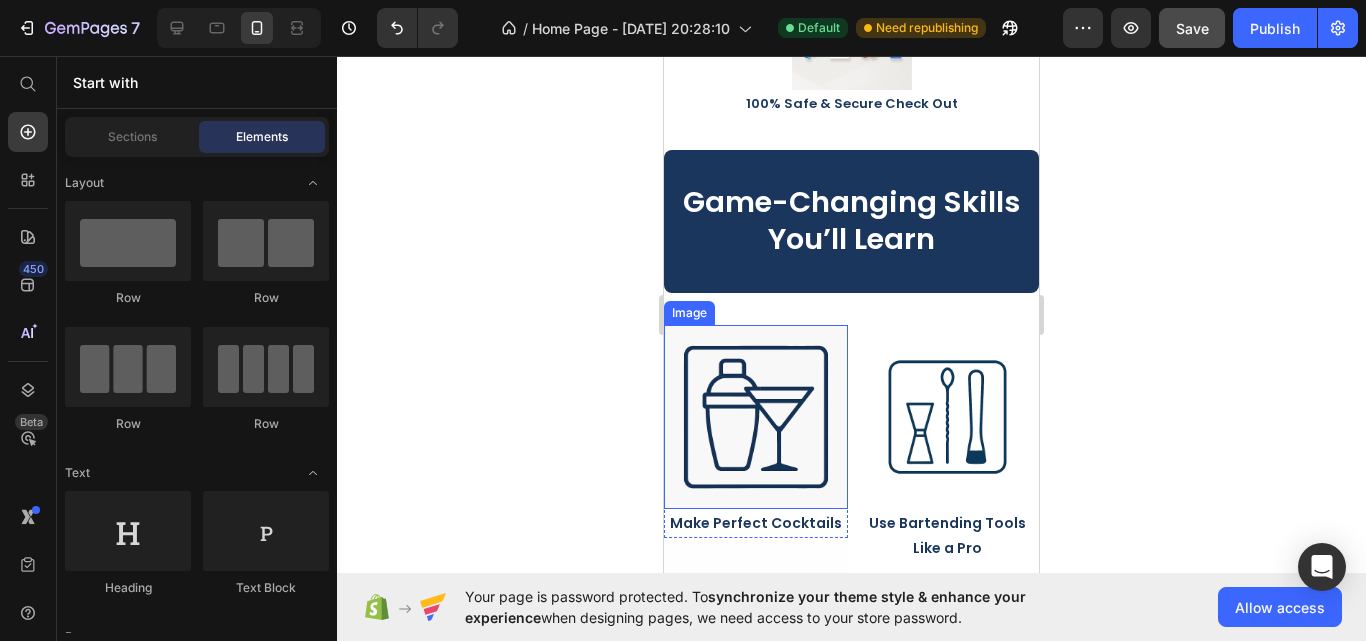 click at bounding box center (756, 417) 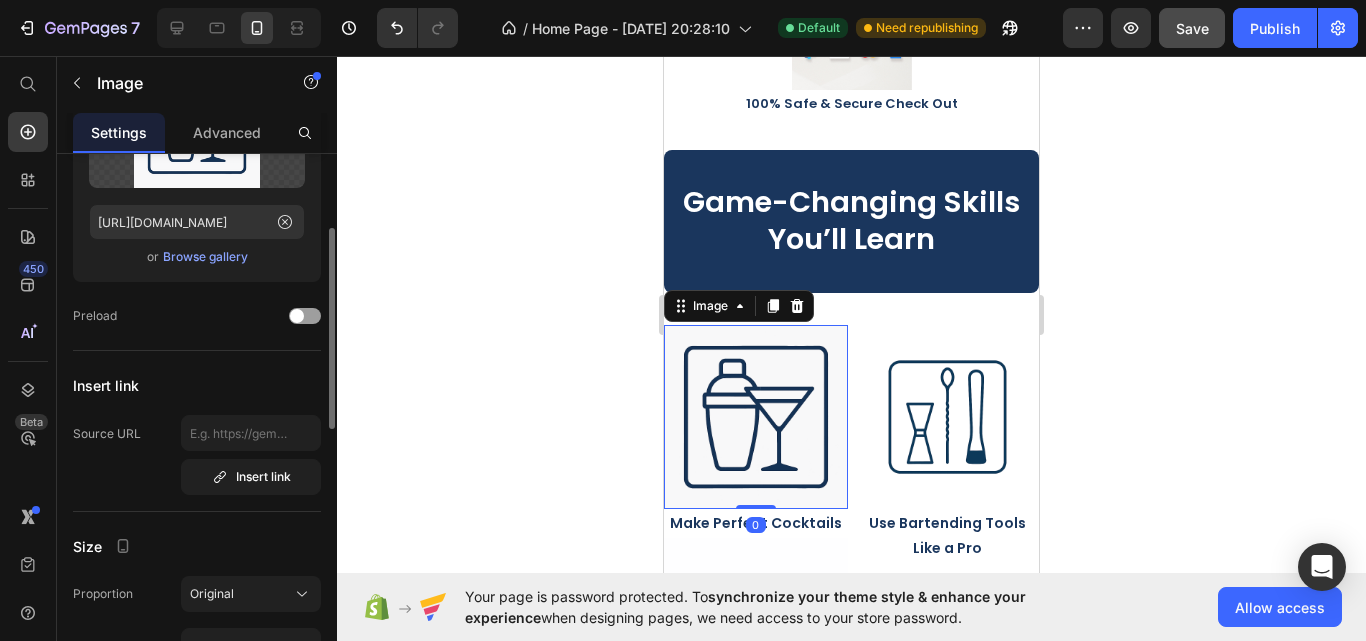 scroll, scrollTop: 400, scrollLeft: 0, axis: vertical 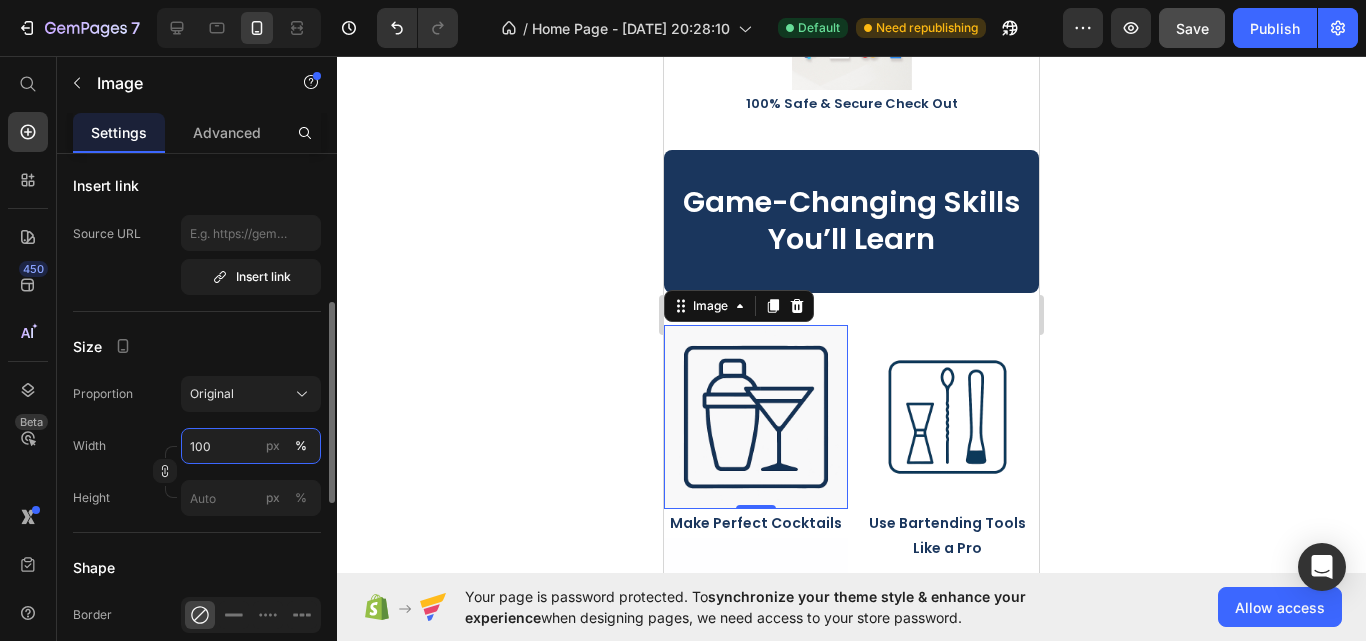click on "100" at bounding box center (251, 446) 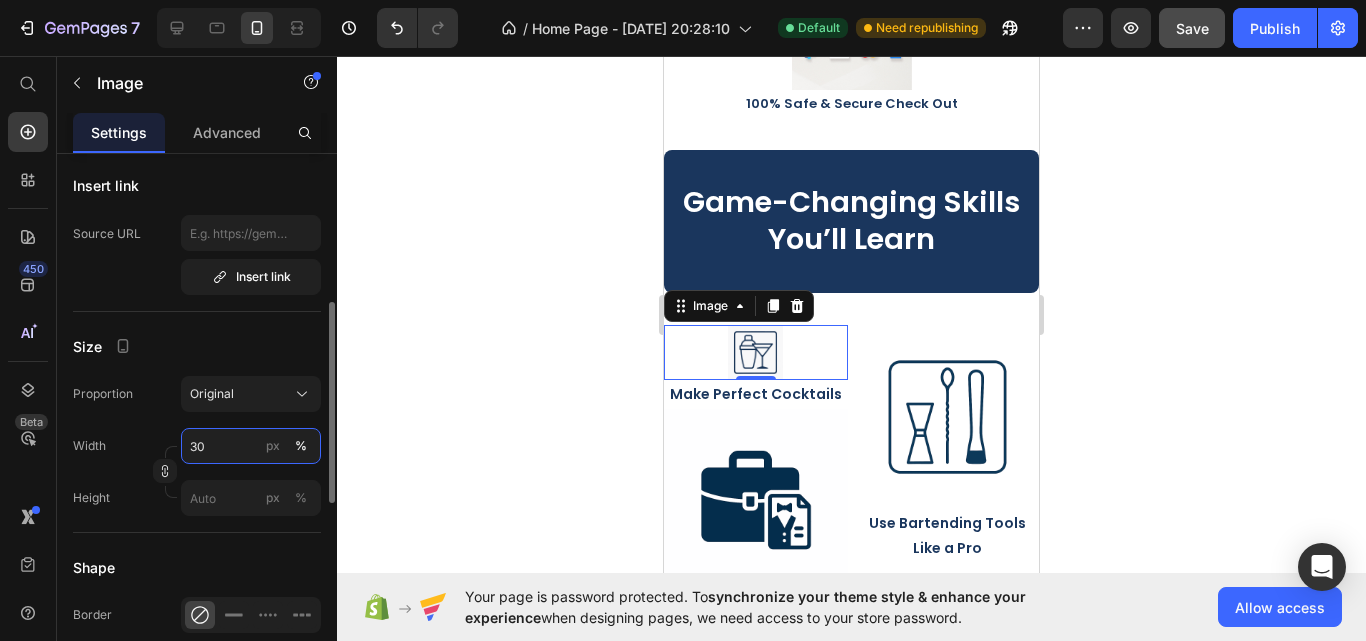 type on "3" 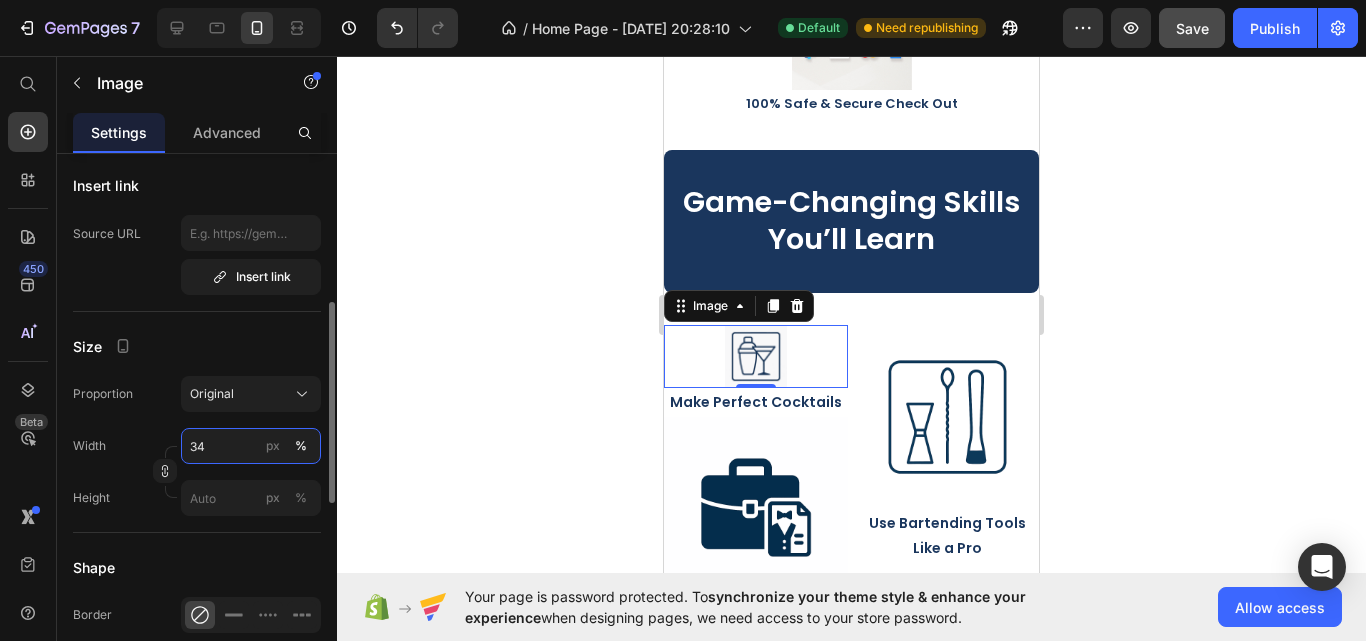 type on "3" 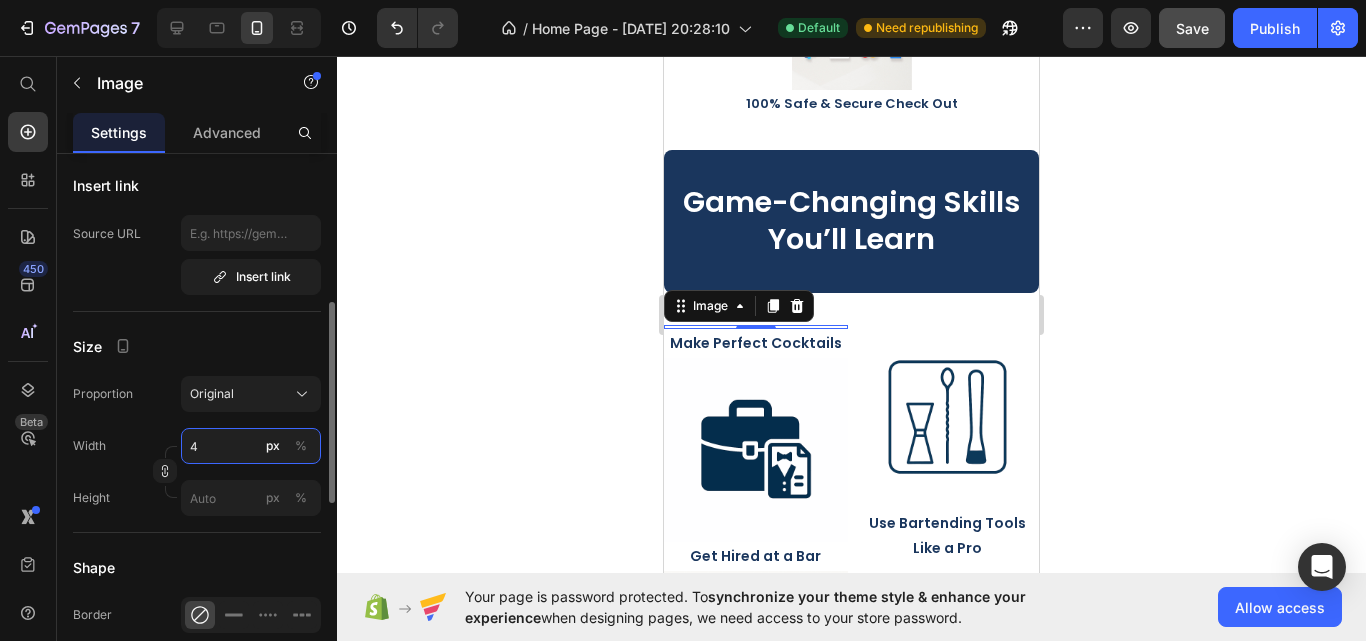 type on "40" 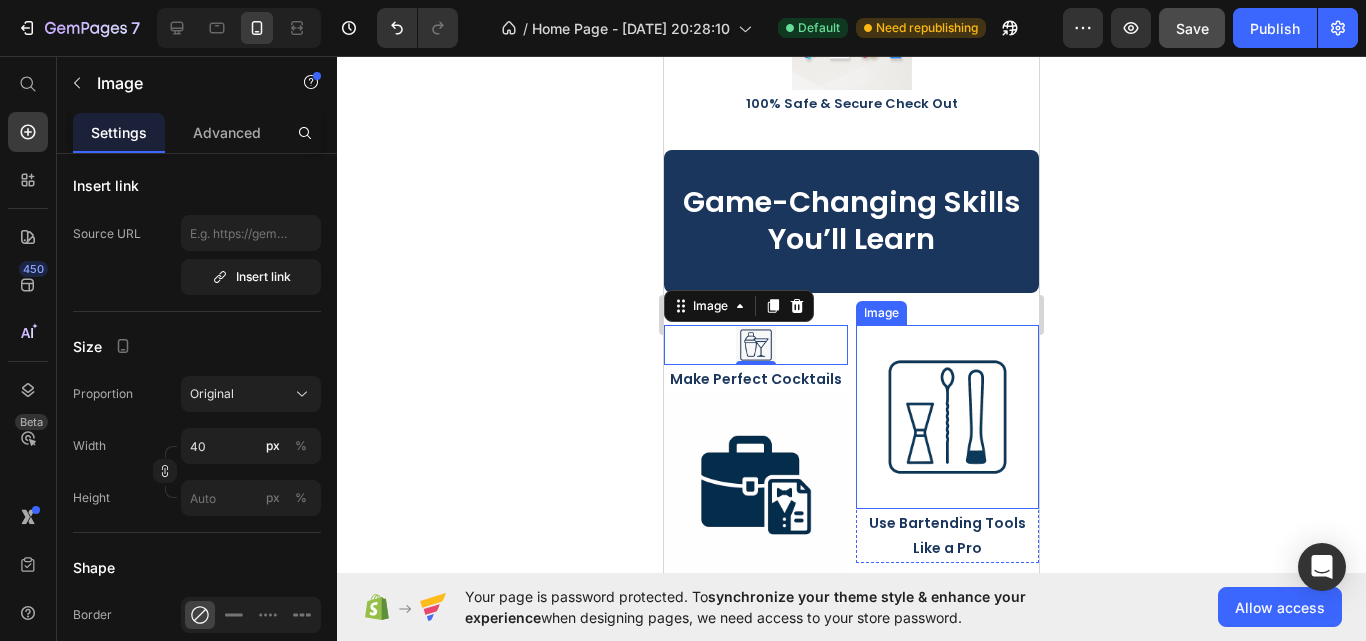 click at bounding box center (948, 417) 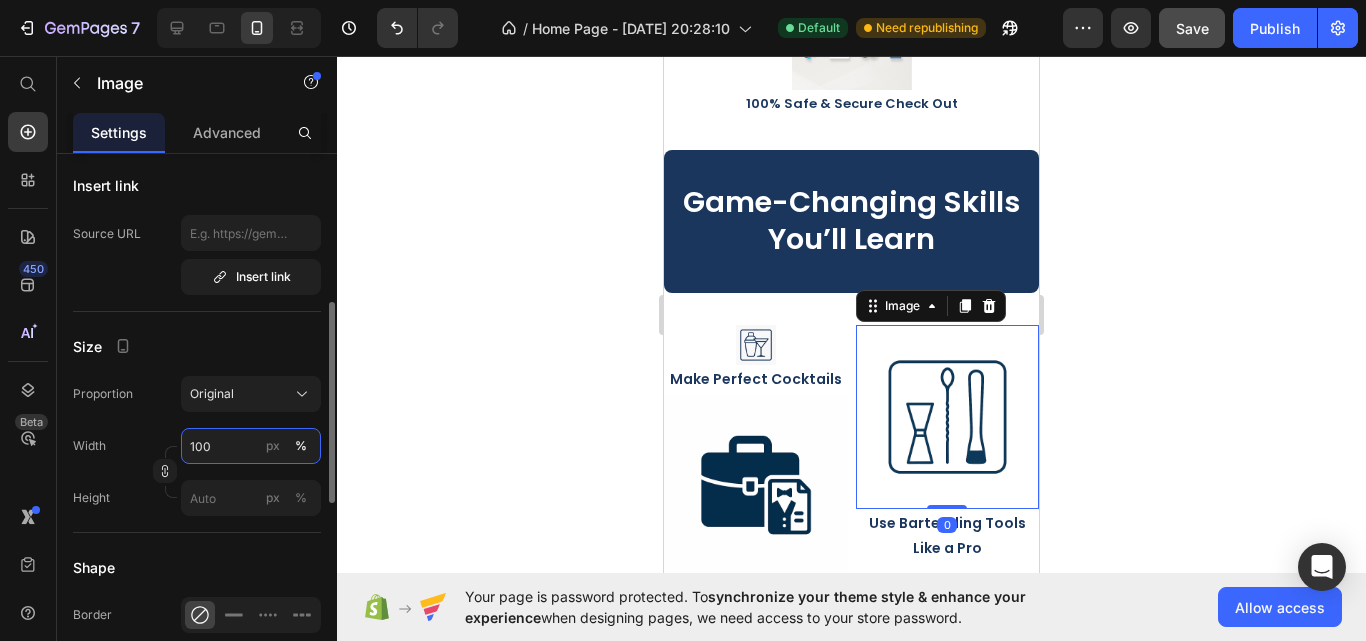 click on "100" at bounding box center [251, 446] 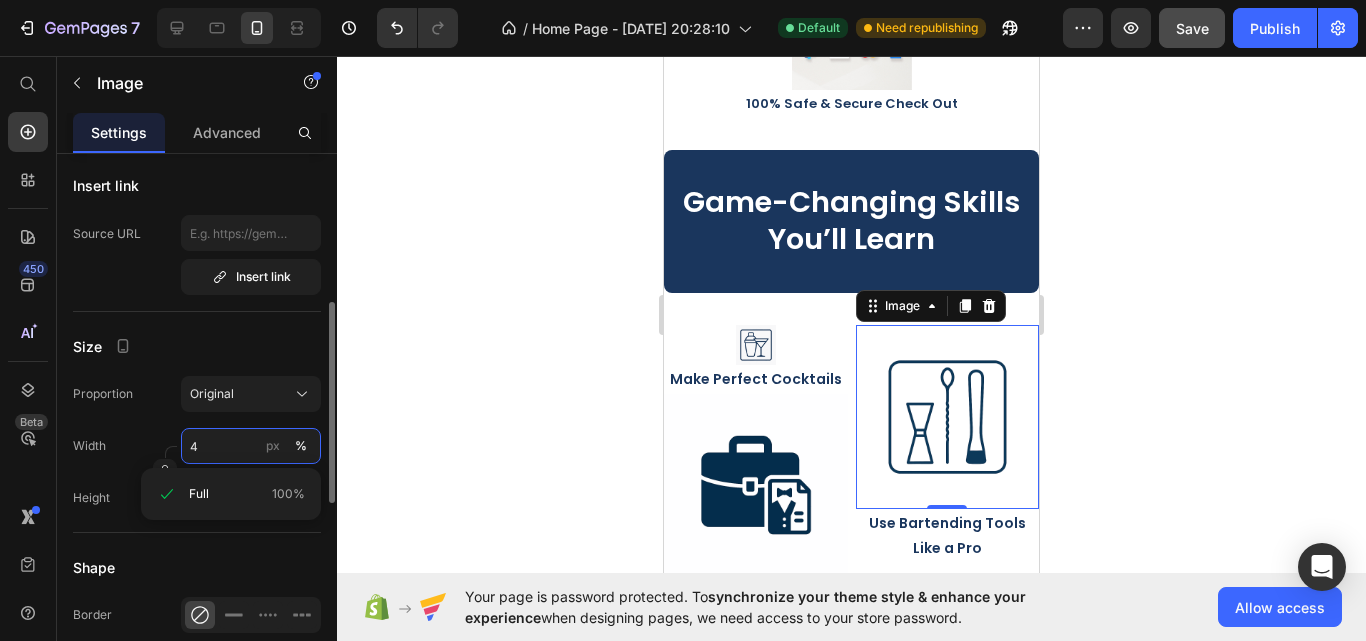 type on "40" 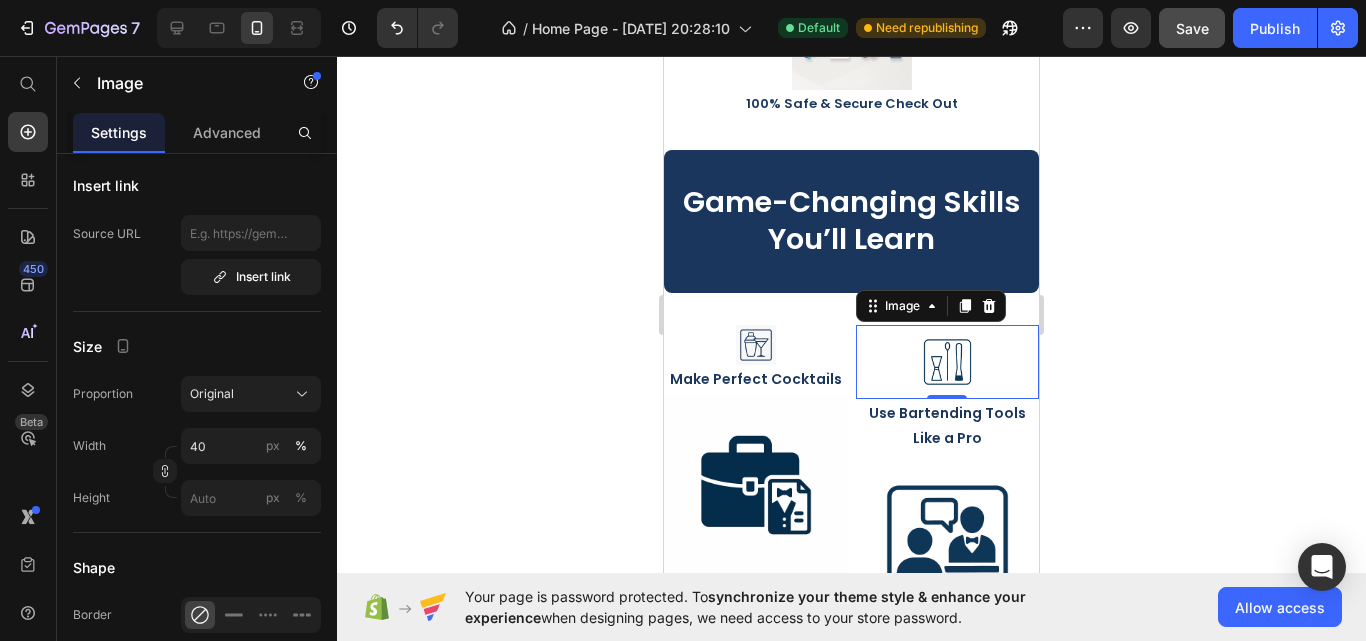 click 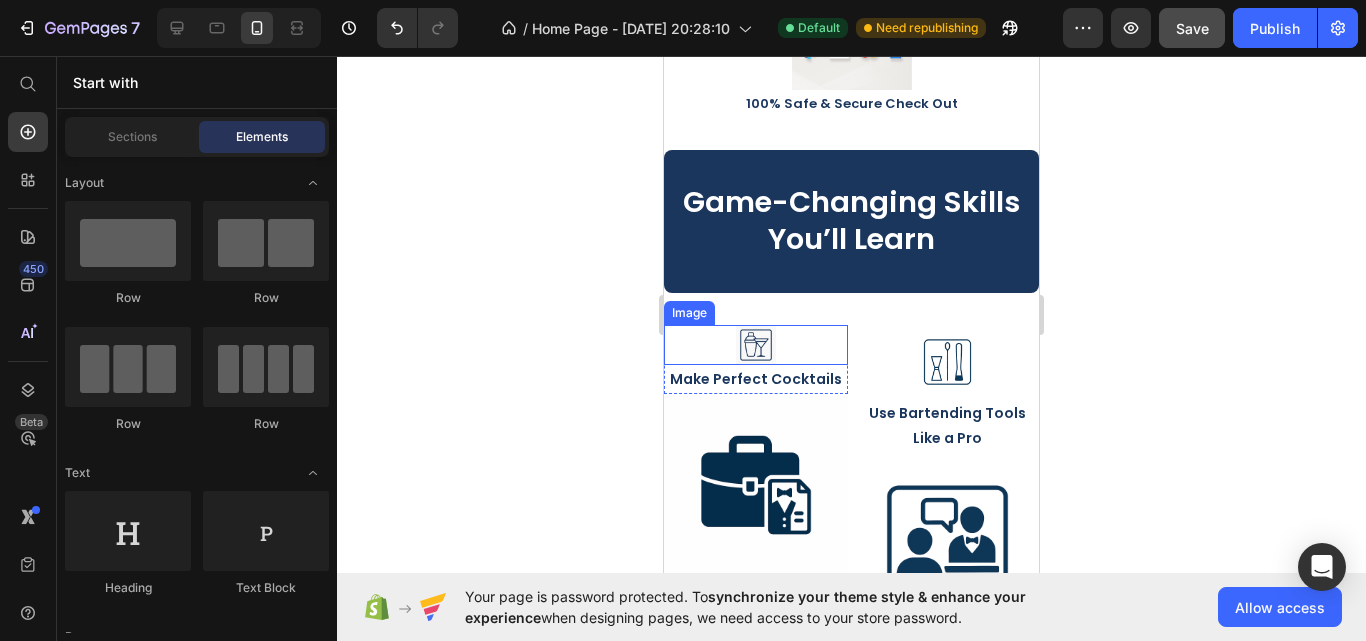 click at bounding box center (756, 345) 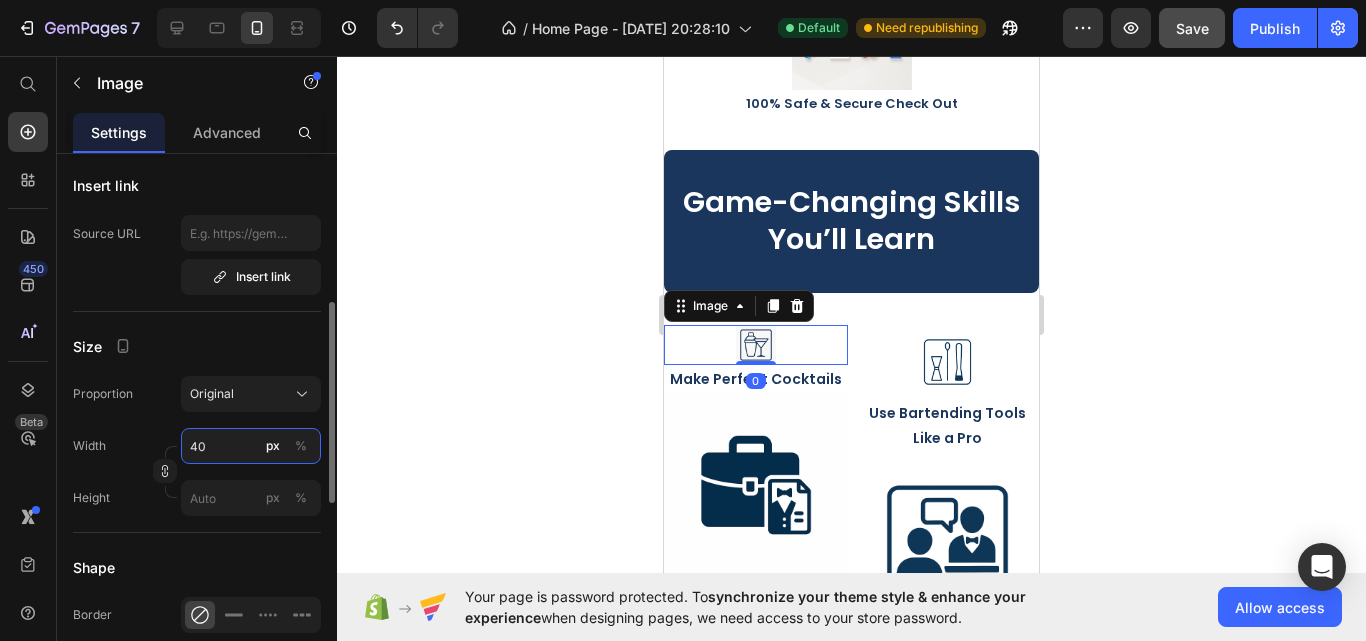 click on "40" at bounding box center [251, 446] 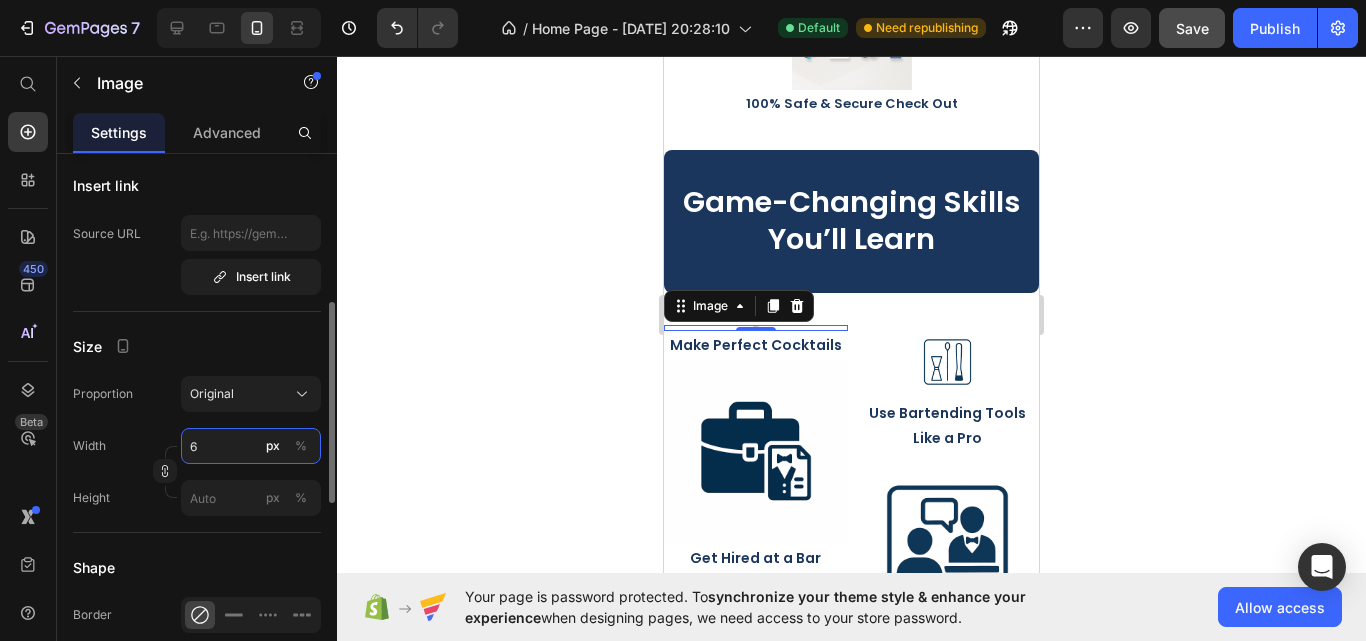type on "60" 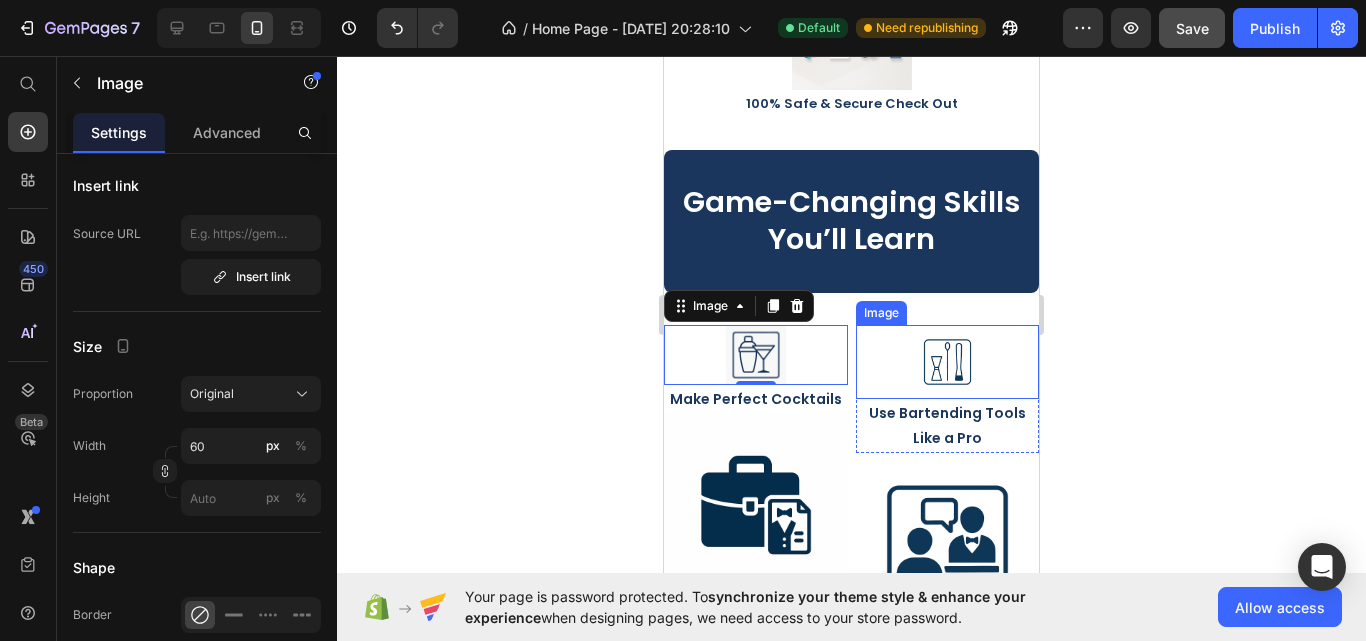 click at bounding box center [948, 361] 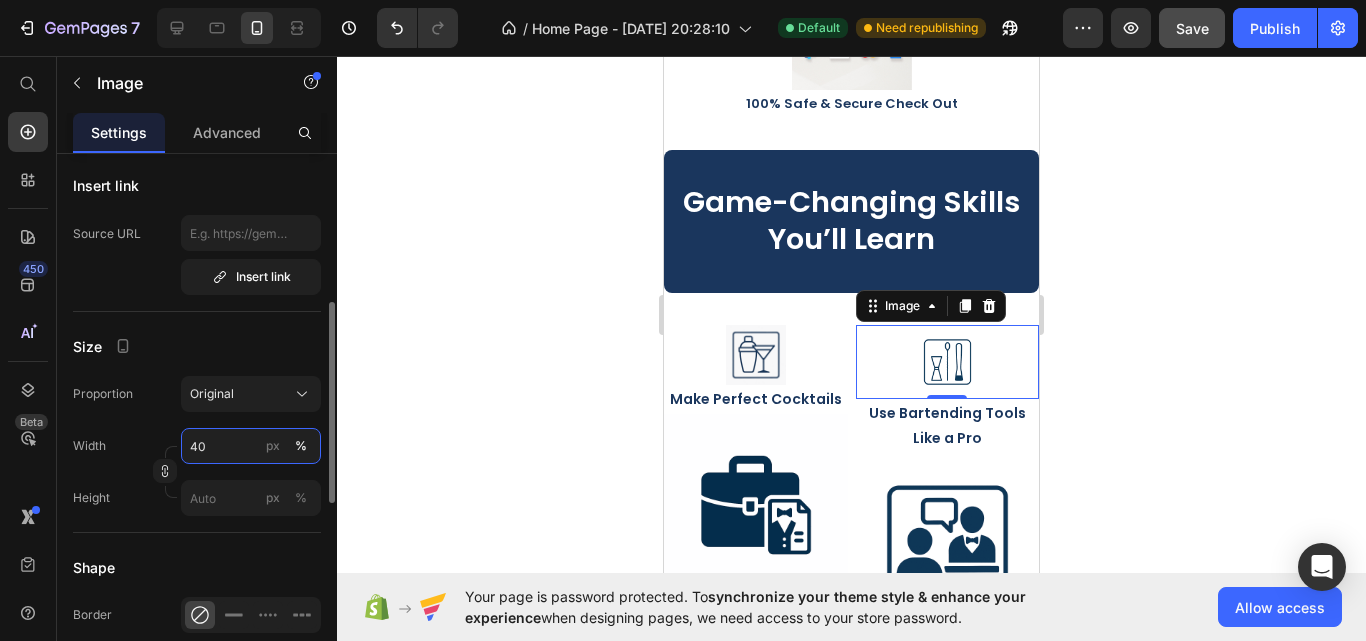click on "40" at bounding box center [251, 446] 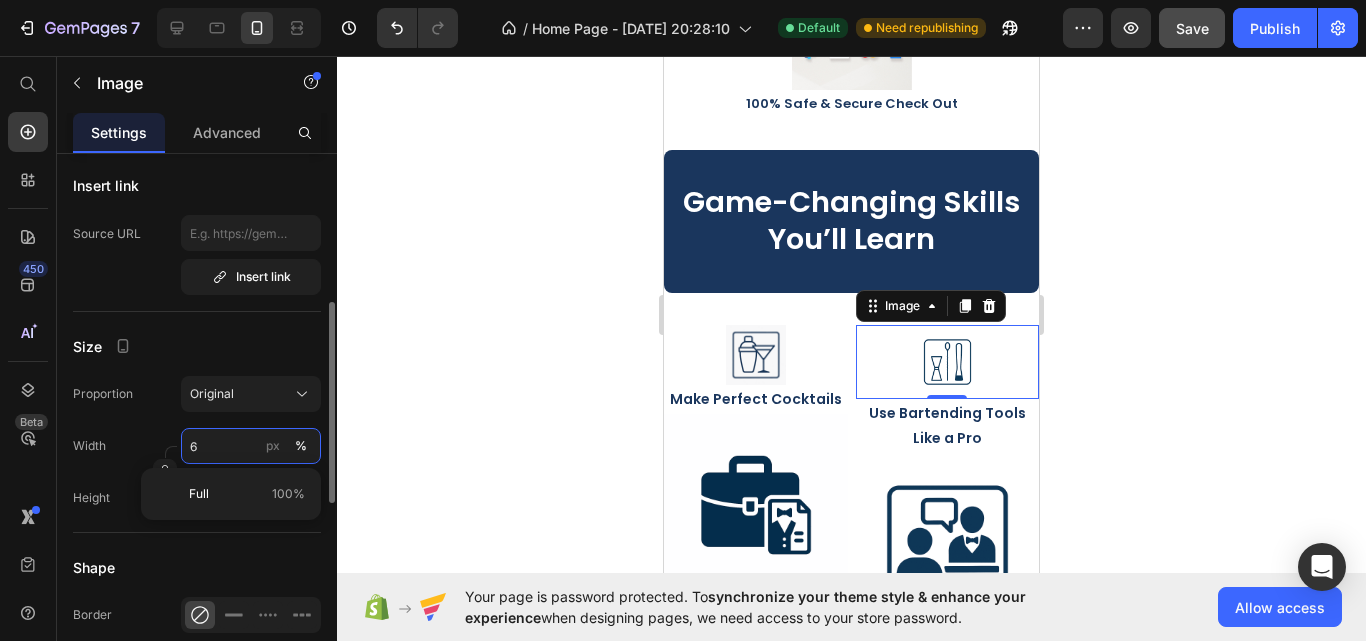type on "60" 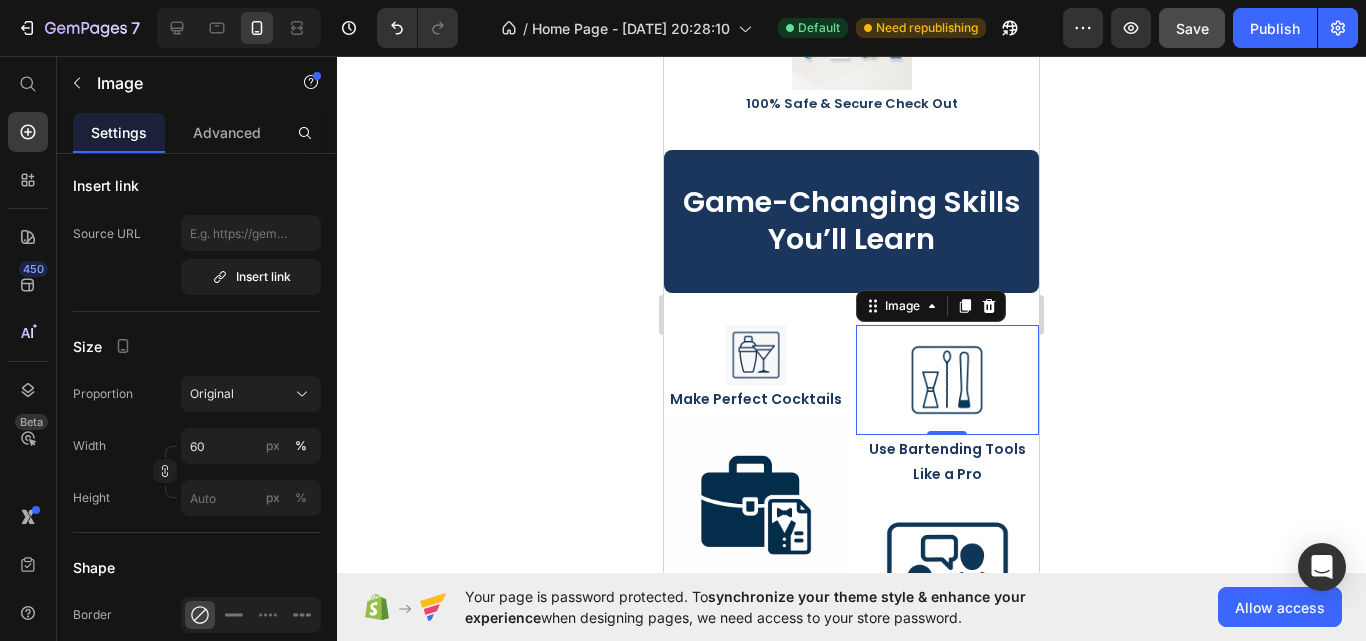 click 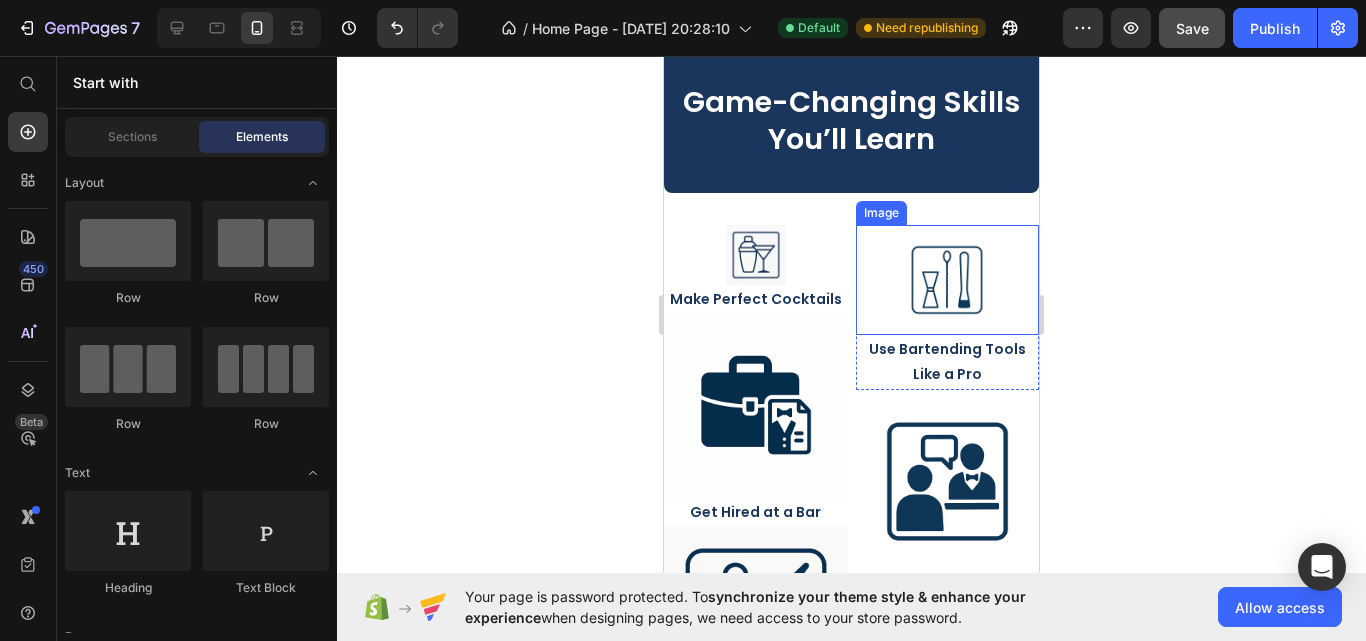 scroll, scrollTop: 2600, scrollLeft: 0, axis: vertical 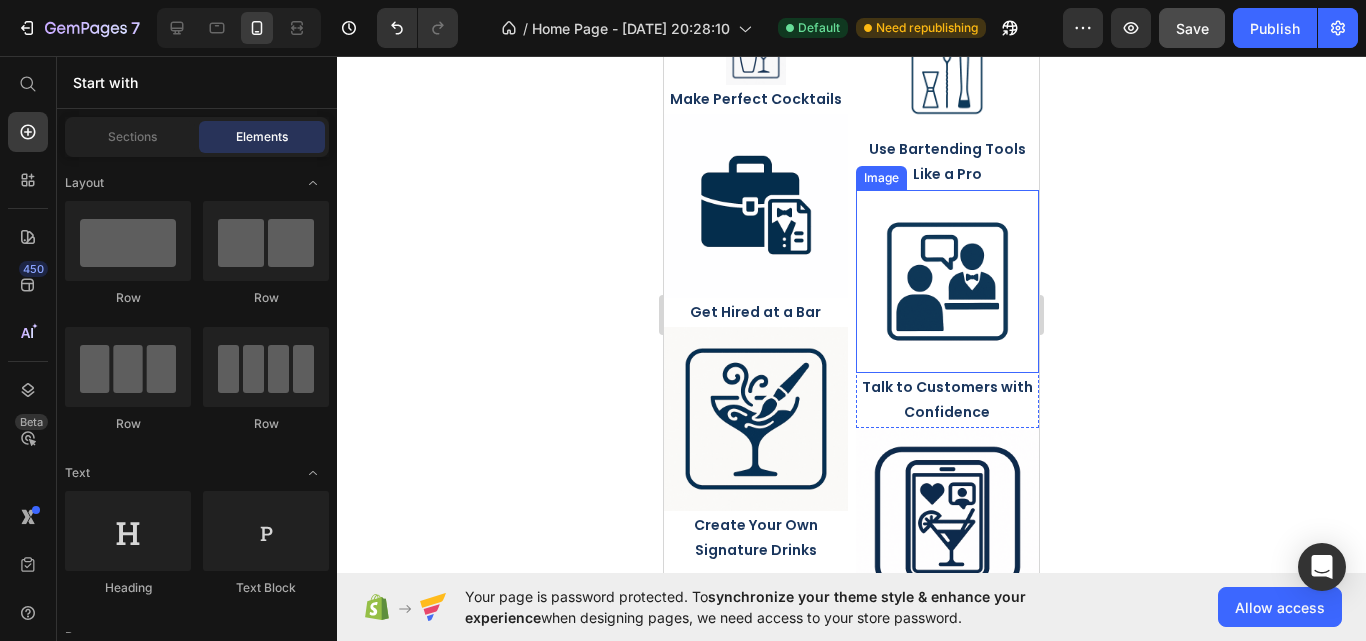 click at bounding box center (948, 282) 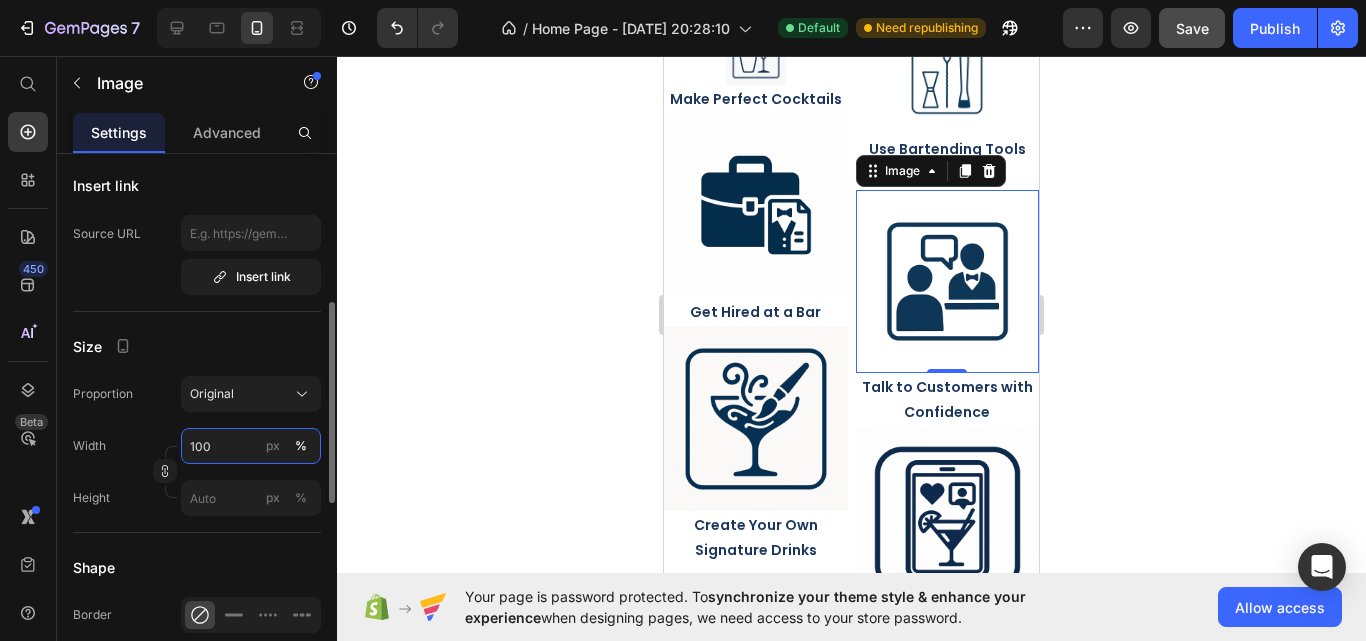 click on "100" at bounding box center [251, 446] 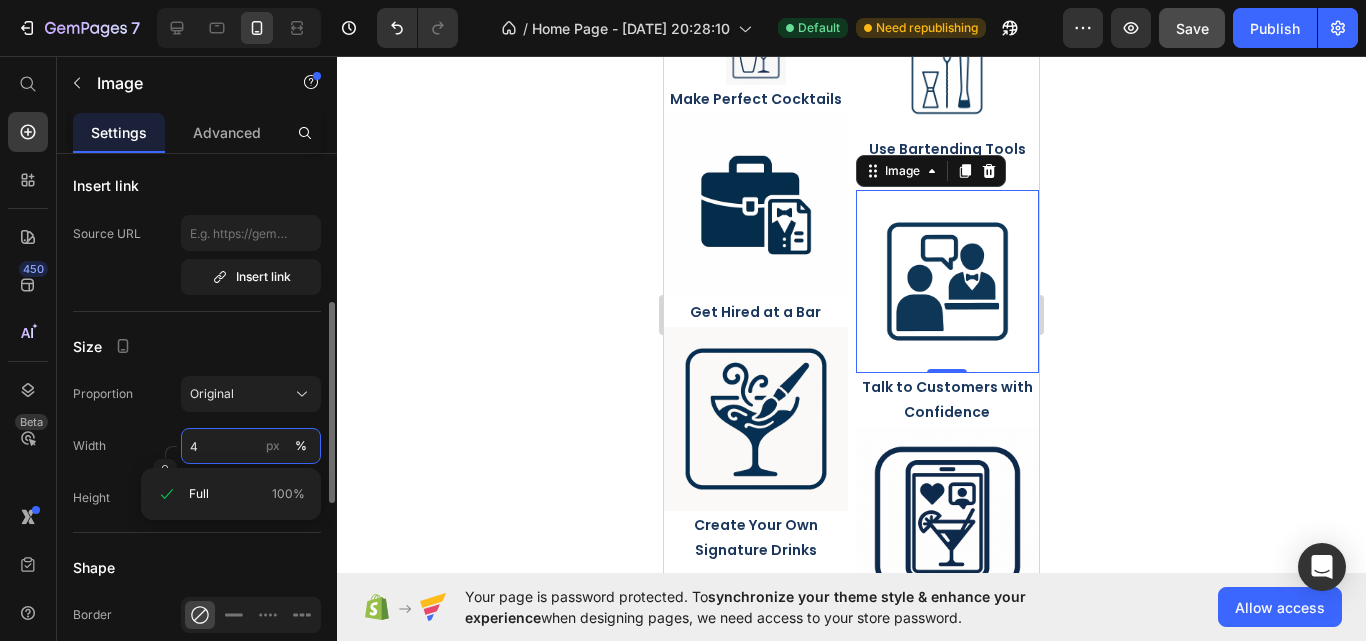 type on "40" 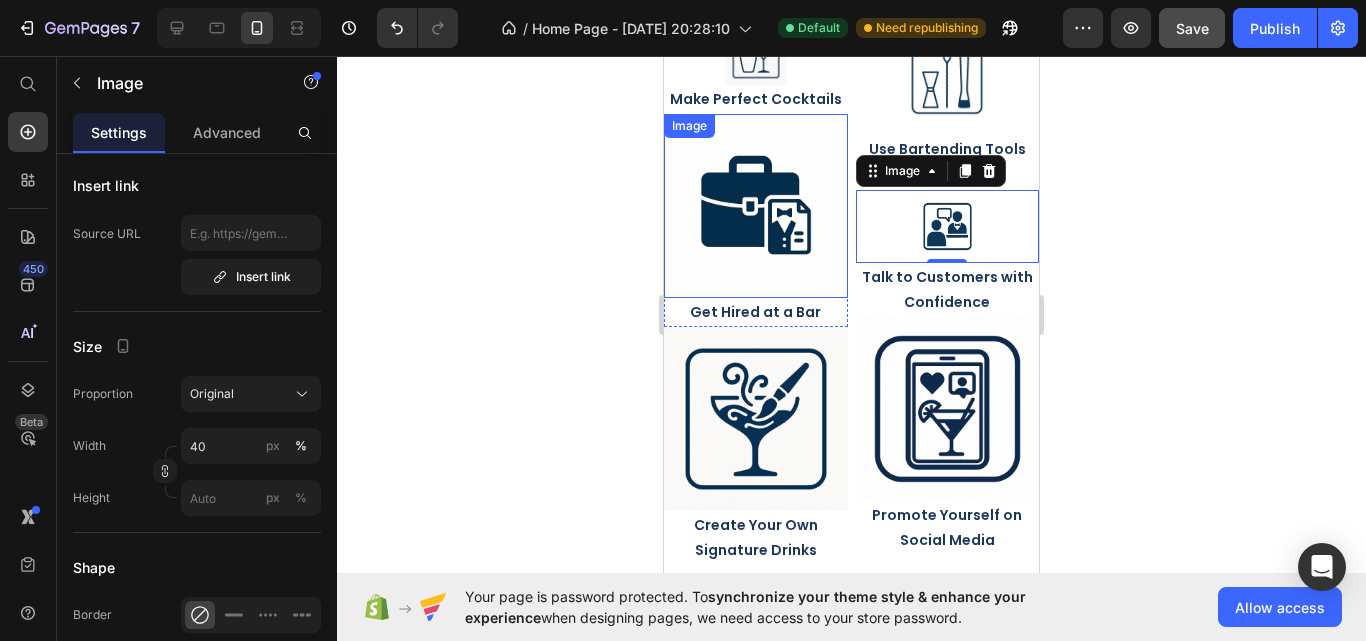 click at bounding box center (756, 206) 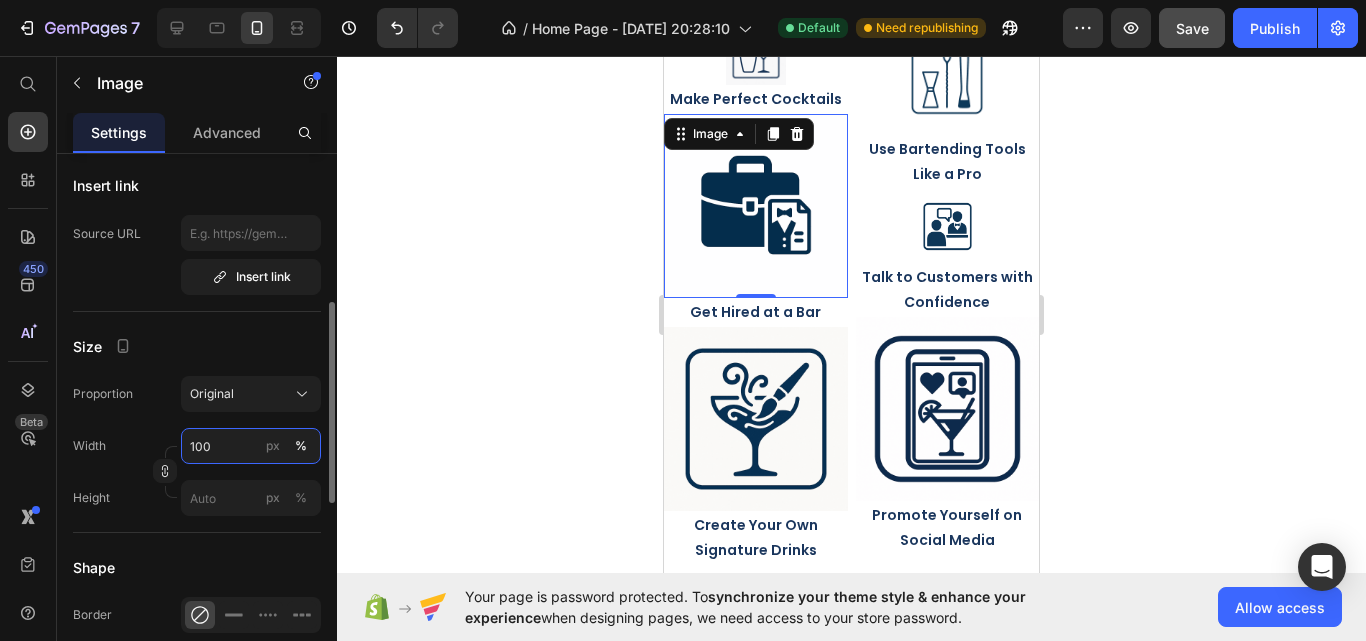 click on "100" at bounding box center (251, 446) 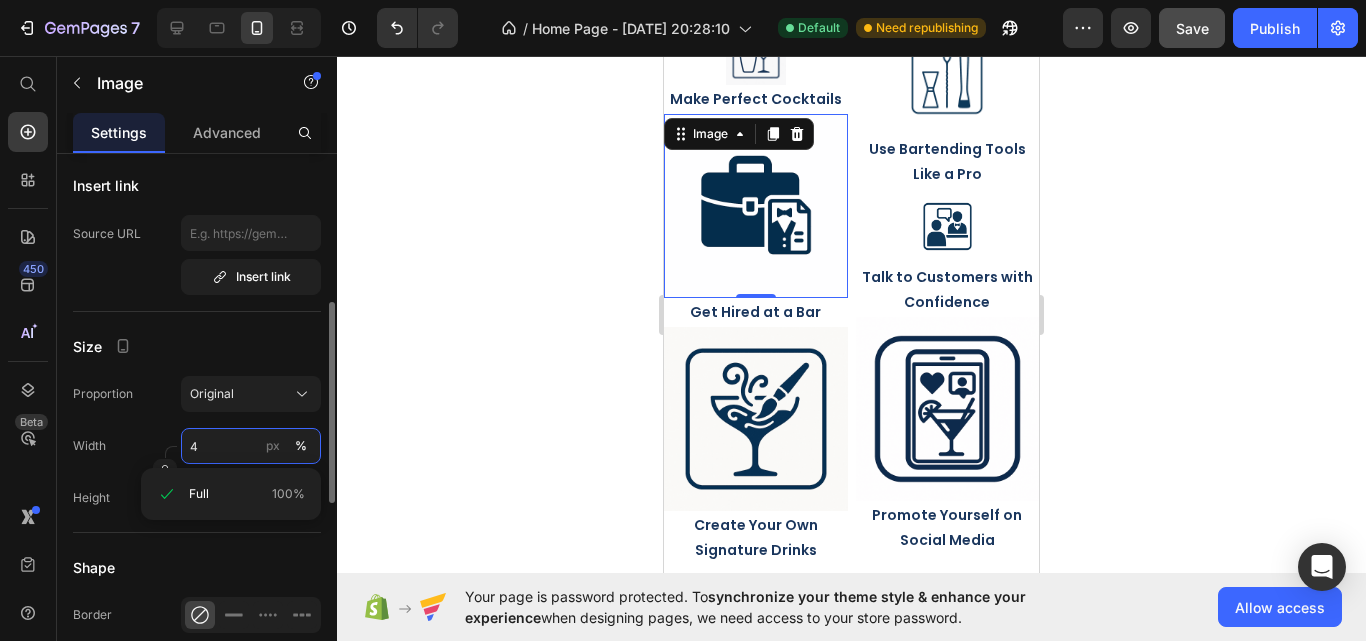 type on "40" 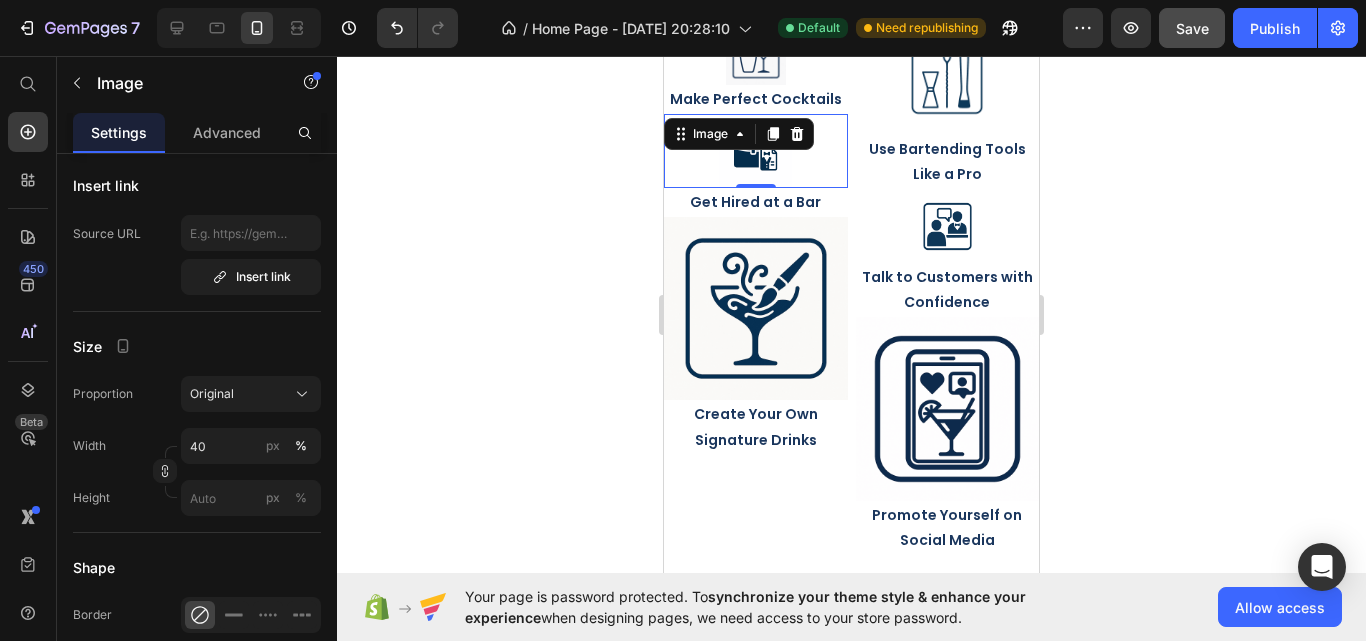 click 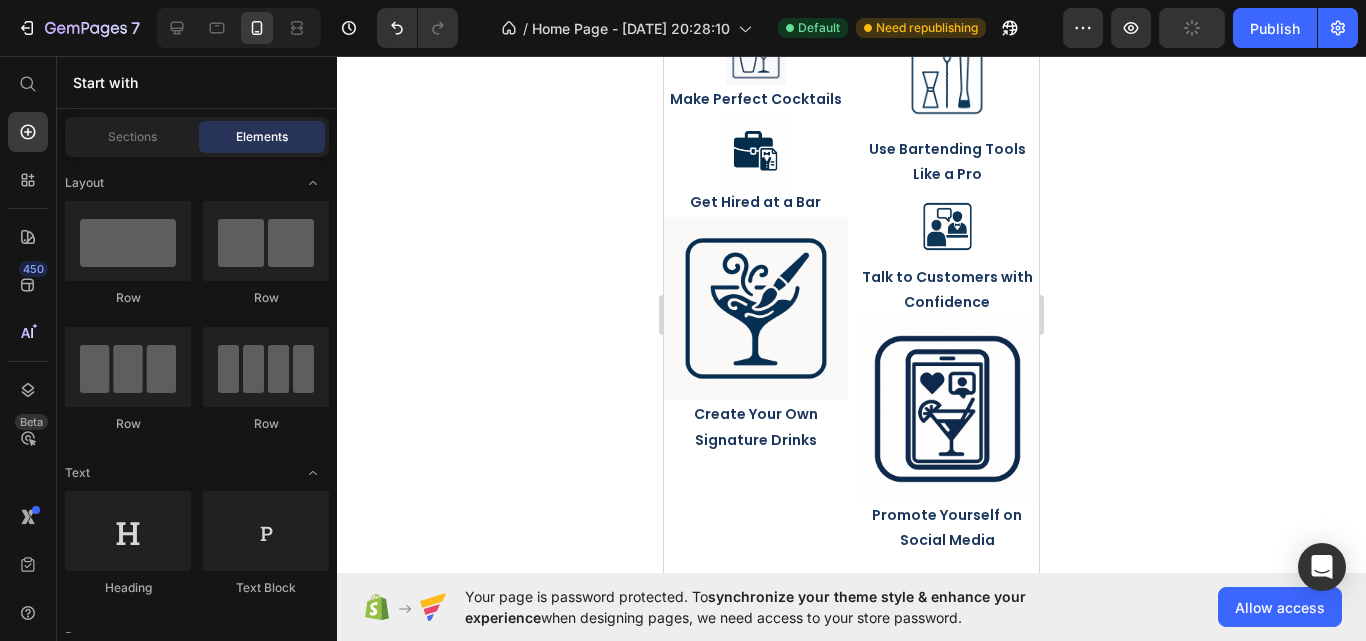 scroll, scrollTop: 2467, scrollLeft: 0, axis: vertical 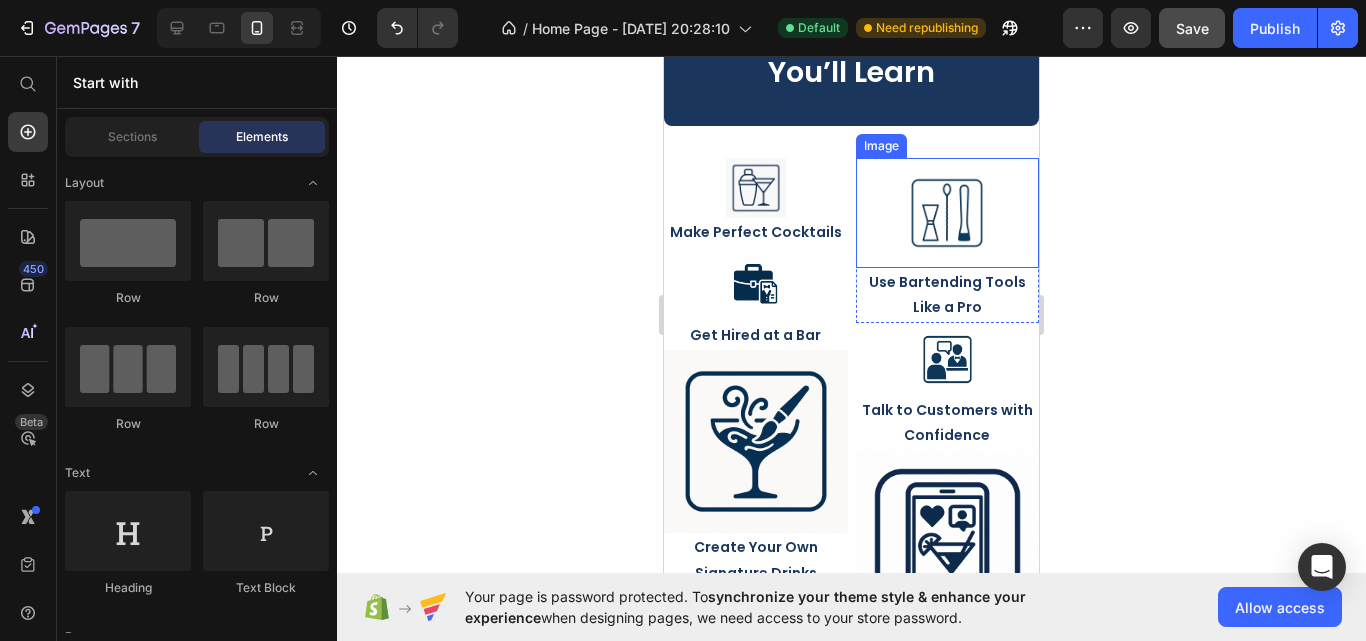 click at bounding box center (948, 213) 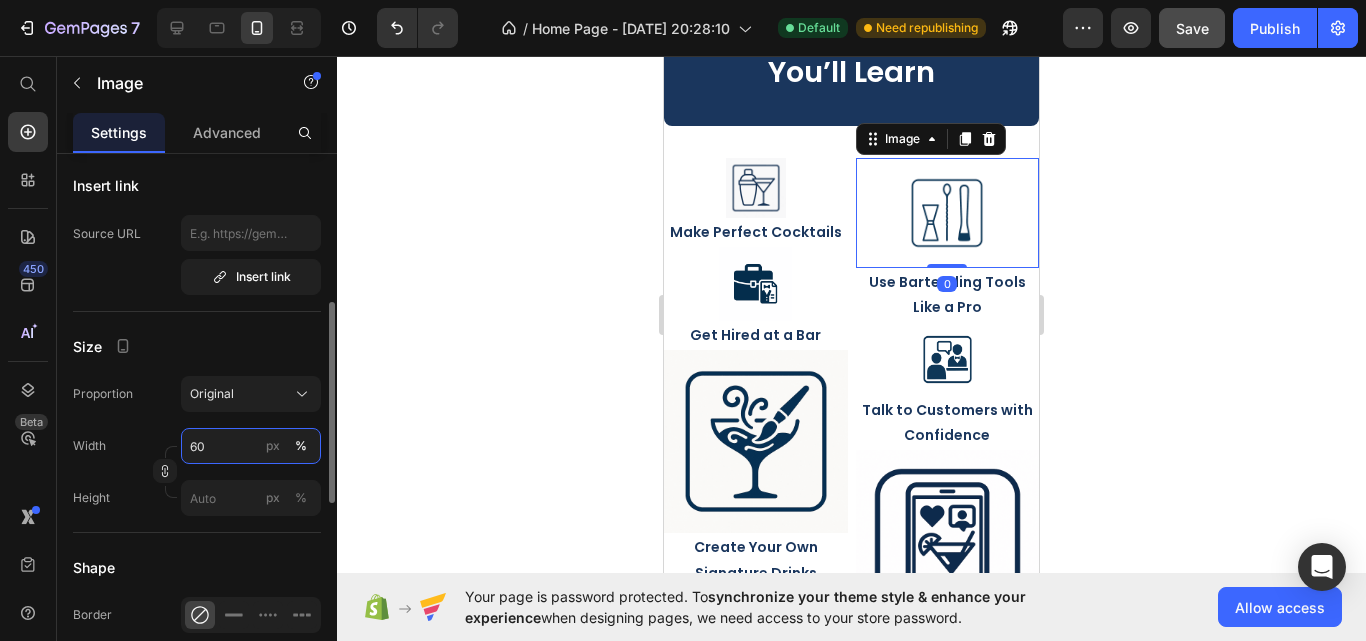 click on "60" at bounding box center (251, 446) 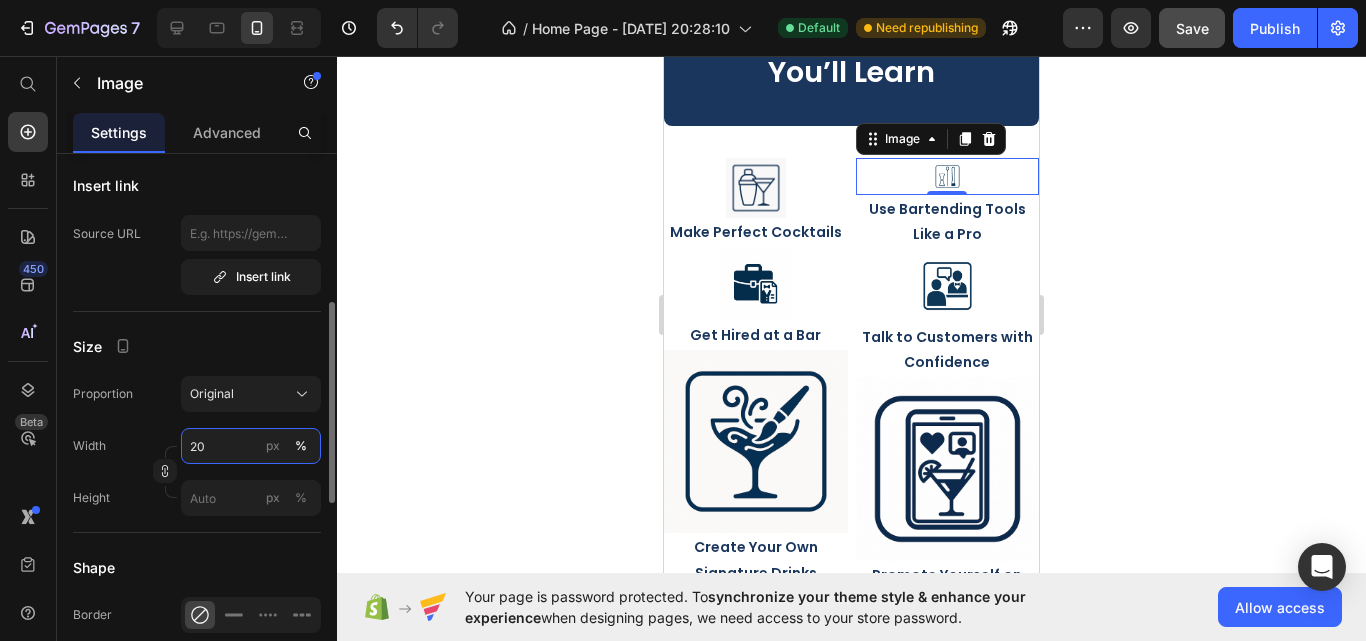 type on "2" 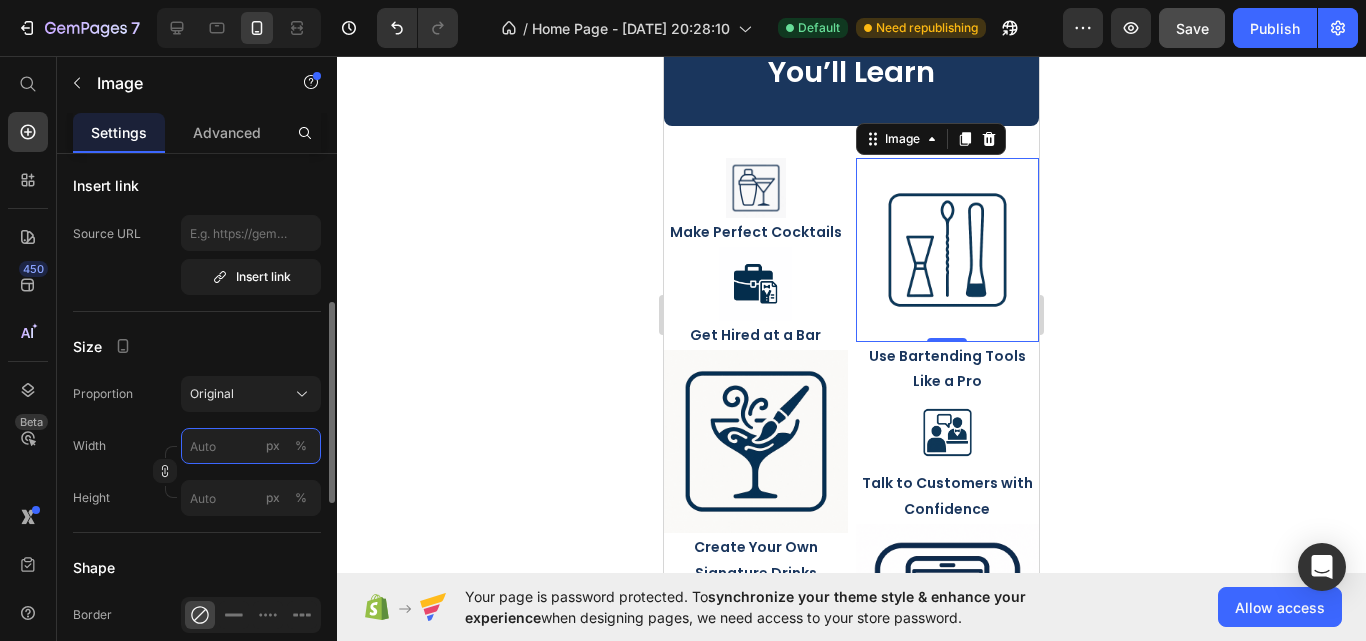 type on "2" 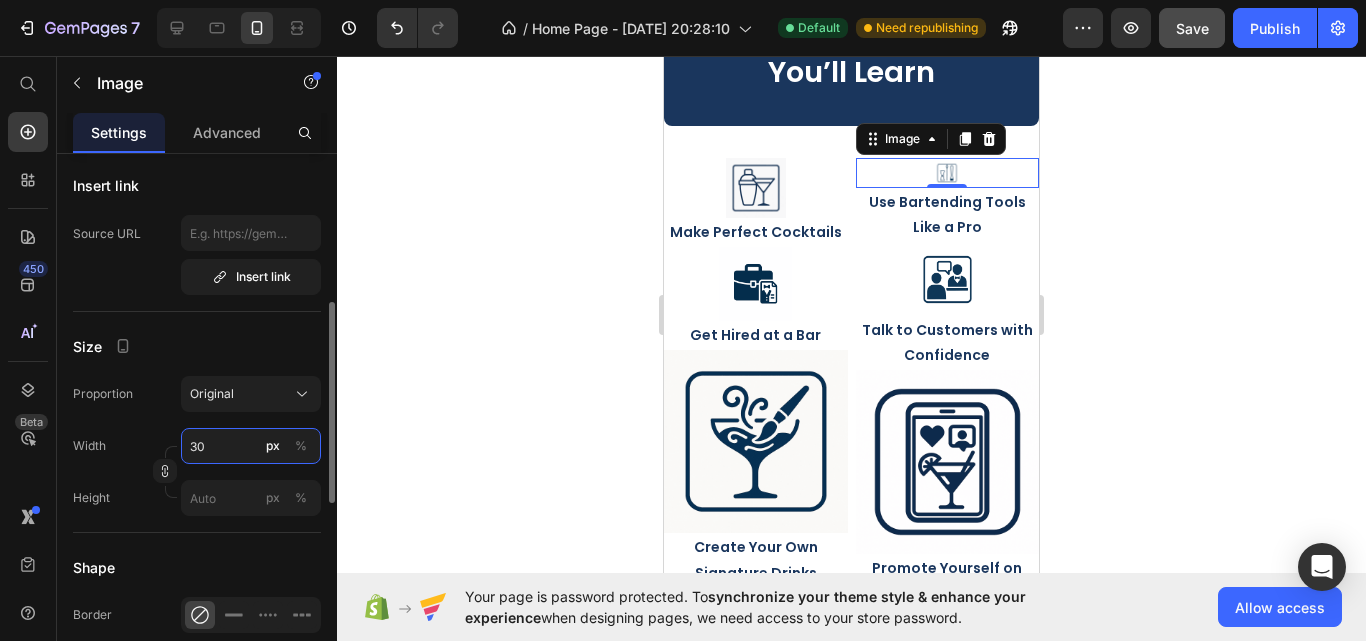 type on "3" 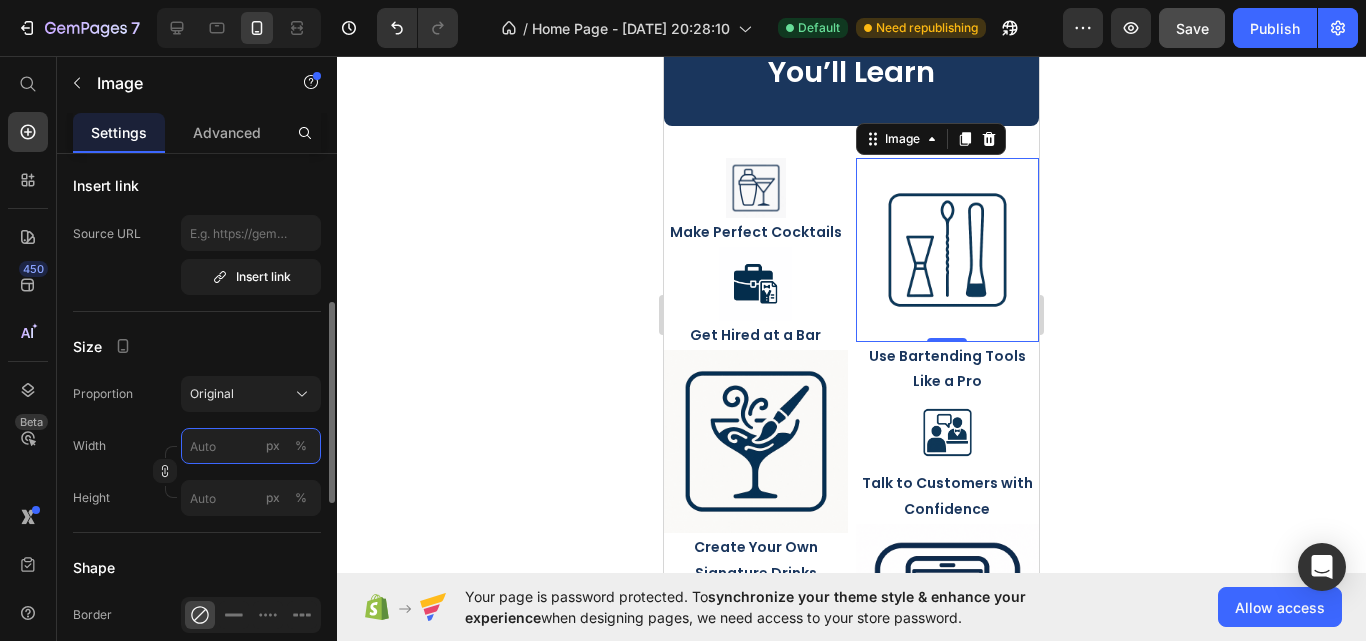 type on "3" 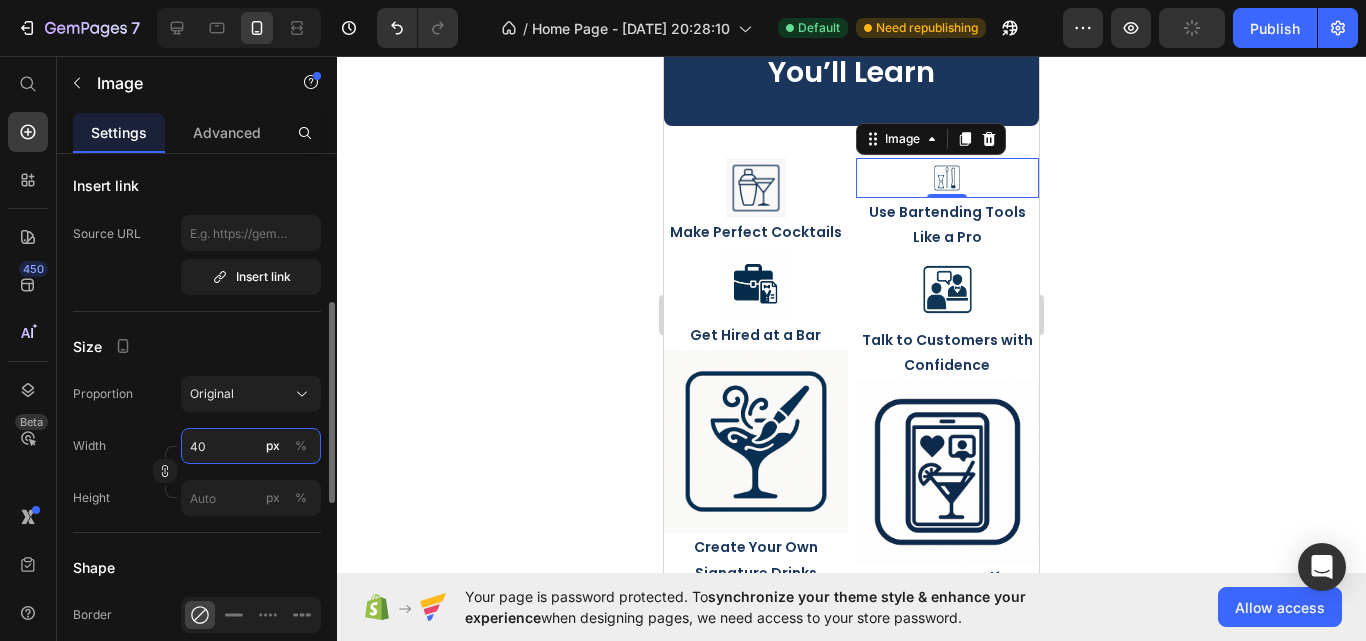 type on "3" 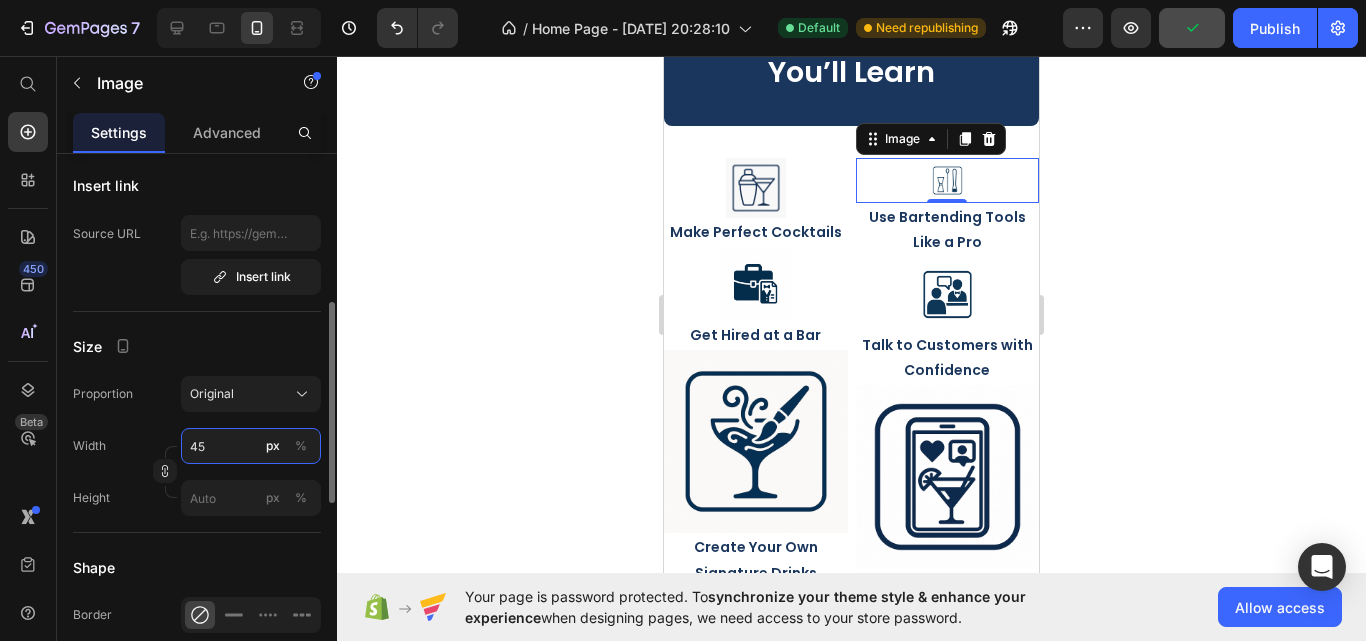 type on "4" 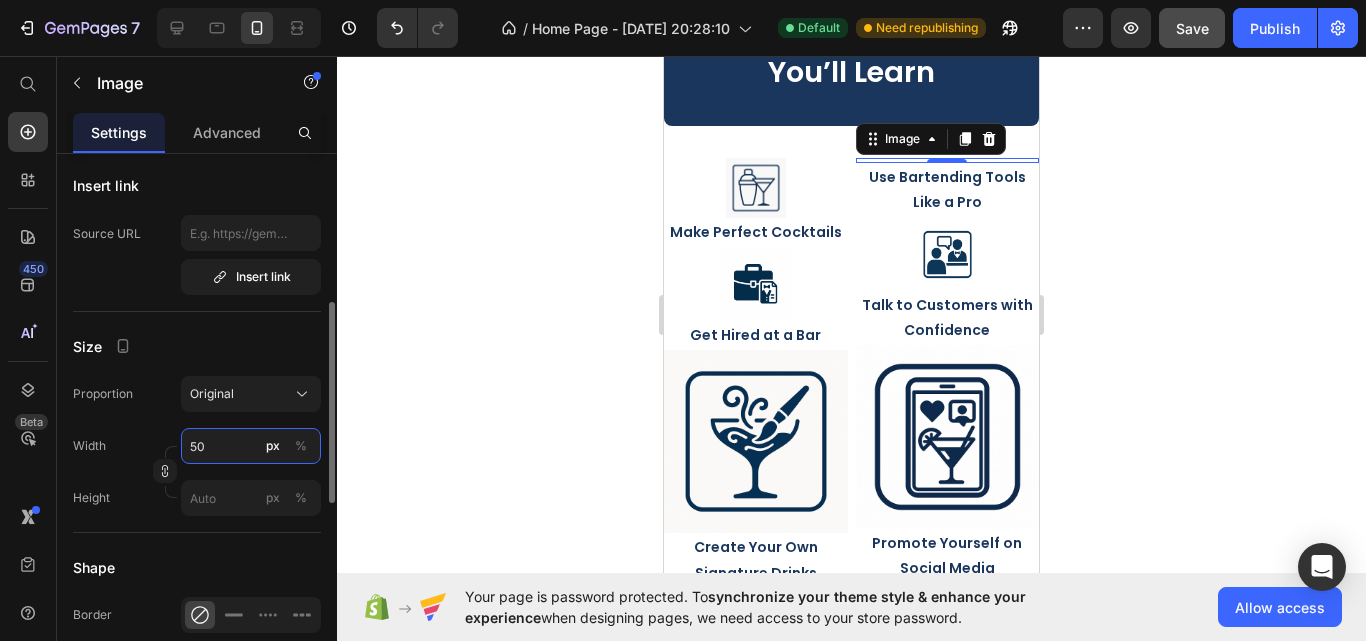 type on "5" 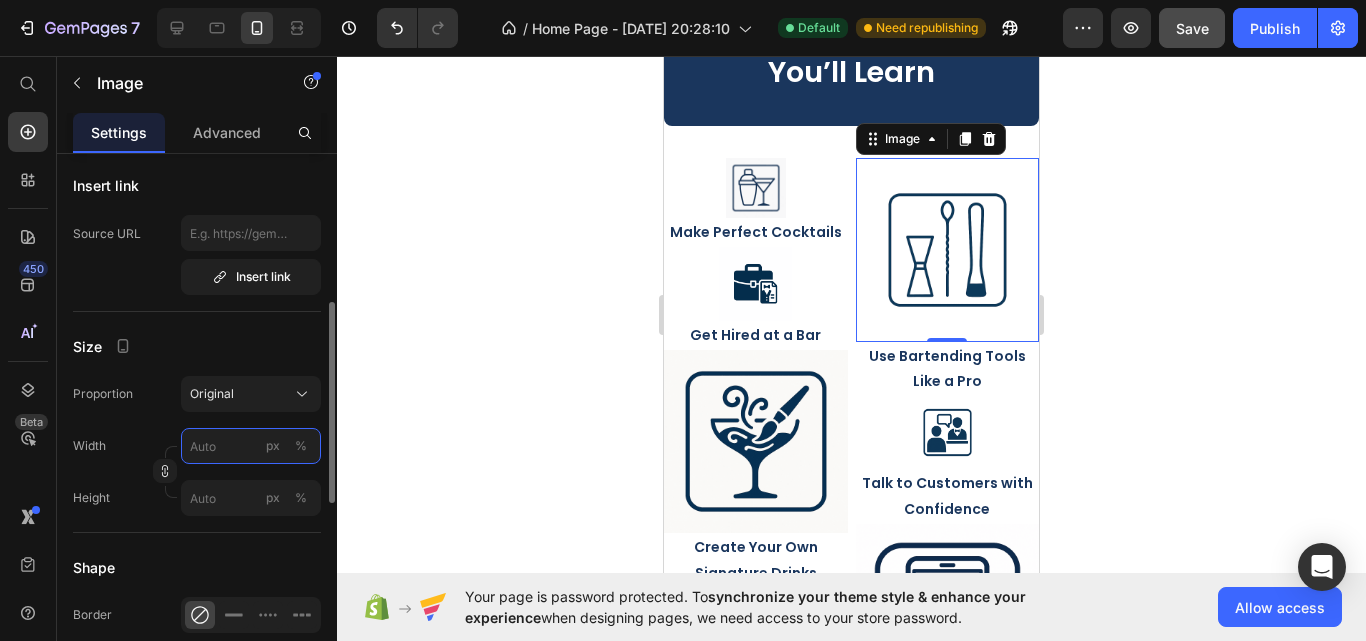 type on "5" 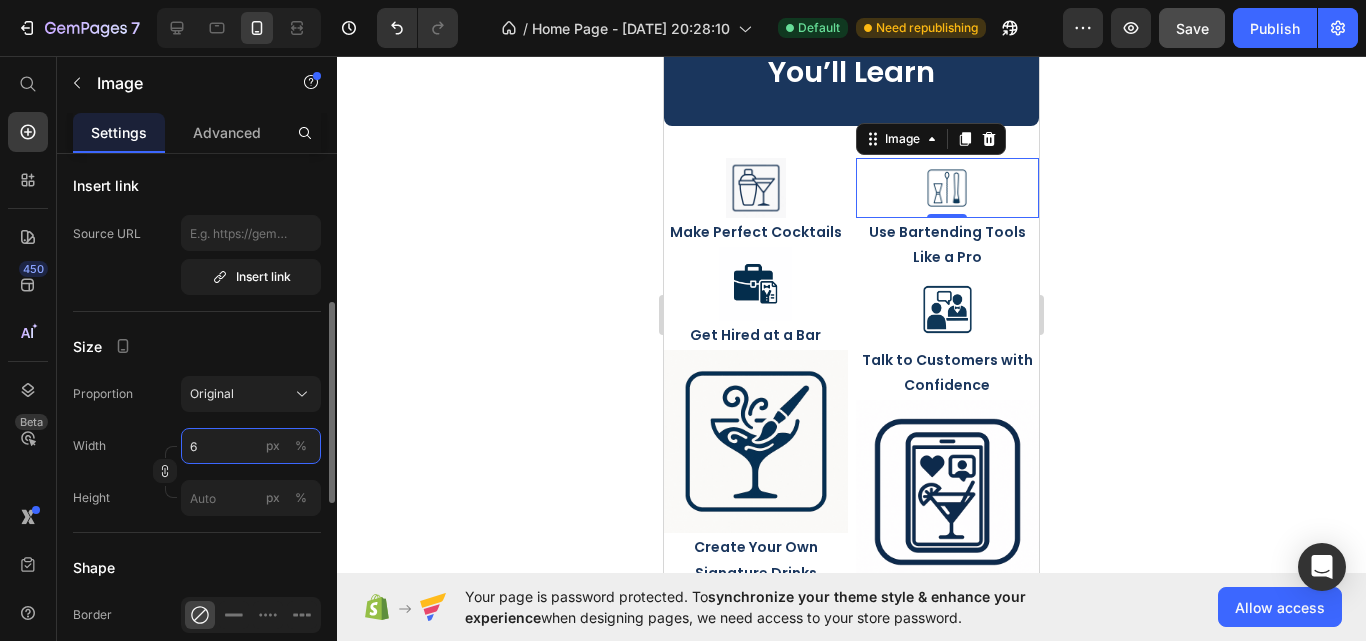 type on "60" 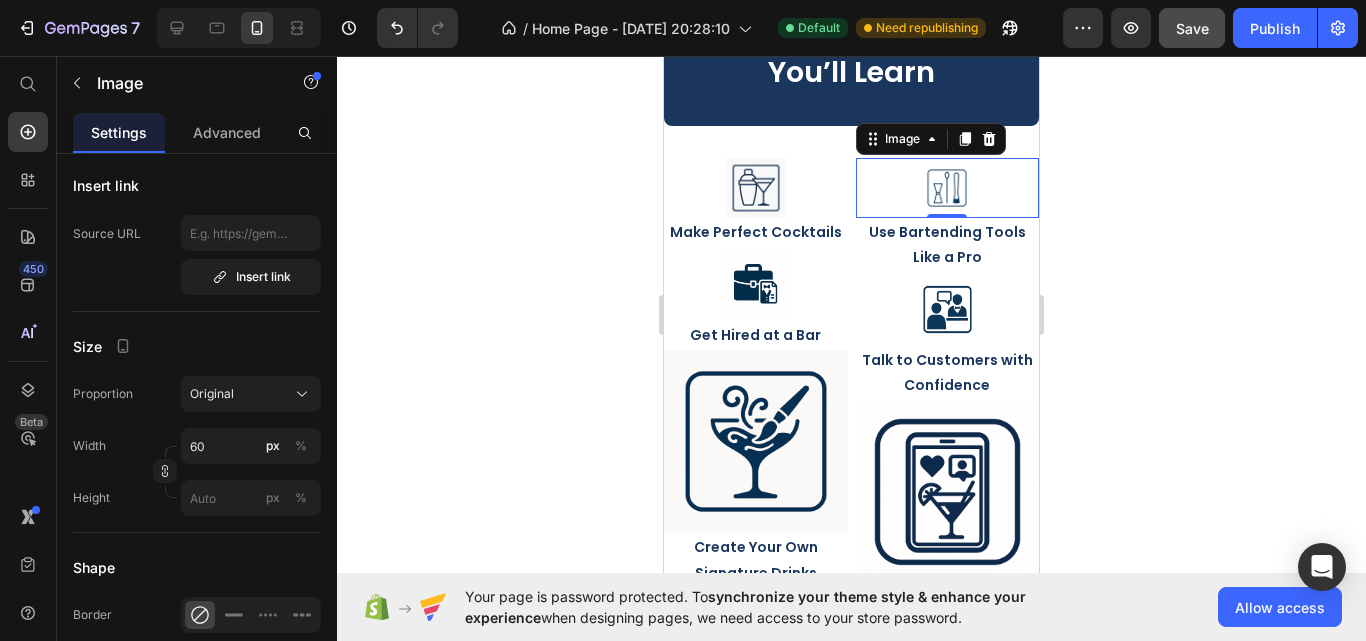 click 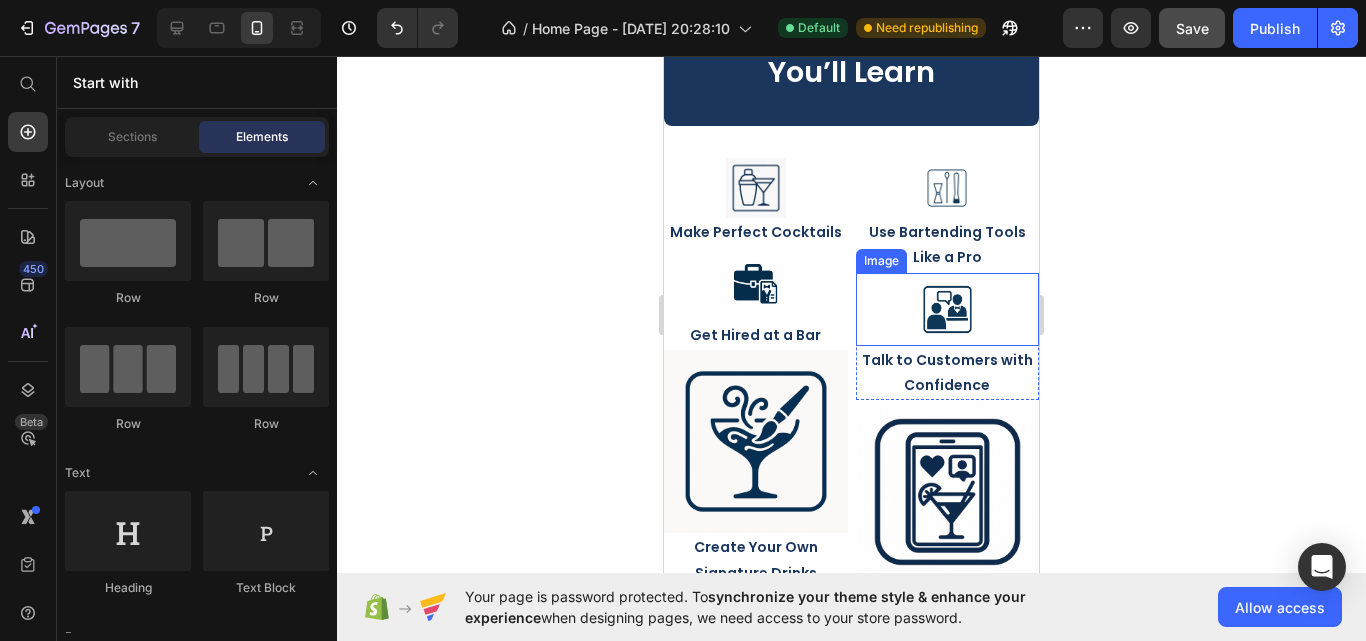 scroll, scrollTop: 2567, scrollLeft: 0, axis: vertical 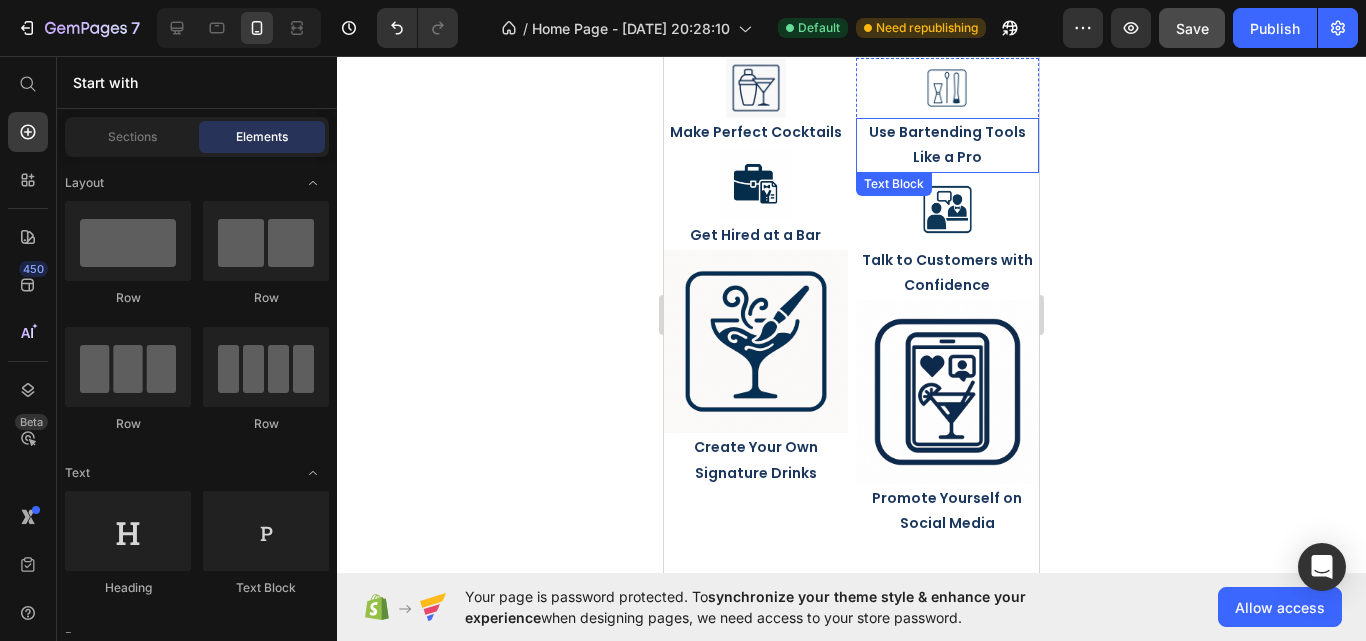 click on "Use Bartending Tools Like a Pro" at bounding box center (948, 145) 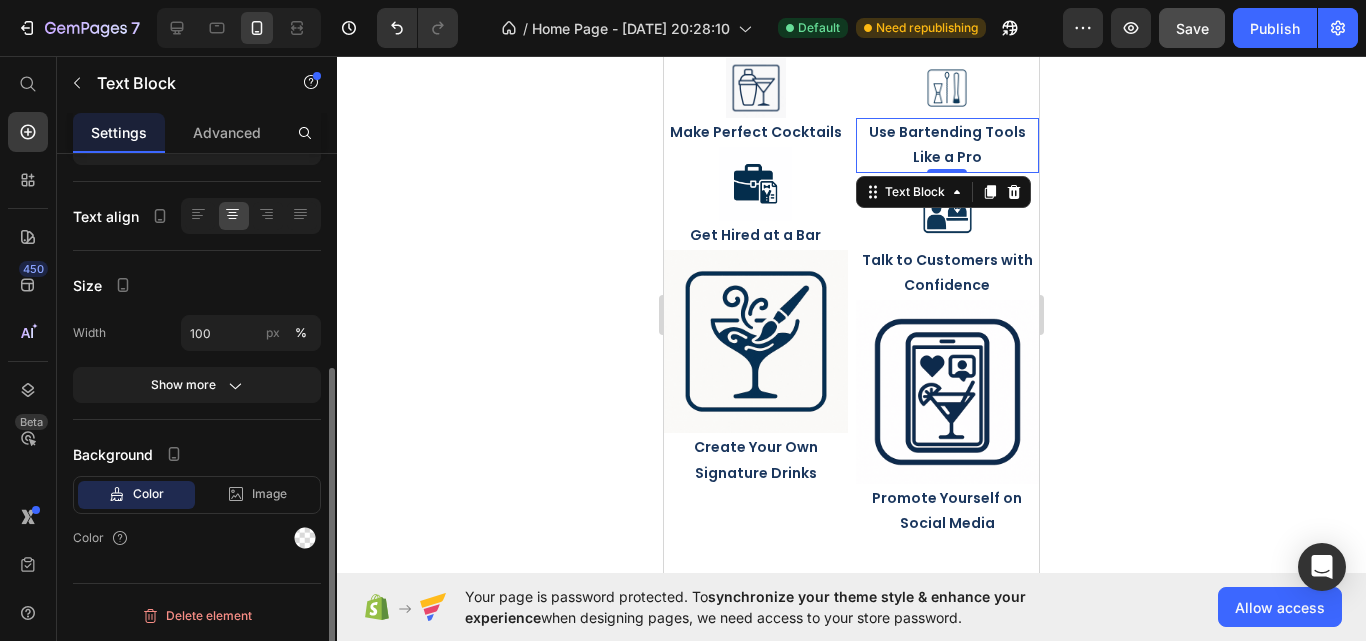 scroll, scrollTop: 0, scrollLeft: 0, axis: both 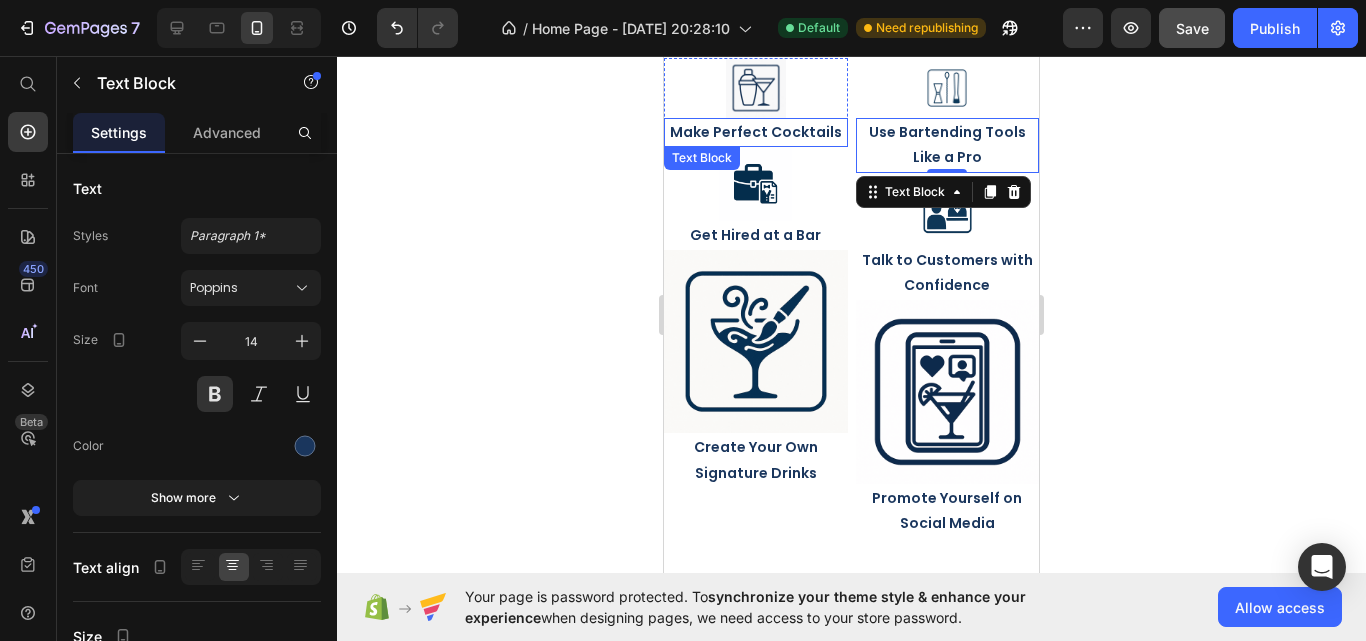 click on "Make Perfect Cocktails" at bounding box center [756, 132] 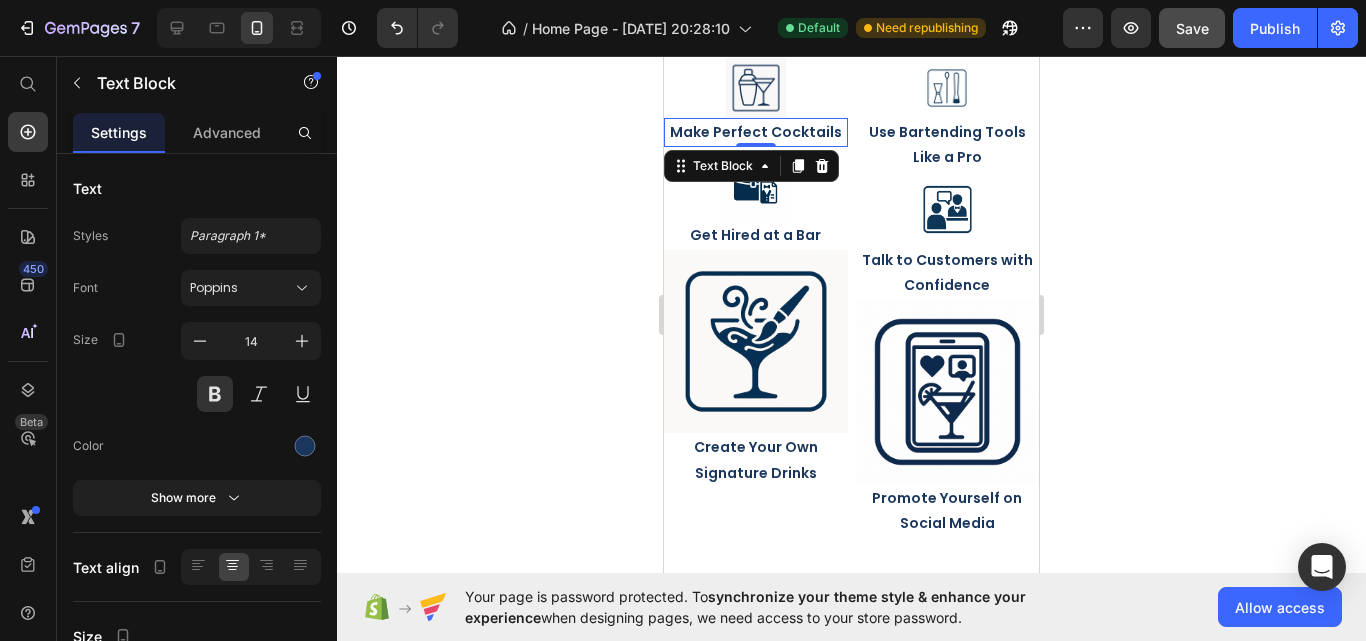 click 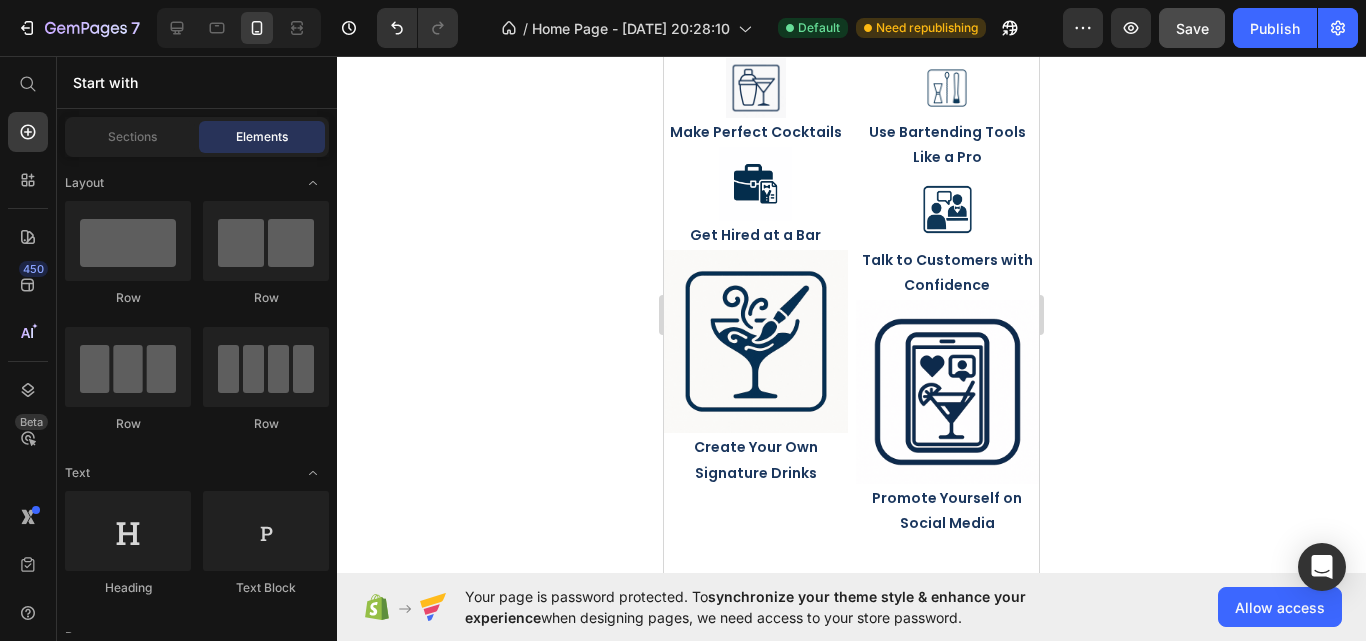 scroll, scrollTop: 2467, scrollLeft: 0, axis: vertical 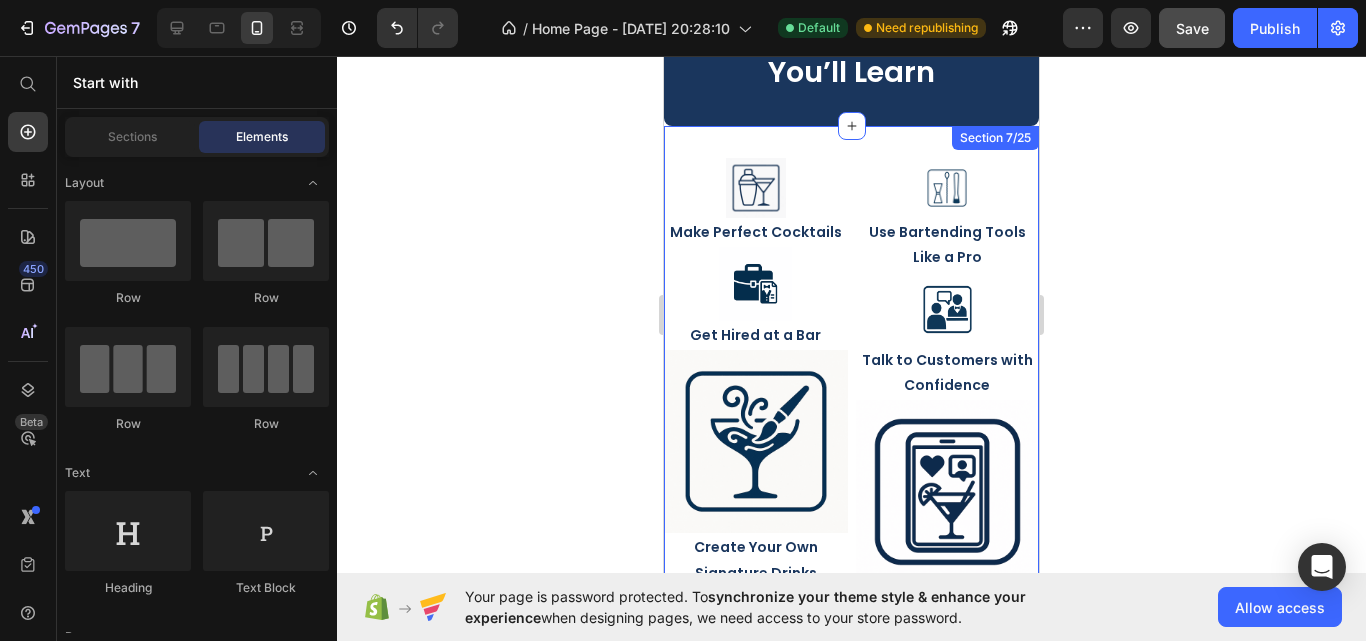 click on "Image Make Perfect Cocktails Text Block Row Image Get Hired at a Bar Text Block Row Image Create Your Own Signature Drinks Text Block Row Image Use Bartending Tools Like a Pro Text Block Row Image Talk to Customers with Confidence Text Block Row Image Promote Yourself on Social Media Text Block Row Row Row Section 7/25" at bounding box center [851, 406] 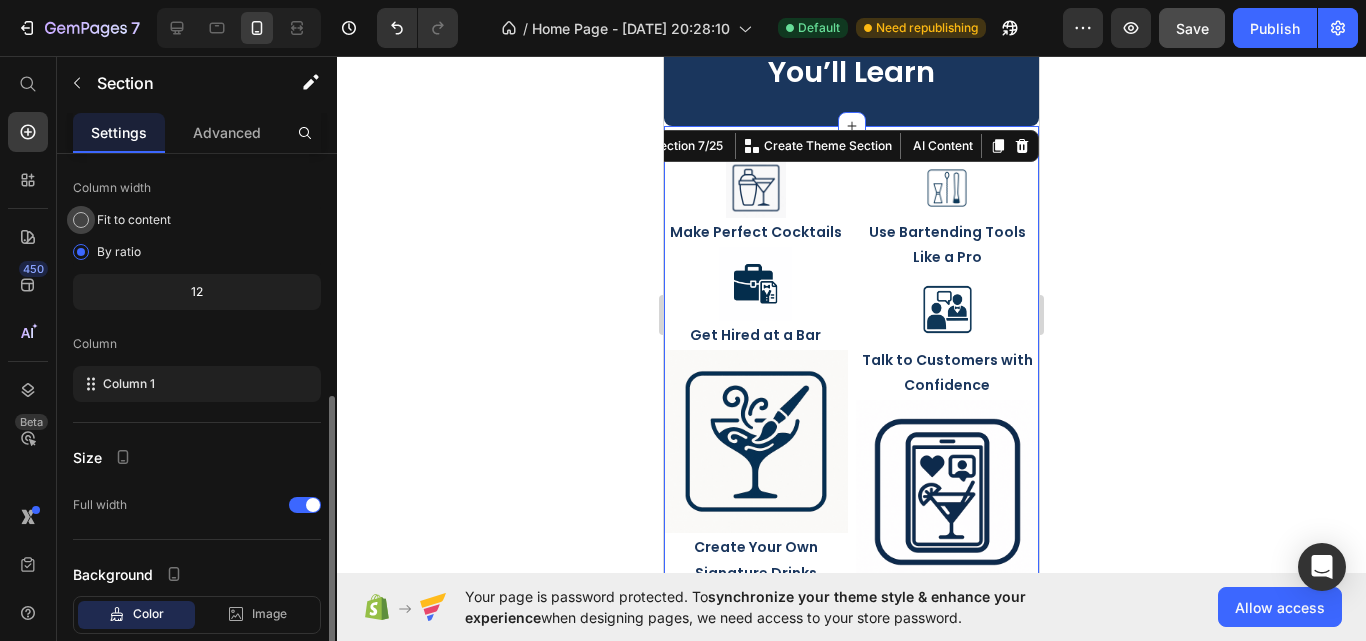 scroll, scrollTop: 200, scrollLeft: 0, axis: vertical 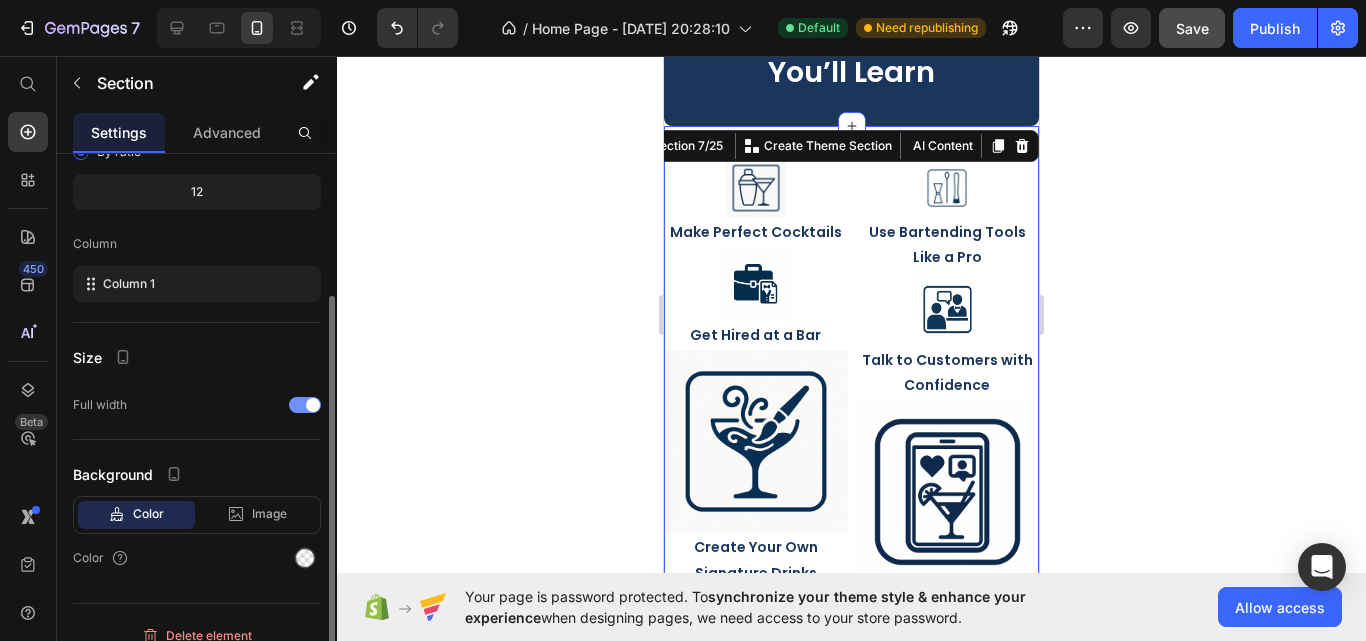 click at bounding box center [305, 405] 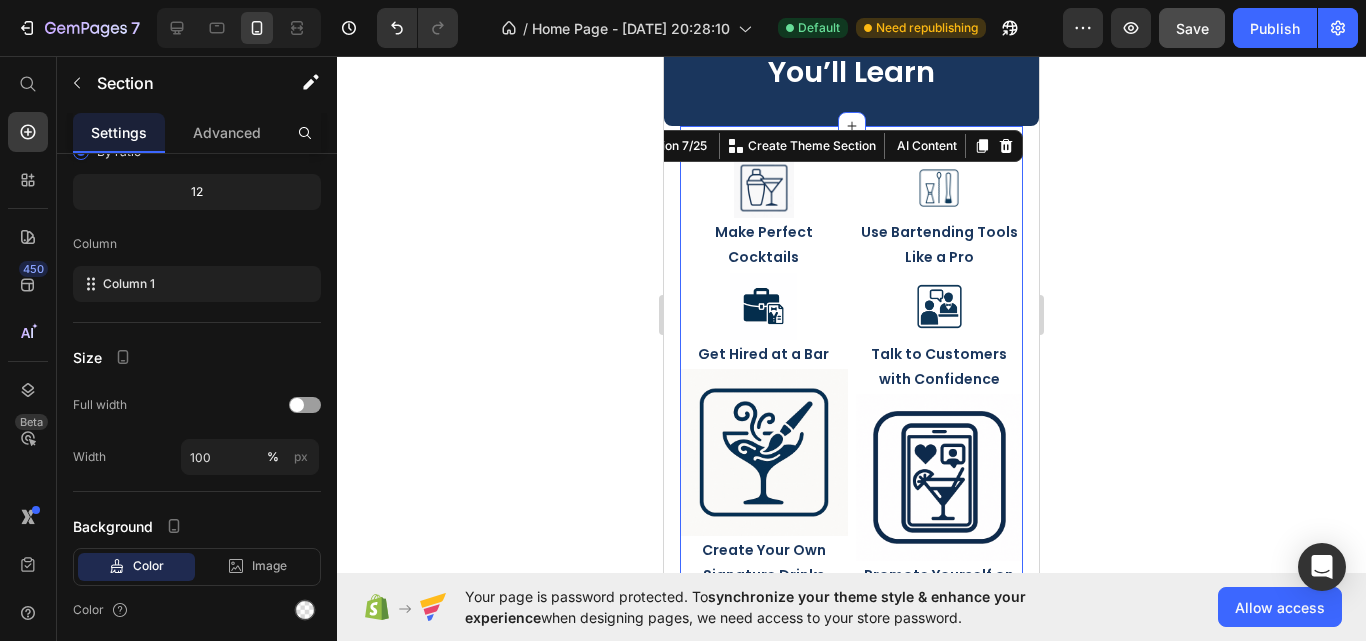 click 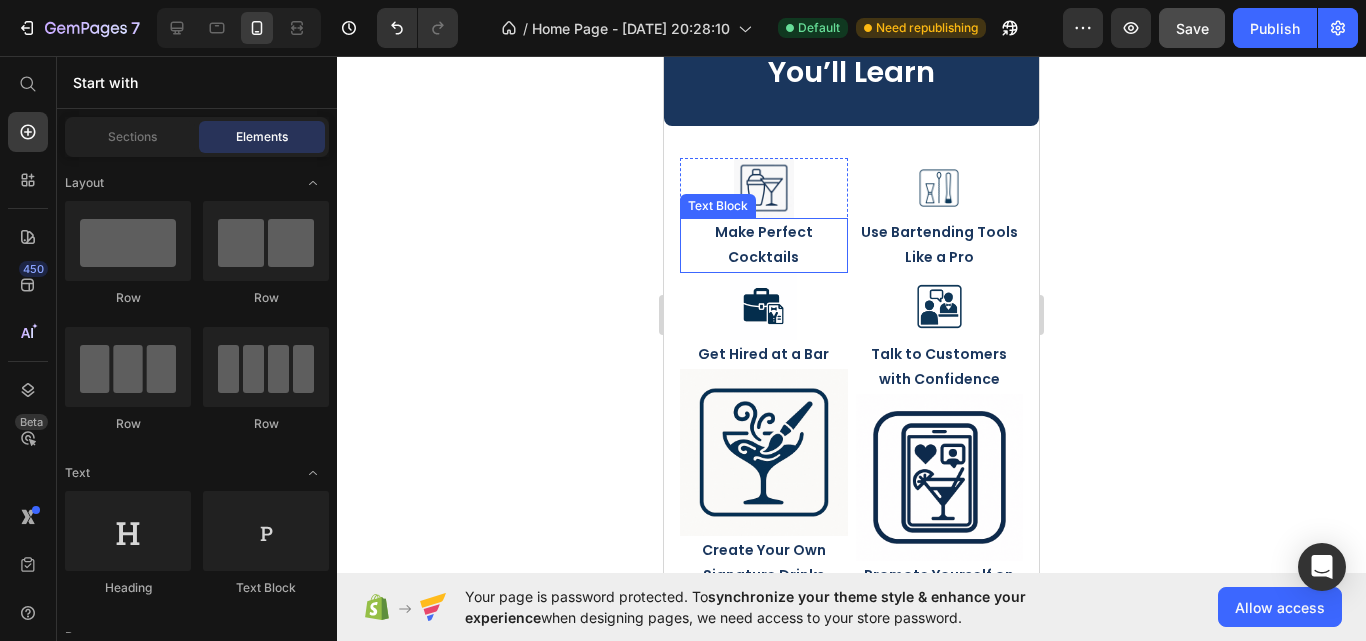 click 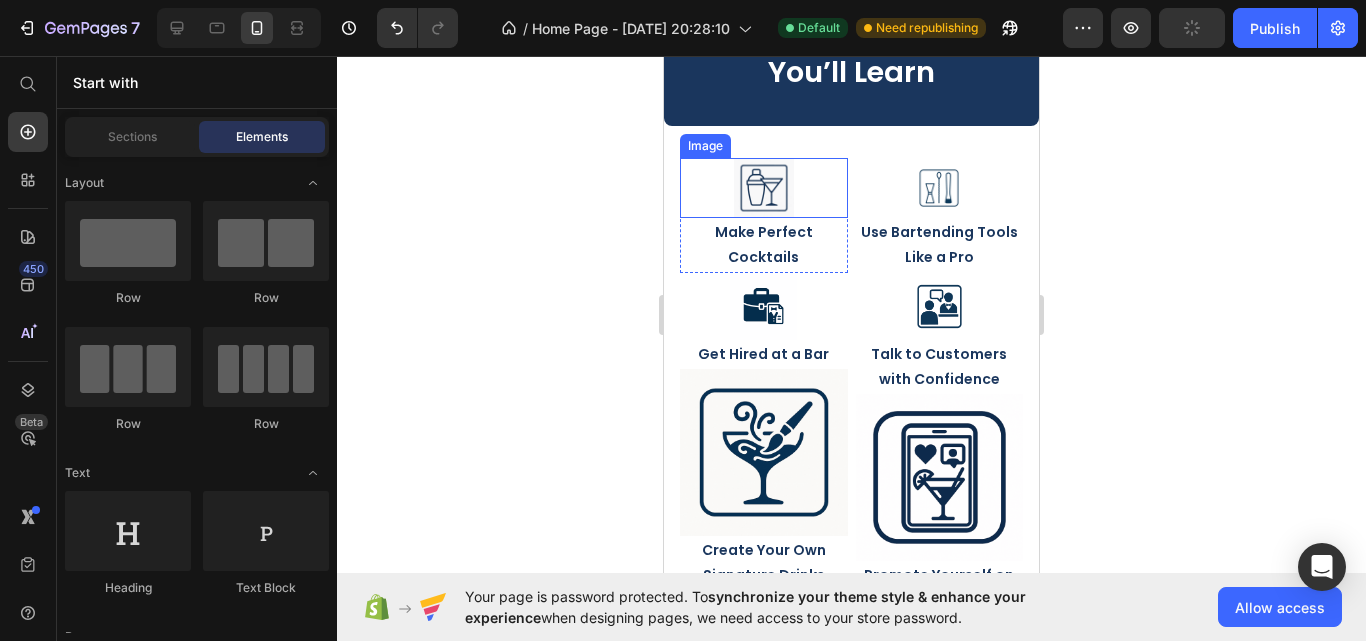 click at bounding box center [764, 188] 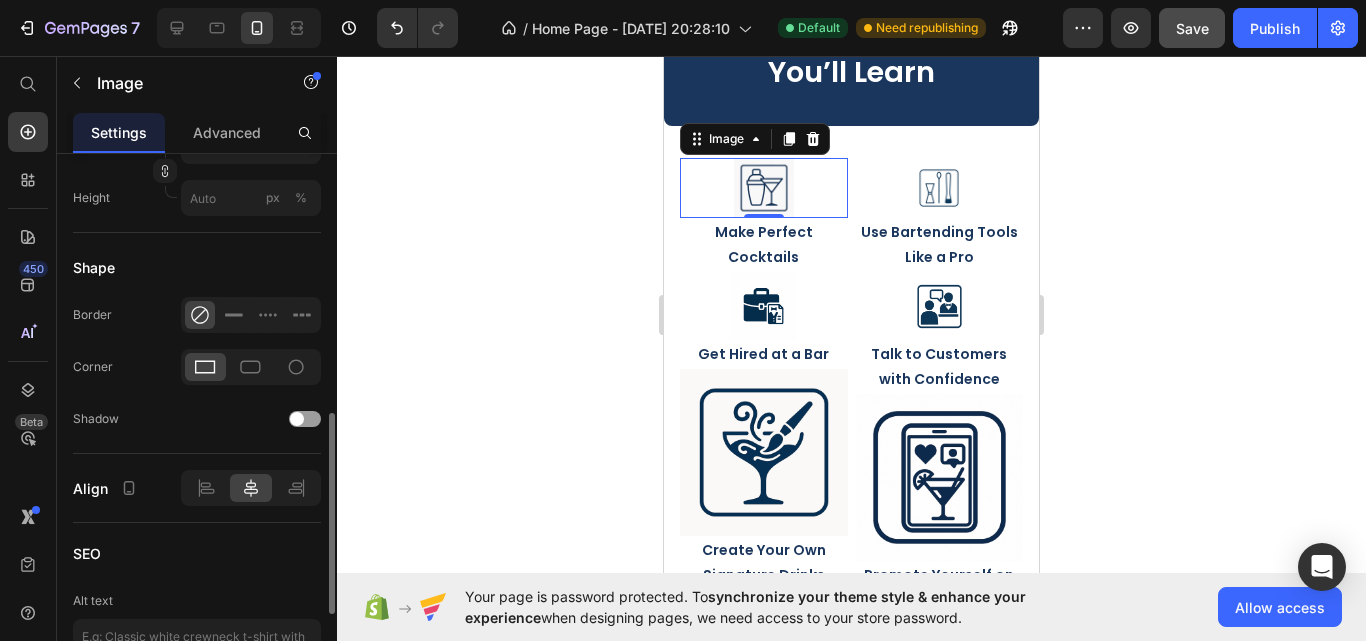scroll, scrollTop: 600, scrollLeft: 0, axis: vertical 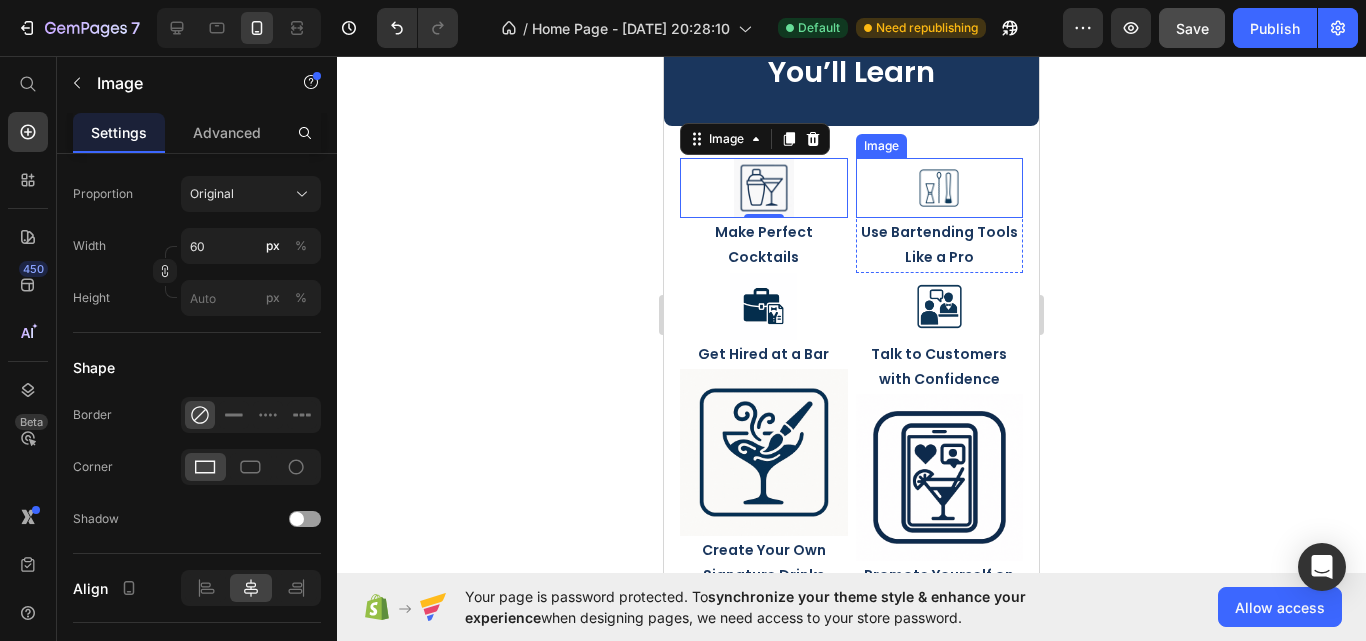click at bounding box center [940, 188] 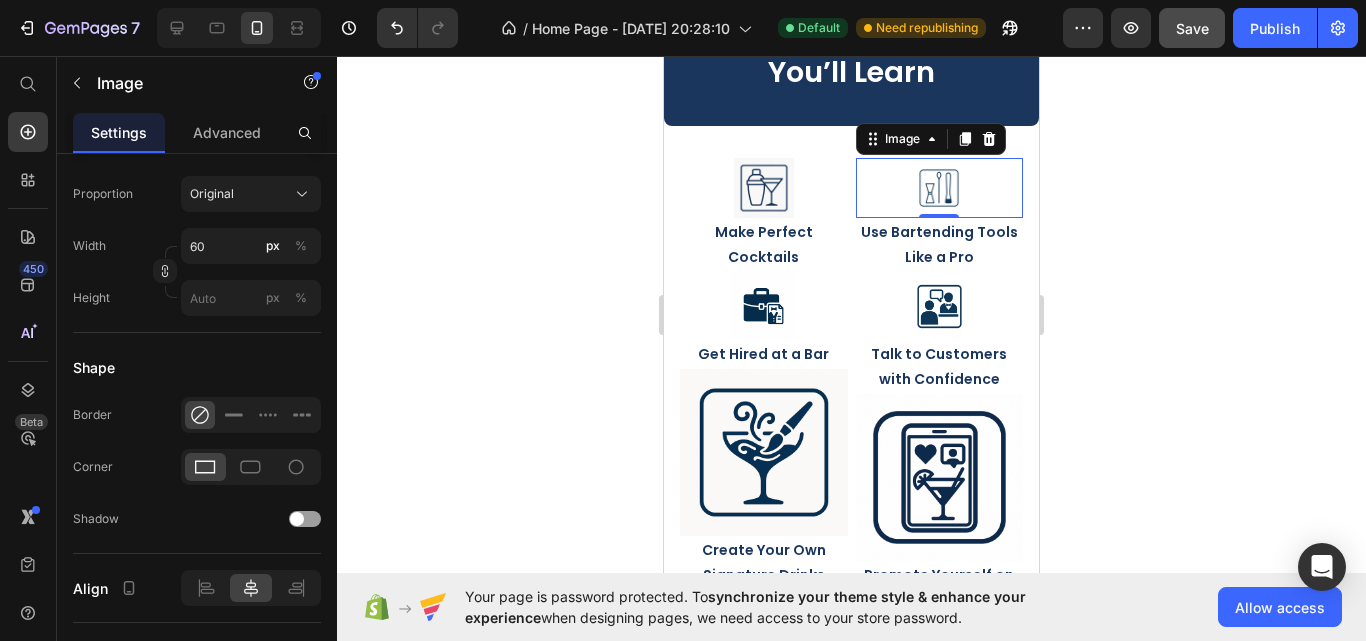 drag, startPoint x: 1270, startPoint y: 254, endPoint x: 1230, endPoint y: 276, distance: 45.65085 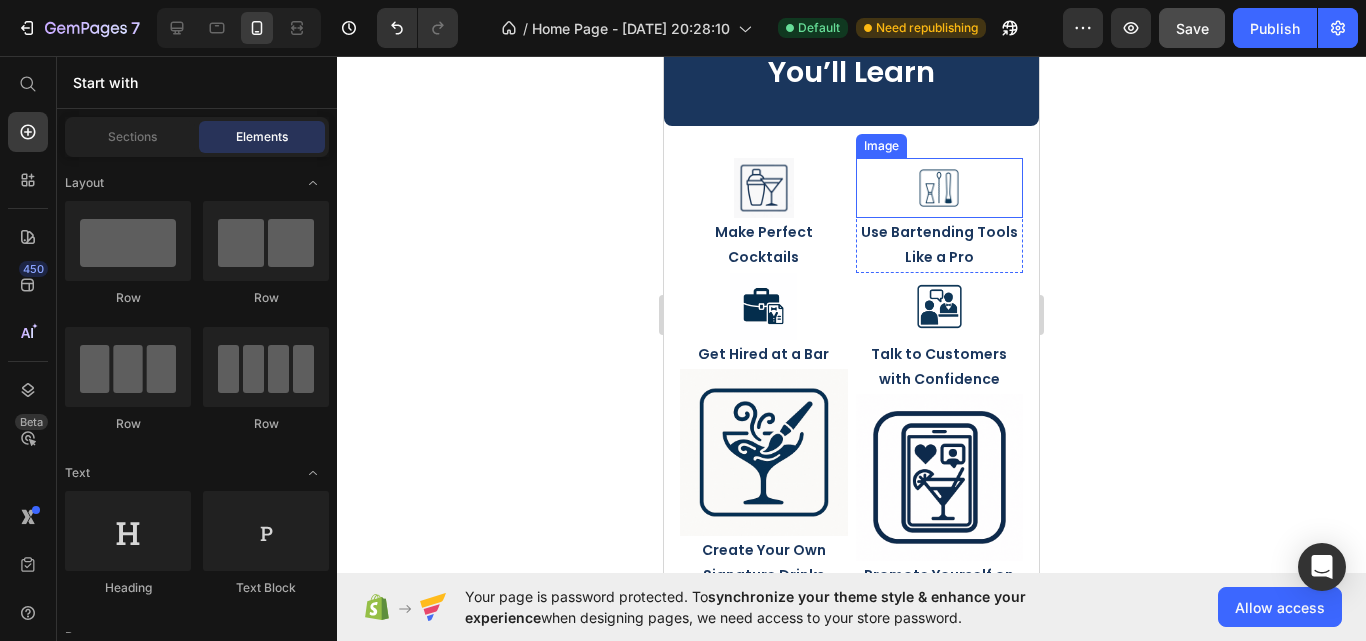 click at bounding box center [940, 188] 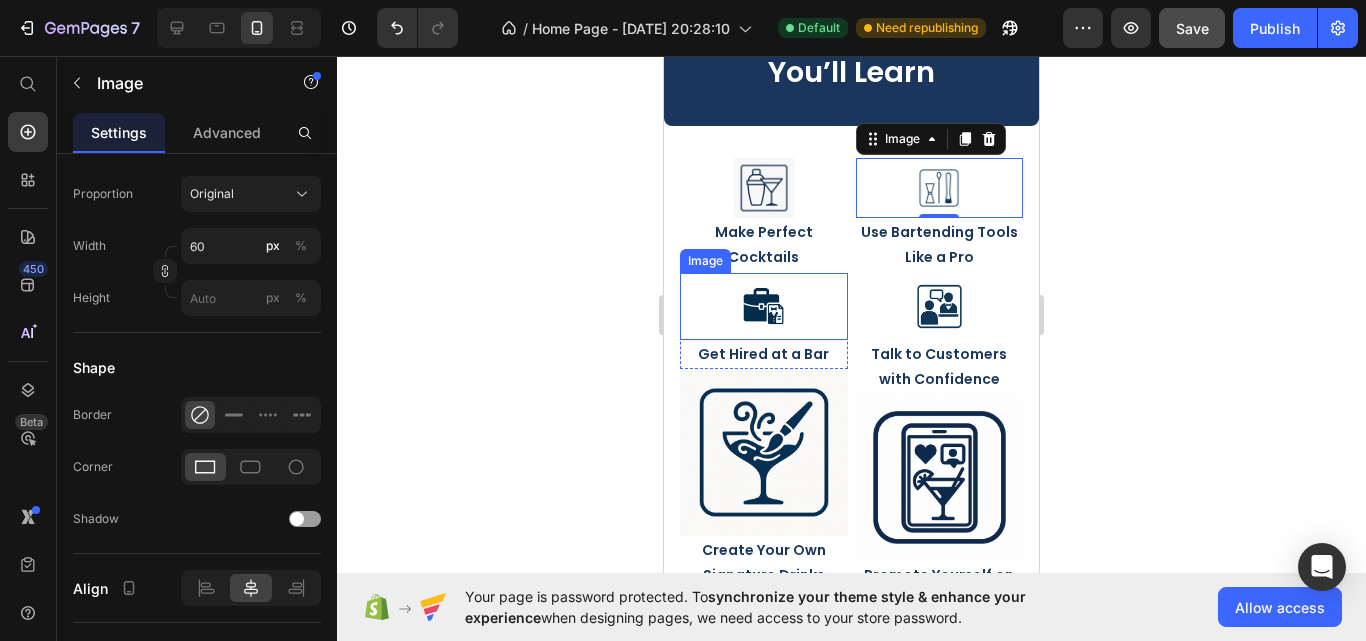 click at bounding box center [764, 306] 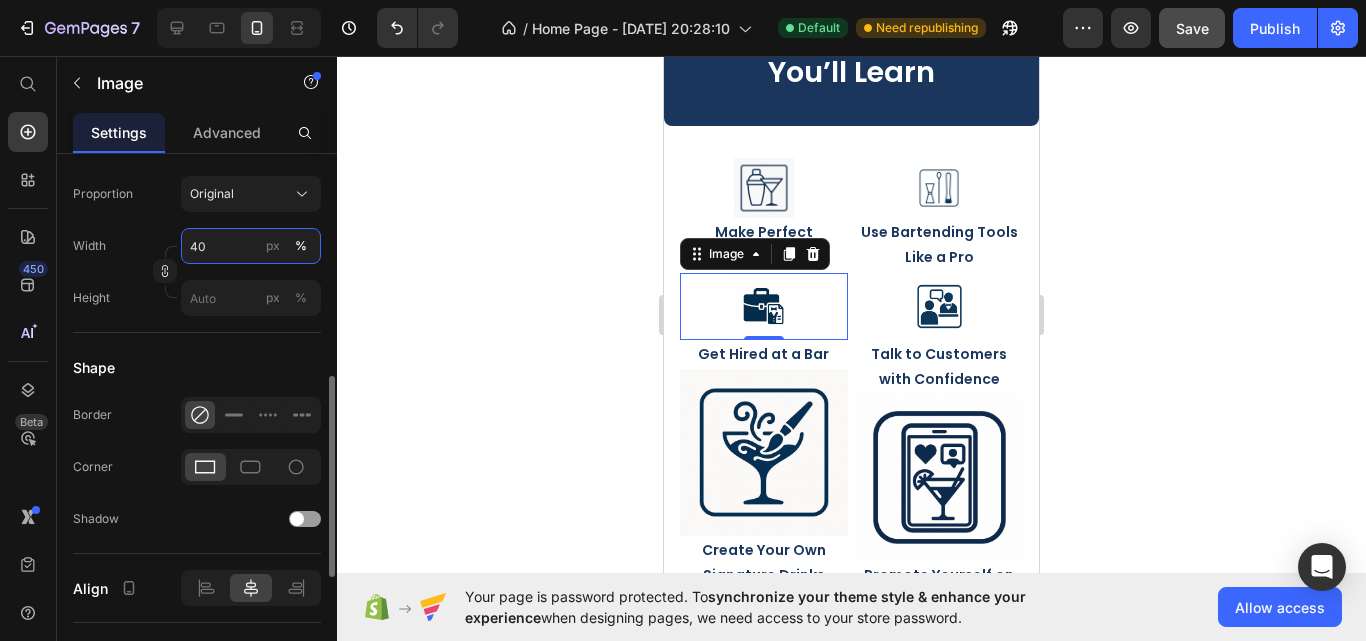 click on "40" at bounding box center (251, 246) 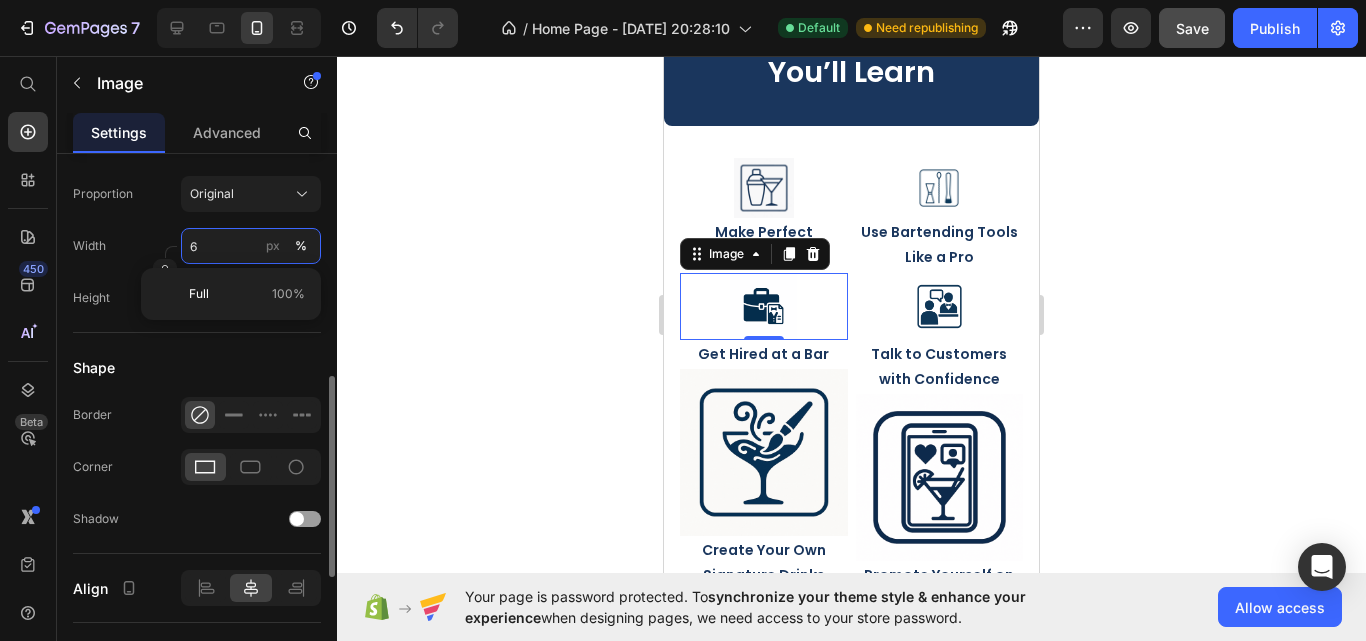 type on "60" 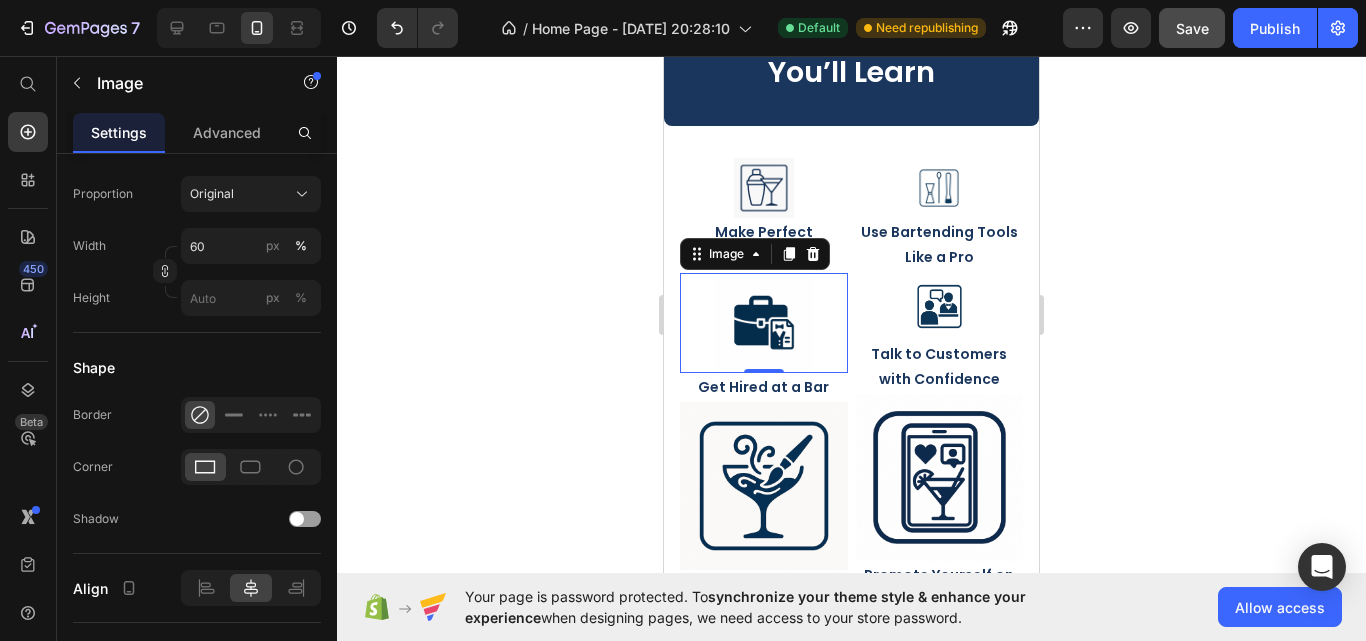click 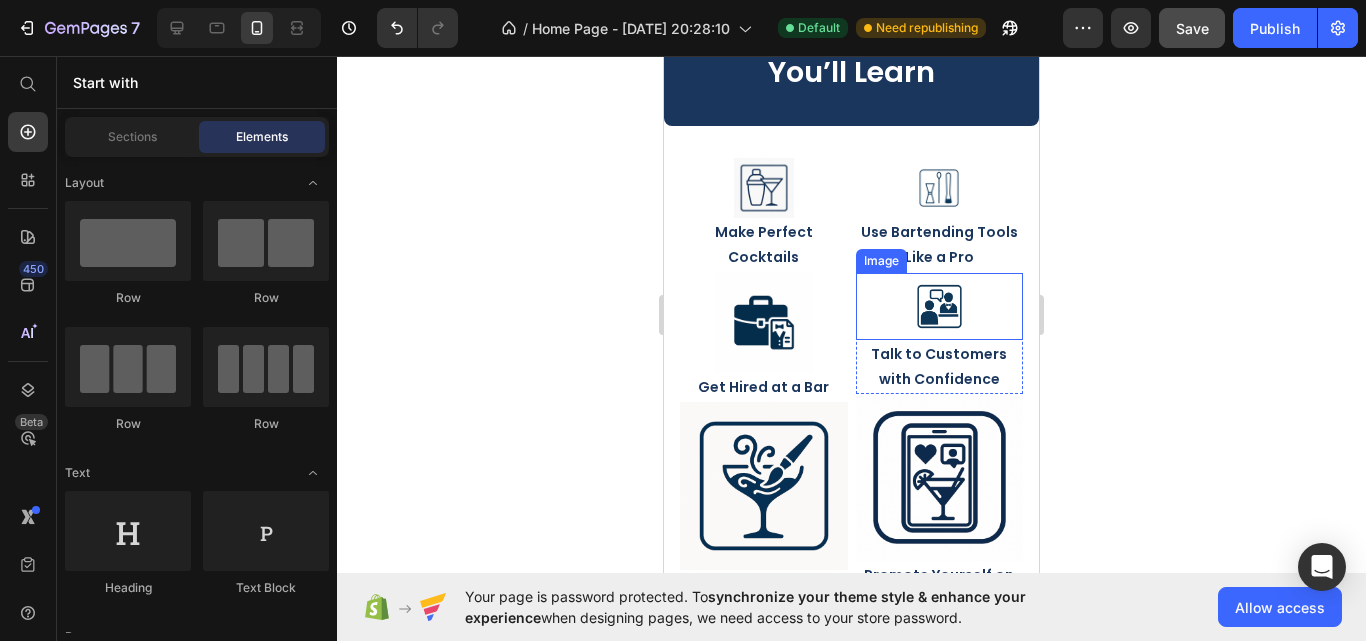 click at bounding box center [940, 306] 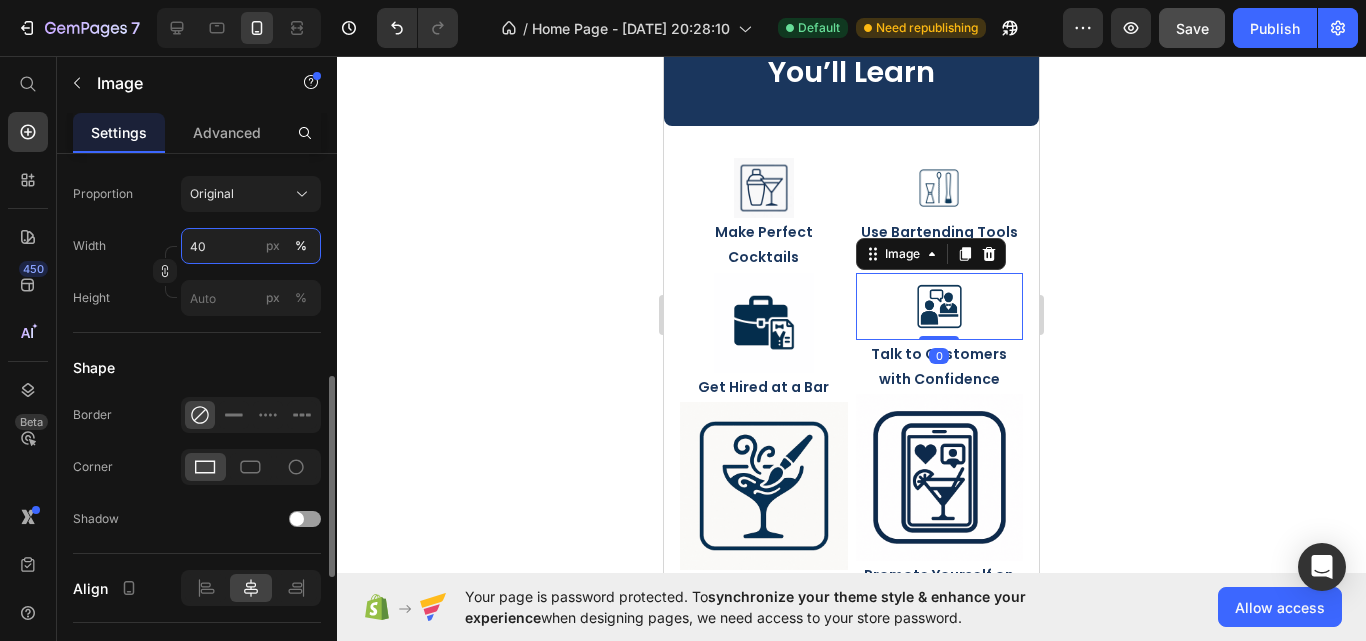 click on "40" at bounding box center [251, 246] 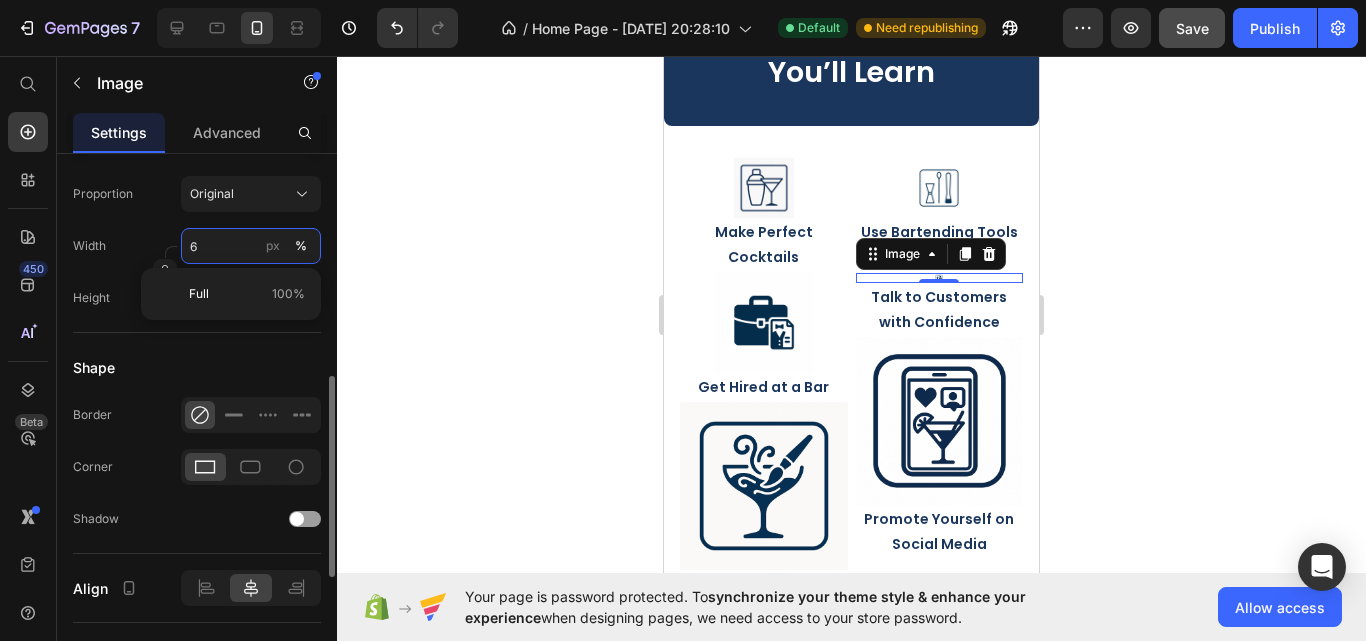 type on "60" 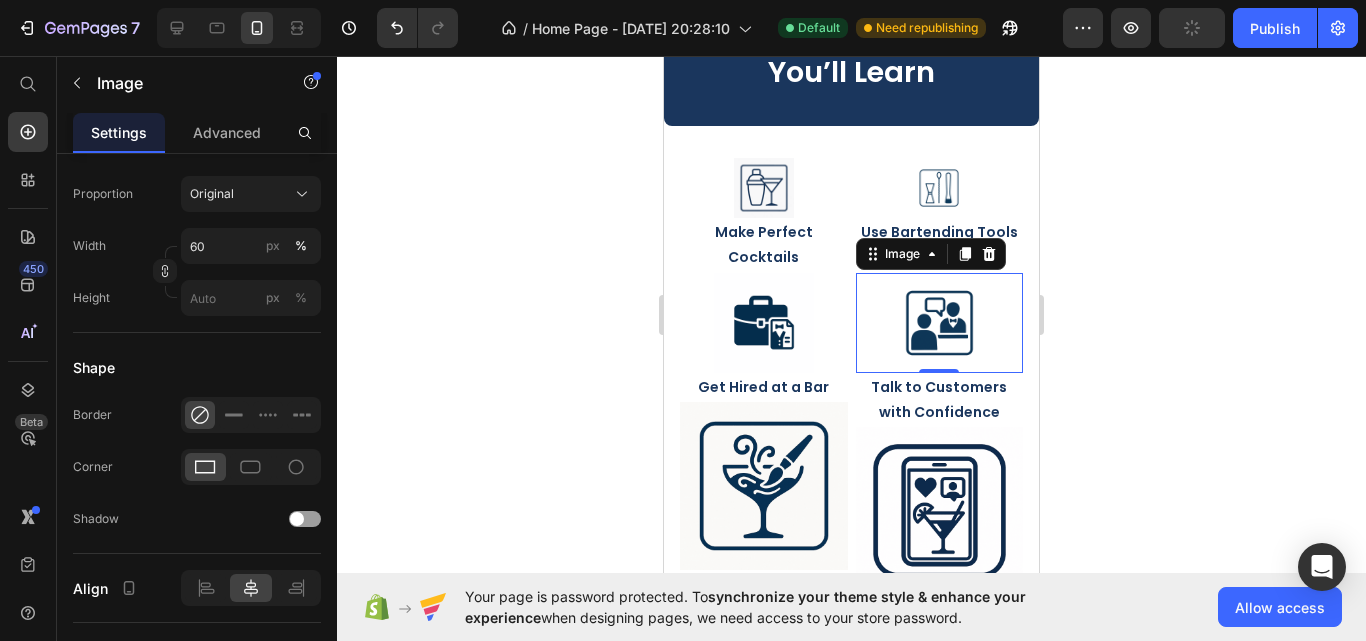 click 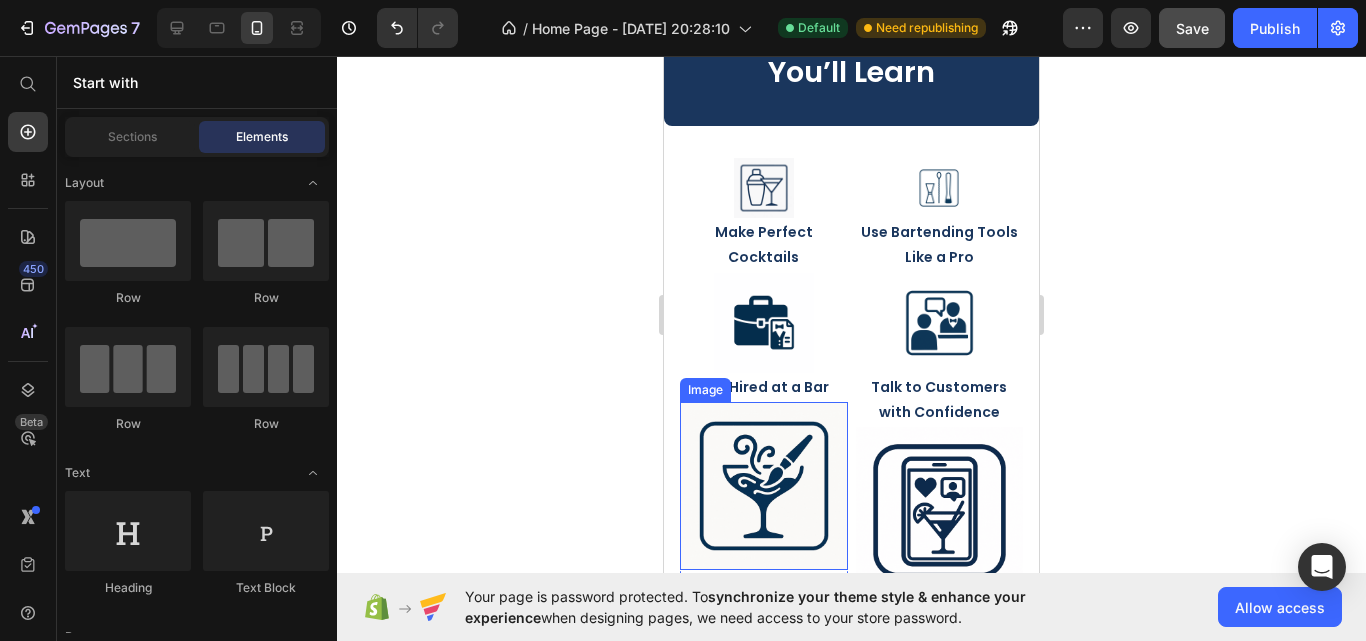 click at bounding box center [764, 486] 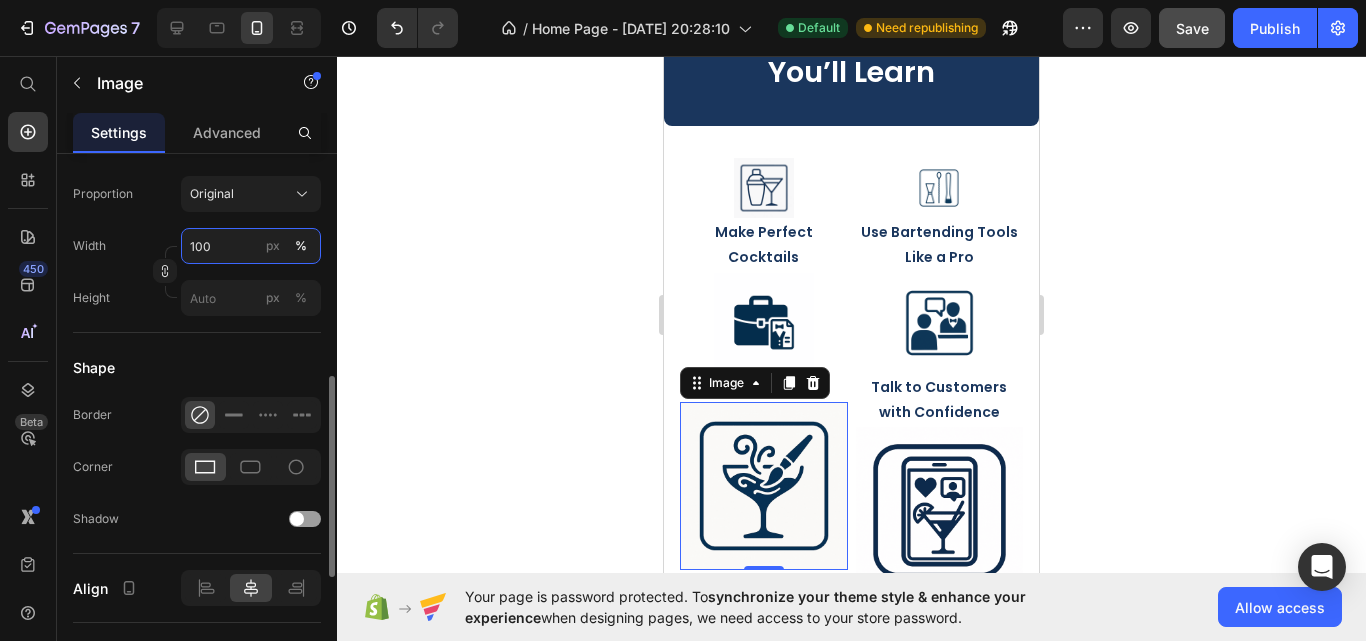 click on "100" at bounding box center (251, 246) 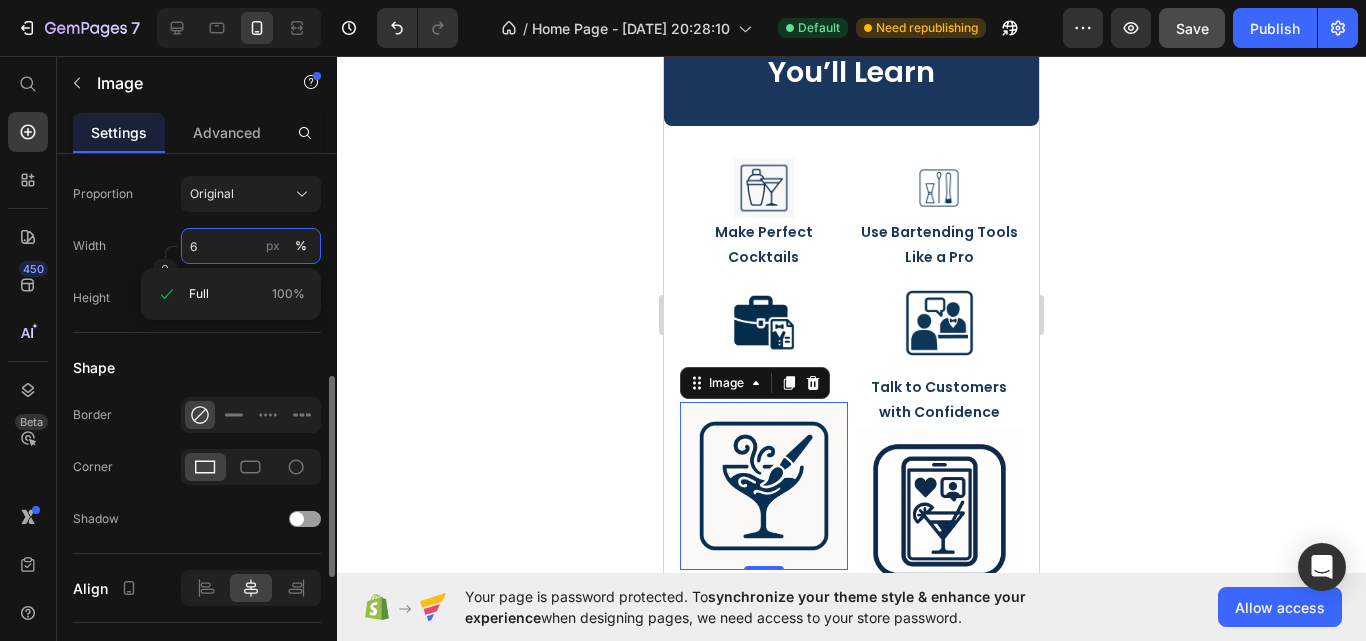 type on "60" 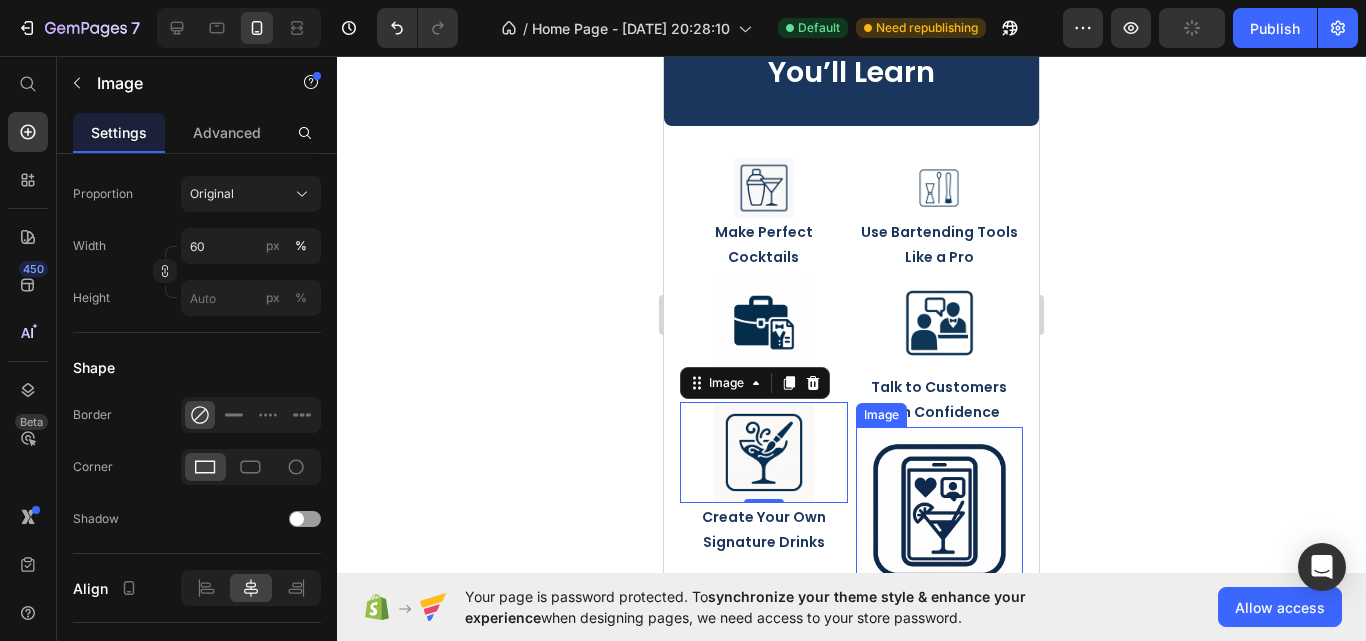 click at bounding box center (940, 511) 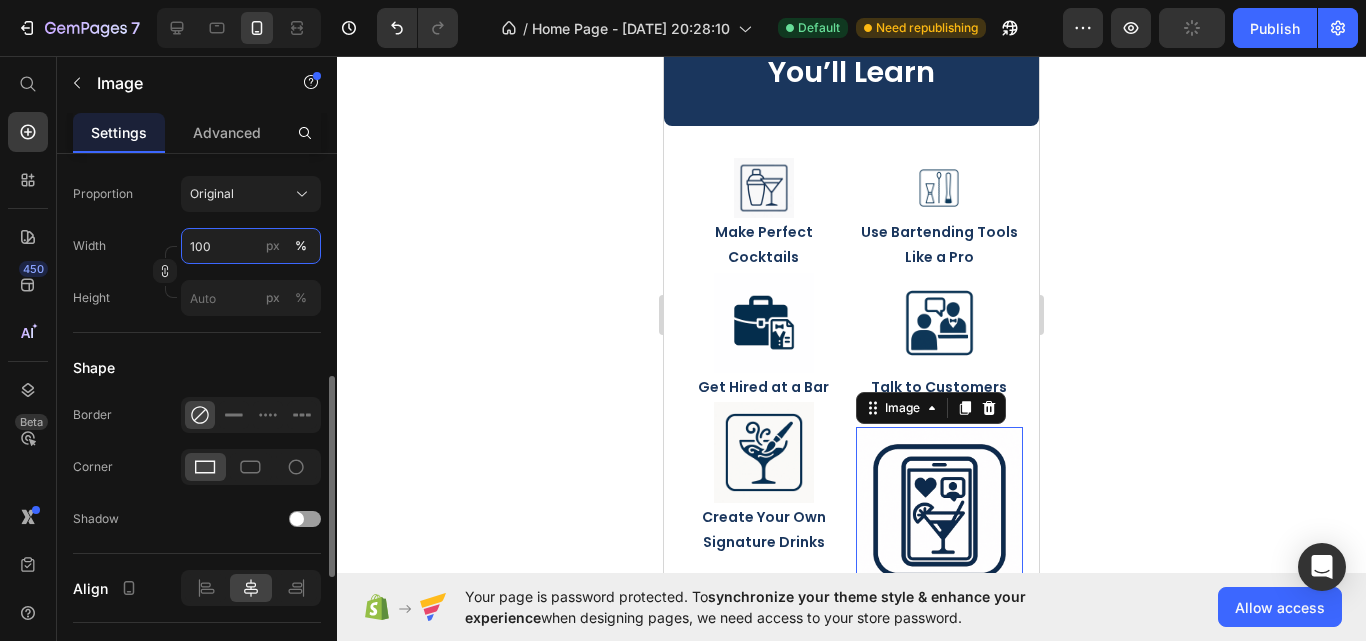 click on "100" at bounding box center (251, 246) 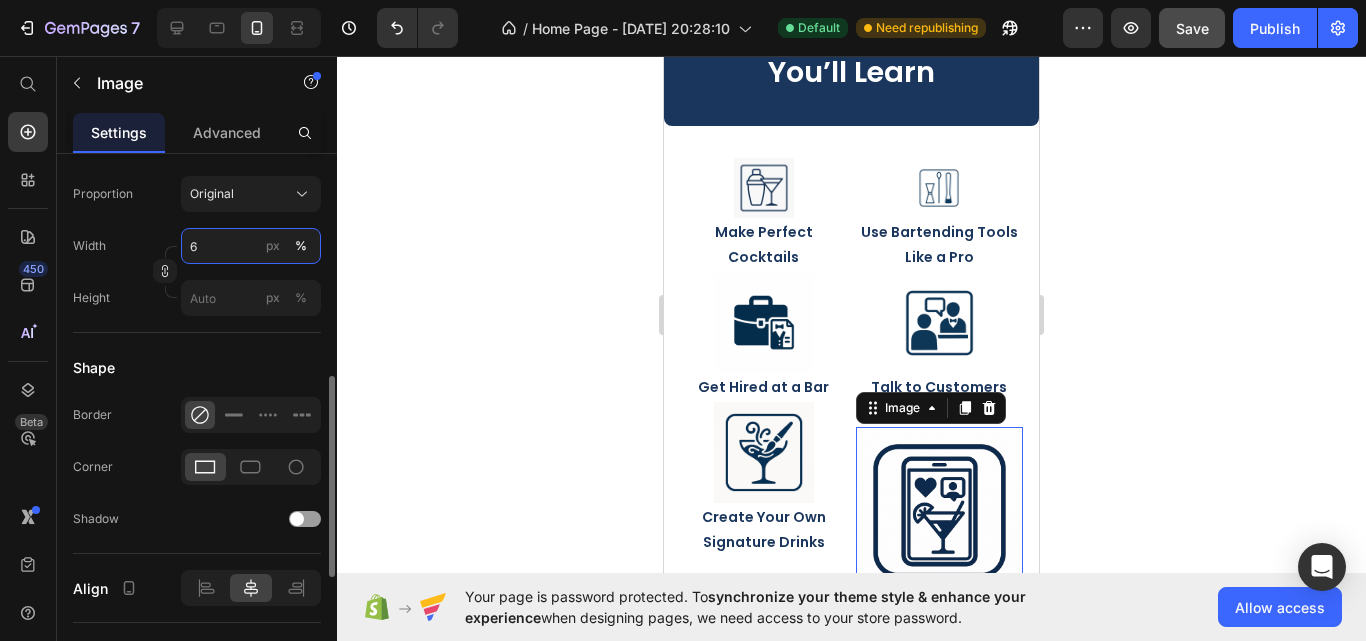 type on "60" 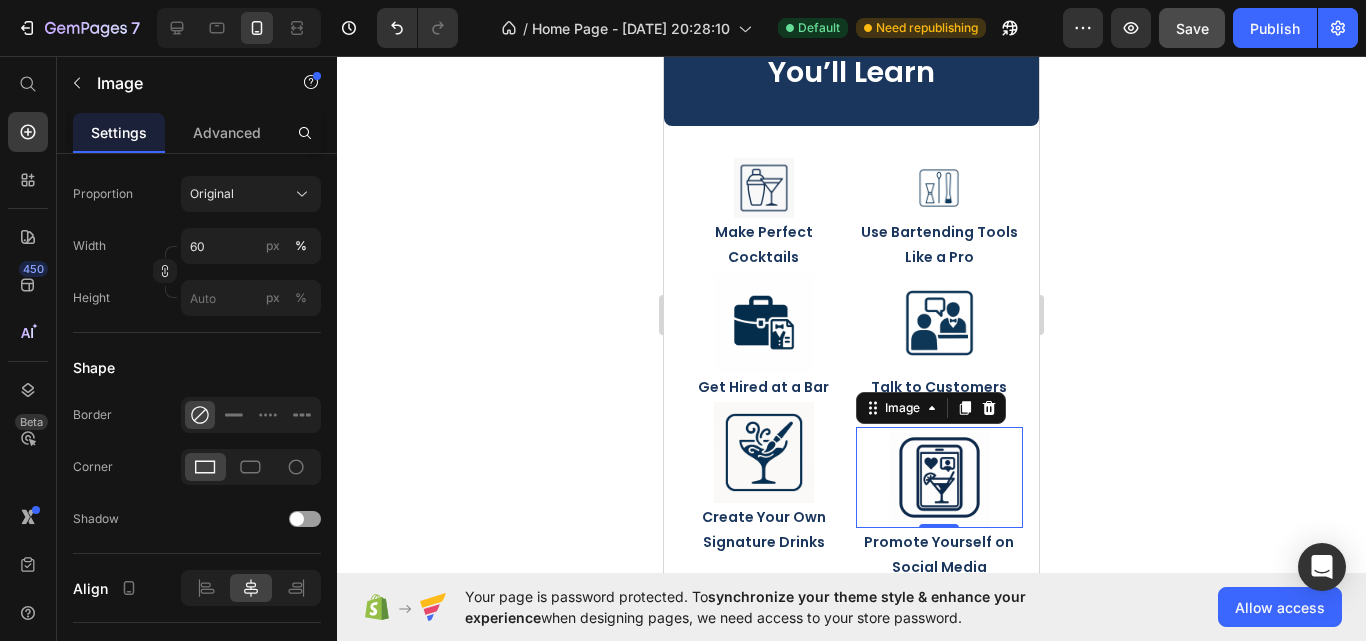 click 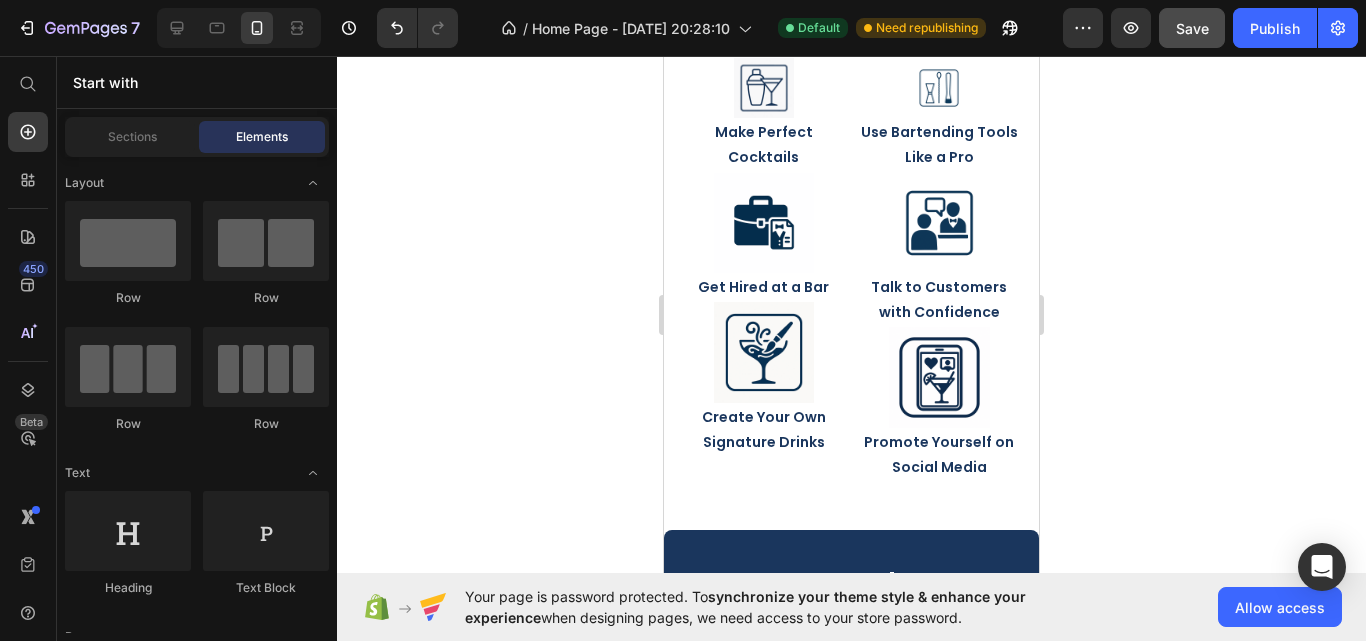 scroll, scrollTop: 2467, scrollLeft: 0, axis: vertical 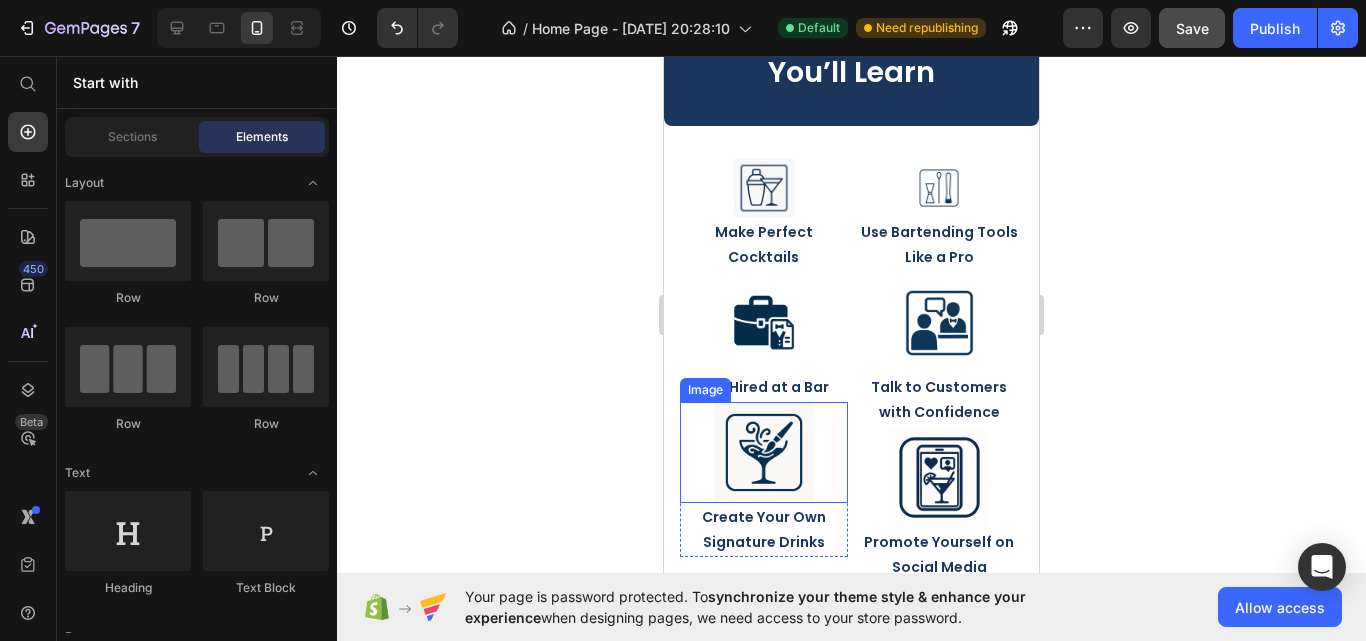 click at bounding box center [764, 452] 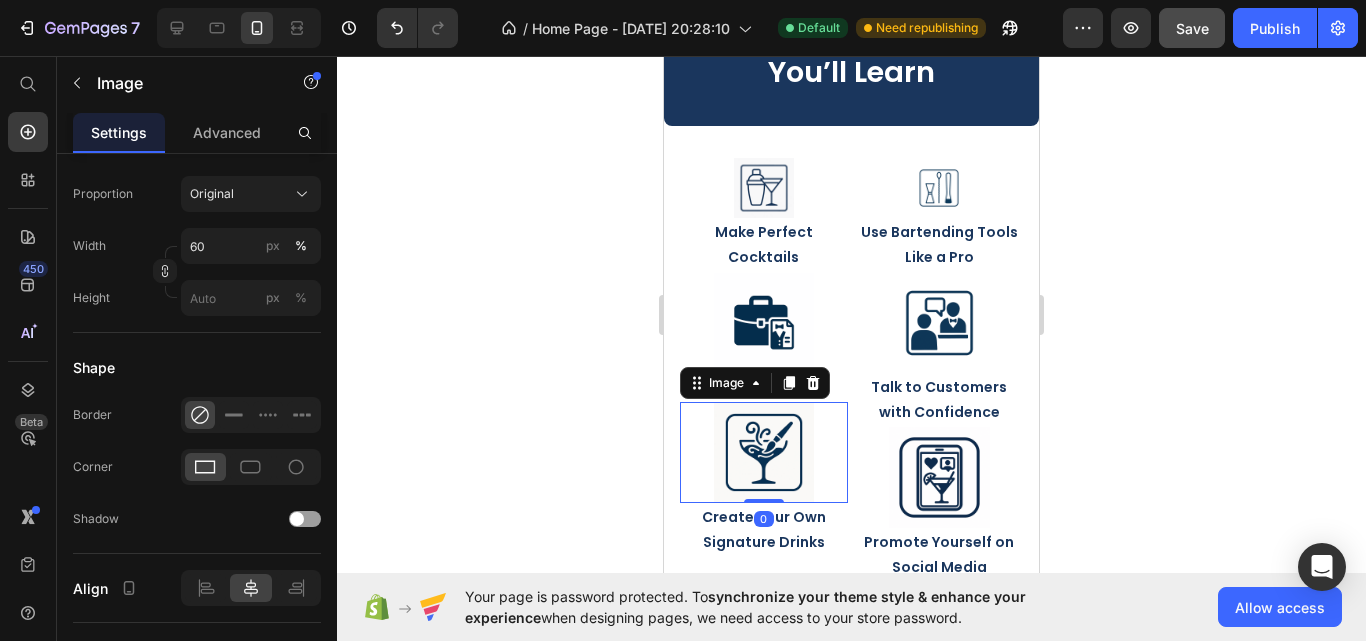 click 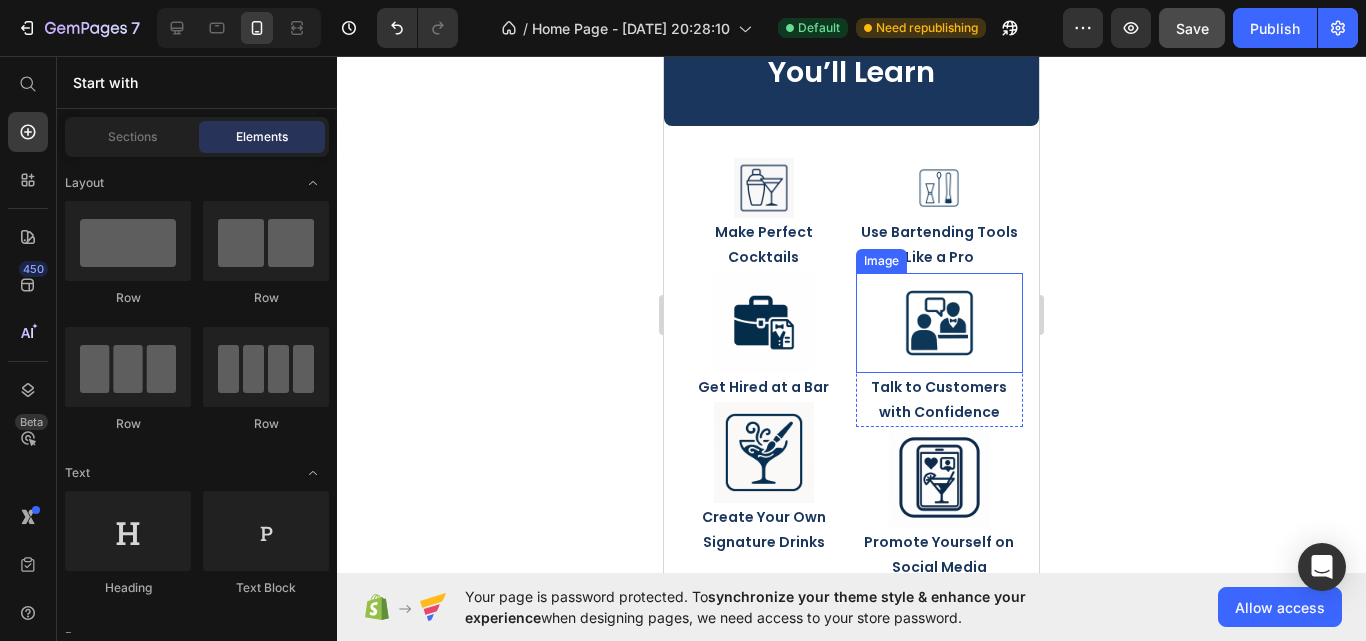 scroll, scrollTop: 2567, scrollLeft: 0, axis: vertical 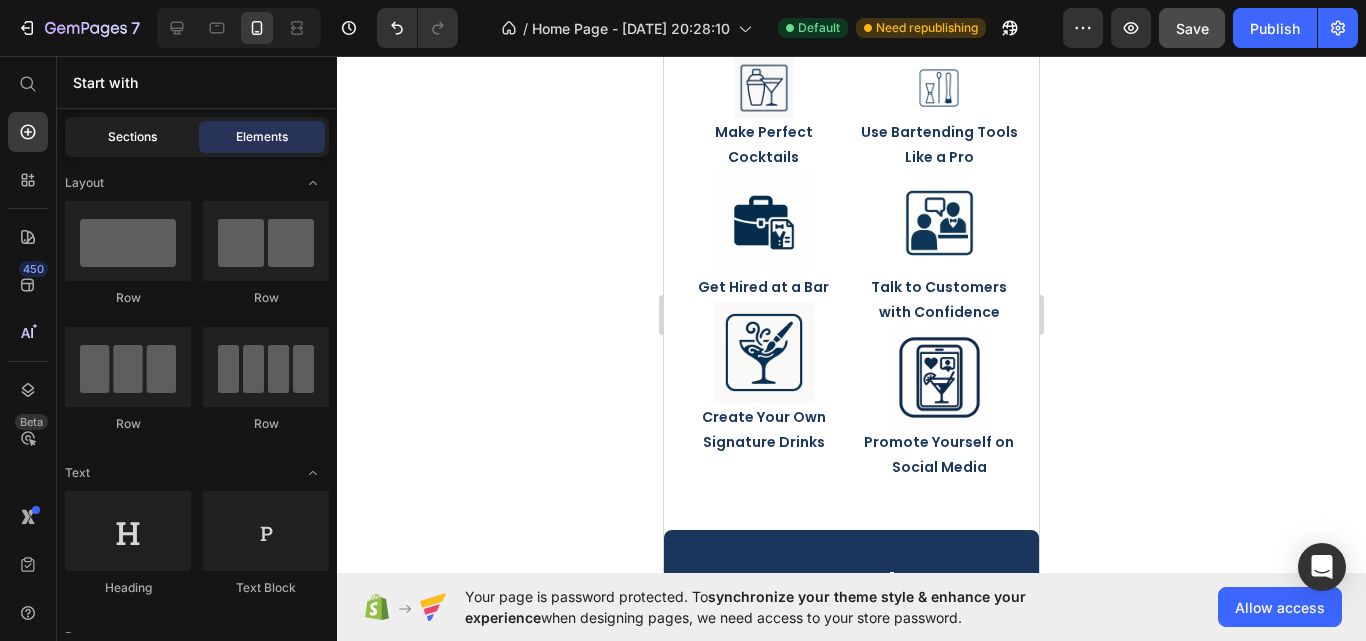 click on "Sections" 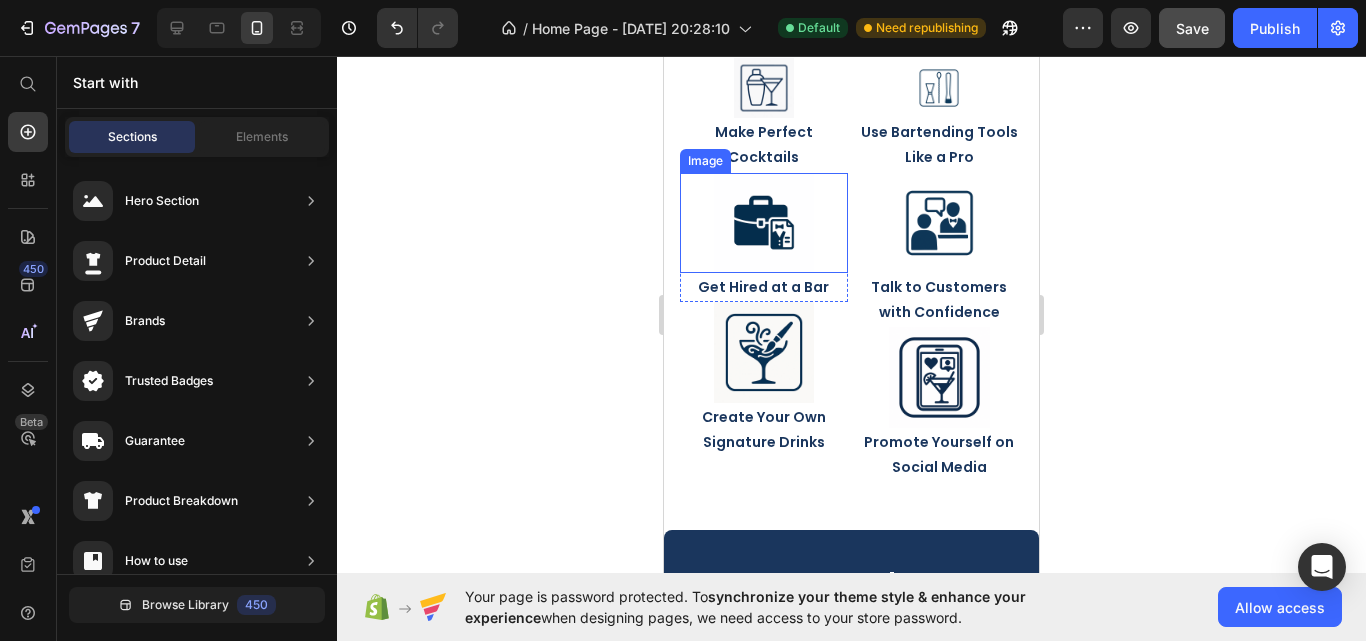 click at bounding box center (764, 223) 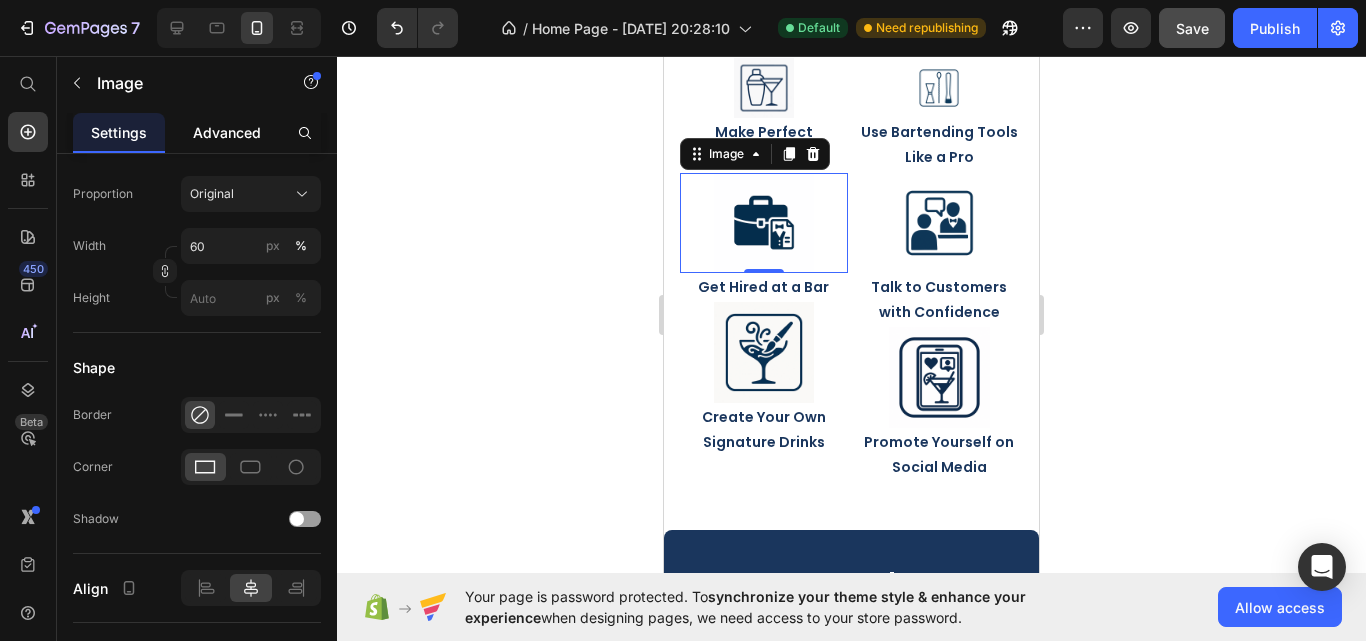 click on "Advanced" at bounding box center [227, 132] 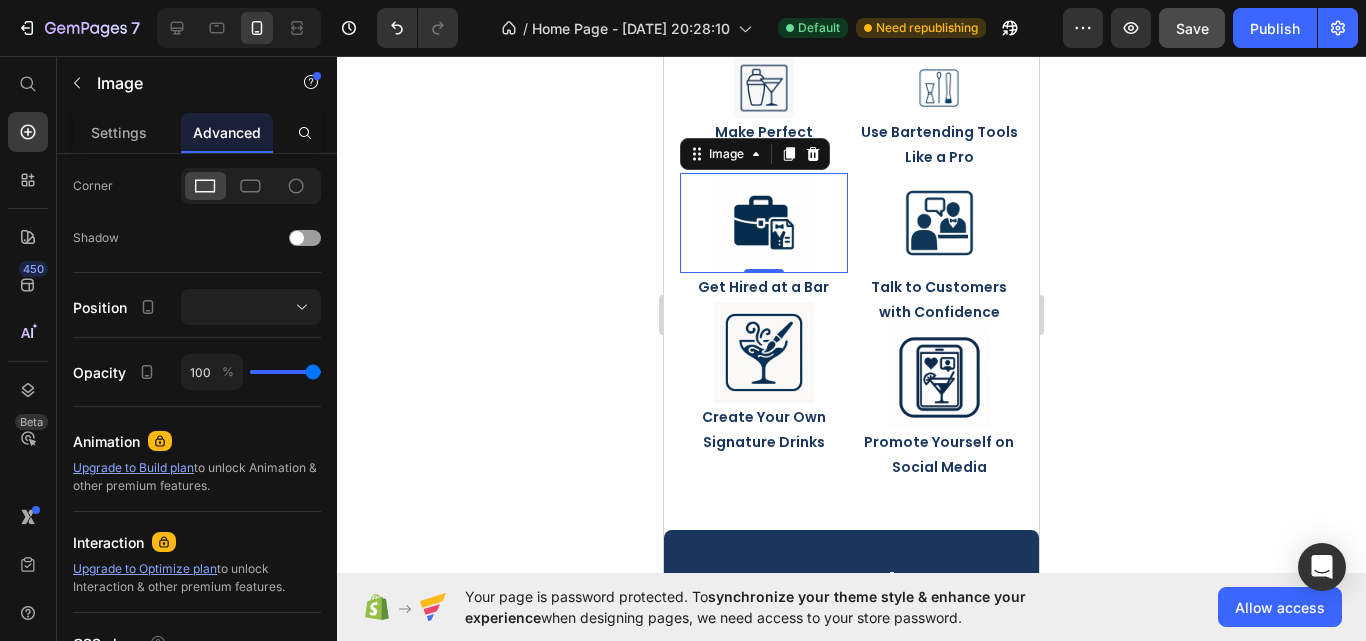 scroll, scrollTop: 0, scrollLeft: 0, axis: both 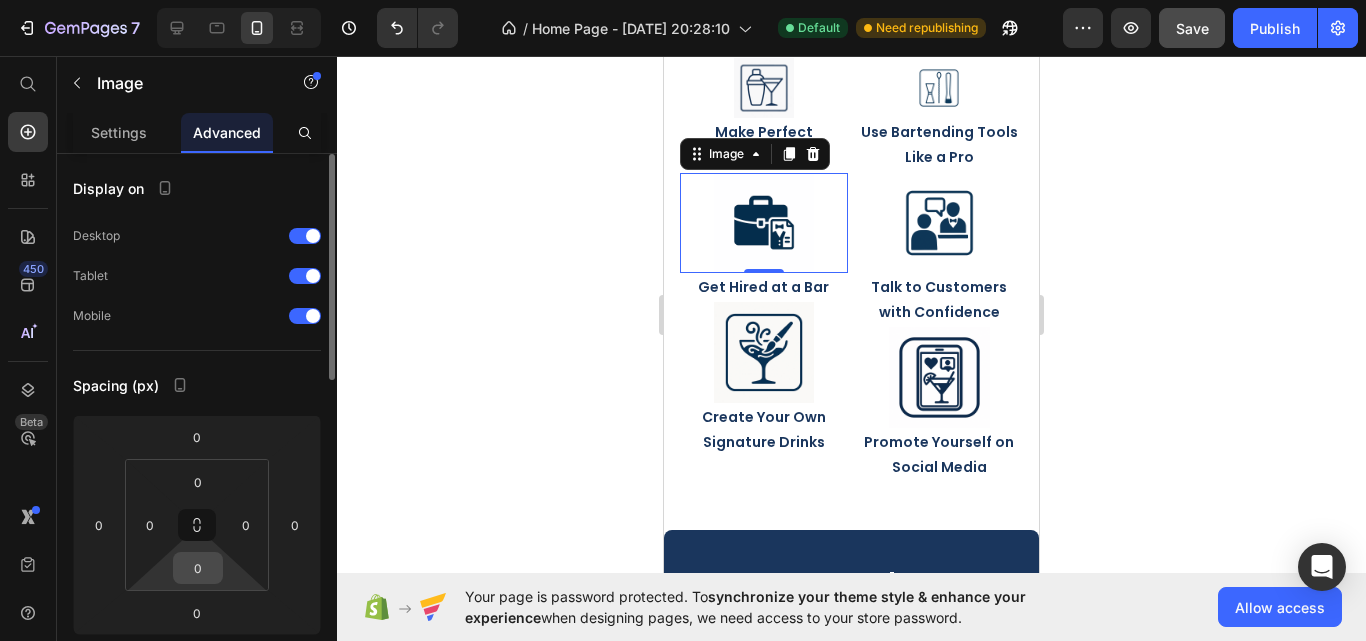 click on "0" at bounding box center (198, 568) 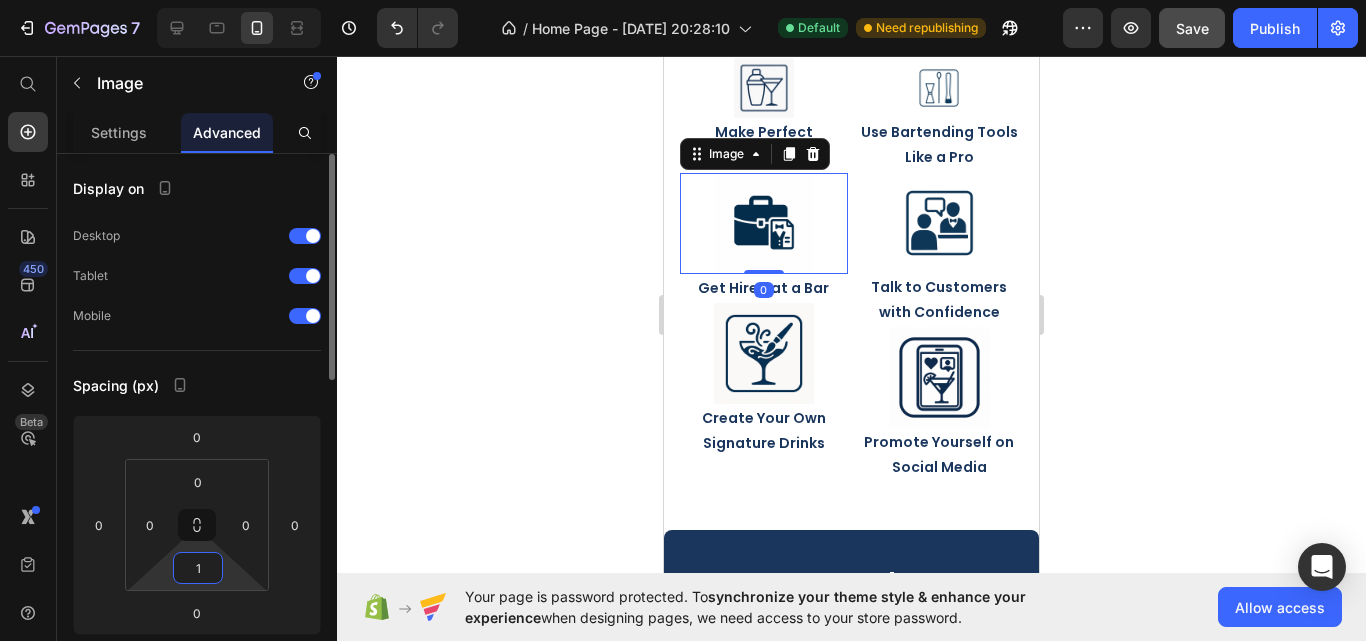 type on "10" 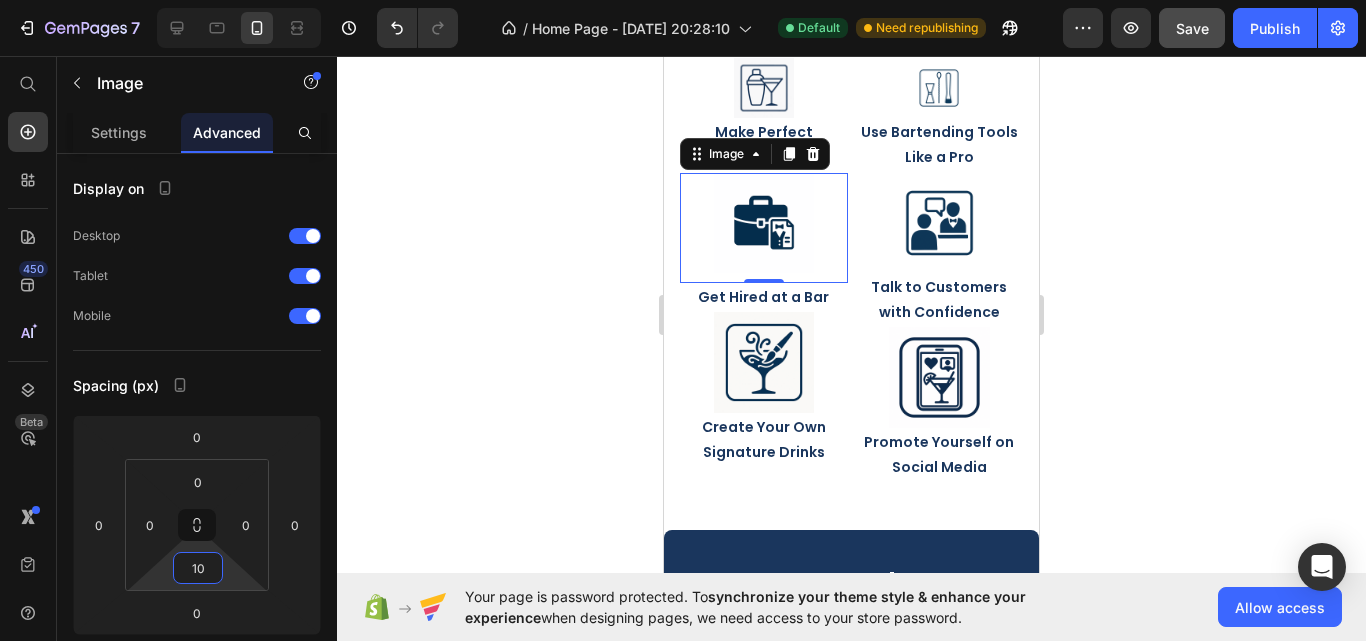 click 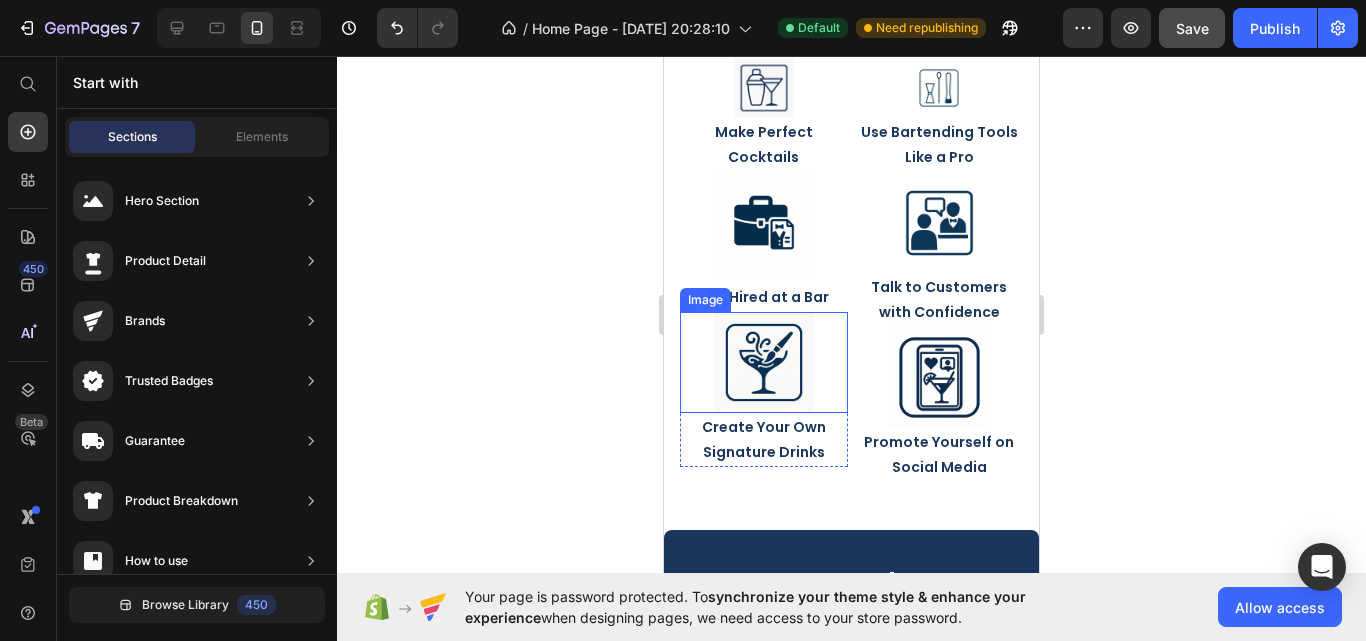 click at bounding box center (764, 362) 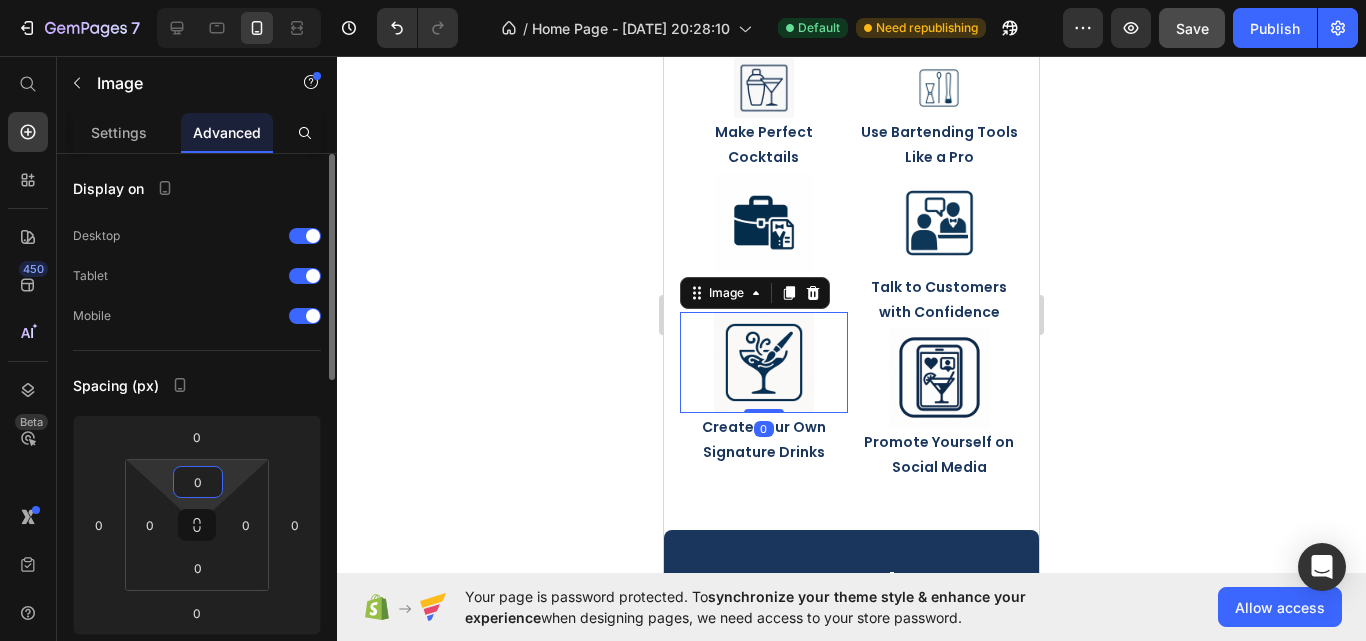 click on "0" at bounding box center [198, 482] 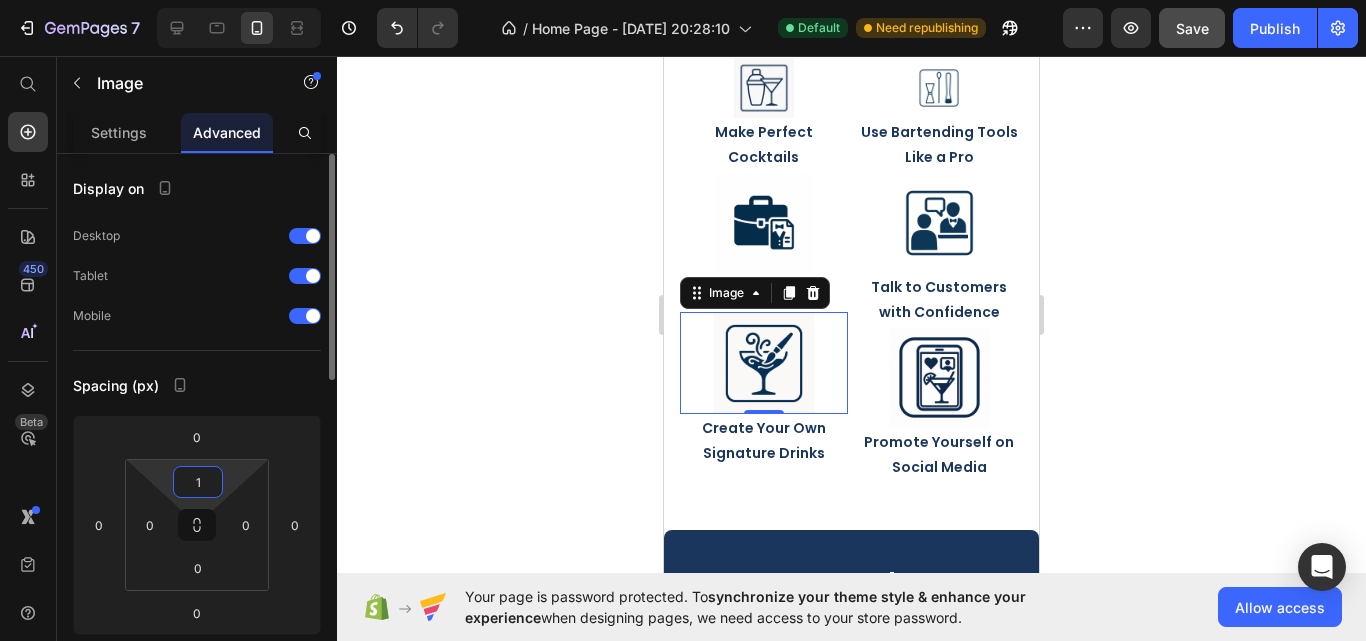 type on "14" 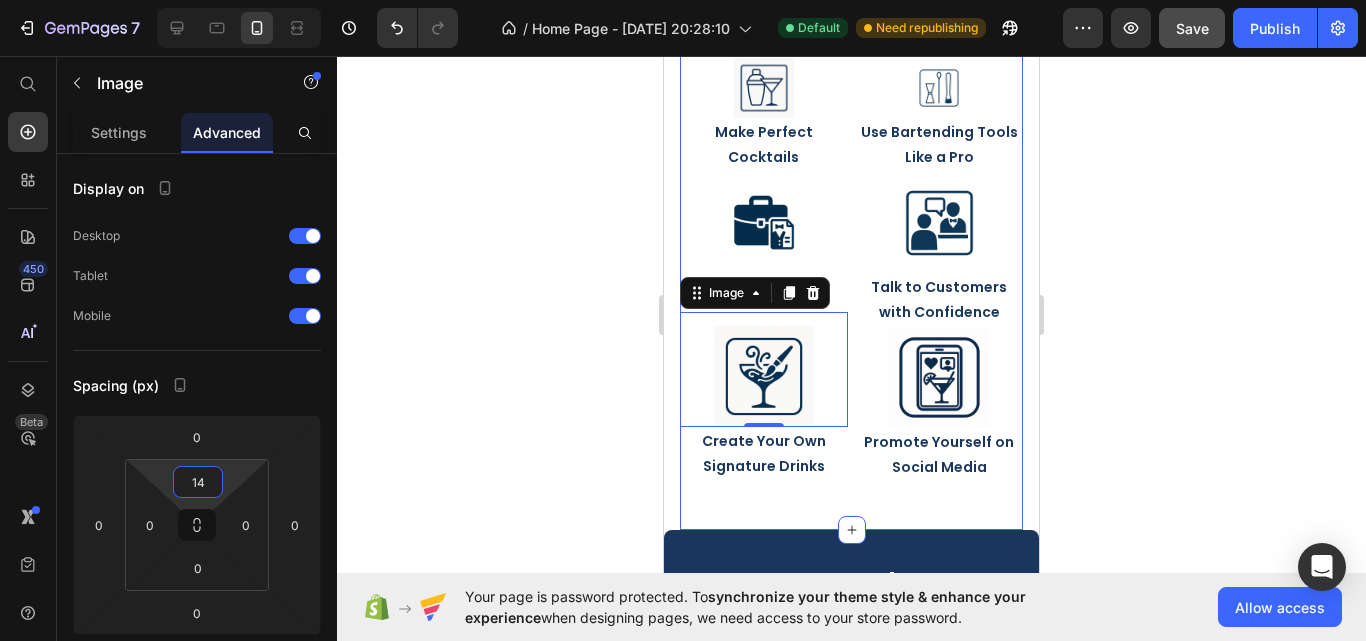 click 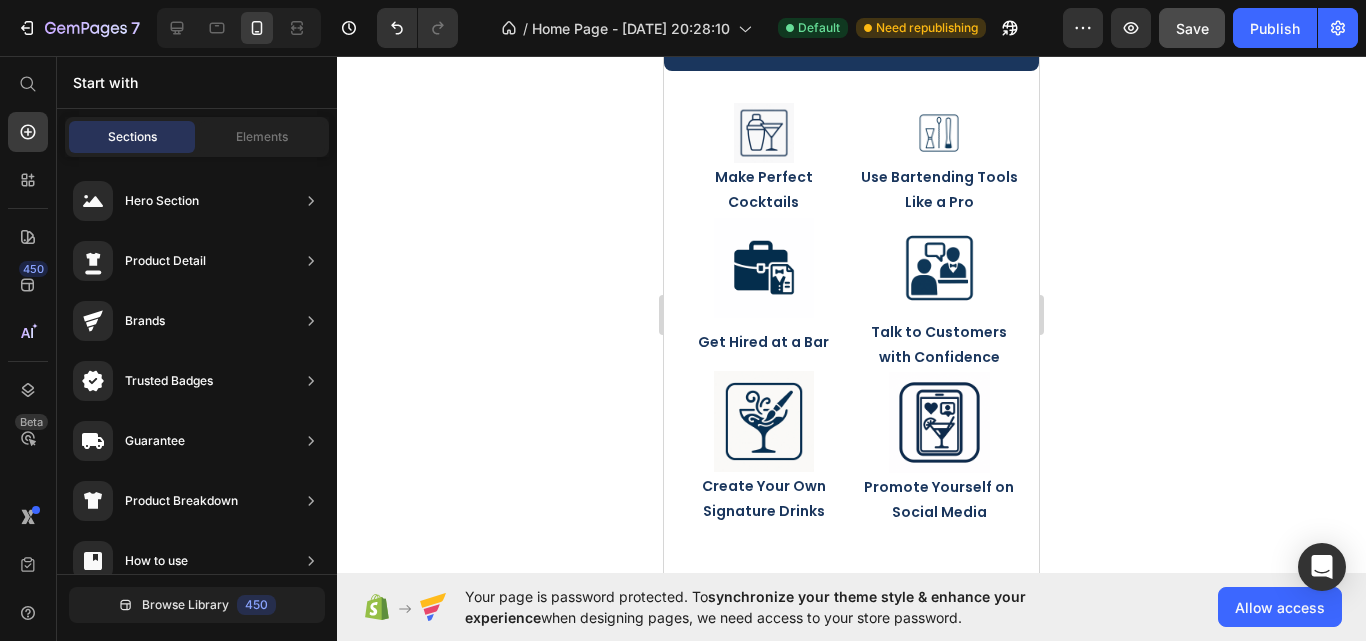 scroll, scrollTop: 2472, scrollLeft: 0, axis: vertical 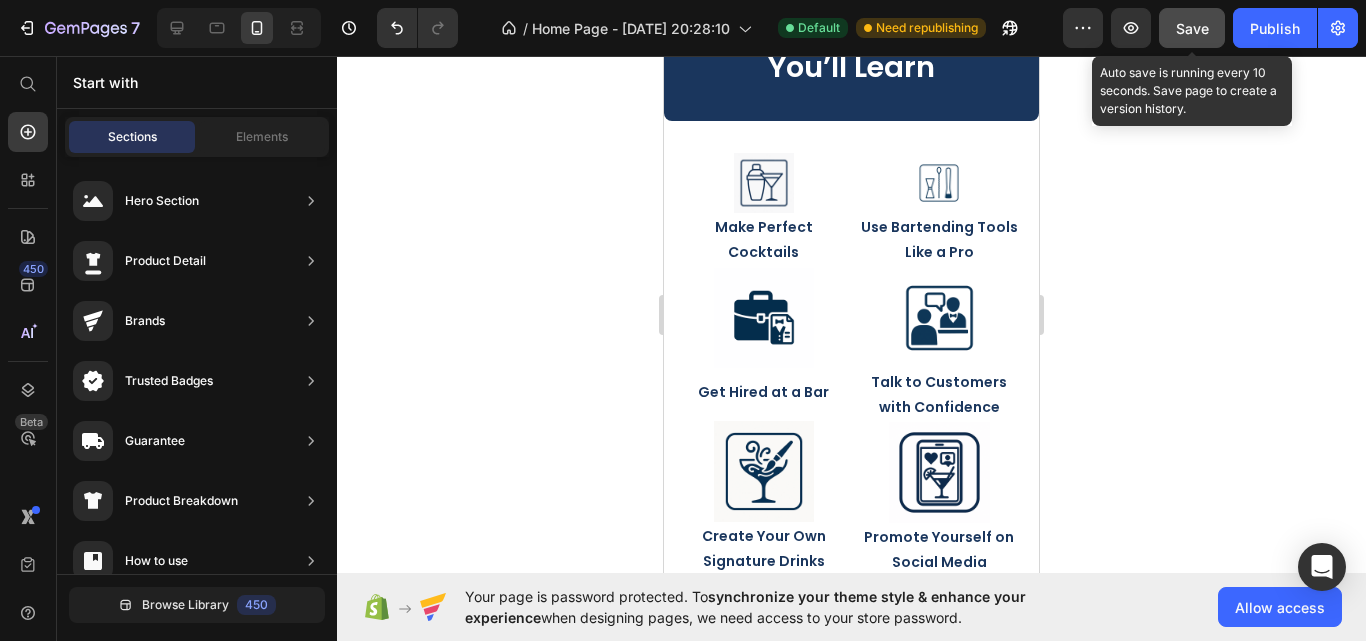 click on "Save" at bounding box center (1192, 28) 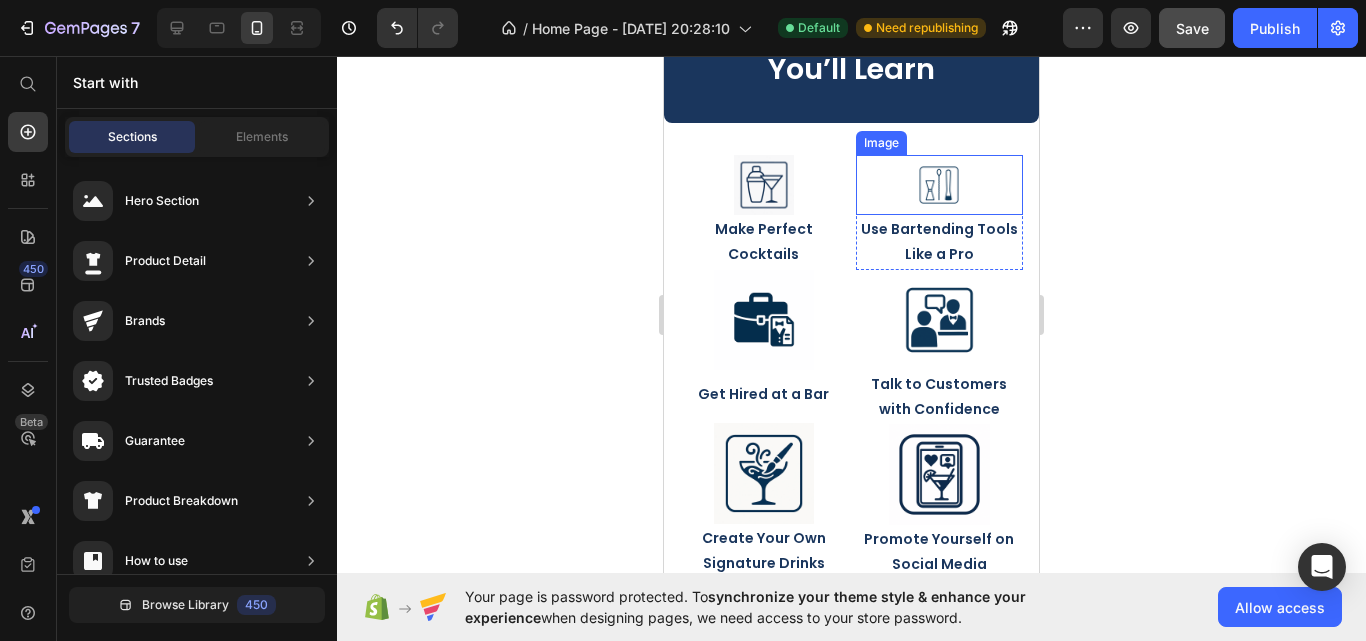 scroll, scrollTop: 2270, scrollLeft: 0, axis: vertical 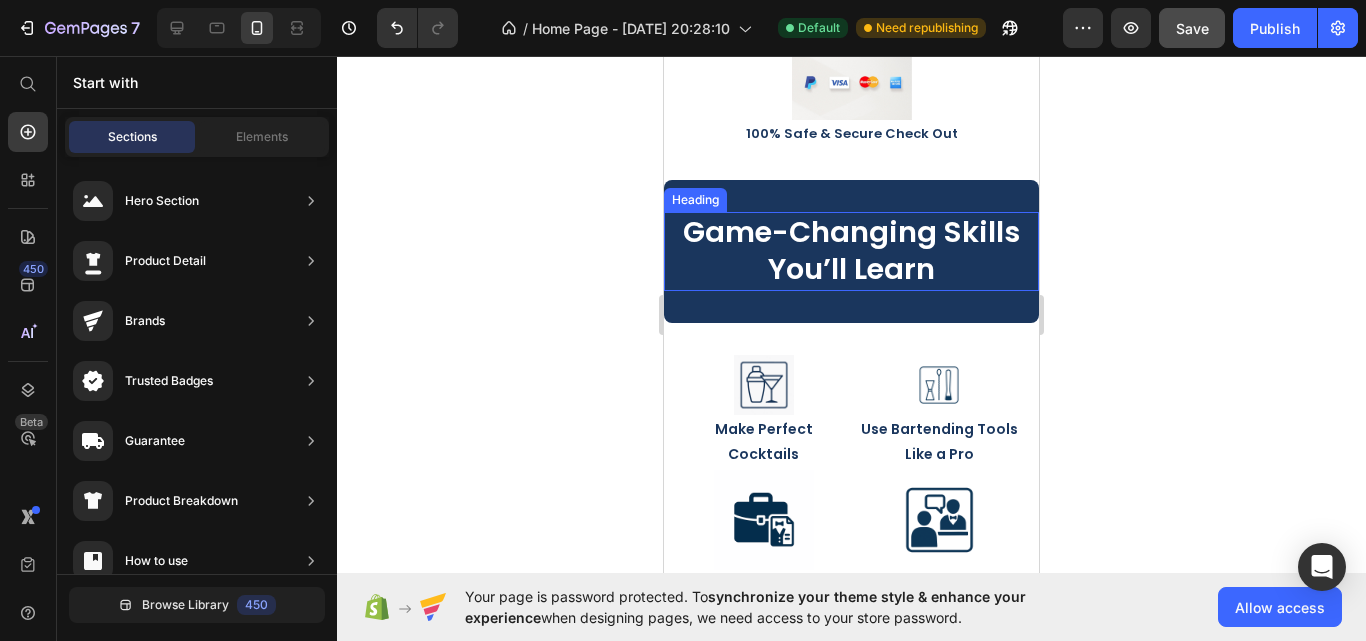 click on "Game-Changing Skills You’ll Learn" at bounding box center (851, 251) 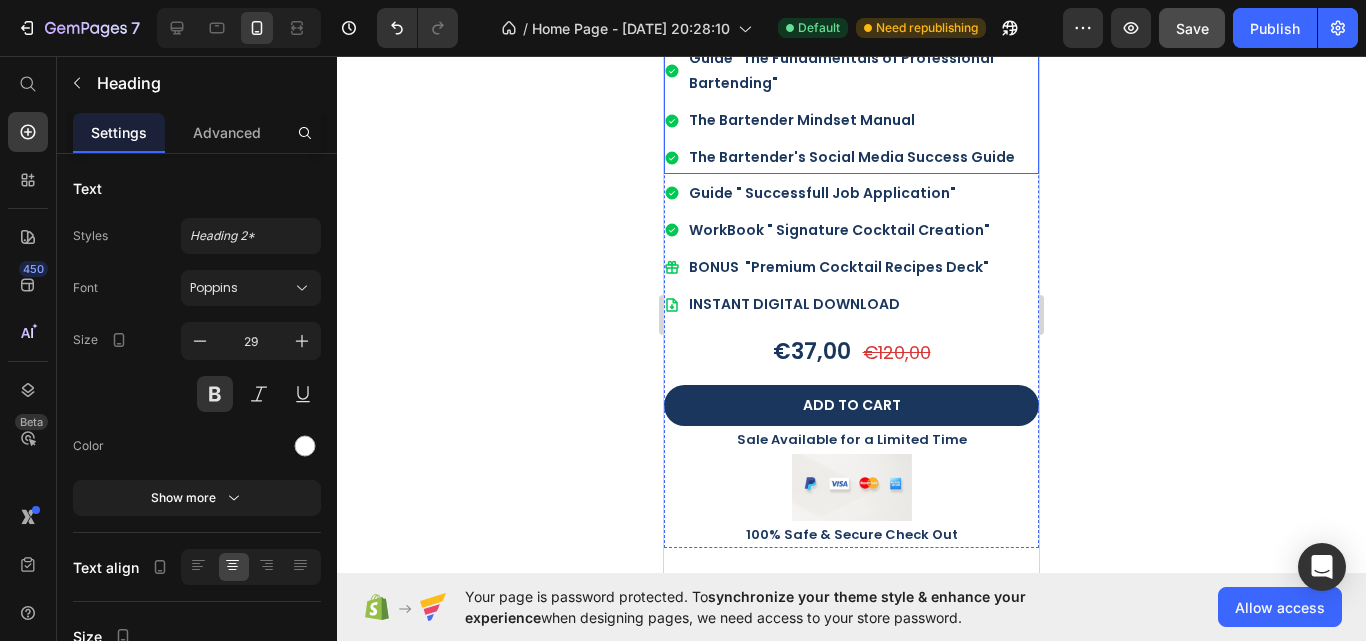 scroll, scrollTop: 1570, scrollLeft: 0, axis: vertical 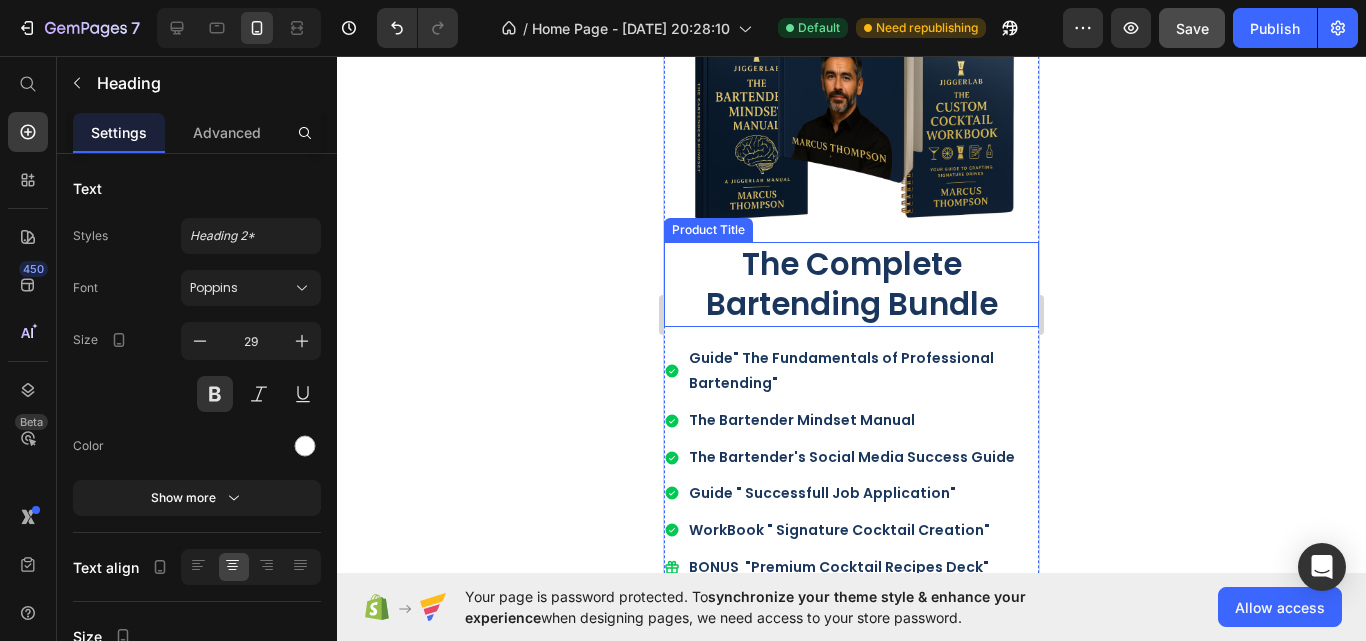 click on "The Complete Bartending Bundle" at bounding box center (851, 284) 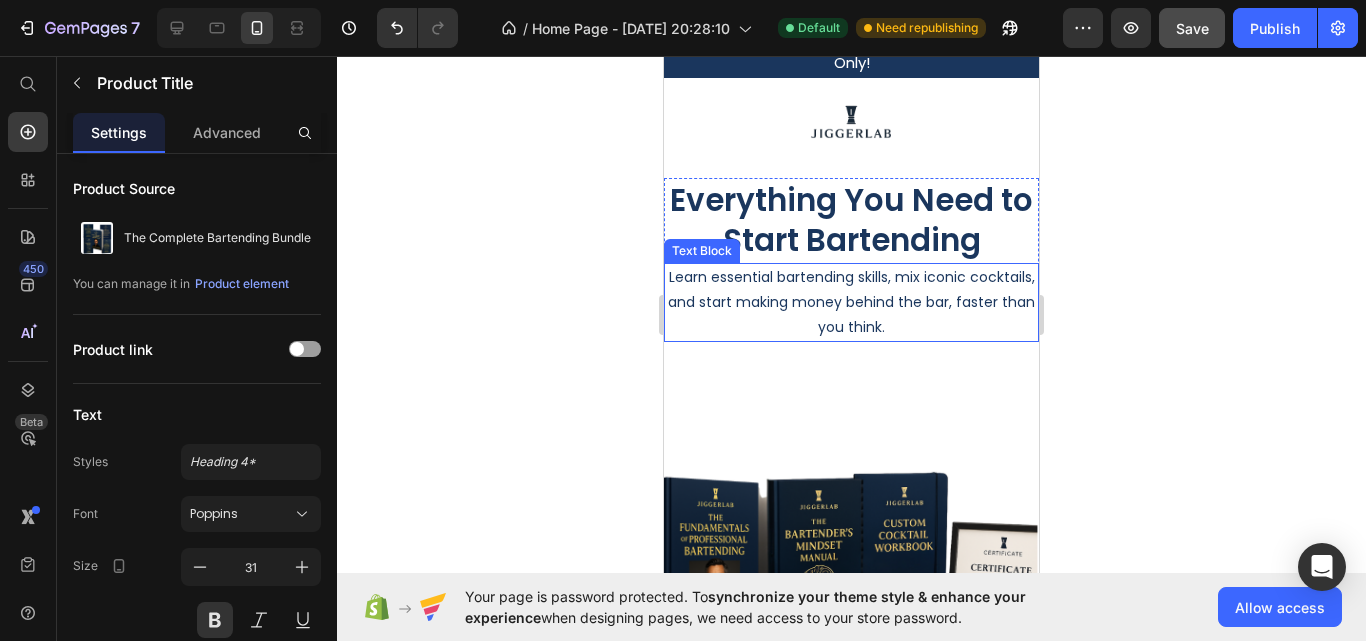 scroll, scrollTop: 0, scrollLeft: 0, axis: both 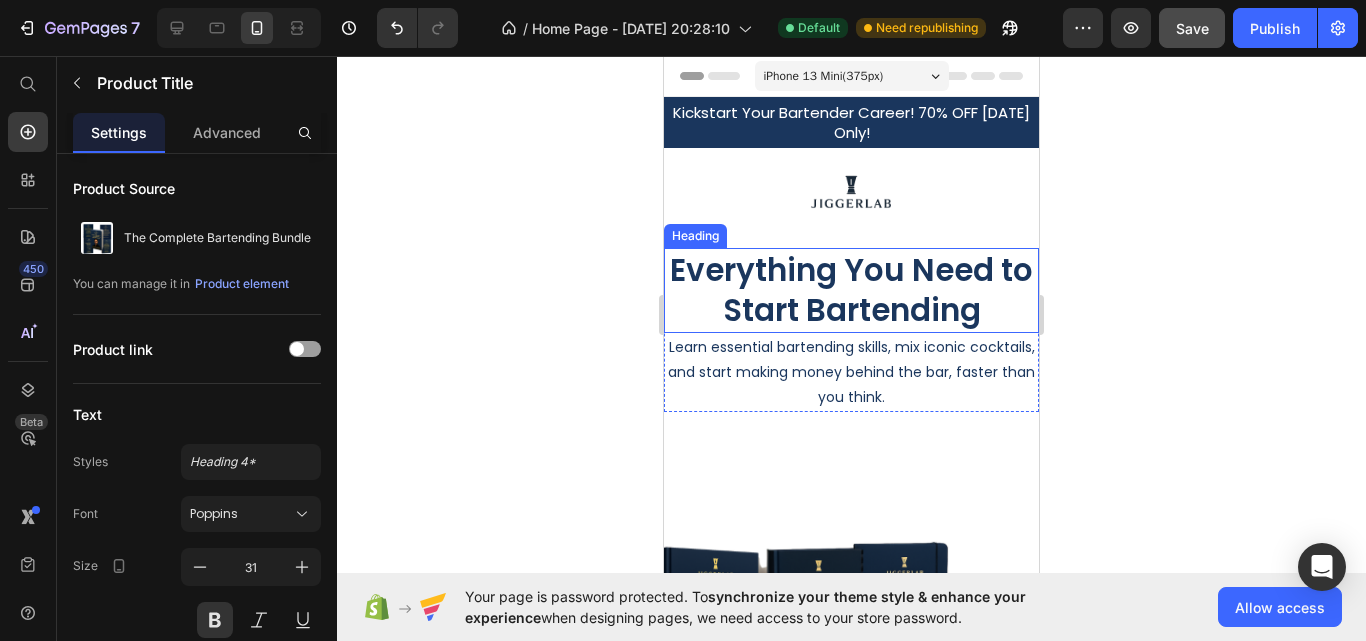 click on "Everything You Need to Start Bartending" at bounding box center (851, 290) 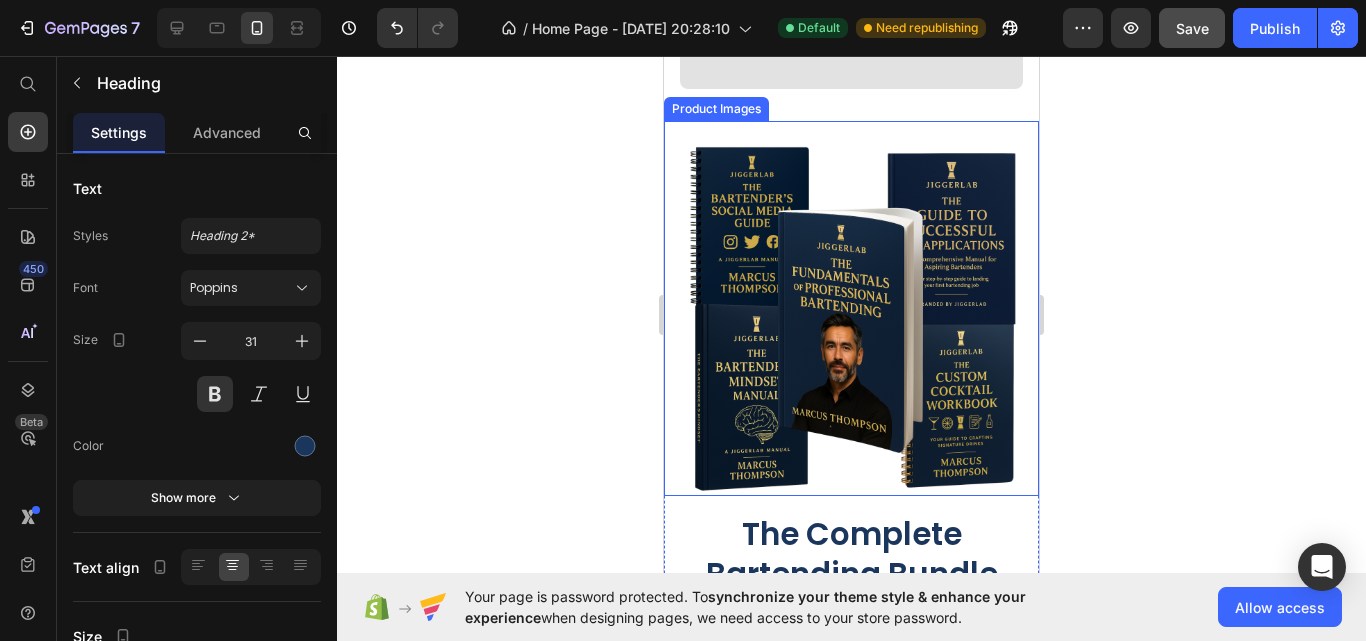 scroll, scrollTop: 1500, scrollLeft: 0, axis: vertical 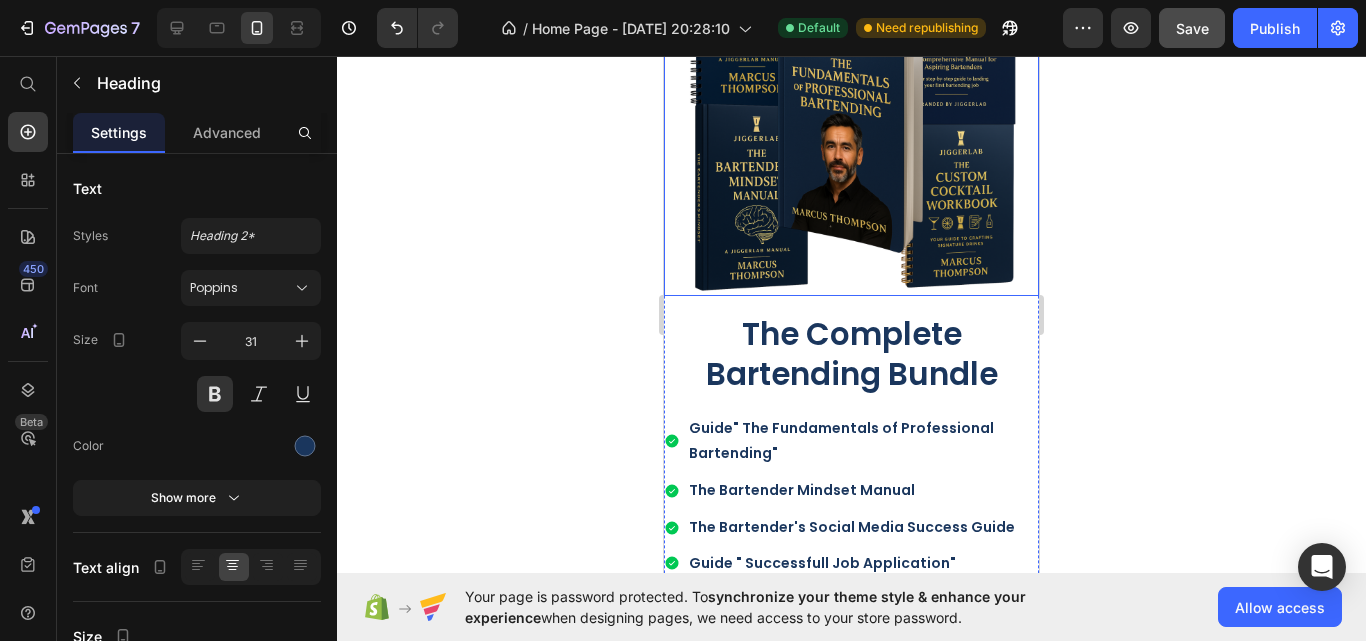 click on "The Complete Bartending Bundle" at bounding box center [851, 354] 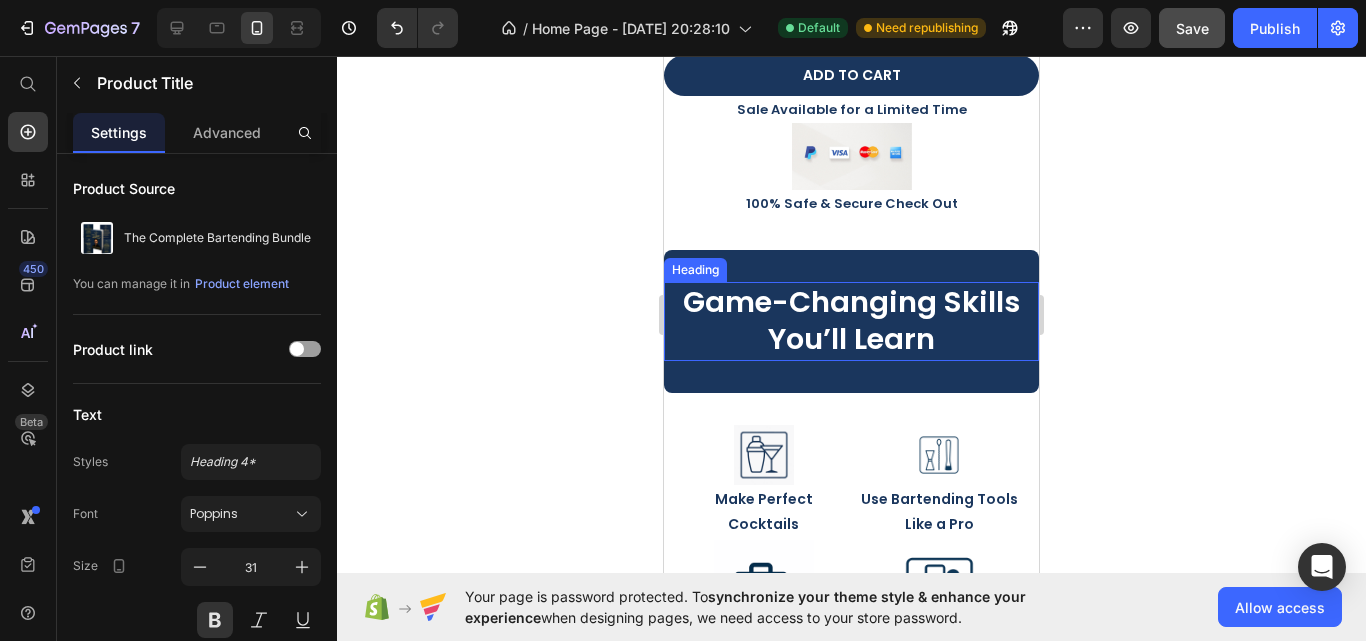 scroll, scrollTop: 2300, scrollLeft: 0, axis: vertical 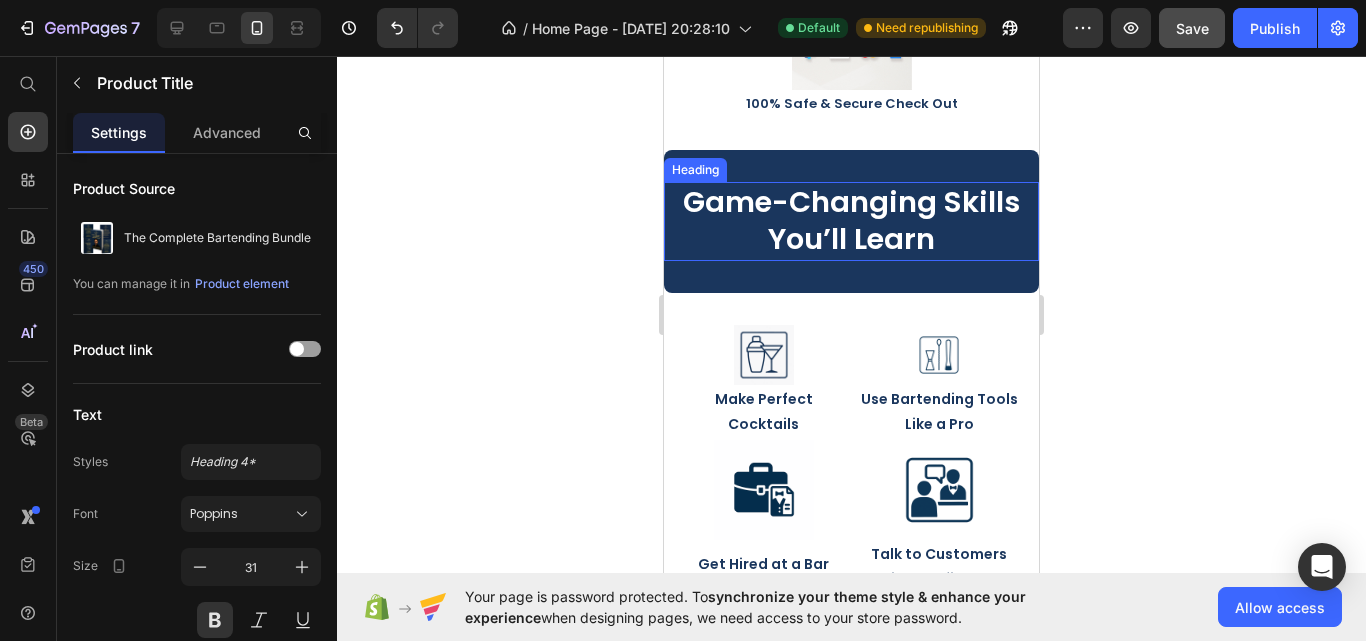click on "Game-Changing Skills You’ll Learn" at bounding box center (851, 221) 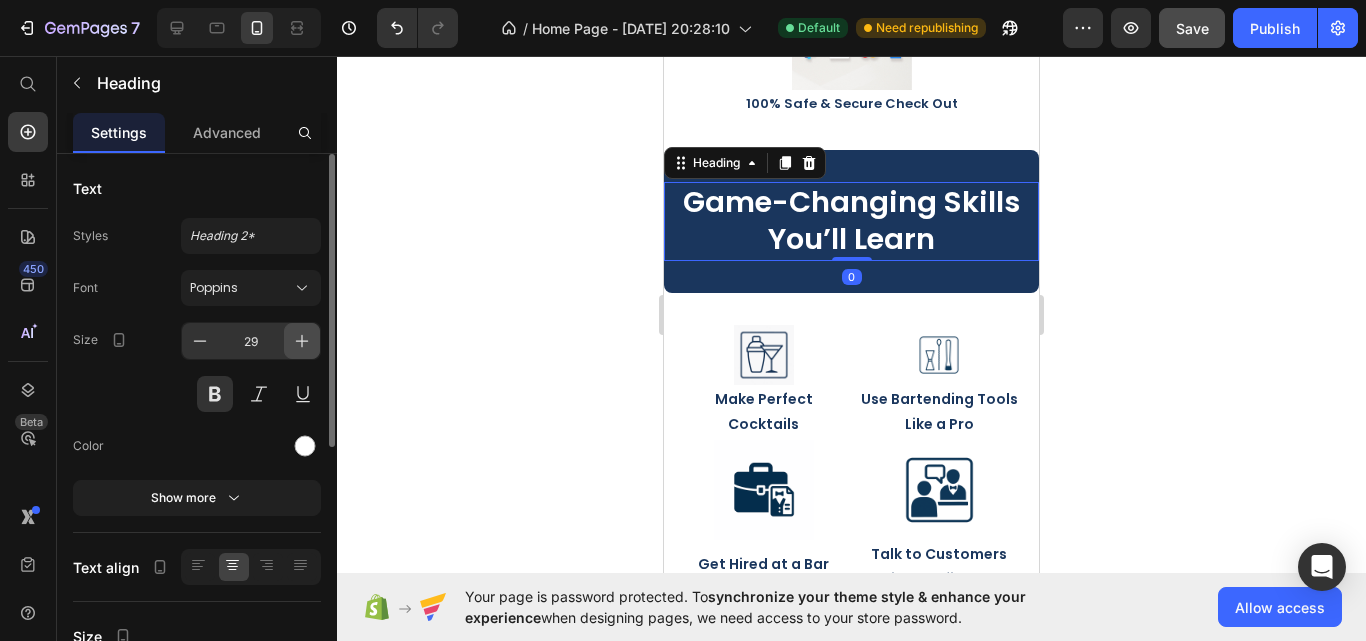 click 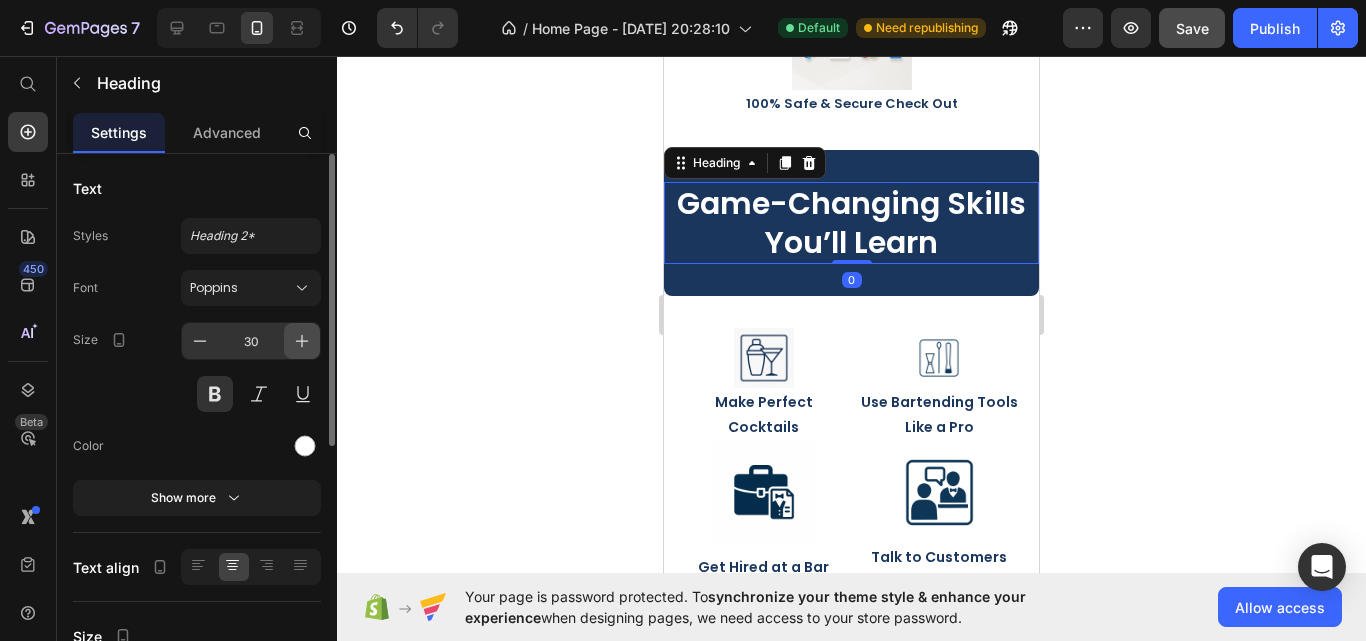 click 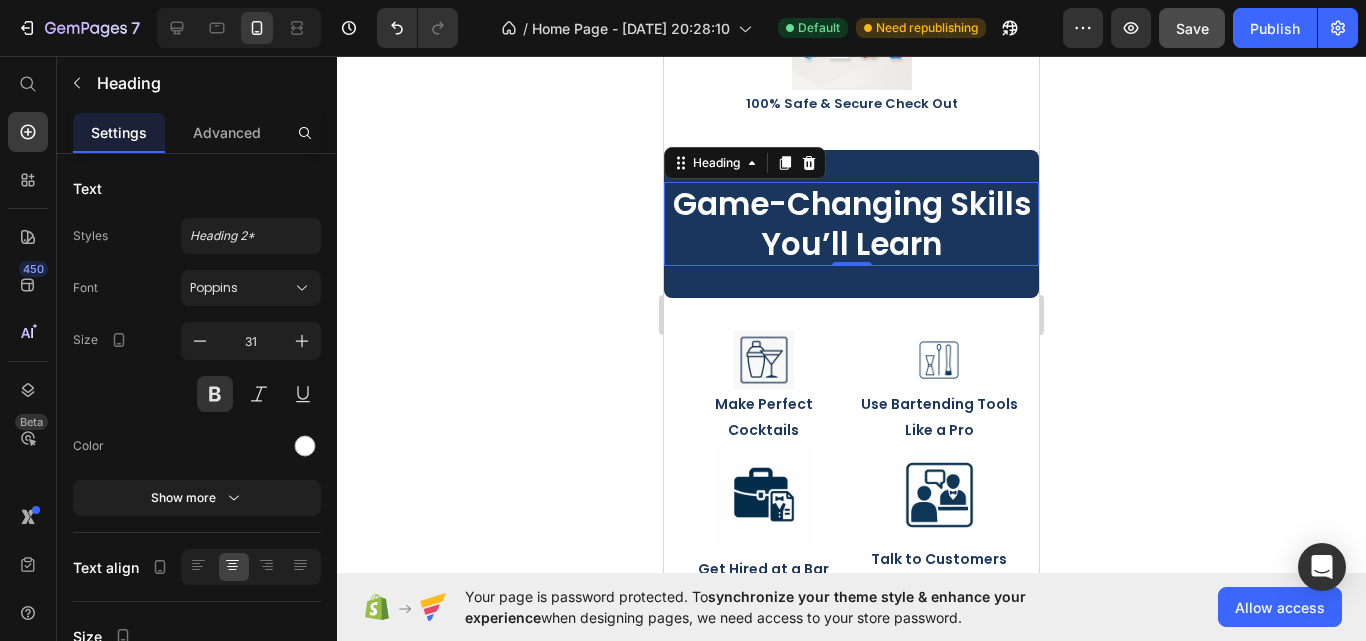 click 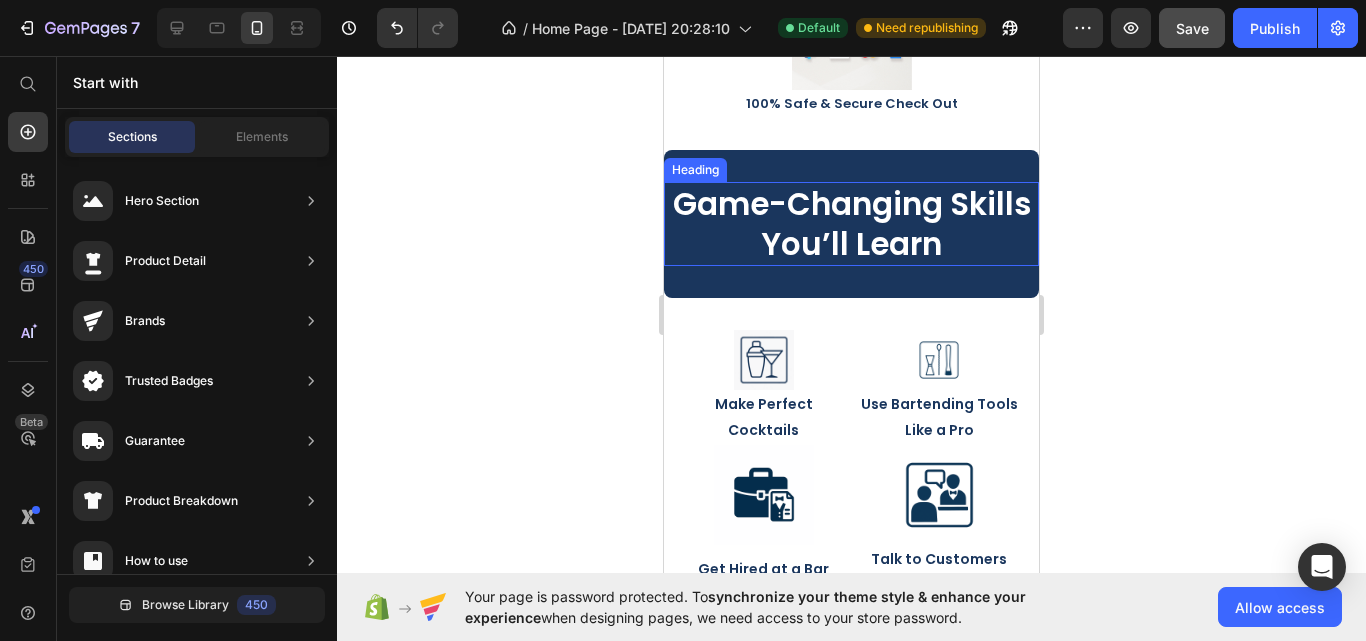 click on "Game-Changing Skills You’ll Learn" at bounding box center (851, 224) 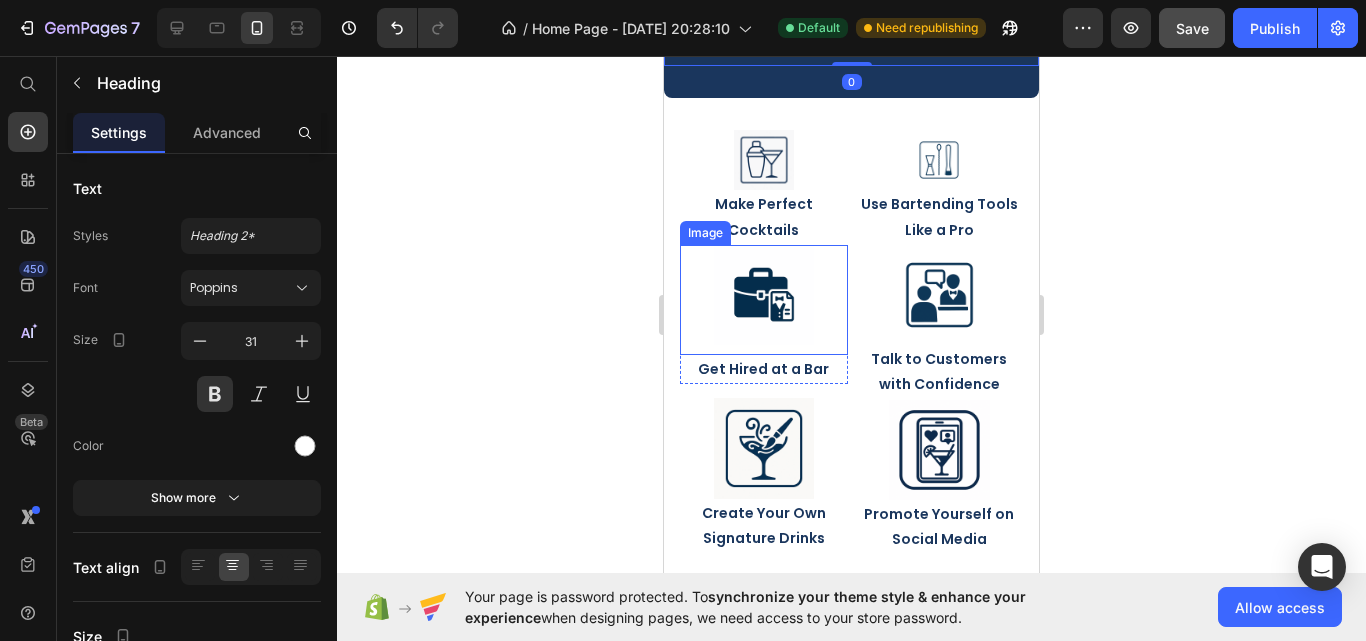 scroll, scrollTop: 2800, scrollLeft: 0, axis: vertical 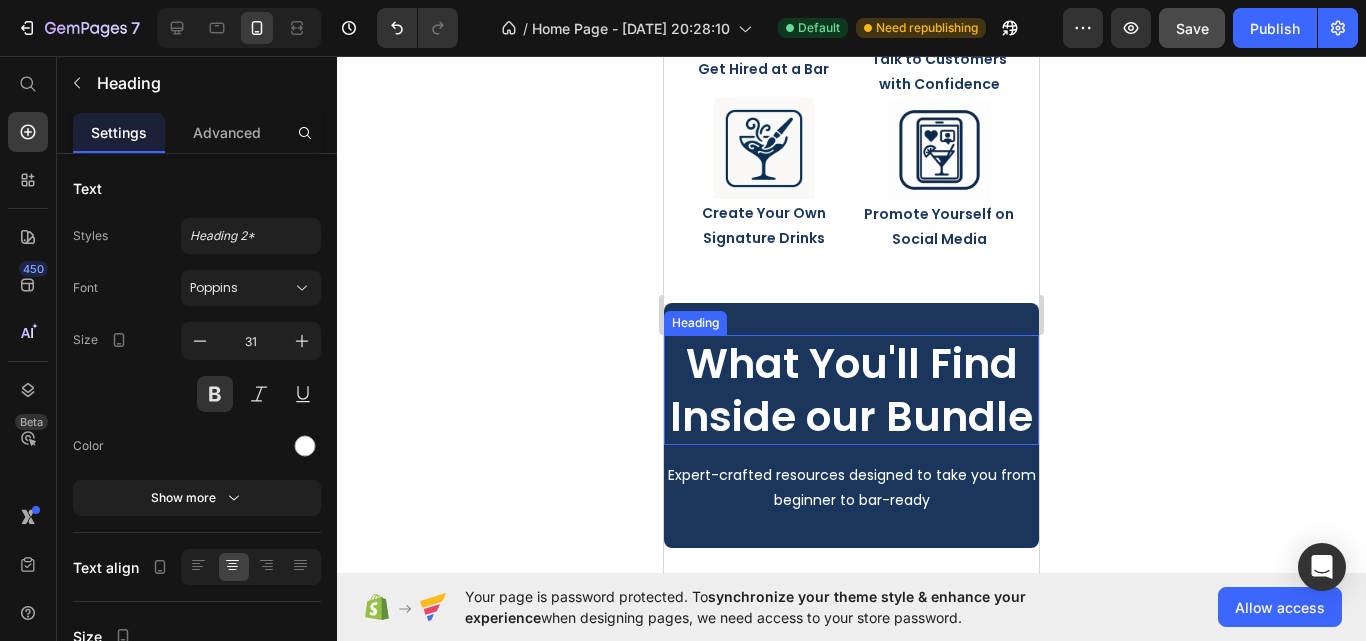 click on "What You'll Find Inside our Bundle" at bounding box center (851, 390) 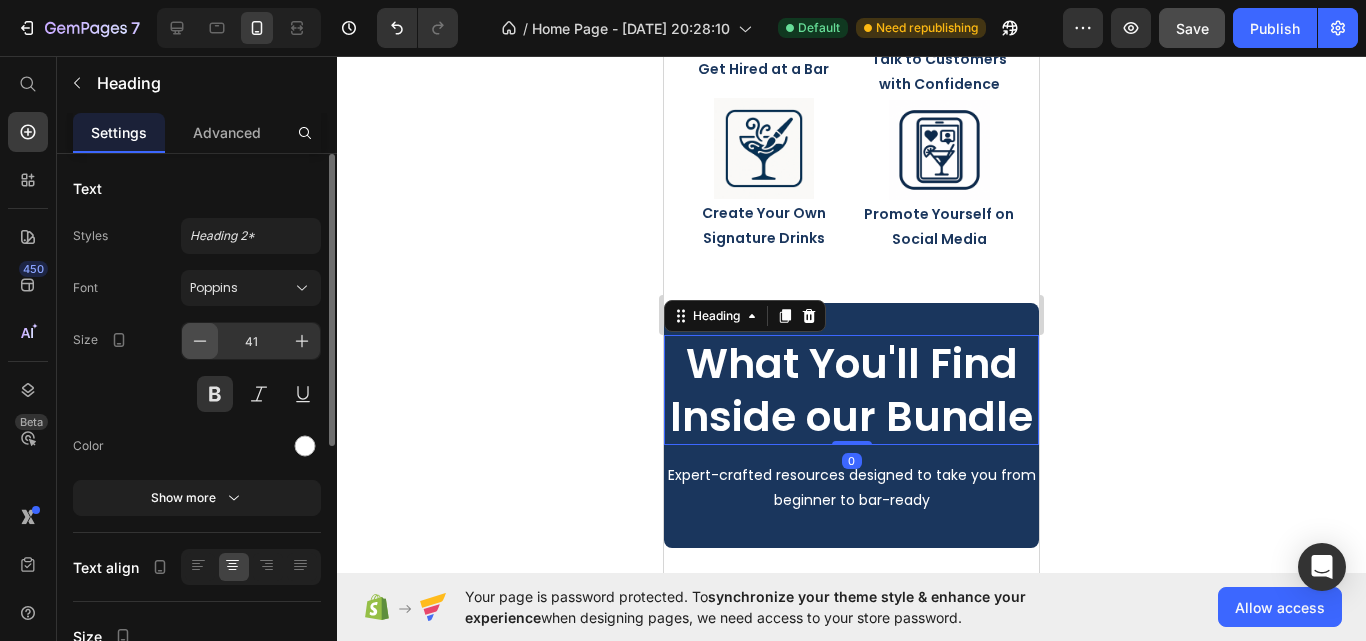 click 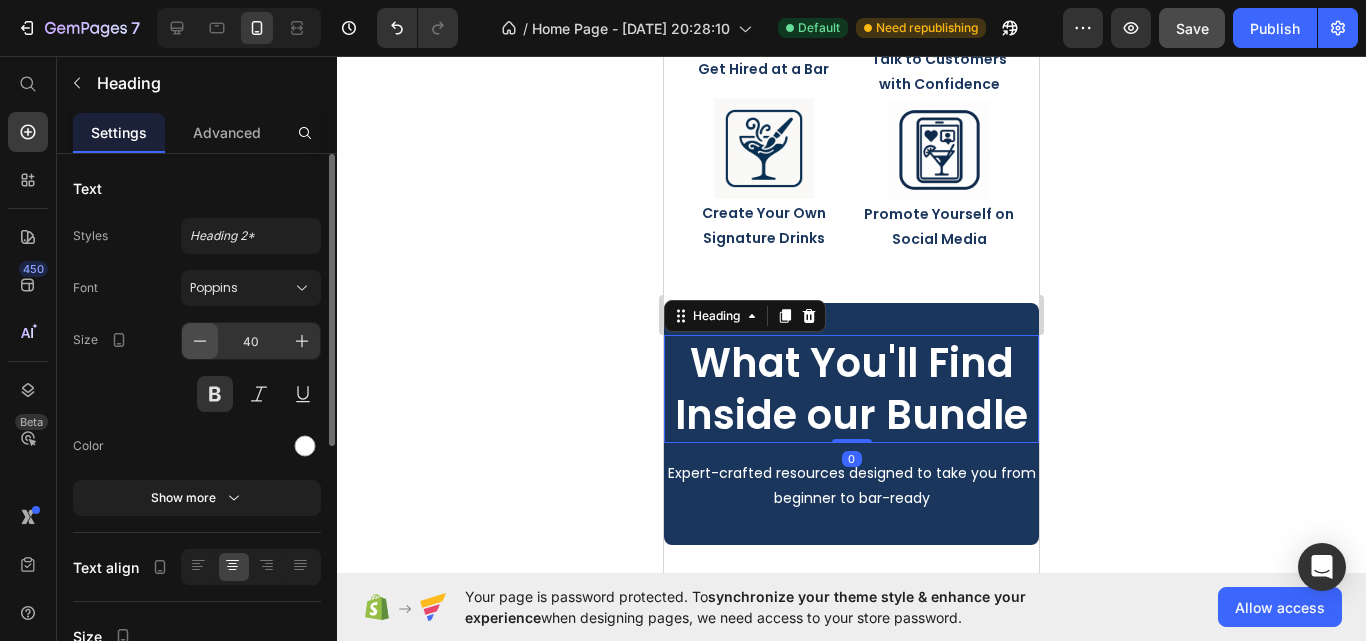 click 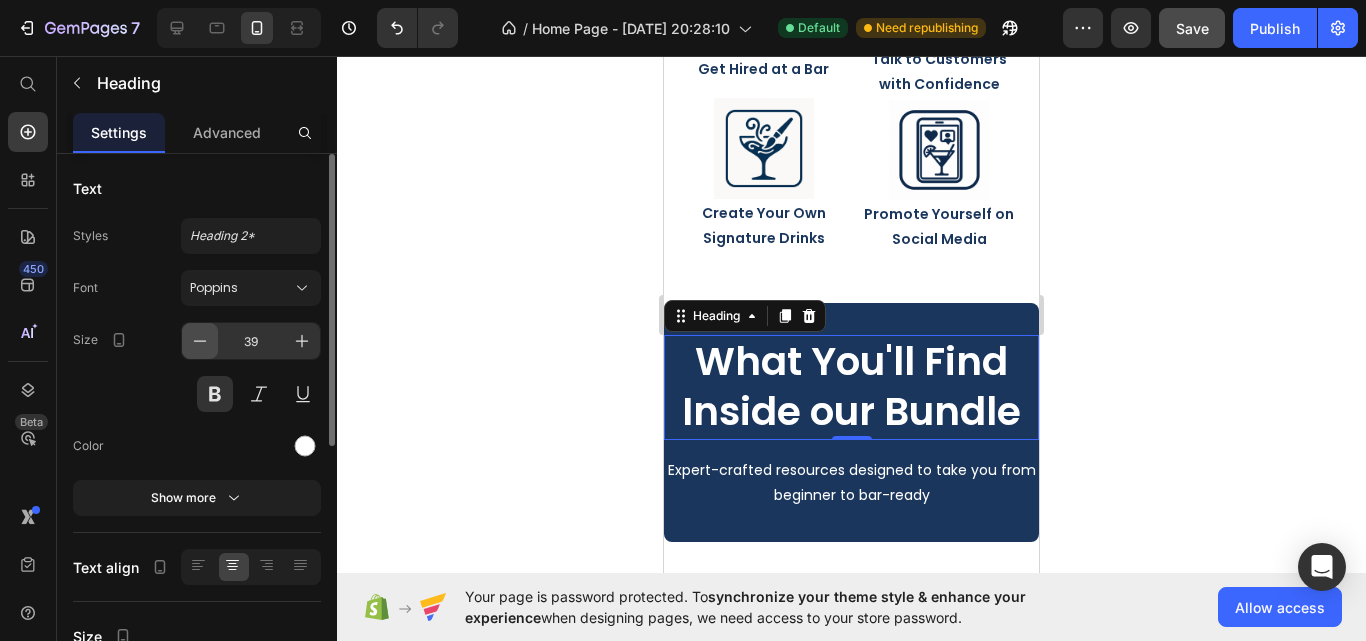 click 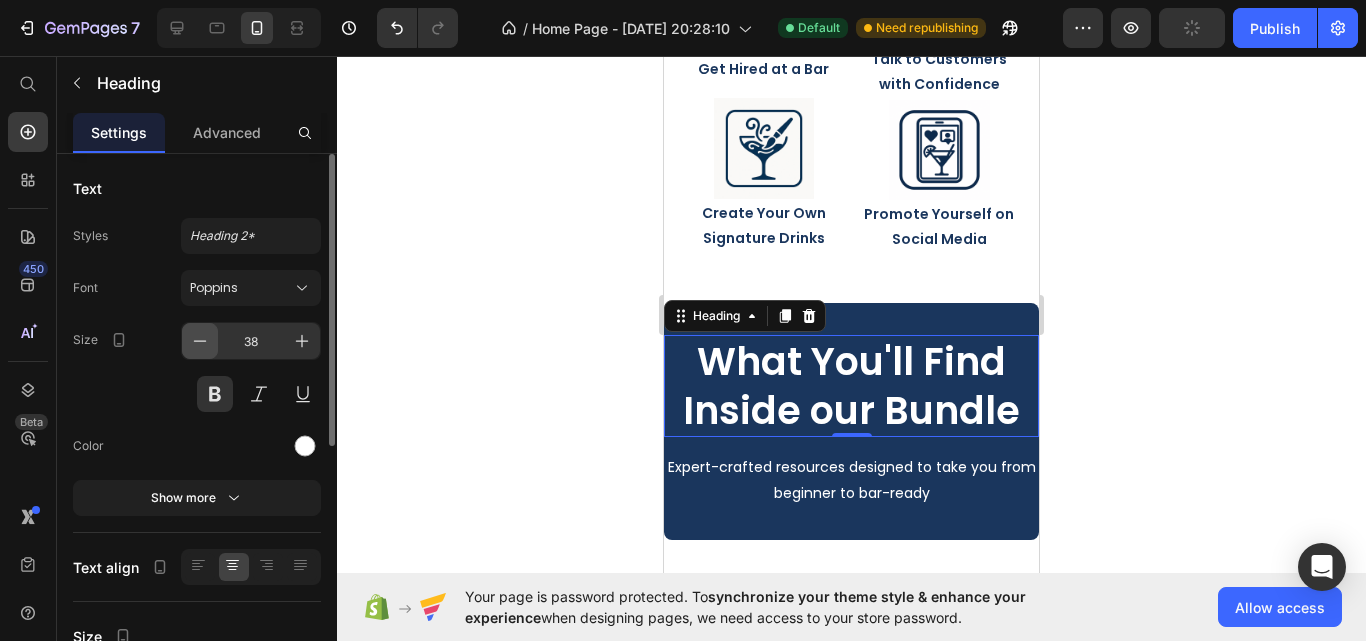 click 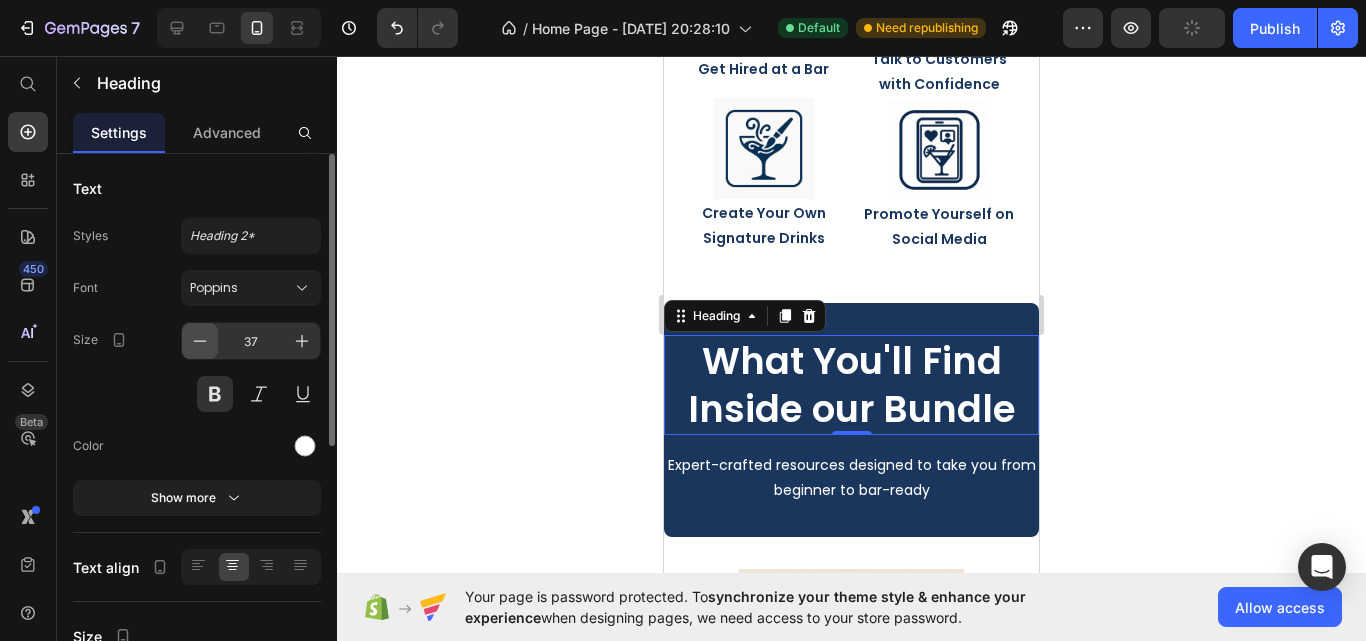 click 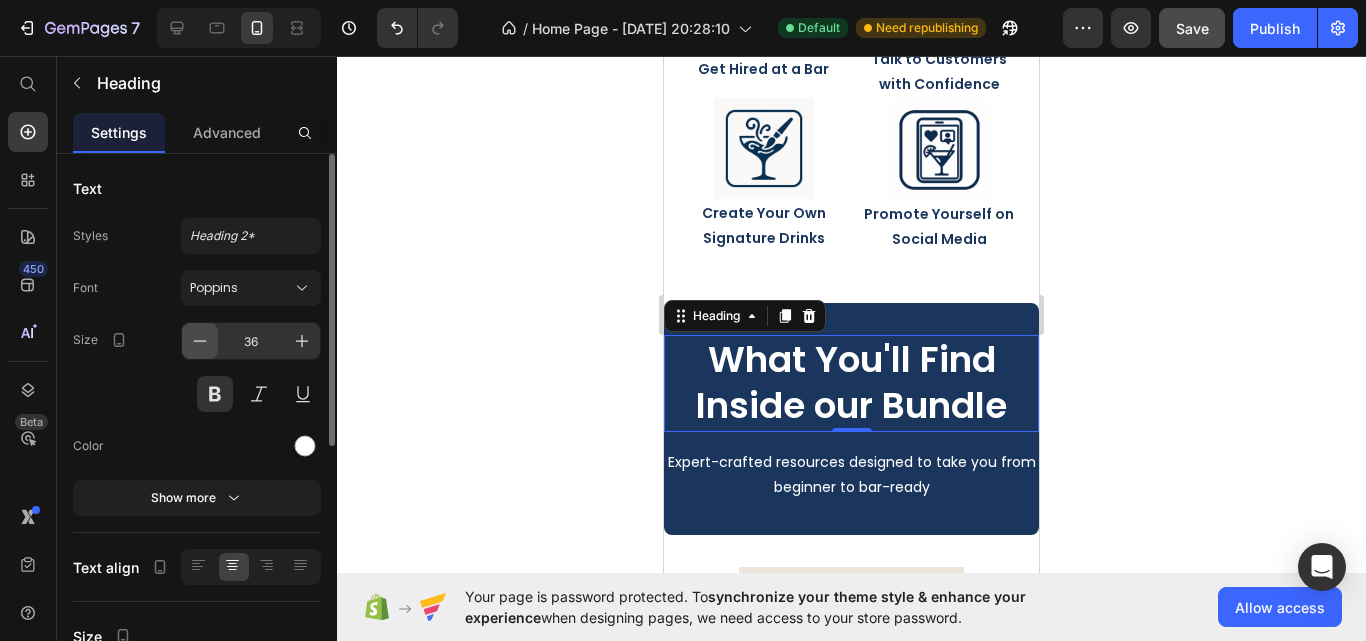 click 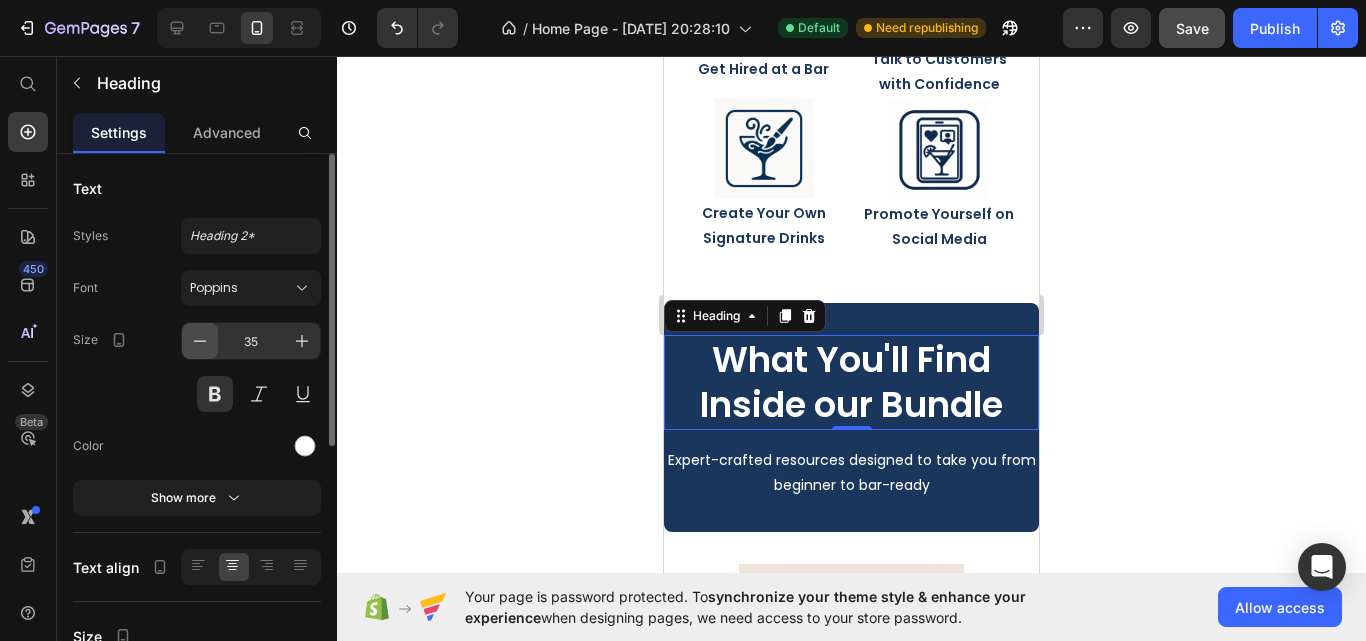 click 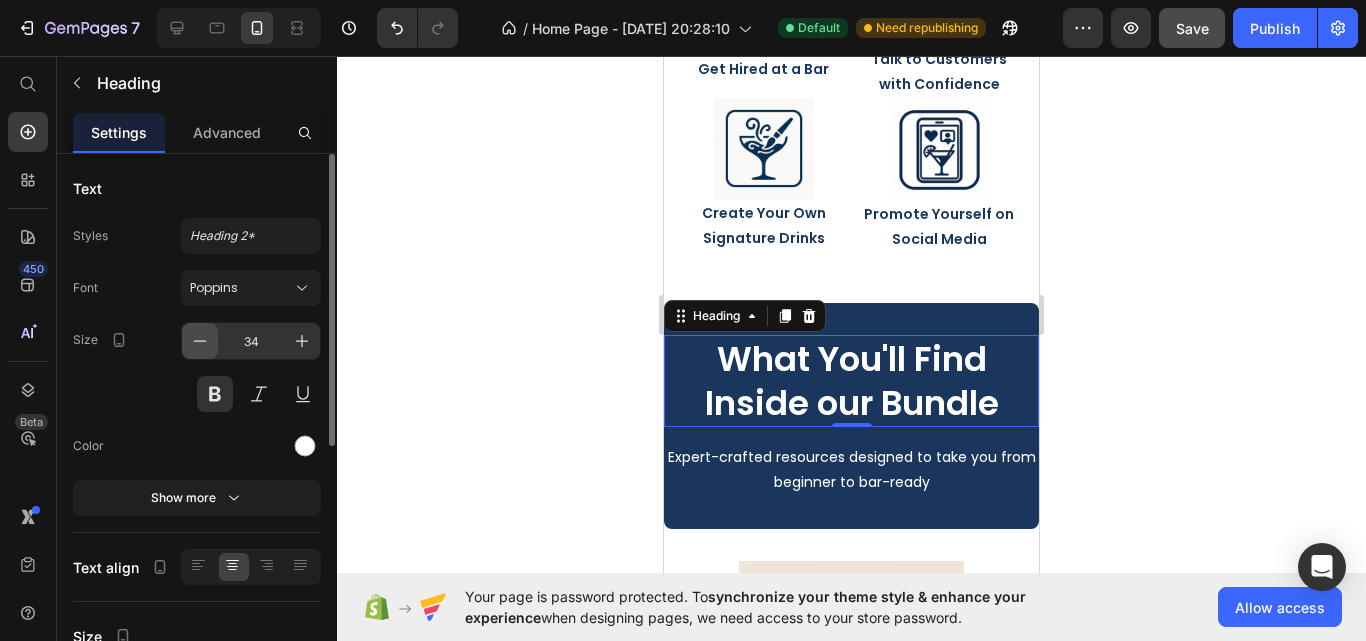 click 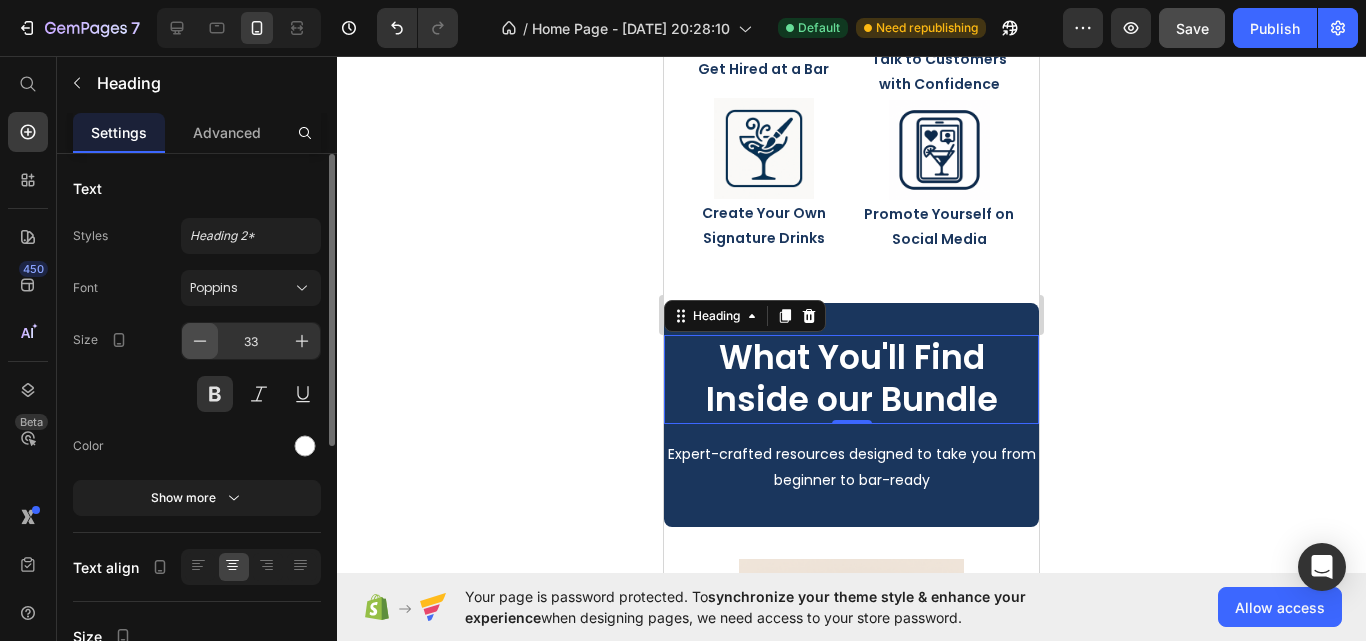 click 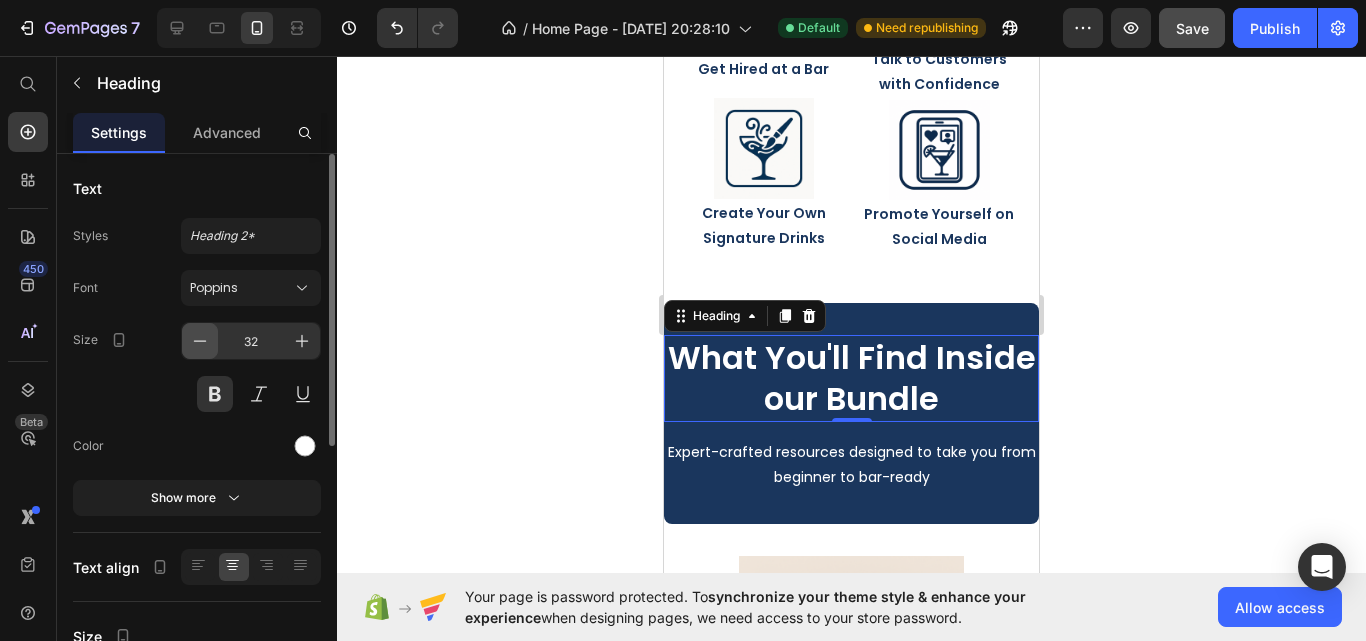 click 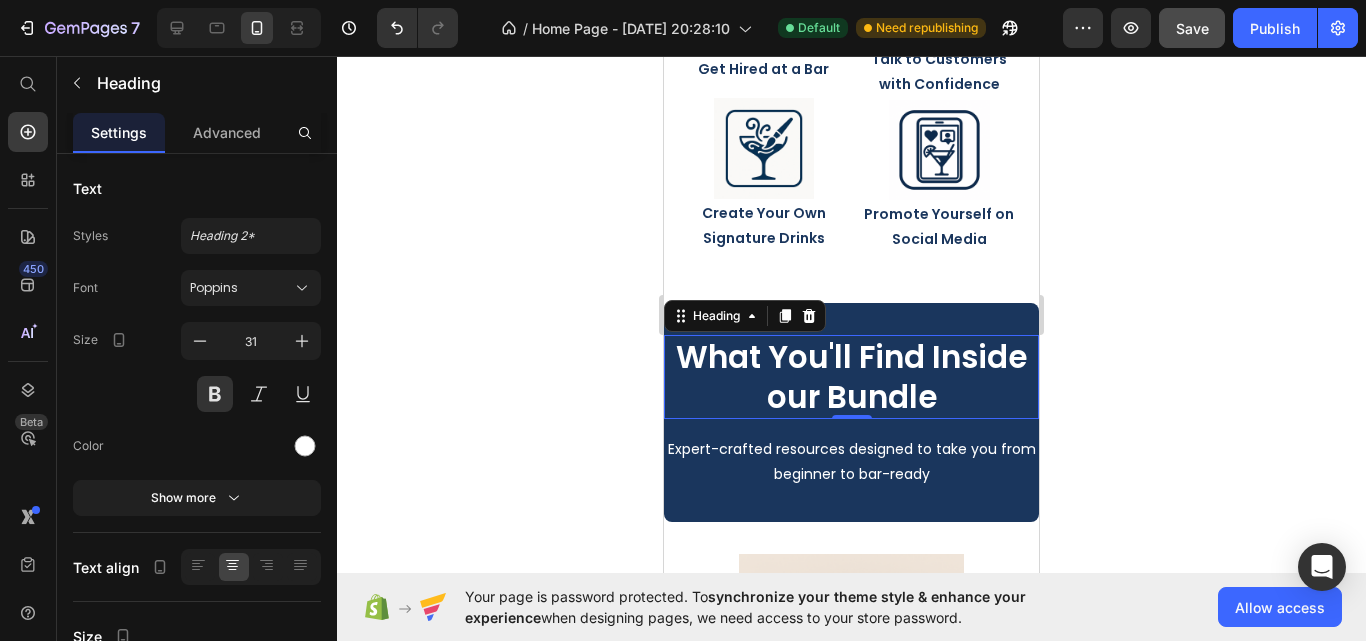 click 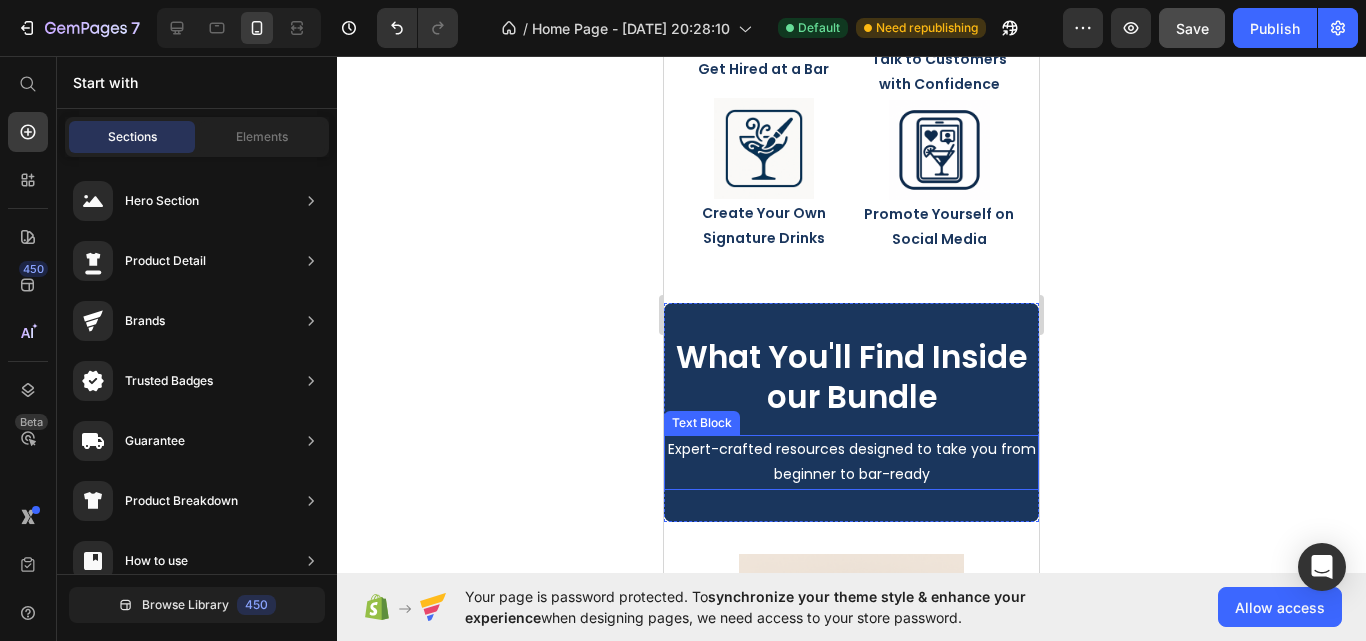 click on "Expert-crafted resources designed to take you from beginner to bar-ready" at bounding box center [851, 462] 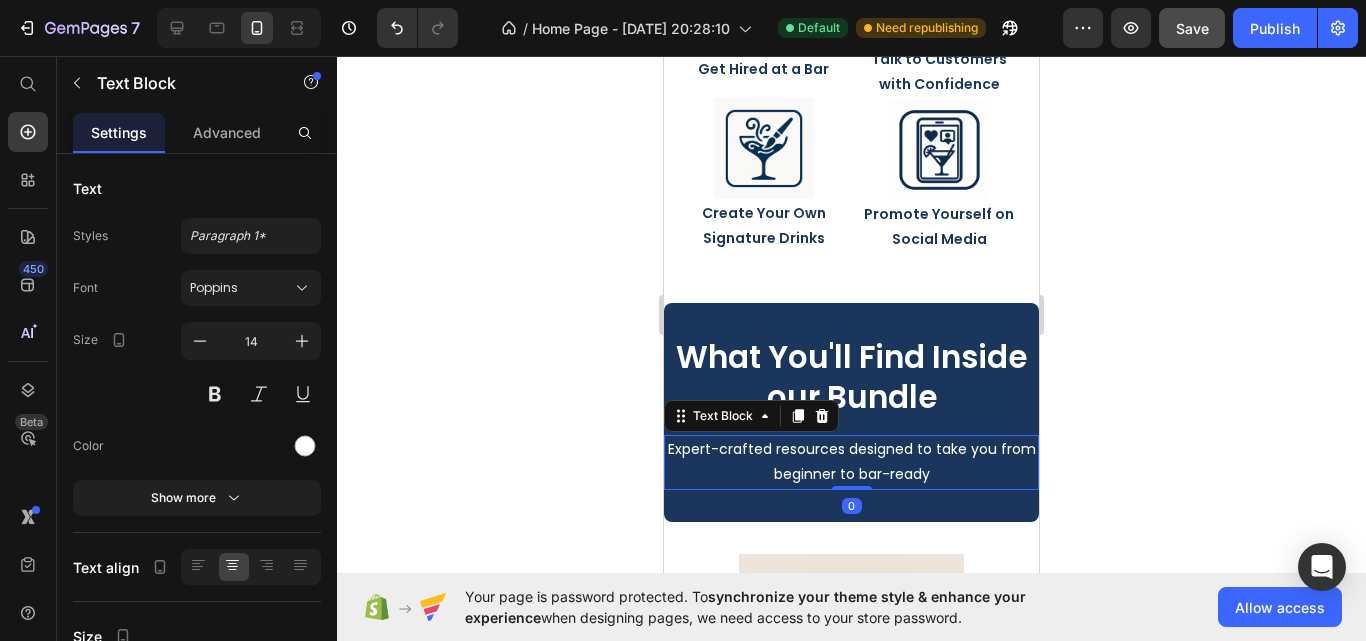 click 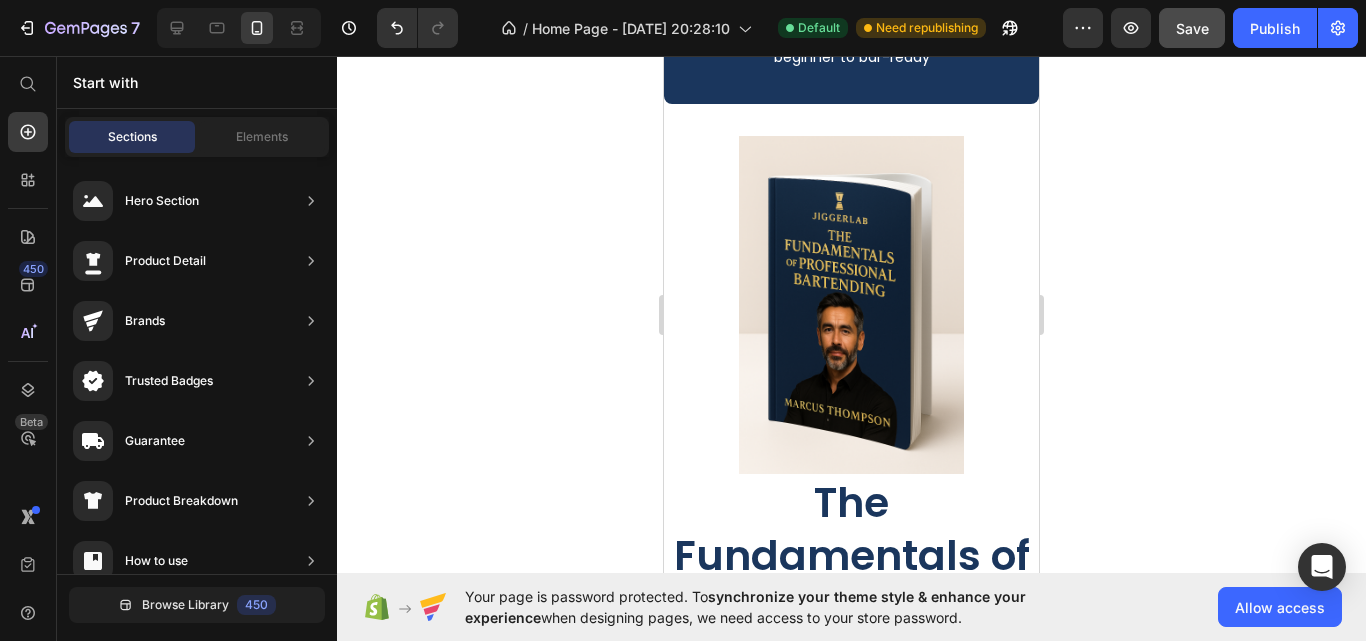 scroll, scrollTop: 3300, scrollLeft: 0, axis: vertical 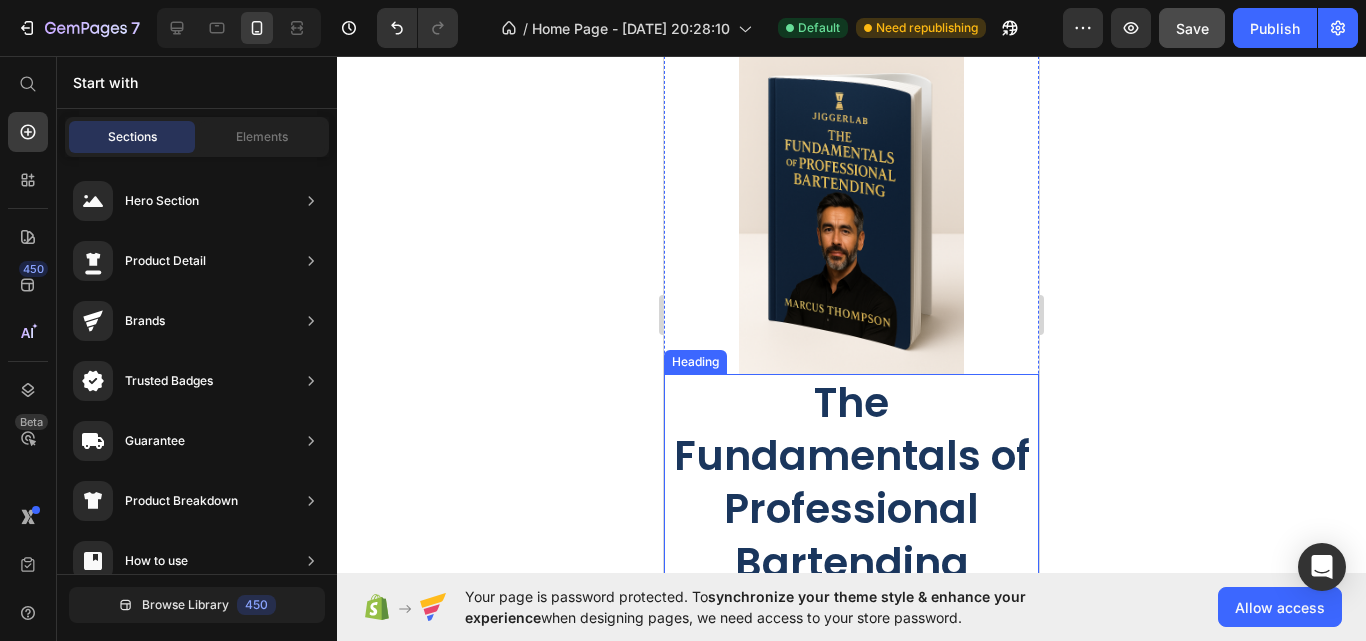 click on "The Fundamentals of Professional Bartending" at bounding box center [851, 482] 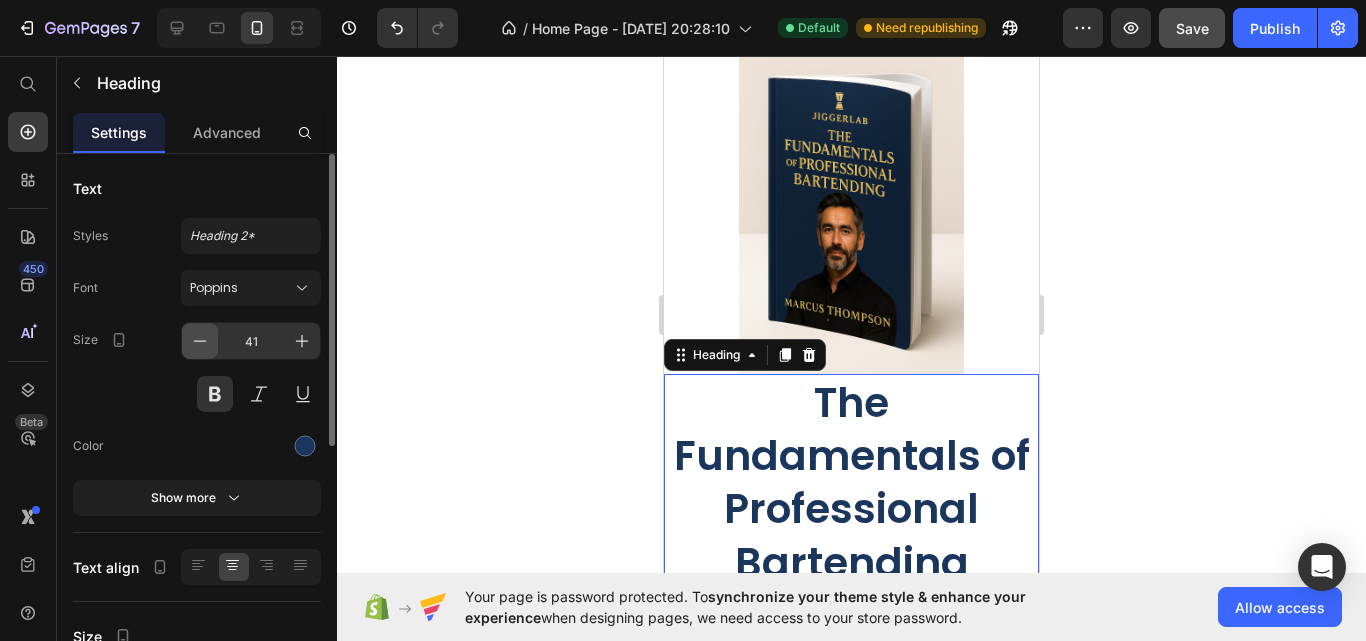 click 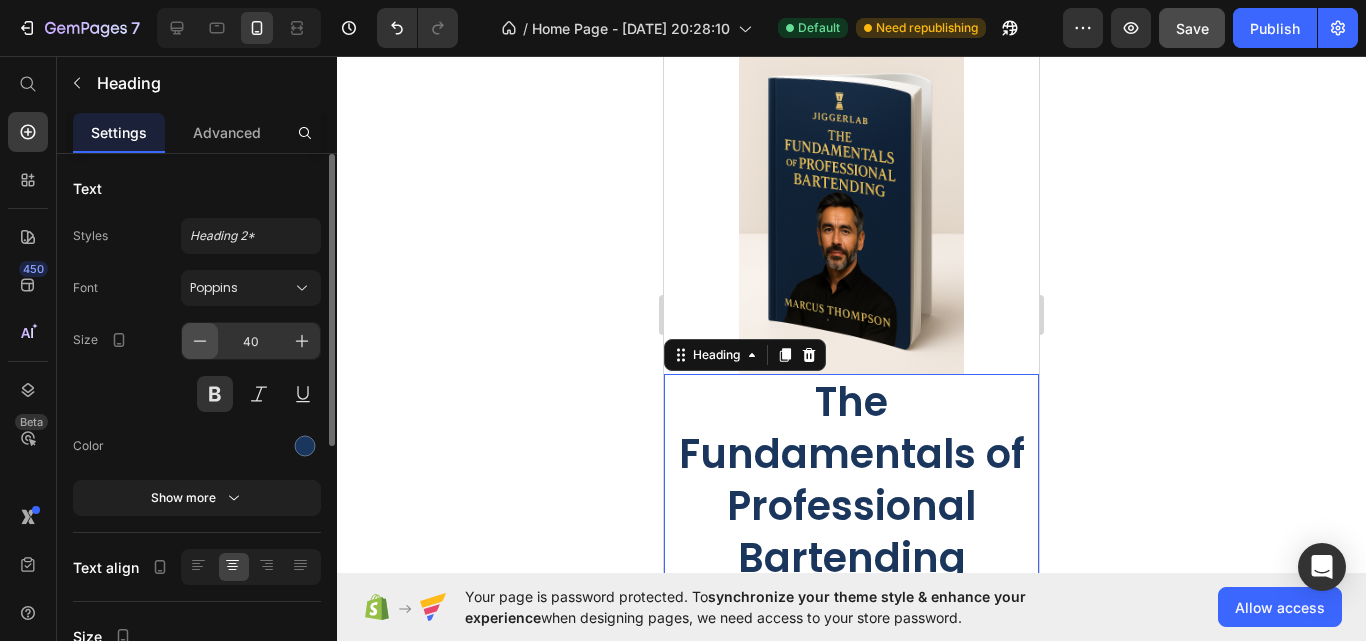 click 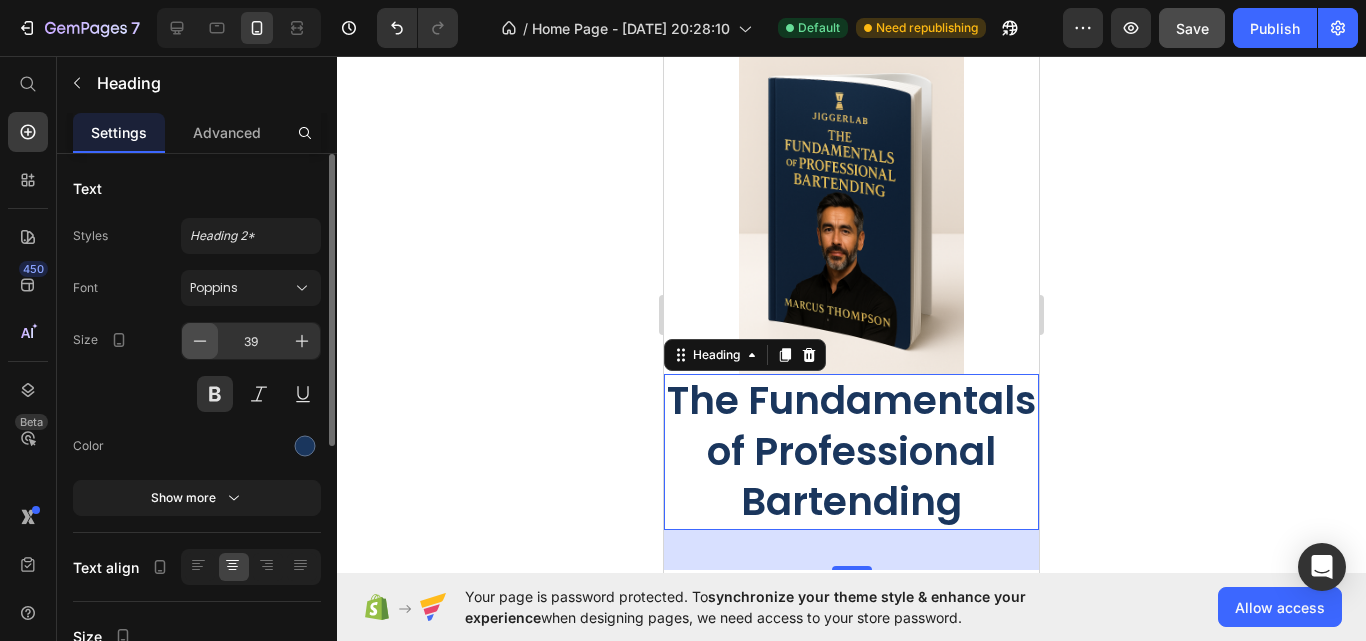 click 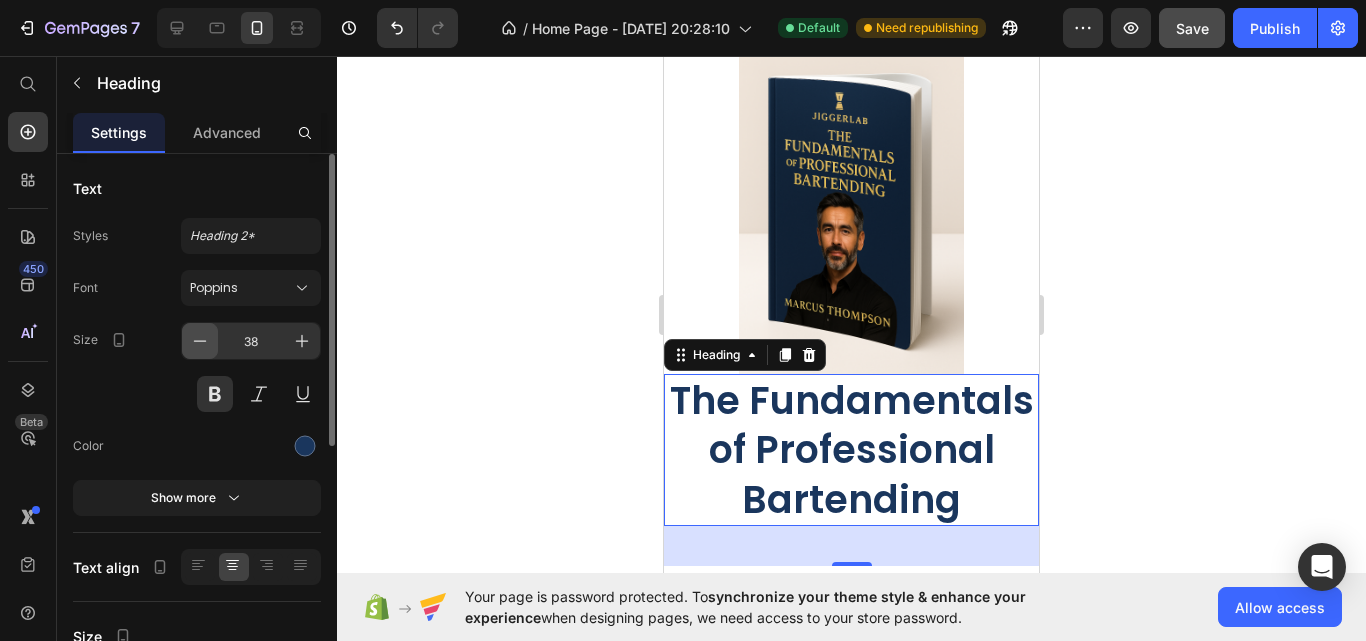 click 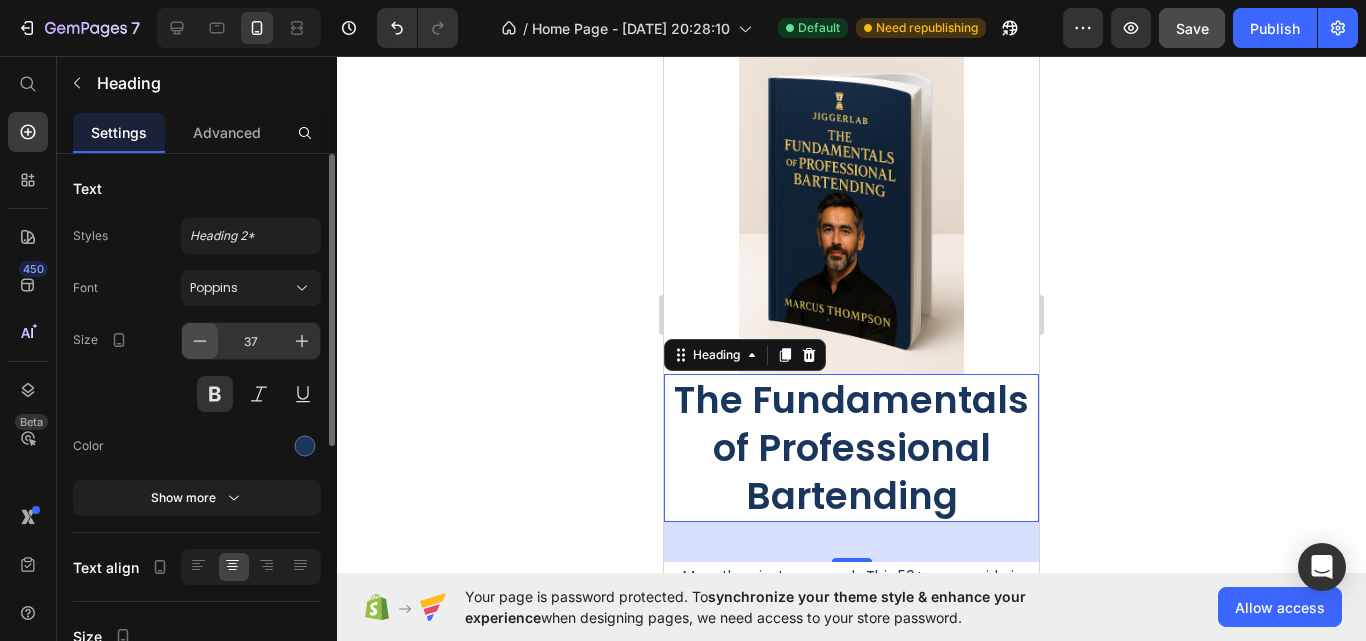 click 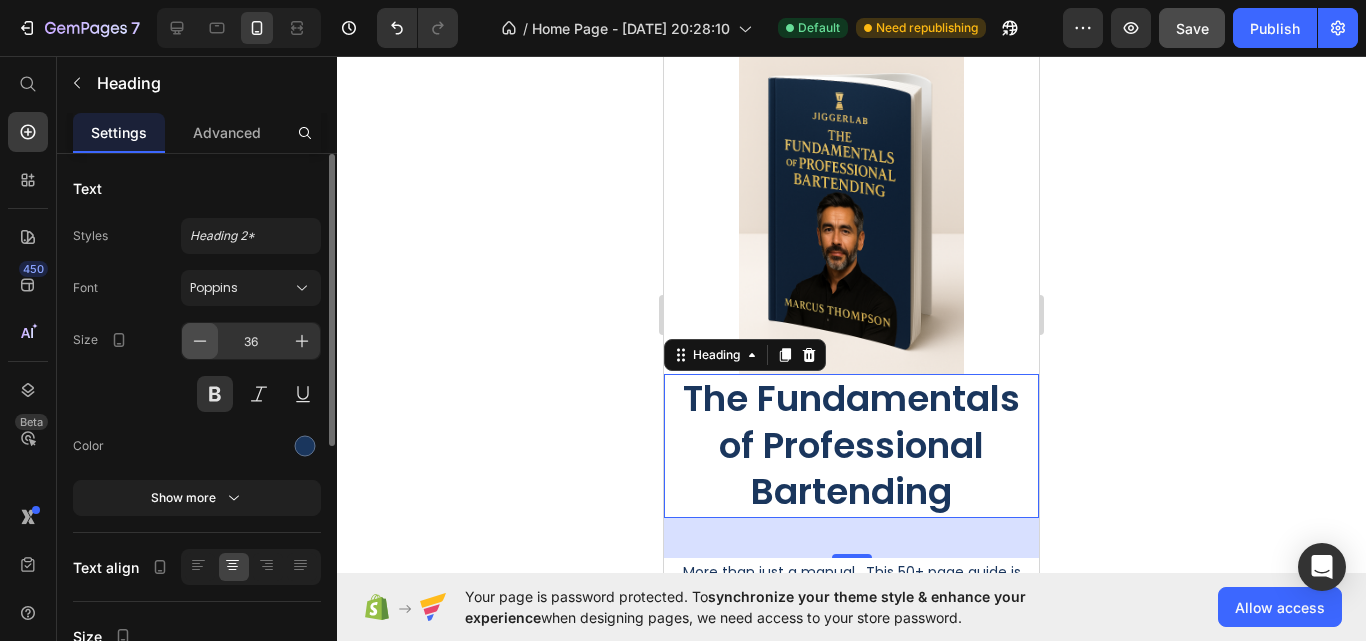 click 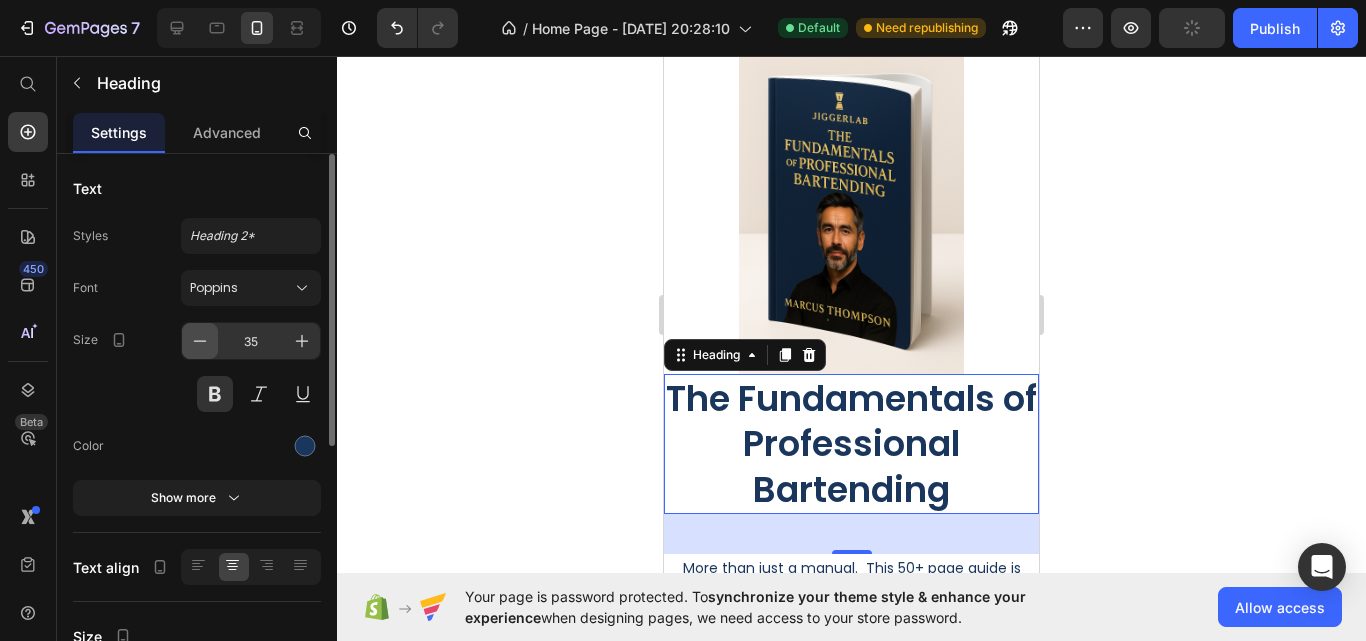 click 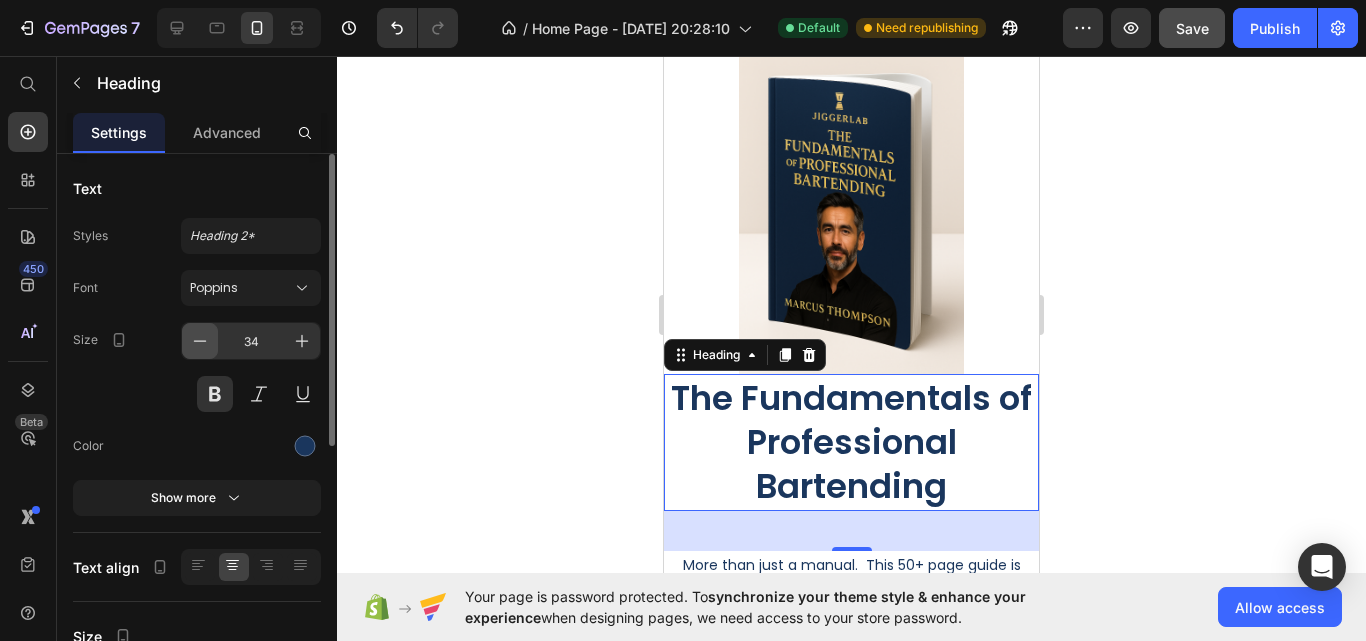 click 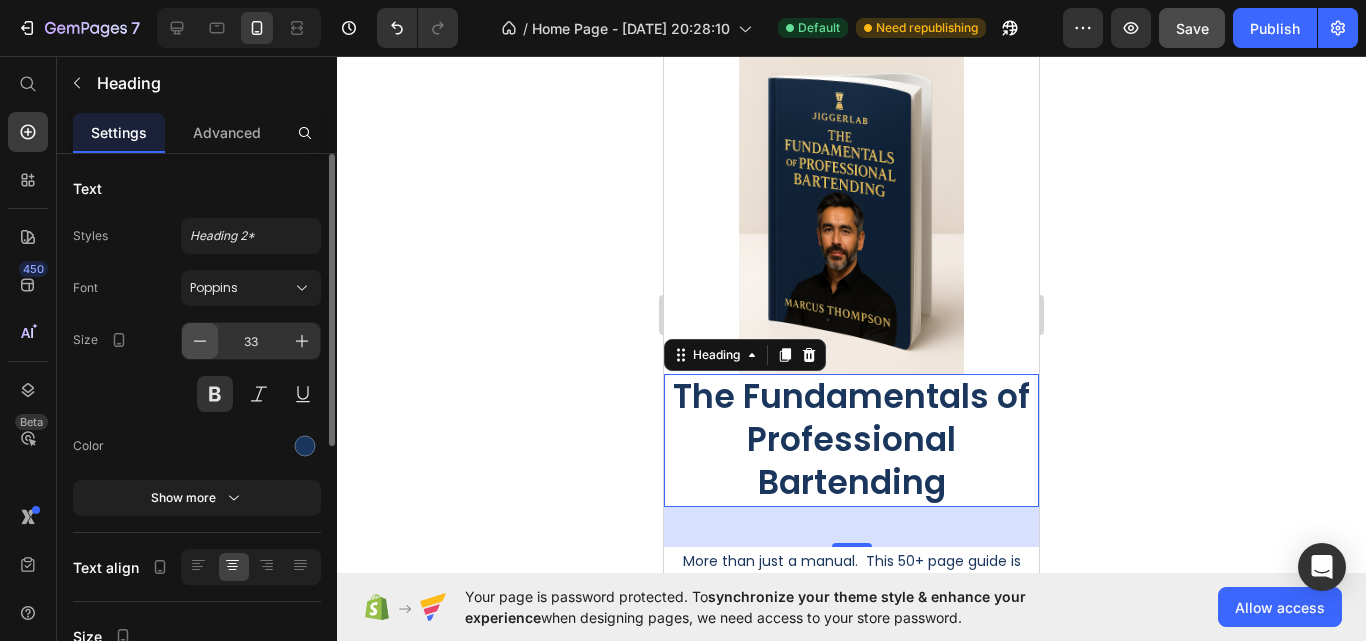 click 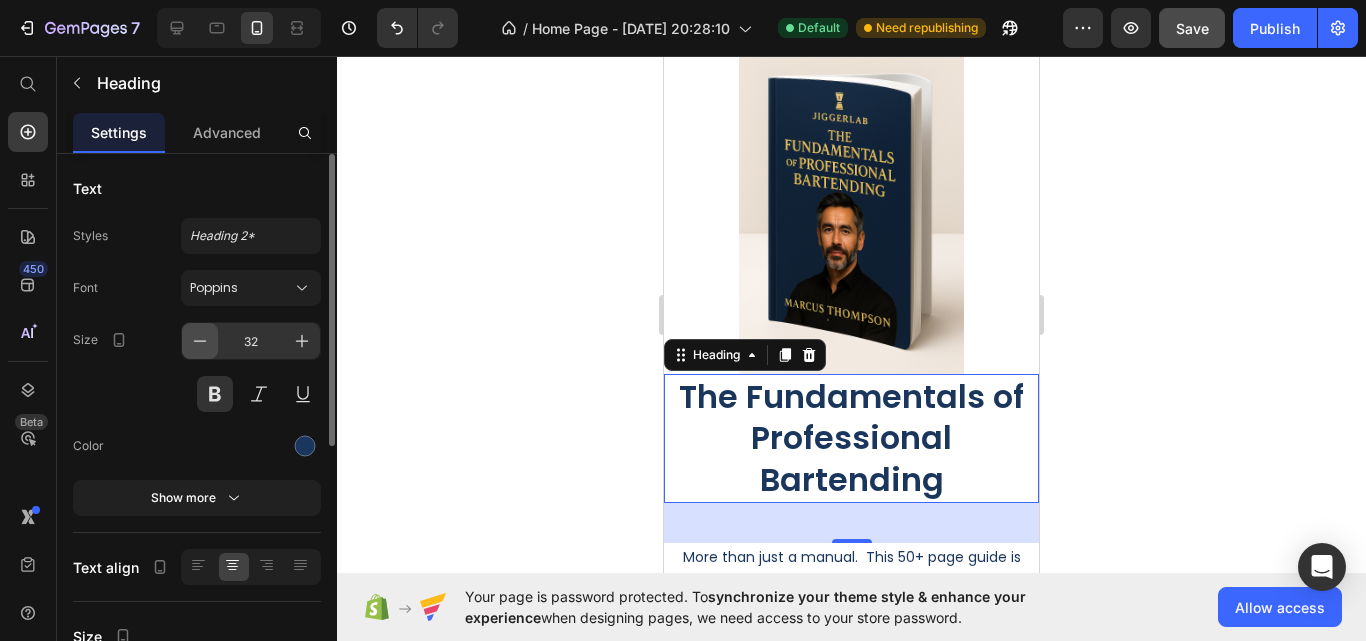 click 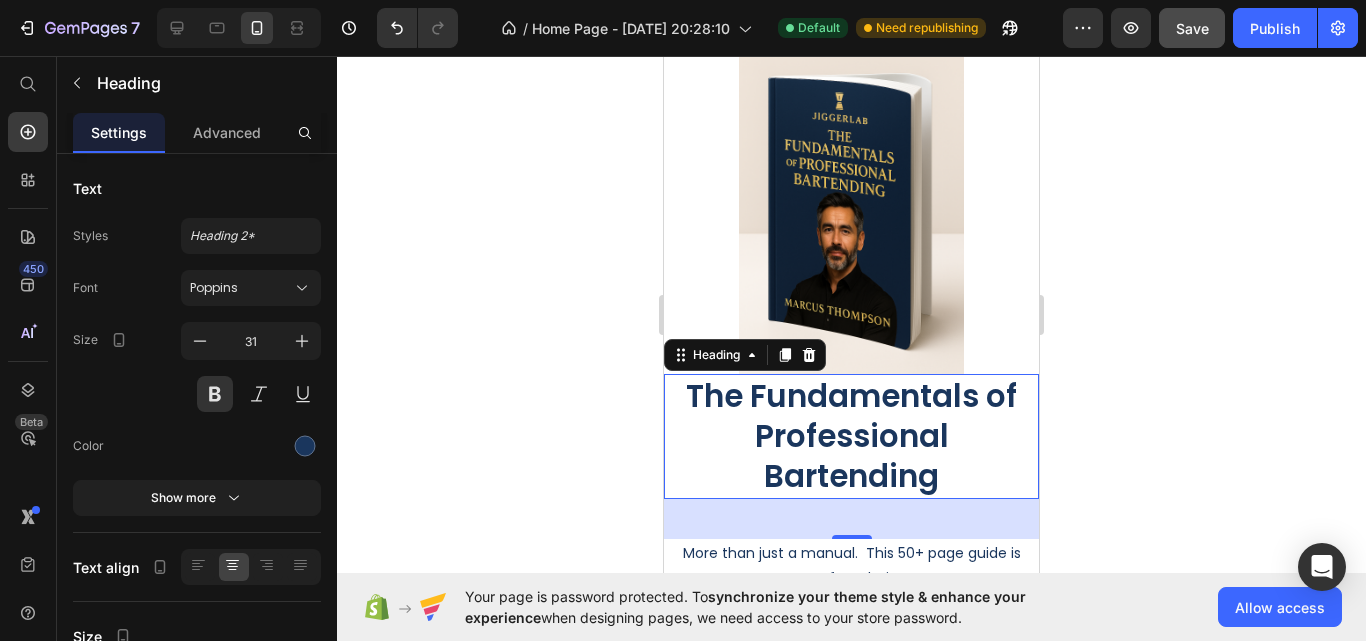 click 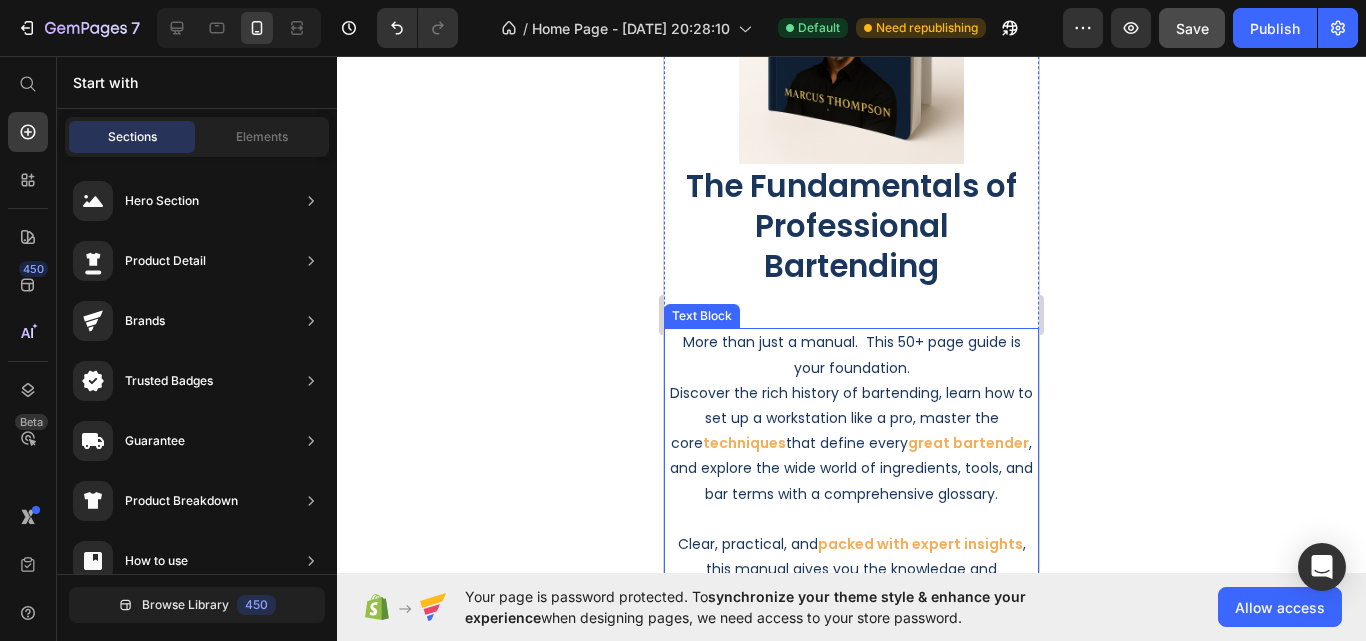 scroll, scrollTop: 3700, scrollLeft: 0, axis: vertical 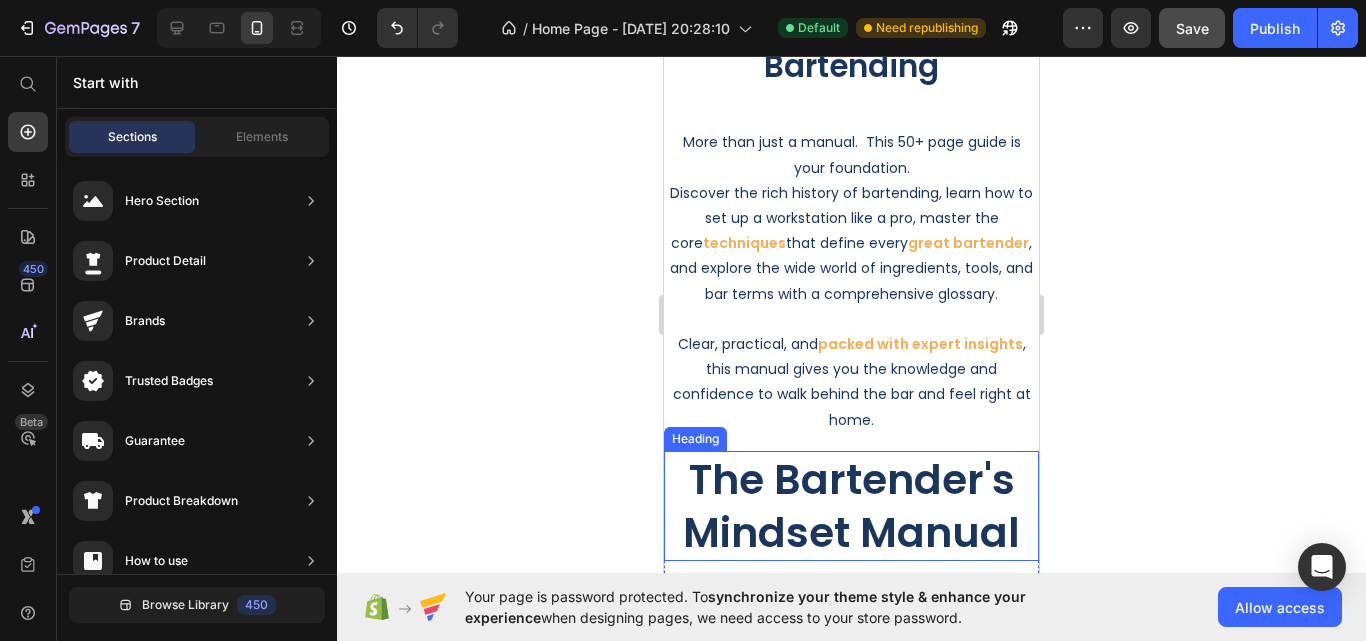 click on "The Bartender's Mindset Manual" at bounding box center [851, 506] 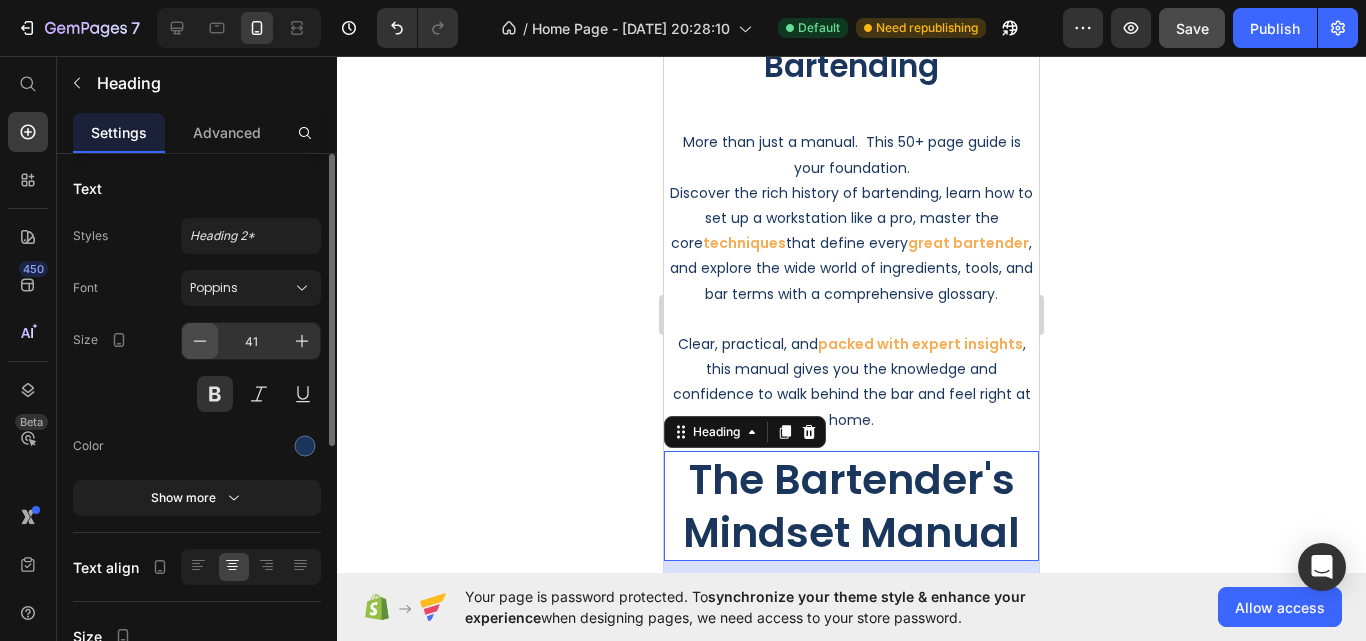 click 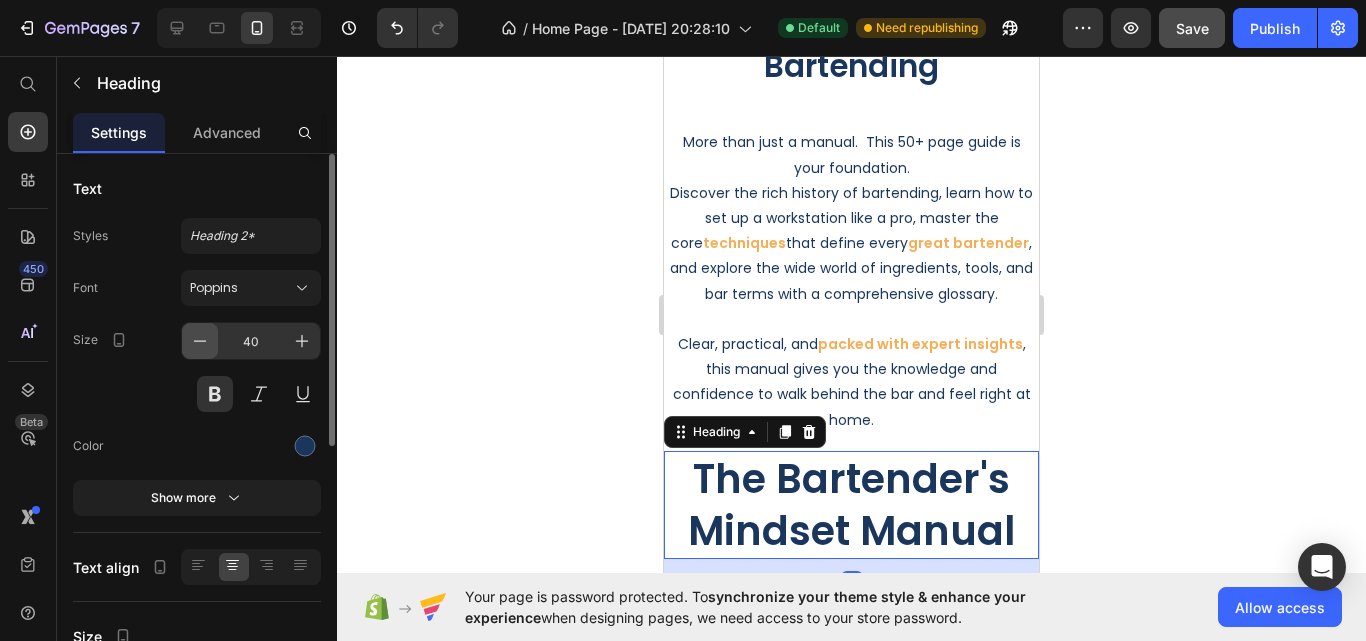 click 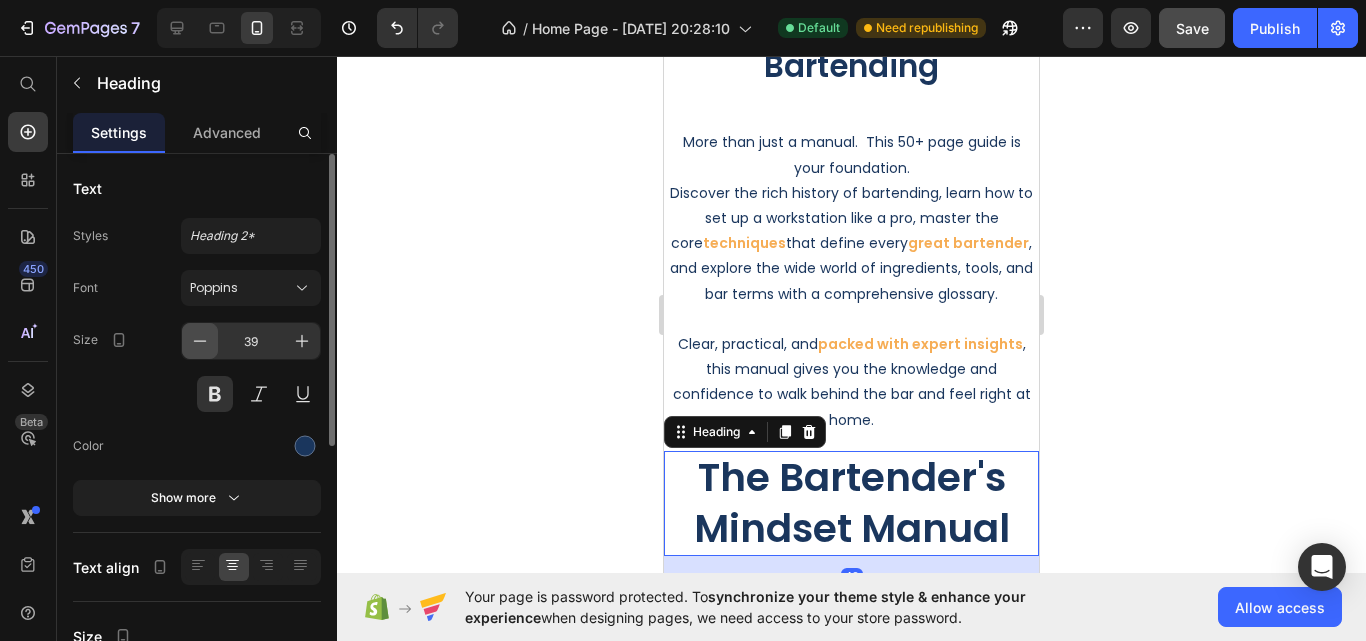 click 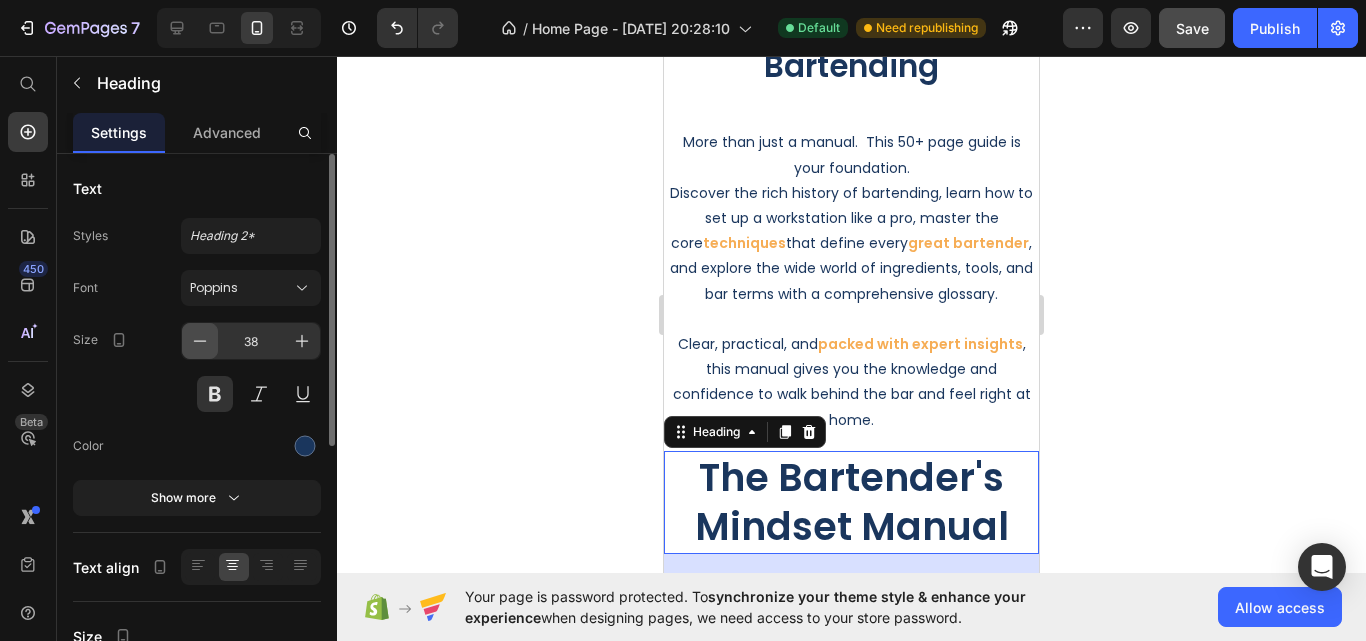 click 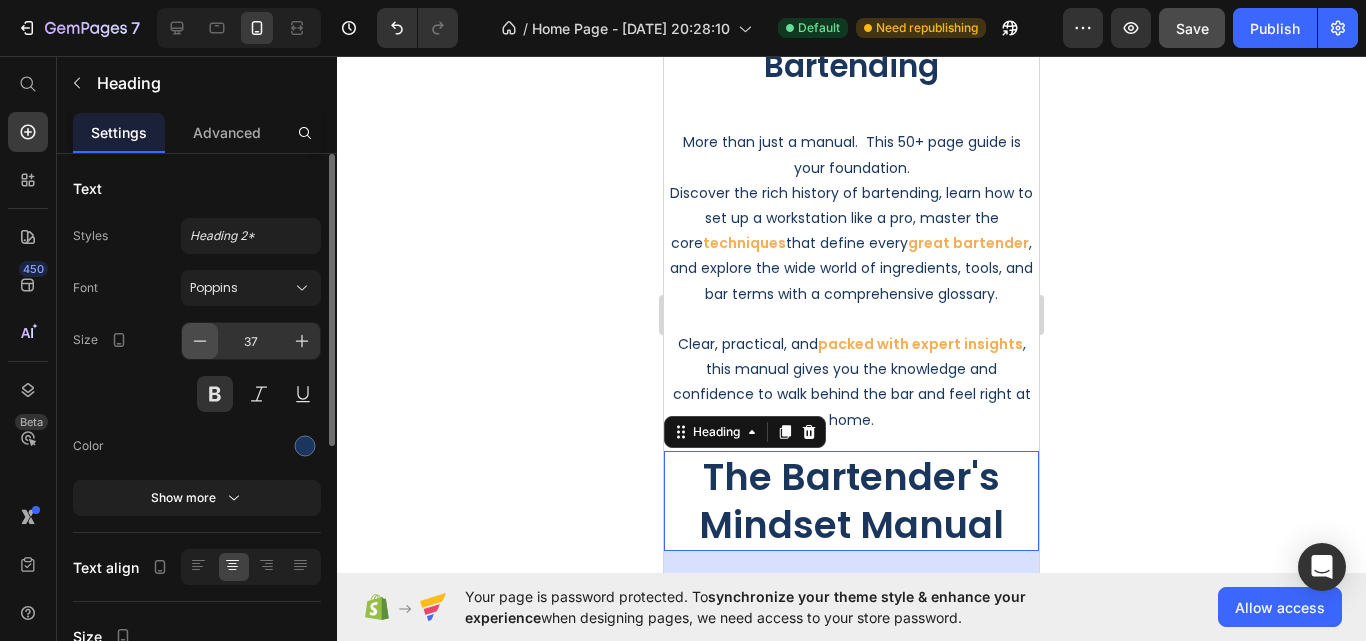 click 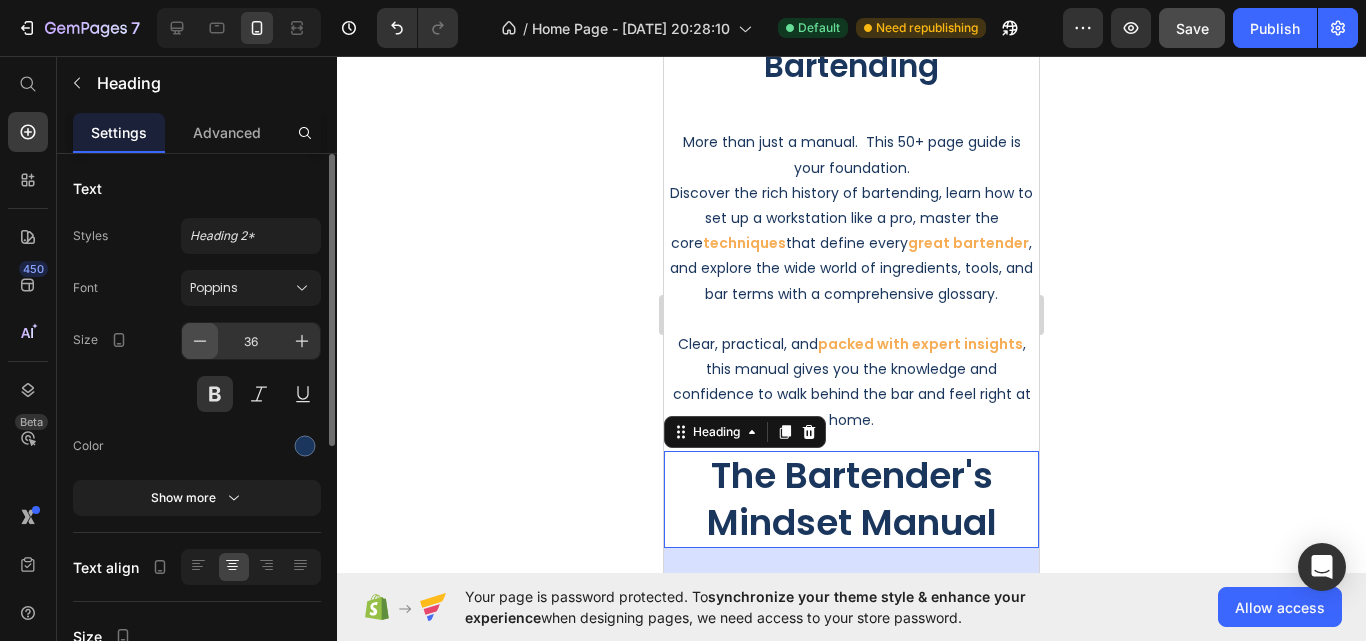 click 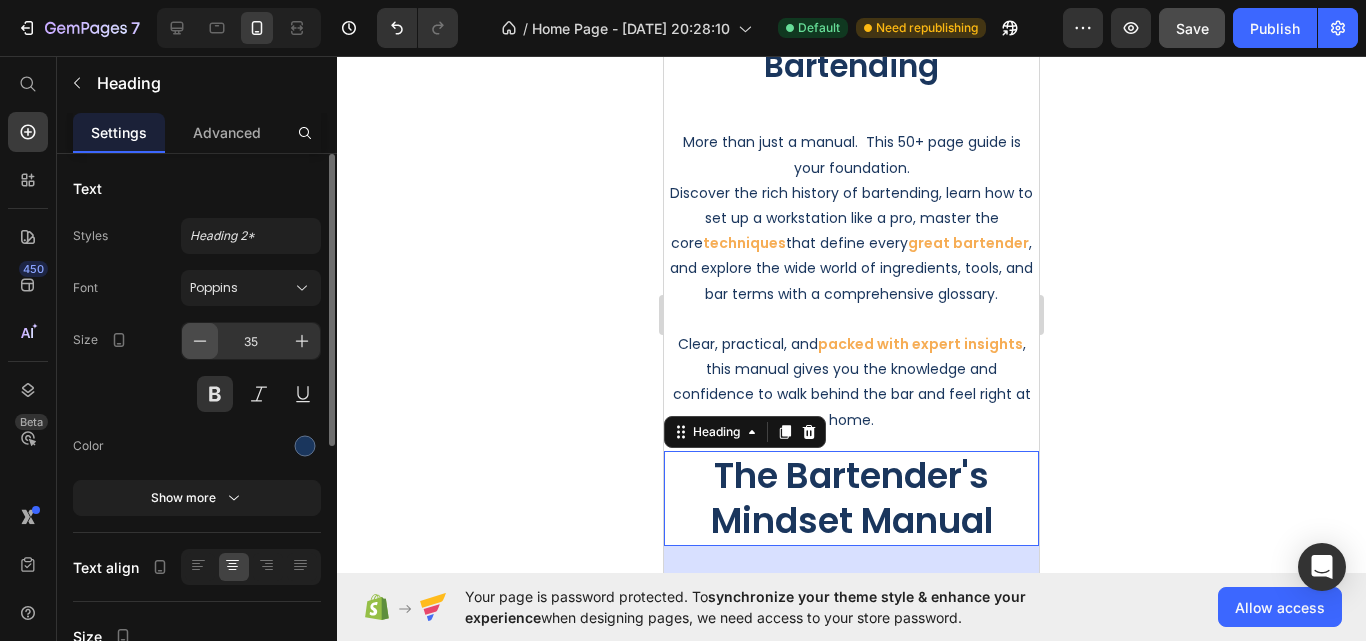 click 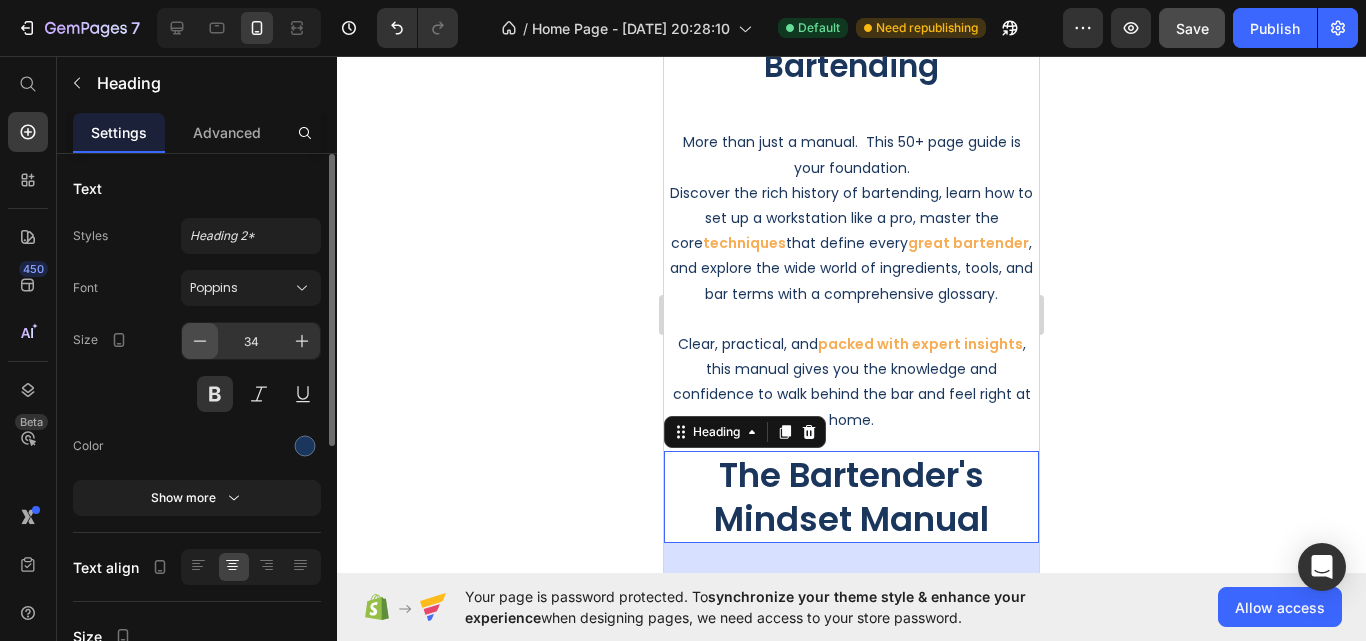 click 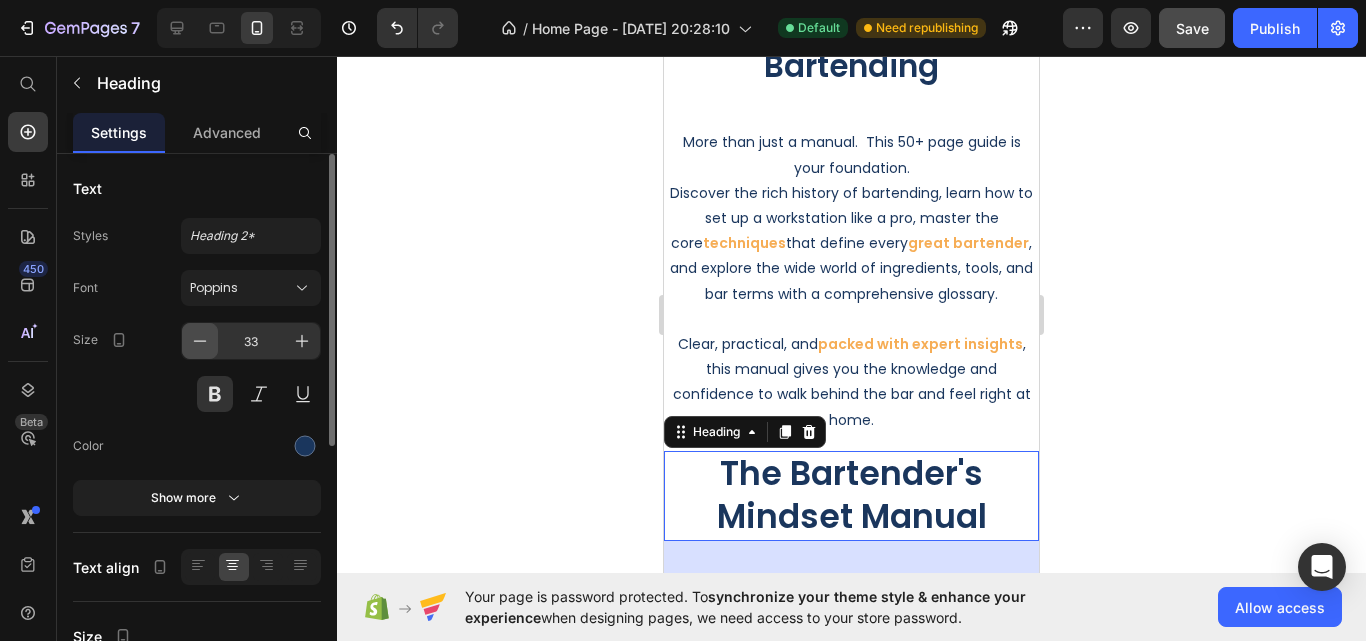 click 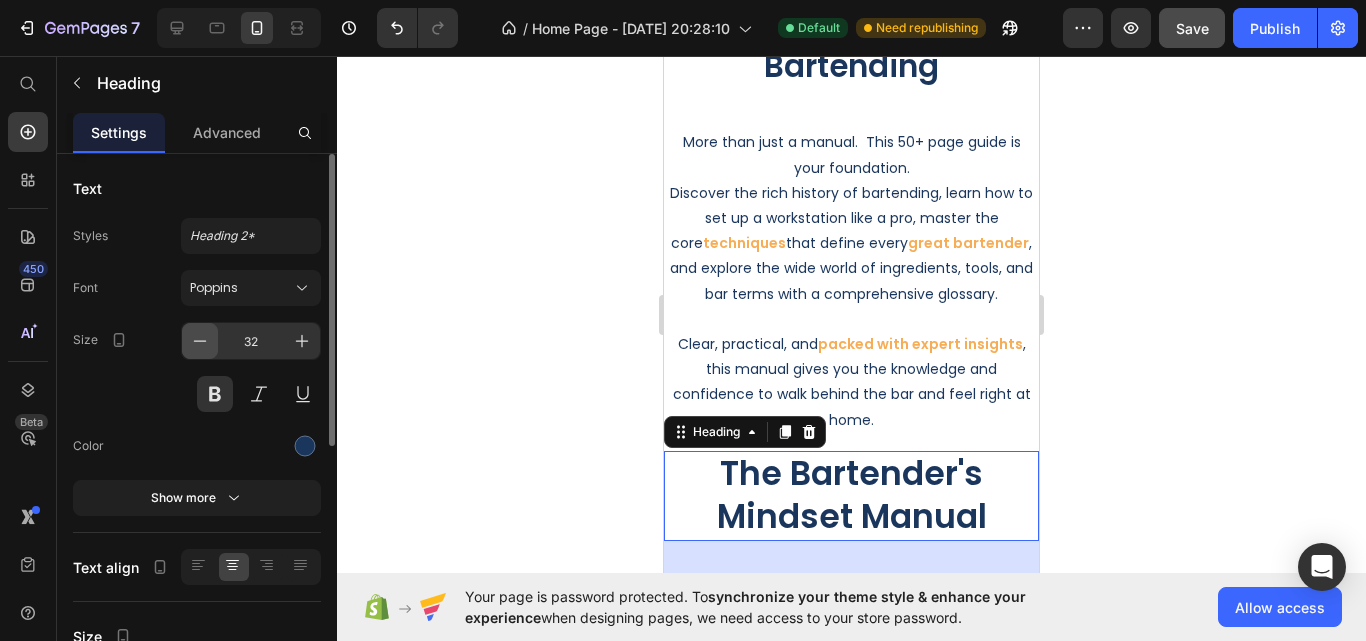 click 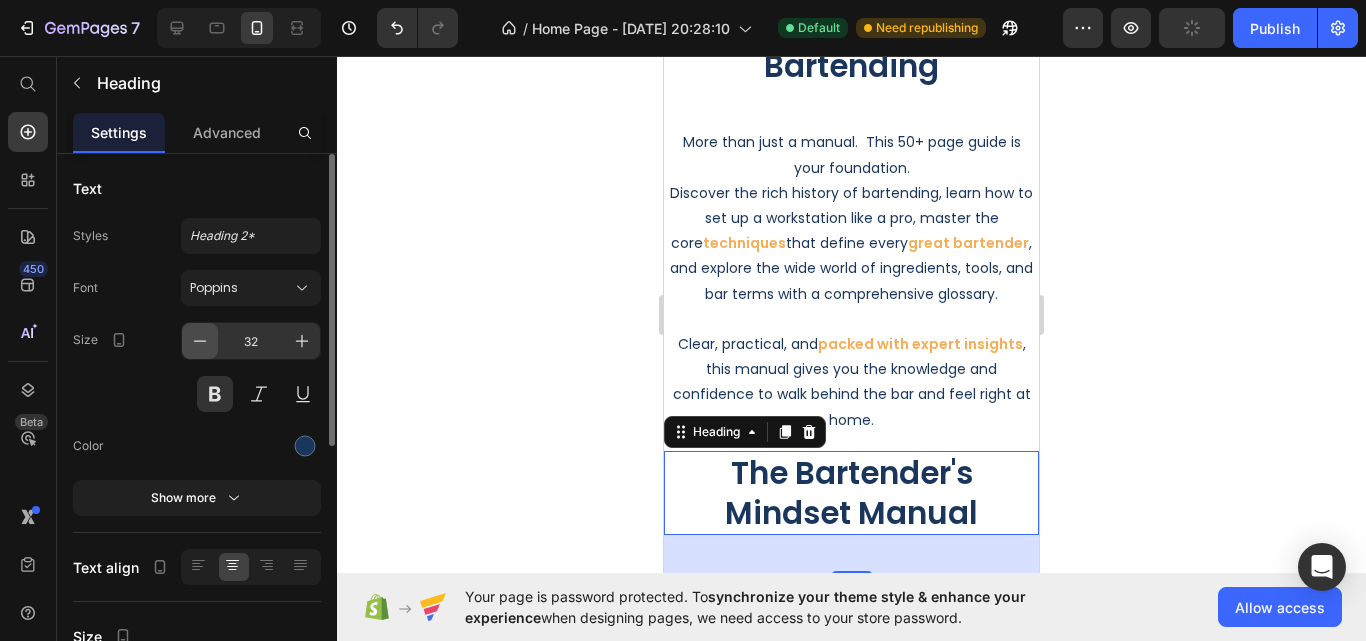 type on "31" 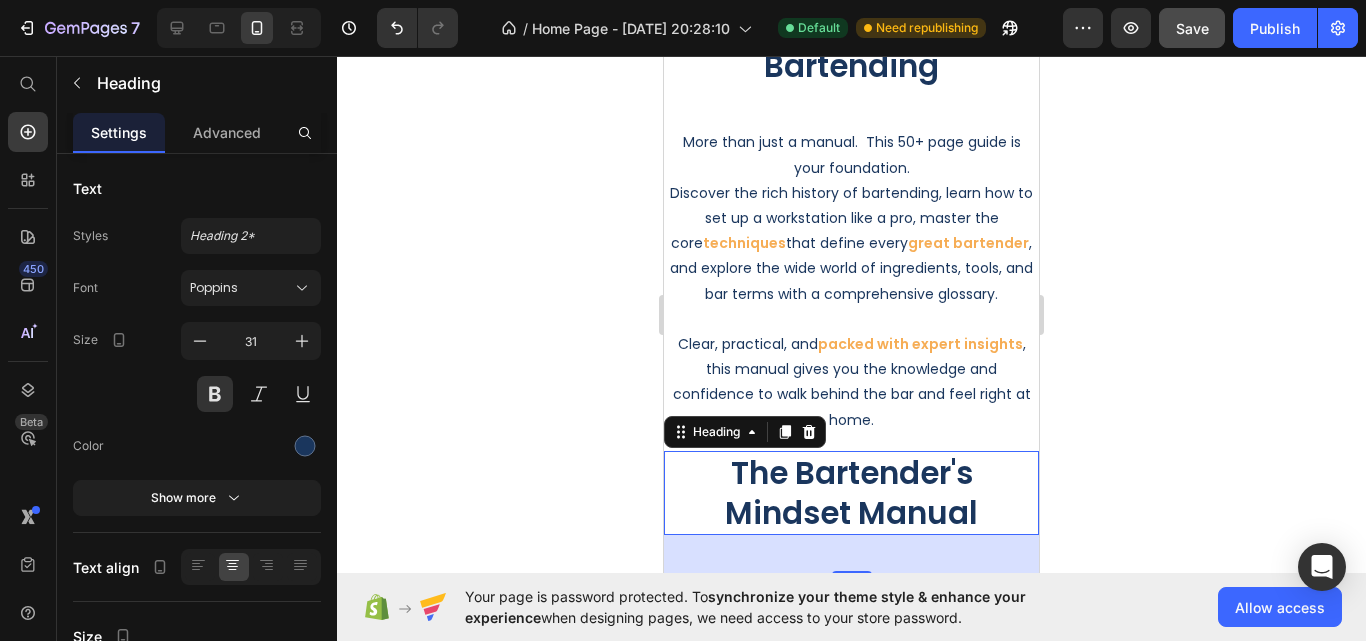 click 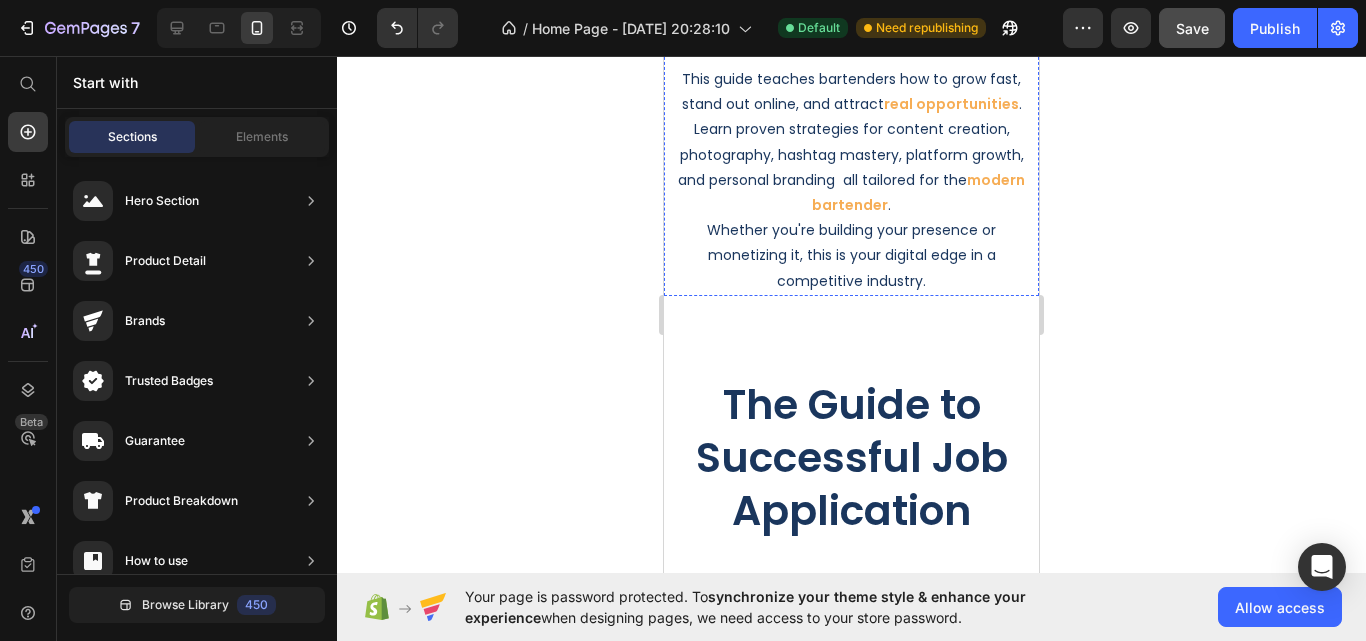 scroll, scrollTop: 4900, scrollLeft: 0, axis: vertical 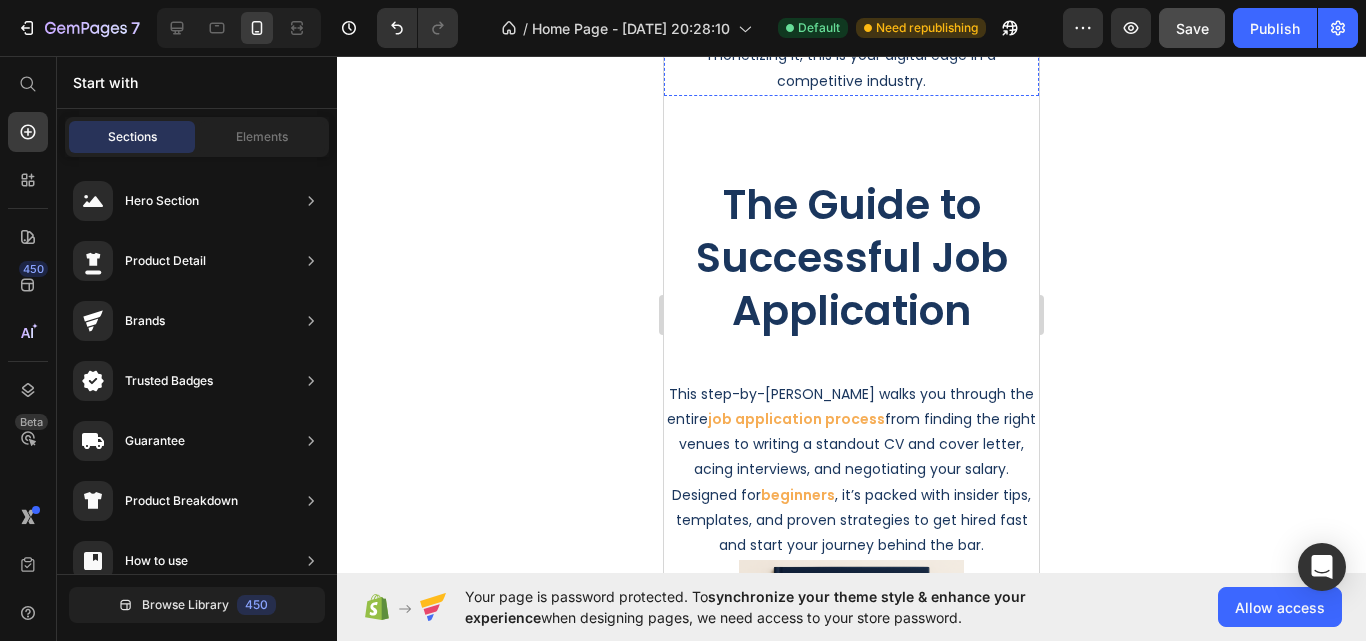 click on "The Bartender's Social Media Success Guide" at bounding box center (851, -257) 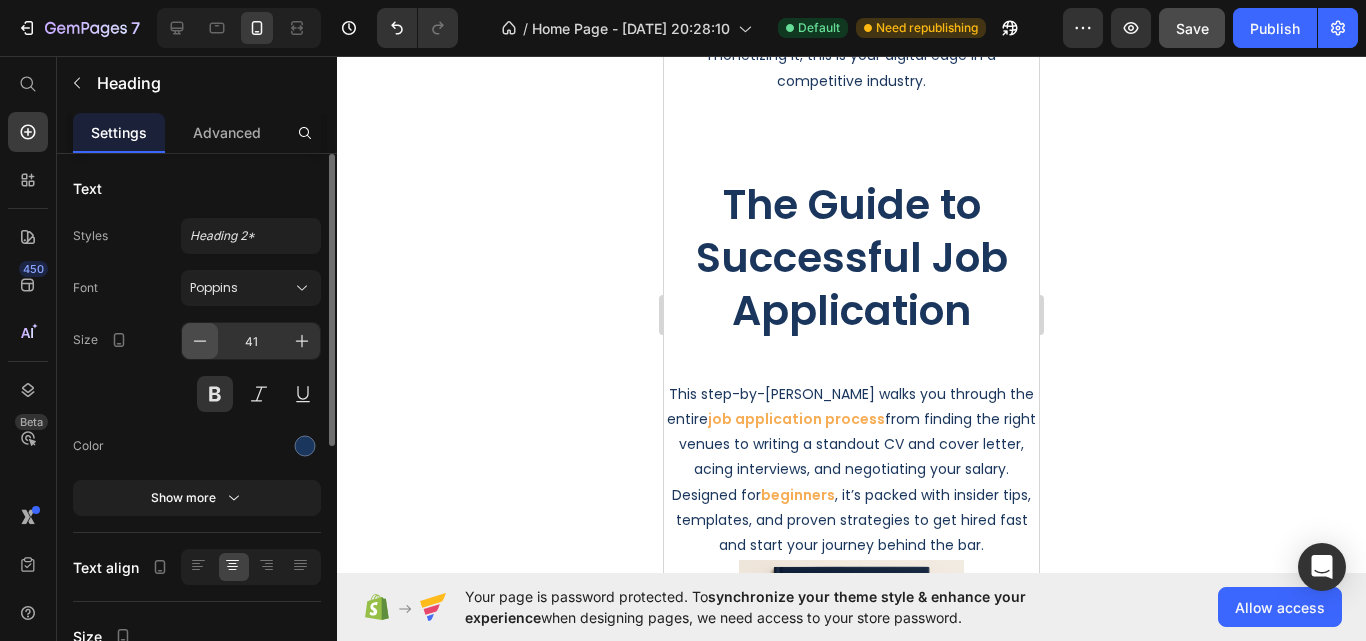 click 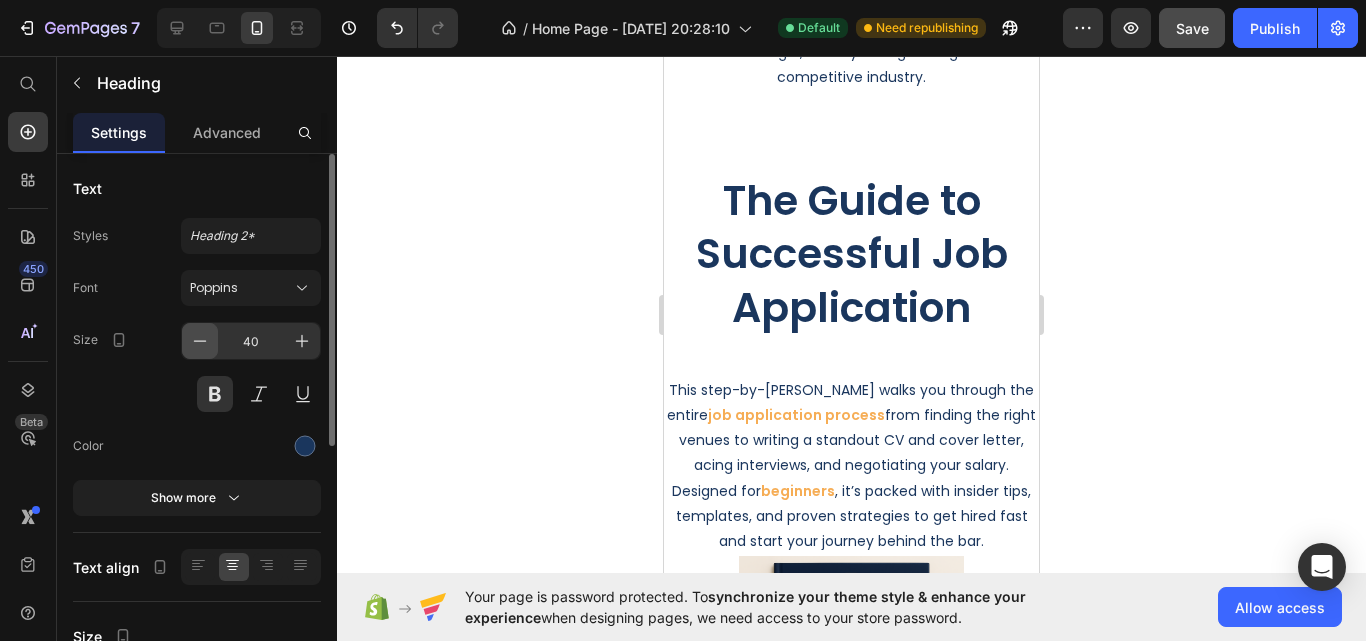 click 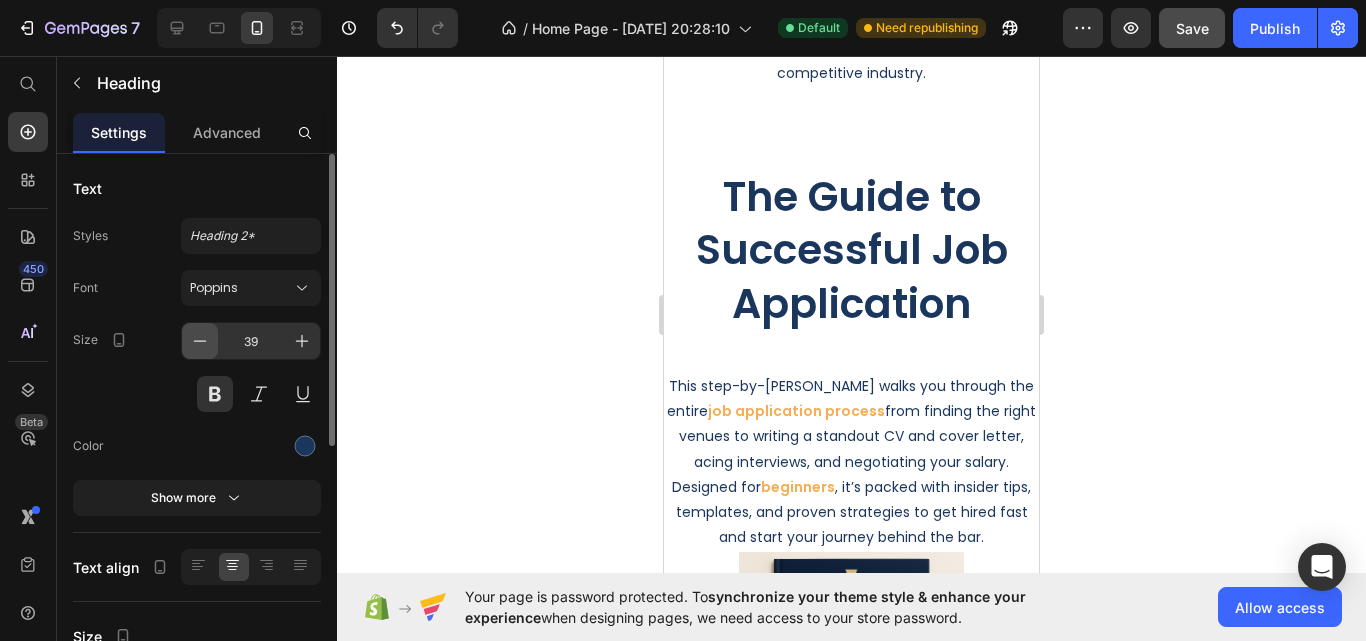 click 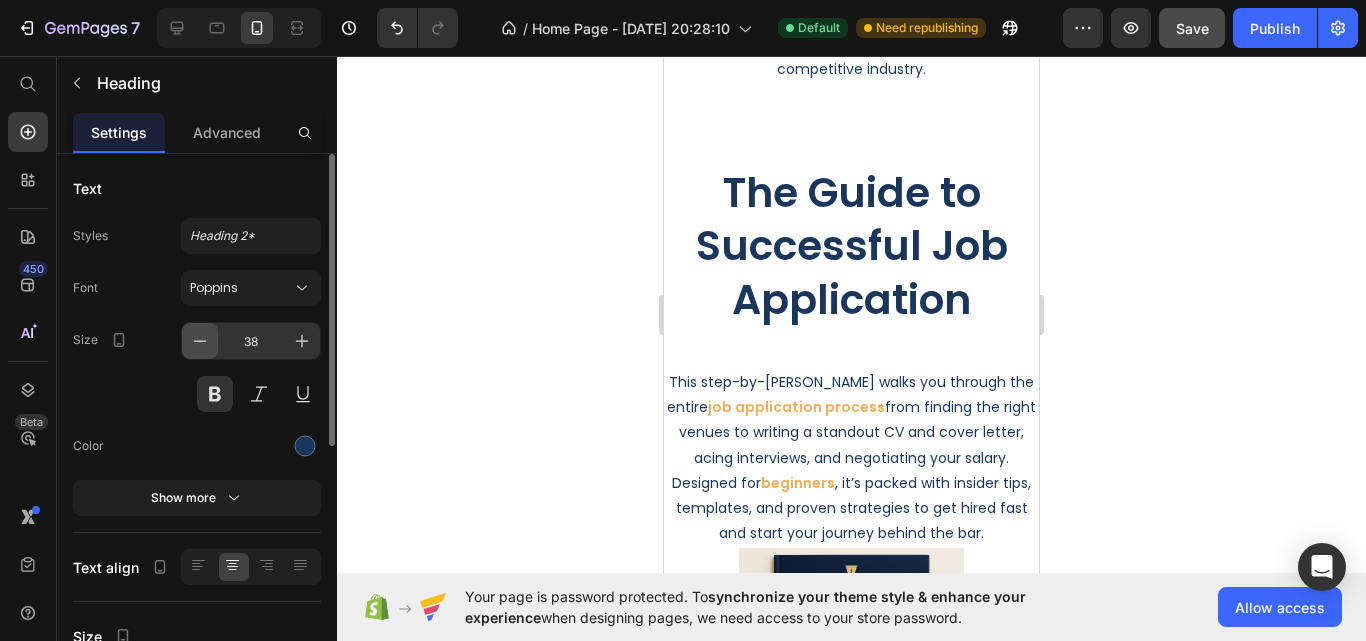 click 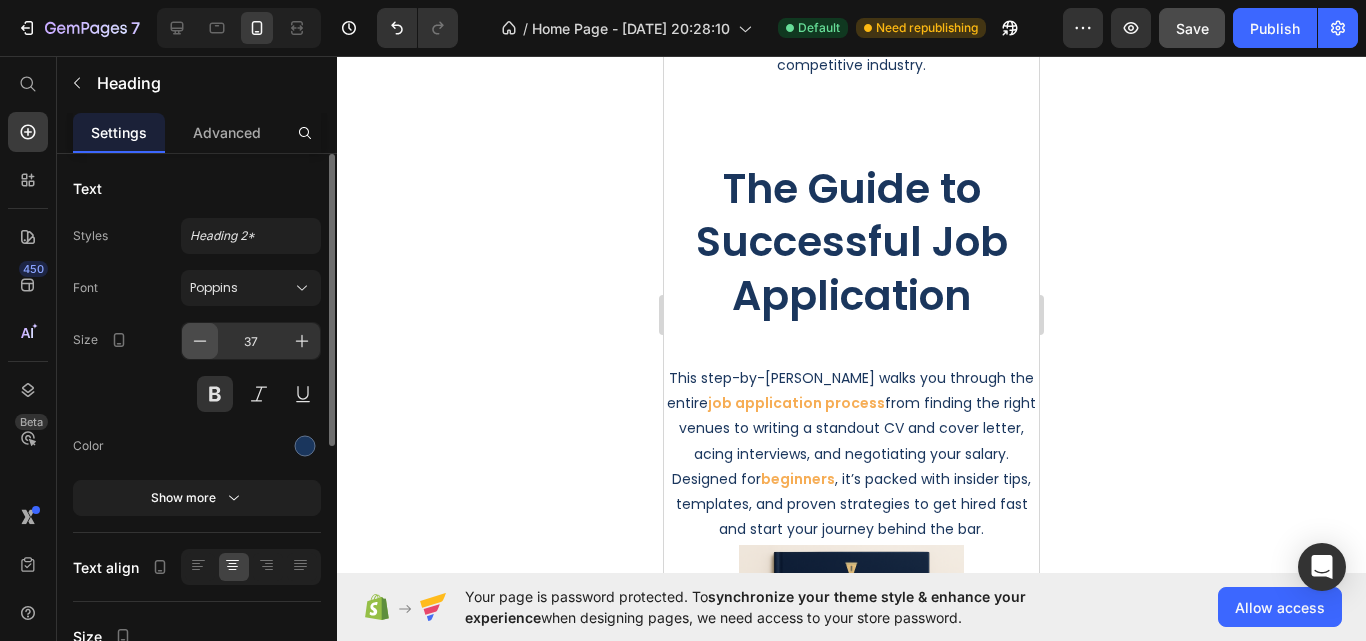 click 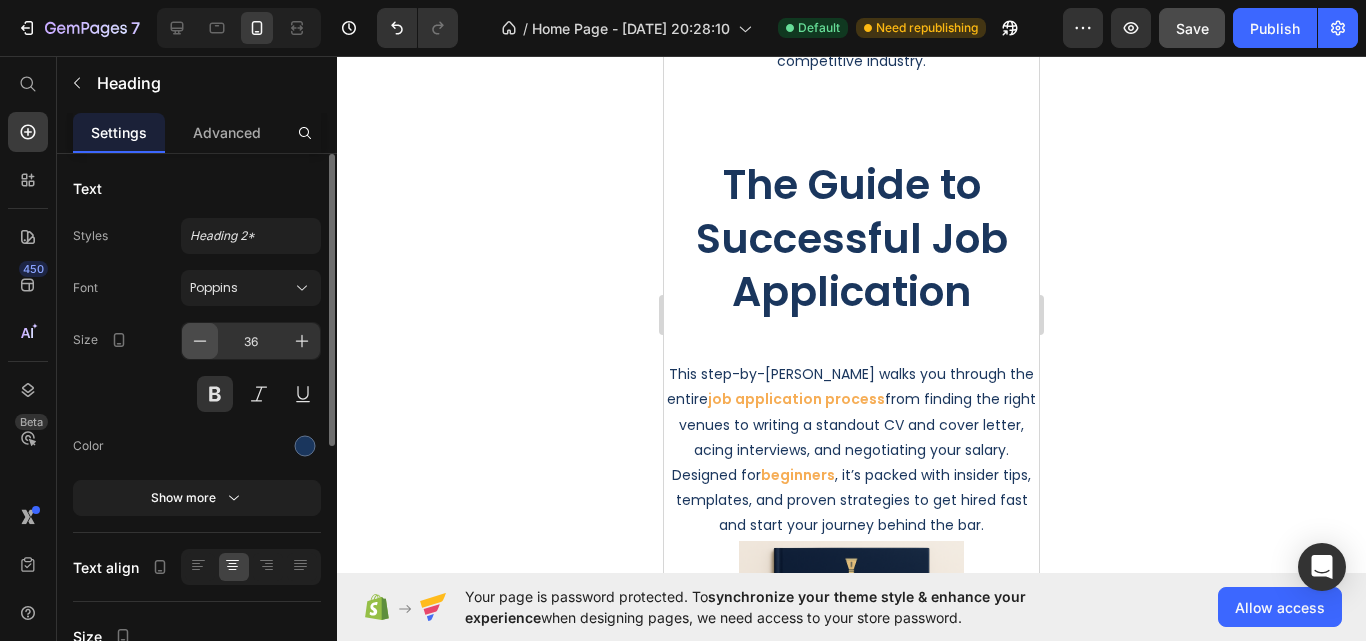 click 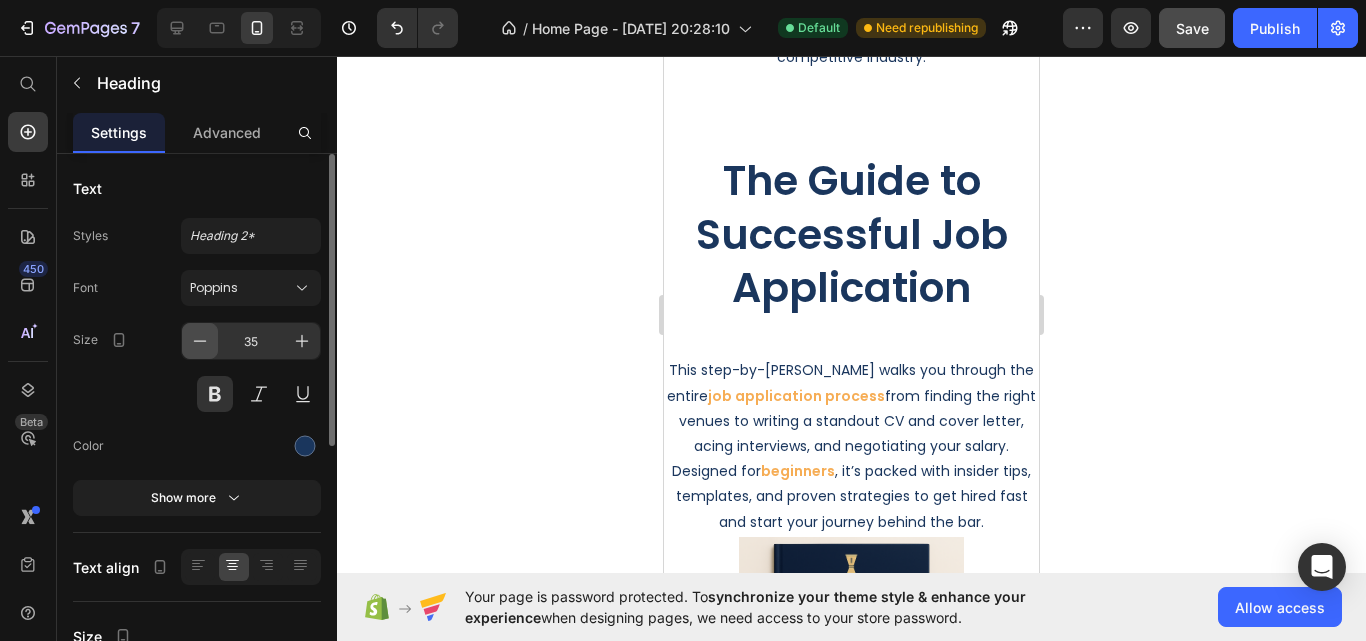 click 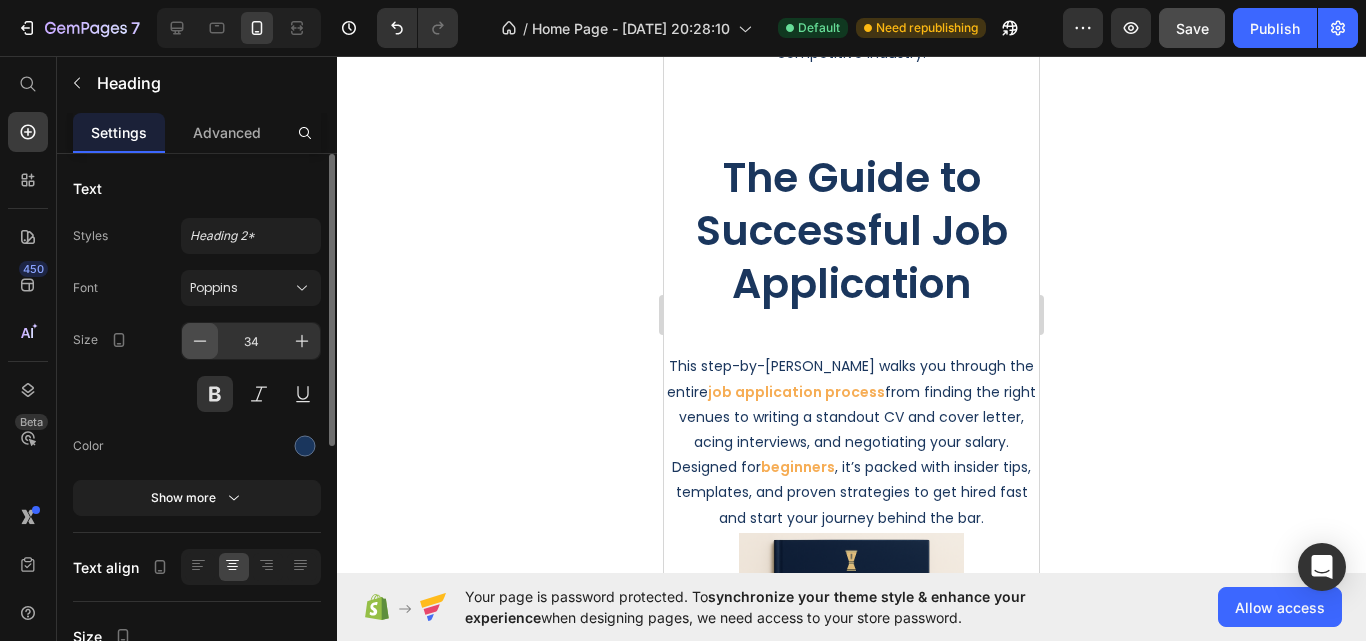 click 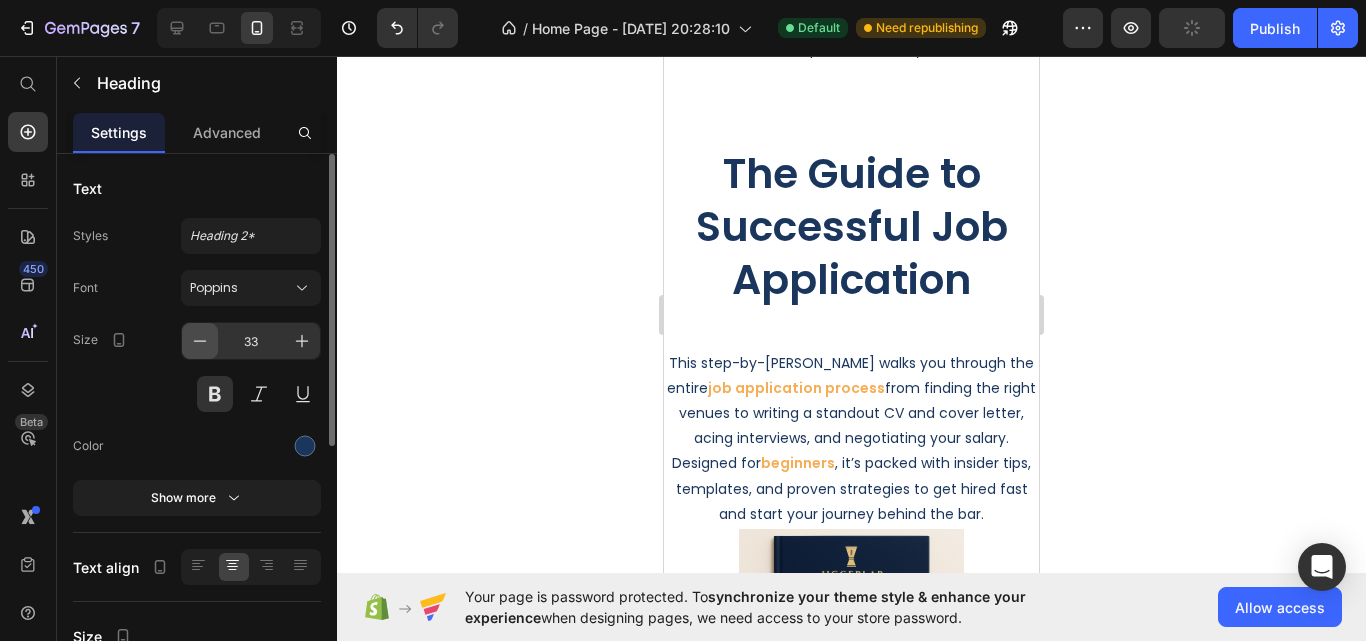 click 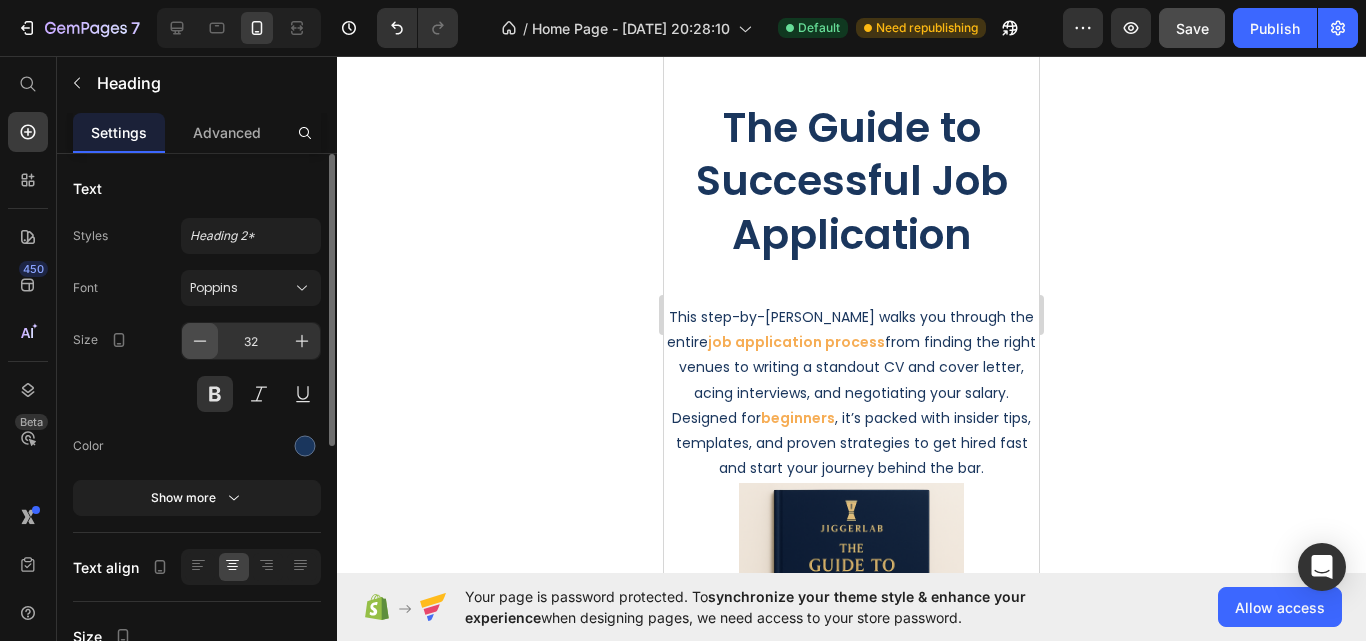 click 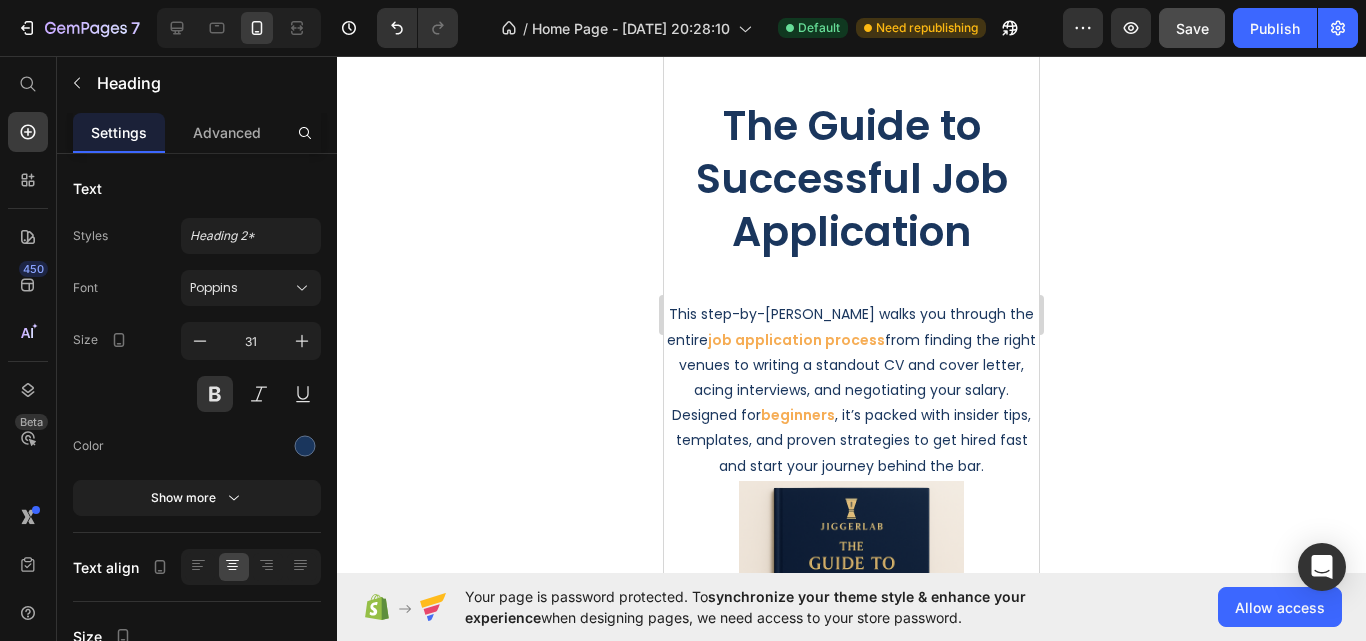 click 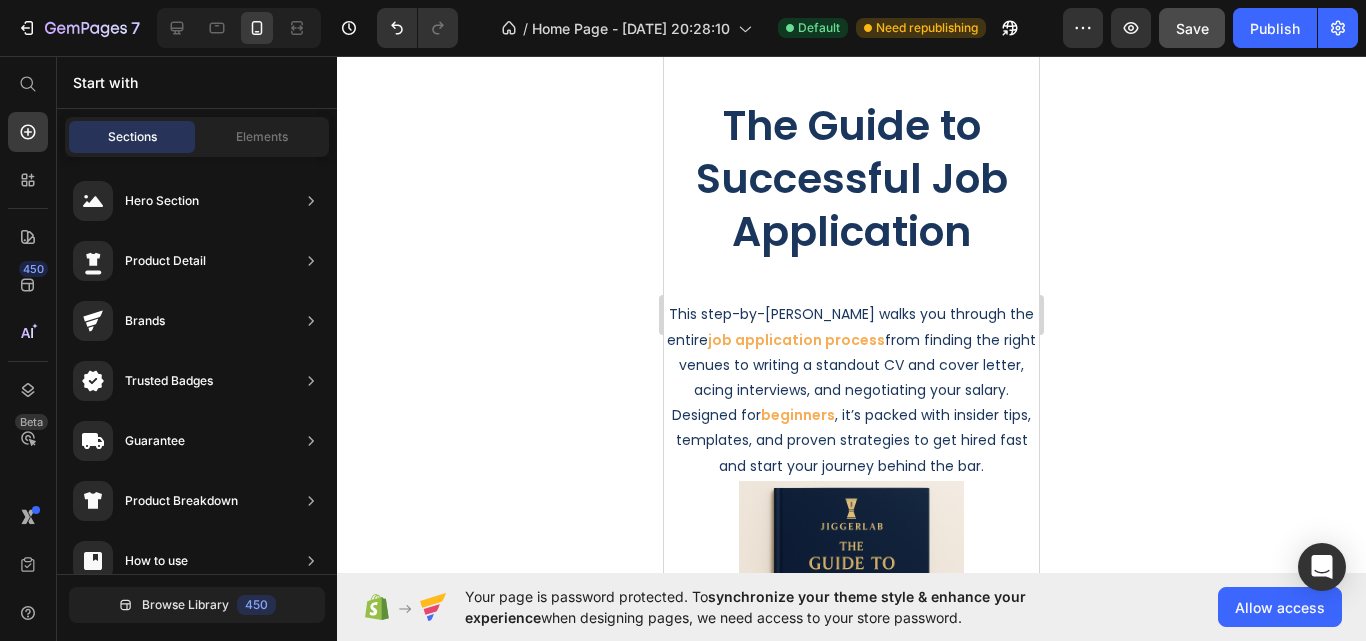 scroll, scrollTop: 5400, scrollLeft: 0, axis: vertical 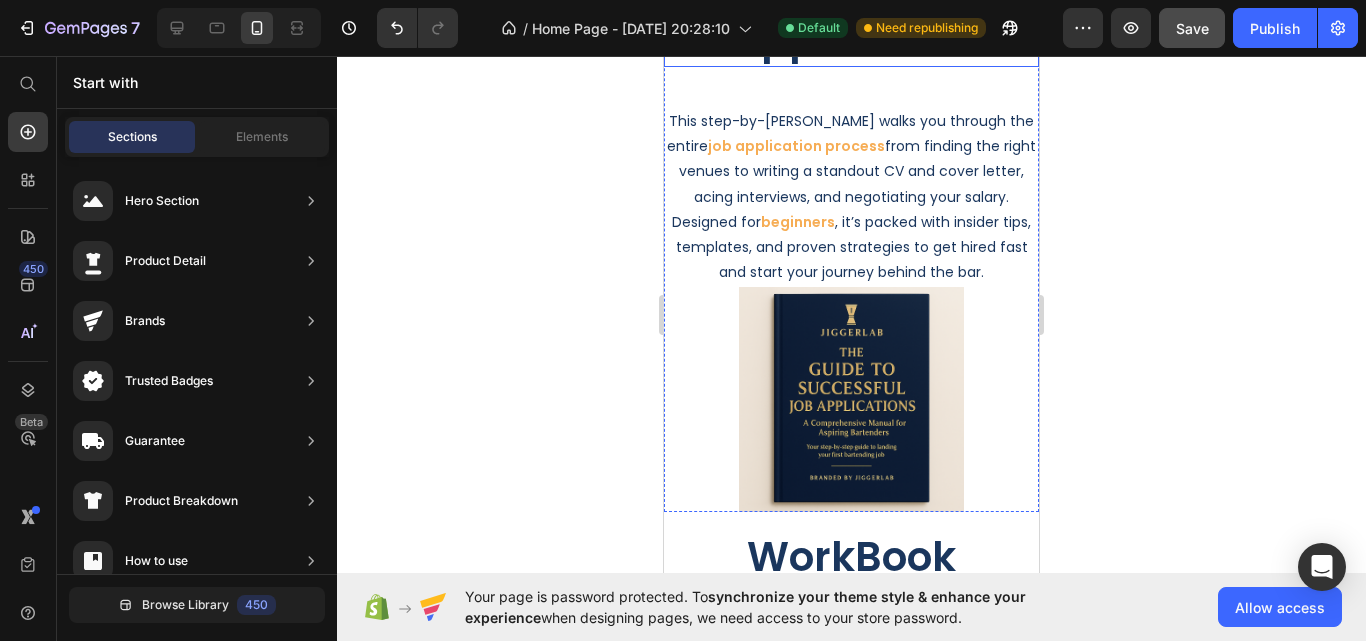 click on "The Guide to Successful Job Application" at bounding box center (851, -15) 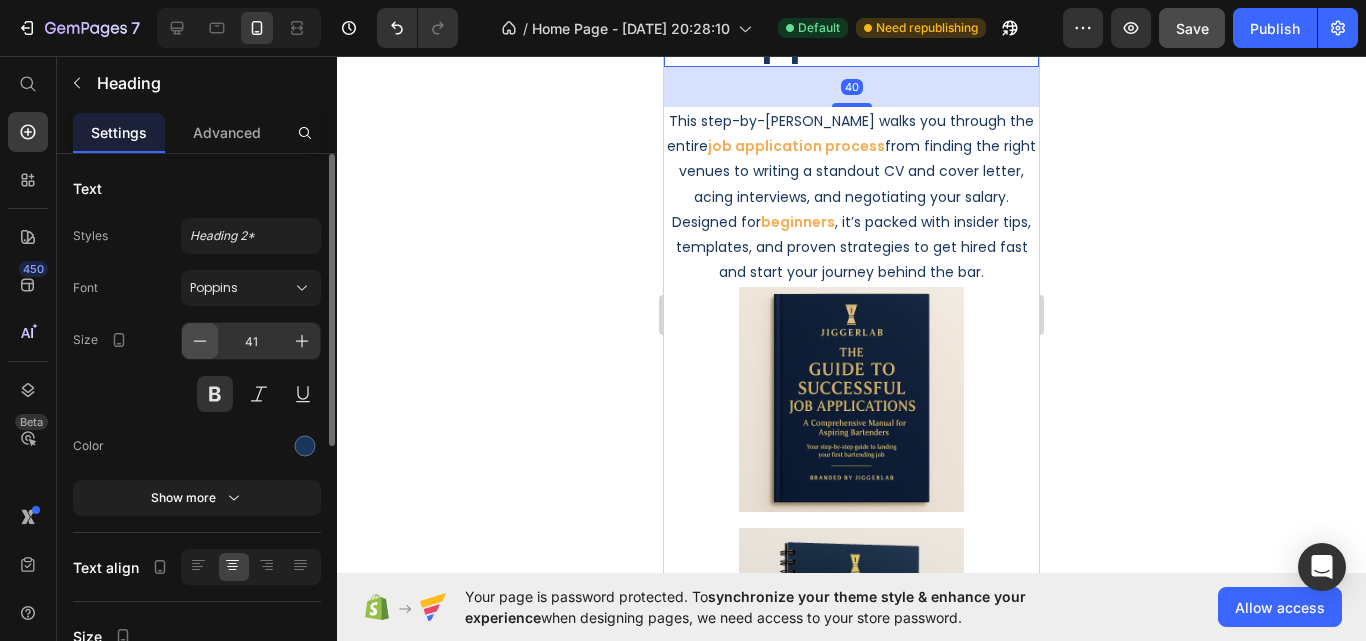 click 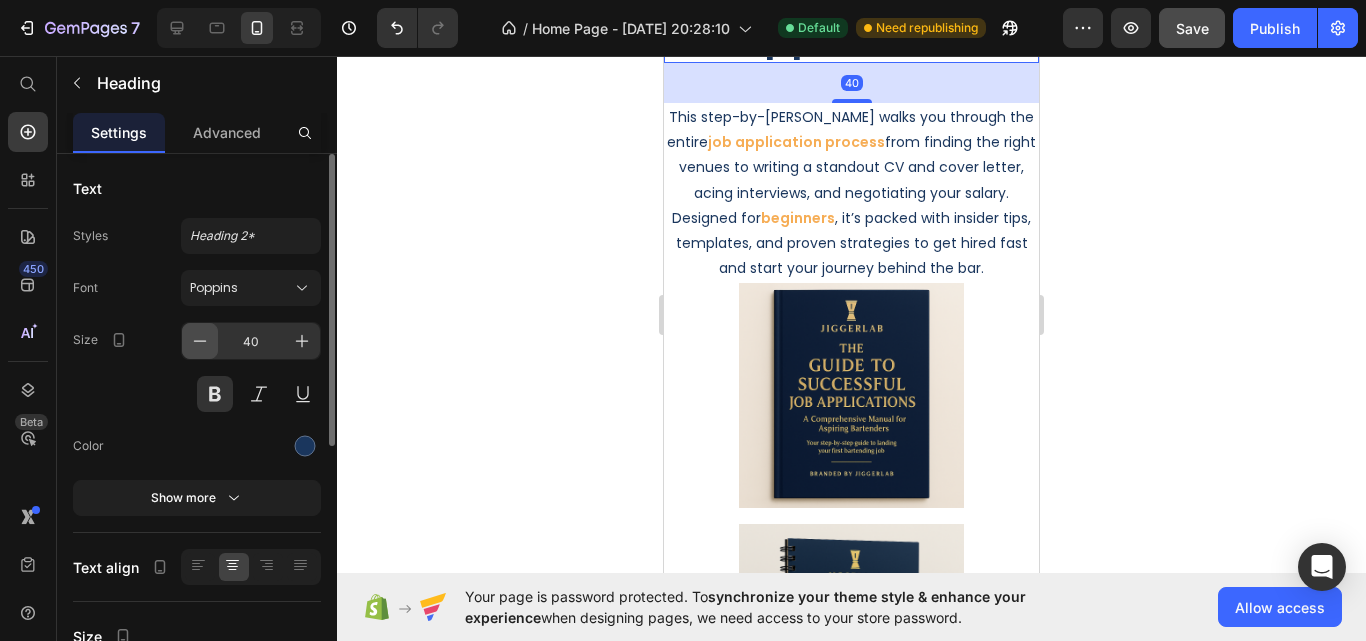 click 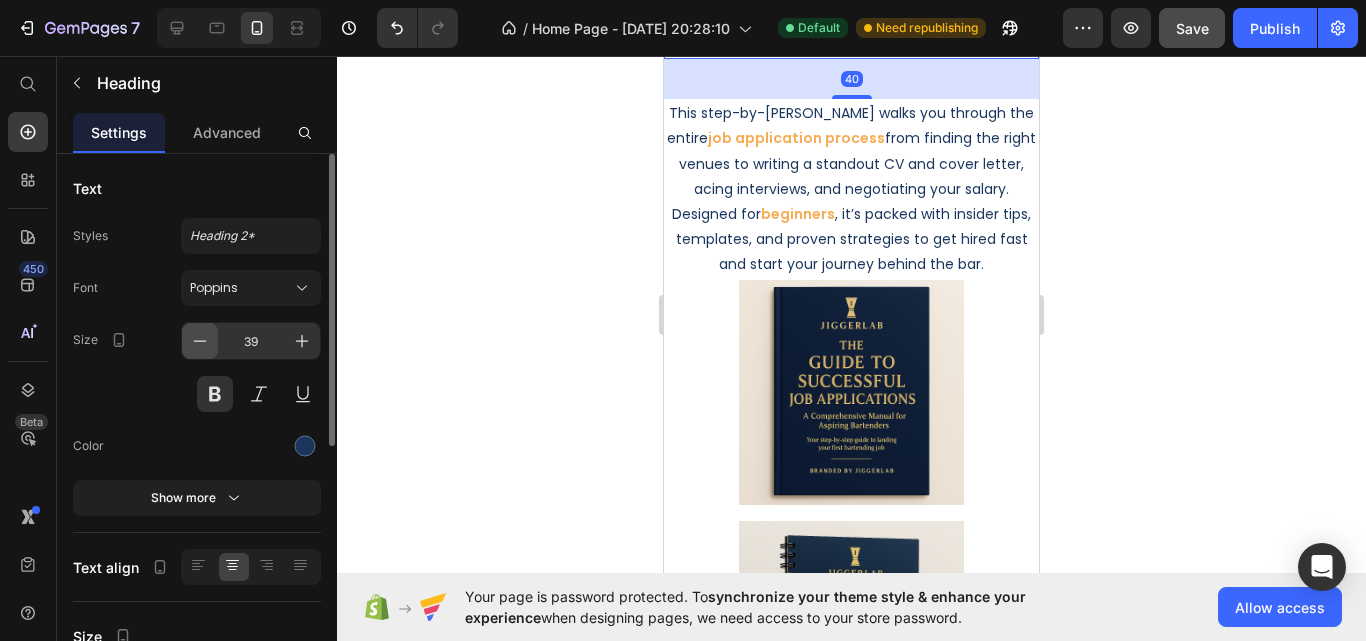 click 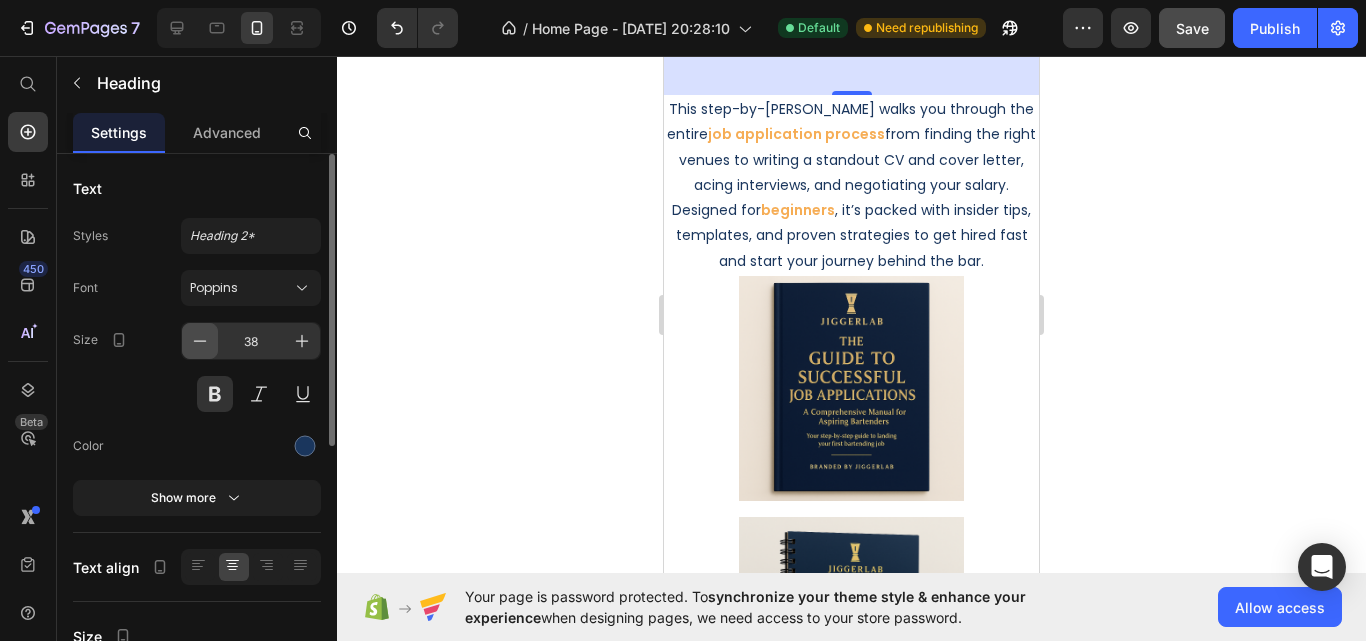 click 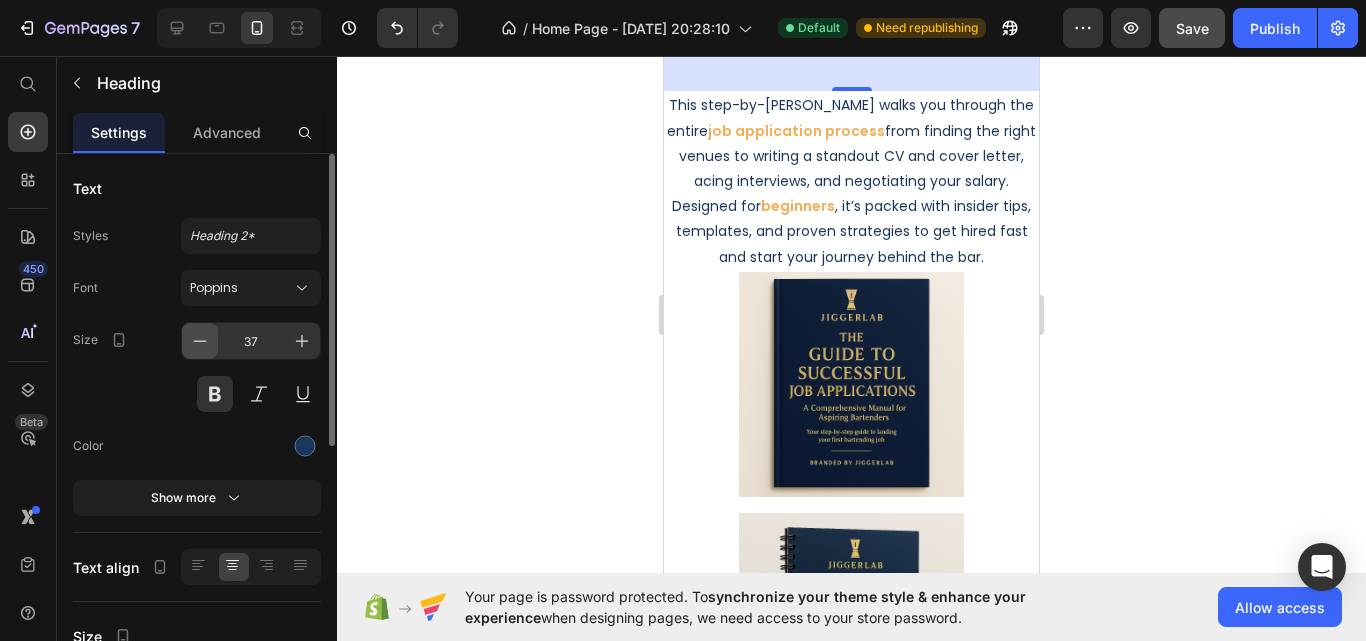 click 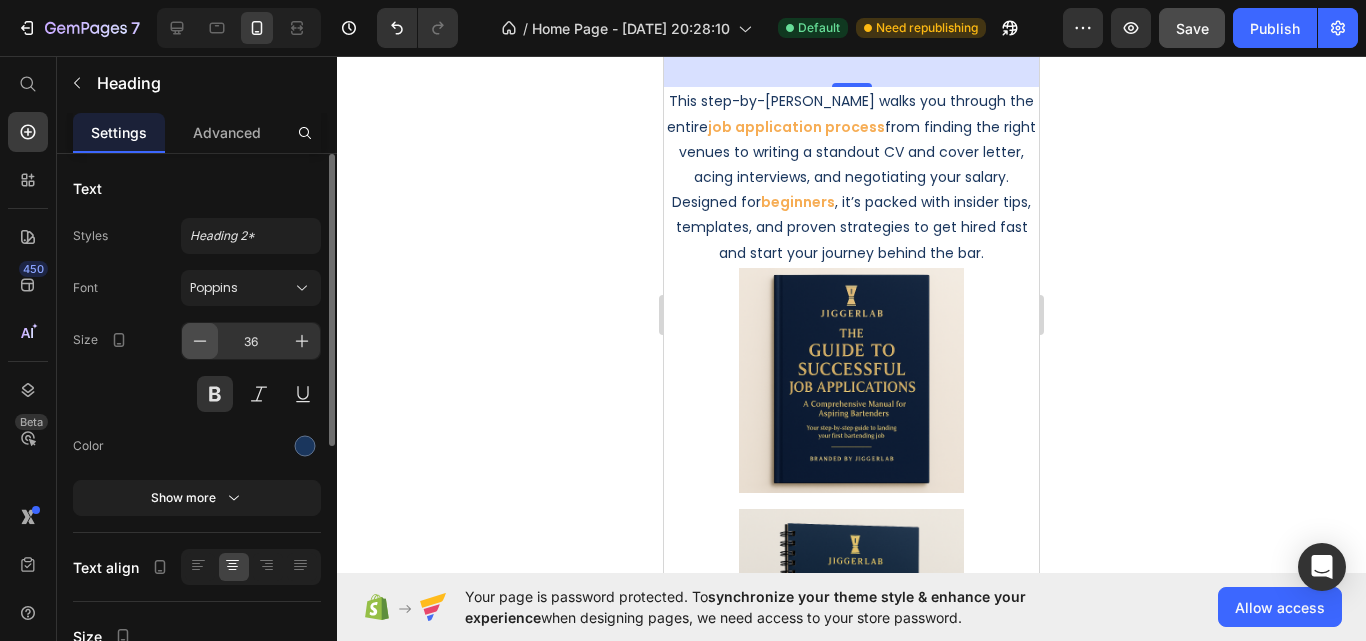 click 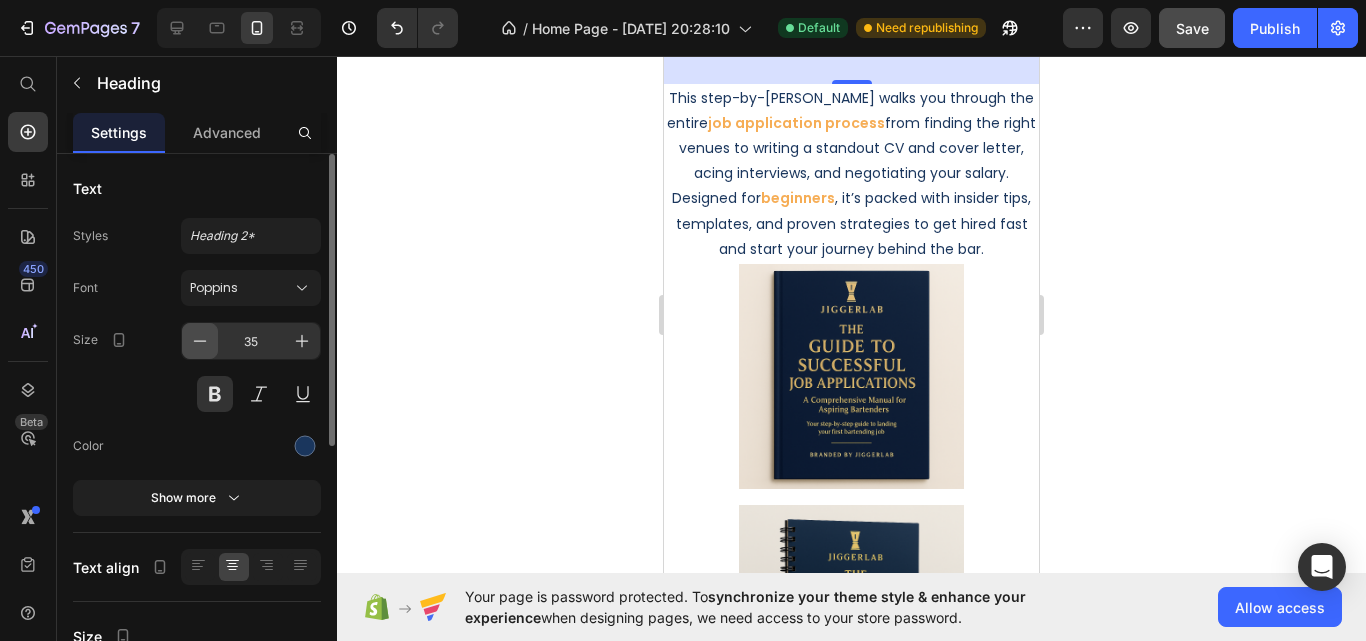 click 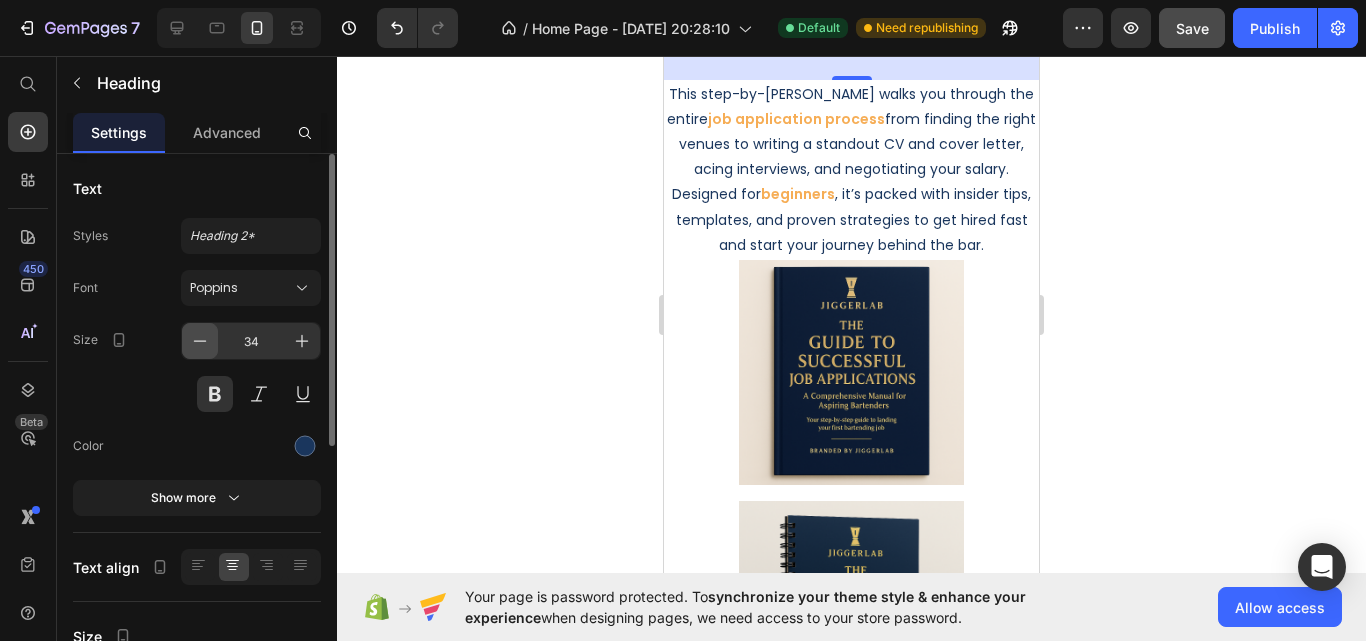click 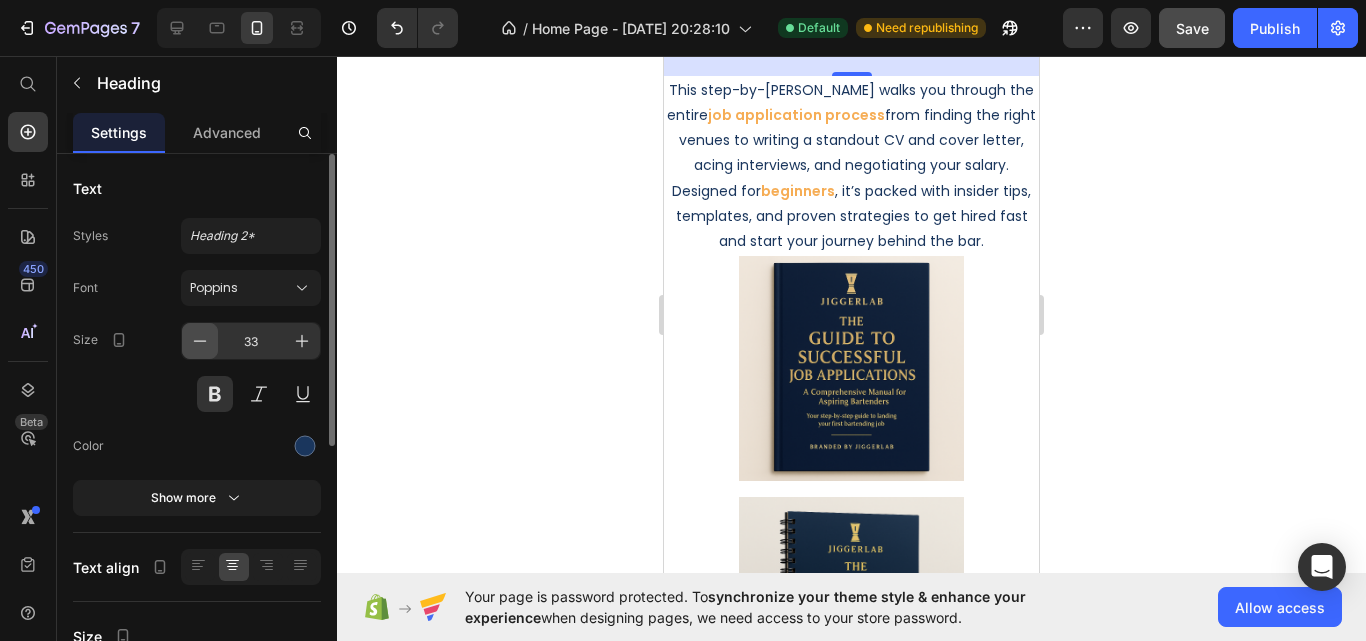 click 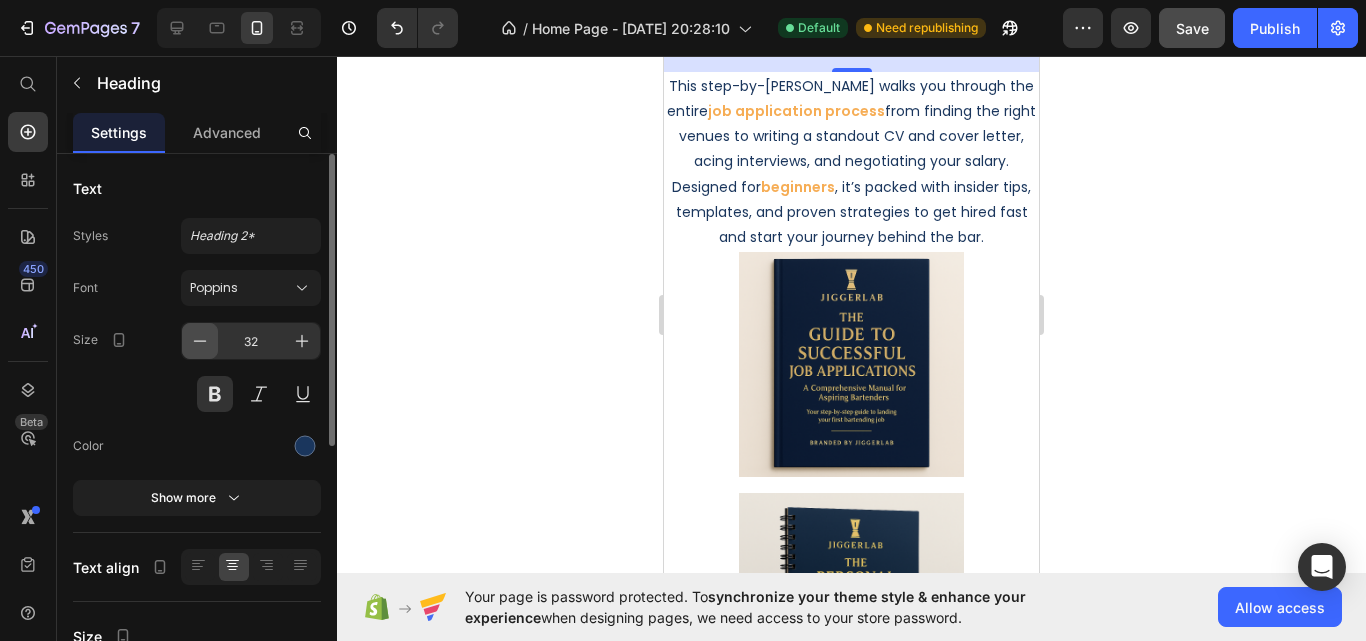click 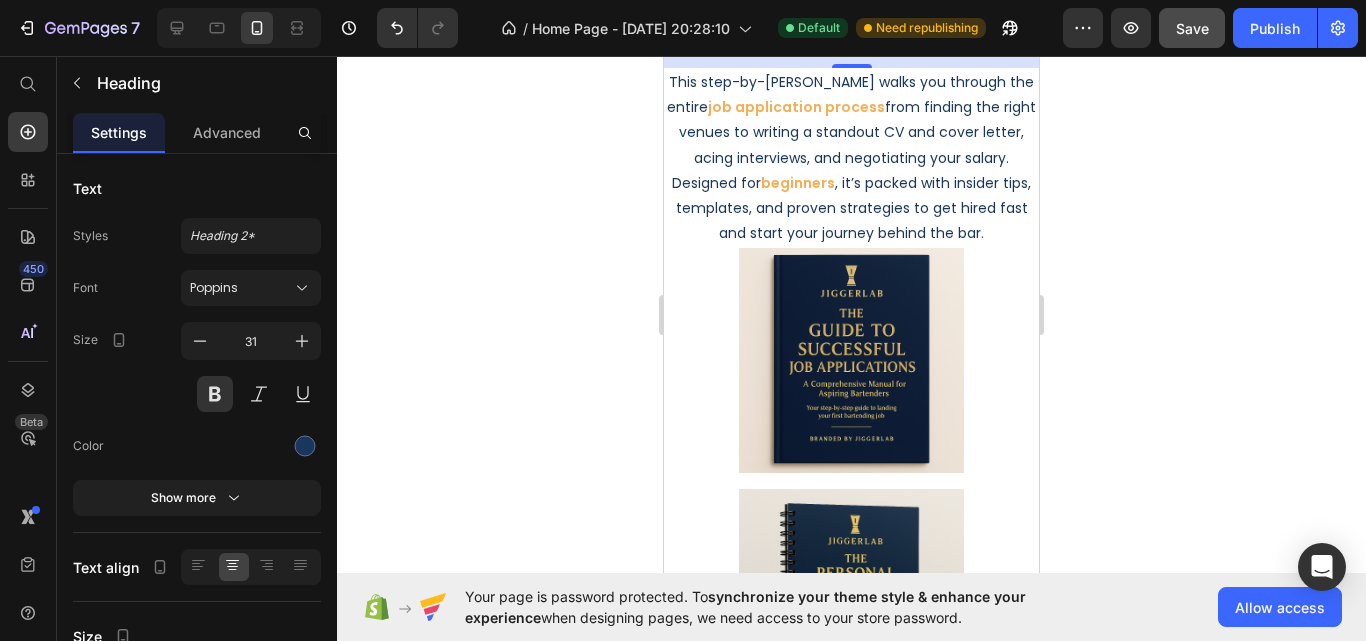 click 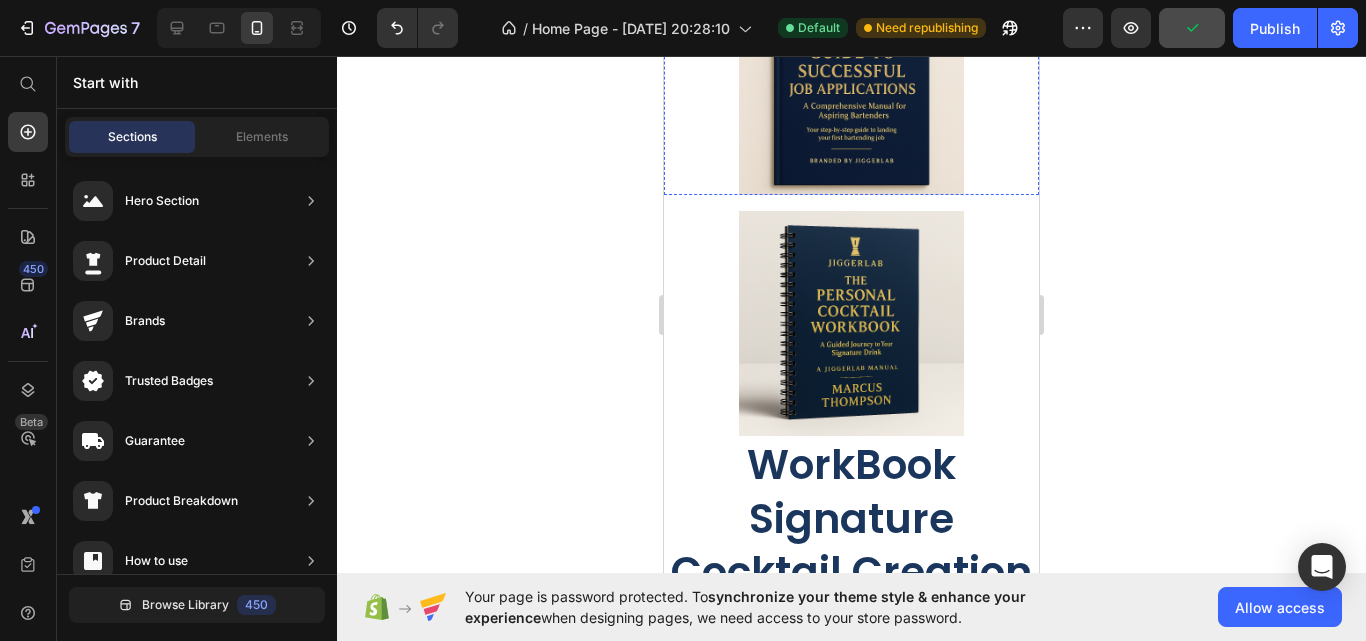 scroll, scrollTop: 6100, scrollLeft: 0, axis: vertical 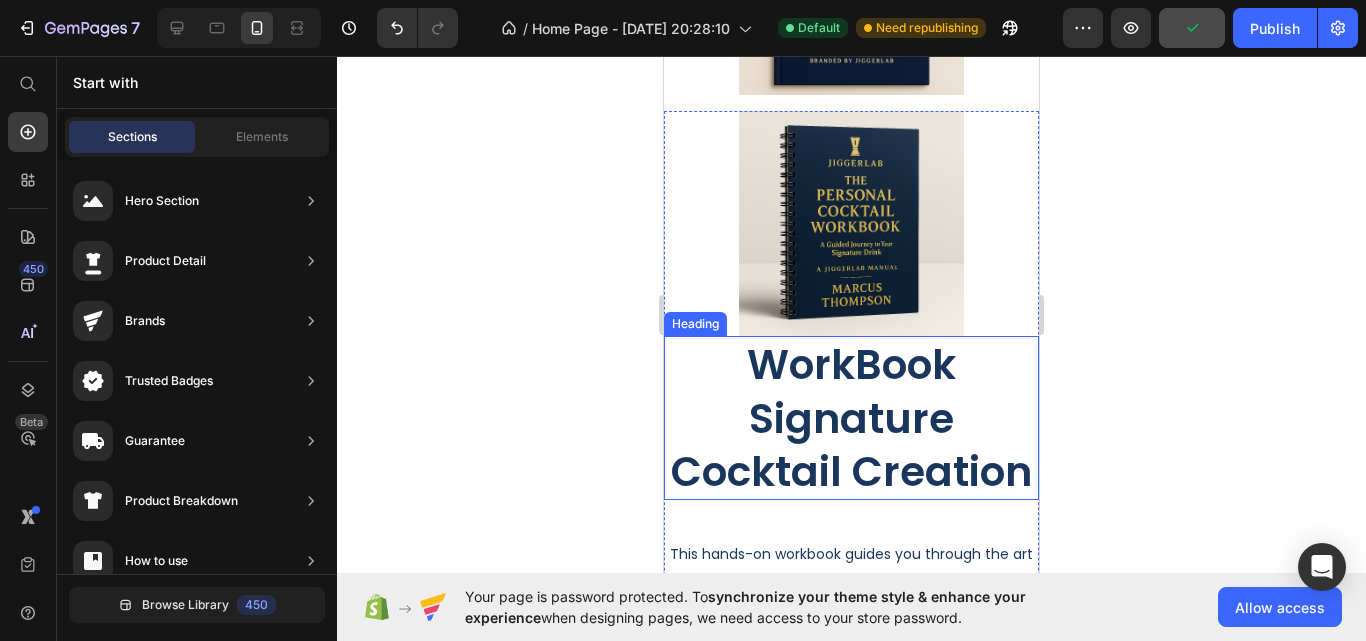 click on "WorkBook Signature Cocktail Creation" at bounding box center [851, 418] 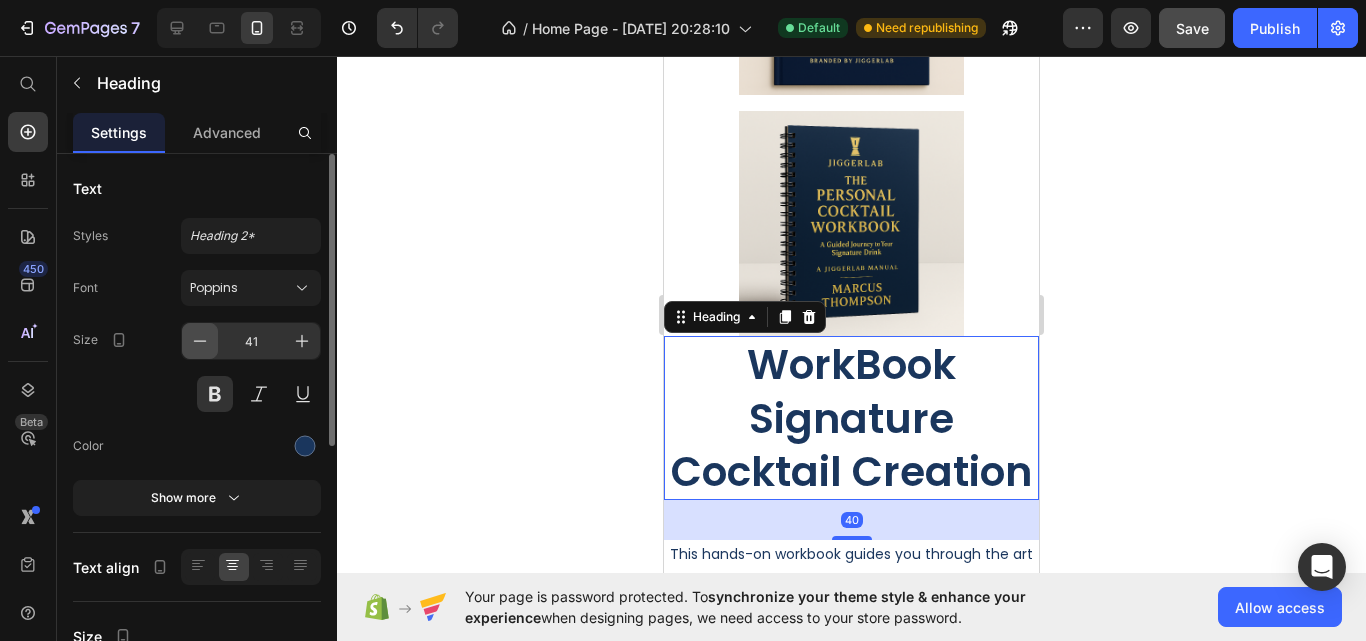 click 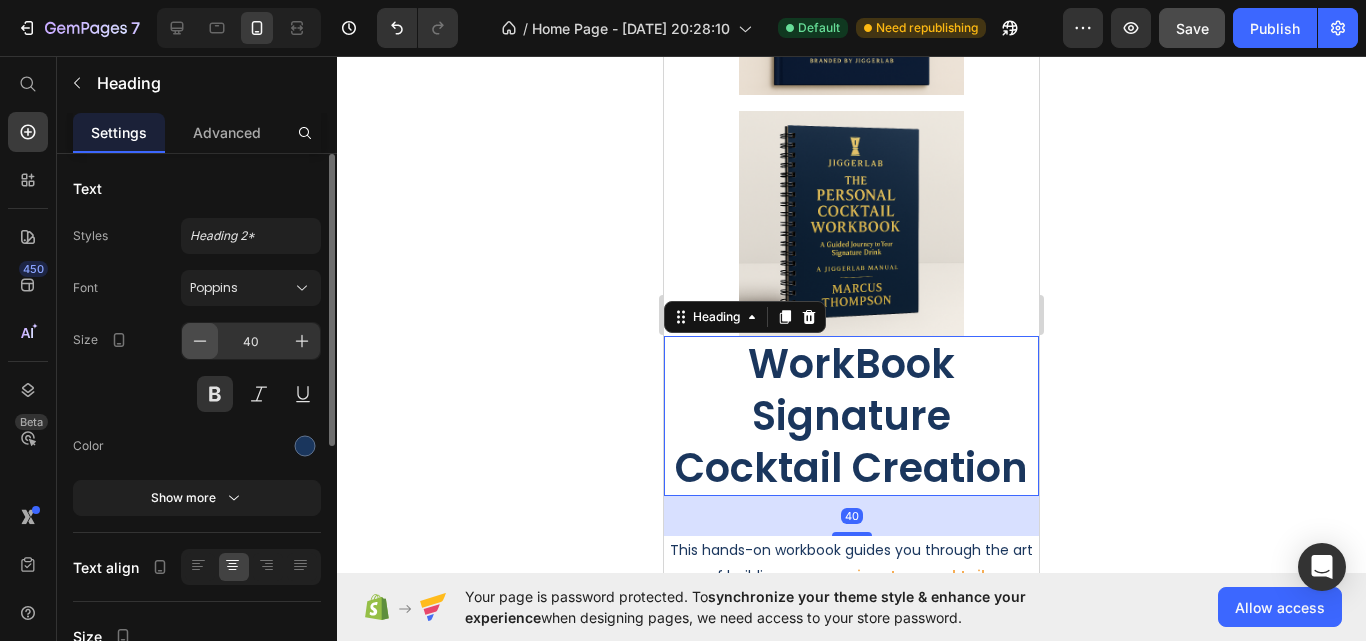 click 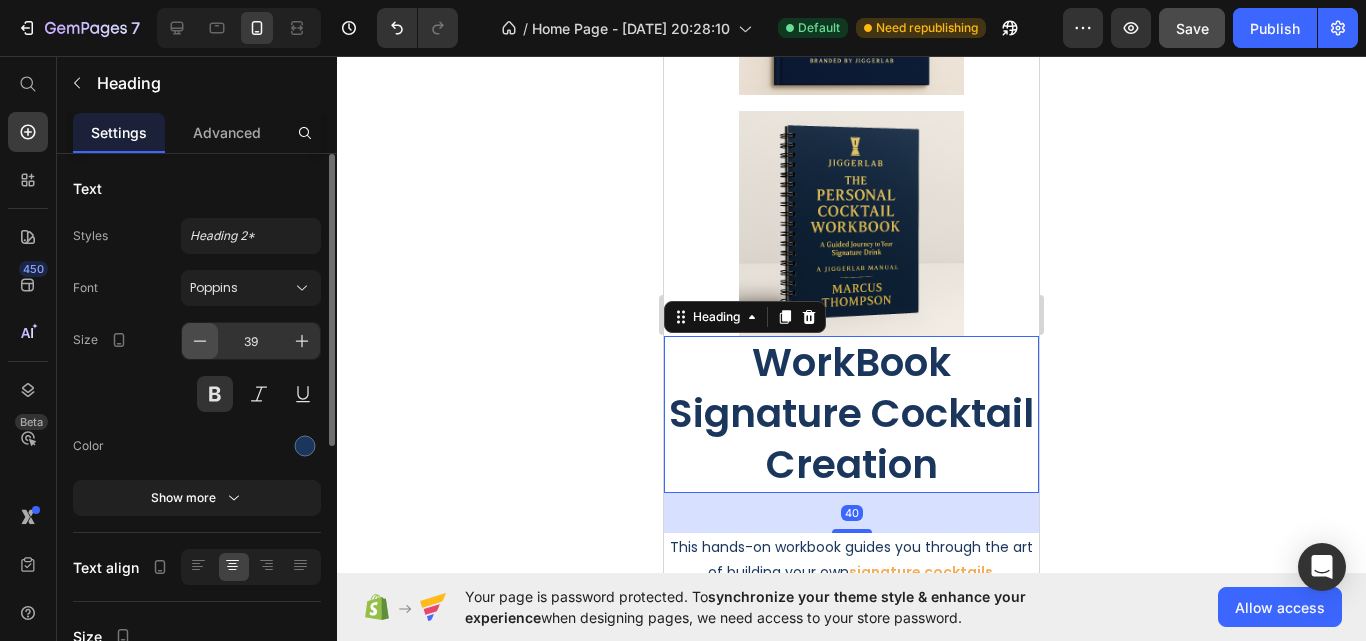 click 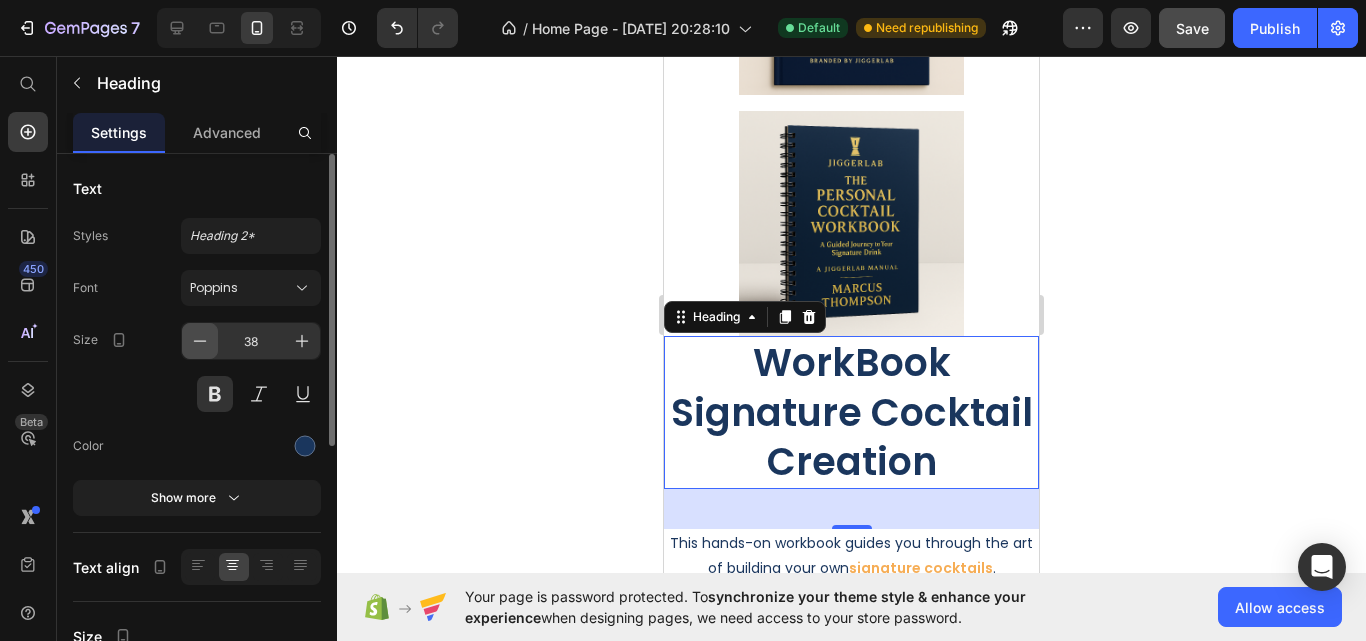 click 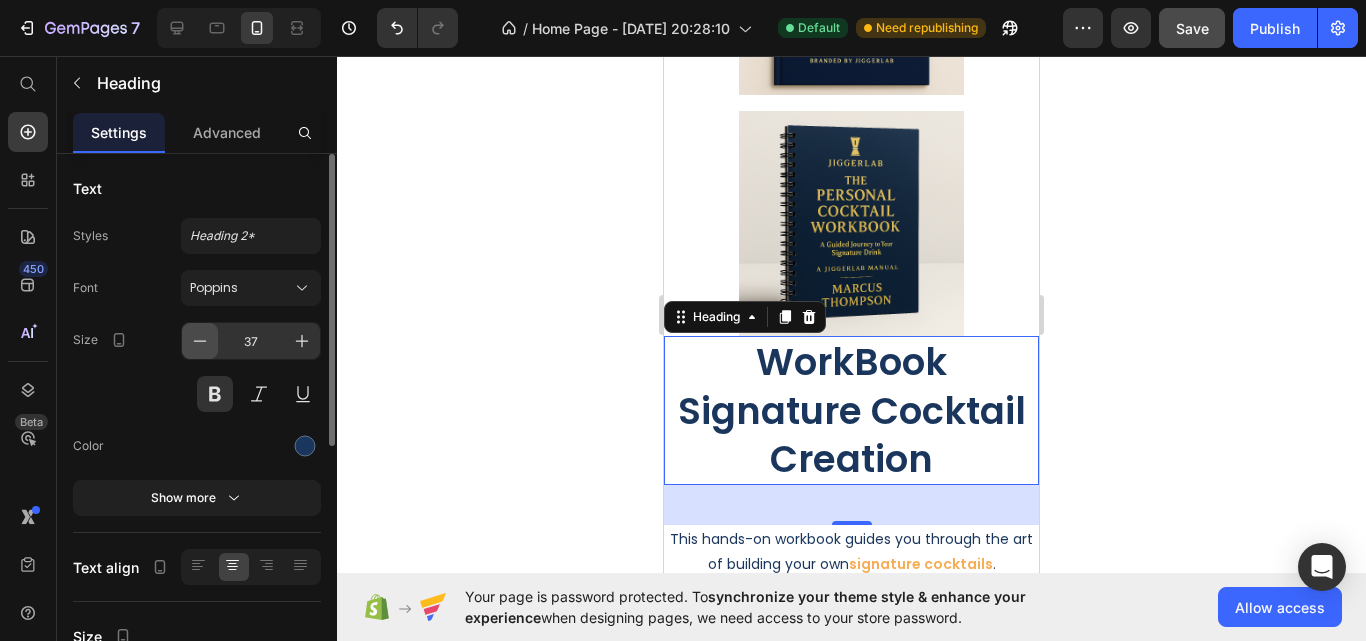 click 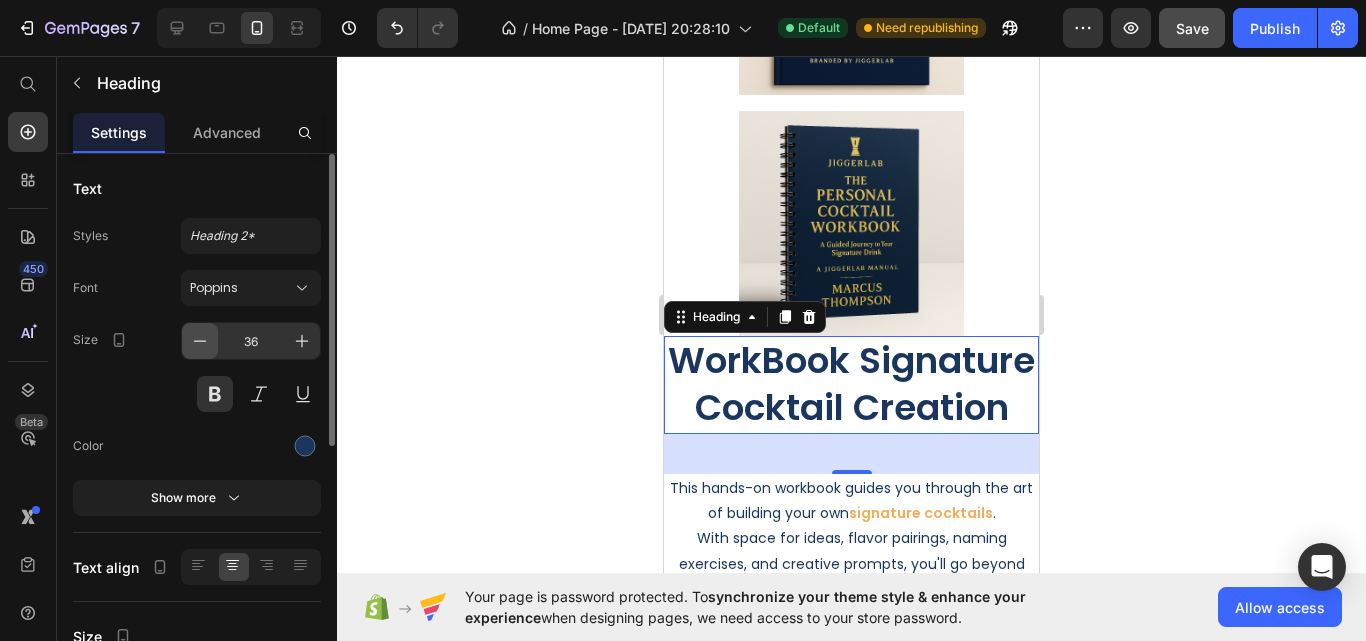 click 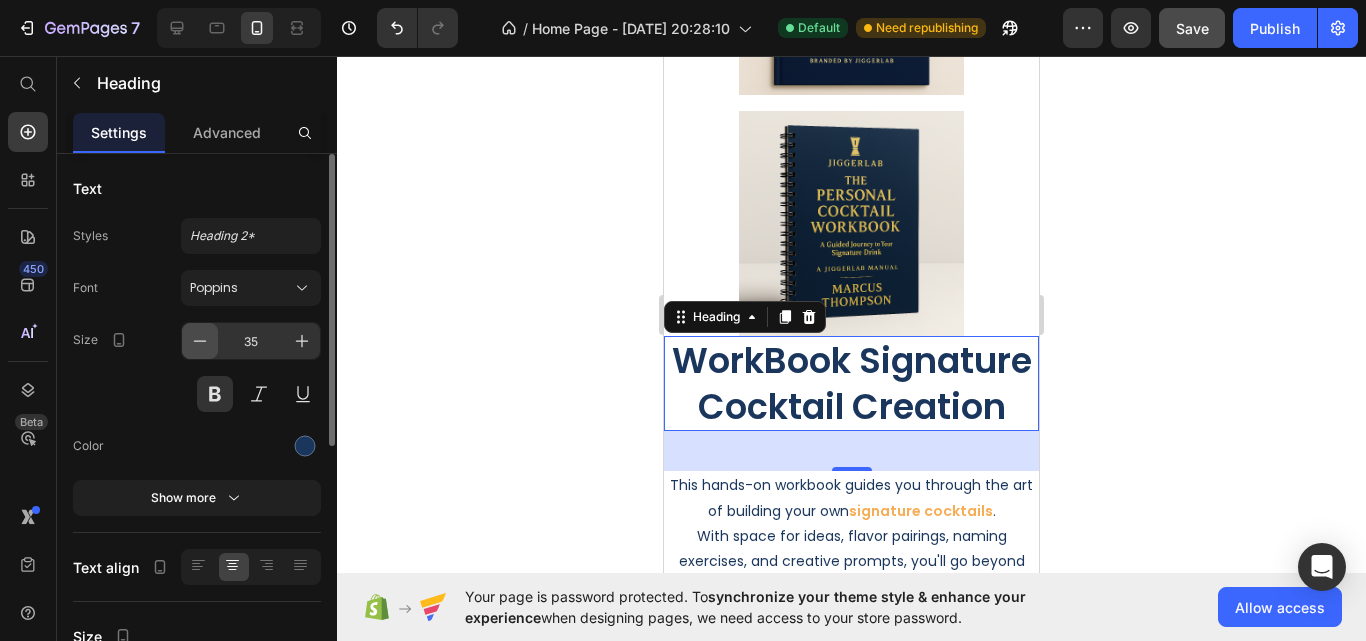 click 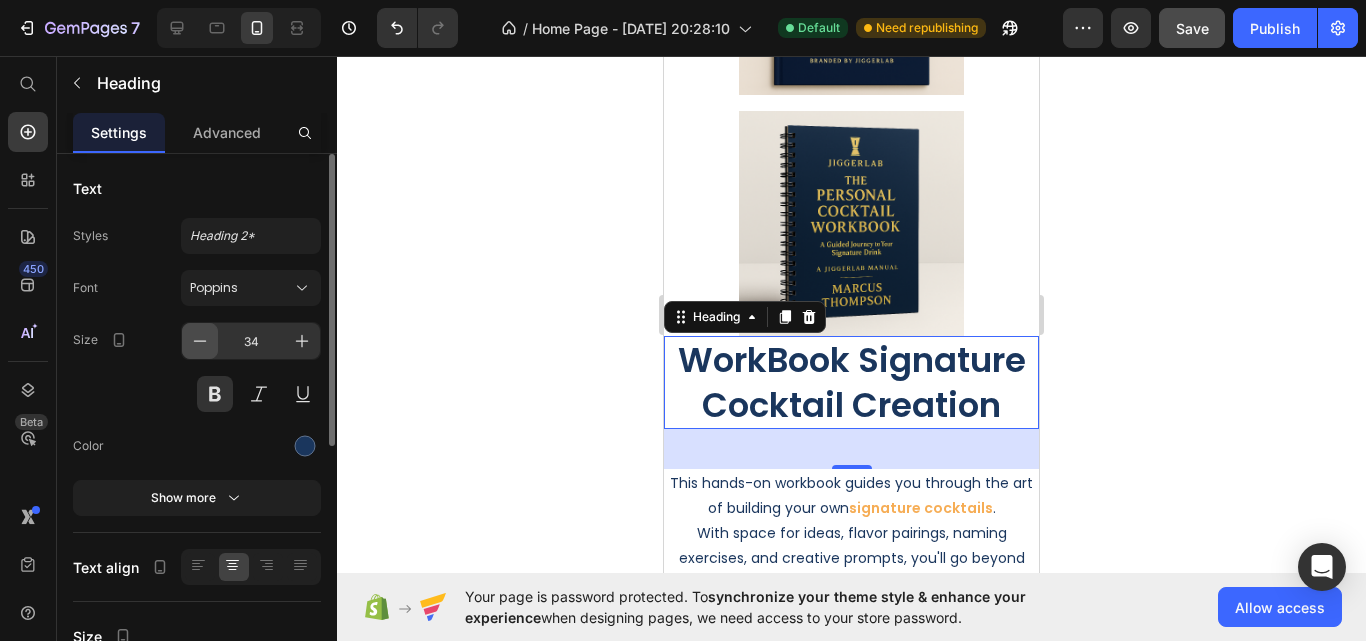 click 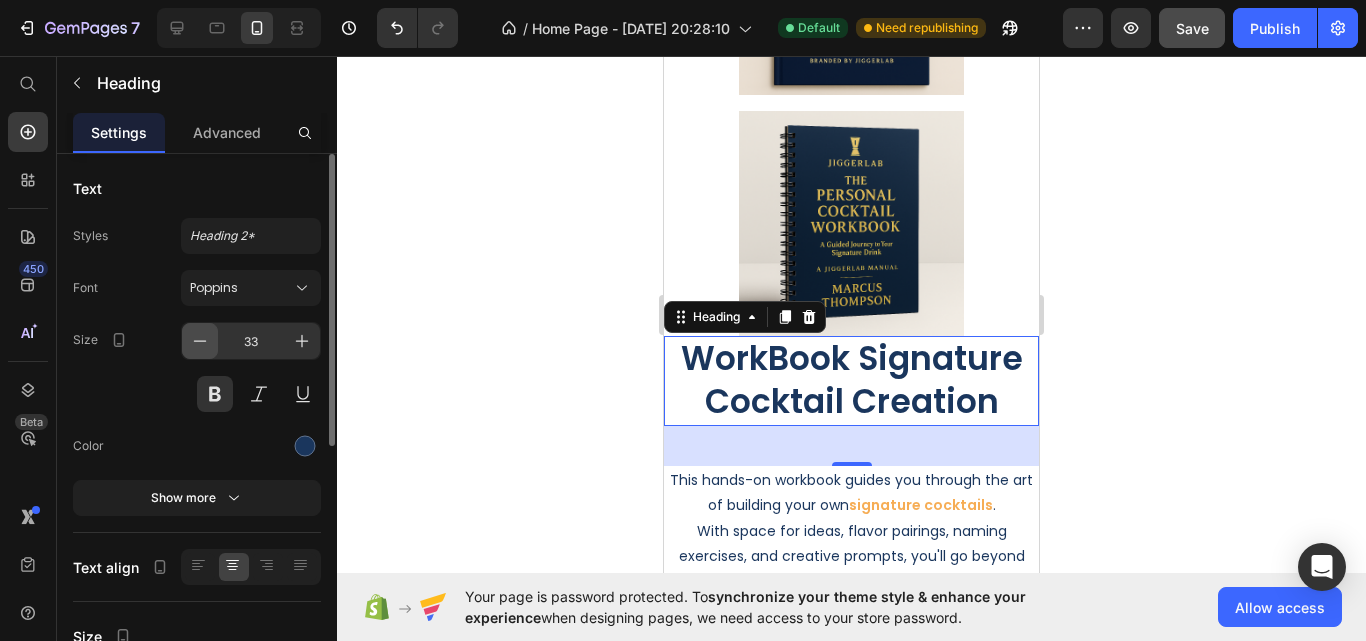 click 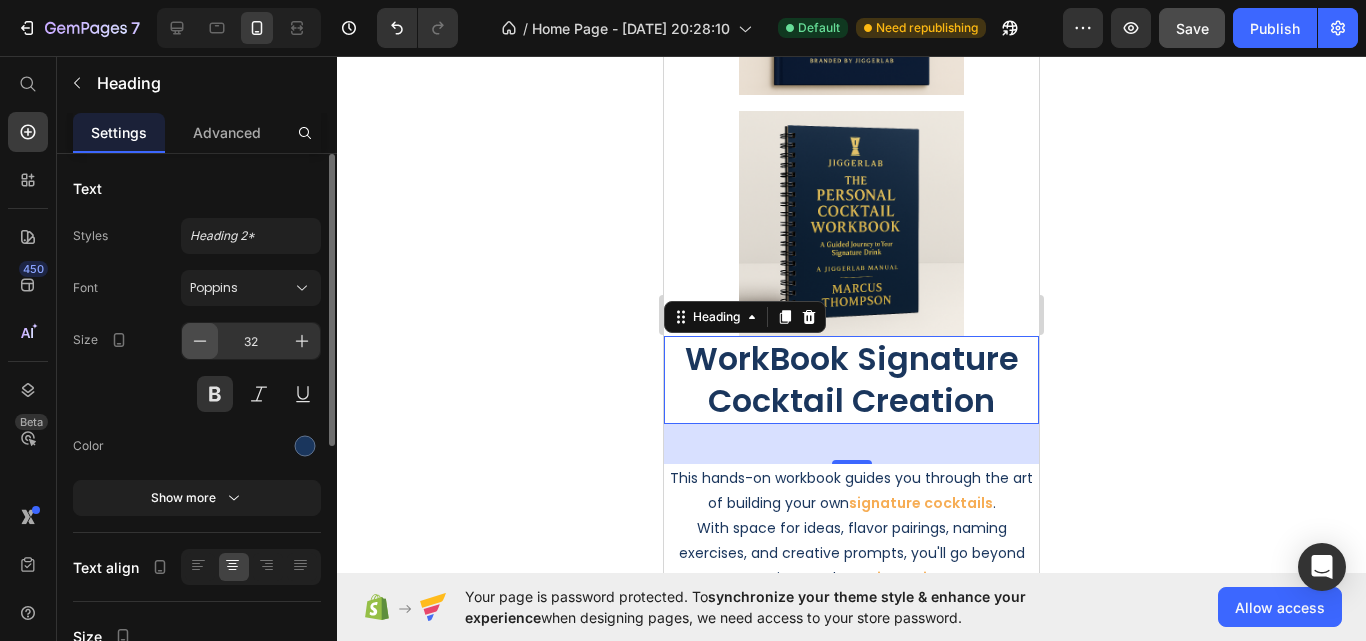 click 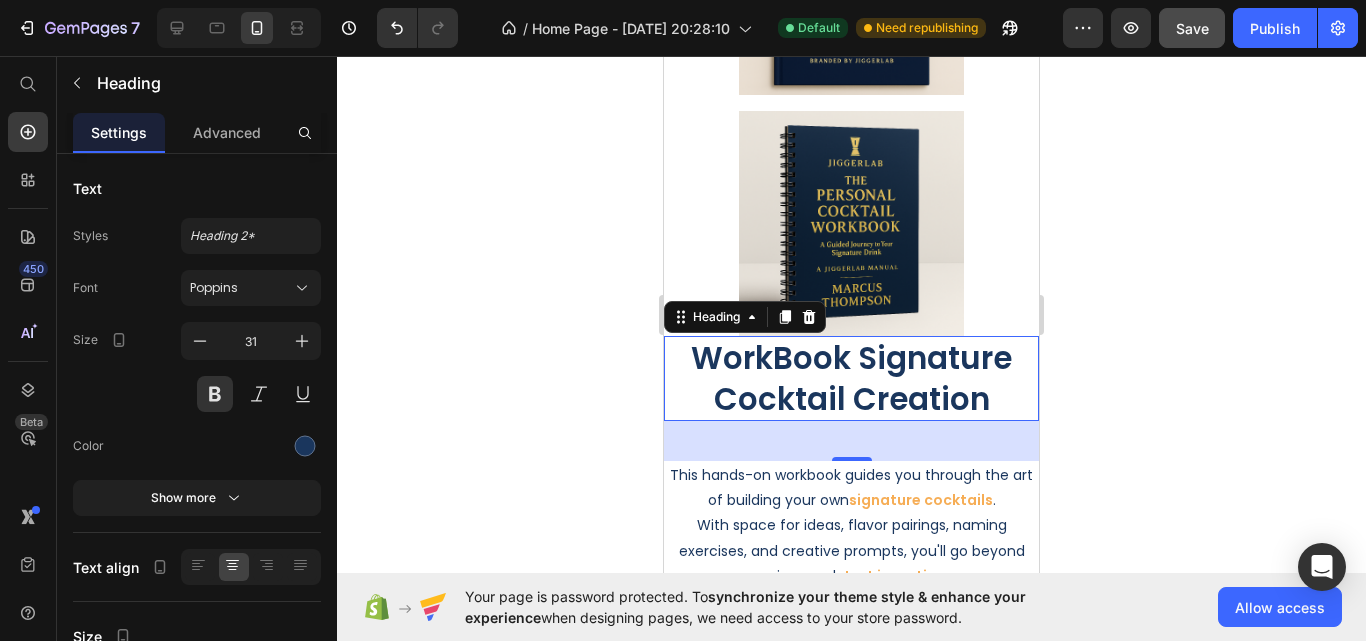 click 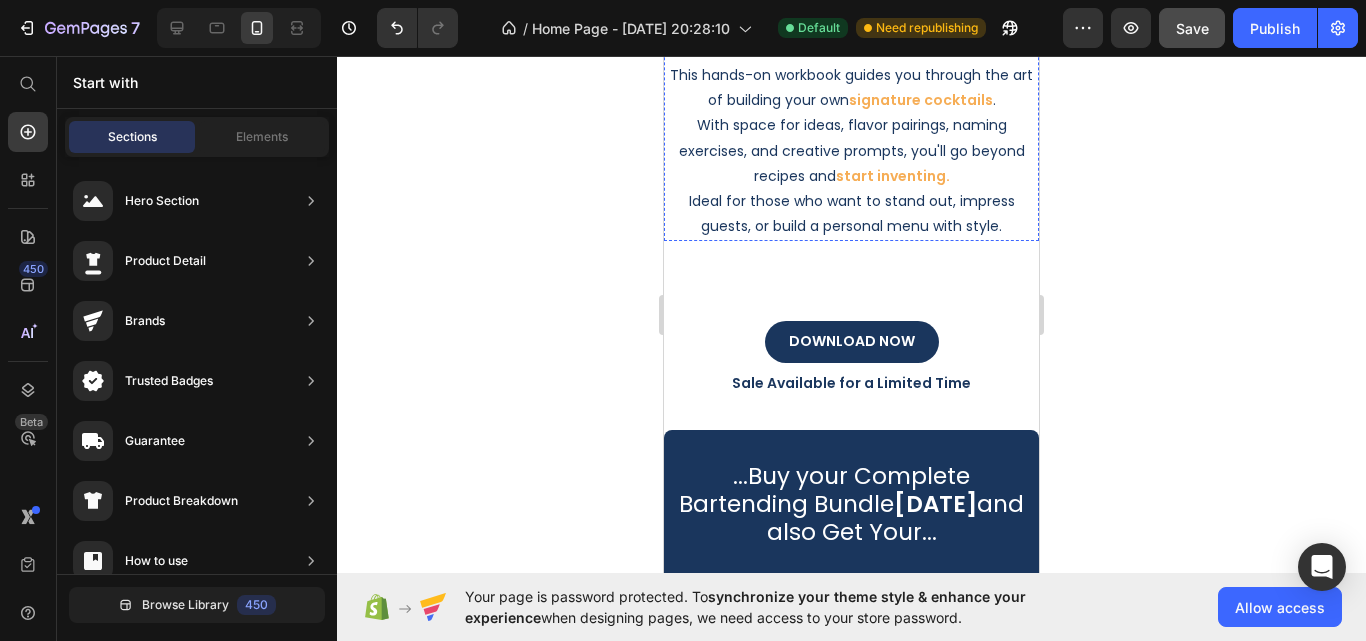 scroll, scrollTop: 6600, scrollLeft: 0, axis: vertical 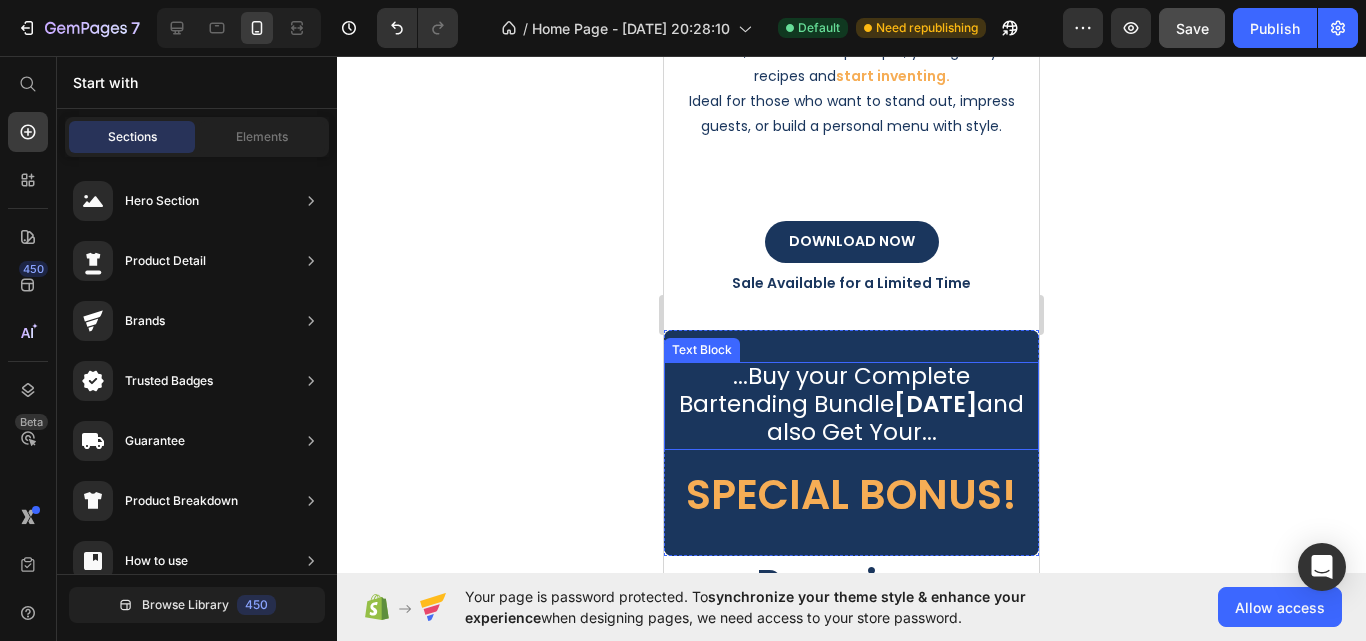 click on "...Buy your Complete Bartending Bundle  [DATE]  and also Get Your..." at bounding box center [851, 404] 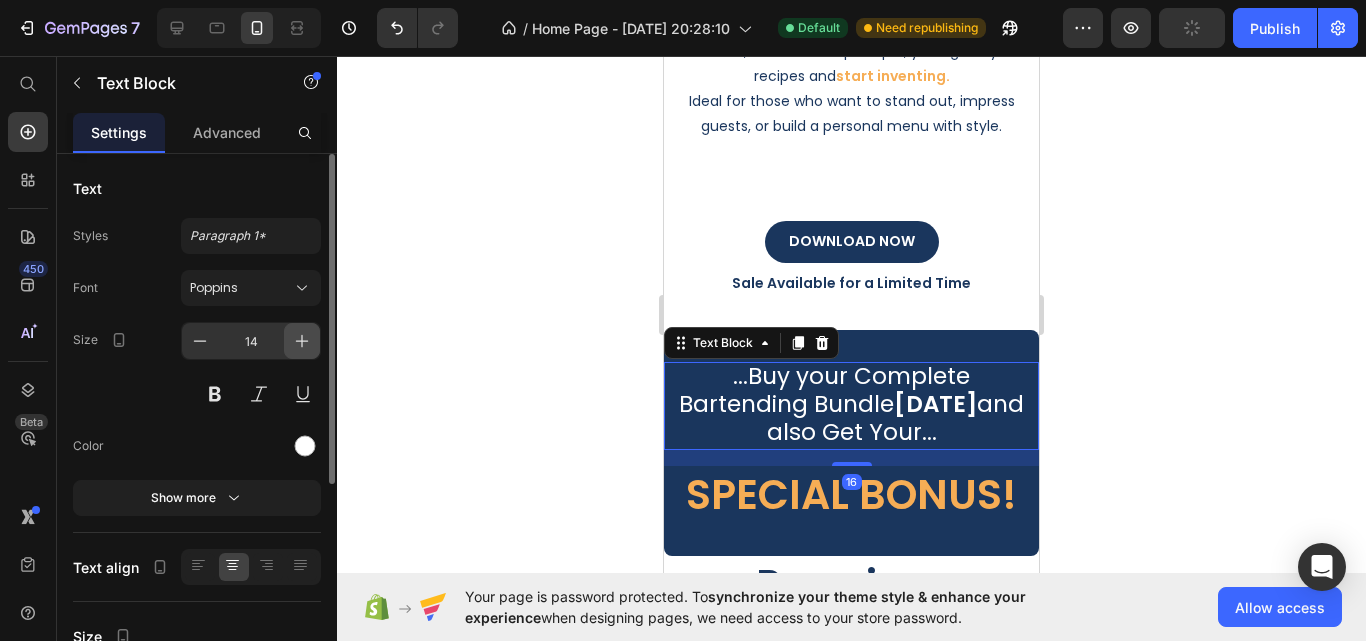 click 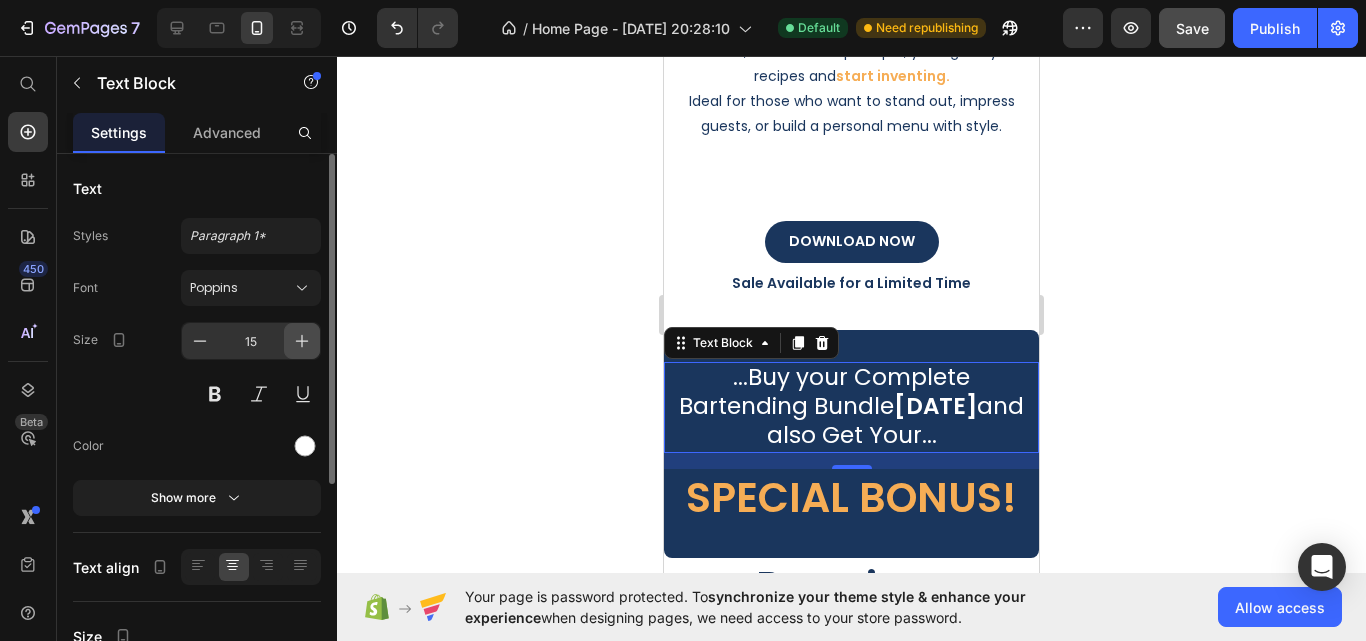 click 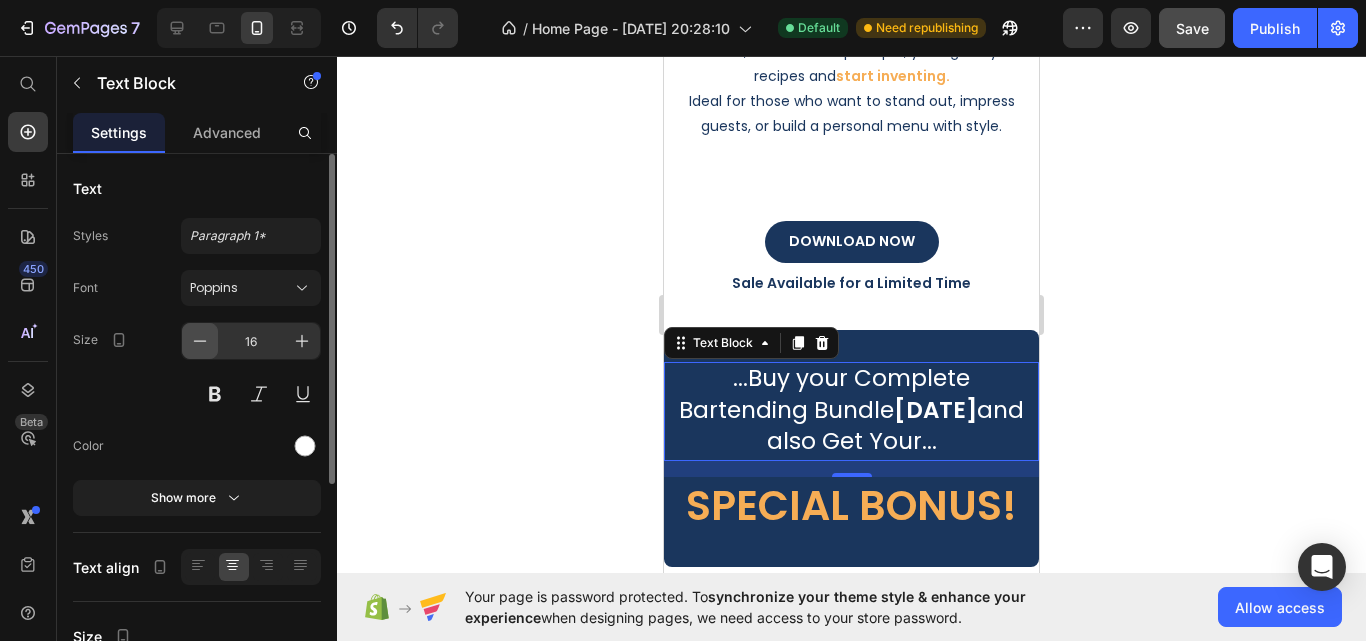 click 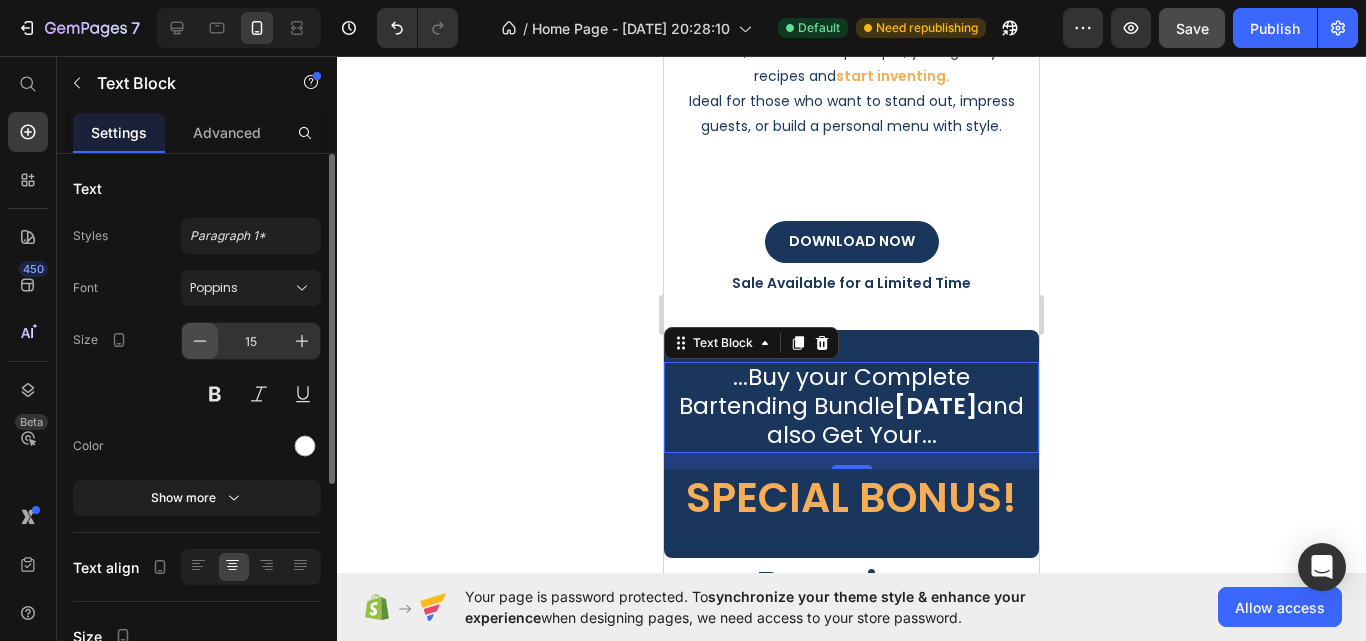 click 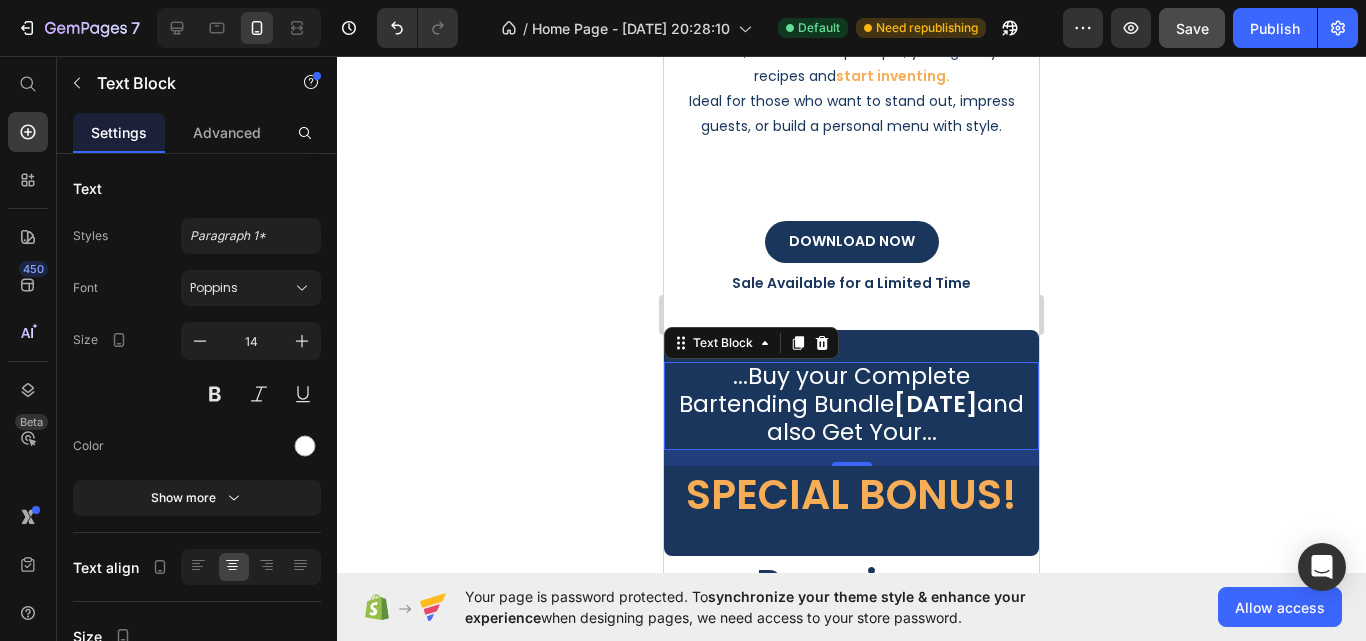 click 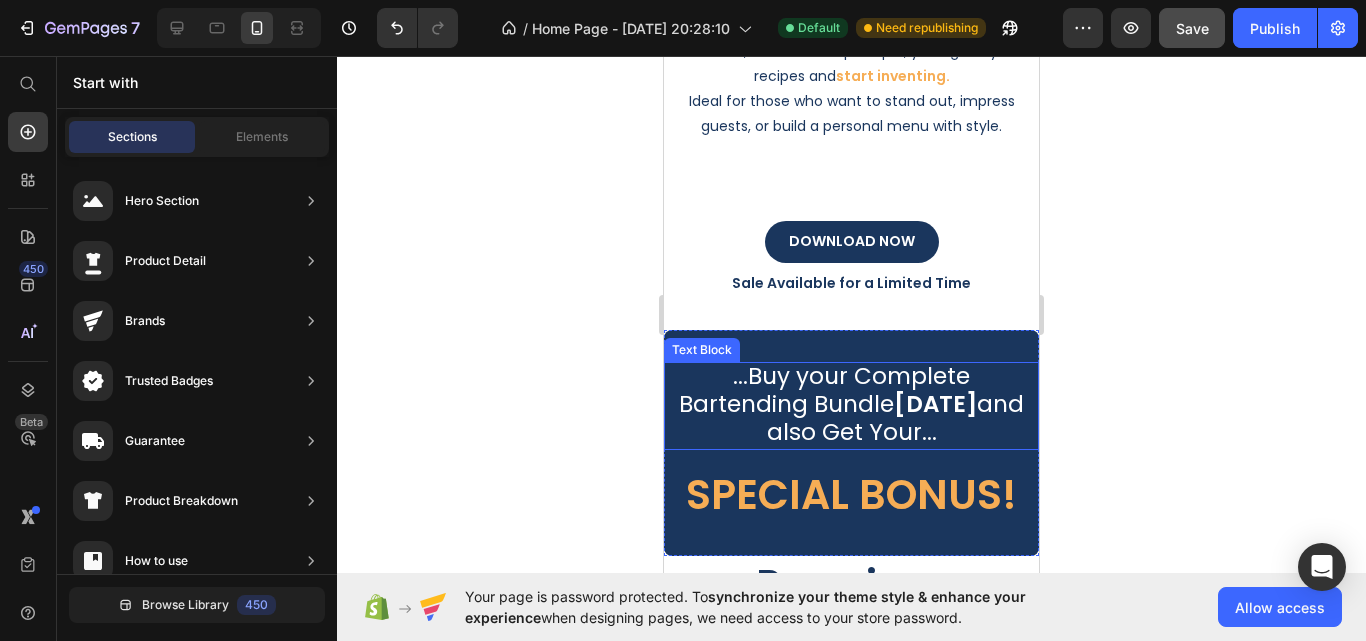 scroll, scrollTop: 6700, scrollLeft: 0, axis: vertical 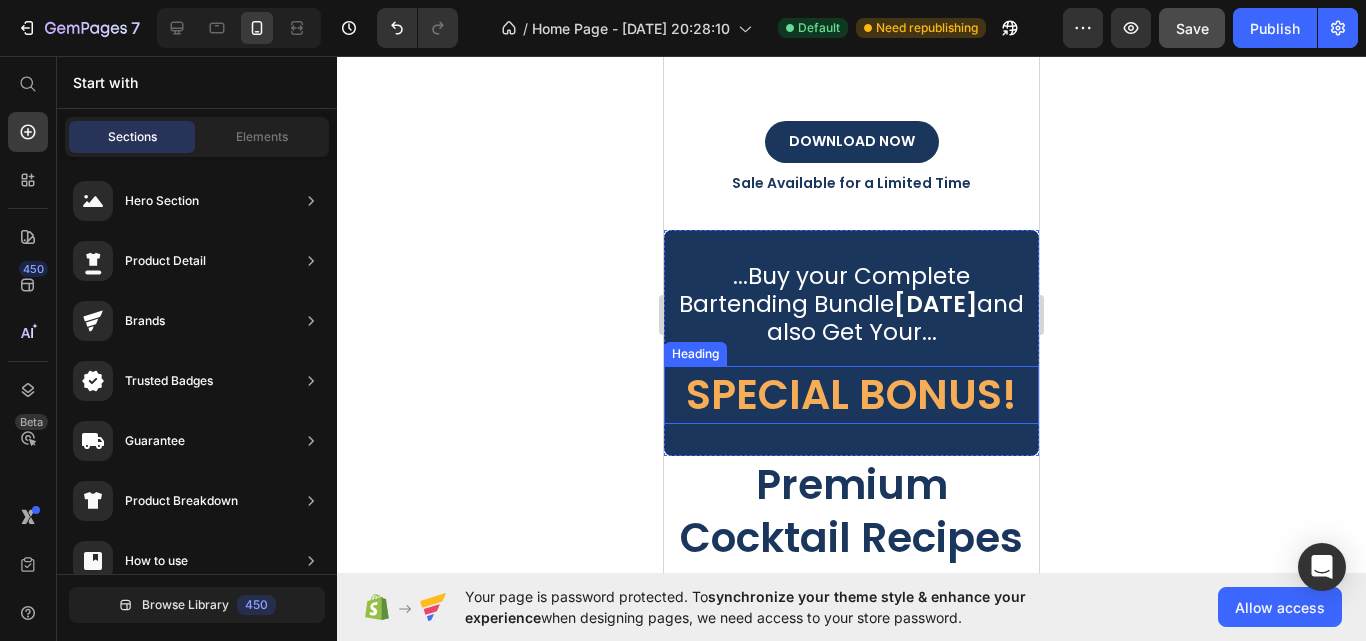 click on "SPECIAL BONUS!" at bounding box center [851, 394] 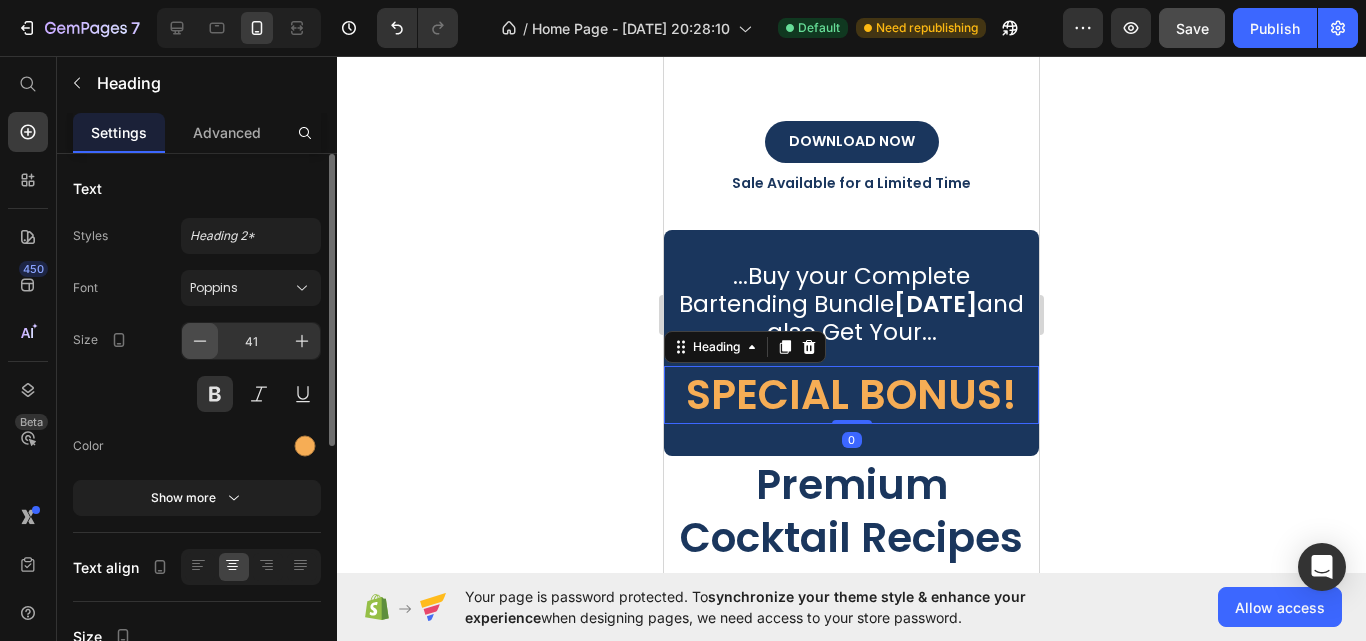 click 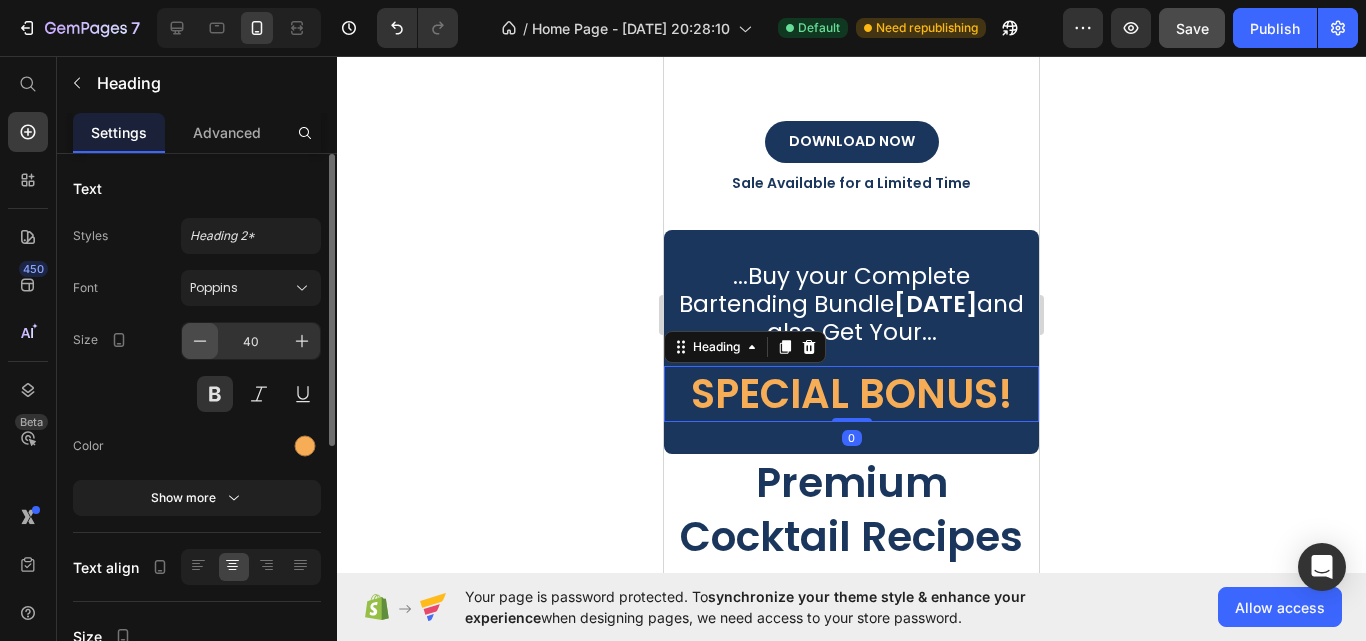 click 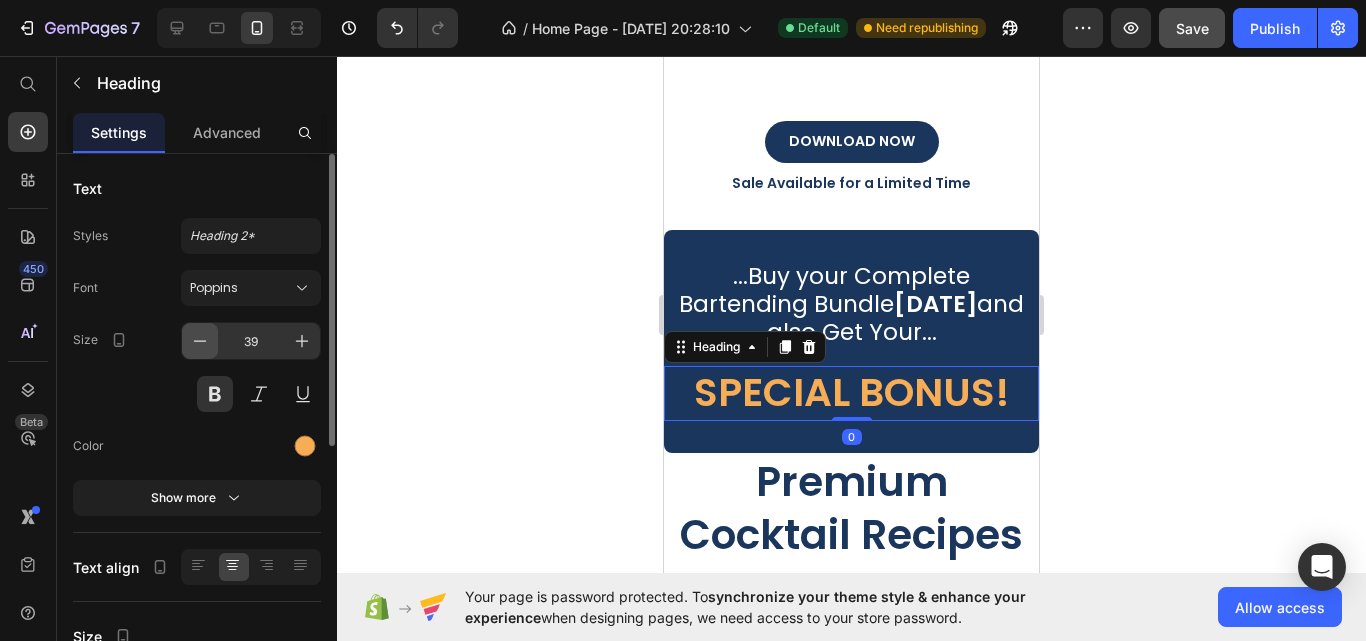 click 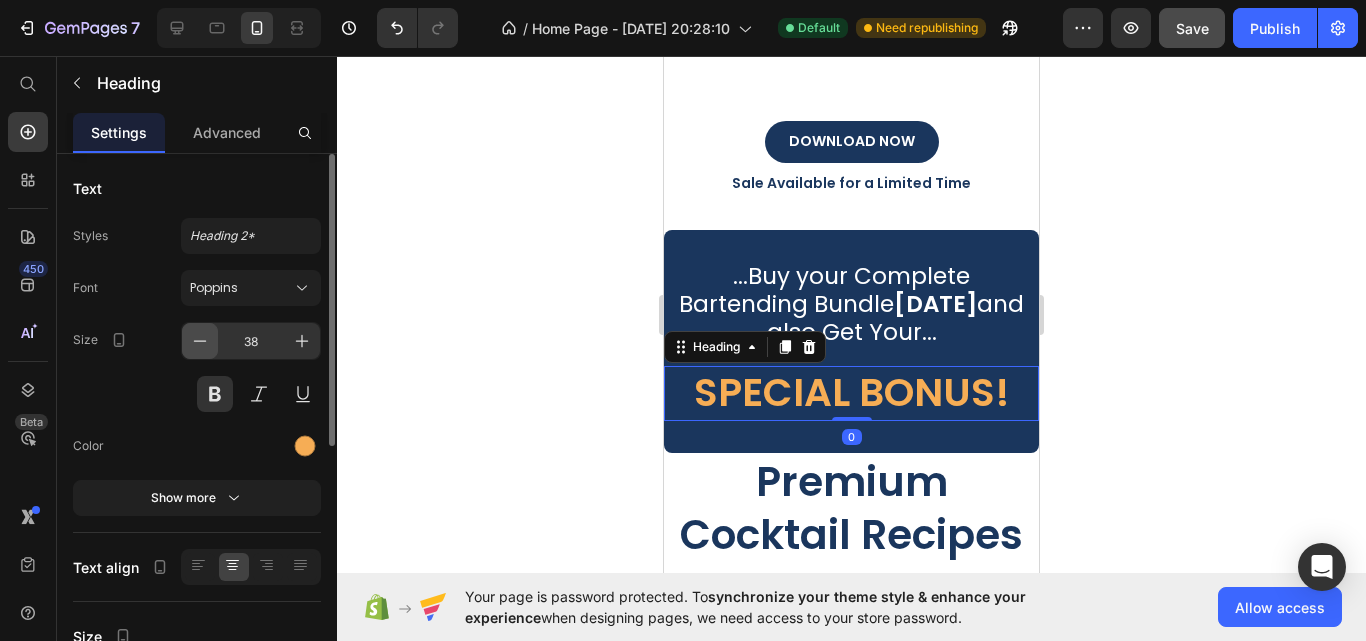 click 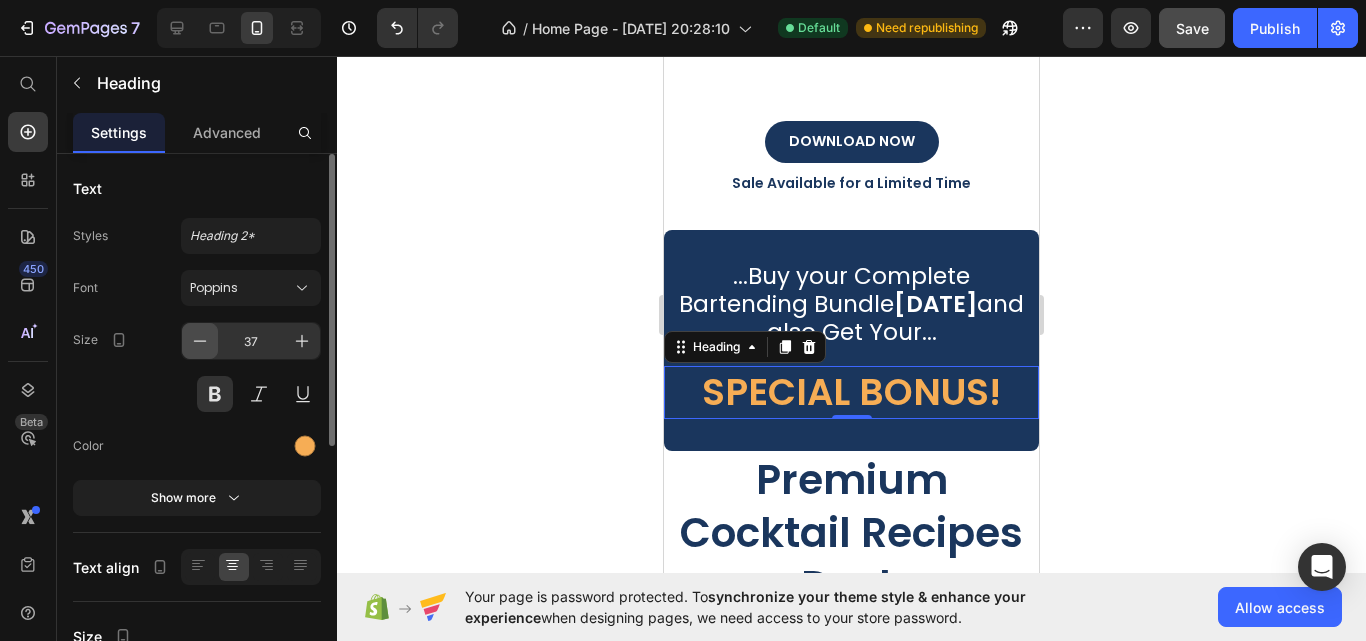 click 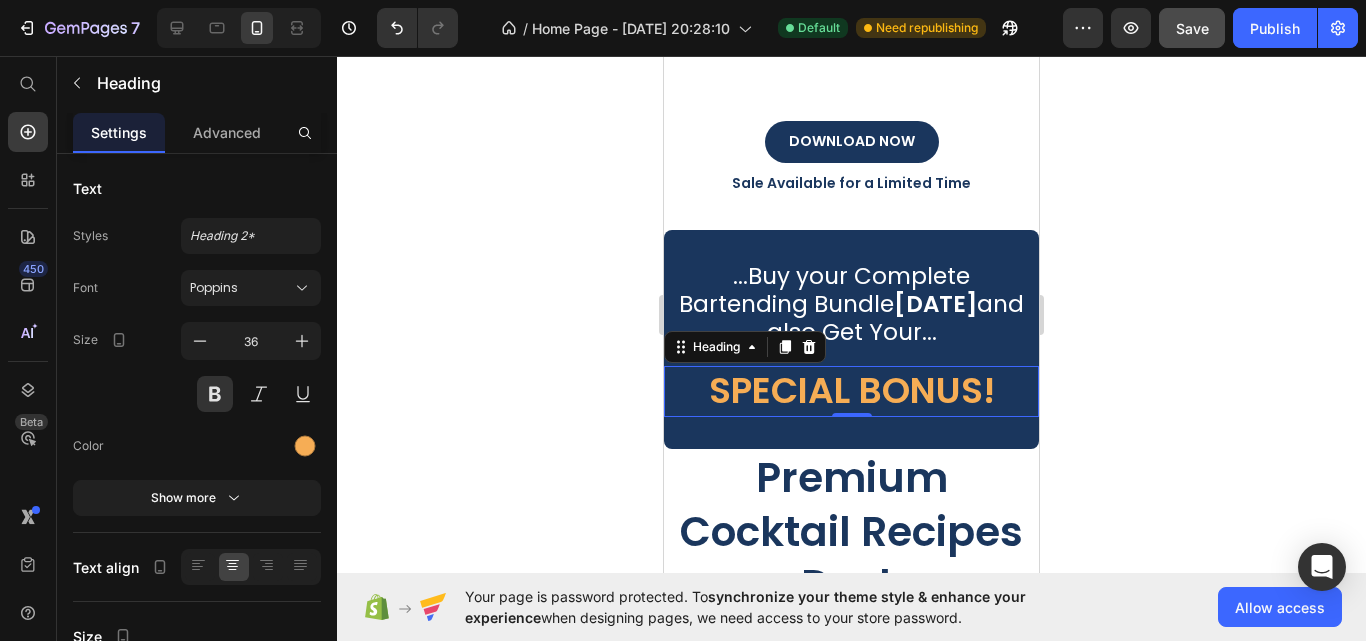 click 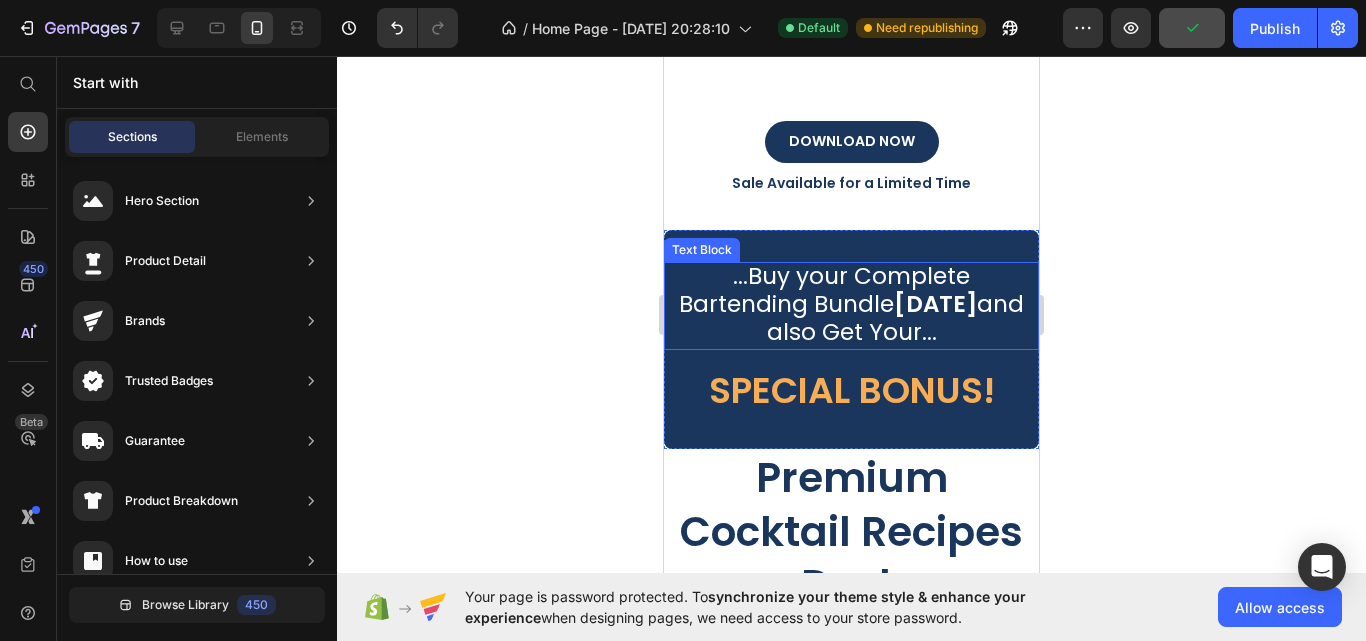scroll, scrollTop: 6800, scrollLeft: 0, axis: vertical 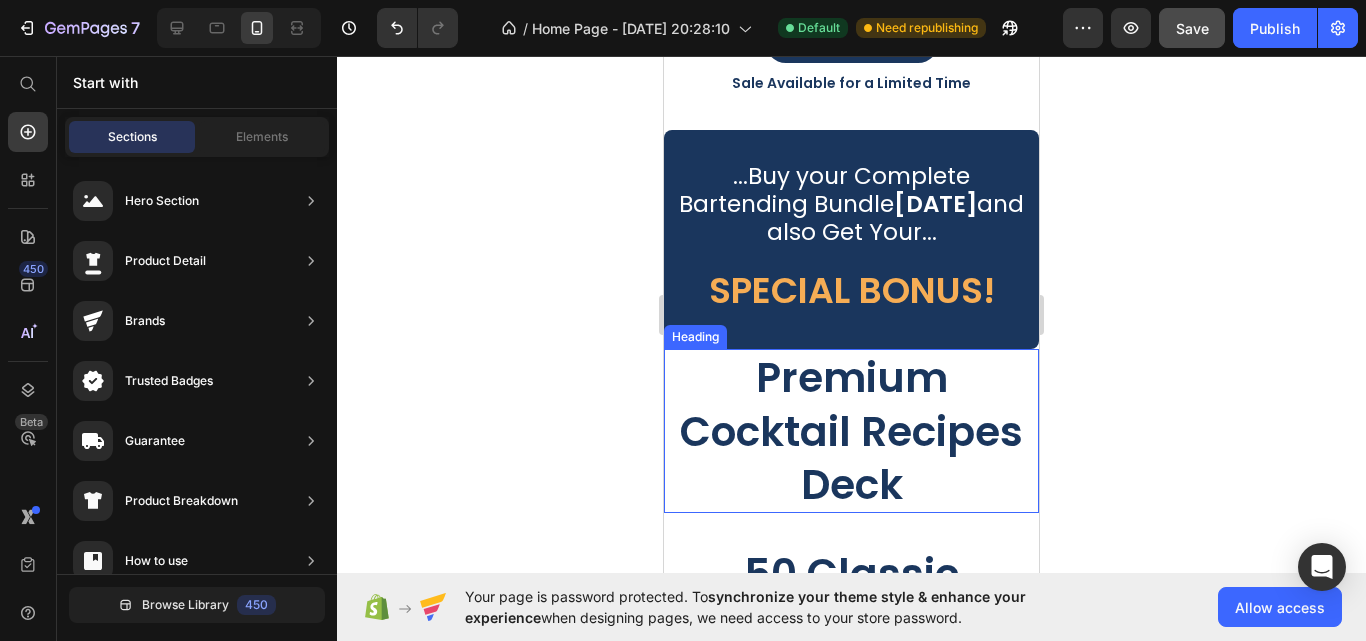 click on "Premium Cocktail Recipes Deck" at bounding box center [851, 431] 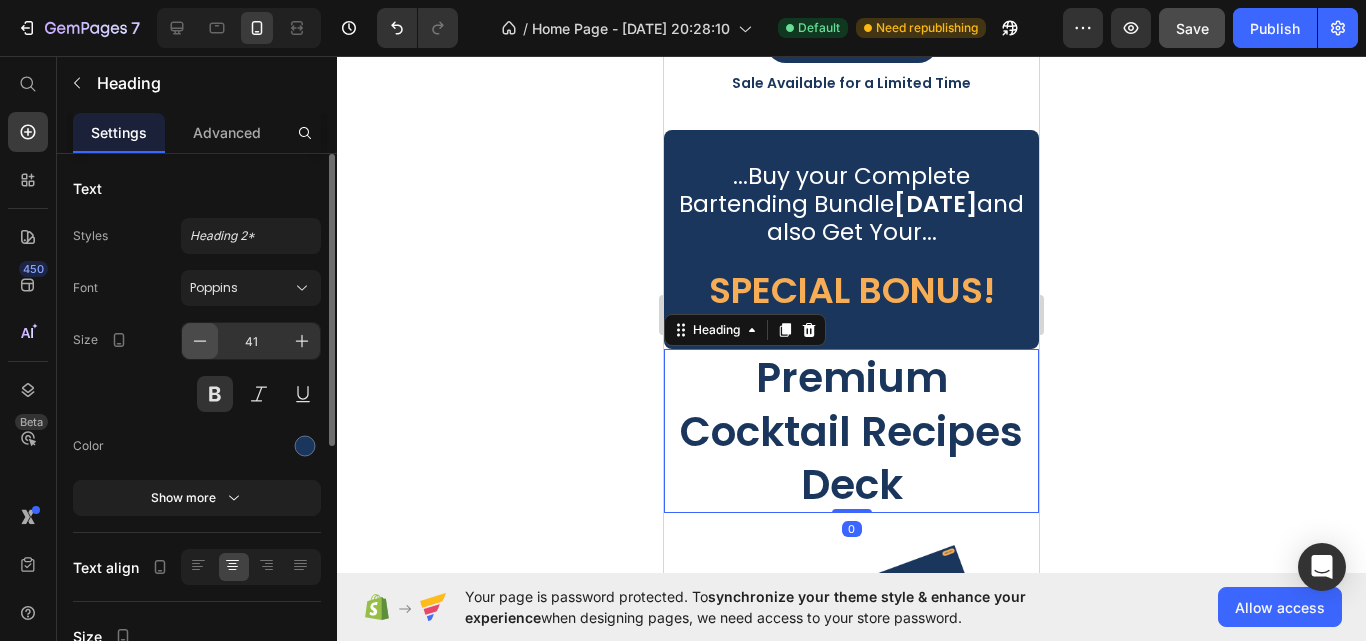 click 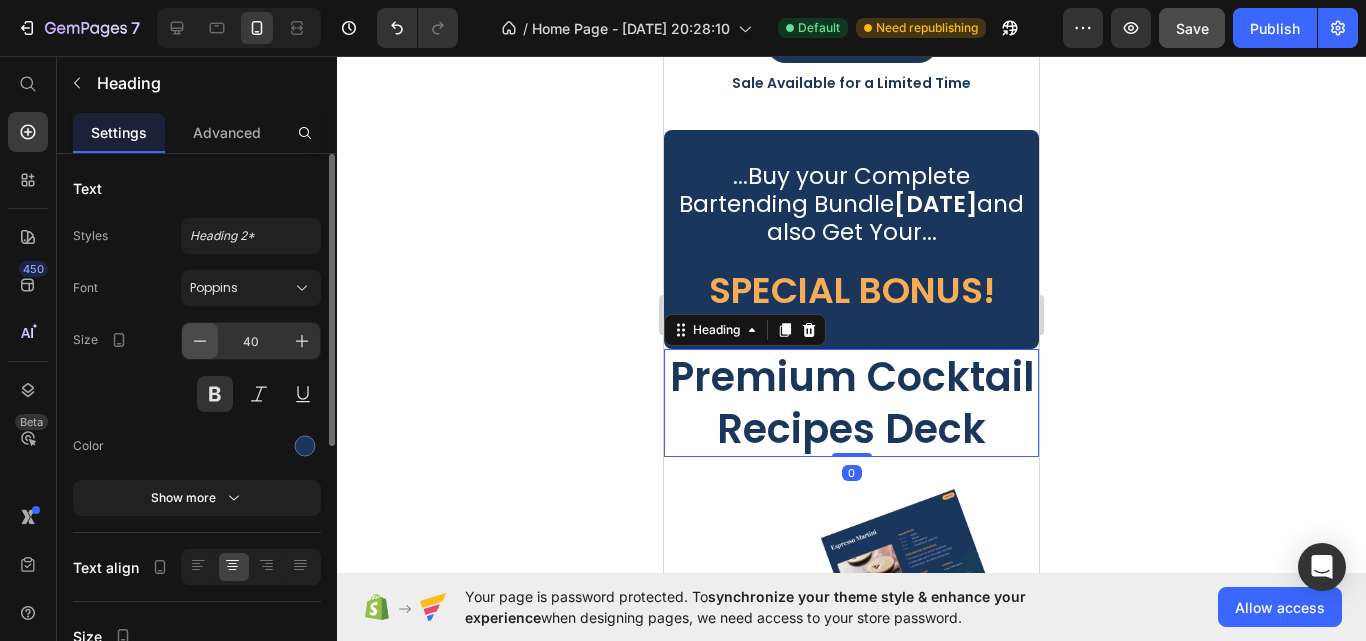 click 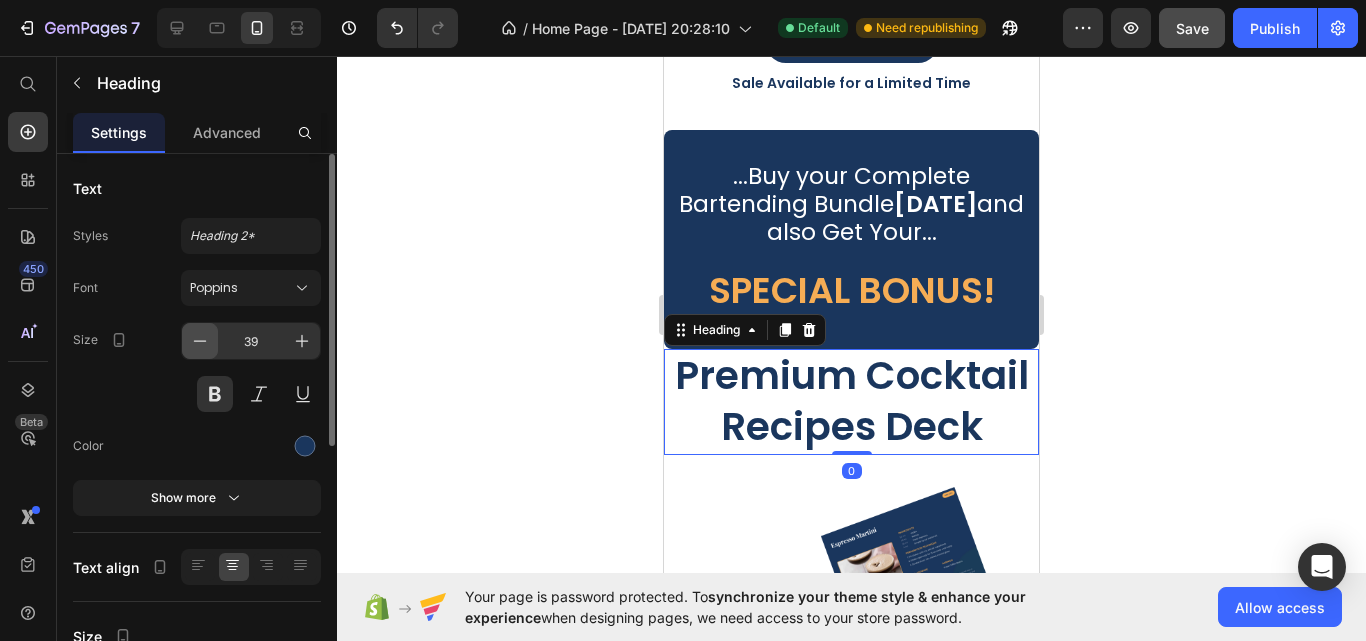 click 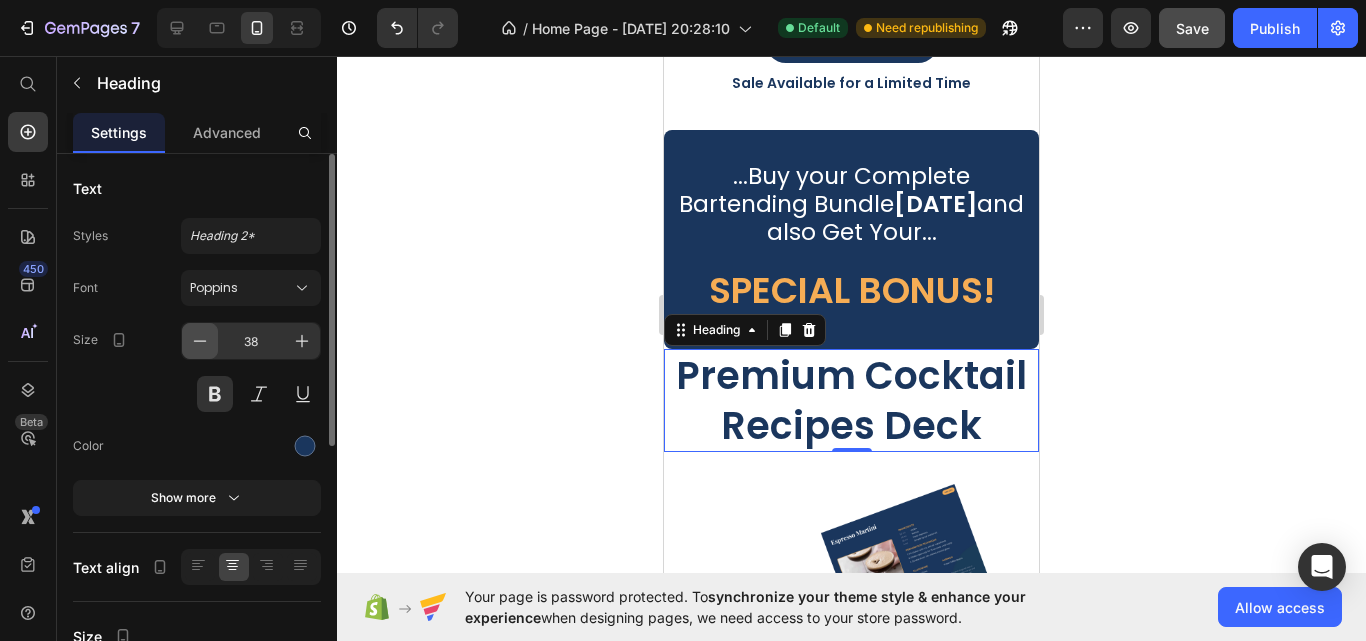 click 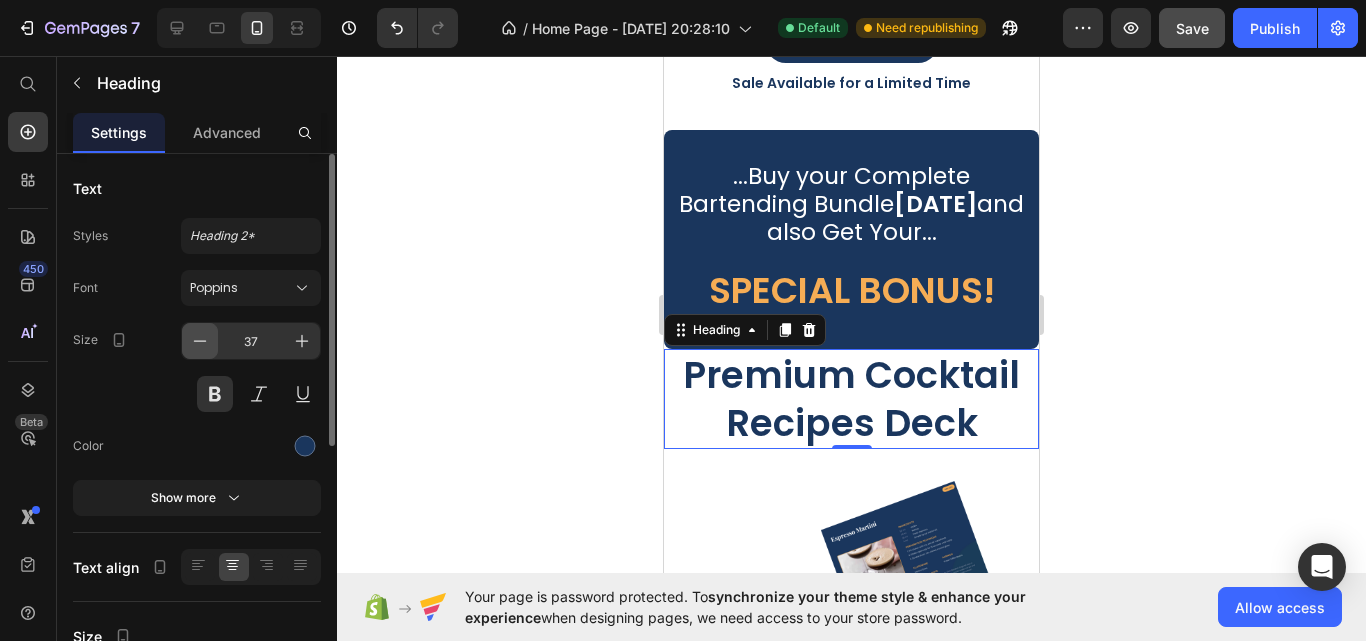 click 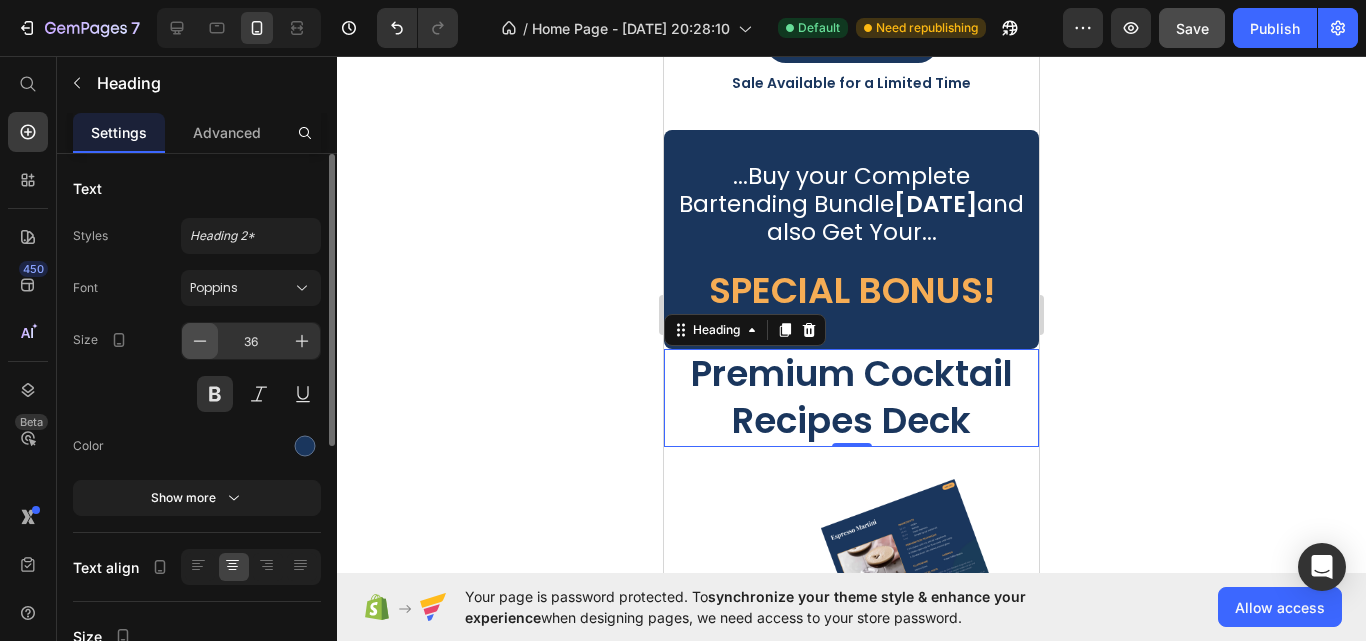 click 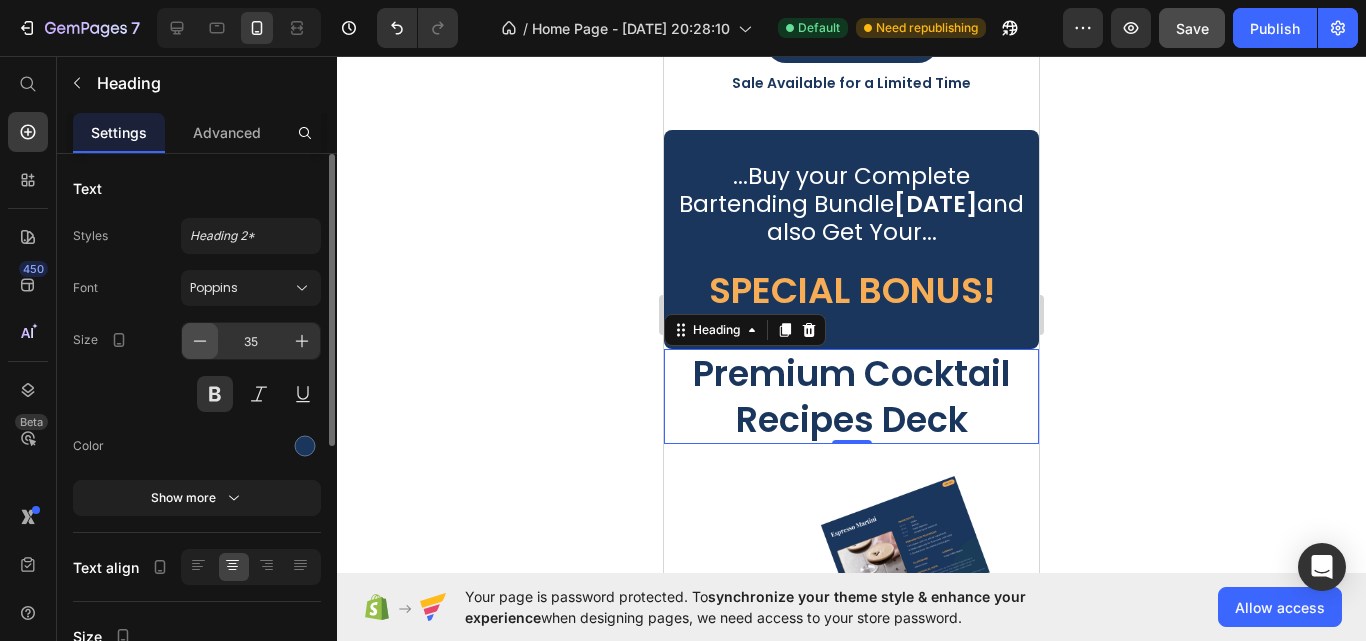 click 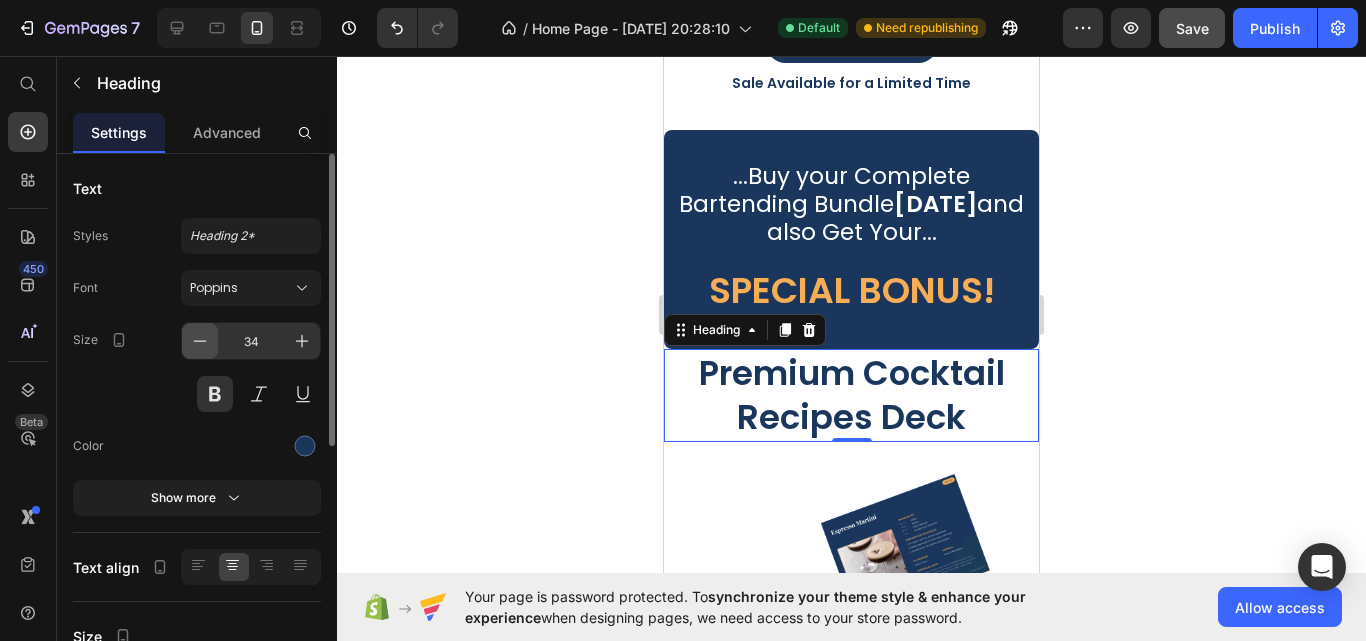 click 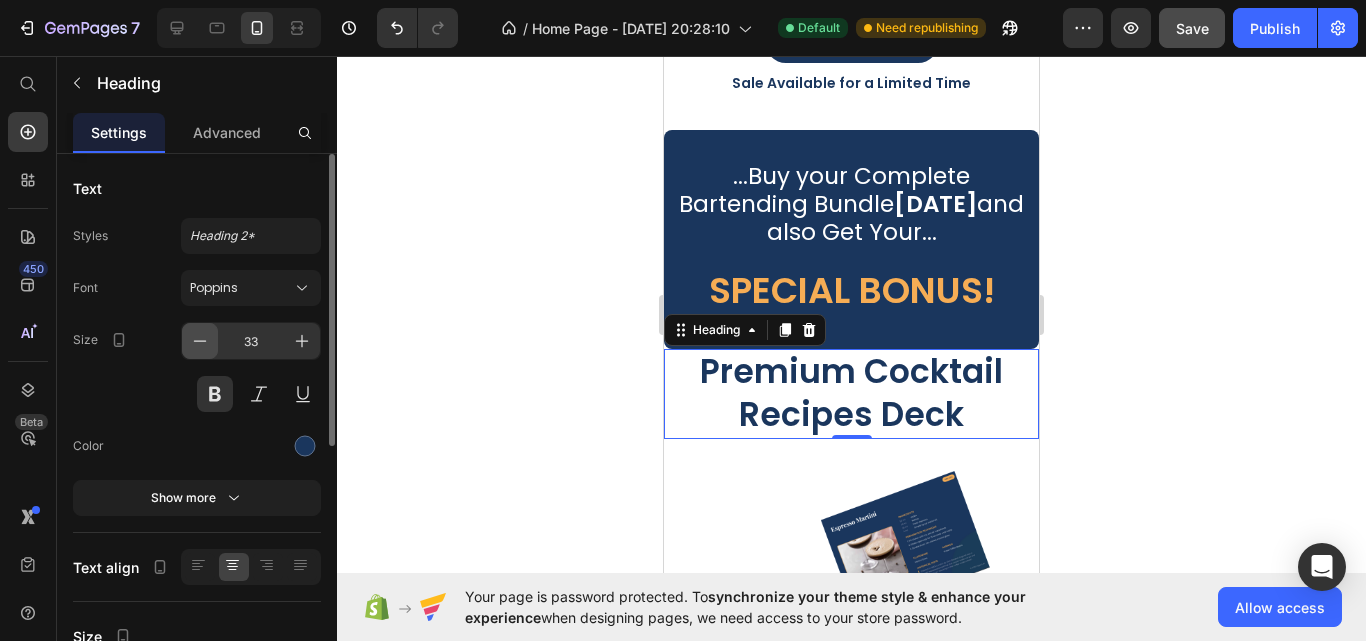 click 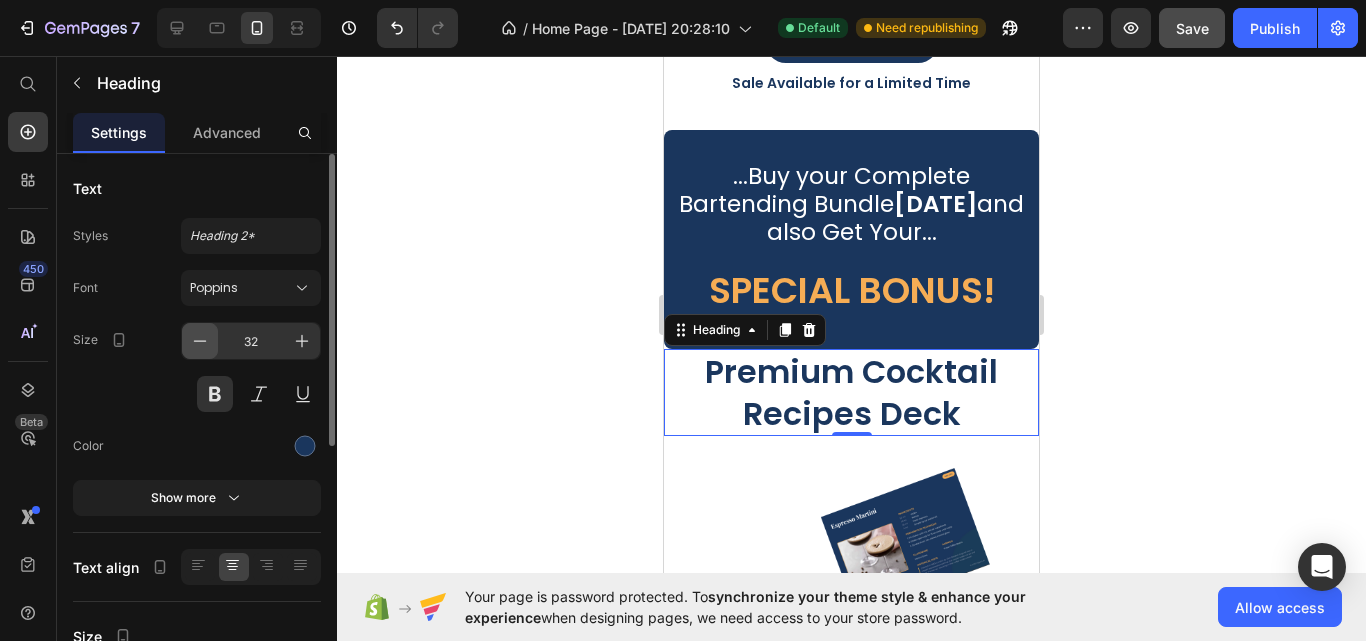 click 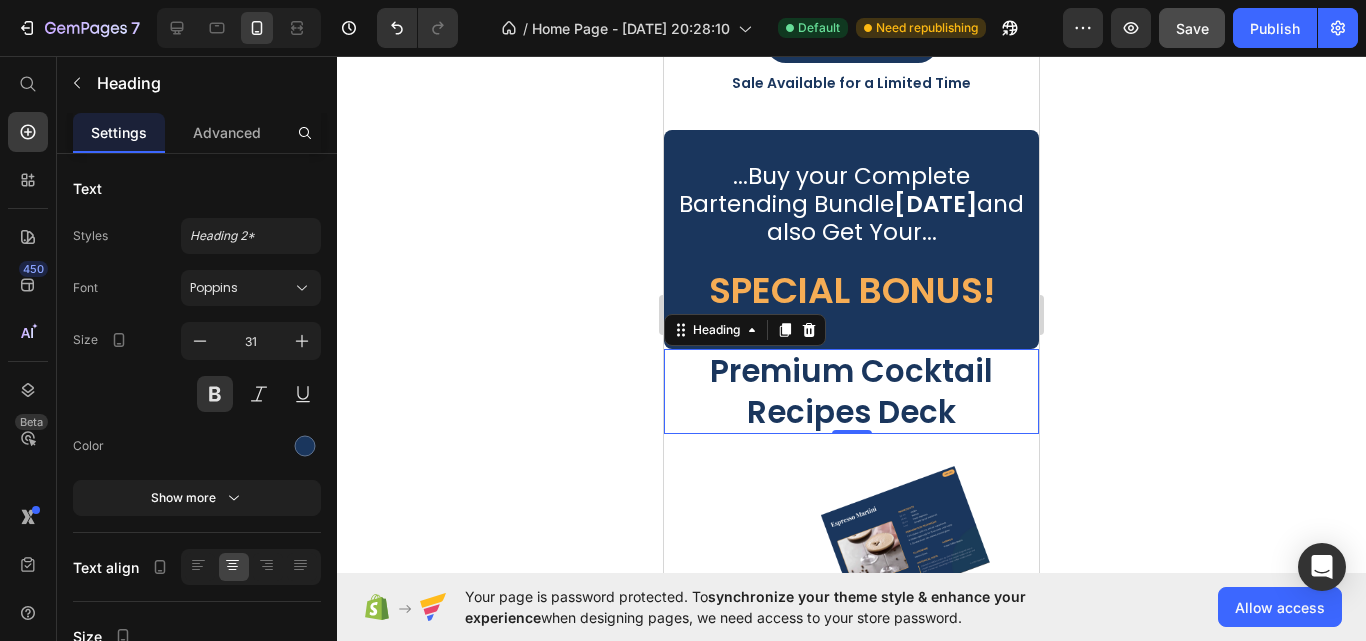 click 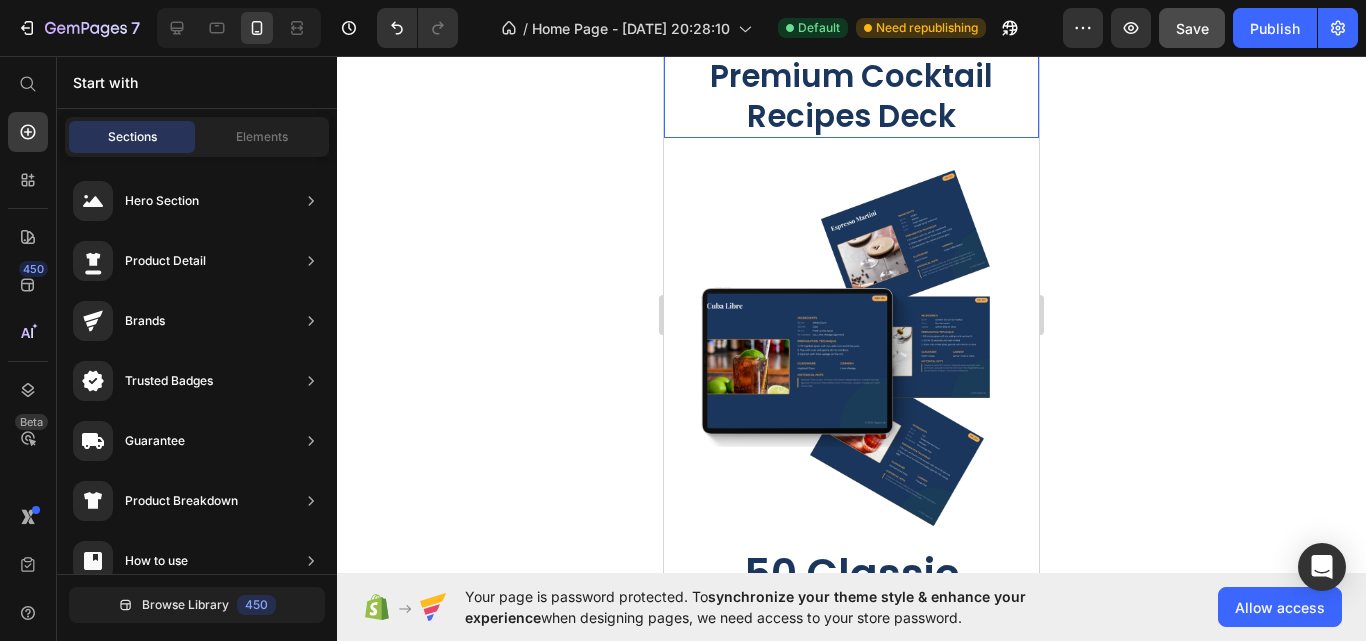 scroll, scrollTop: 7400, scrollLeft: 0, axis: vertical 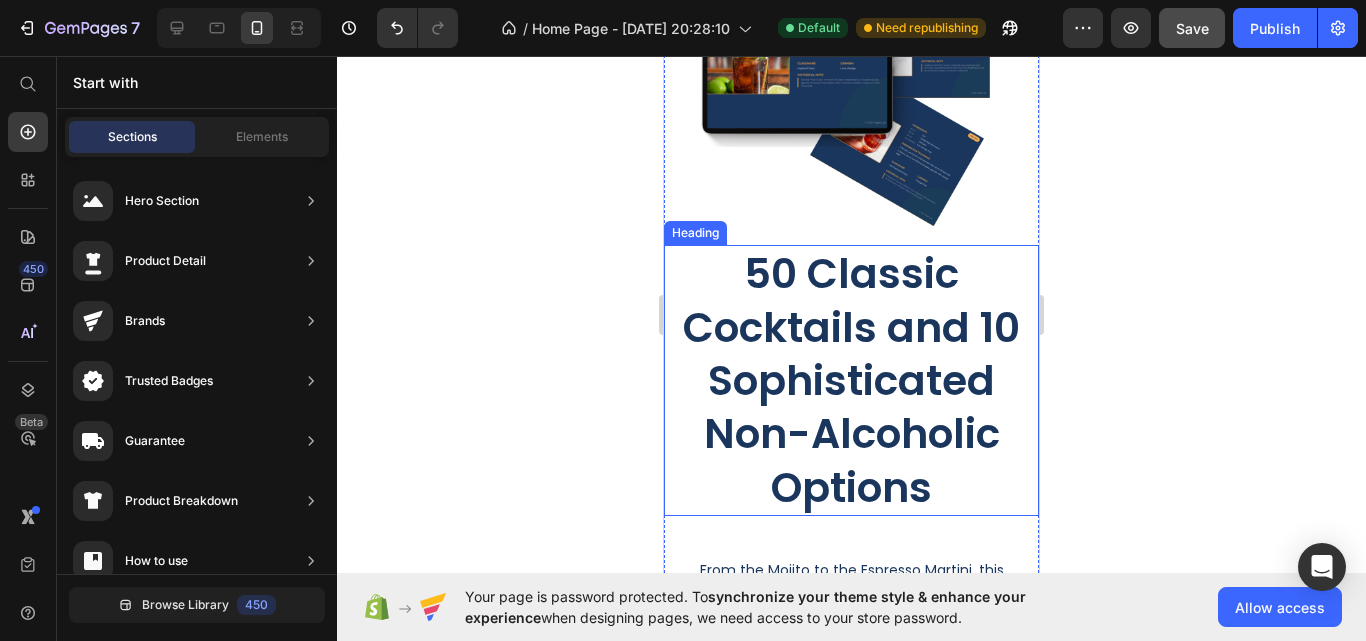 click on "50 Classic Cocktails and 10 Sophisticated Non-Alcoholic Options" at bounding box center (851, 380) 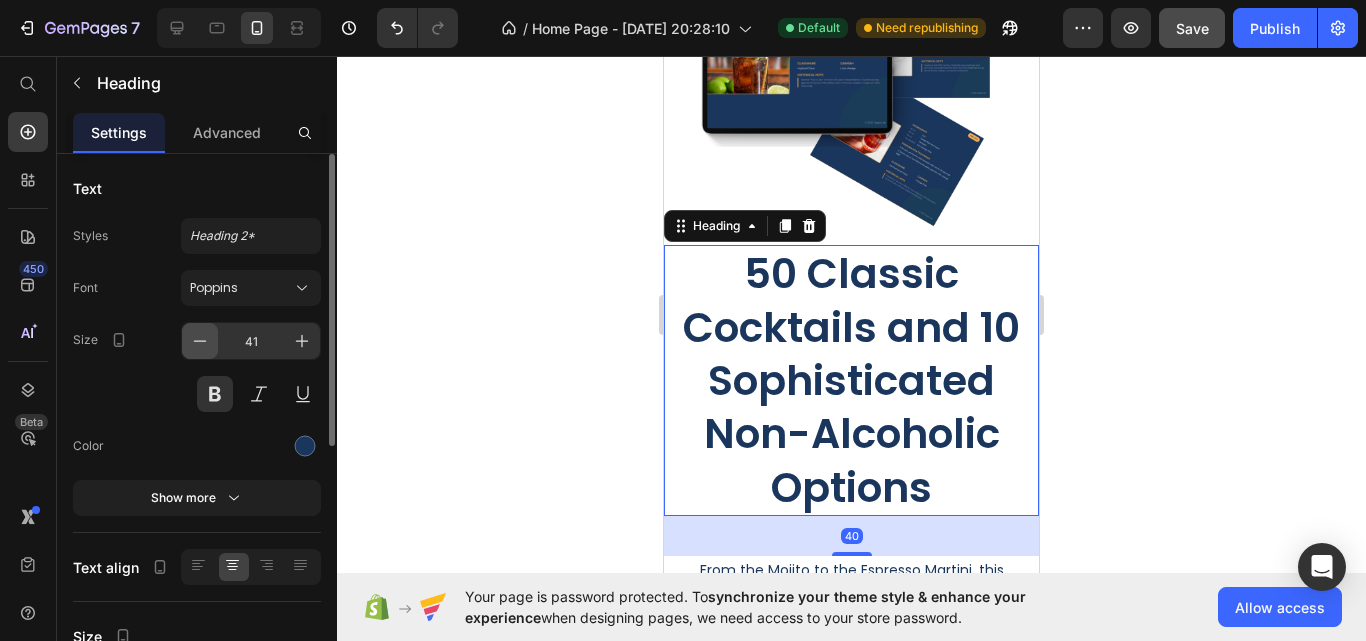 click 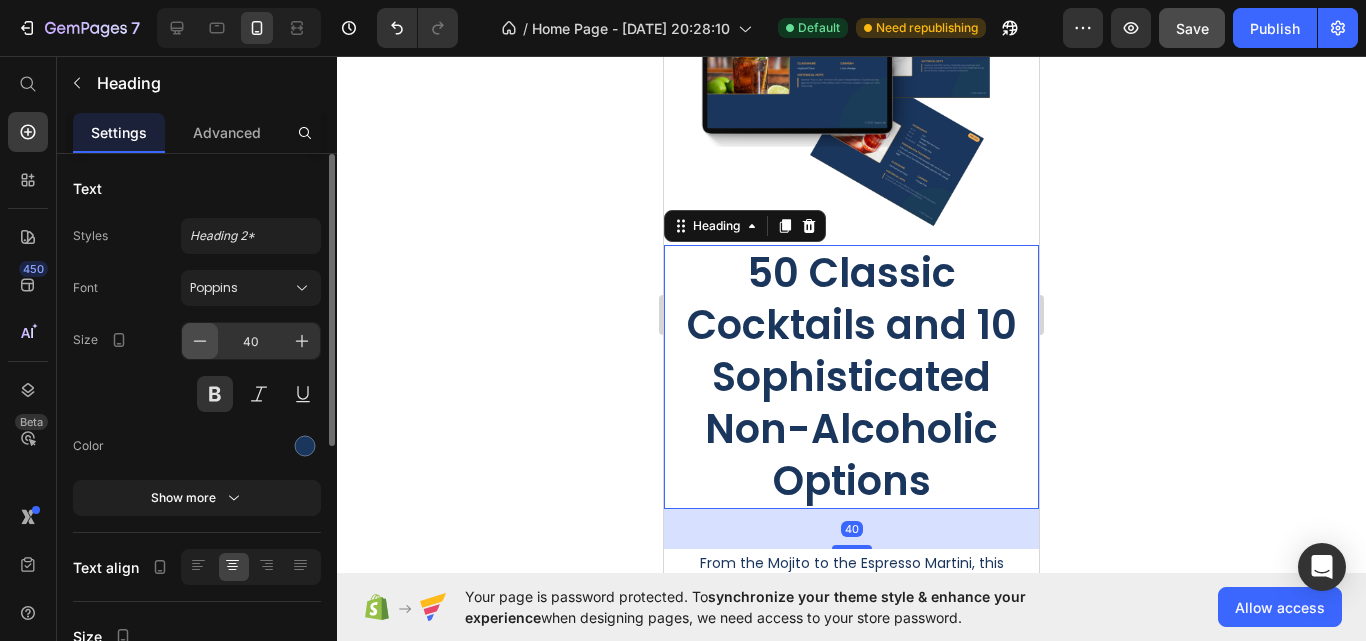 click 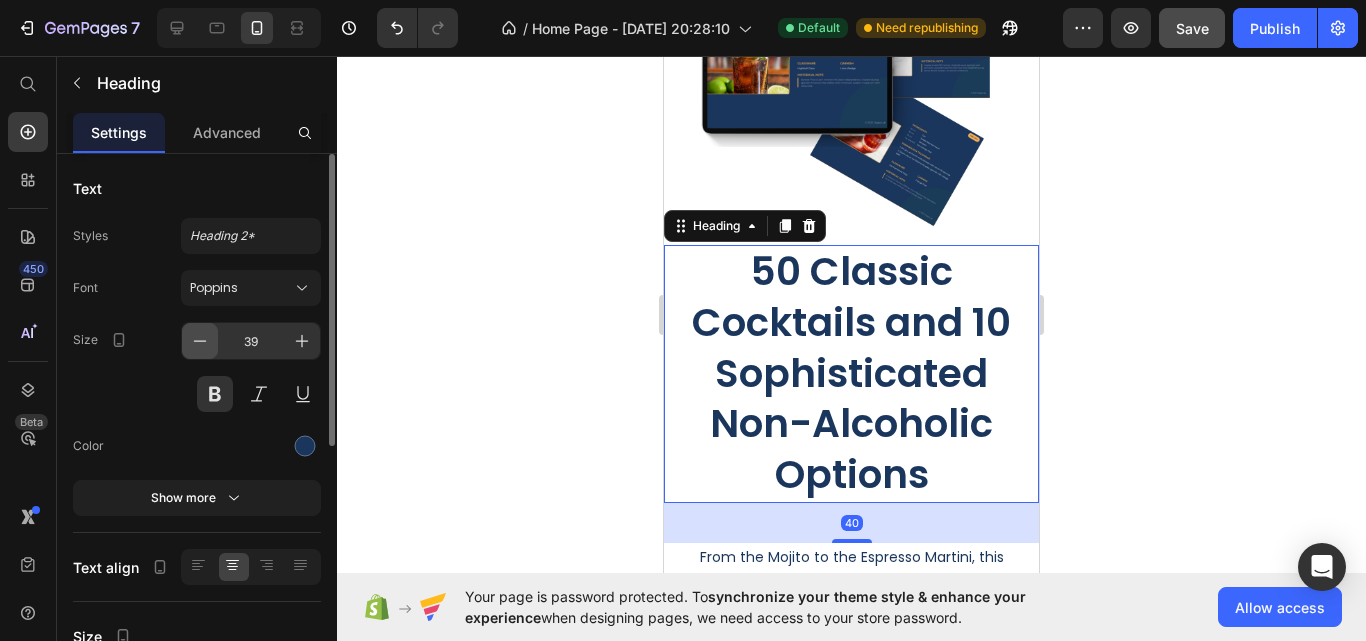 click 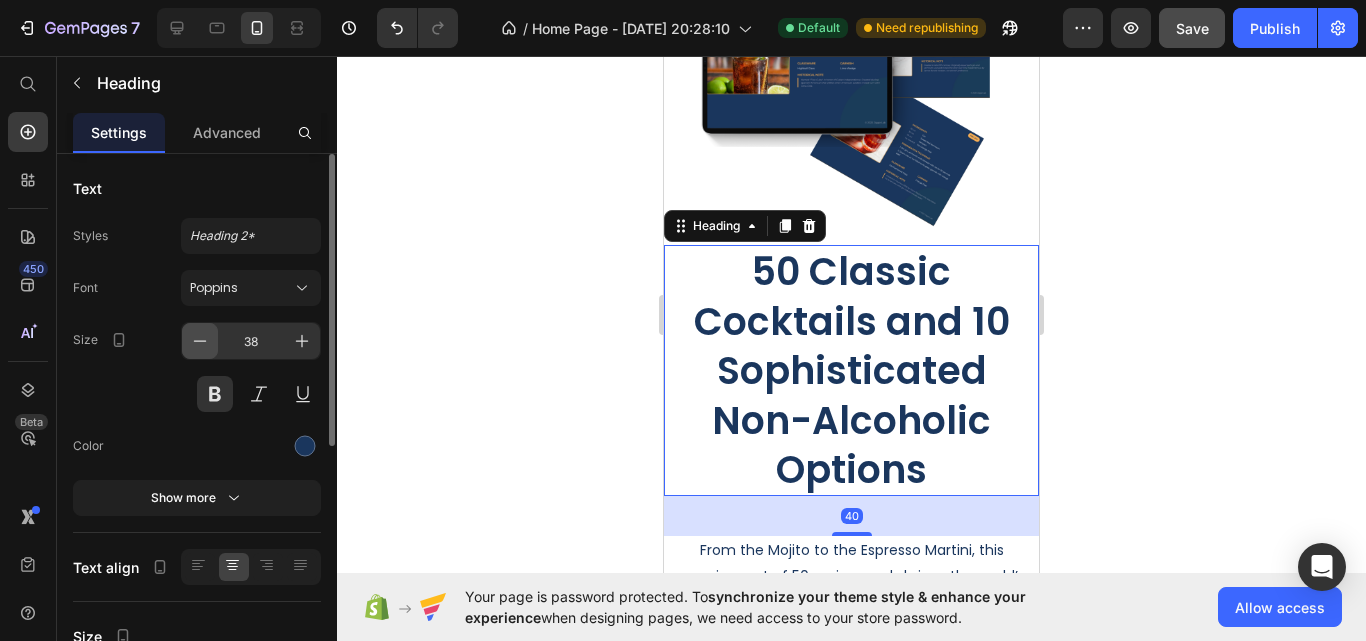 click 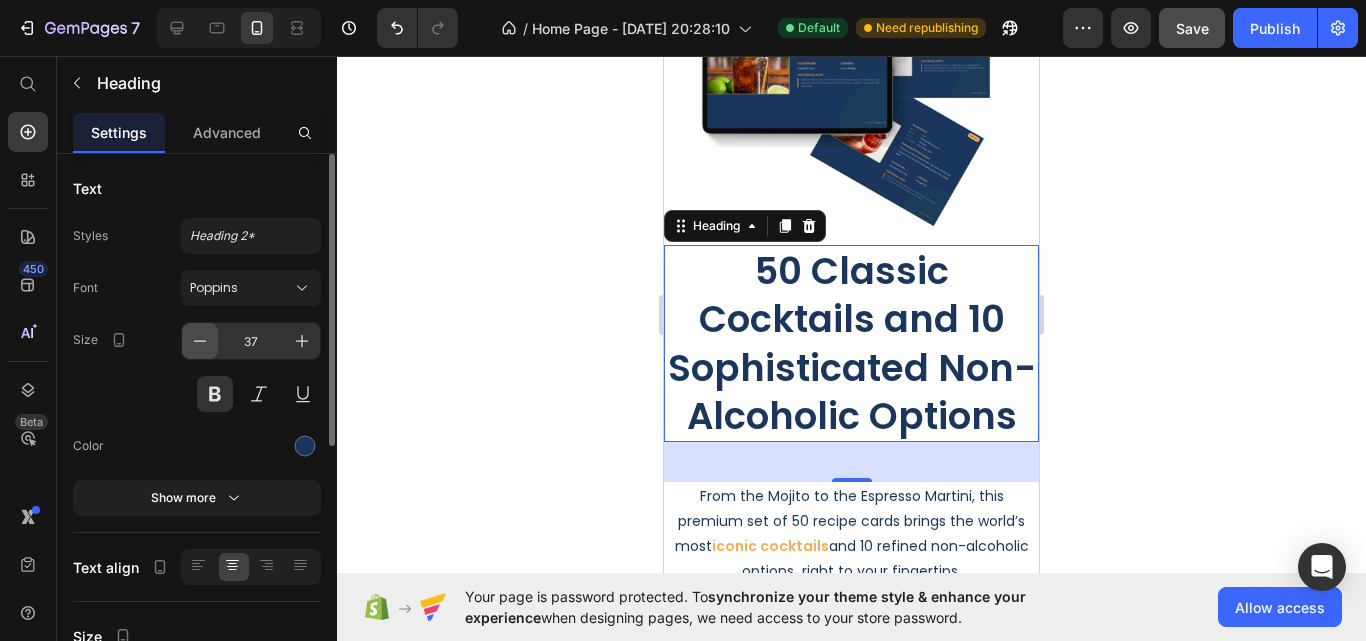 click 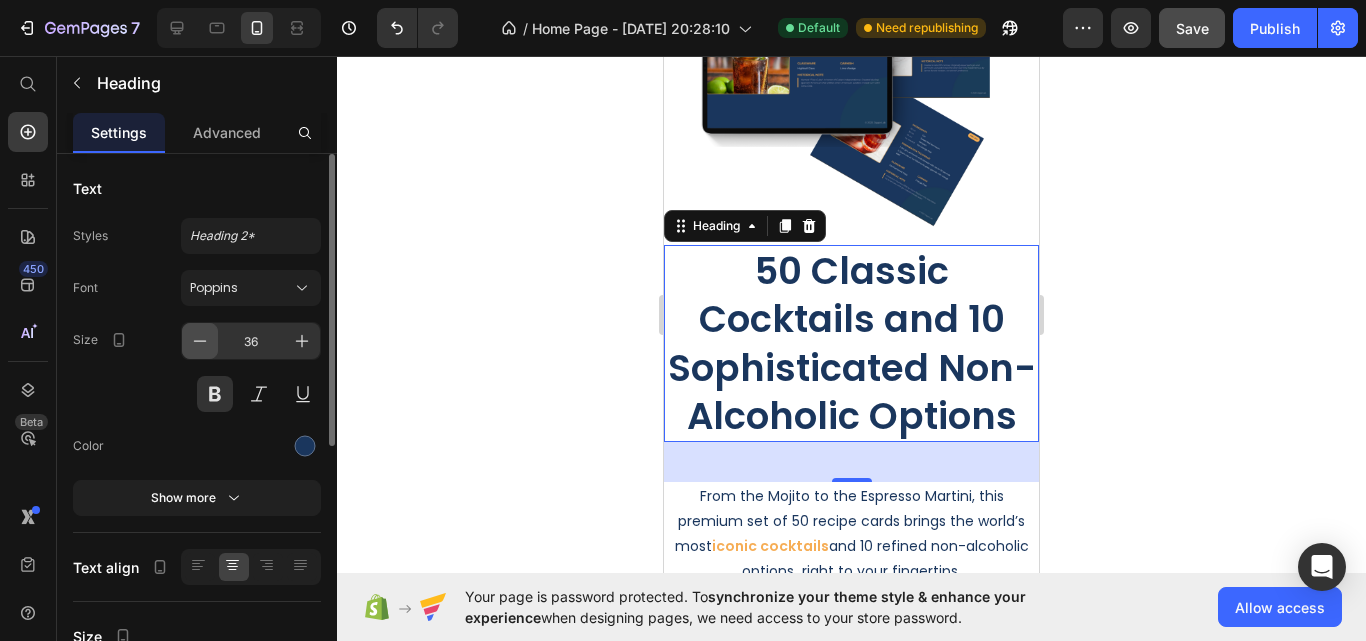 click 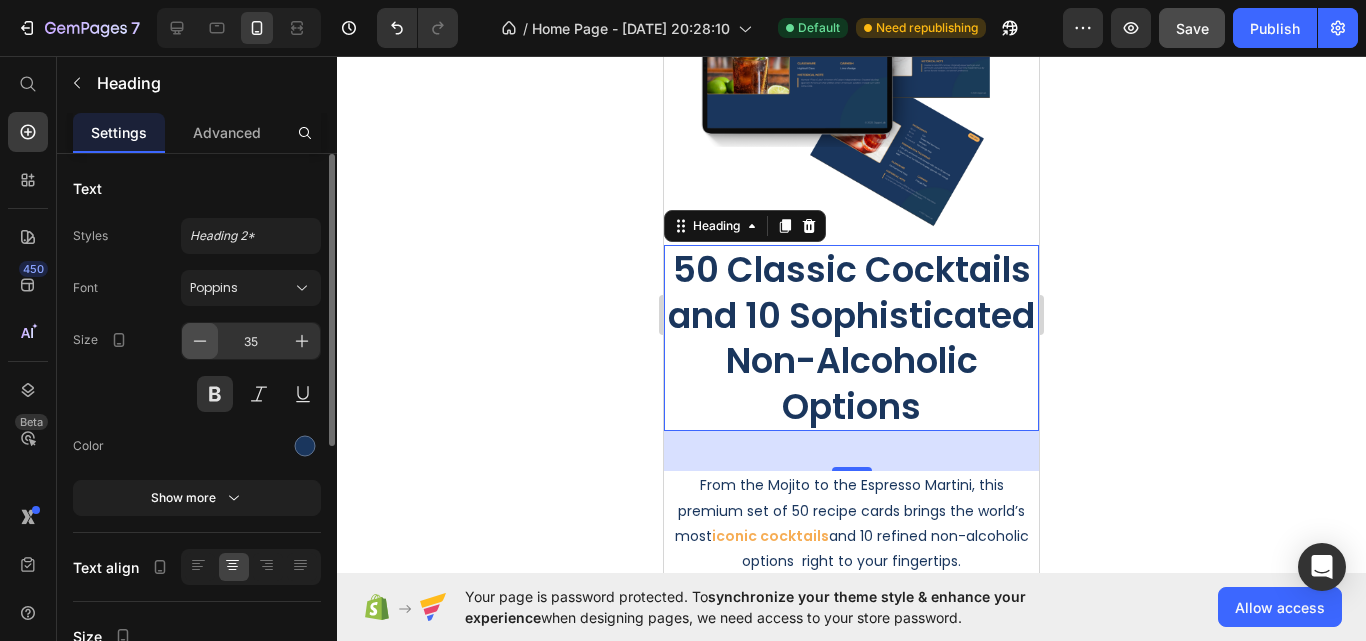 click 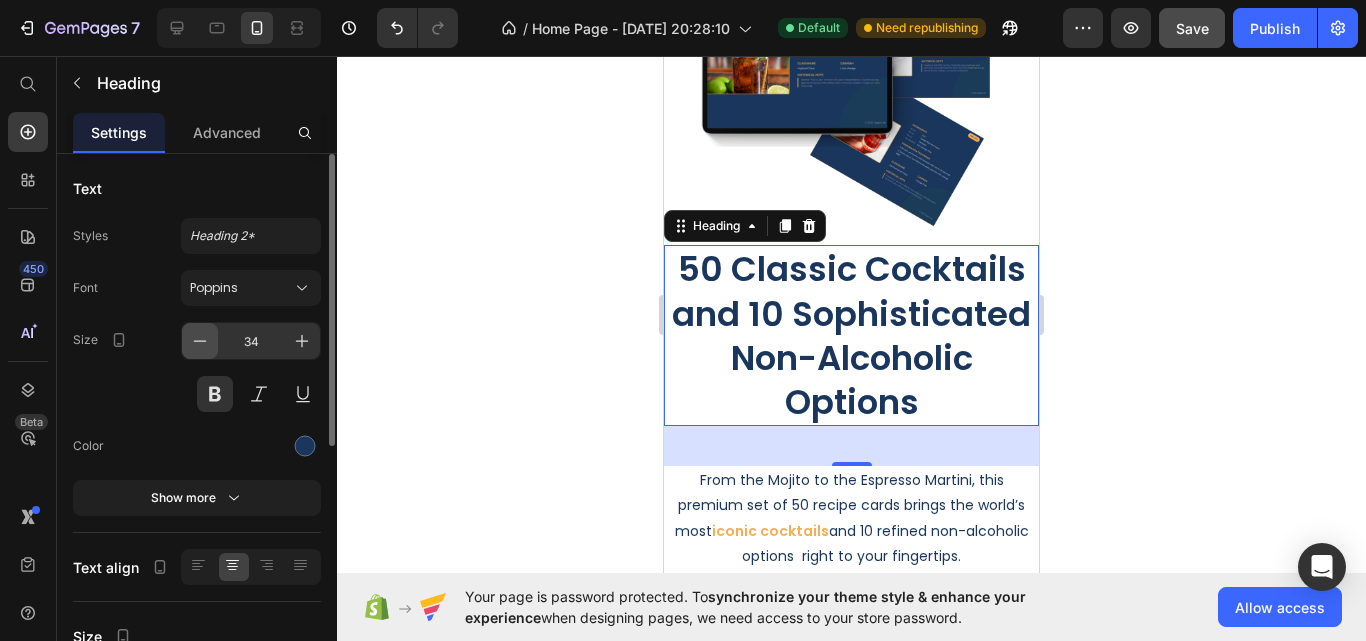 click 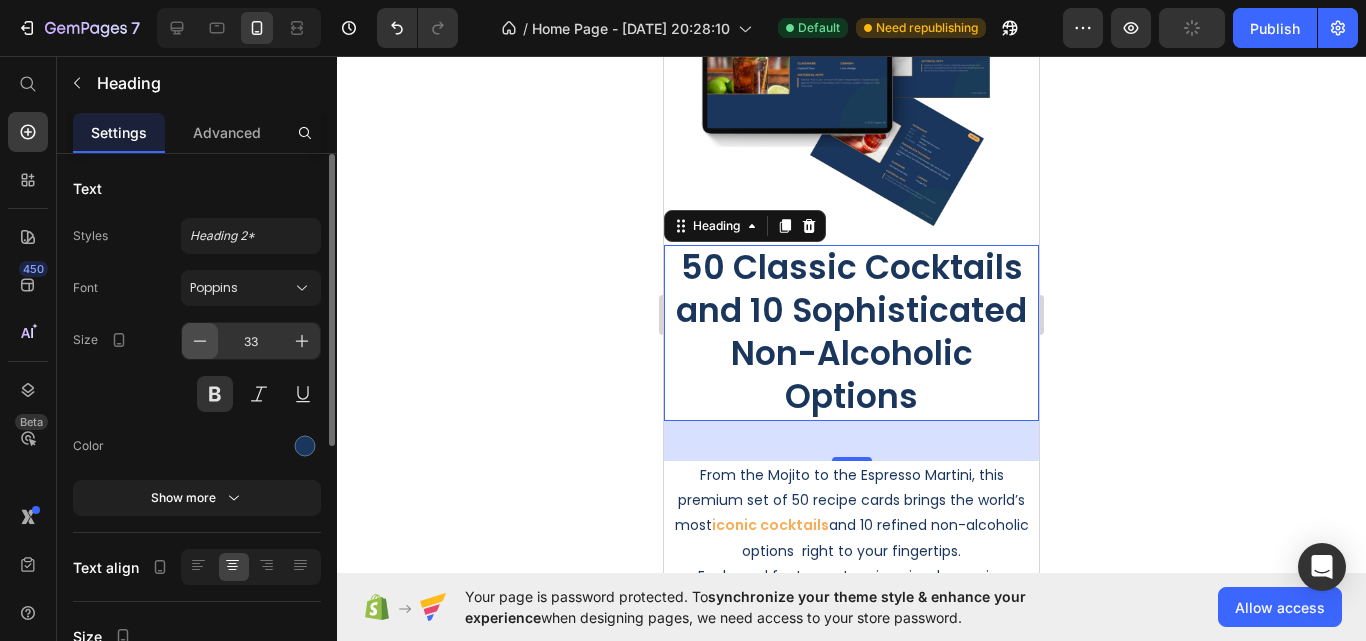 click 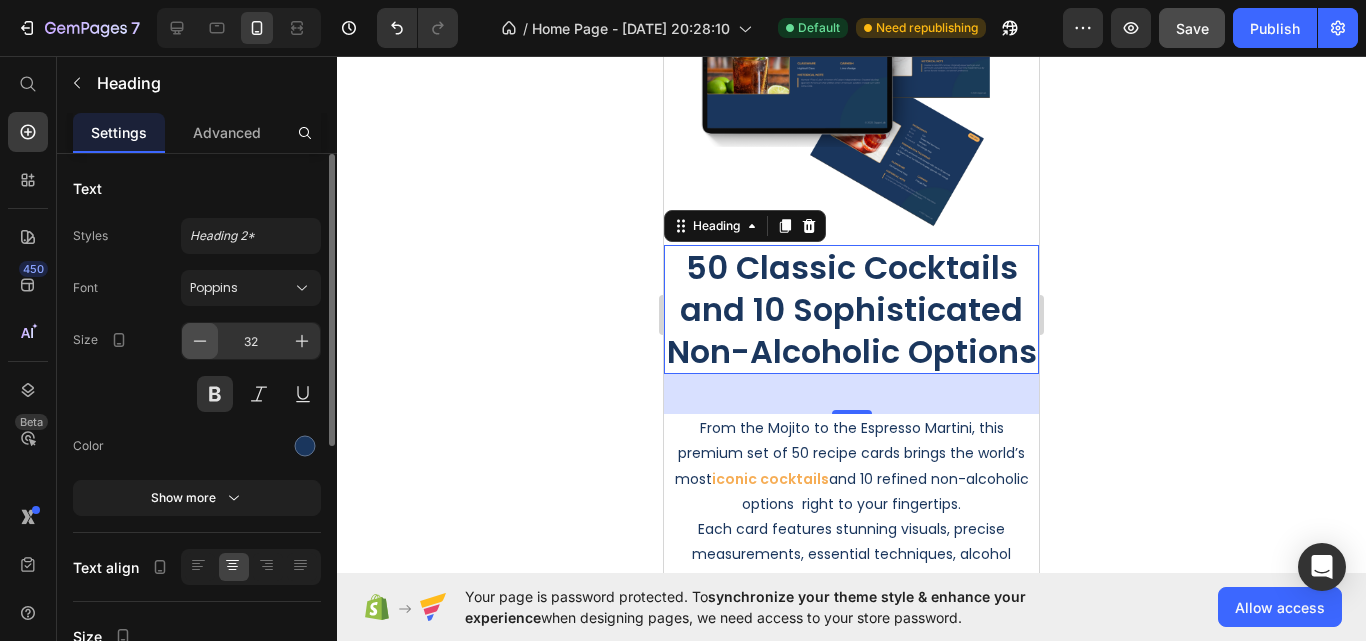 click 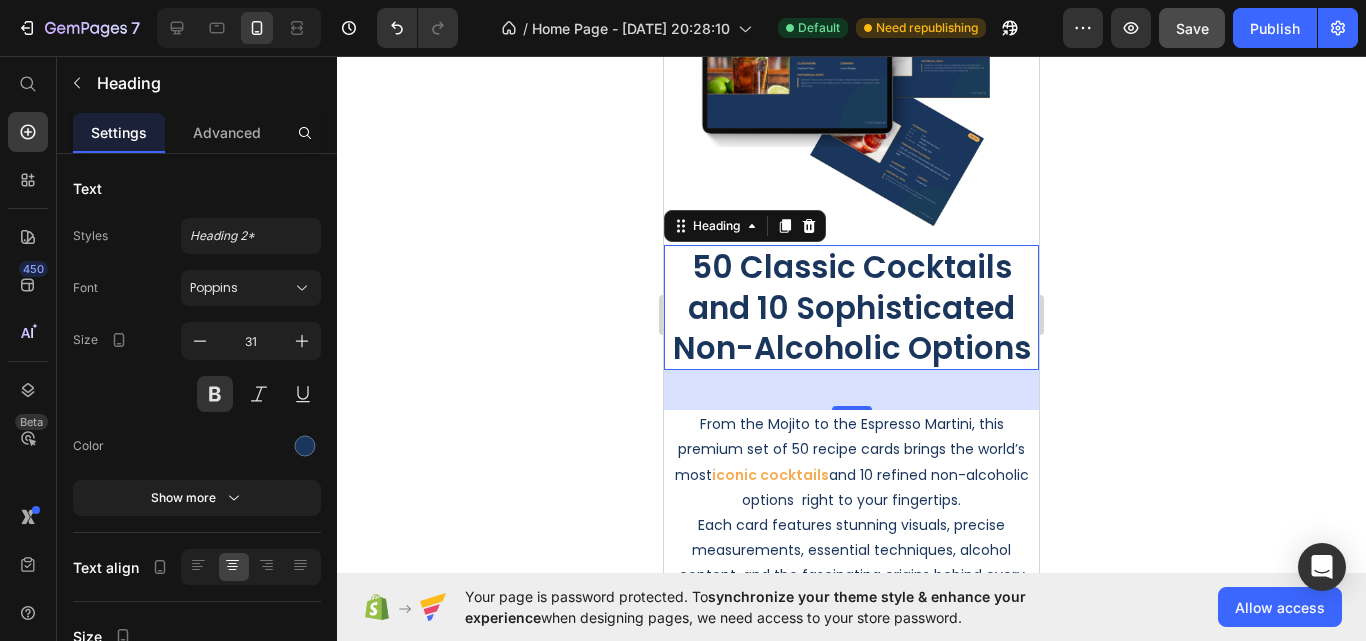 click 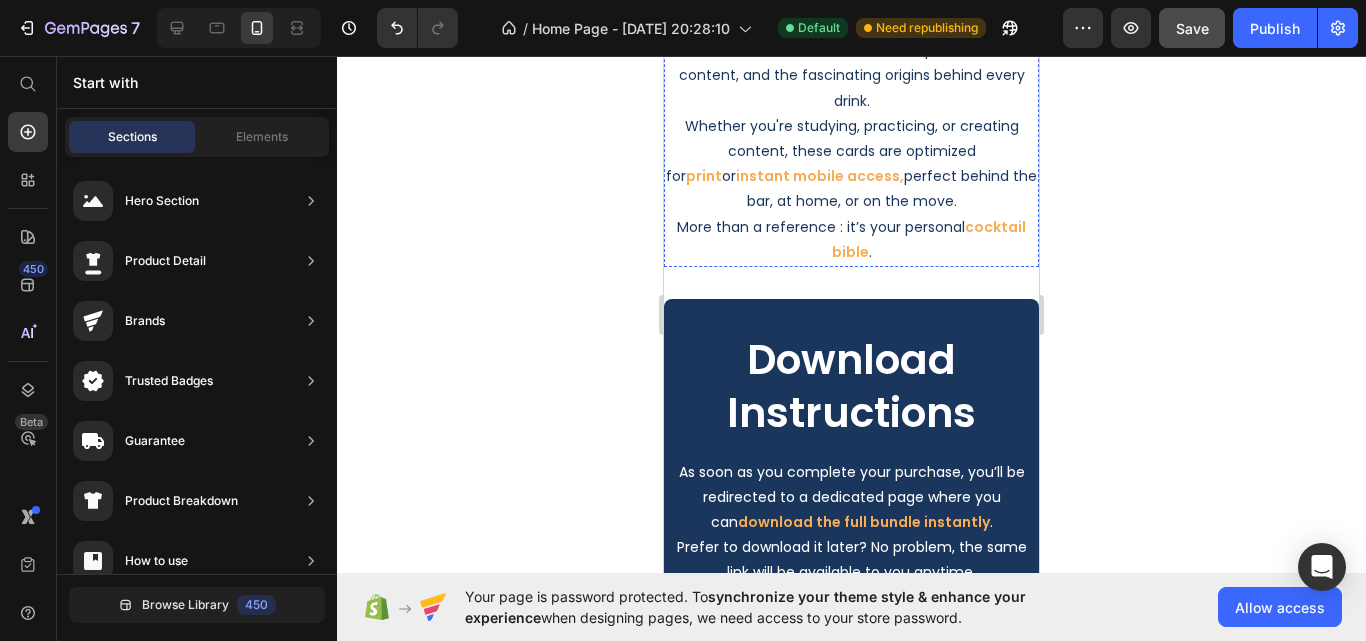 scroll, scrollTop: 8000, scrollLeft: 0, axis: vertical 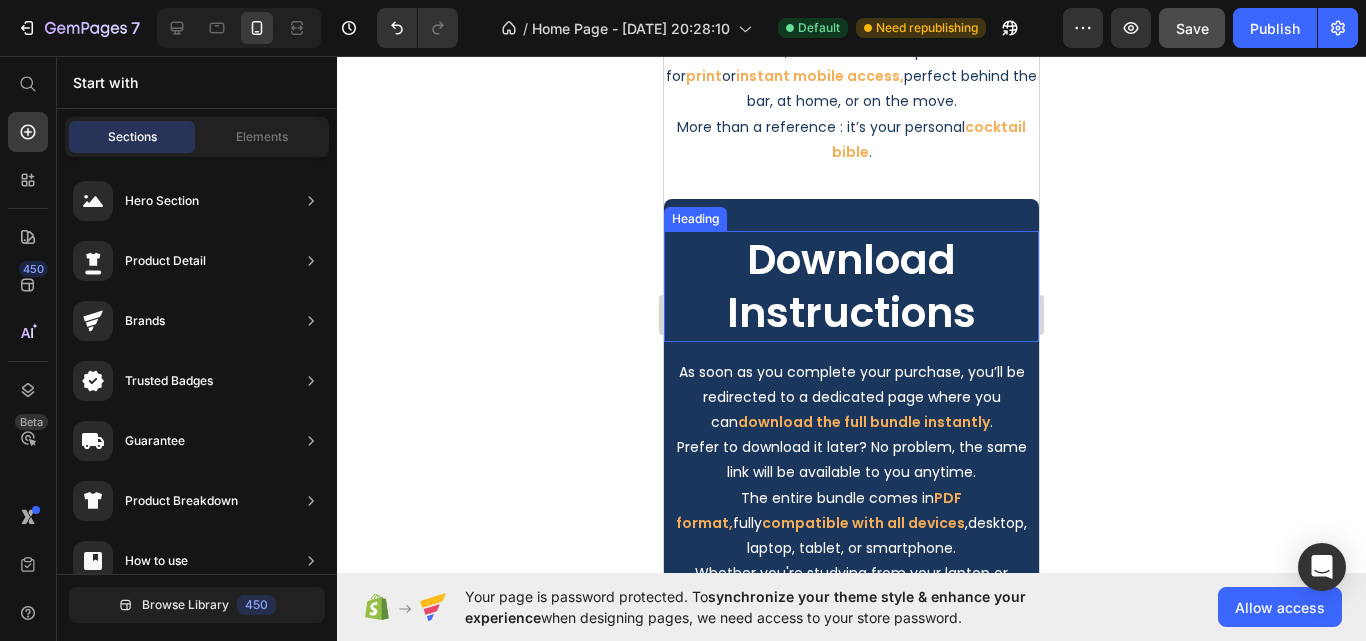 click on "Download Instructions" at bounding box center (851, 286) 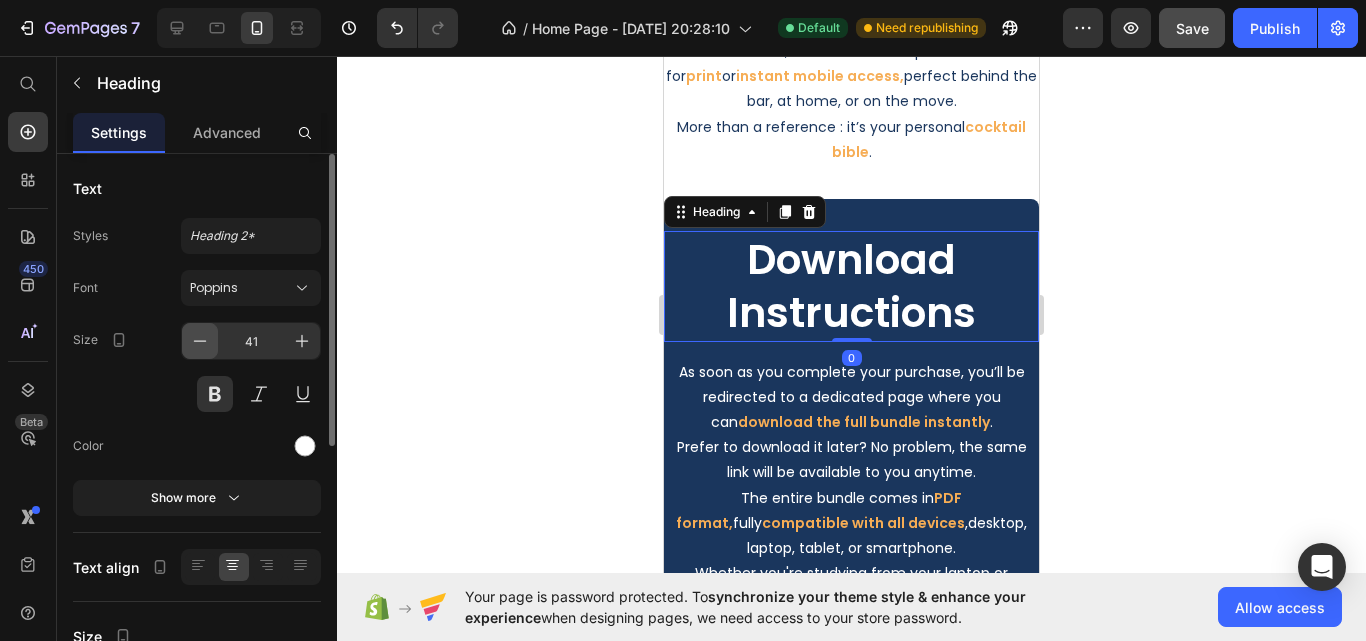 click 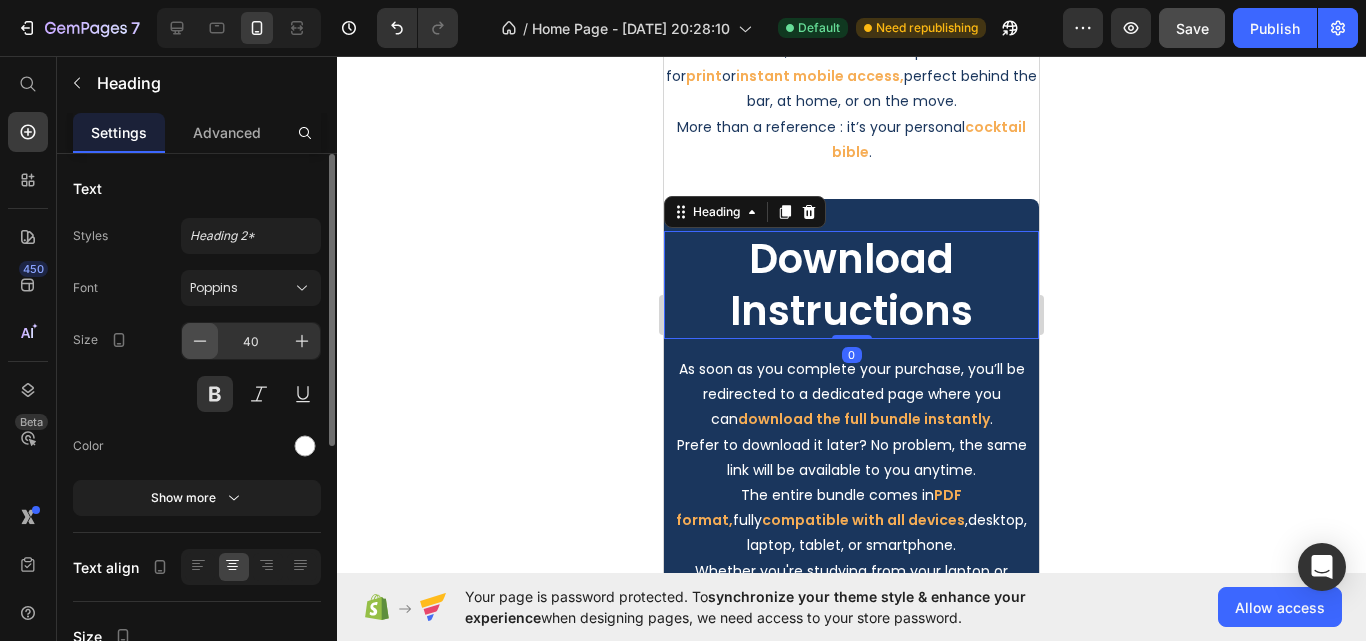 click 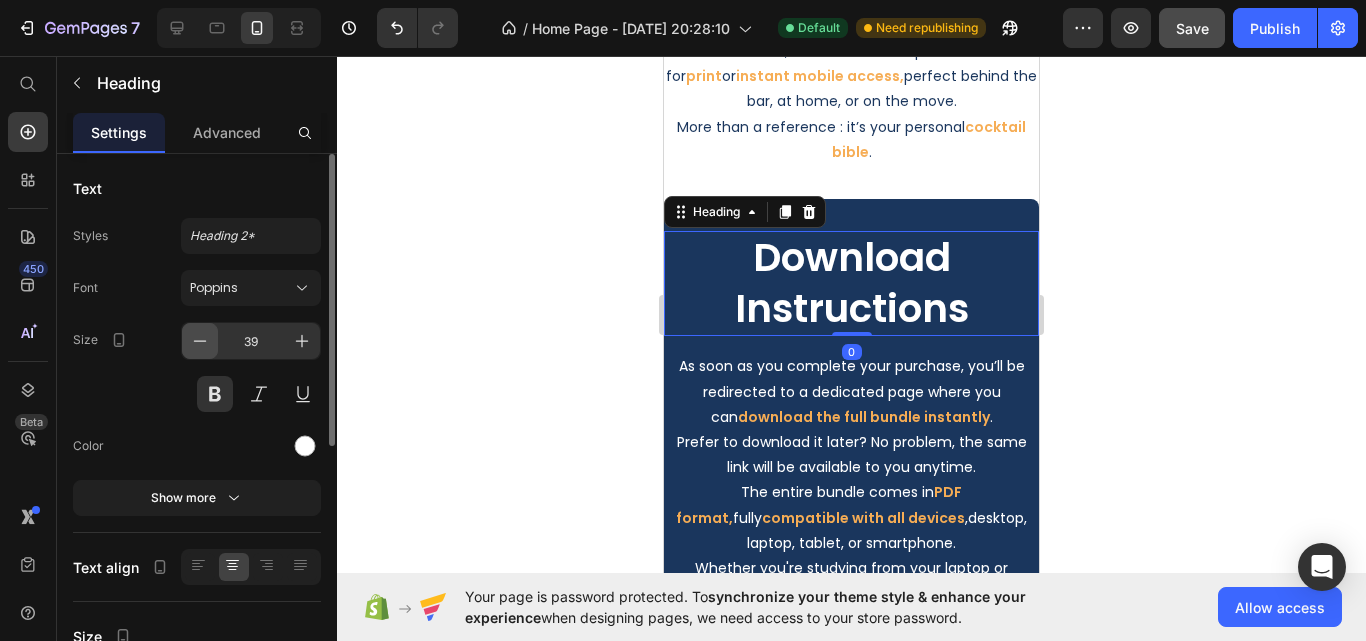 click 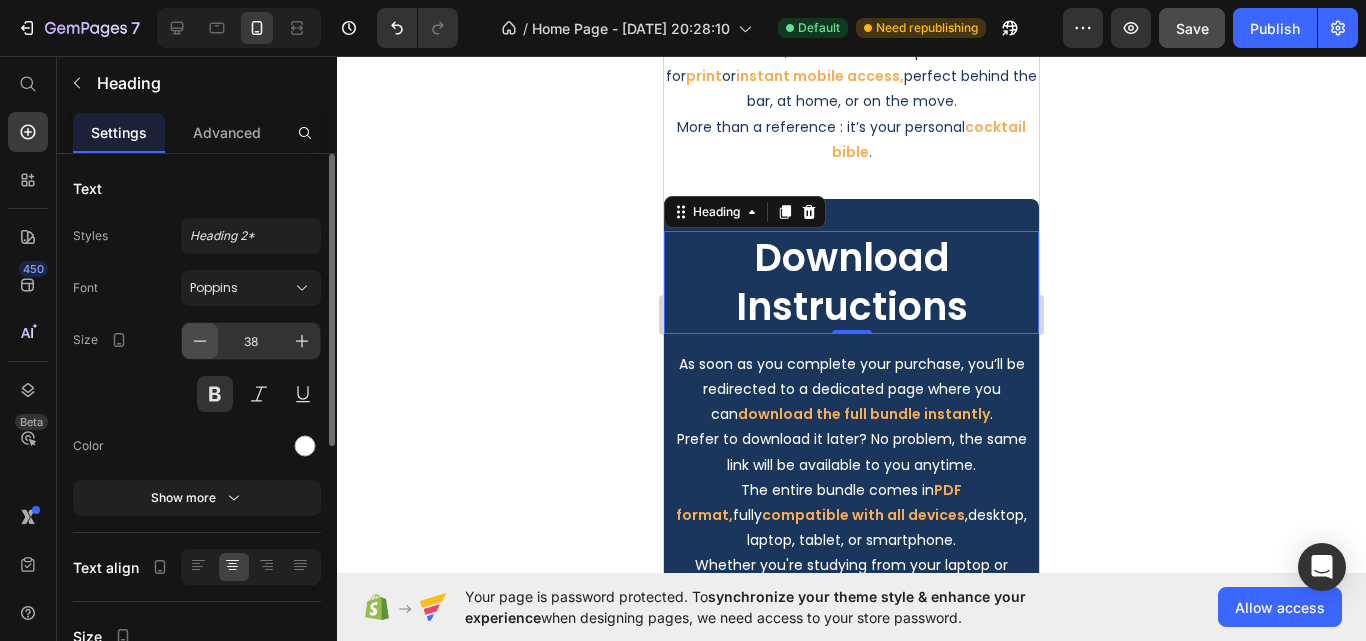 click 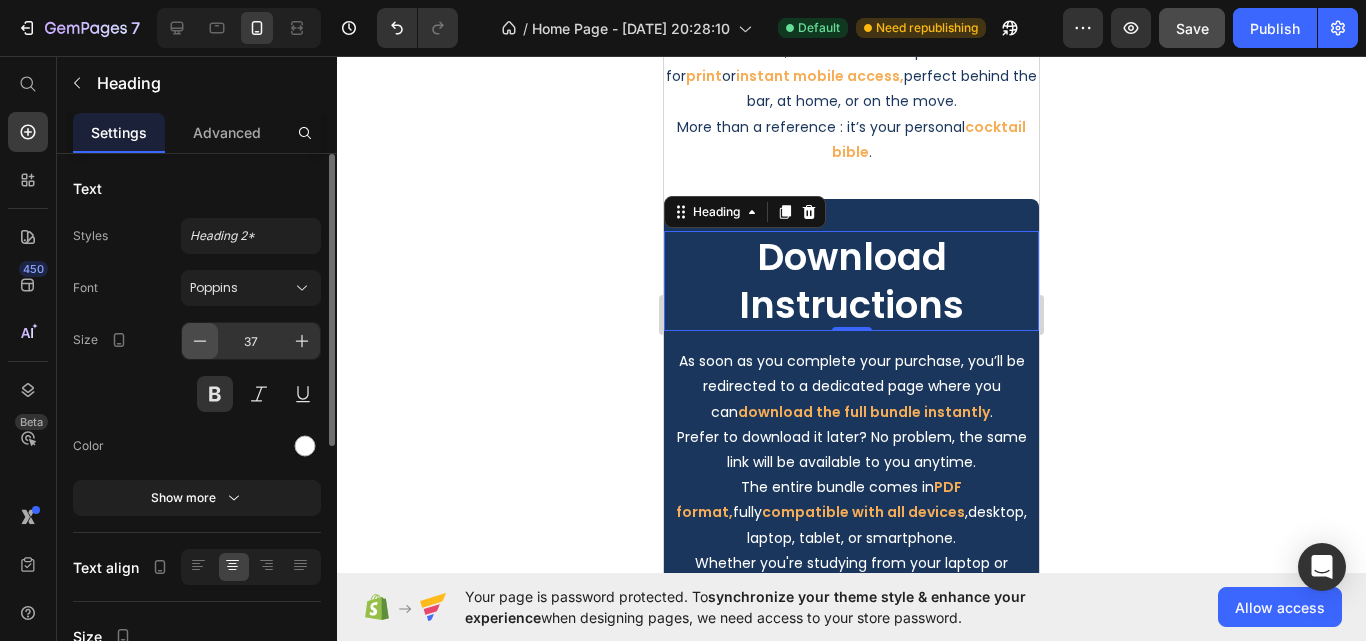 click 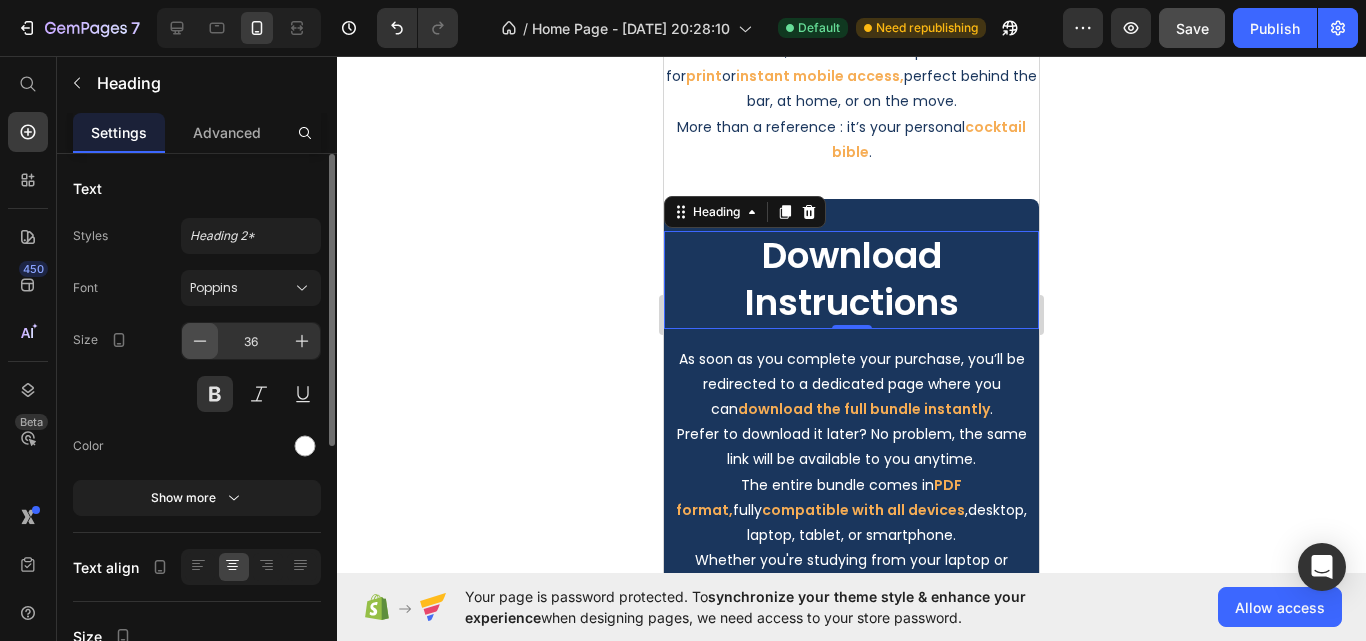 click 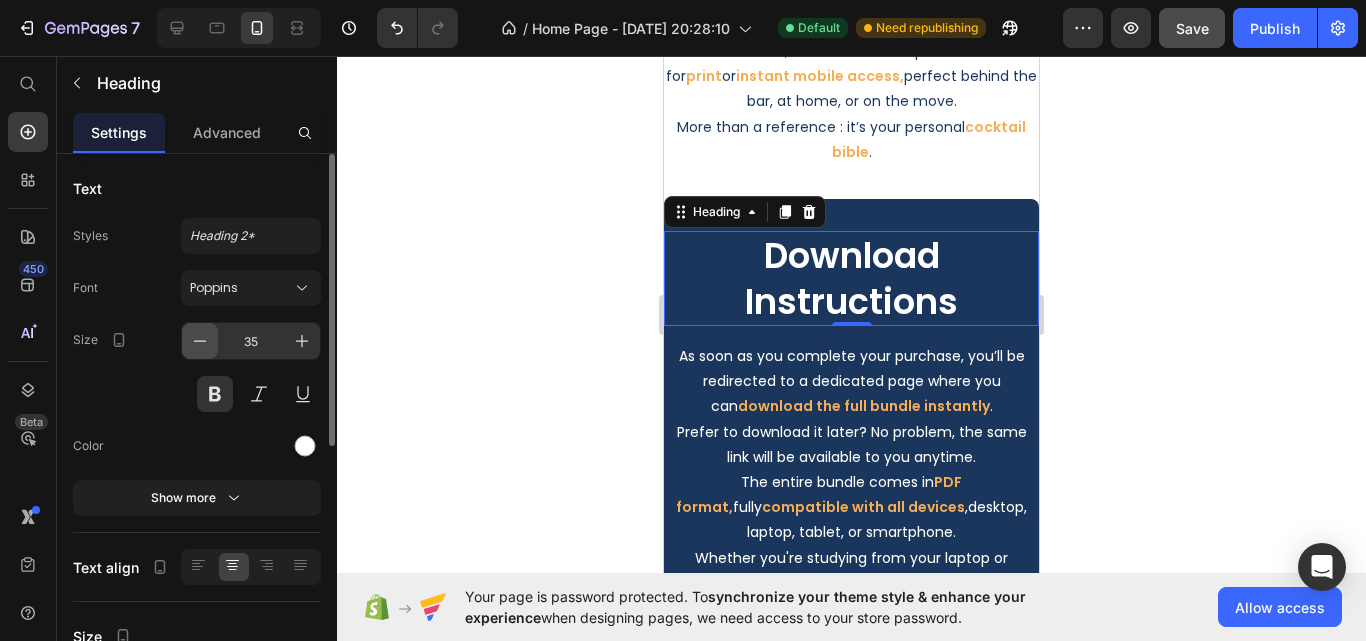 click 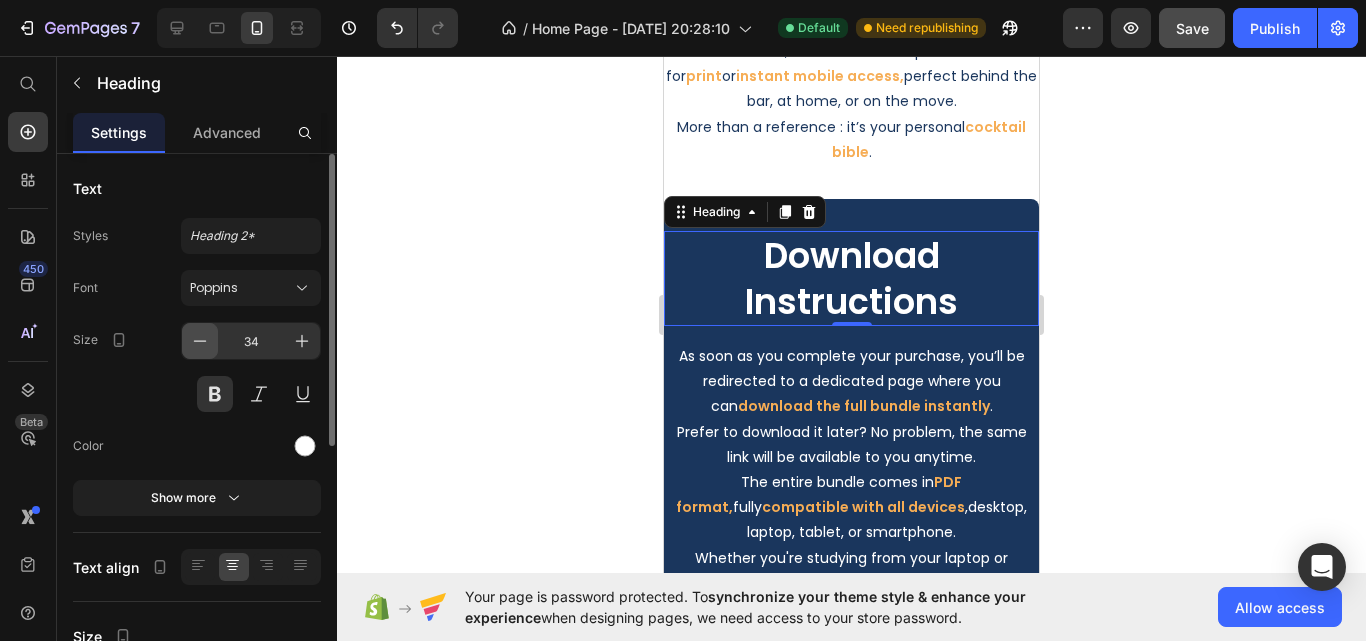 click 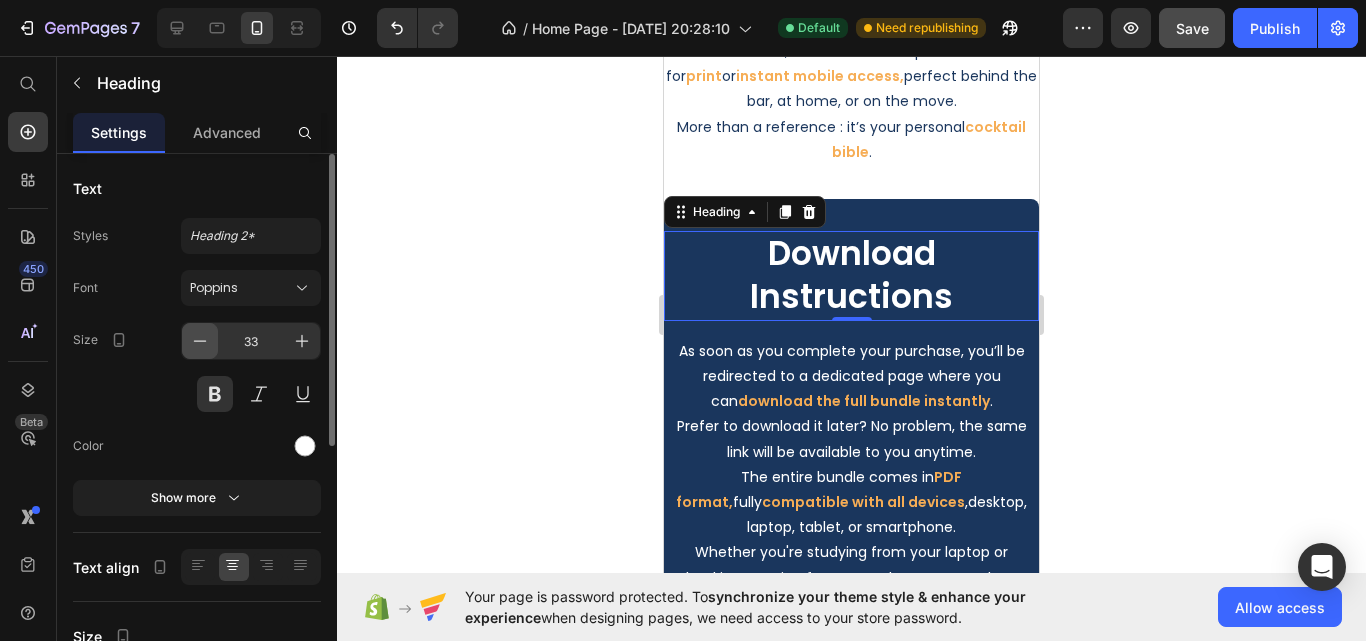 click 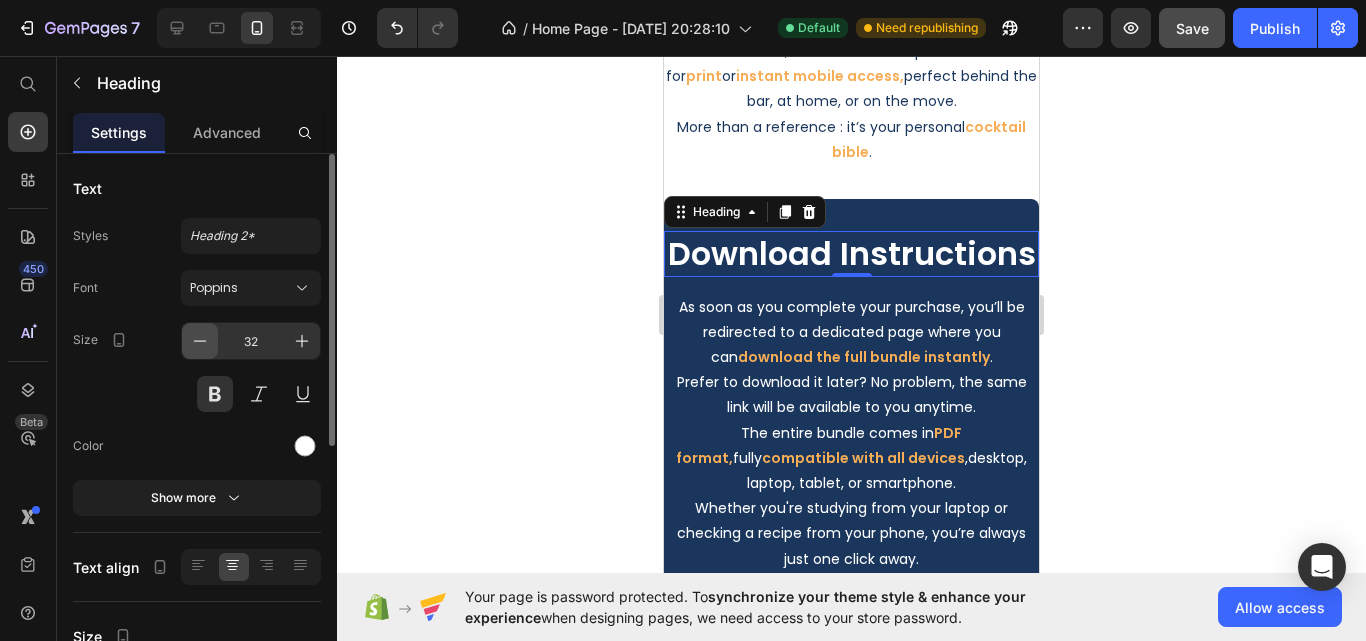 click 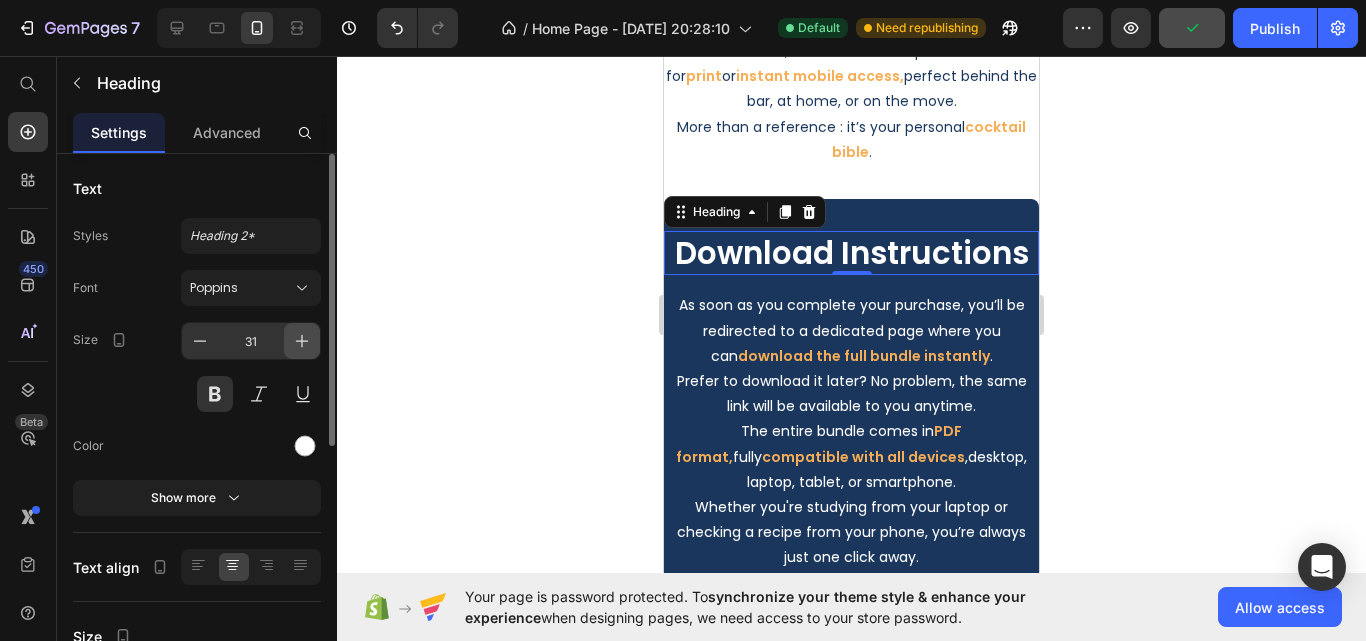 click 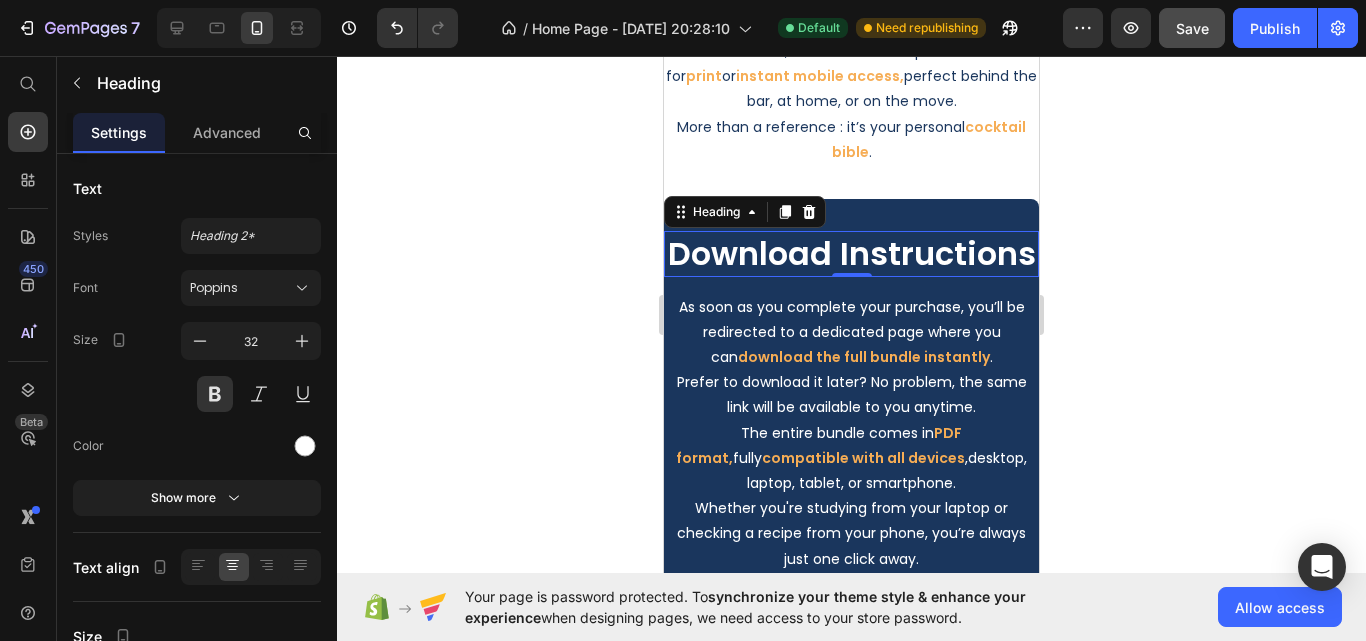 click 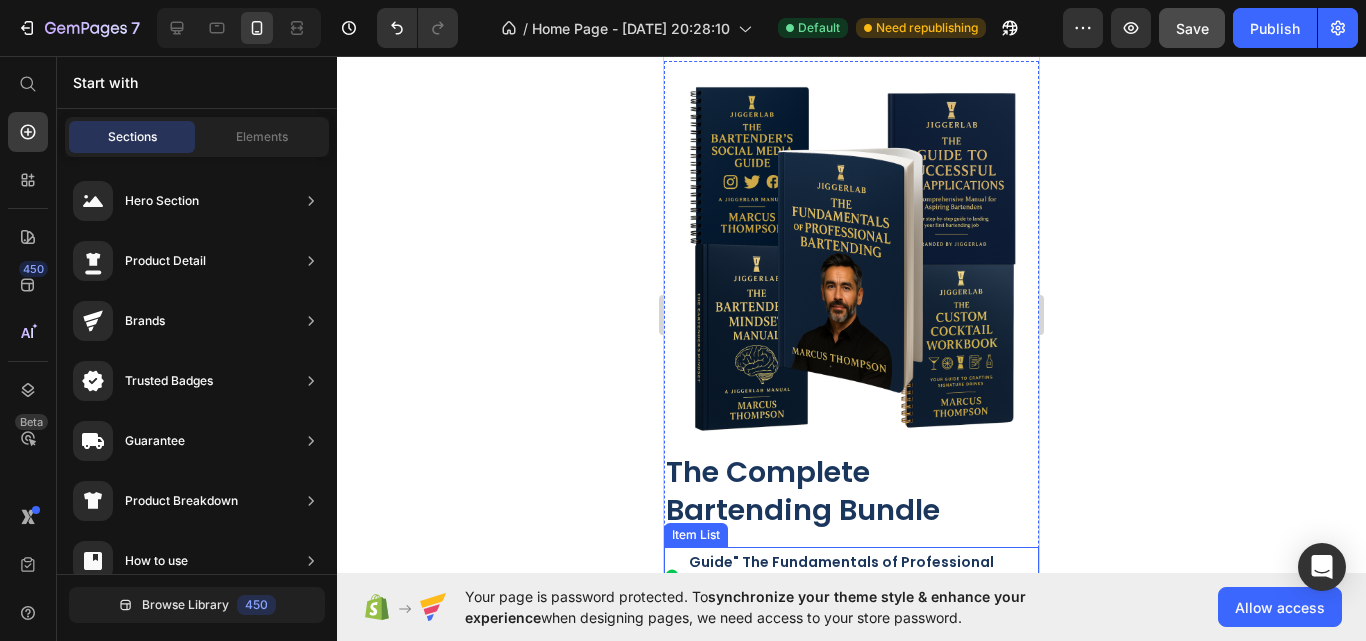 scroll, scrollTop: 8800, scrollLeft: 0, axis: vertical 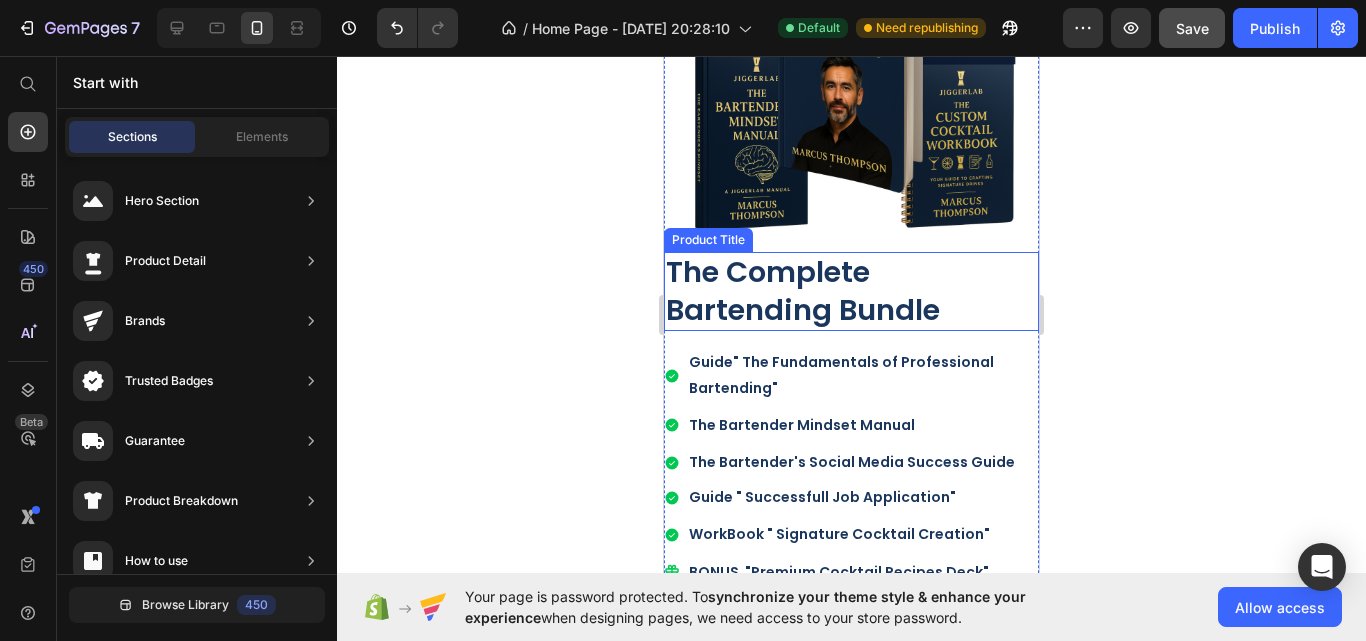 click on "The Complete Bartending Bundle" at bounding box center [851, 291] 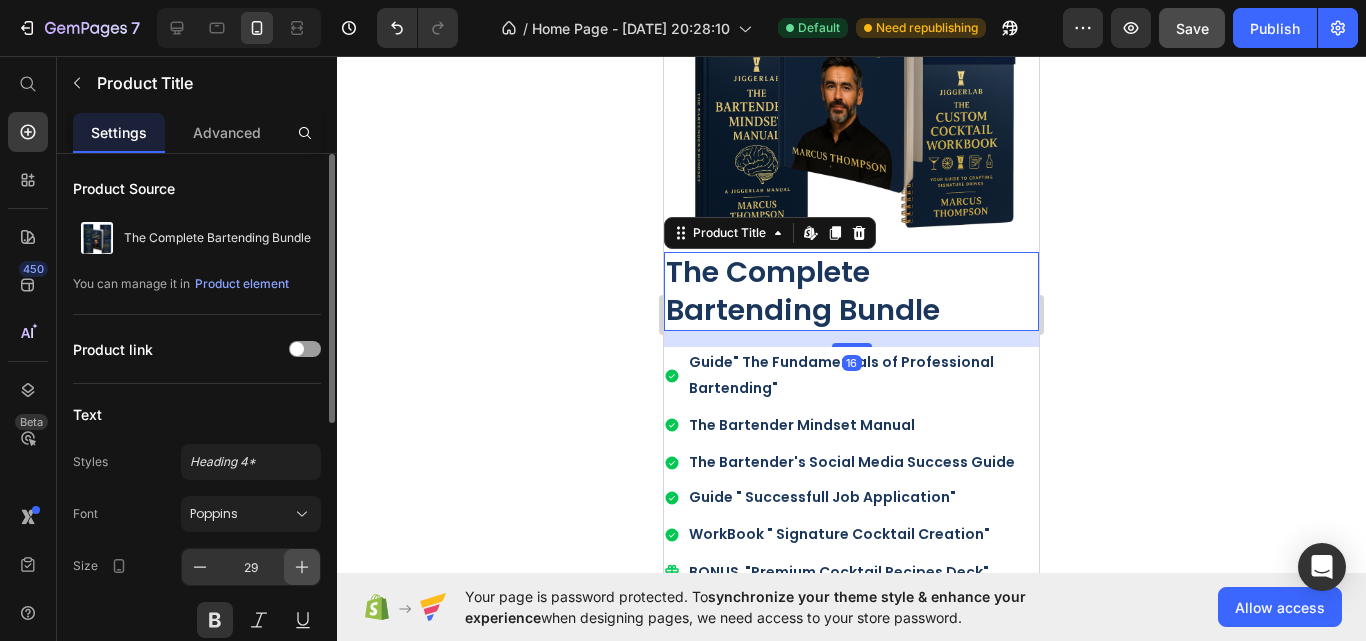 click 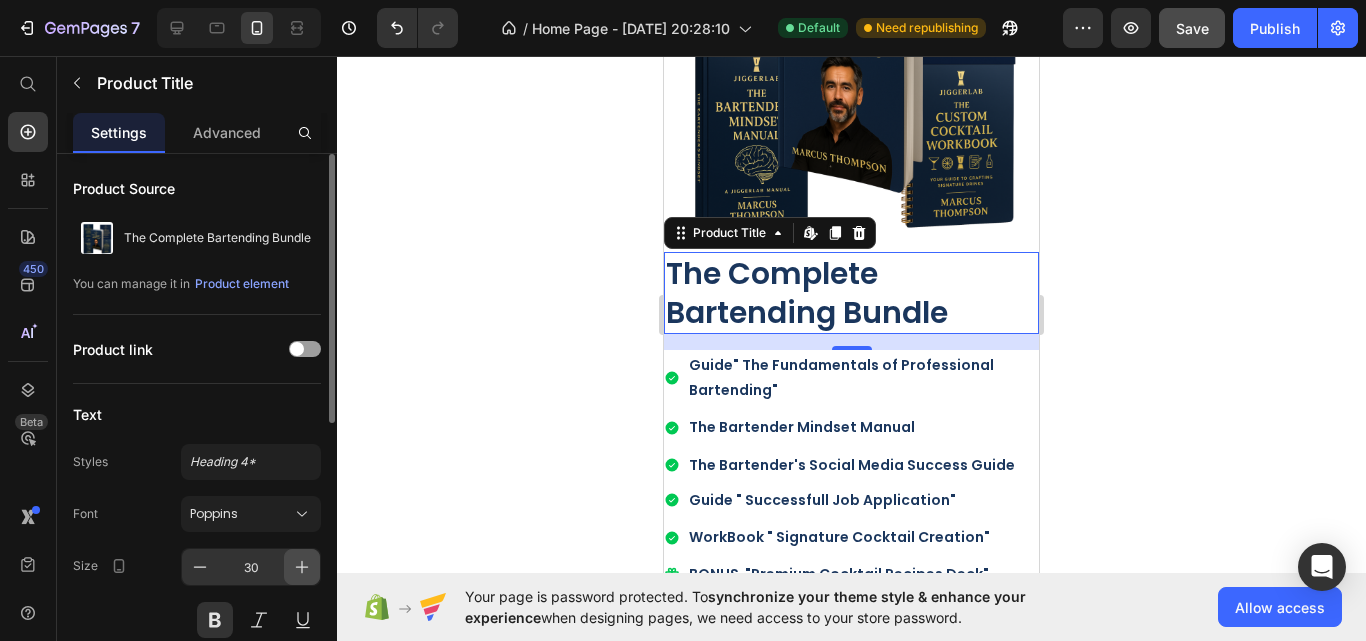 click 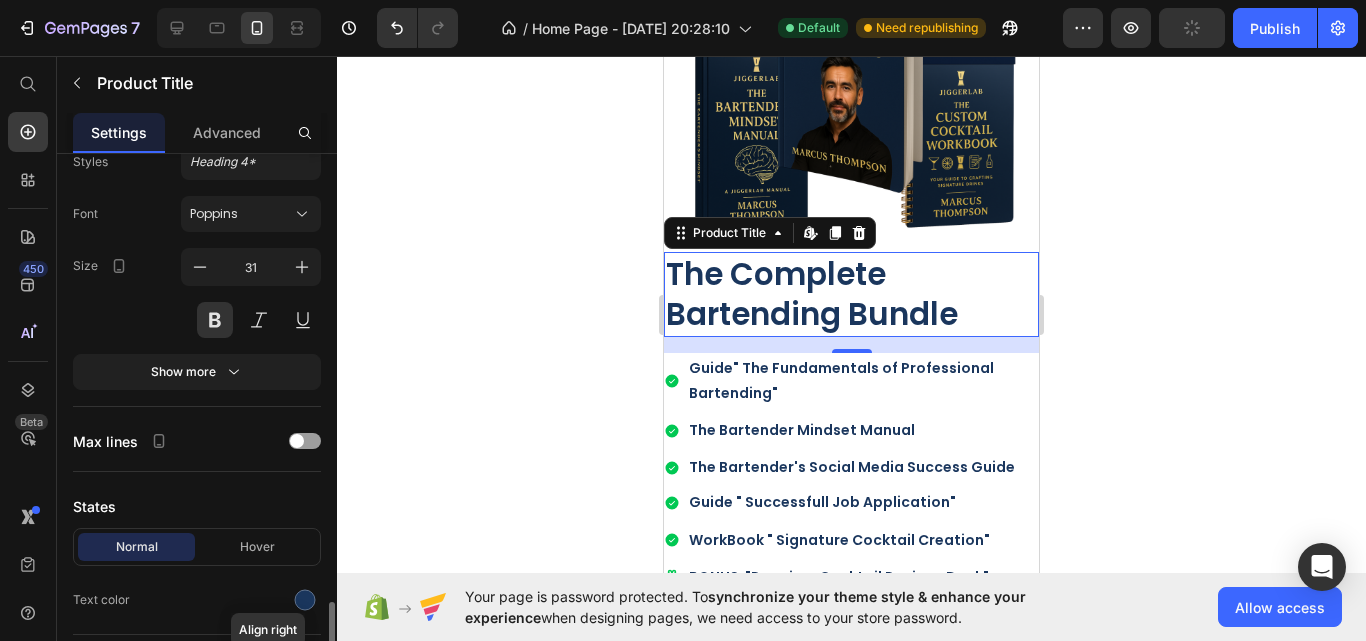 scroll, scrollTop: 500, scrollLeft: 0, axis: vertical 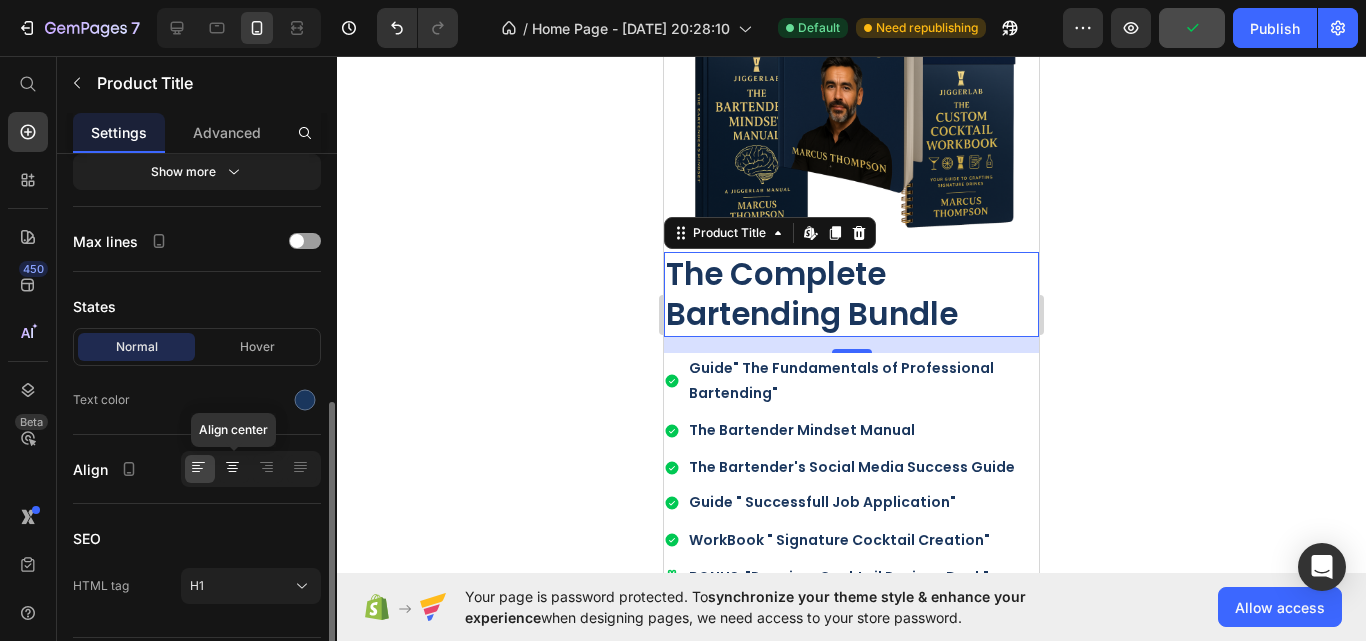 click 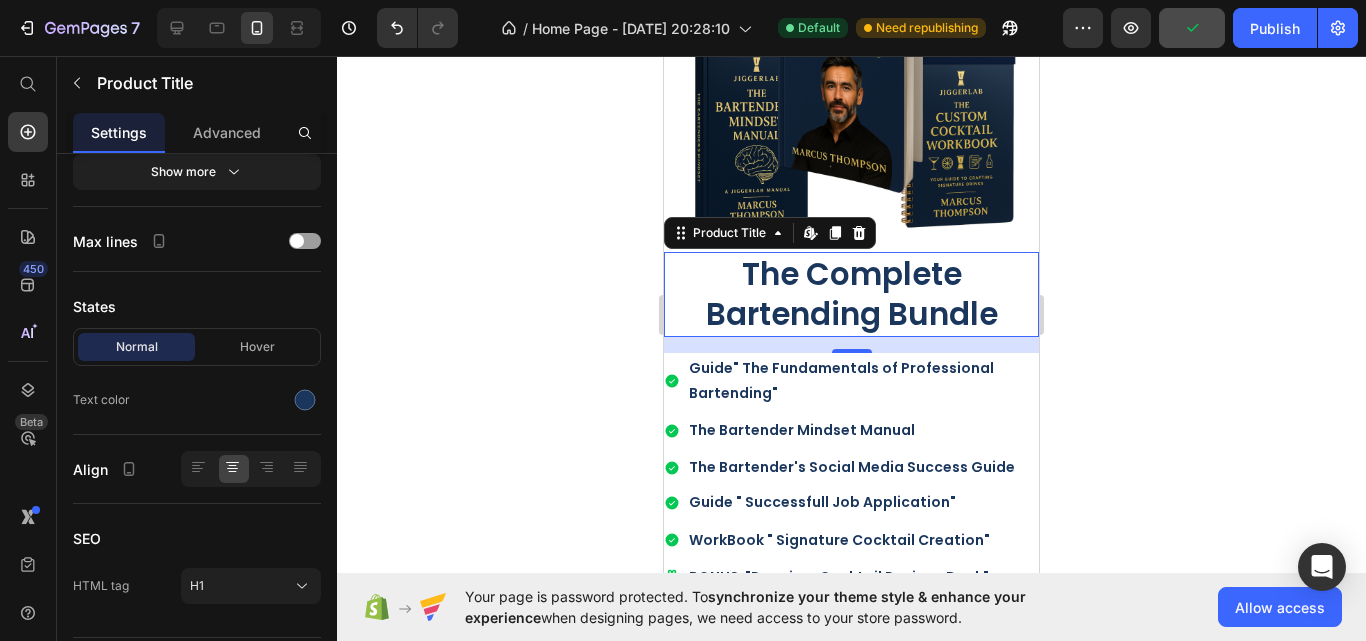 click 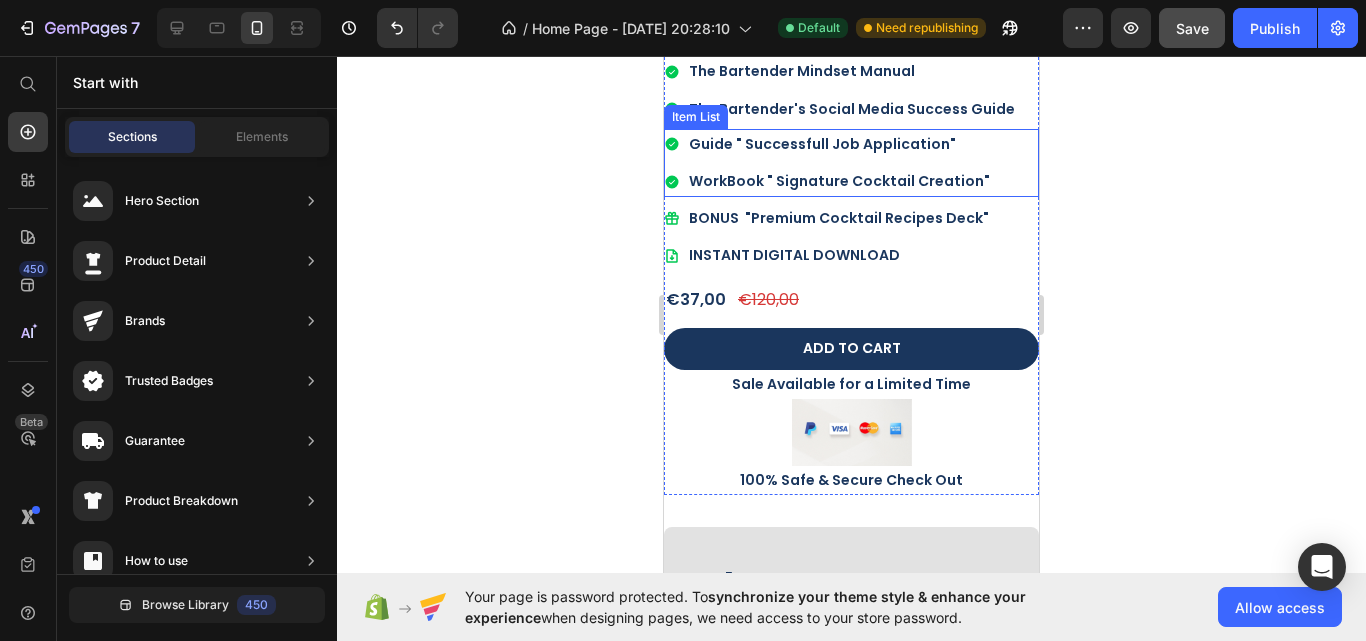 scroll, scrollTop: 9500, scrollLeft: 0, axis: vertical 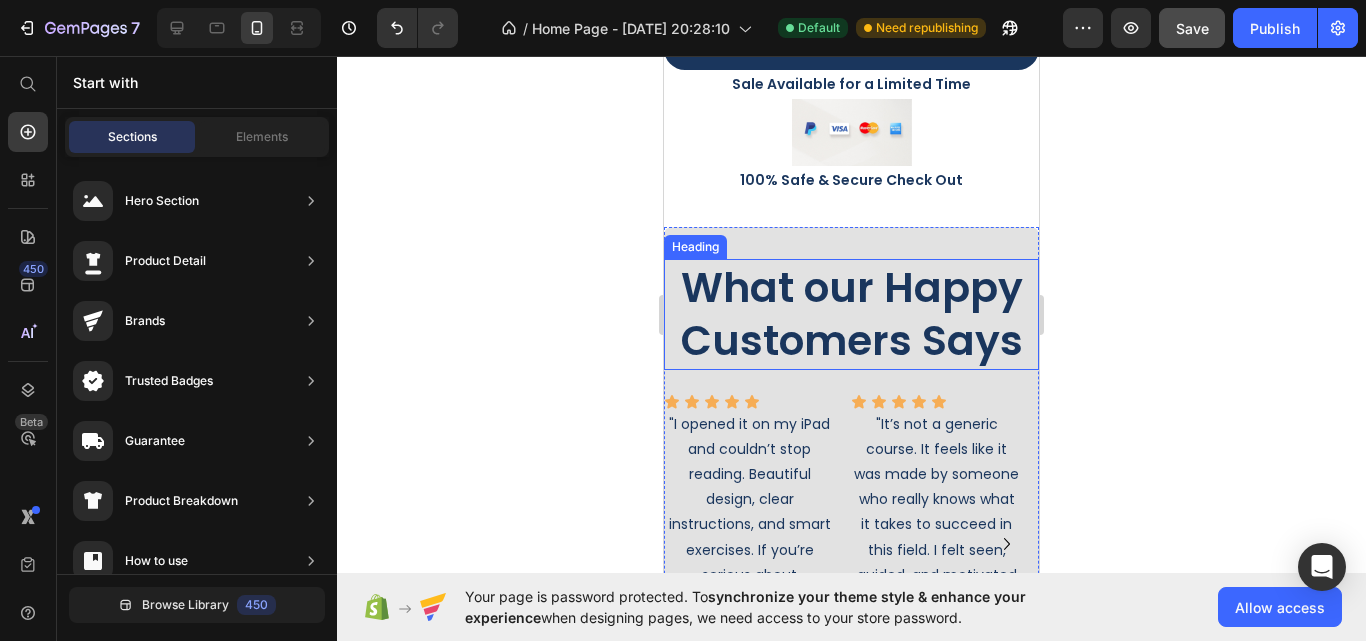click on "What our Happy Customers Says" at bounding box center [851, 314] 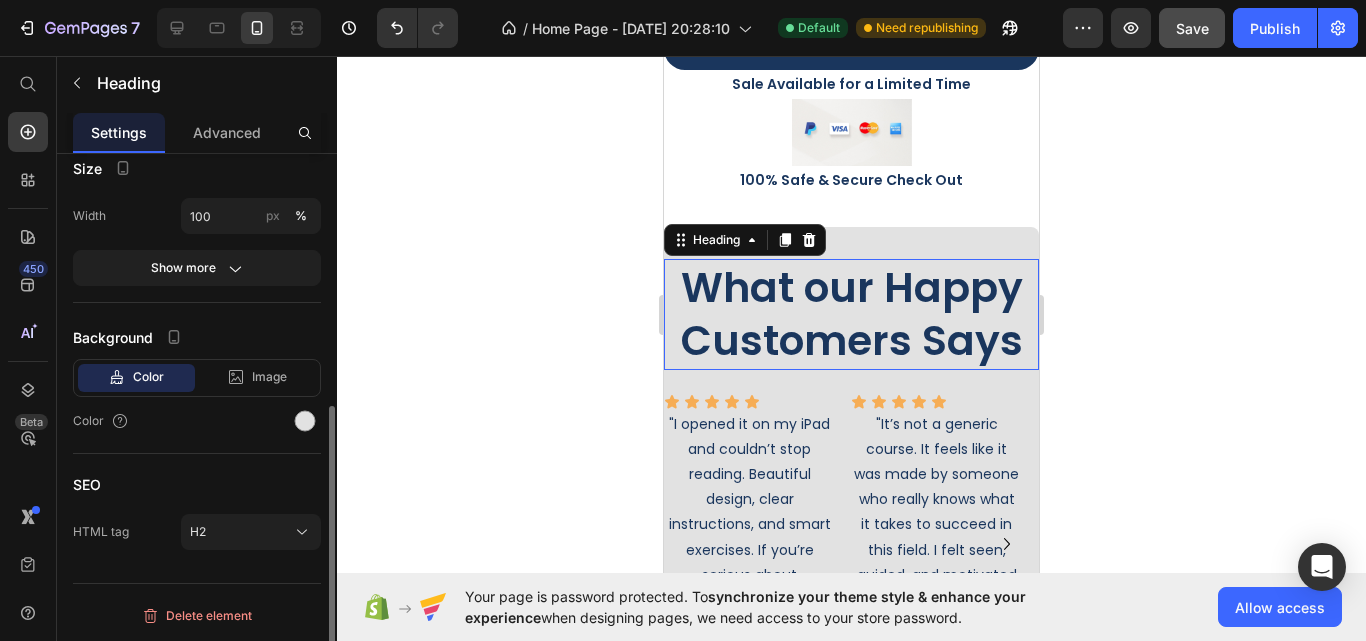 scroll, scrollTop: 0, scrollLeft: 0, axis: both 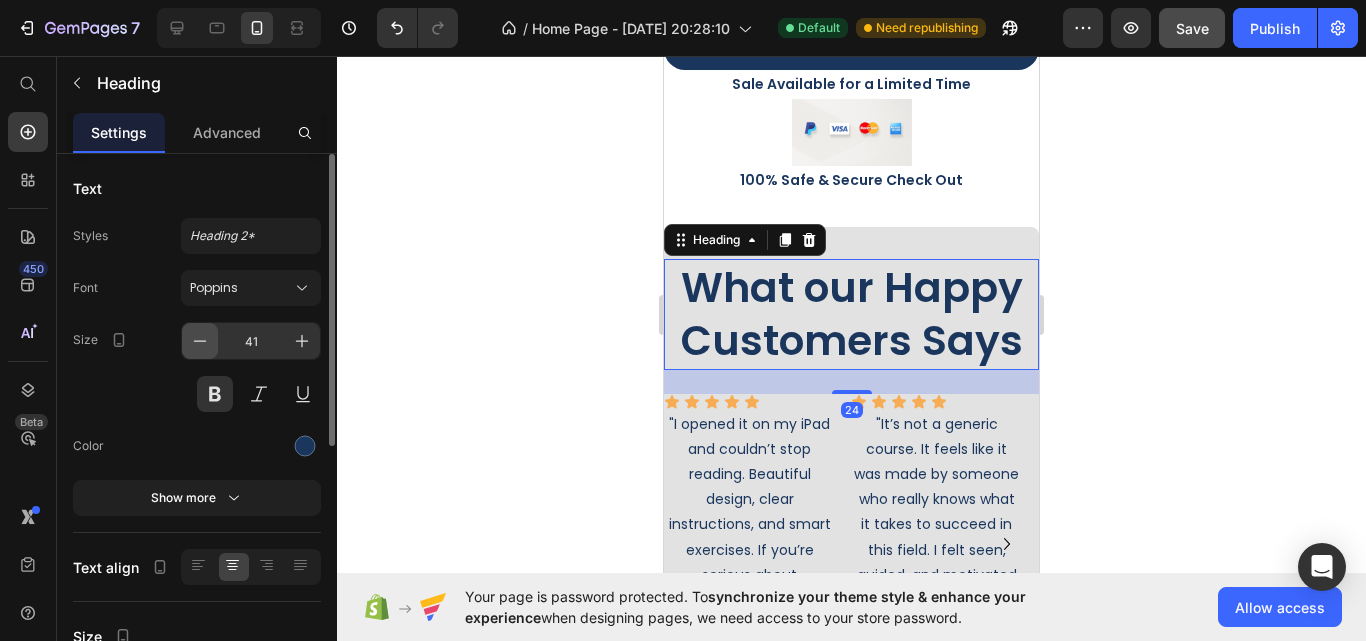 click 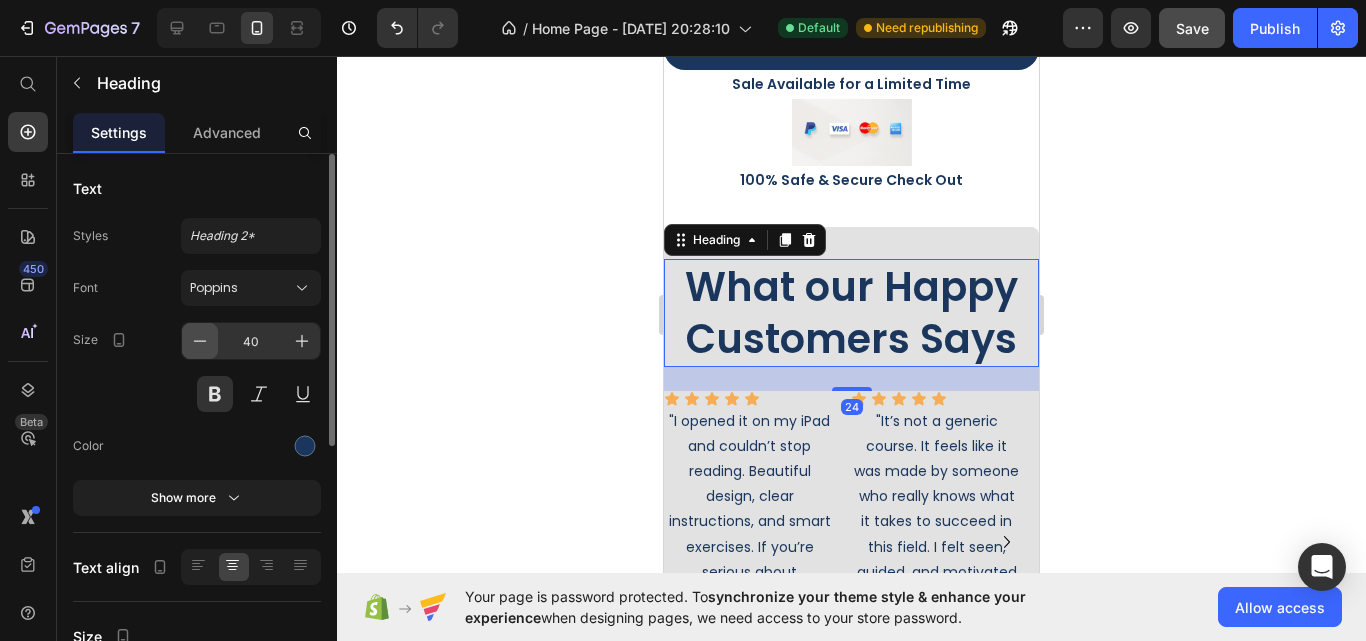 click 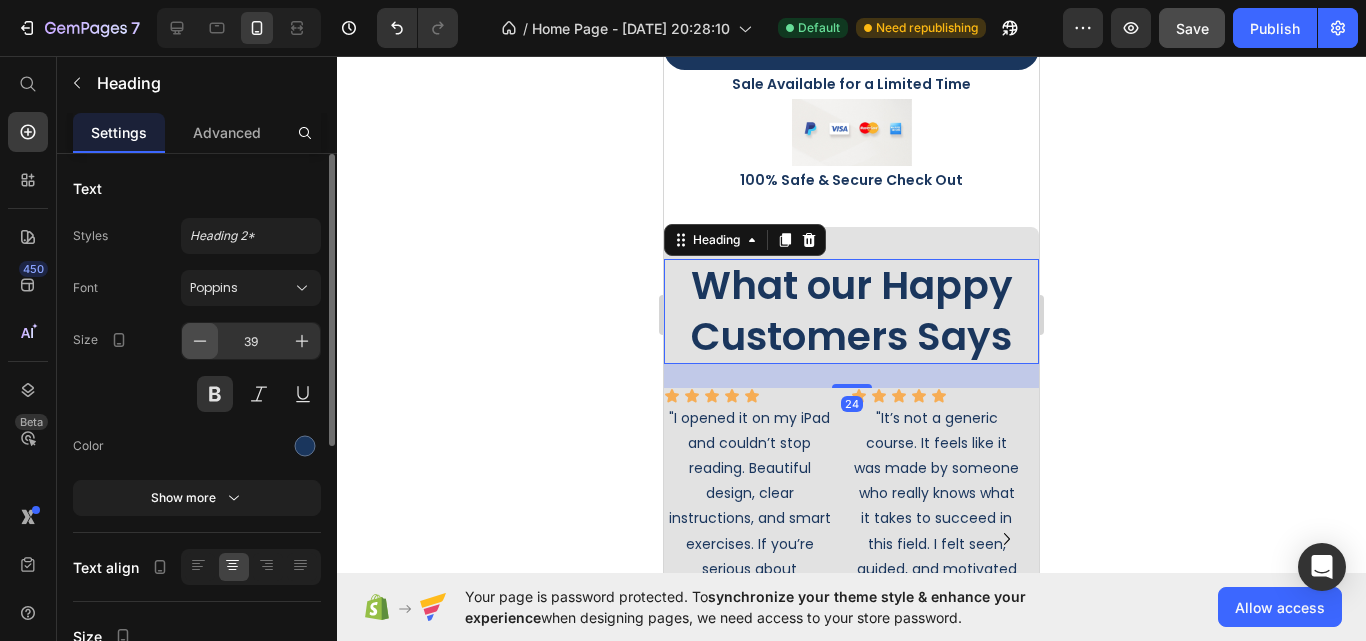 click 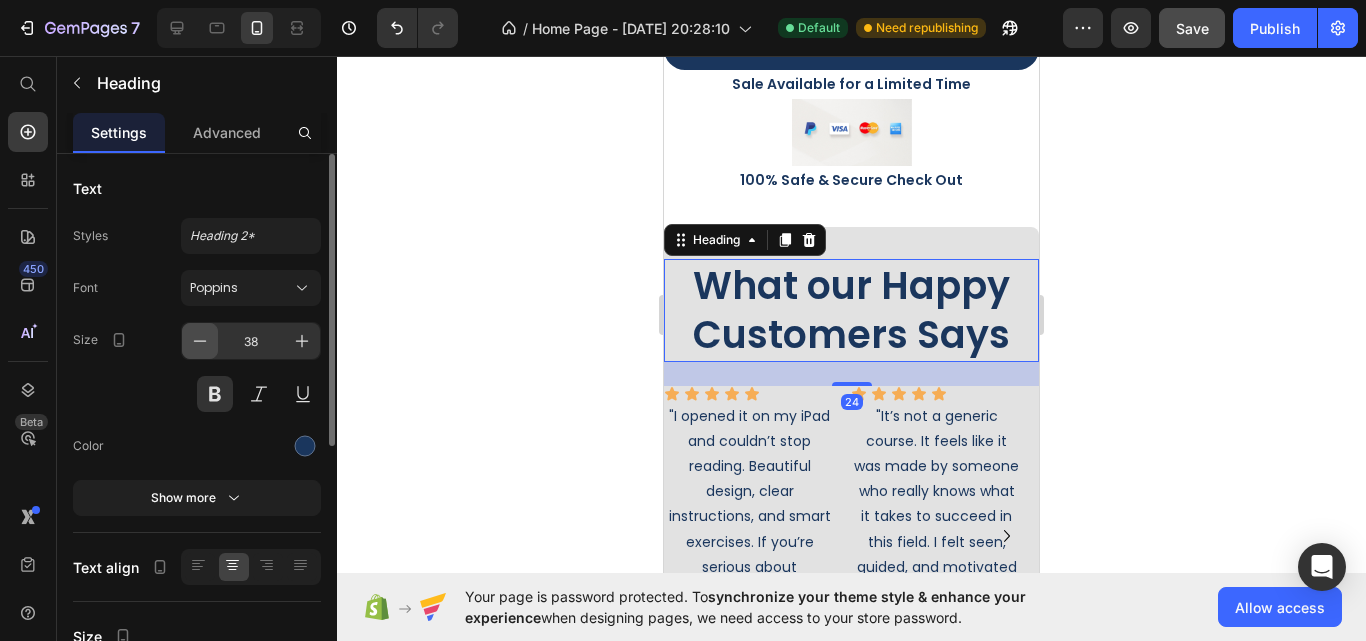click 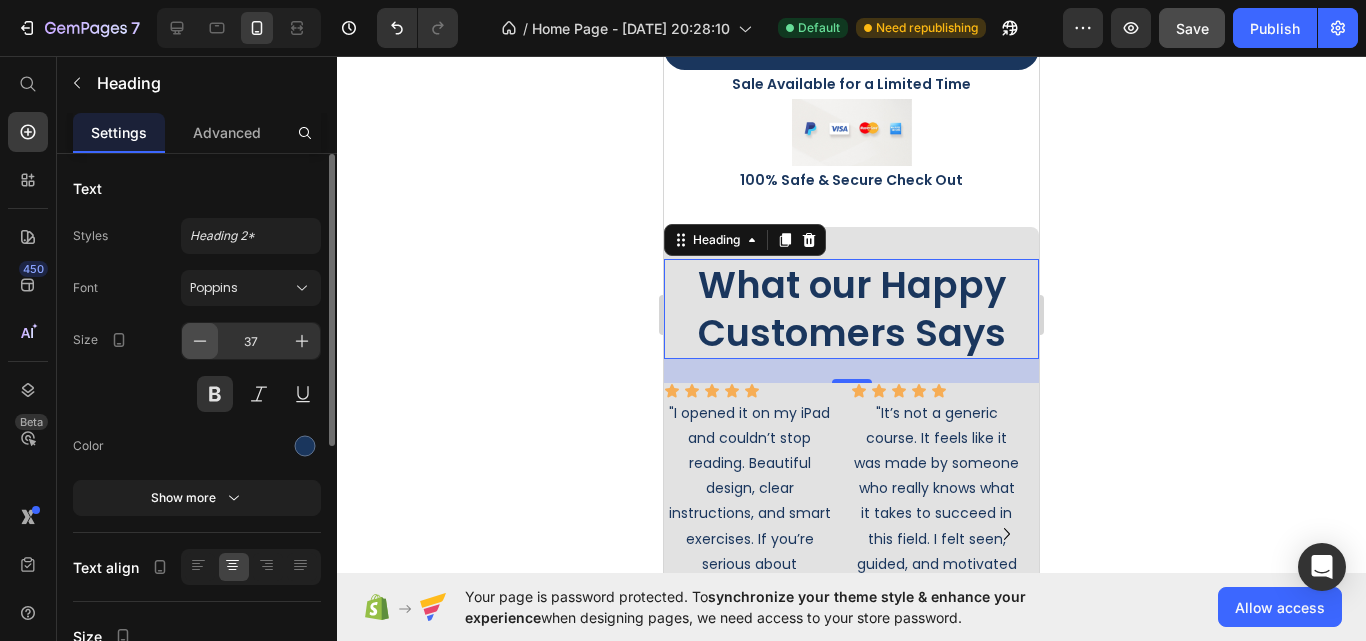 click 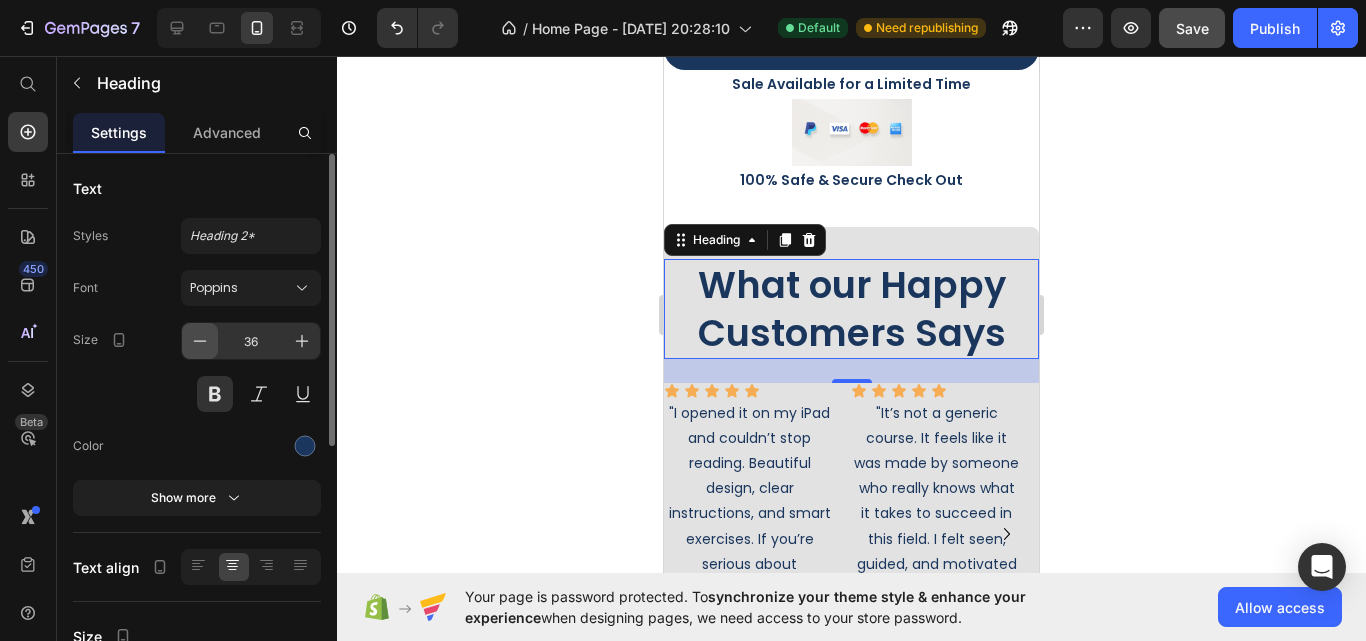 click 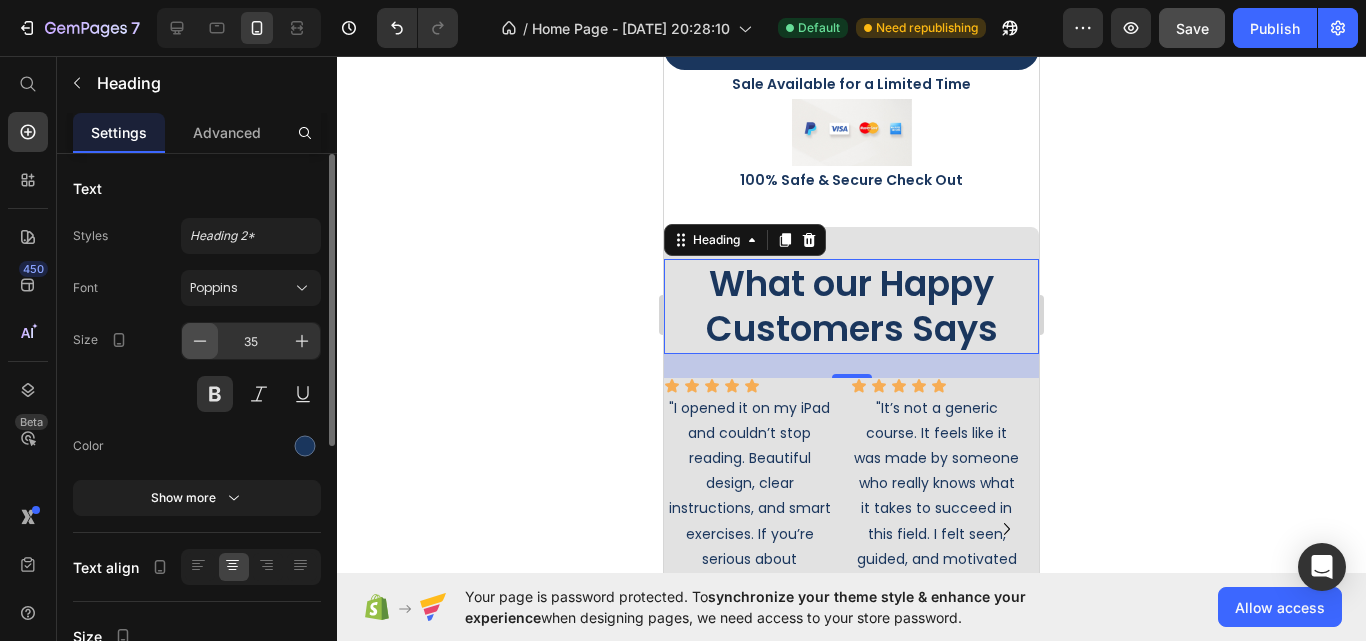 click 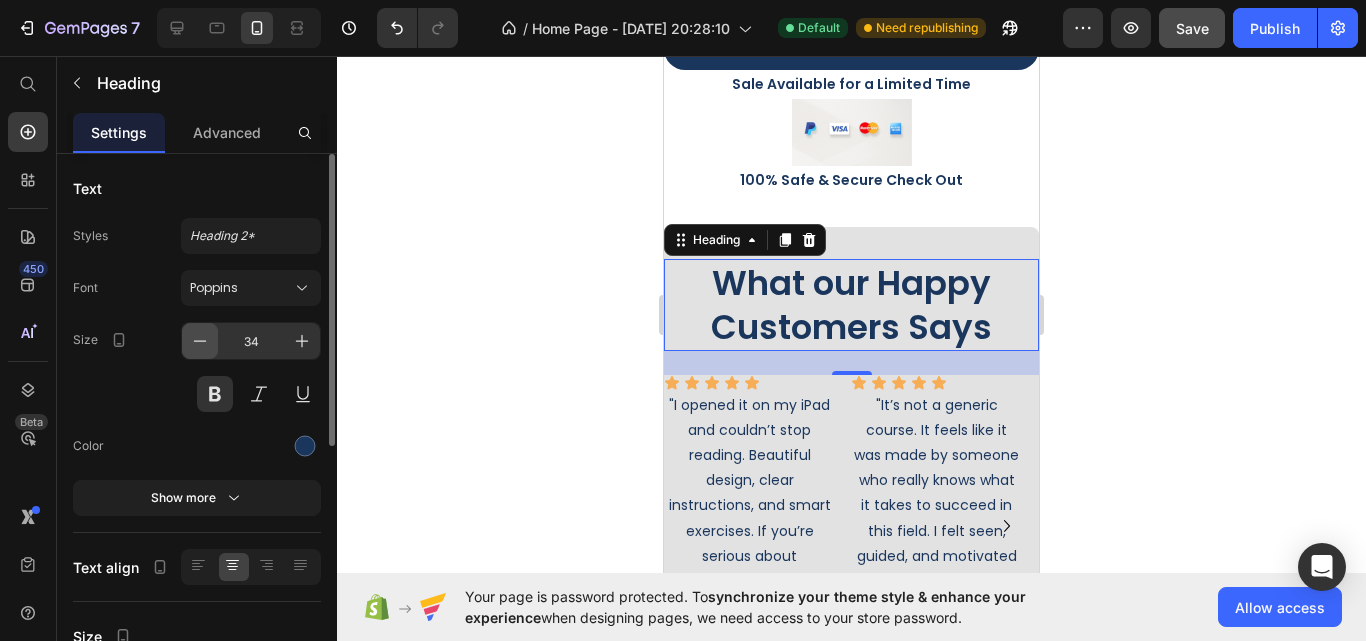 click 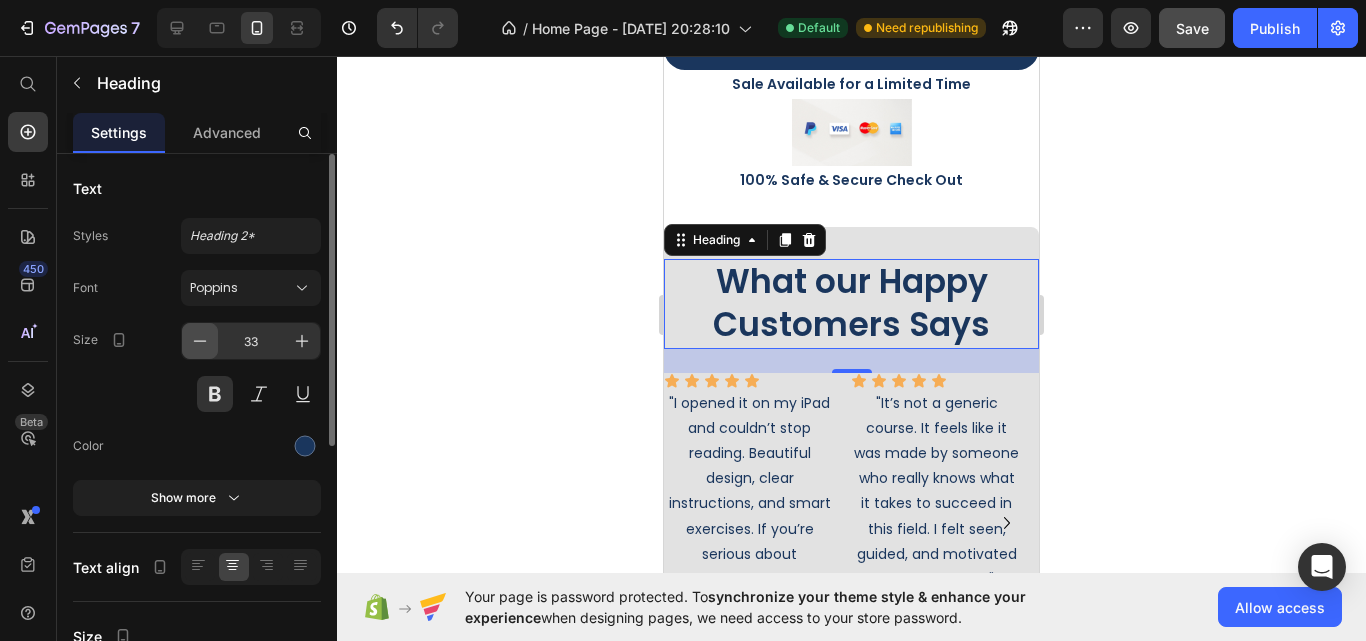 click 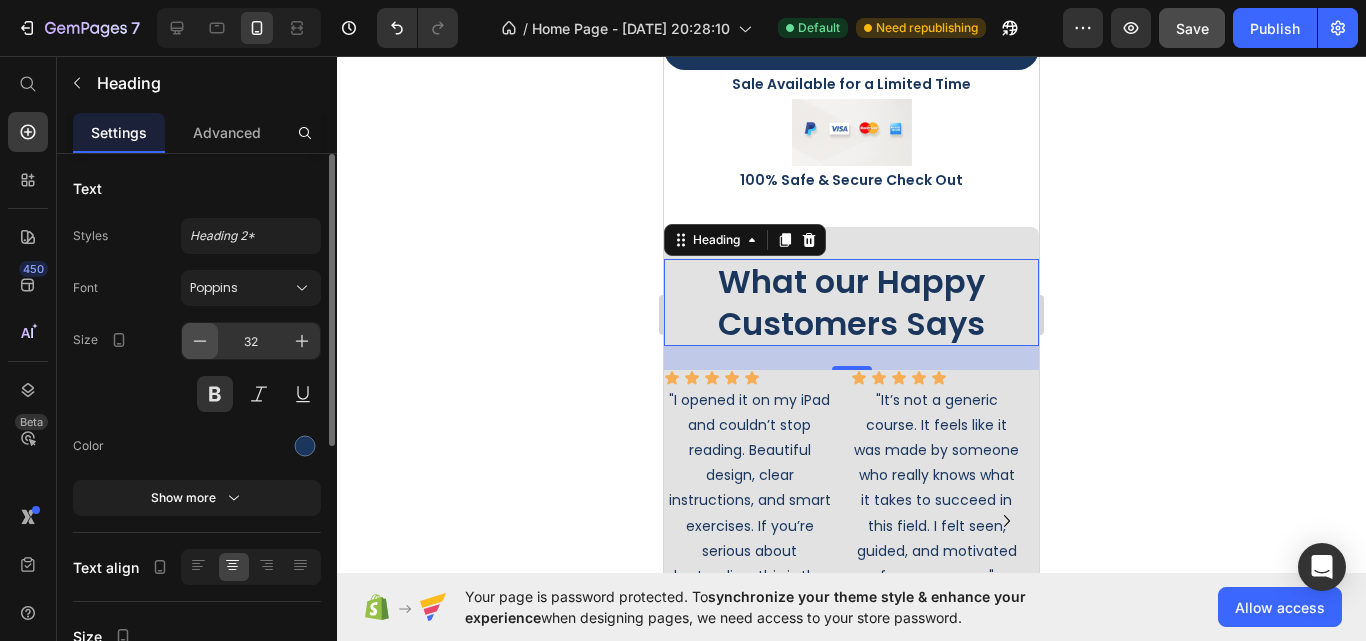 click 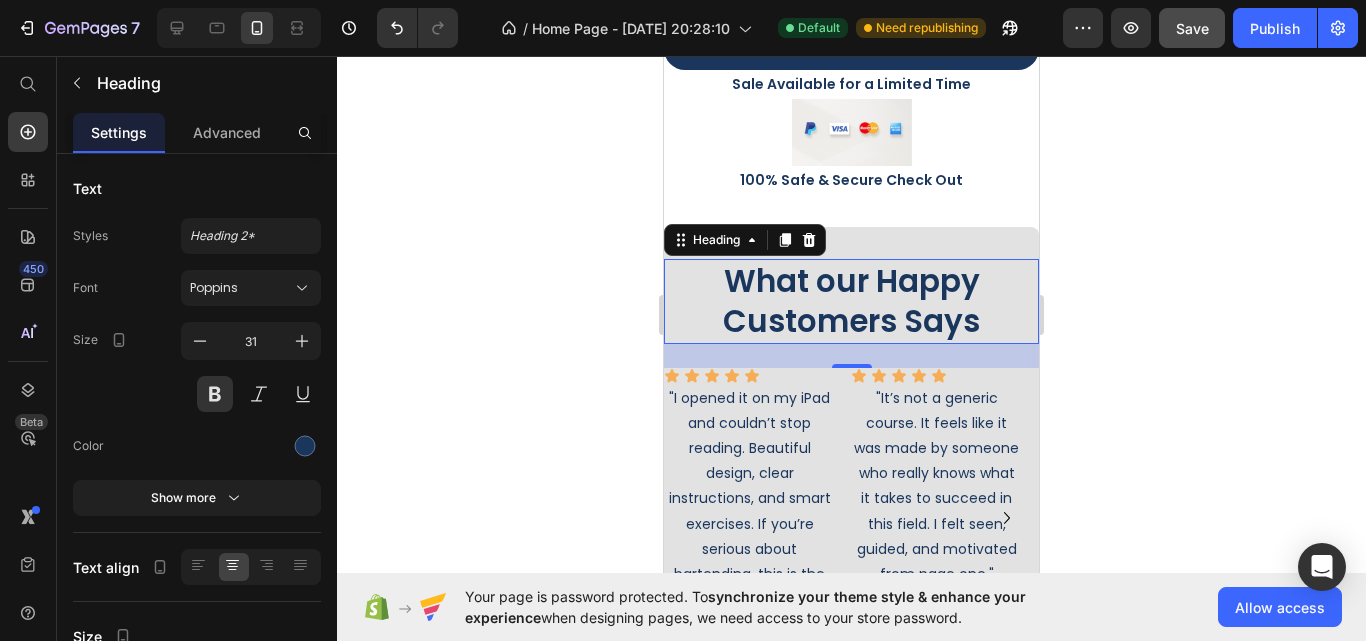 click 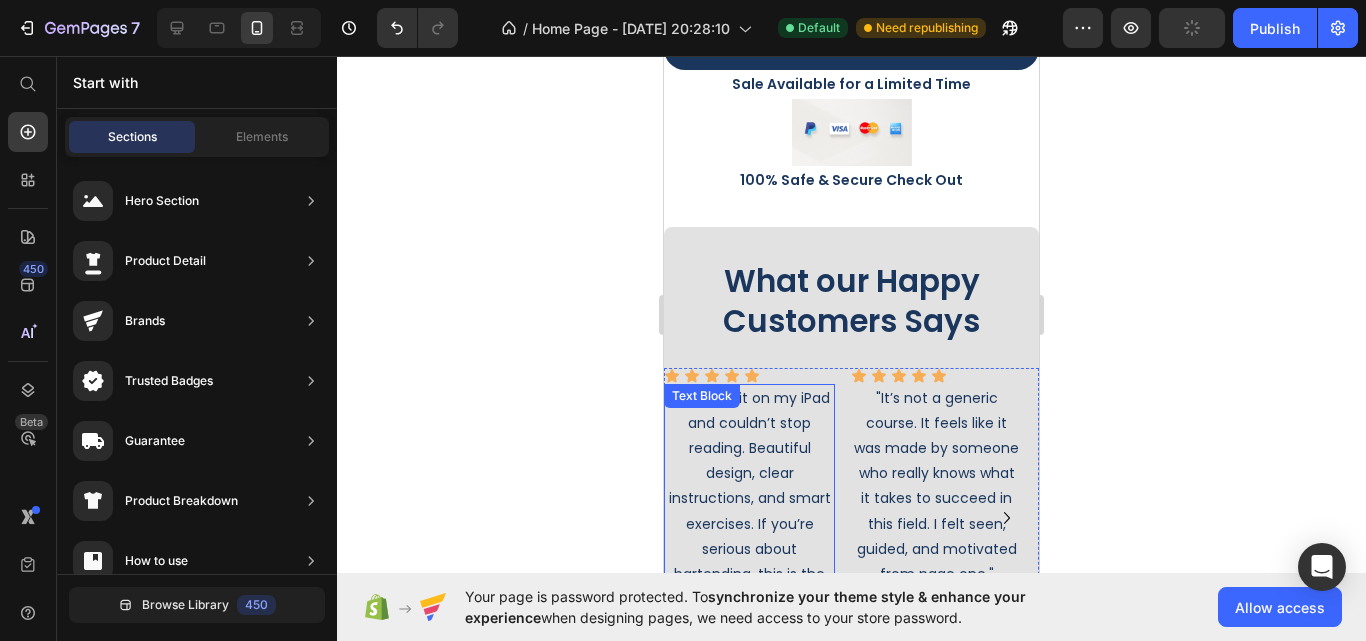 scroll, scrollTop: 9600, scrollLeft: 0, axis: vertical 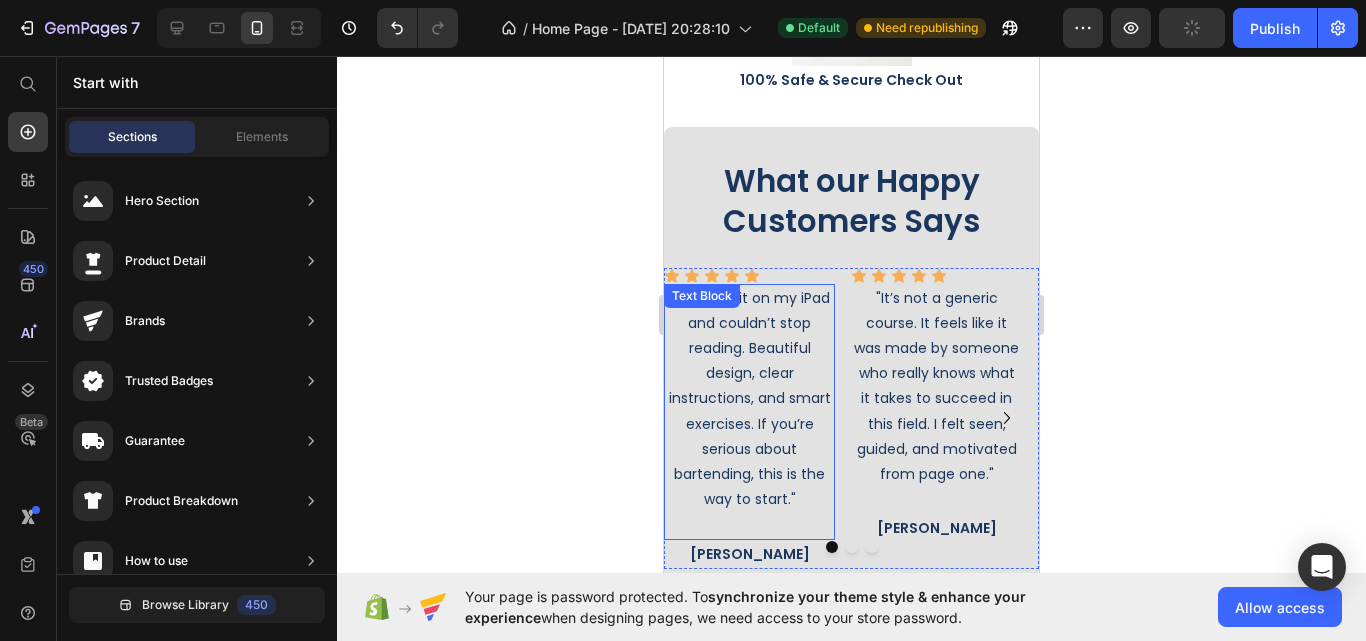 click on ""I opened it on my iPad and couldn’t stop reading. Beautiful design, clear instructions, and smart exercises. If you’re serious about bartending, this is the way to start."" at bounding box center (749, 399) 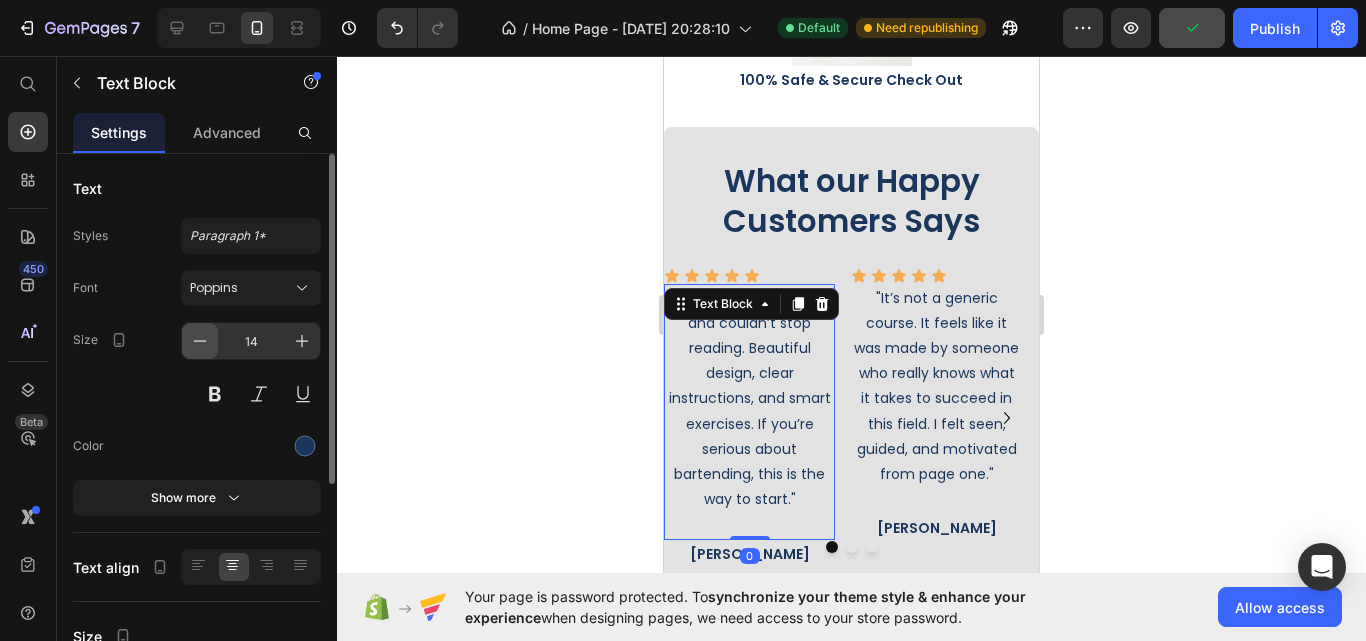 click 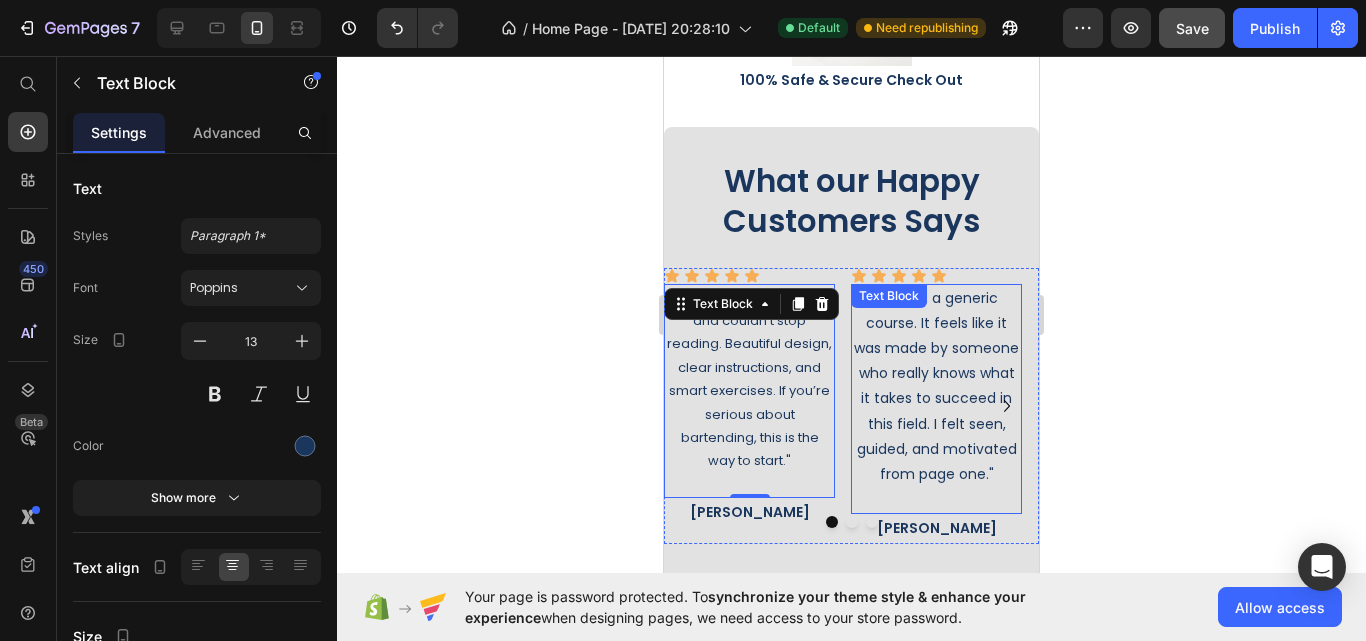click on ""It’s not a generic course. It feels like it was made by someone who really knows what it takes to succeed in this field. I felt seen, guided, and motivated from page one."" at bounding box center (936, 387) 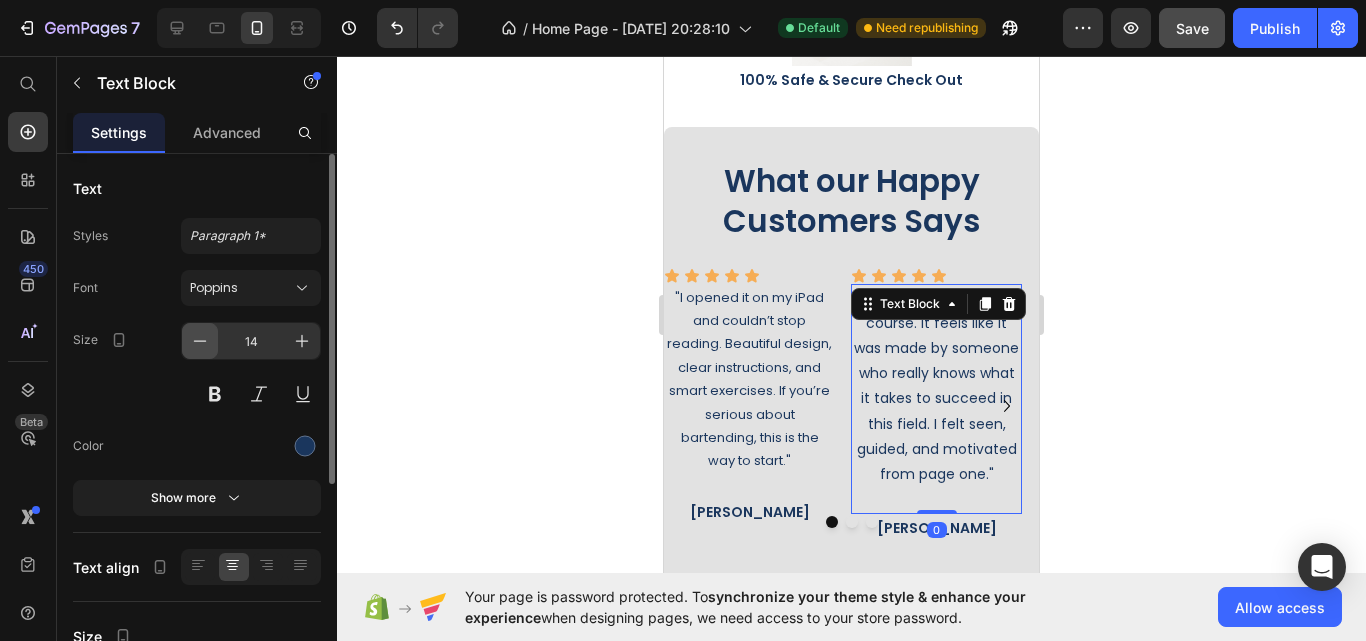 click at bounding box center [200, 341] 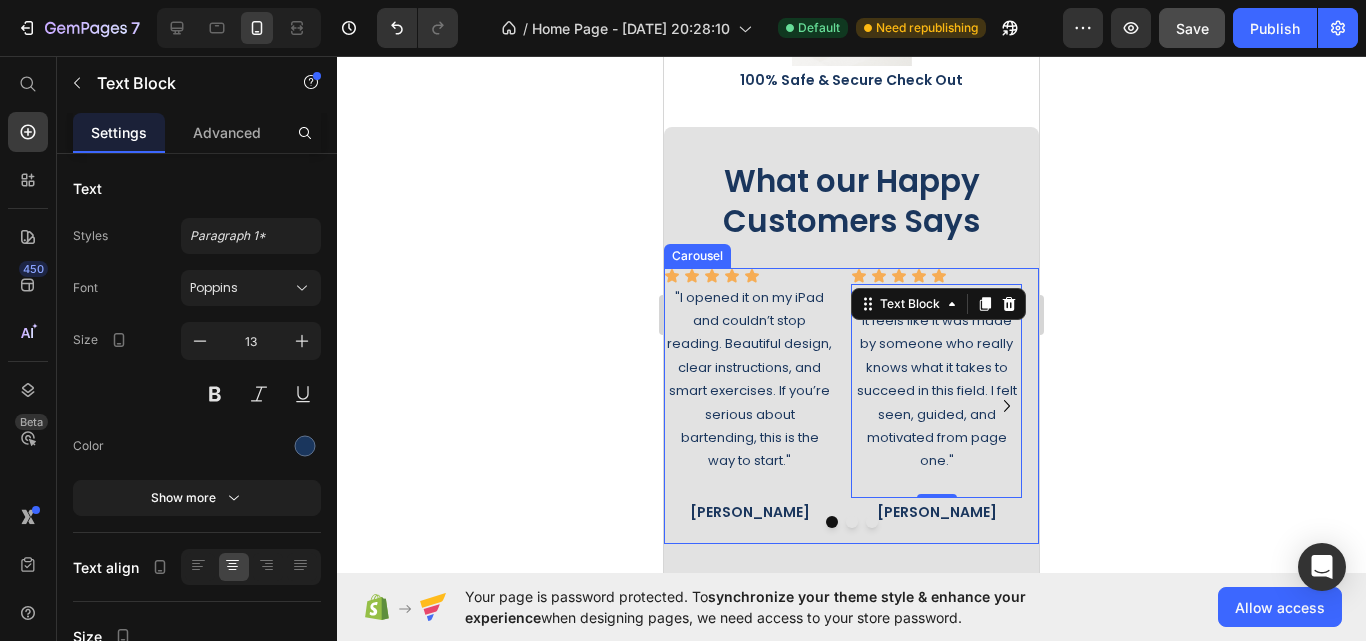 click at bounding box center (852, 522) 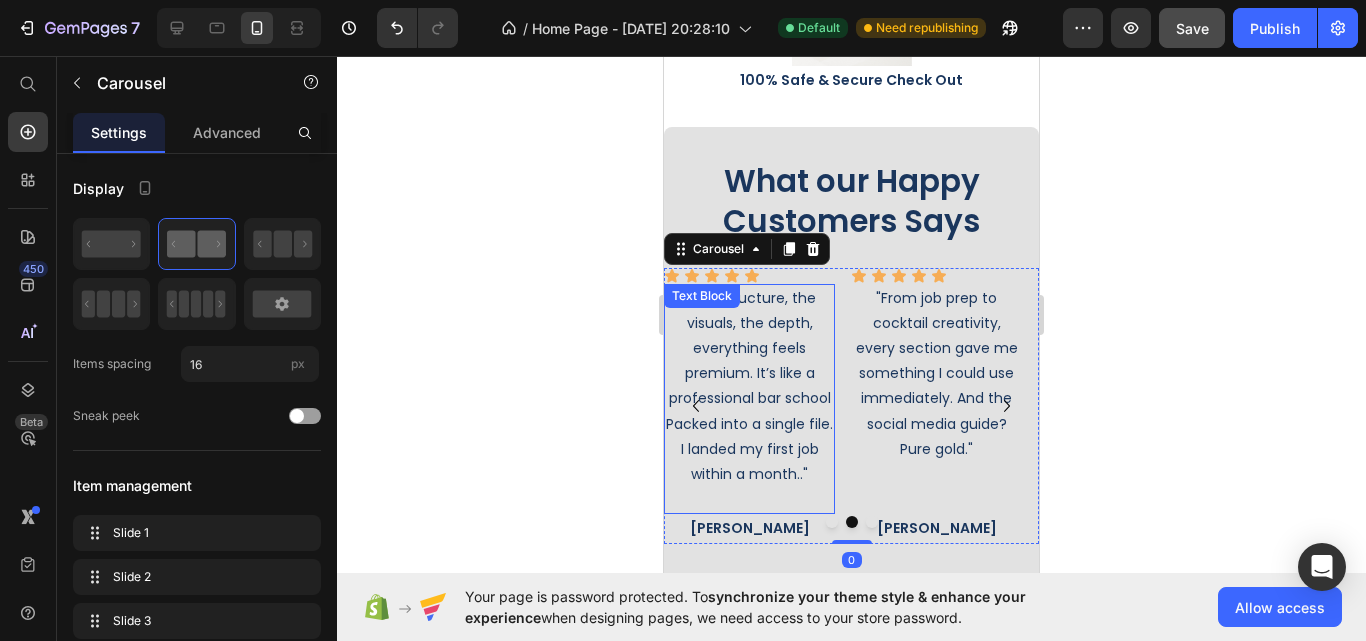 click on ""The structure, the visuals, the depth, everything feels premium. It’s like a professional bar school Packed into a single file. I landed my first job within a month.."" at bounding box center [749, 387] 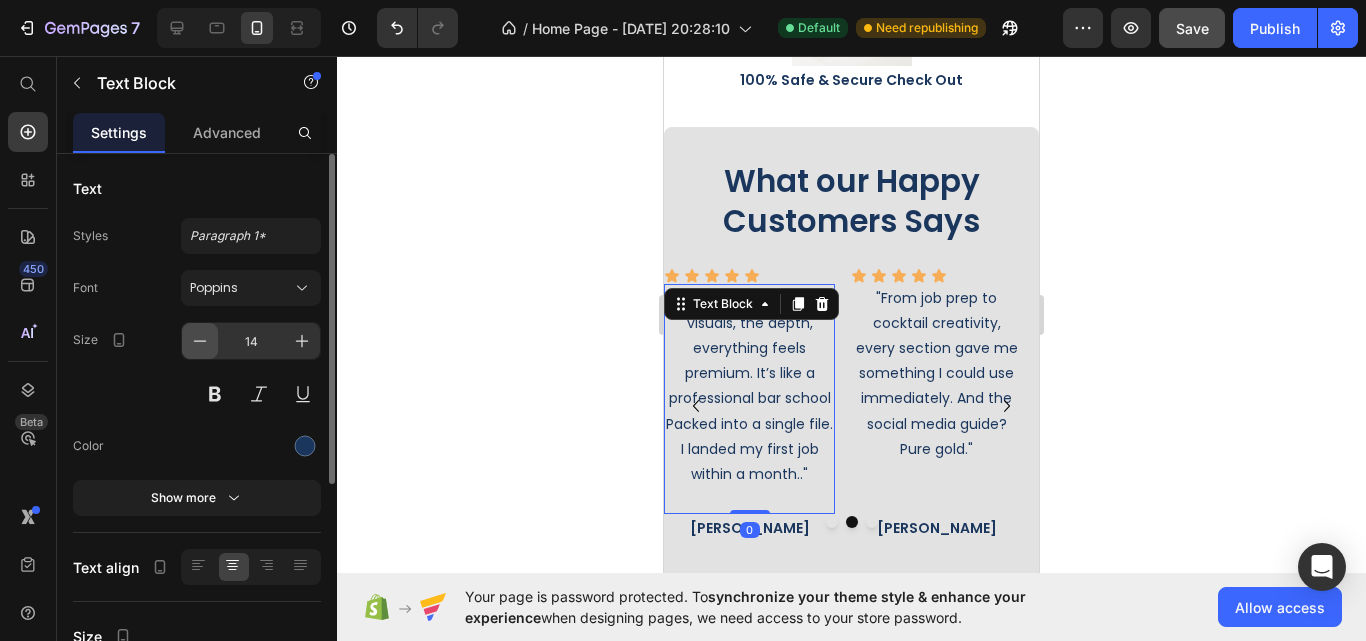 click at bounding box center (200, 341) 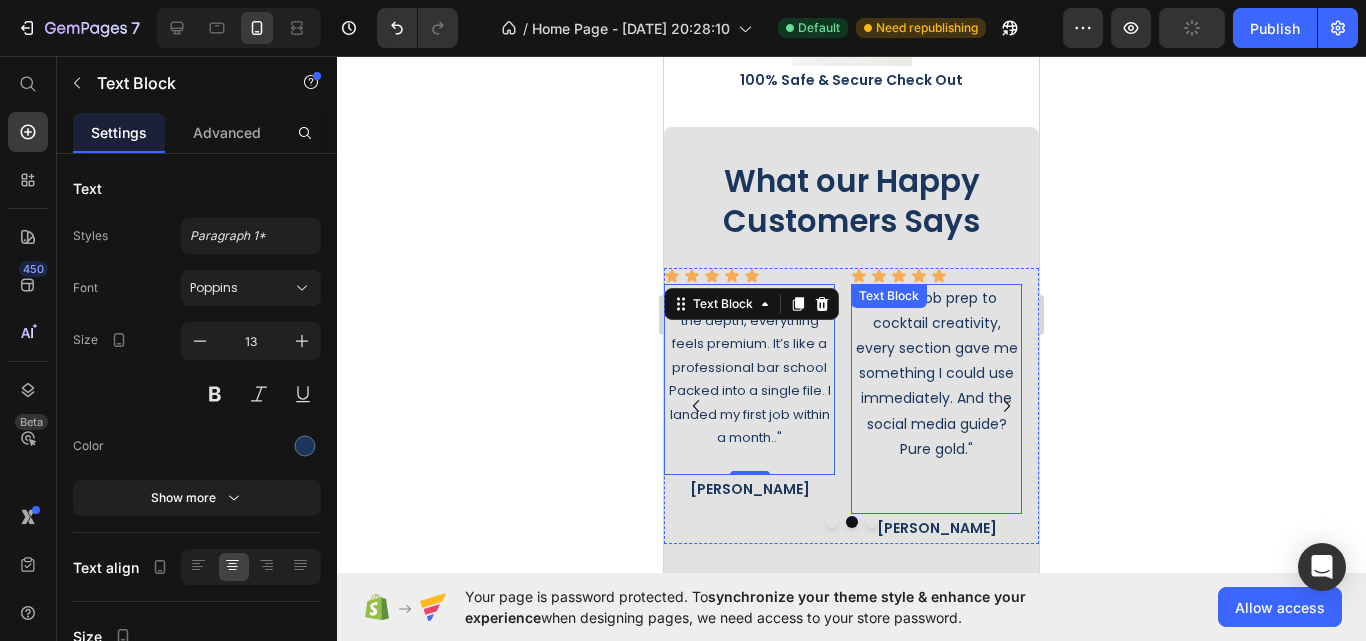 click on ""From job prep to cocktail creativity, every section gave me something I could use immediately. And the social media guide? Pure gold."" at bounding box center [936, 374] 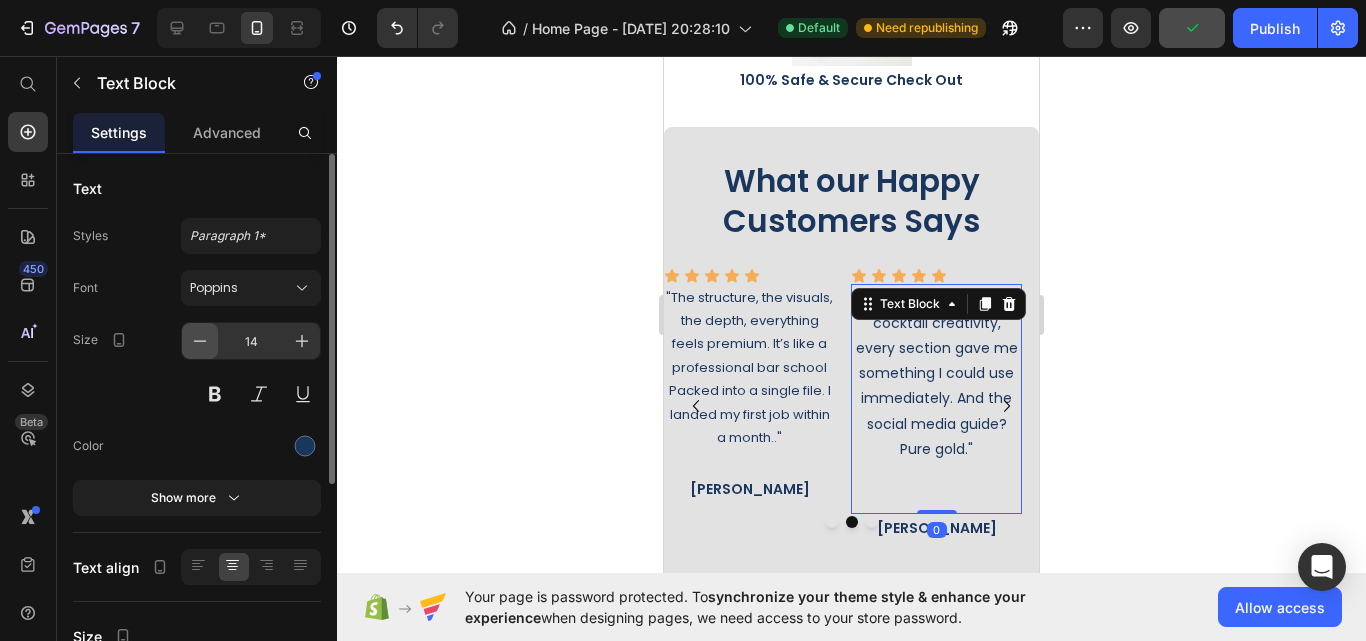 click 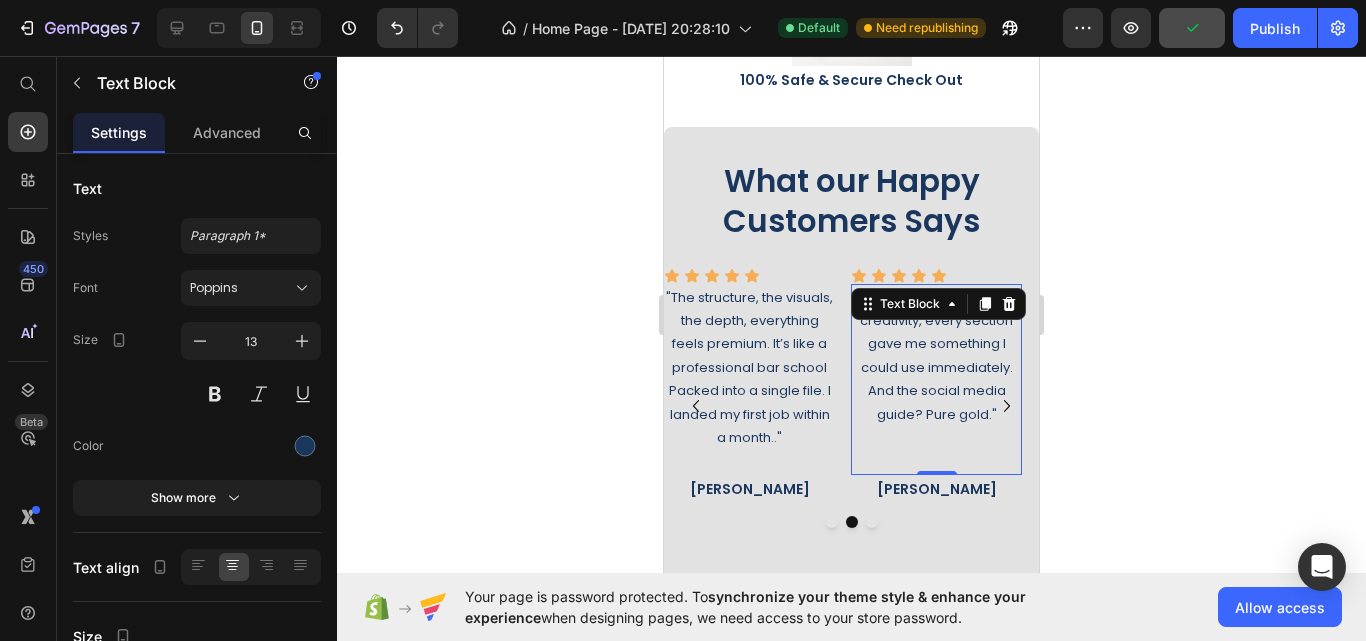click 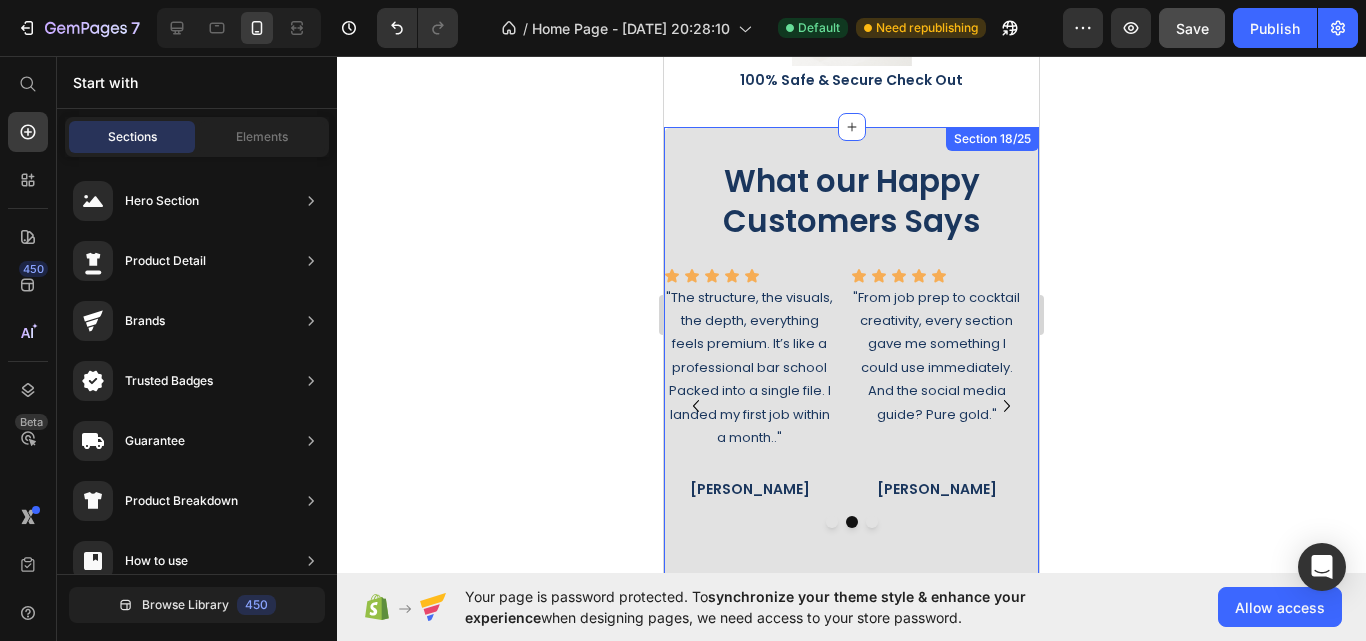 click on "What our Happy Customers Says Heading
Icon Icon Icon Icon Icon Icon List "I opened it on my iPad and couldn’t stop reading. Beautiful design, clear instructions, and smart exercises. If you’re serious about bartending, this is the way to start."   Text Block [PERSON_NAME]  Text Block Icon Icon Icon Icon Icon Icon List "It’s not a generic course. It feels like it was made by someone who really knows what it takes to succeed in this field. I felt seen, guided, and motivated from page one."   Text Block [PERSON_NAME] Text Block Icon Icon Icon Icon Icon Icon List "The structure, the visuals, the depth, everything feels premium. It’s like a professional bar school Packed into a single file. I landed my first job within a month.."   Text Block [PERSON_NAME]  Text Block Icon Icon Icon Icon Icon Icon List "From job prep to cocktail creativity, every section gave me something I could use immediately. And the social media guide? Pure gold."     Text Block [PERSON_NAME] Icon" at bounding box center [851, 359] 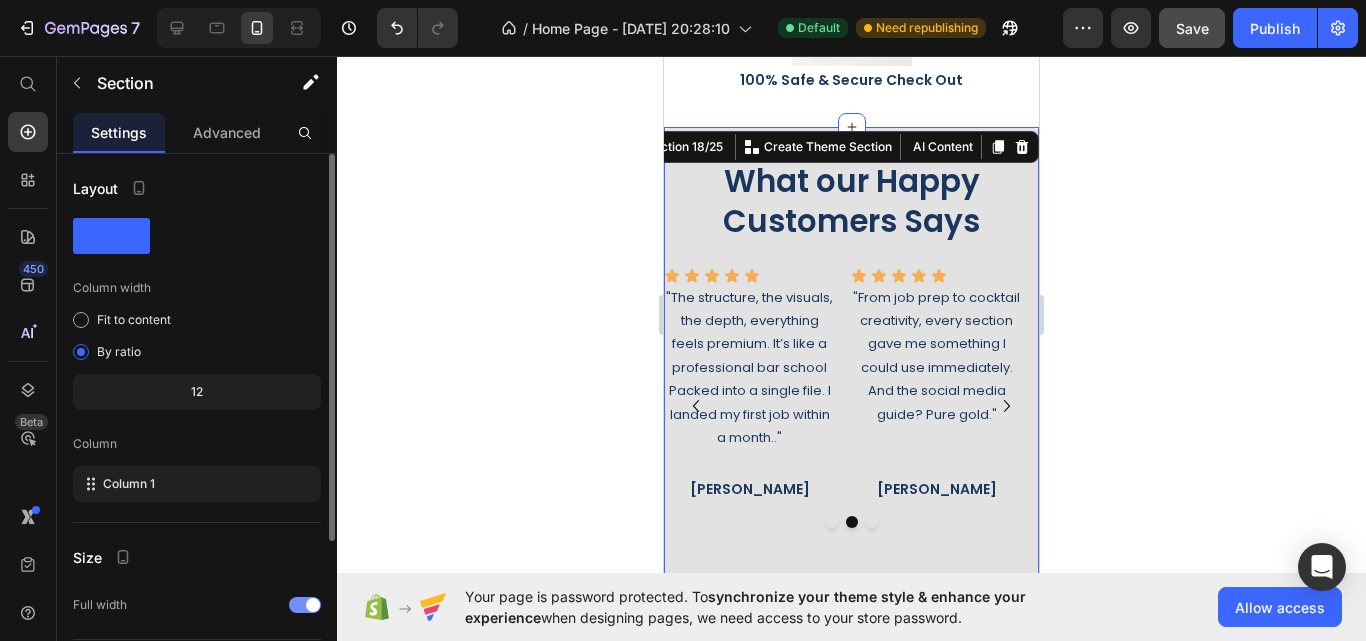 click at bounding box center [305, 605] 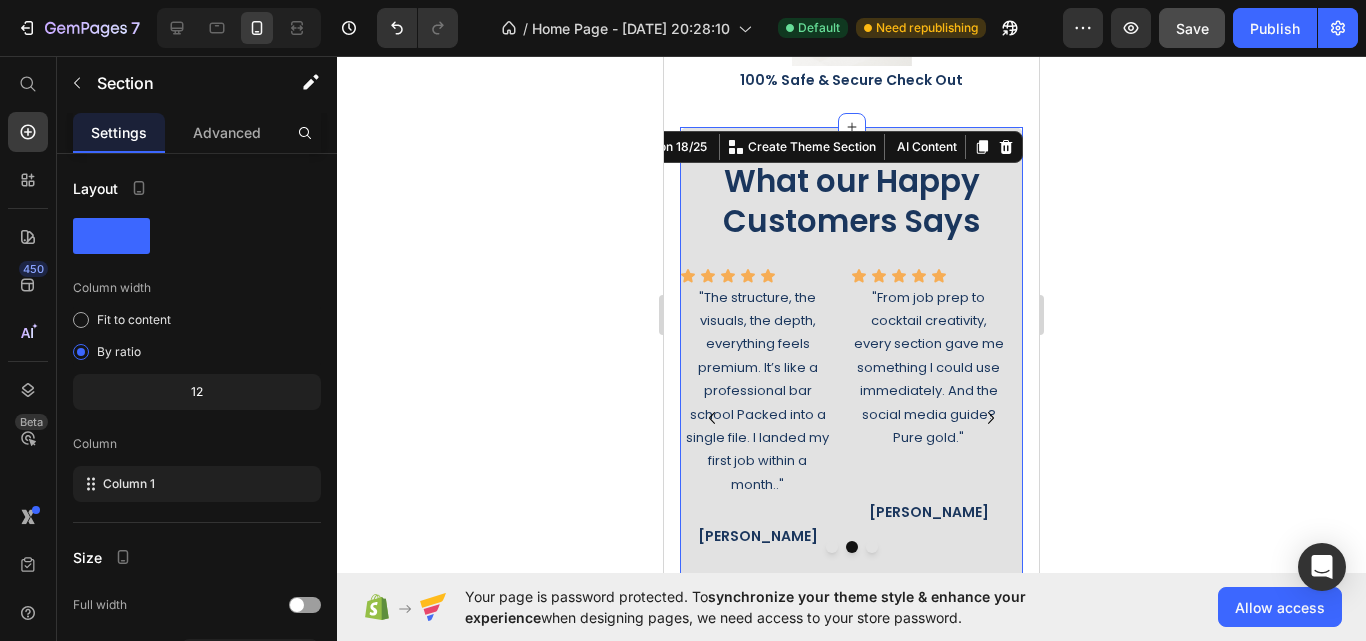 click 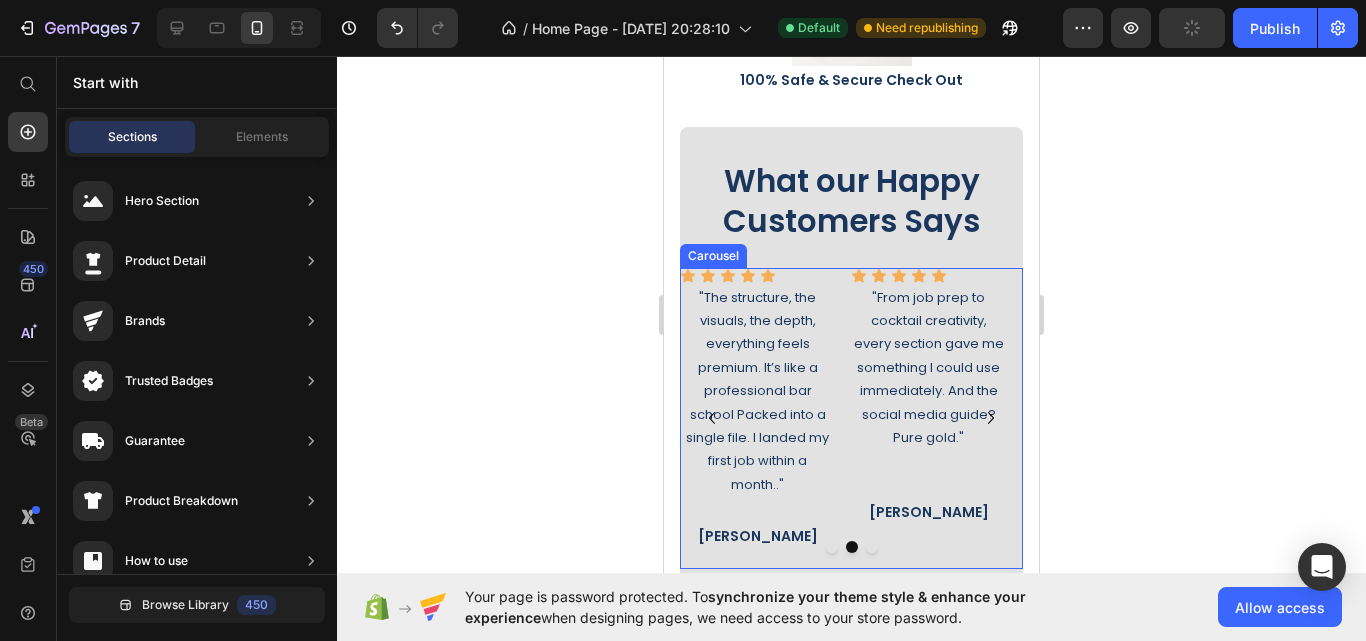 click at bounding box center [872, 547] 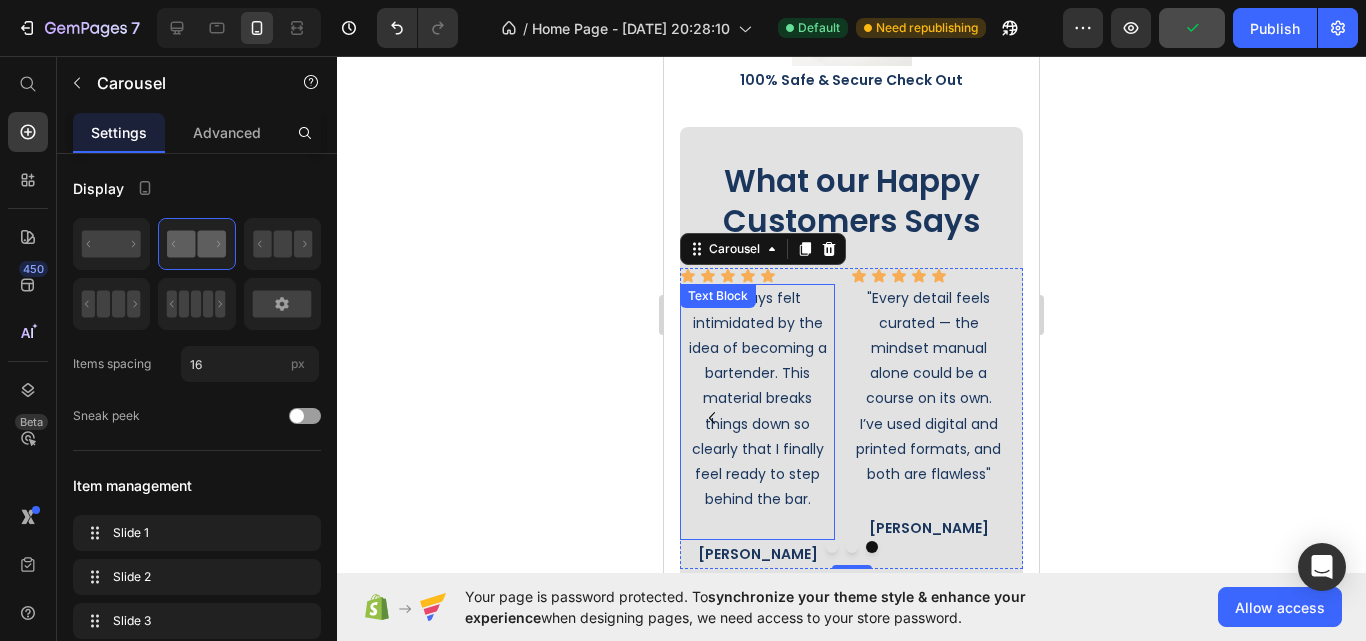 click on ""I always felt intimidated by the idea of becoming a bartender. This material breaks things down so clearly that I finally feel ready to step behind the bar." at bounding box center [757, 399] 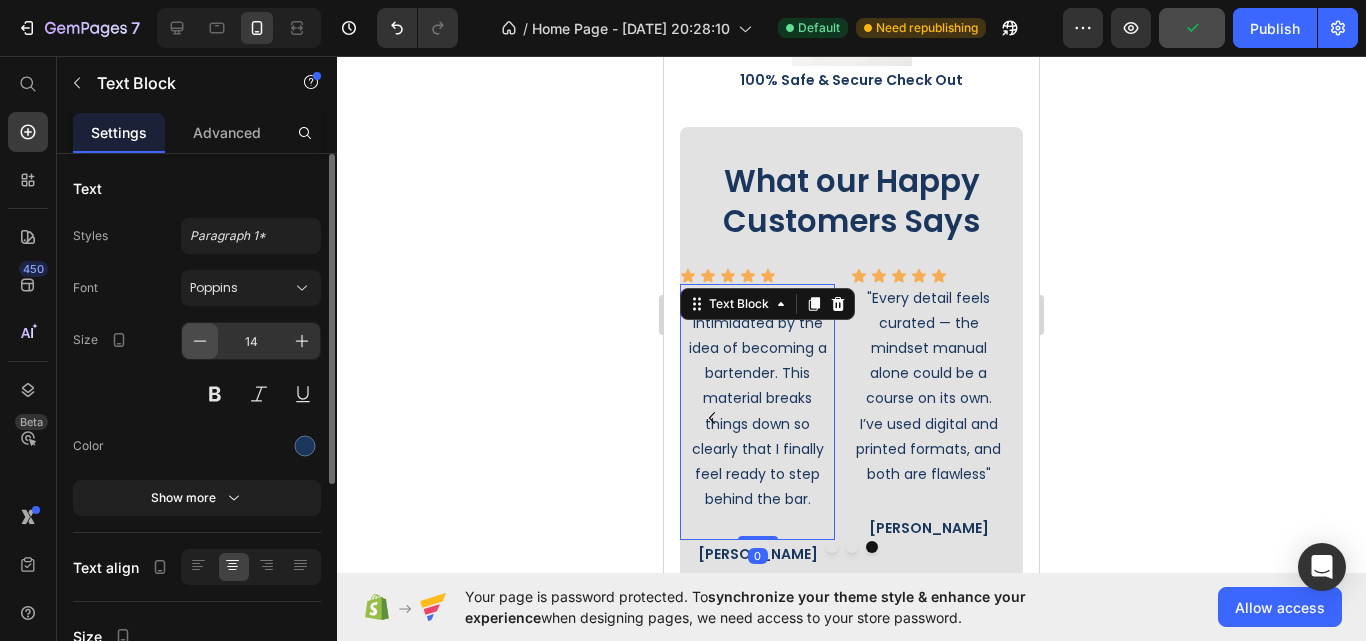 click 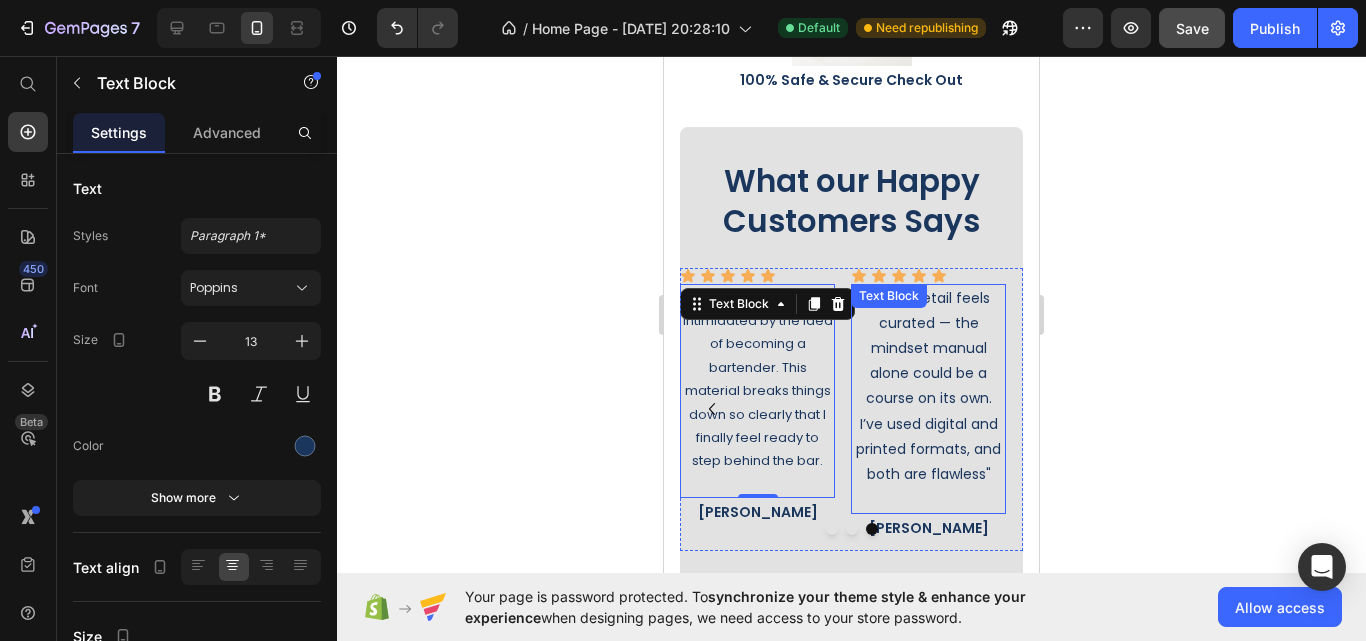 click on ""Every detail feels curated — the mindset manual alone could be a course on its own. I’ve used digital and printed formats, and both are flawless"" at bounding box center (928, 387) 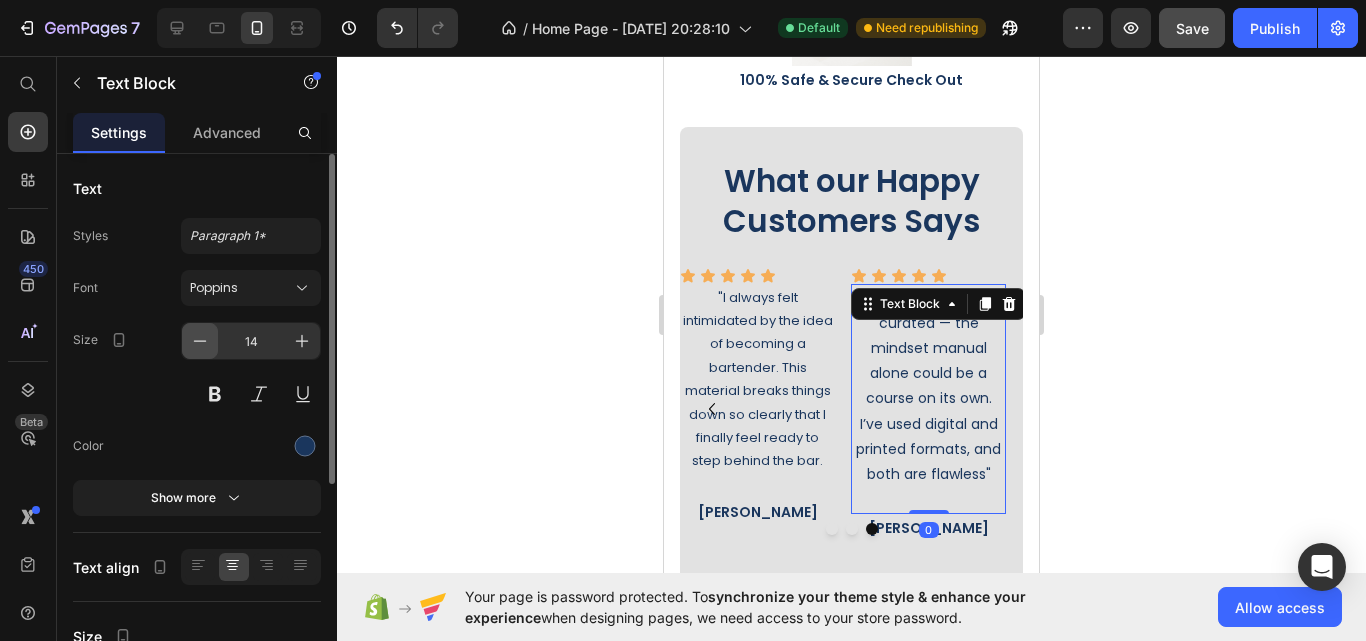 click 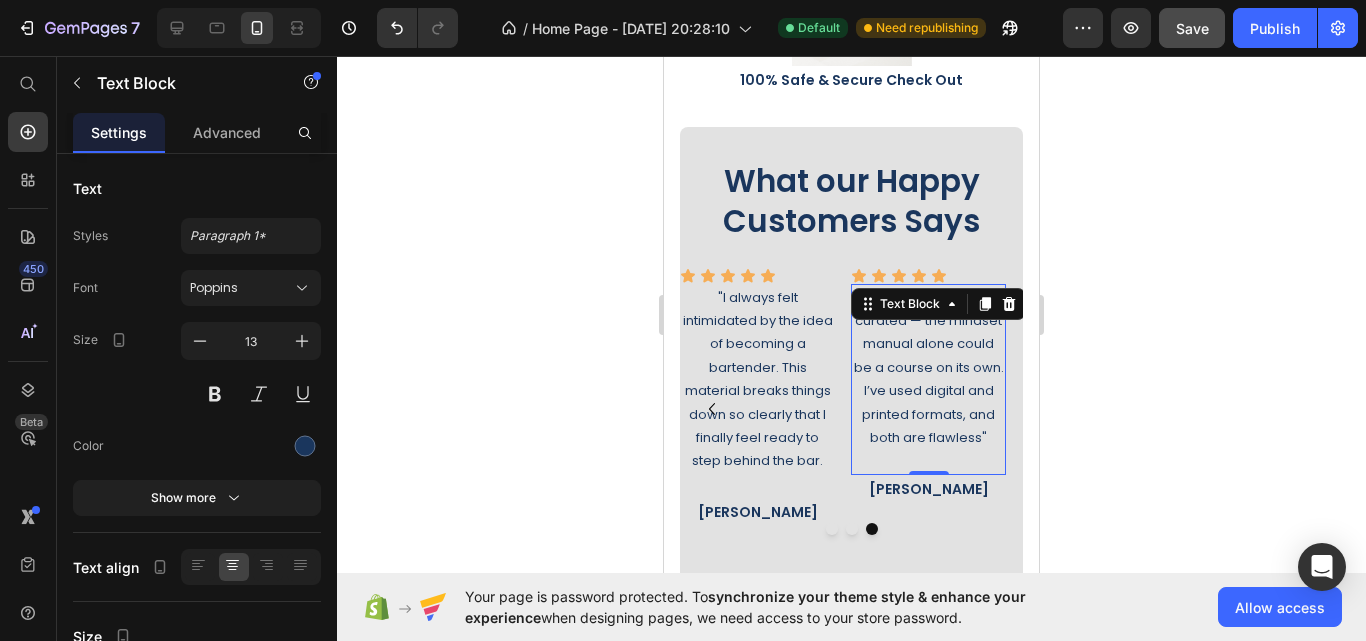 click 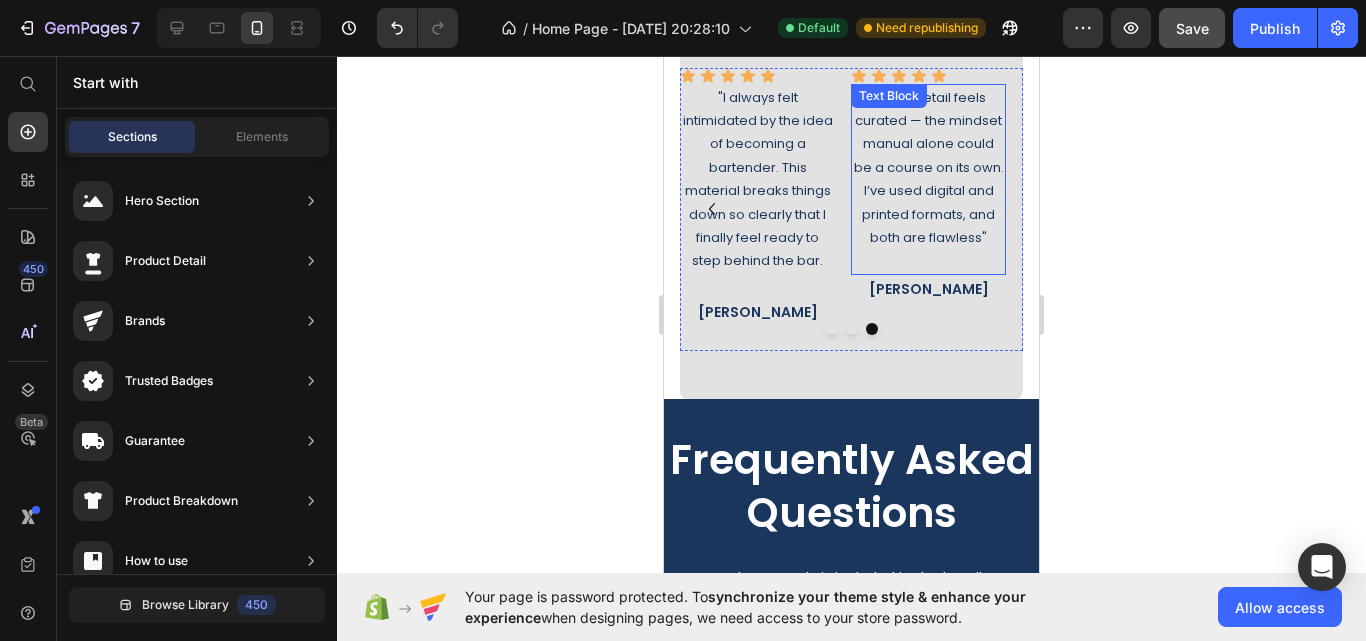 scroll, scrollTop: 9900, scrollLeft: 0, axis: vertical 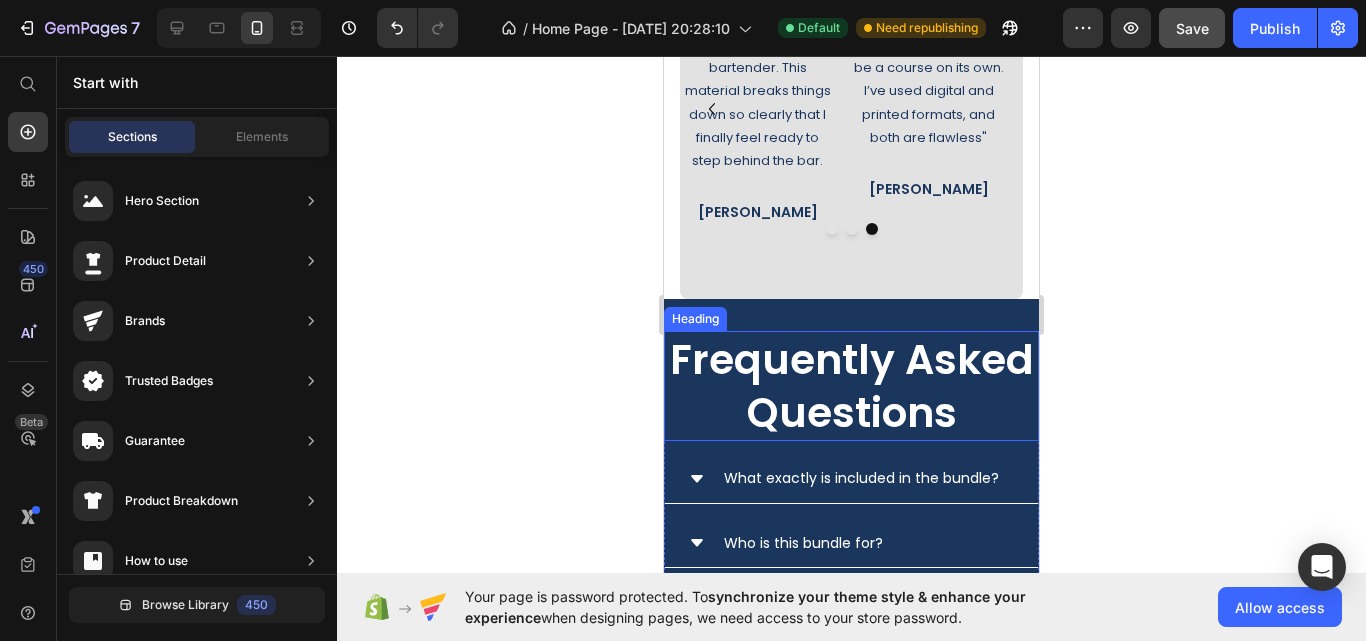 click on "Frequently Asked Questions" at bounding box center (851, 386) 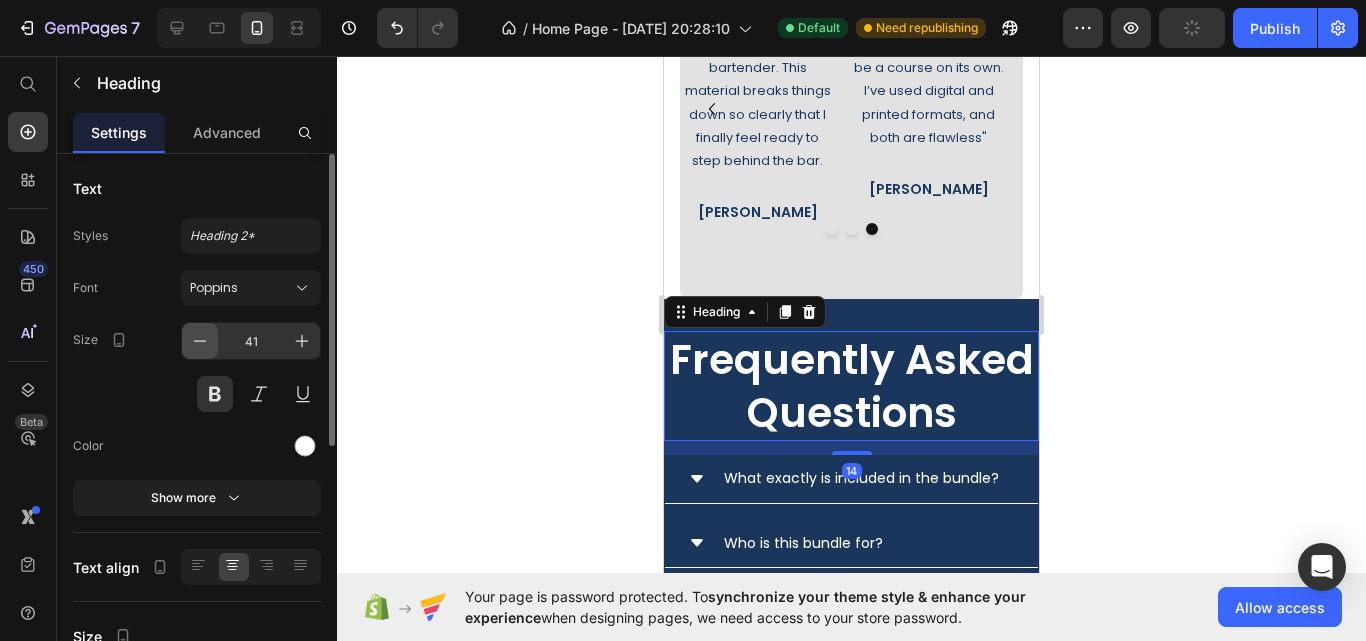 click 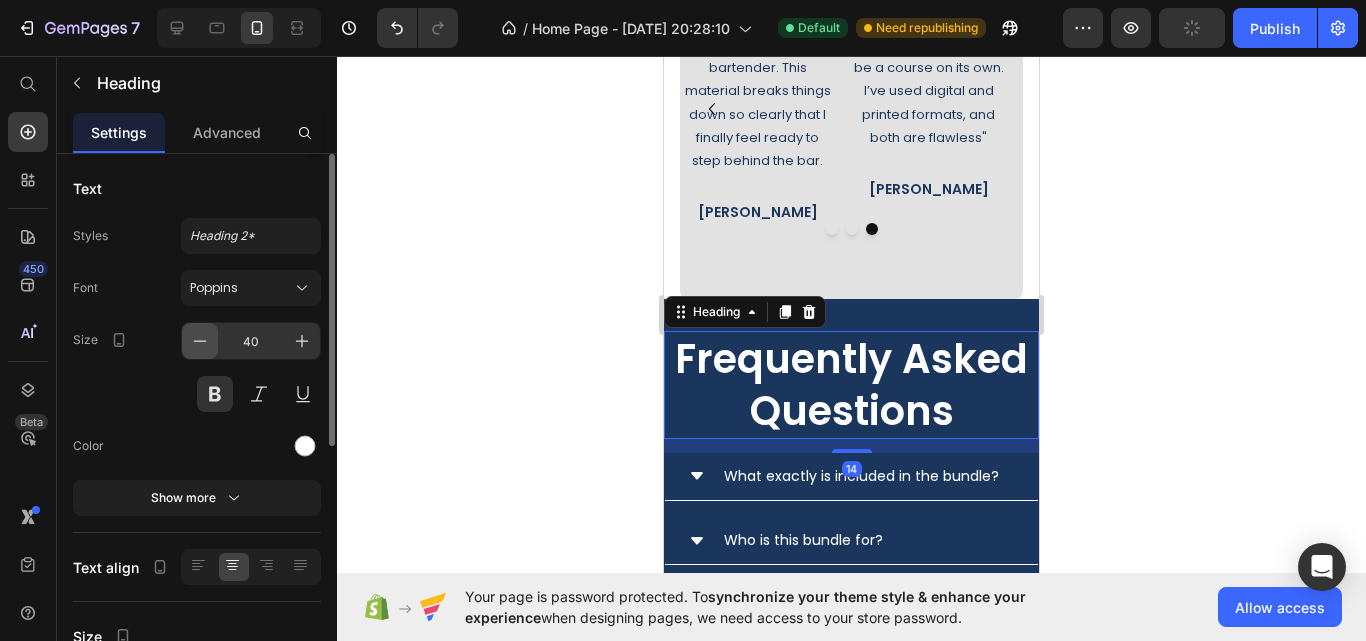click 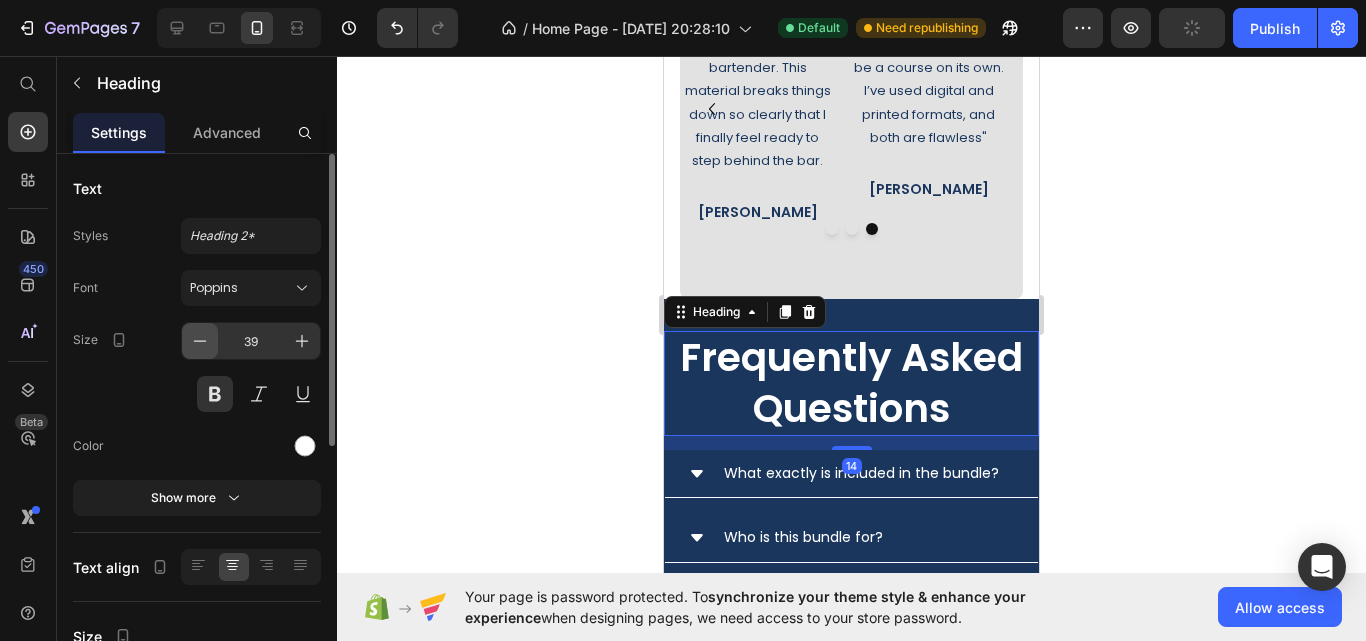 click 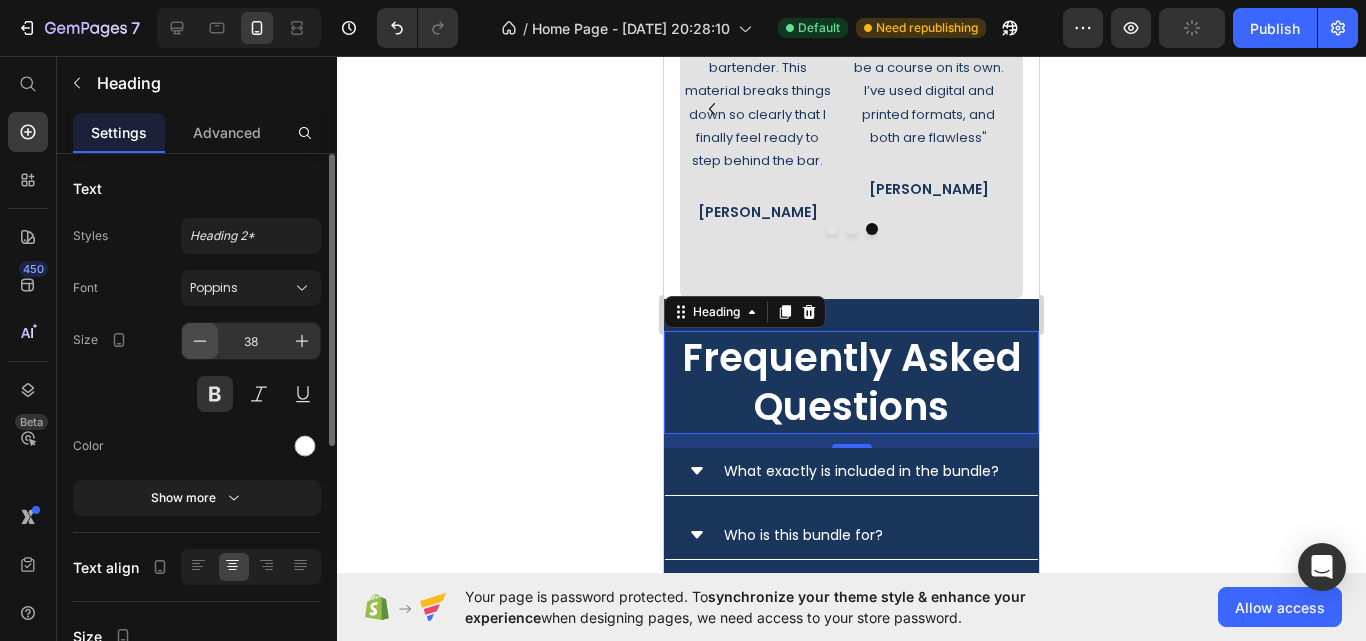 click 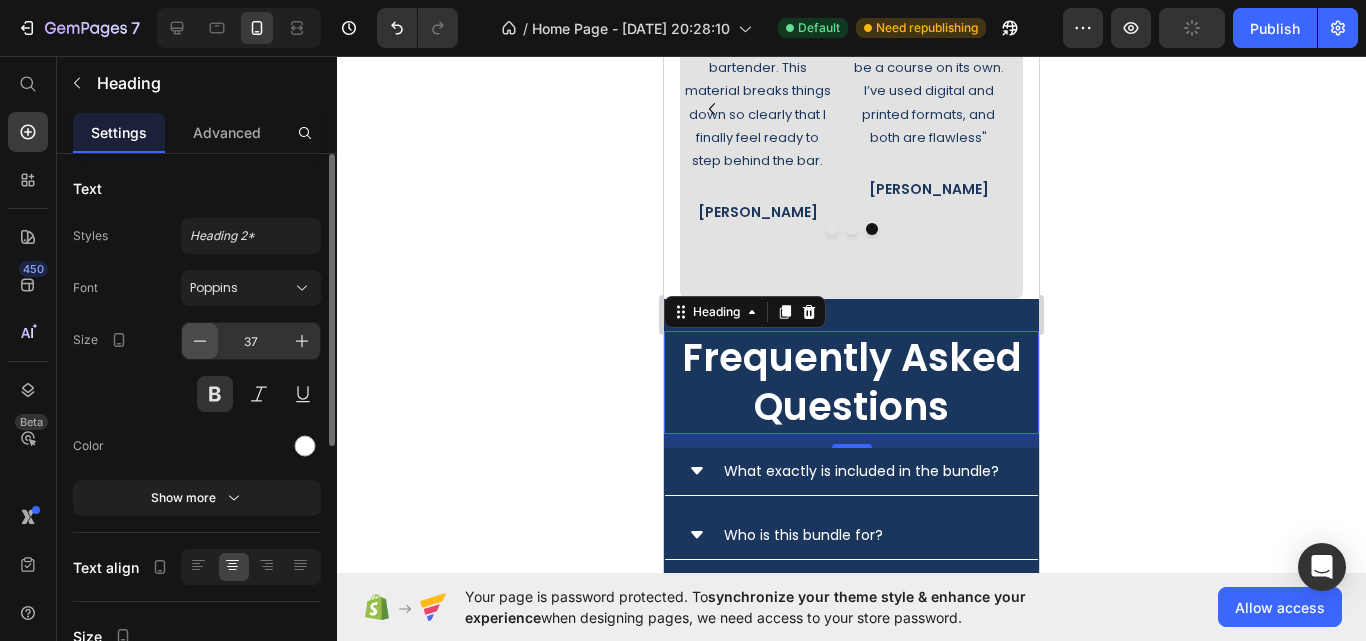 click 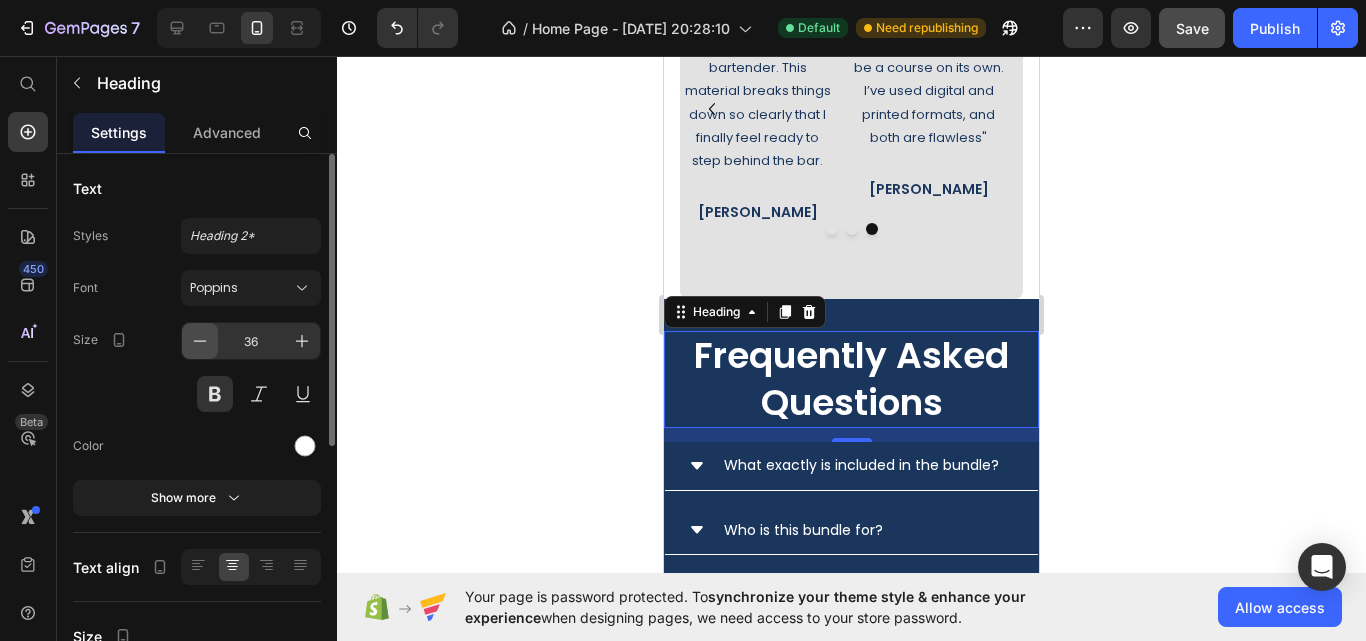 click 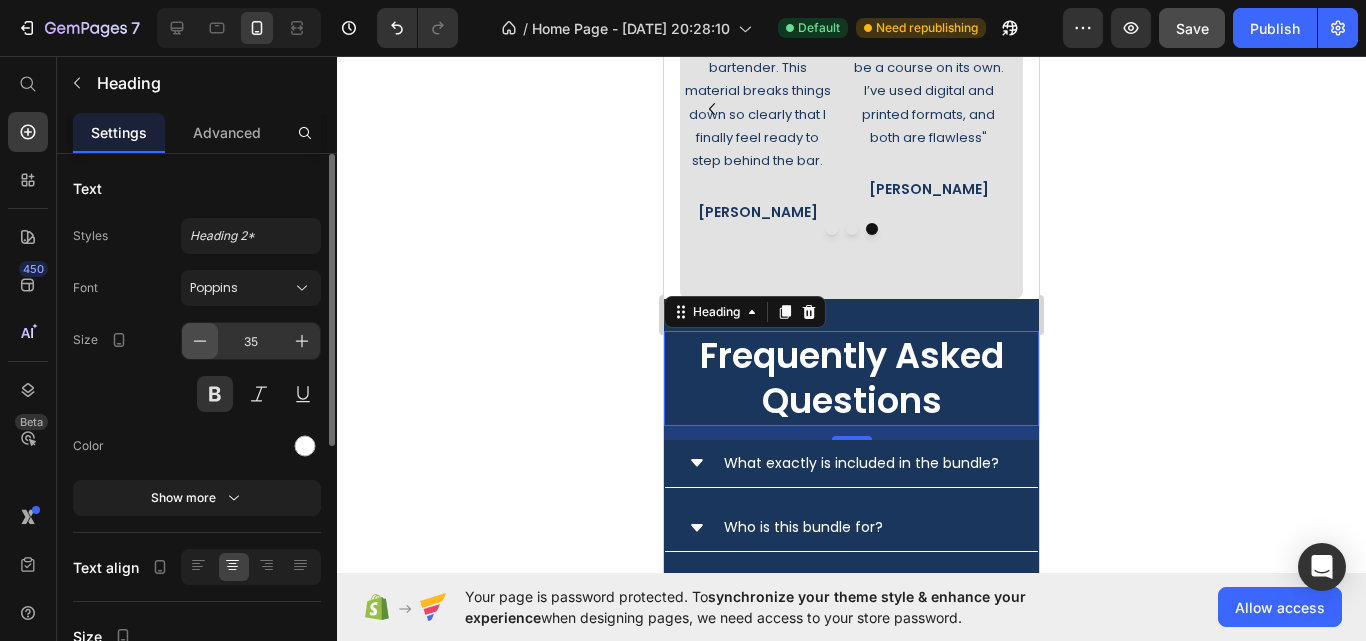 click 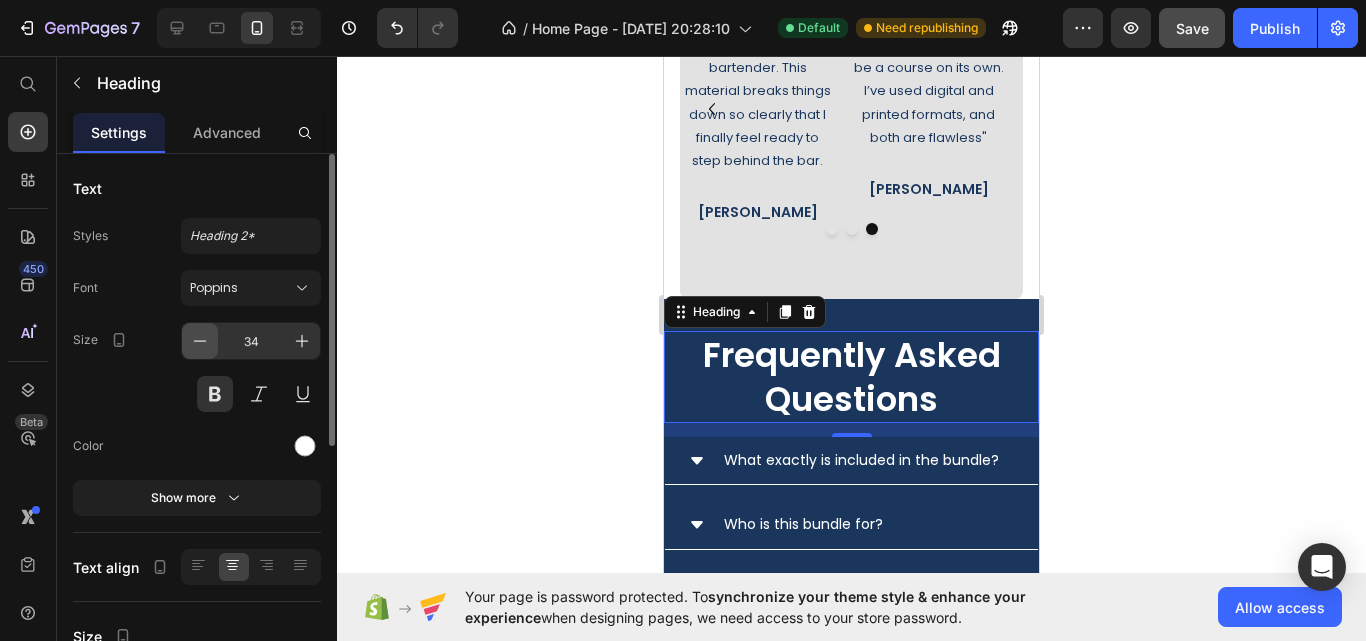 click 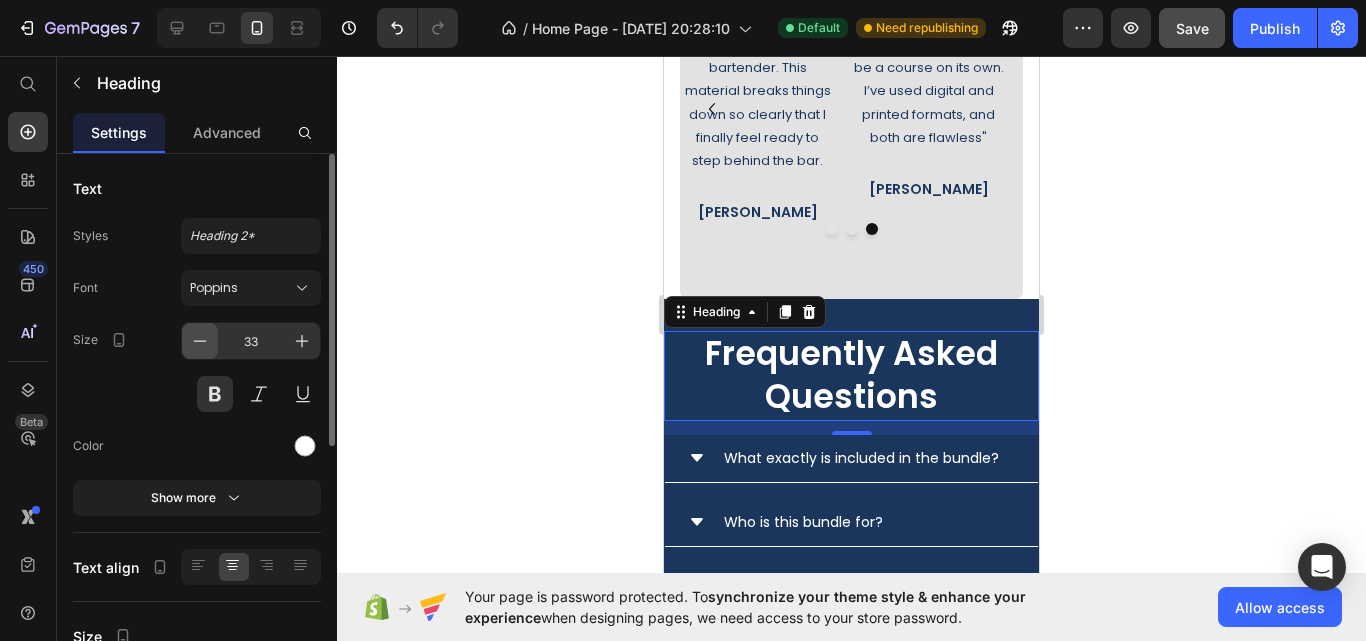 click 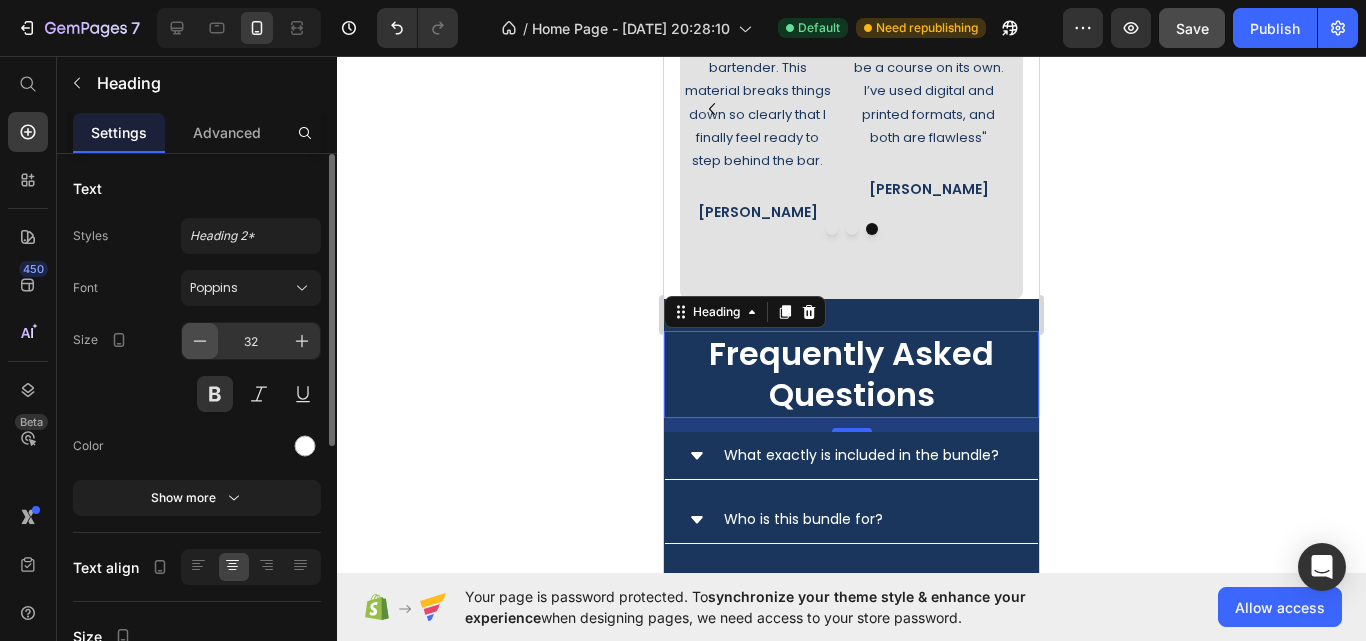 click 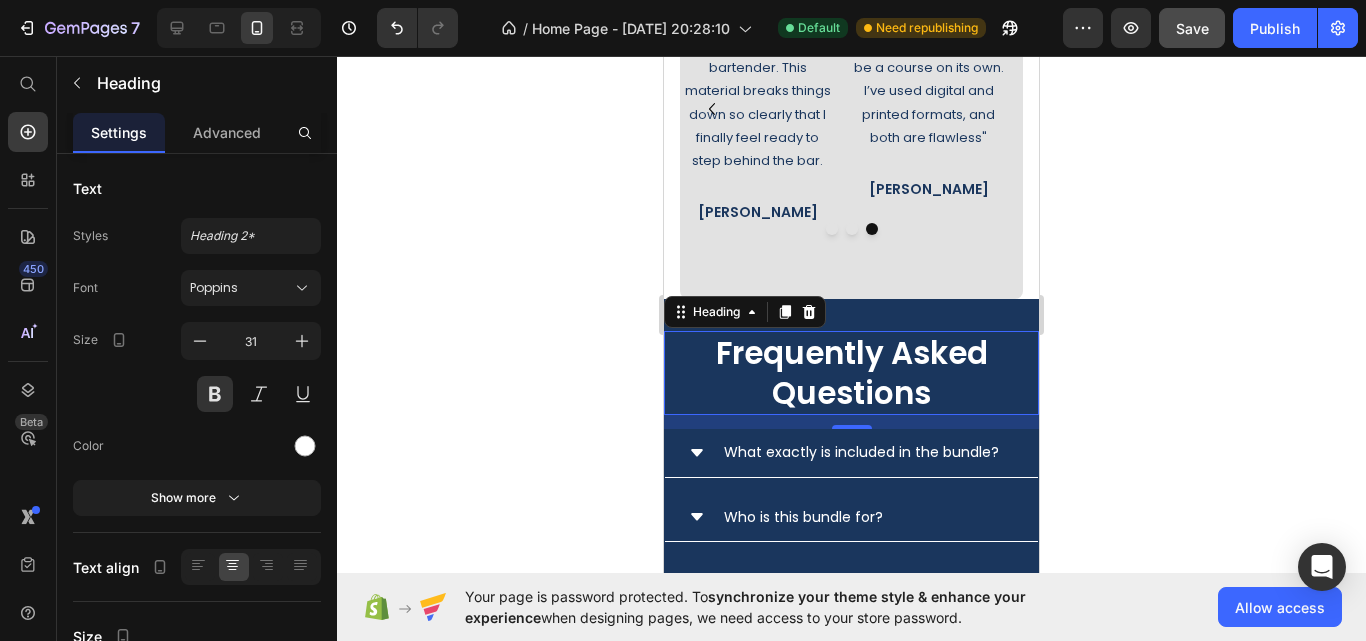 click 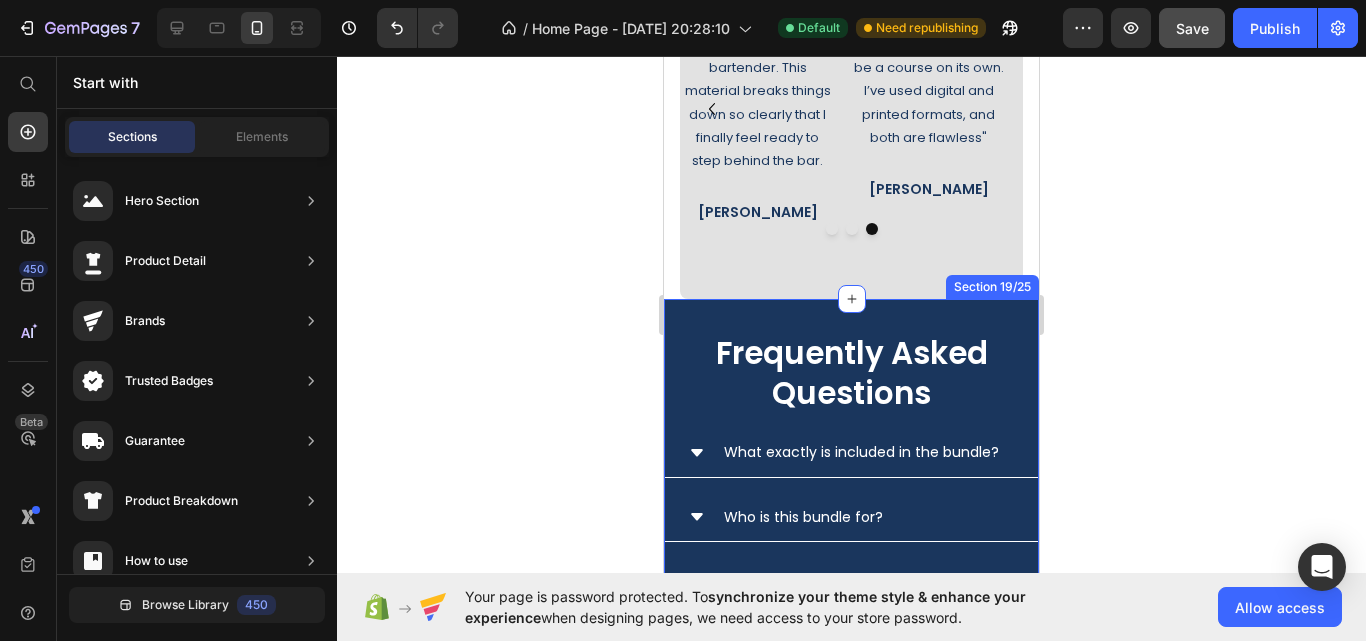 scroll, scrollTop: 10000, scrollLeft: 0, axis: vertical 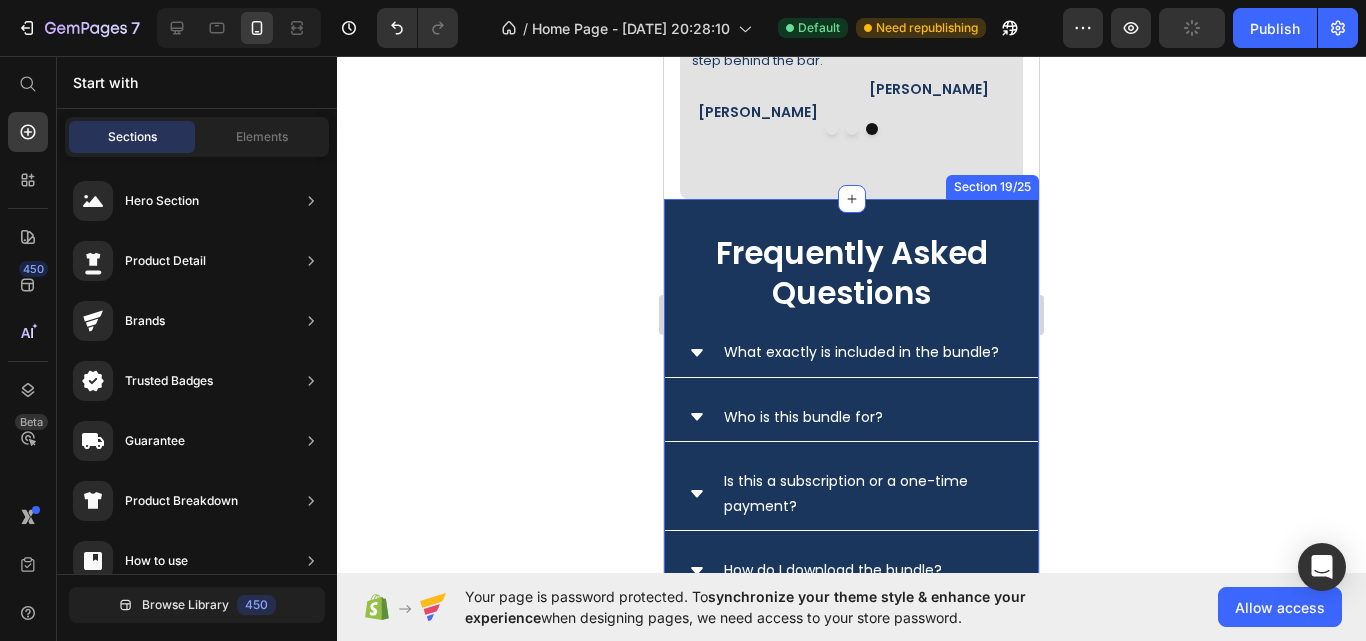 click on "Frequently Asked Questions Heading
What exactly is included in the bundle?
Who is this bundle for?
Is this a subscription or a one-time payment?
How do I download the bundle?
What if I have questions or need help? Accordion Row Section 19/25" at bounding box center (851, 445) 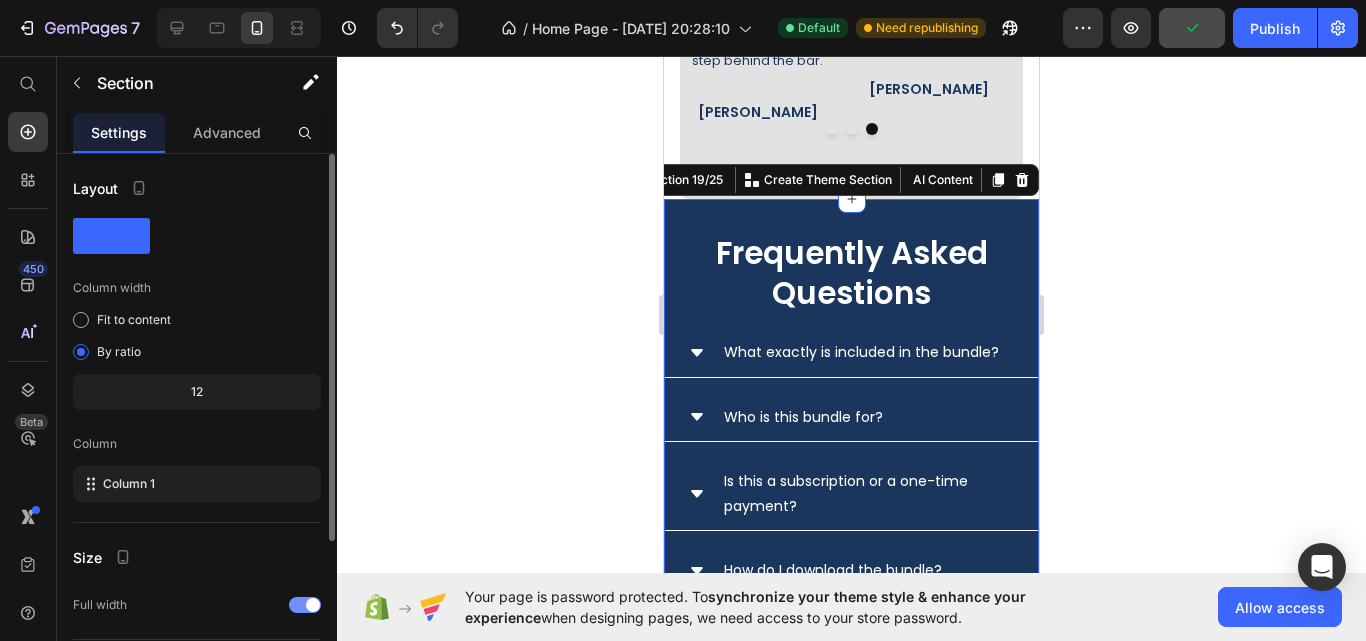 click at bounding box center [305, 605] 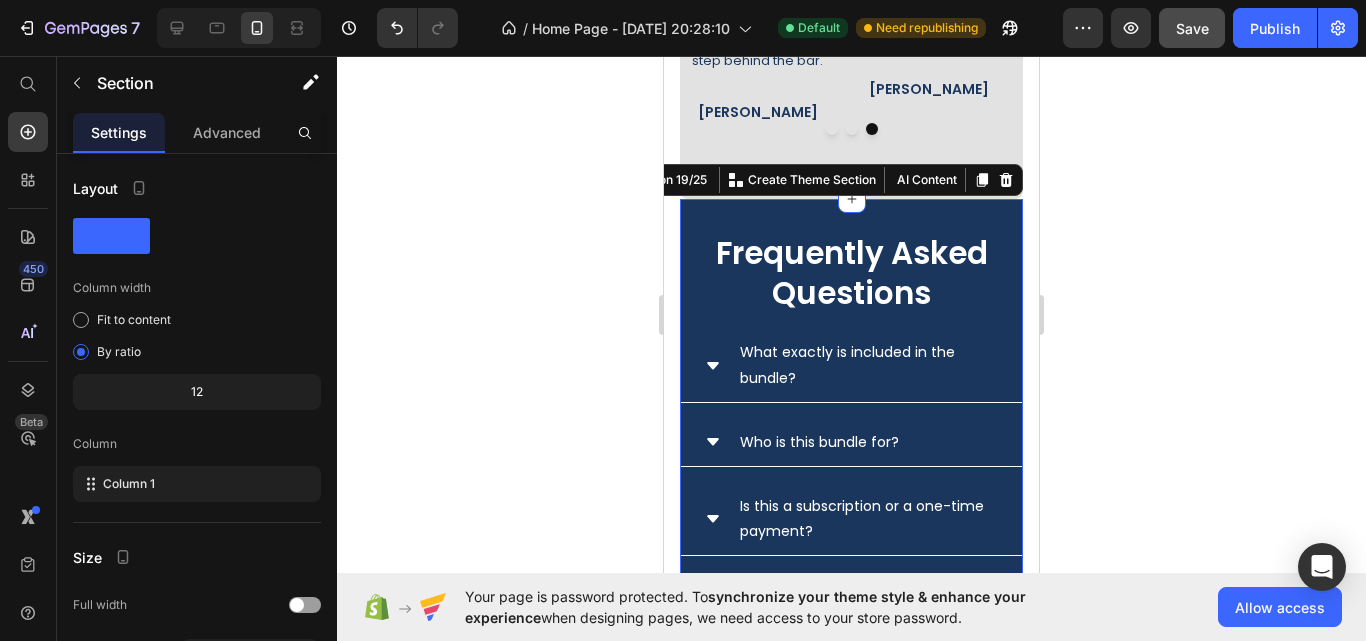 click 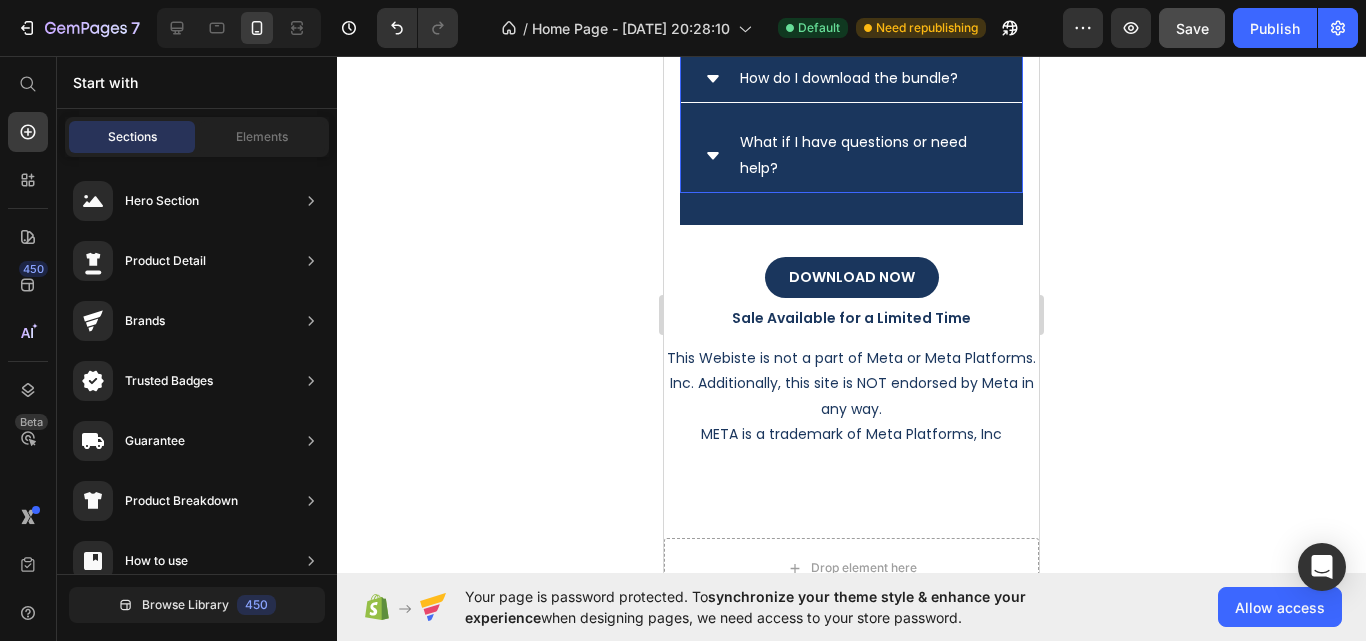 scroll, scrollTop: 10600, scrollLeft: 0, axis: vertical 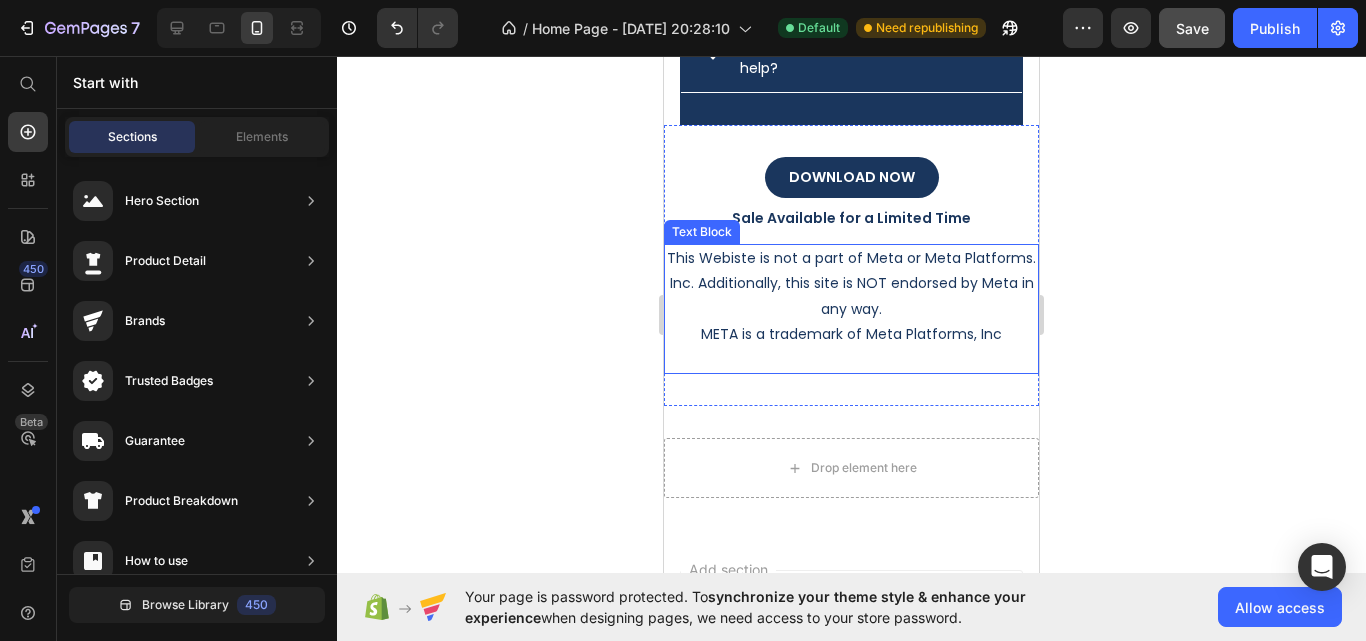 click on "This Webiste is not a part of Meta or Meta Platforms. Inc. Additionally, this site is NOT endorsed by Meta in any way." at bounding box center (851, 284) 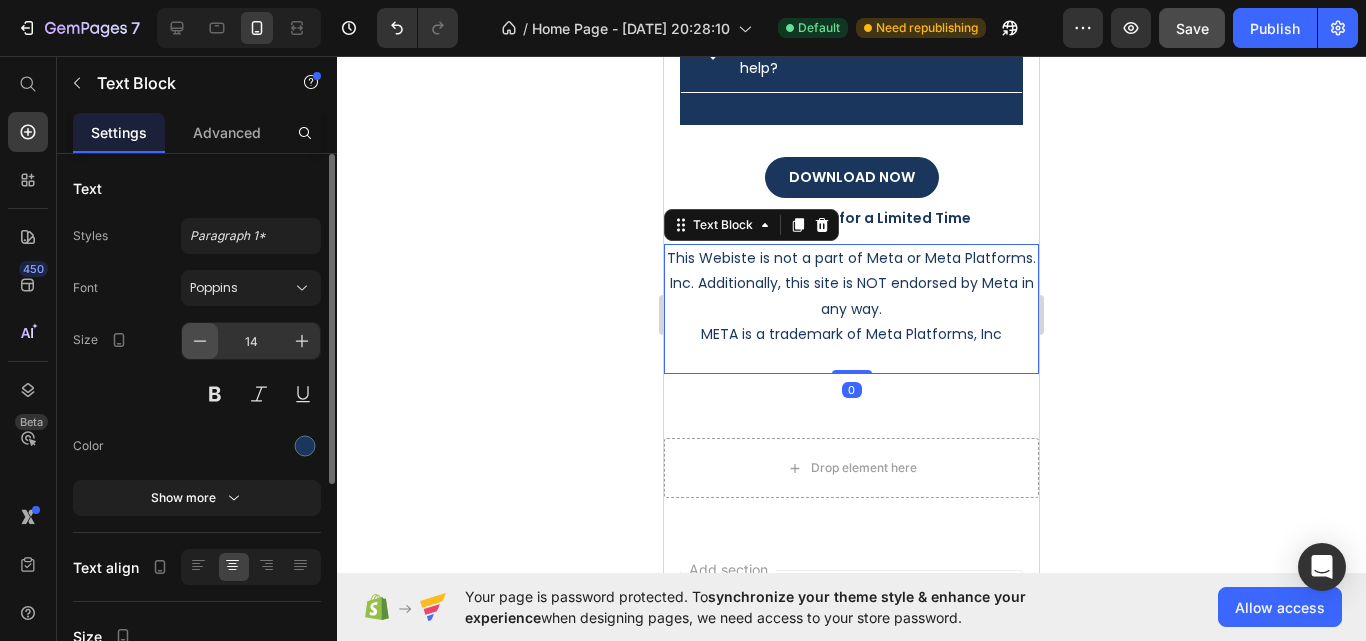click 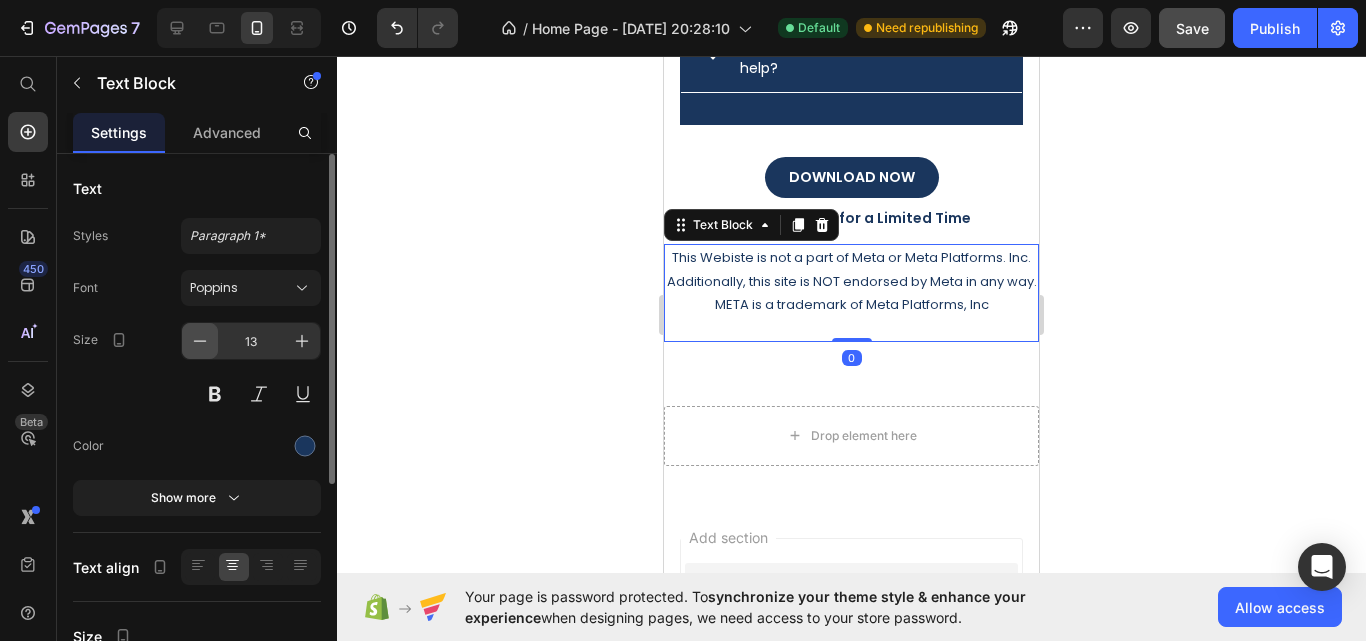 click 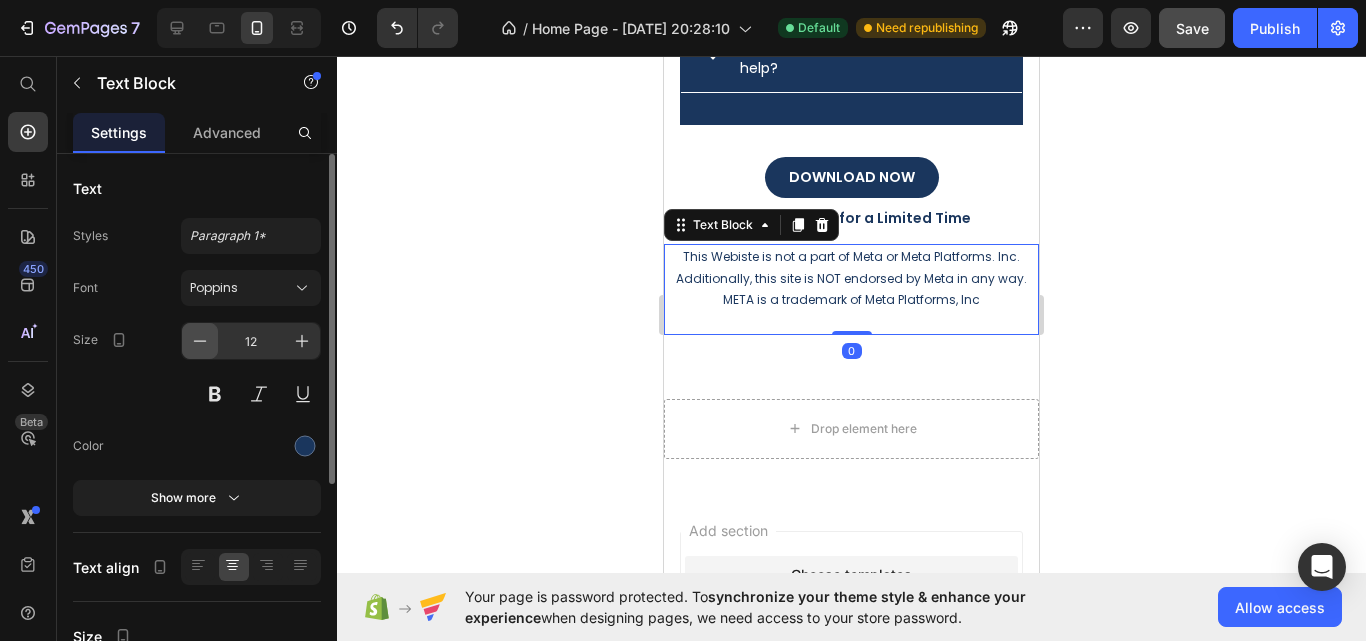 click 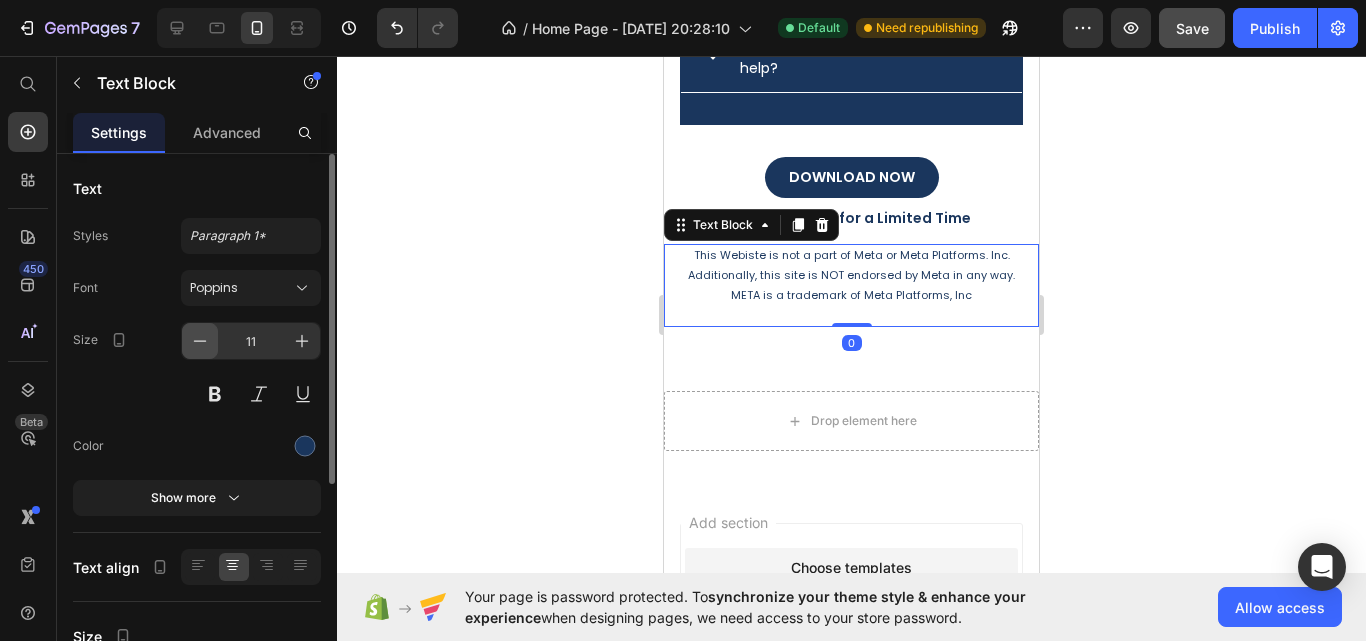 click 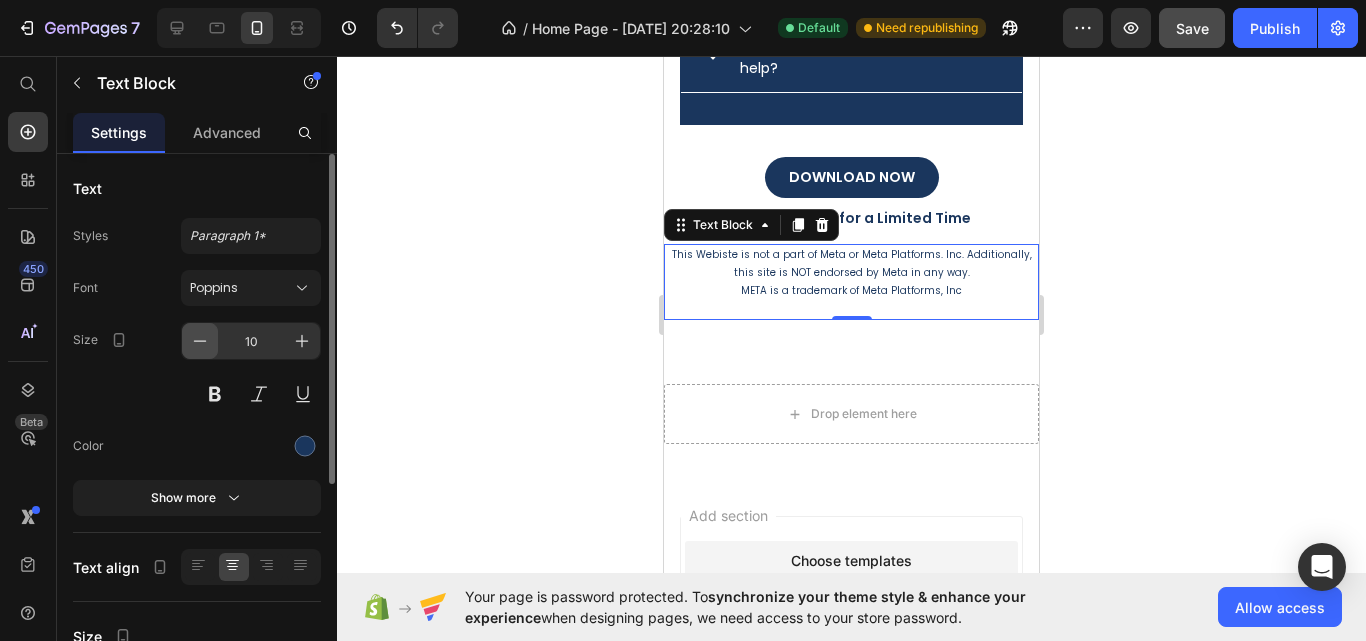 click 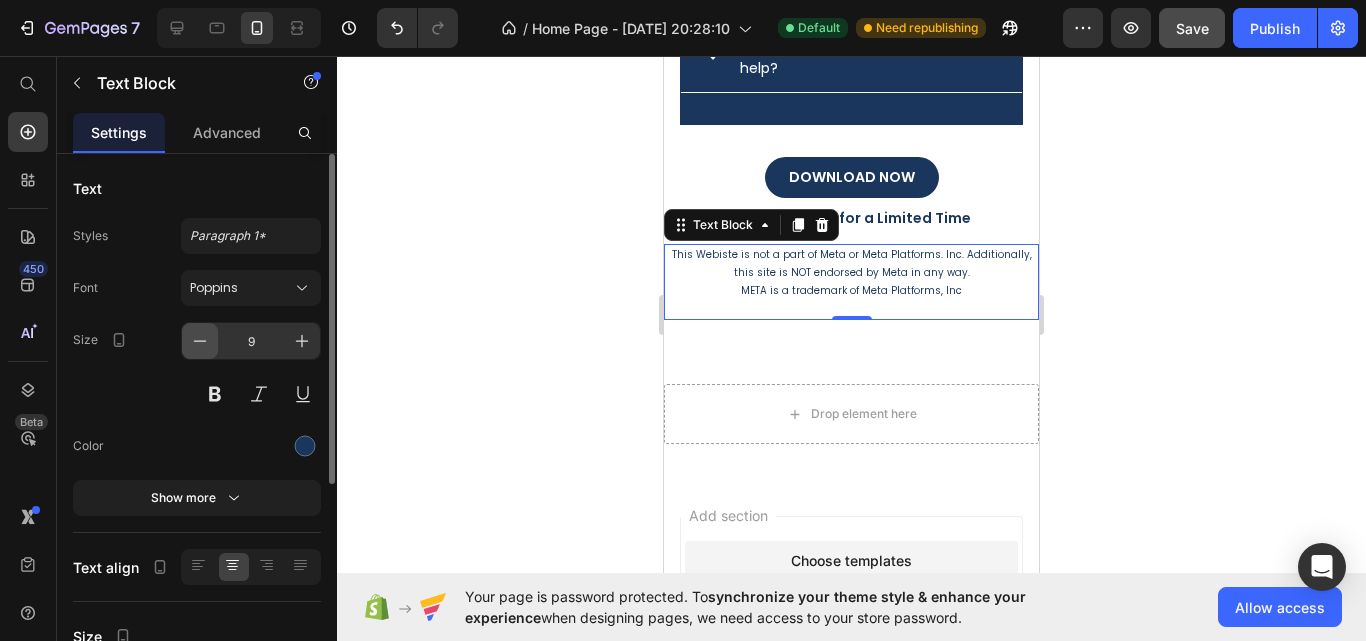 click 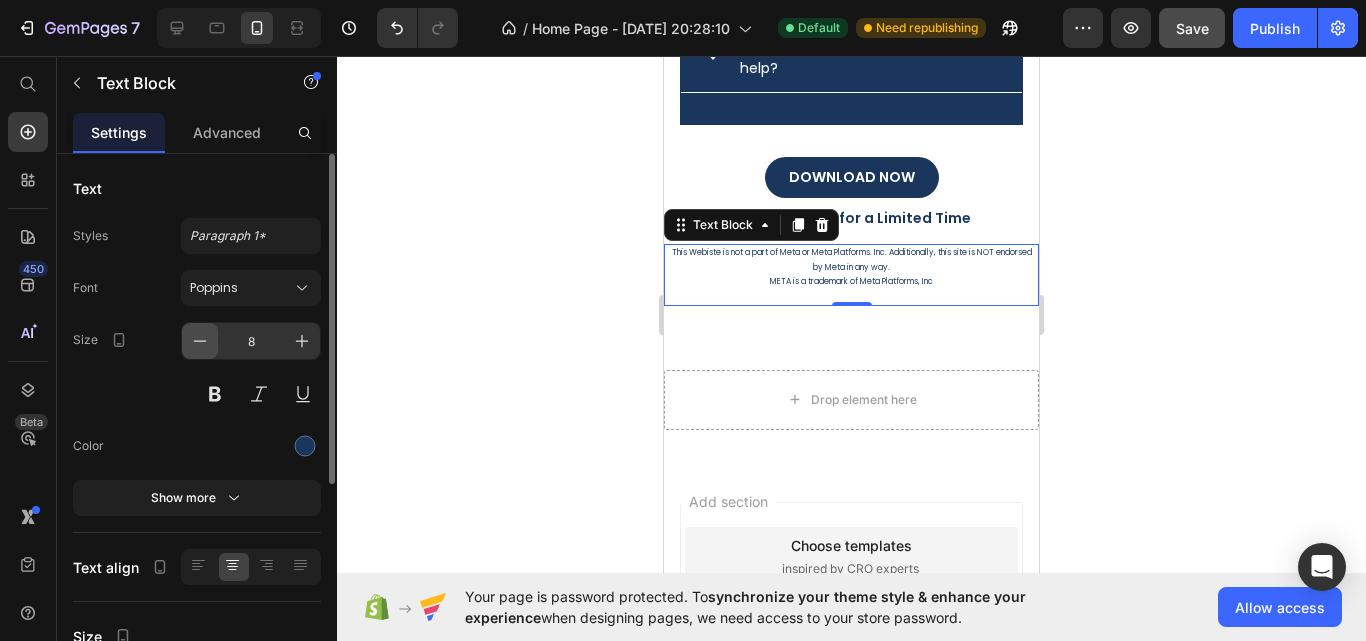 click 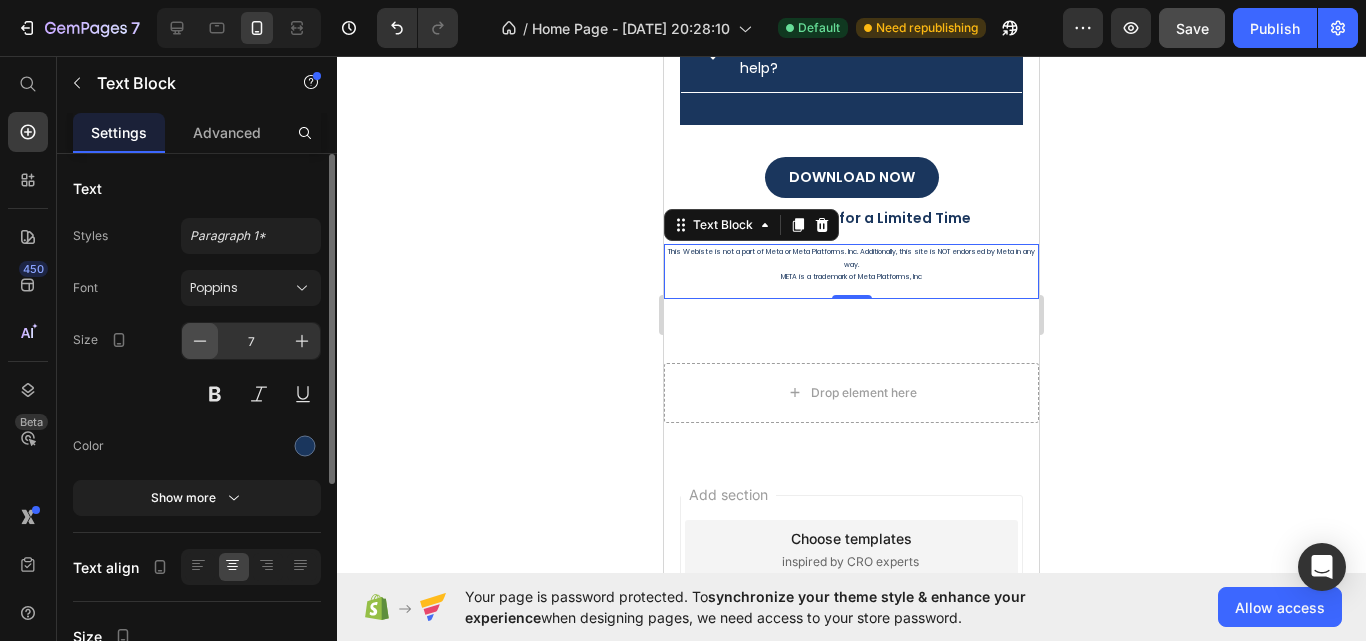 click 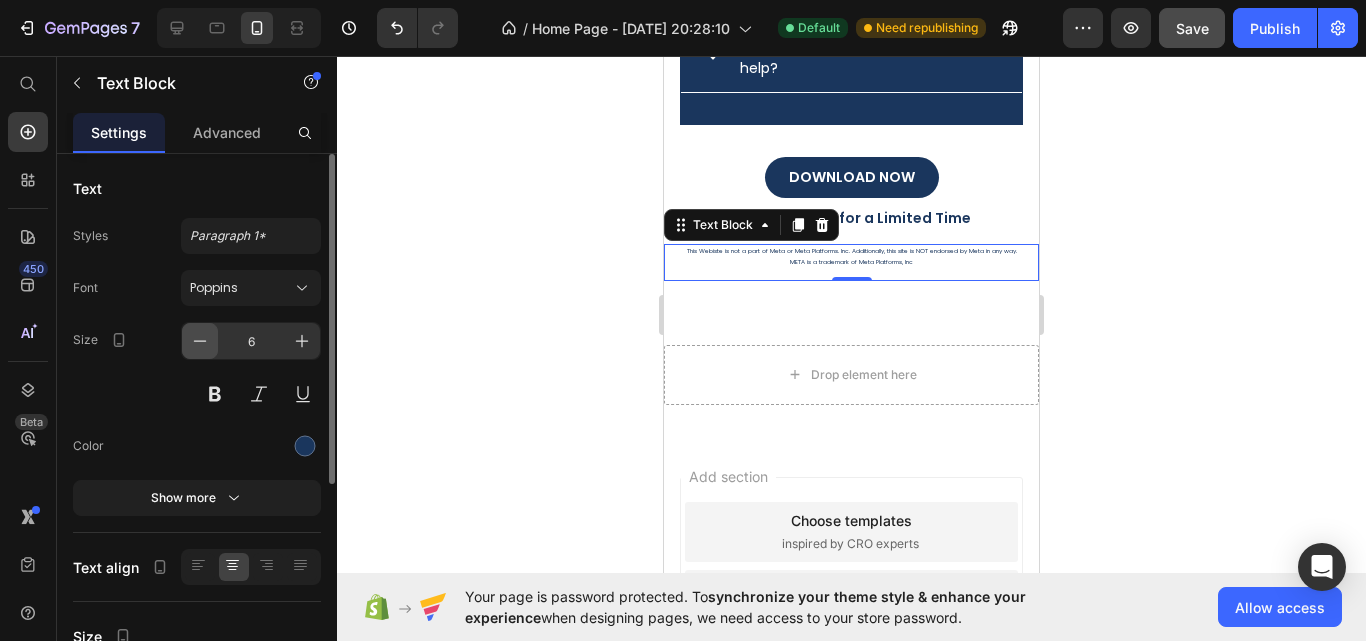 click 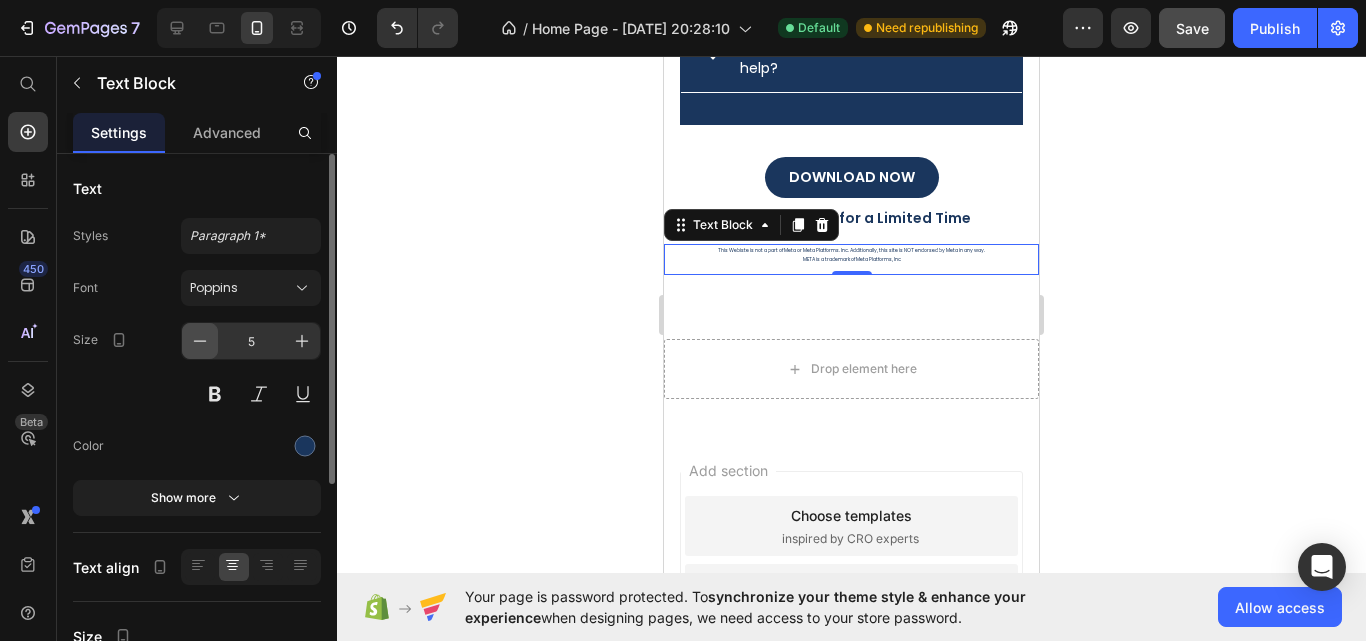 click 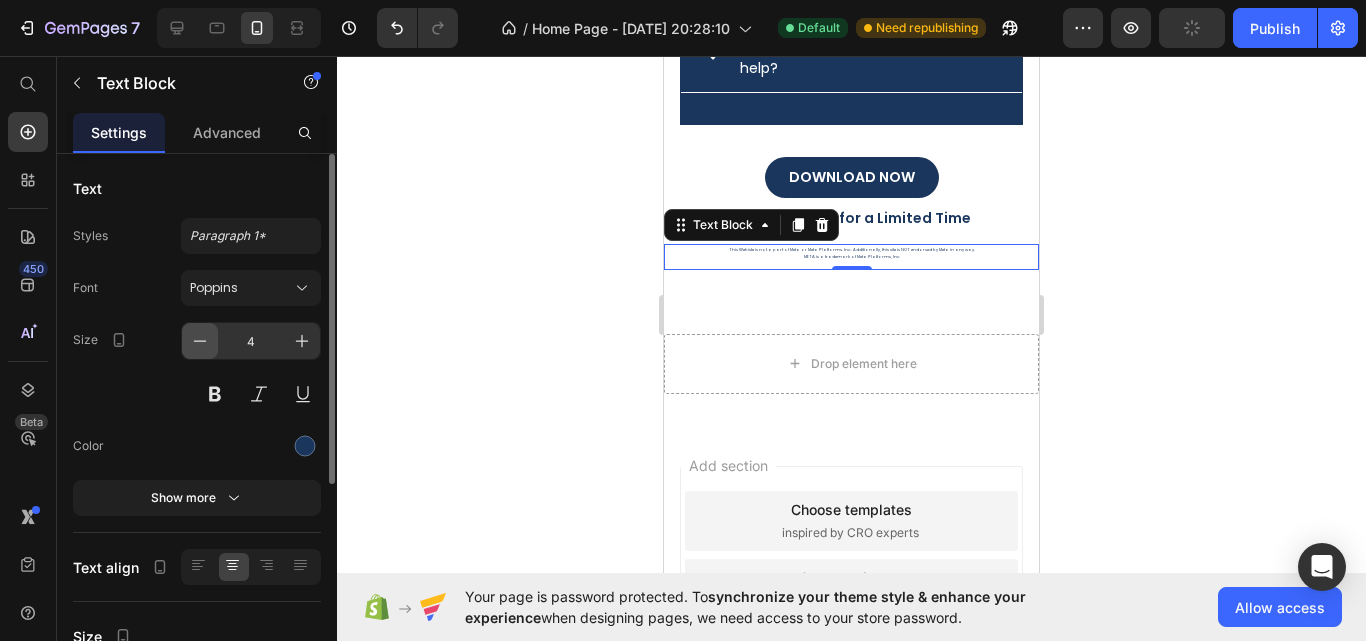 click 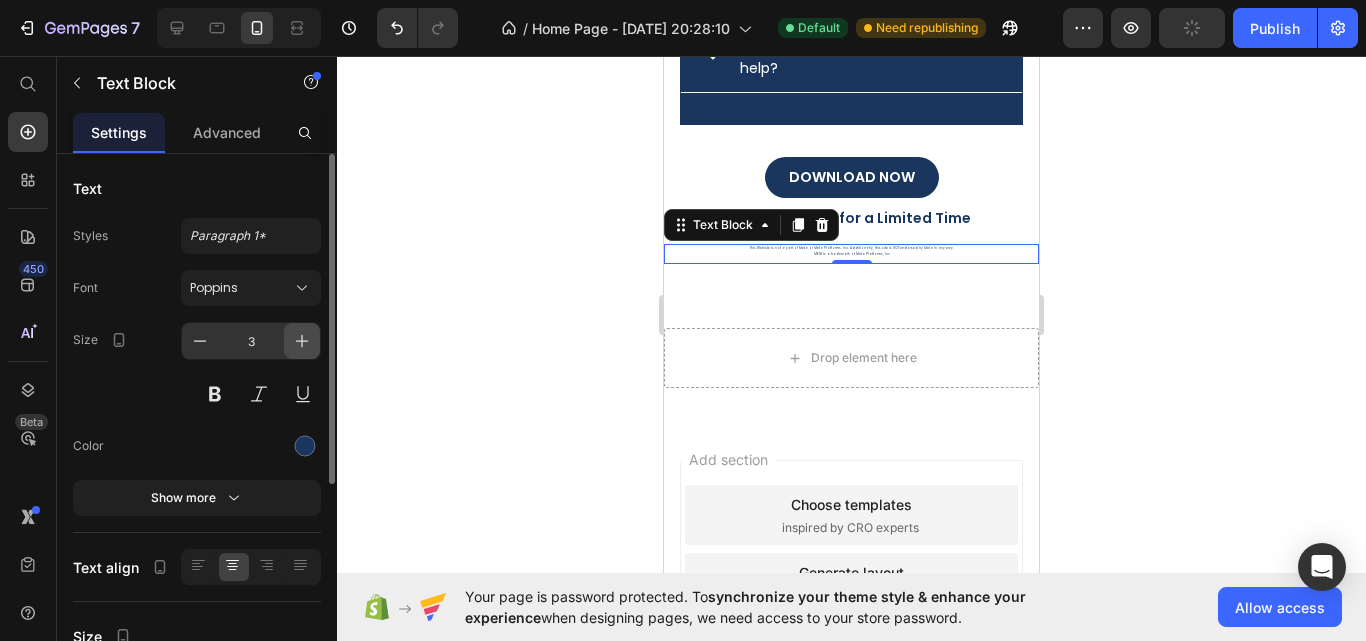 click 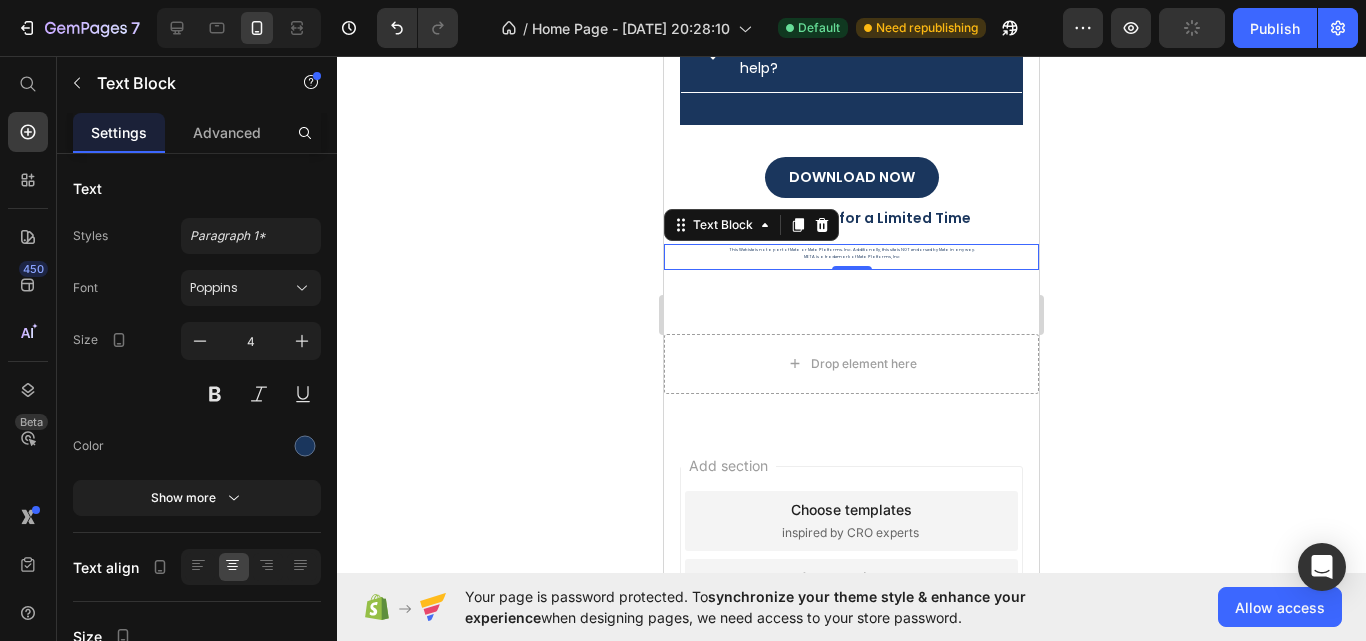 click 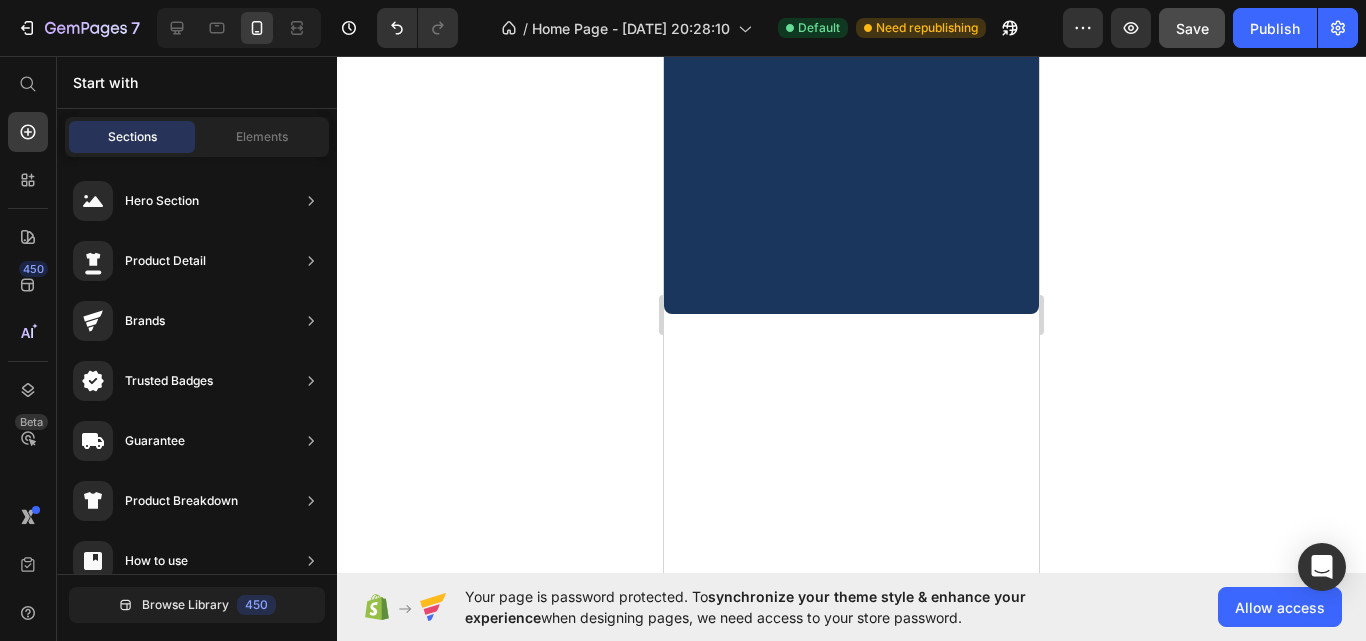 scroll, scrollTop: 5120, scrollLeft: 0, axis: vertical 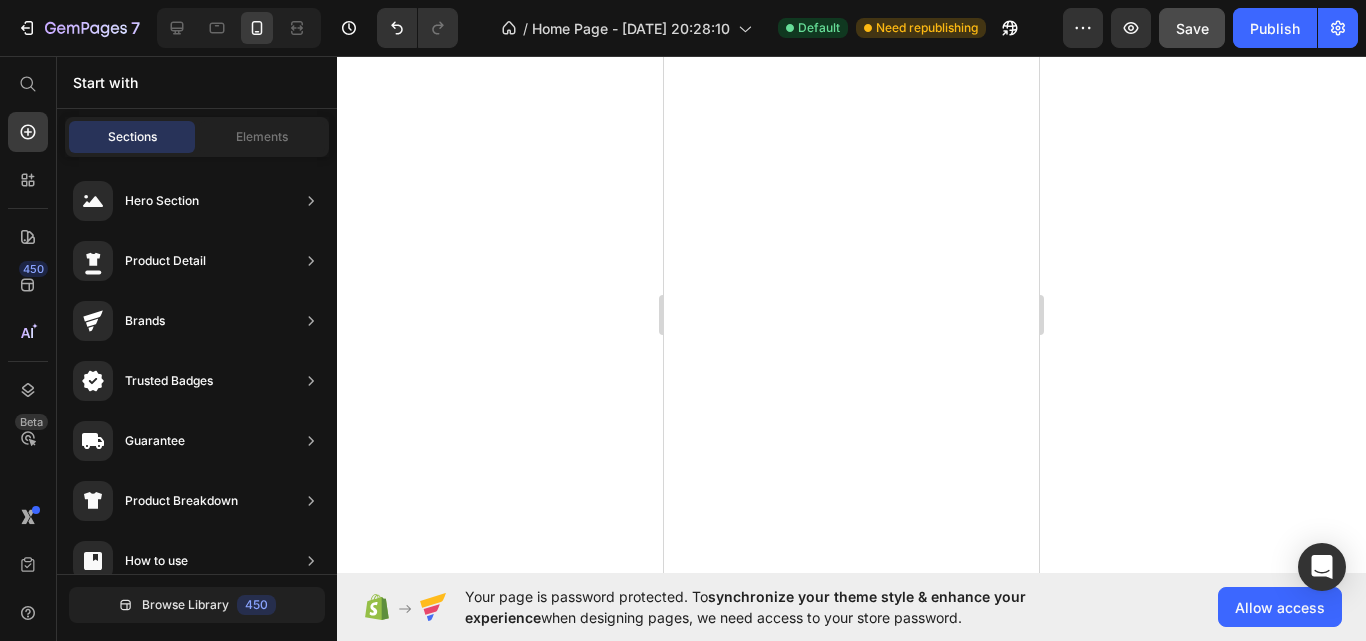 drag, startPoint x: 1032, startPoint y: 535, endPoint x: 1739, endPoint y: 134, distance: 812.8038 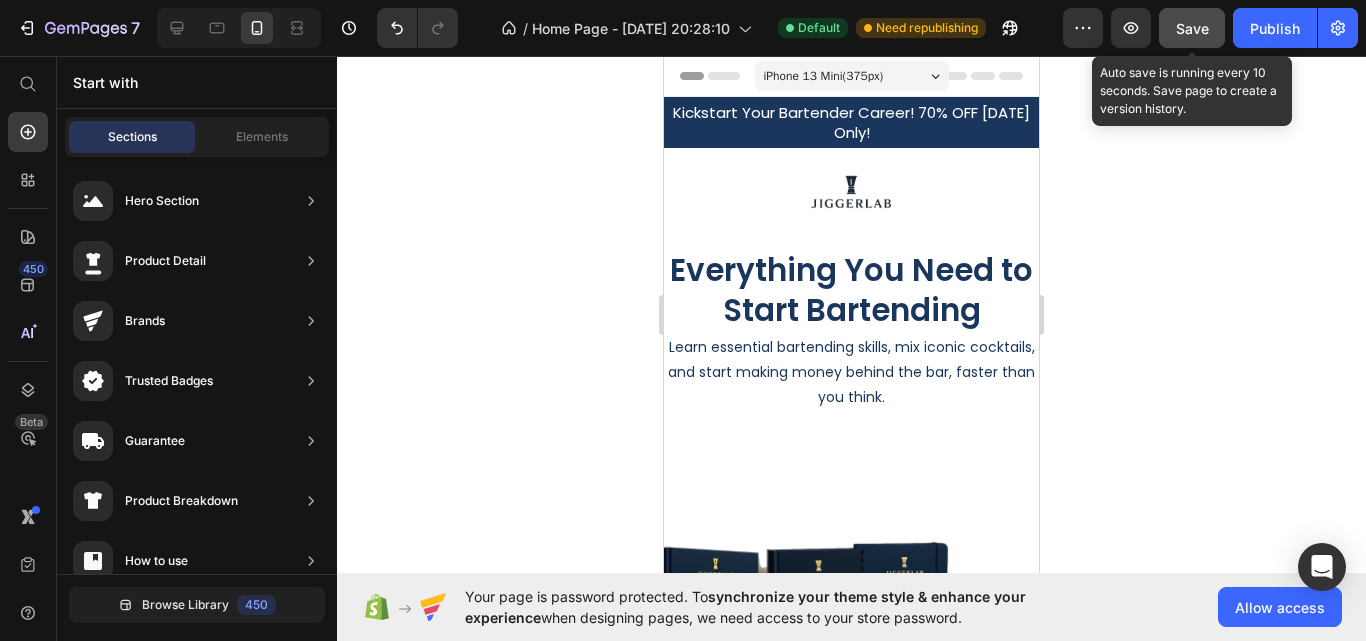 click on "Save" at bounding box center [1192, 28] 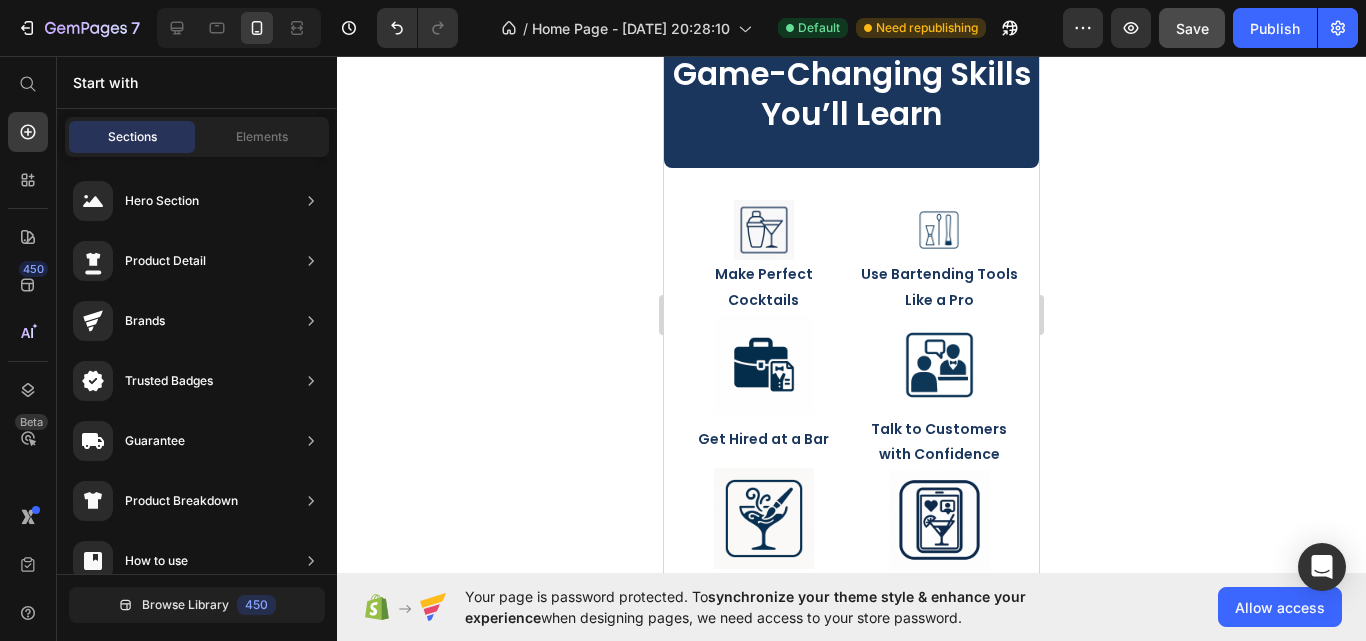 scroll, scrollTop: 2383, scrollLeft: 0, axis: vertical 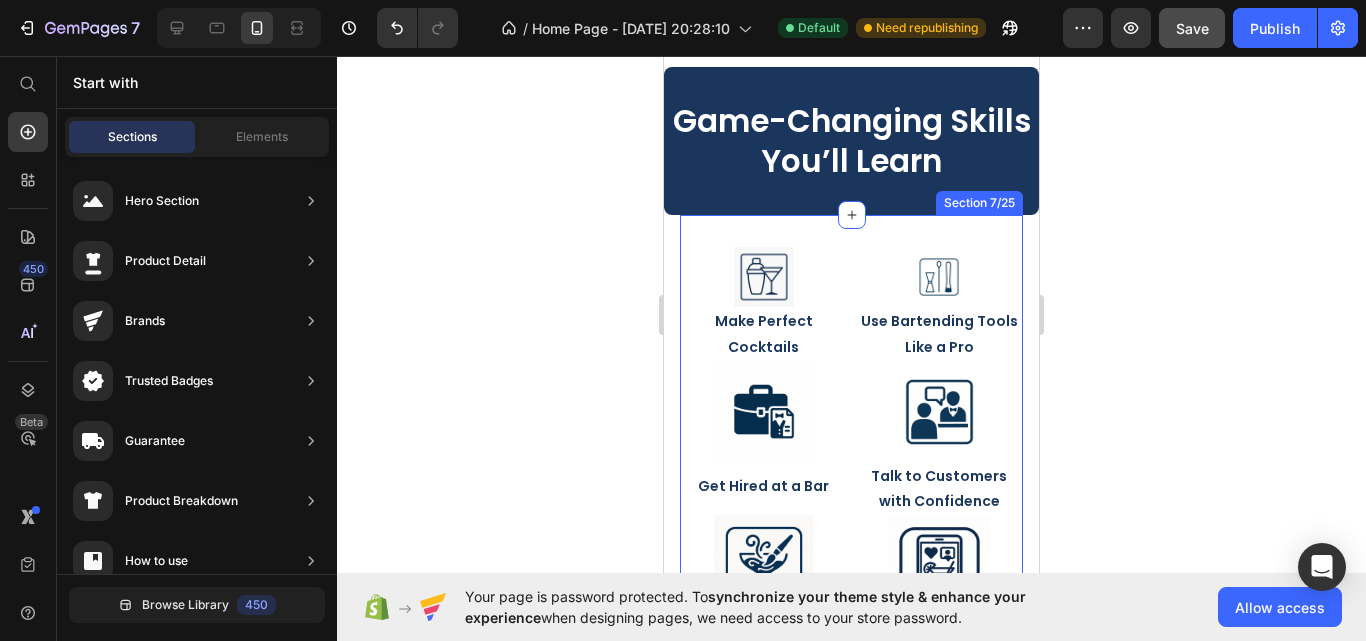 click on "Image Make Perfect Cocktails Text Block Row Image Get Hired at a Bar Text Block Row Image Create Your Own Signature Drinks Text Block Row Image Use Bartending Tools Like a Pro Text Block Row Image Talk to Customers with Confidence Text Block Row Image Promote Yourself on Social Media Text Block Row Row Row Section 7/25" at bounding box center [851, 467] 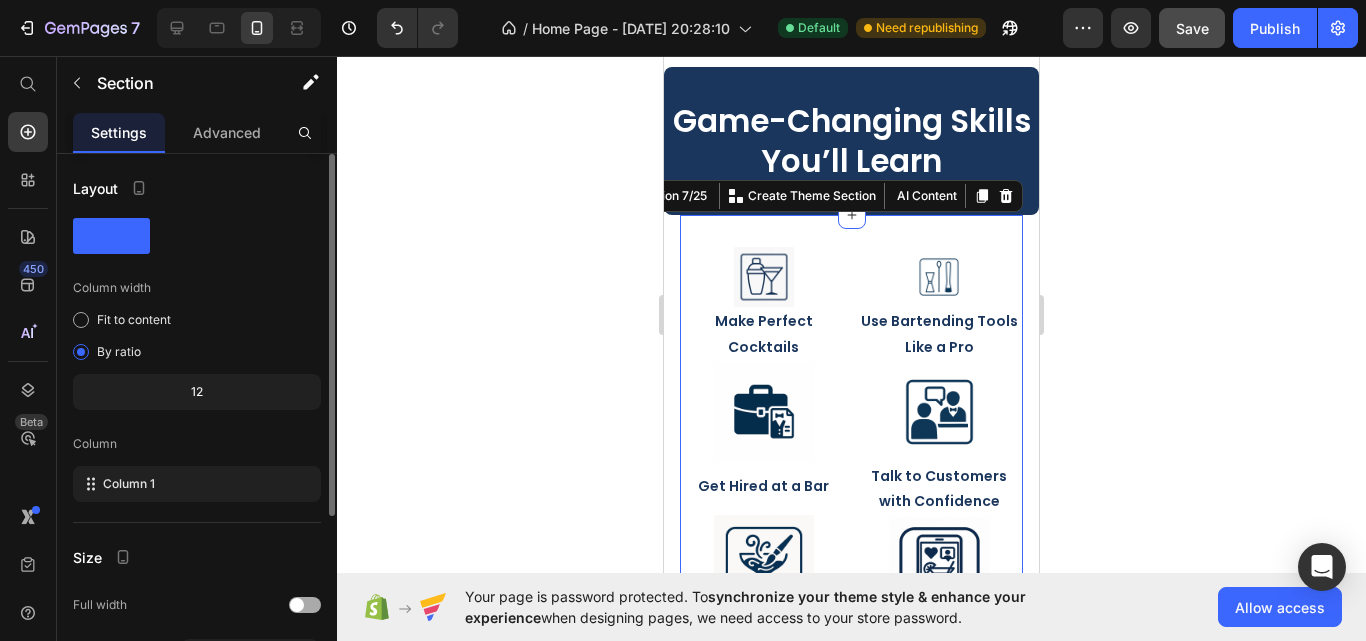 click at bounding box center [305, 605] 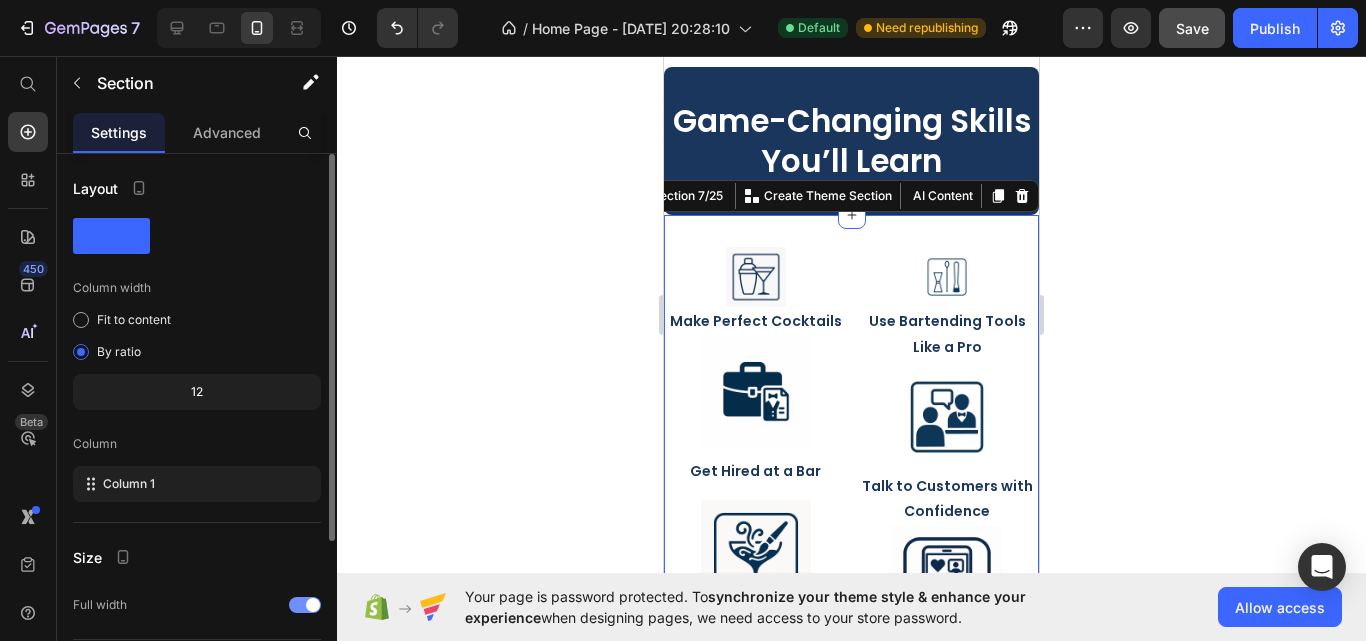 click at bounding box center (305, 605) 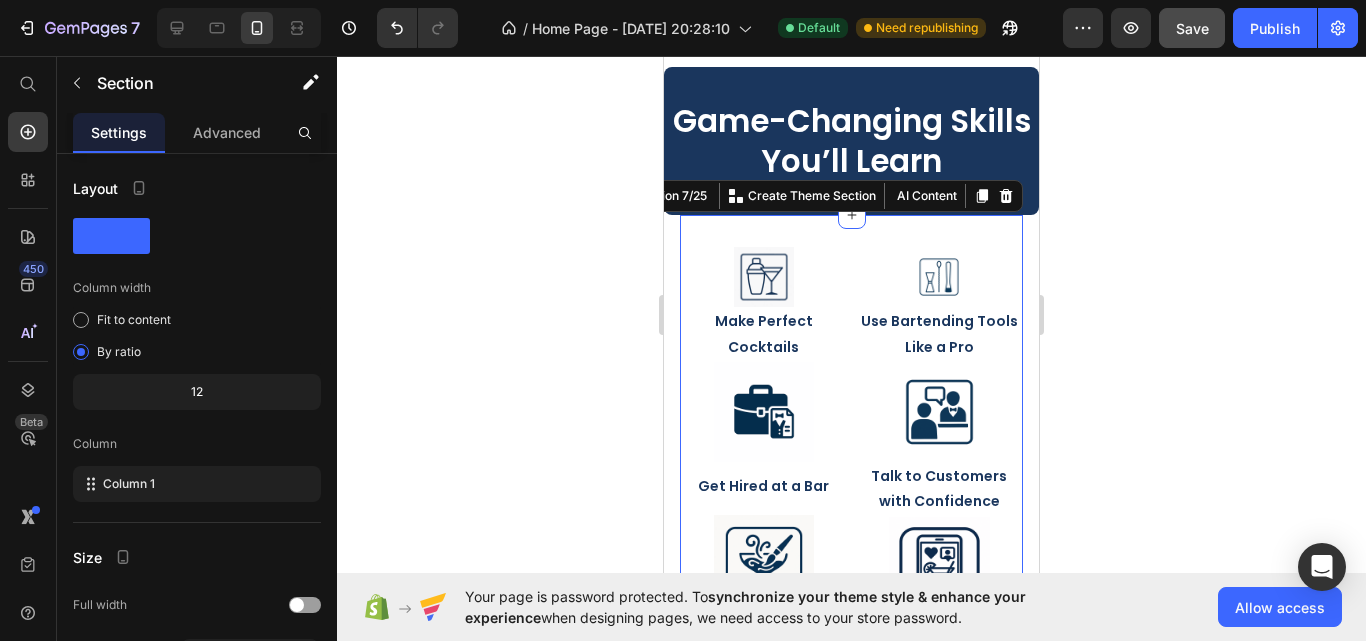 click 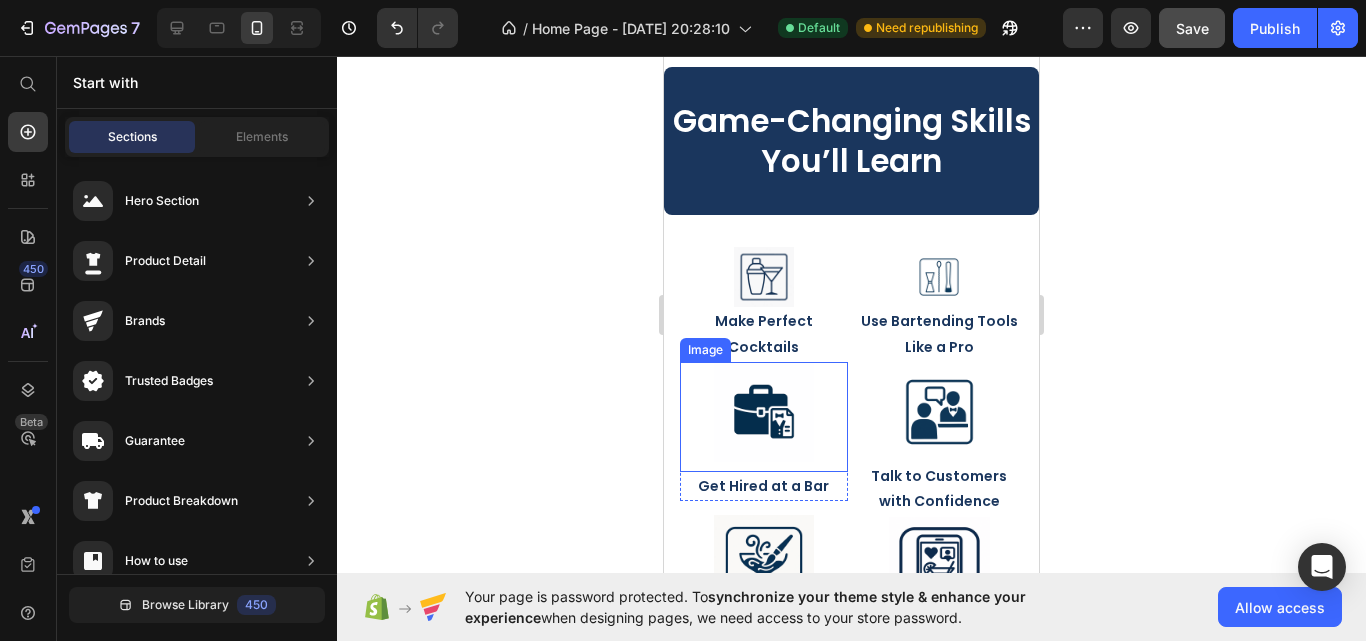 scroll, scrollTop: 2183, scrollLeft: 0, axis: vertical 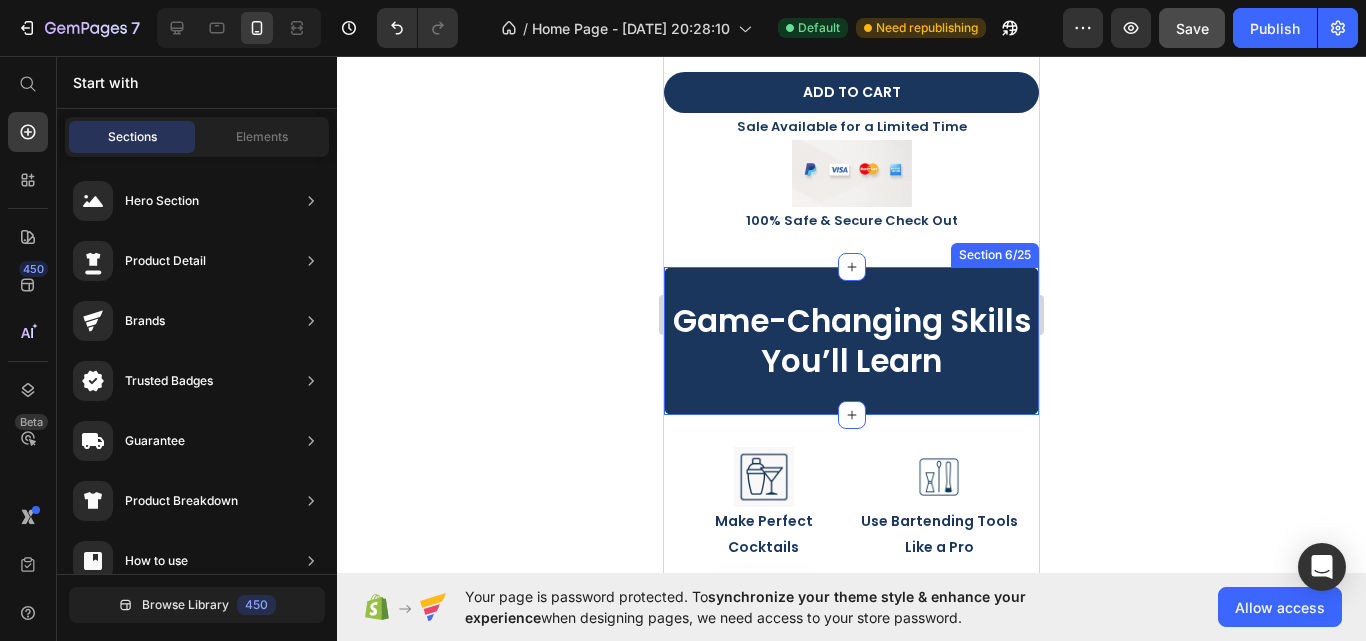 drag, startPoint x: 1002, startPoint y: 626, endPoint x: 722, endPoint y: 263, distance: 458.44193 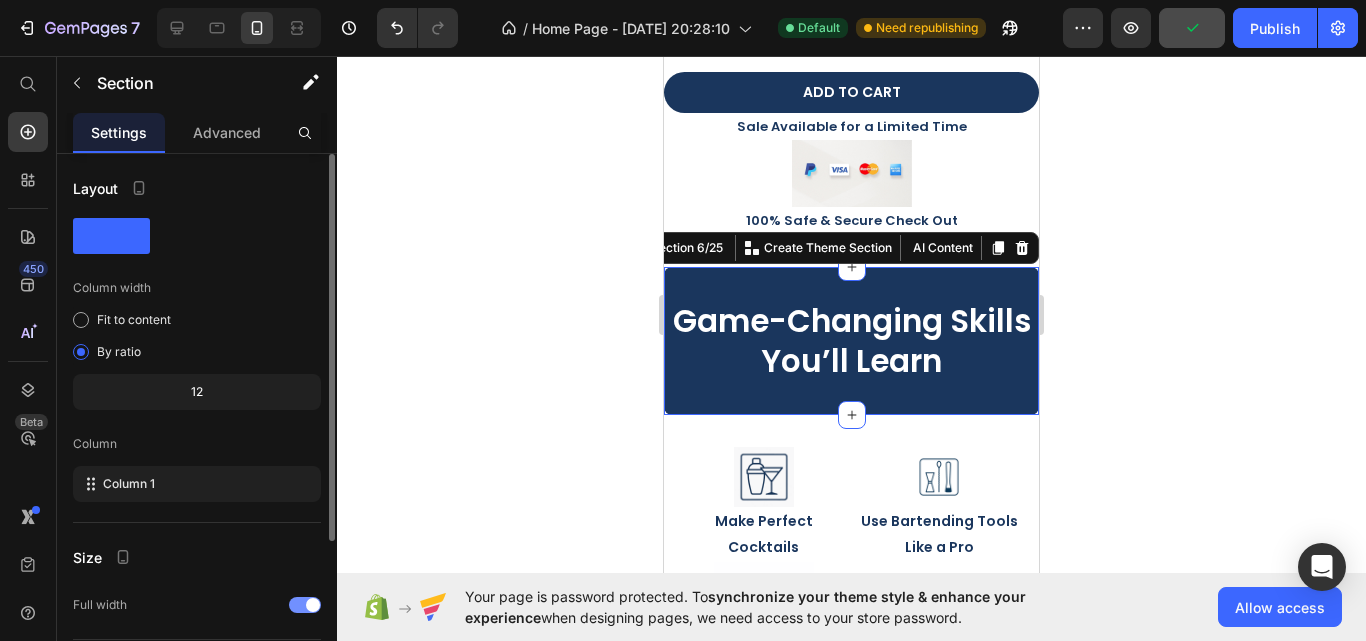click at bounding box center [305, 605] 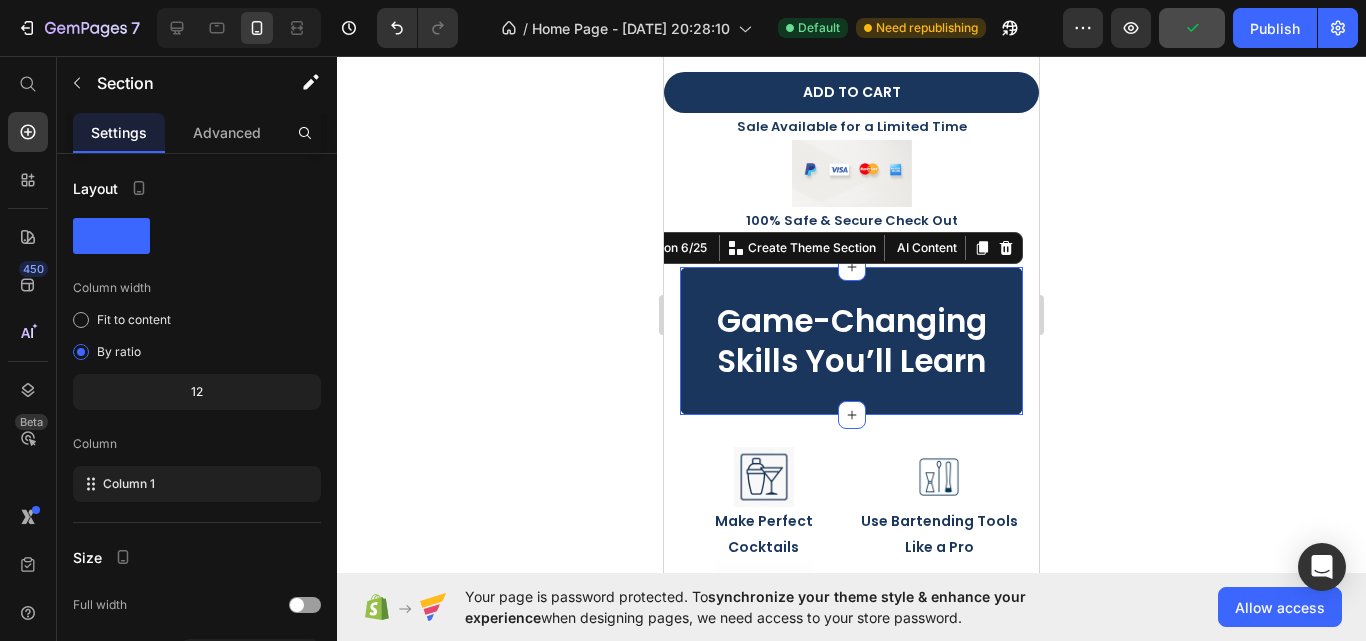 click 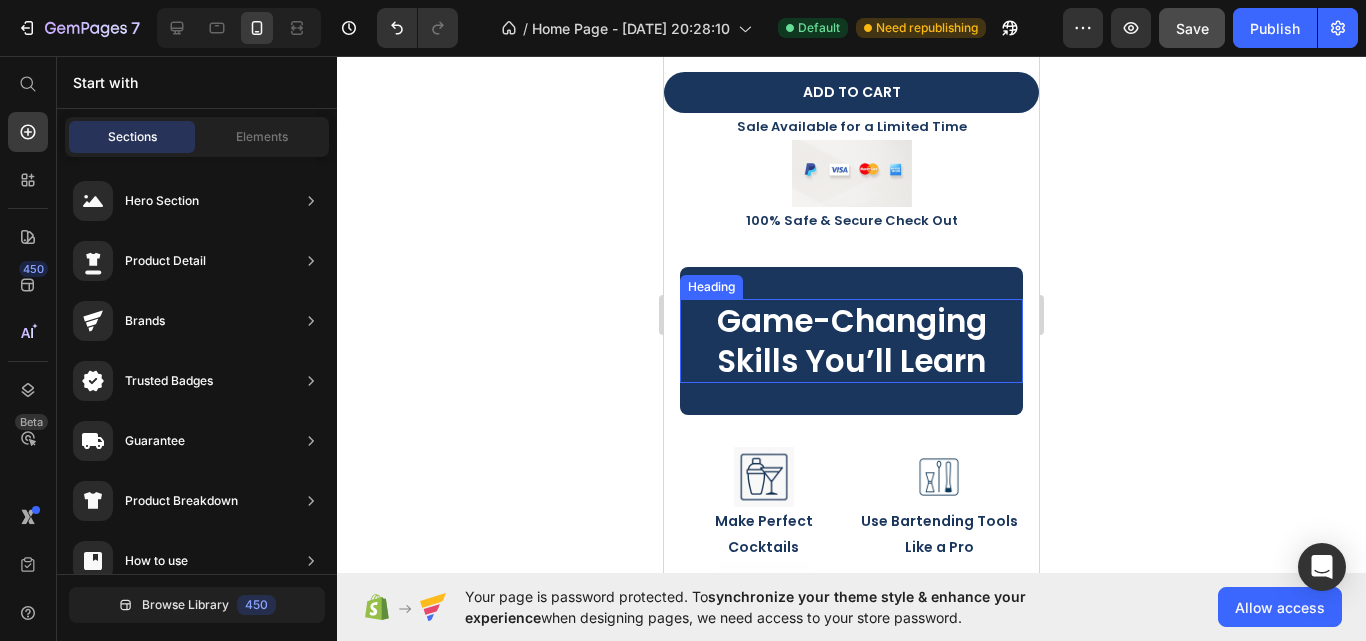 scroll, scrollTop: 2083, scrollLeft: 0, axis: vertical 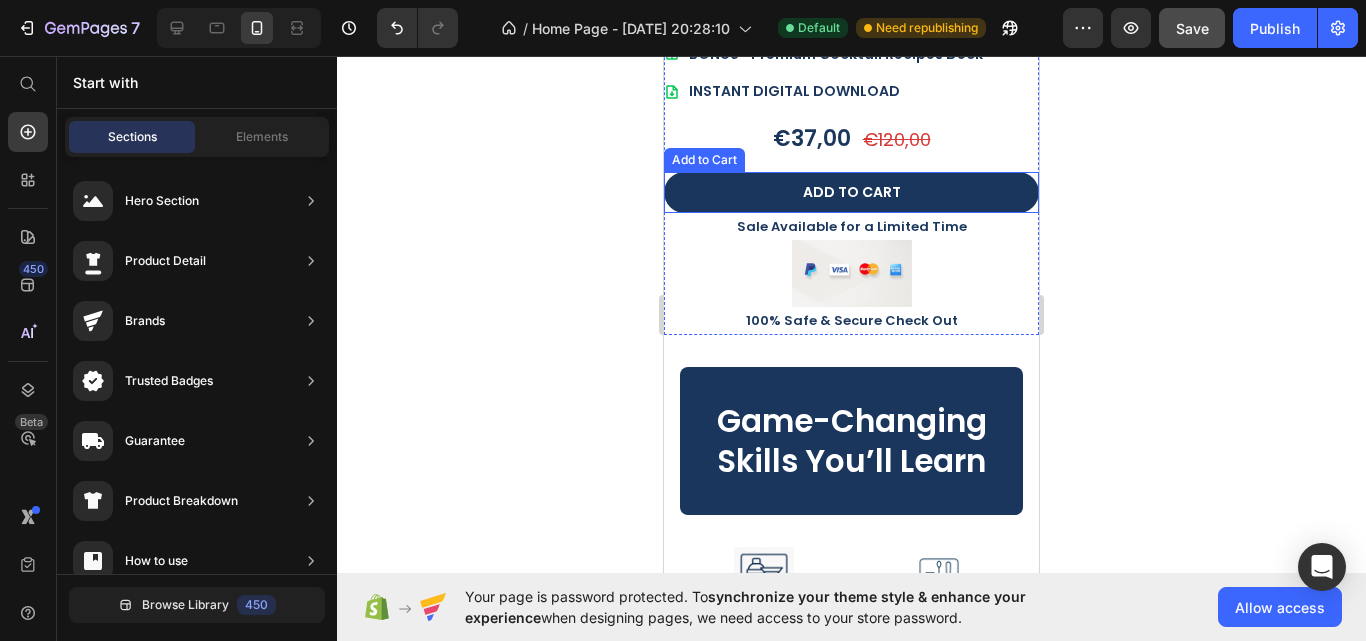 click on "ADD TO CART" at bounding box center (851, 192) 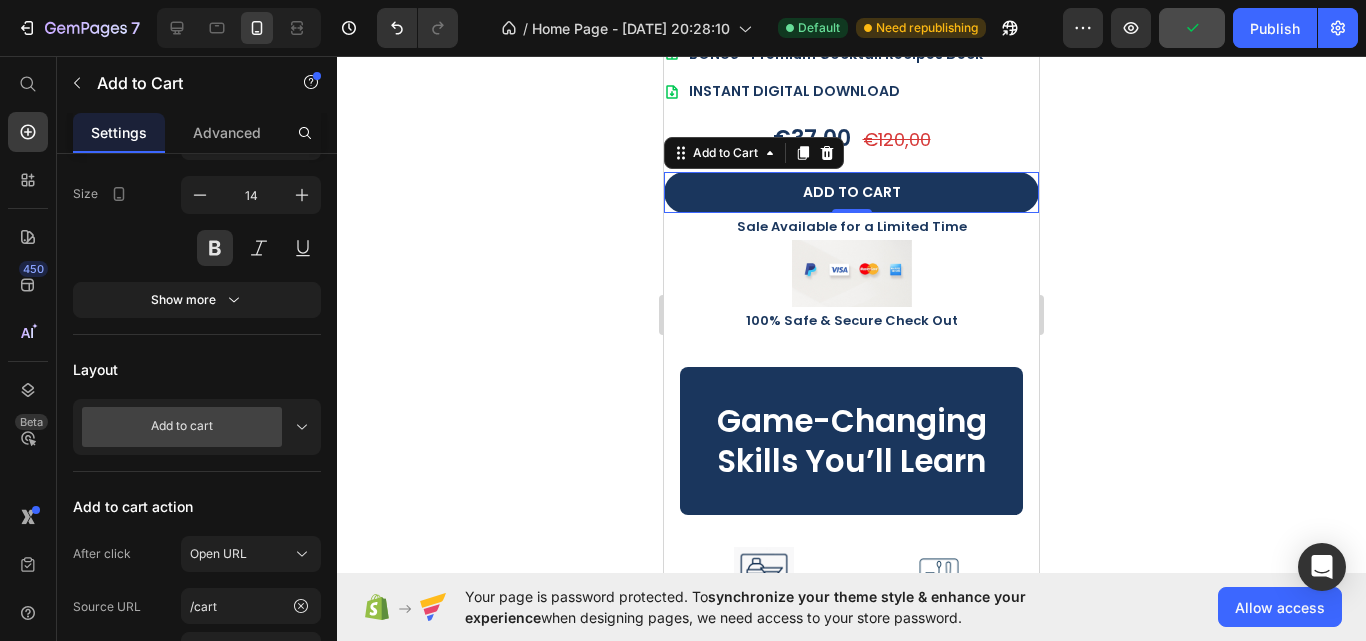 scroll, scrollTop: 159, scrollLeft: 0, axis: vertical 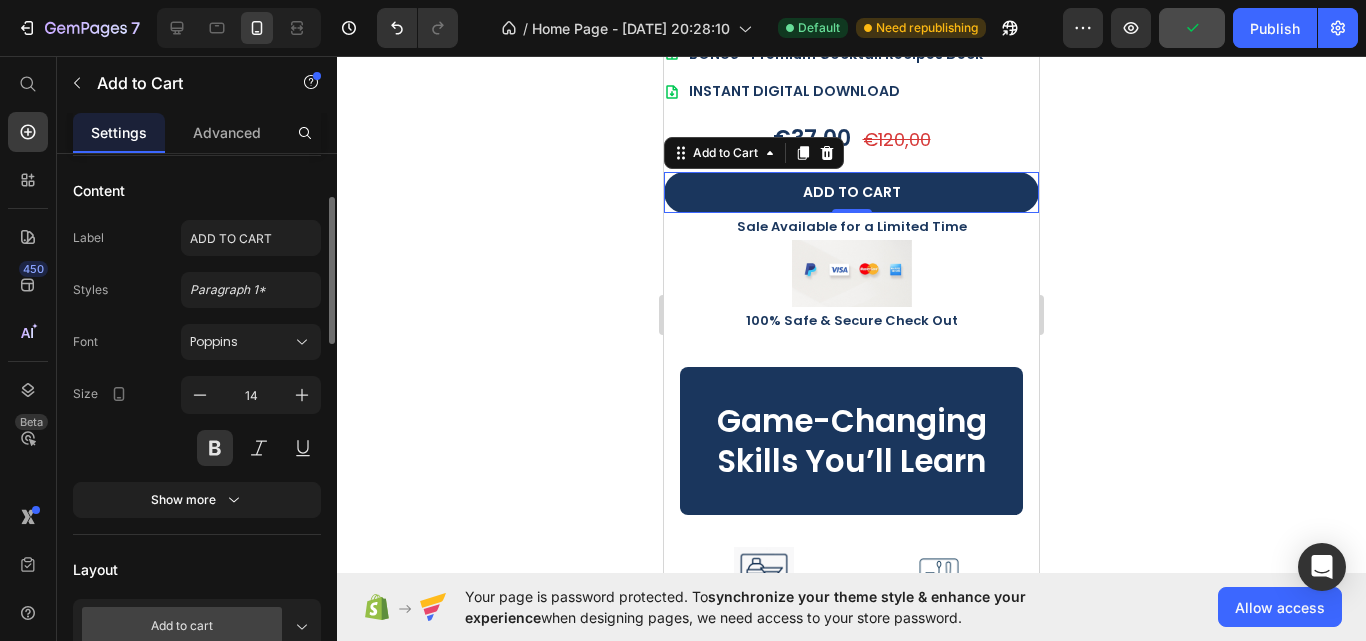 click 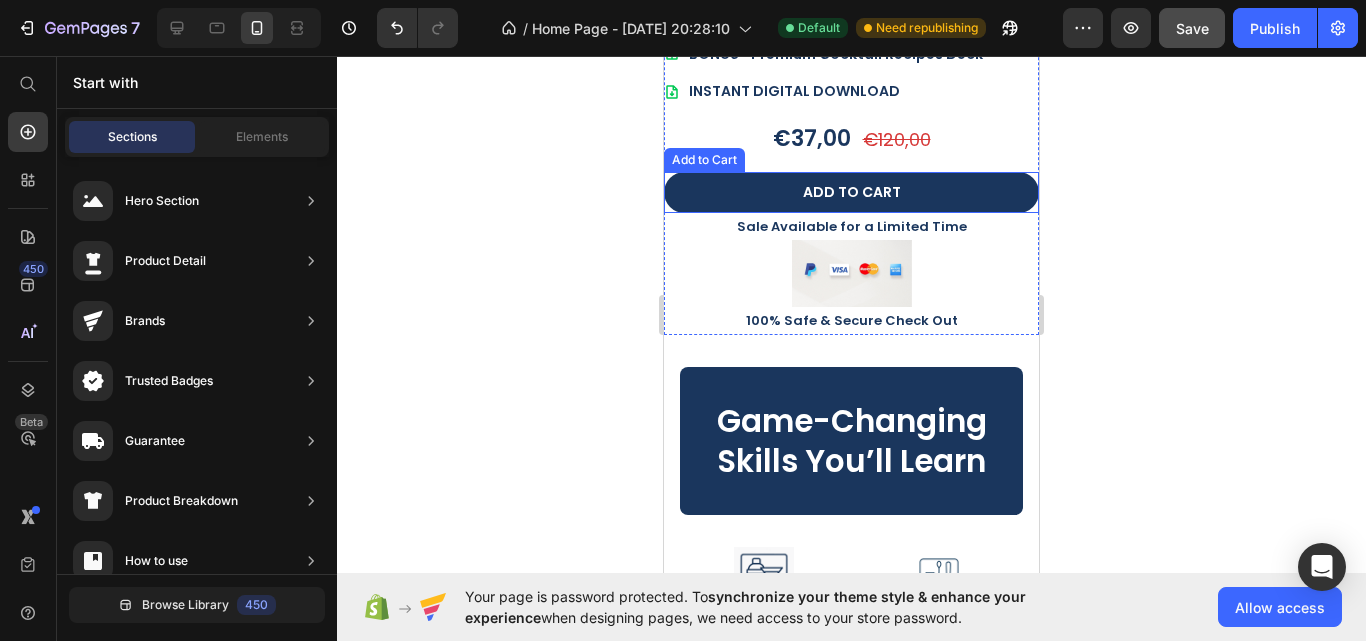 click on "ADD TO CART" at bounding box center [851, 192] 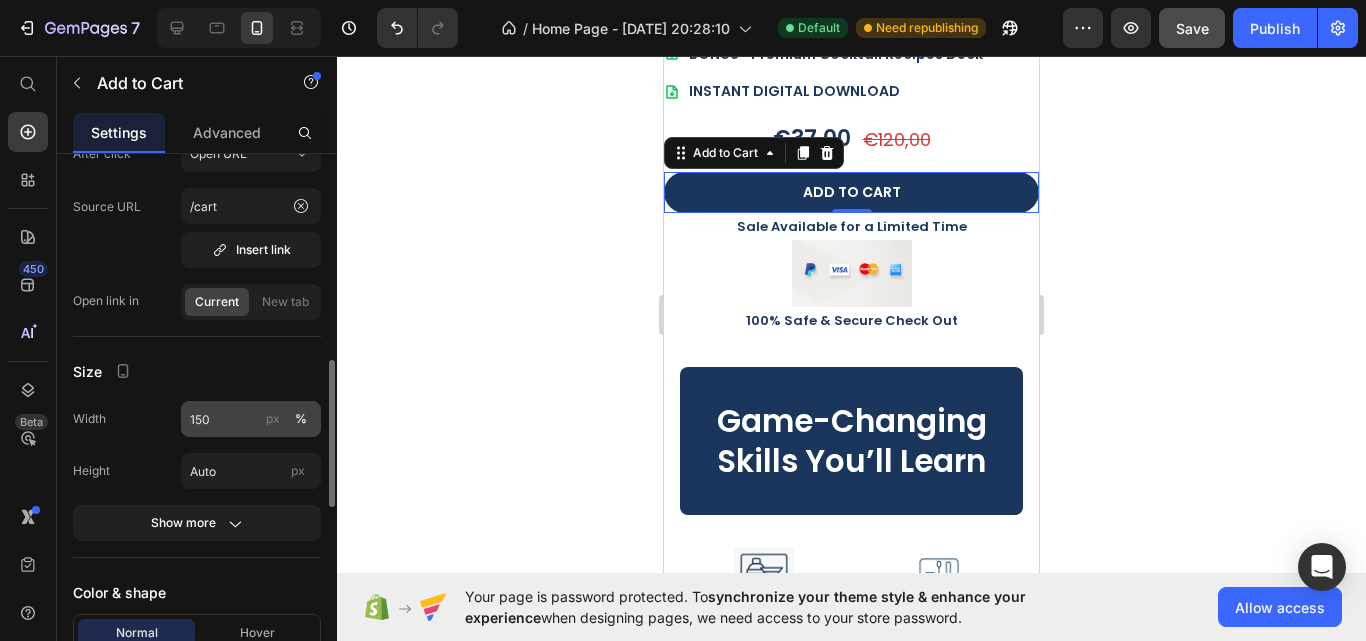 scroll, scrollTop: 859, scrollLeft: 0, axis: vertical 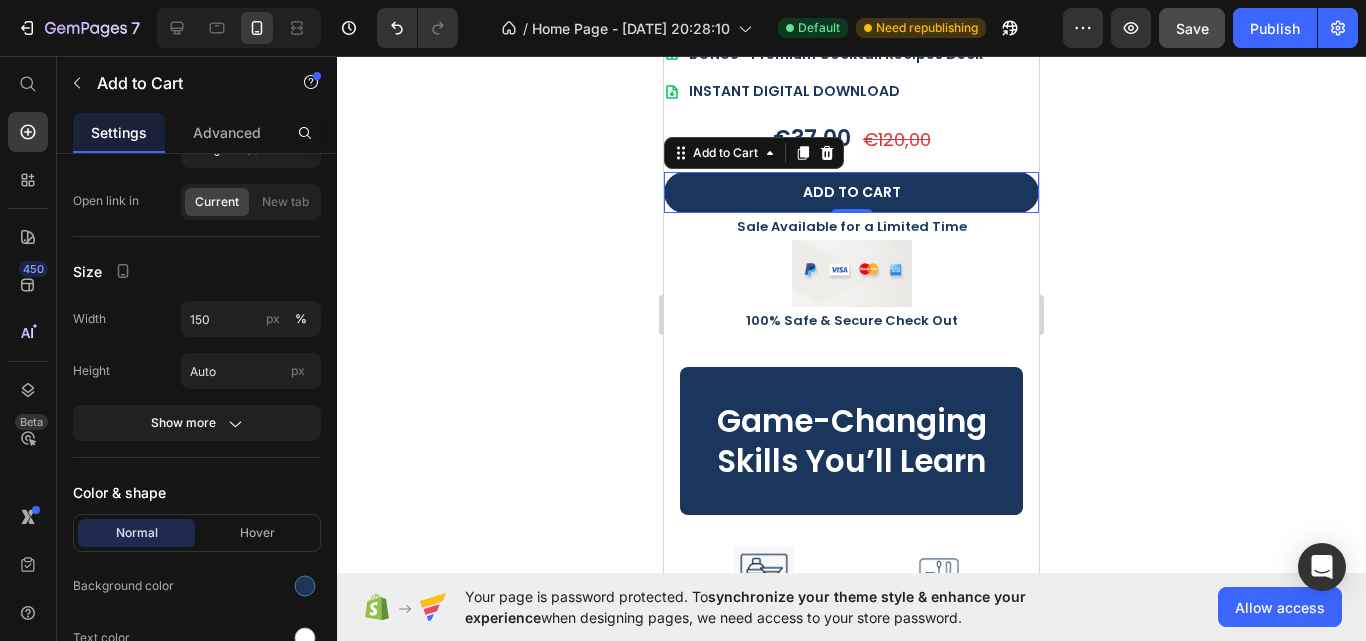 click 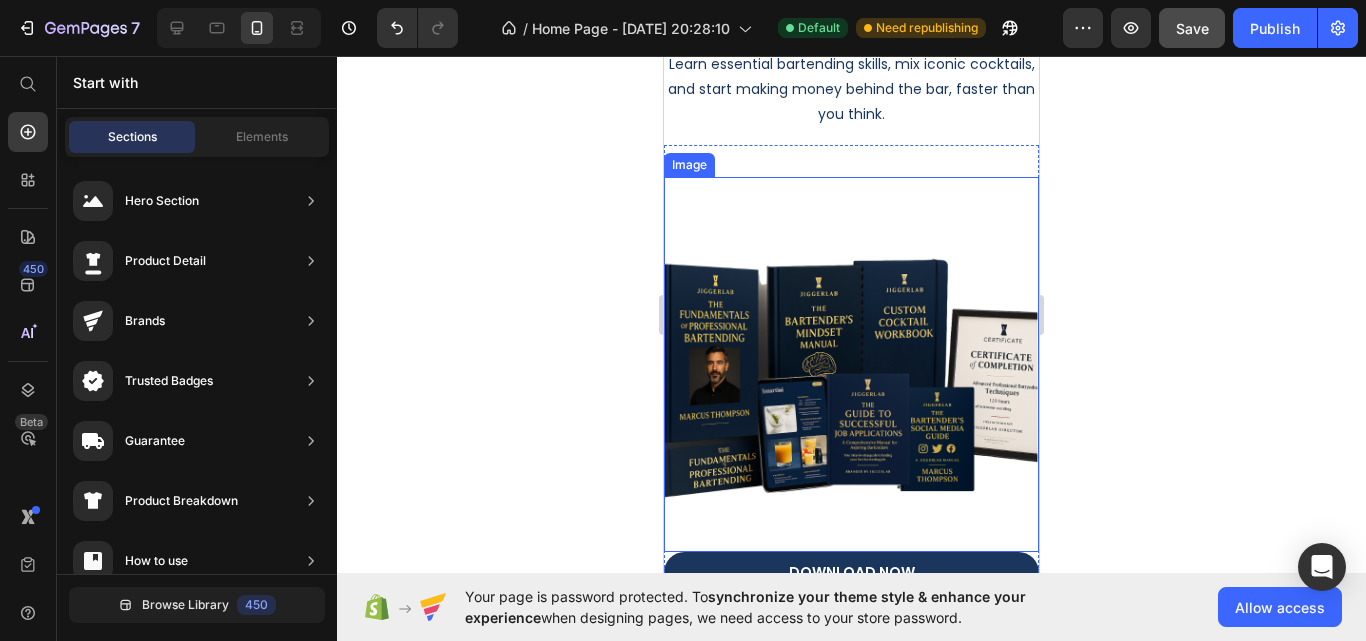 scroll, scrollTop: 0, scrollLeft: 0, axis: both 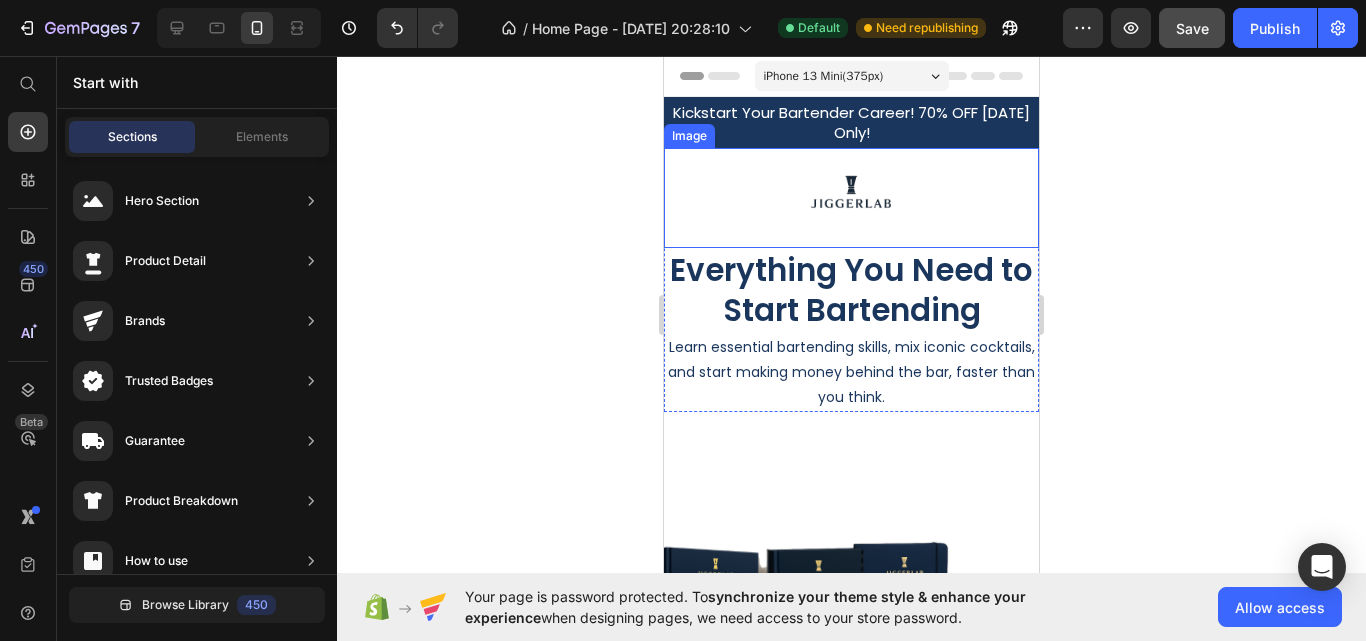 click 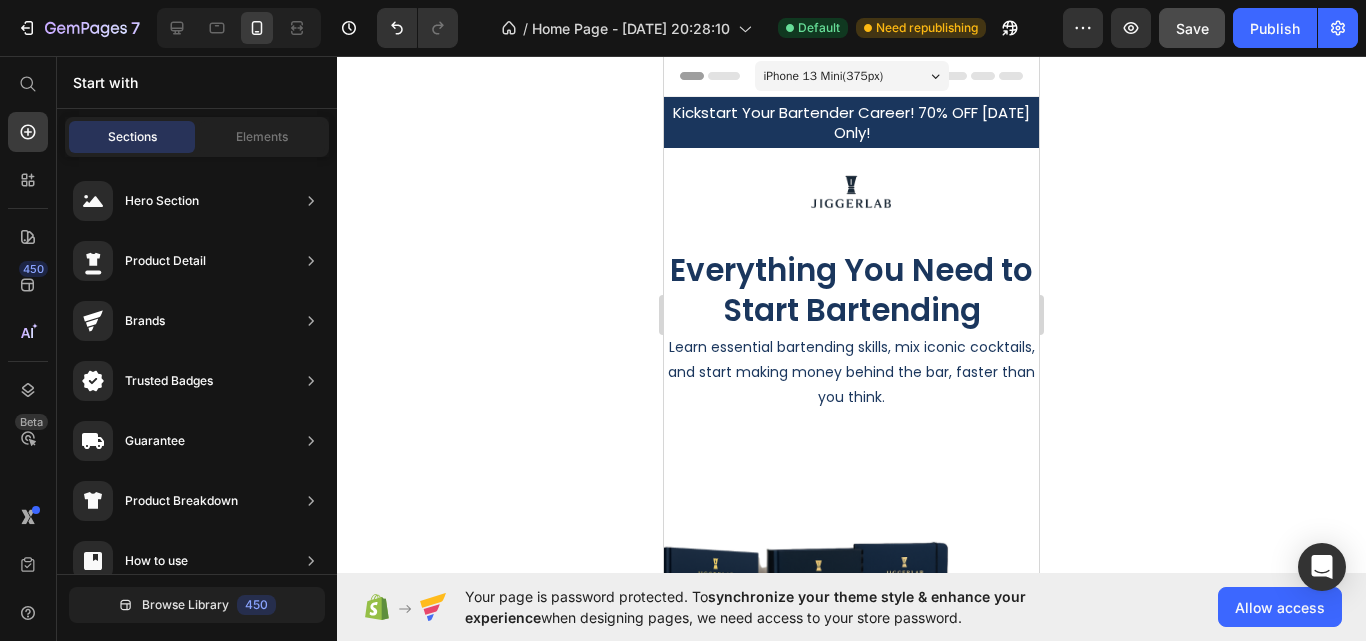 click 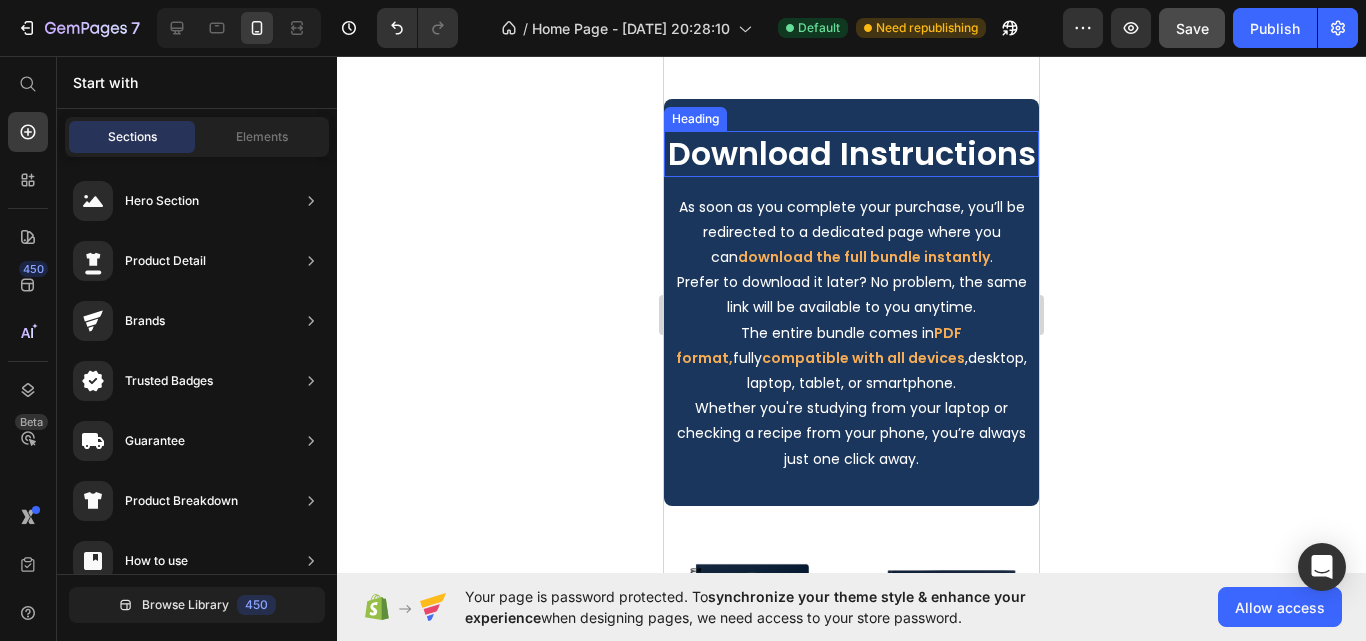 scroll, scrollTop: 8200, scrollLeft: 0, axis: vertical 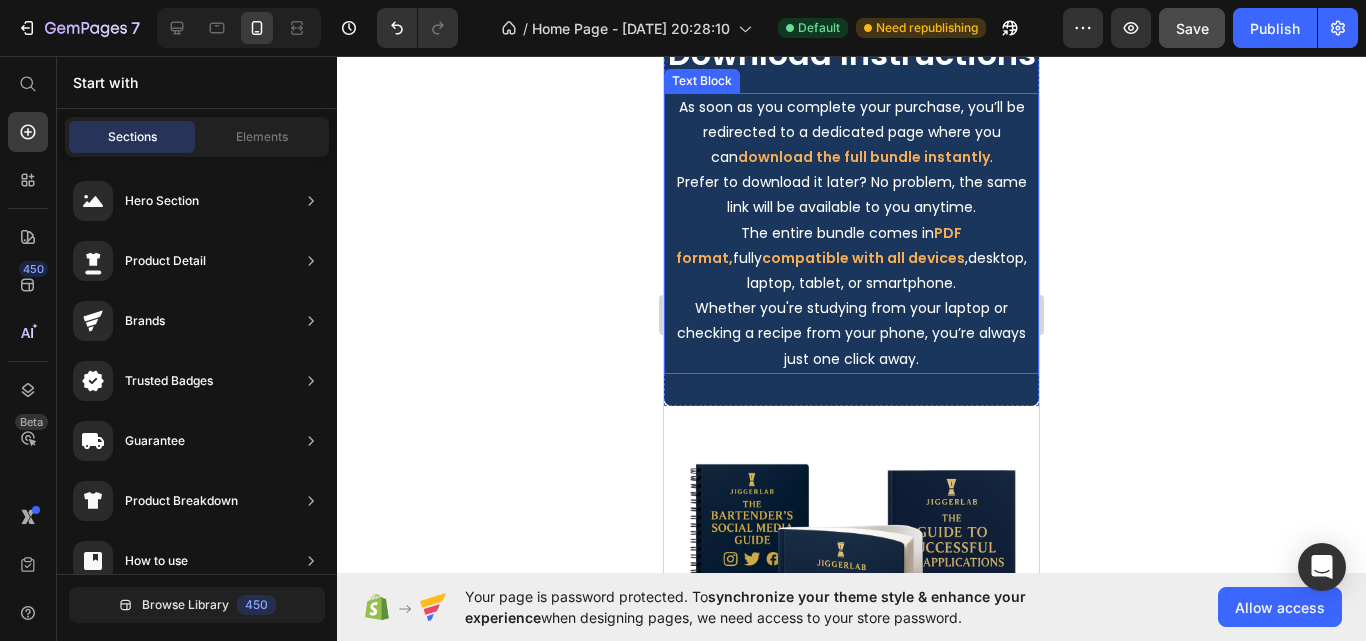 click on "As soon as you complete your purchase, you’ll be redirected to a dedicated page where you can  download the full bundle instantly . Prefer to download it later? No problem, the same link will be available to you anytime." at bounding box center (851, 158) 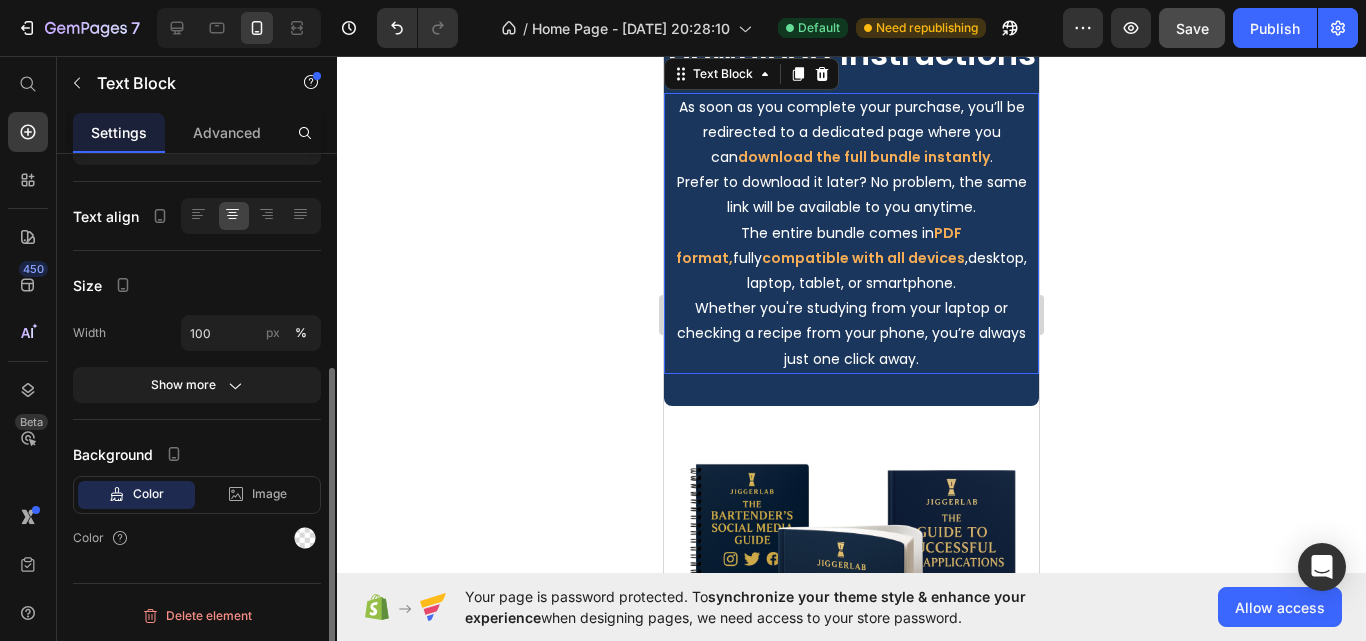 scroll, scrollTop: 0, scrollLeft: 0, axis: both 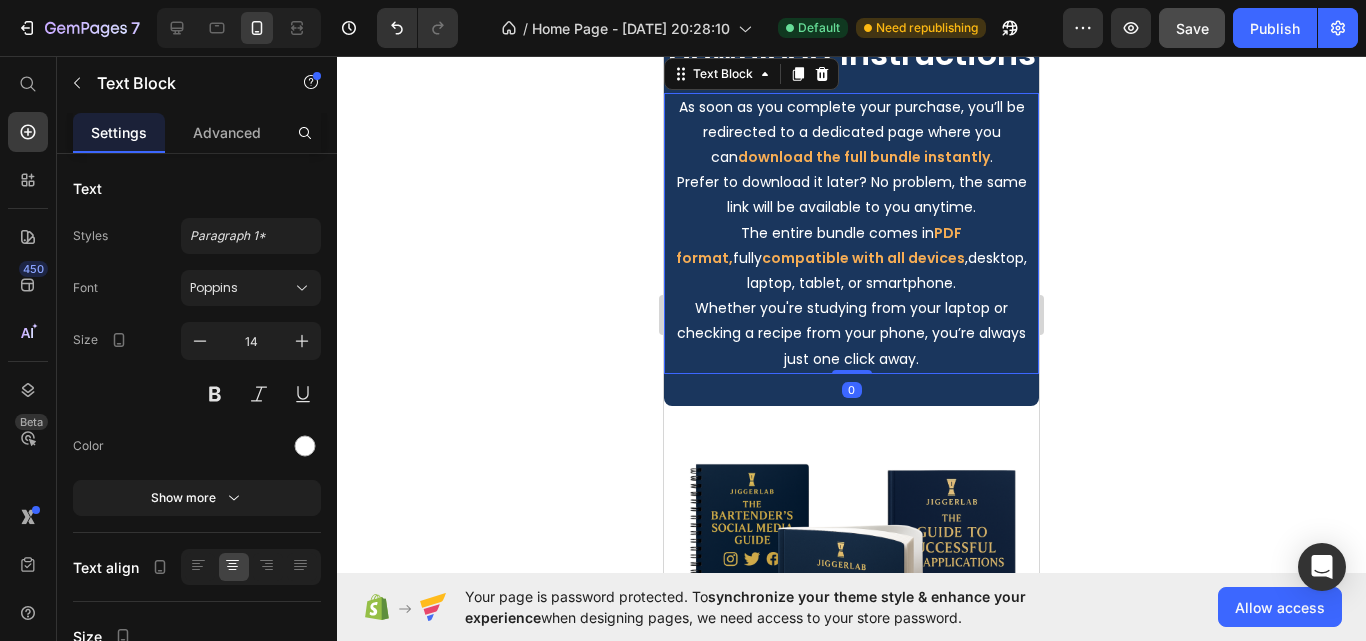 click 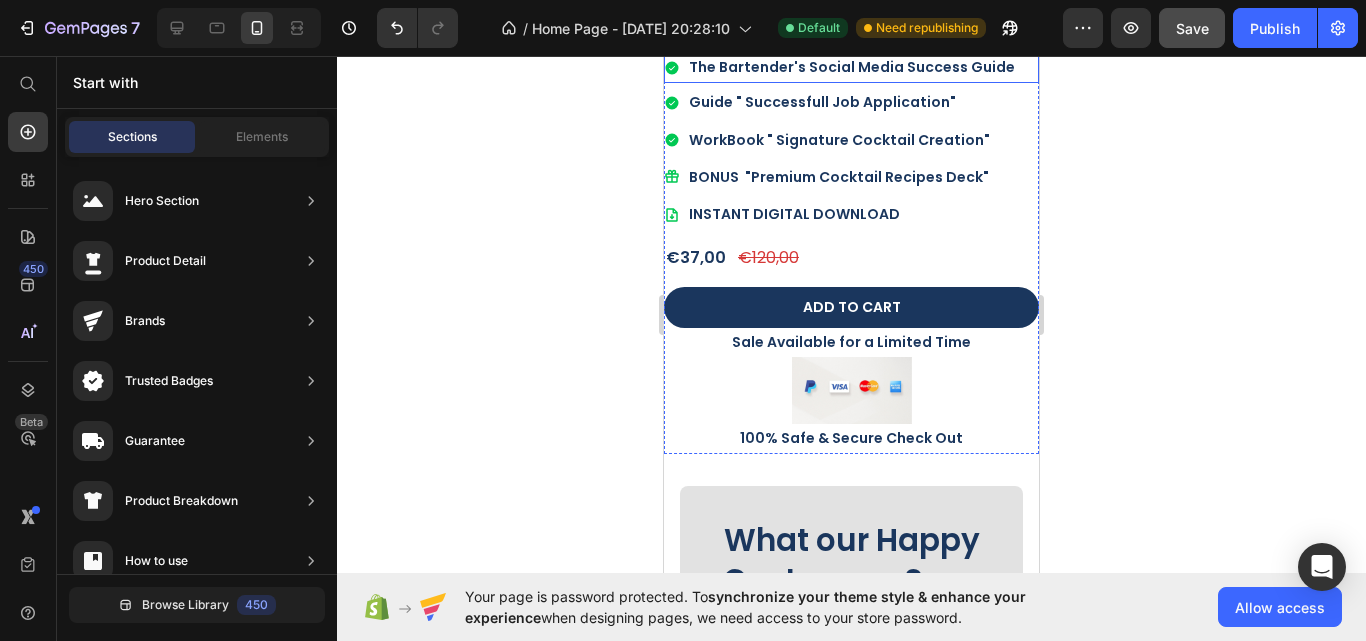 scroll, scrollTop: 9100, scrollLeft: 0, axis: vertical 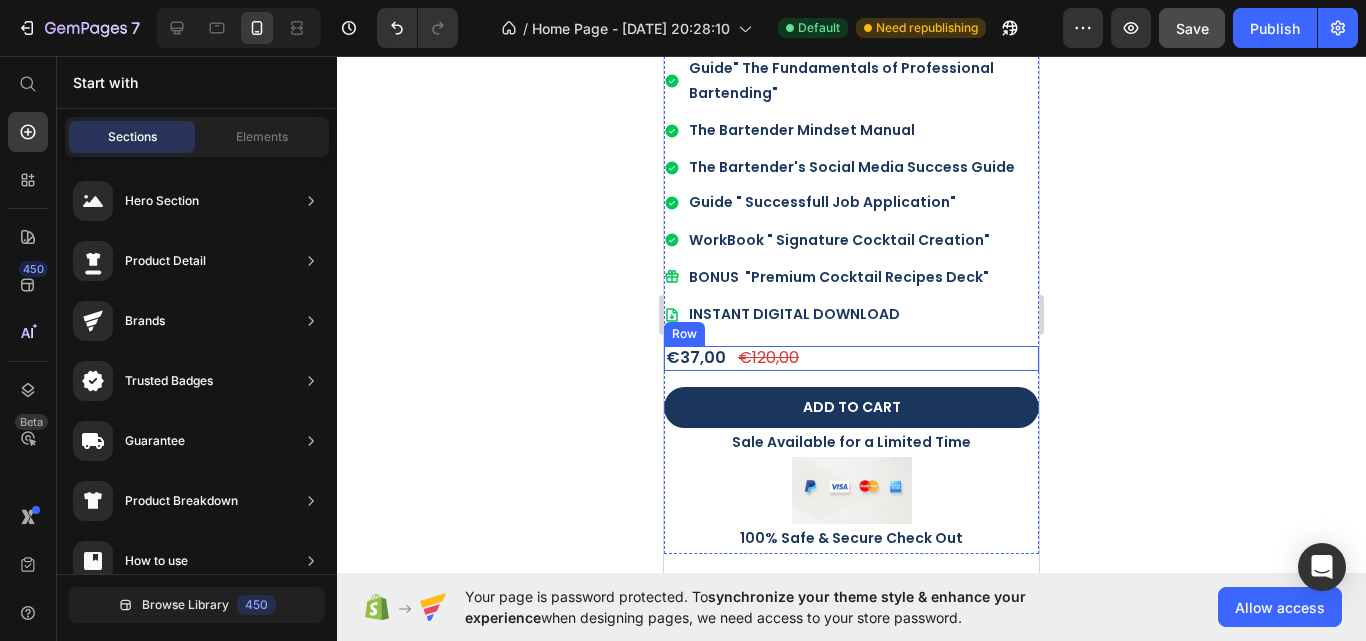 click on "€37,00 Product Price €120,00 Product Price Row" at bounding box center (851, 358) 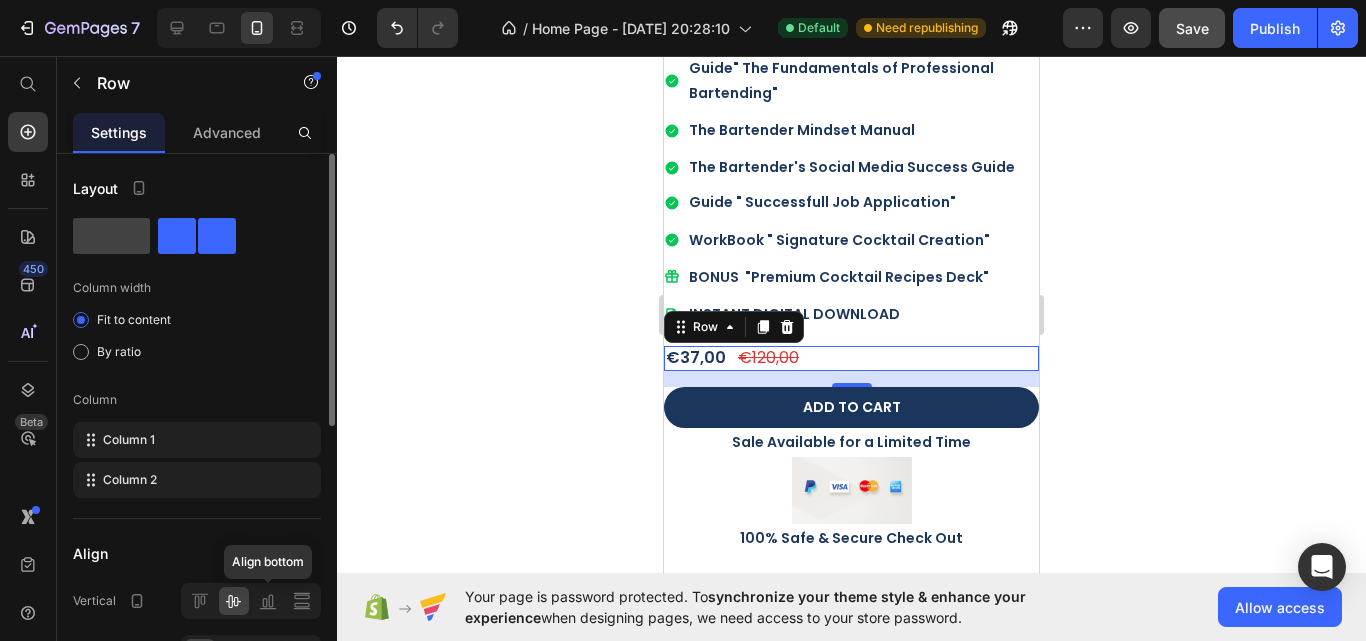 scroll, scrollTop: 100, scrollLeft: 0, axis: vertical 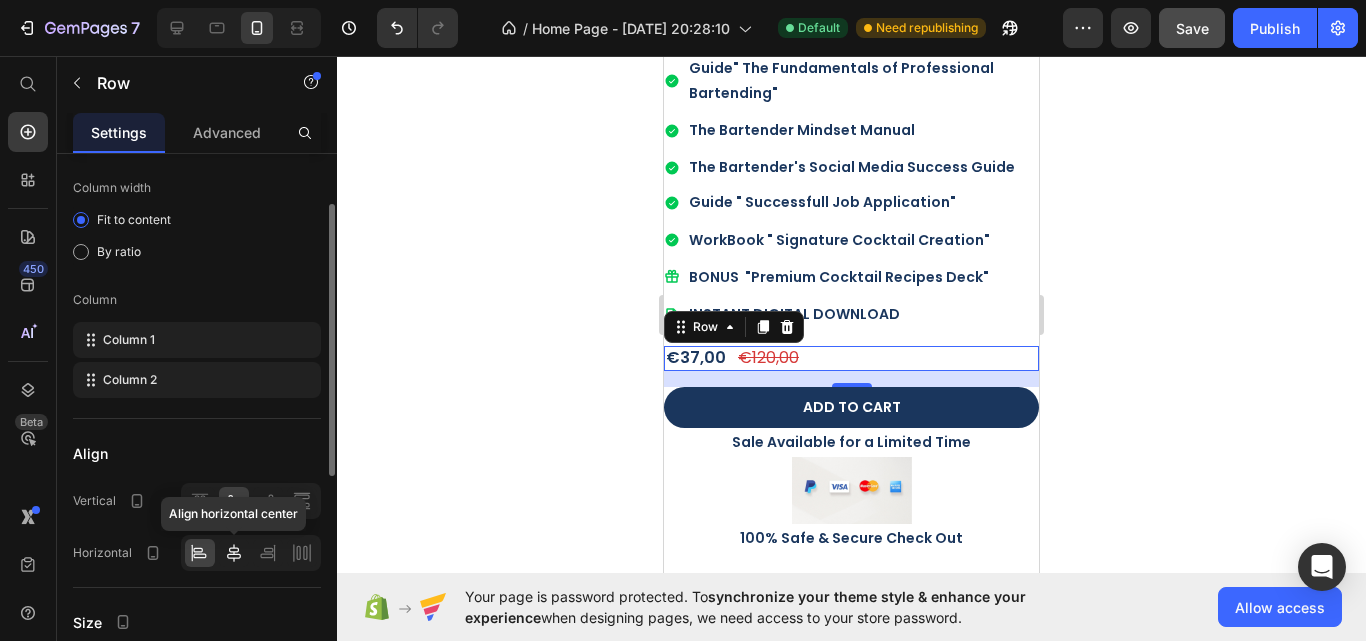 click 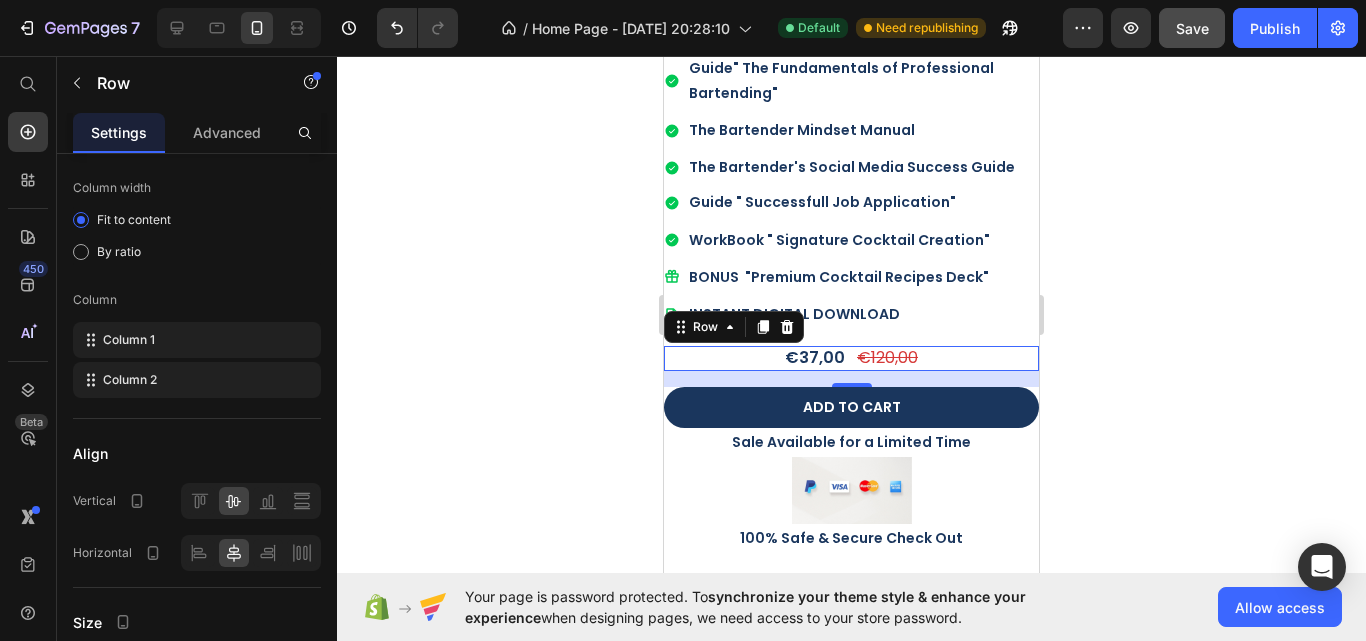 click 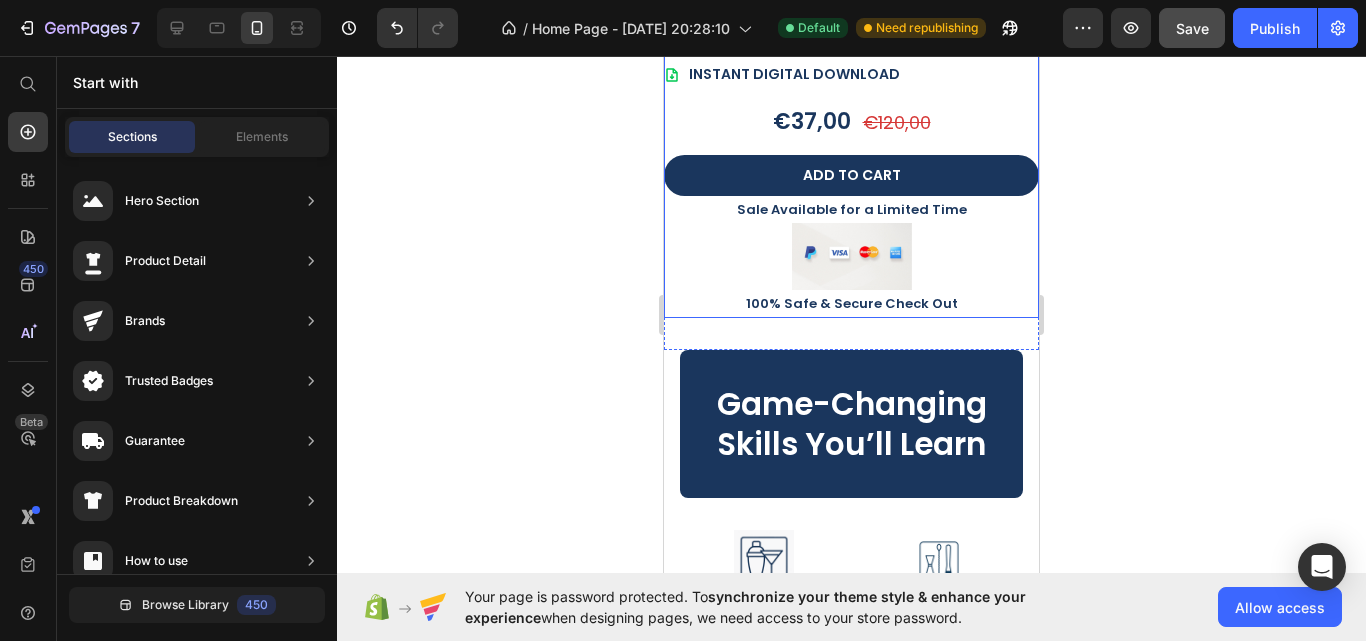 scroll, scrollTop: 1900, scrollLeft: 0, axis: vertical 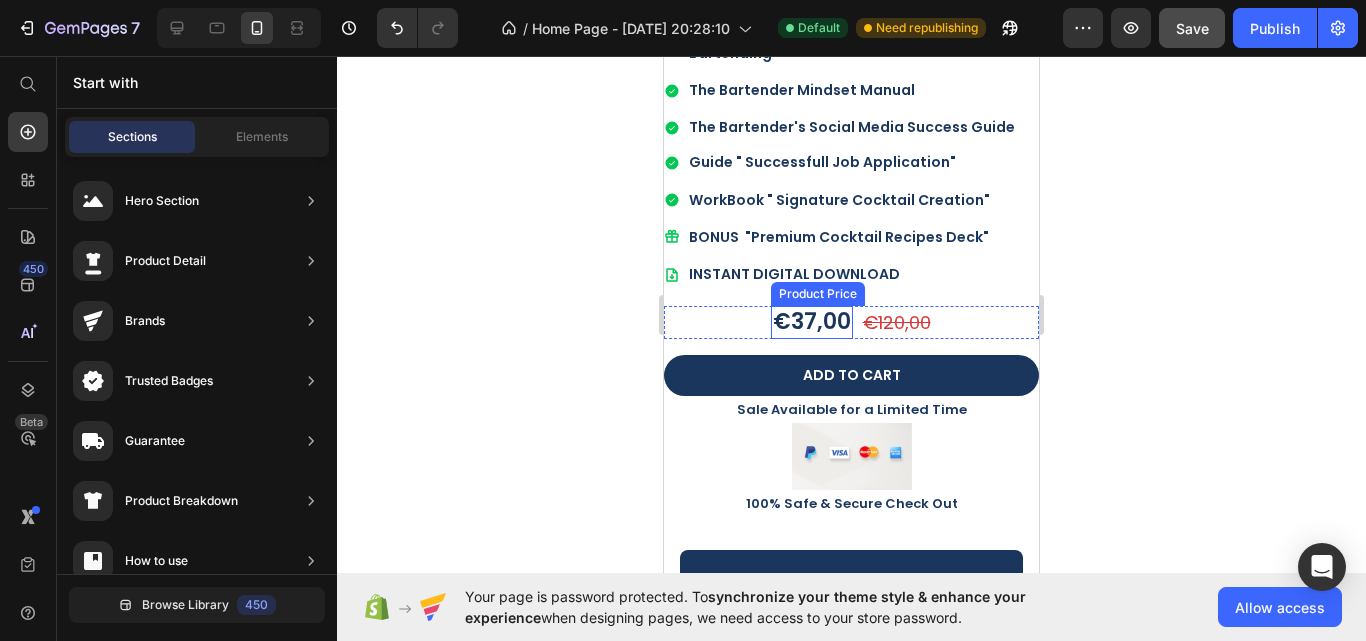 click on "€37,00" at bounding box center (812, 322) 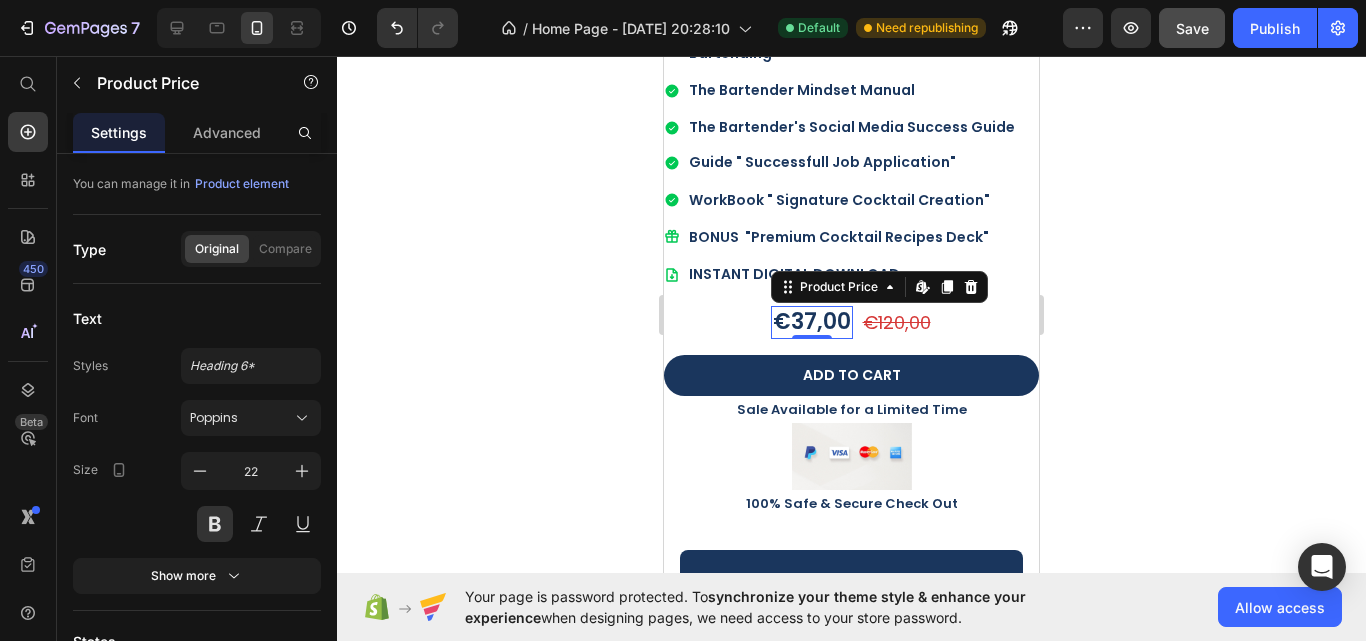 scroll, scrollTop: 0, scrollLeft: 0, axis: both 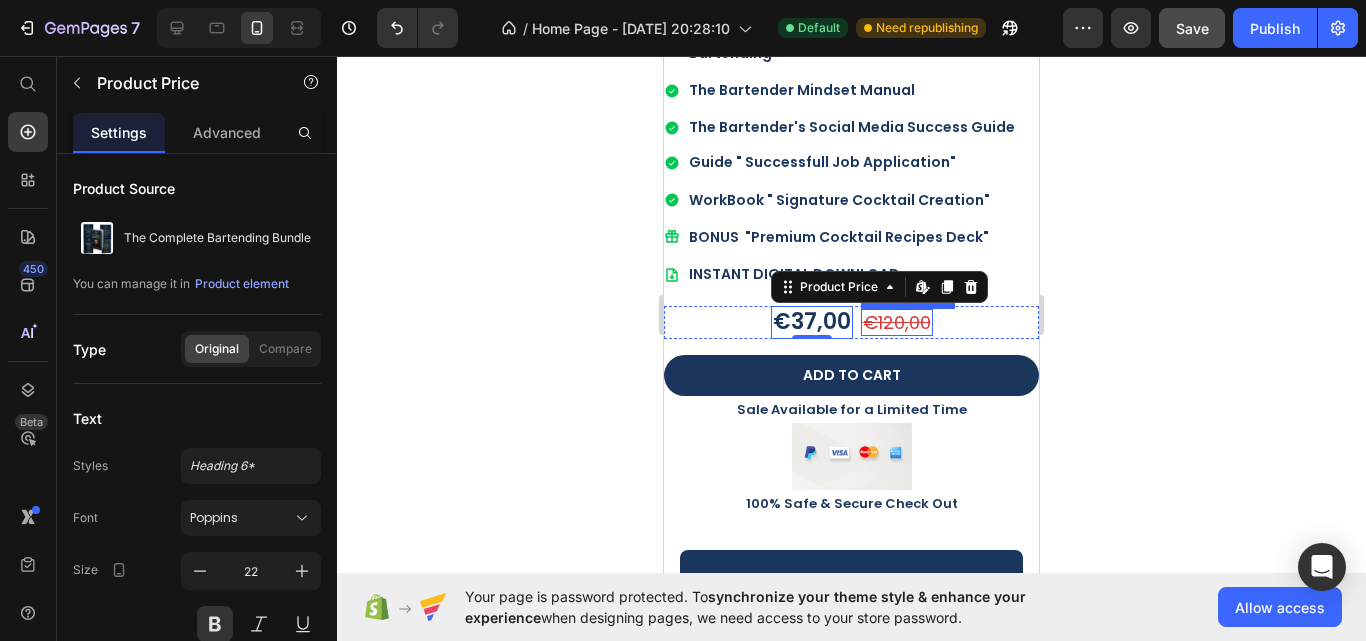 click on "€120,00" at bounding box center [897, 322] 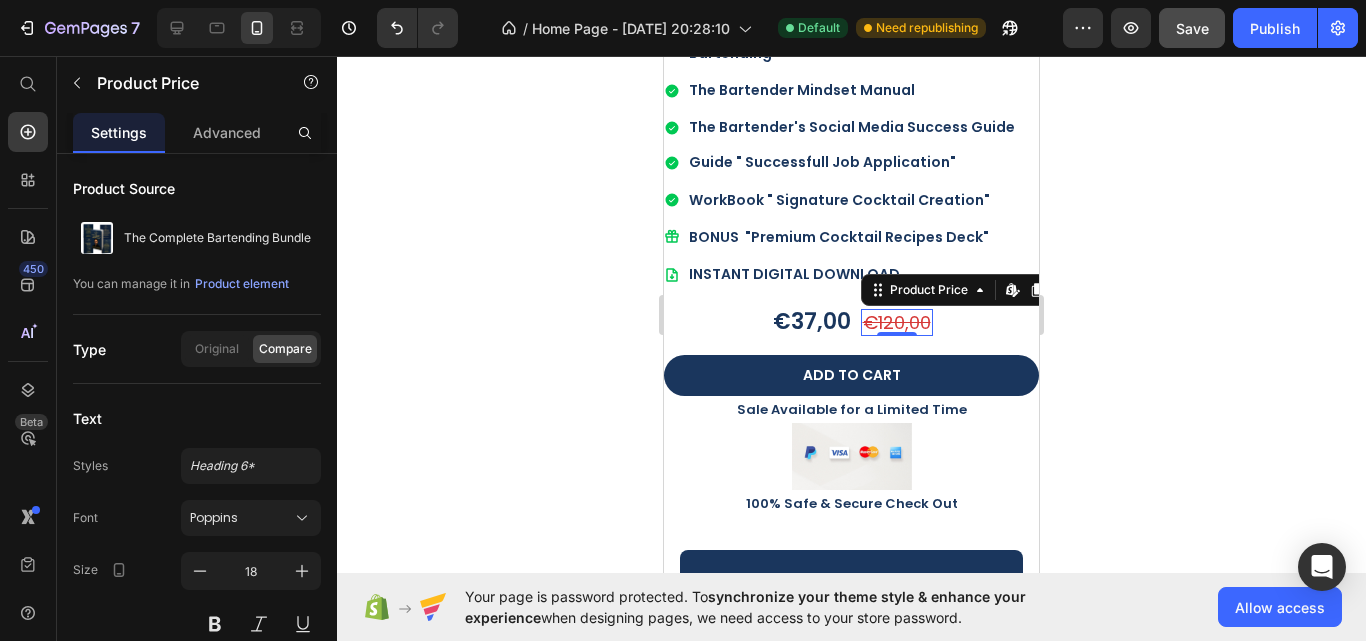 click 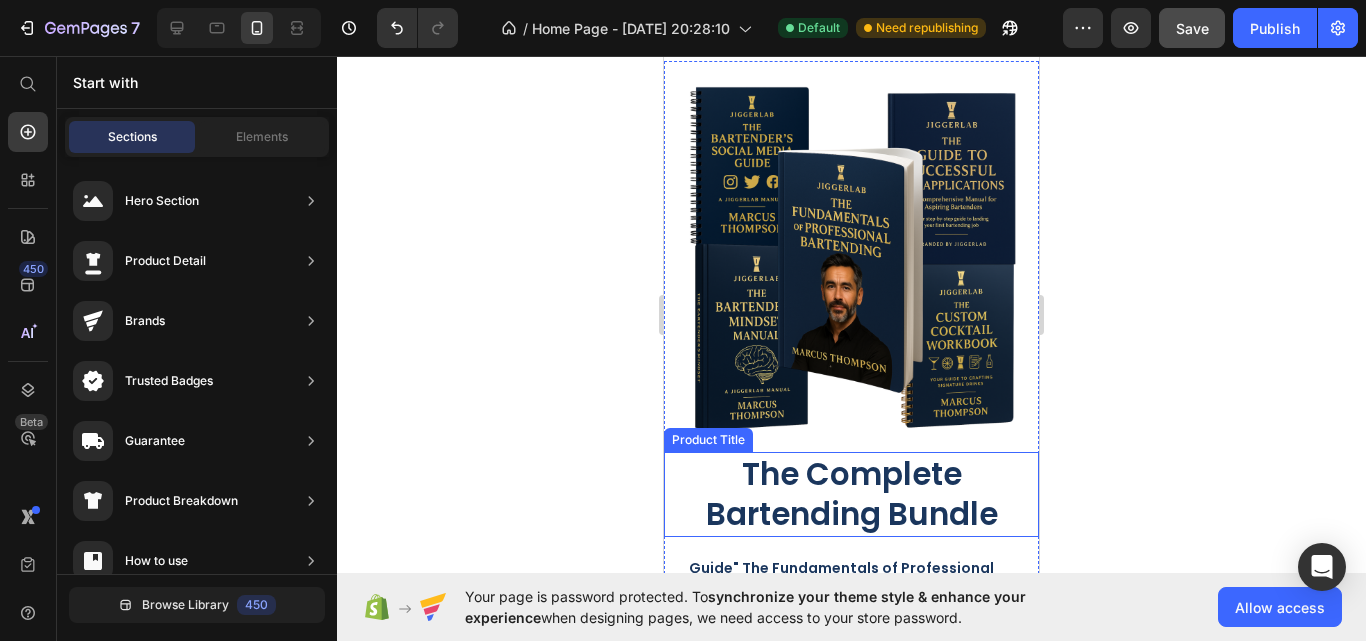 scroll, scrollTop: 9100, scrollLeft: 0, axis: vertical 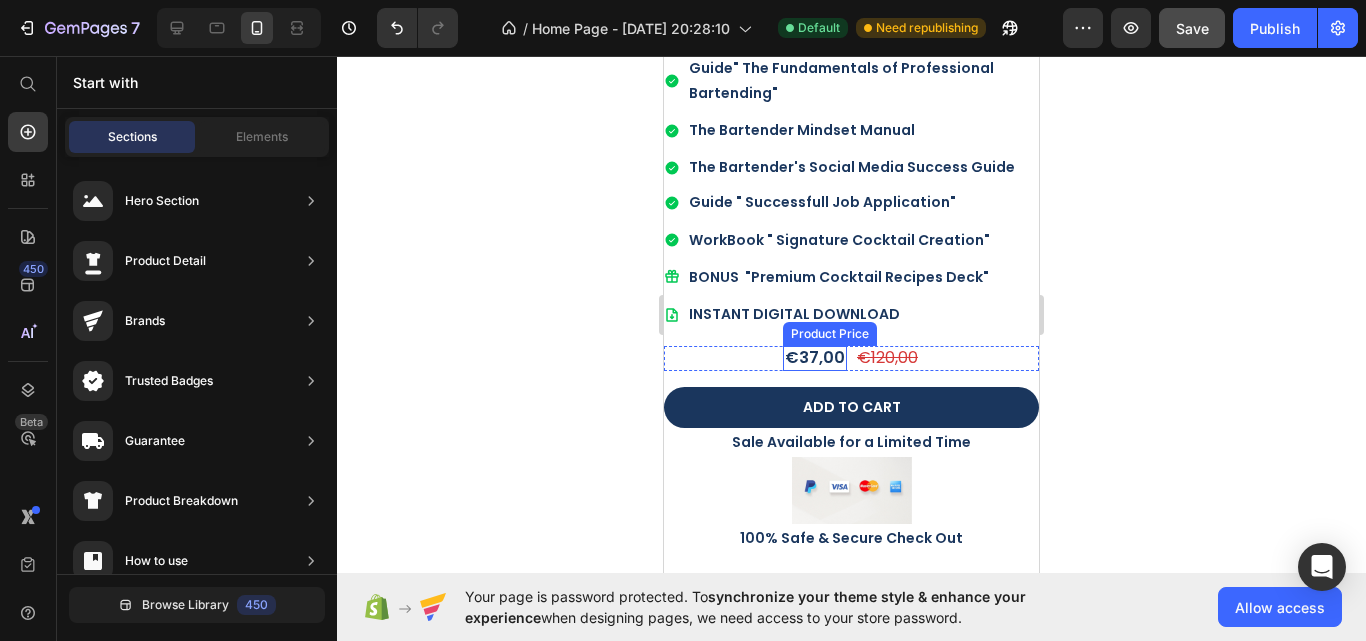 click on "€37,00" at bounding box center [815, 358] 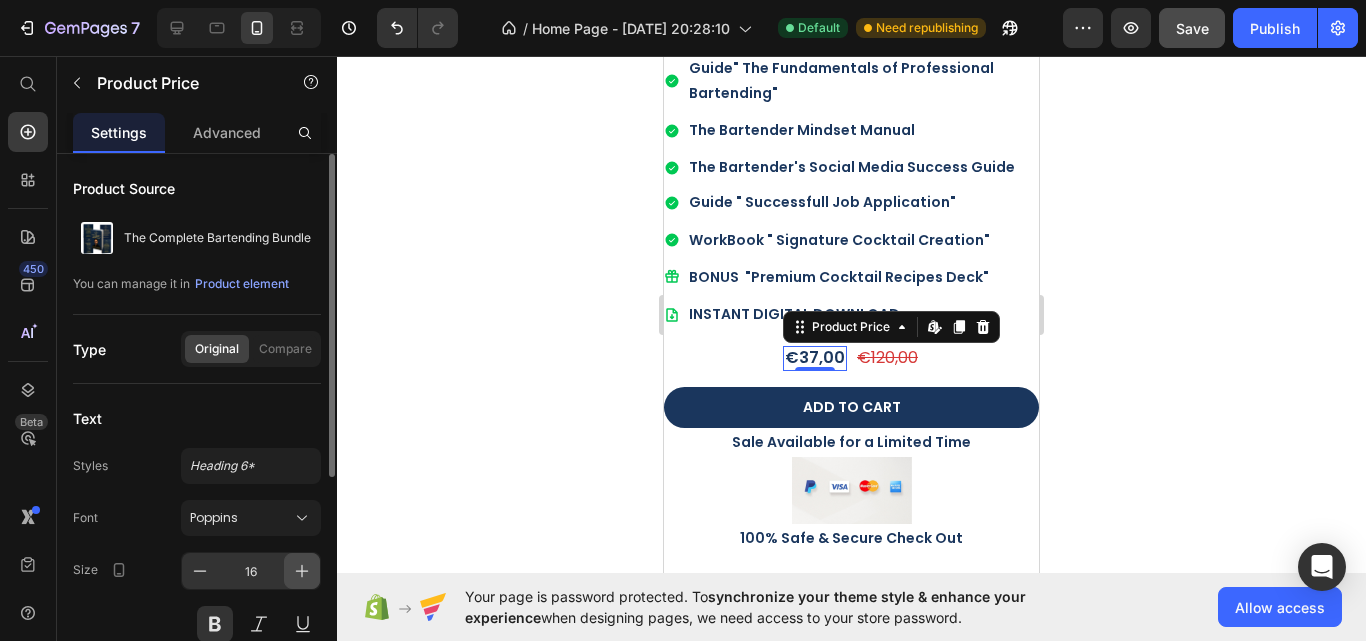 click 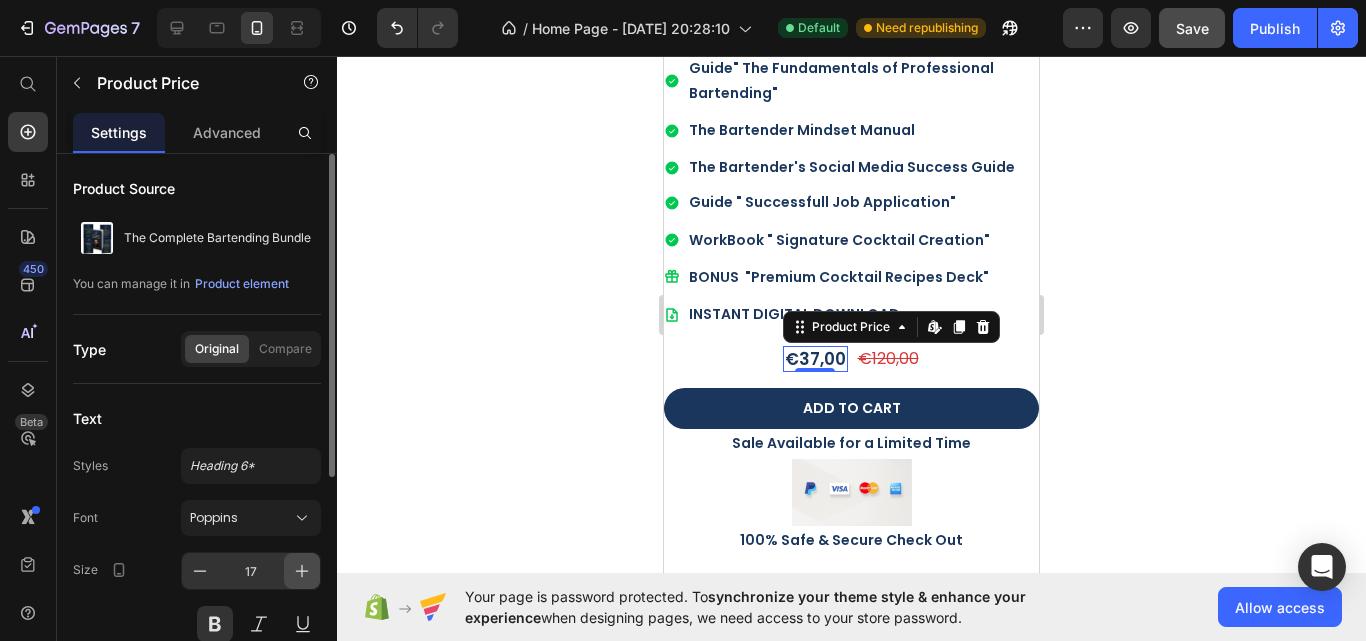 click 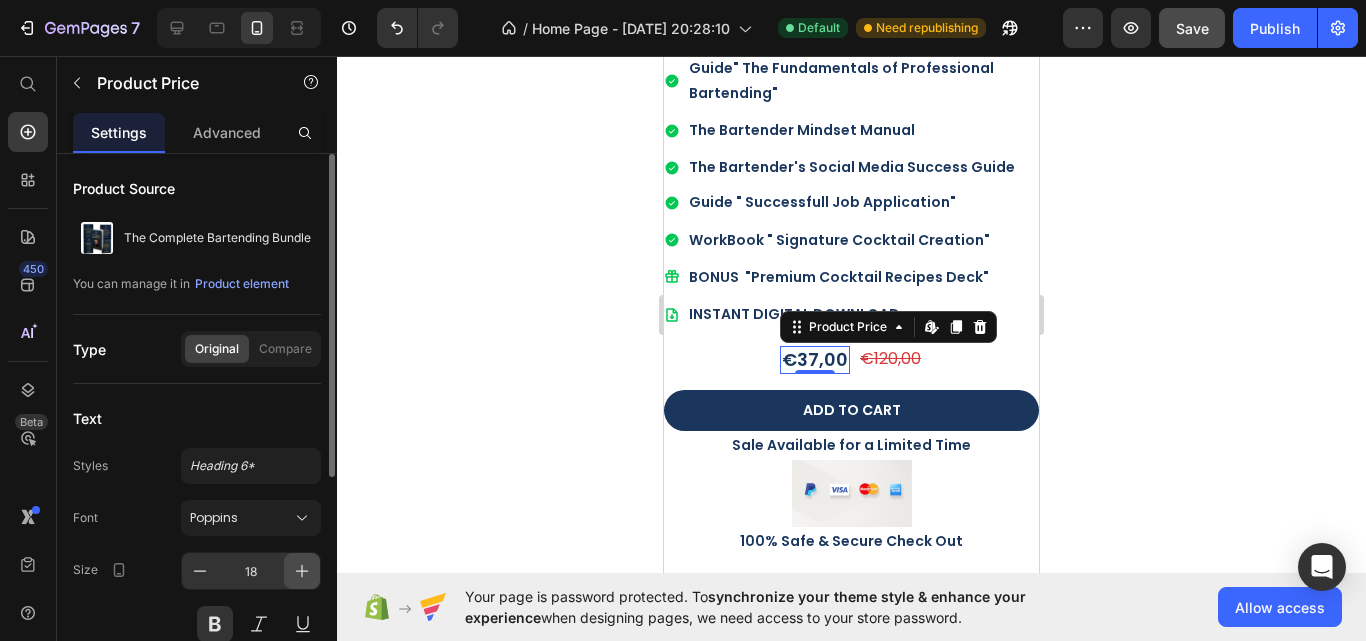 click 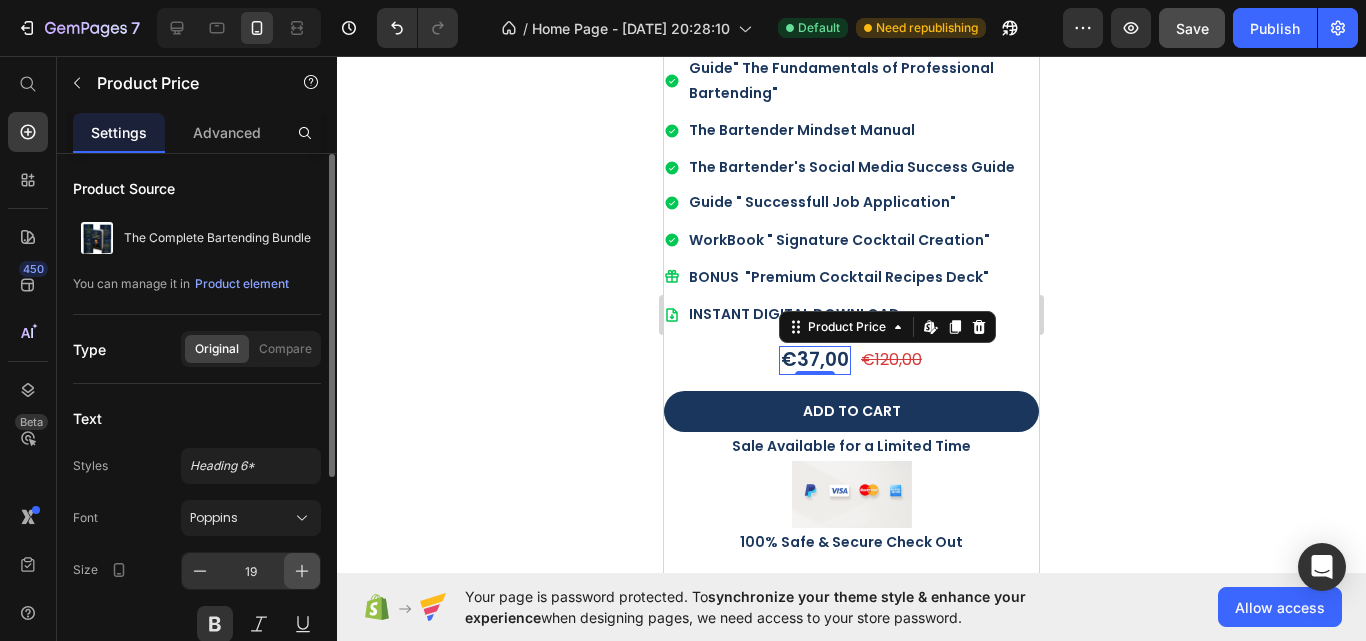 click 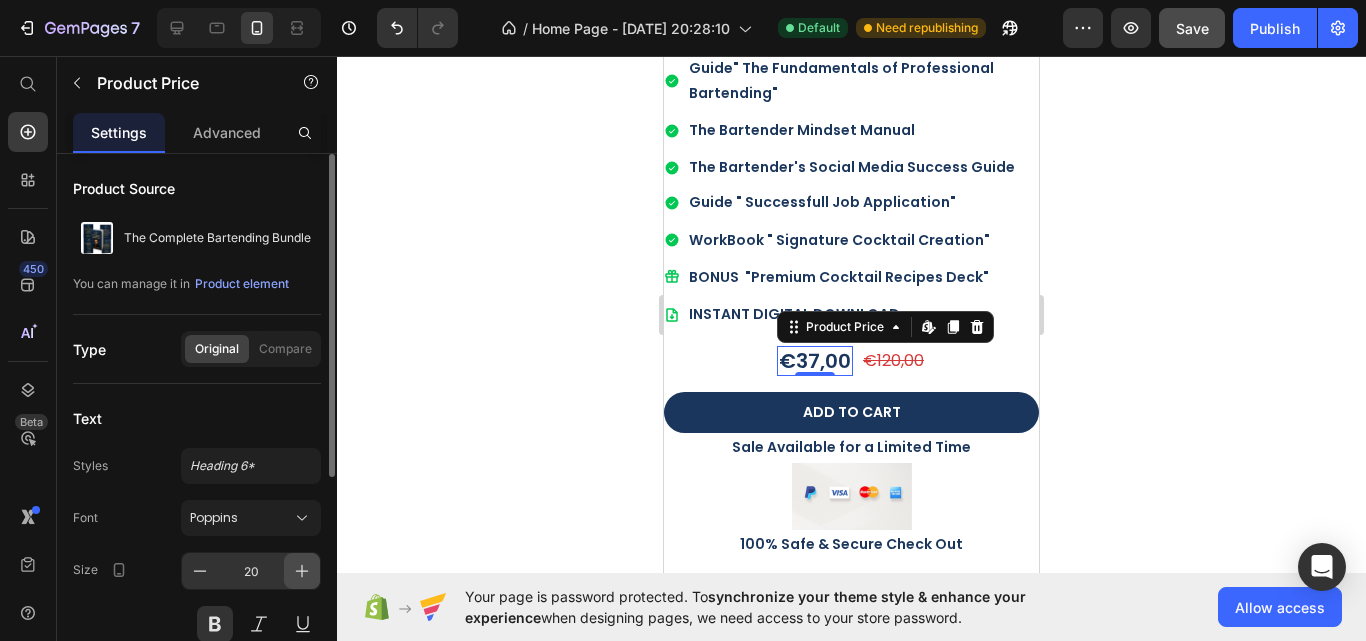 click 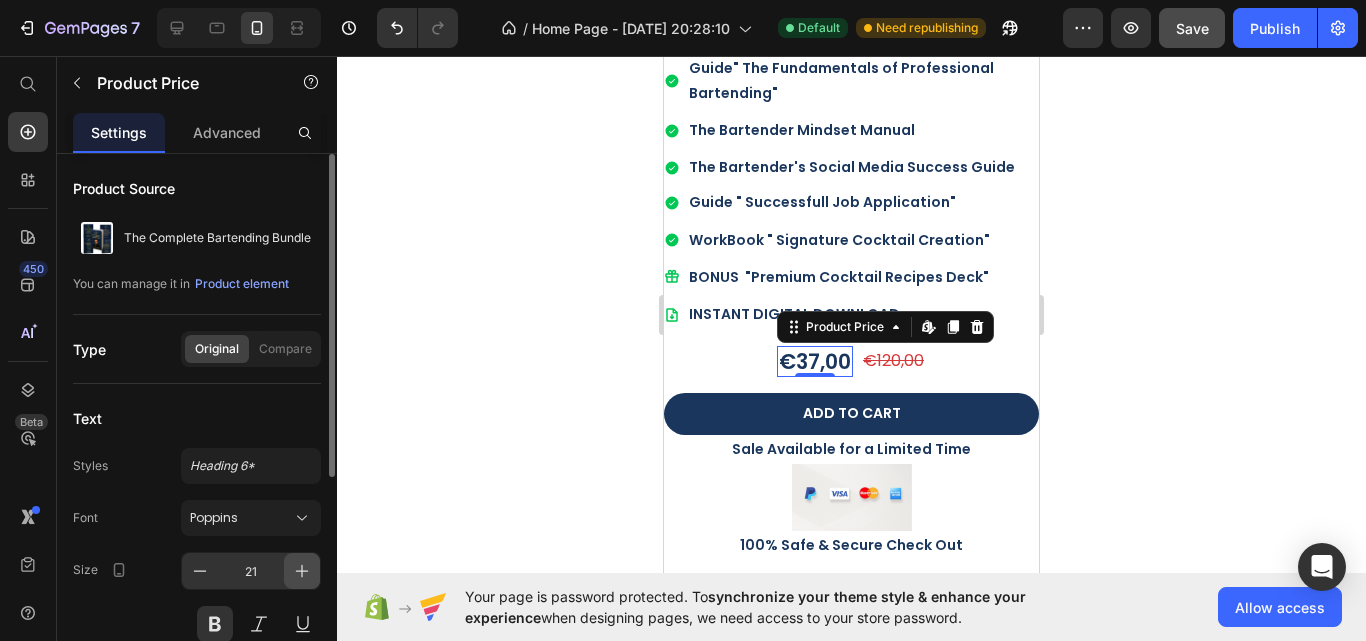 click 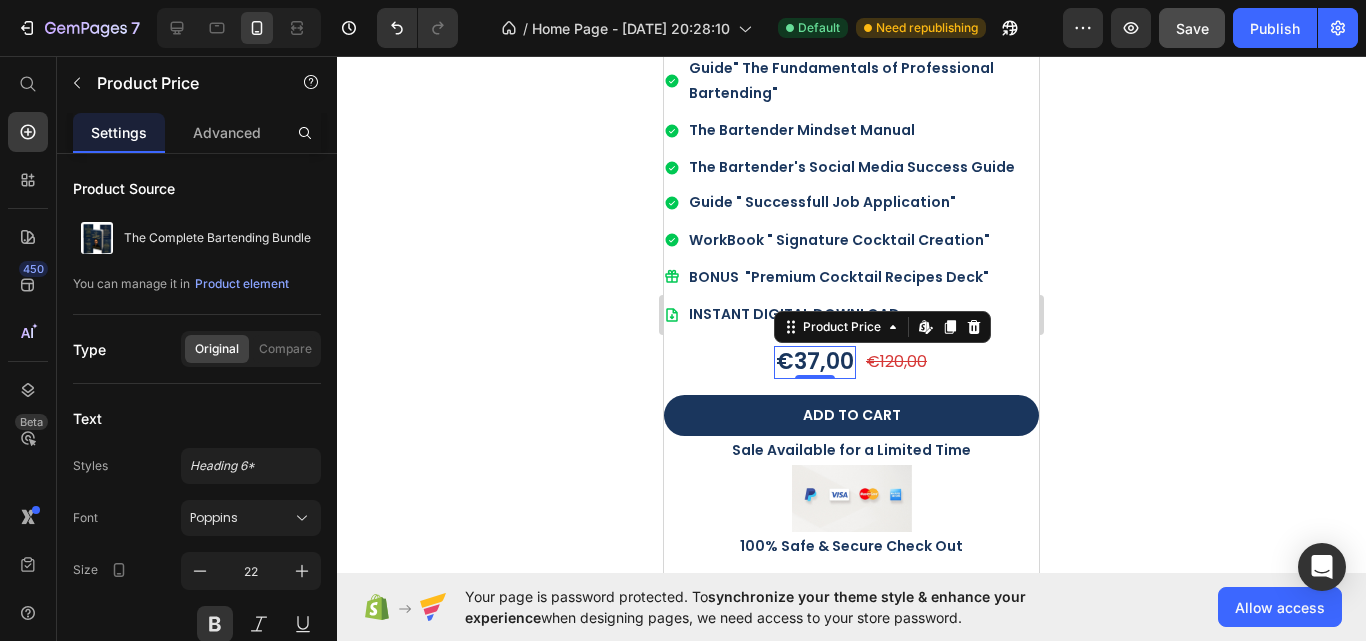 click 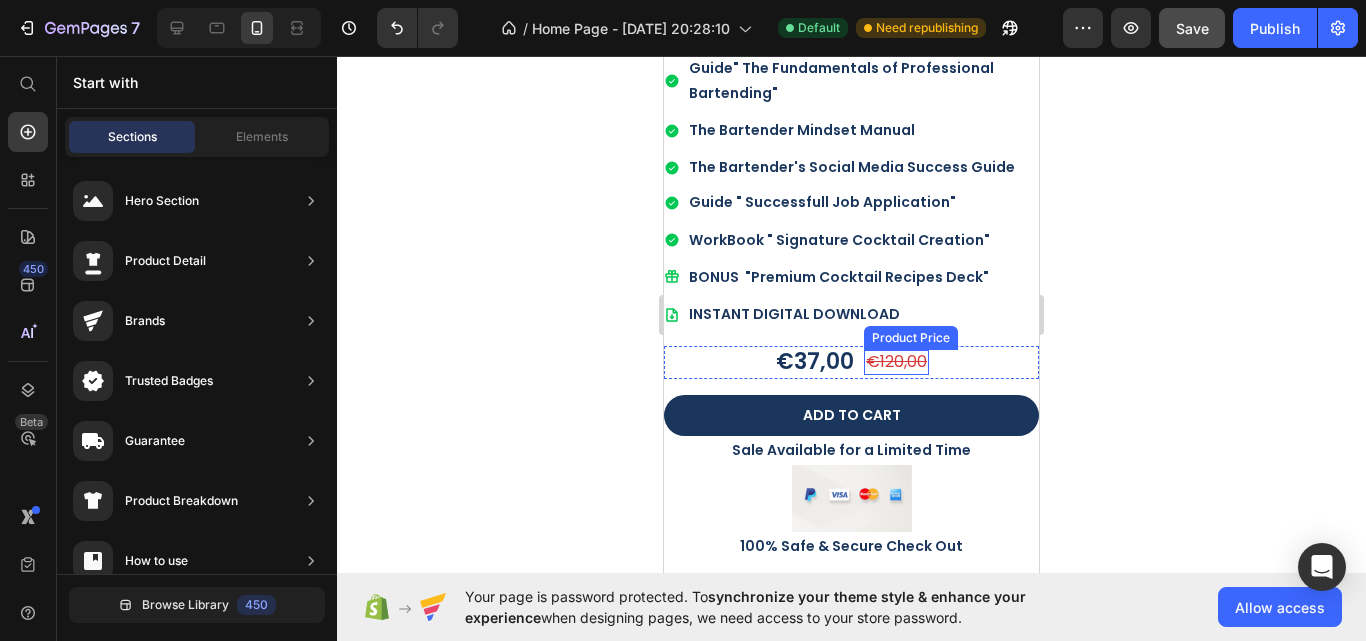 click on "€120,00" at bounding box center [896, 362] 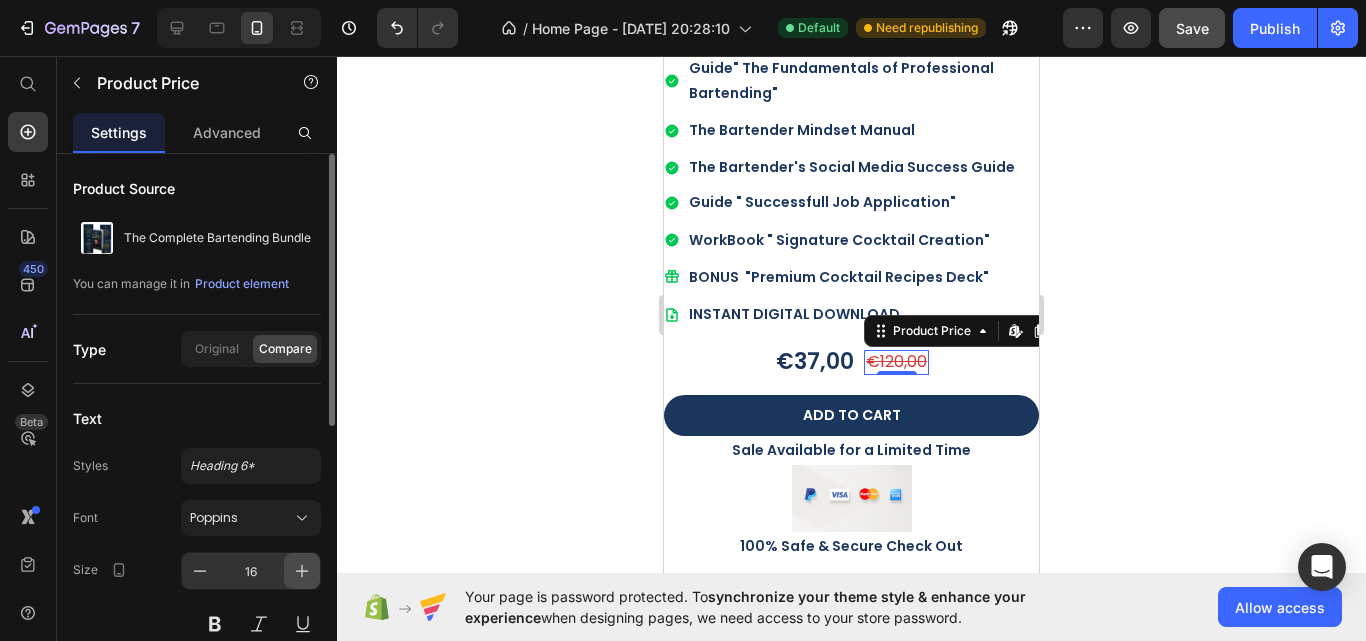 click 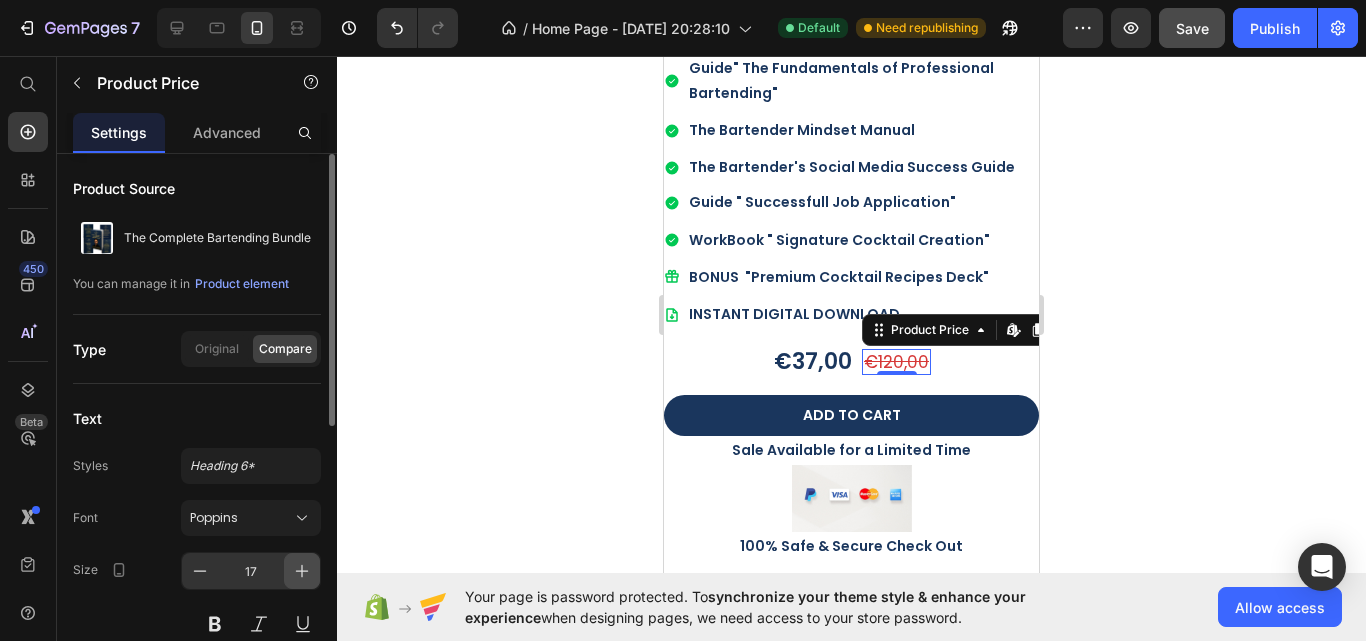 click 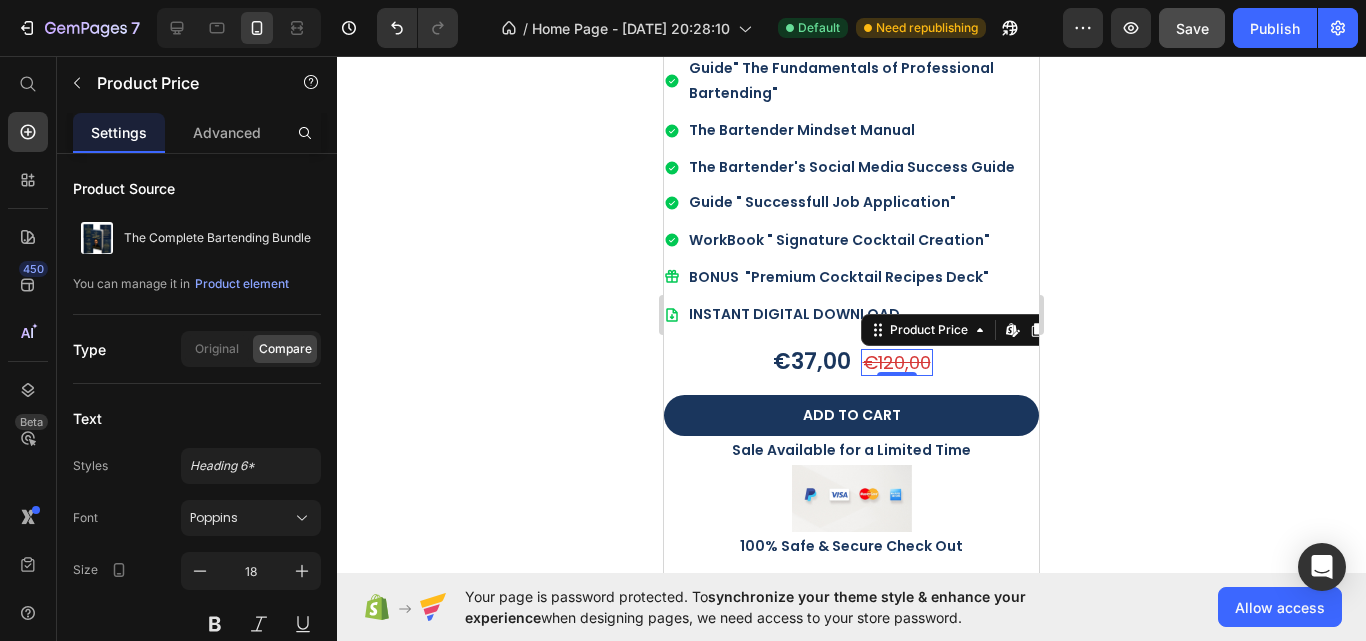click 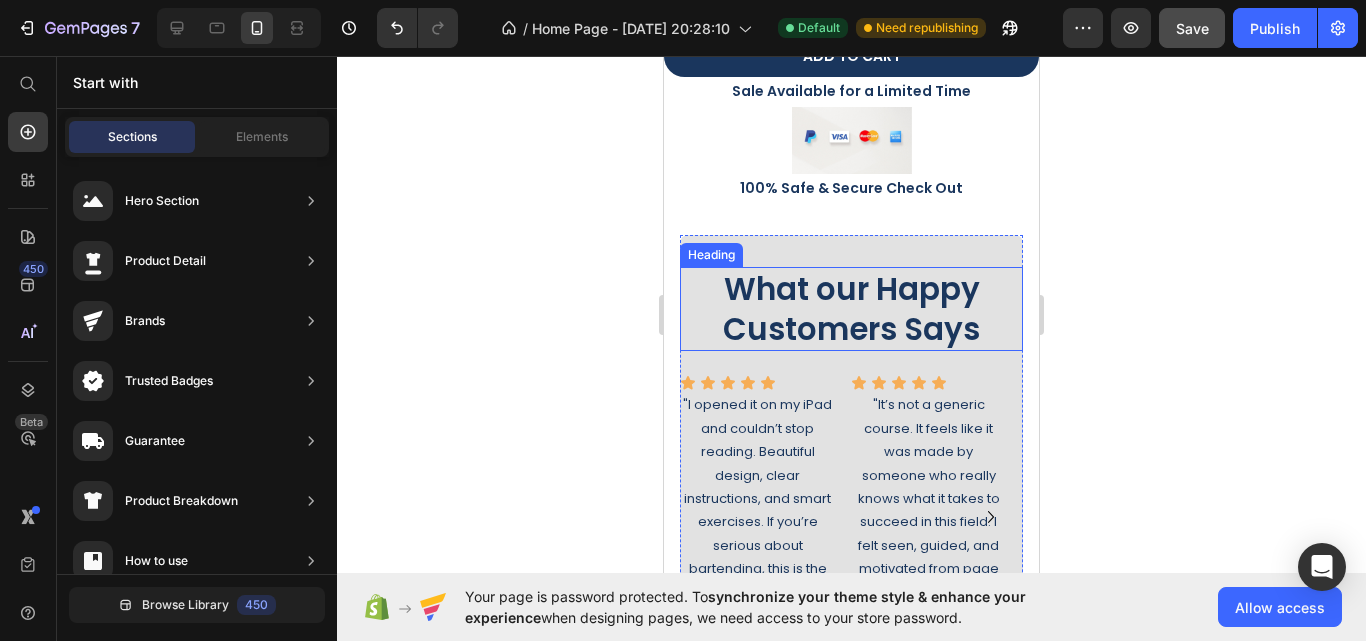scroll, scrollTop: 9600, scrollLeft: 0, axis: vertical 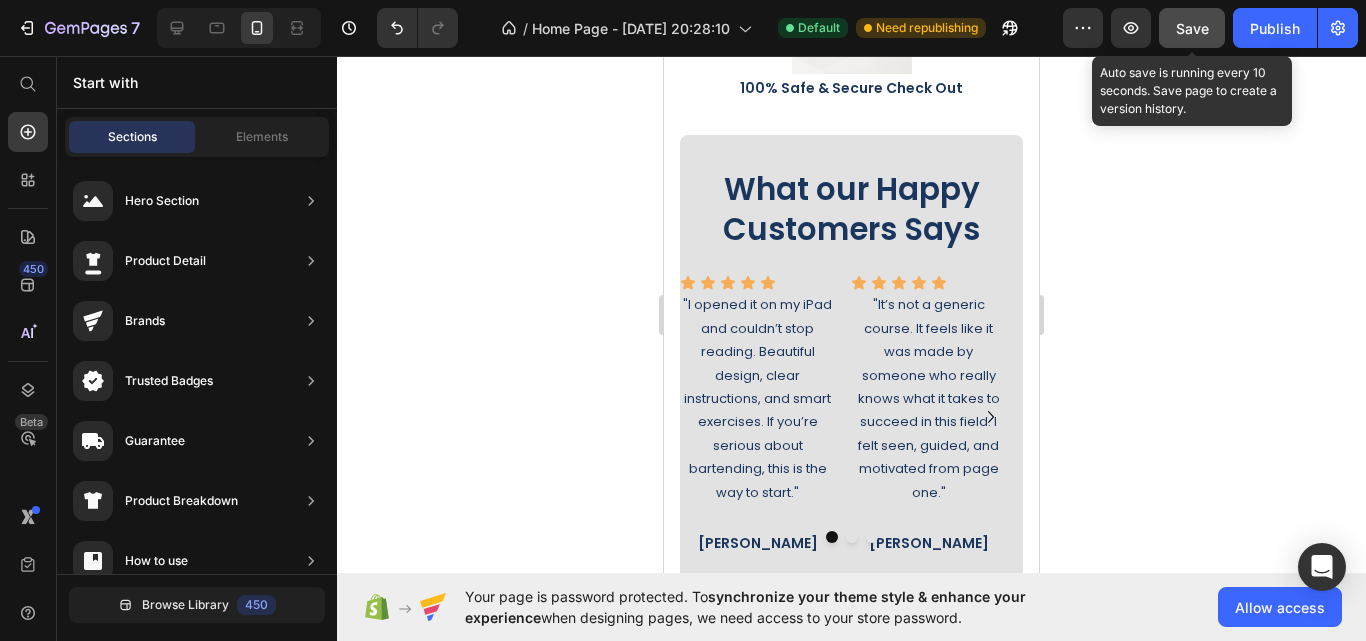 click on "Save" 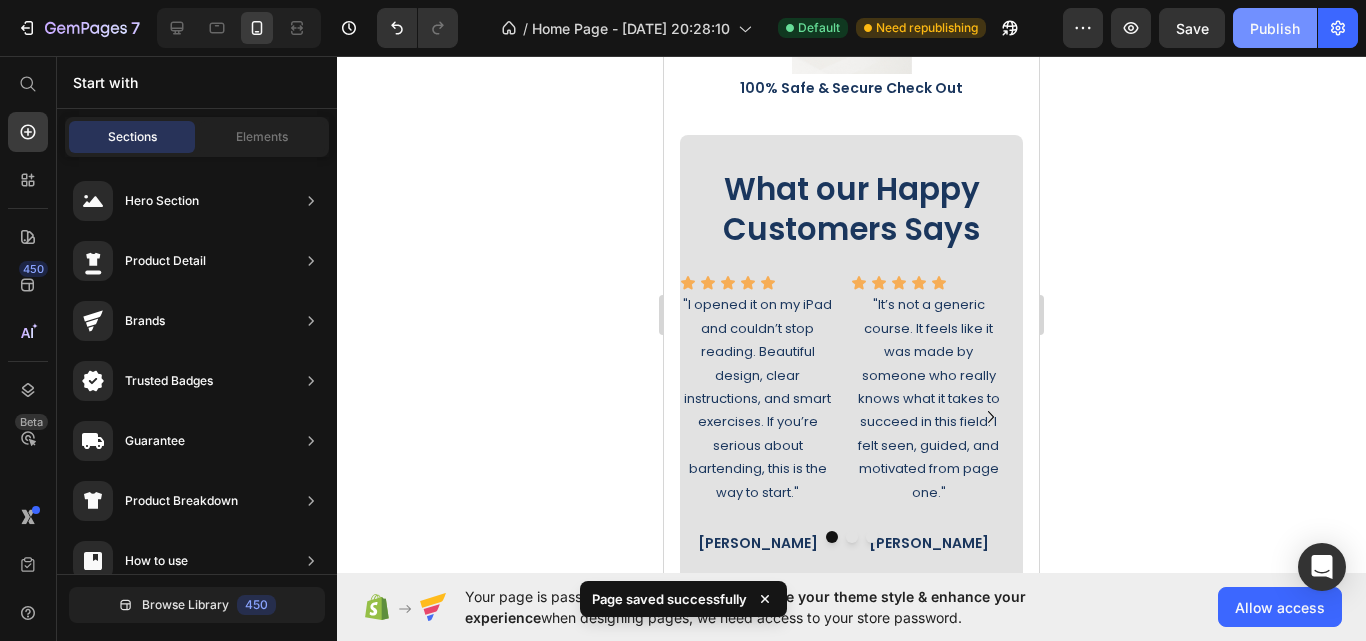 click on "Publish" at bounding box center [1275, 28] 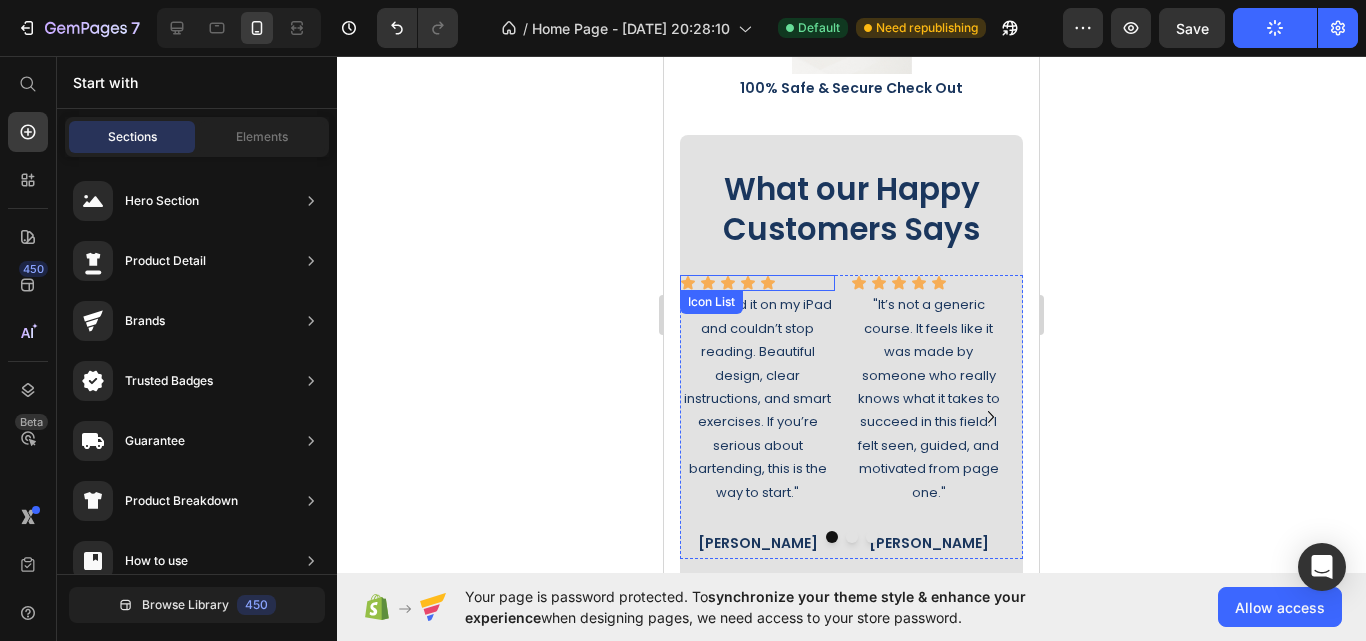 click on "Icon Icon Icon Icon Icon" at bounding box center [757, 283] 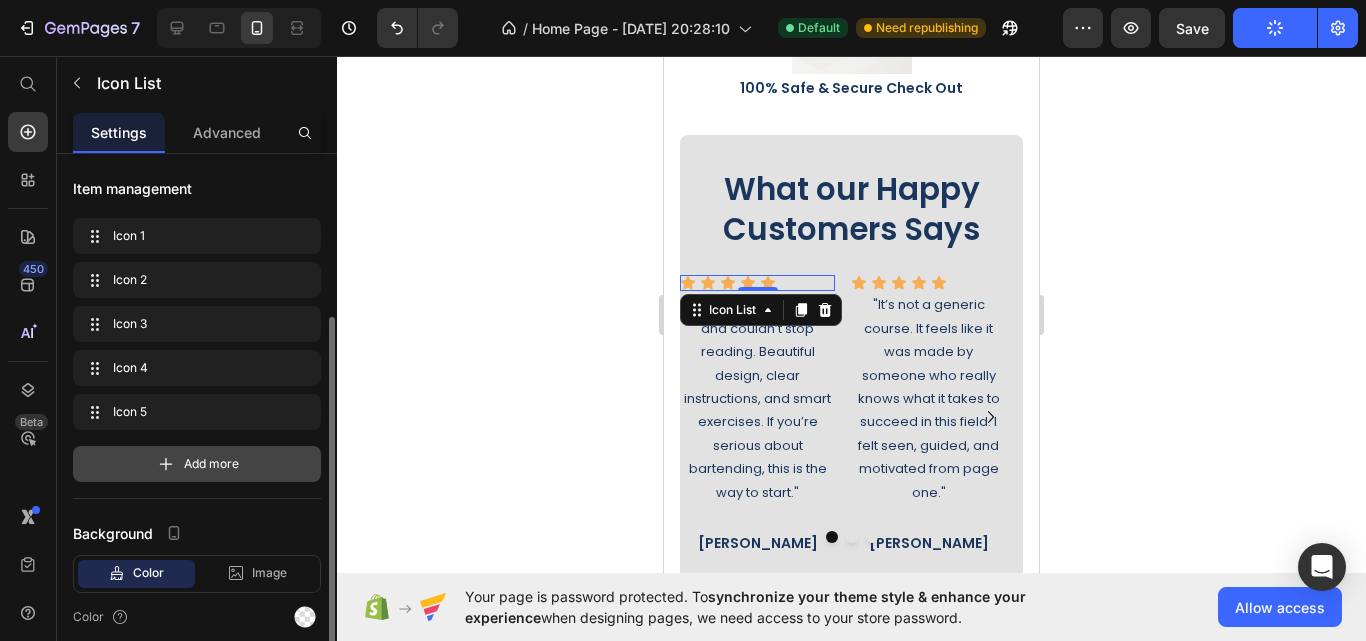 scroll, scrollTop: 200, scrollLeft: 0, axis: vertical 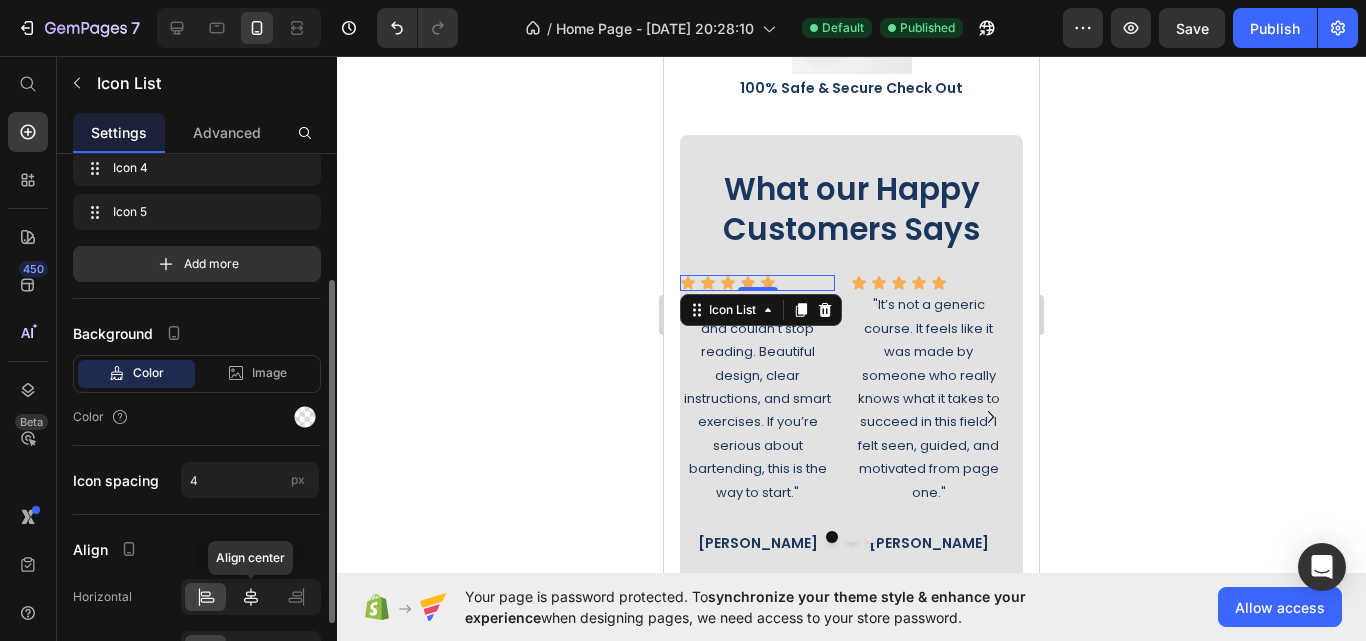 click 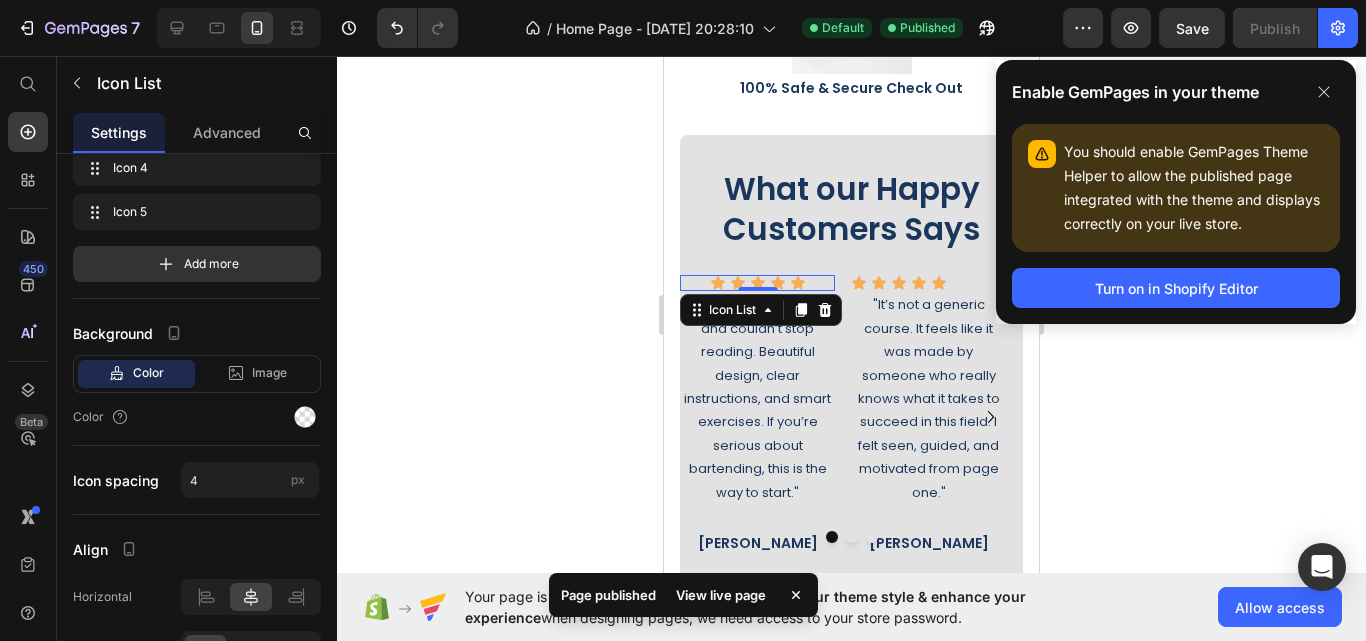 click 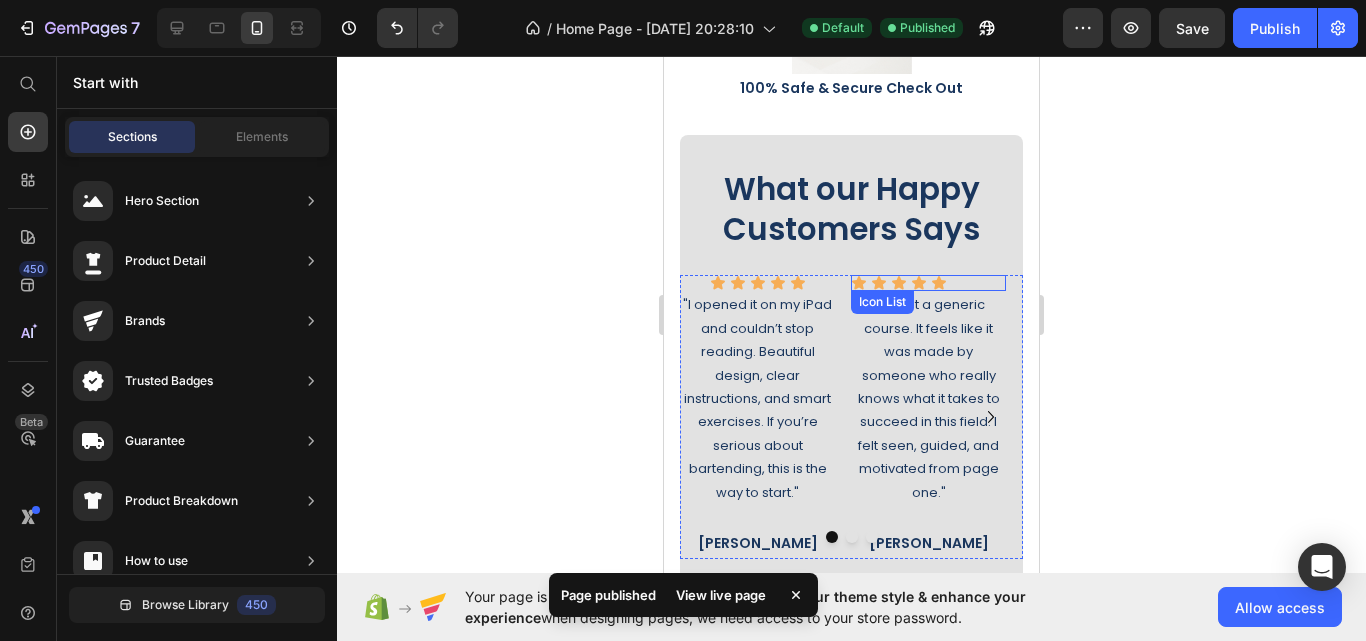 click on "Icon Icon Icon Icon Icon" at bounding box center [928, 283] 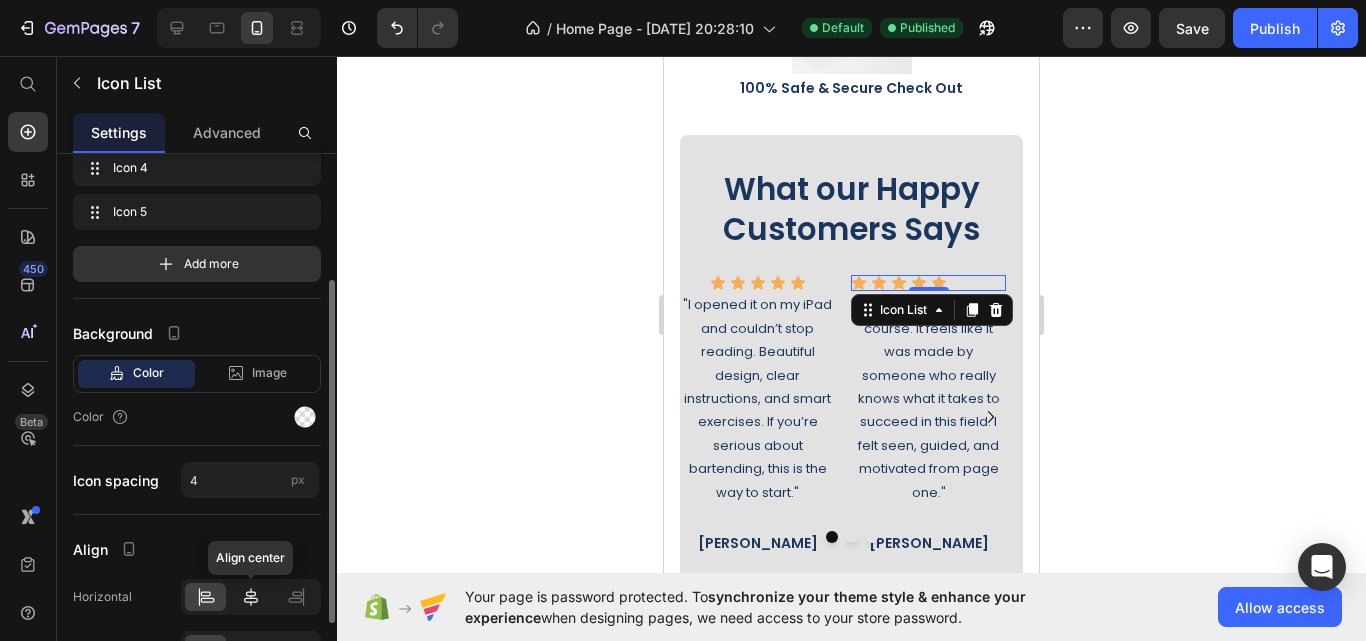 click 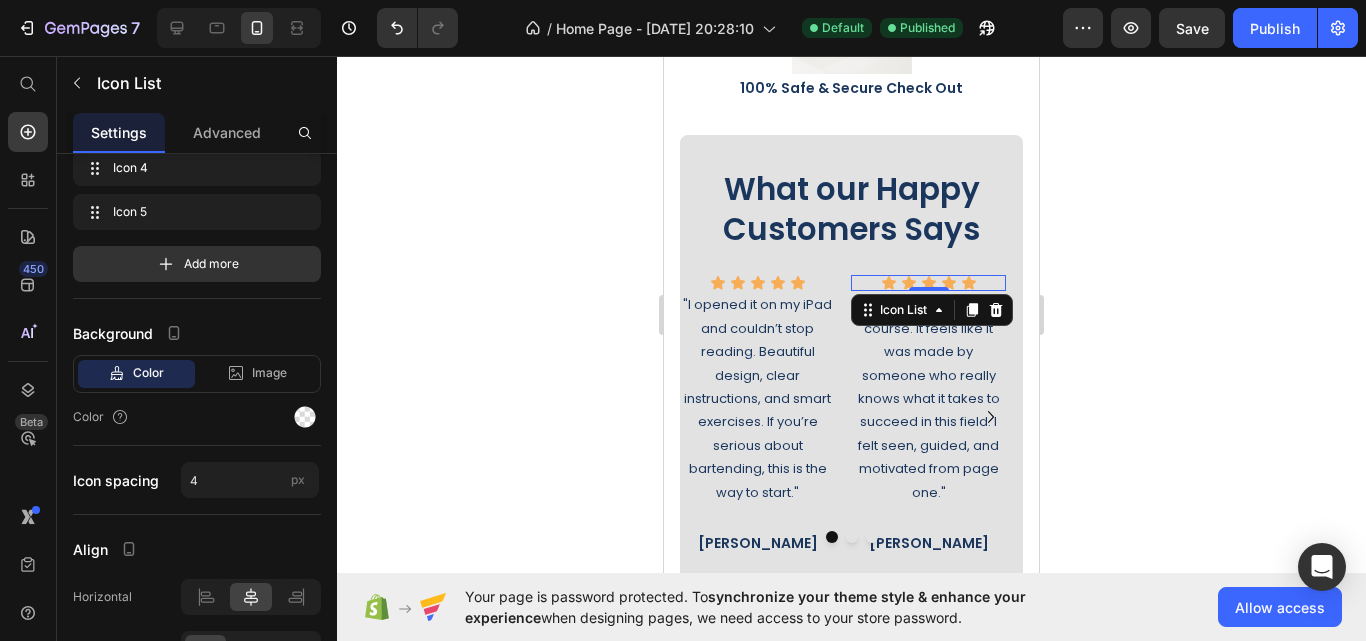 click 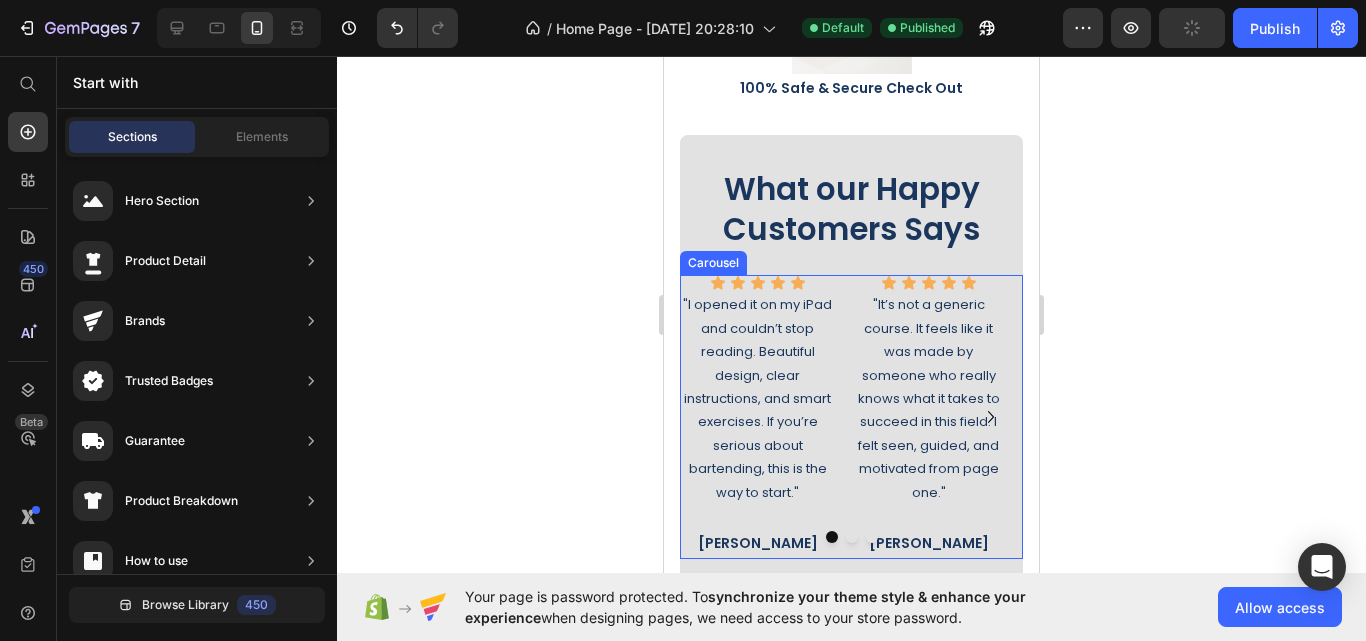 click at bounding box center (852, 537) 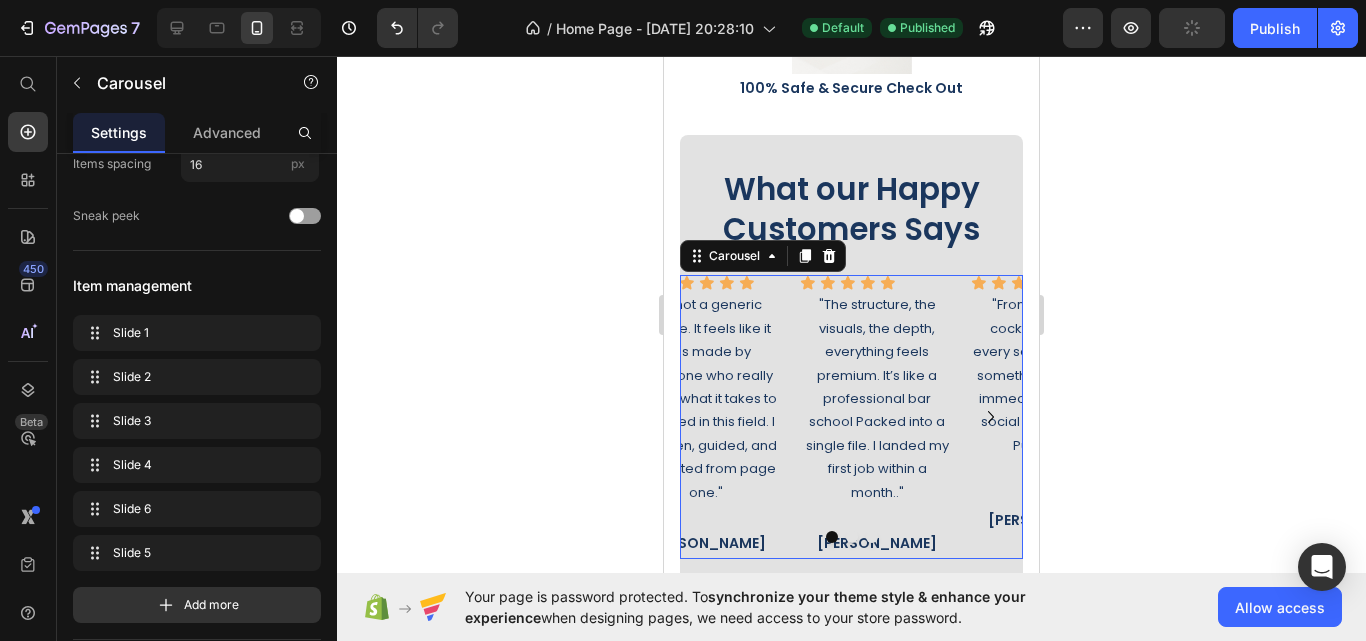 scroll, scrollTop: 0, scrollLeft: 0, axis: both 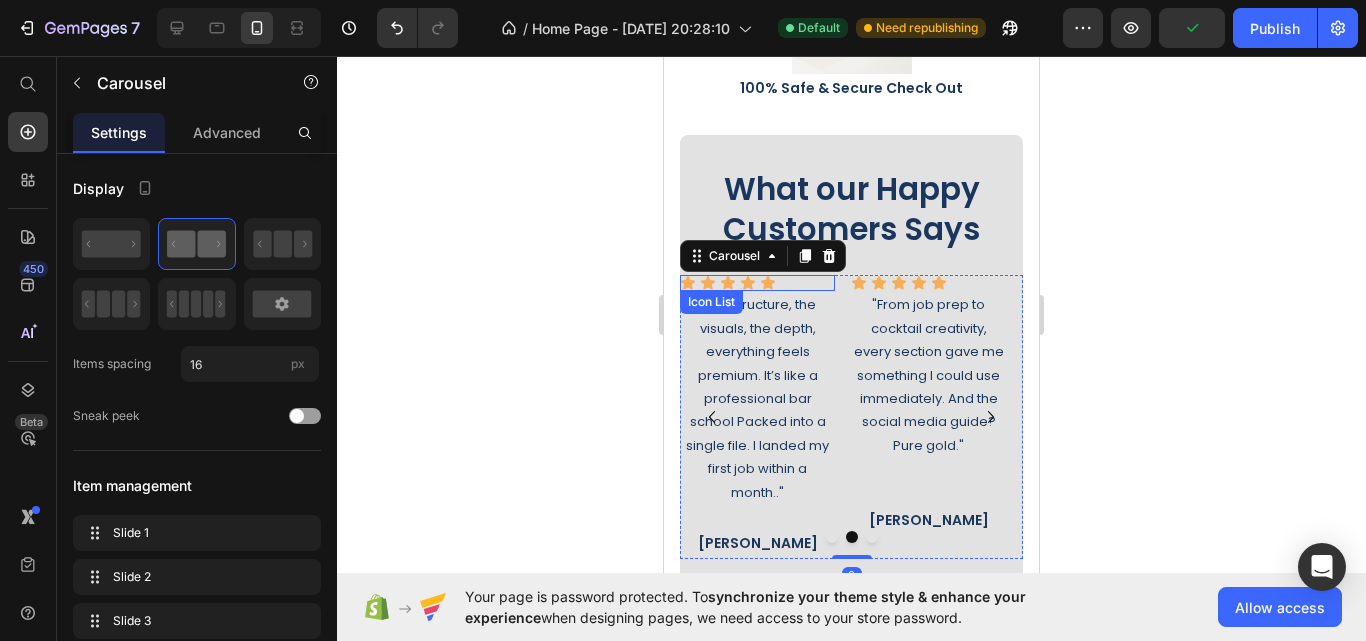 click on "Icon Icon Icon Icon Icon" at bounding box center (757, 283) 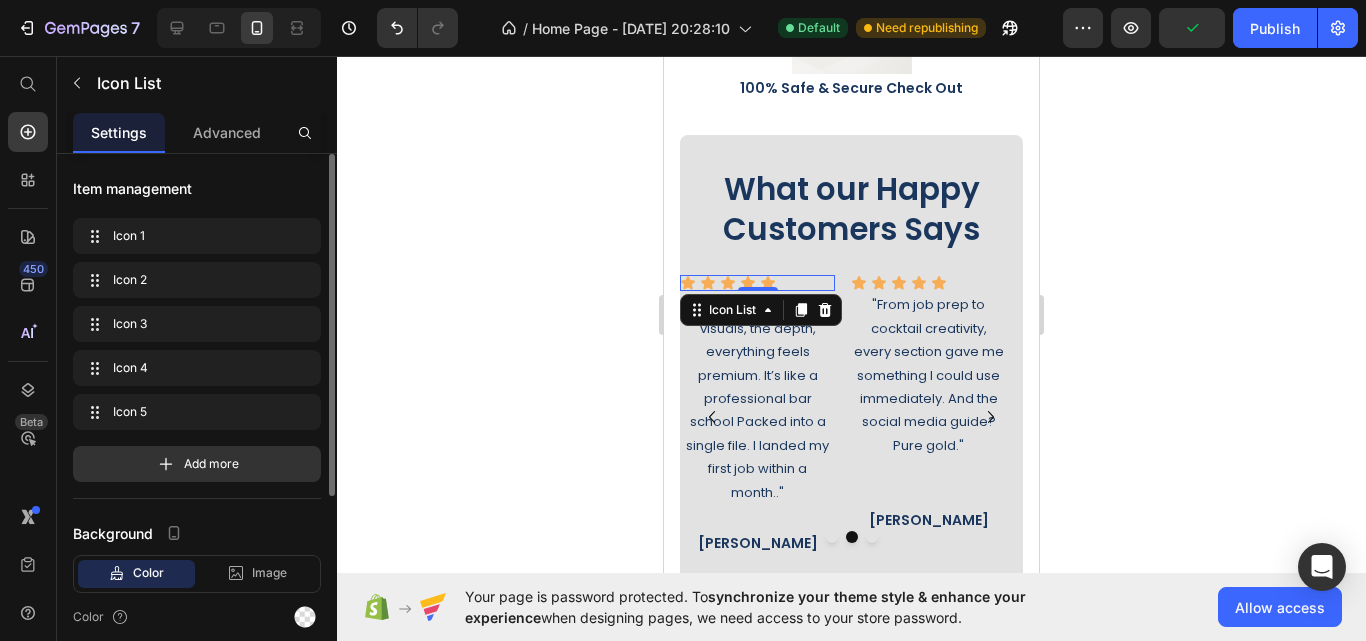 scroll, scrollTop: 200, scrollLeft: 0, axis: vertical 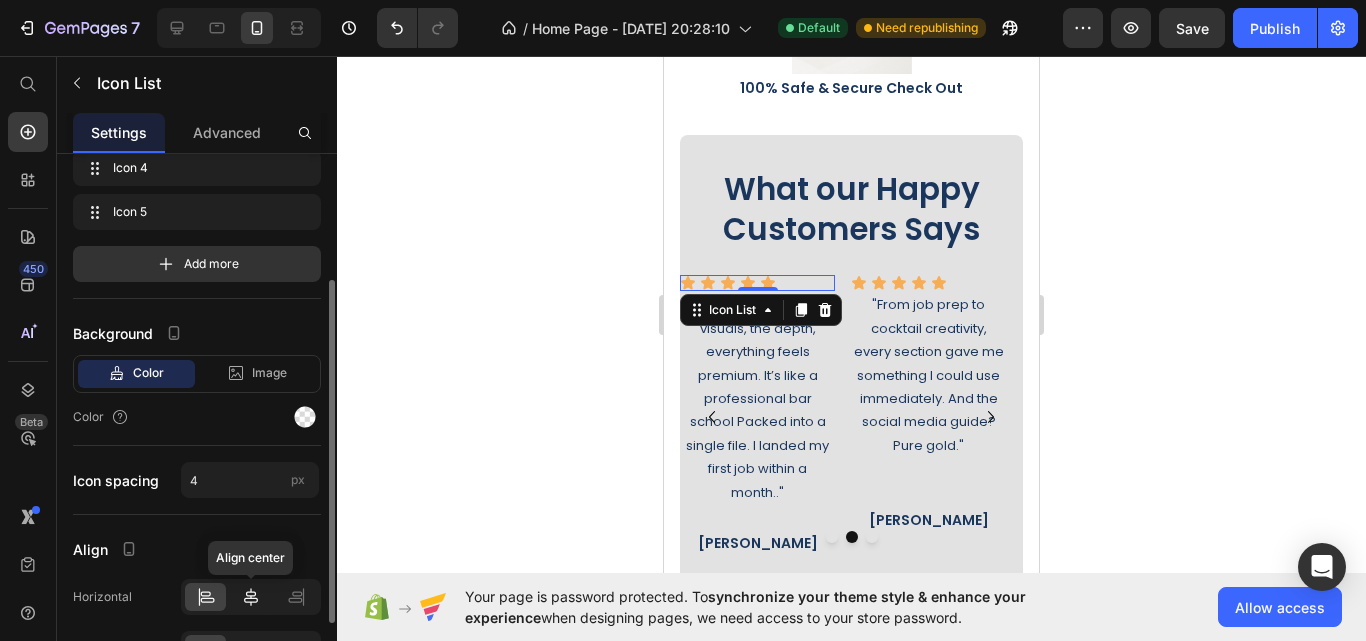 click 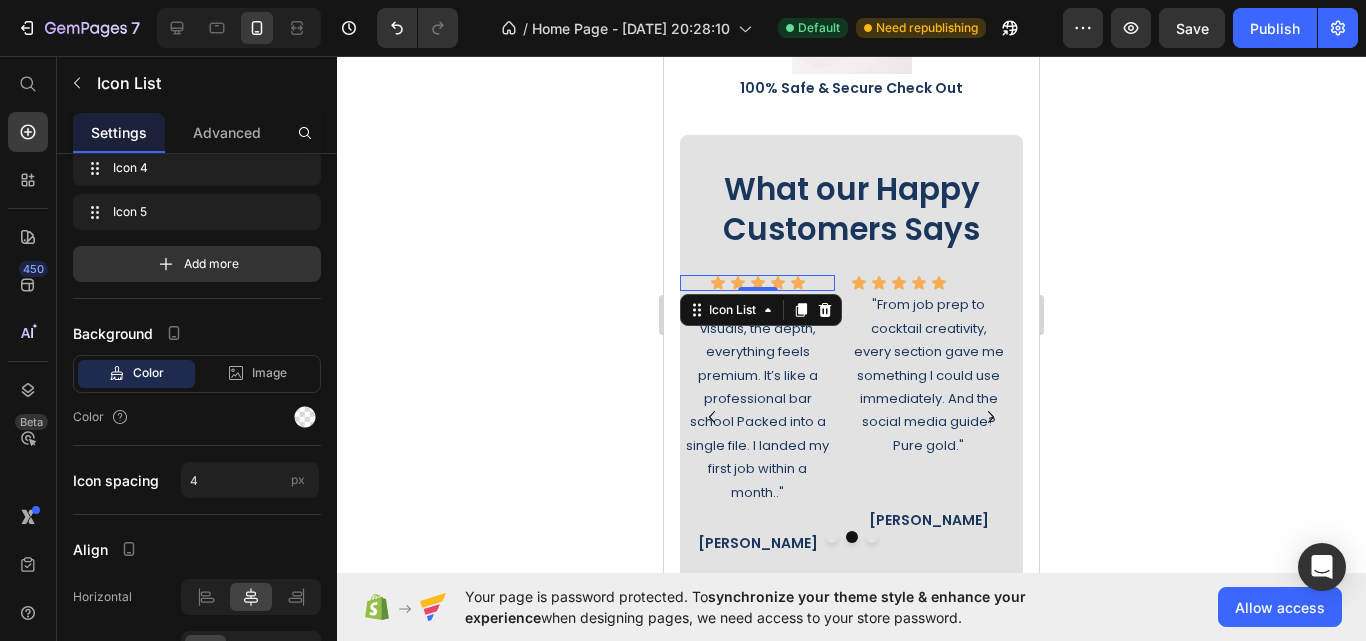 click 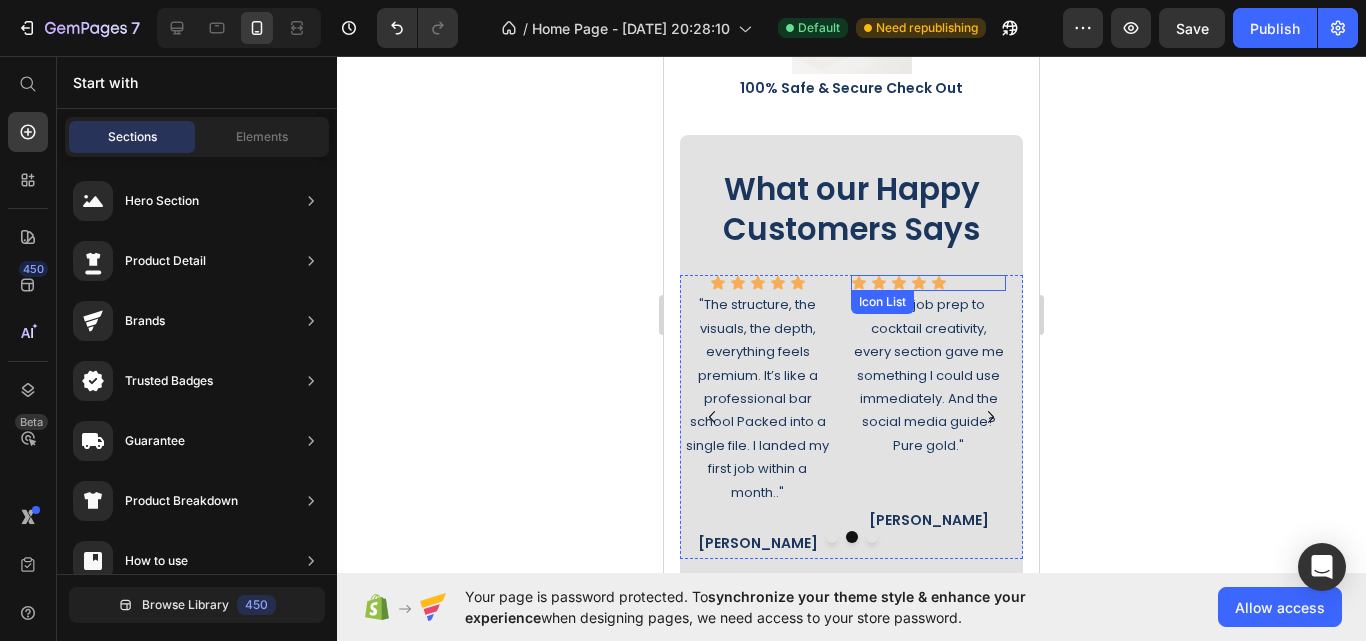 click on "Icon Icon Icon Icon Icon" at bounding box center (928, 283) 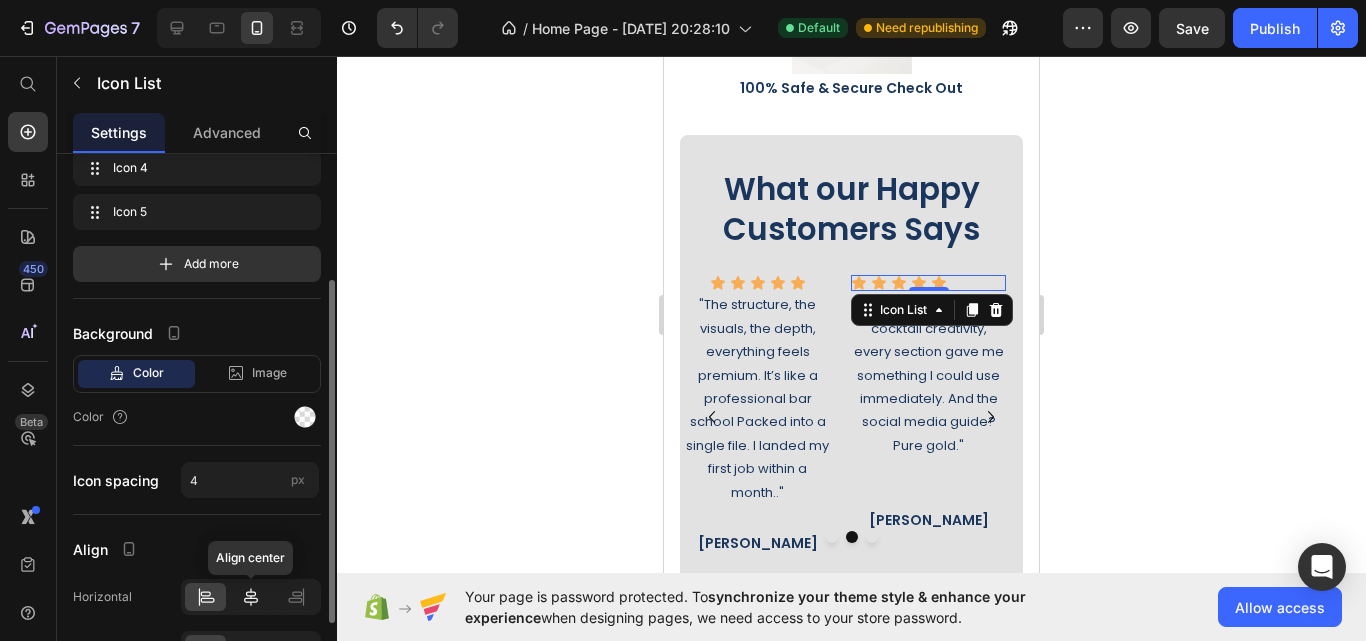 click 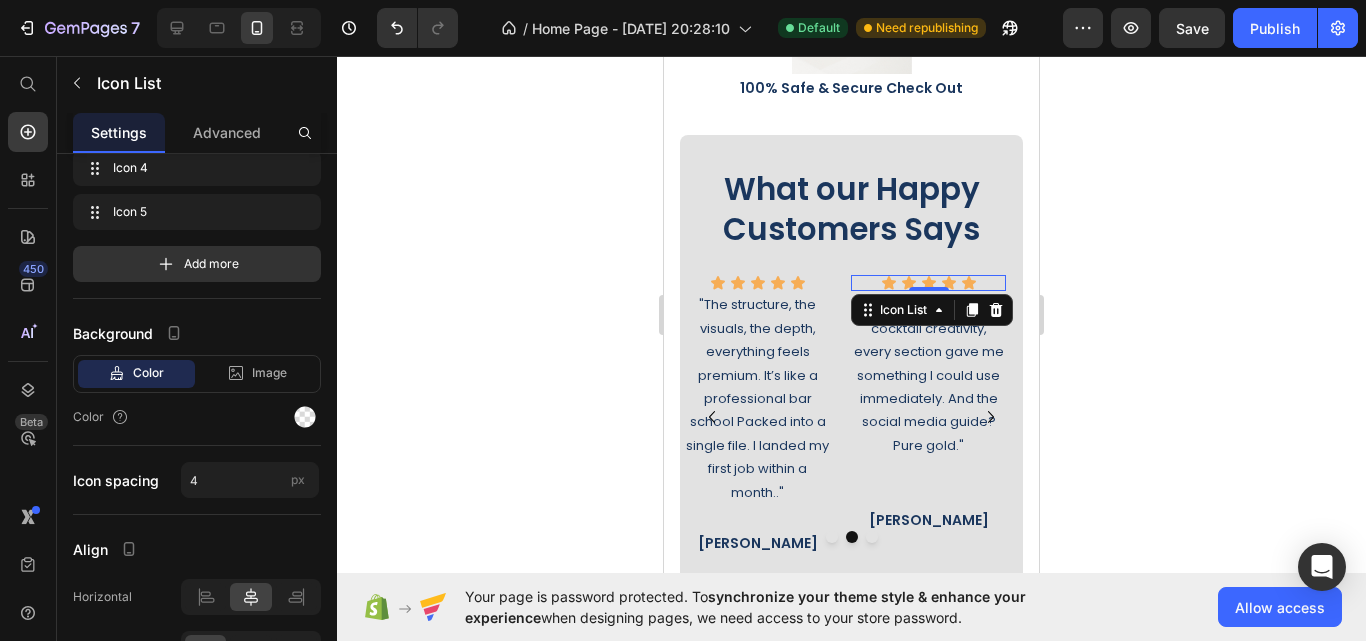 click 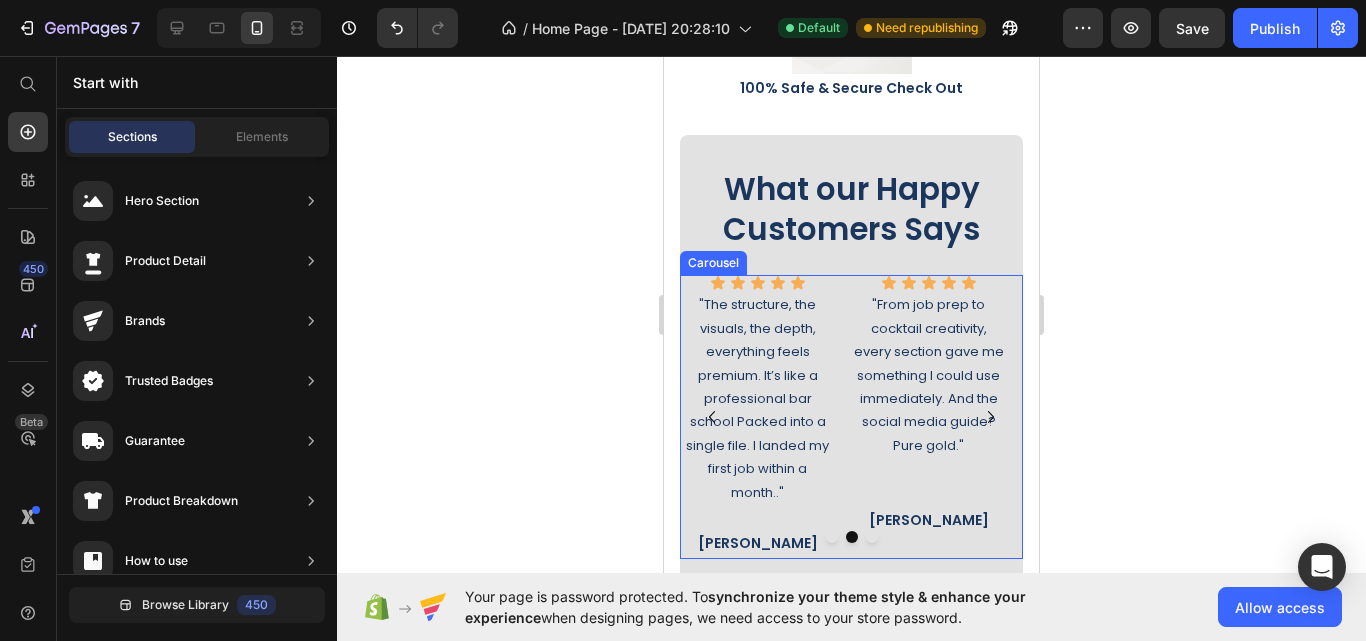 click at bounding box center (872, 537) 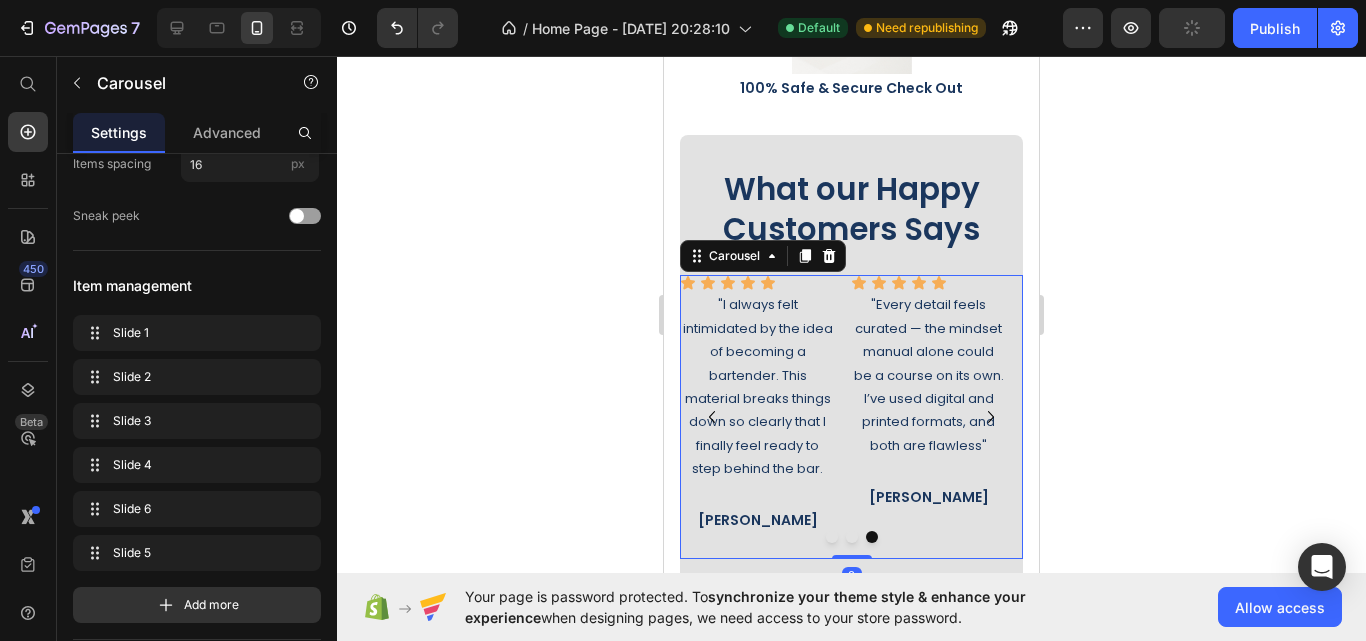 scroll, scrollTop: 0, scrollLeft: 0, axis: both 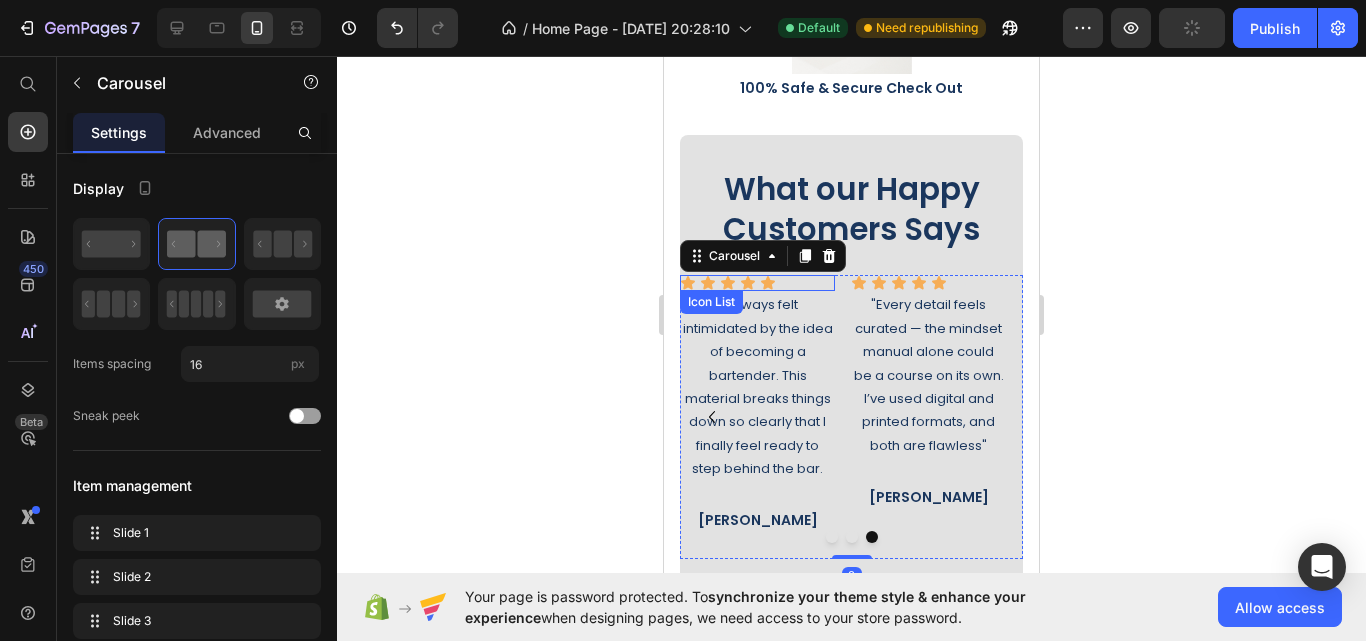 click on "Icon Icon Icon Icon Icon" at bounding box center (757, 283) 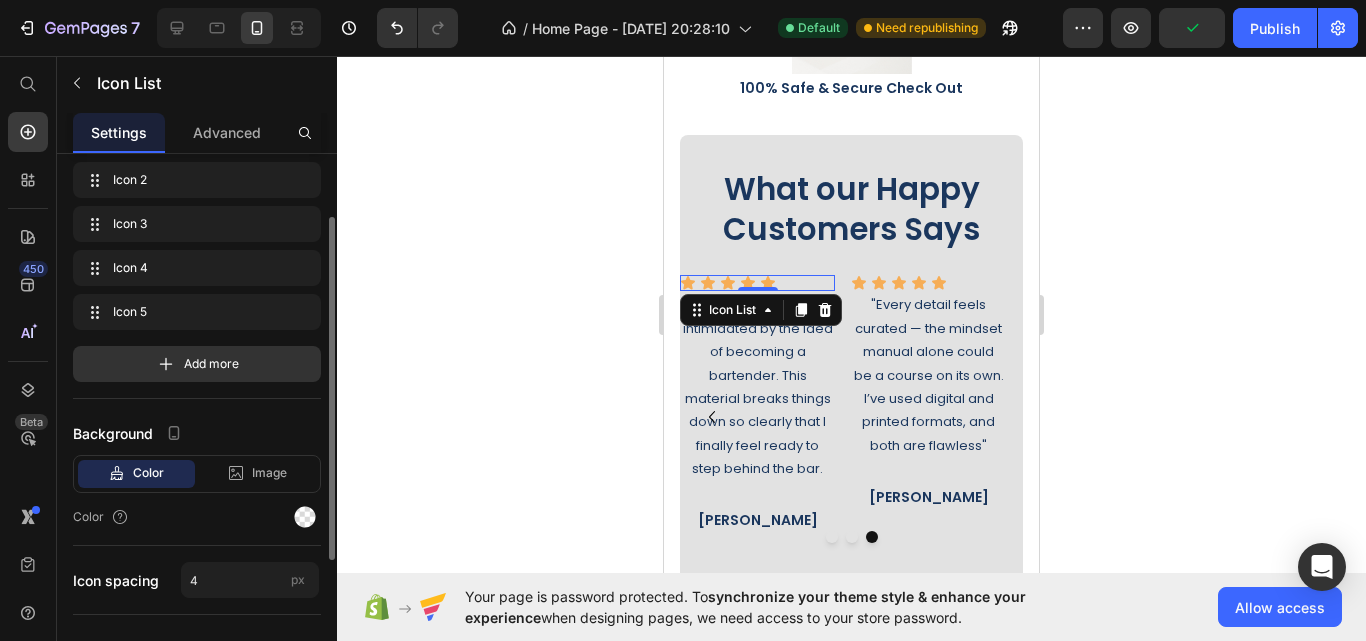 scroll, scrollTop: 300, scrollLeft: 0, axis: vertical 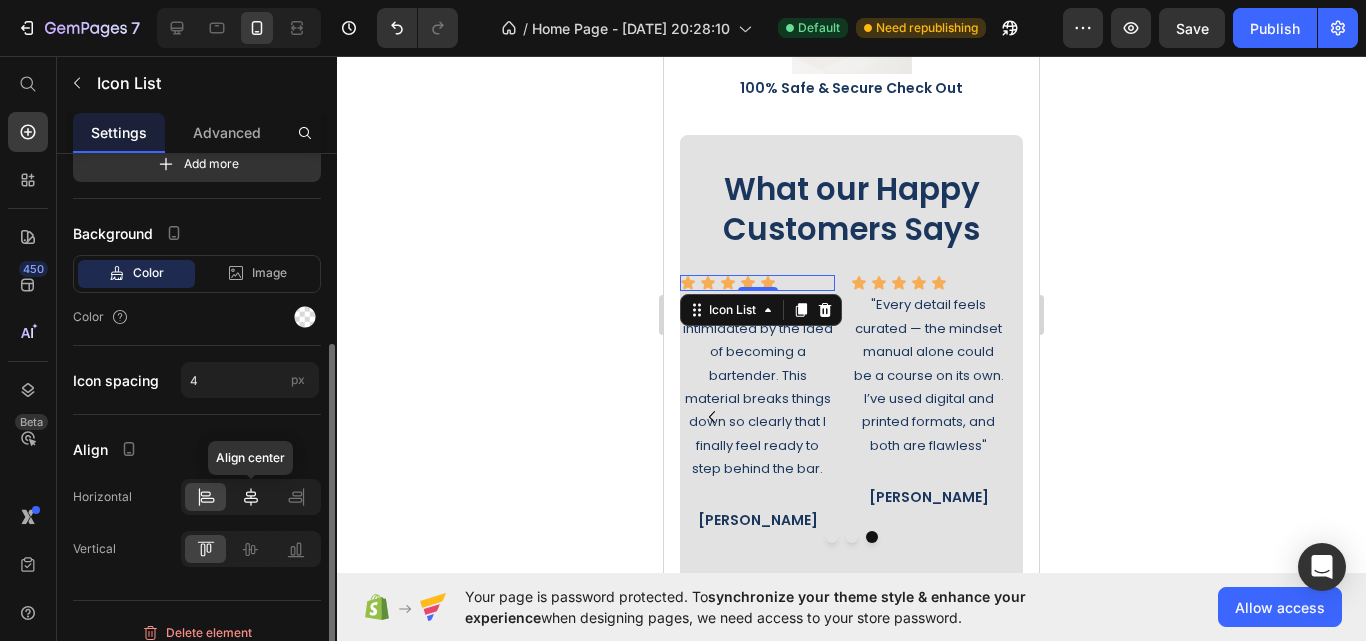 click 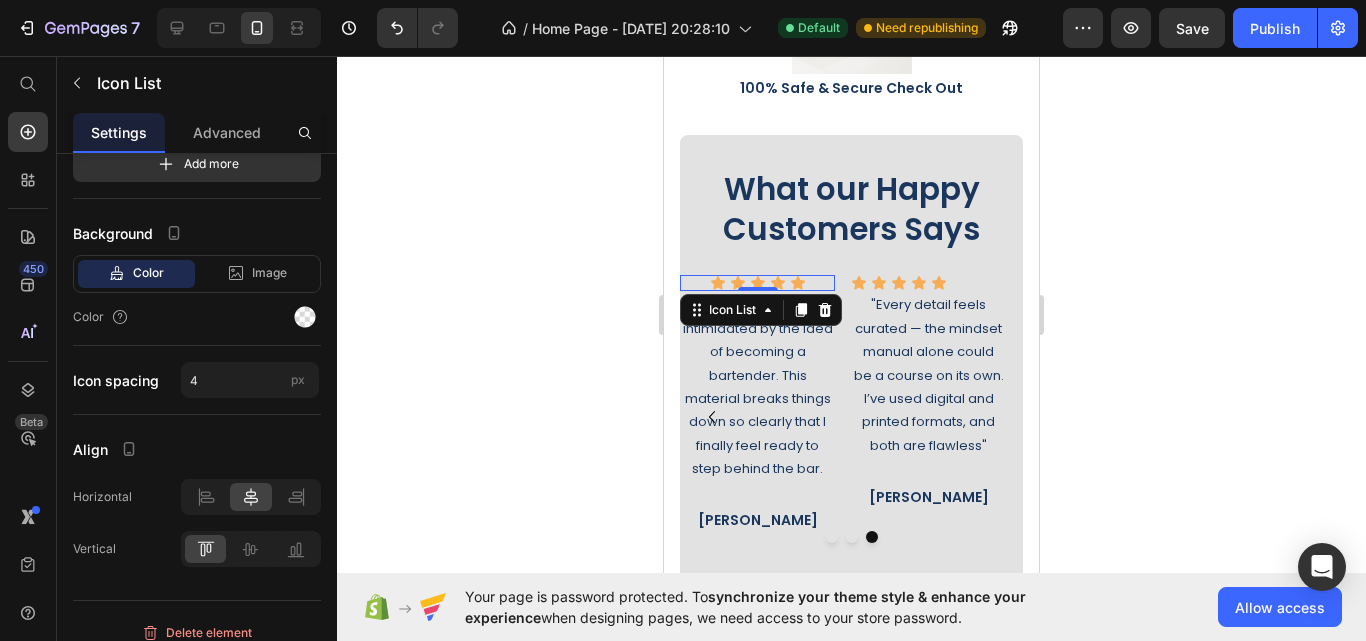 click 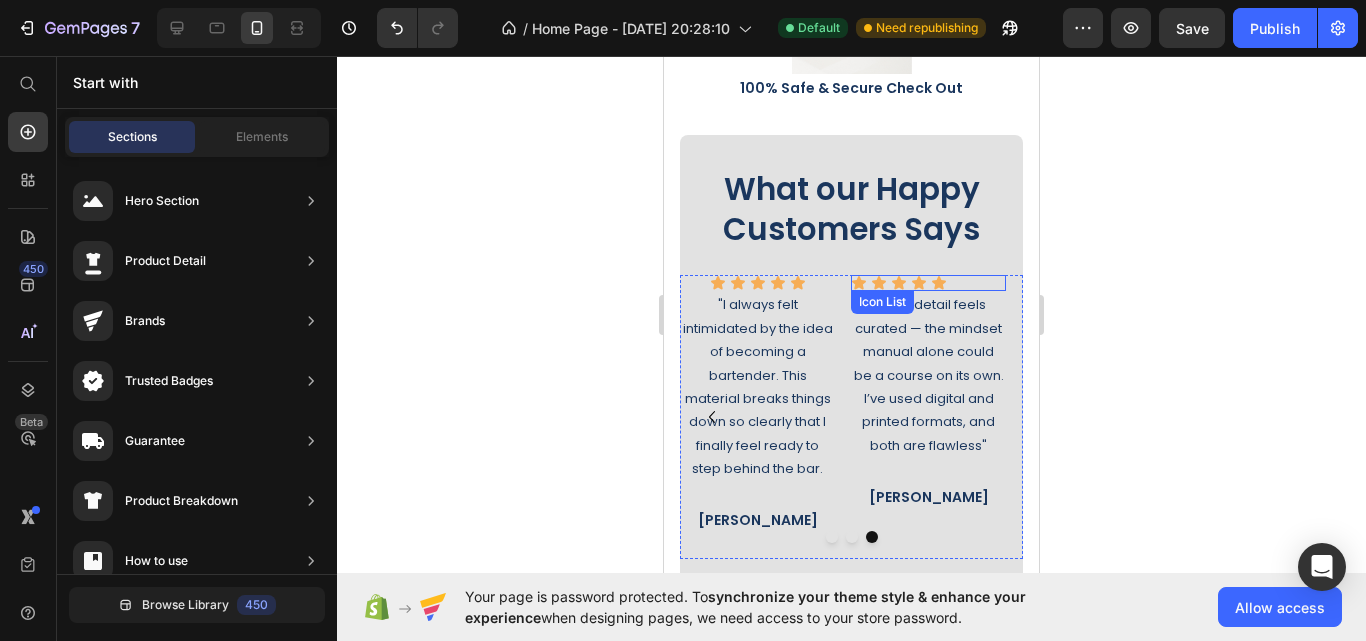click on "Icon Icon Icon Icon Icon" at bounding box center [928, 283] 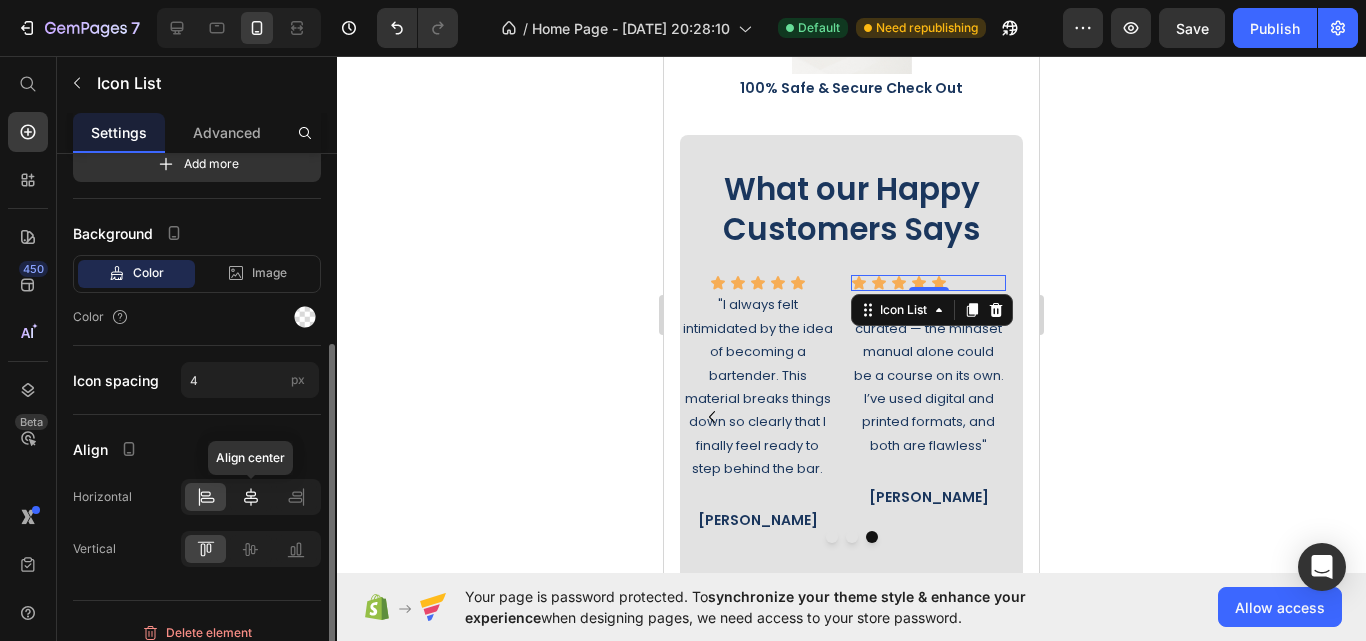 click 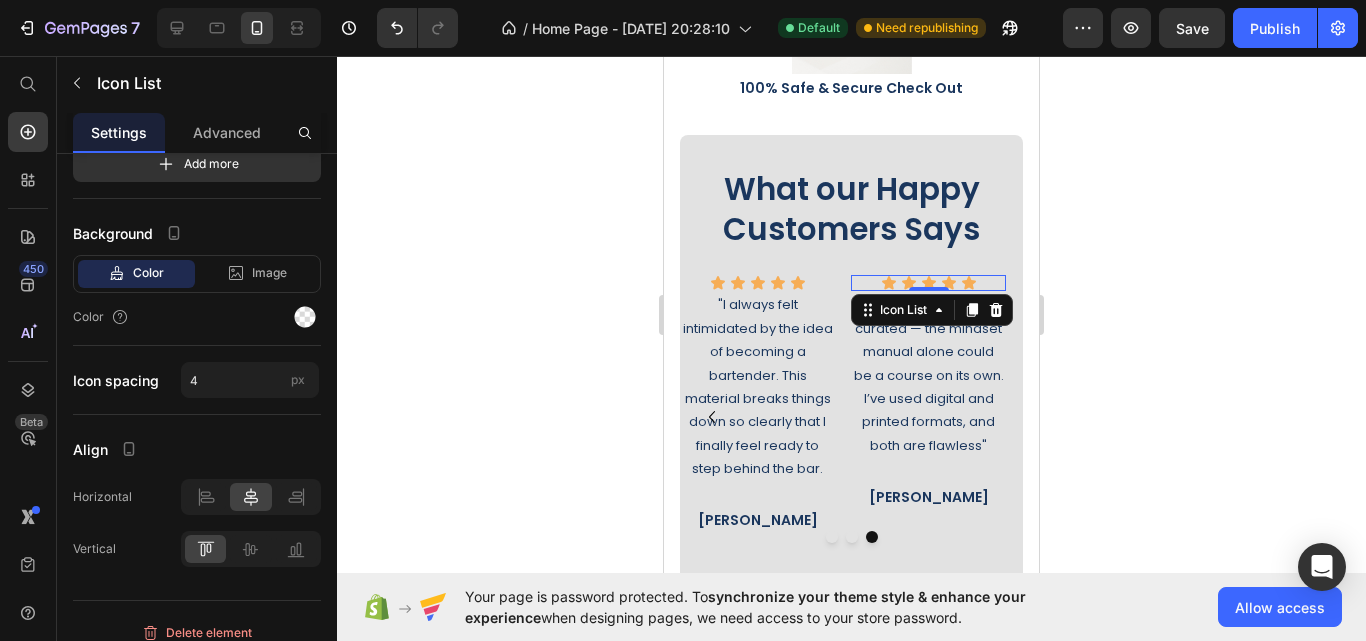 click 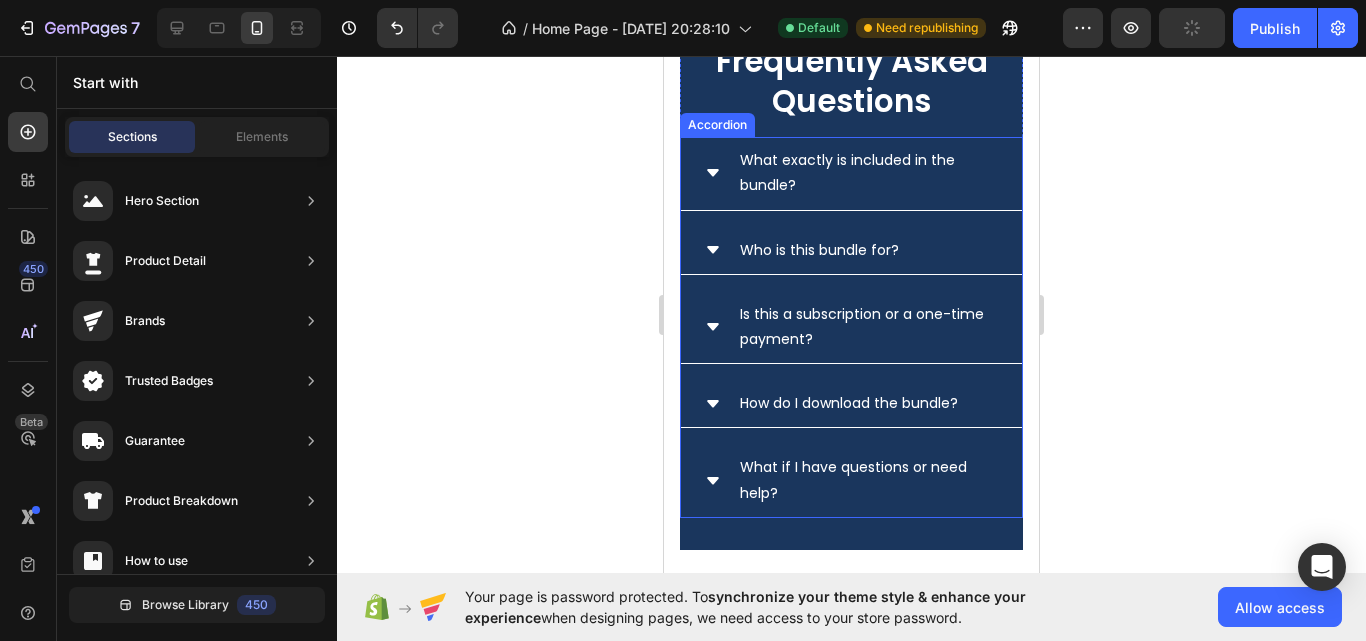 scroll, scrollTop: 10100, scrollLeft: 0, axis: vertical 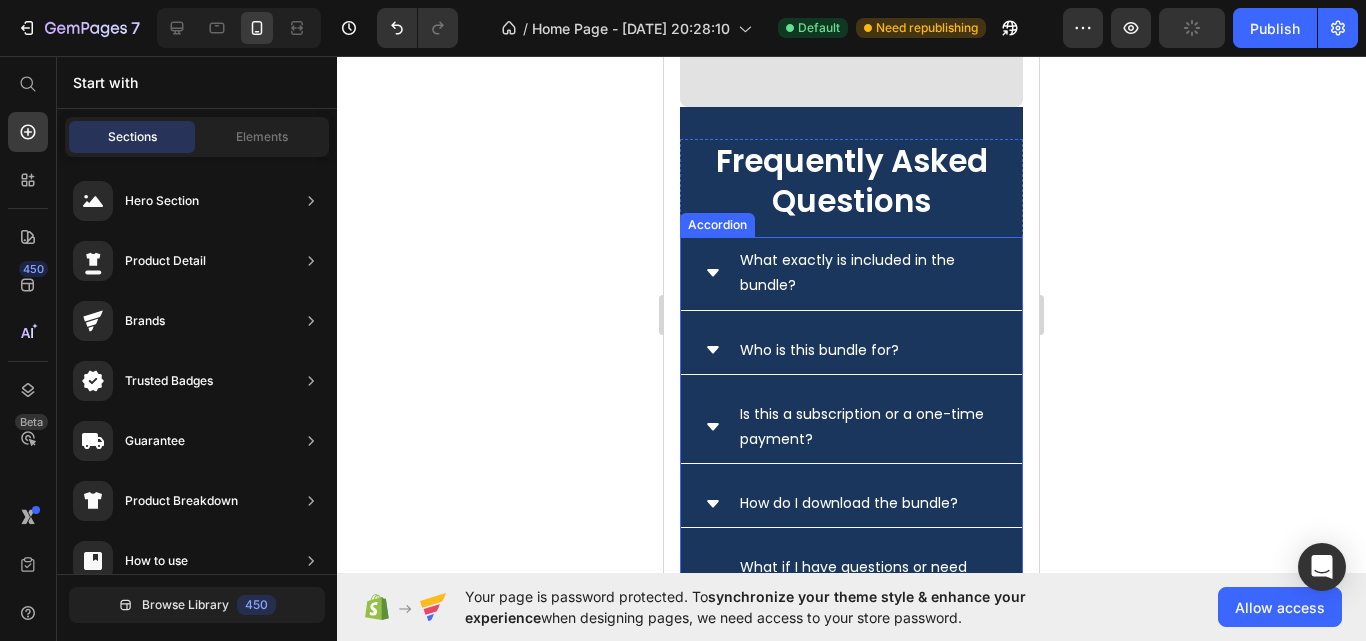 click 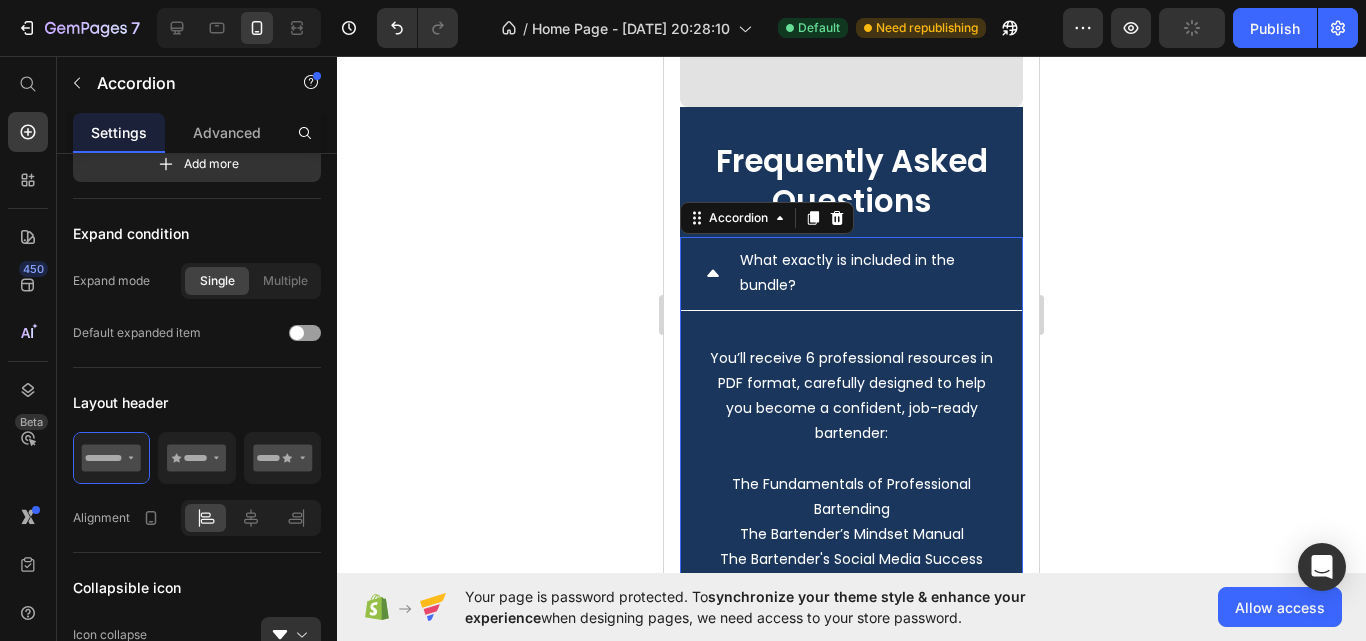 scroll, scrollTop: 0, scrollLeft: 0, axis: both 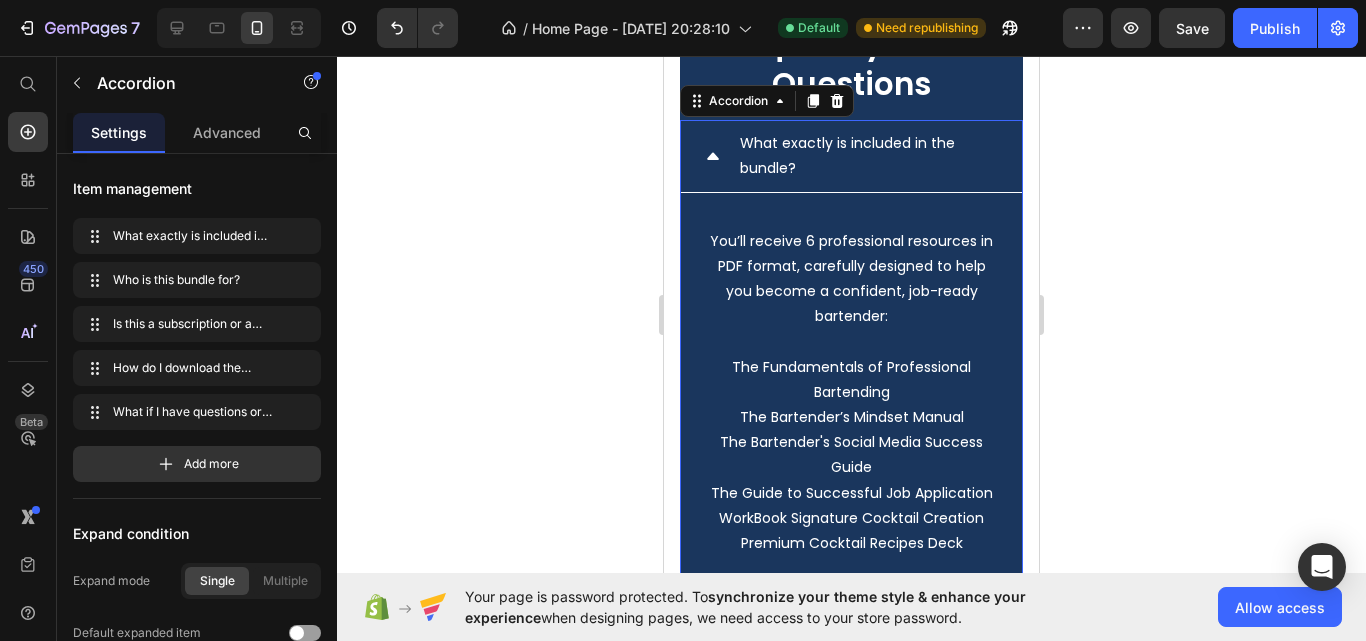click 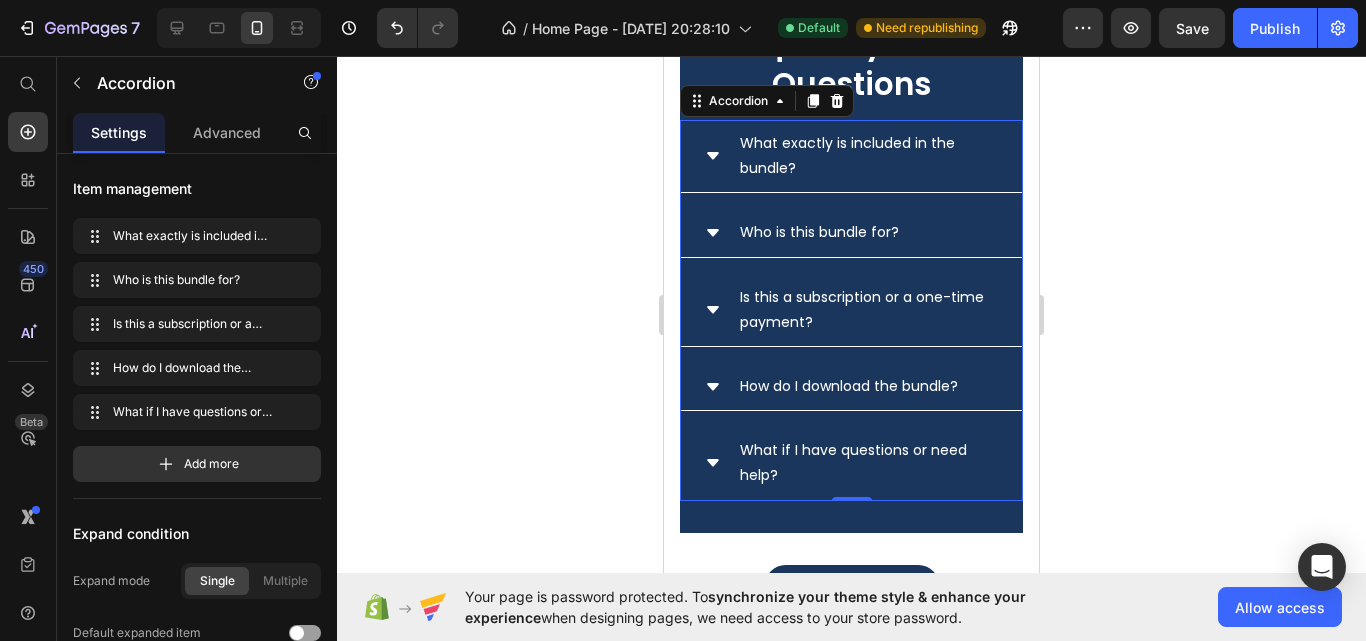 click 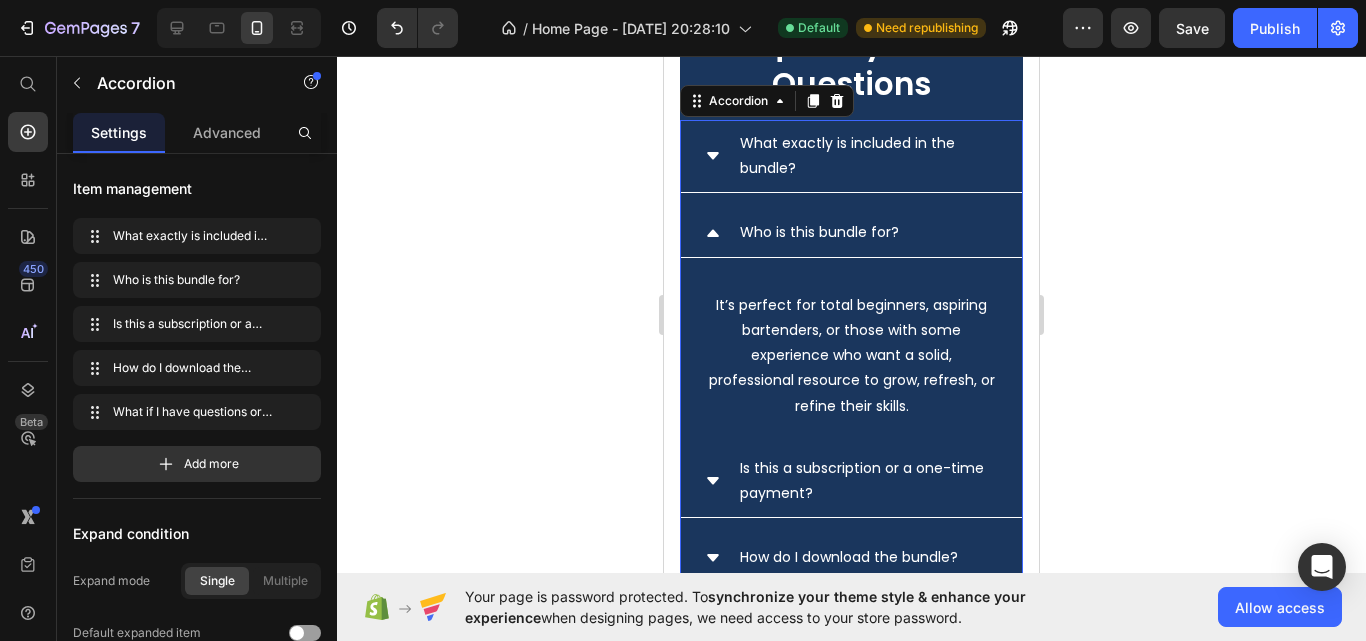 click 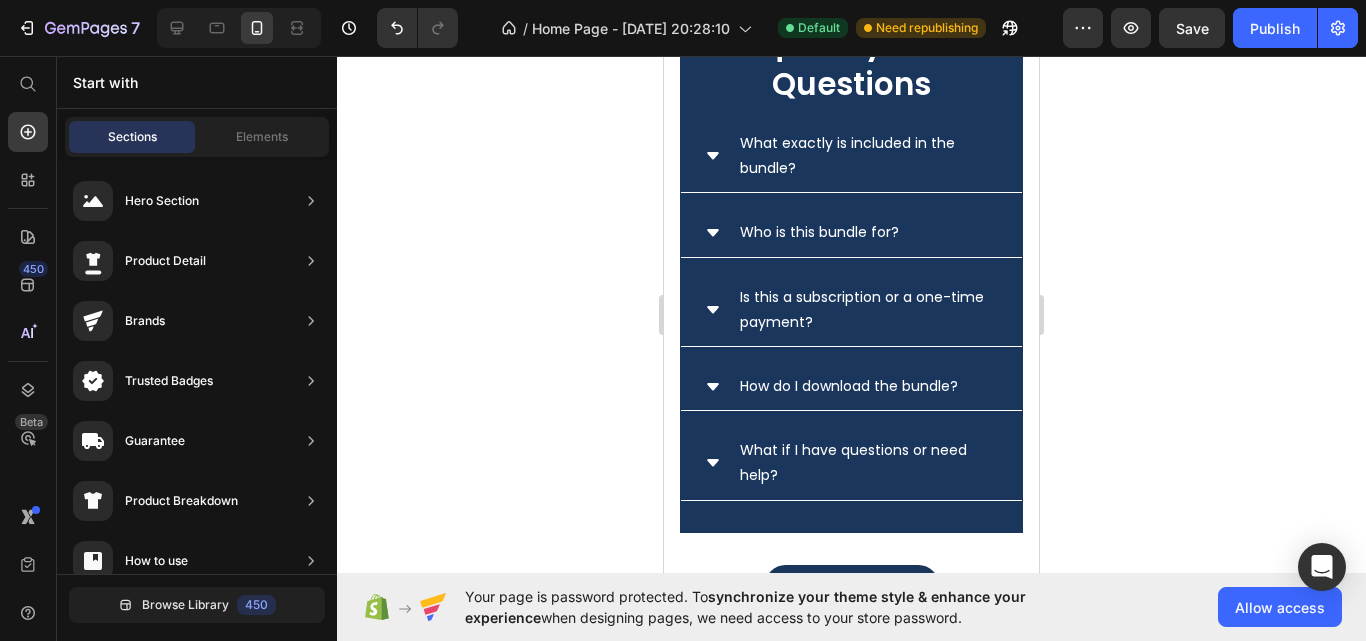 scroll, scrollTop: 10412, scrollLeft: 0, axis: vertical 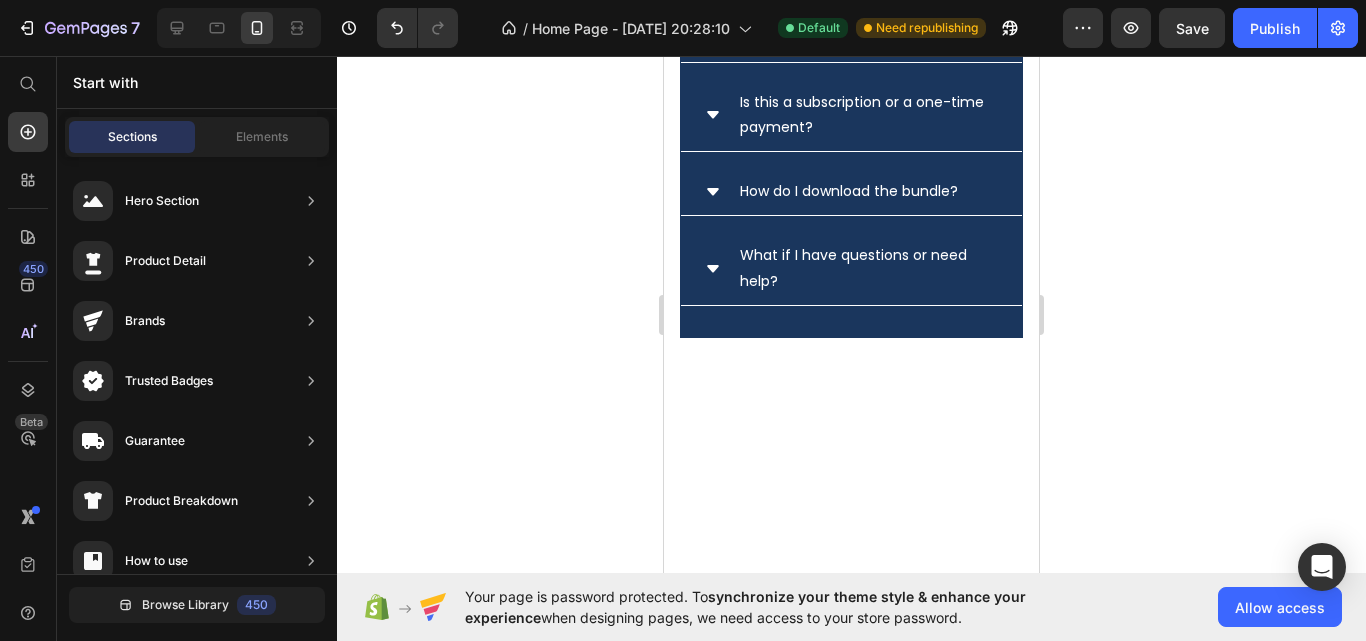 drag, startPoint x: 1036, startPoint y: 524, endPoint x: 1855, endPoint y: 94, distance: 925.0195 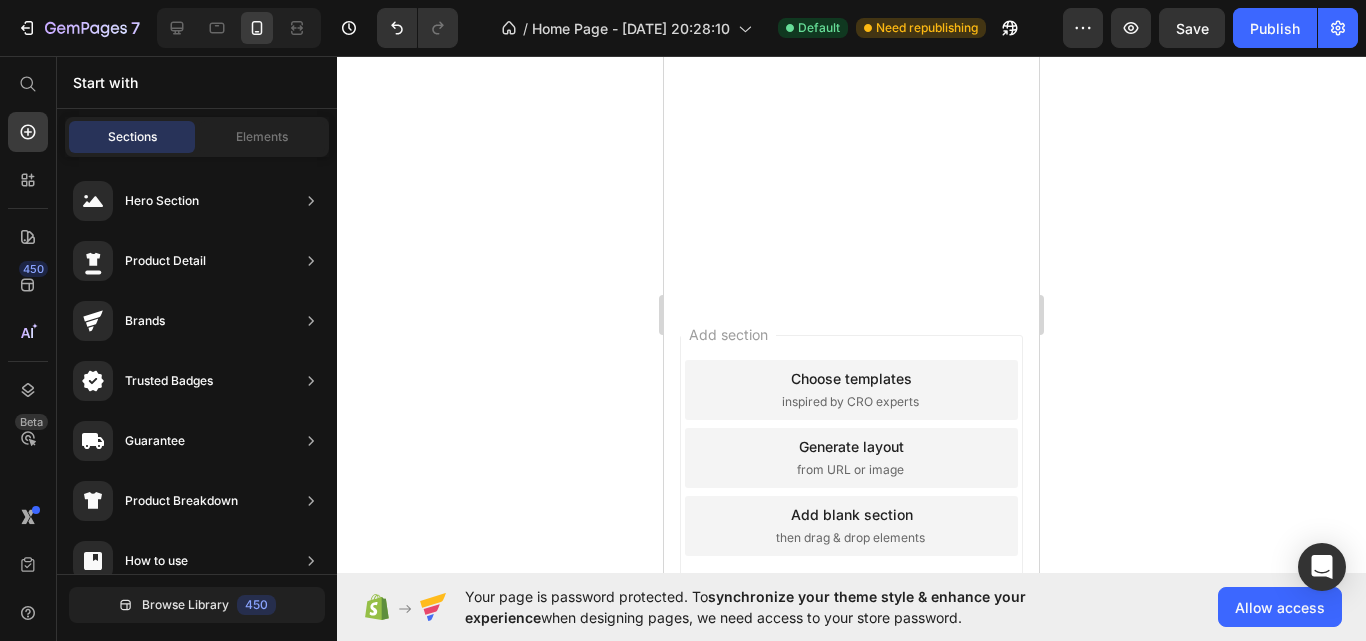 scroll, scrollTop: 5761, scrollLeft: 0, axis: vertical 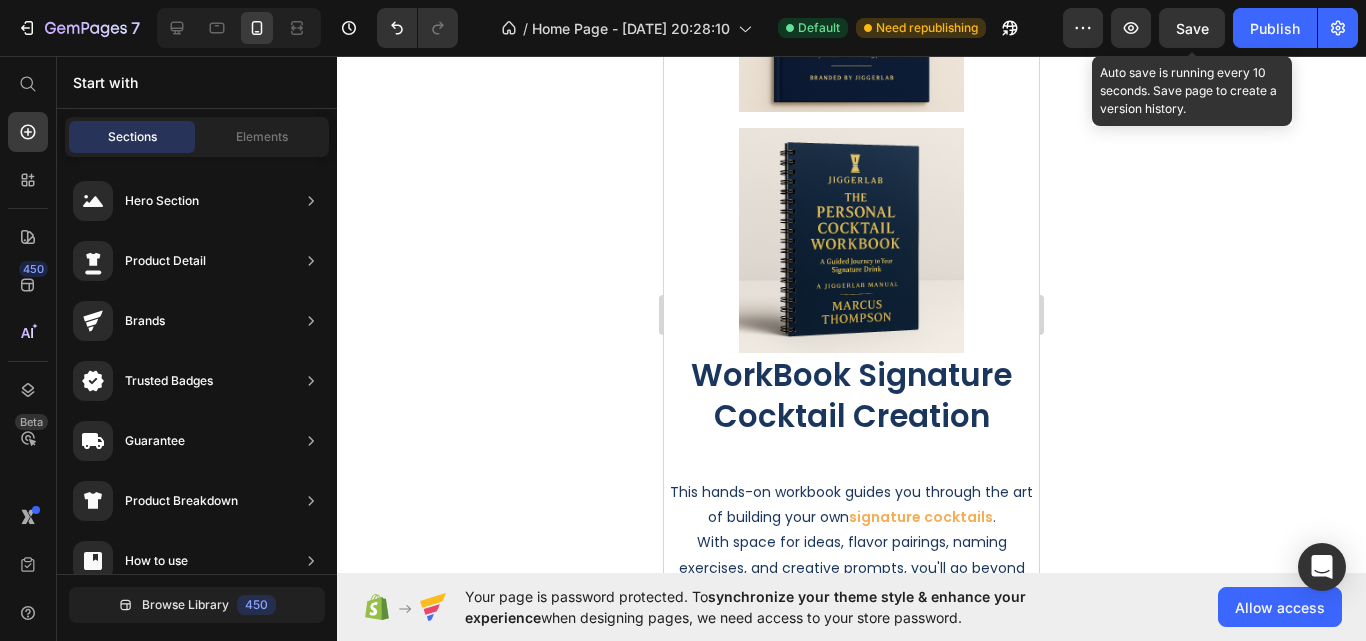 click on "Save" at bounding box center (1192, 28) 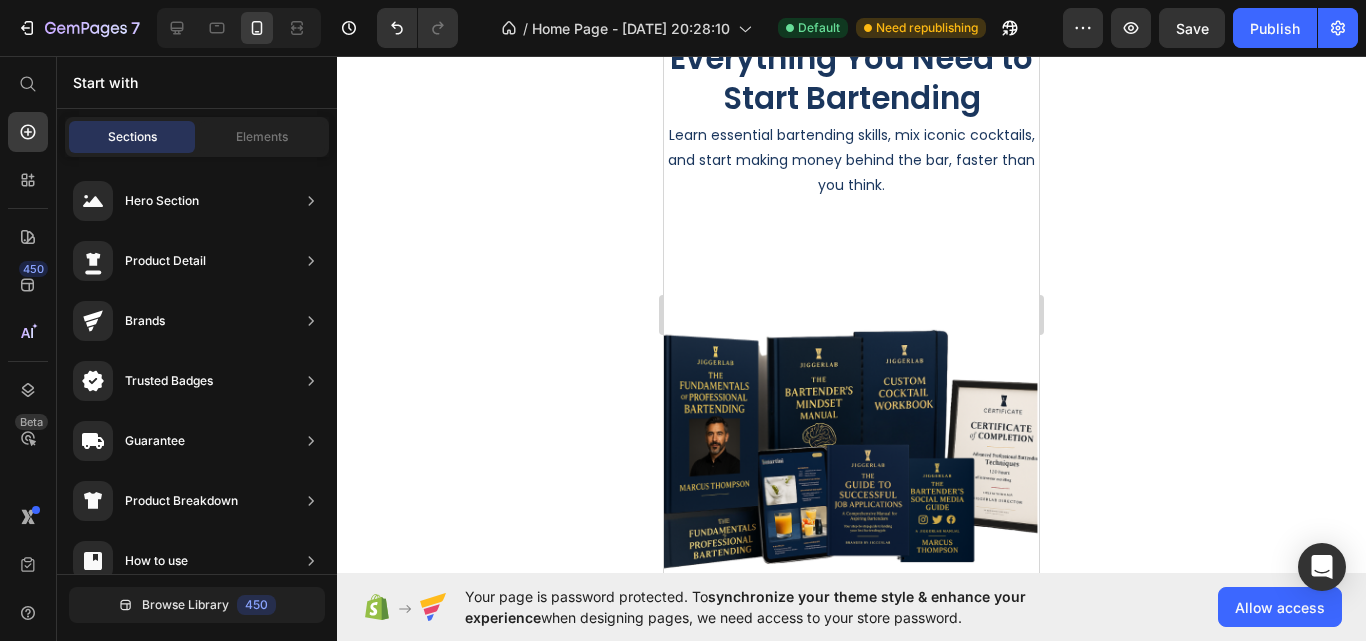 scroll, scrollTop: 0, scrollLeft: 0, axis: both 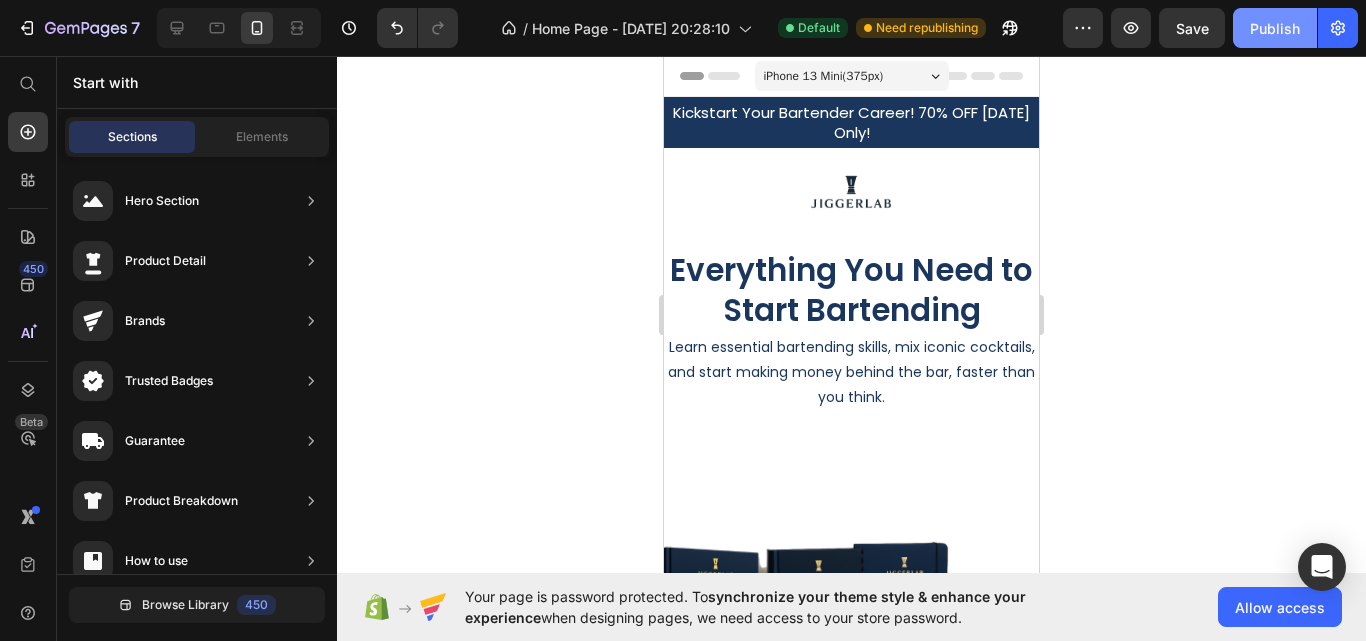 click on "Publish" at bounding box center (1275, 28) 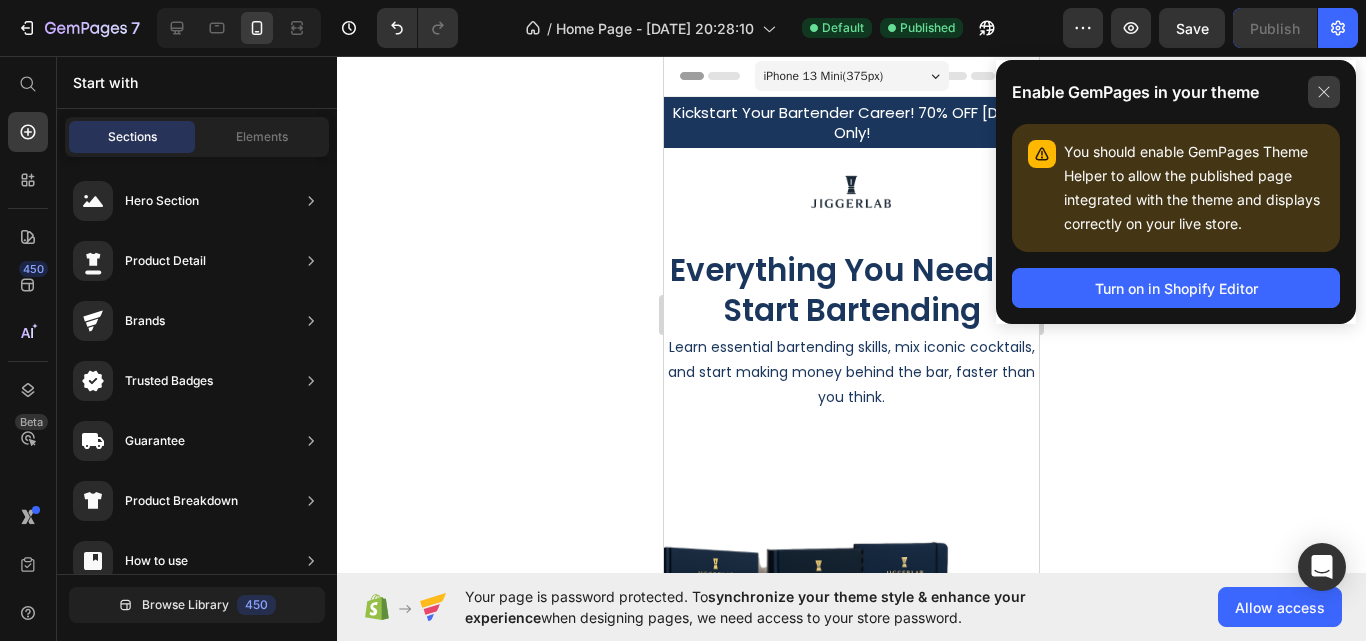 click 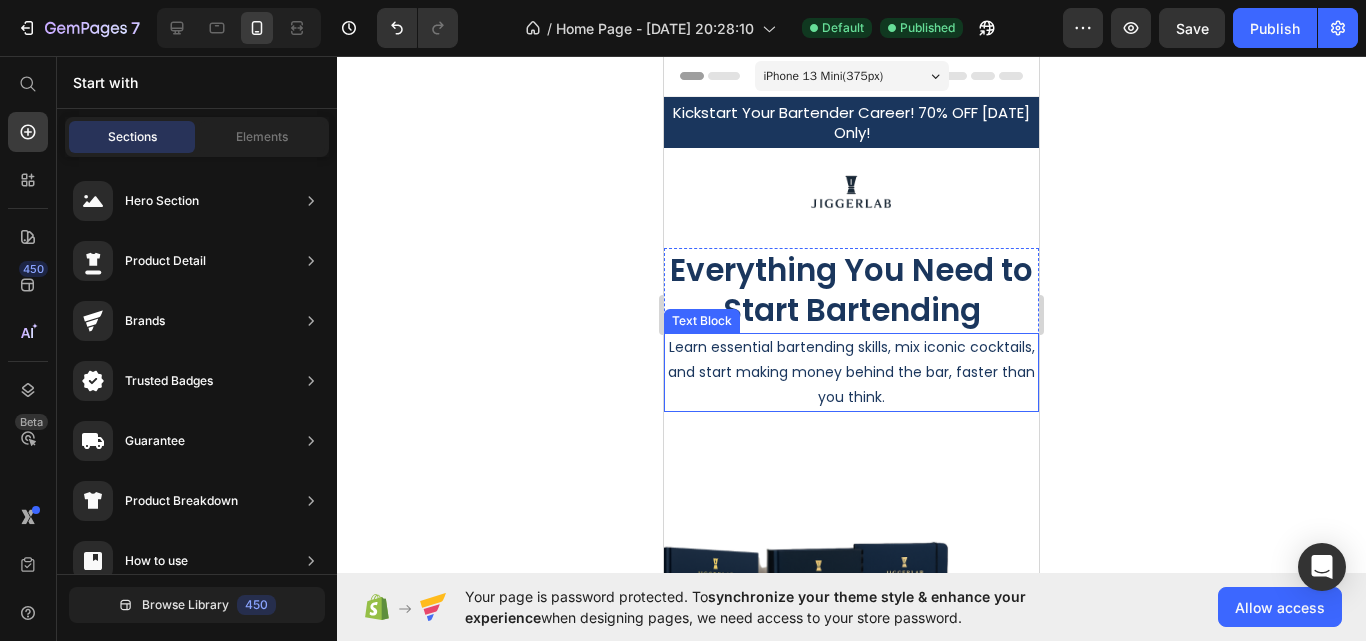 click on "Learn essential bartending skills, mix iconic cocktails, and start making money behind the bar, faster than you think." at bounding box center [851, 373] 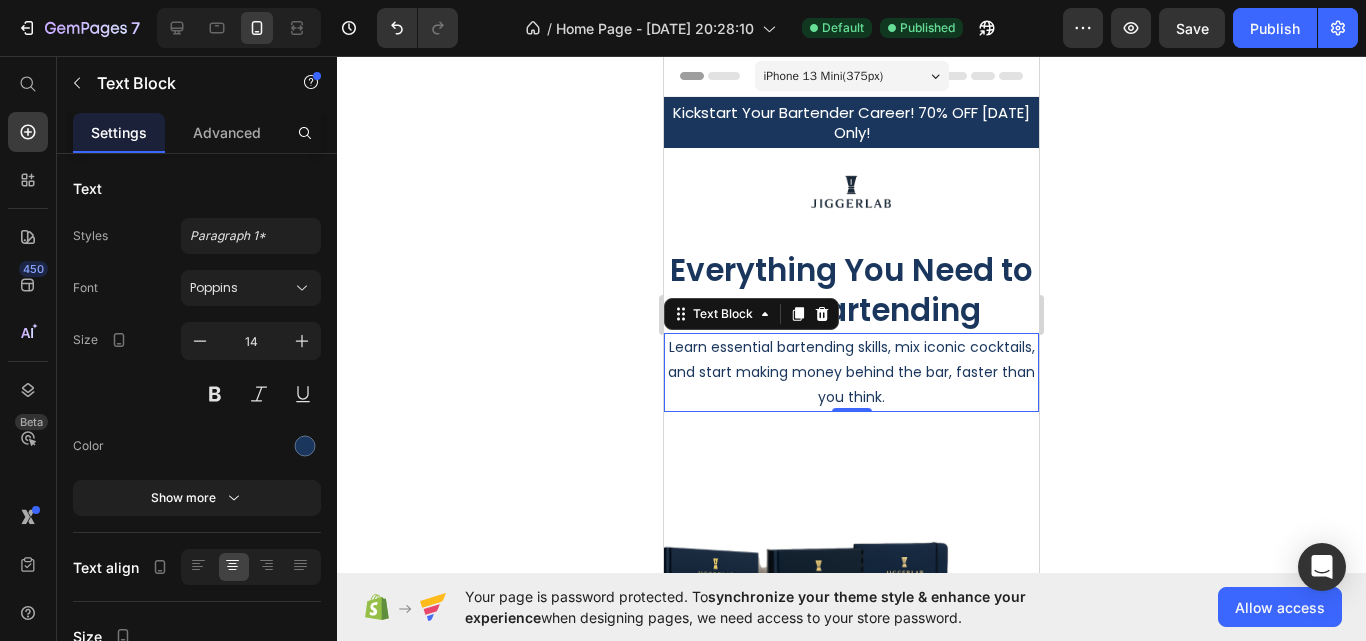 click 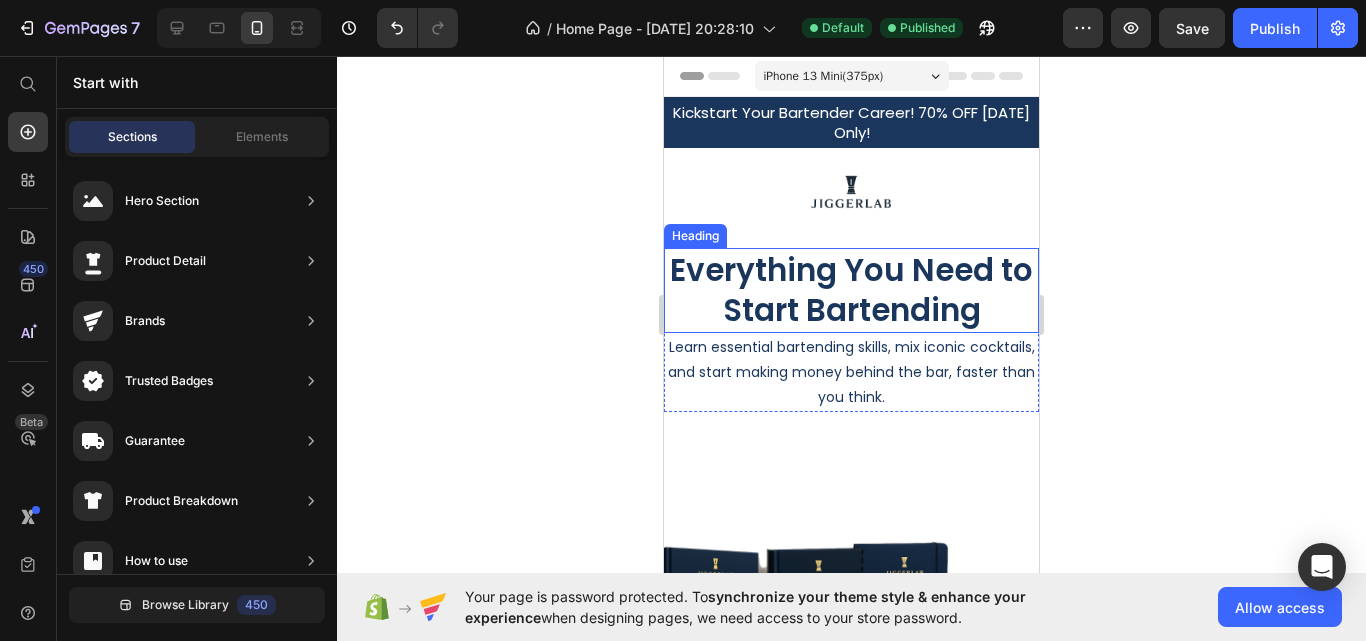 click on "Everything You Need to Start Bartending" at bounding box center (851, 290) 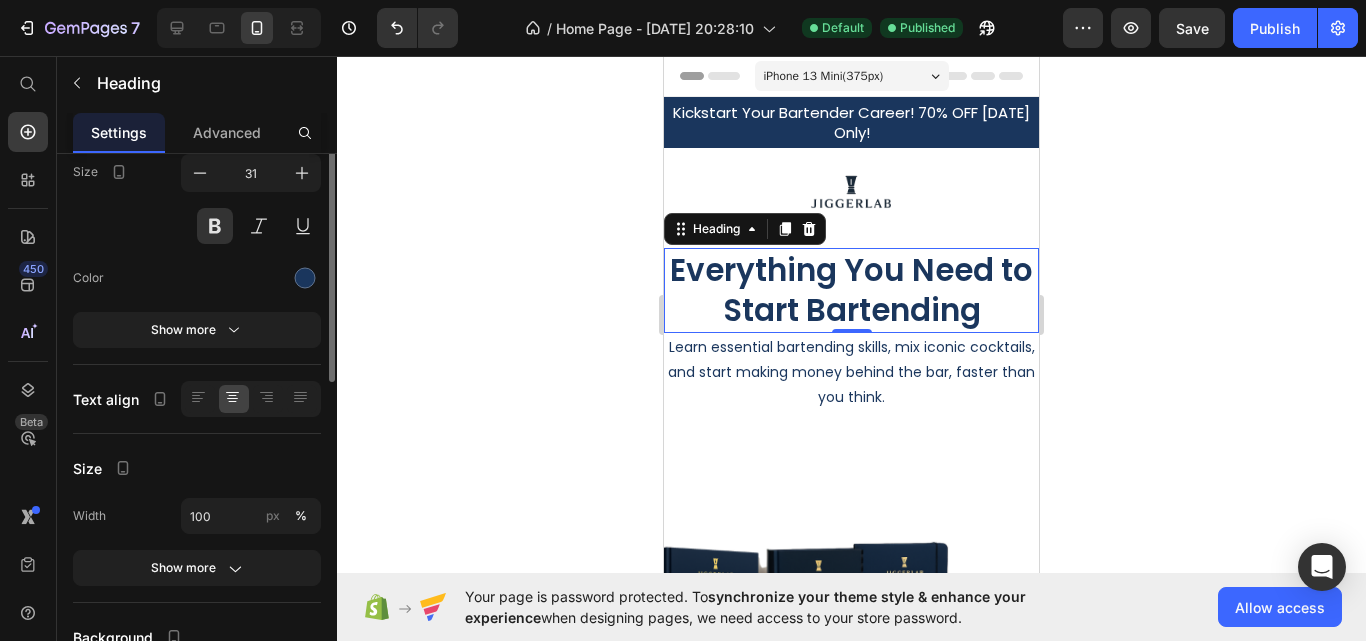 scroll, scrollTop: 0, scrollLeft: 0, axis: both 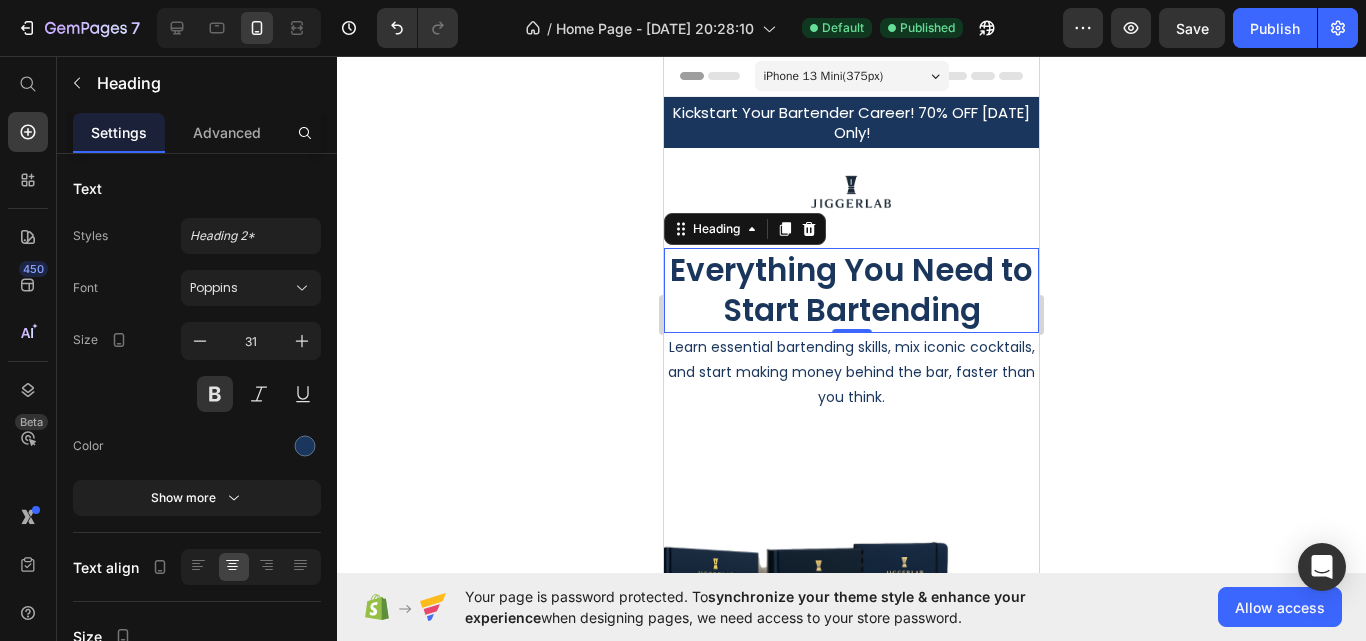 click 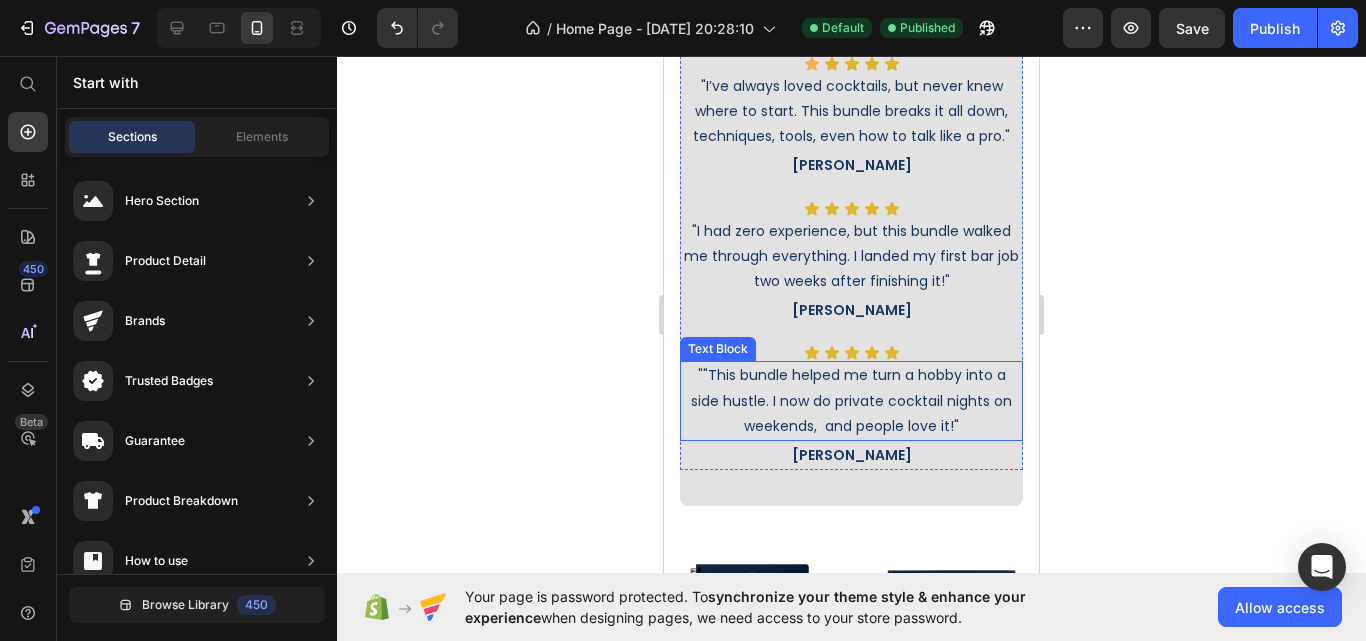 scroll, scrollTop: 800, scrollLeft: 0, axis: vertical 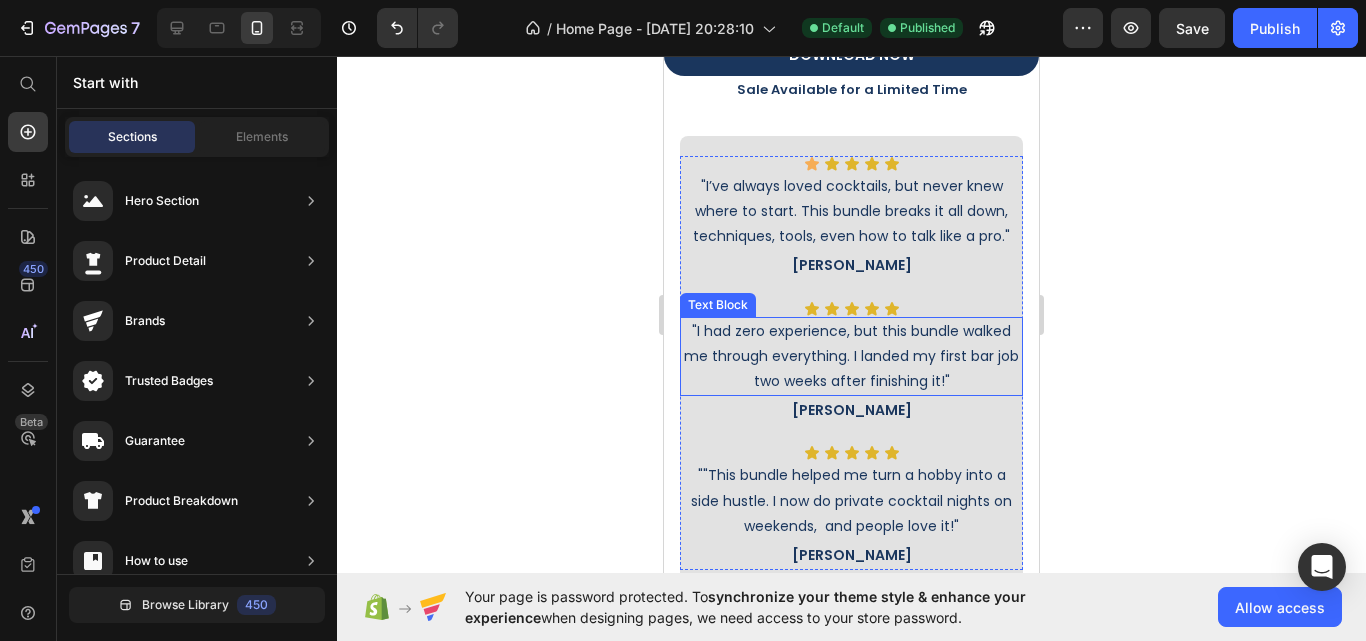click 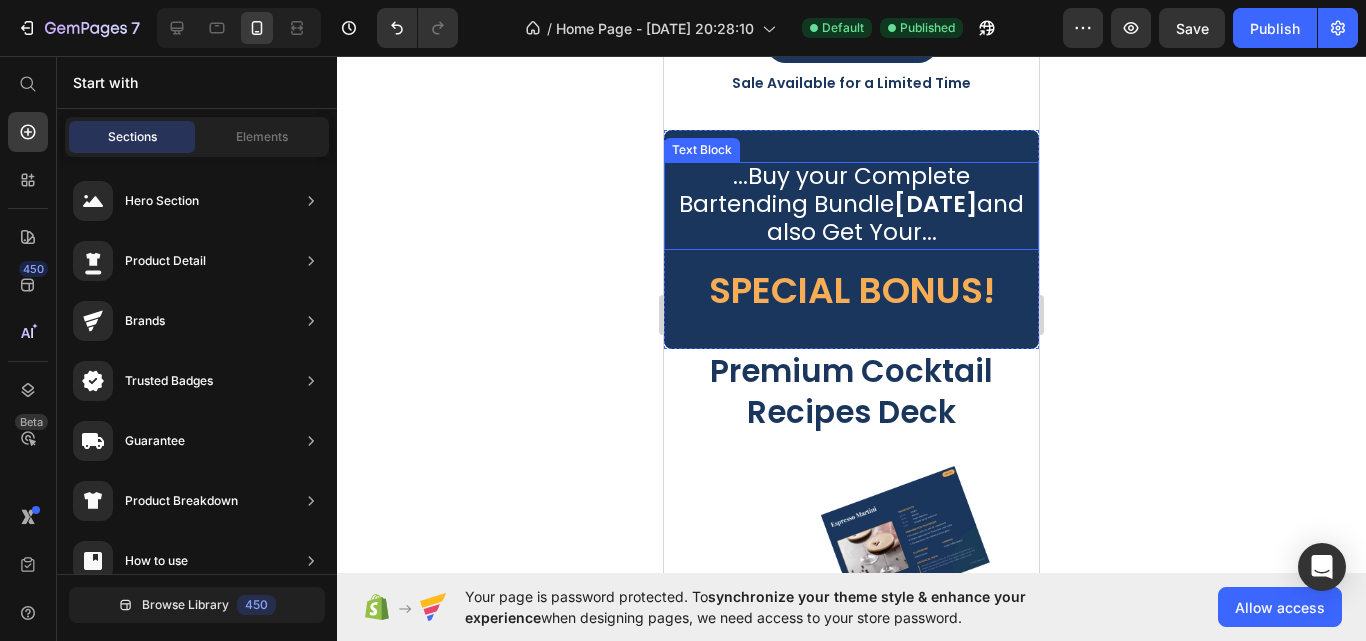 scroll, scrollTop: 6900, scrollLeft: 0, axis: vertical 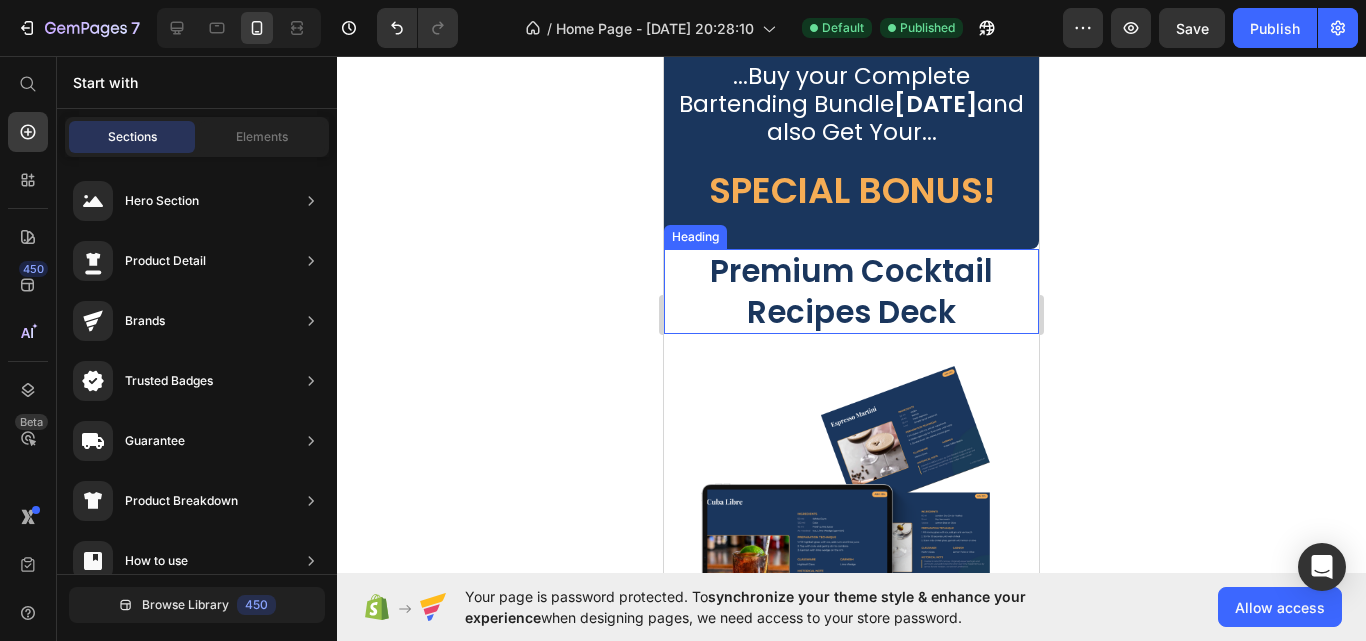 click on "Premium Cocktail Recipes Deck" at bounding box center (851, 291) 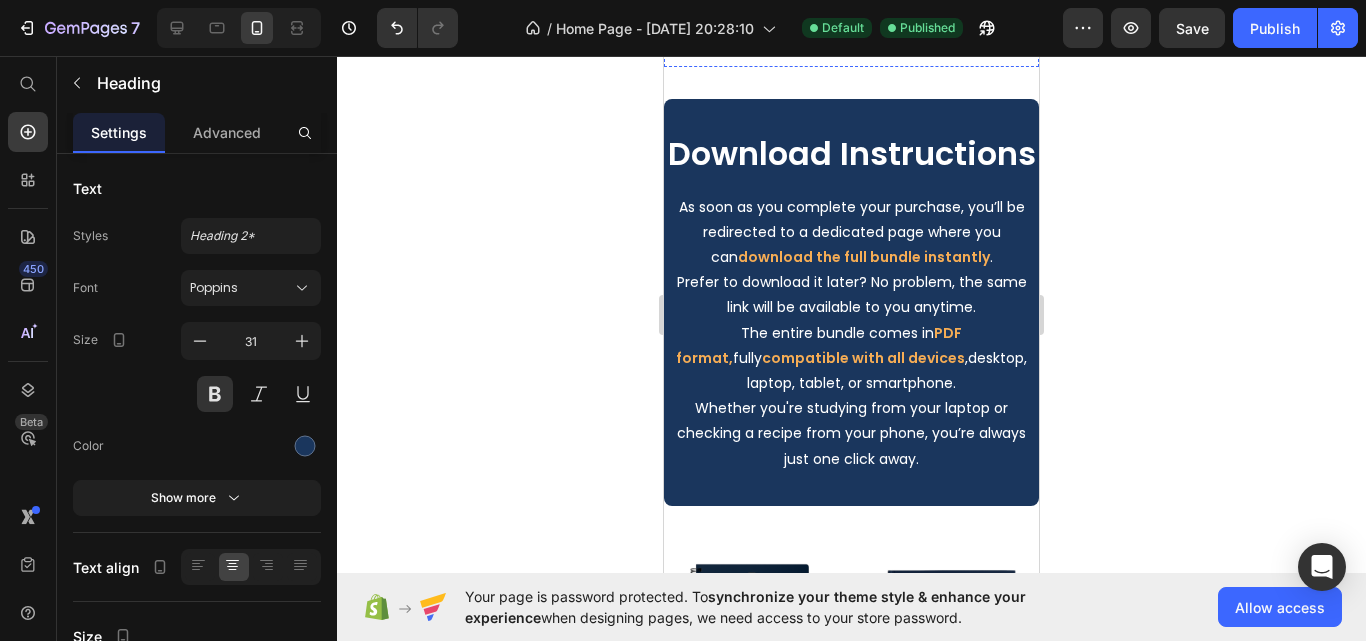 scroll, scrollTop: 8200, scrollLeft: 0, axis: vertical 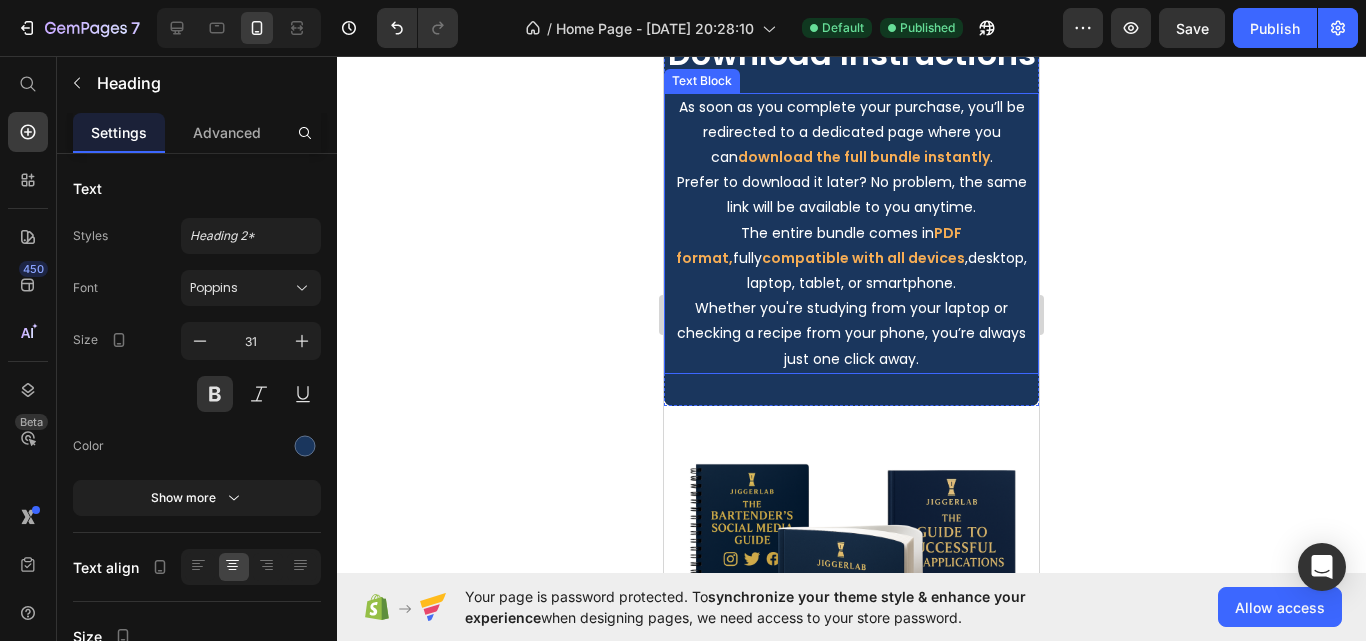 click on "As soon as you complete your purchase, you’ll be redirected to a dedicated page where you can  download the full bundle instantly . Prefer to download it later? No problem, the same link will be available to you anytime." at bounding box center (851, 158) 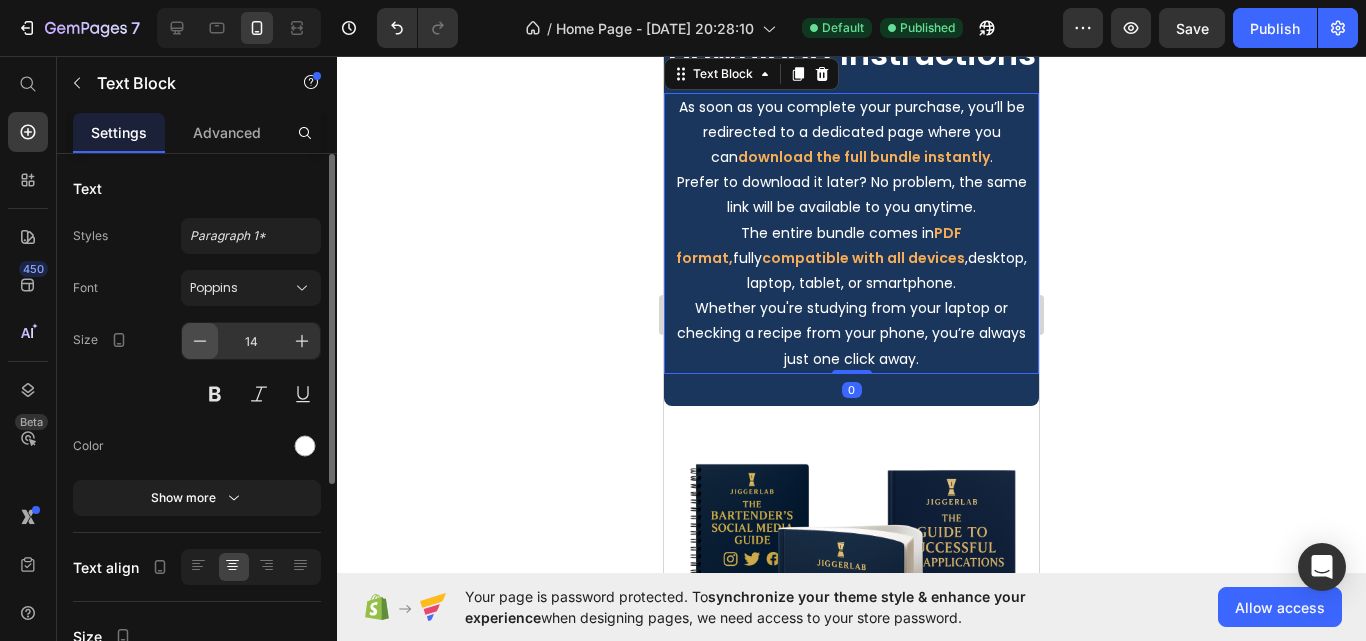 click 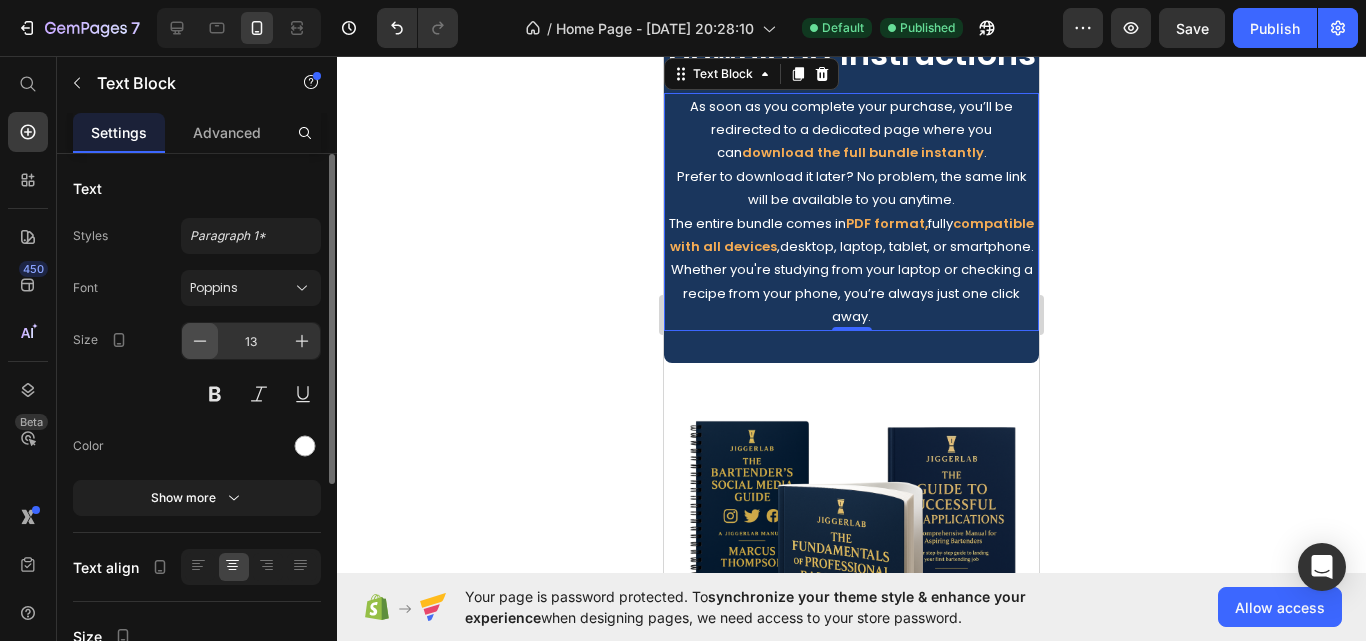 click 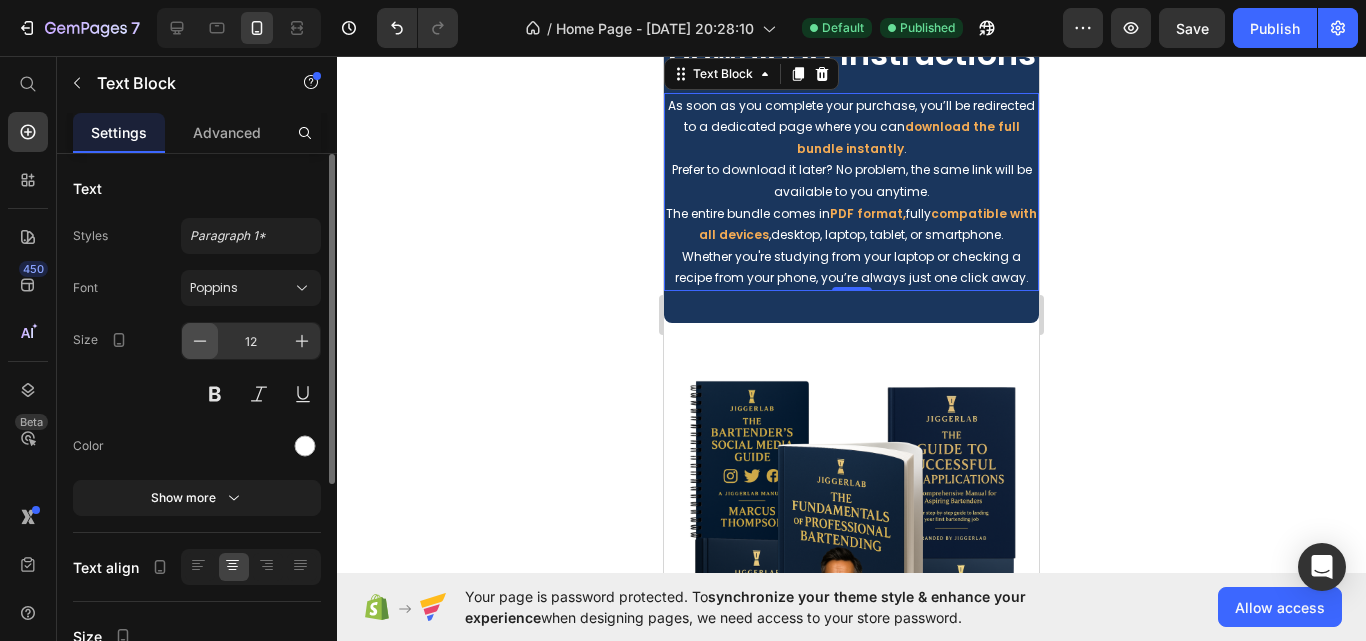 click 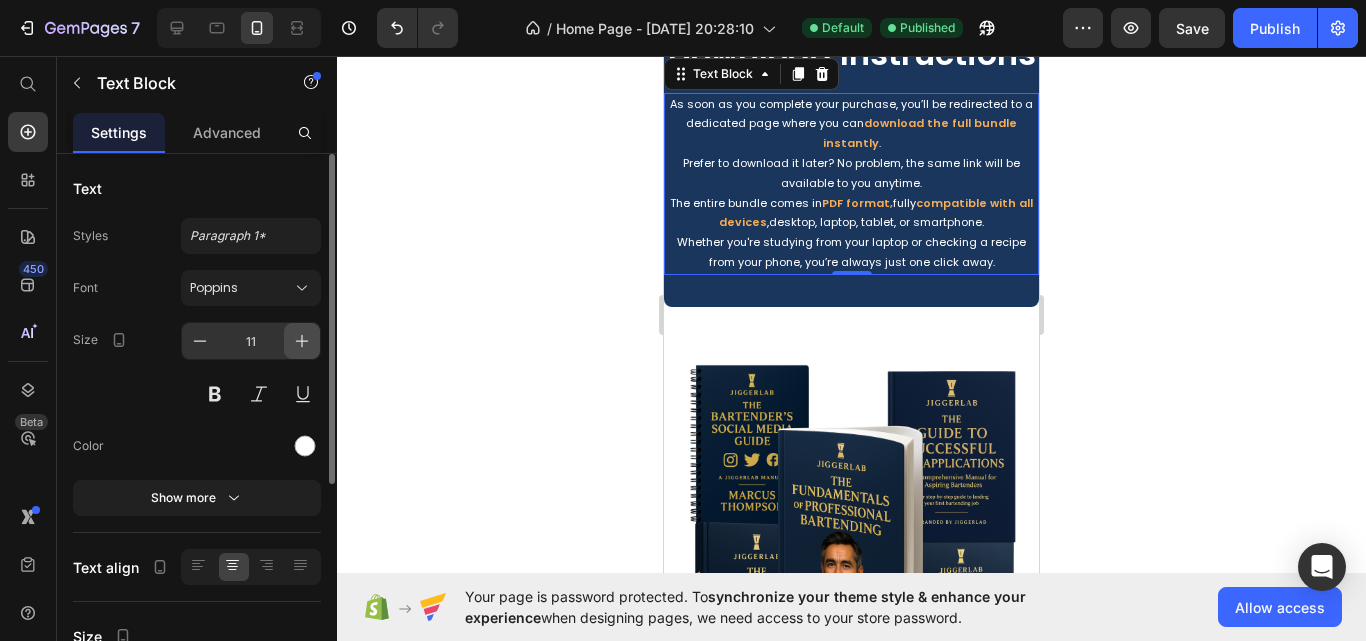 click 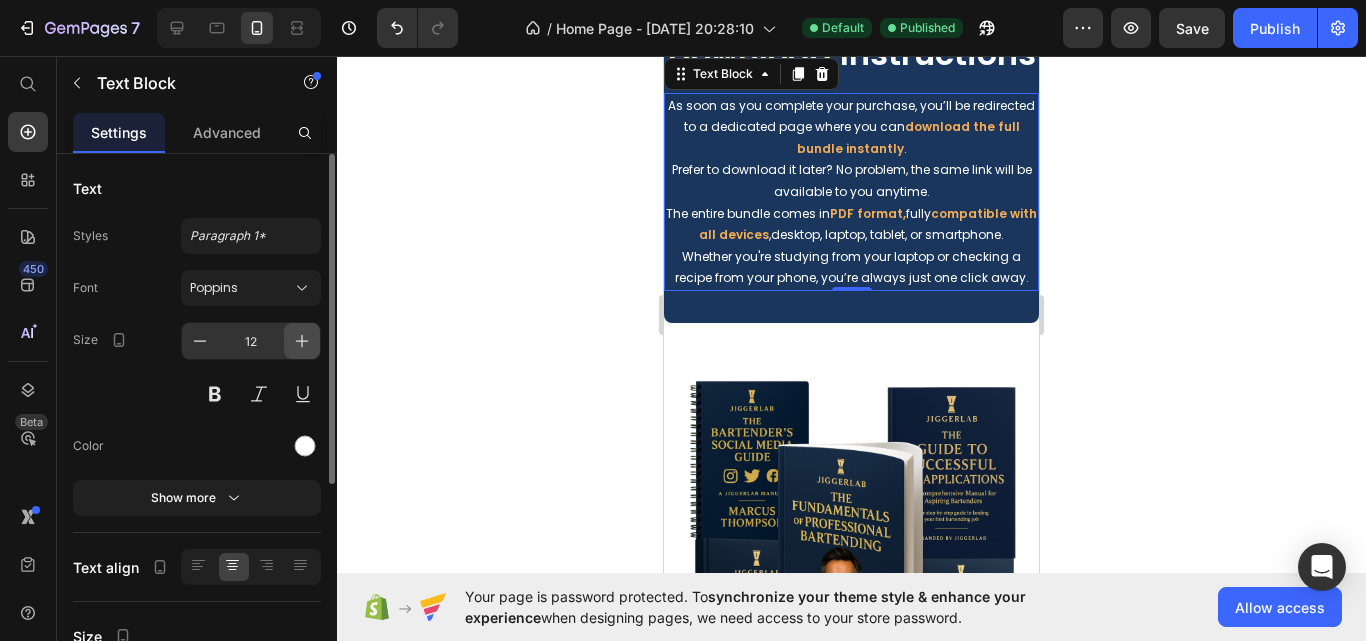 click 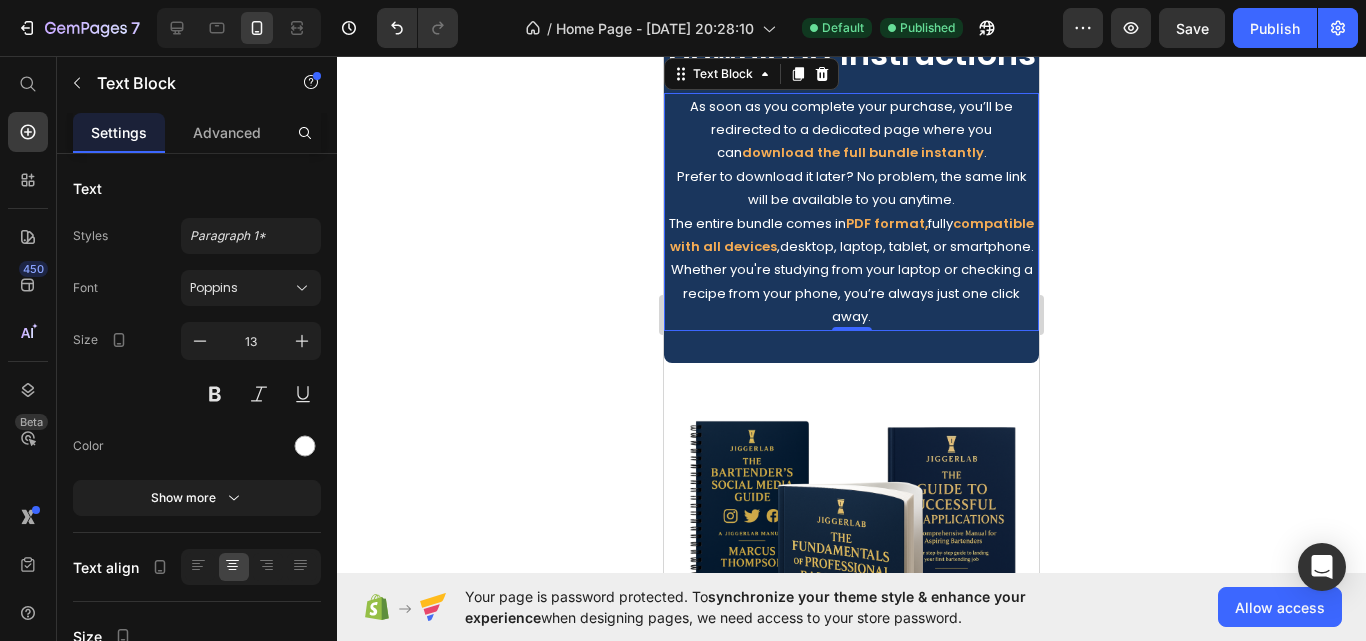click 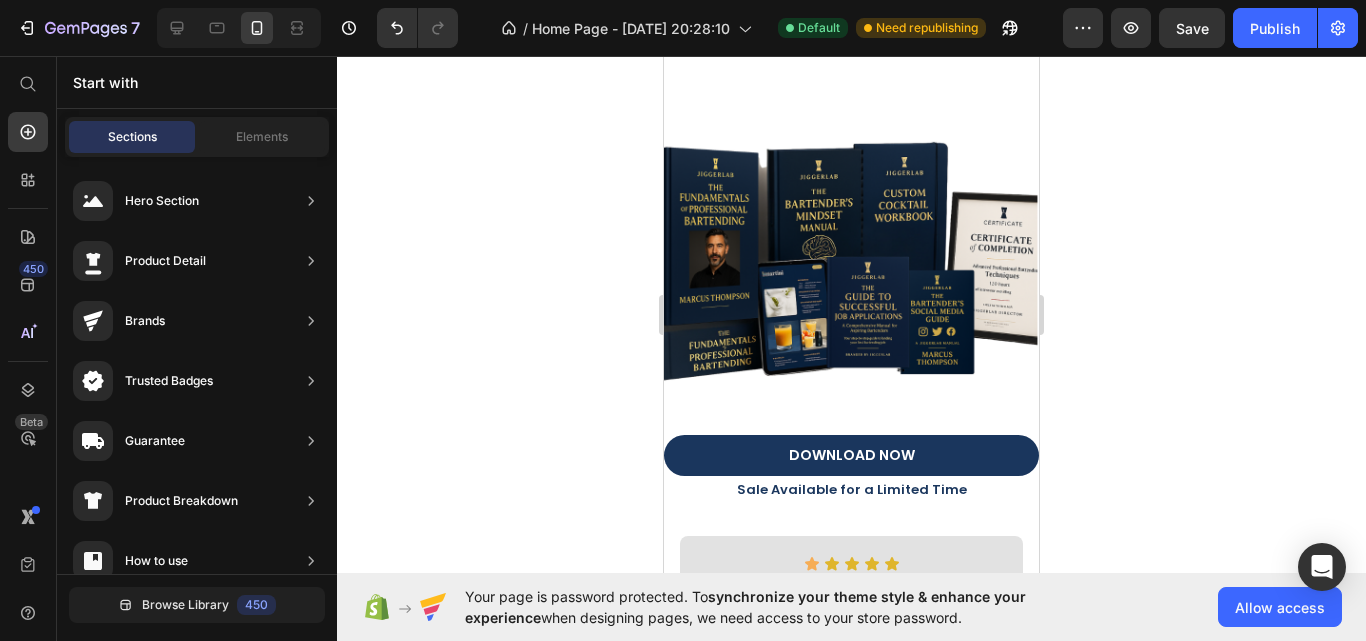 scroll, scrollTop: 0, scrollLeft: 0, axis: both 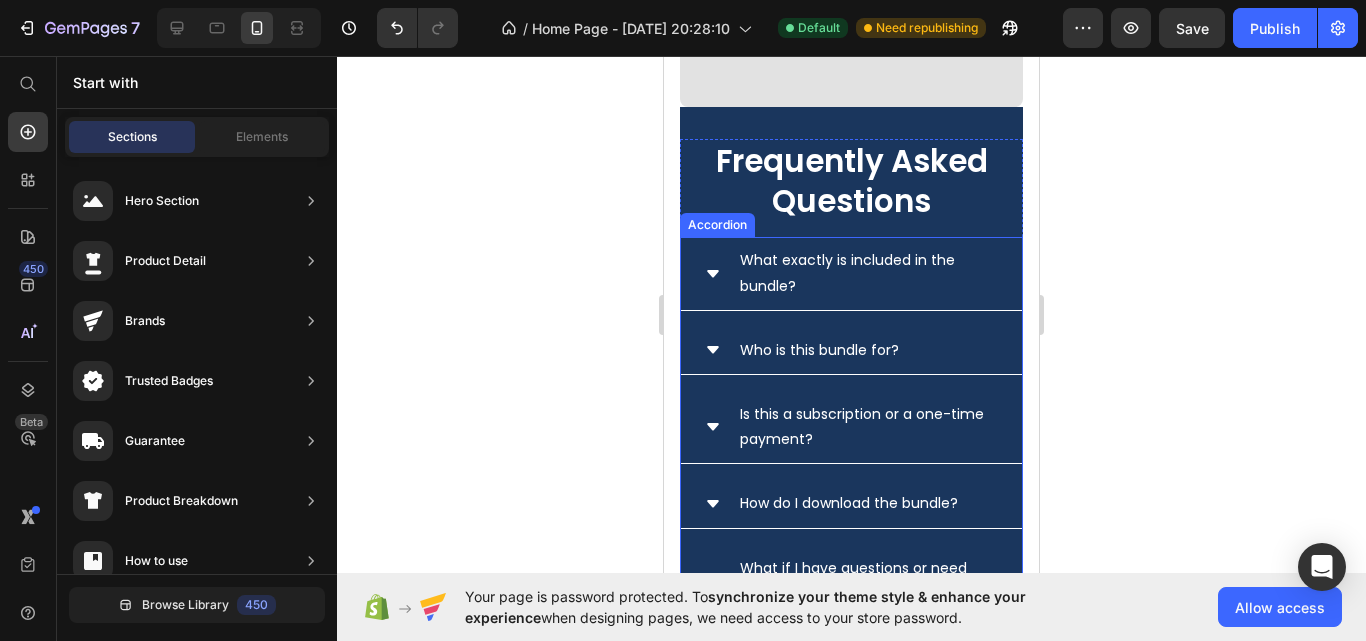 click on "What exactly is included in the bundle?" at bounding box center [867, 273] 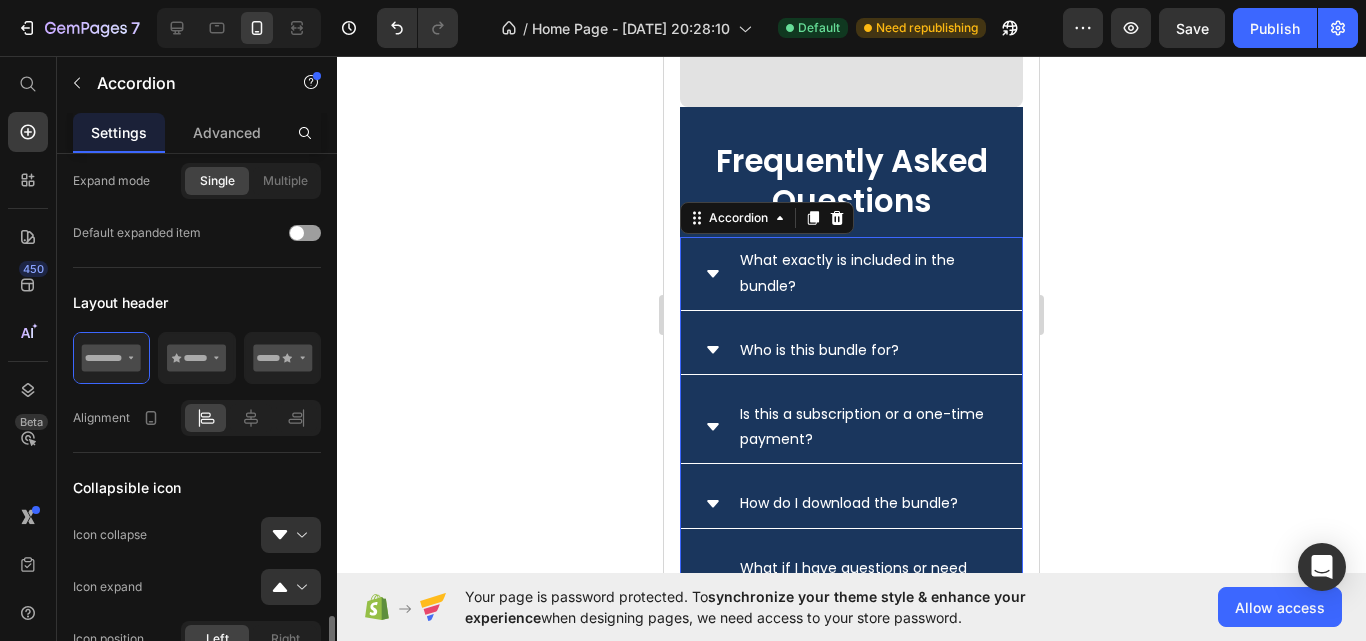 scroll, scrollTop: 800, scrollLeft: 0, axis: vertical 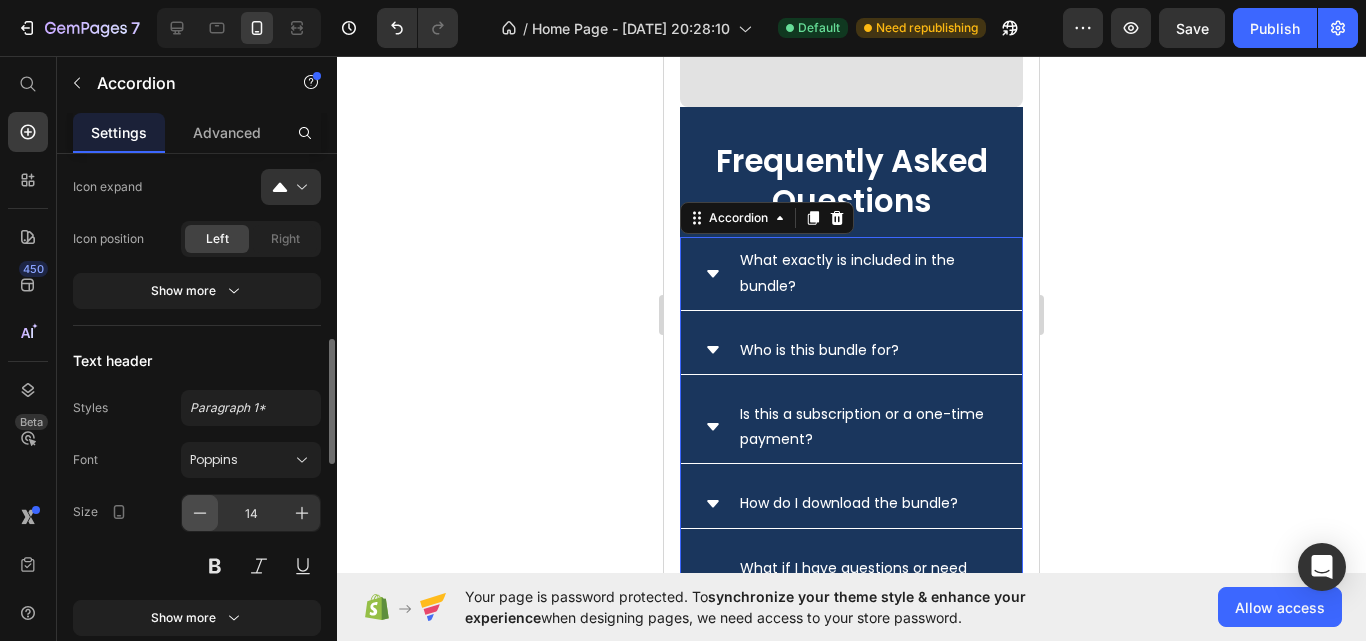 click 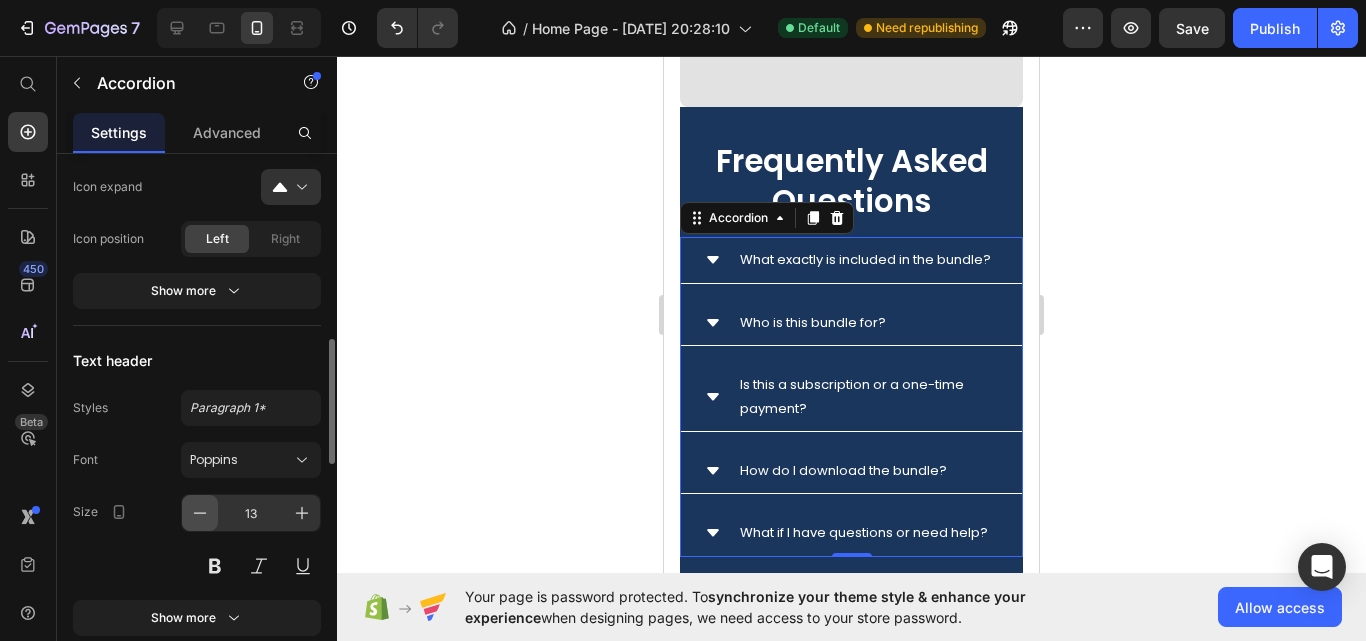 click 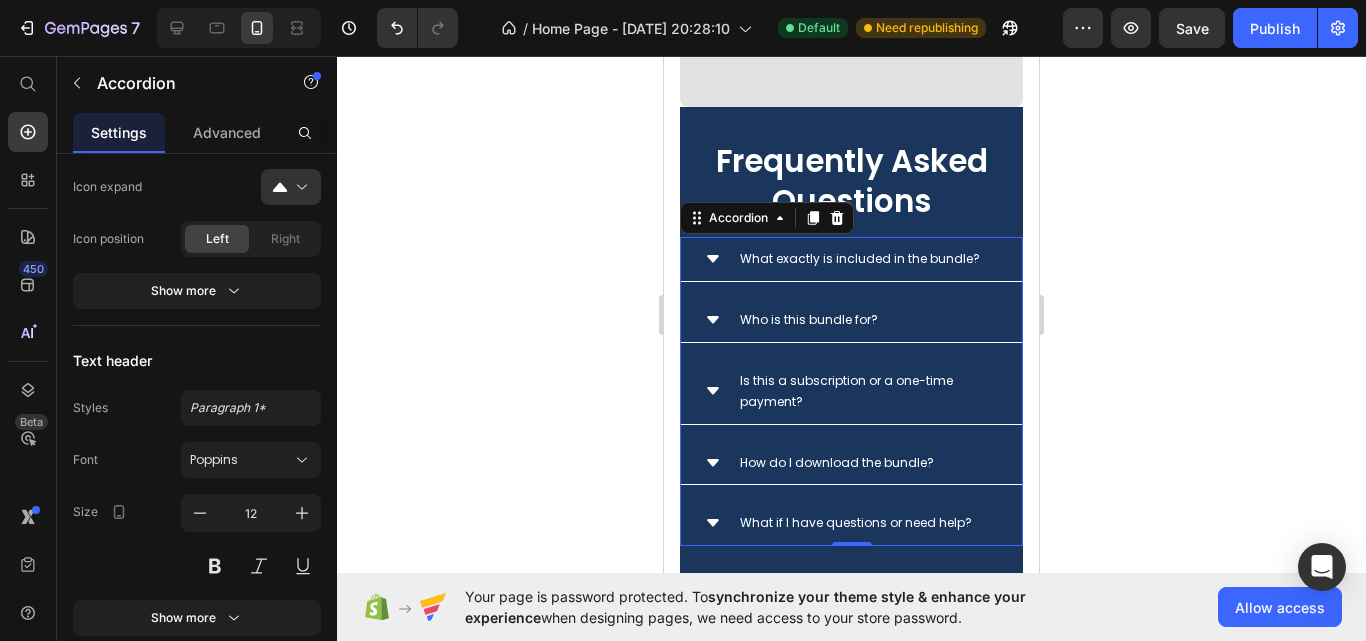 click 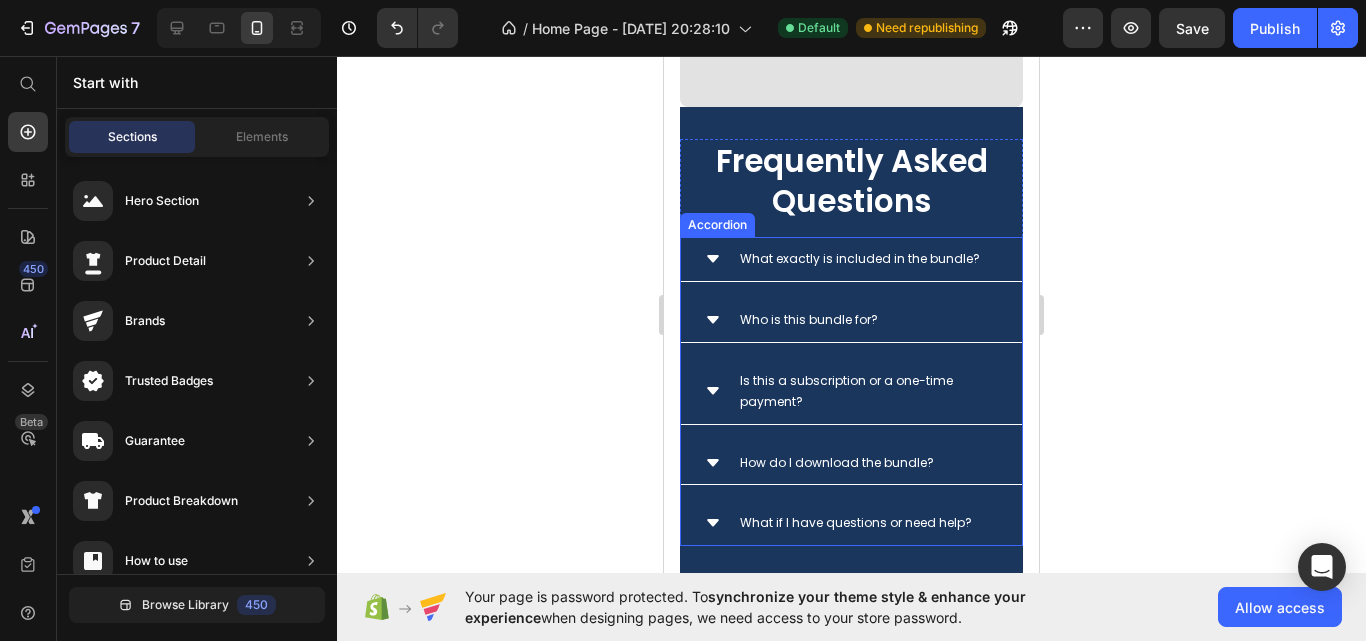 scroll, scrollTop: 10113, scrollLeft: 0, axis: vertical 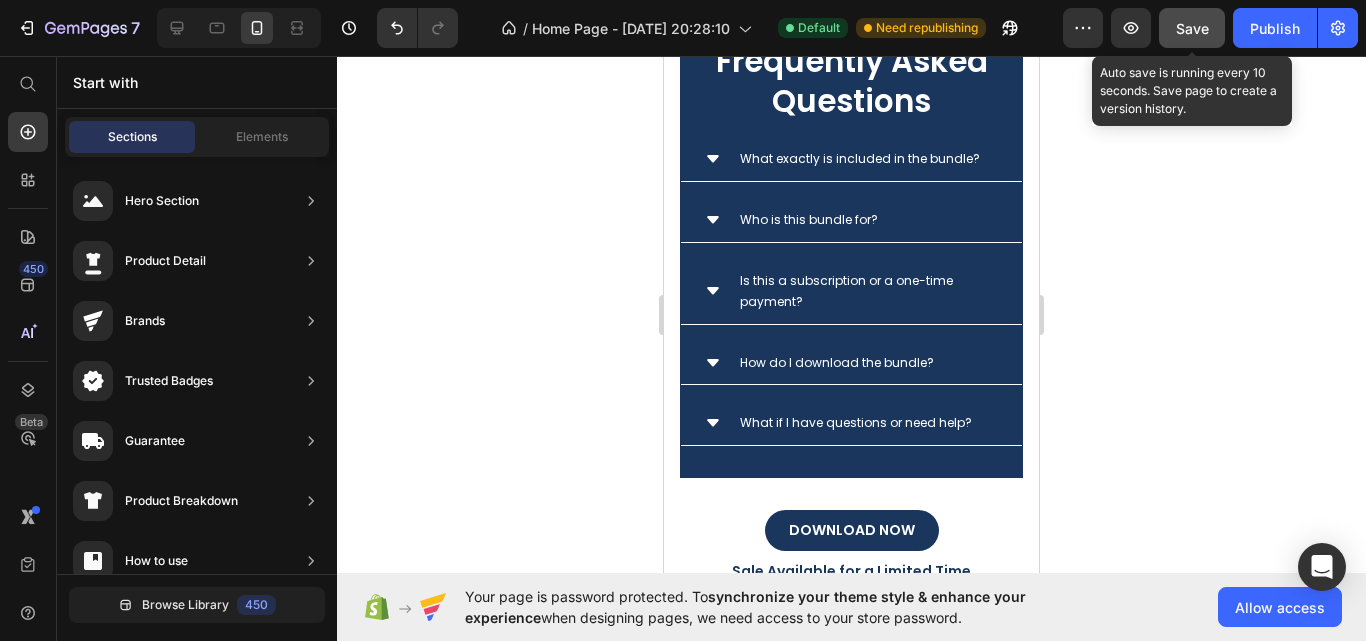 click on "Save" at bounding box center [1192, 28] 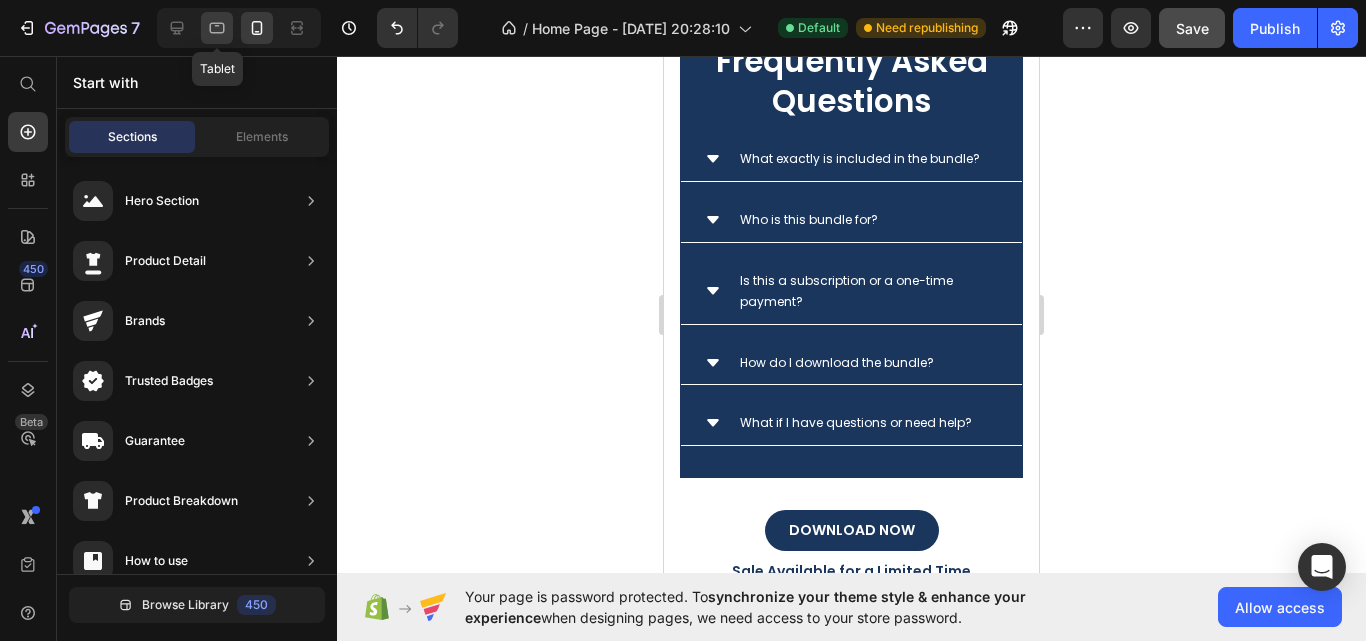 click 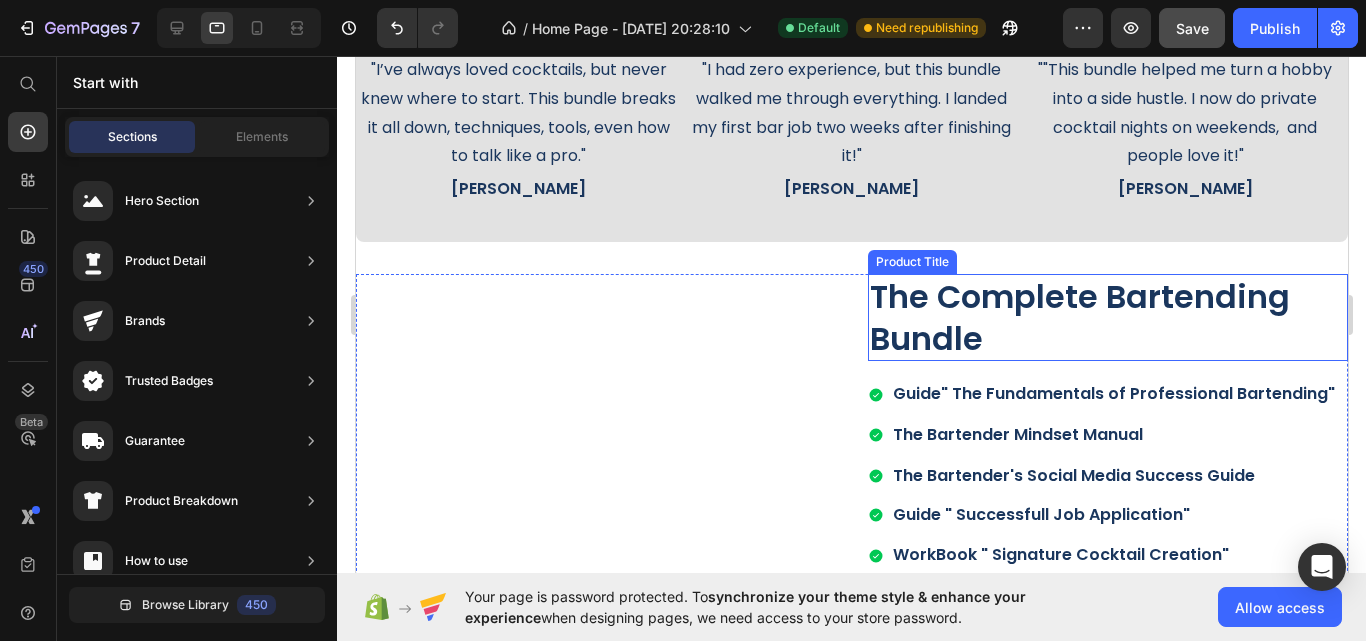 scroll, scrollTop: 1300, scrollLeft: 0, axis: vertical 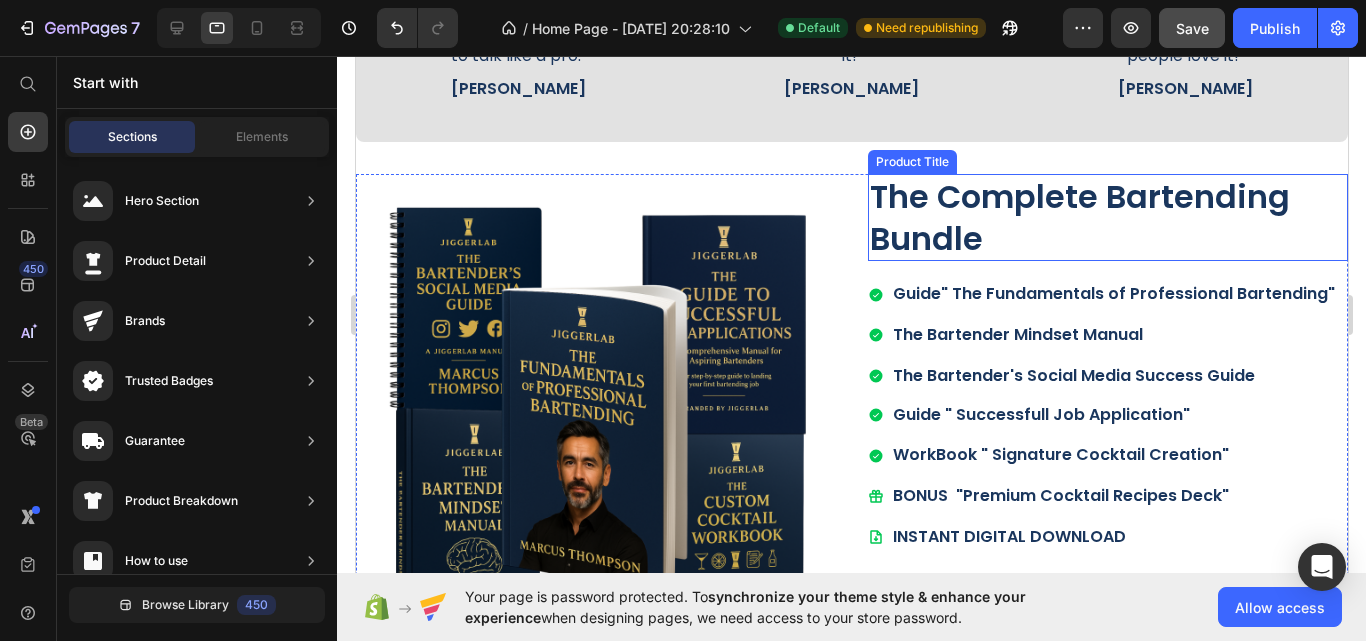 click on "The Complete Bartending Bundle" at bounding box center [1107, 217] 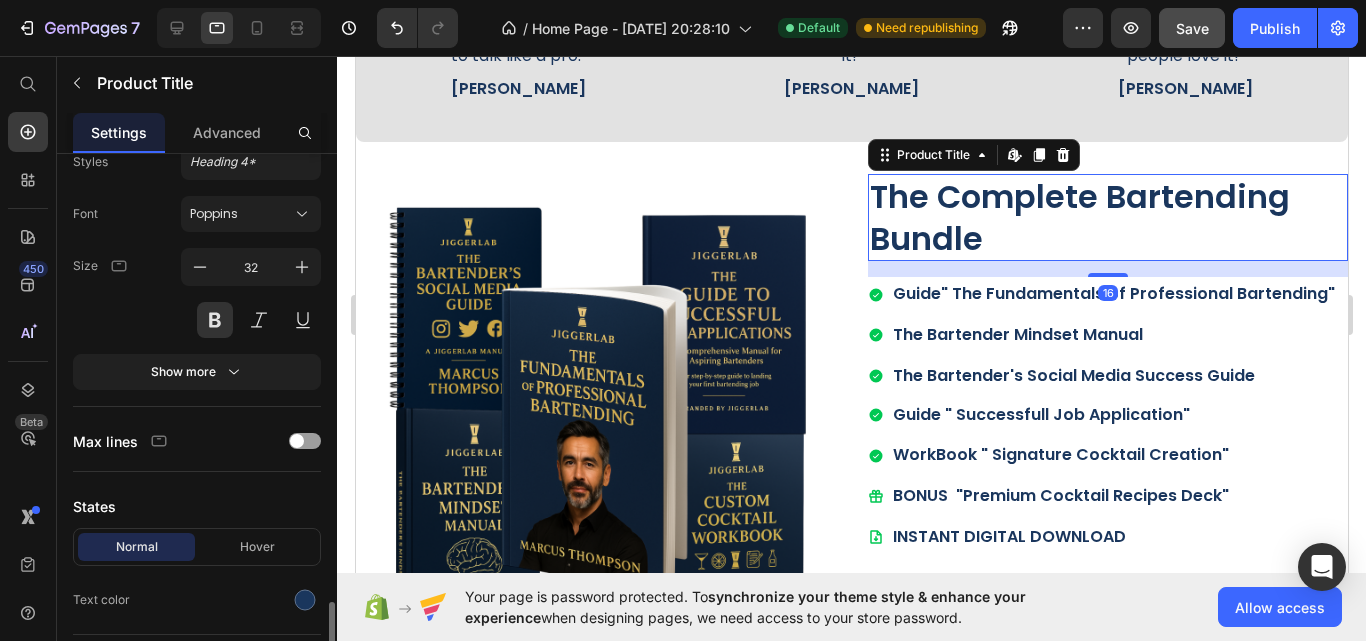 scroll, scrollTop: 500, scrollLeft: 0, axis: vertical 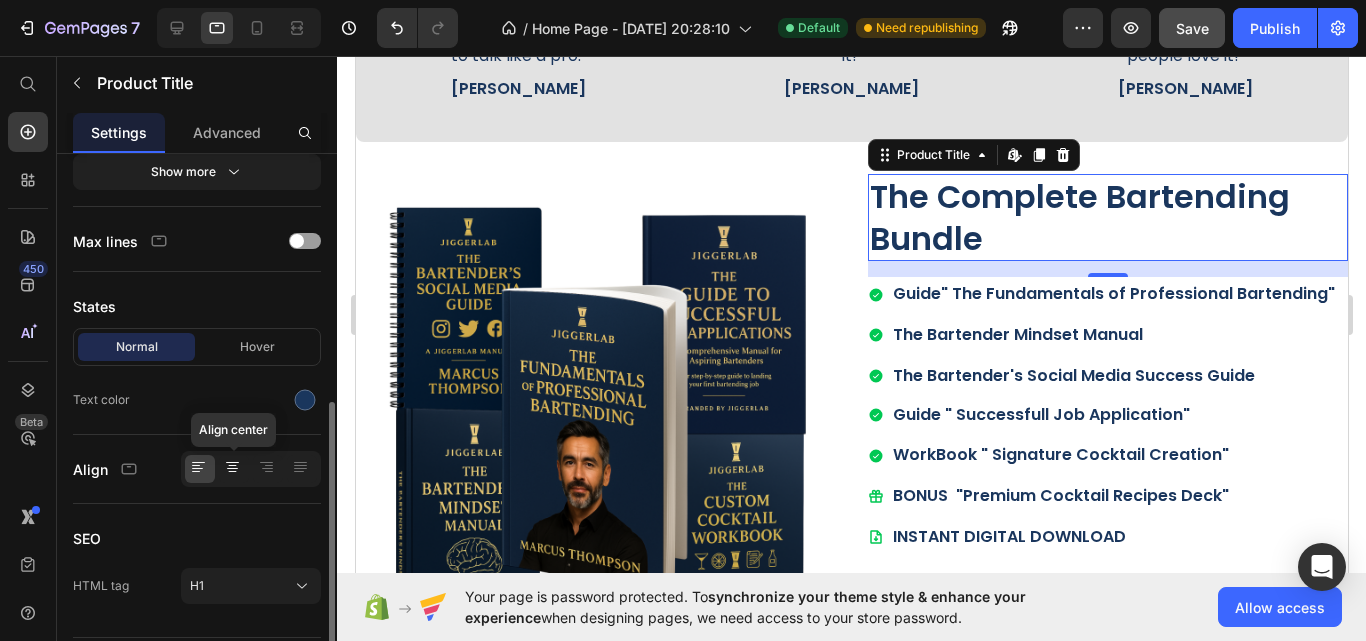 click 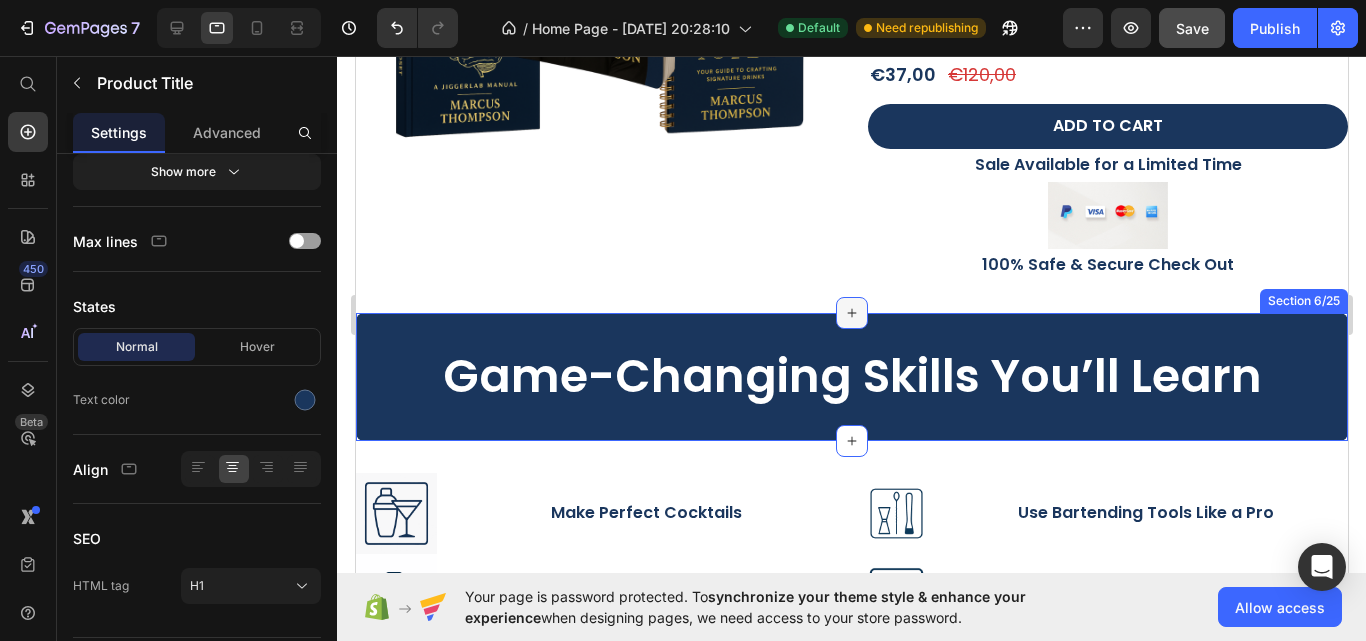 scroll, scrollTop: 1900, scrollLeft: 0, axis: vertical 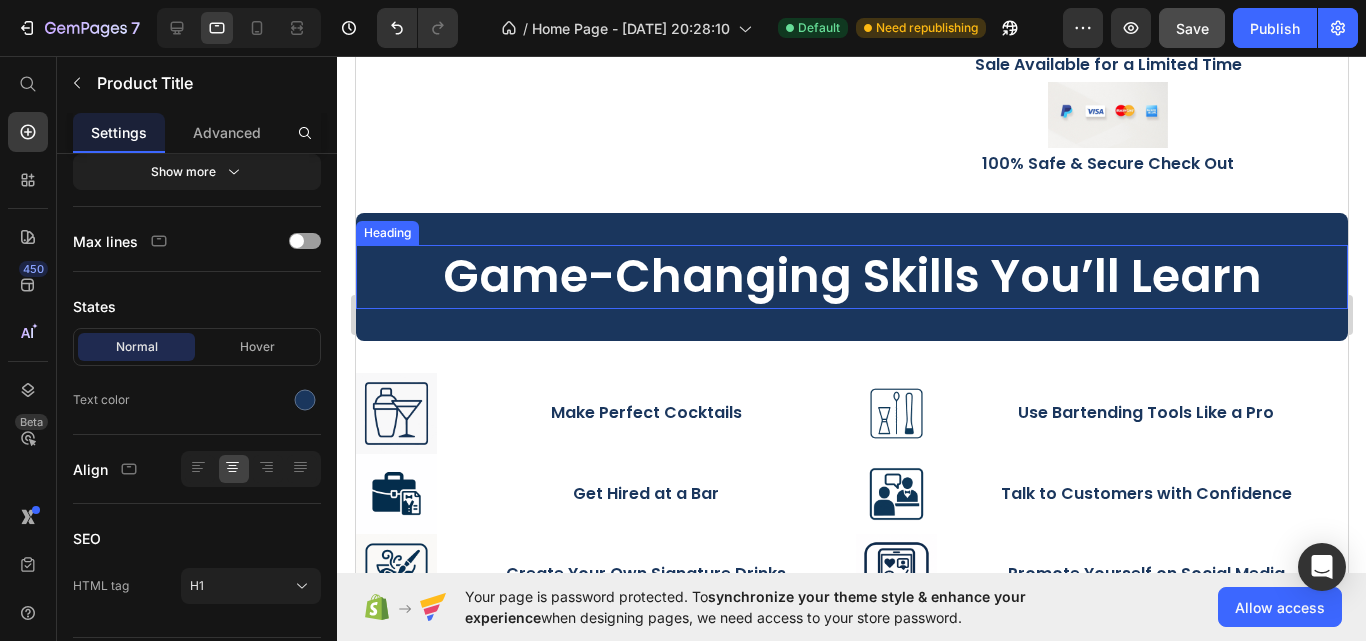 click on "Game-Changing Skills You’ll Learn" at bounding box center (851, 277) 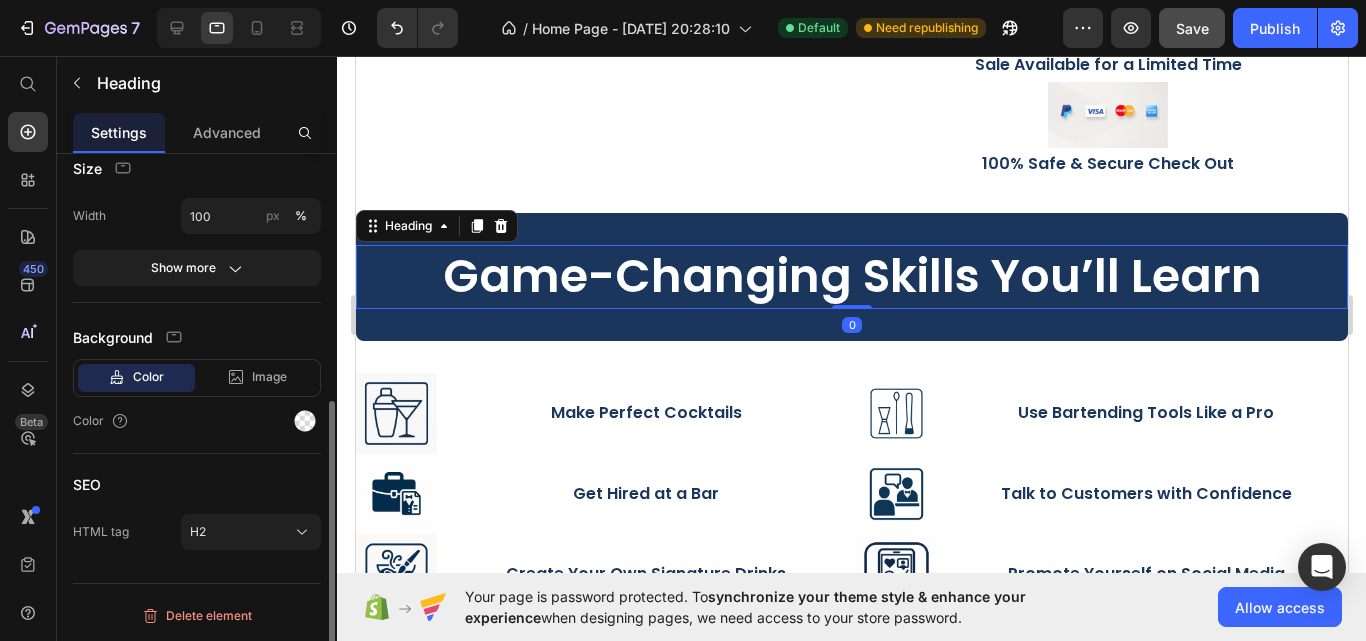 scroll, scrollTop: 0, scrollLeft: 0, axis: both 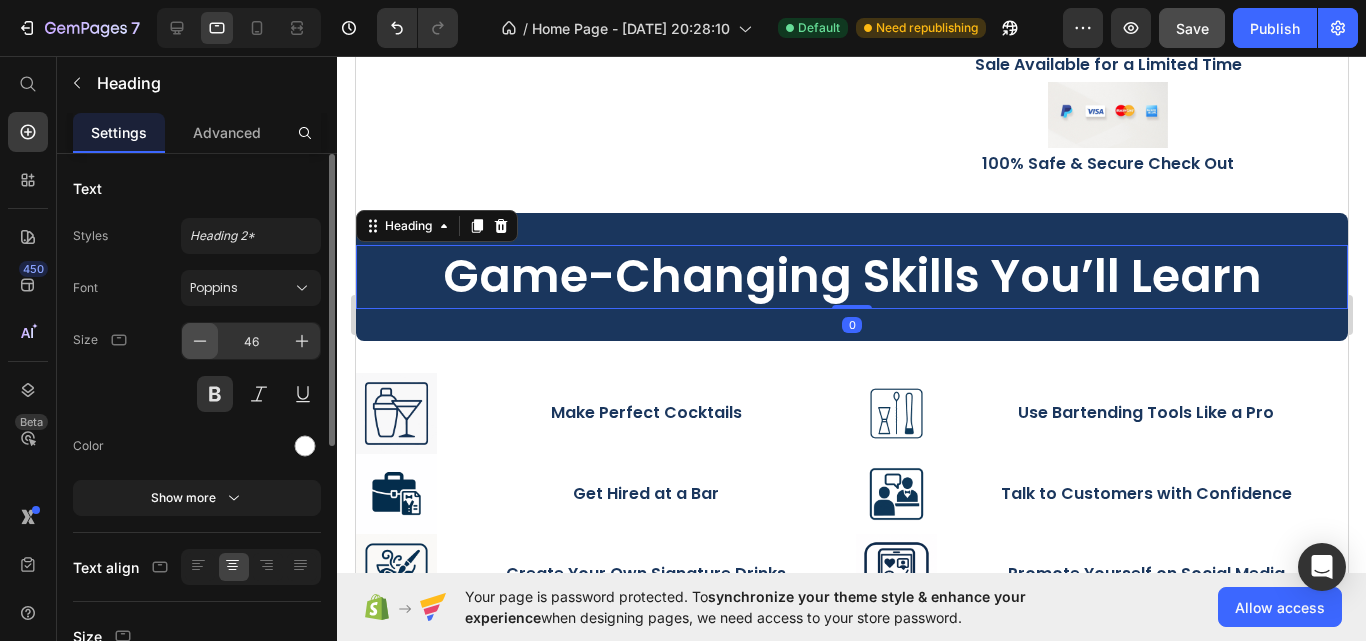 click 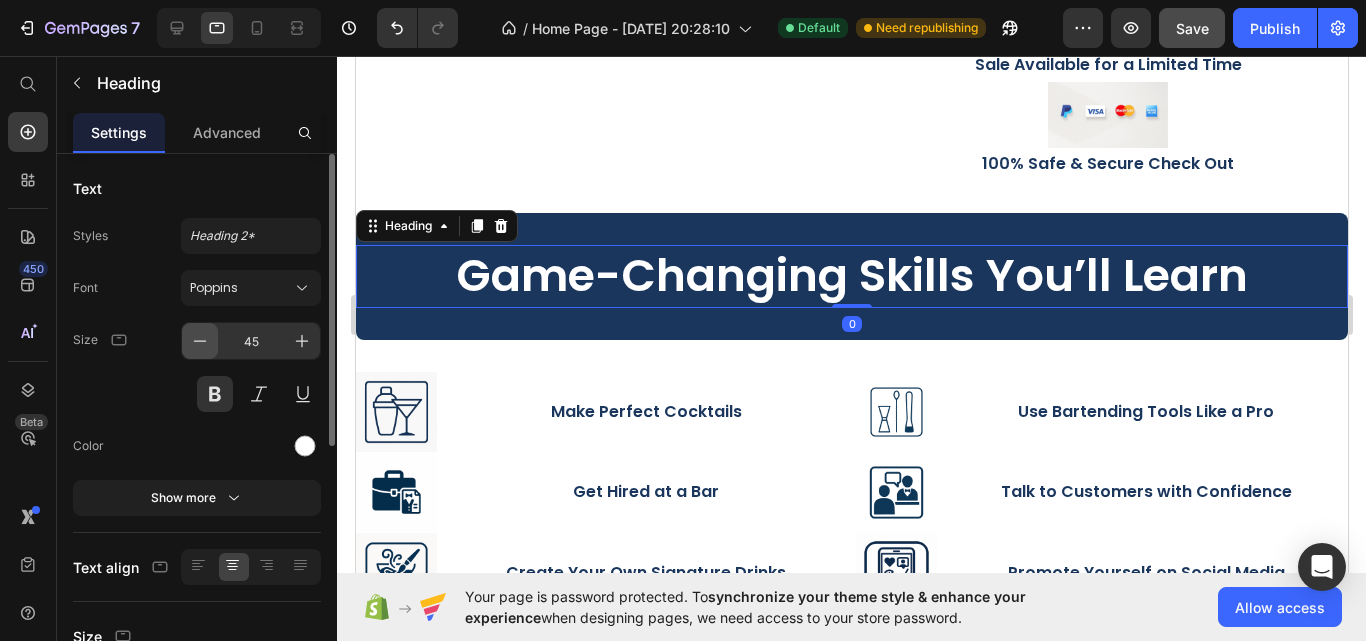 click 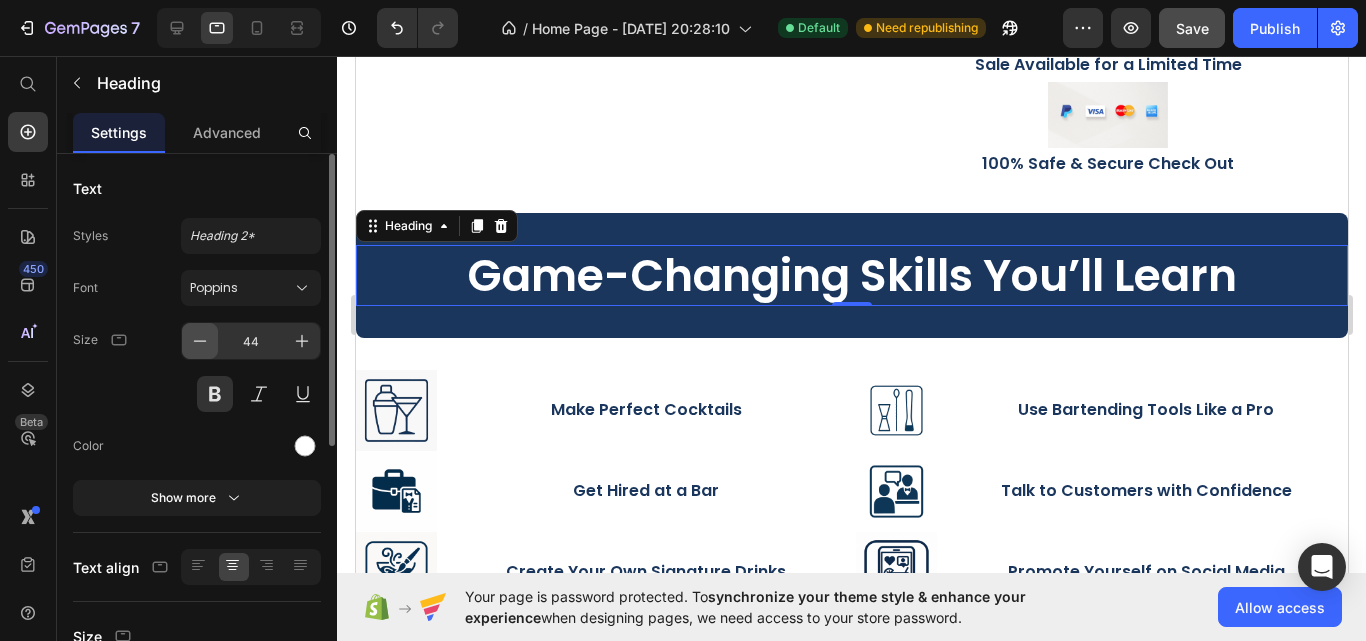 click 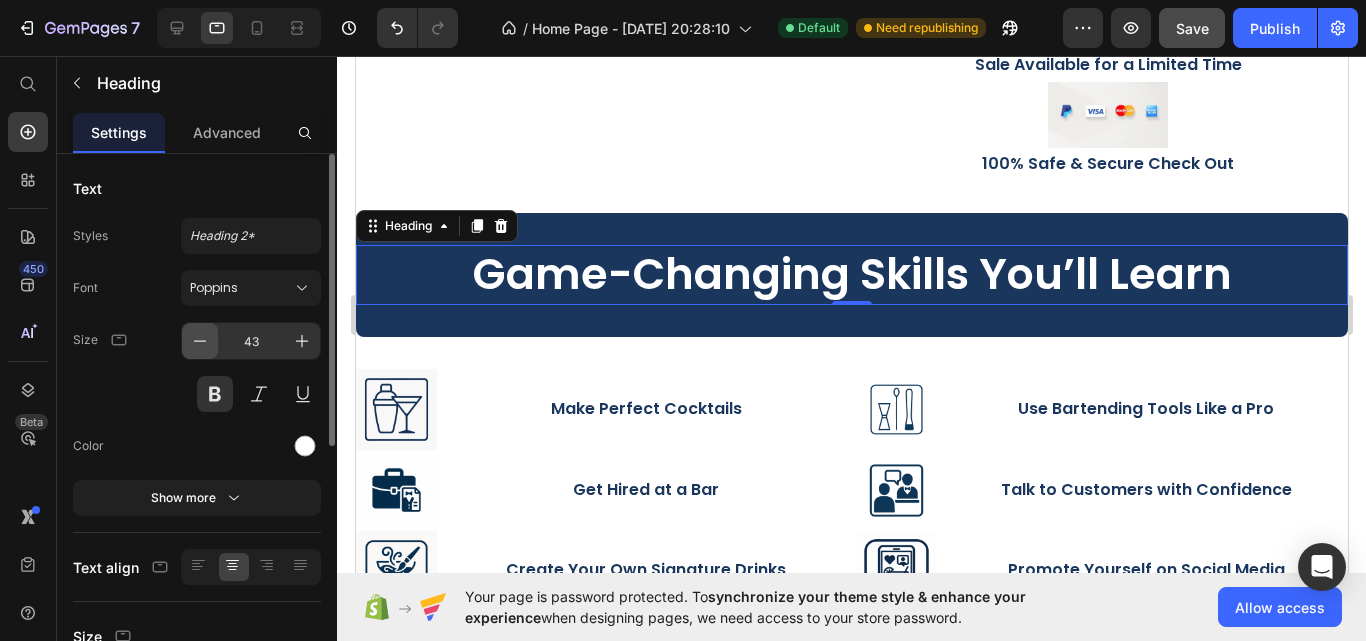 click 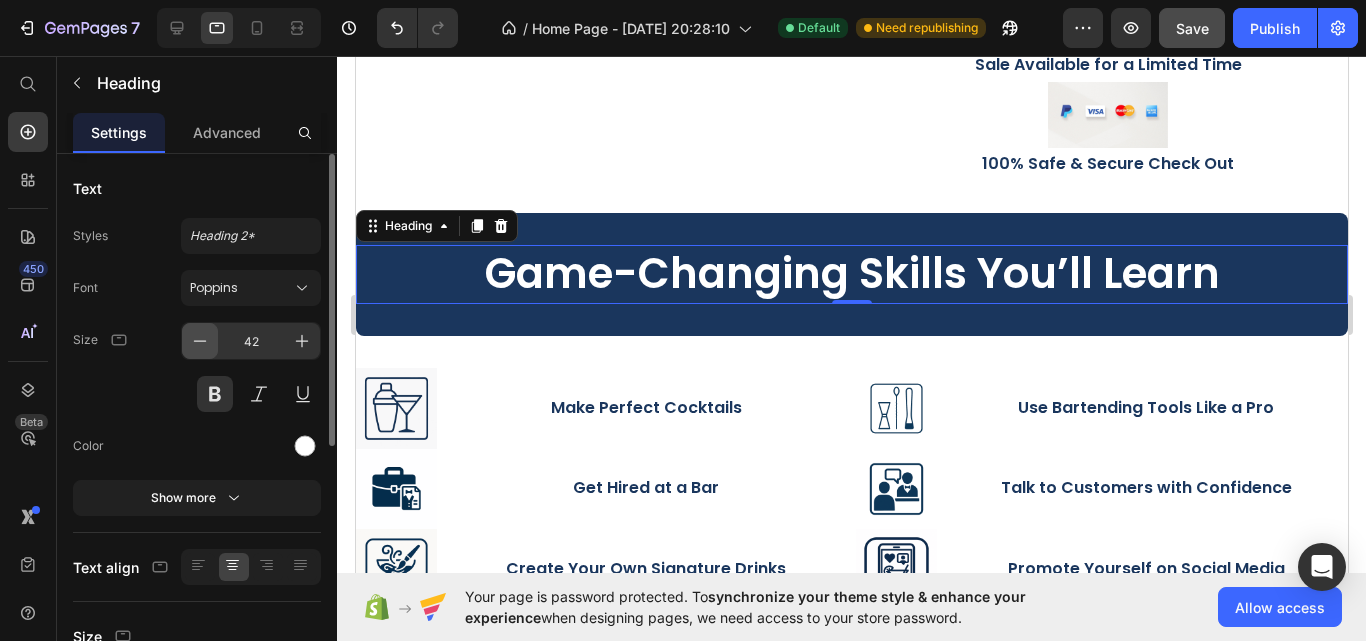 click 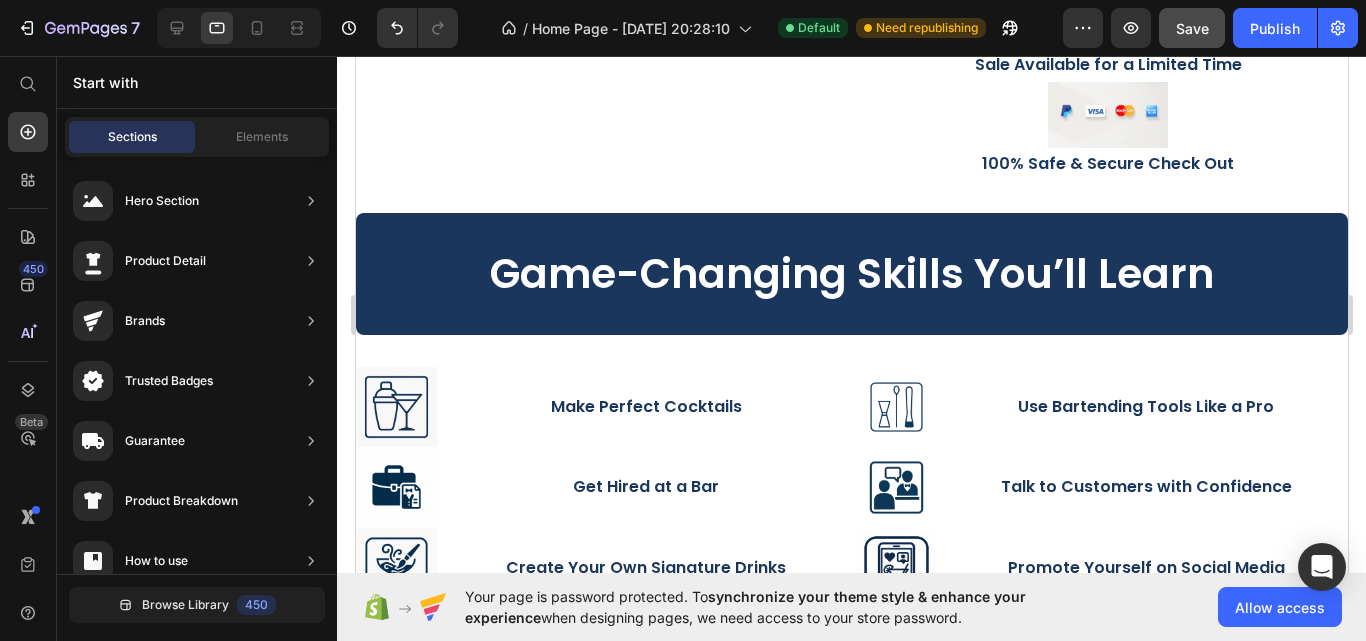 scroll, scrollTop: 2352, scrollLeft: 0, axis: vertical 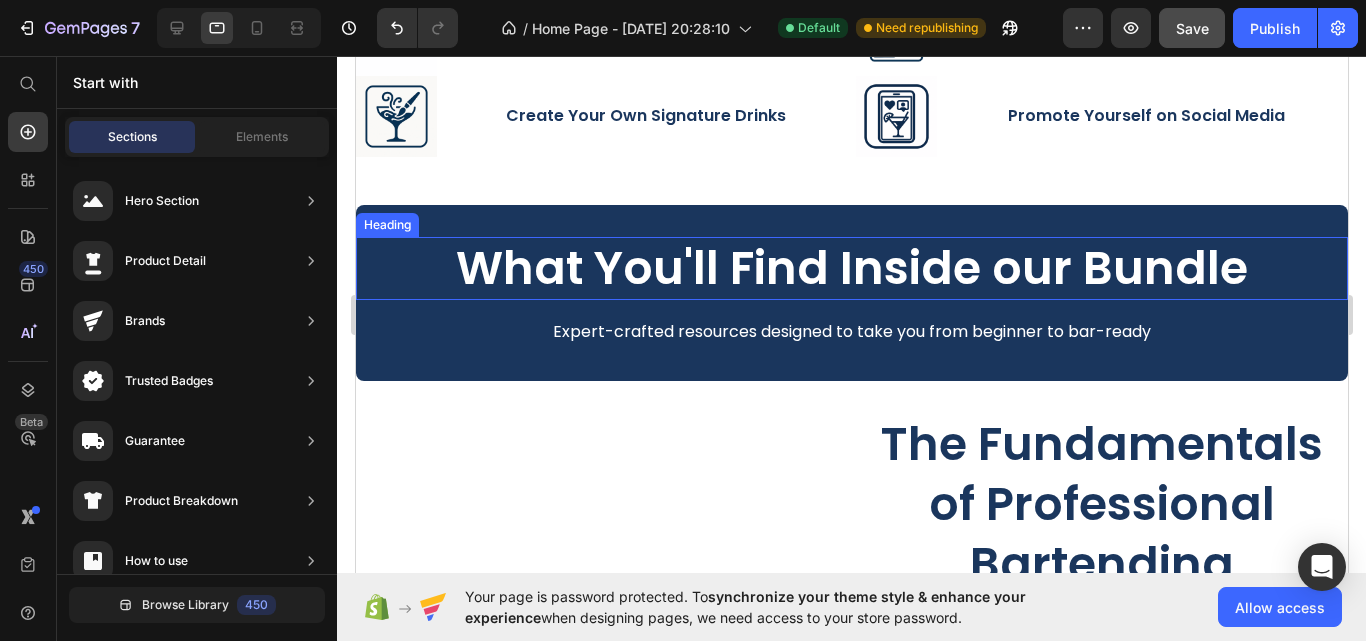 click on "What You'll Find Inside our Bundle" at bounding box center (851, 269) 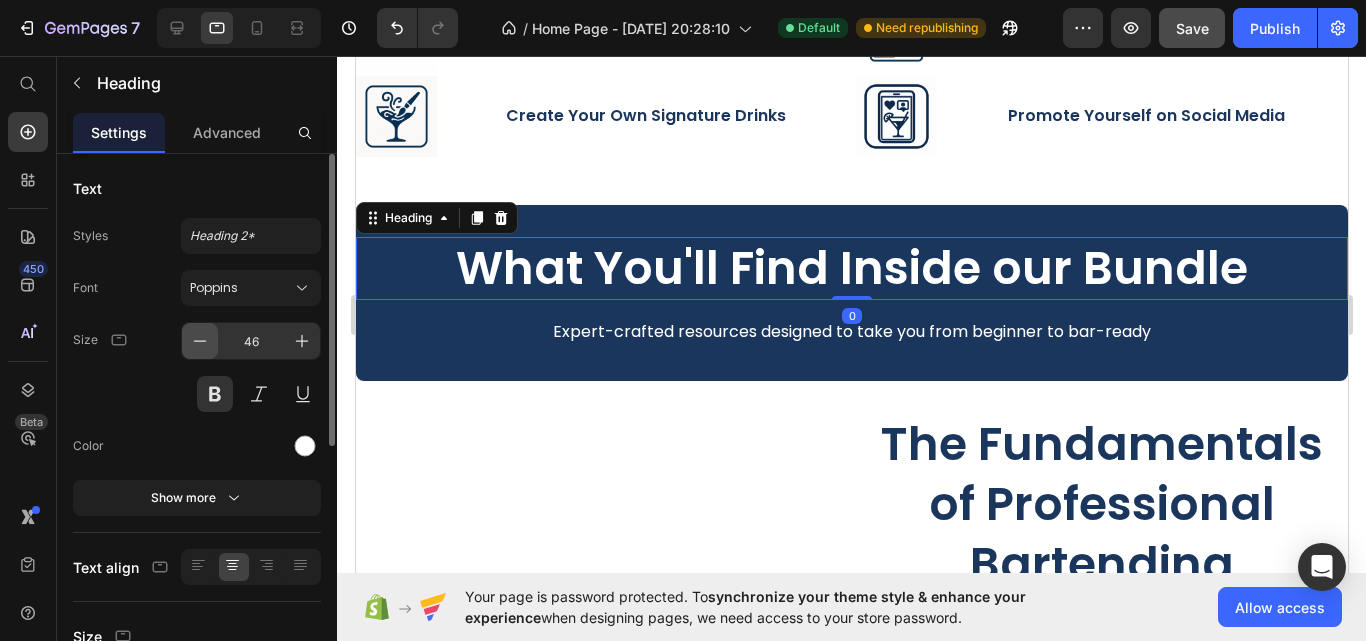 click 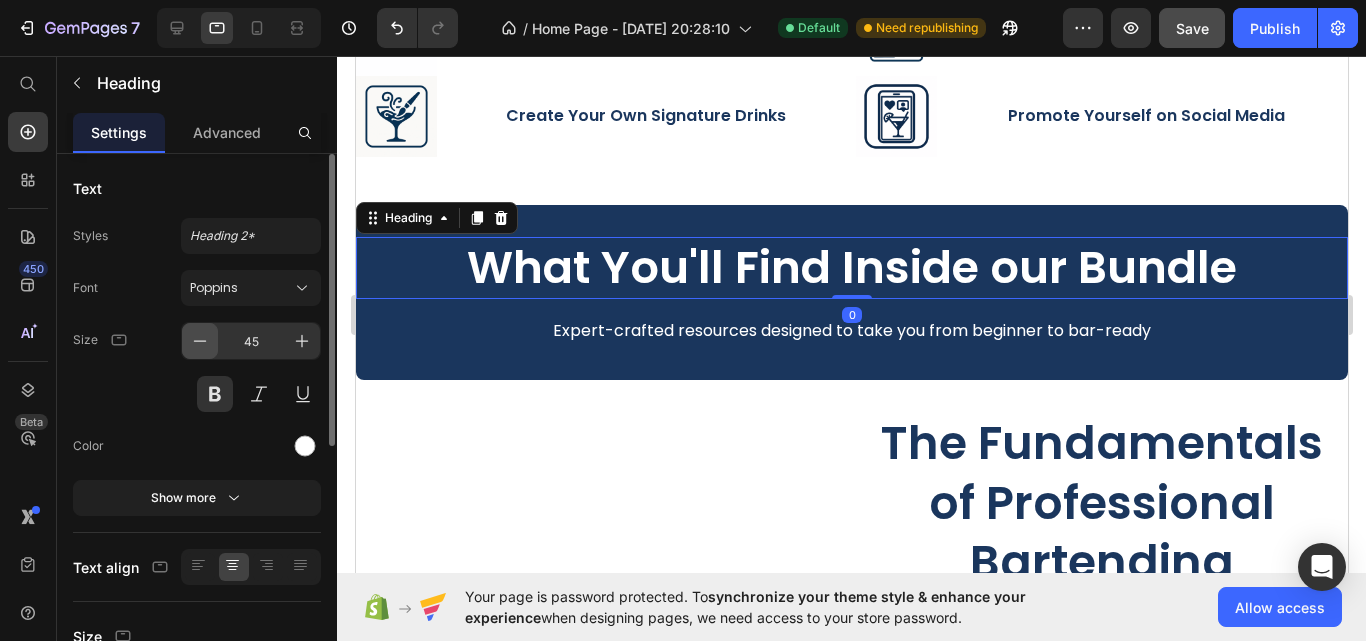 click 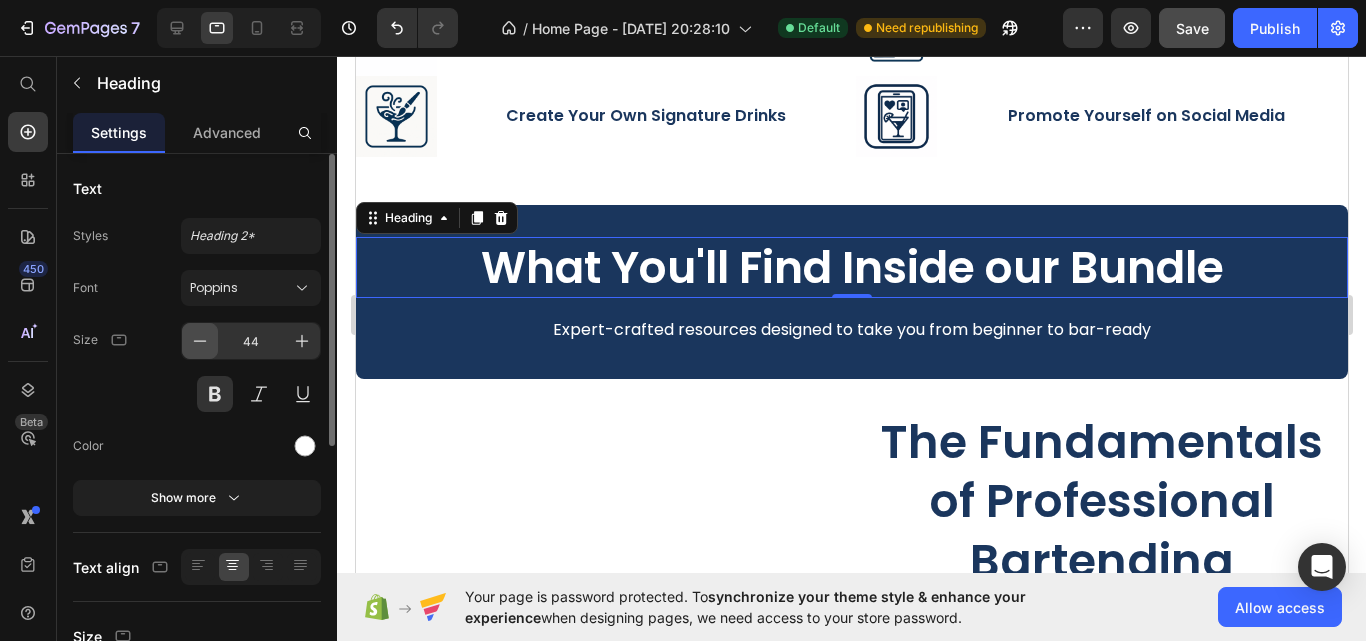 click 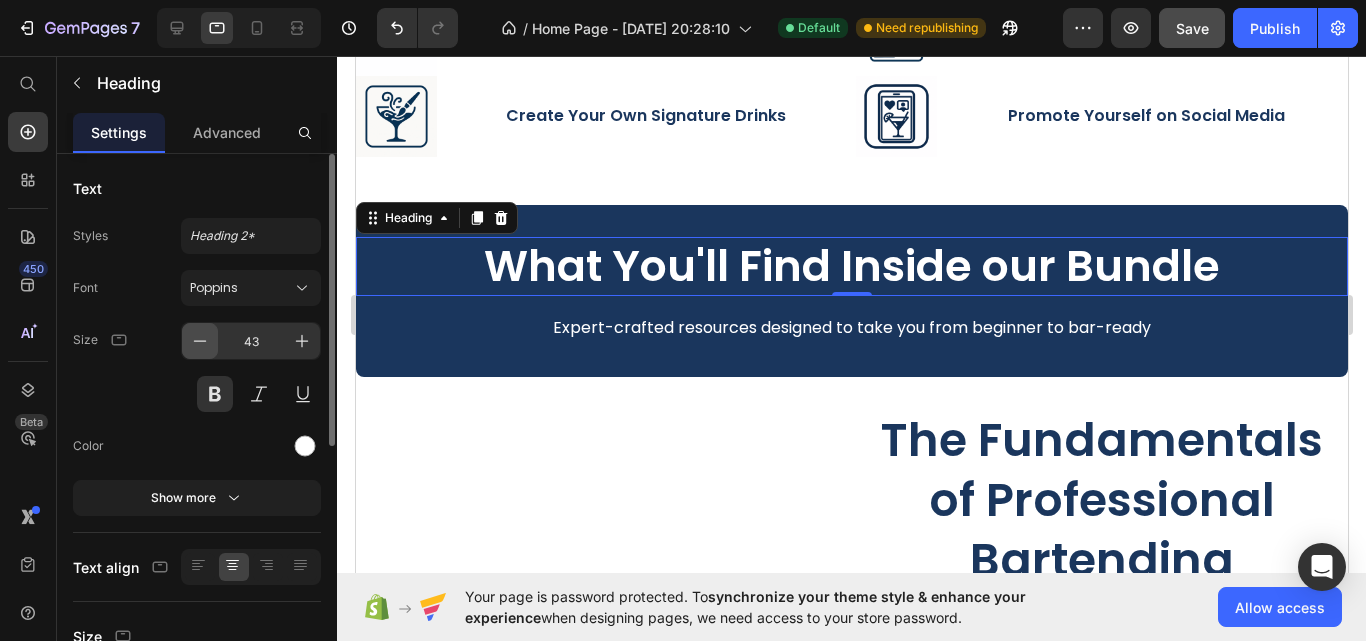 click 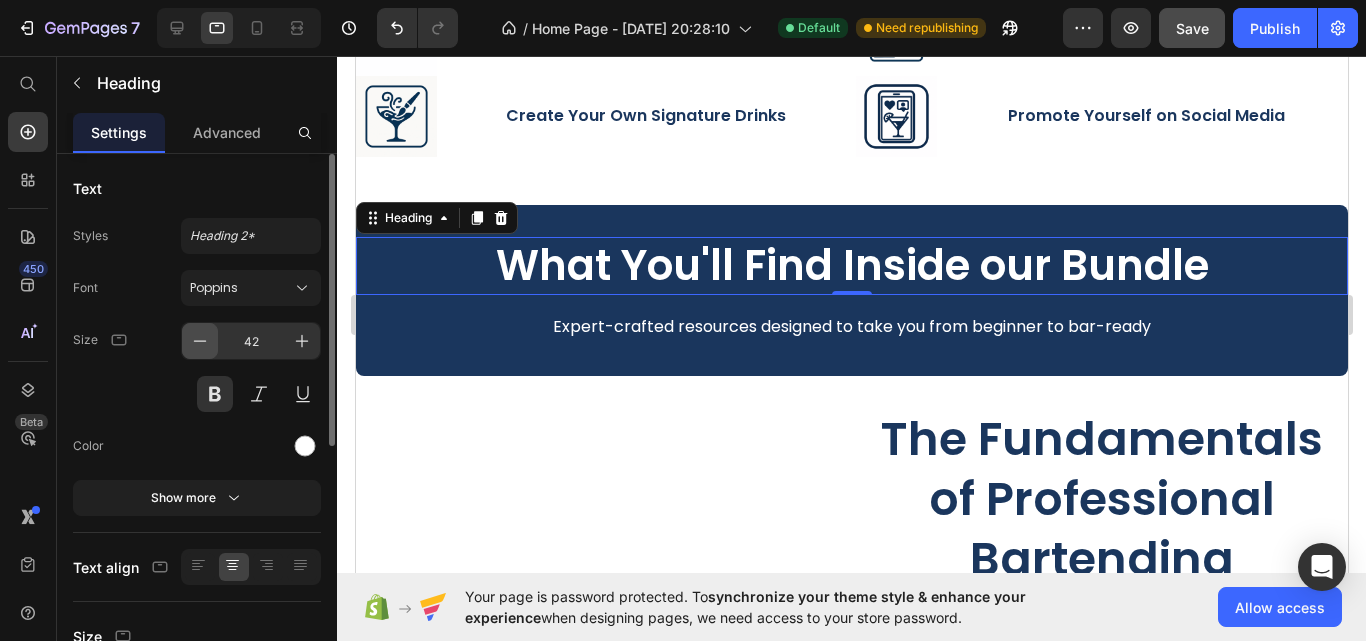 click 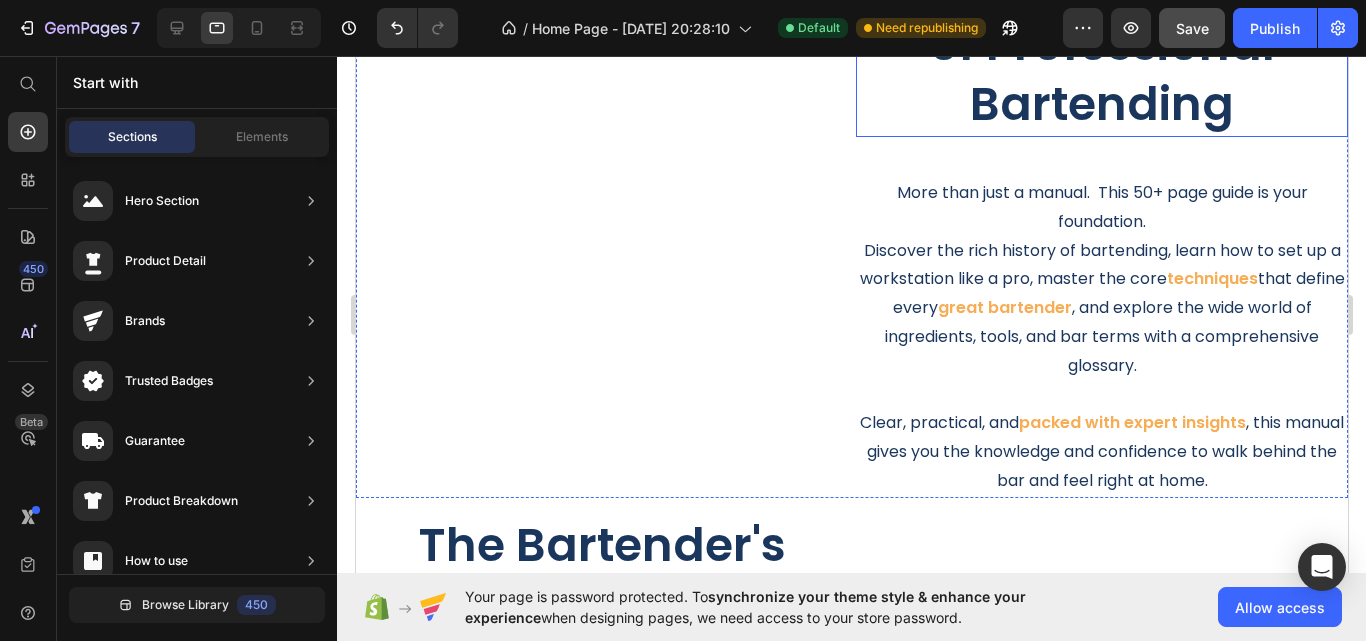 scroll, scrollTop: 2705, scrollLeft: 0, axis: vertical 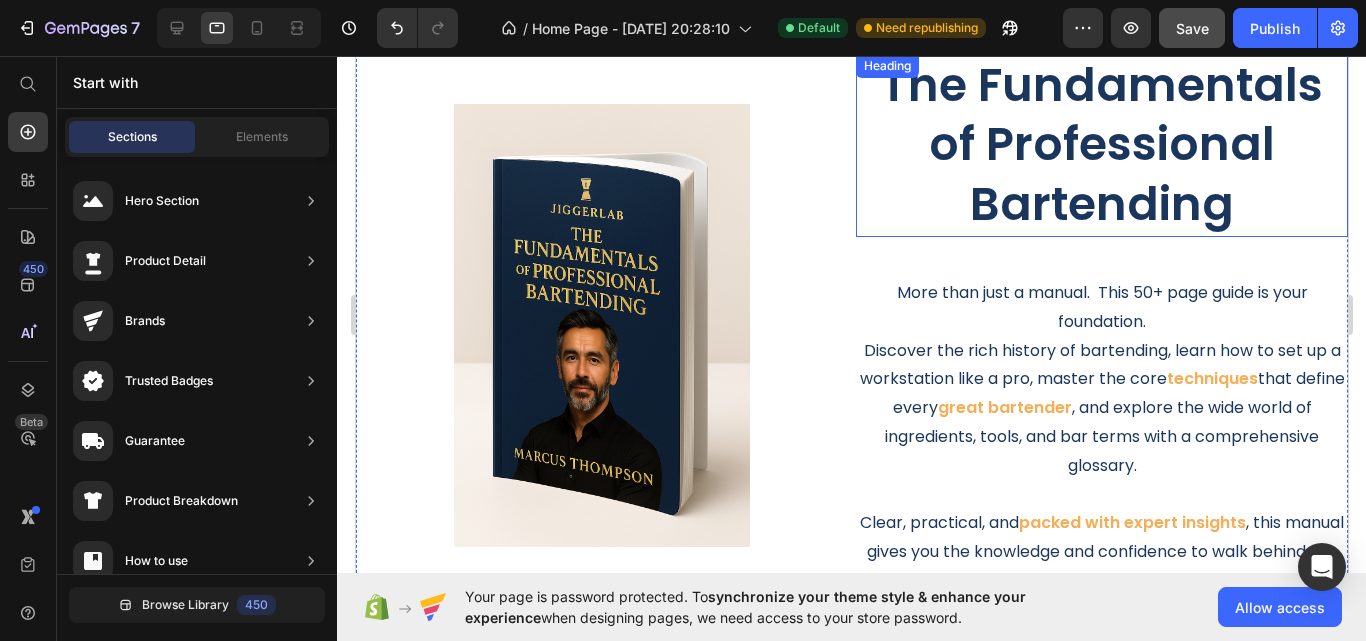 click on "The Fundamentals of Professional Bartending" at bounding box center (1101, 145) 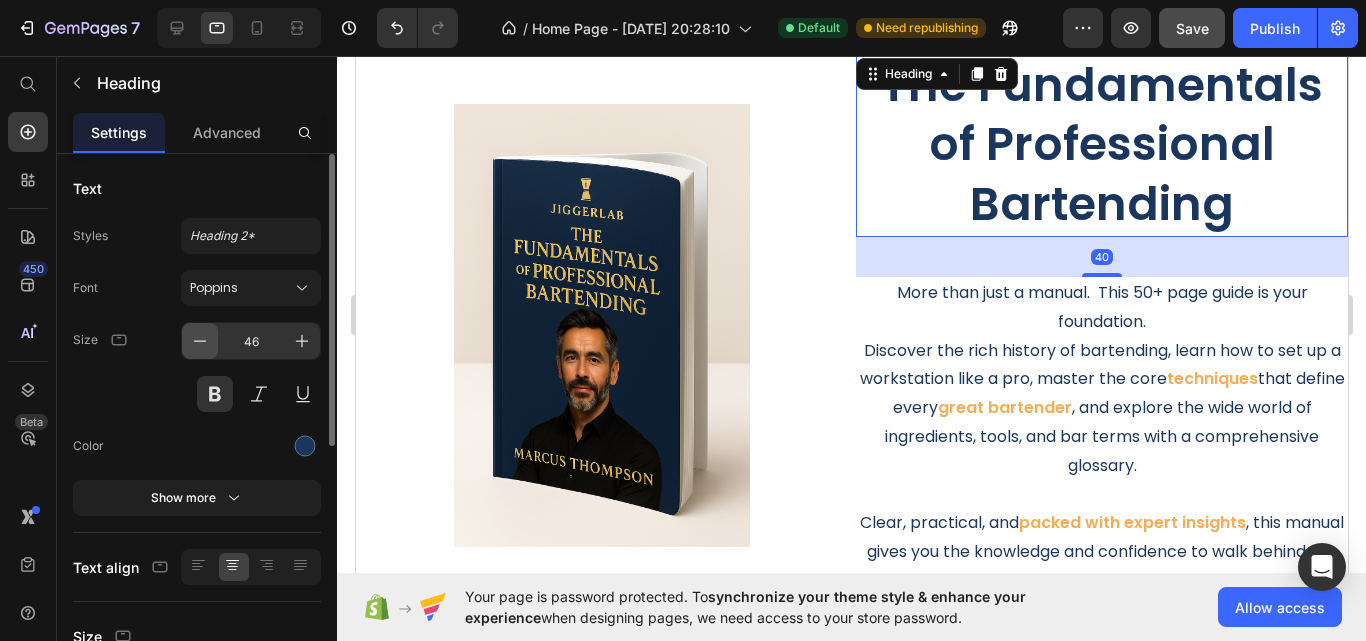 click 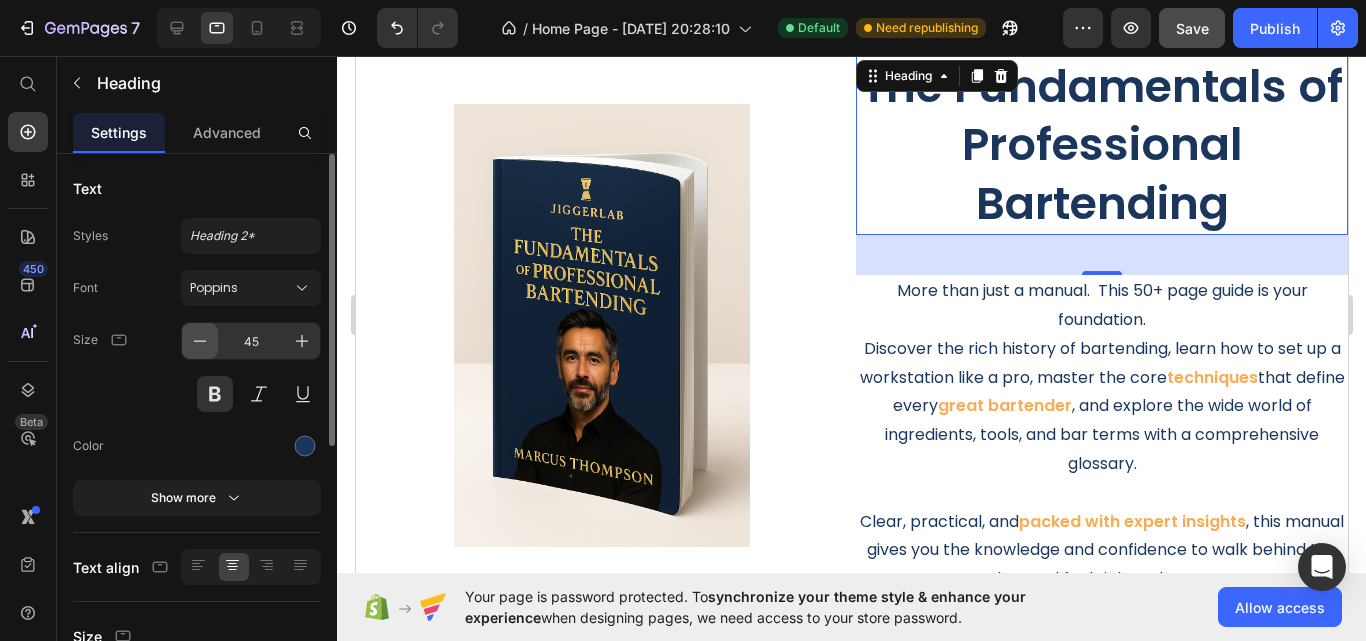 click 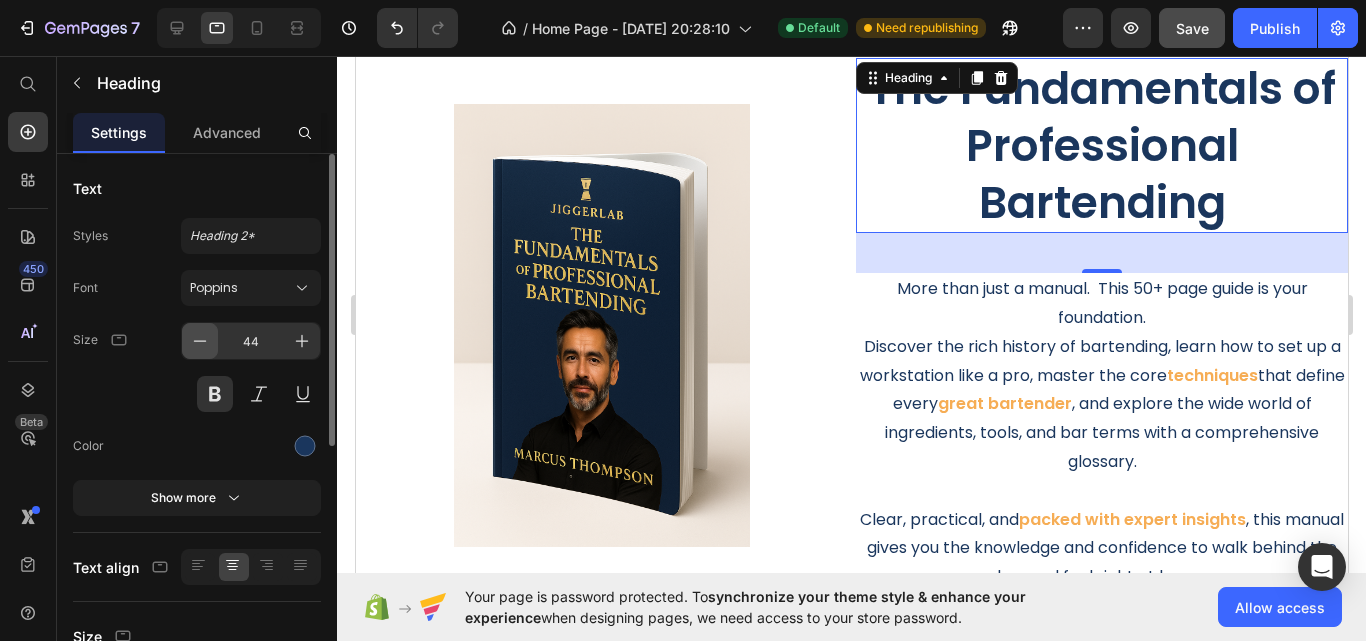 click 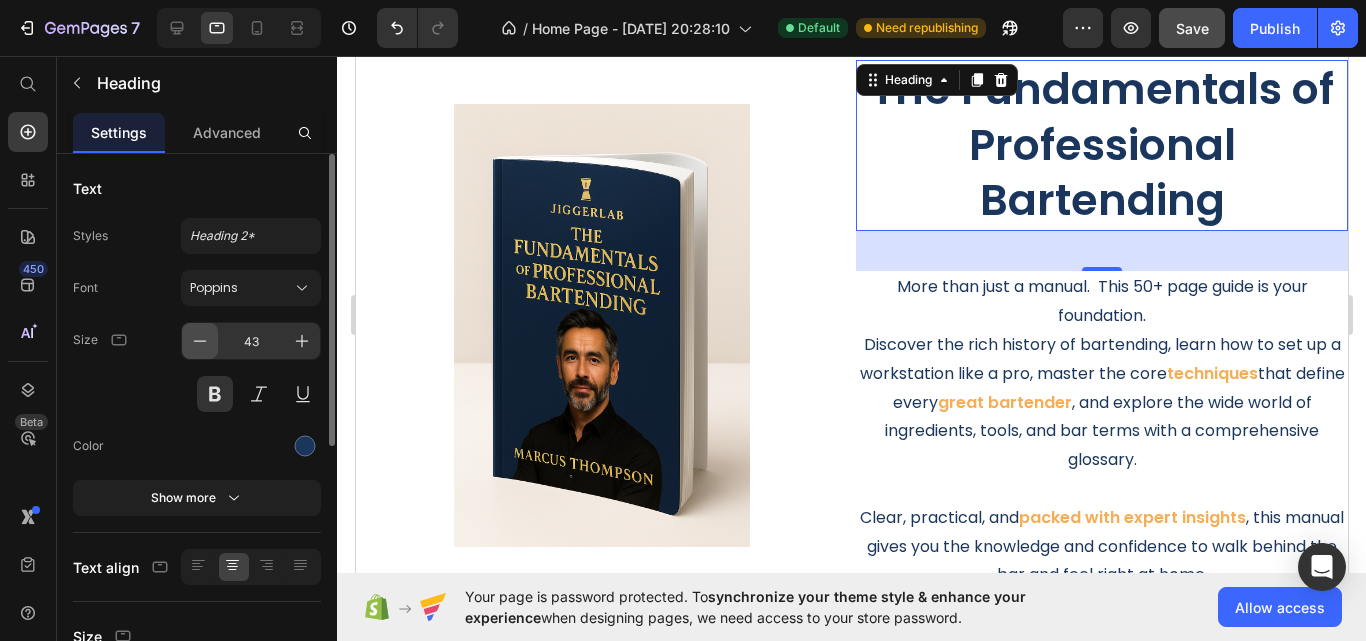 click 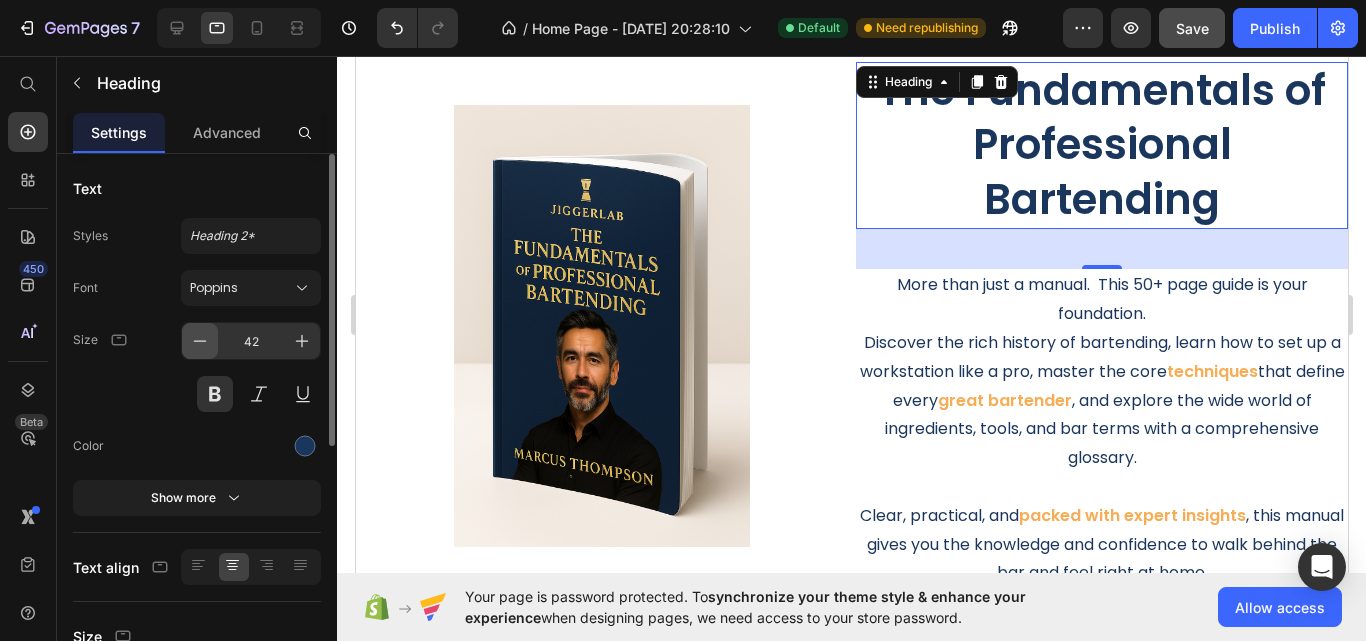 click 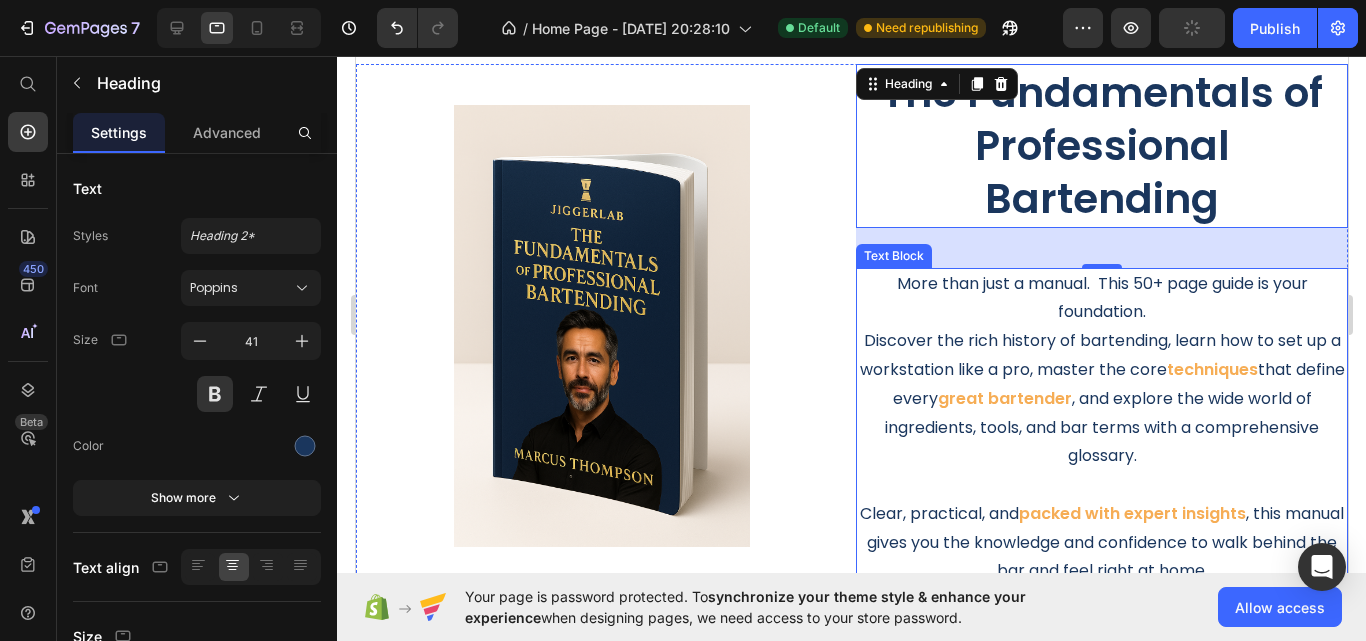 scroll, scrollTop: 2895, scrollLeft: 0, axis: vertical 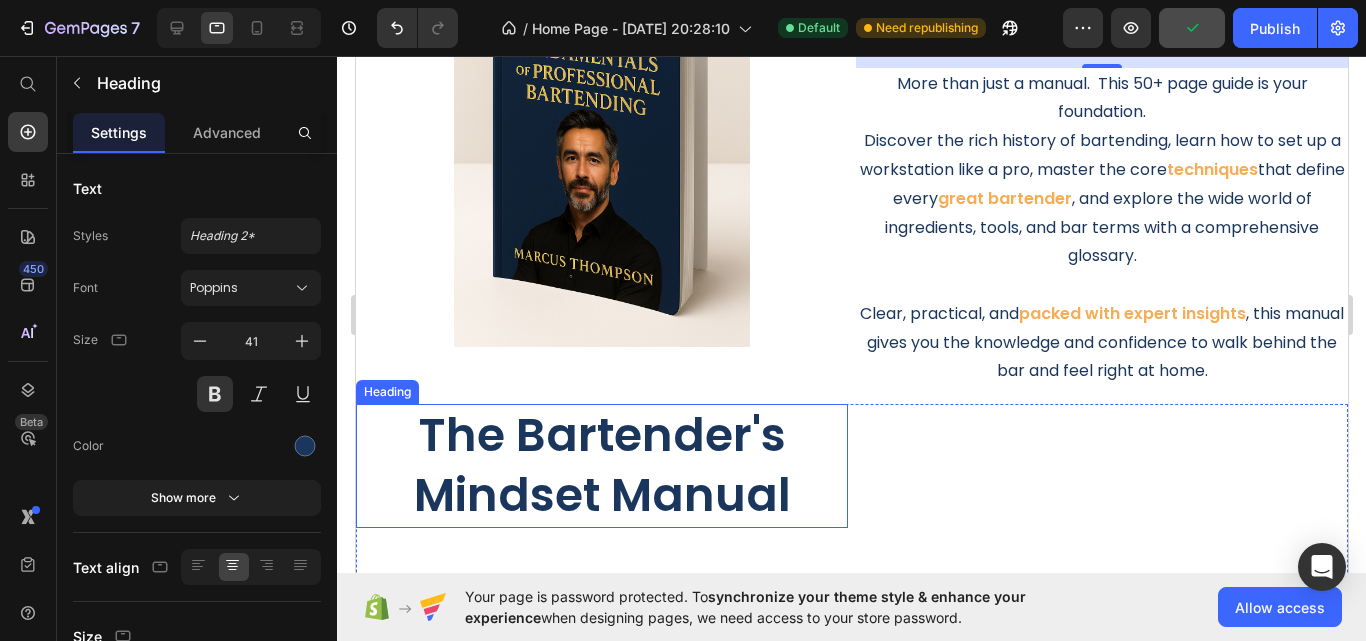 click on "The Bartender's Mindset Manual" at bounding box center [601, 466] 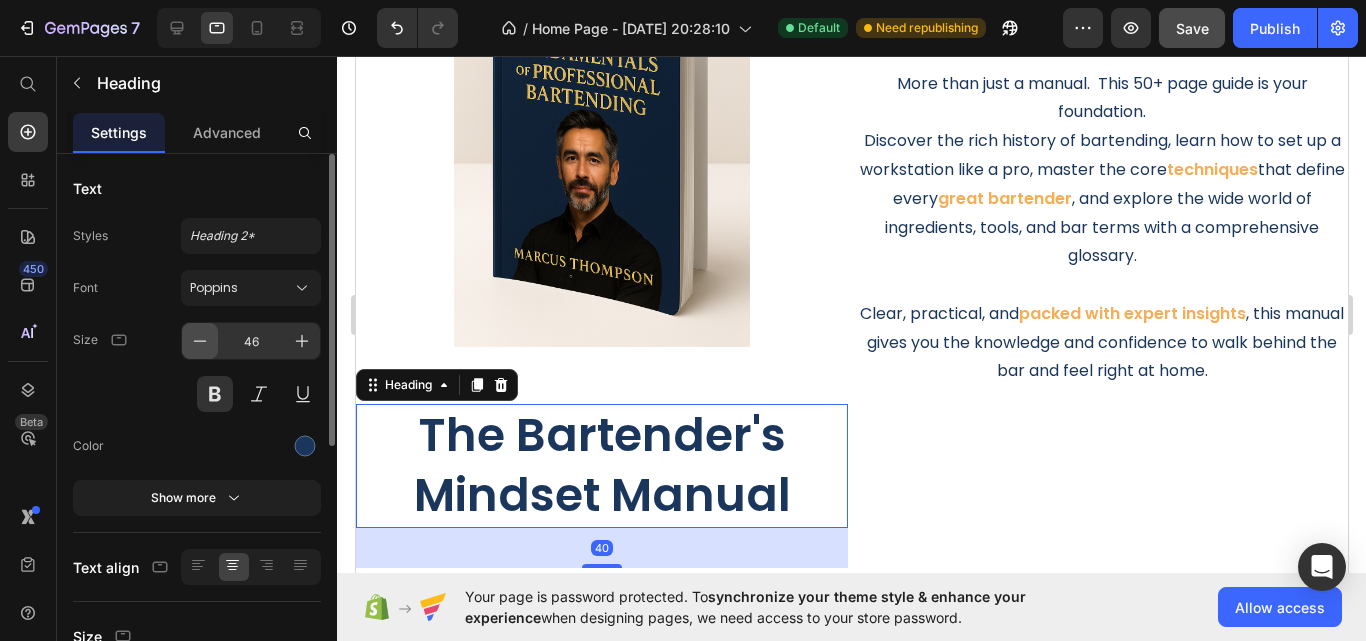 click 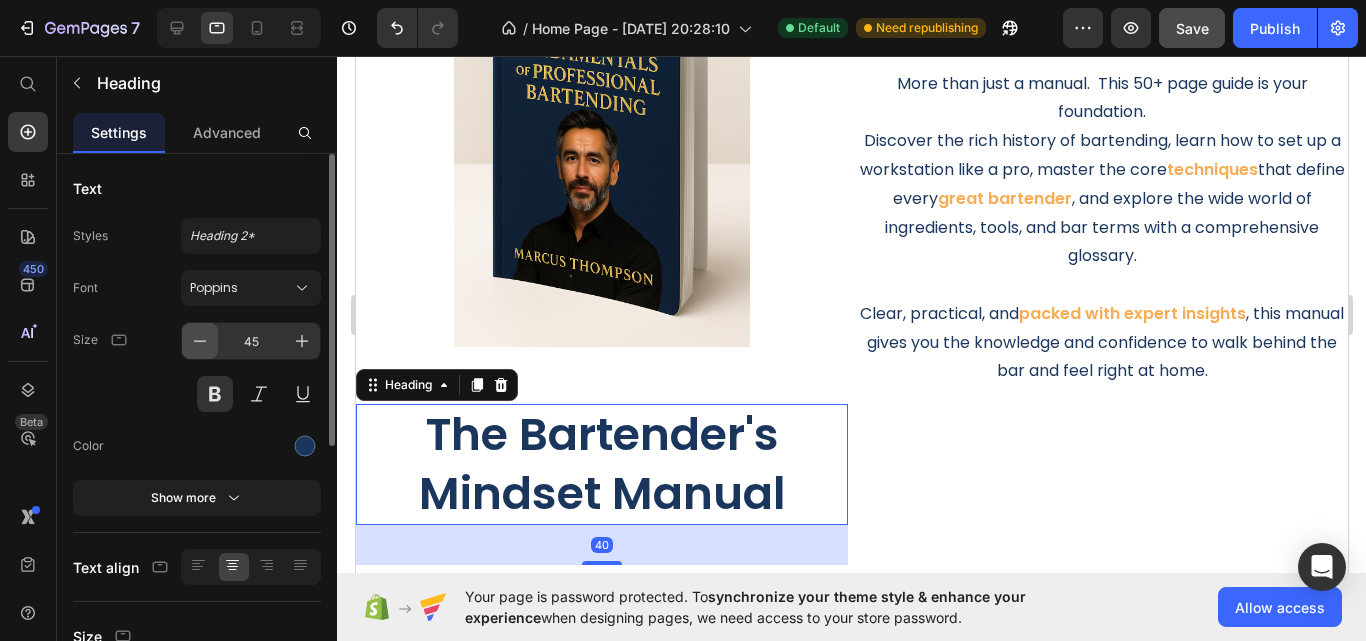 click 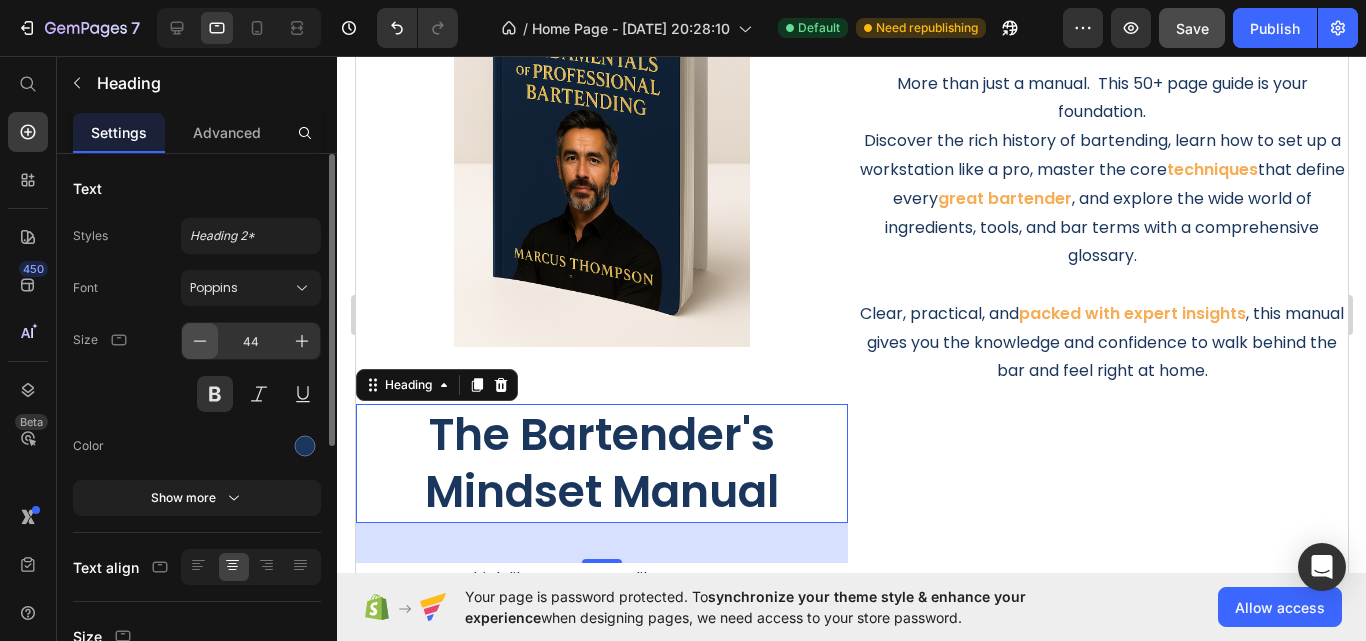 click 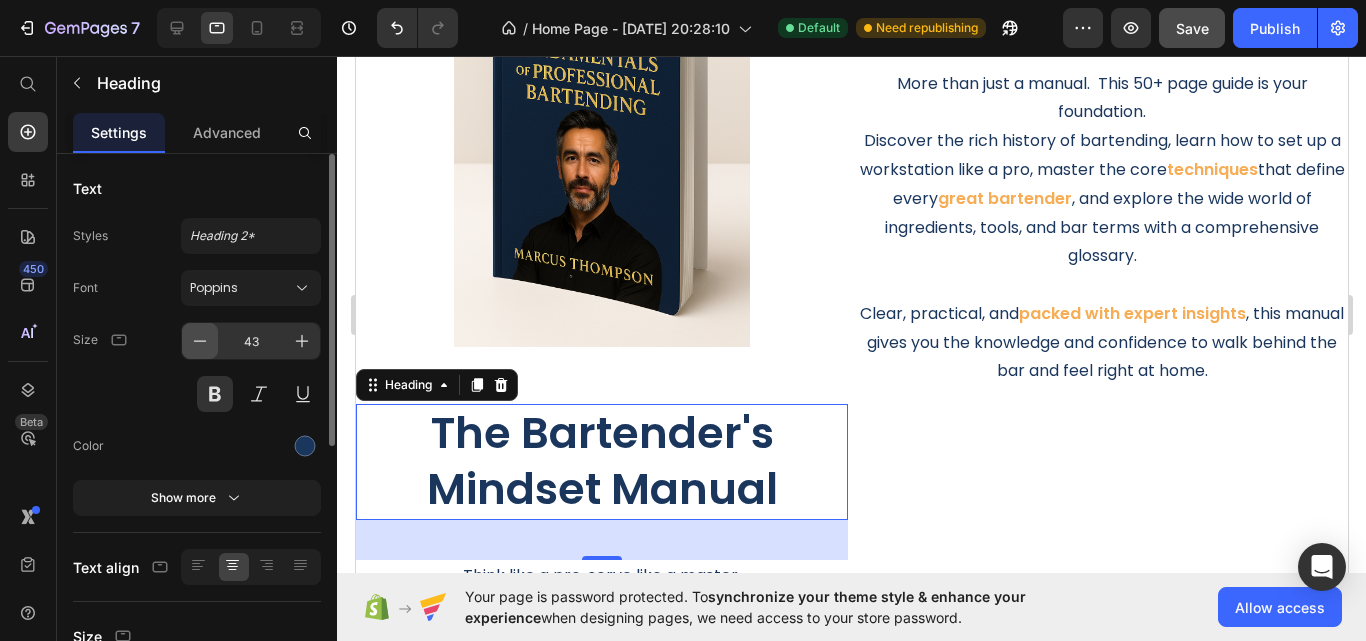 click 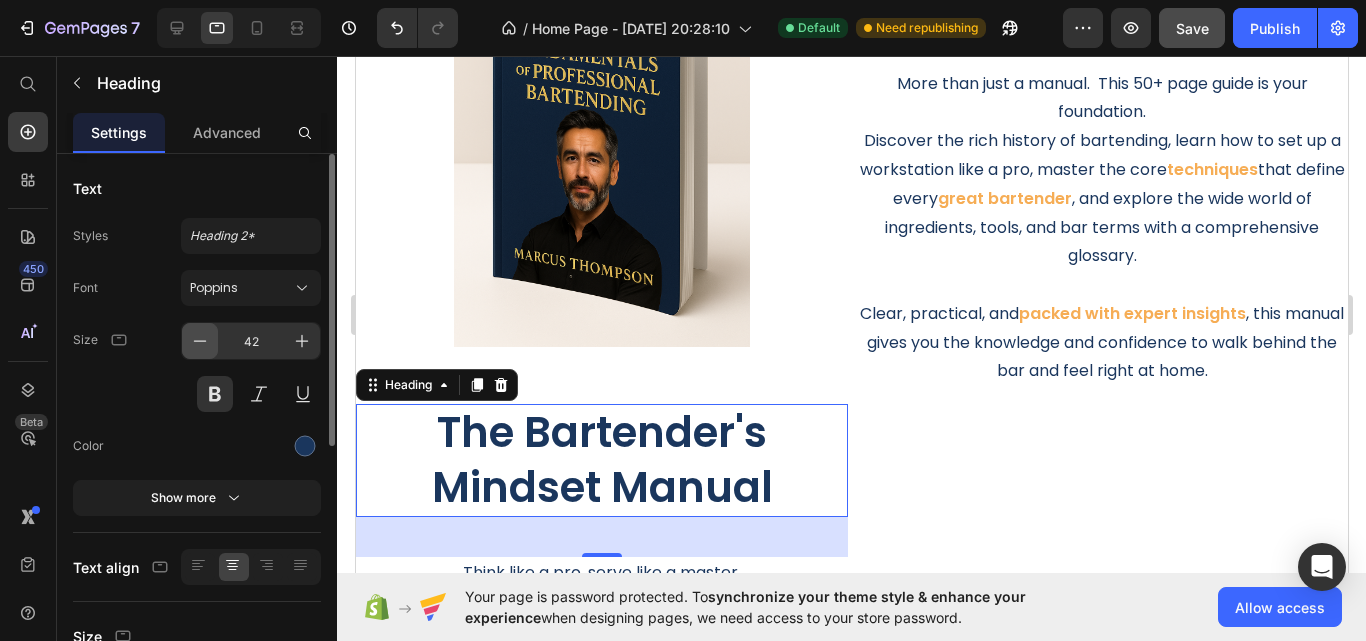 click 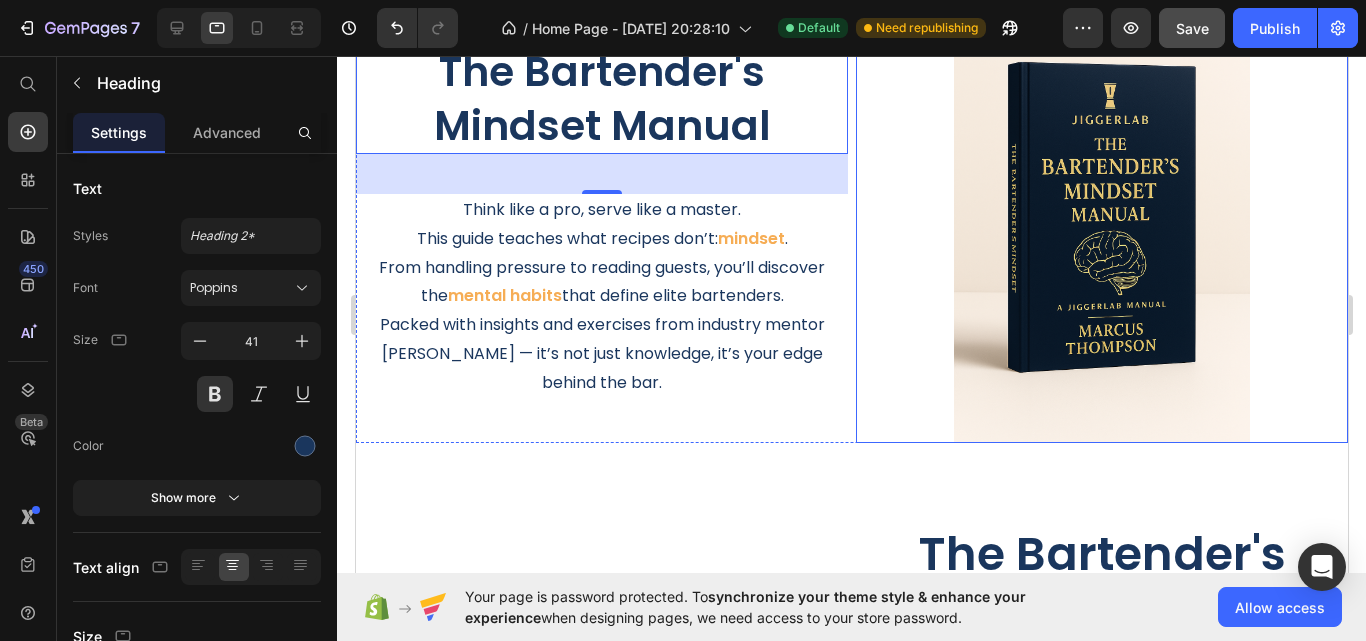 scroll, scrollTop: 3495, scrollLeft: 0, axis: vertical 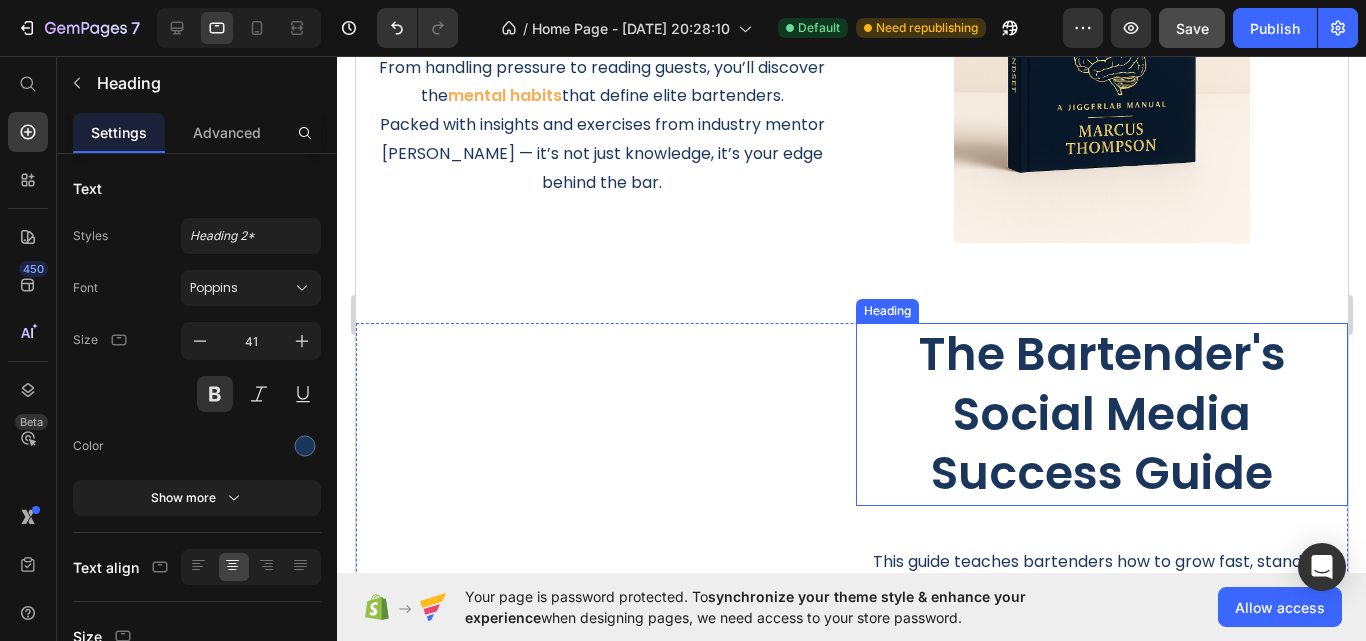 click on "The Bartender's Social Media Success Guide" at bounding box center [1101, 421] 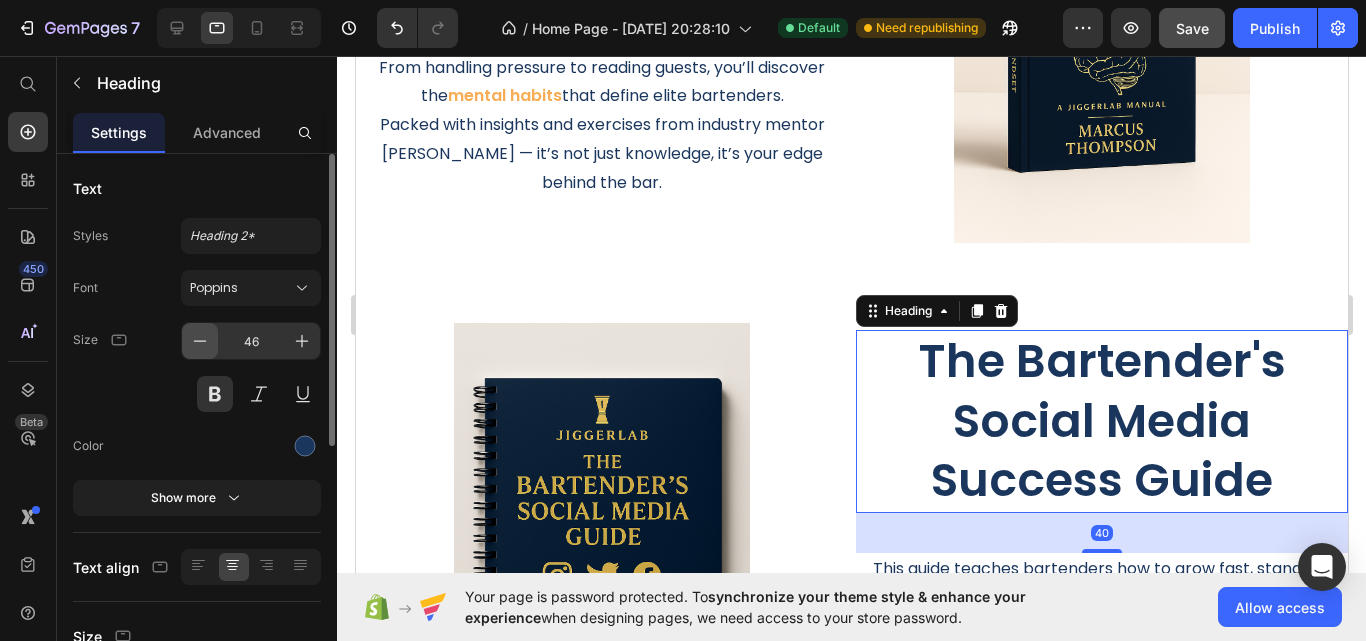 click 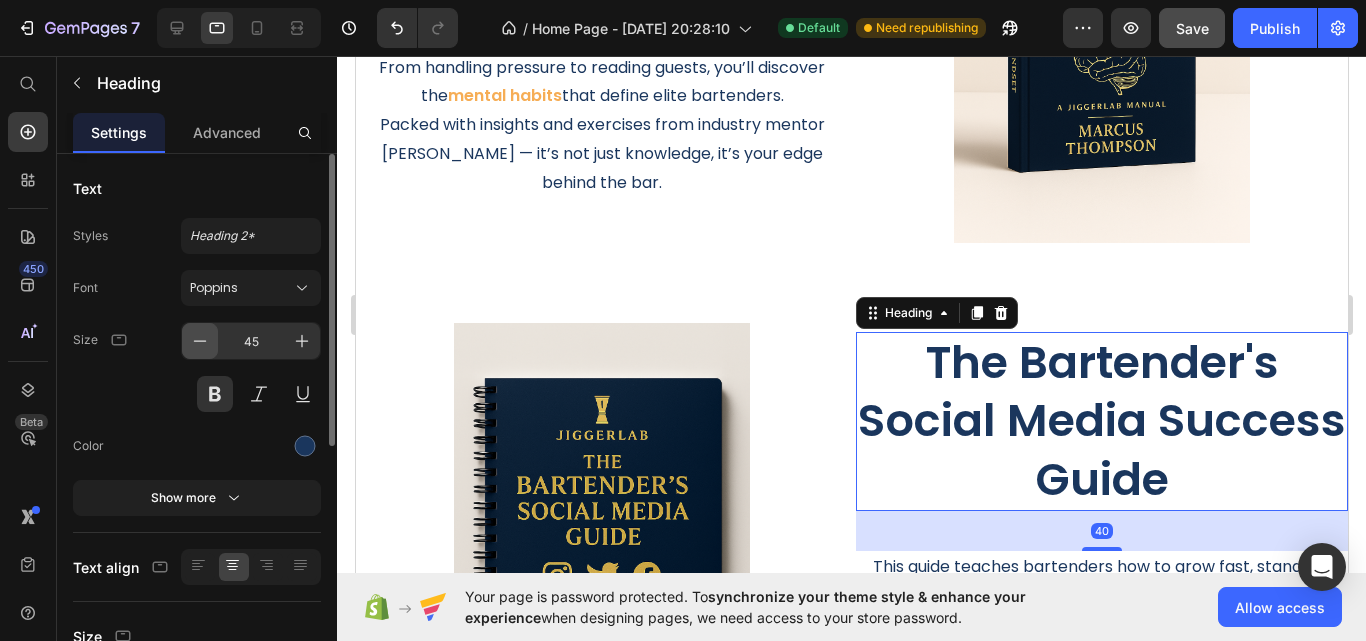 click 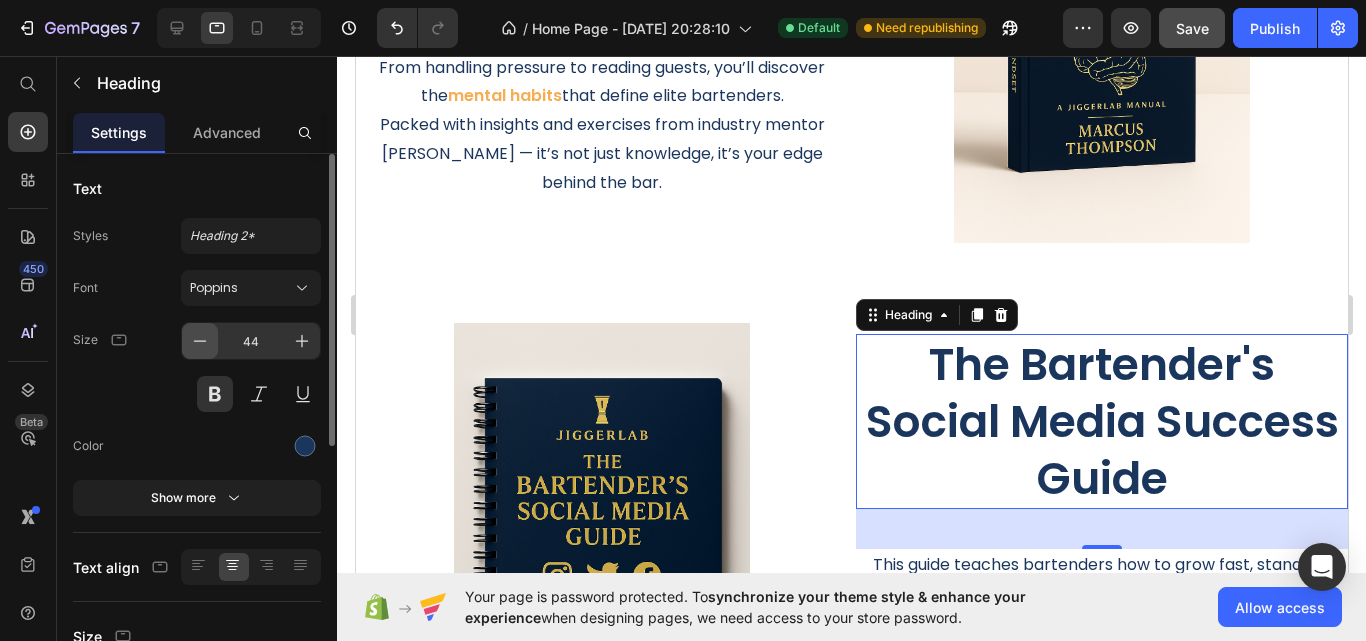 click 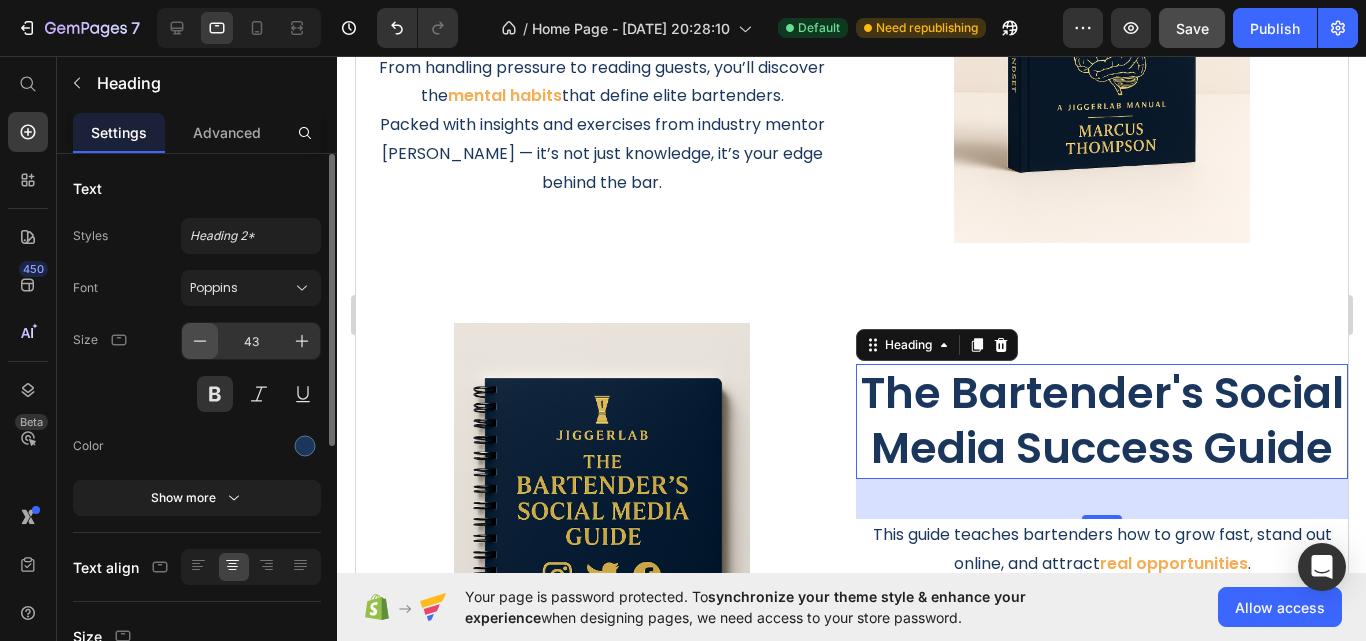 click 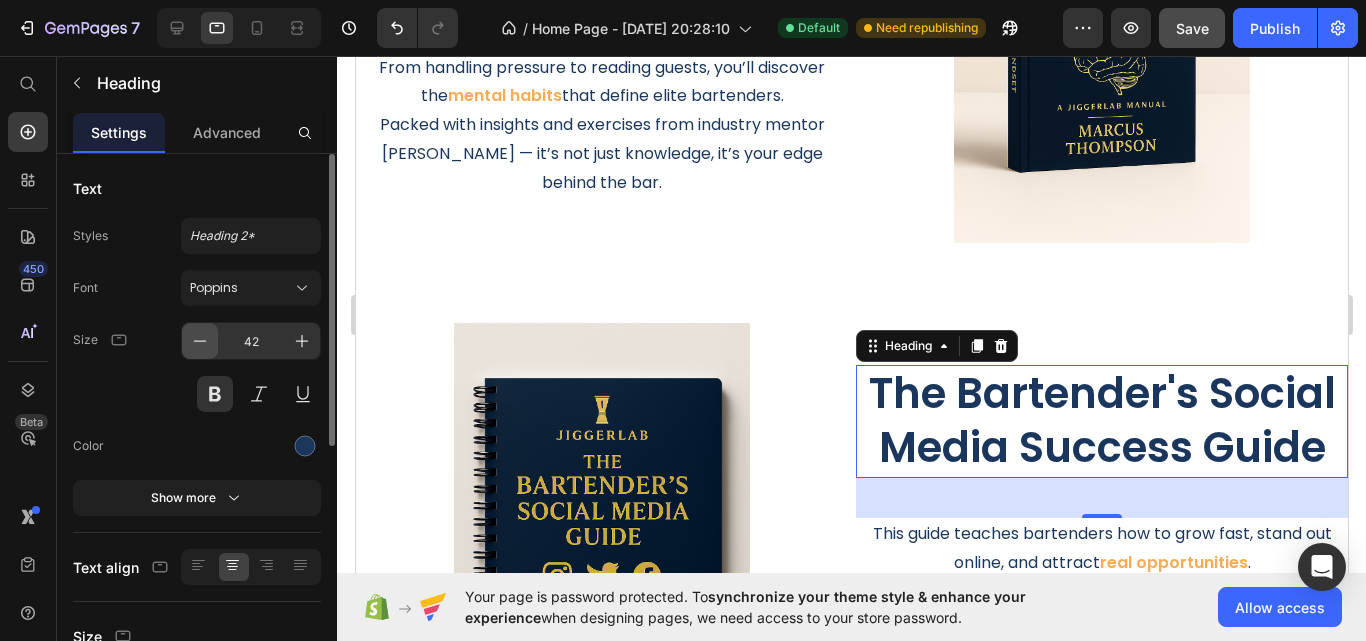 click 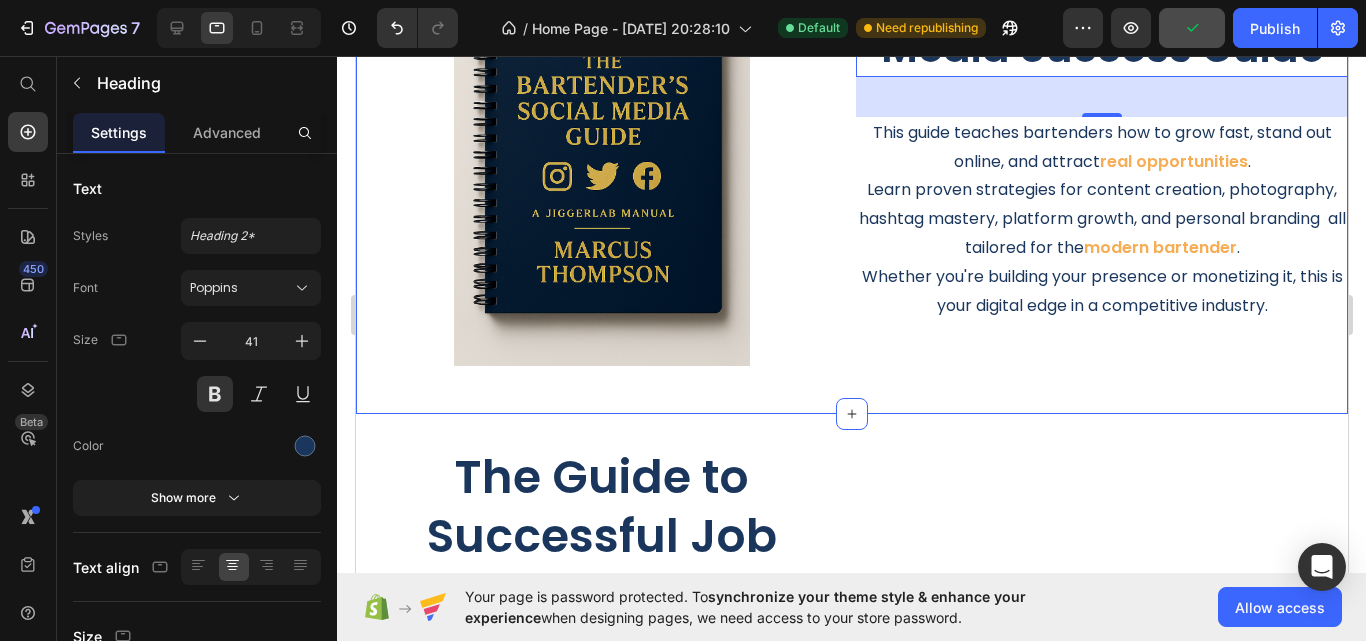 scroll, scrollTop: 3995, scrollLeft: 0, axis: vertical 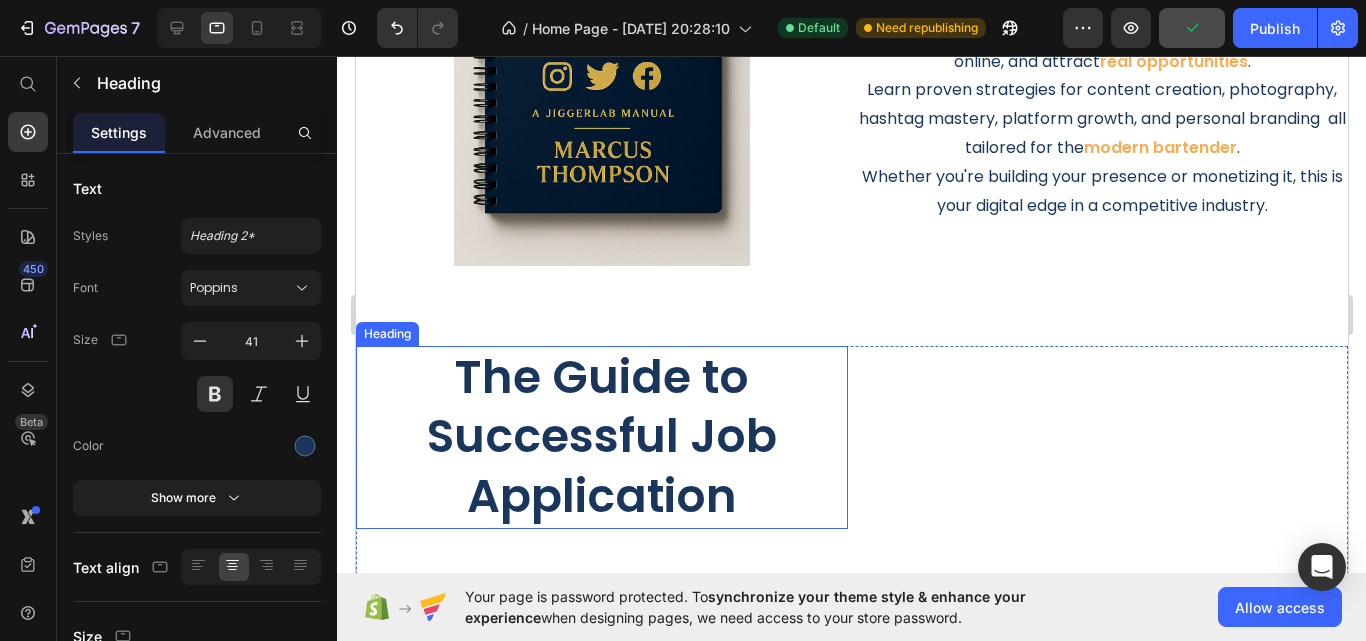 click on "The Guide to Successful Job Application" at bounding box center (601, 437) 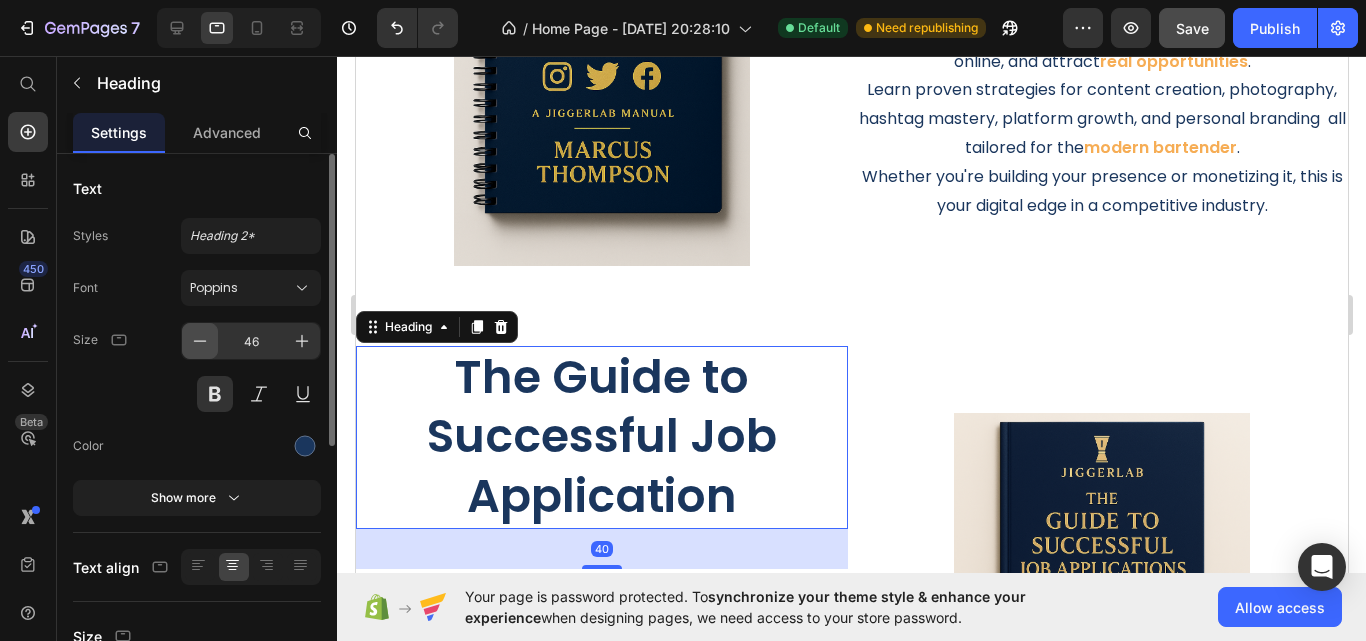 click 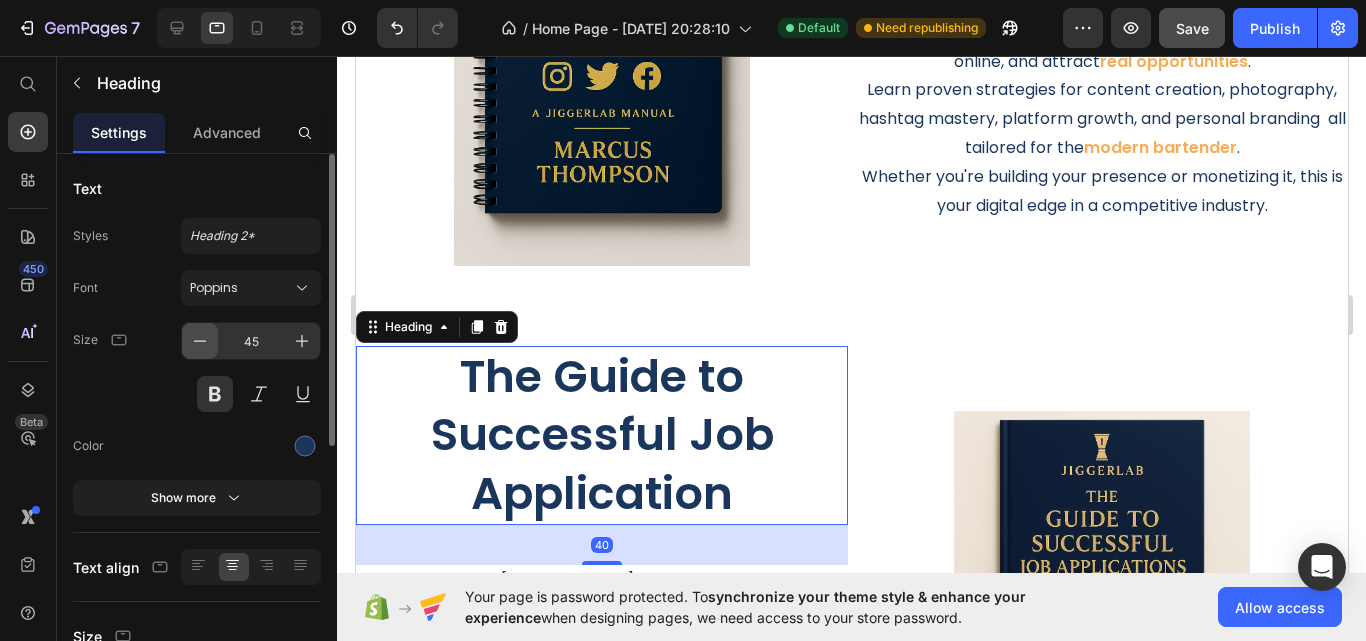 click 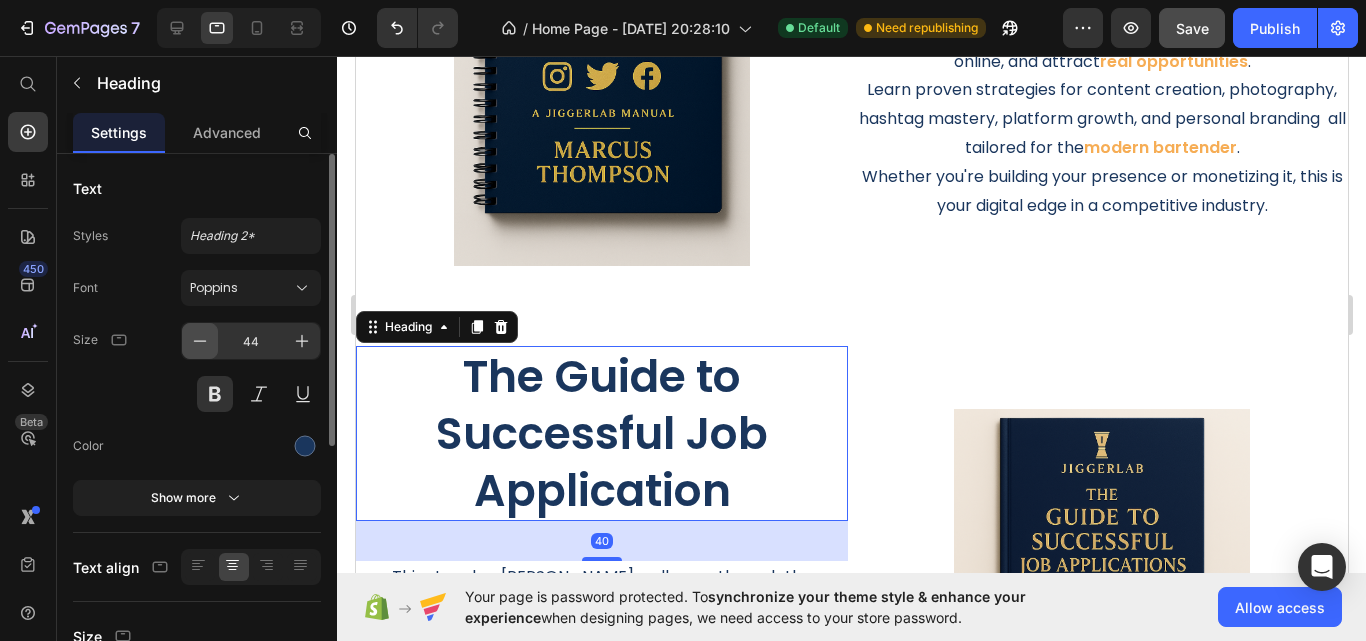 click 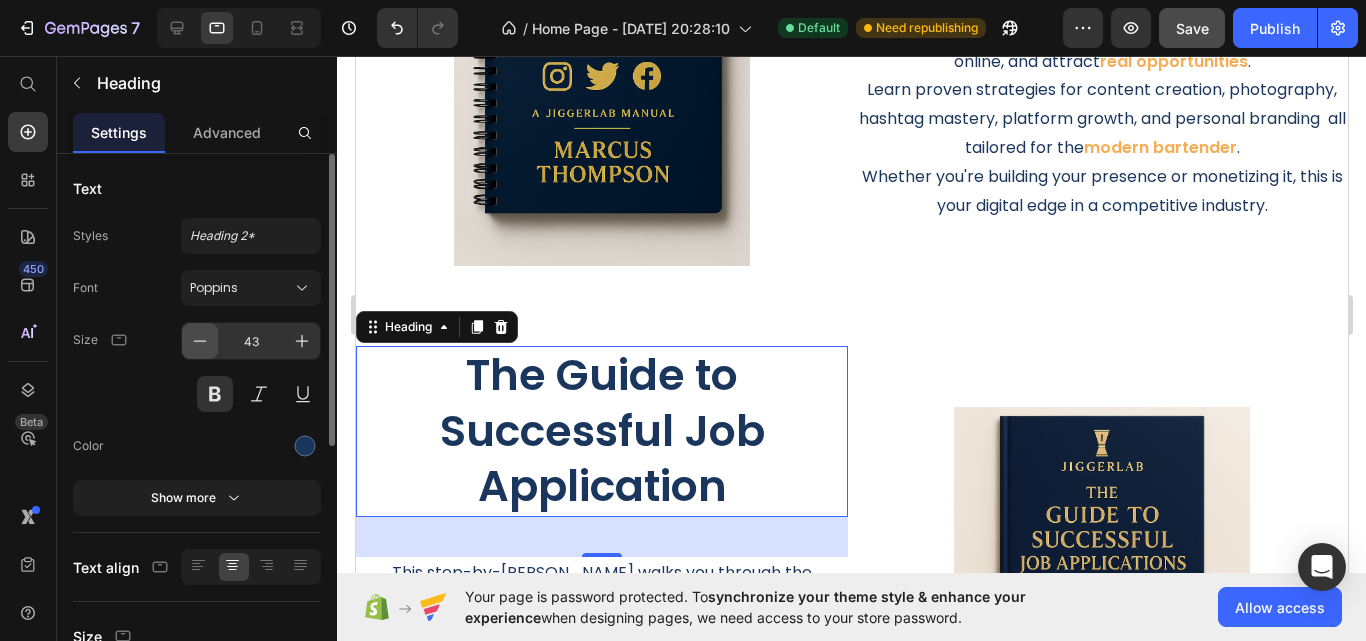 click 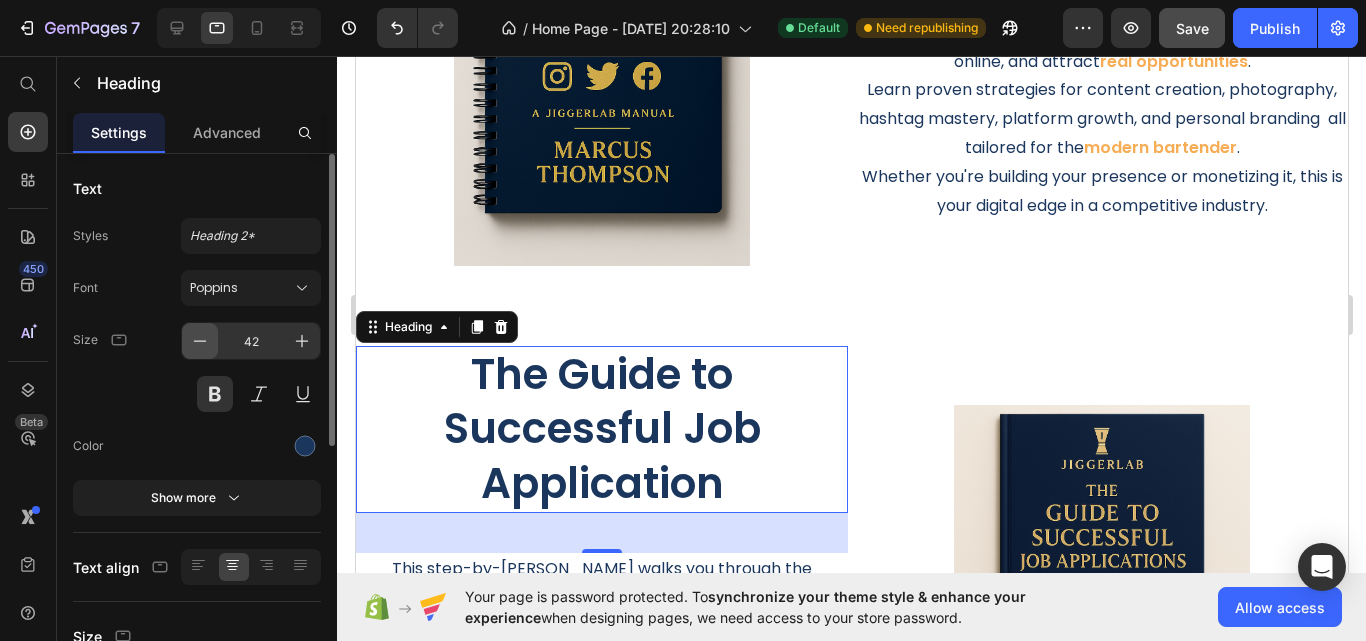 click 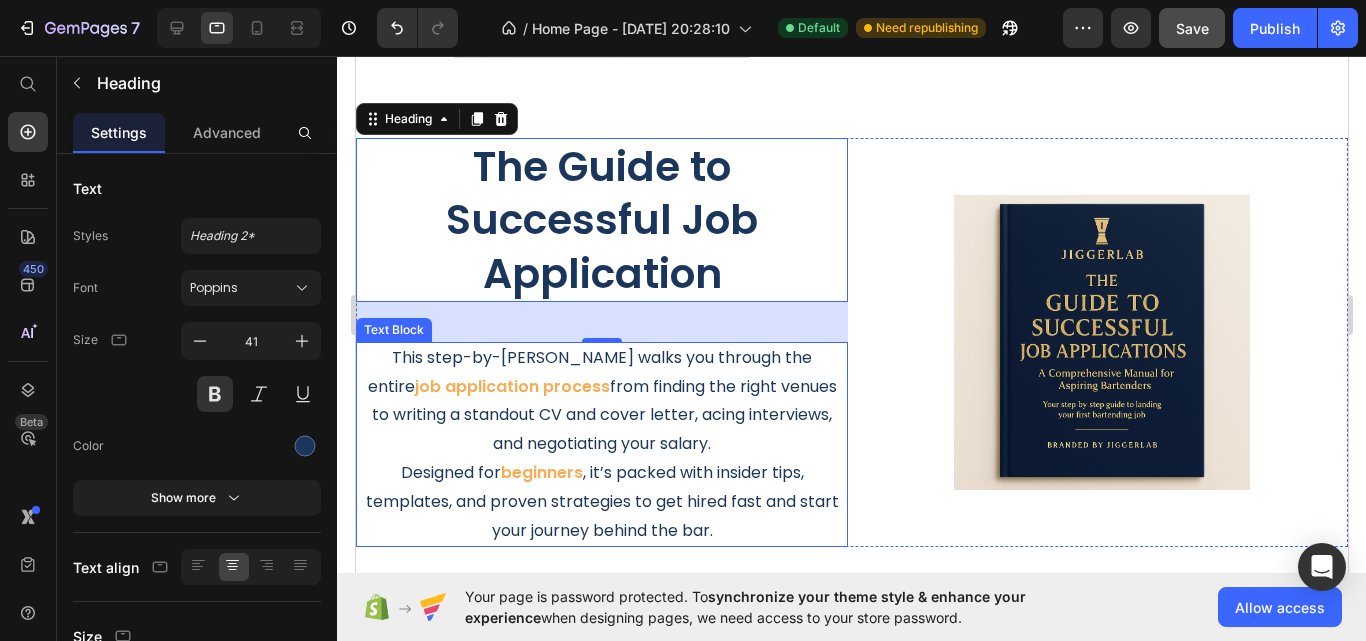 scroll, scrollTop: 4395, scrollLeft: 0, axis: vertical 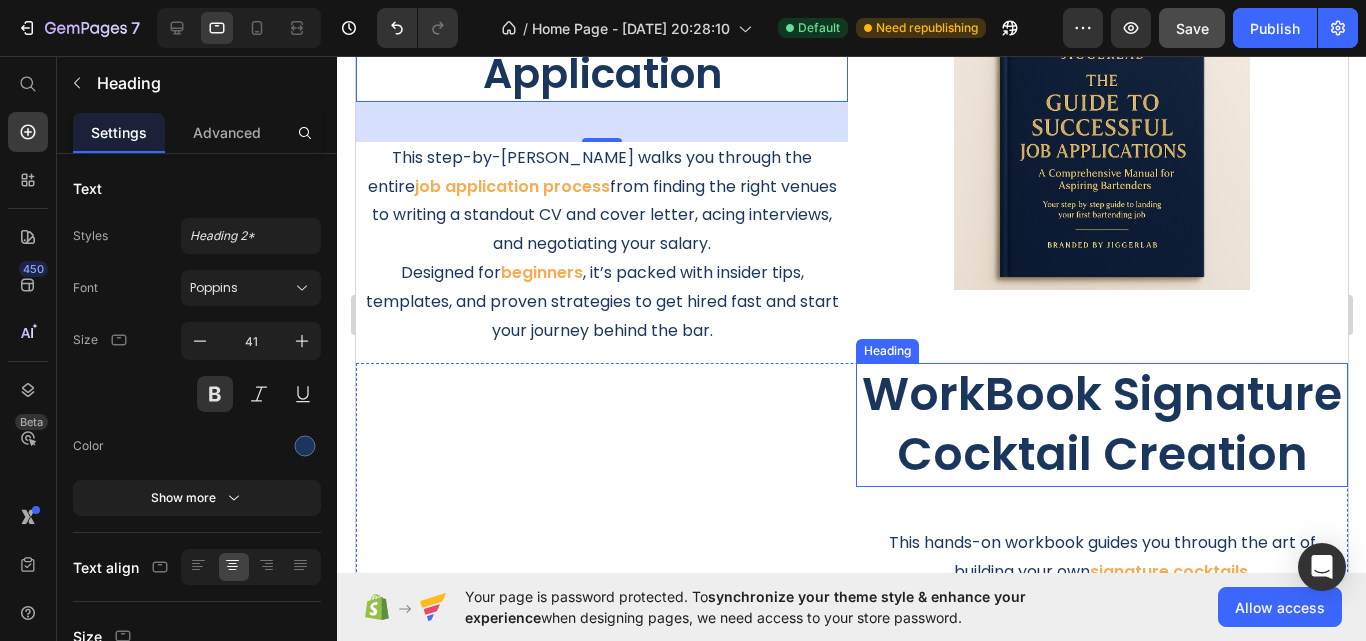 click on "WorkBook Signature Cocktail Creation" at bounding box center (1101, 425) 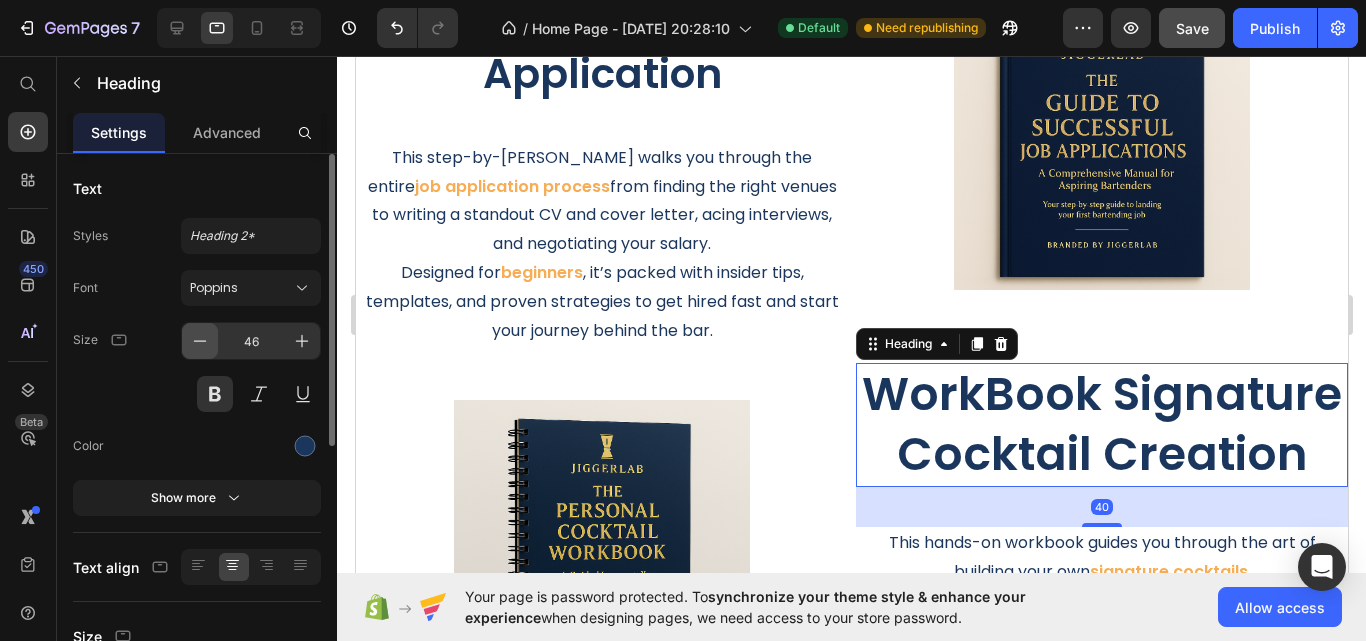 click 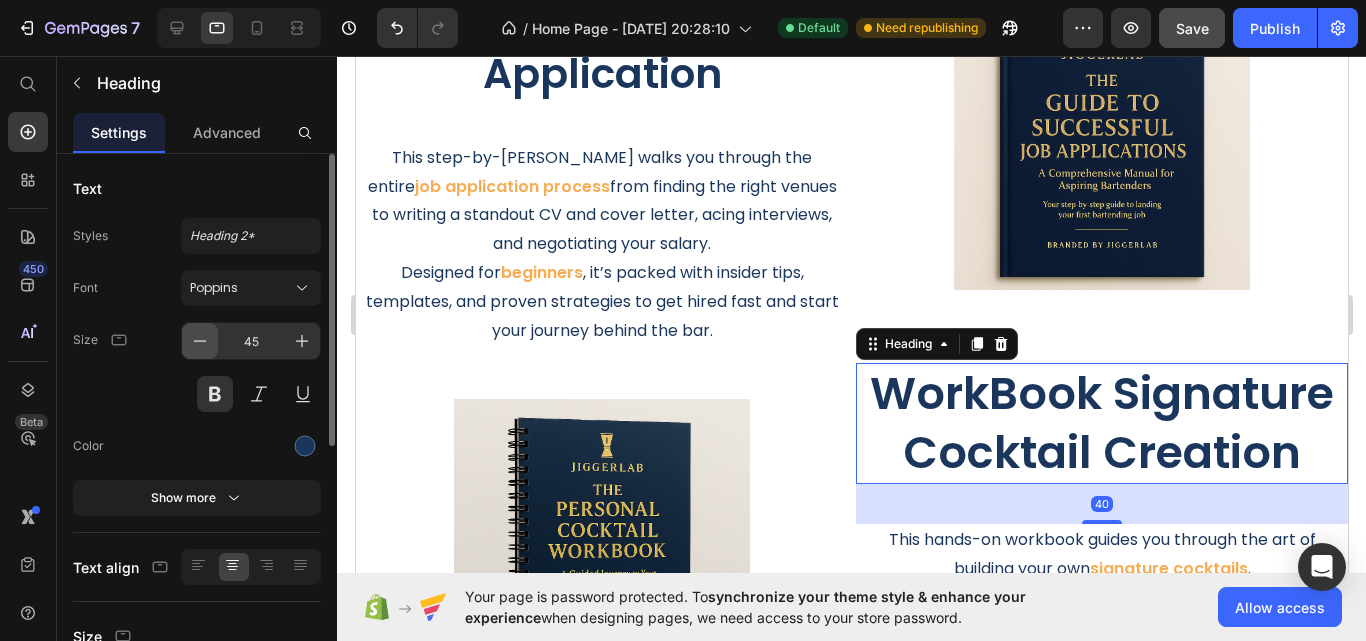click 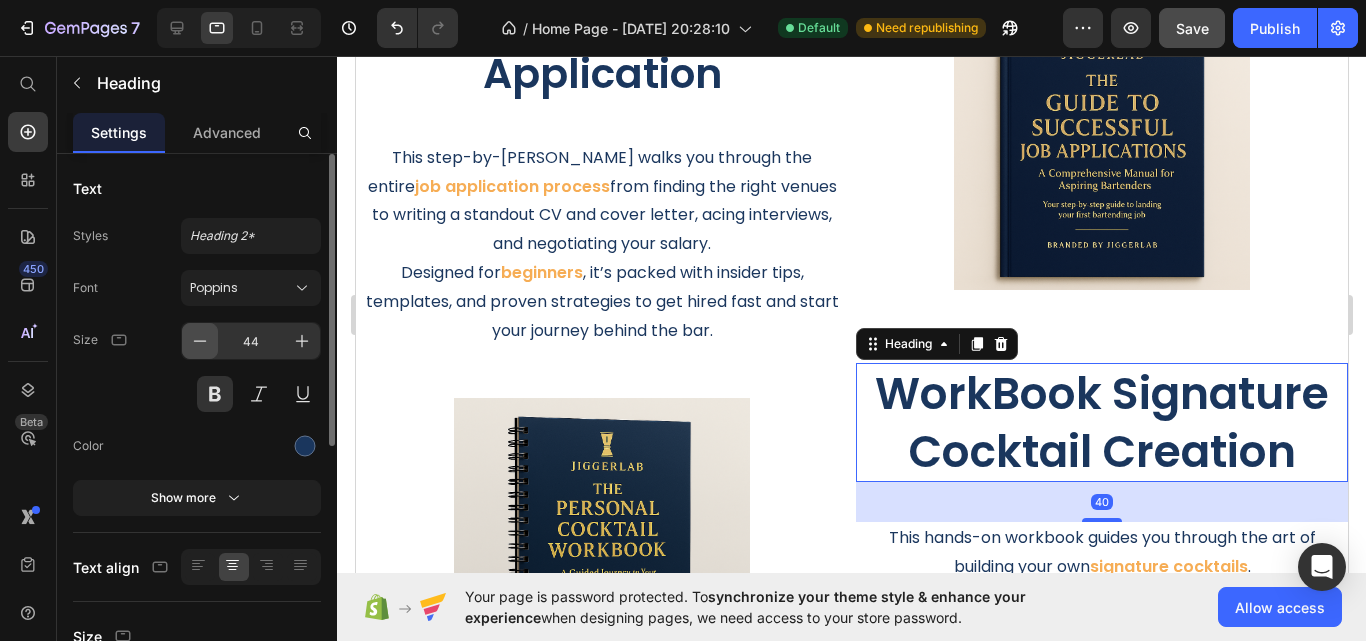 click 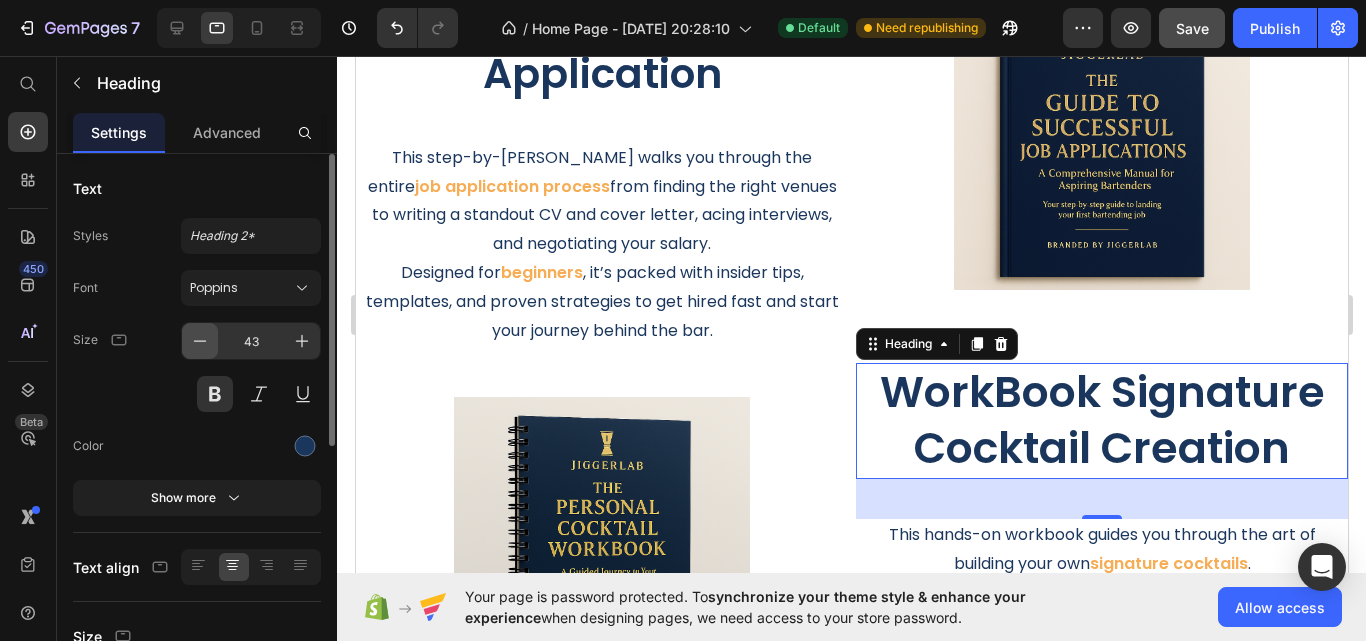 click 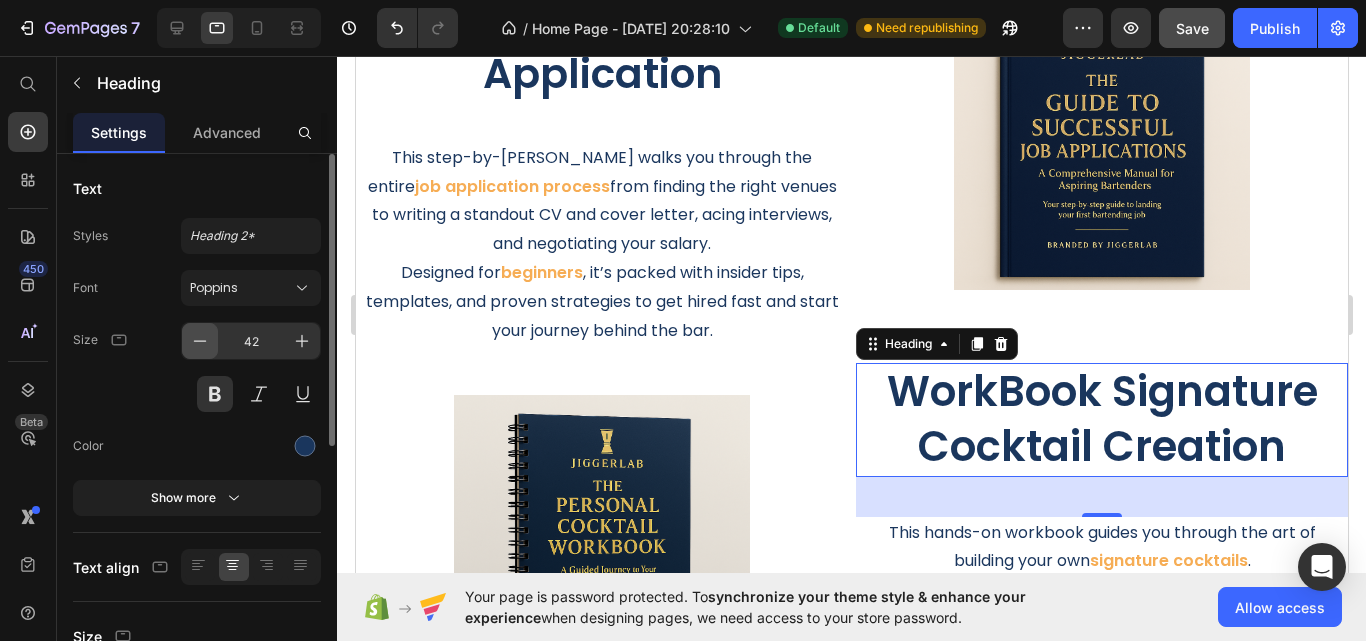 click 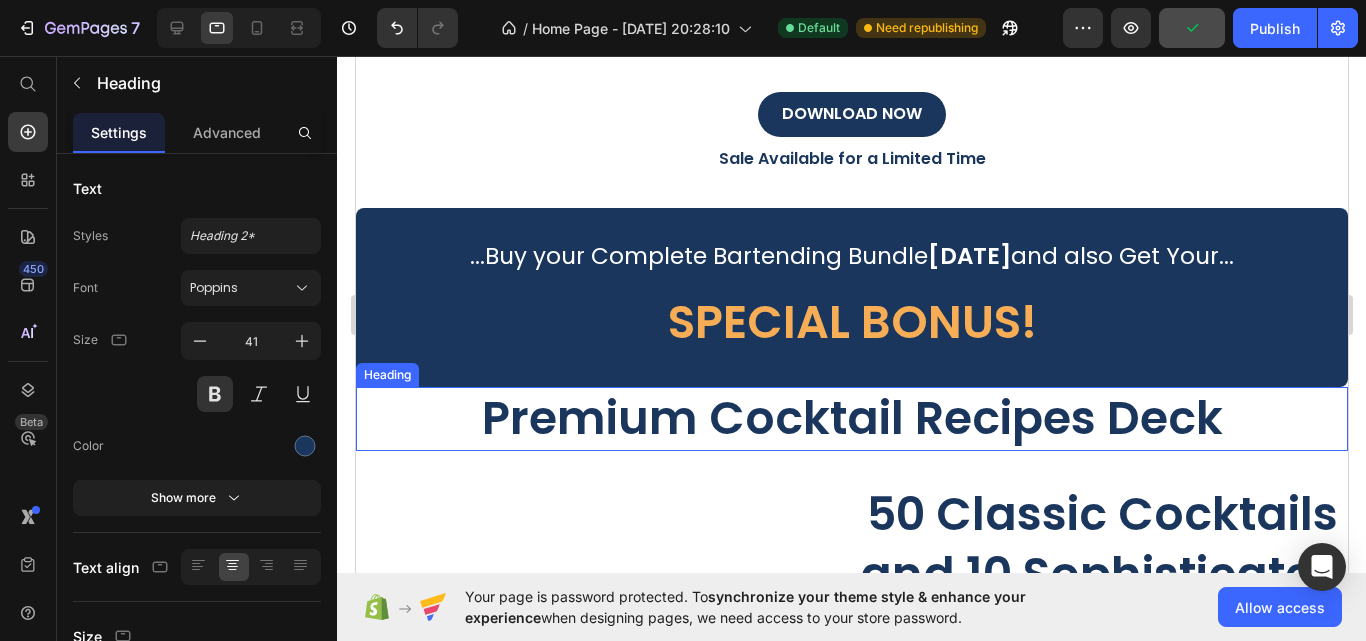 scroll, scrollTop: 5195, scrollLeft: 0, axis: vertical 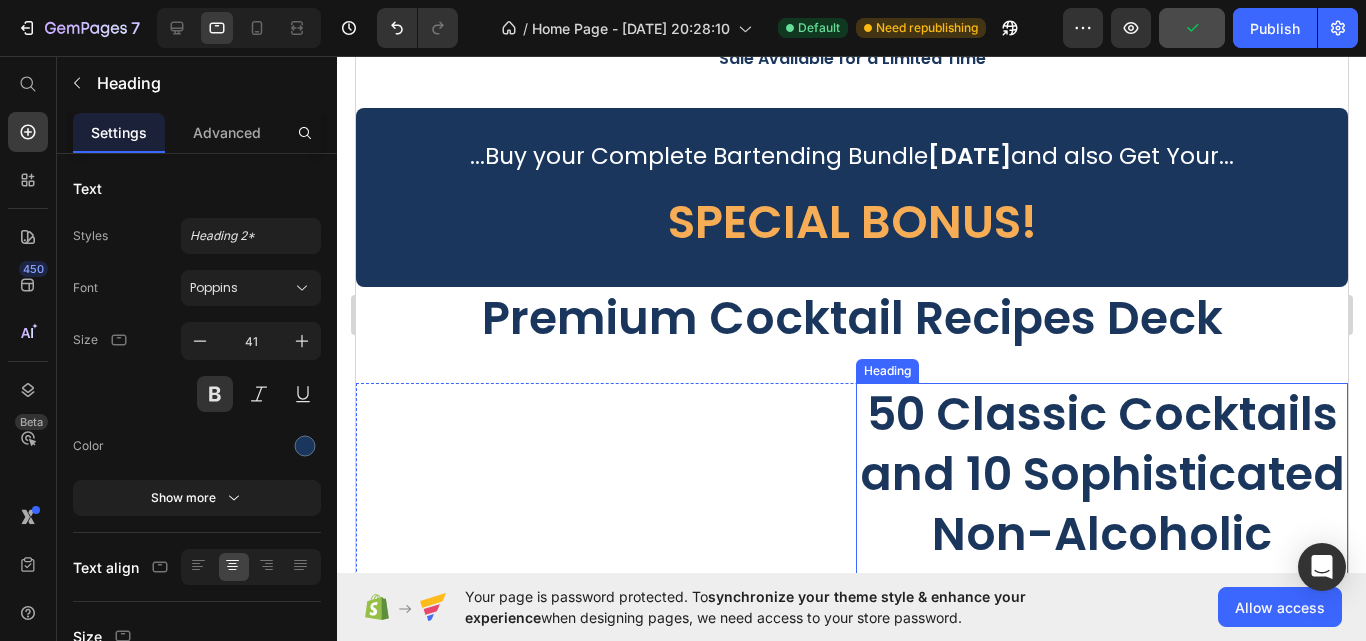 click on "50 Classic Cocktails and 10 Sophisticated Non-Alcoholic Options" at bounding box center (1101, 504) 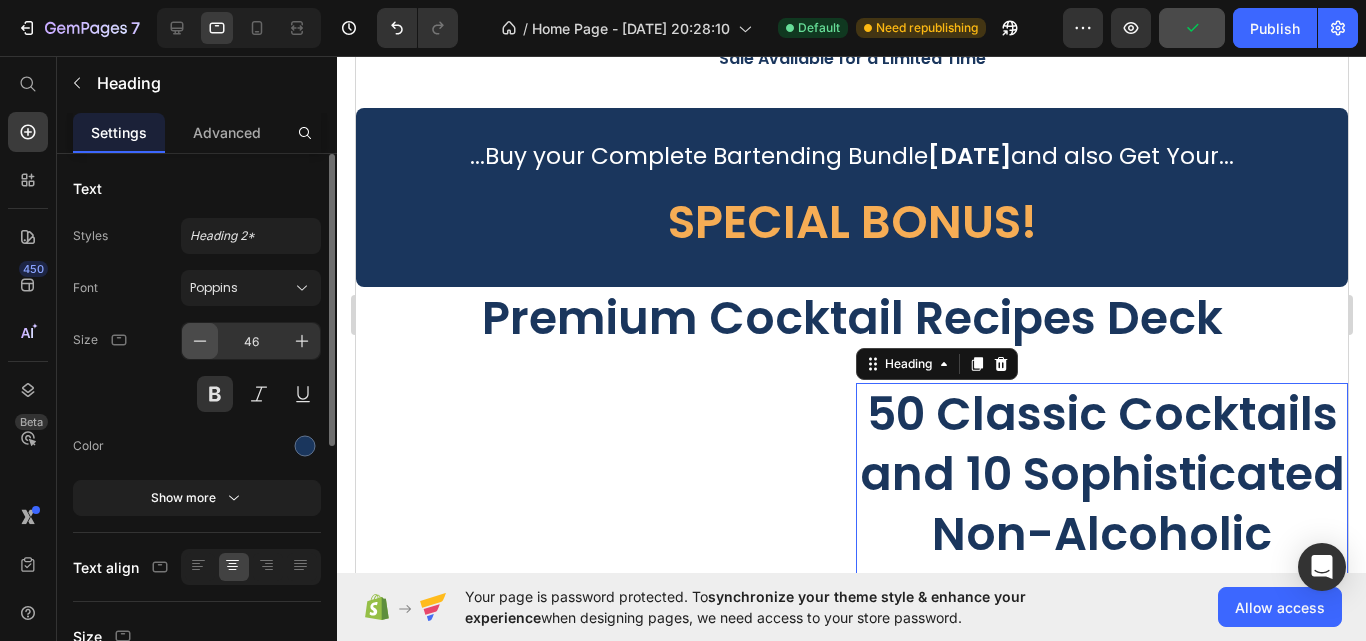 click 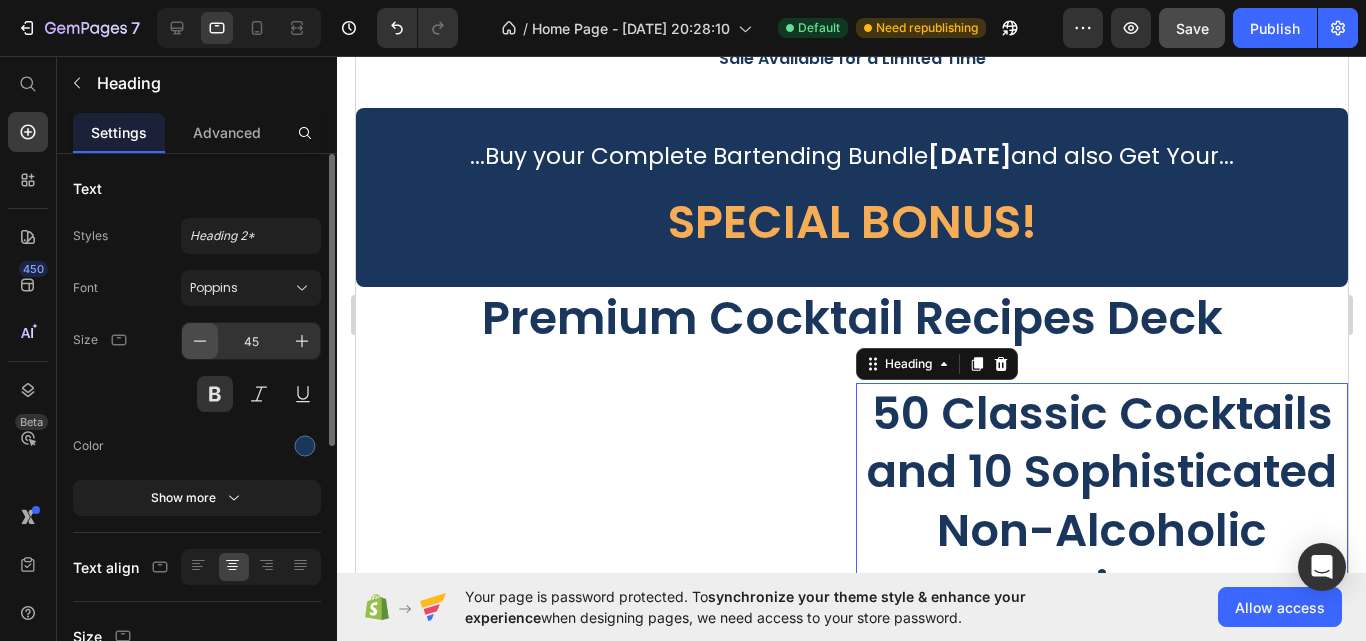 click 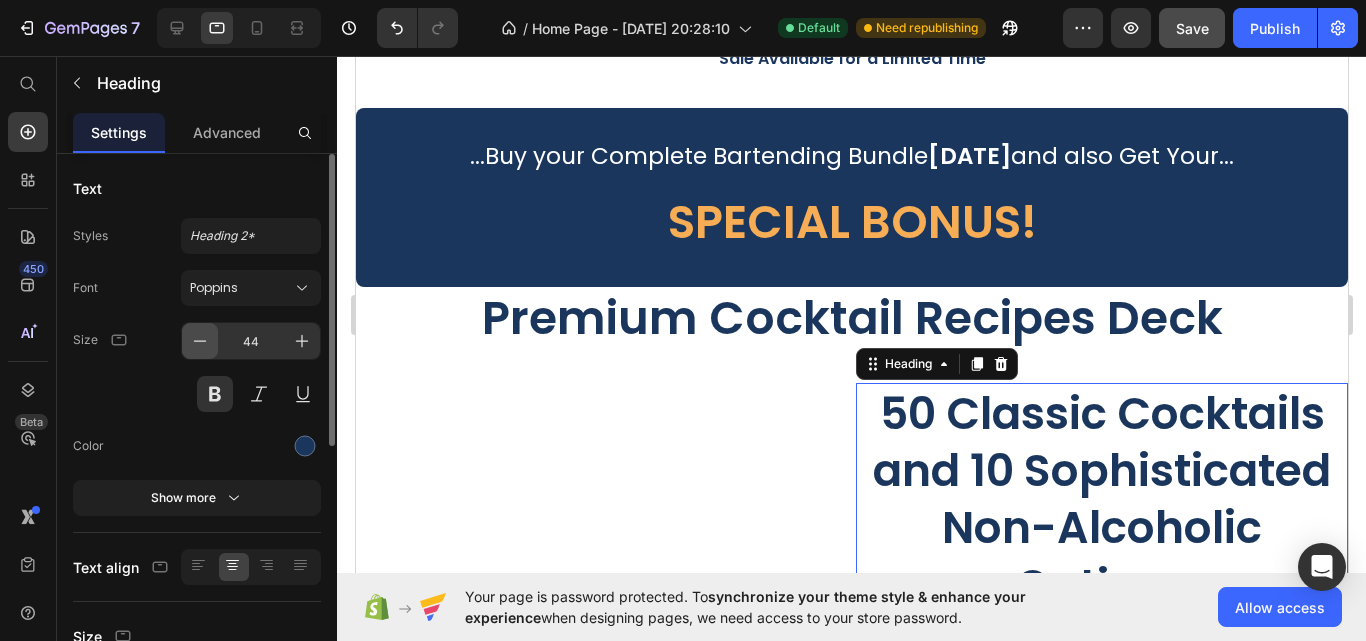 click 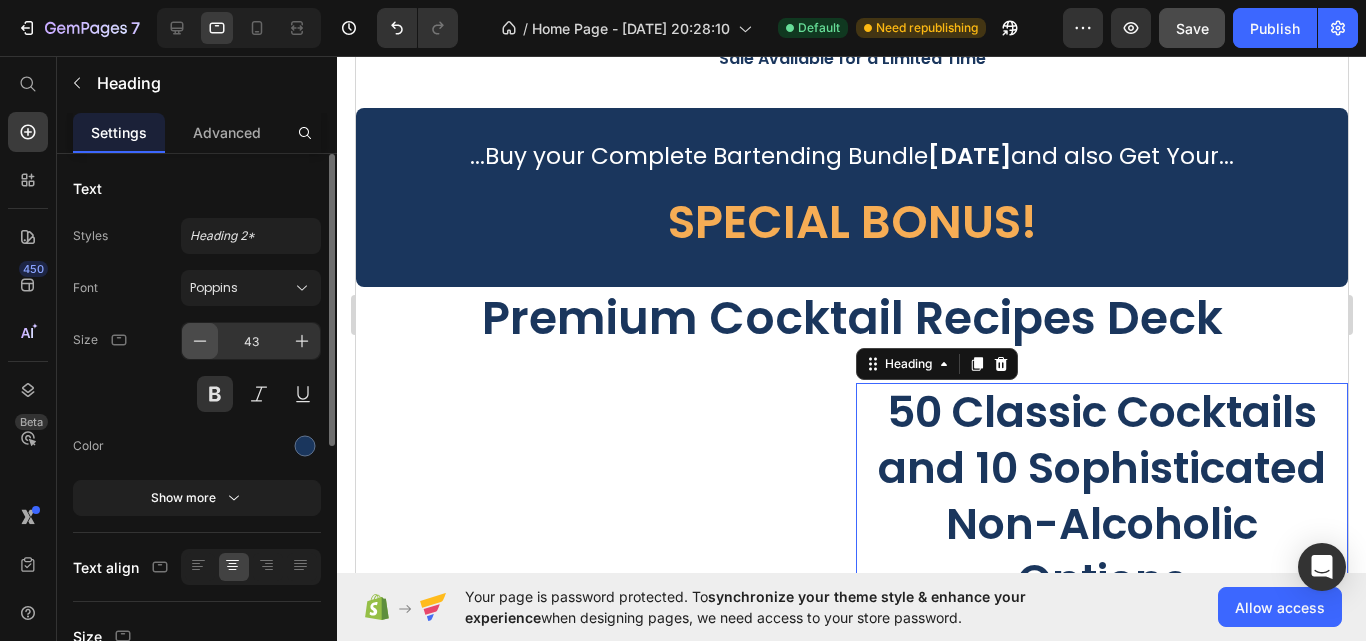 click 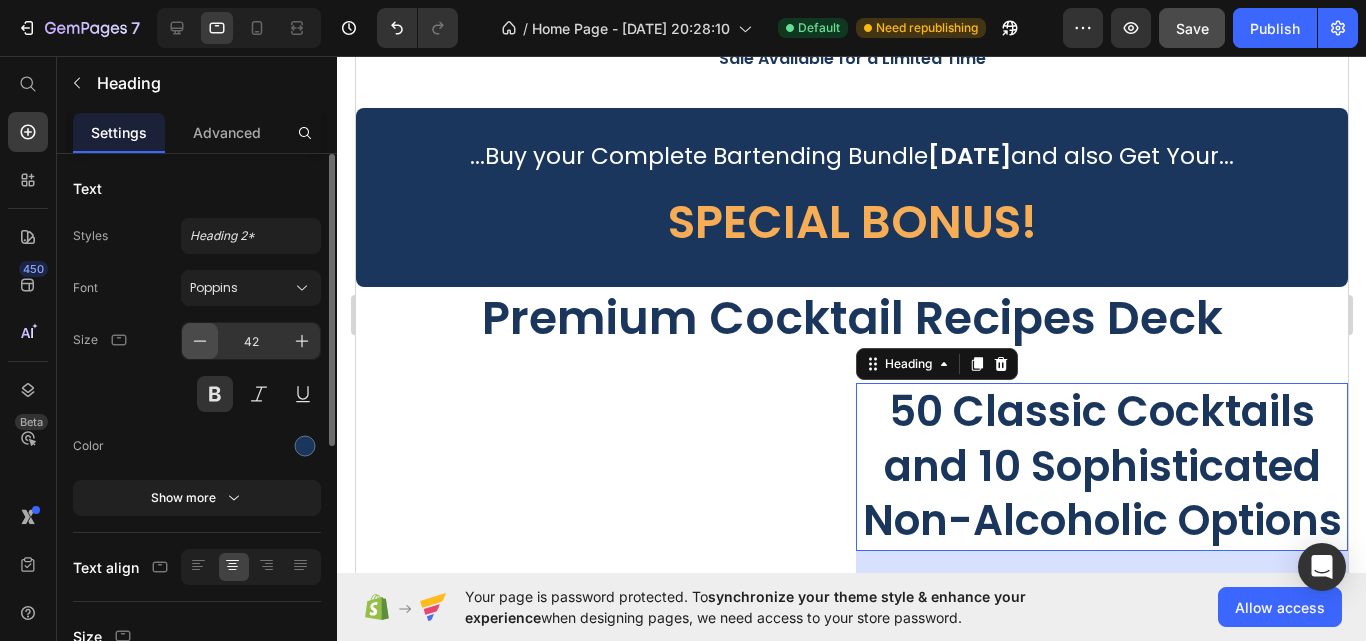 click 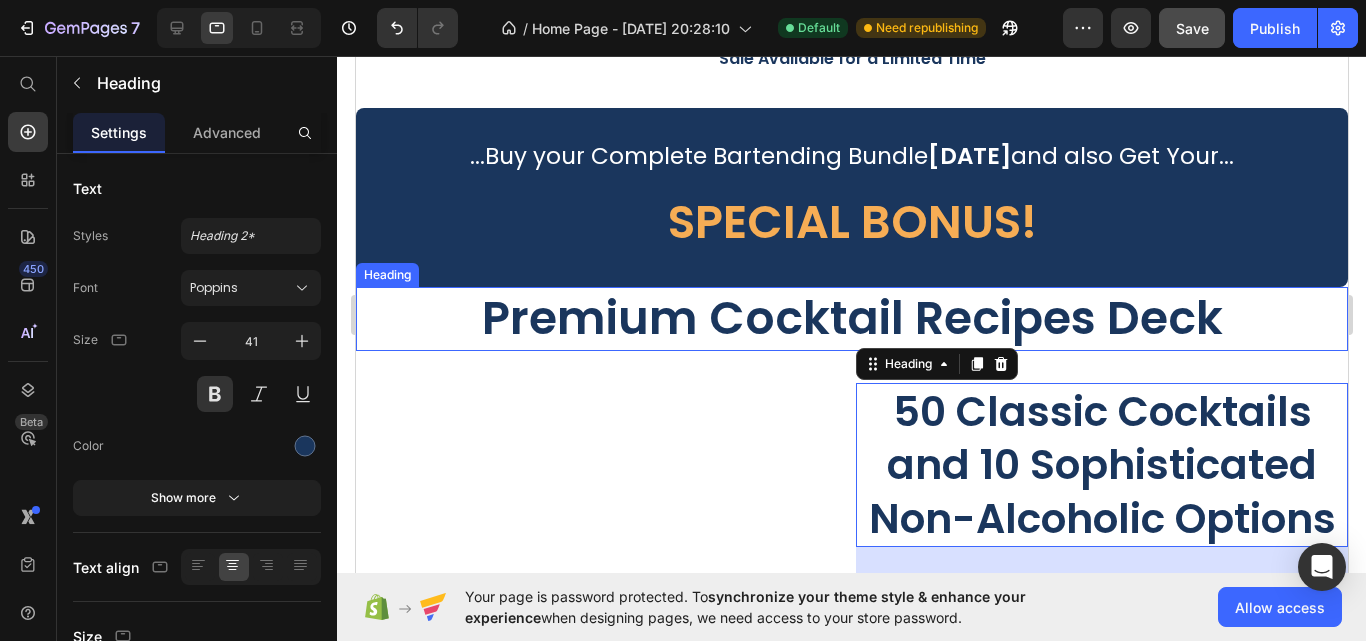 click on "Premium Cocktail Recipes Deck" at bounding box center (851, 319) 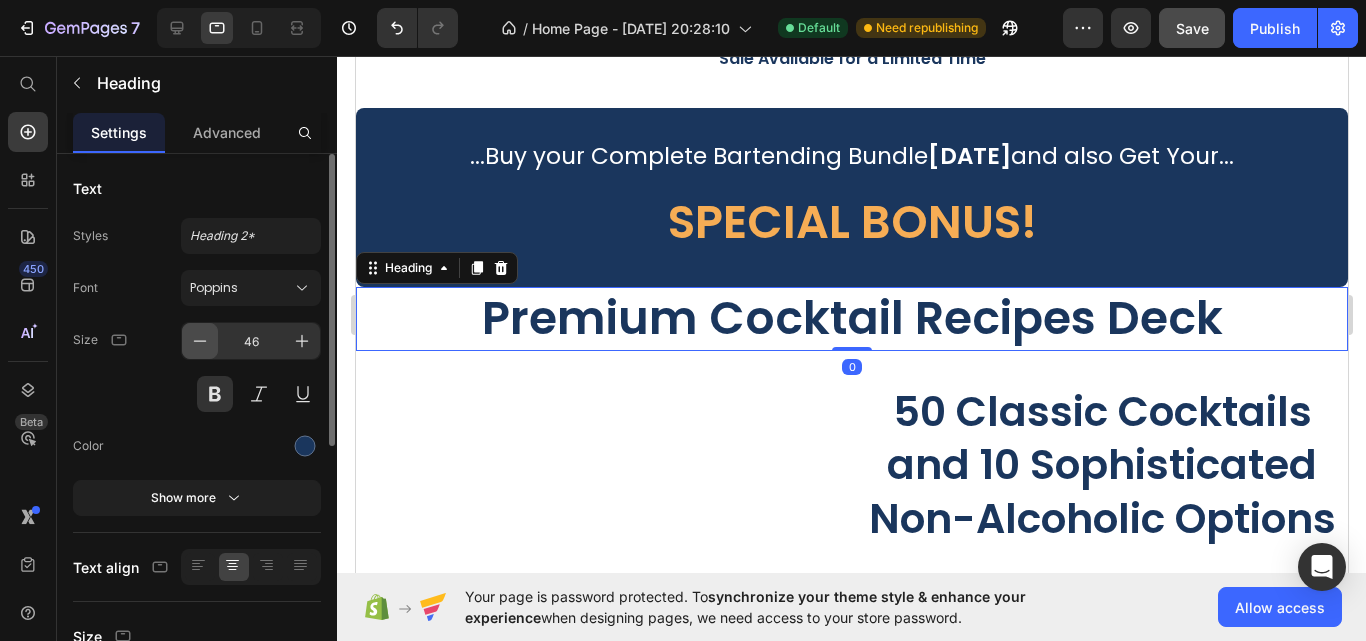 click 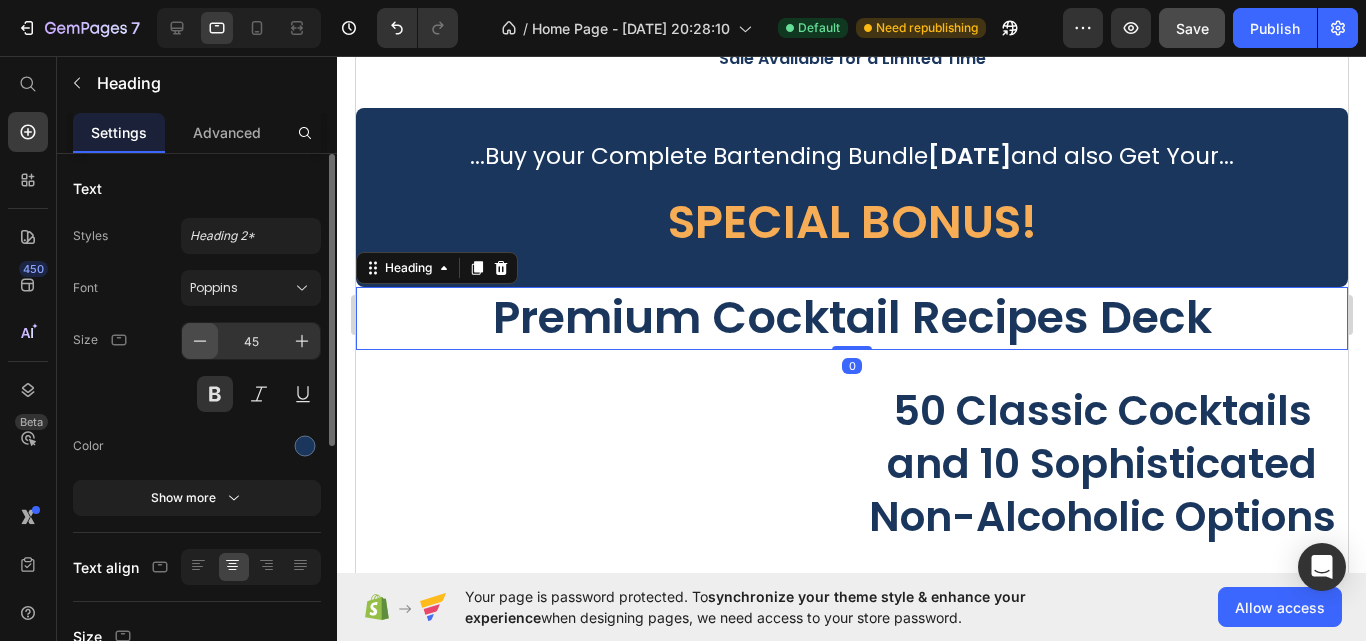 click 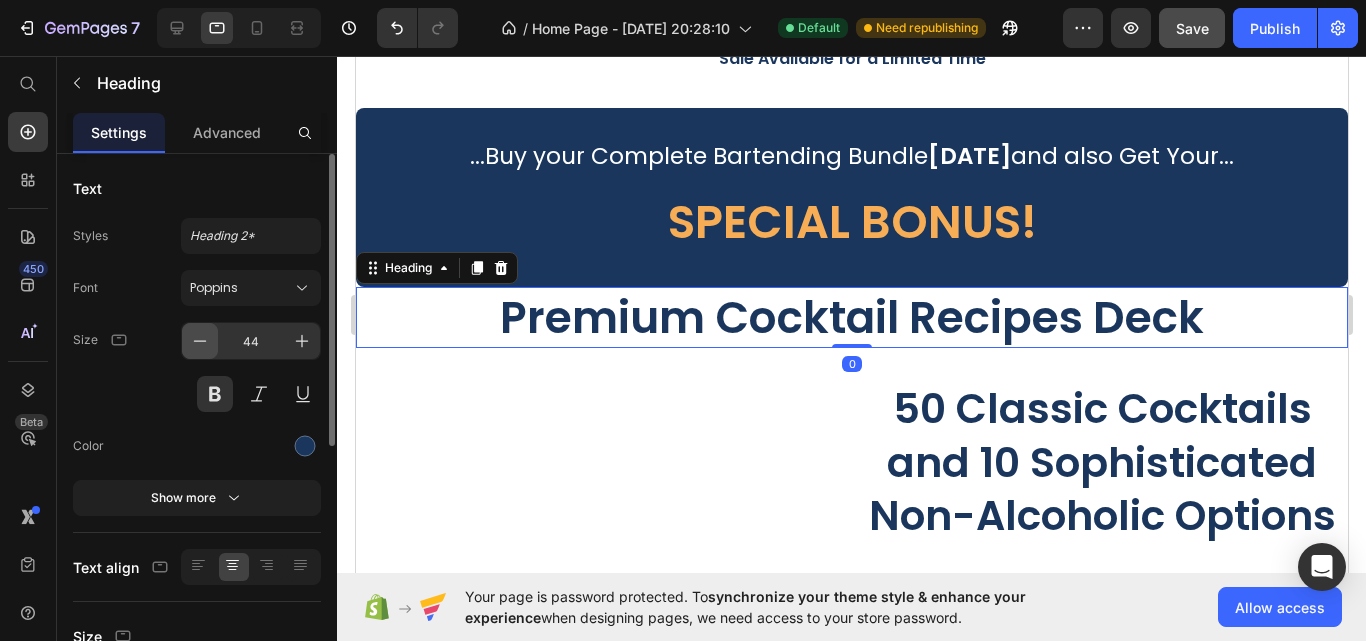 click 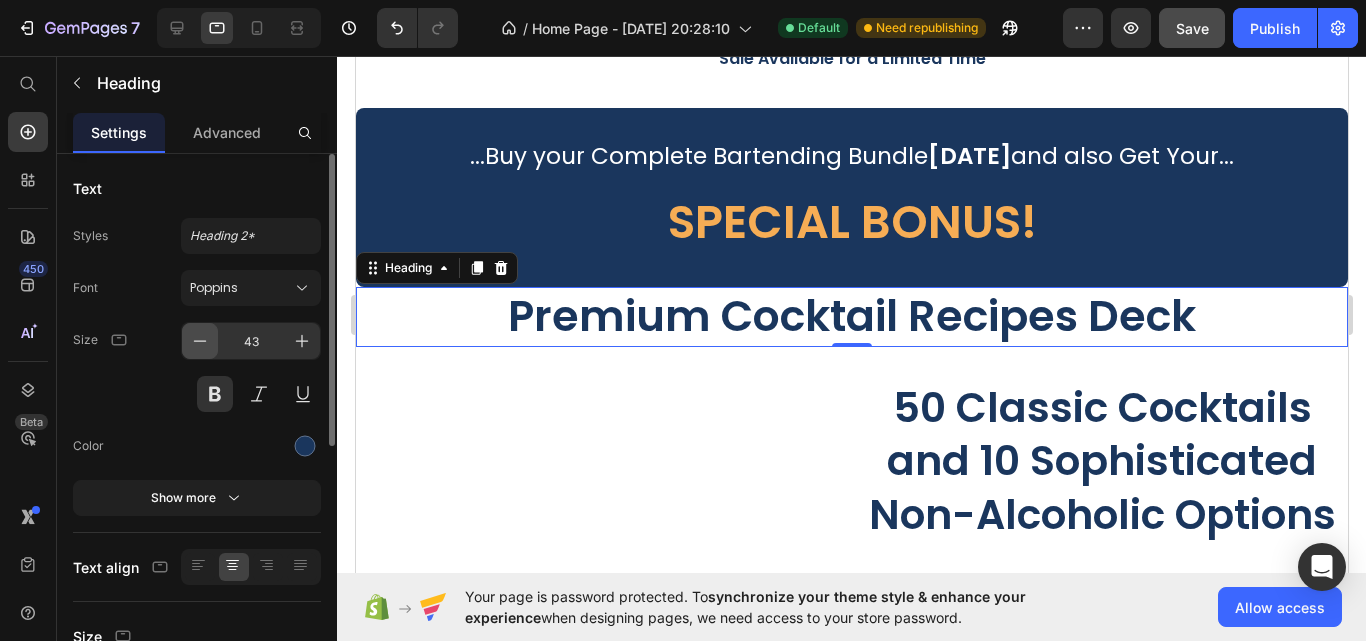 click 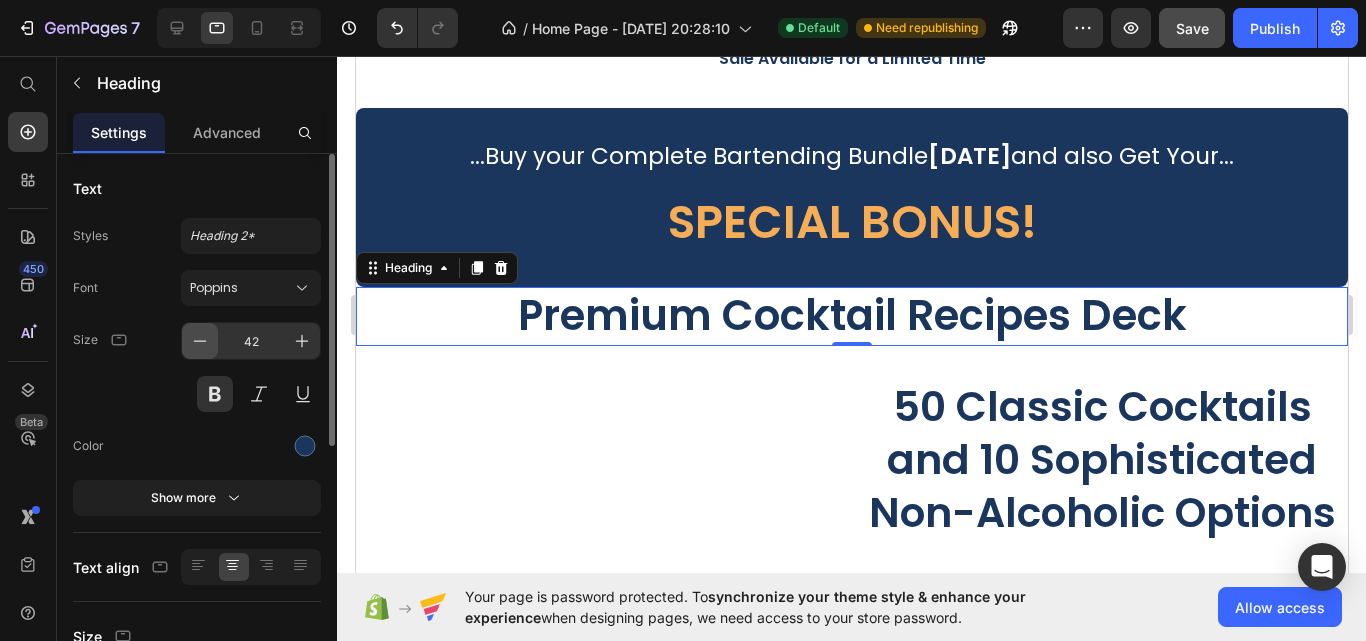 click 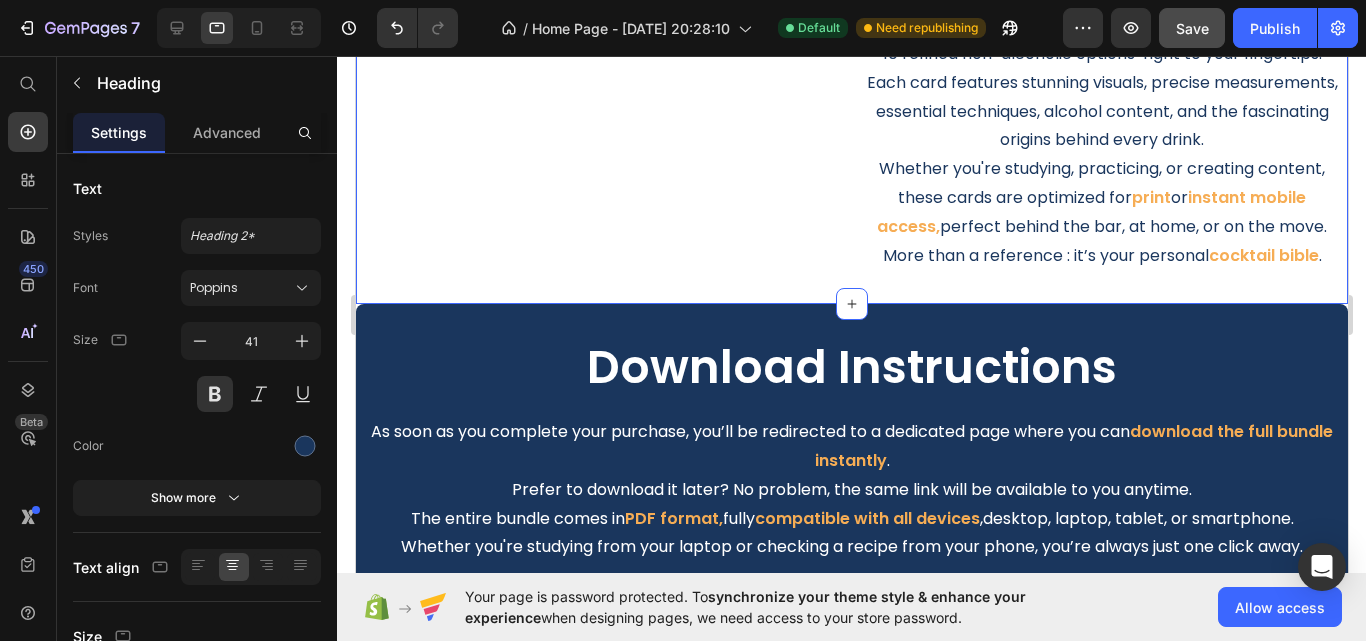 scroll, scrollTop: 5895, scrollLeft: 0, axis: vertical 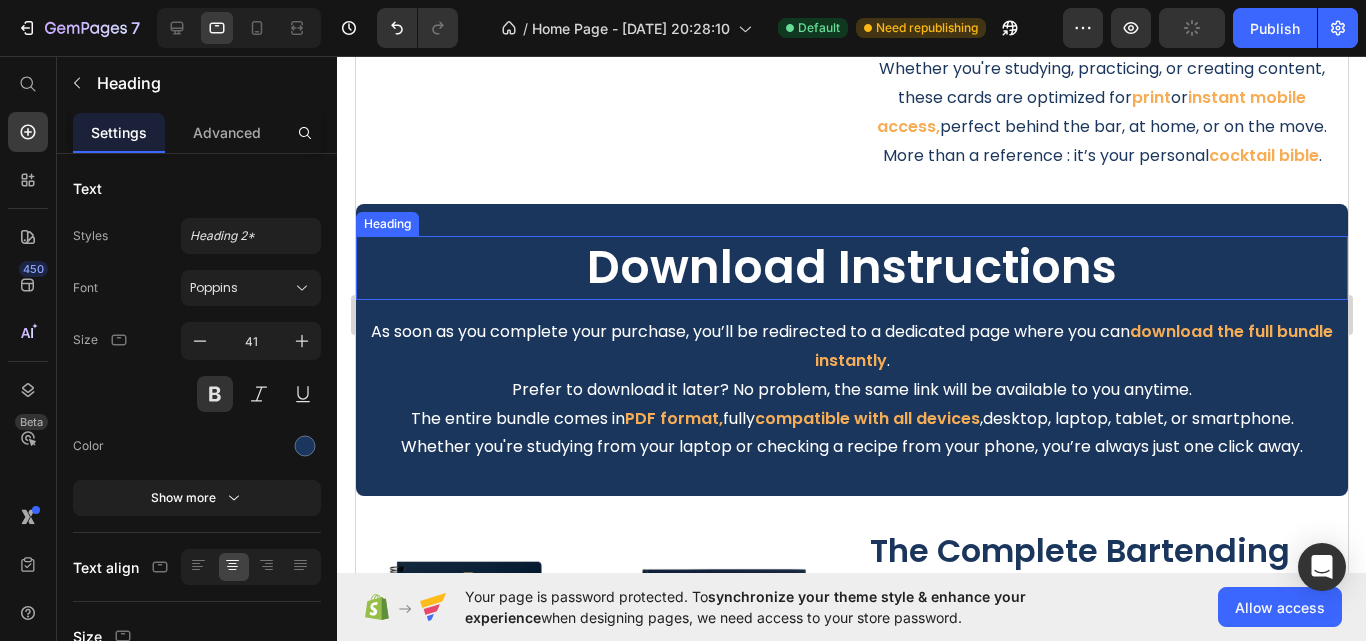 click on "Download Instructions" at bounding box center (851, 267) 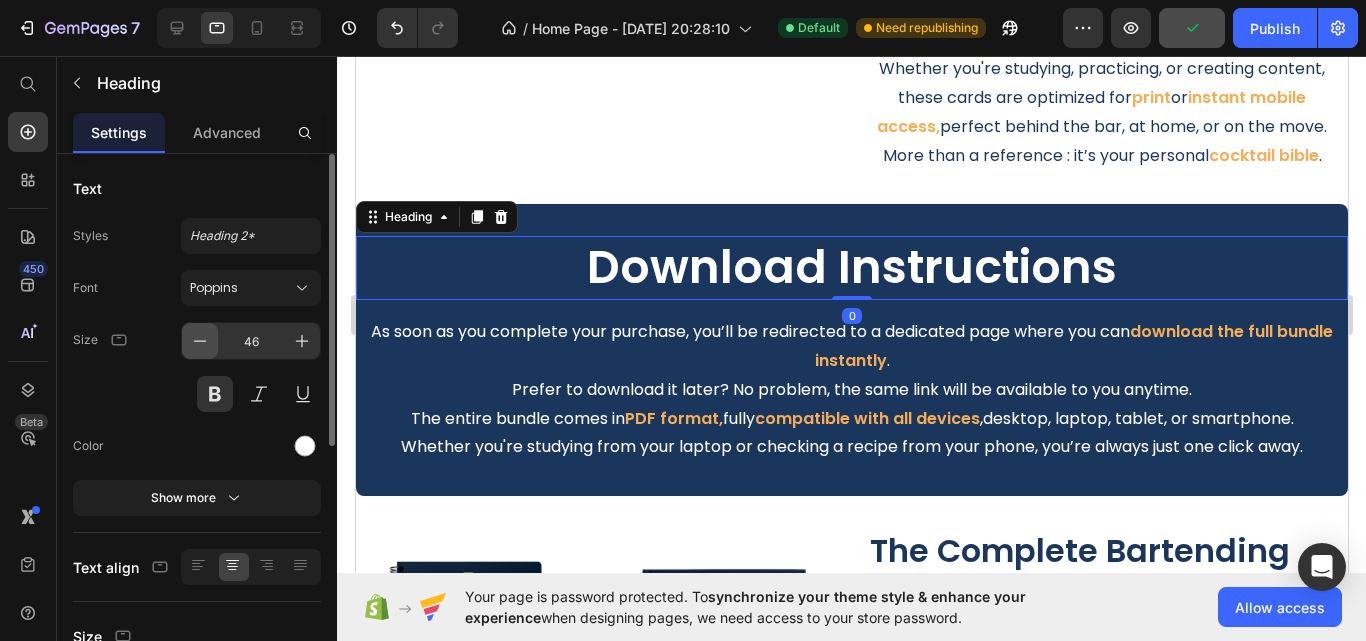 click 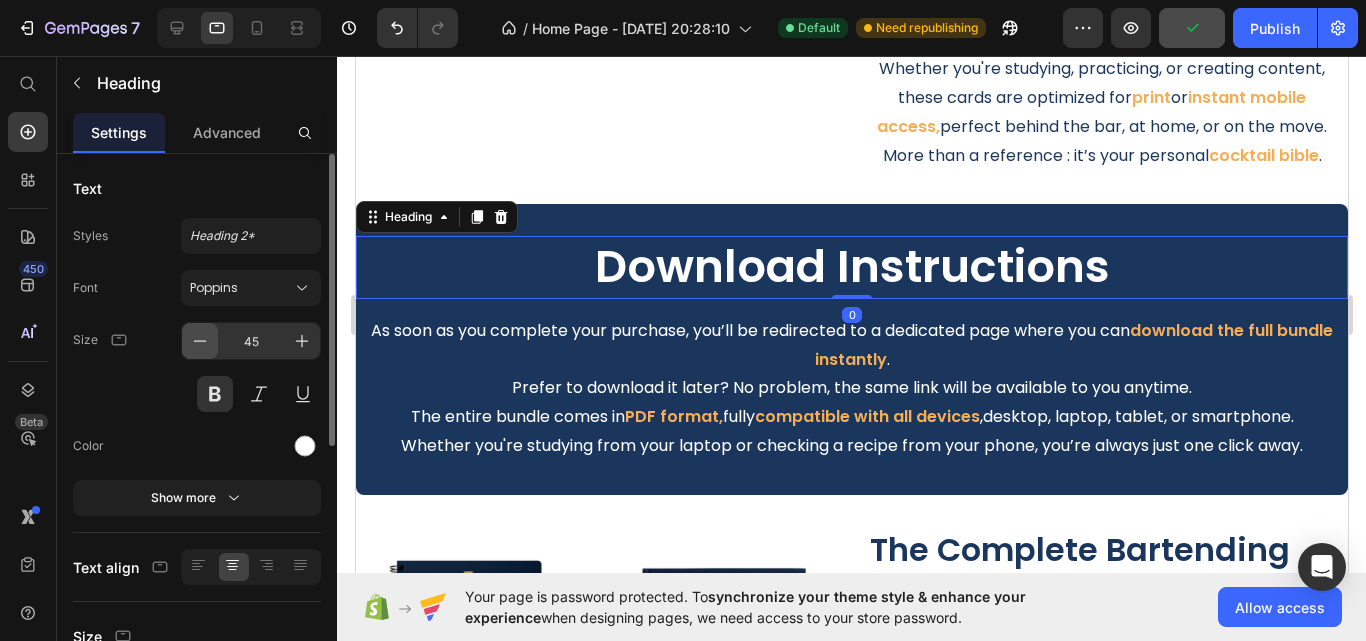 click 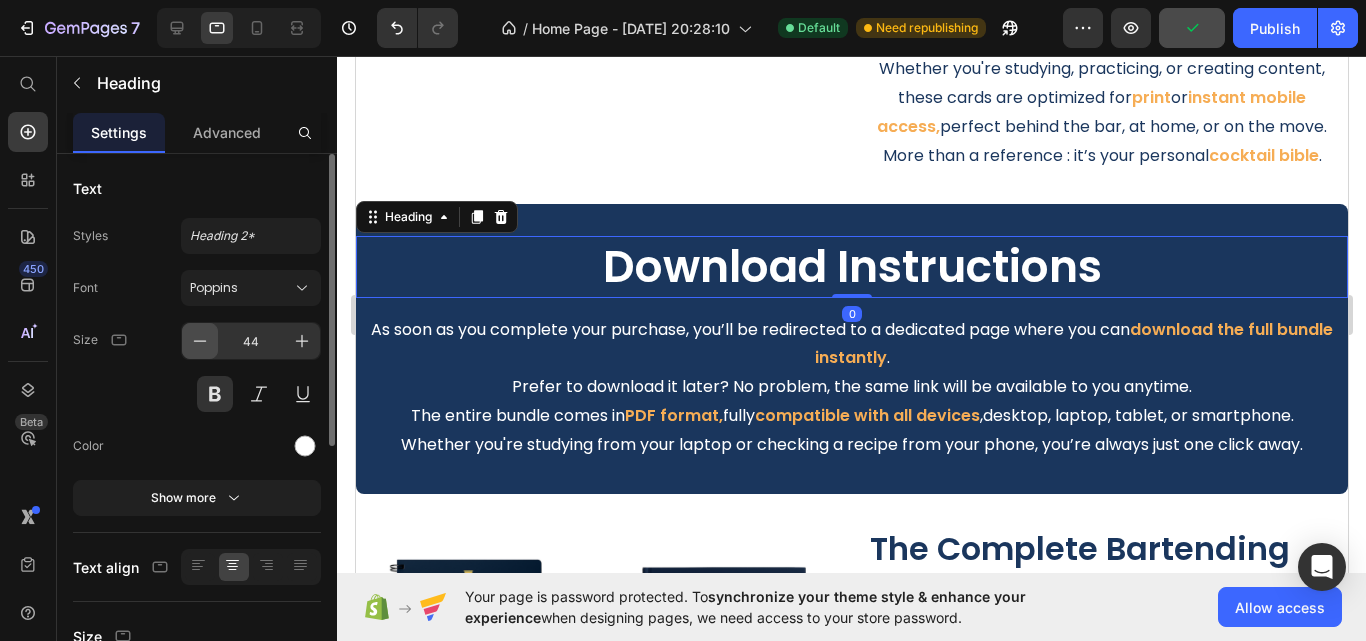 click 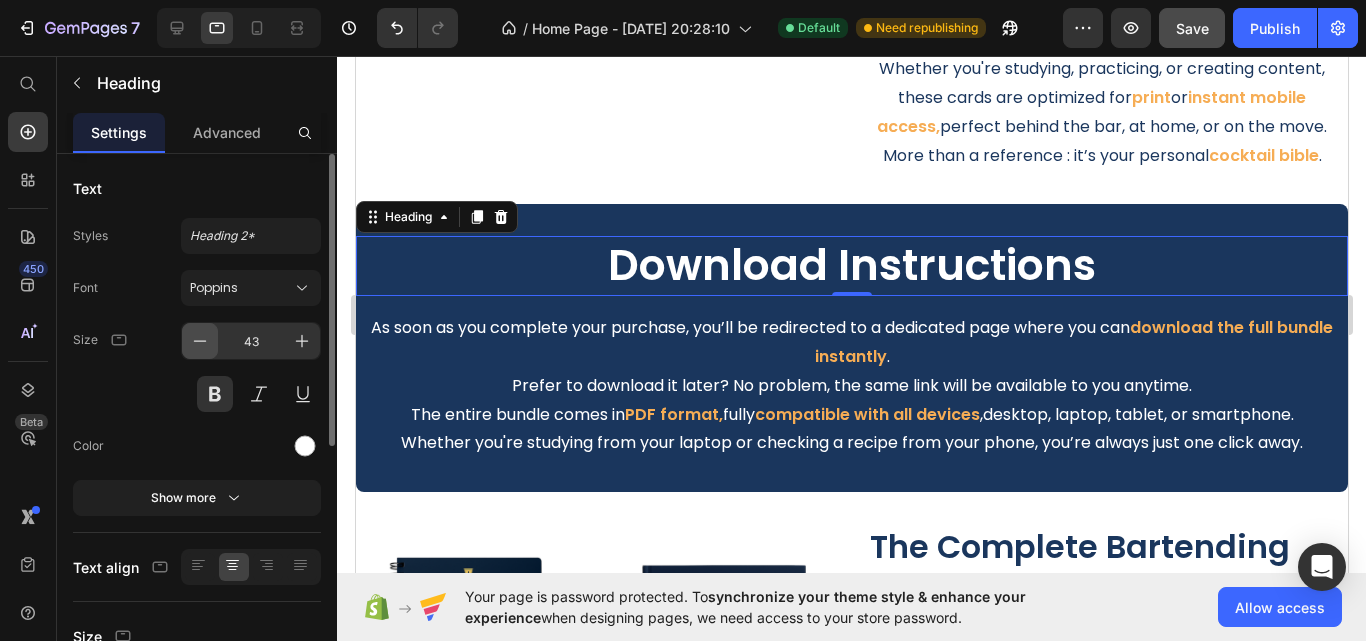 click 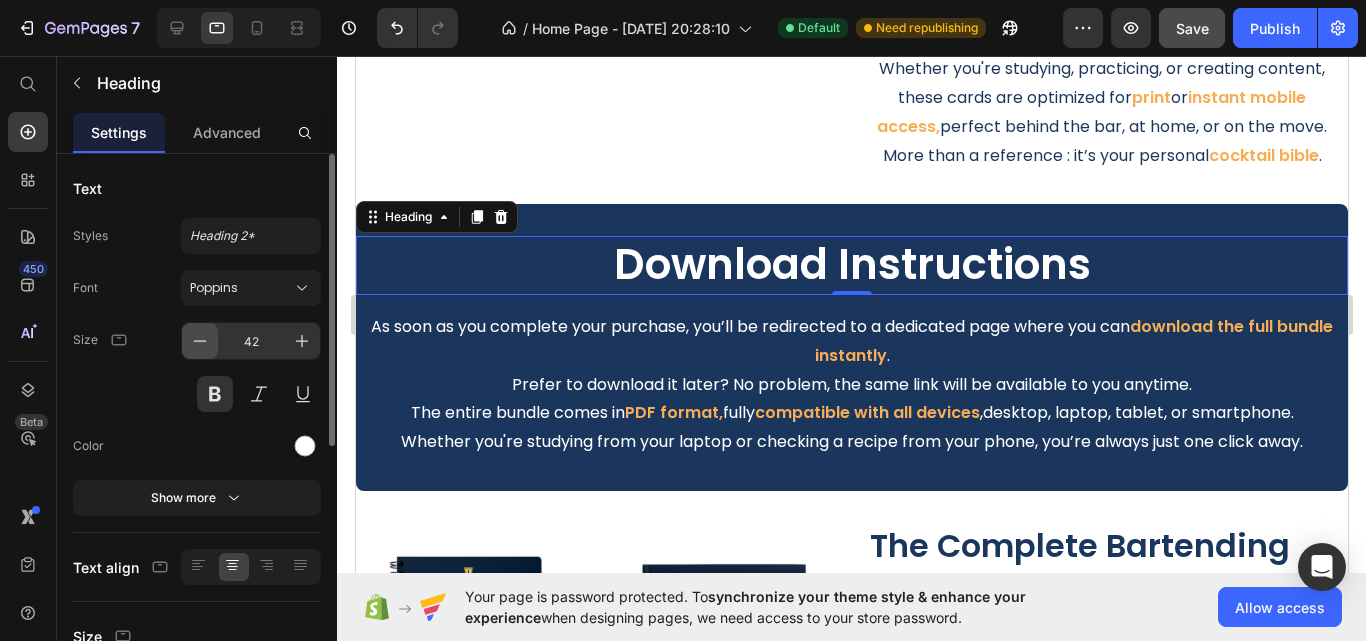 click 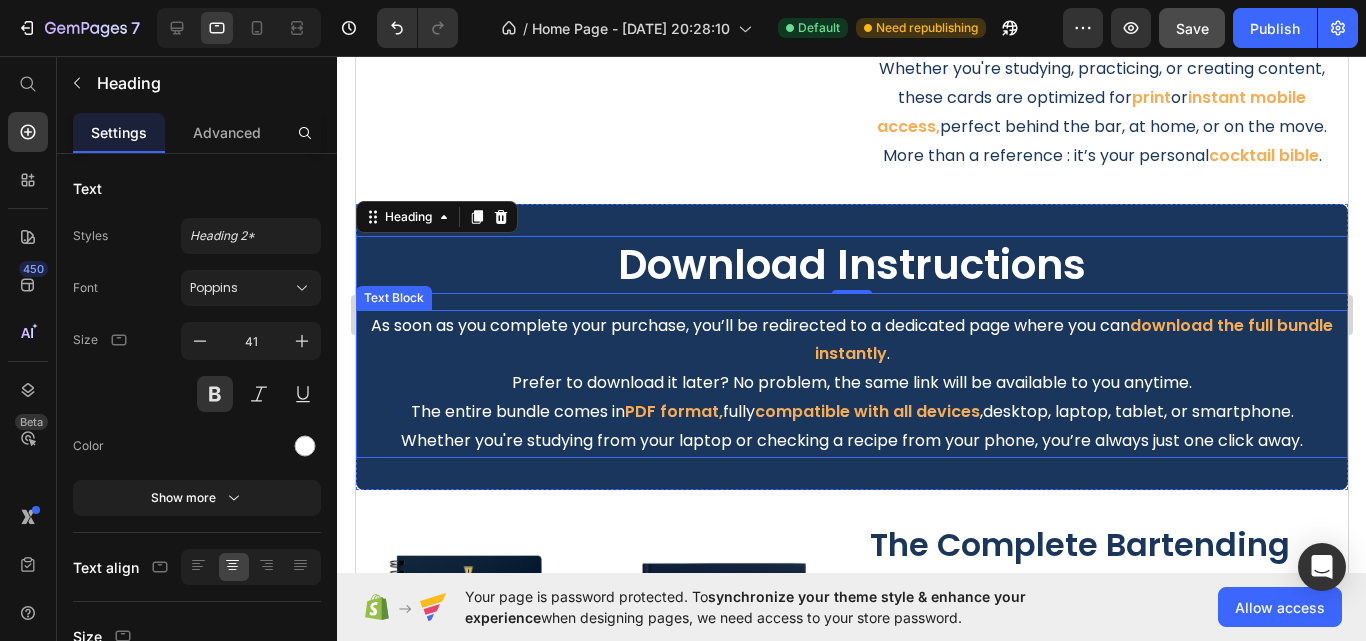 click on "download the full bundle instantly" at bounding box center [1073, 340] 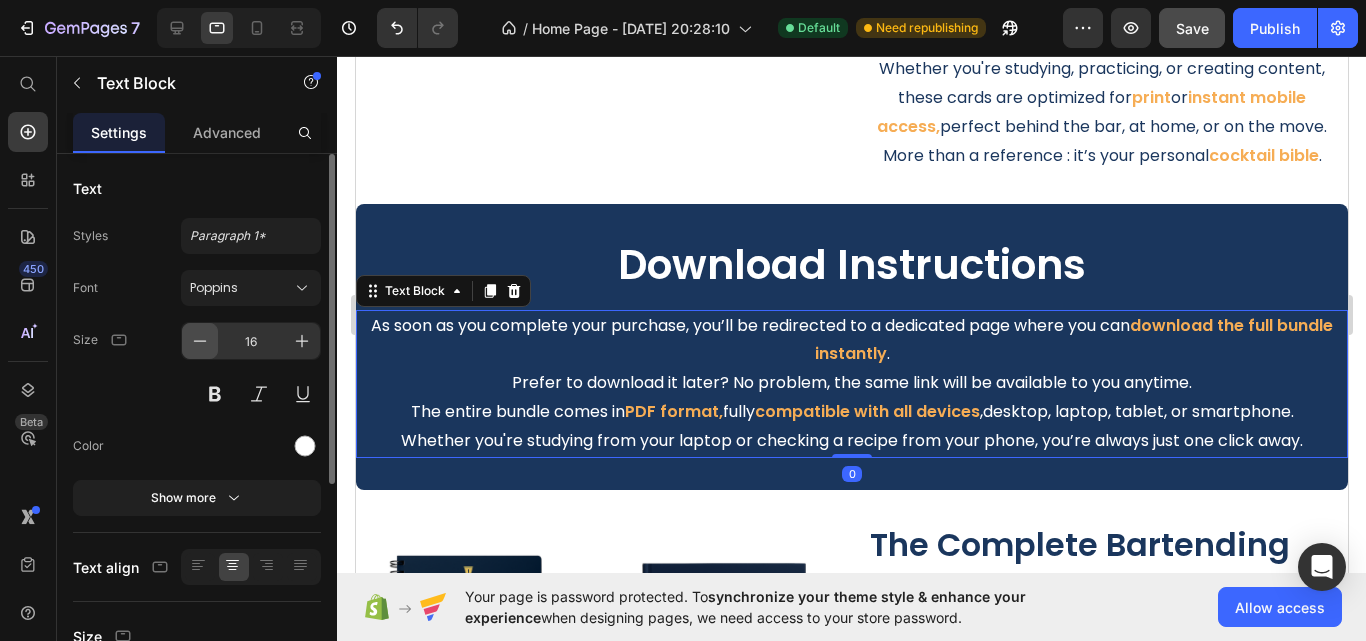 click 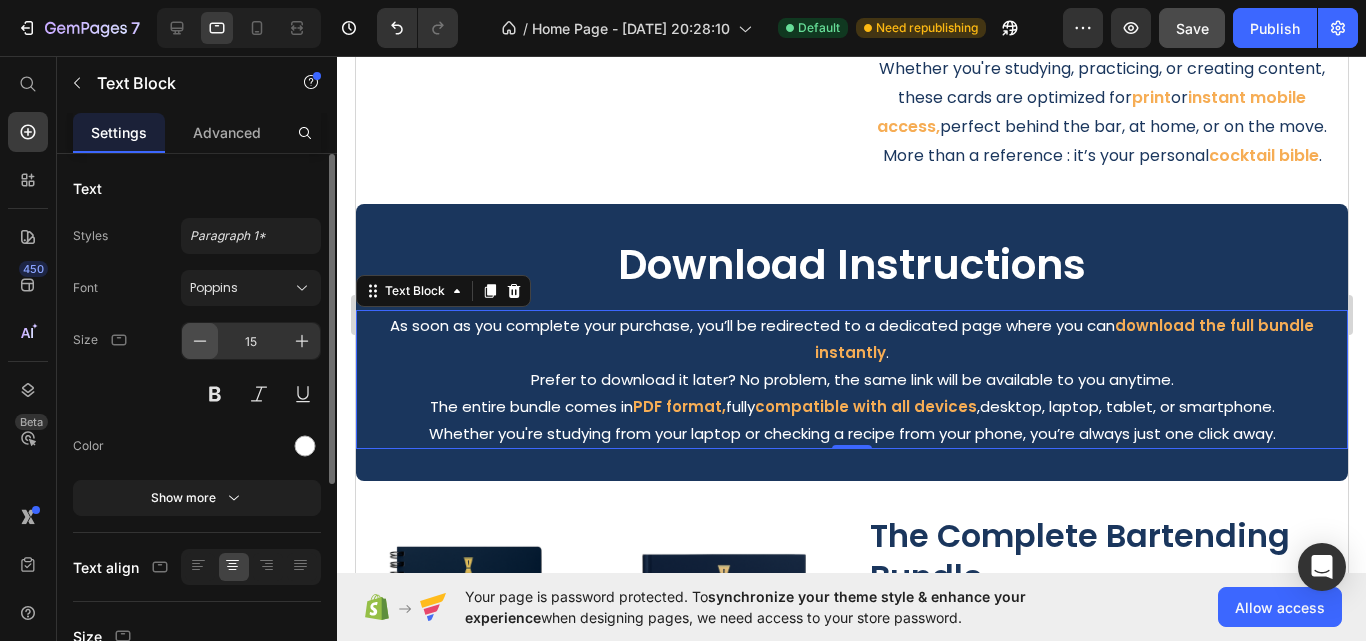 click 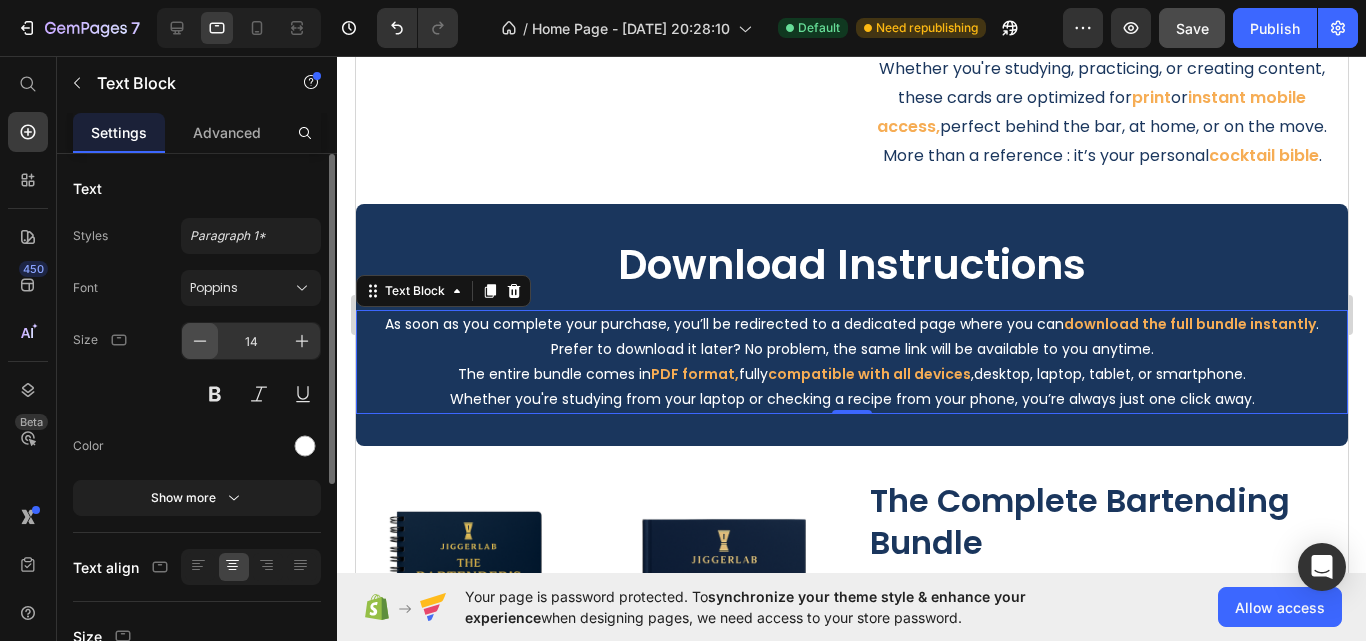 click 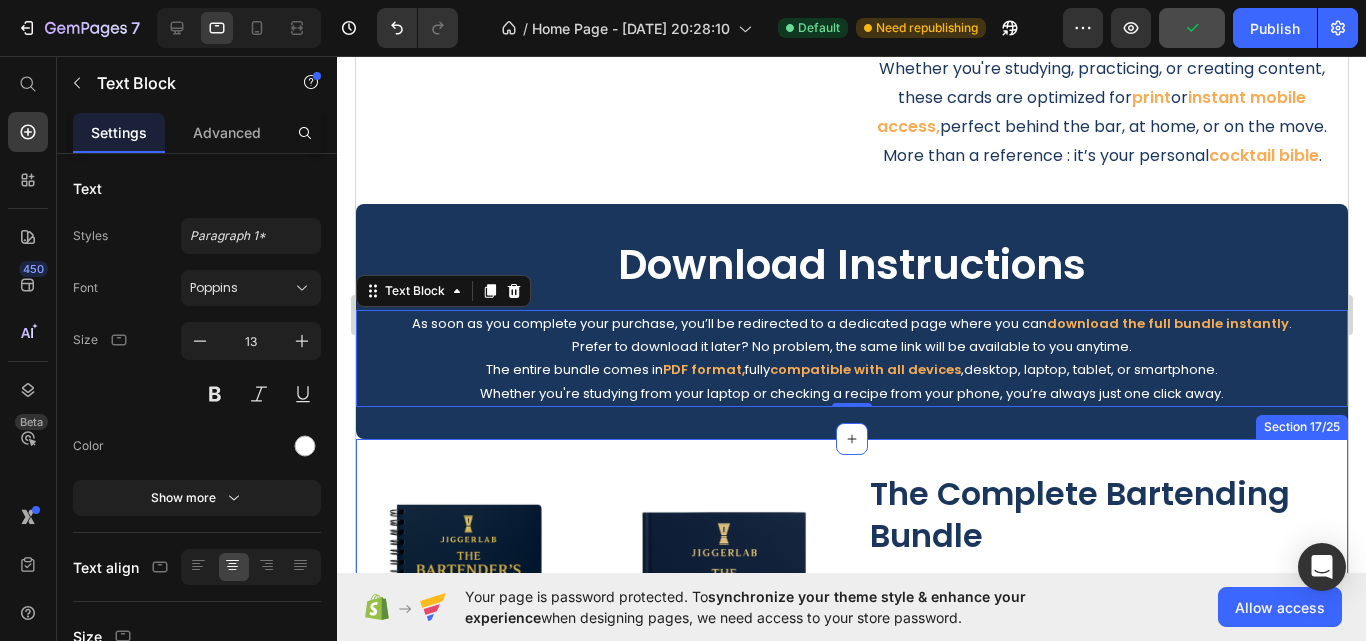 click on "Product Images The Complete Bartending Bundle Product Title Guide" The Fundamentals of Professional Bartending" The Bartender Mindset Manual  The Bartender's Social Media Success Guide  Item List Guide " Successfull Job Application" WorkBook " Signature Cocktail Creation"  Item List
BONUS  "Premium Cocktail Recipes Deck"
INSTANT DIGITAL DOWNLOAD   Item List €37,00 Product Price €120,00 Product Price Row ADD TO CART Add to Cart Sale Available for a Limited Time Text Block Image 100% Safe & Secure Check Out Text Block Product Section 17/25" at bounding box center [851, 780] 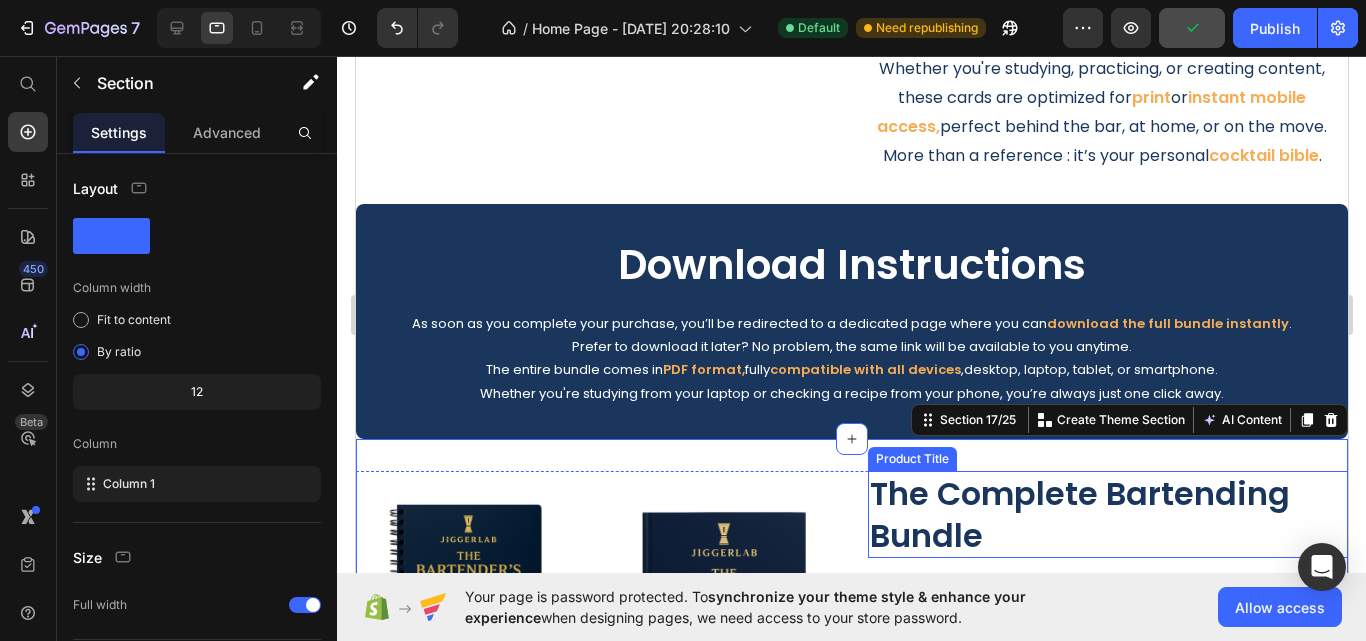 click on "The Complete Bartending Bundle" at bounding box center [1107, 514] 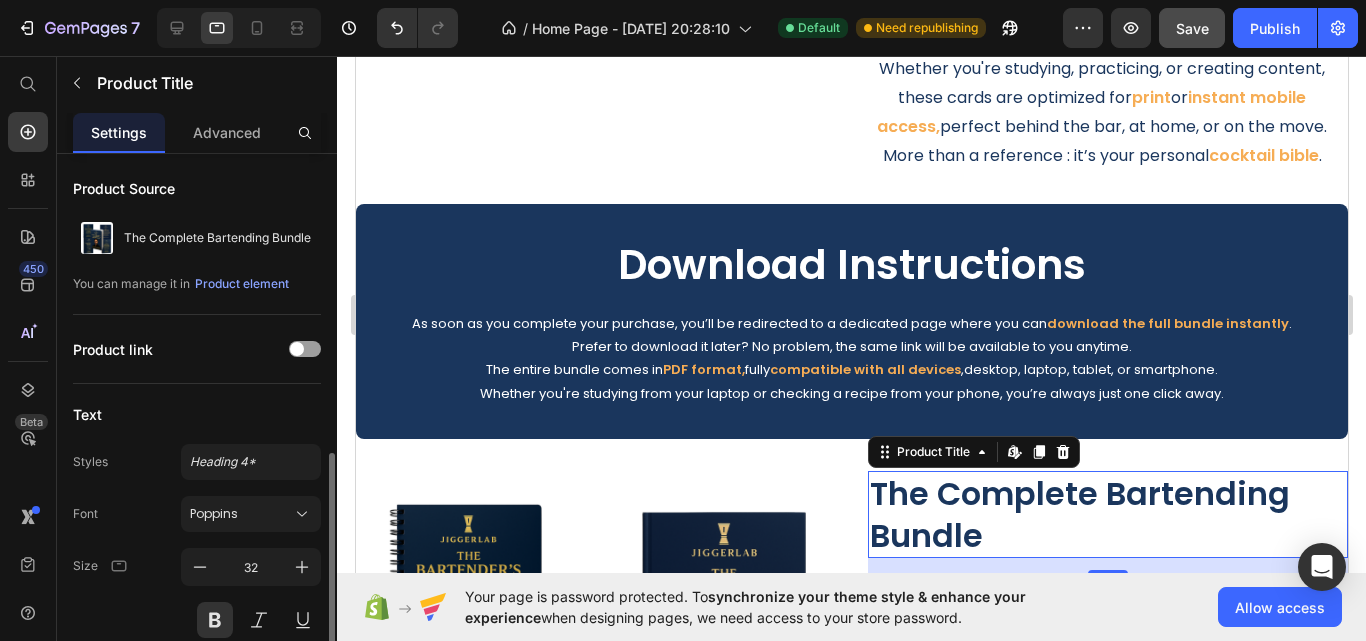 scroll, scrollTop: 300, scrollLeft: 0, axis: vertical 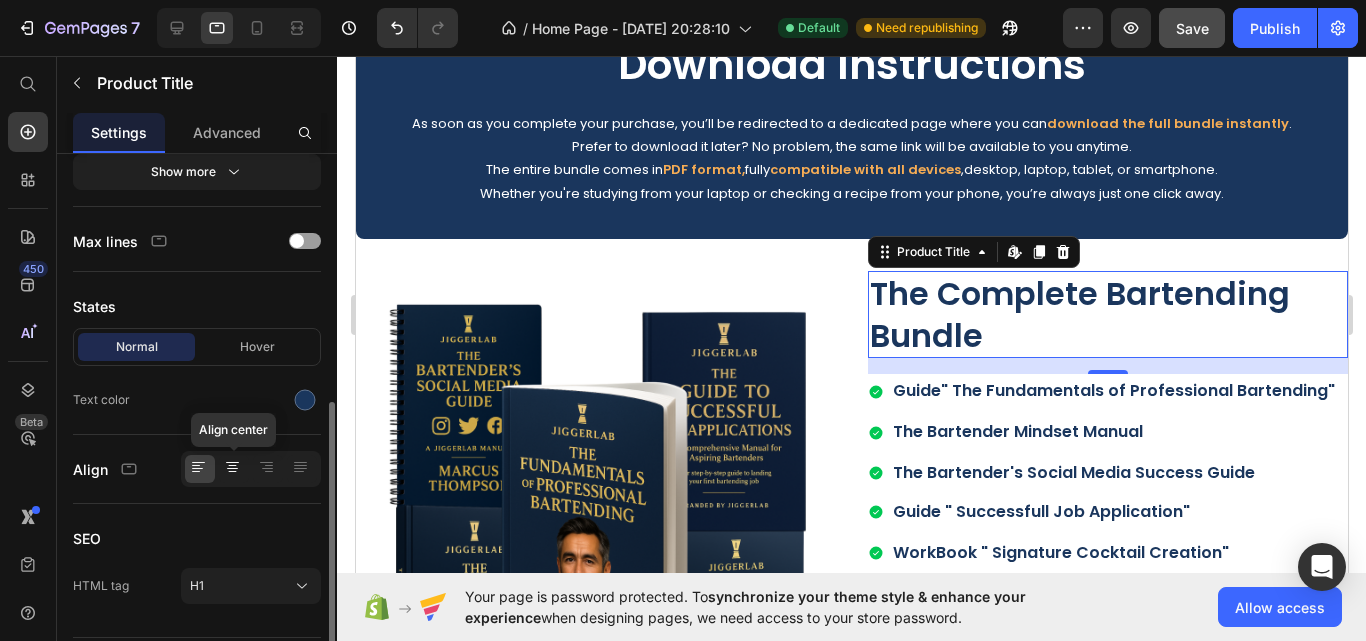 click 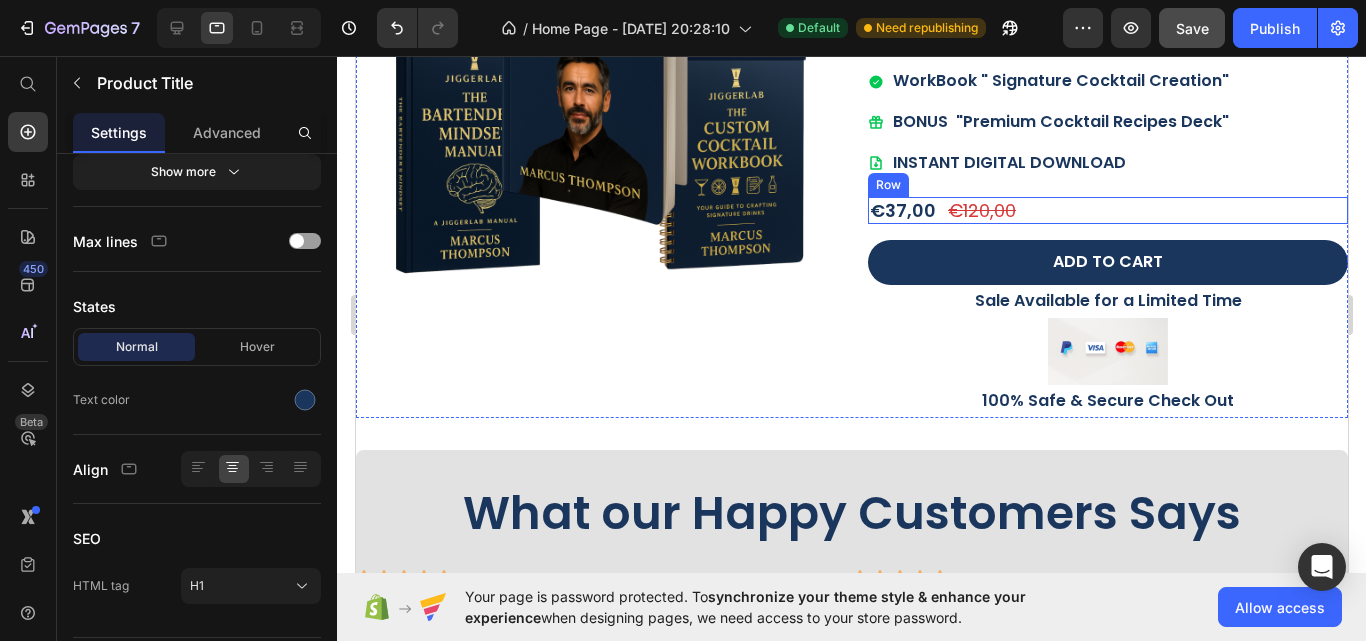 scroll, scrollTop: 6695, scrollLeft: 0, axis: vertical 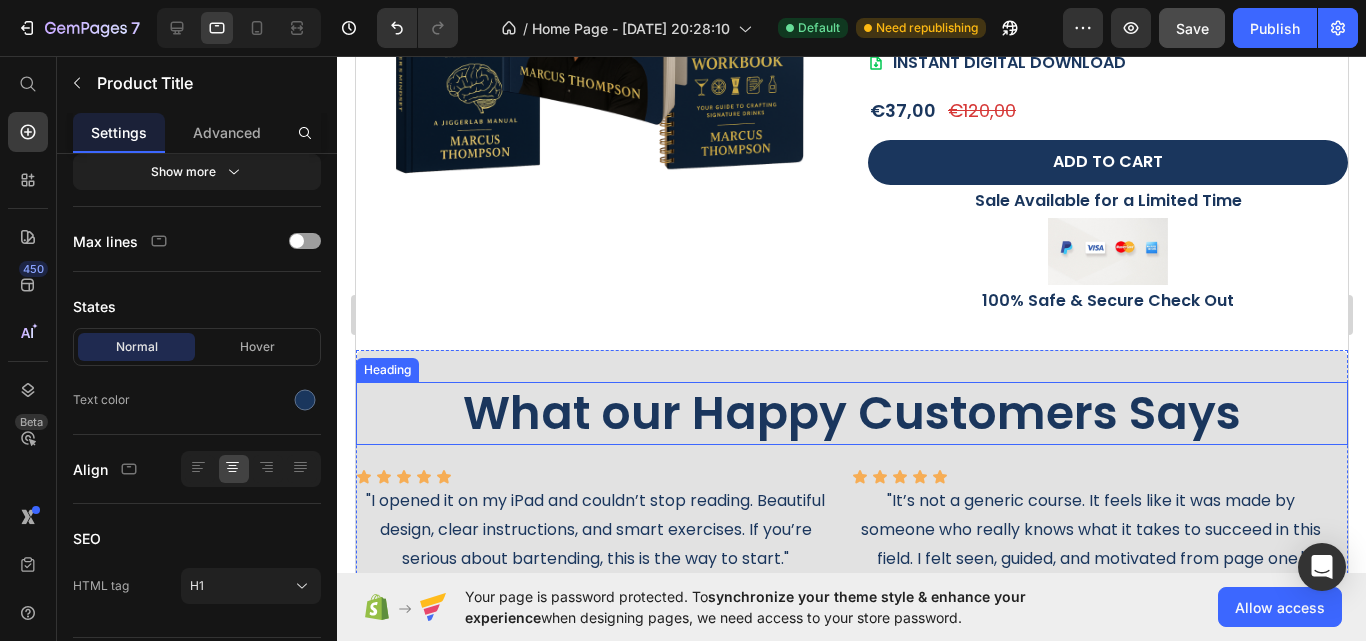 click on "What our Happy Customers Says" at bounding box center [851, 414] 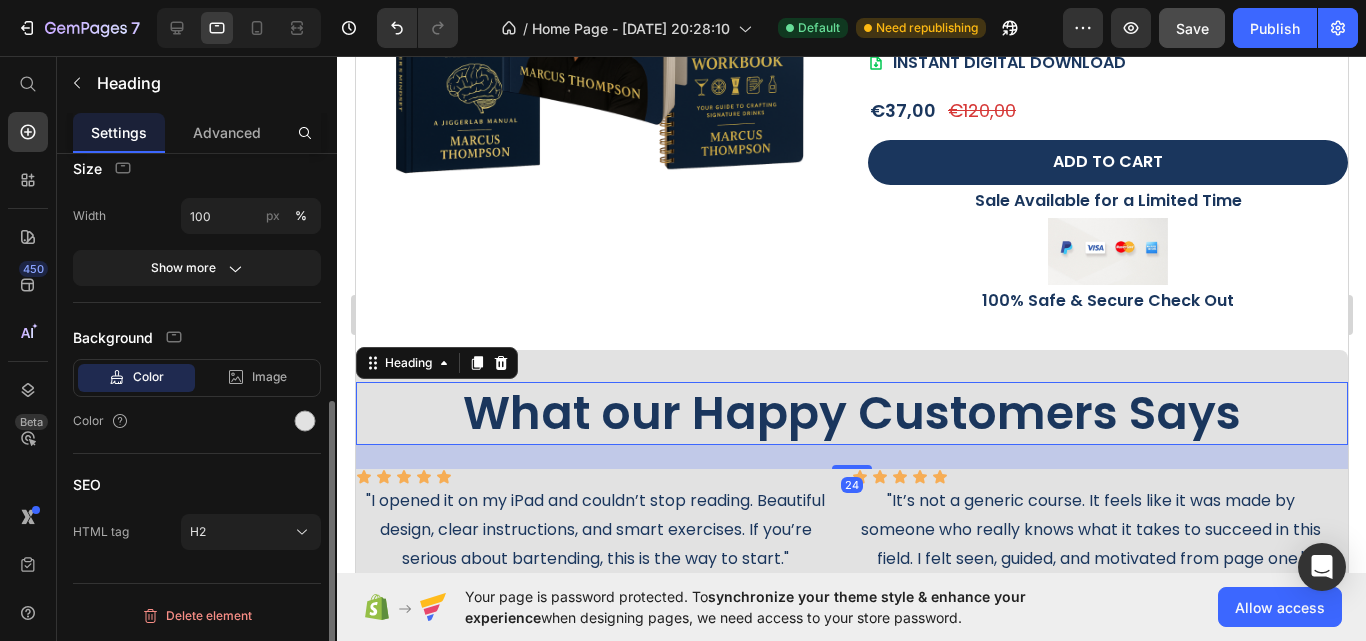 scroll, scrollTop: 0, scrollLeft: 0, axis: both 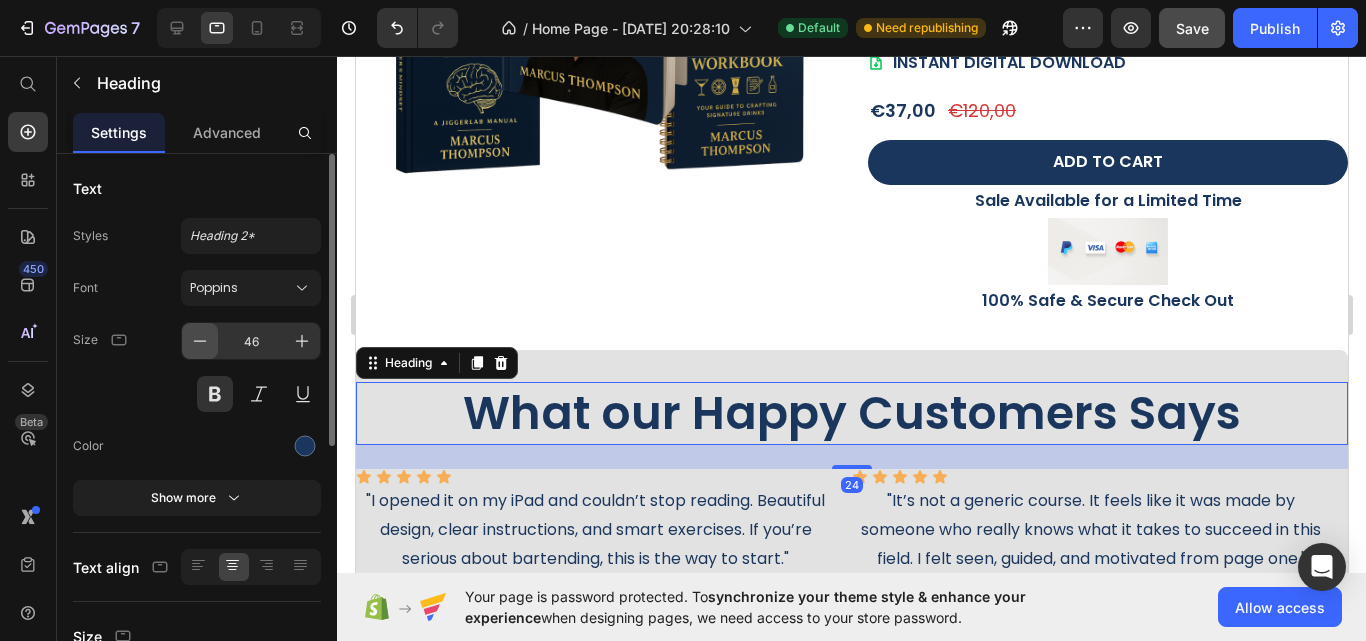 click at bounding box center (200, 341) 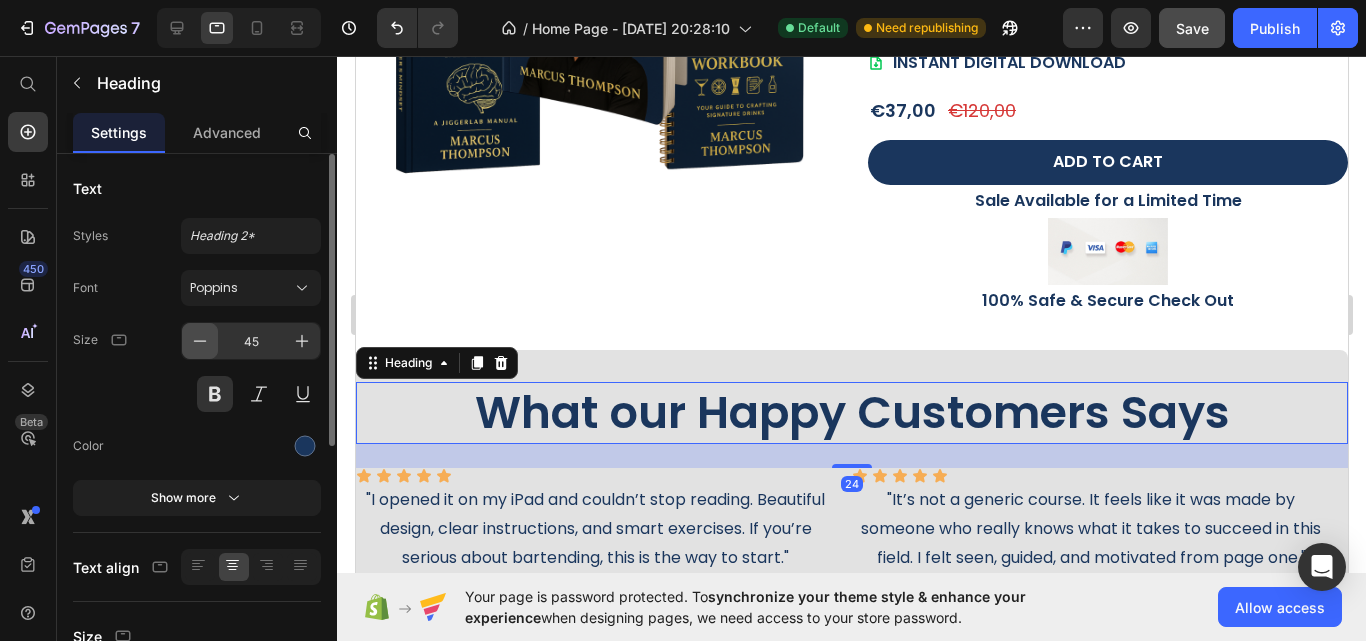click 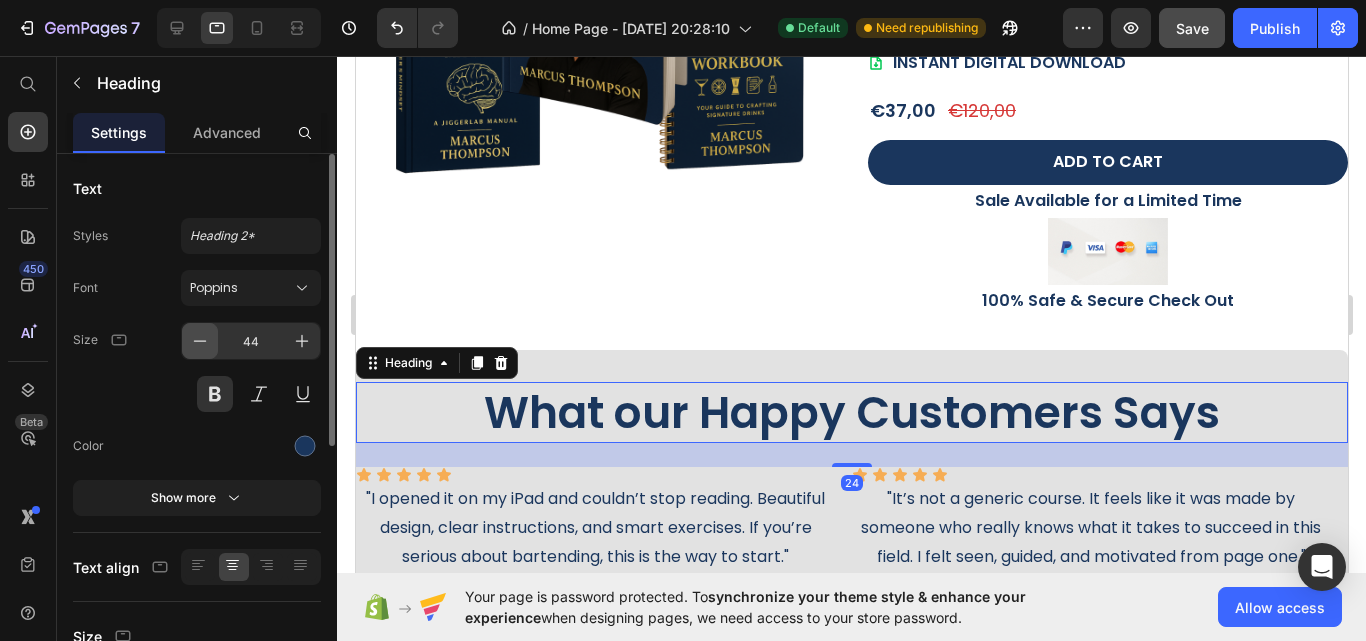 click 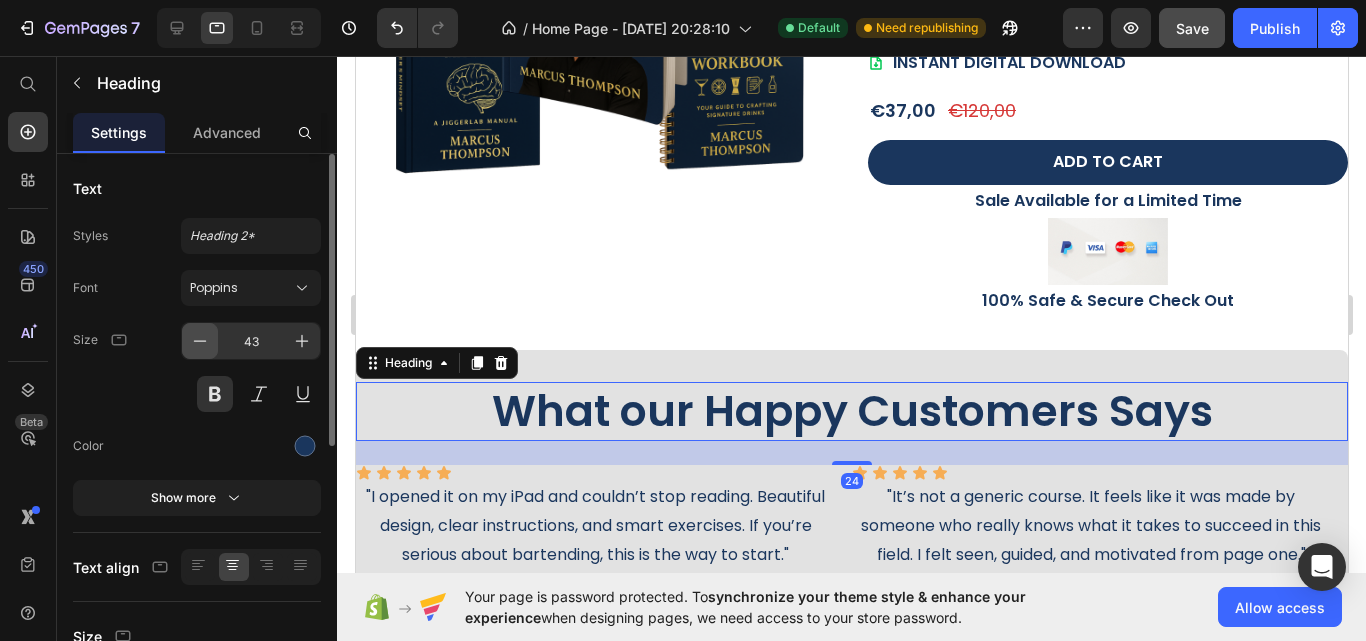 click 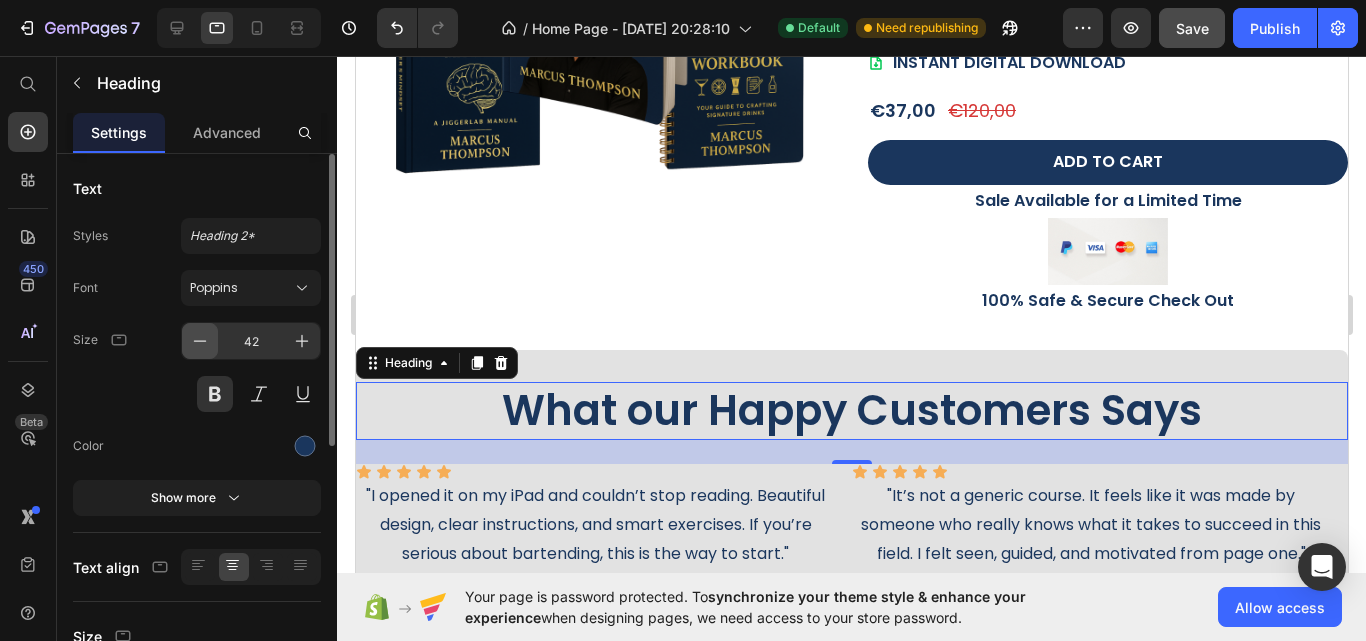 click 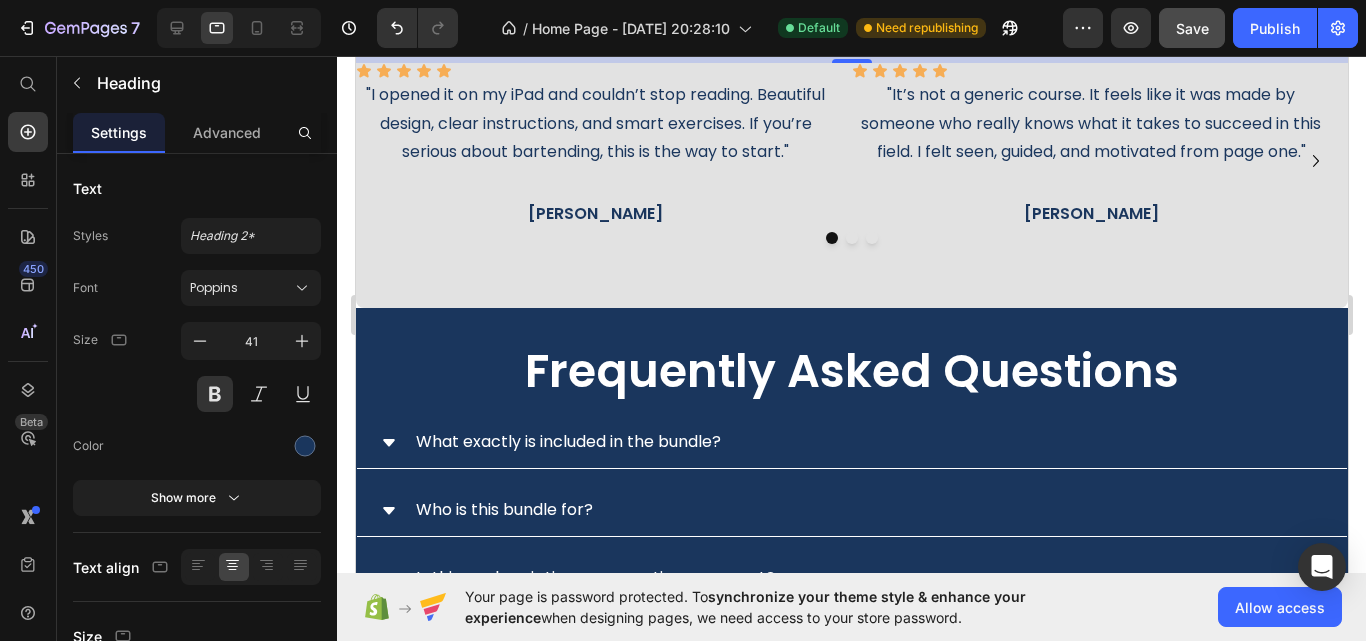 scroll, scrollTop: 6995, scrollLeft: 0, axis: vertical 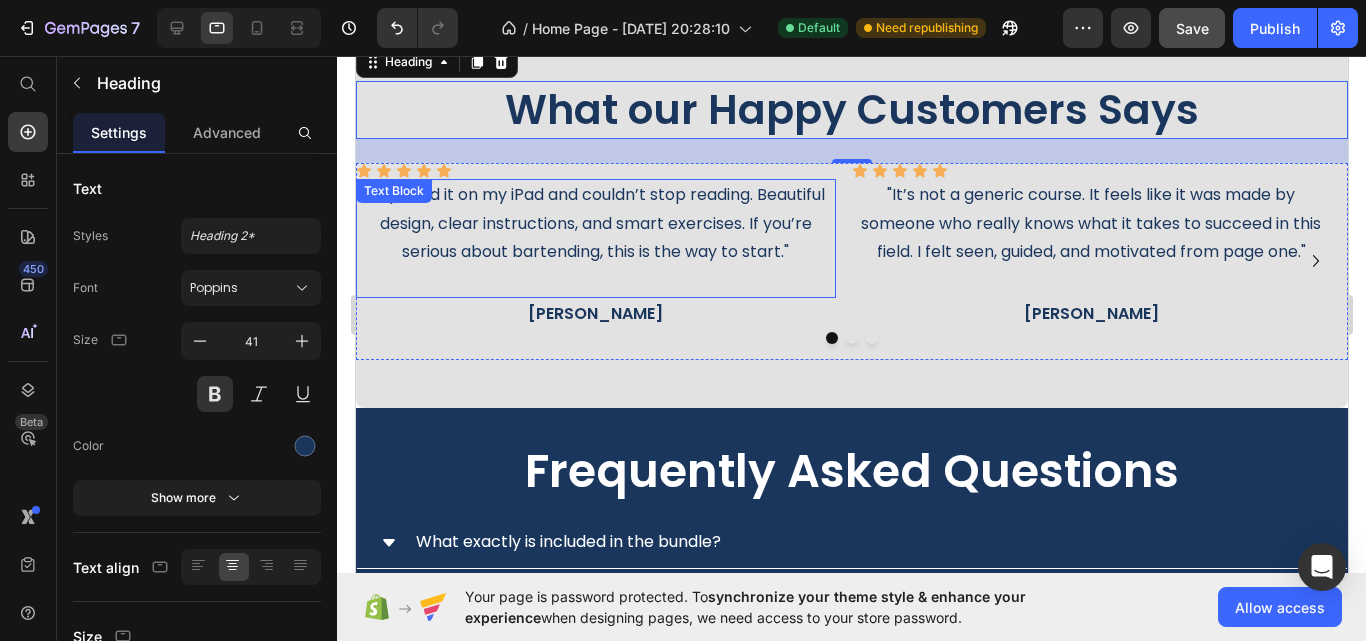 click on ""I opened it on my iPad and couldn’t stop reading. Beautiful design, clear instructions, and smart exercises. If you’re serious about bartending, this is the way to start."" at bounding box center (595, 224) 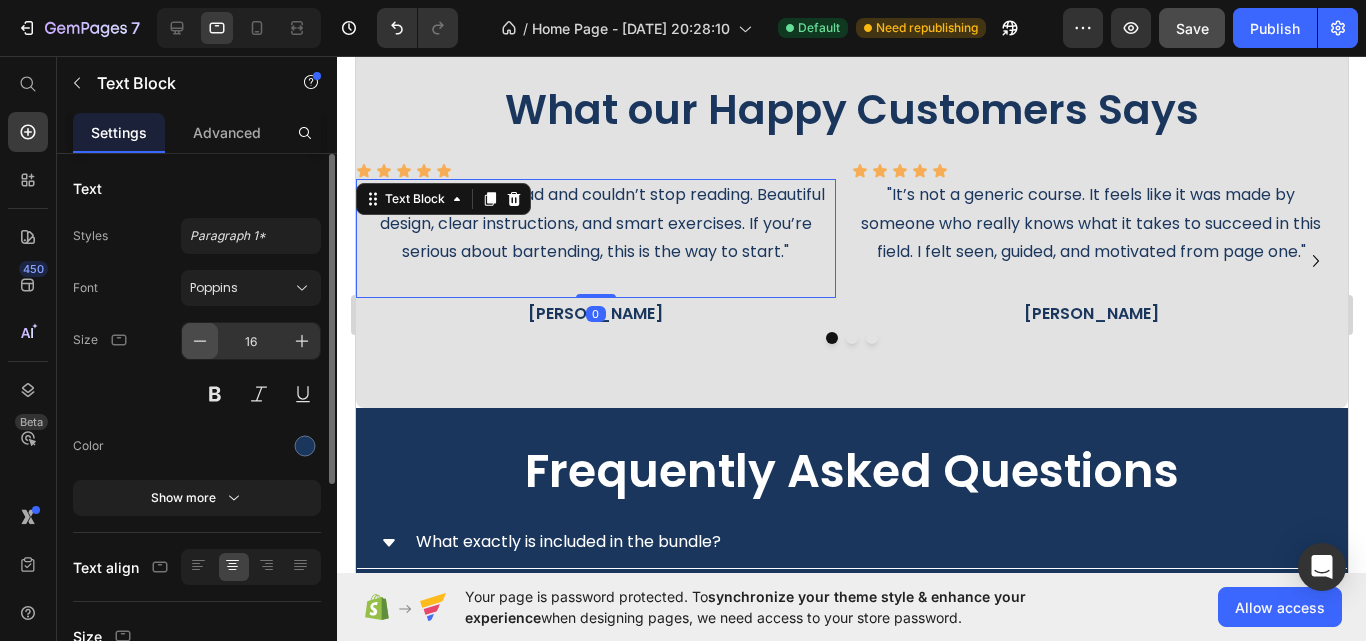 click at bounding box center [200, 341] 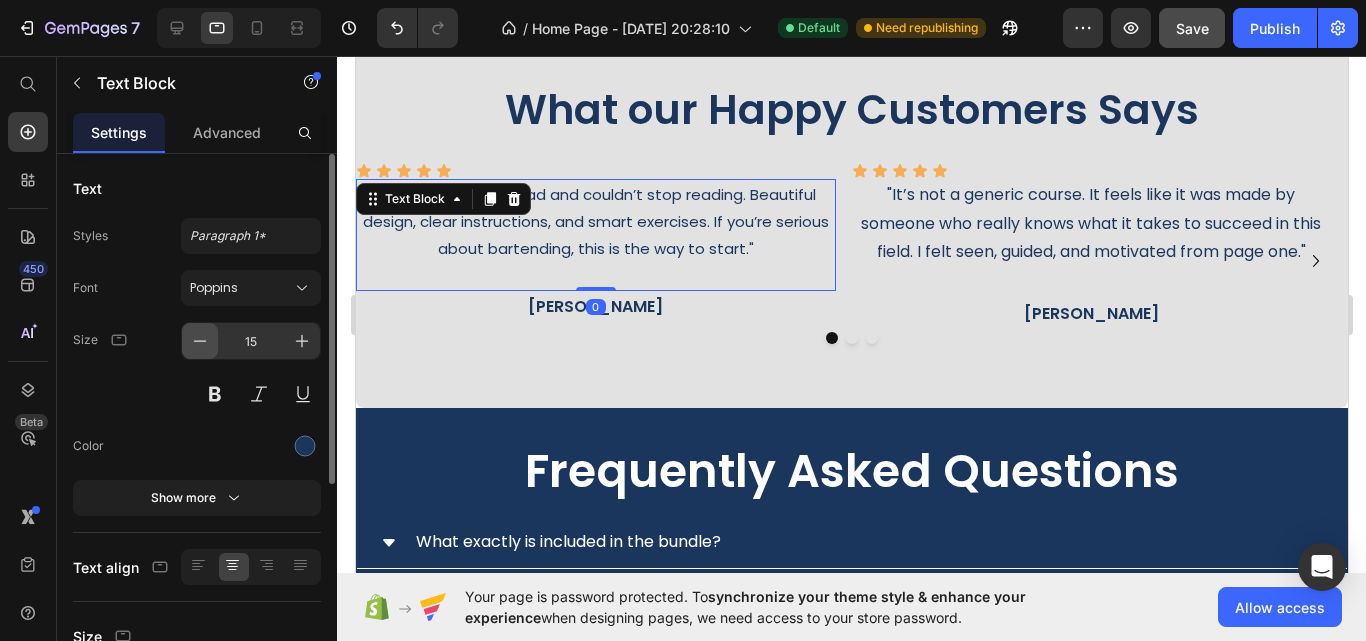 click at bounding box center [200, 341] 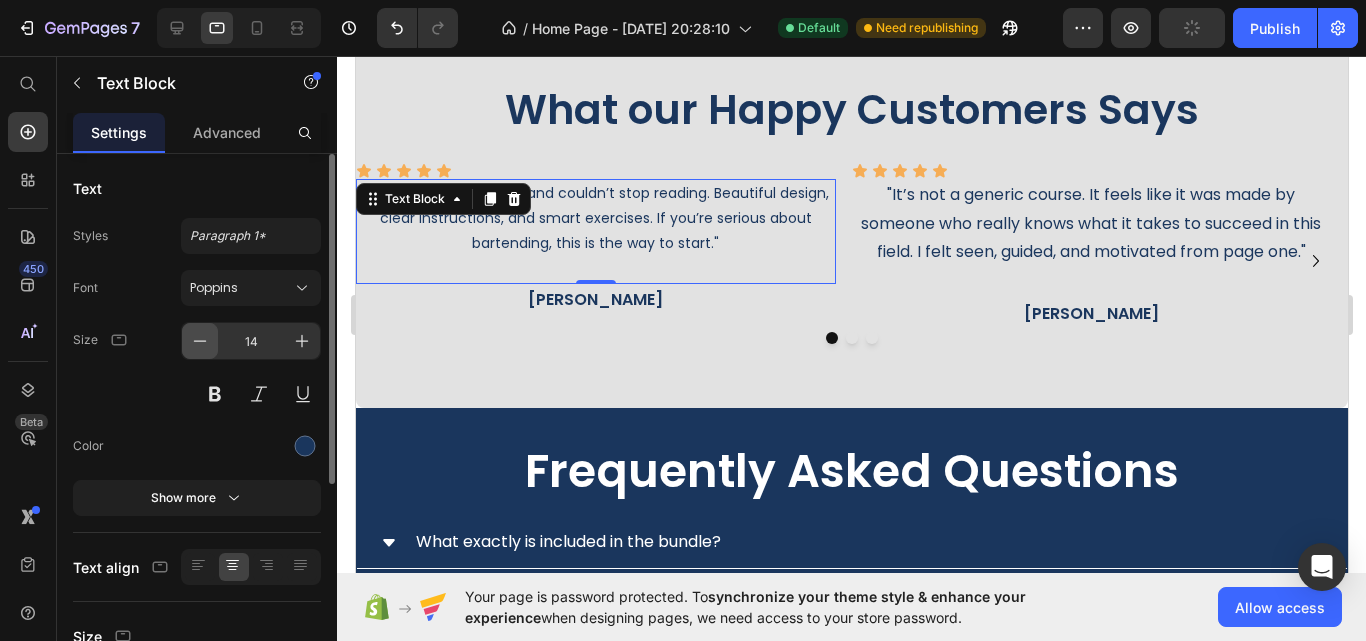 click at bounding box center (200, 341) 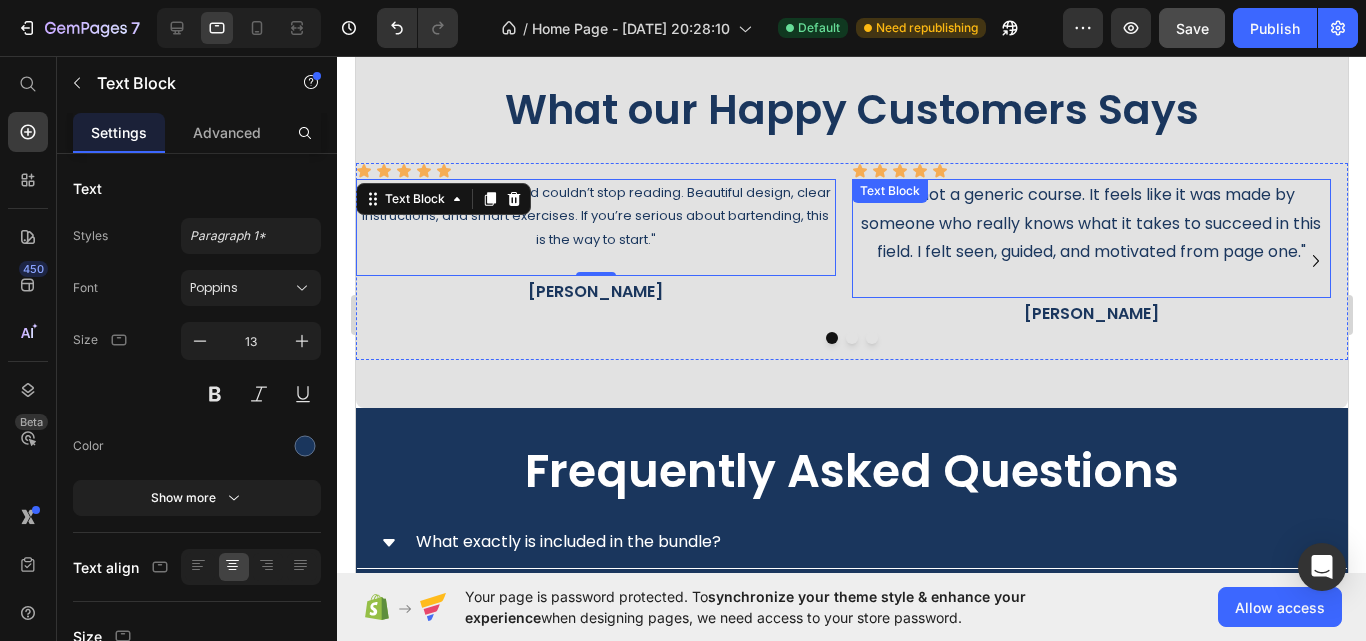 click on ""It’s not a generic course. It feels like it was made by someone who really knows what it takes to succeed in this field. I felt seen, guided, and motivated from page one."" at bounding box center [1091, 224] 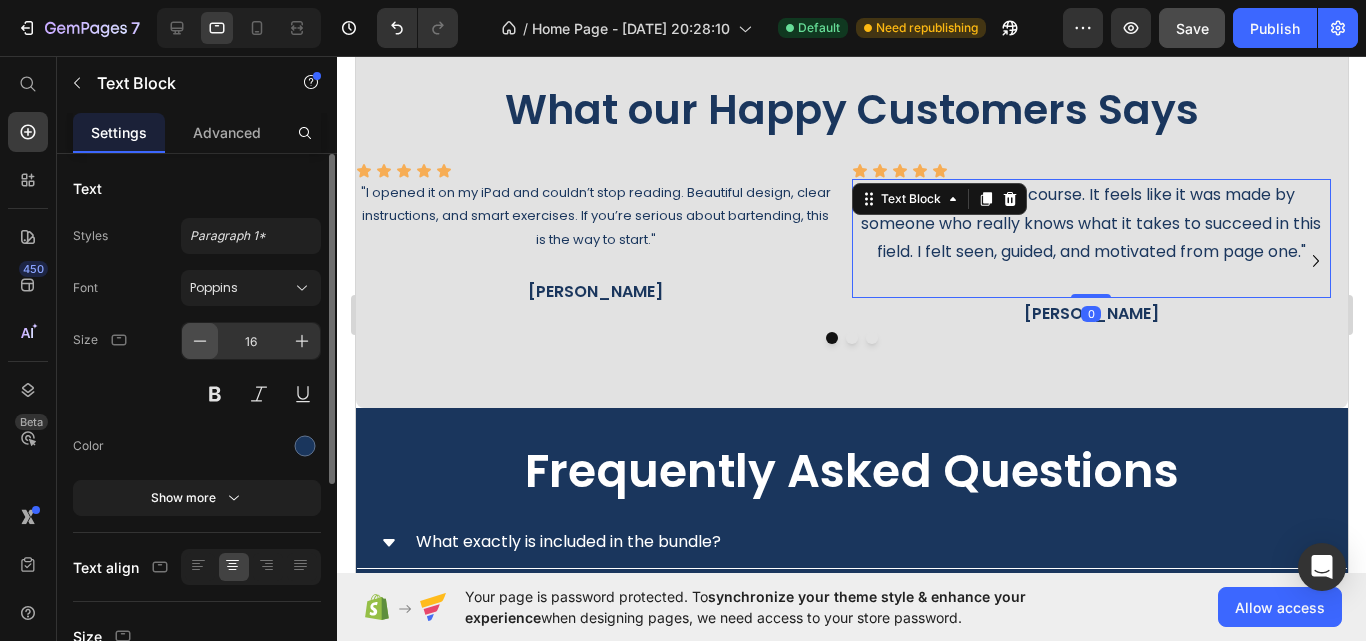 click 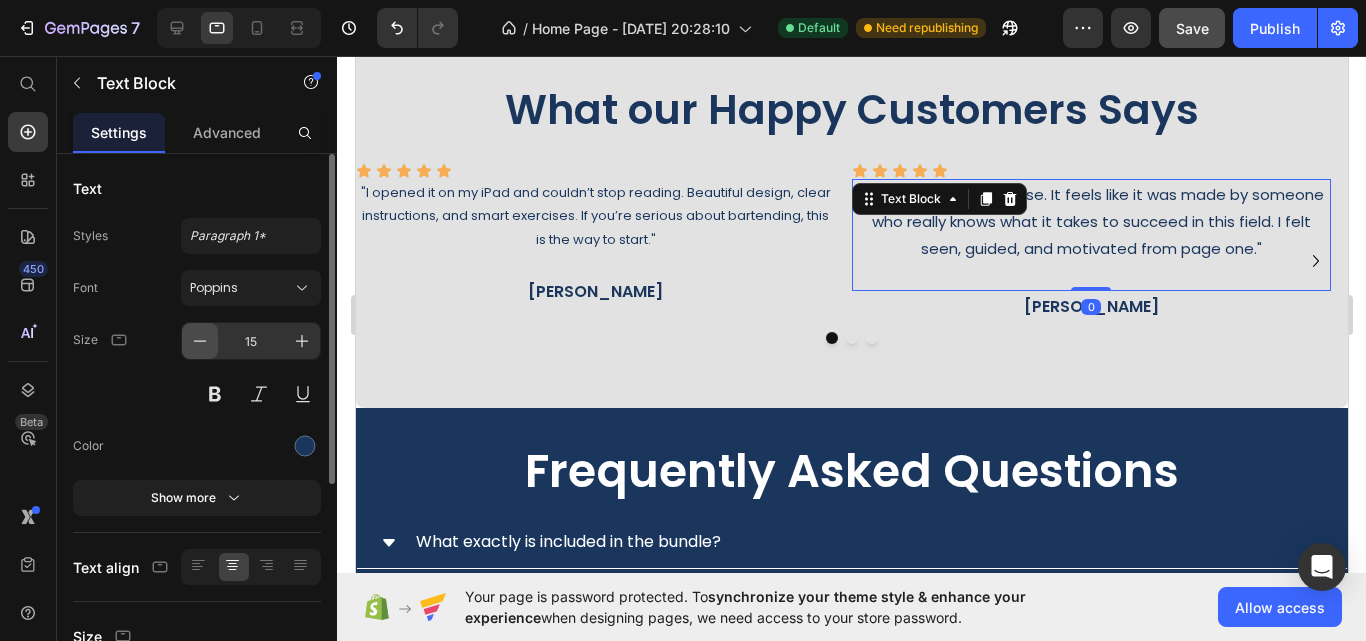 click 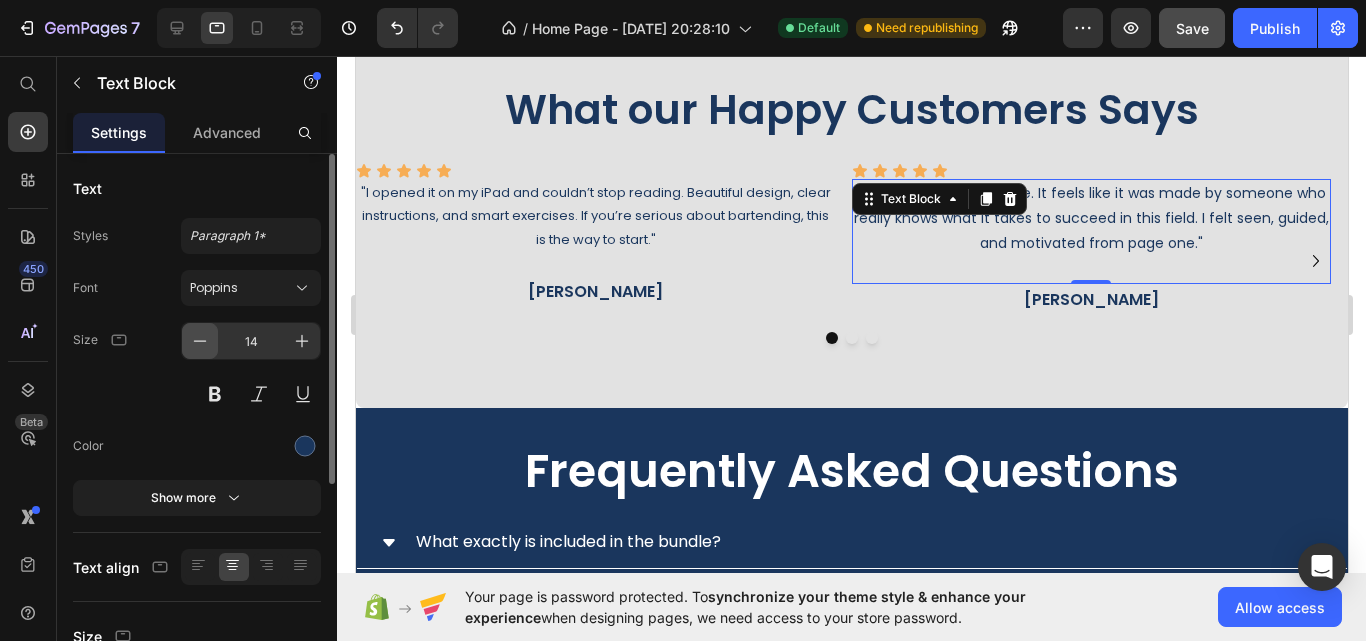 click 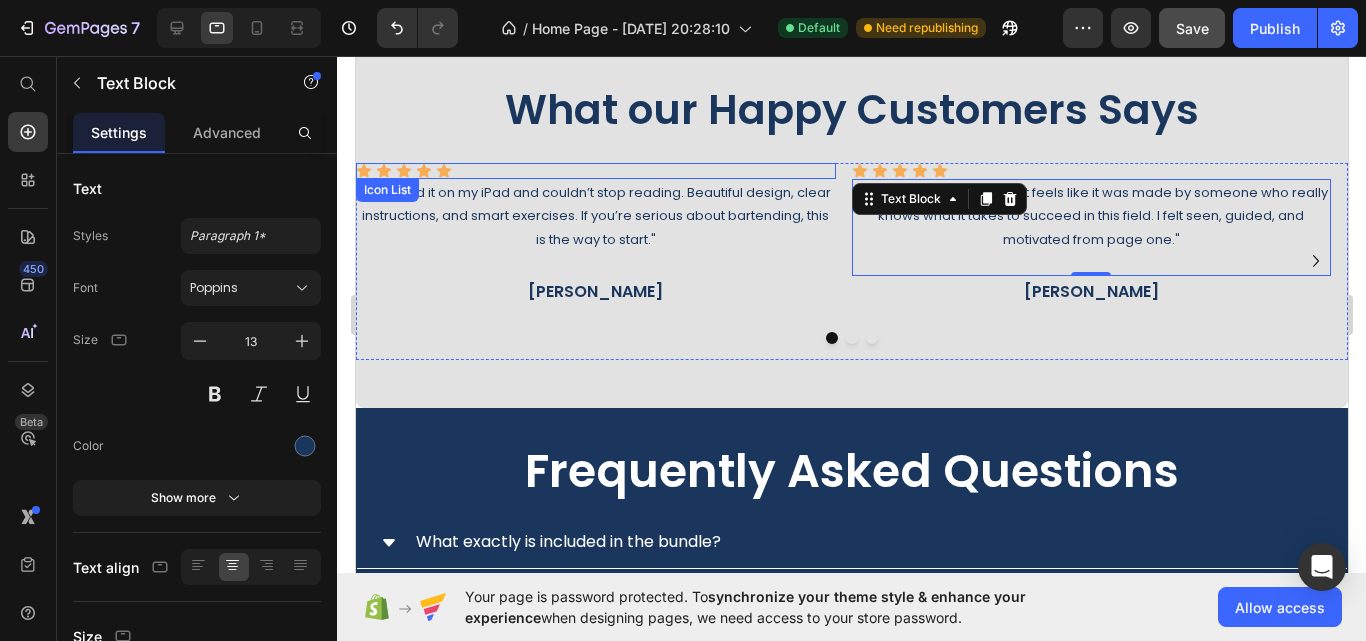 click on "Icon Icon Icon Icon Icon" at bounding box center [595, 171] 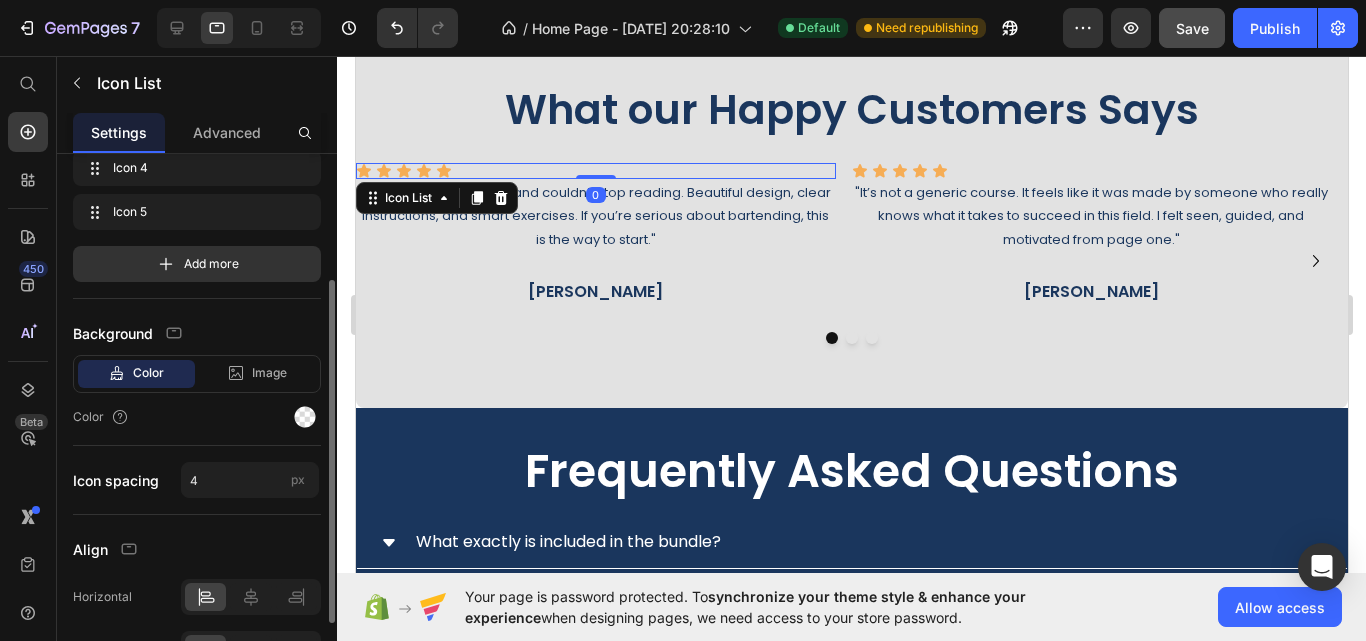 scroll, scrollTop: 300, scrollLeft: 0, axis: vertical 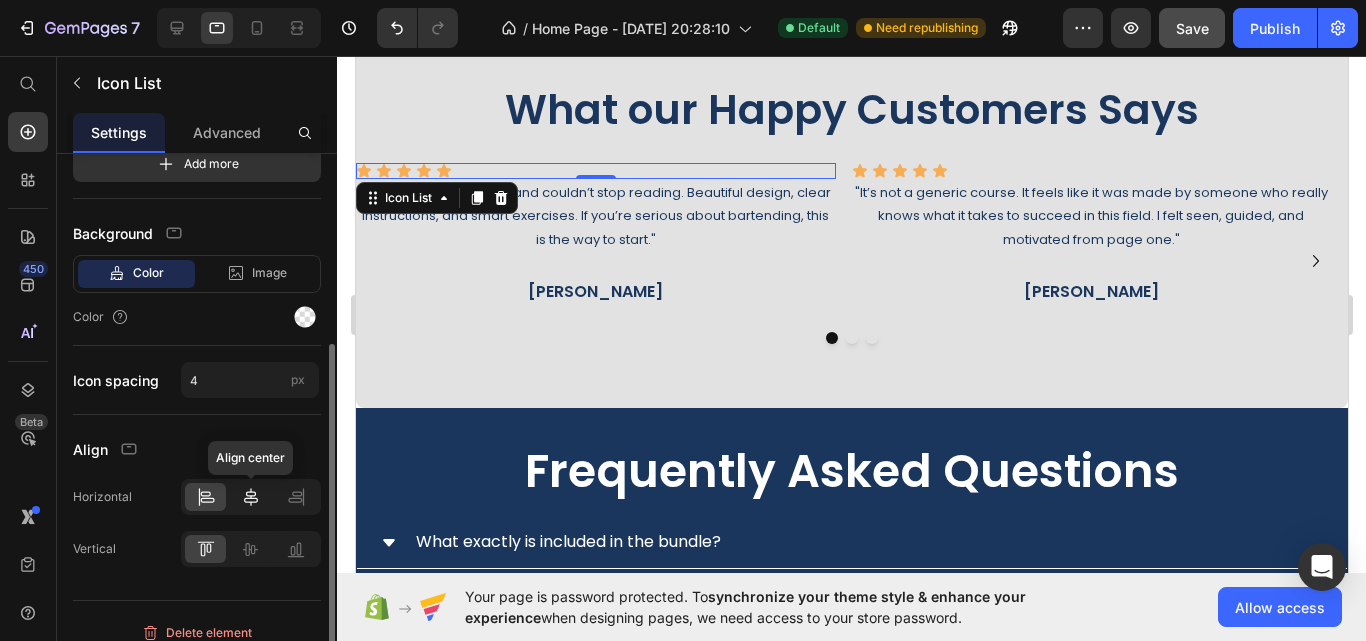 click 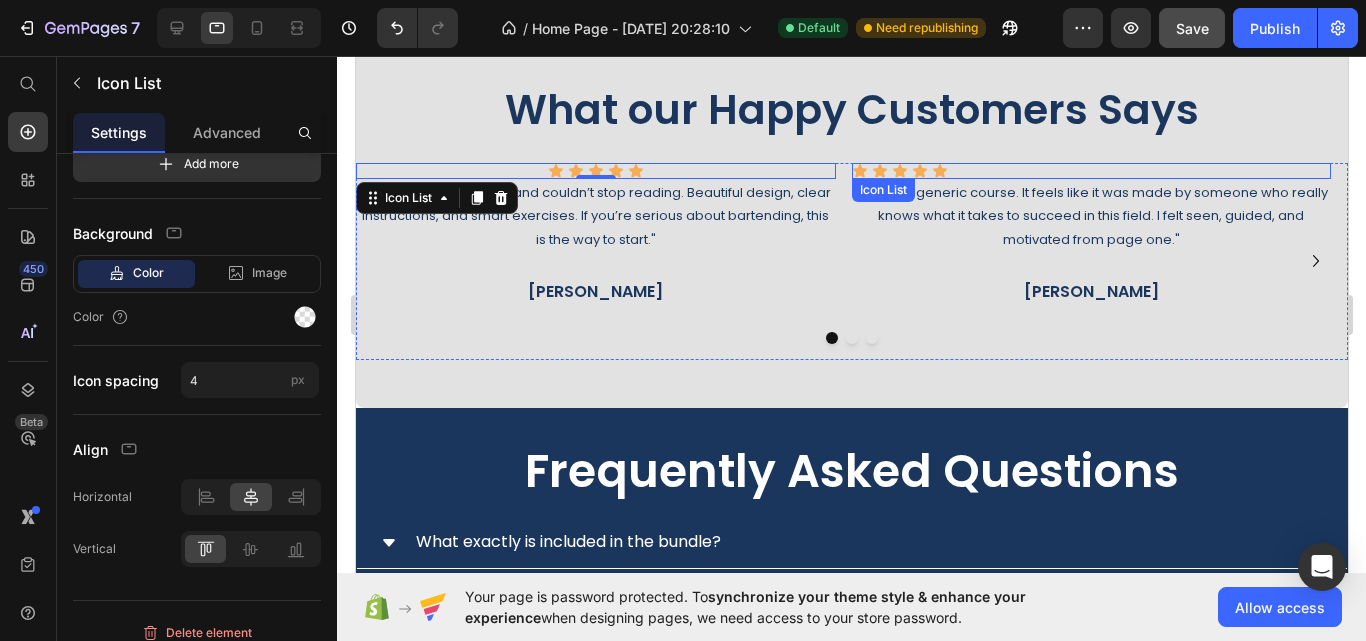 click on "Icon Icon Icon Icon Icon" at bounding box center [1091, 171] 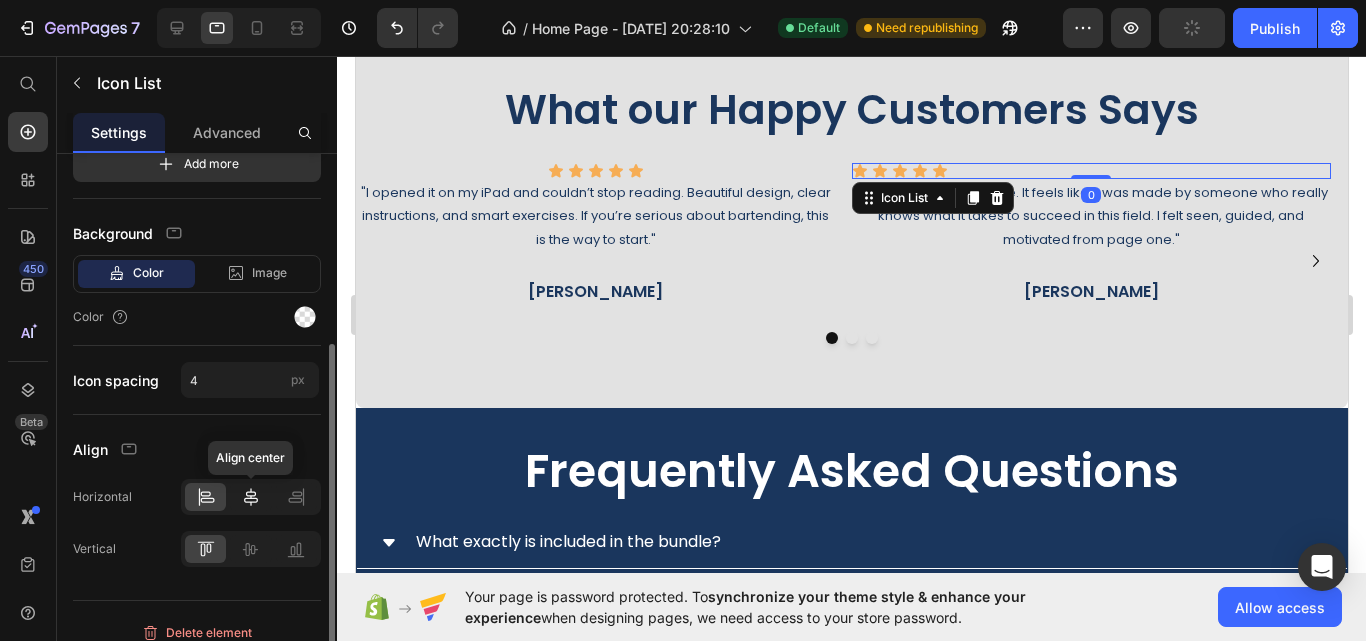 click 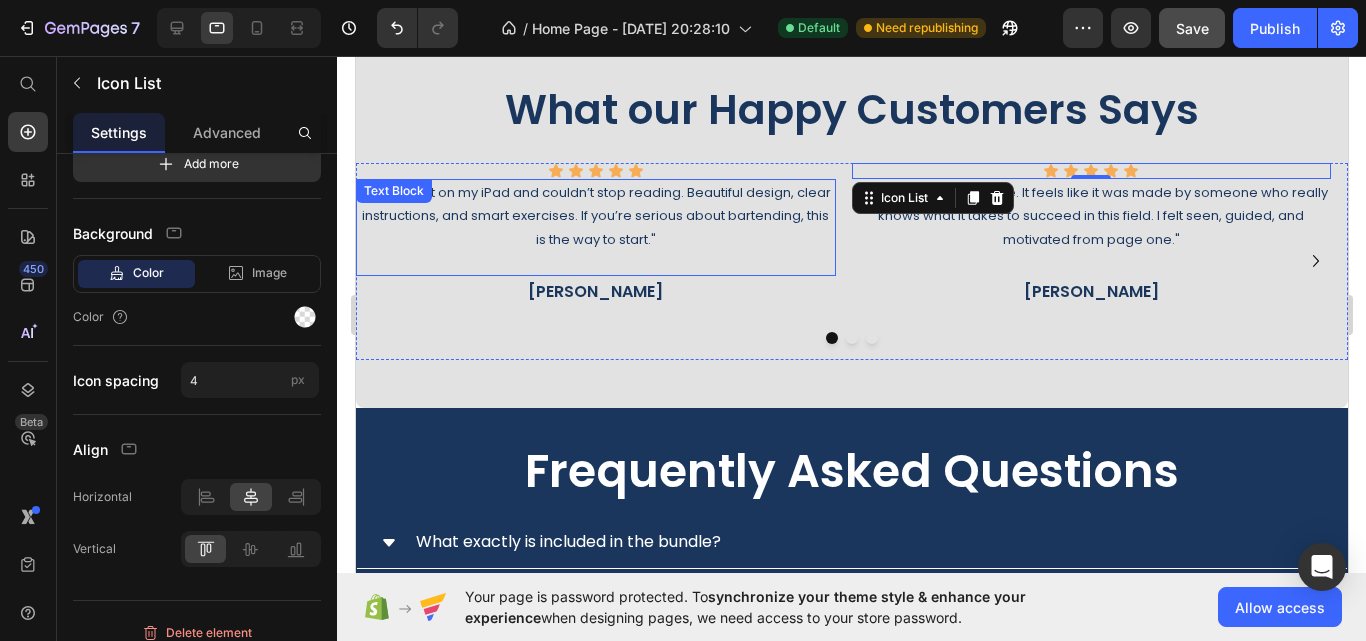 click on ""I opened it on my iPad and couldn’t stop reading. Beautiful design, clear instructions, and smart exercises. If you’re serious about bartending, this is the way to start."" at bounding box center (595, 216) 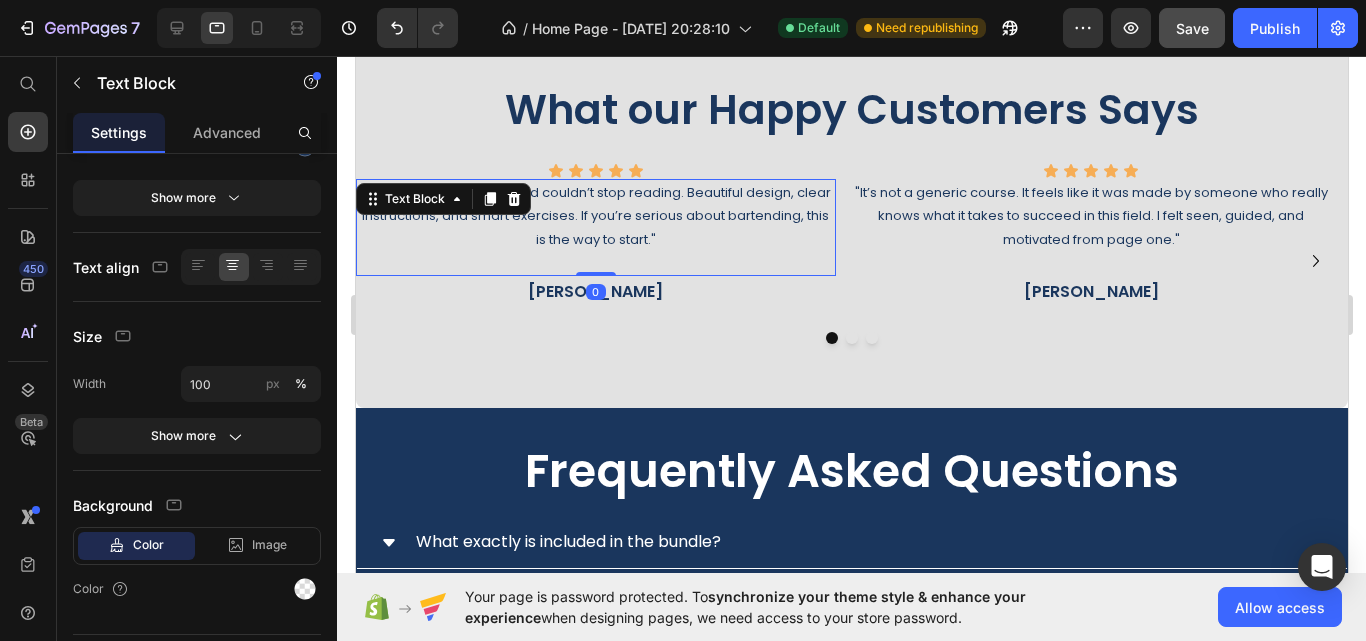 scroll, scrollTop: 0, scrollLeft: 0, axis: both 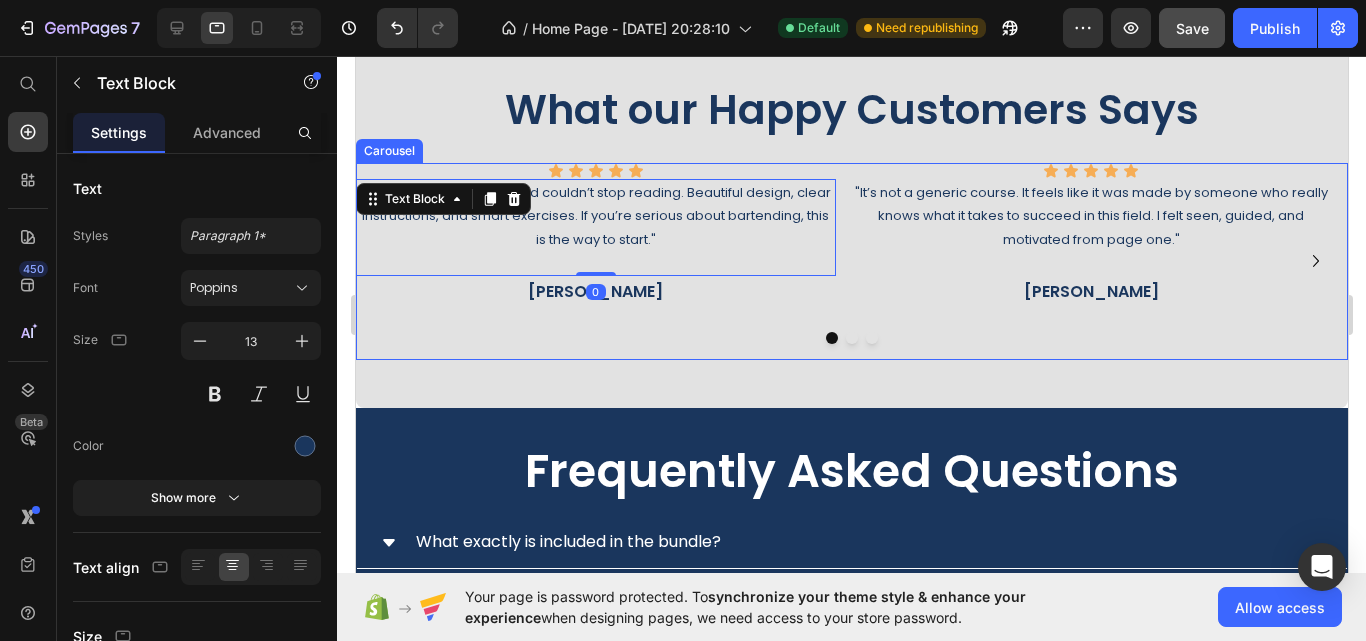 click 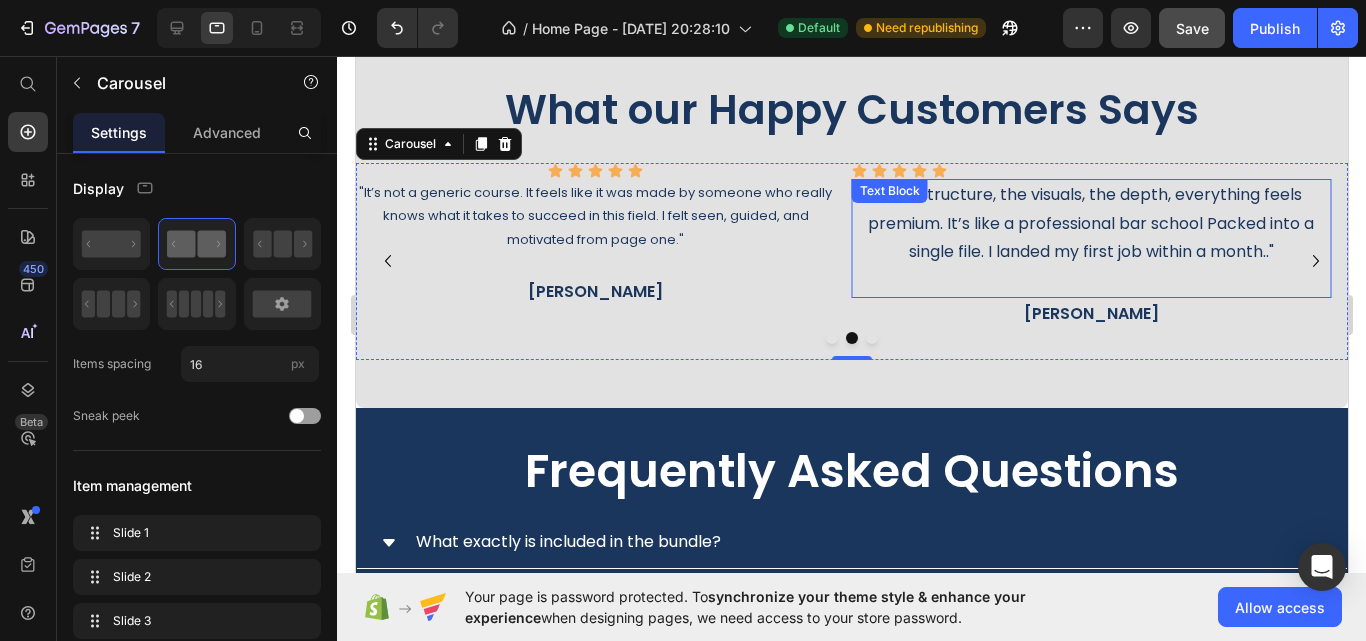 click on ""The structure, the visuals, the depth, everything feels premium. It’s like a professional bar school Packed into a single file. I landed my first job within a month.."" at bounding box center (1091, 224) 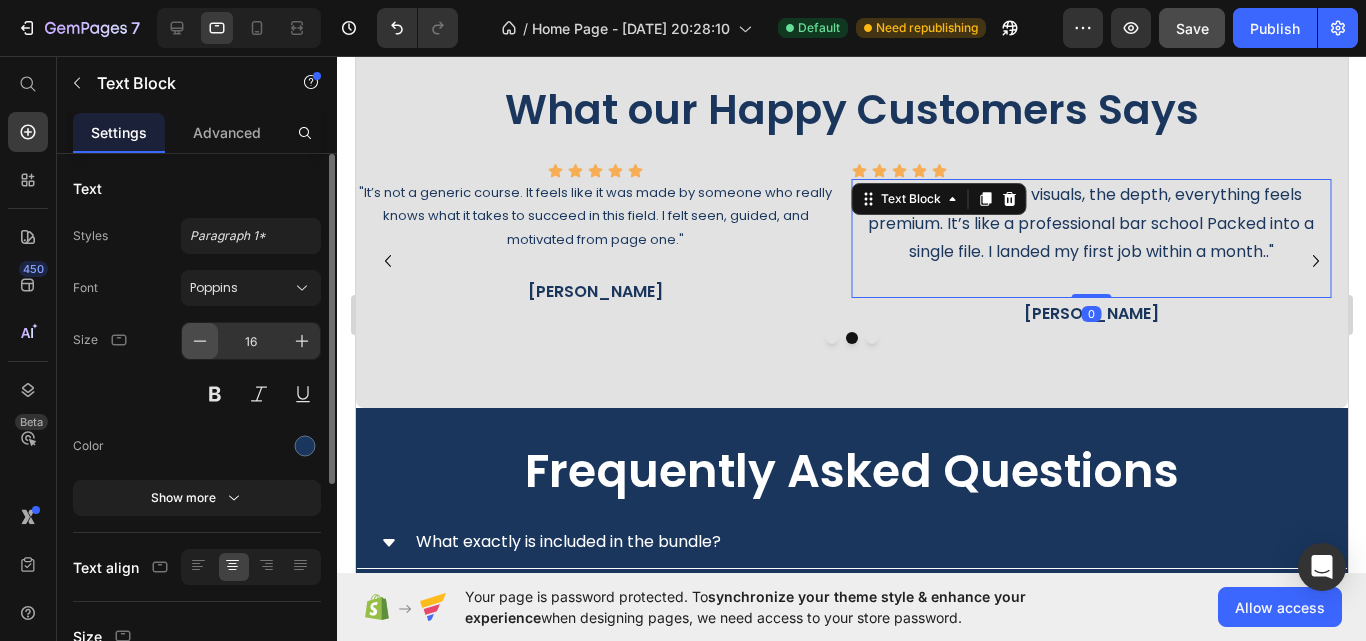 click at bounding box center (200, 341) 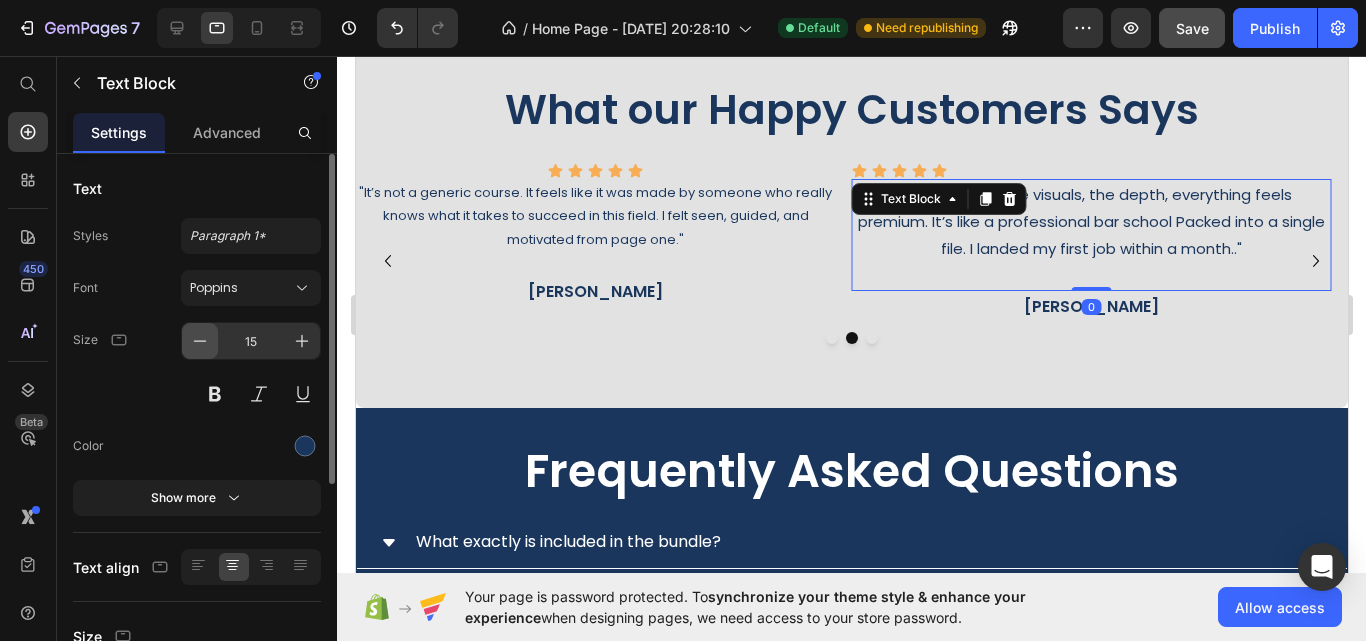 click at bounding box center (200, 341) 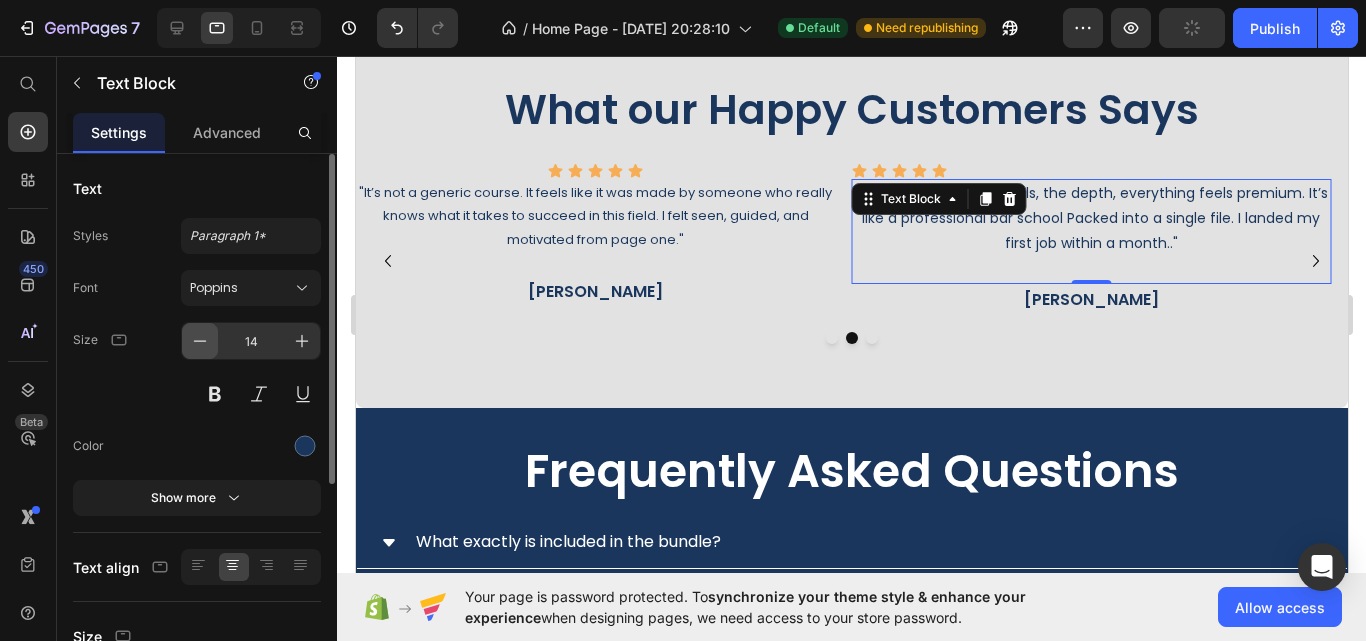 click at bounding box center [200, 341] 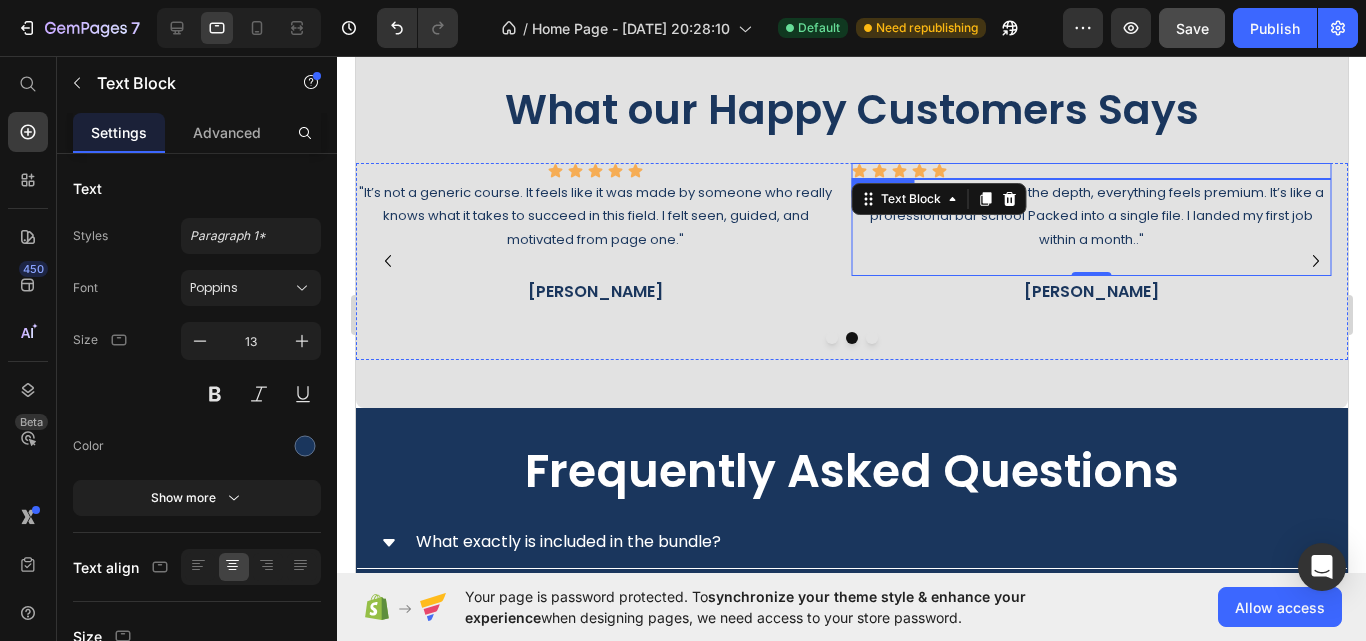 click on "Icon Icon Icon Icon Icon" at bounding box center (1091, 171) 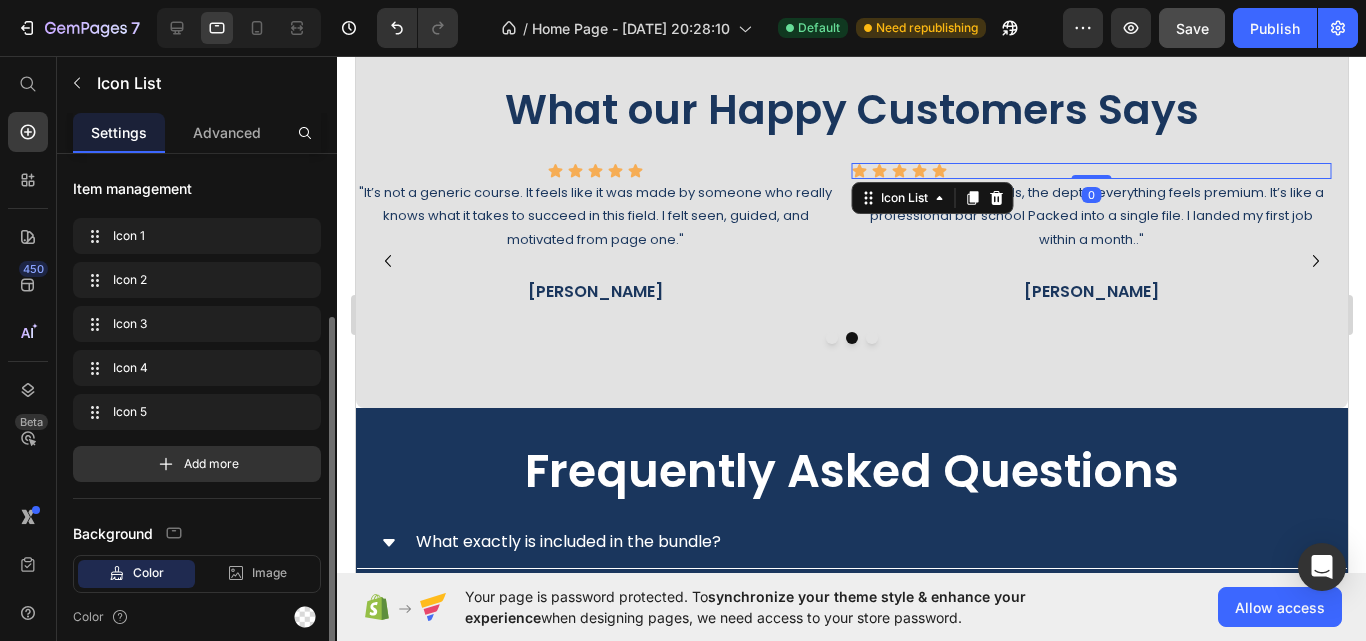 scroll, scrollTop: 200, scrollLeft: 0, axis: vertical 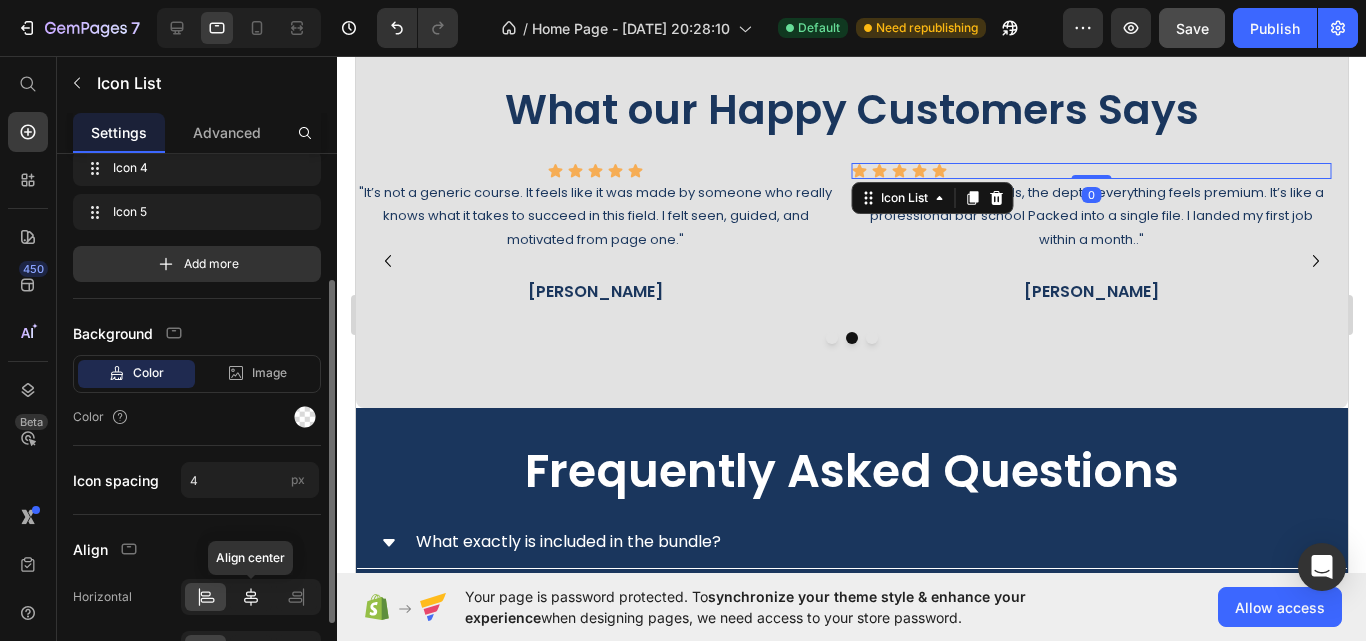 click 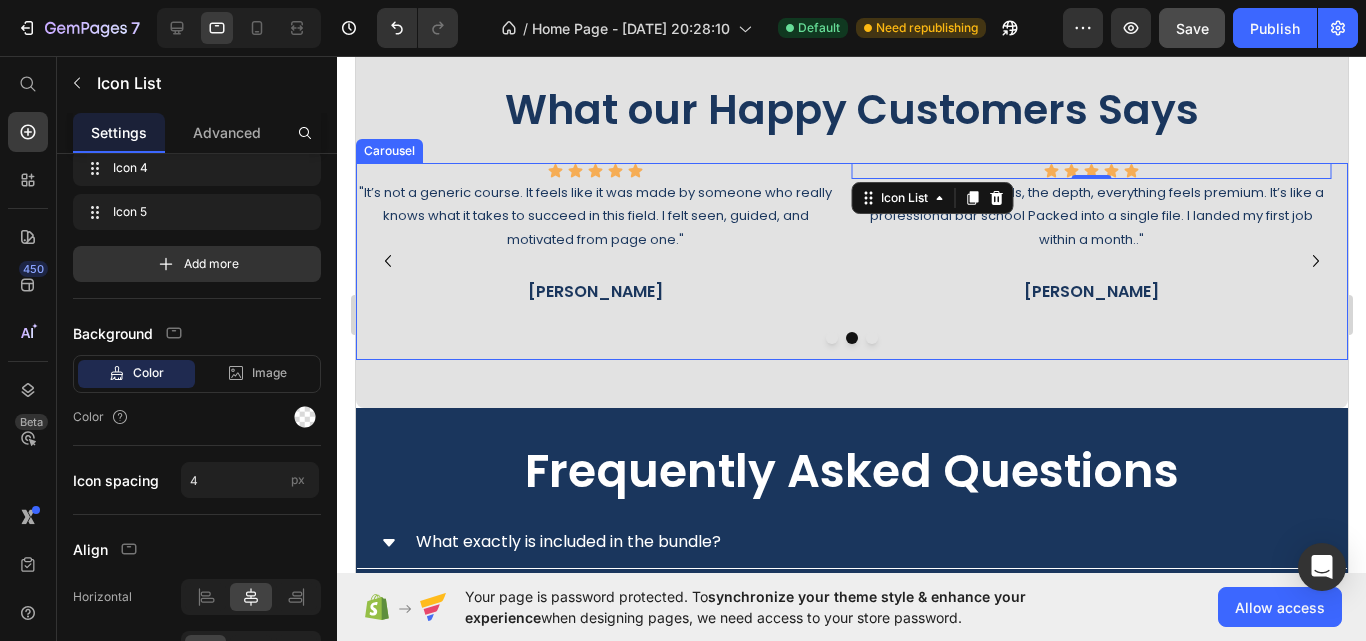 click 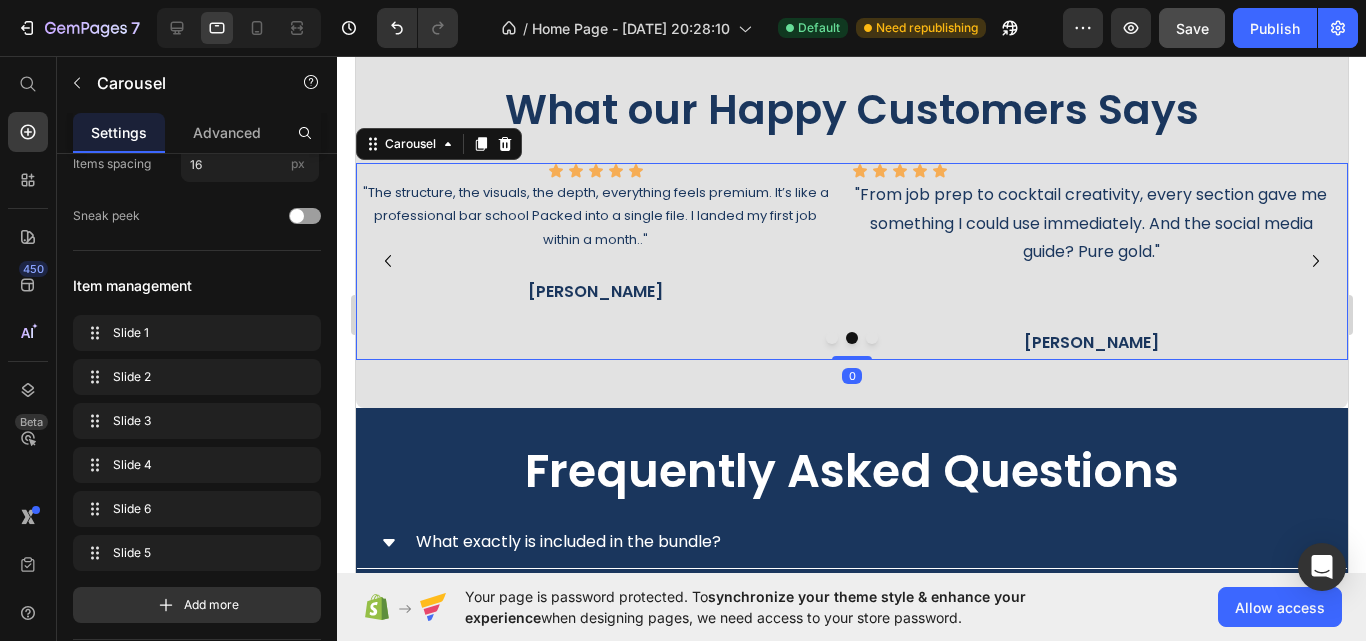scroll, scrollTop: 0, scrollLeft: 0, axis: both 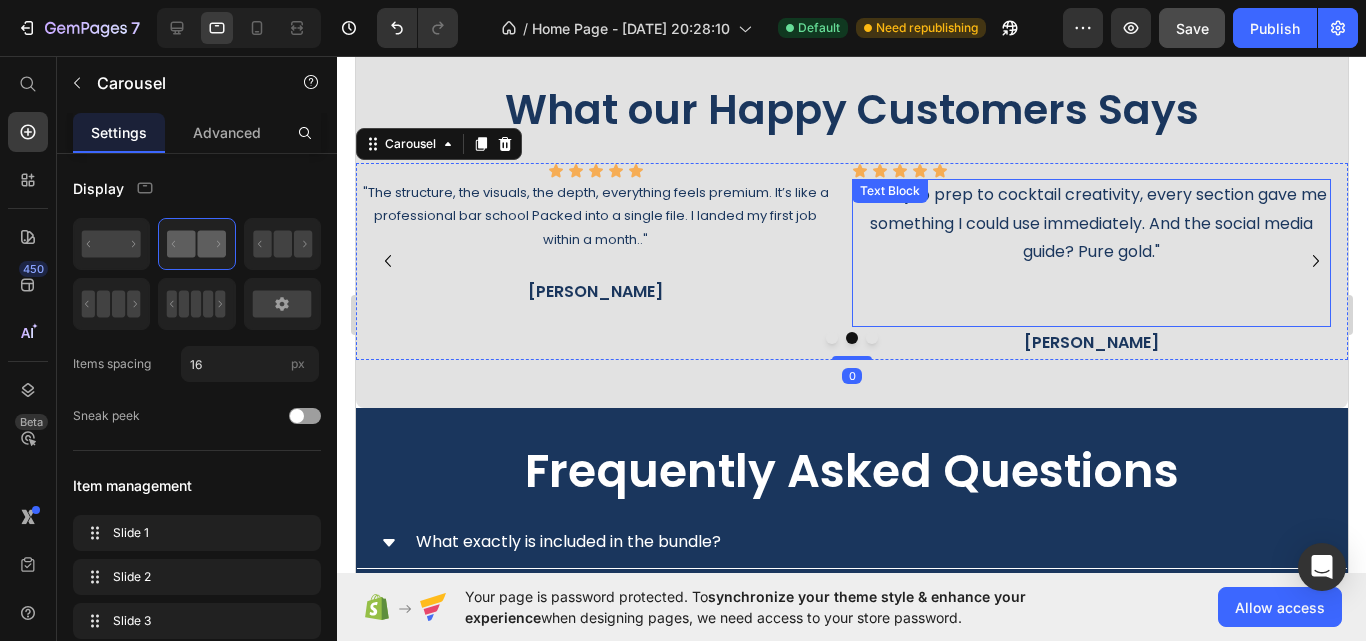 click on ""From job prep to cocktail creativity, every section gave me something I could use immediately. And the social media guide? Pure gold."" at bounding box center (1091, 224) 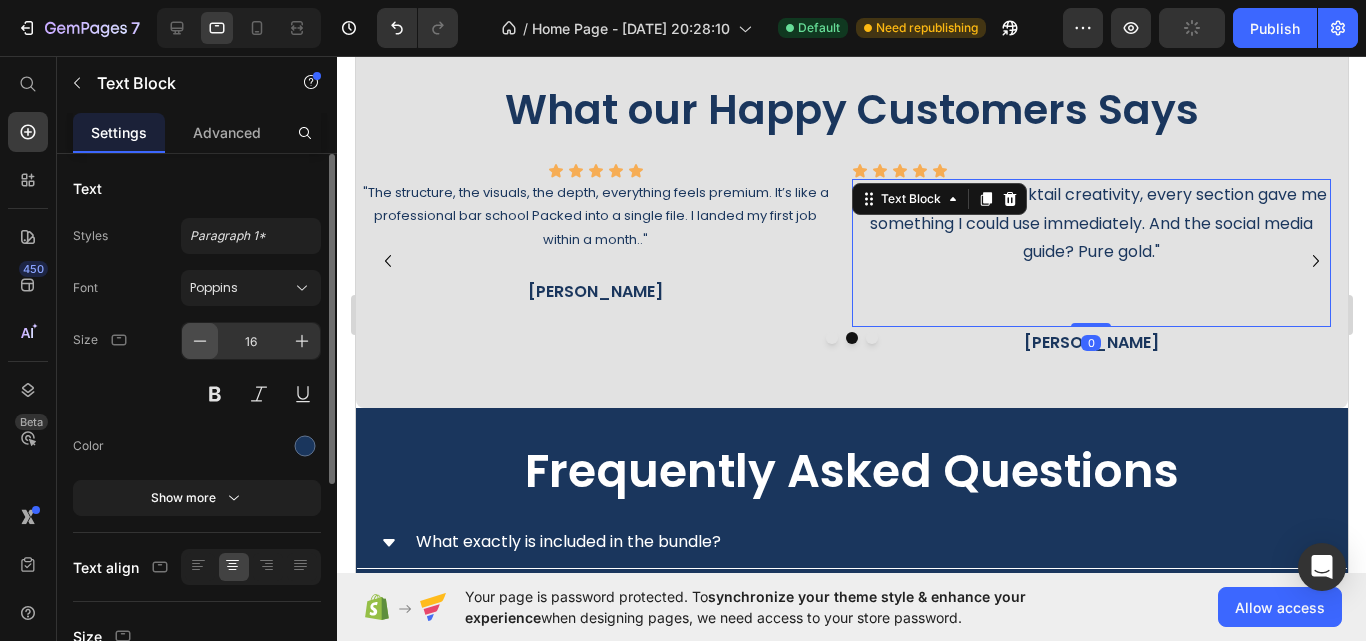 click 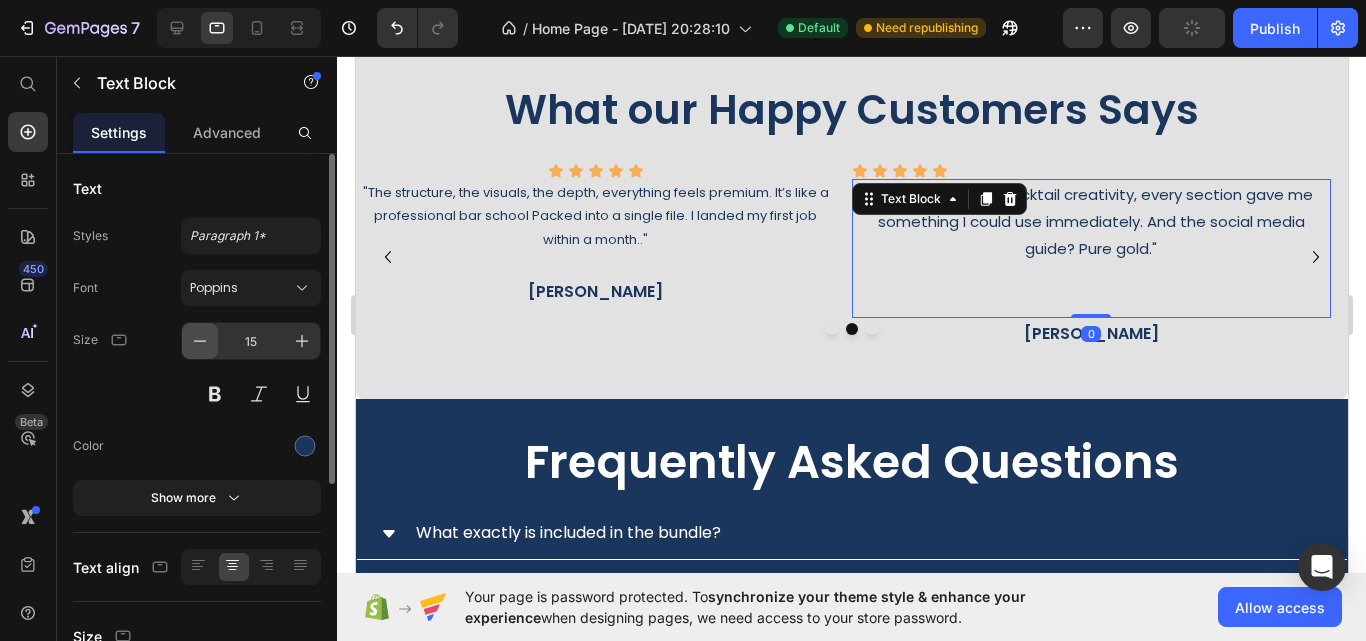 click 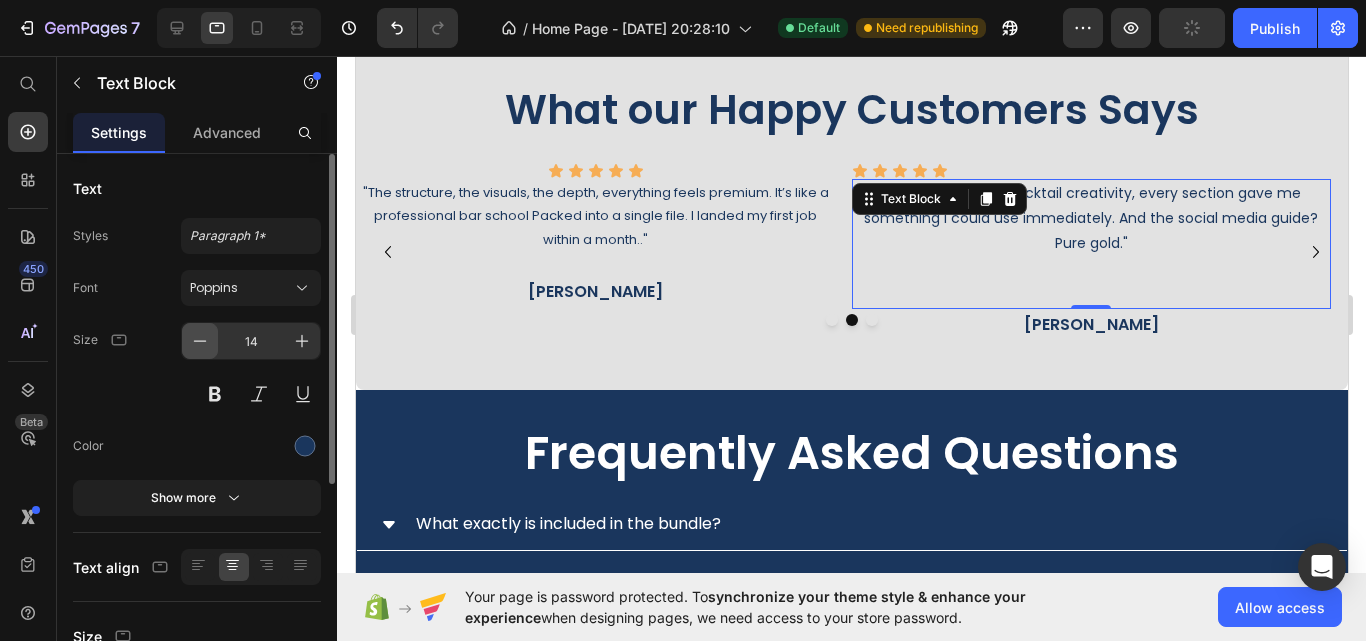 click 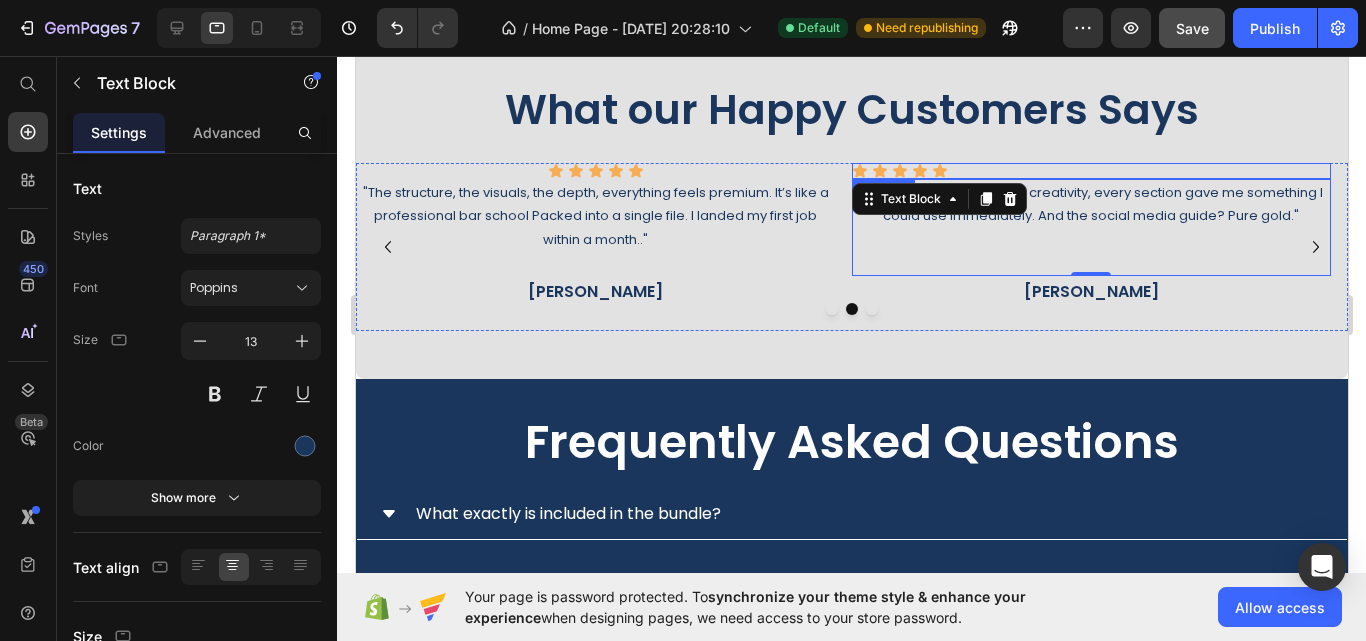 click on "Icon Icon Icon Icon Icon" at bounding box center [1091, 171] 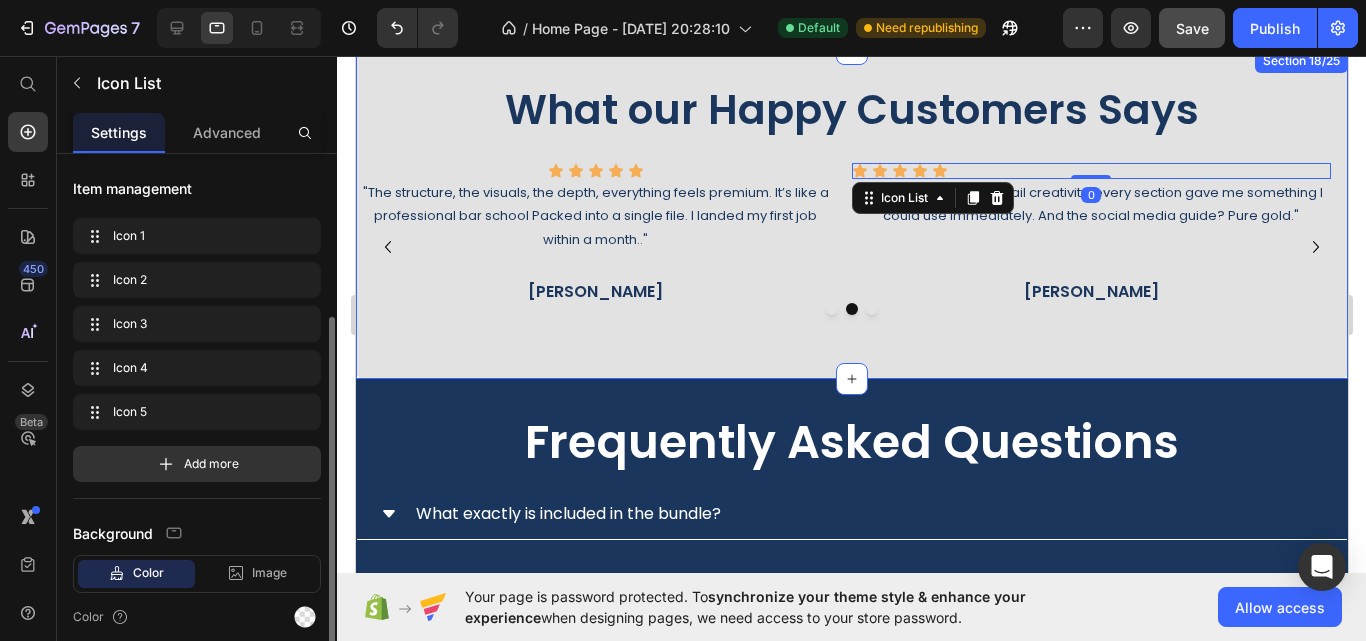 scroll, scrollTop: 300, scrollLeft: 0, axis: vertical 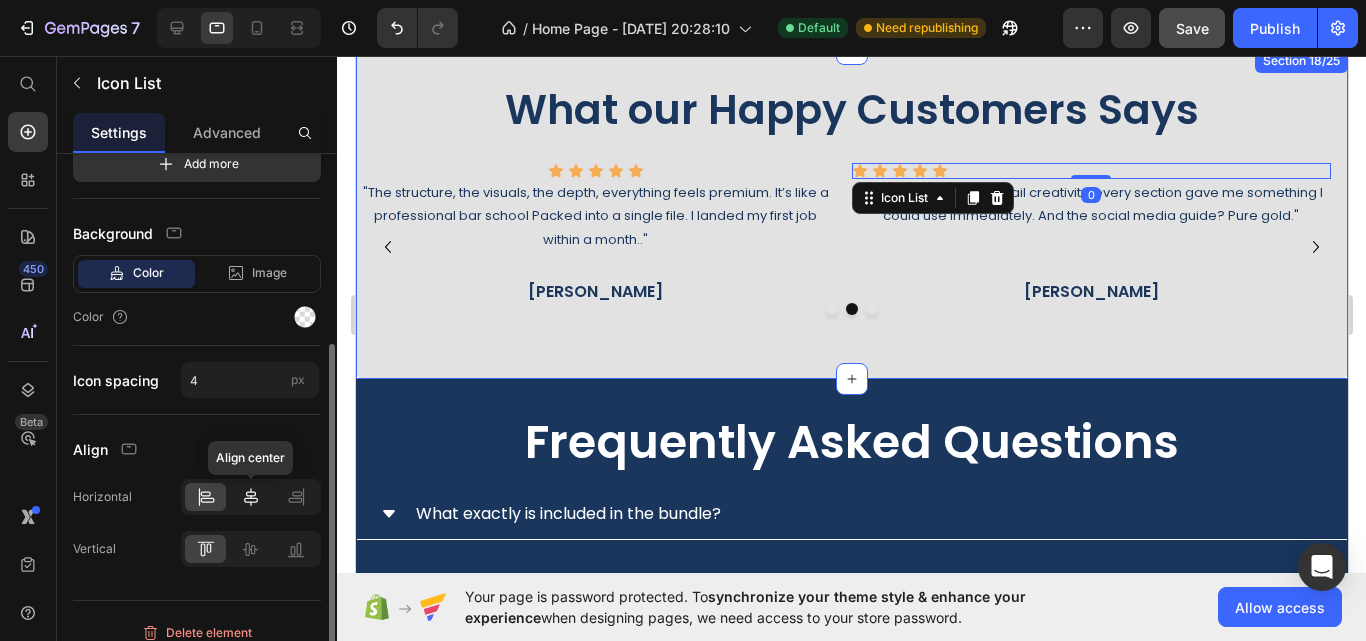 click 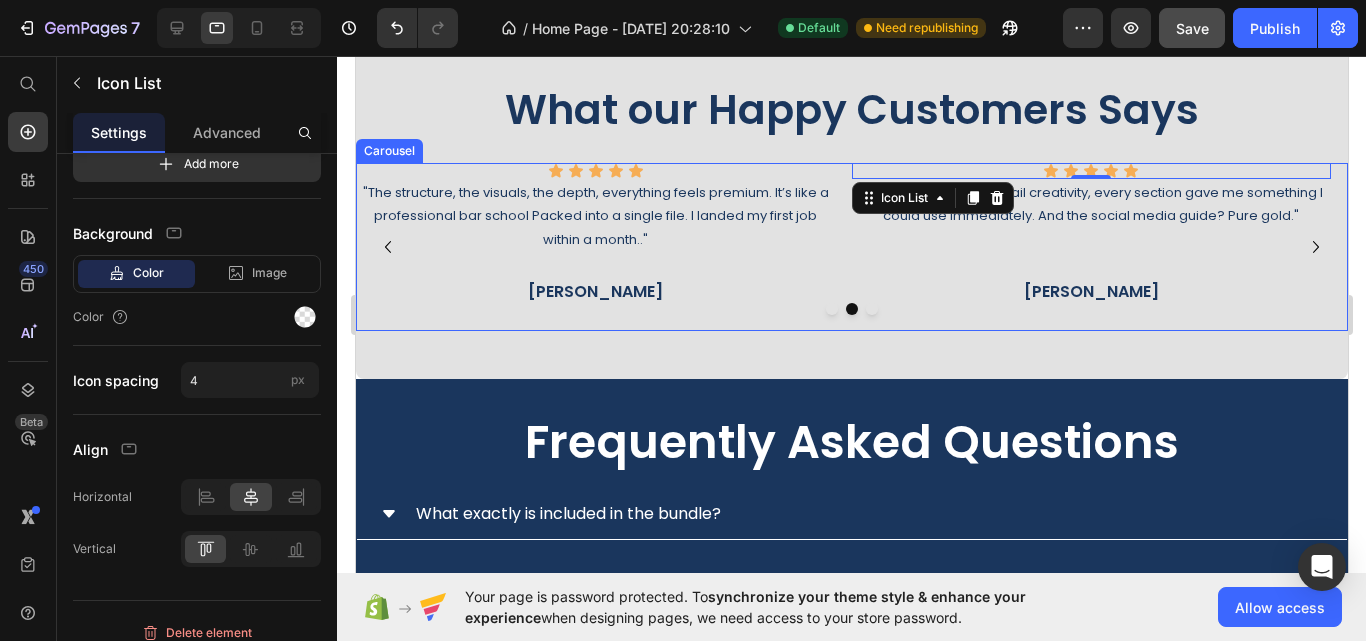 click 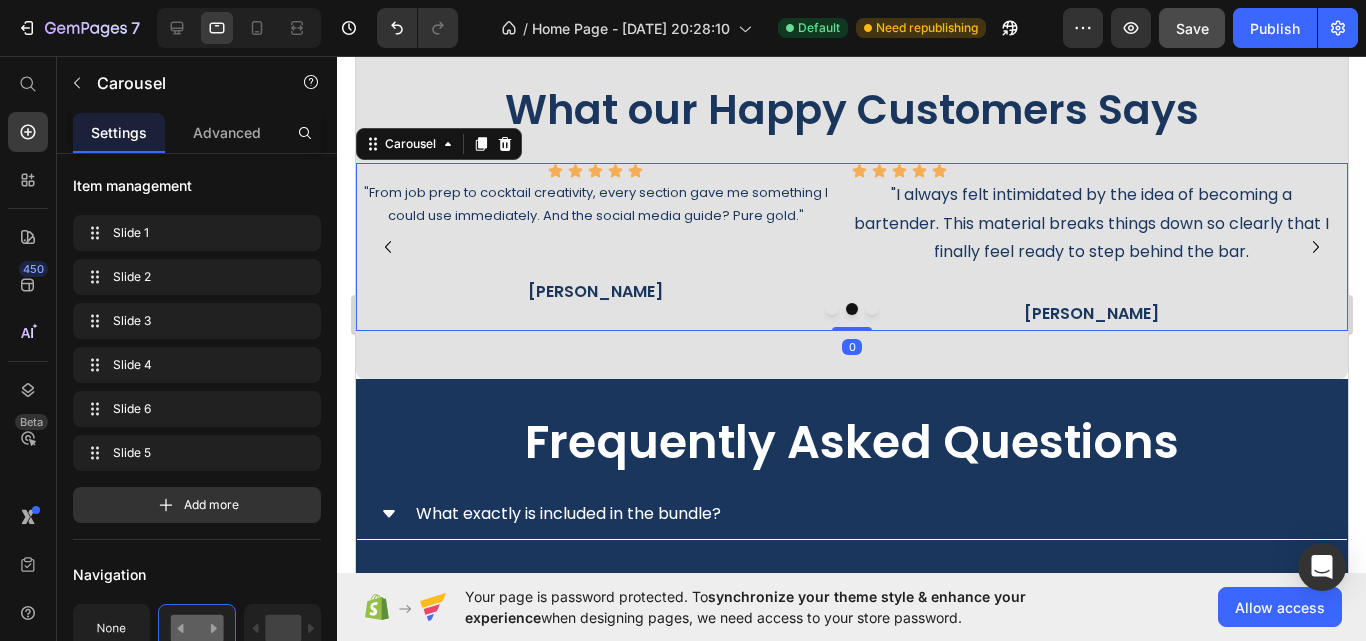scroll, scrollTop: 0, scrollLeft: 0, axis: both 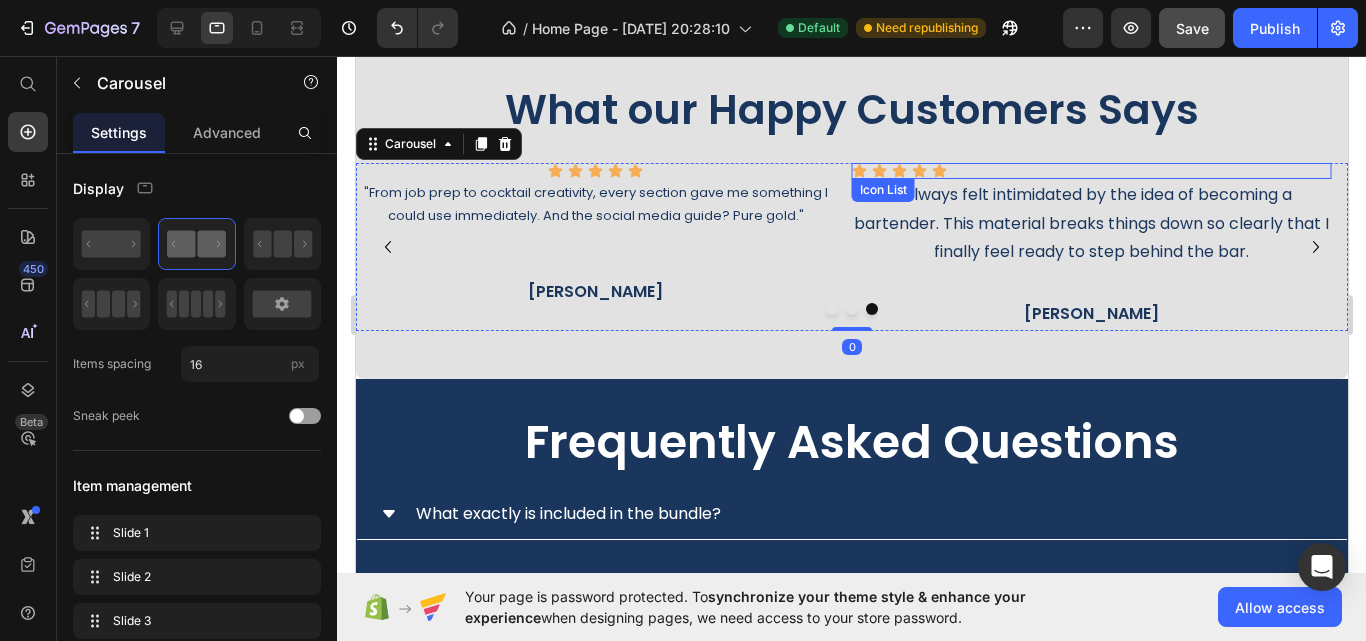 click on "Icon Icon Icon Icon Icon" at bounding box center [1091, 171] 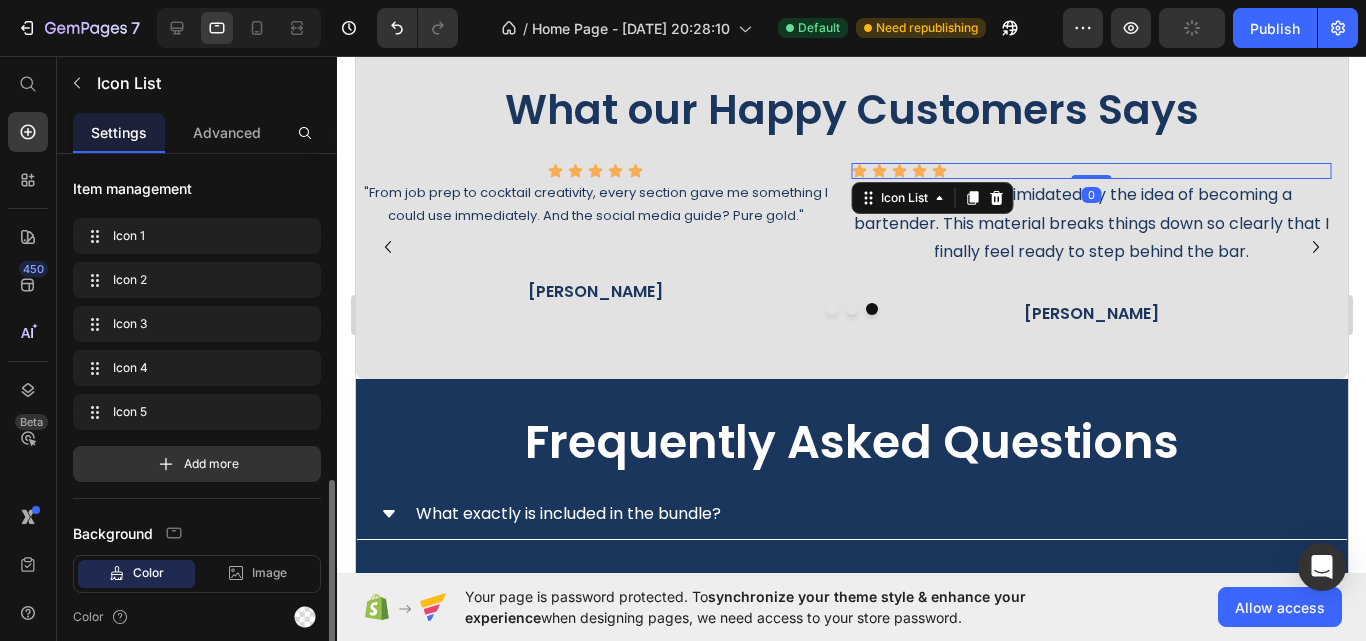 scroll, scrollTop: 200, scrollLeft: 0, axis: vertical 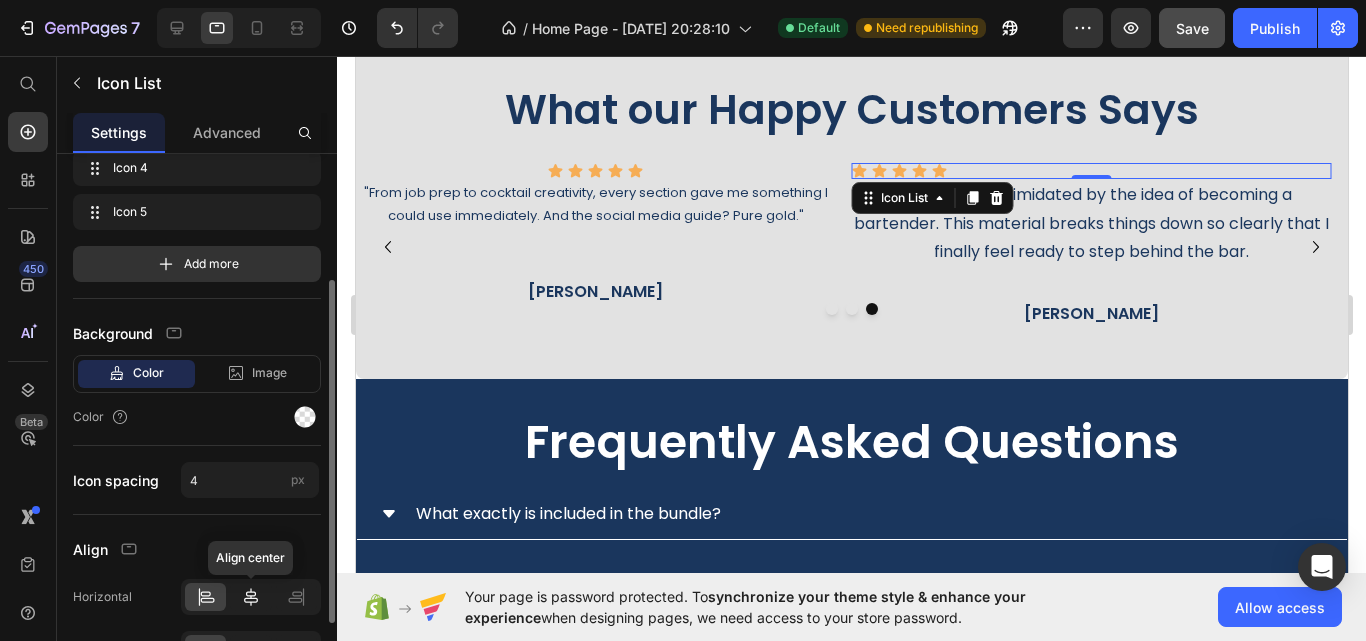 click 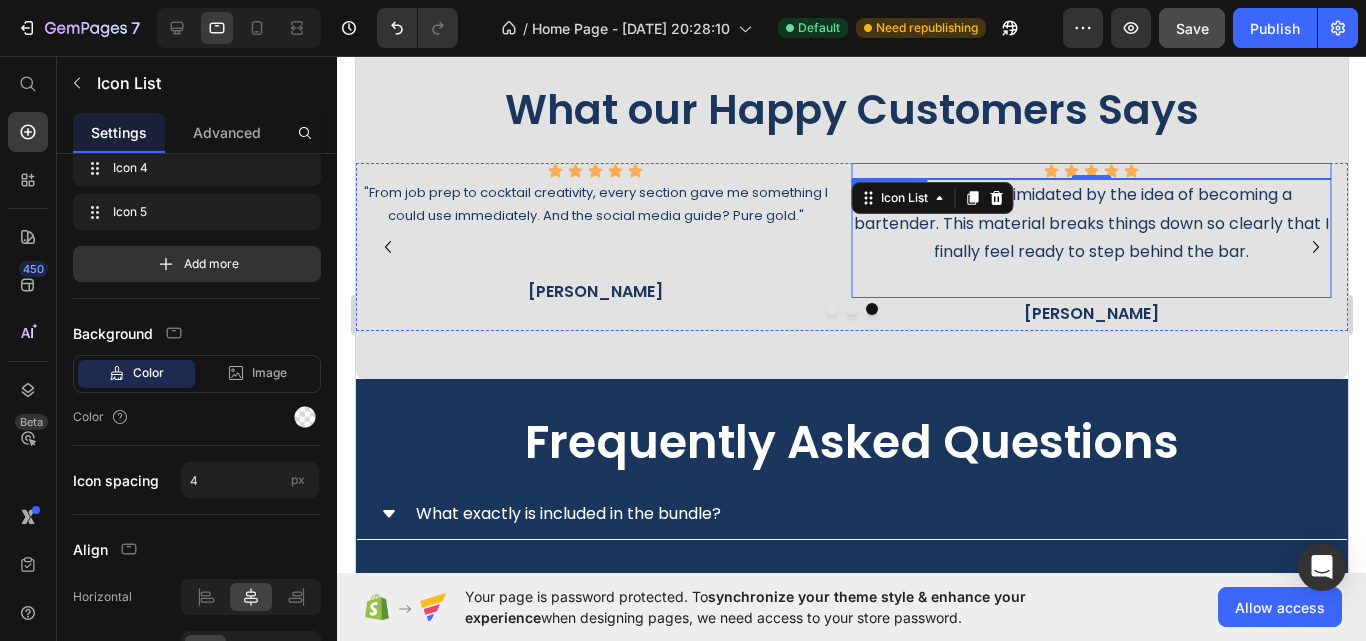 click on ""I always felt intimidated by the idea of becoming a bartender. This material breaks things down so clearly that I finally feel ready to step behind the bar." at bounding box center (1091, 224) 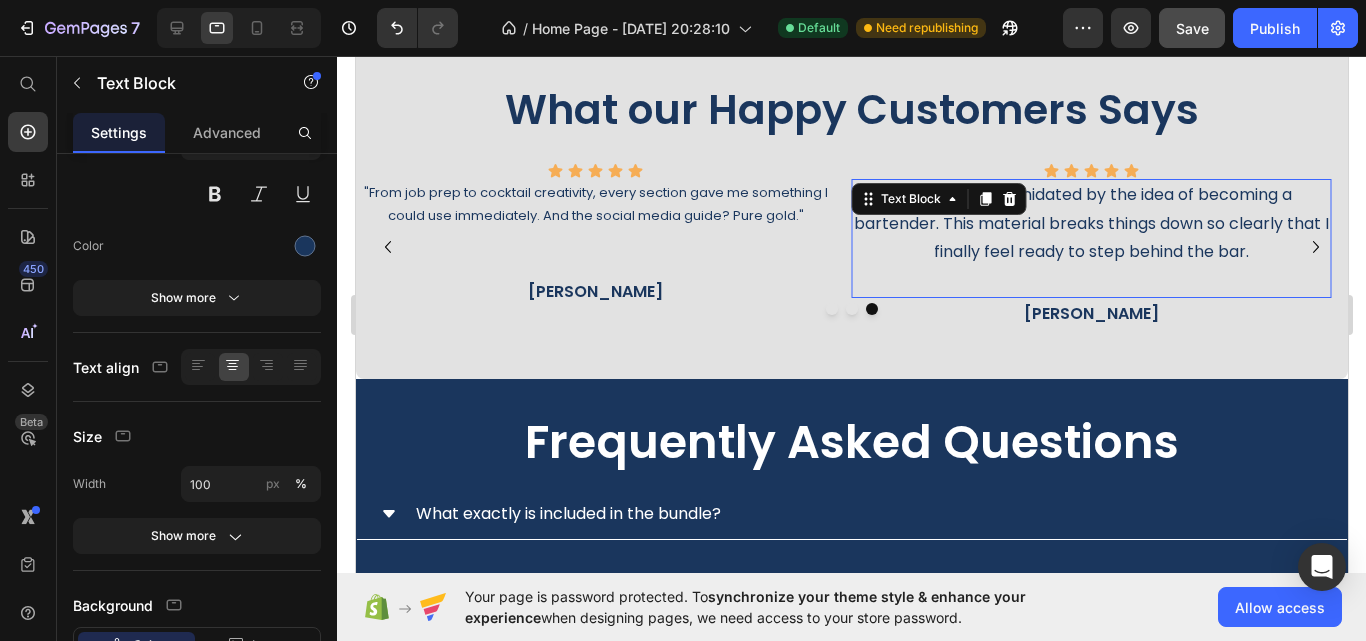 scroll, scrollTop: 0, scrollLeft: 0, axis: both 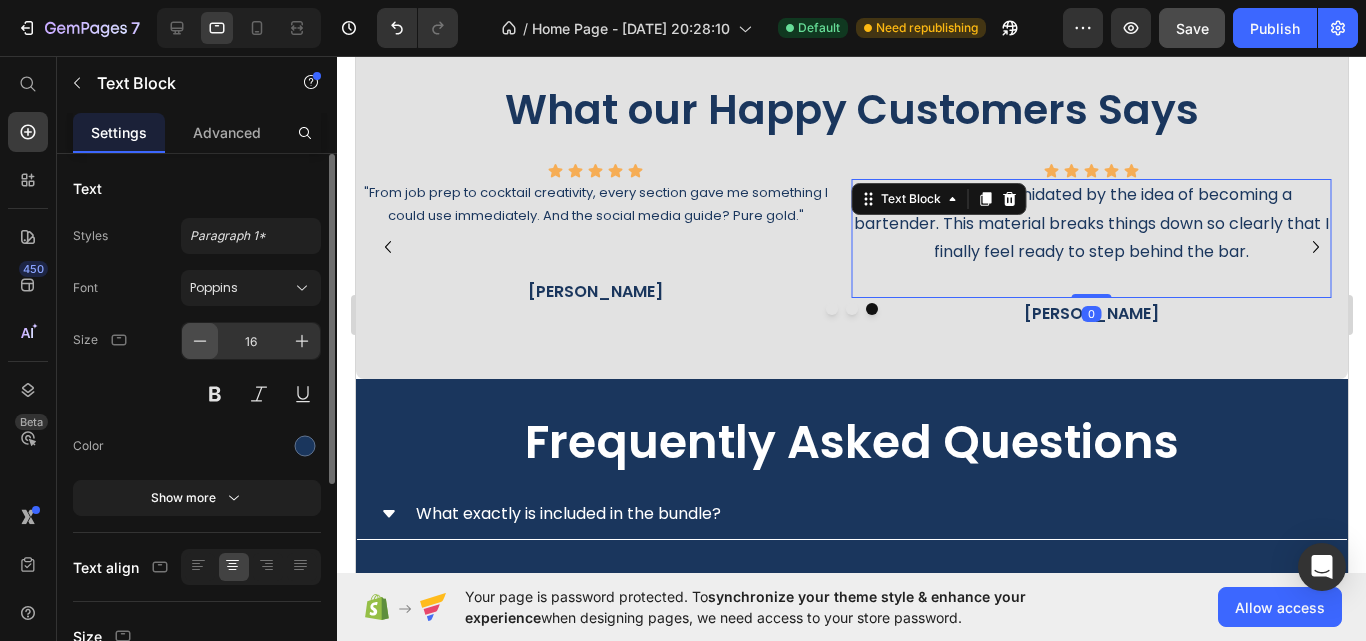 click at bounding box center [200, 341] 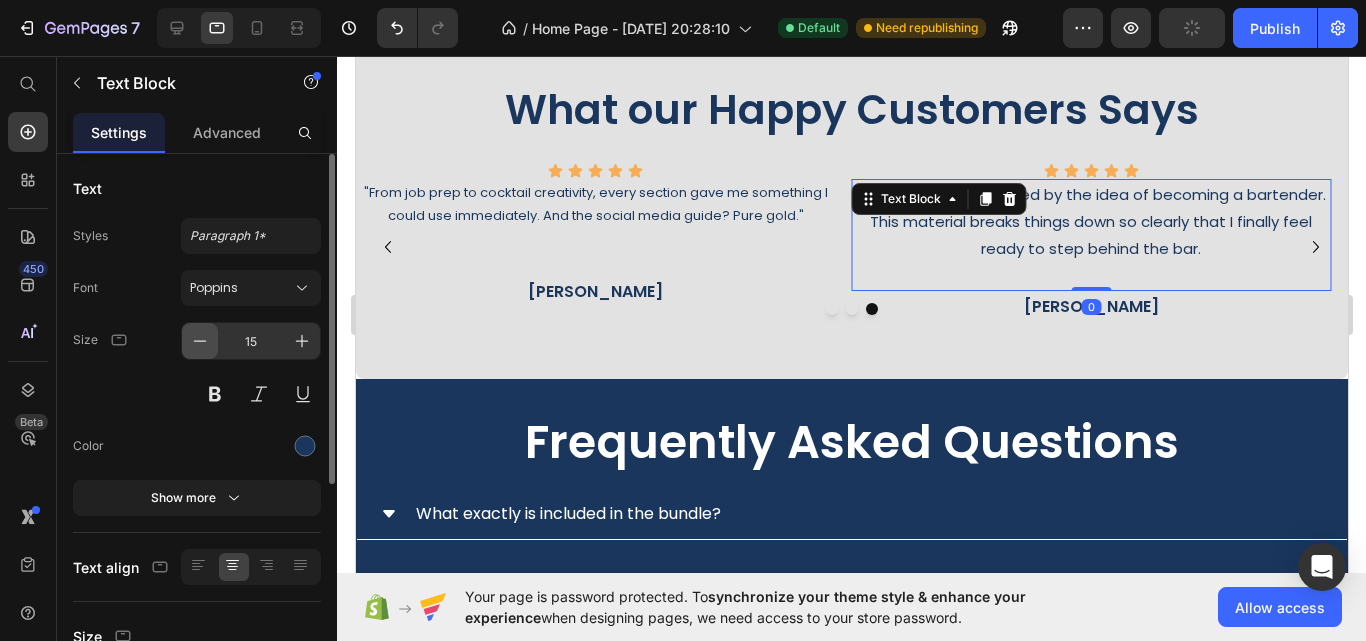 click at bounding box center [200, 341] 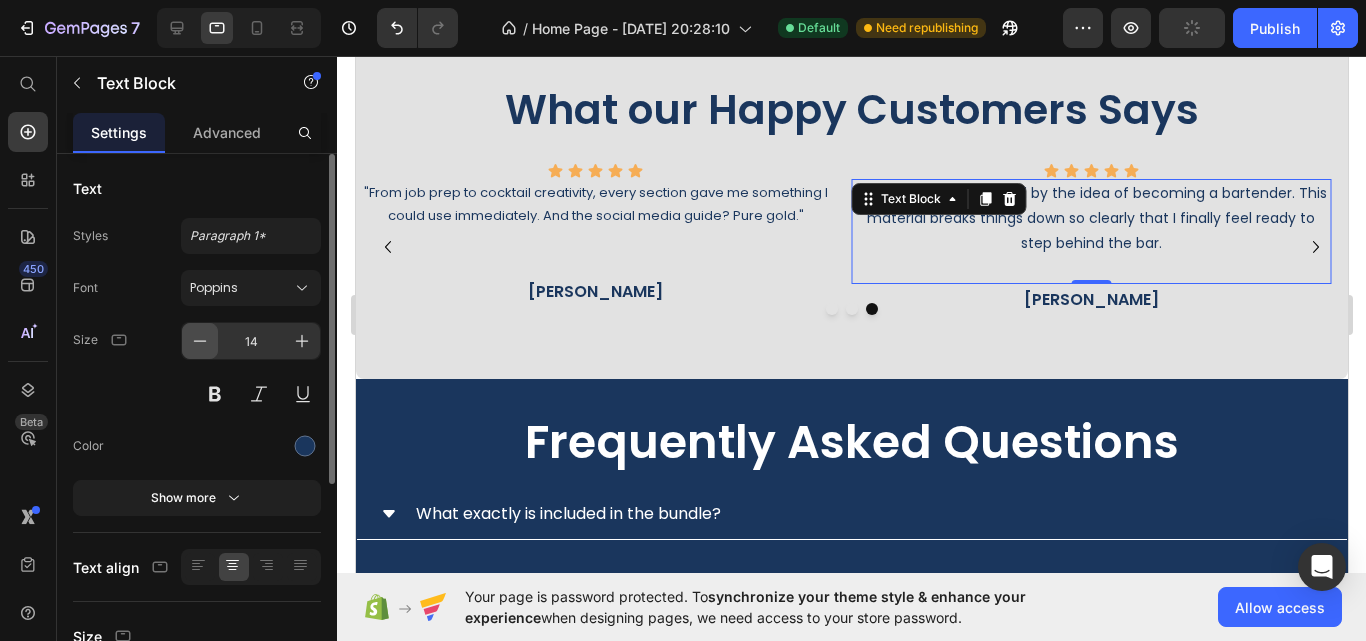 click at bounding box center [200, 341] 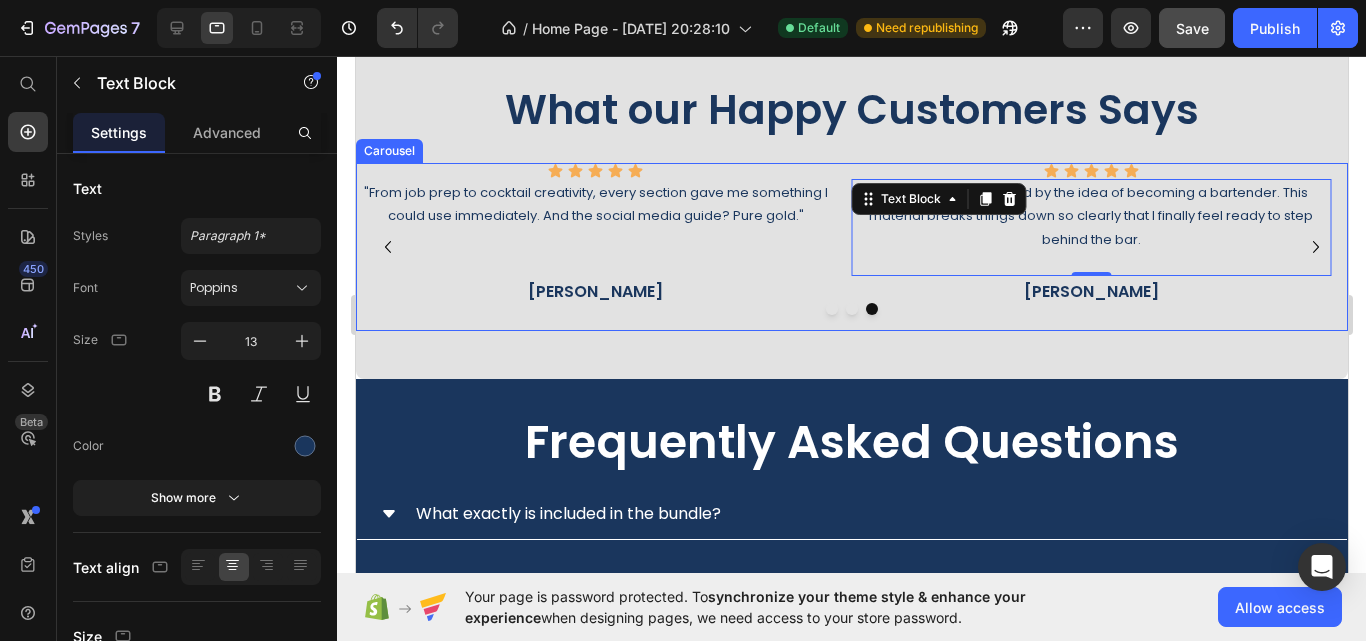click 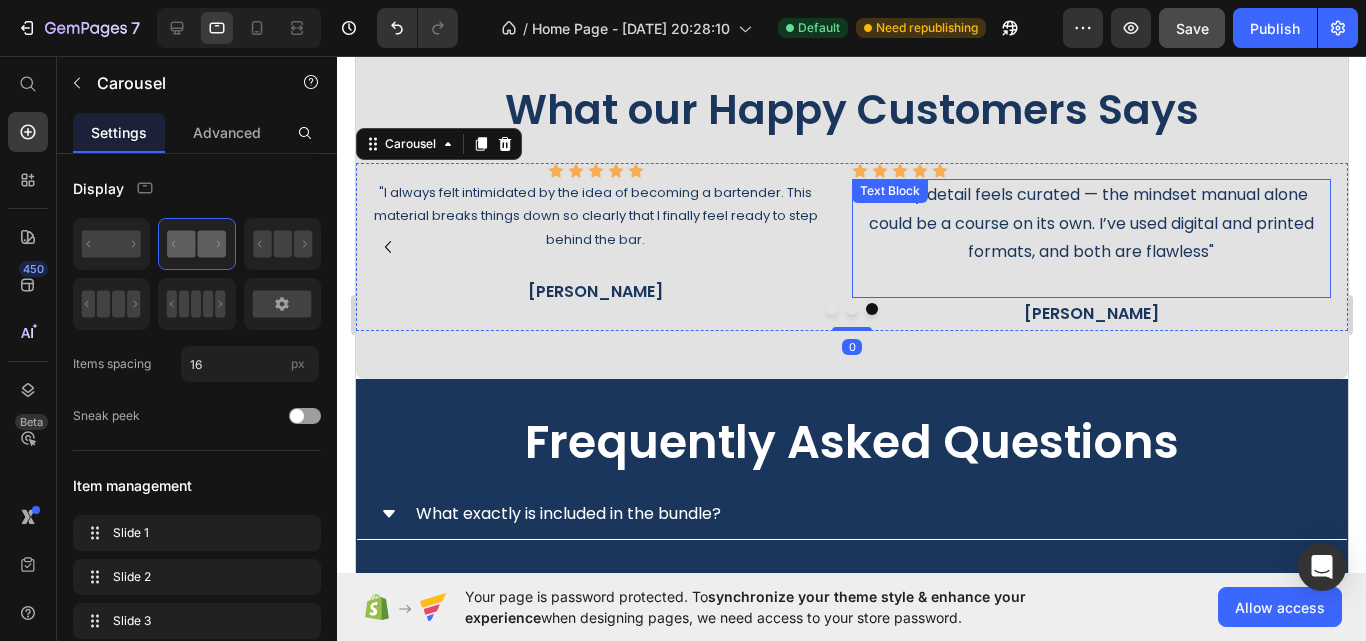 click on ""Every detail feels curated — the mindset manual alone could be a course on its own. I’ve used digital and printed formats, and both are flawless"" at bounding box center (1091, 224) 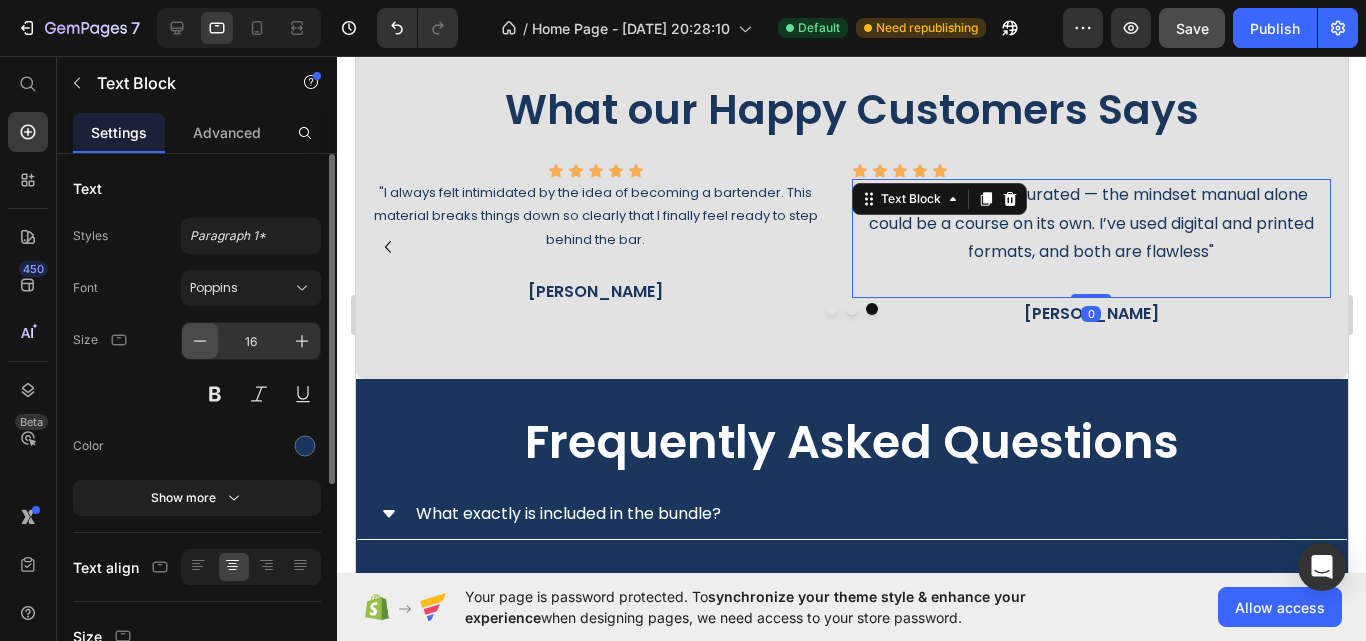 click 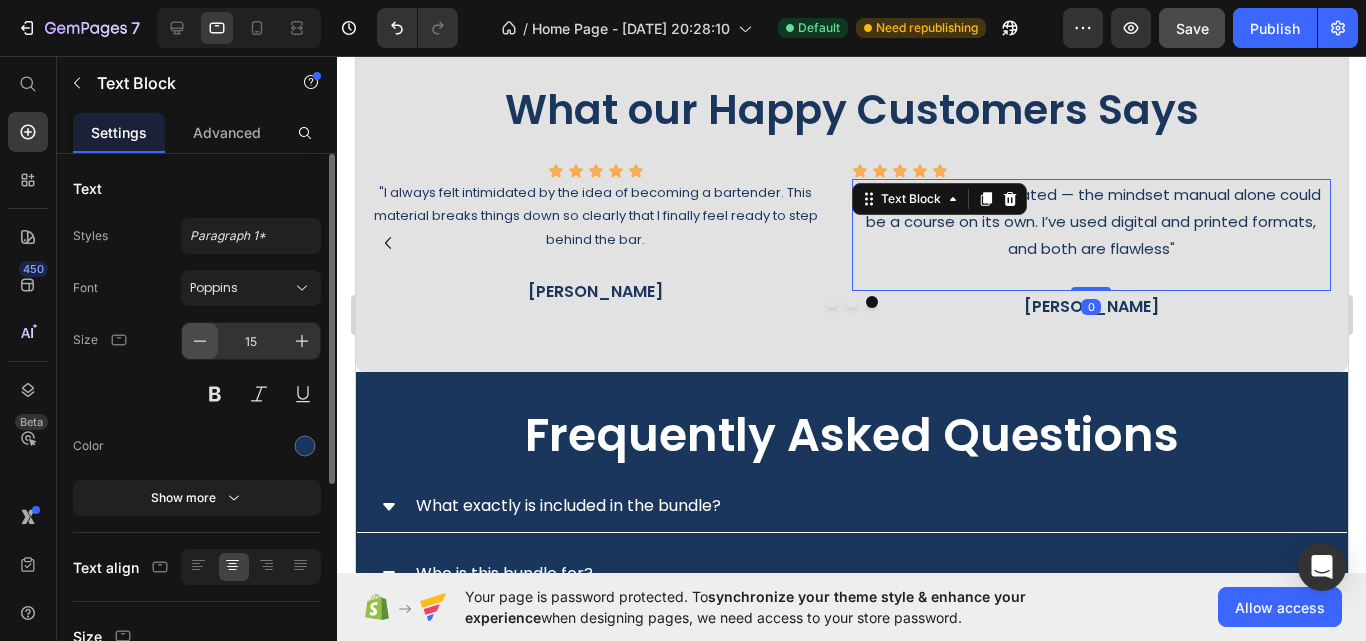 click 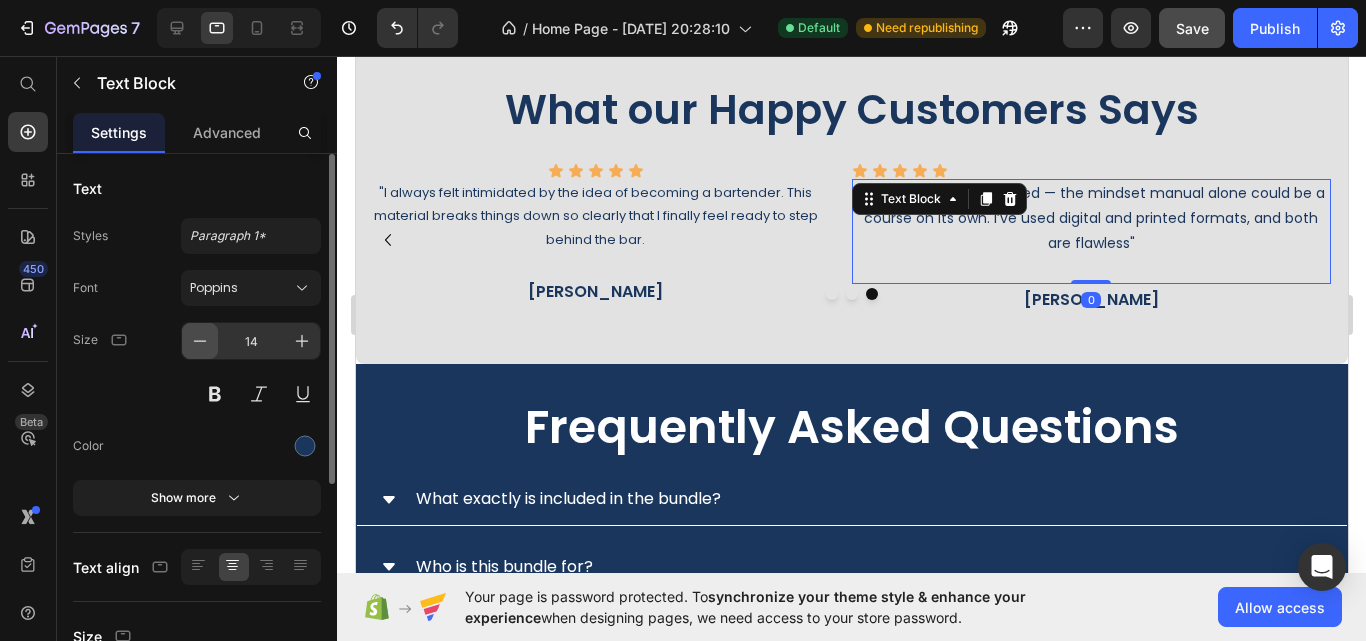 click 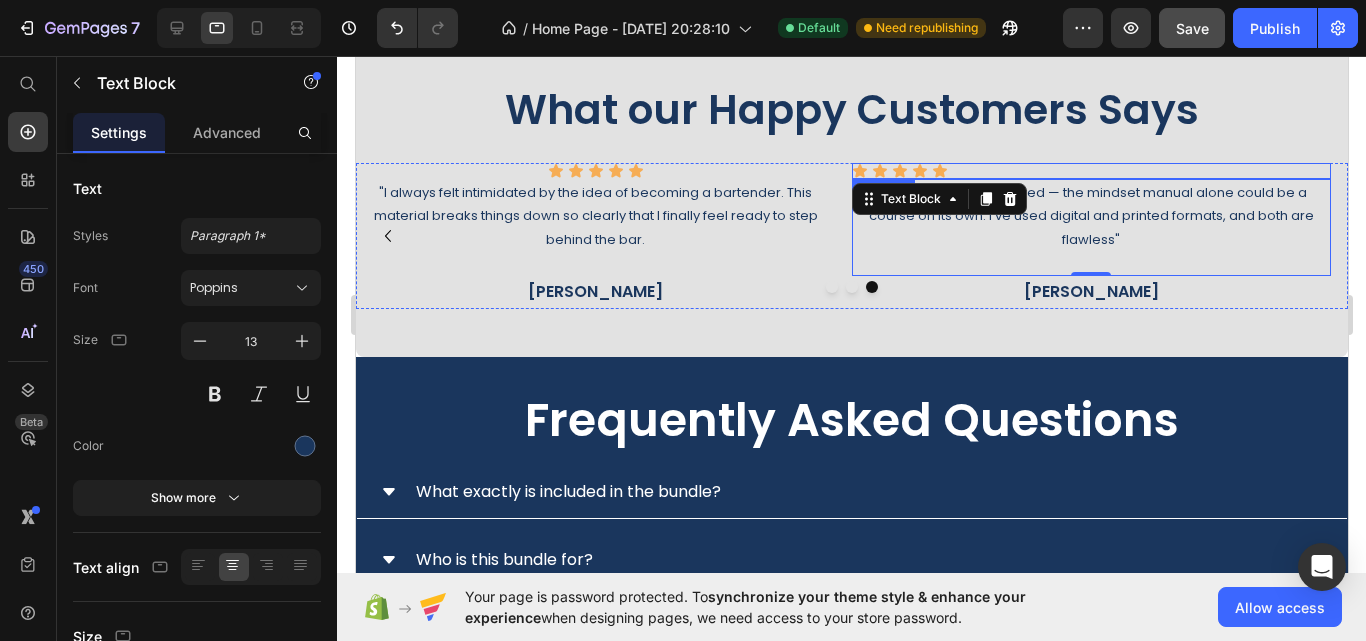 click on "Icon Icon Icon Icon Icon" at bounding box center [1091, 171] 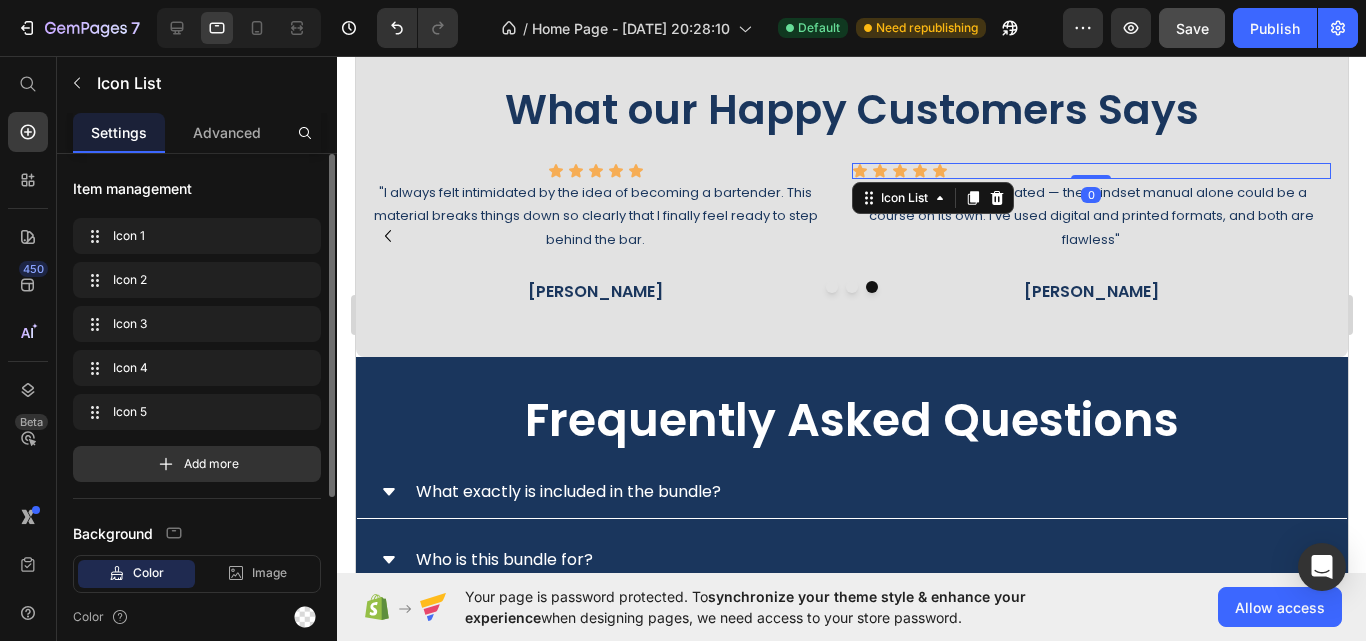 scroll, scrollTop: 200, scrollLeft: 0, axis: vertical 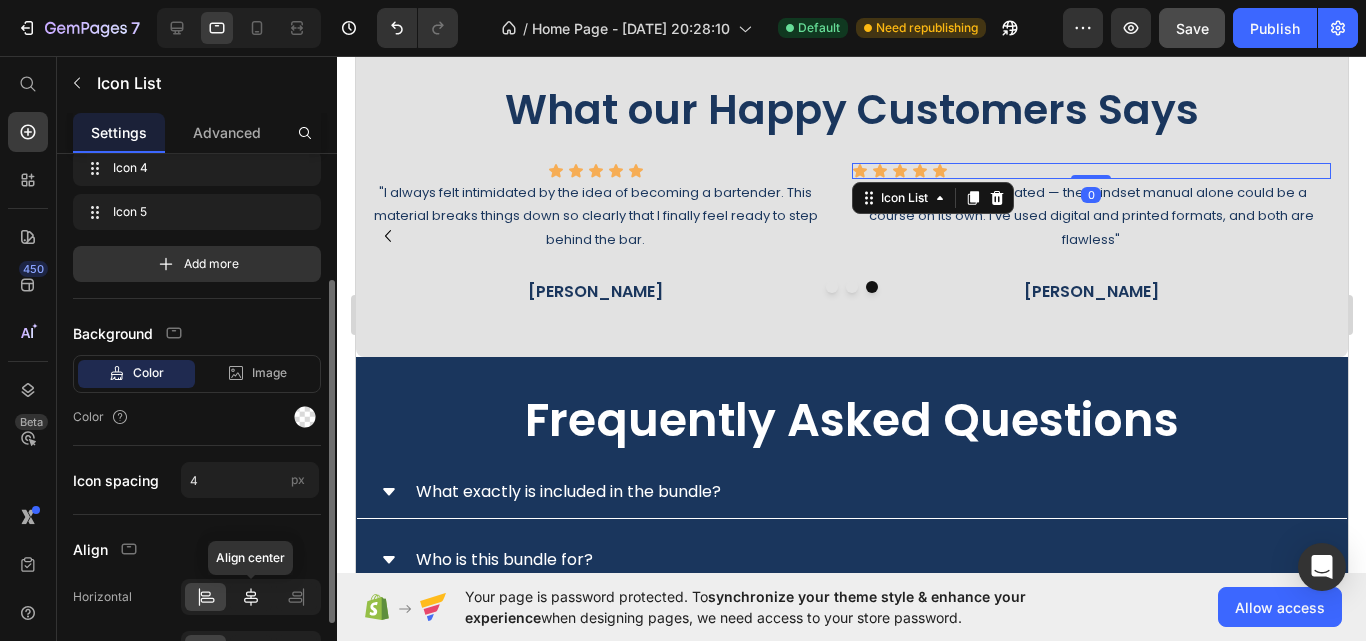 click 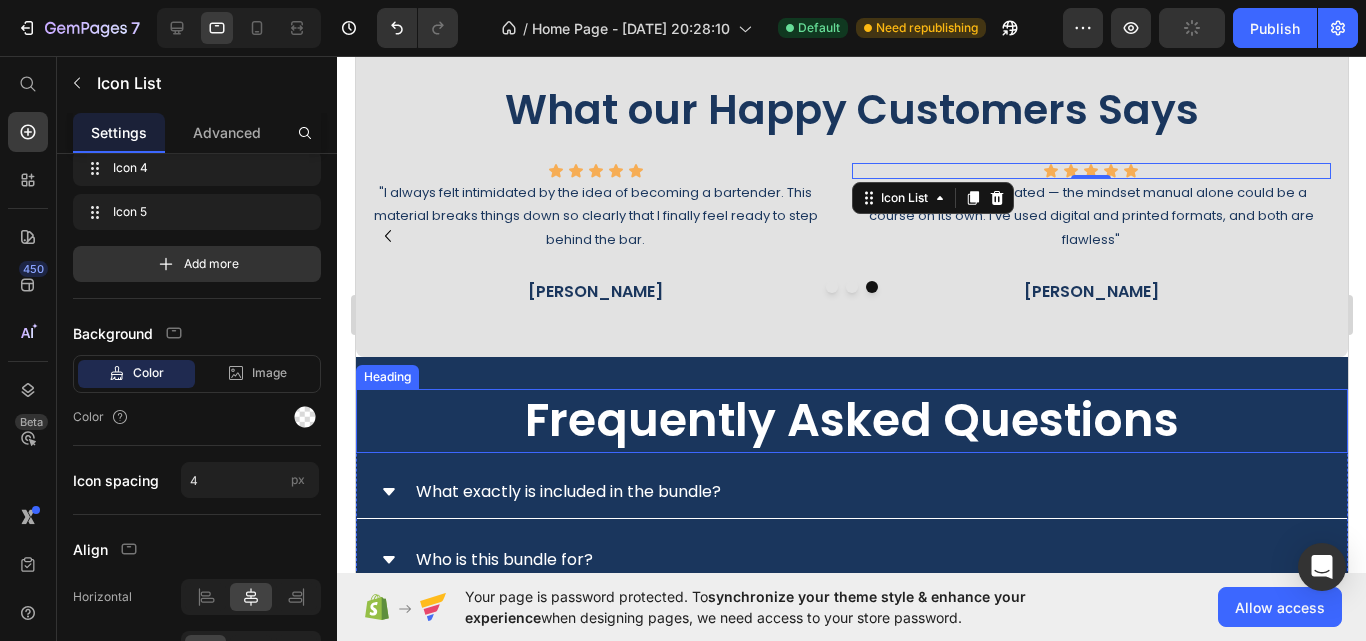 click on "Frequently Asked Questions" at bounding box center [851, 421] 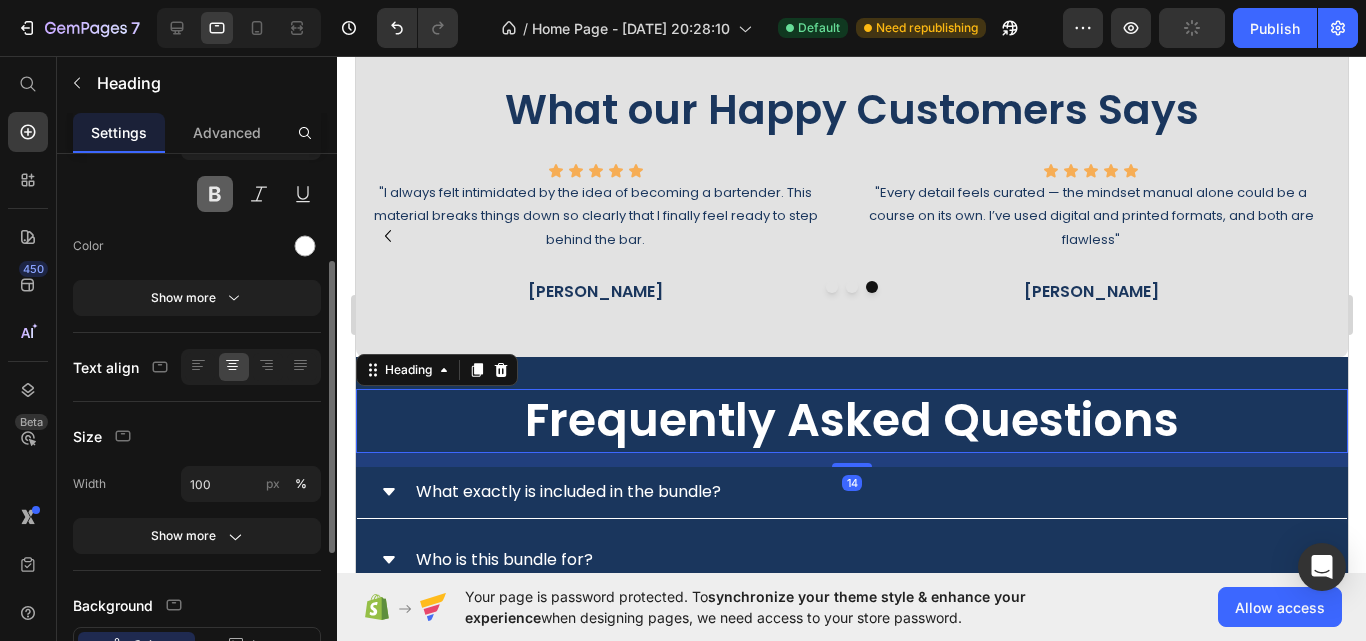 scroll, scrollTop: 0, scrollLeft: 0, axis: both 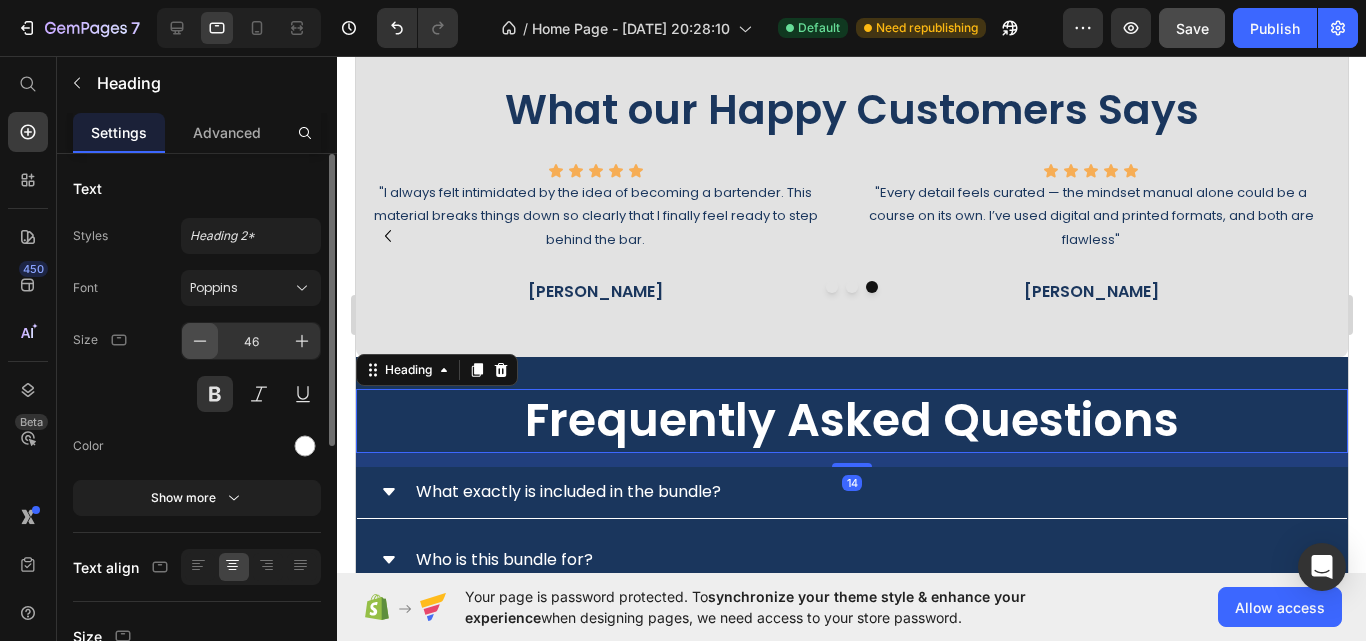 click 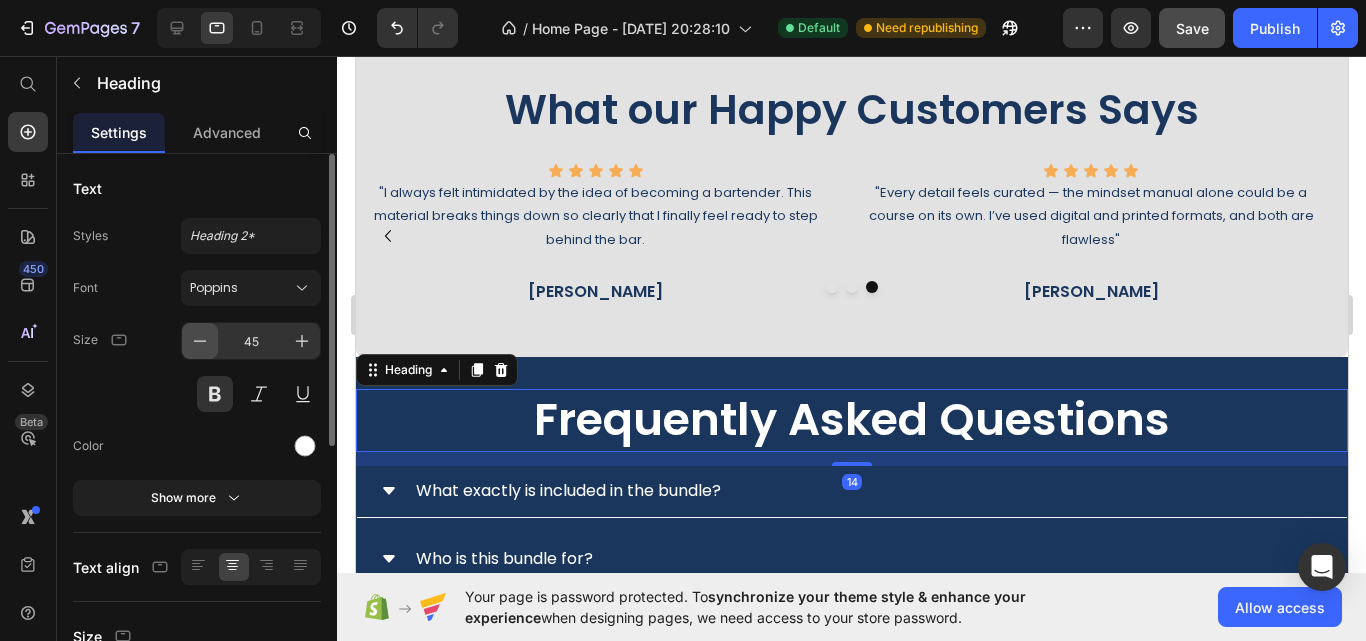 click 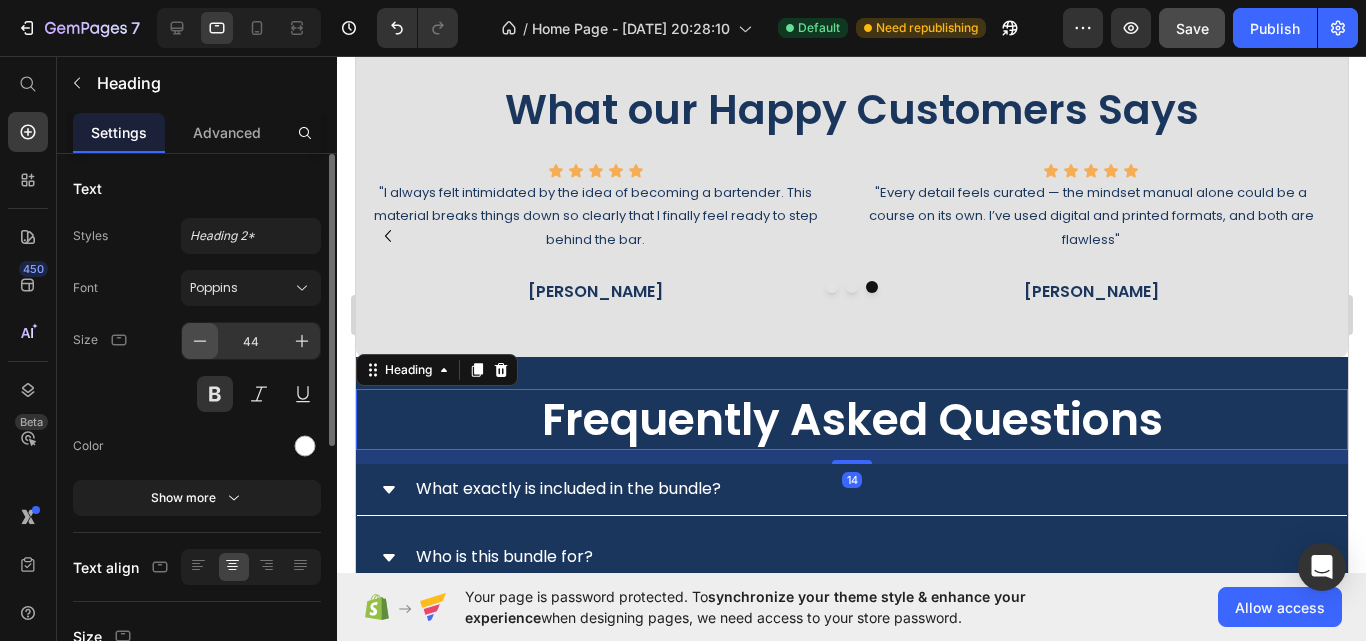 click 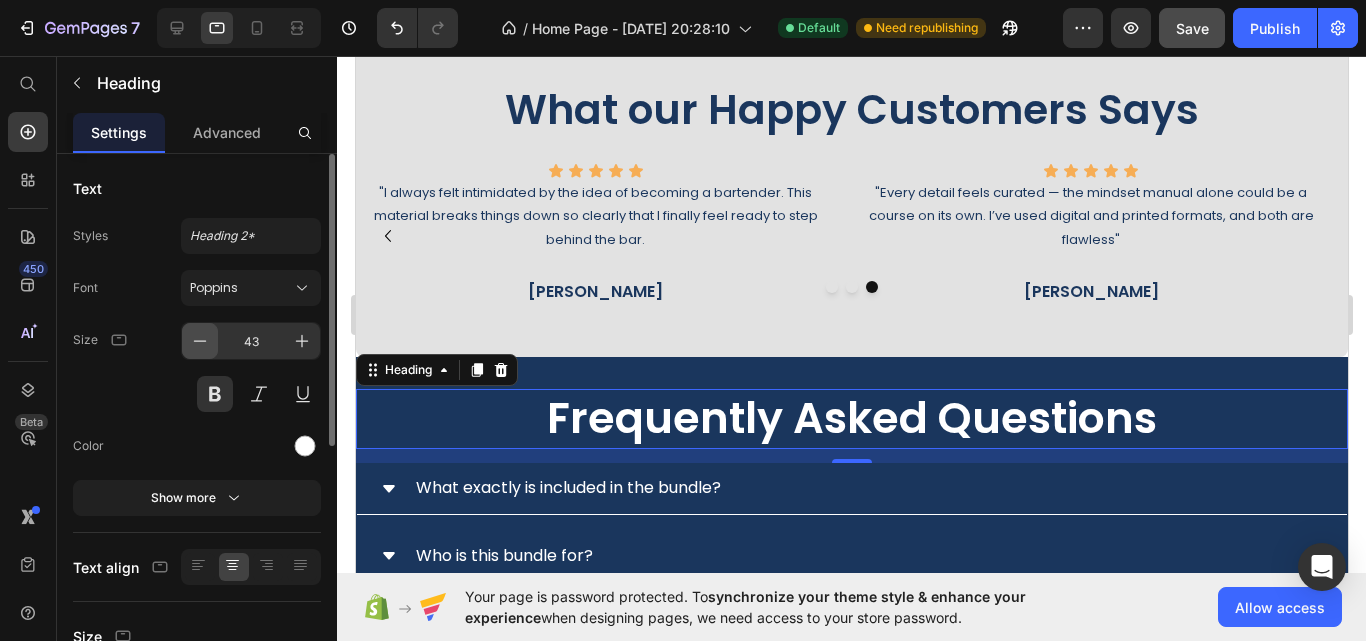 click 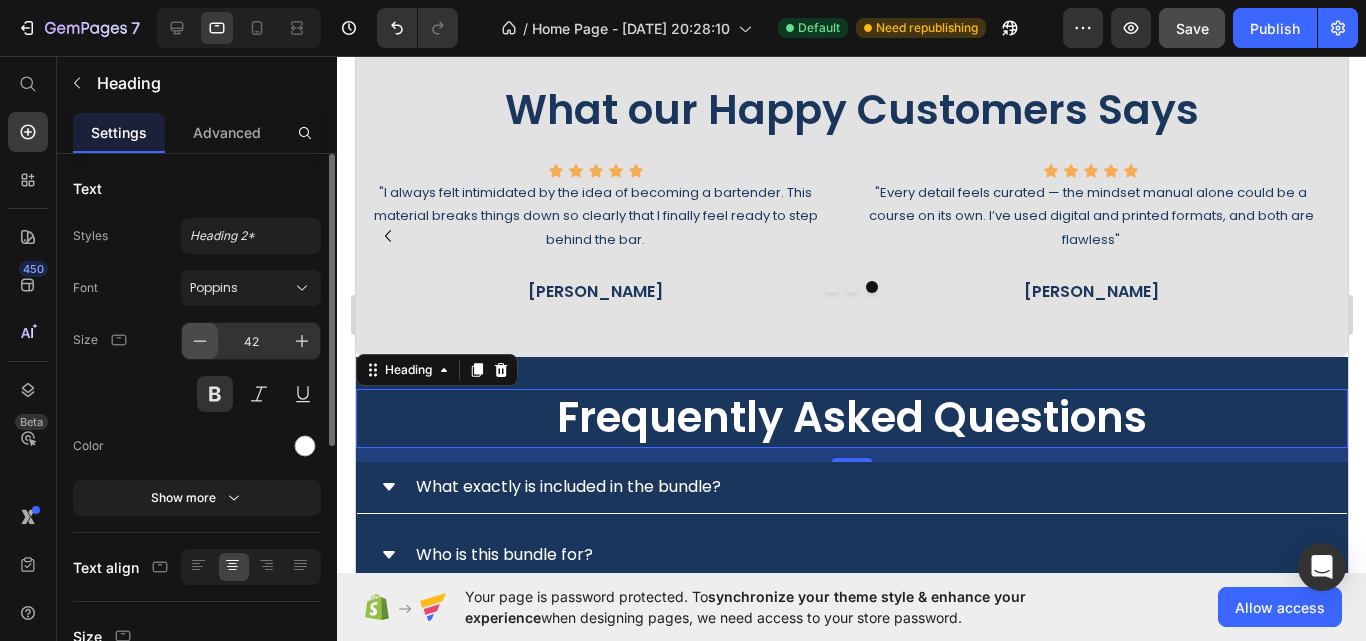 click 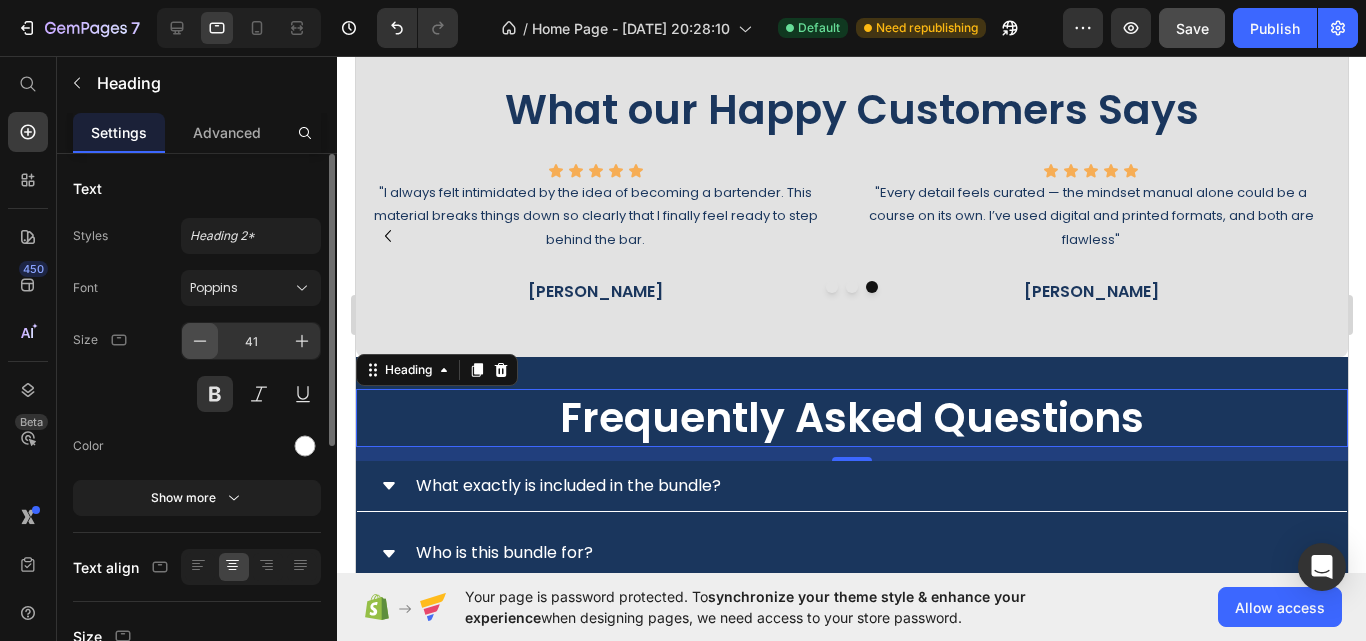 click 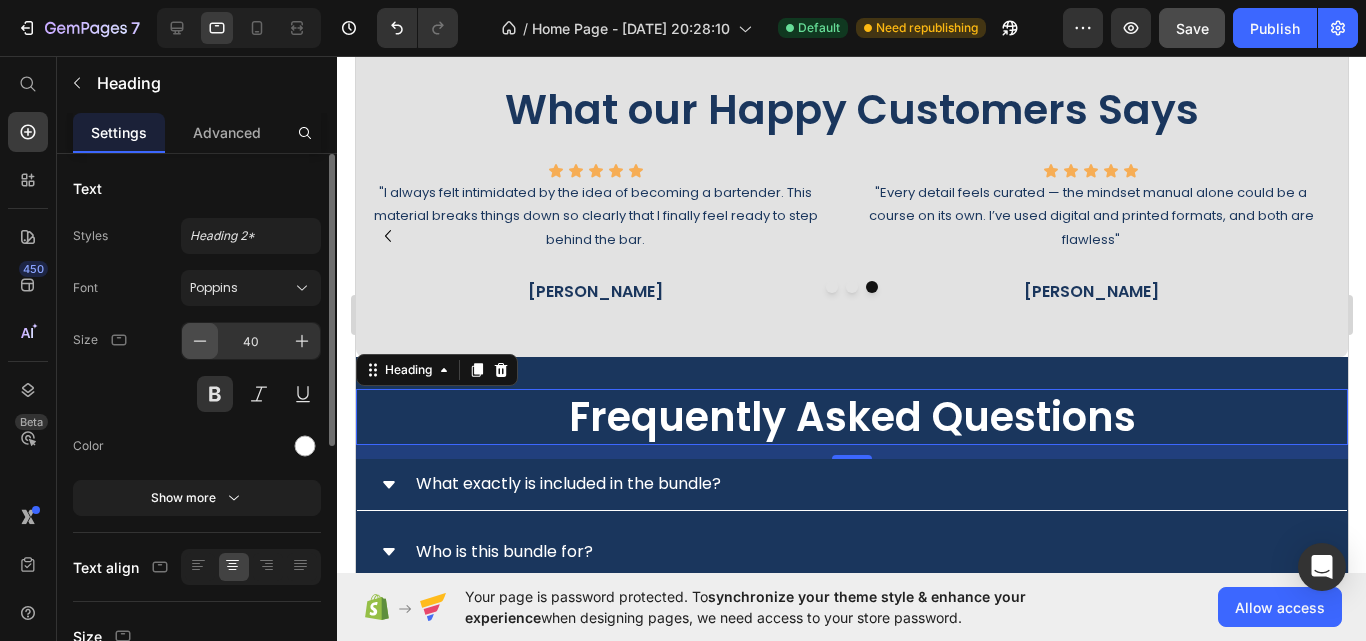 click 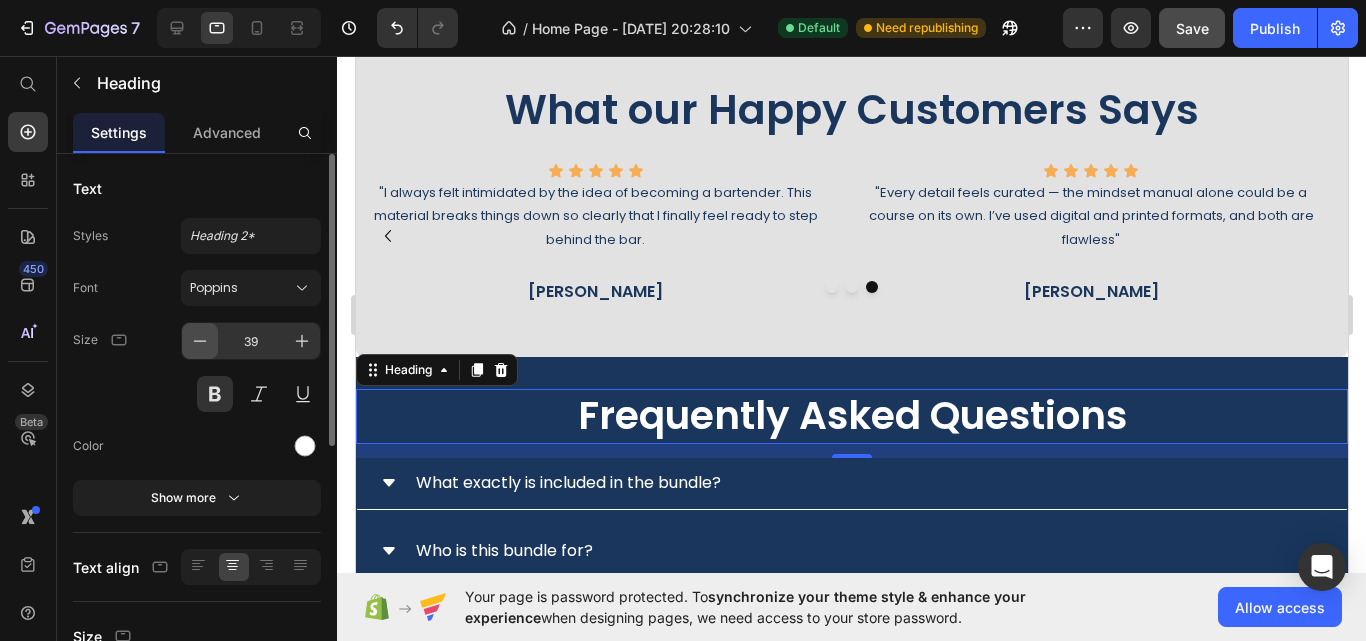 click 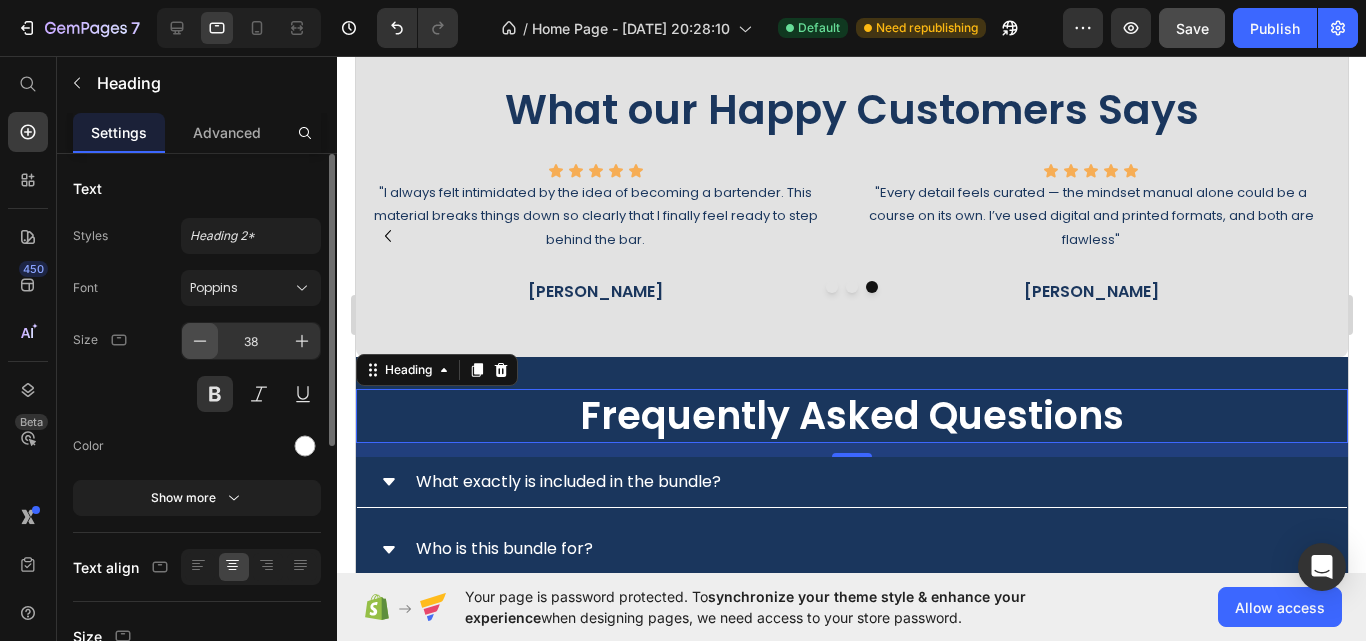 click 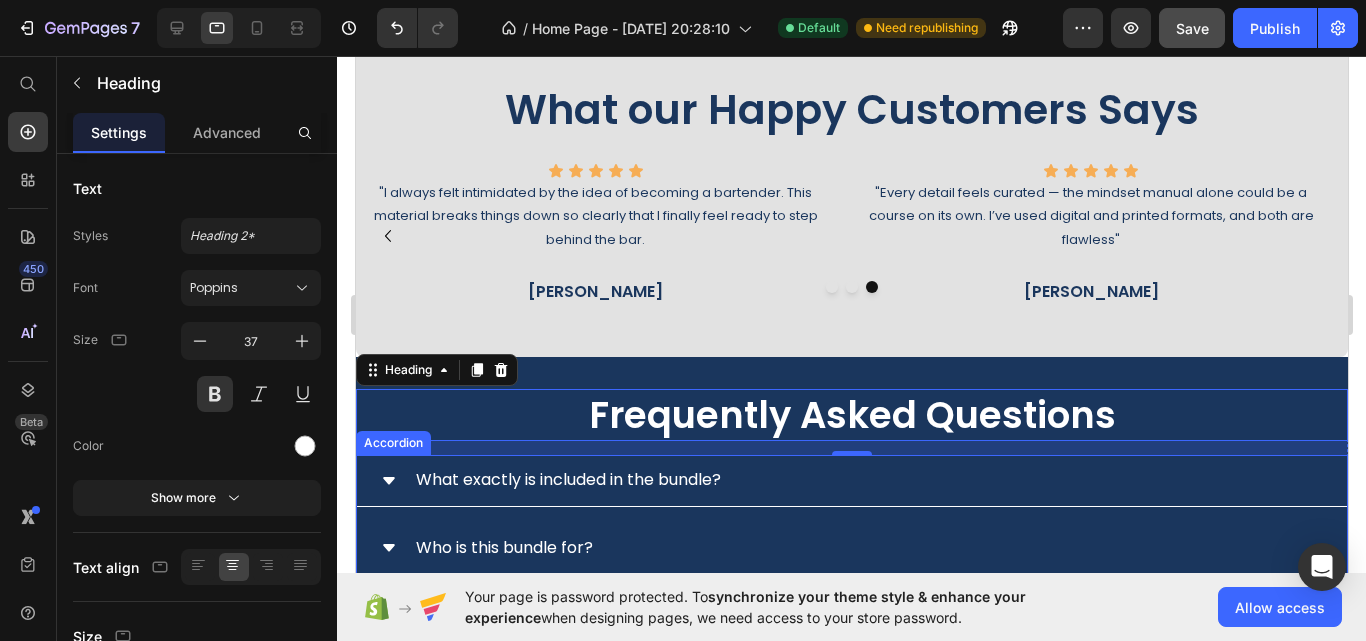 click on "What exactly is included in the bundle?" at bounding box center (567, 480) 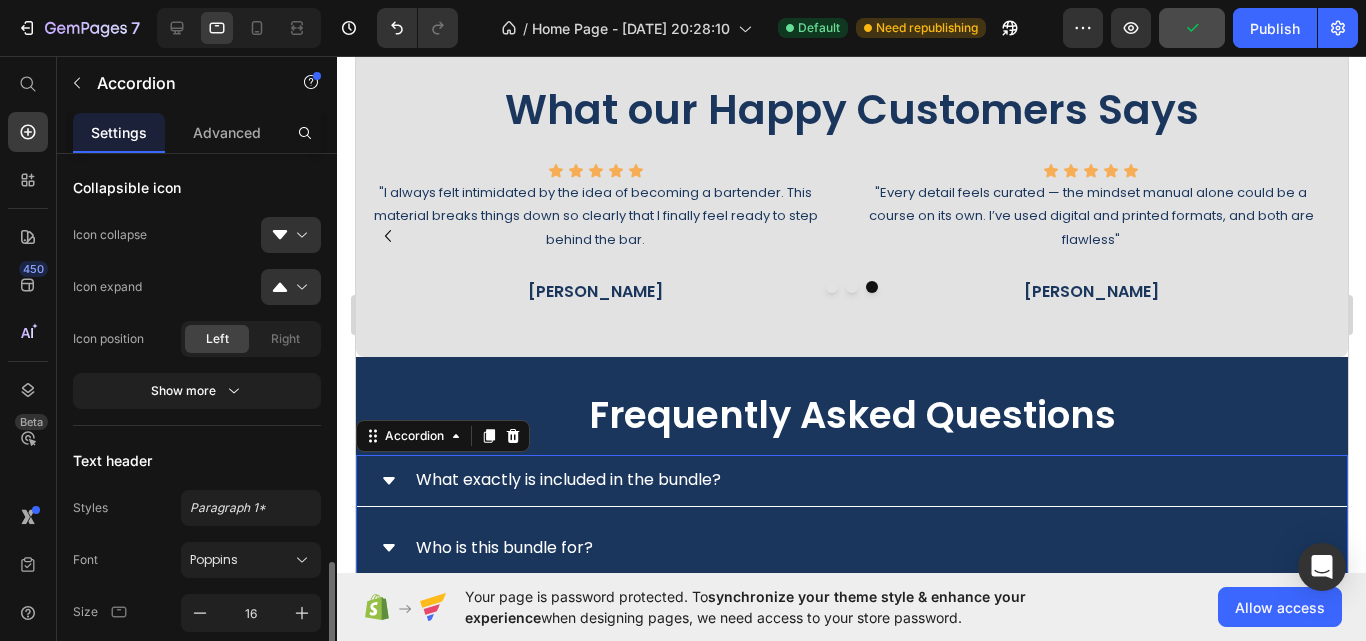 scroll, scrollTop: 900, scrollLeft: 0, axis: vertical 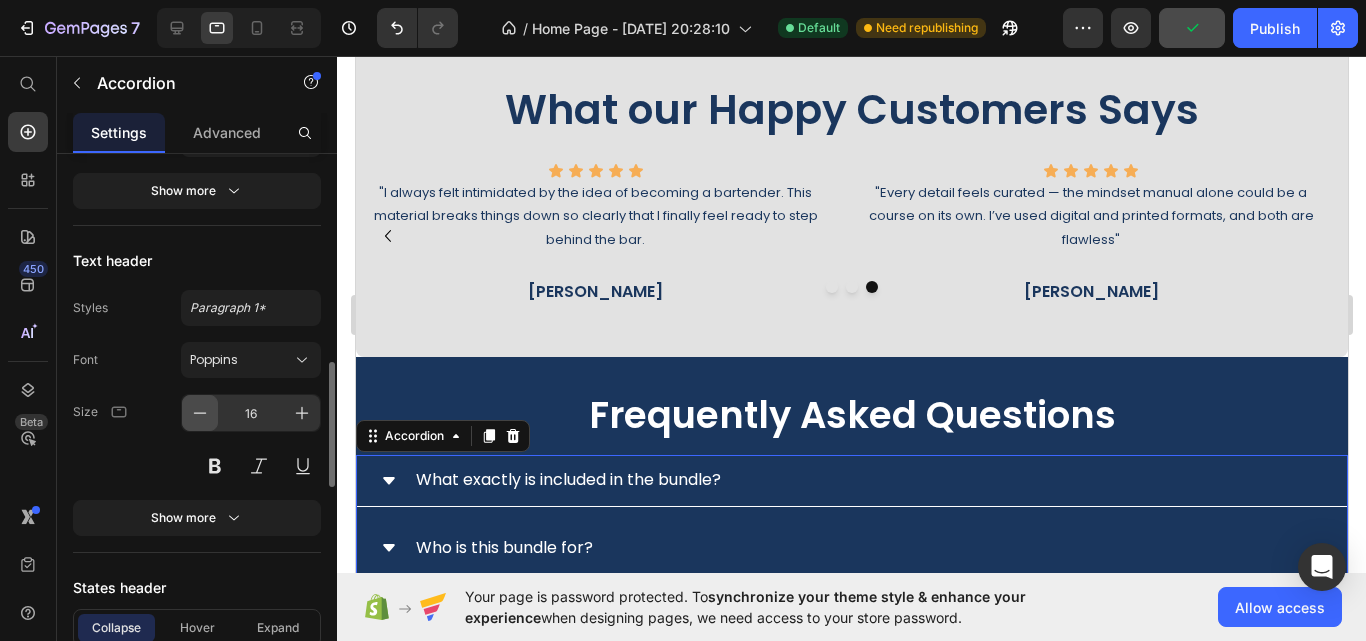 click 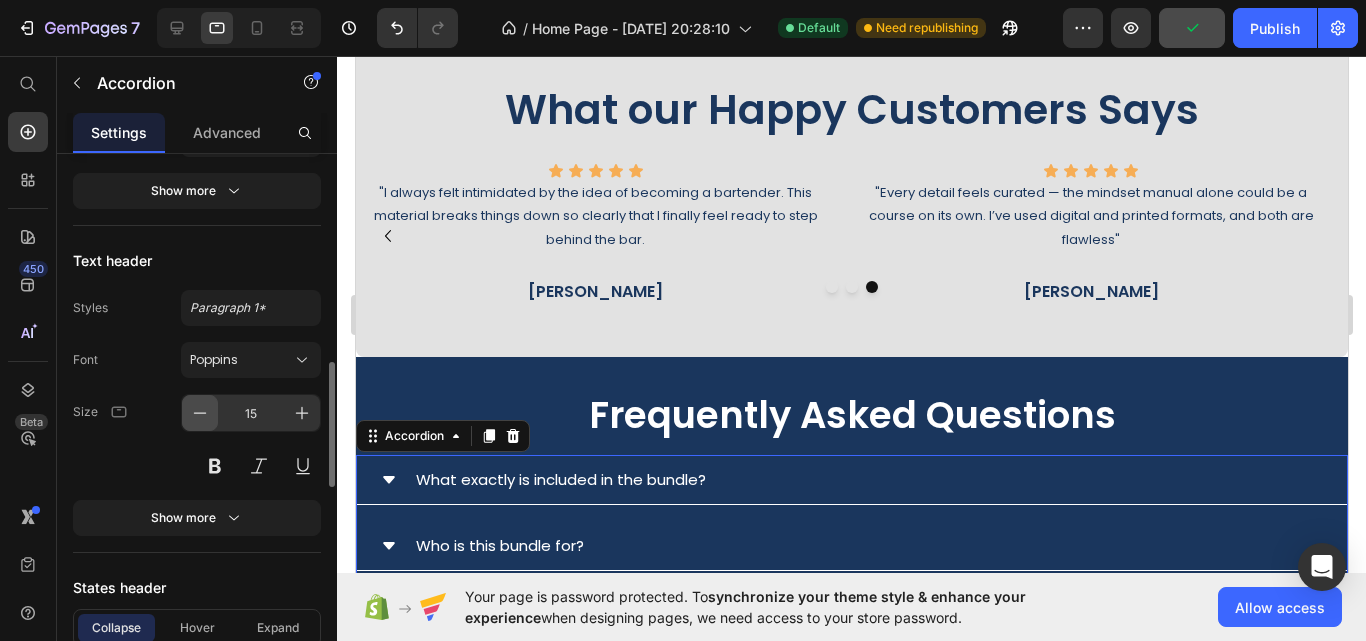 click 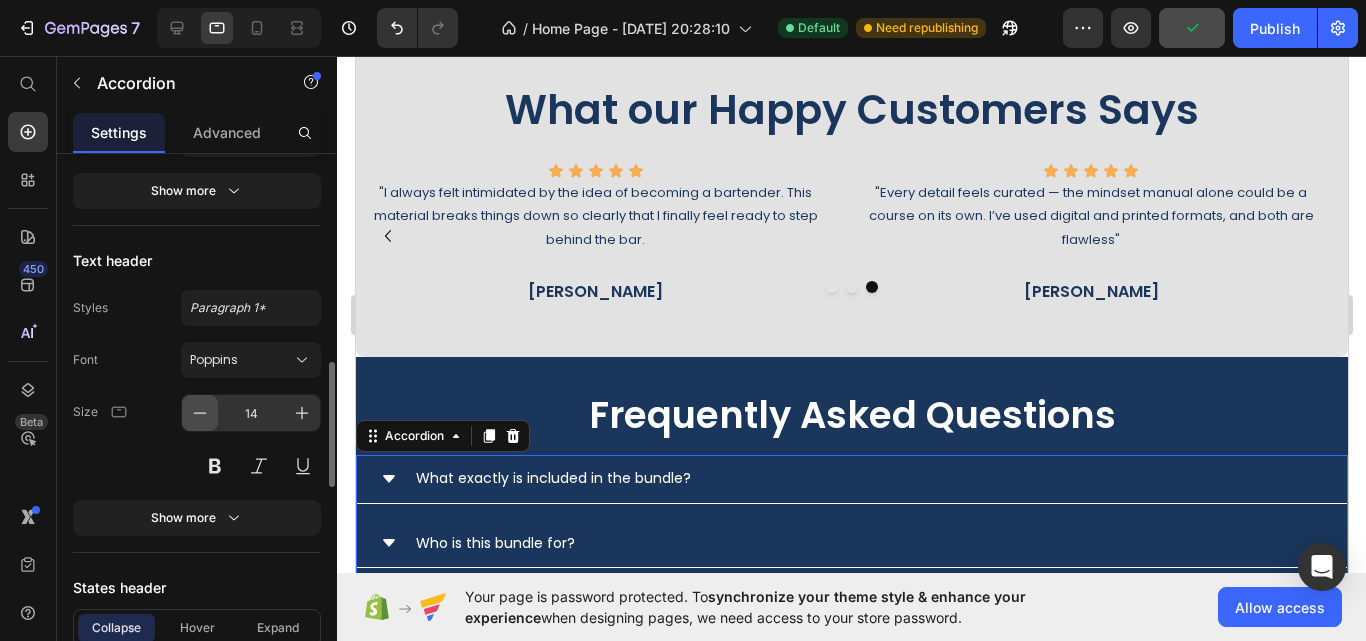 click 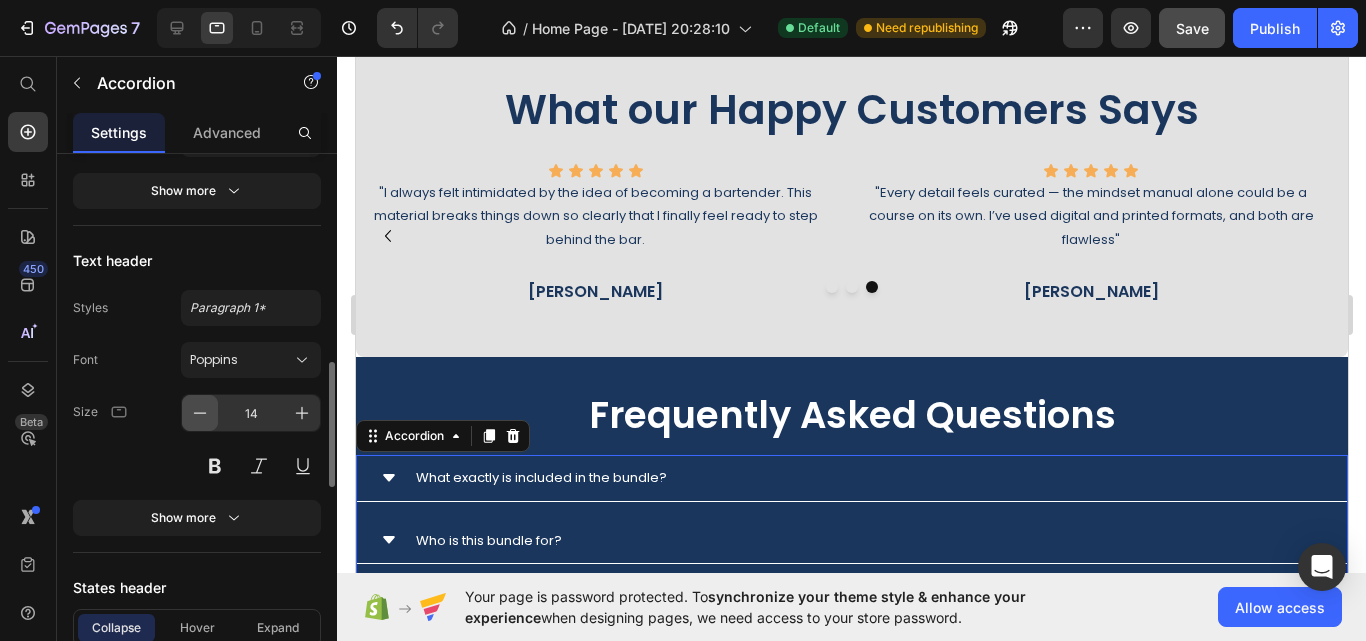 type on "13" 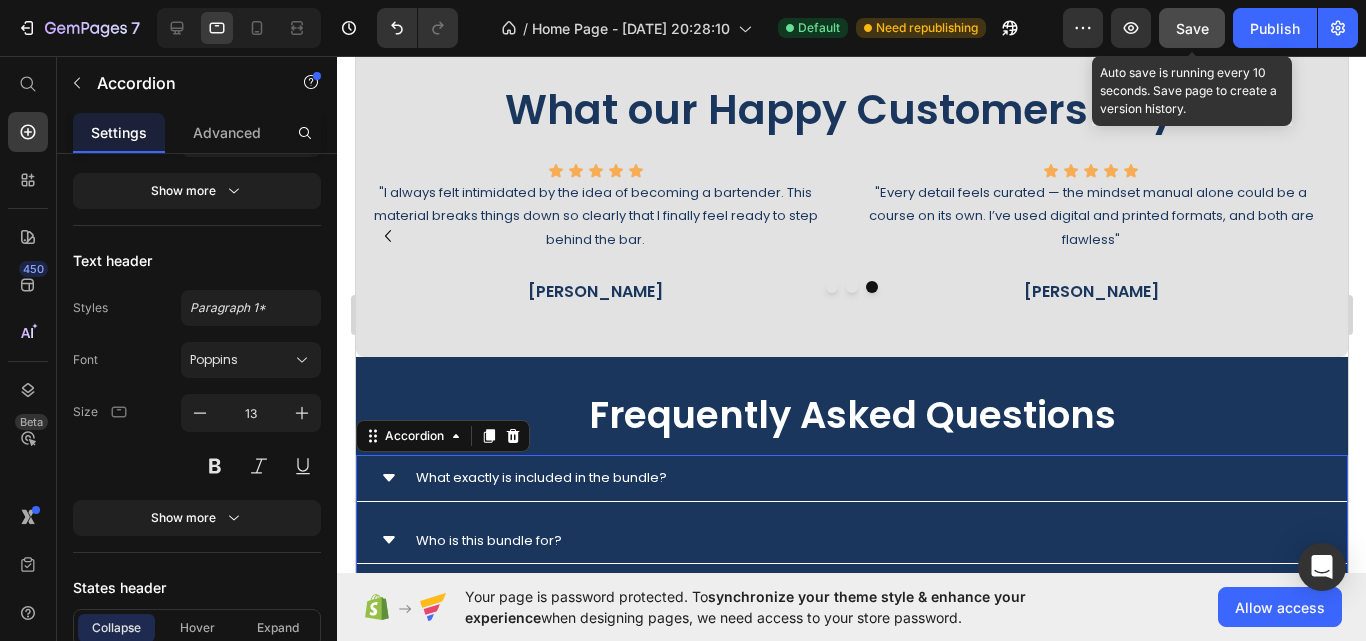 click on "Save" at bounding box center (1192, 28) 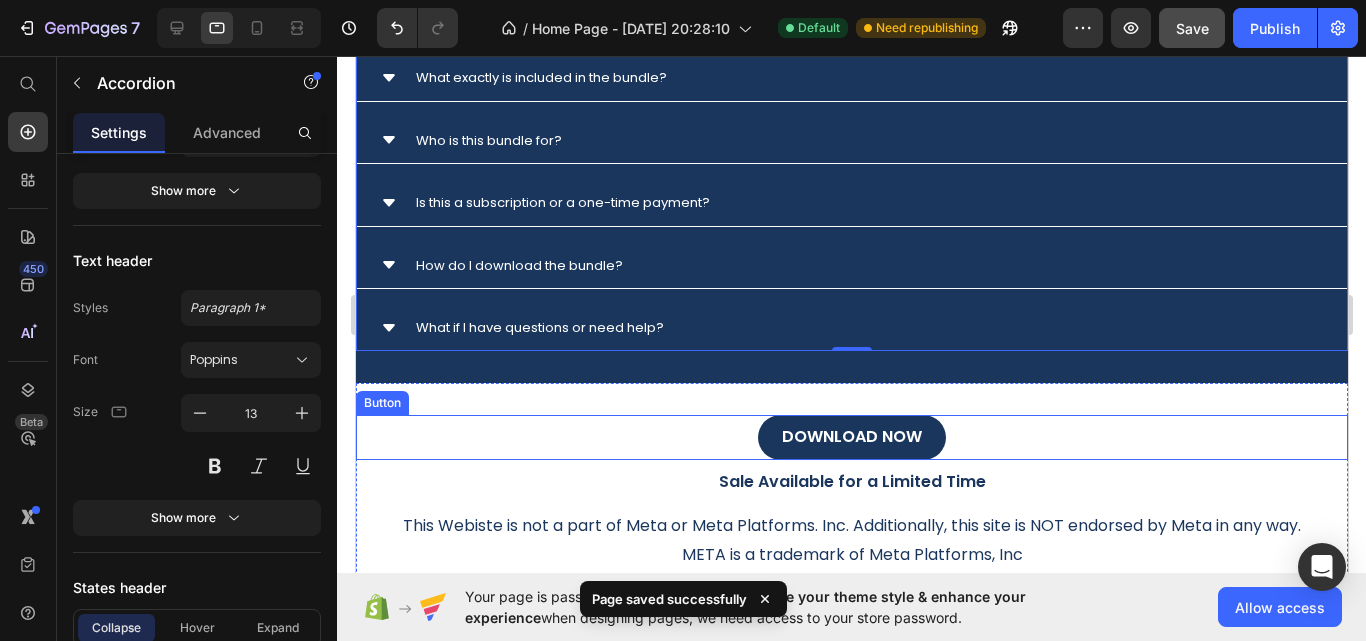 scroll, scrollTop: 7495, scrollLeft: 0, axis: vertical 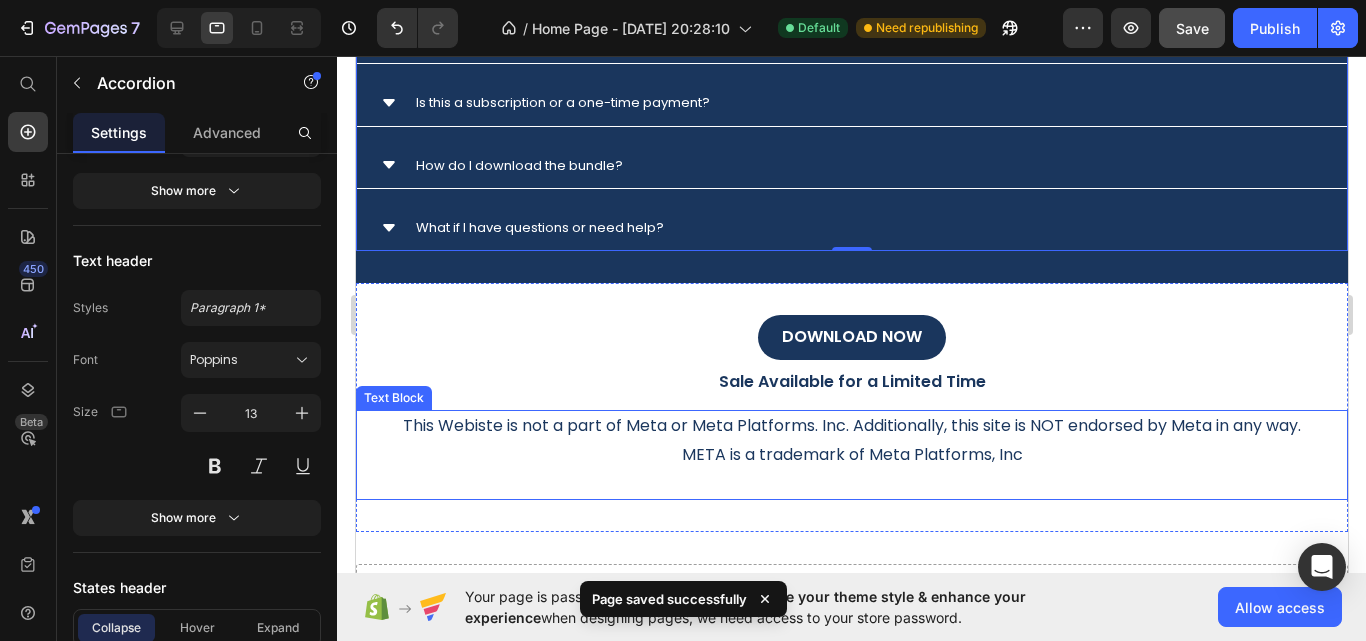 click on "This Webiste is not a part of Meta or Meta Platforms. Inc. Additionally, this site is NOT endorsed by Meta in any way." at bounding box center (851, 426) 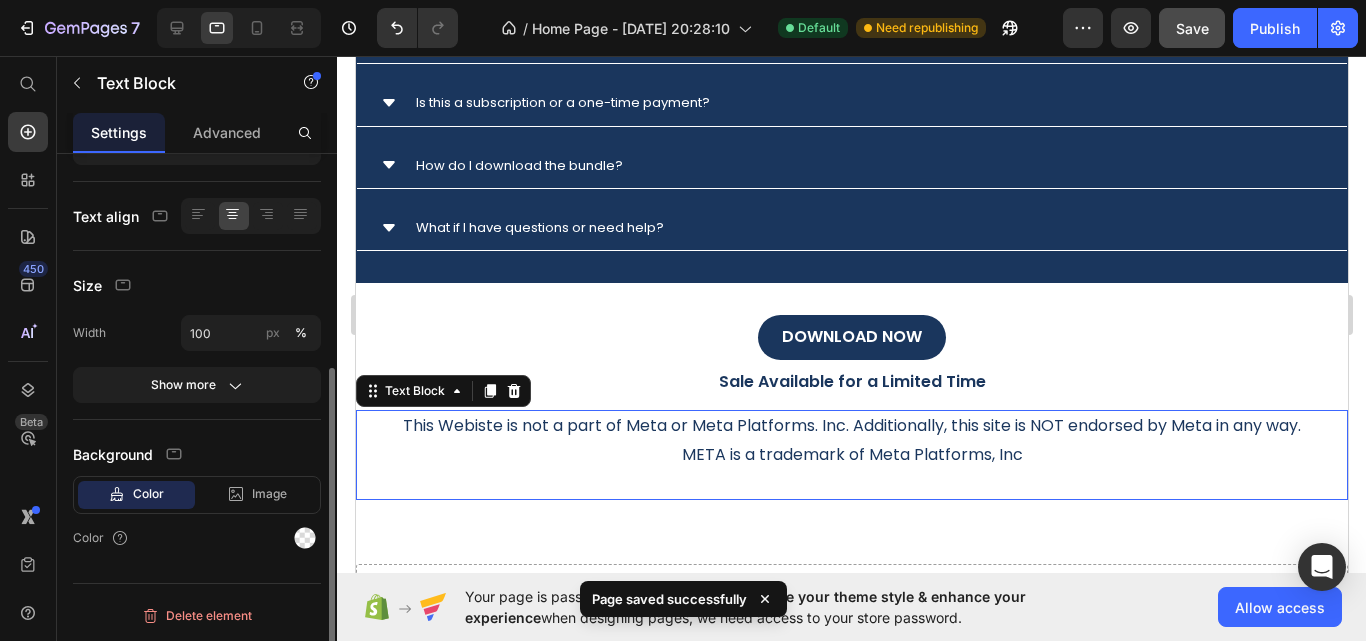 scroll, scrollTop: 0, scrollLeft: 0, axis: both 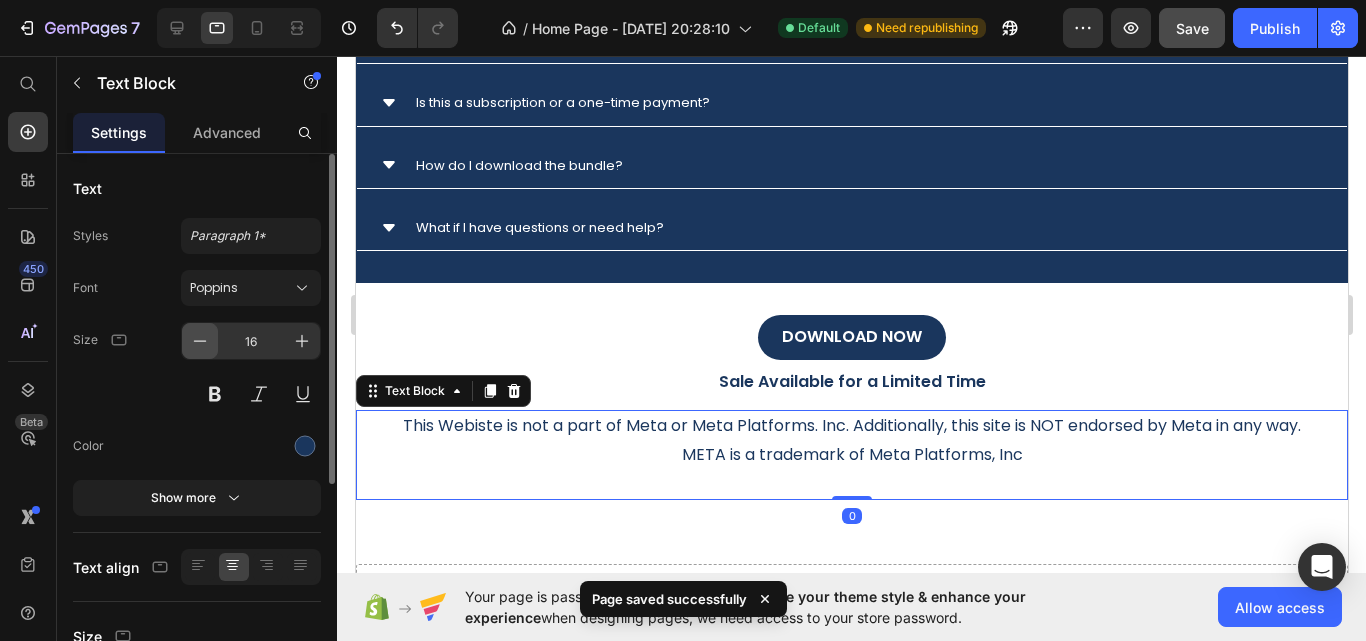 click 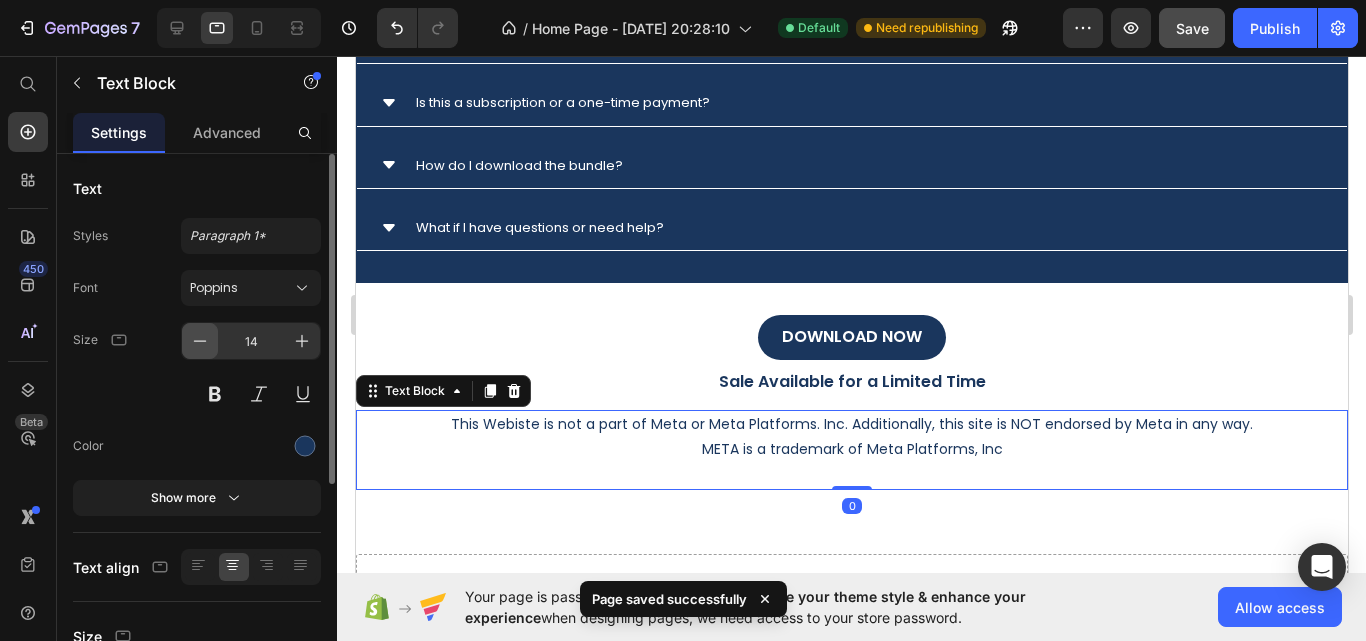 click 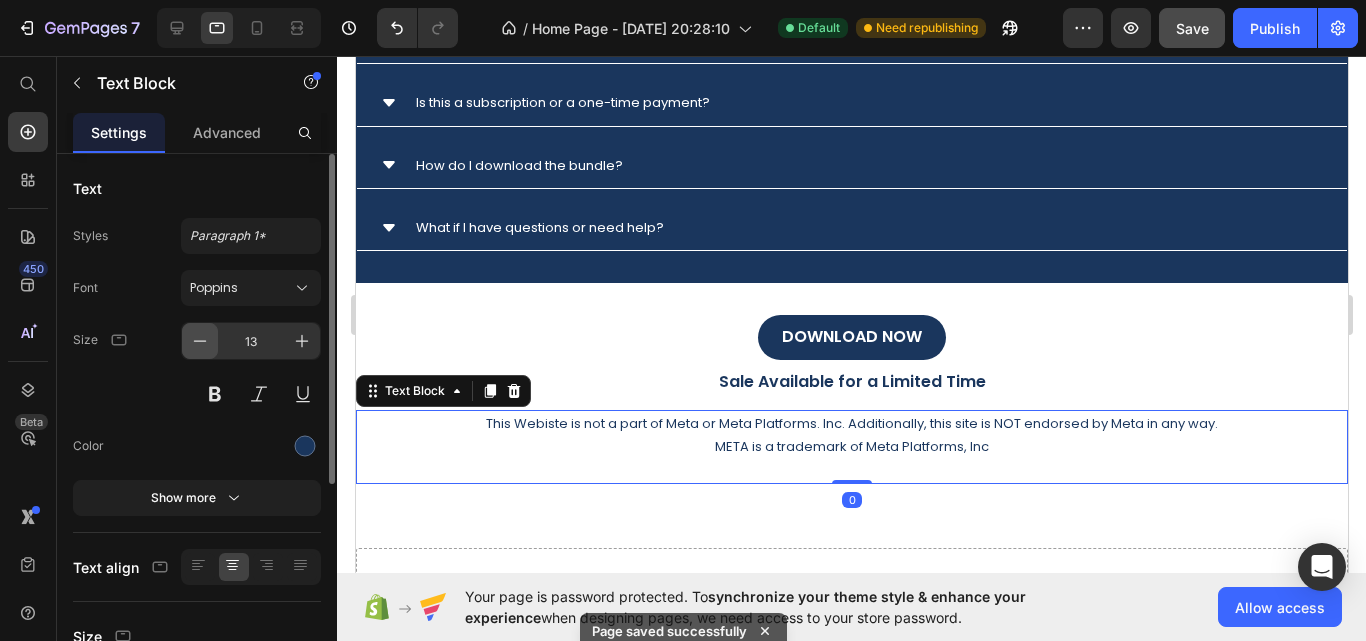 click 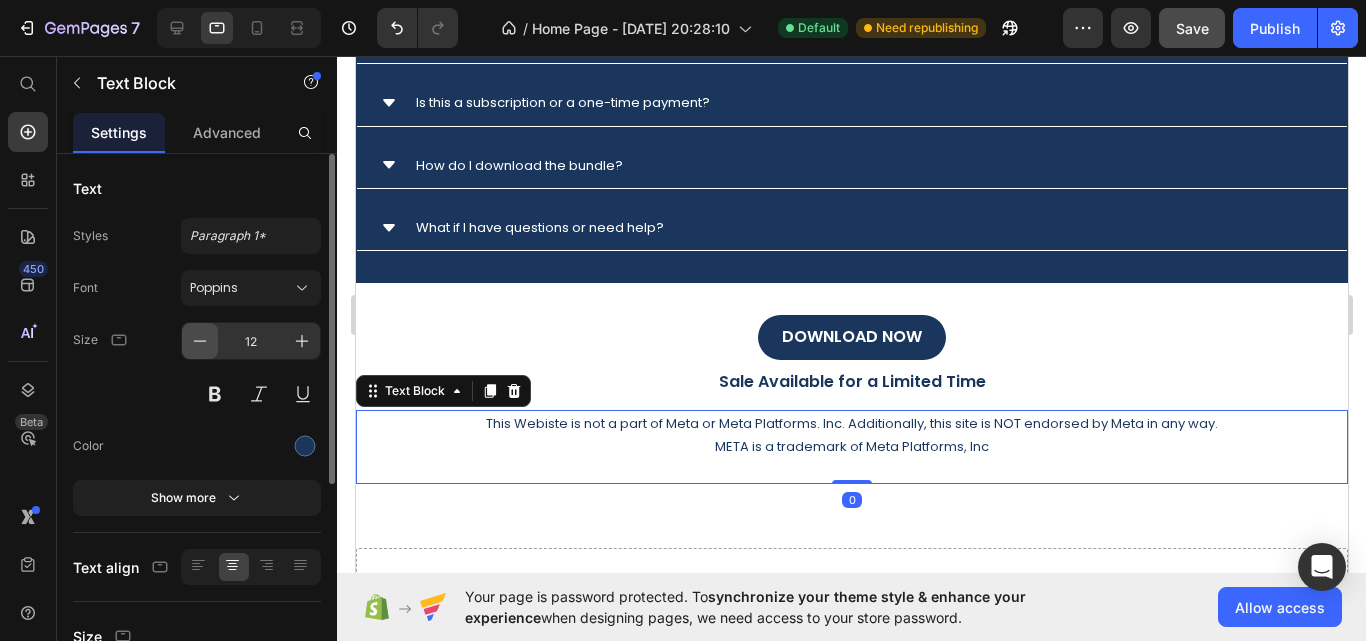 click 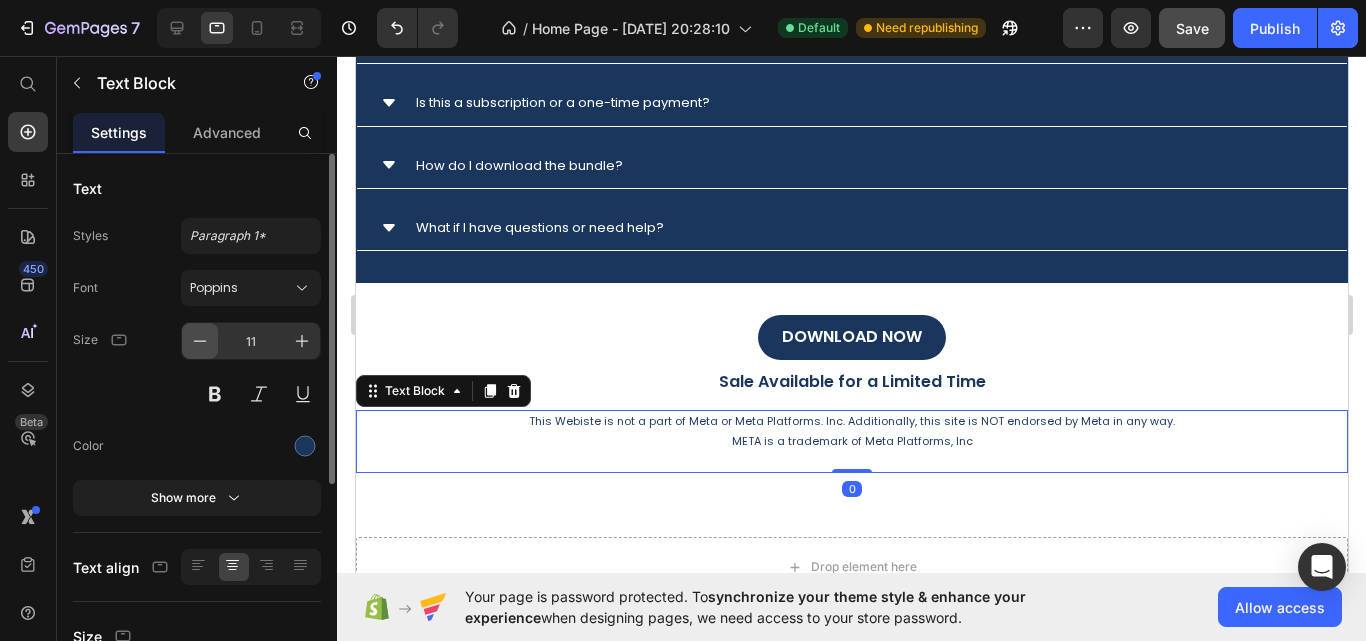 click 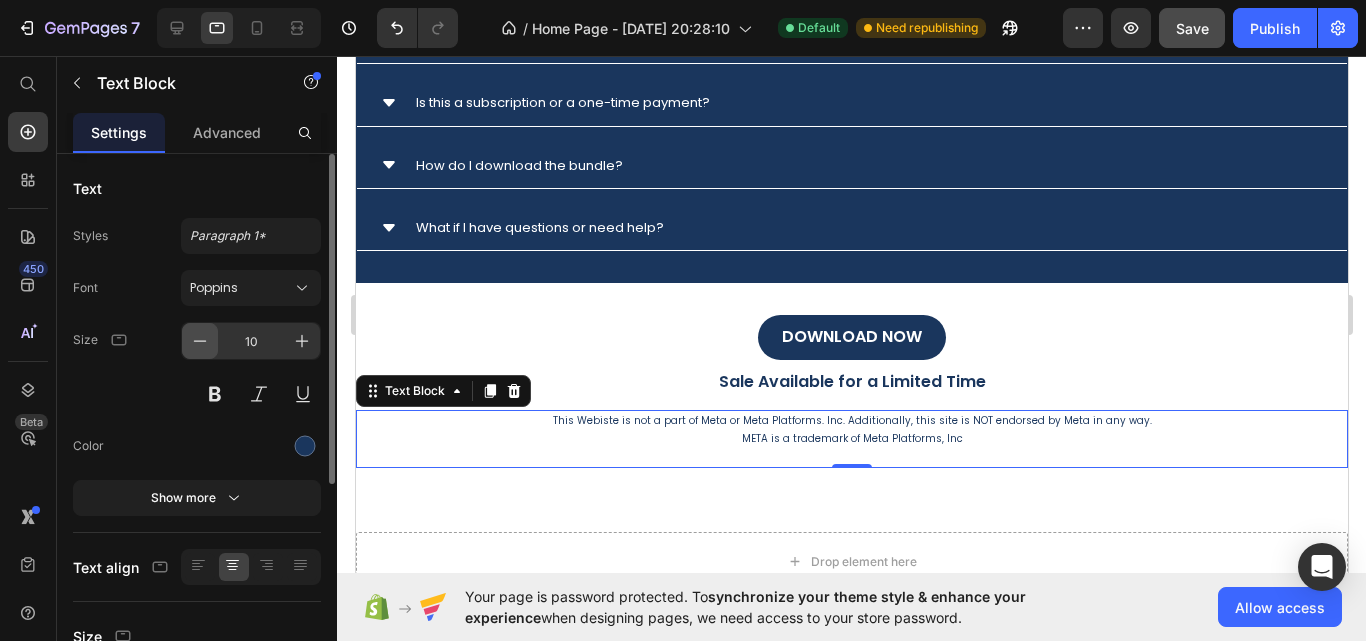 click 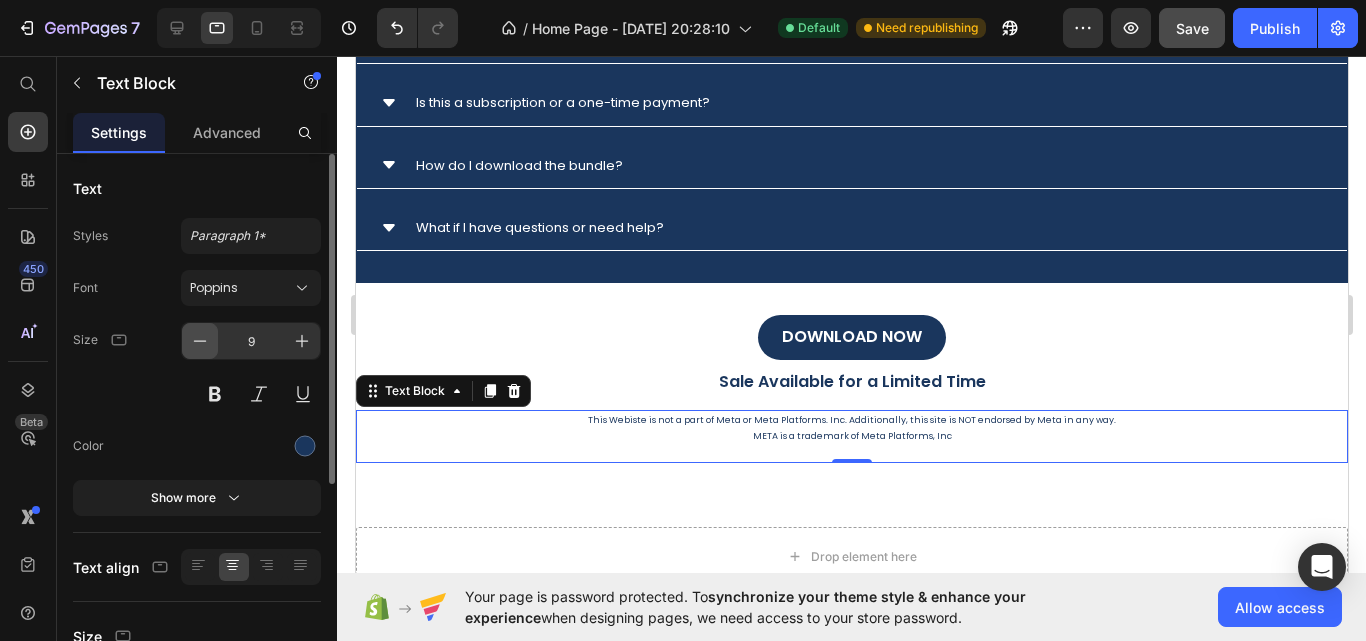 click 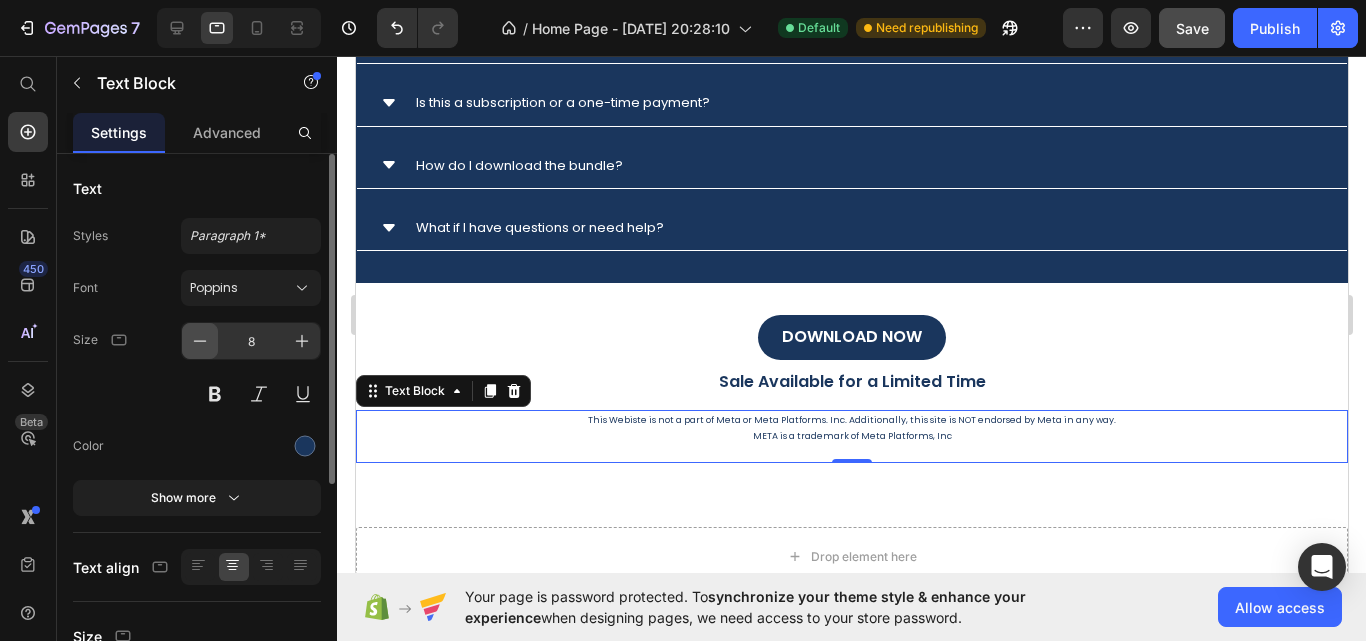 click 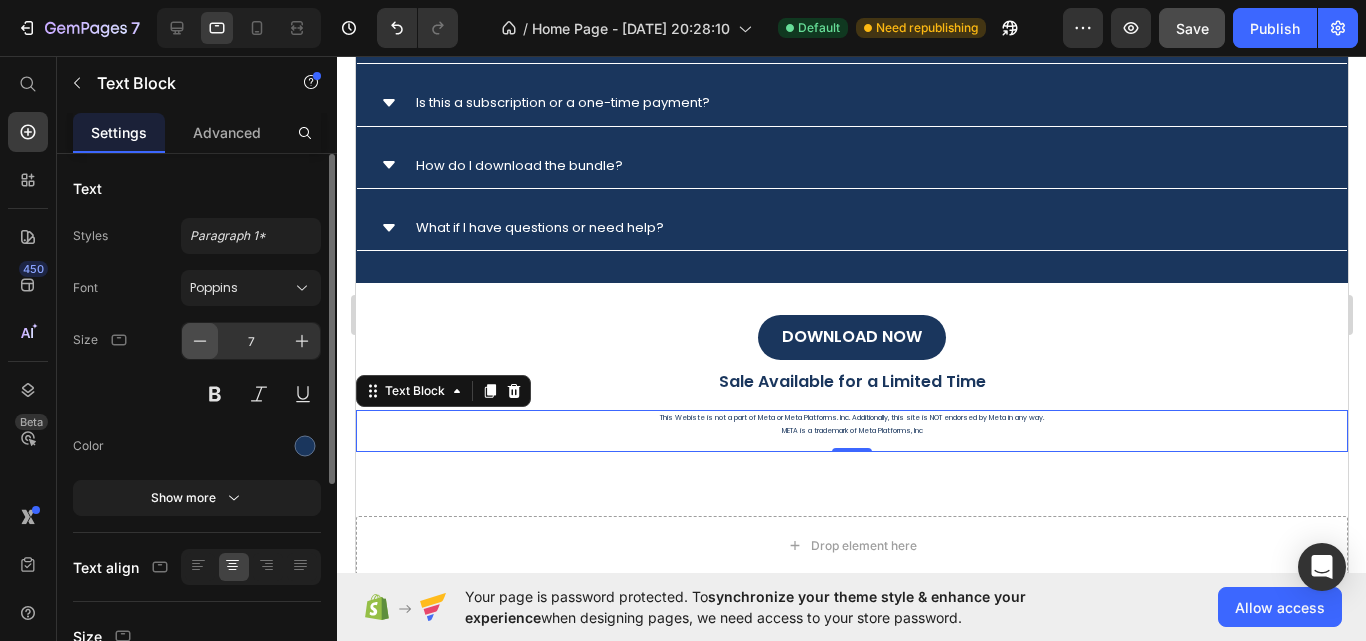 click 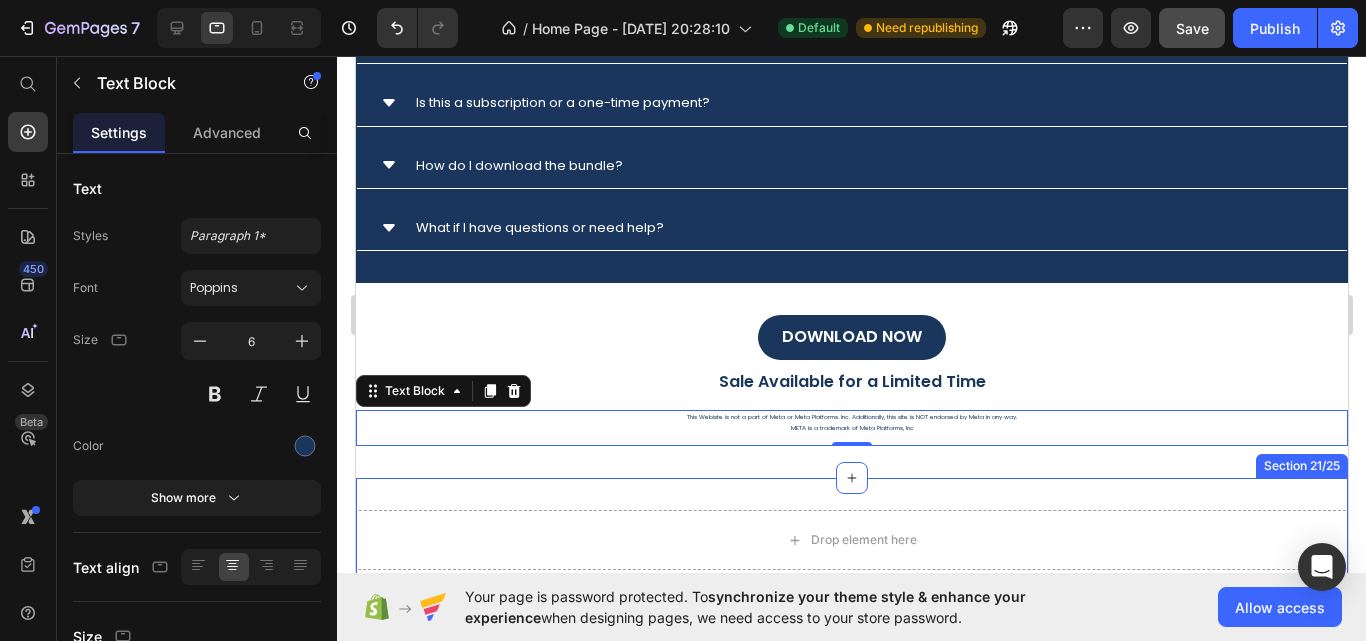 click on "Drop element here Section 21/25" at bounding box center (851, 540) 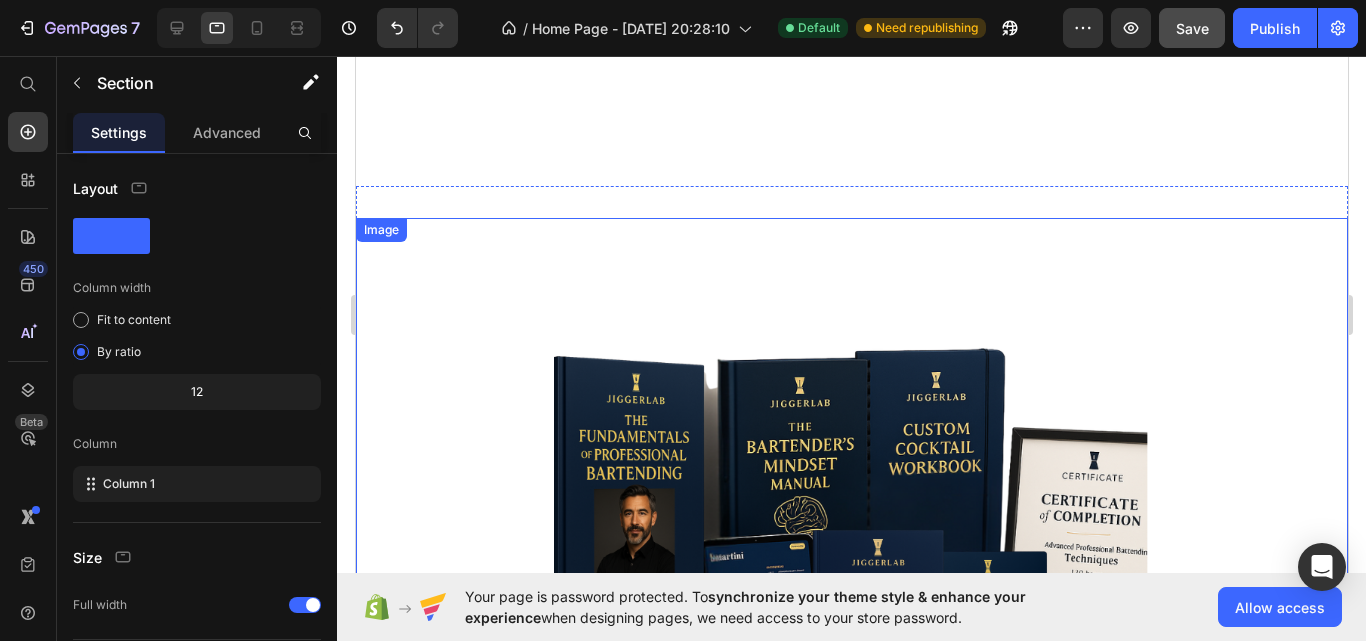 scroll, scrollTop: 995, scrollLeft: 0, axis: vertical 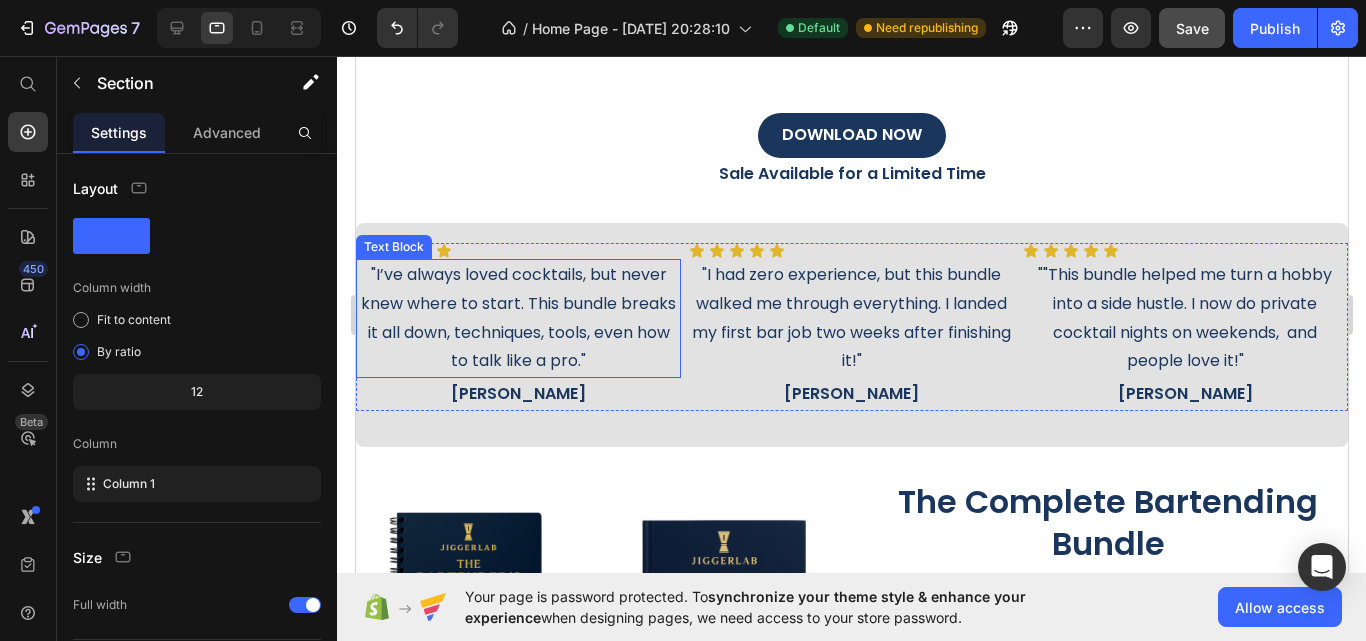 click on ""I’ve always loved cocktails, but never knew where to start. This bundle breaks it all down, techniques, tools, even how to talk like a pro."" at bounding box center (517, 318) 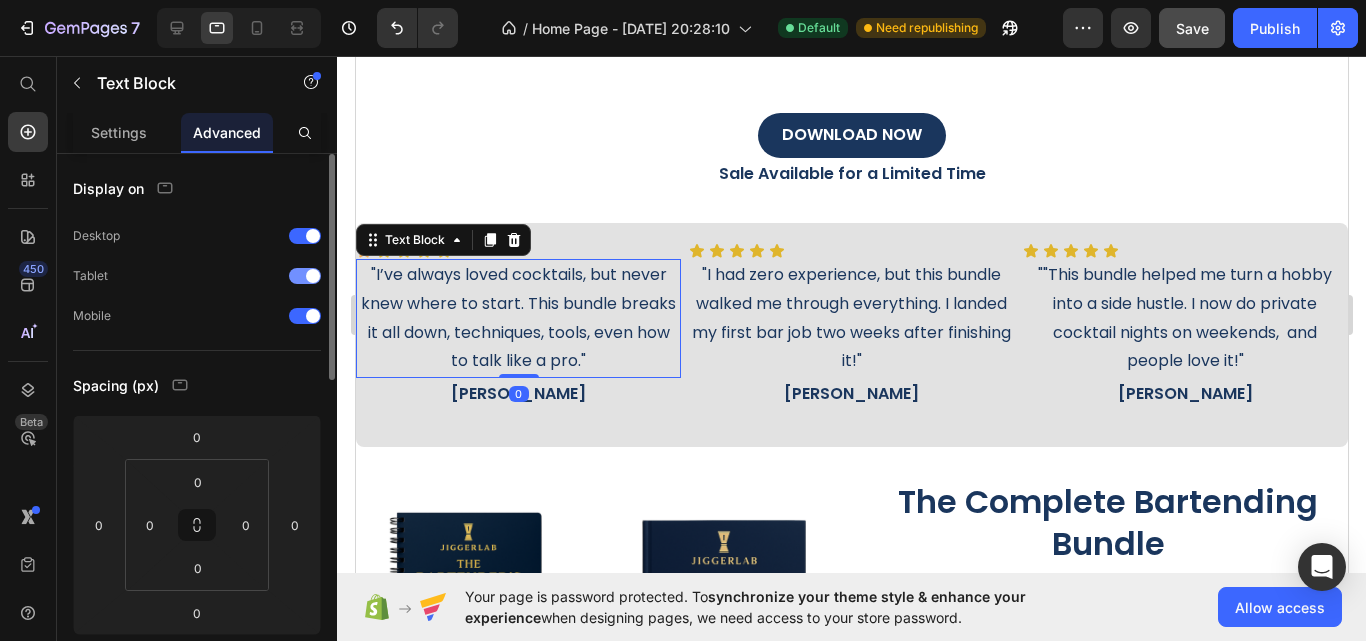 scroll, scrollTop: 200, scrollLeft: 0, axis: vertical 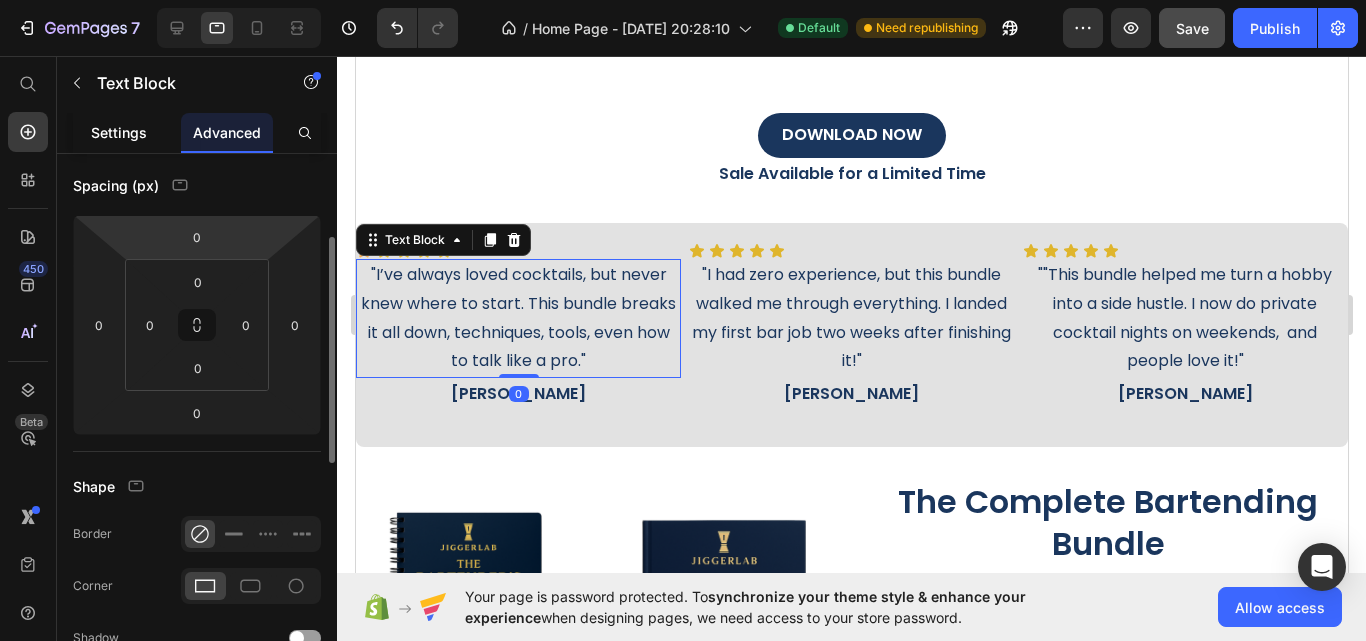 click on "Settings" at bounding box center [119, 132] 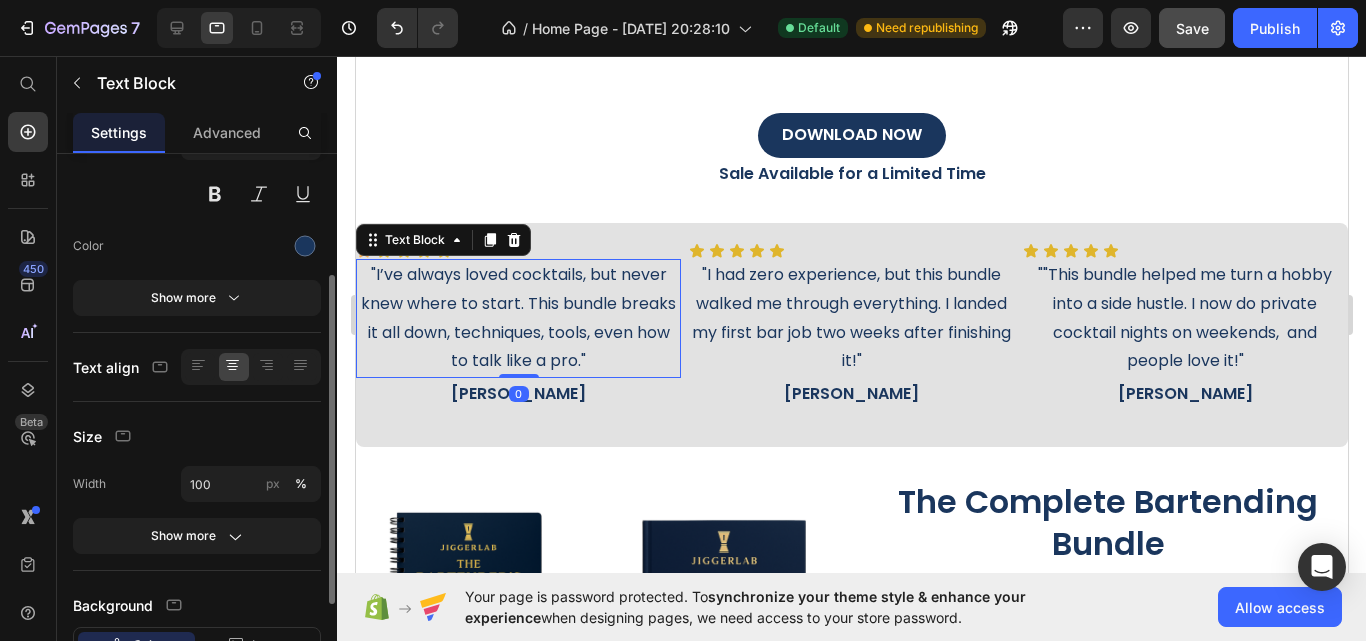 scroll, scrollTop: 0, scrollLeft: 0, axis: both 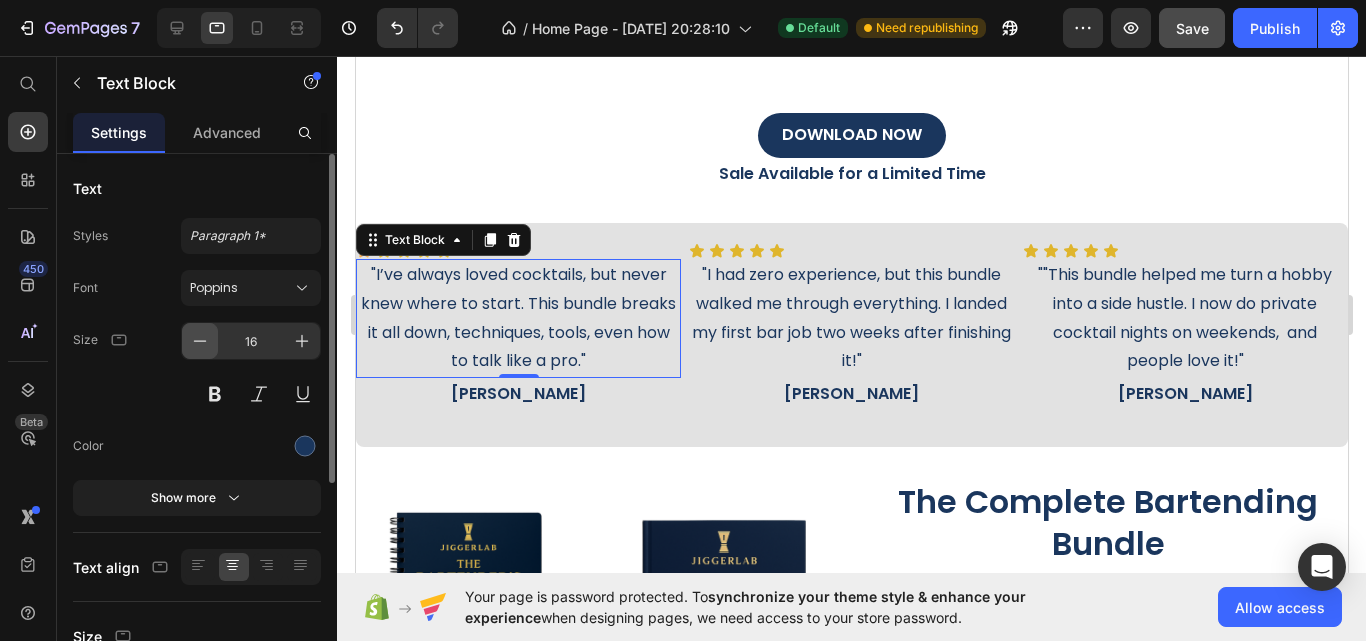 click 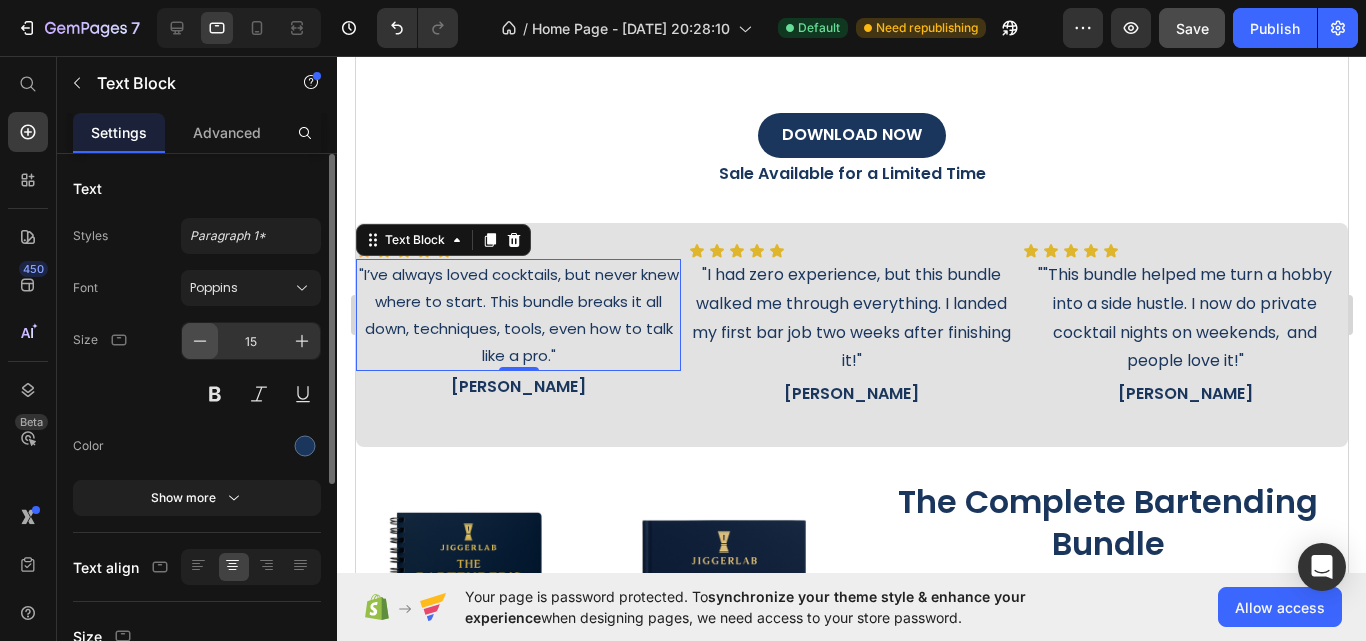 click 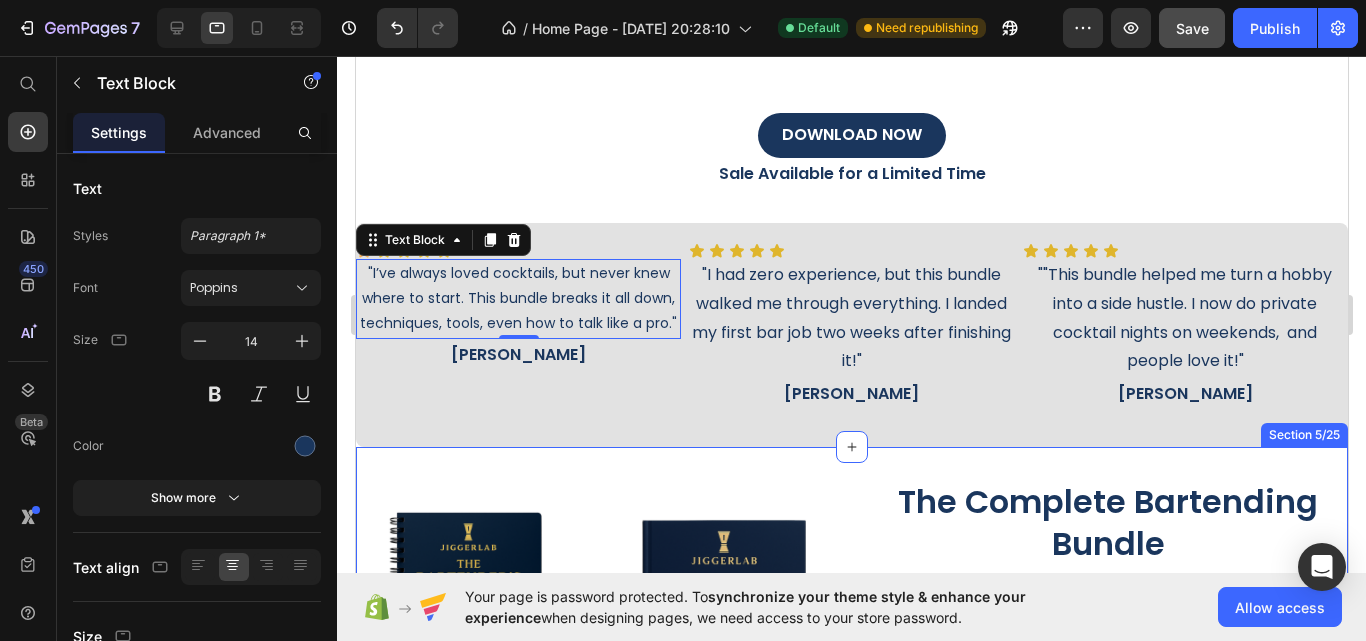 click on "Product Images The Complete Bartending Bundle Product Title Guide" The Fundamentals of Professional Bartending" The Bartender Mindset Manual  The Bartender's Social Media Success Guide  Item List Guide " Successfull Job Application" WorkBook " Signature Cocktail Creation"  Item List
BONUS  "Premium Cocktail Recipes Deck"
INSTANT DIGITAL DOWNLOAD   Item List €37,00 Product Price €120,00 Product Price Row ADD TO CART Add to Cart Sale Available for a Limited Time Text Block Image 100% Safe & Secure Check Out Text Block Product Section 5/25" at bounding box center (851, 788) 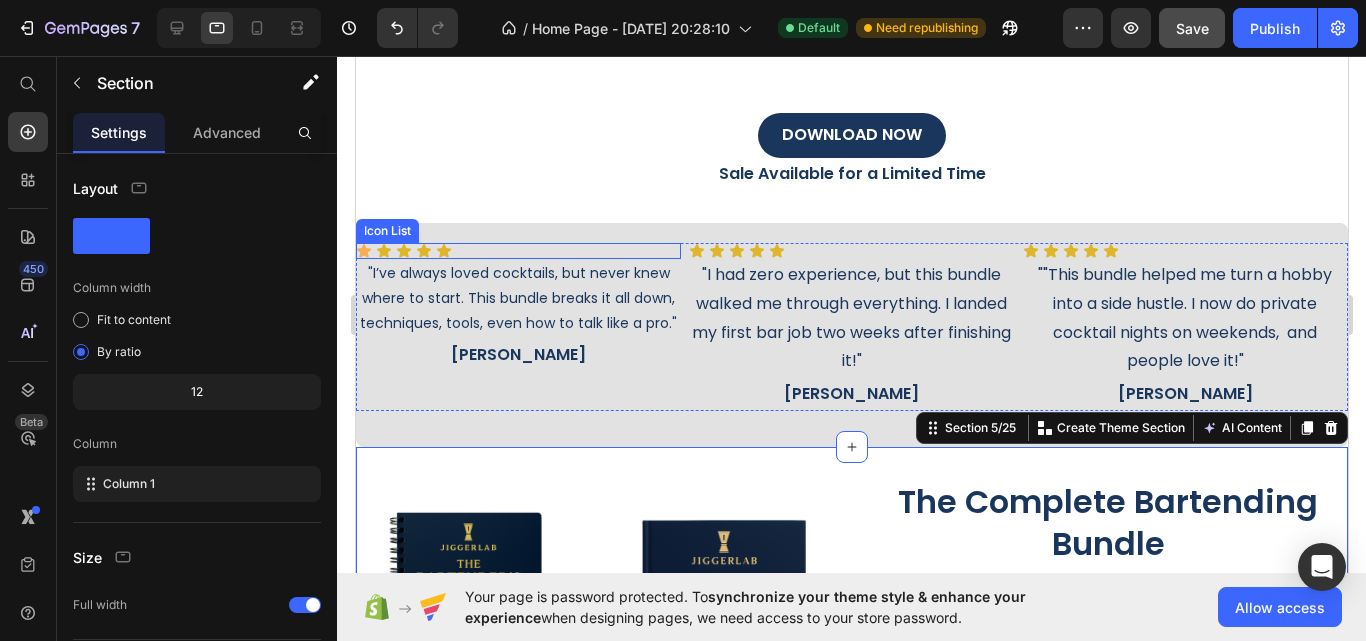 click on "Icon Icon Icon Icon Icon" at bounding box center (517, 251) 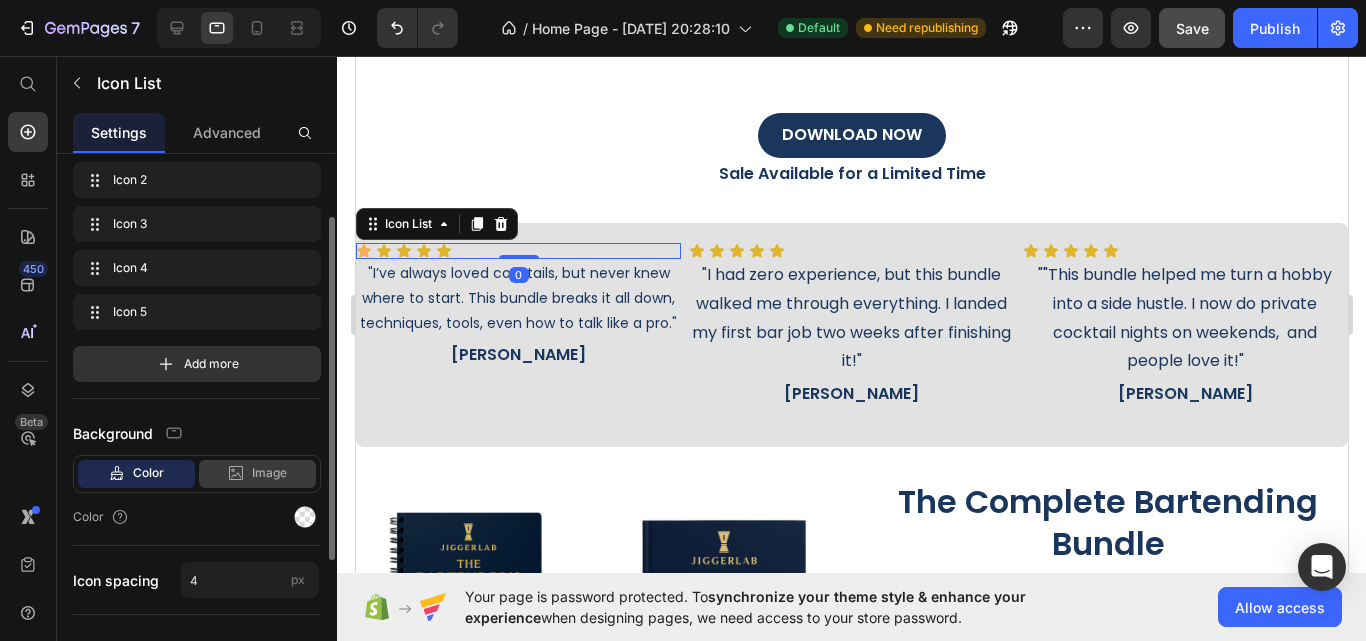 scroll, scrollTop: 300, scrollLeft: 0, axis: vertical 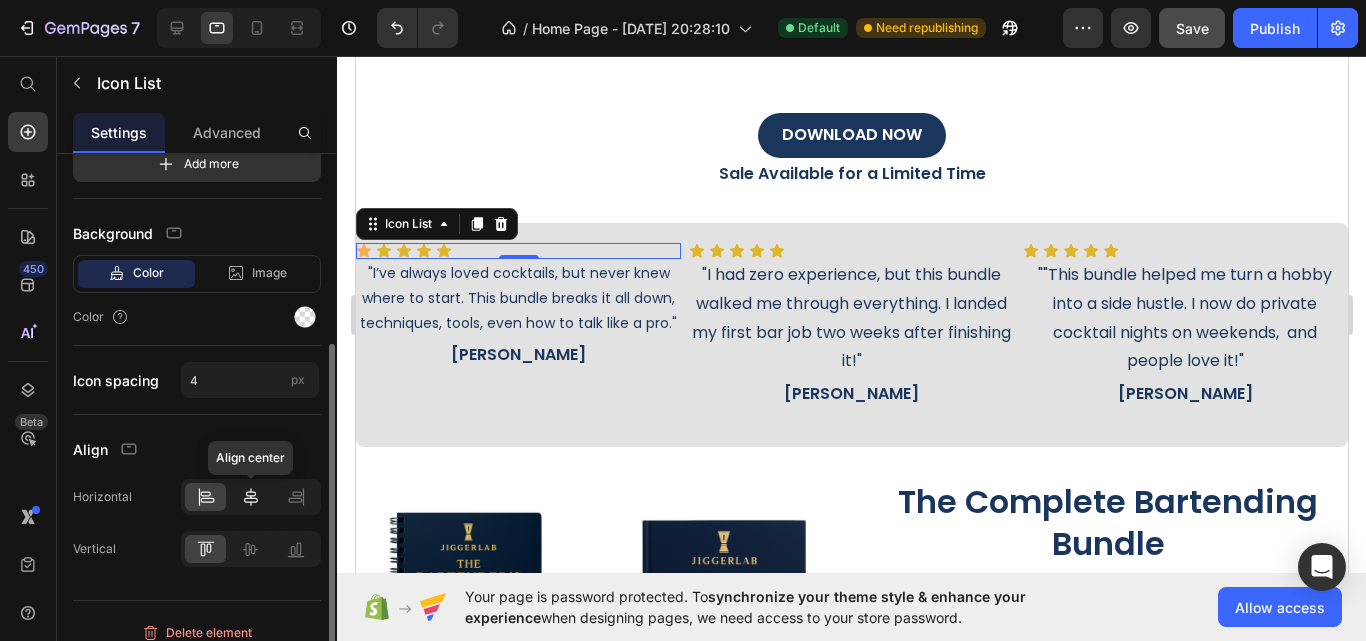 click 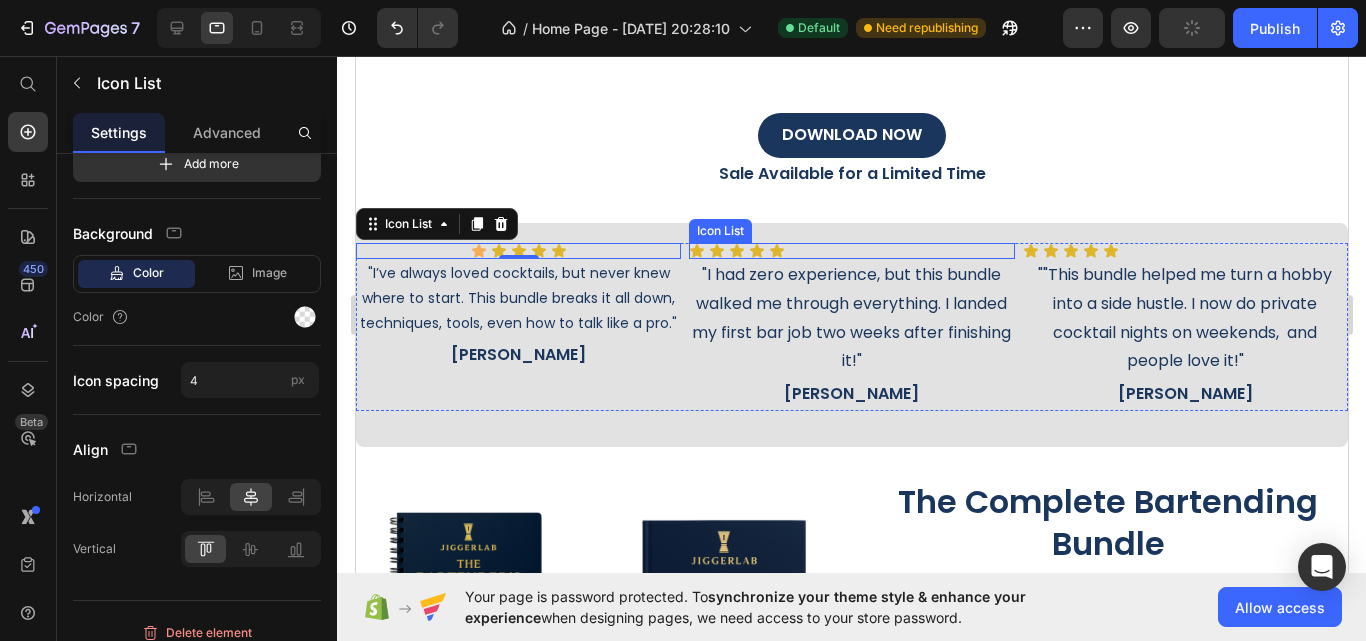 click on "Icon Icon Icon Icon Icon" at bounding box center (850, 251) 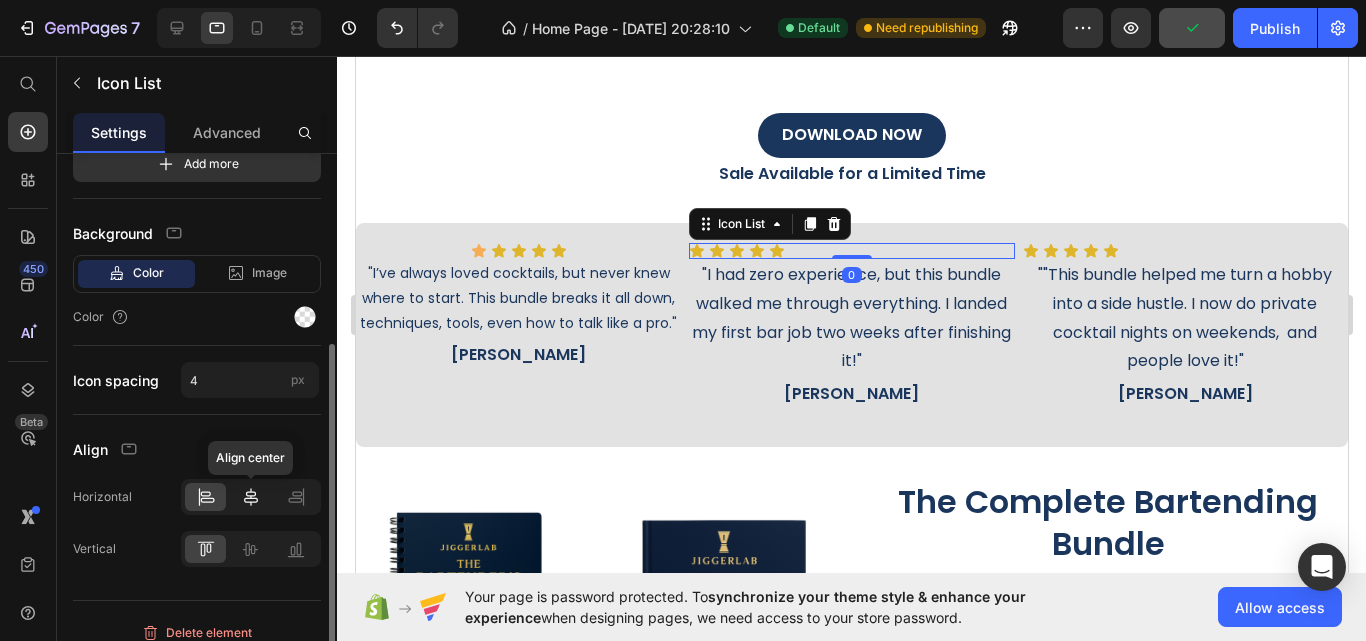 click 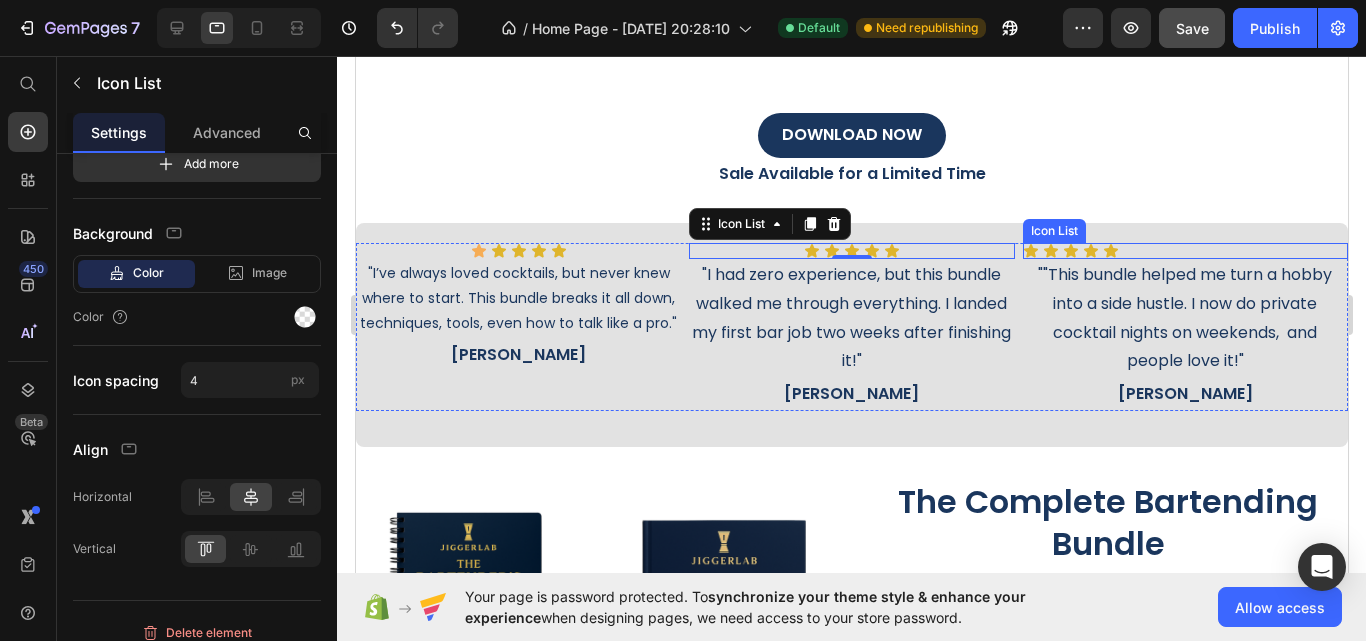 click on "Icon Icon Icon Icon Icon" at bounding box center (1184, 251) 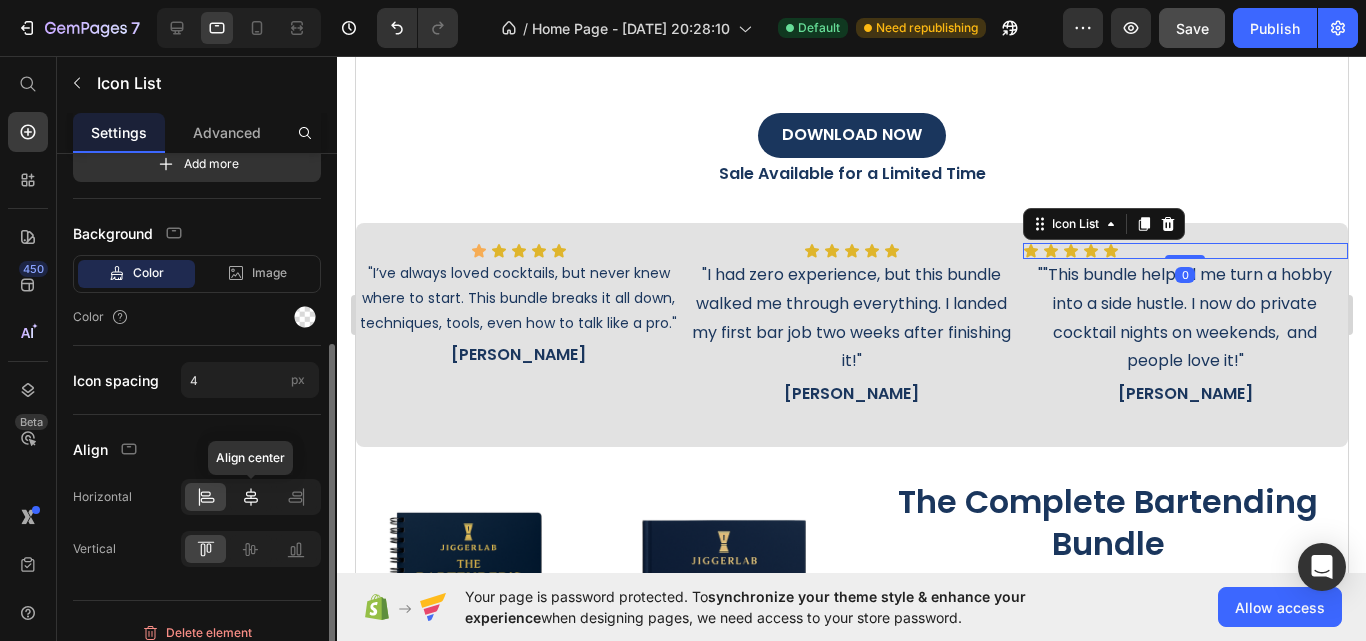click 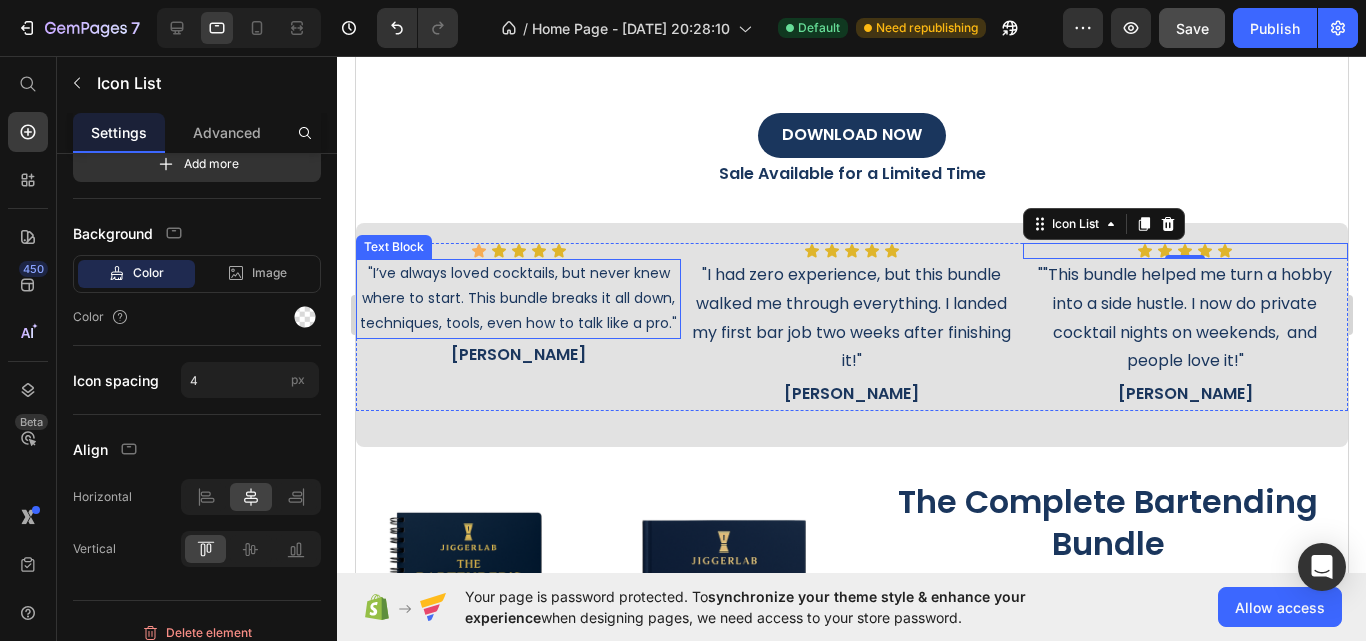 click on ""I’ve always loved cocktails, but never knew where to start. This bundle breaks it all down, techniques, tools, even how to talk like a pro."" at bounding box center (517, 299) 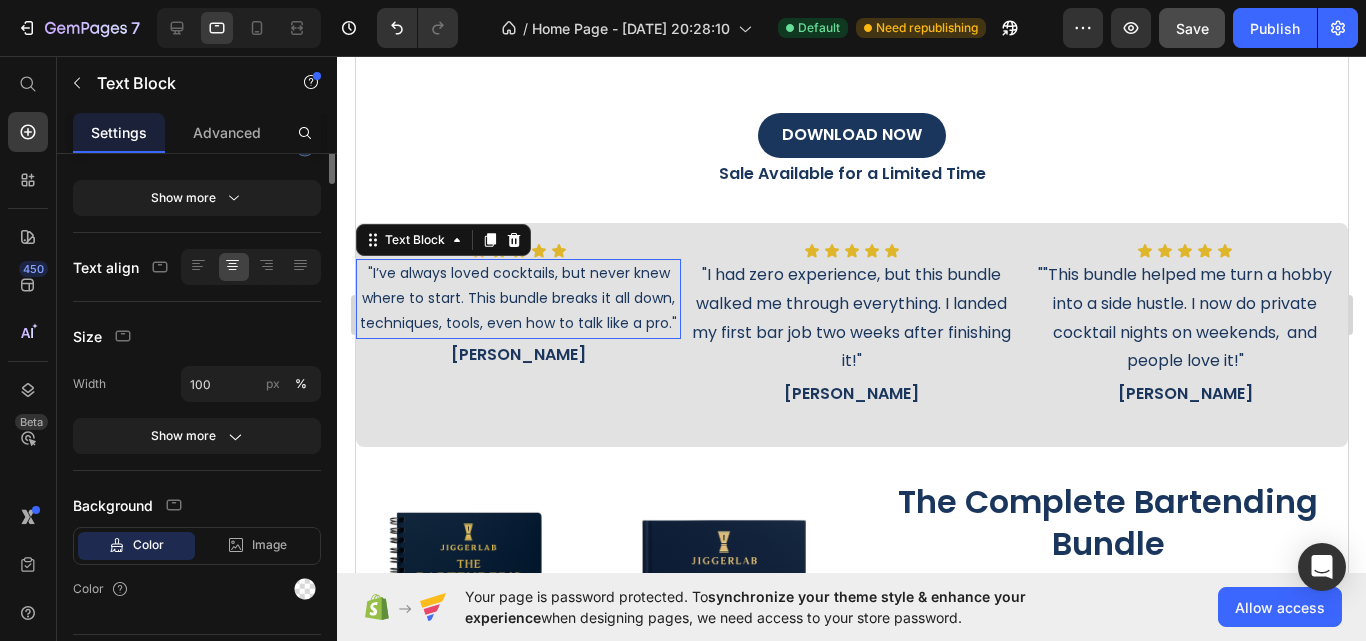 scroll, scrollTop: 0, scrollLeft: 0, axis: both 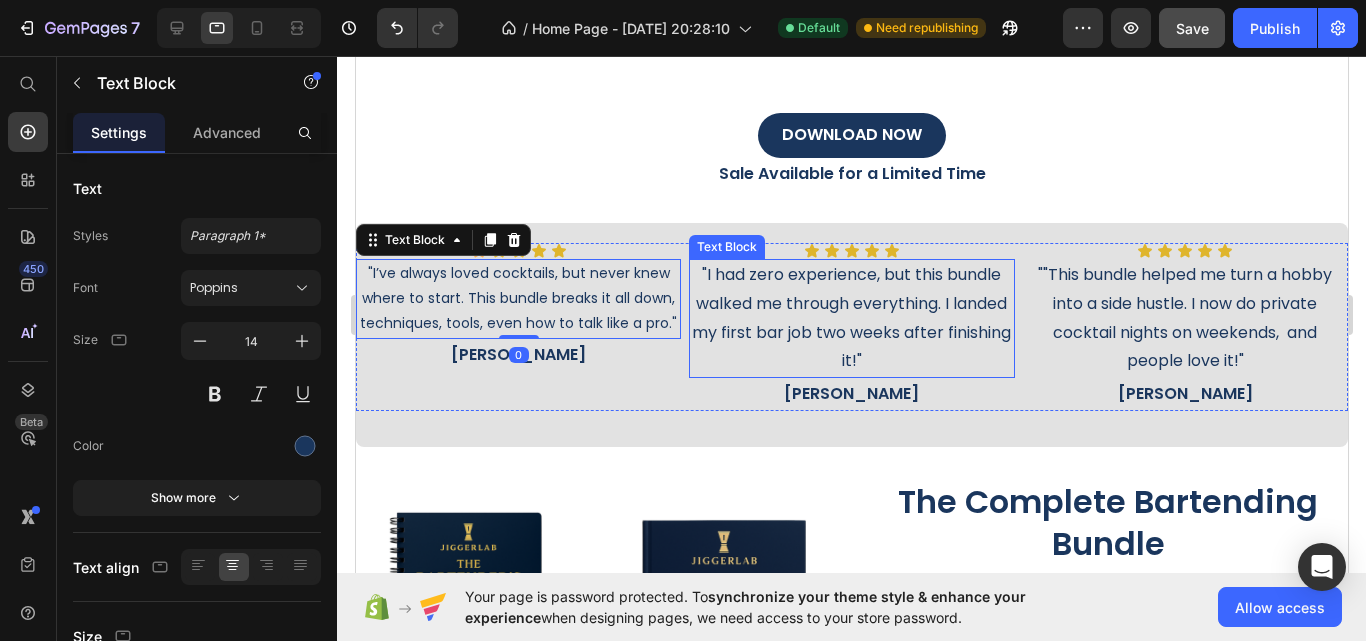 click on ""I had zero experience, but this bundle walked me through everything. I landed my first bar job two weeks after finishing it!"" at bounding box center [850, 318] 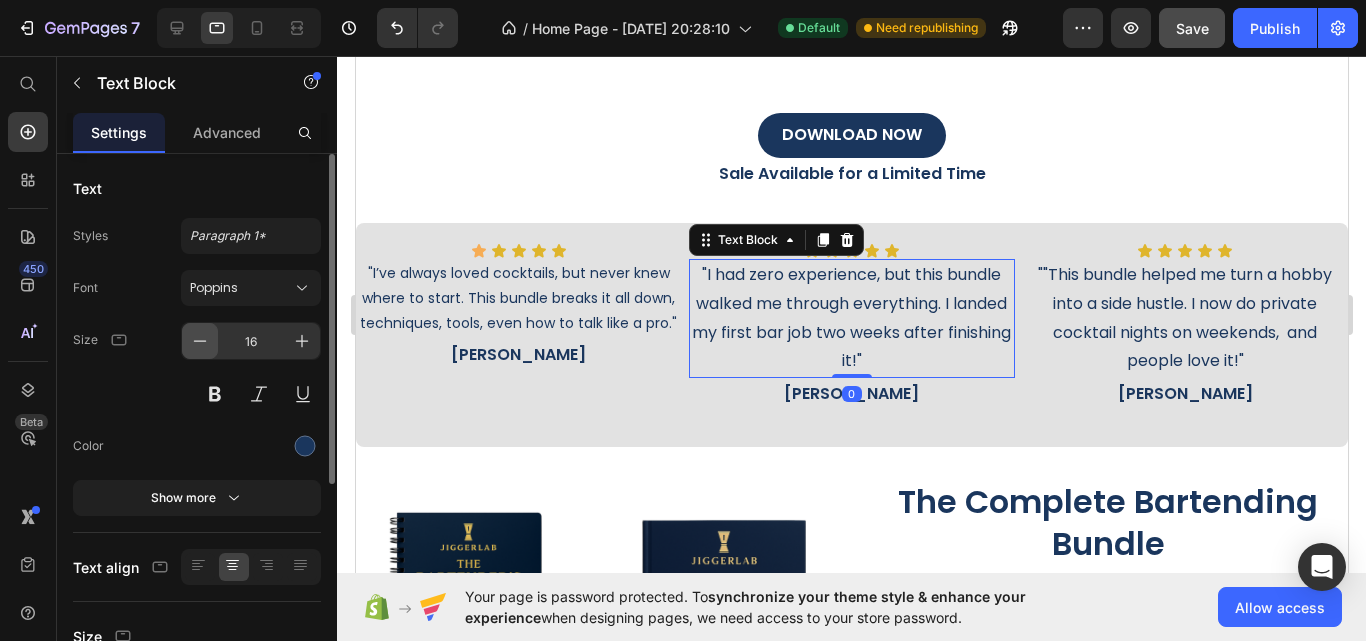 click 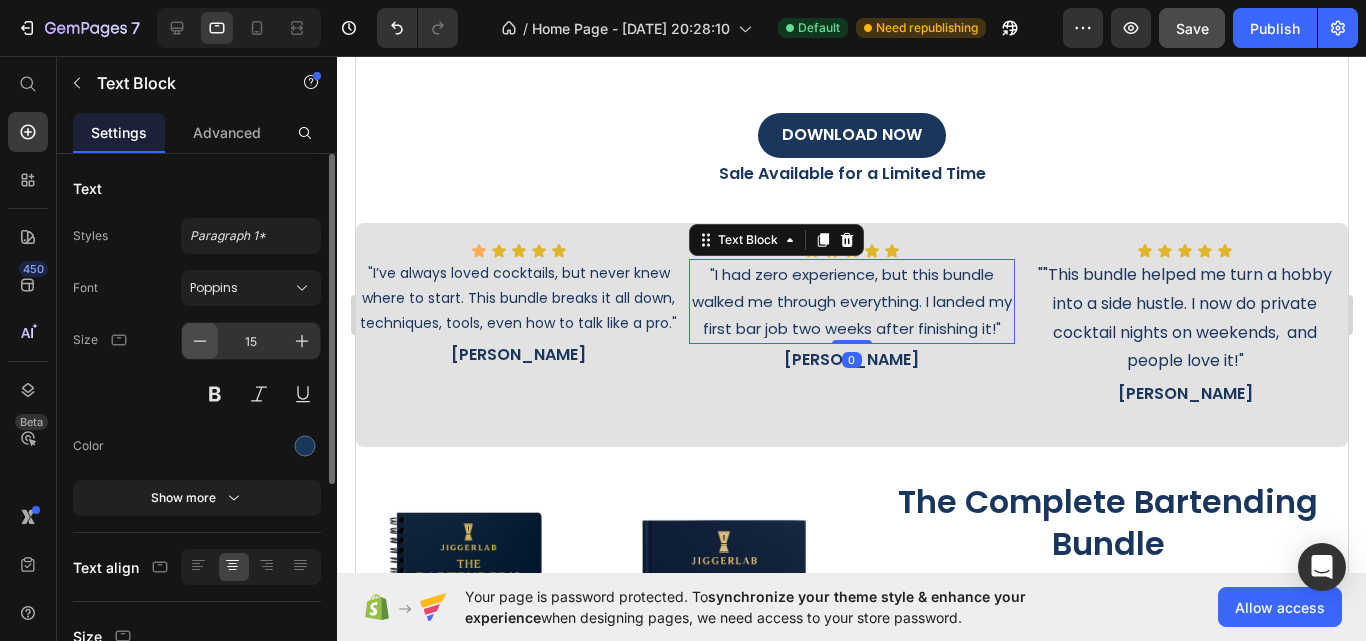 click 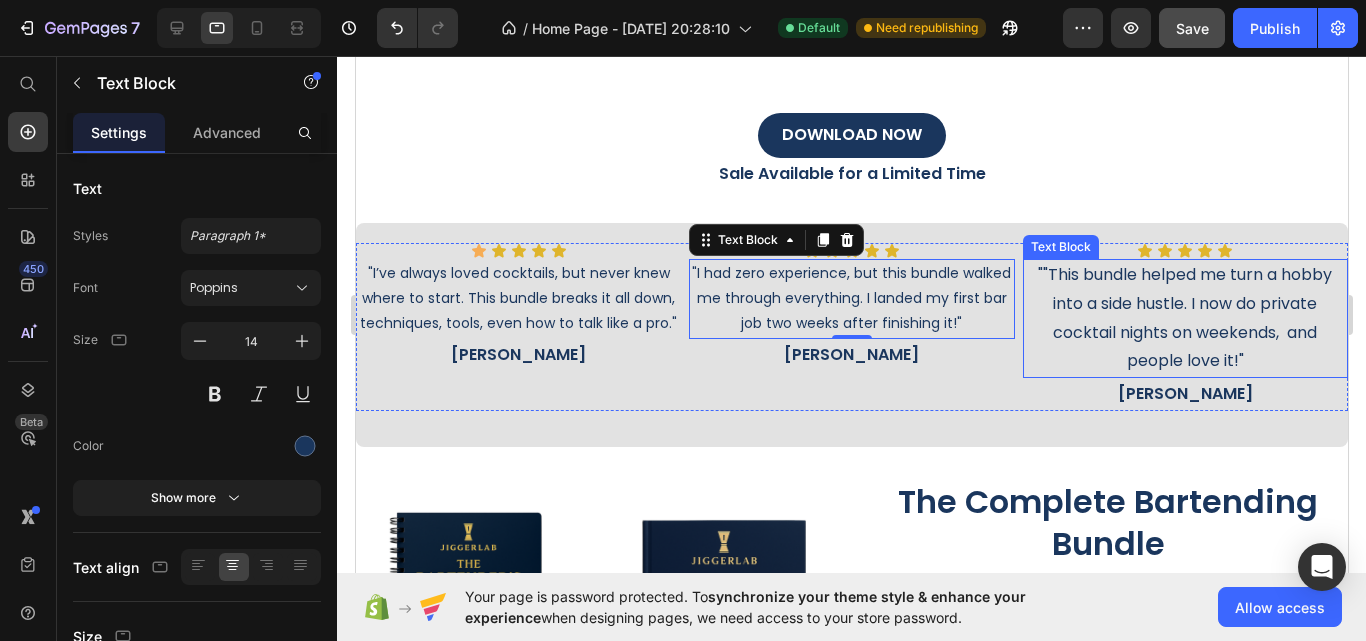 click on """This bundle helped me turn a hobby into a side hustle. I now do private cocktail nights on weekends,  and people love it!"" at bounding box center [1184, 318] 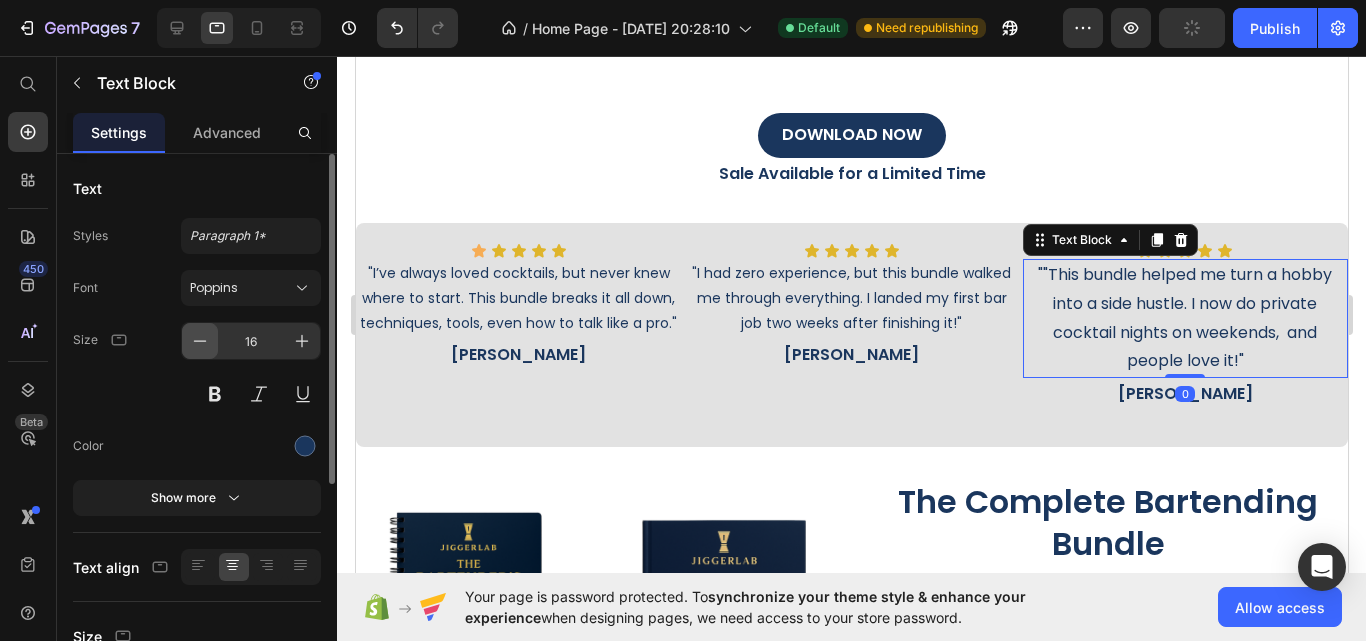 click 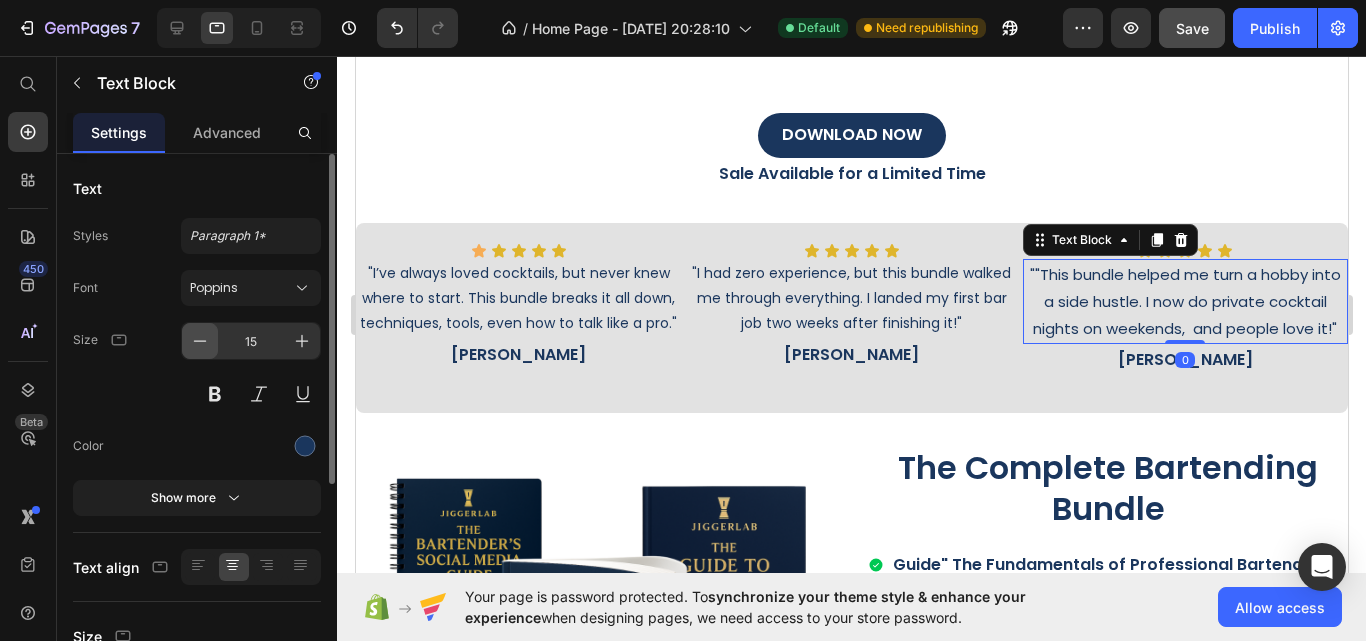 click 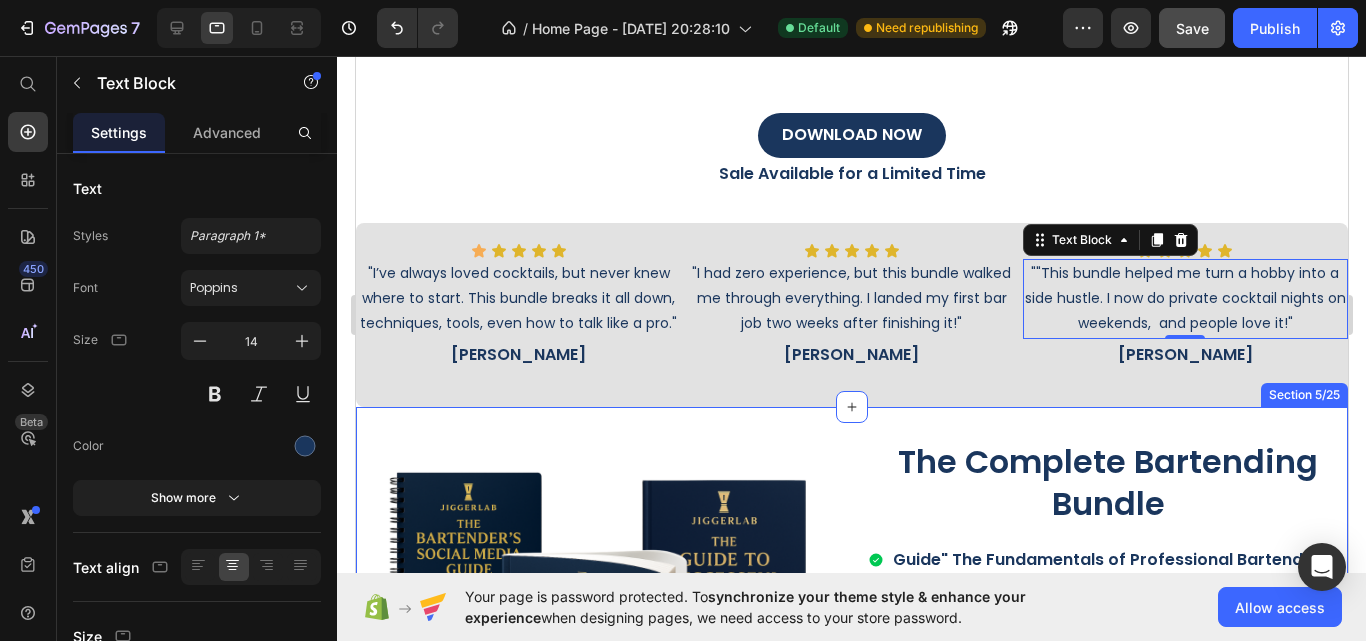 click on "Product Images The Complete Bartending Bundle Product Title Guide" The Fundamentals of Professional Bartending" The Bartender Mindset Manual  The Bartender's Social Media Success Guide  Item List Guide " Successfull Job Application" WorkBook " Signature Cocktail Creation"  Item List
BONUS  "Premium Cocktail Recipes Deck"
INSTANT DIGITAL DOWNLOAD   Item List €37,00 Product Price €120,00 Product Price Row ADD TO CART Add to Cart Sale Available for a Limited Time Text Block Image 100% Safe & Secure Check Out Text Block Product Section 5/25" at bounding box center [851, 748] 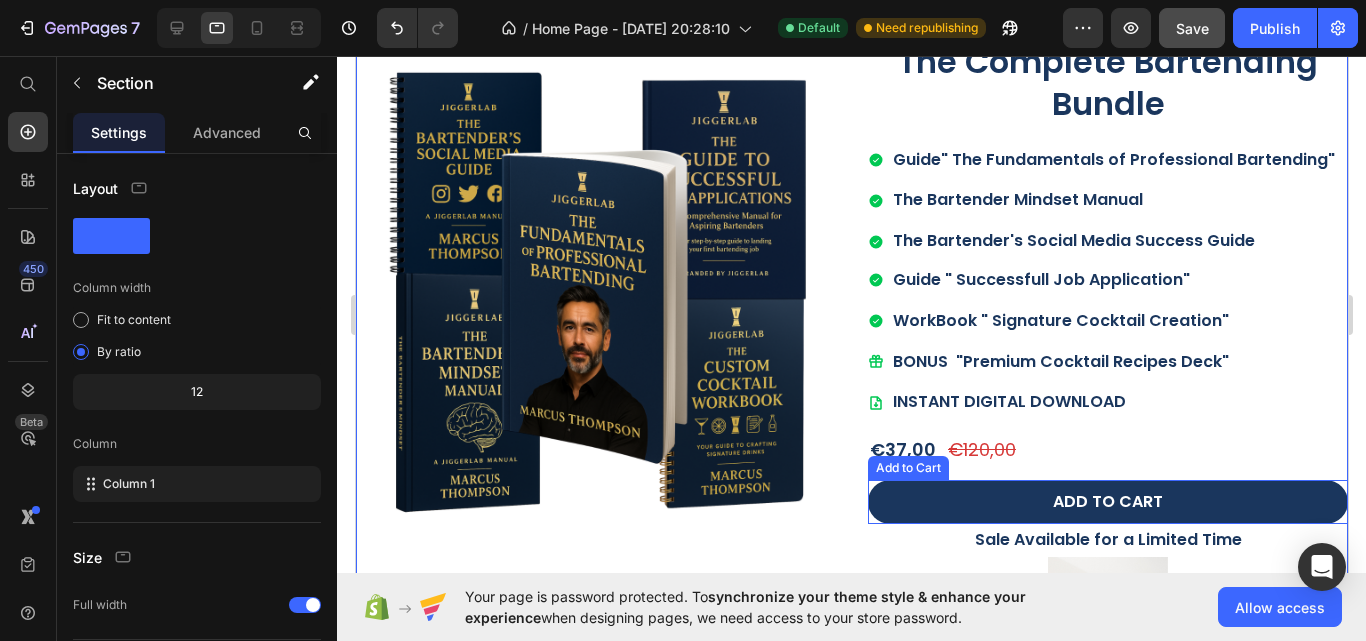 scroll, scrollTop: 1595, scrollLeft: 0, axis: vertical 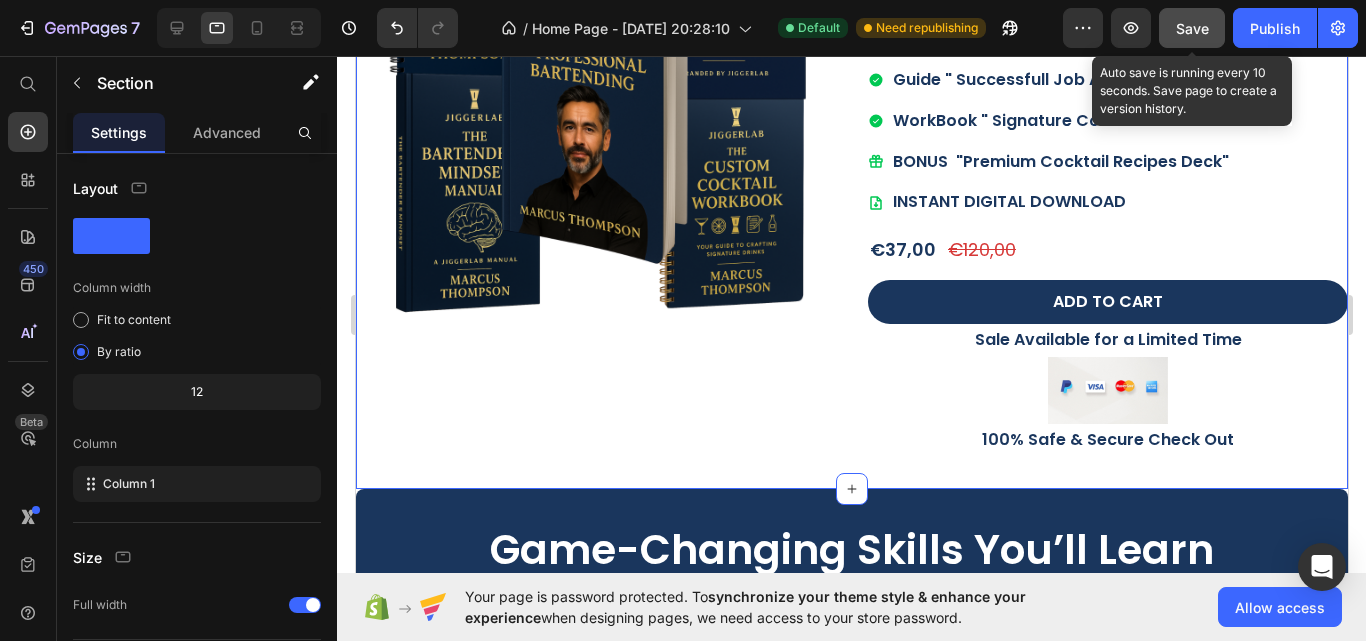 click on "Save" at bounding box center (1192, 28) 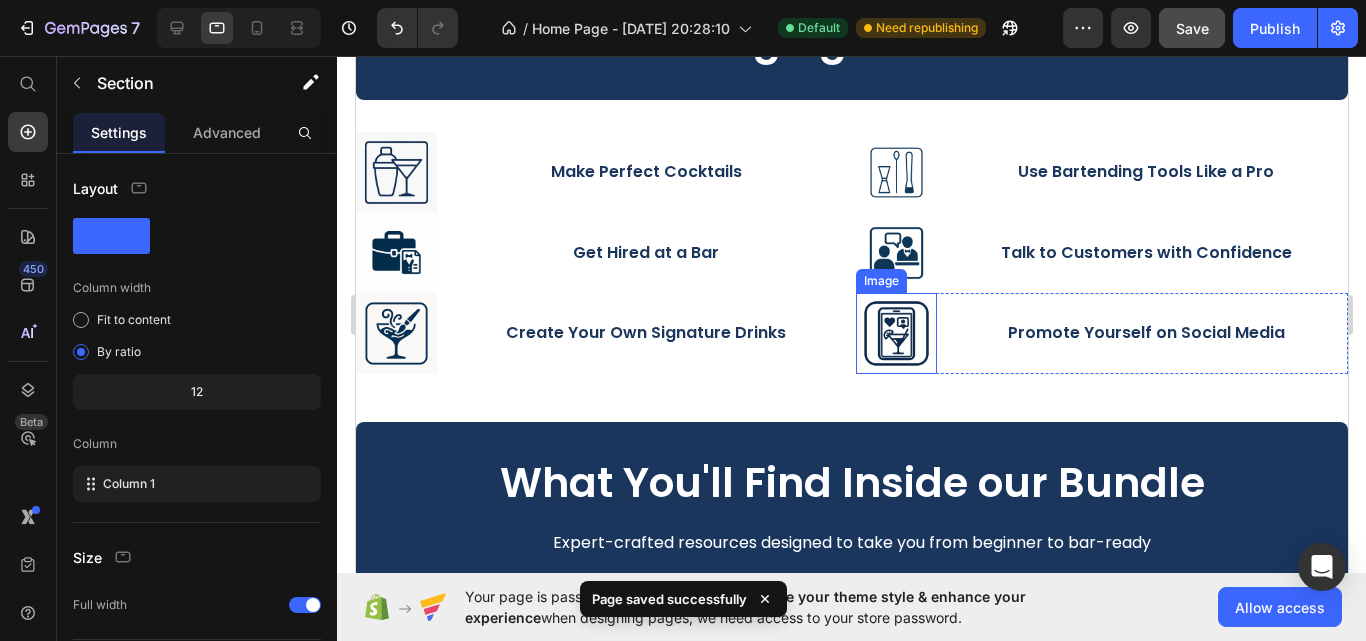 scroll, scrollTop: 1995, scrollLeft: 0, axis: vertical 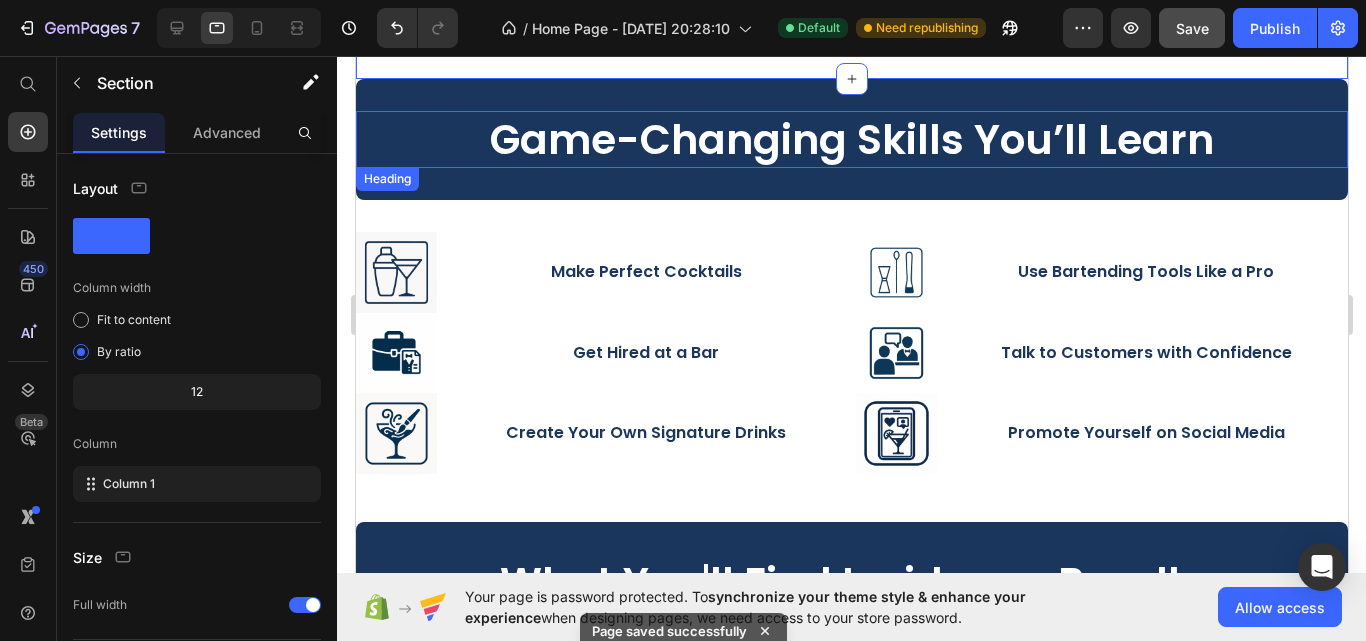 click on "Game-Changing Skills You’ll Learn" at bounding box center [851, 139] 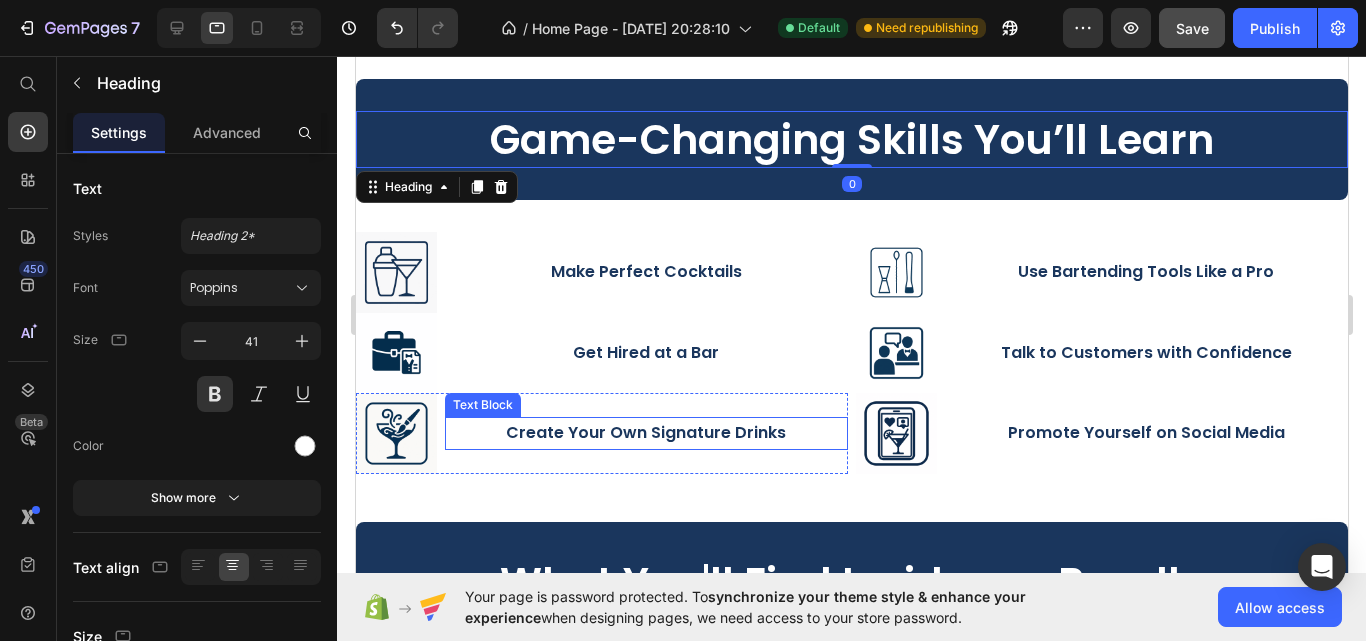 scroll, scrollTop: 2195, scrollLeft: 0, axis: vertical 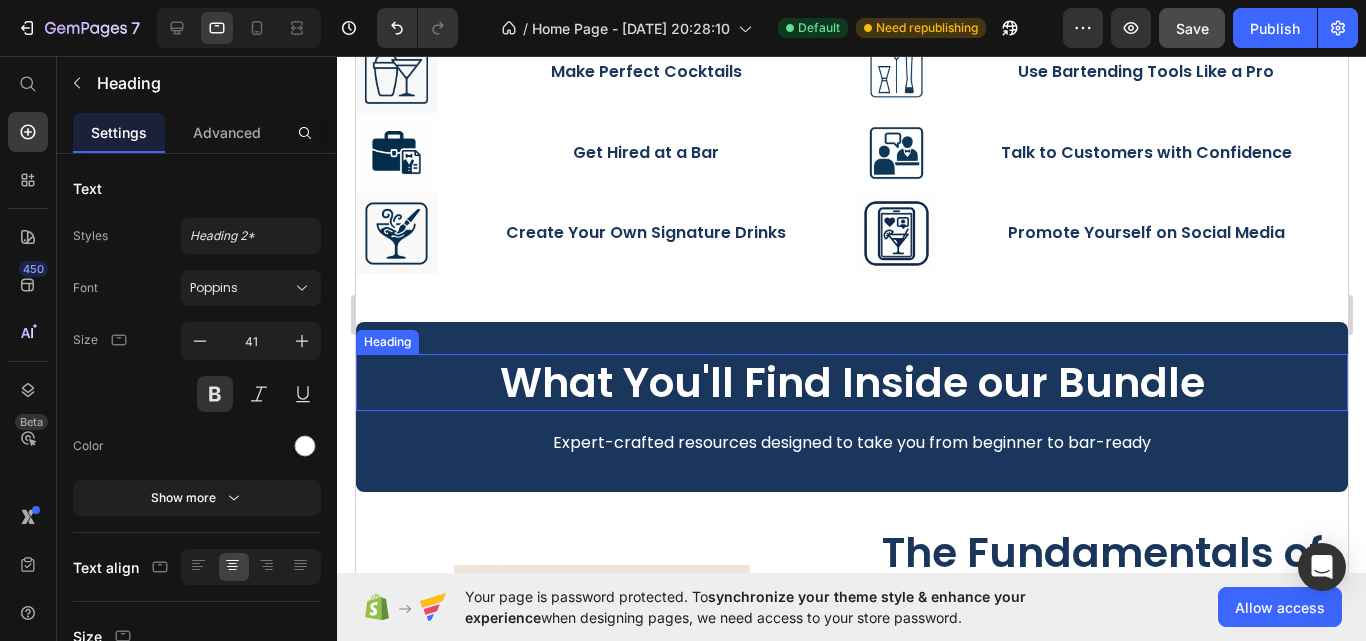 click on "What You'll Find Inside our Bundle" at bounding box center [851, 382] 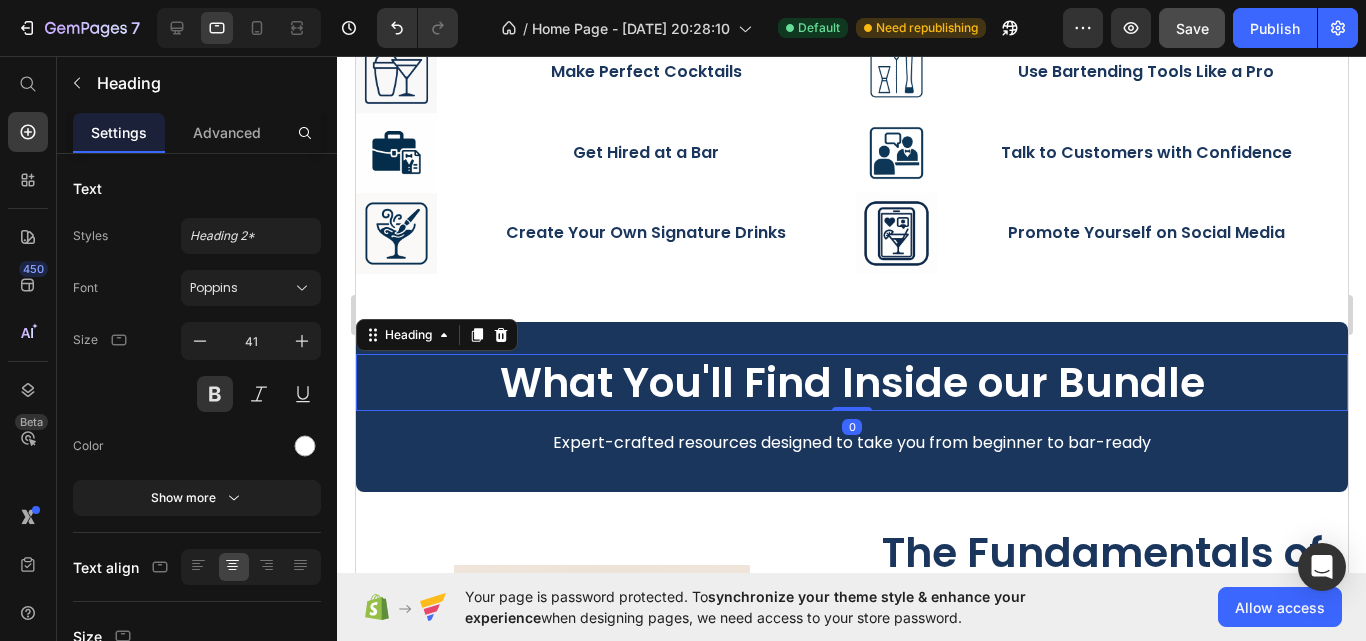 scroll, scrollTop: 1895, scrollLeft: 0, axis: vertical 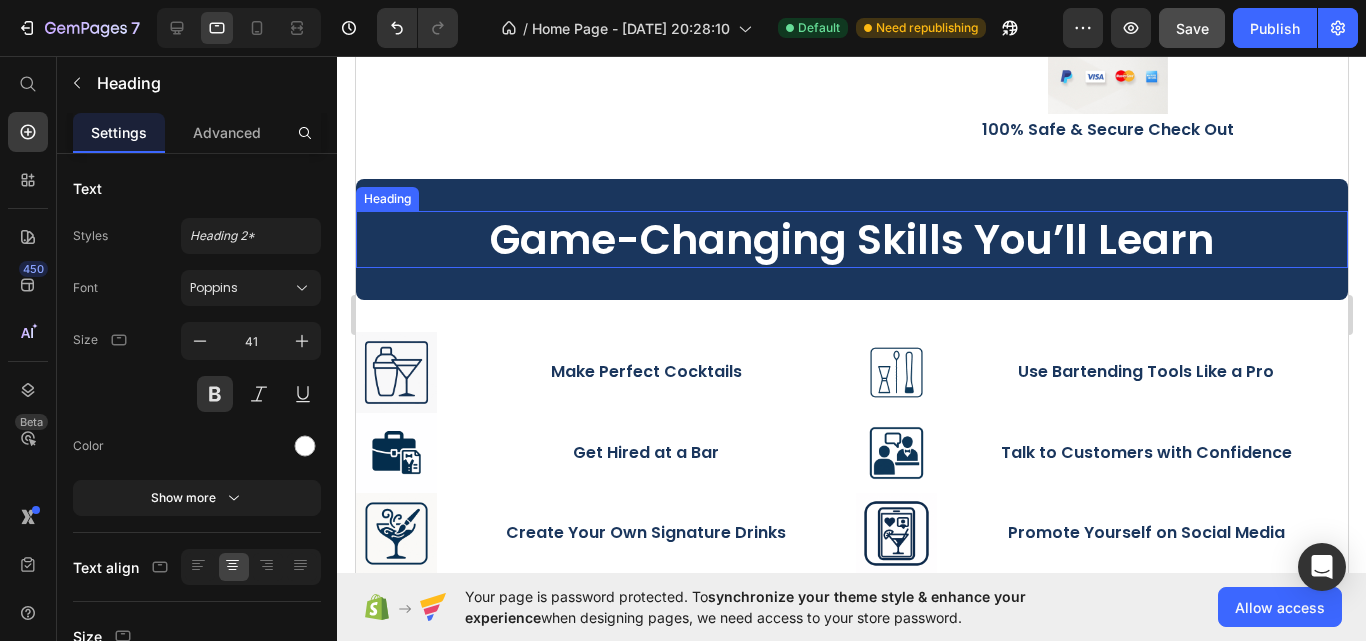 click on "Game-Changing Skills You’ll Learn" at bounding box center [851, 239] 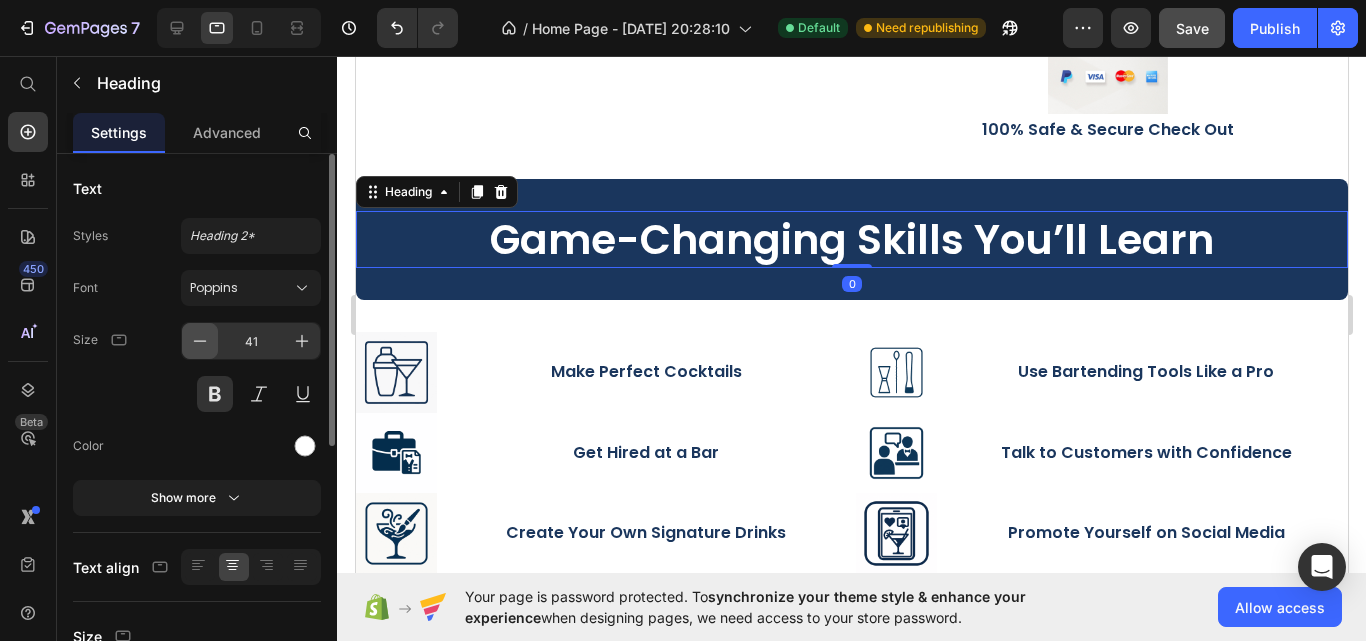 click 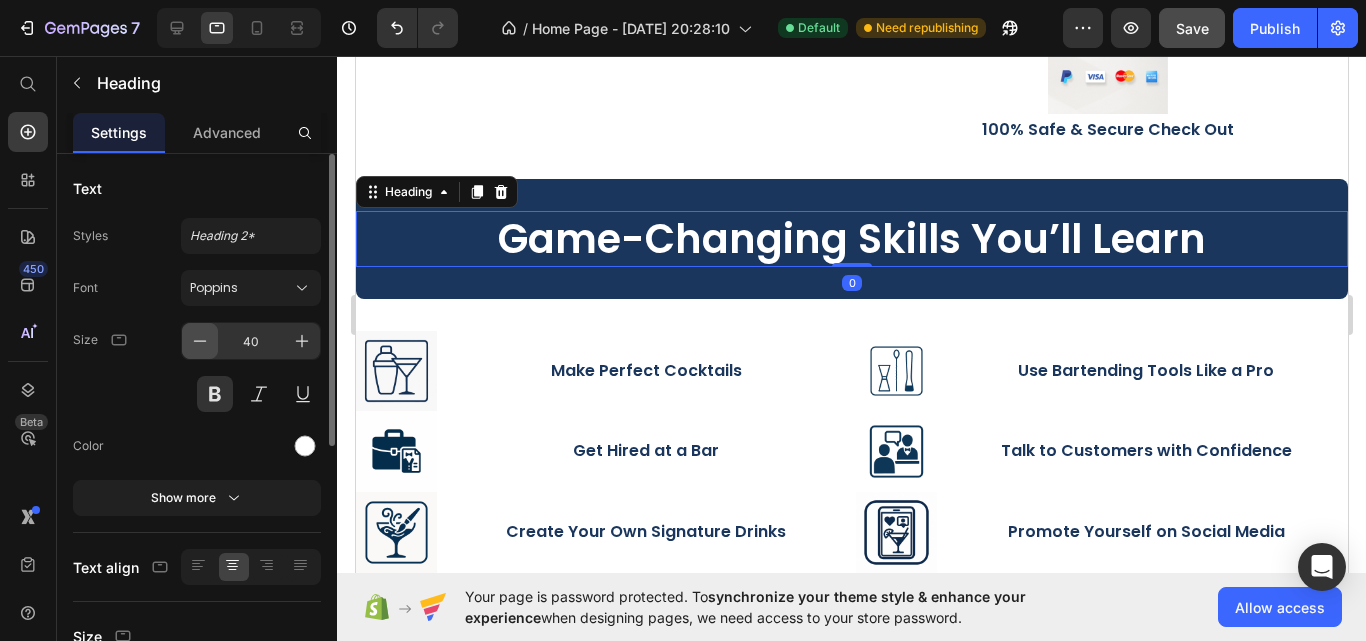 click 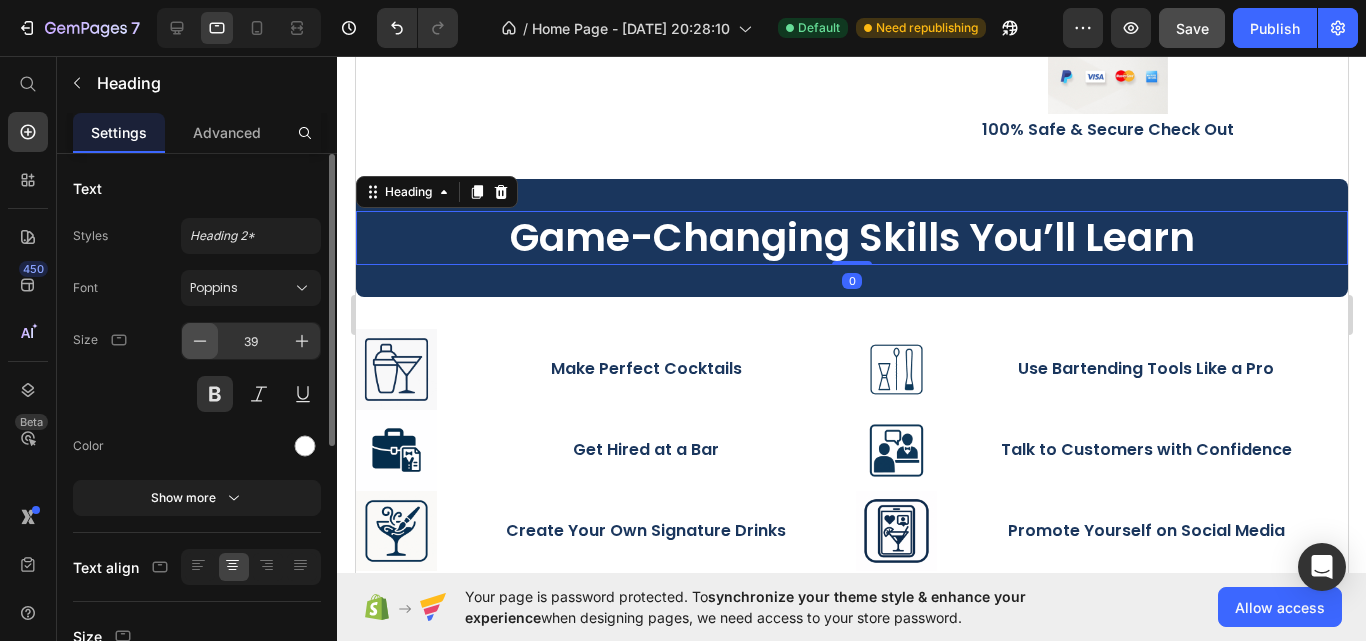 click 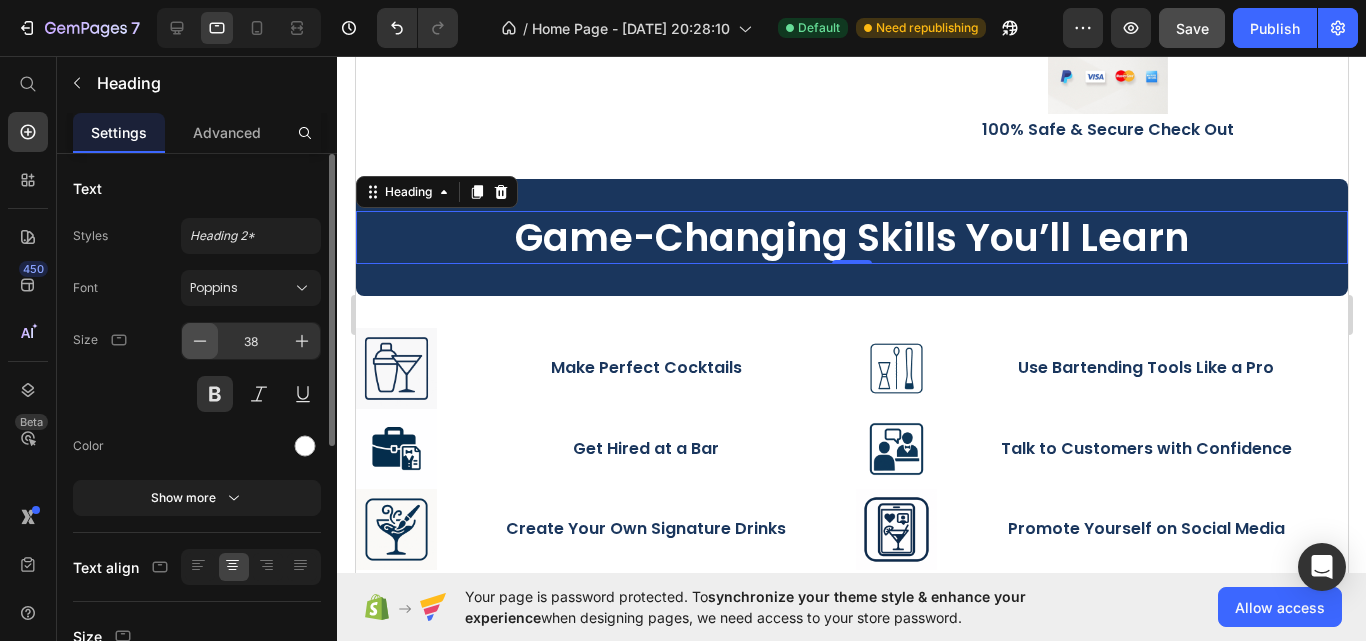 click 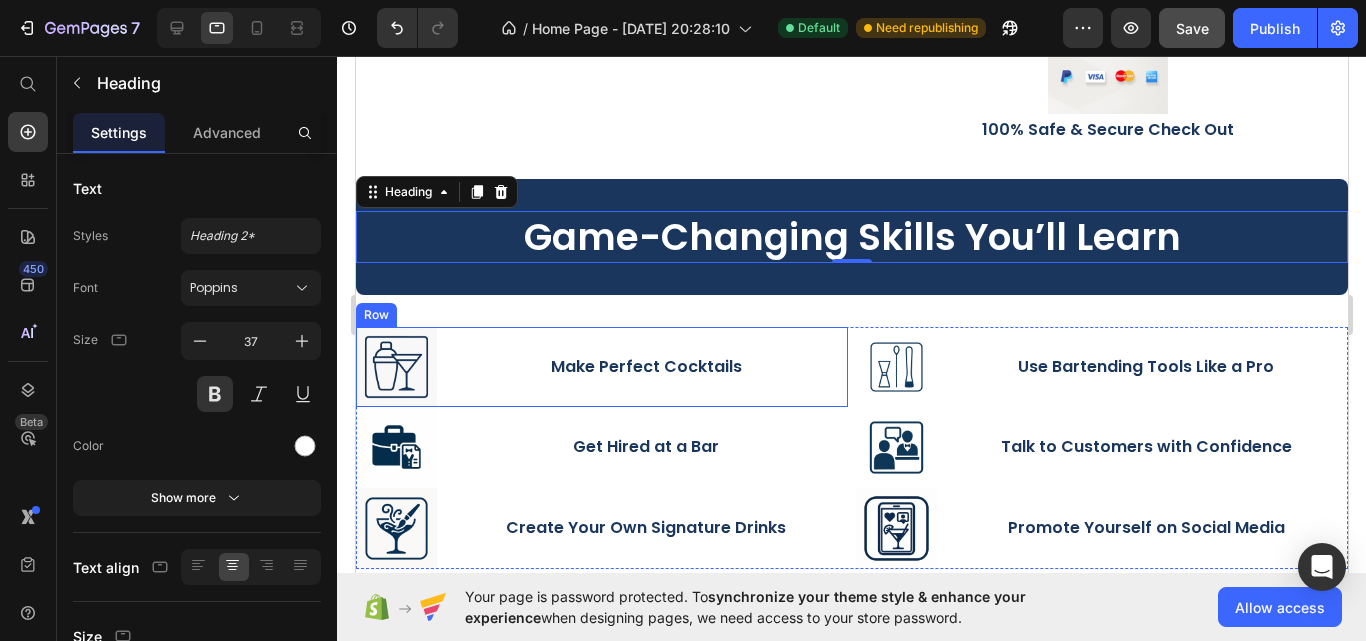 scroll, scrollTop: 2095, scrollLeft: 0, axis: vertical 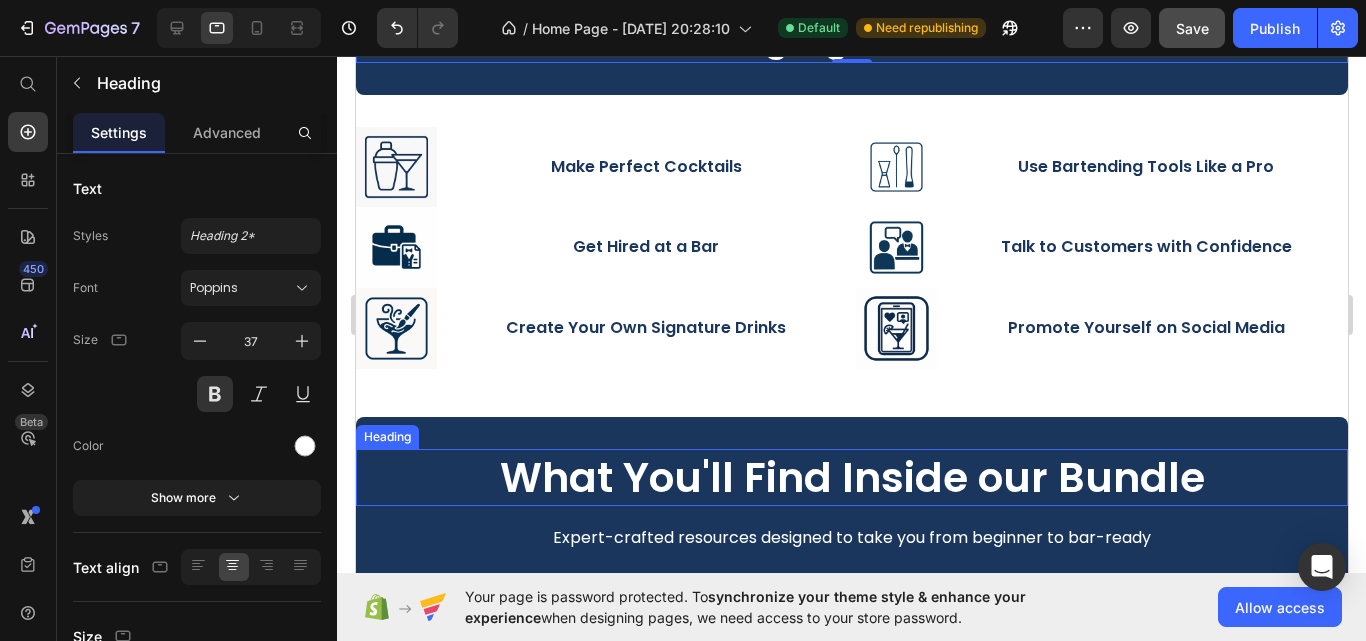 click on "What You'll Find Inside our Bundle" at bounding box center (851, 477) 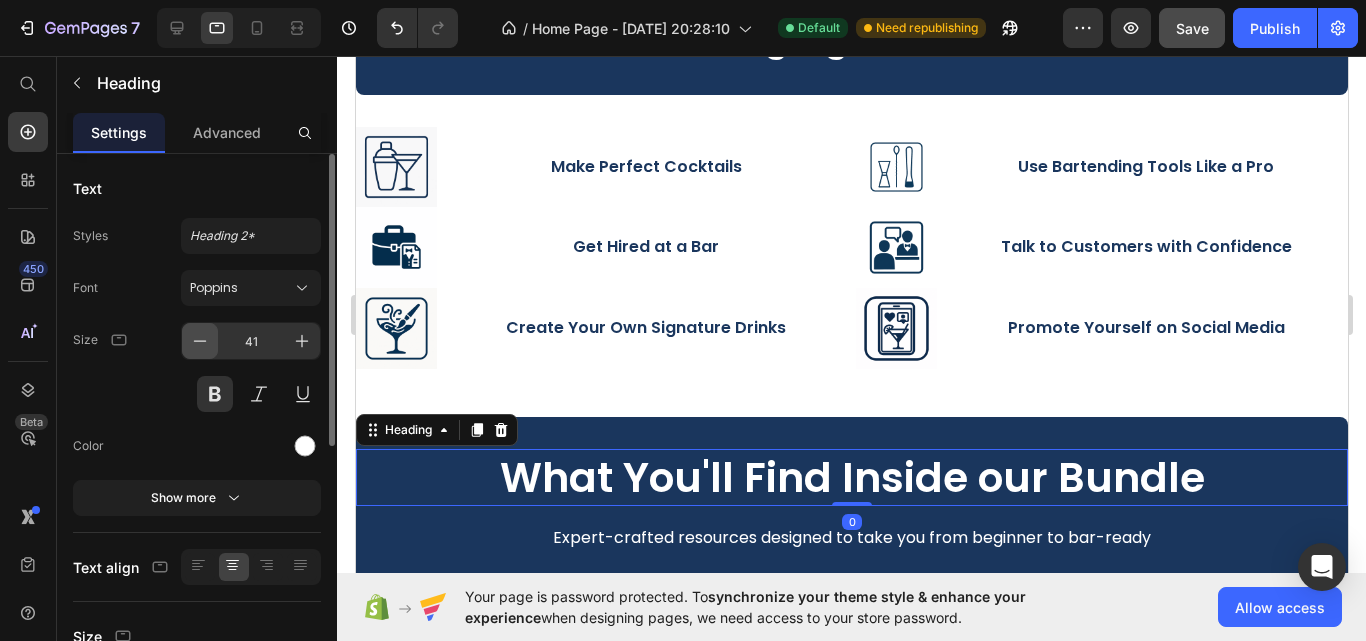 click 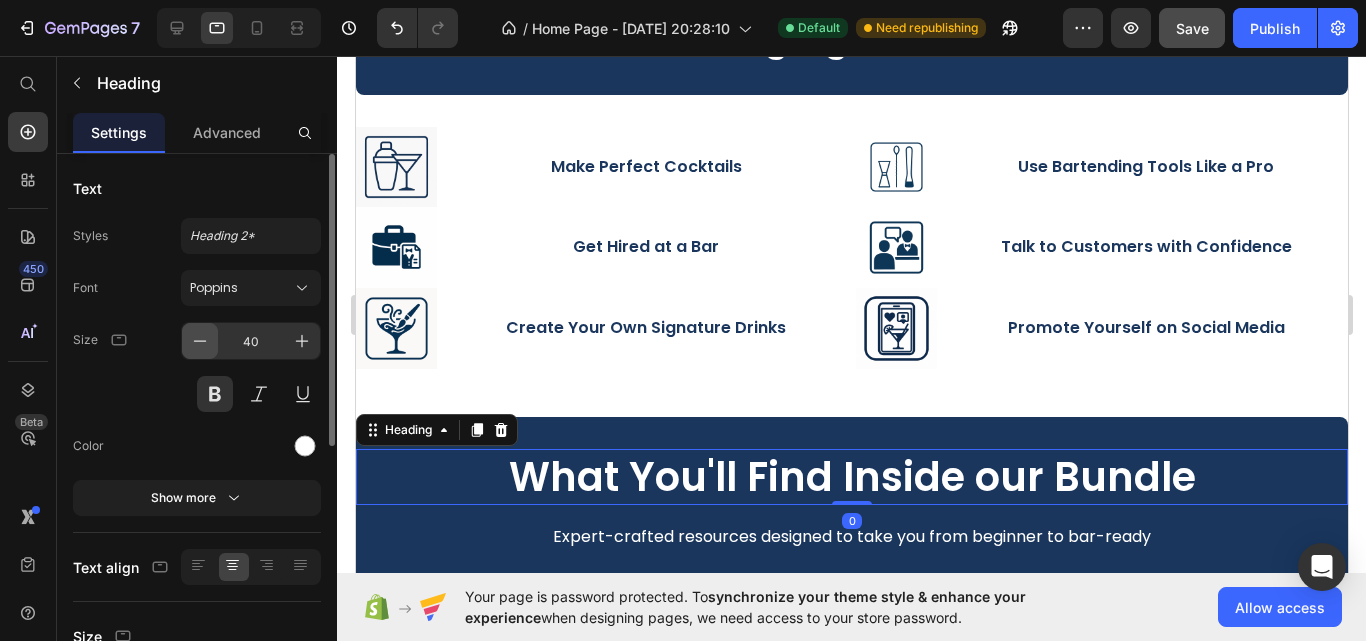 click 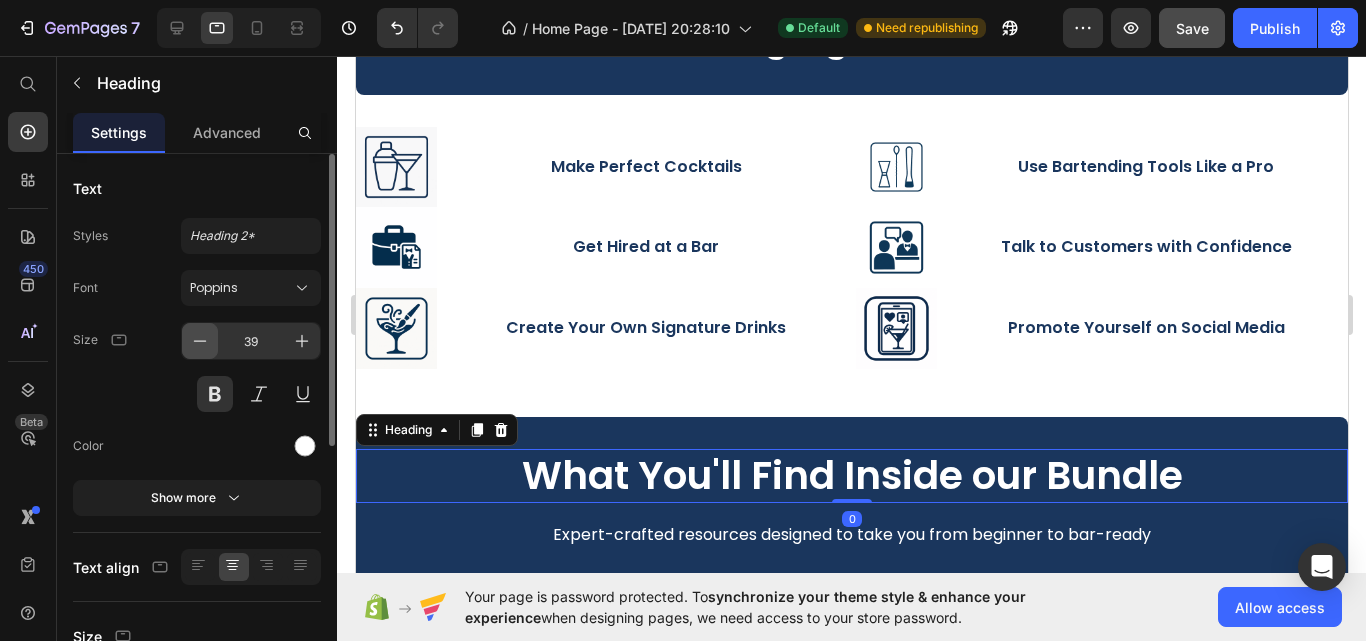 click 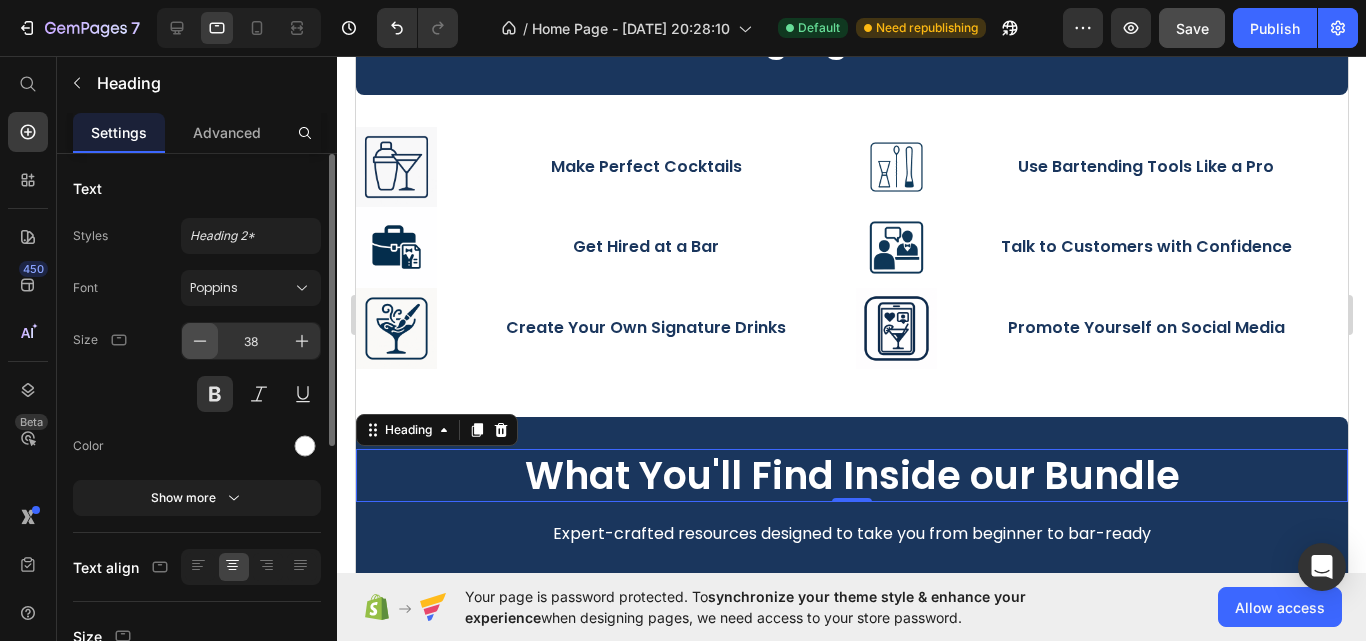 click 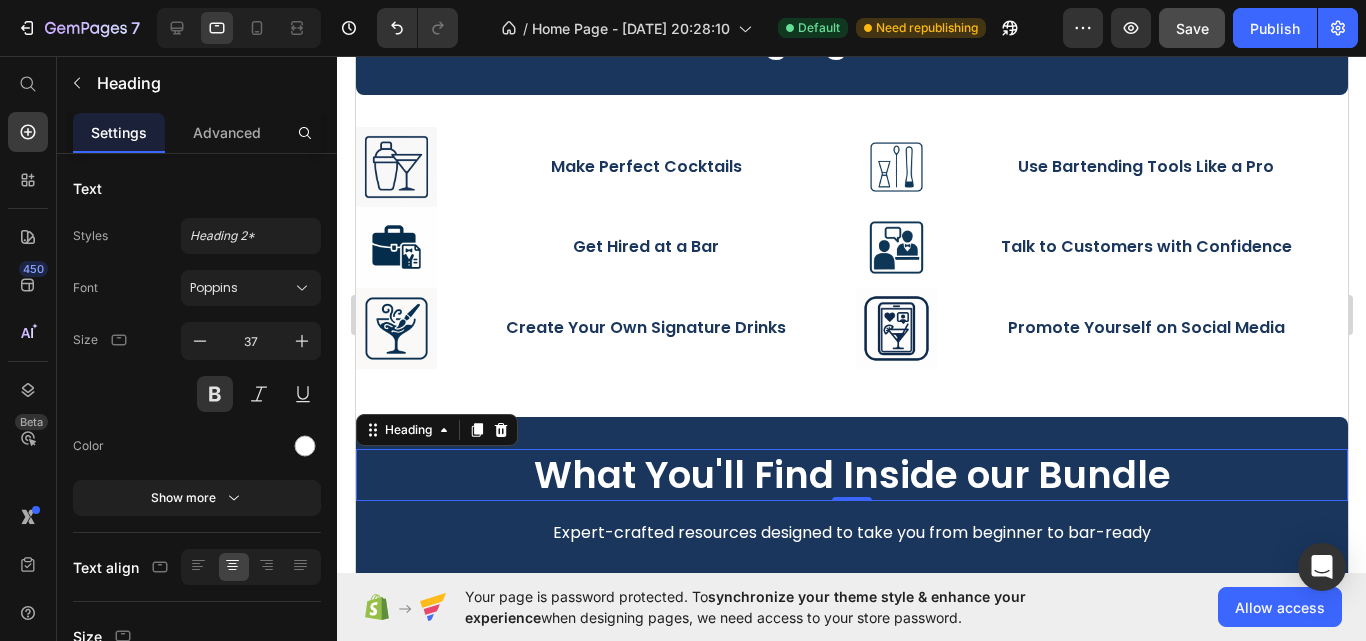 scroll, scrollTop: 2195, scrollLeft: 0, axis: vertical 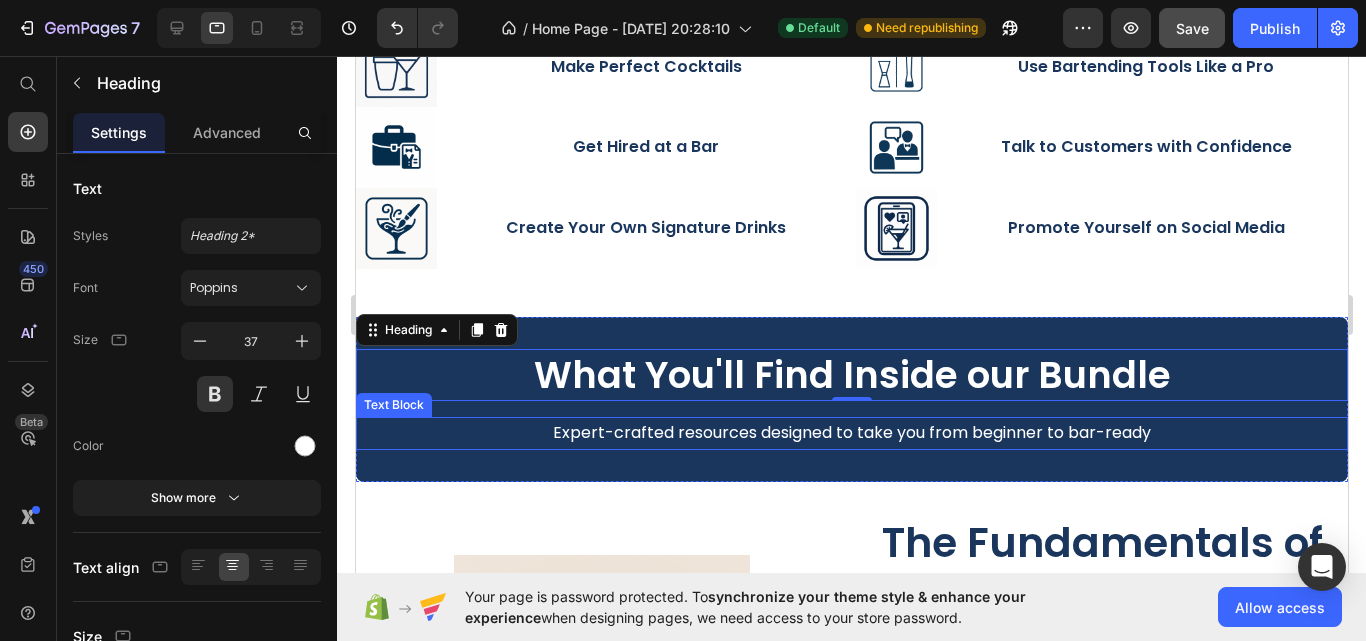 click on "Expert-crafted resources designed to take you from beginner to bar-ready" at bounding box center [851, 433] 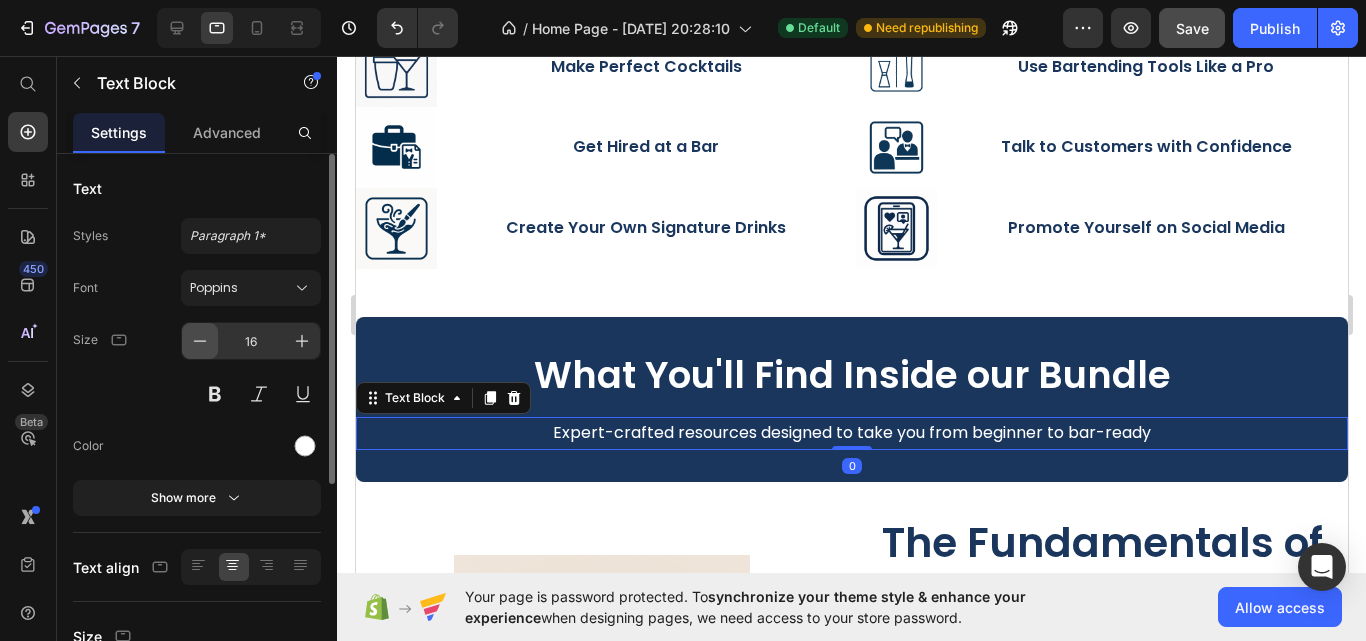 click 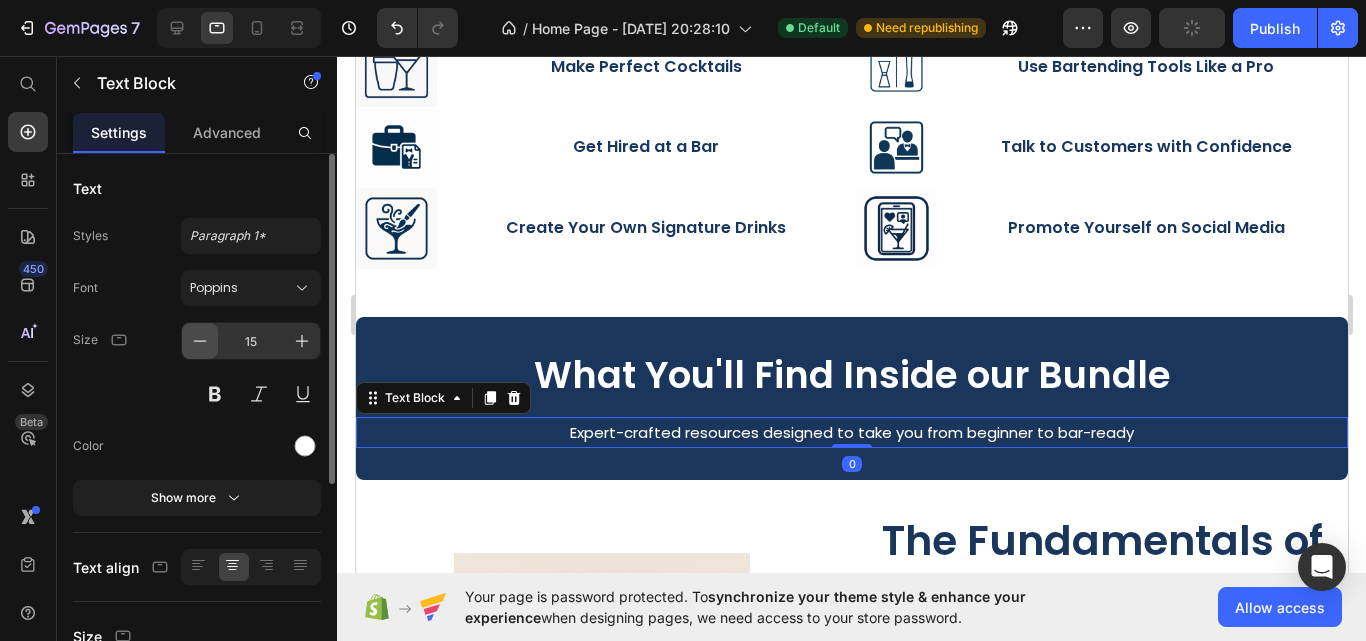 click 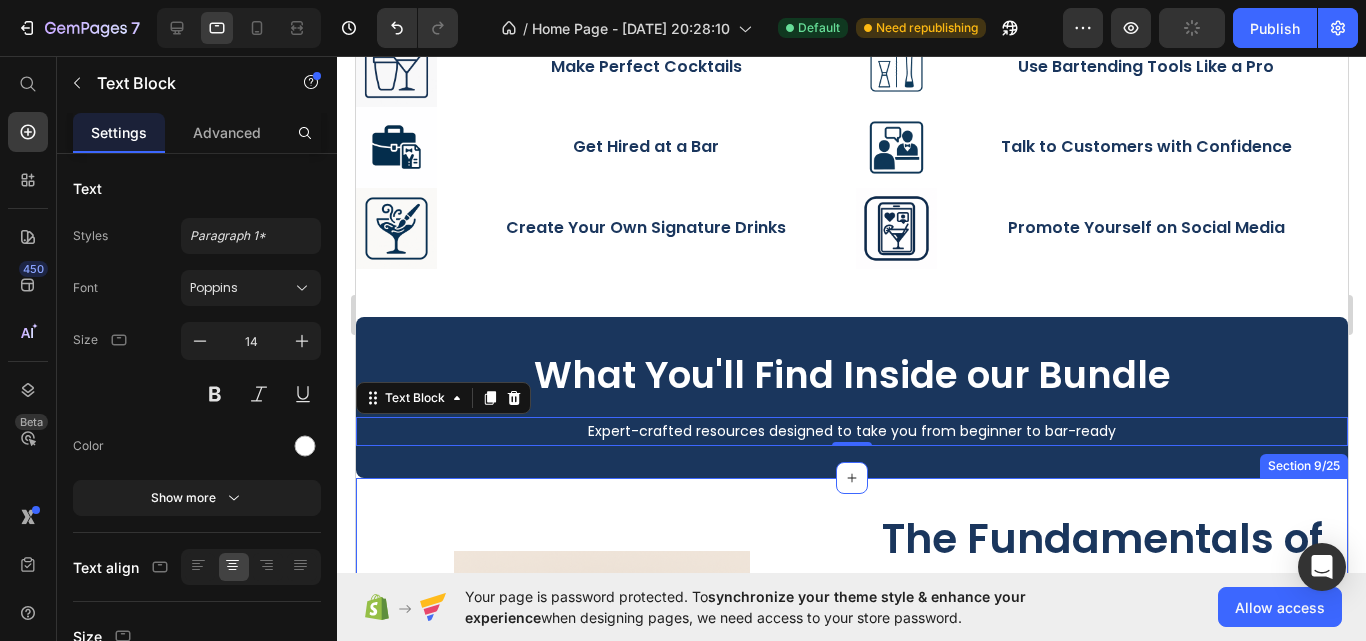 click on "Image The Fundamentals of Professional Bartending Heading More than just a manual.  This 50+ page guide is your foundation. Discover the rich history of bartending, learn how to set up a workstation like a pro, master the core  techniques  that define every  great bartender , and explore the wide world of ingredients, tools, and bar terms with a comprehensive glossary.   Clear, practical, and  packed with expert insights , this manual gives you the knowledge and confidence to walk behind the bar and feel right at home. Text Block Row Image The Bartender's Mindset Manual Heading Think like a pro, serve like a master. This guide teaches what recipes don’t:  mindset . From handling pressure to reading guests, you’ll discover the  mental habits  that define elite bartenders. Packed with insights and exercises from industry mentor Marcus Thompson — it’s not just knowledge, it’s your edge behind the bar. Text Block Row Section 9/25" at bounding box center (851, 1009) 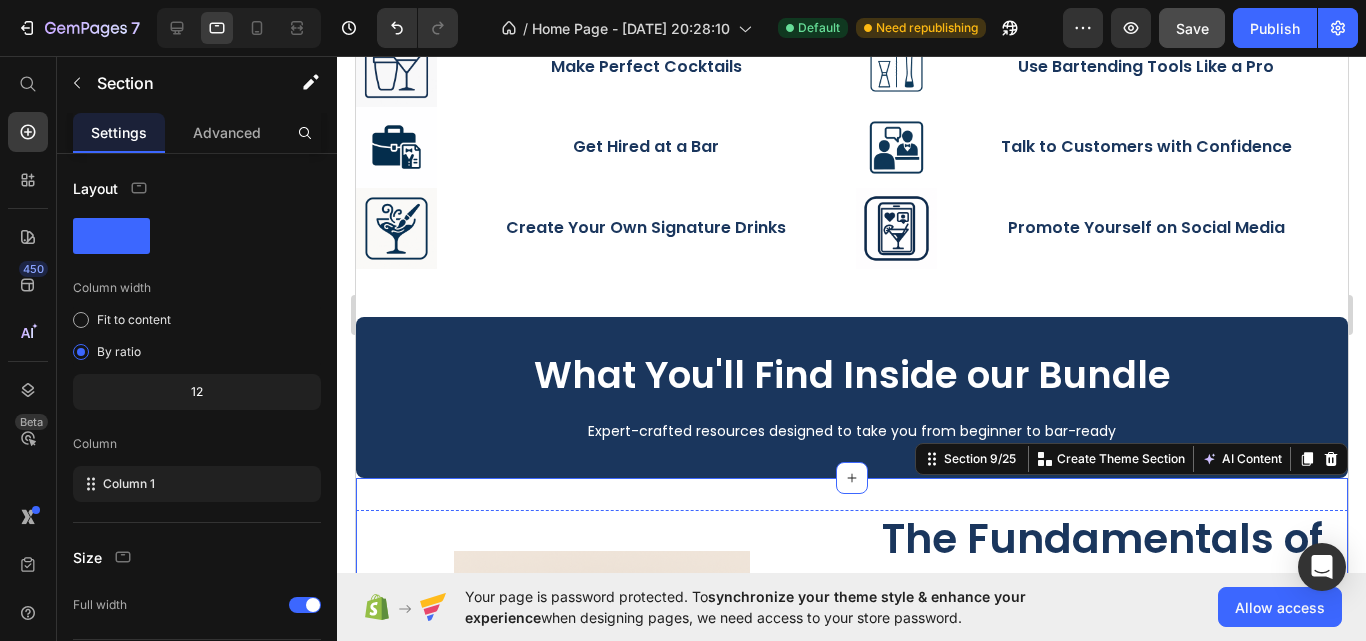 scroll, scrollTop: 2695, scrollLeft: 0, axis: vertical 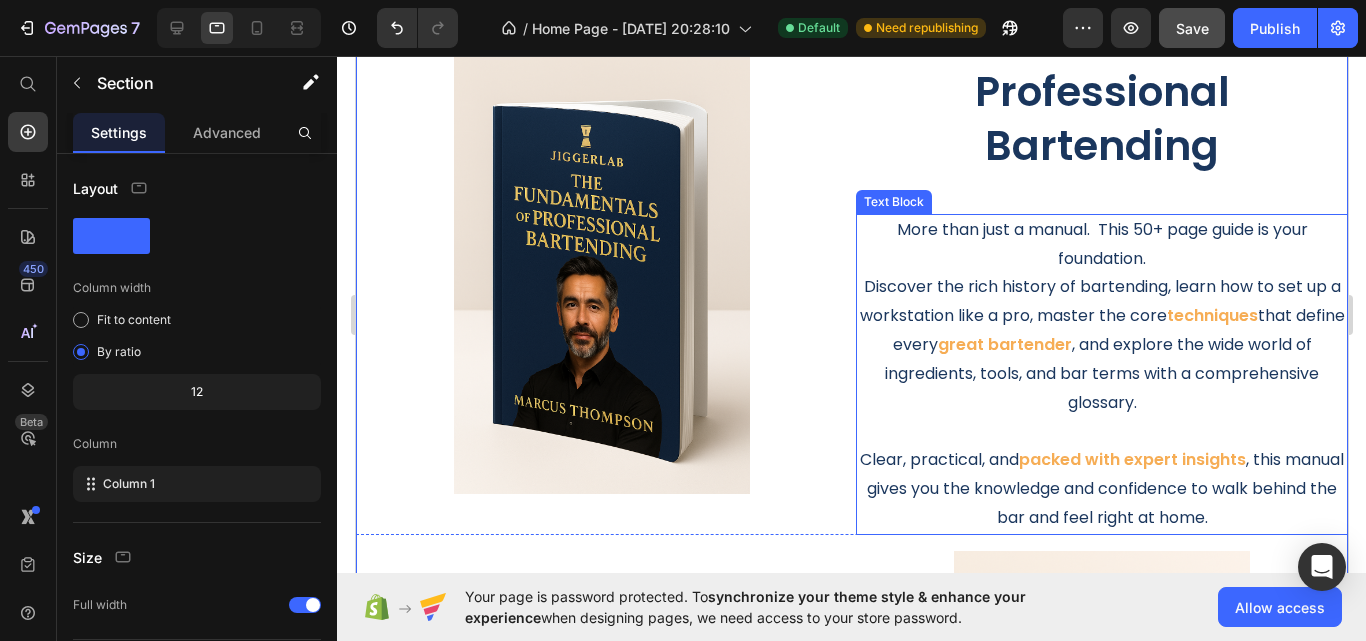 click on "More than just a manual.  This 50+ page guide is your foundation. Discover the rich history of bartending, learn how to set up a workstation like a pro, master the core  techniques  that define every  great bartender , and explore the wide world of ingredients, tools, and bar terms with a comprehensive glossary." at bounding box center (1101, 317) 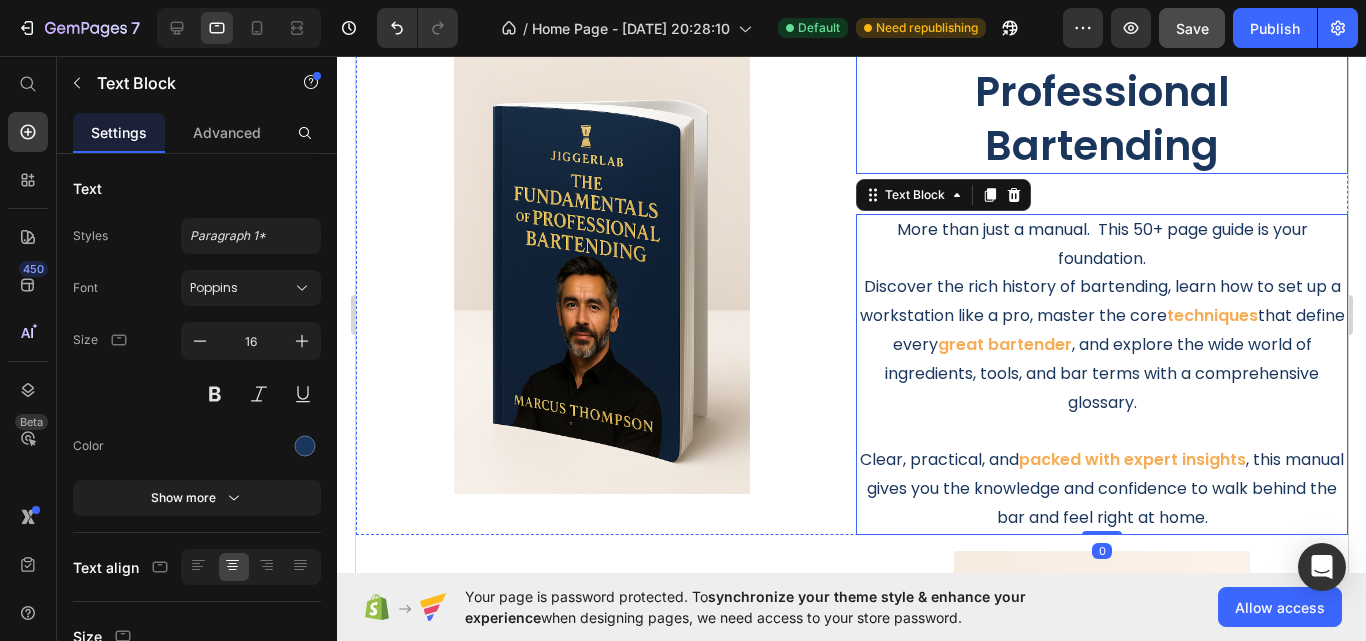 click on "The Fundamentals of Professional Bartending" at bounding box center (1101, 92) 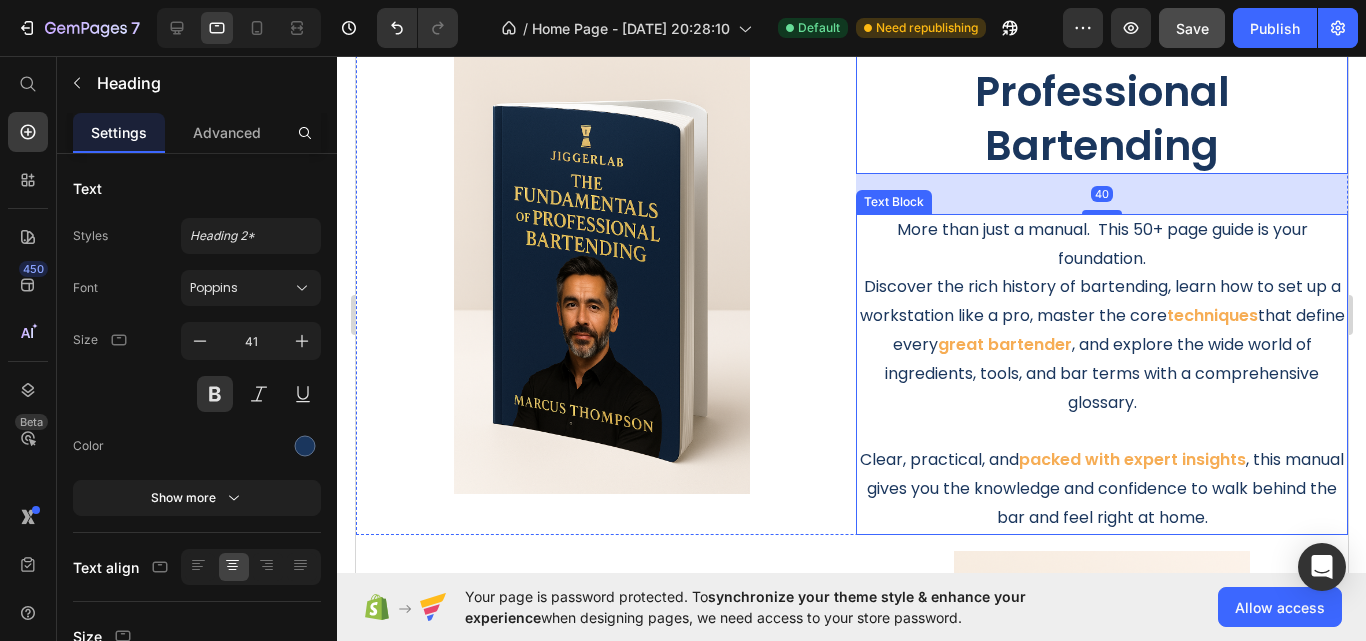 click on "More than just a manual.  This 50+ page guide is your foundation. Discover the rich history of bartending, learn how to set up a workstation like a pro, master the core  techniques  that define every  great bartender , and explore the wide world of ingredients, tools, and bar terms with a comprehensive glossary." at bounding box center [1101, 317] 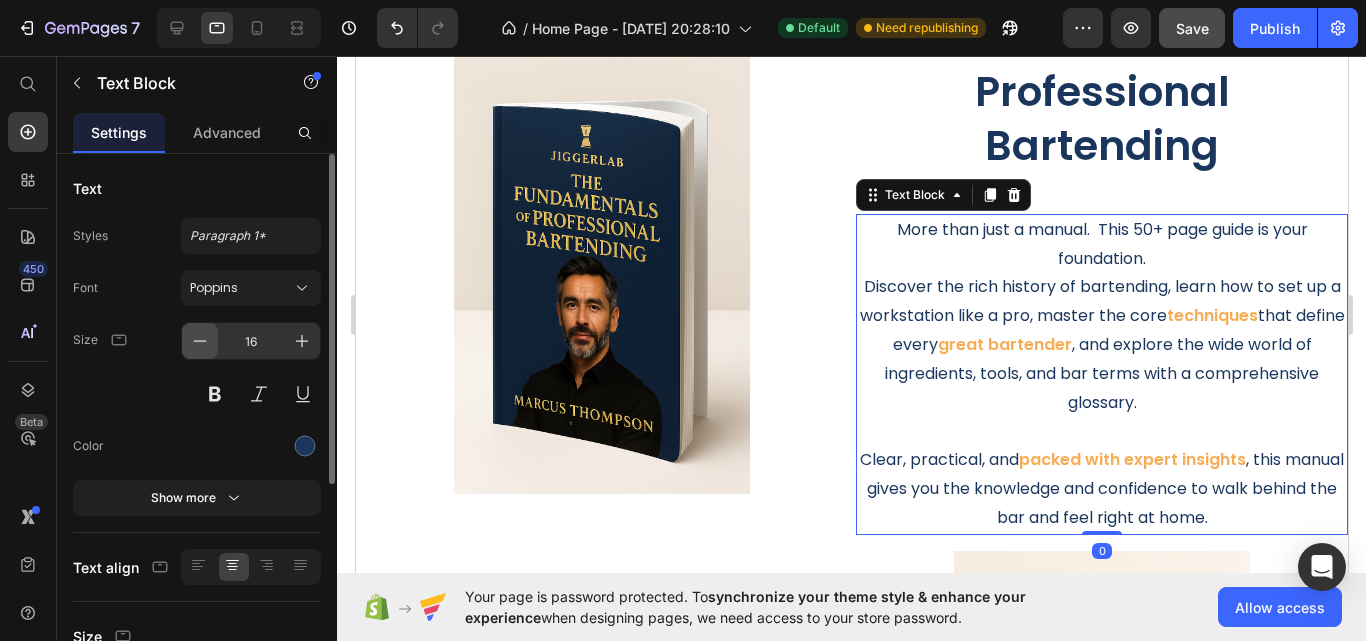 click 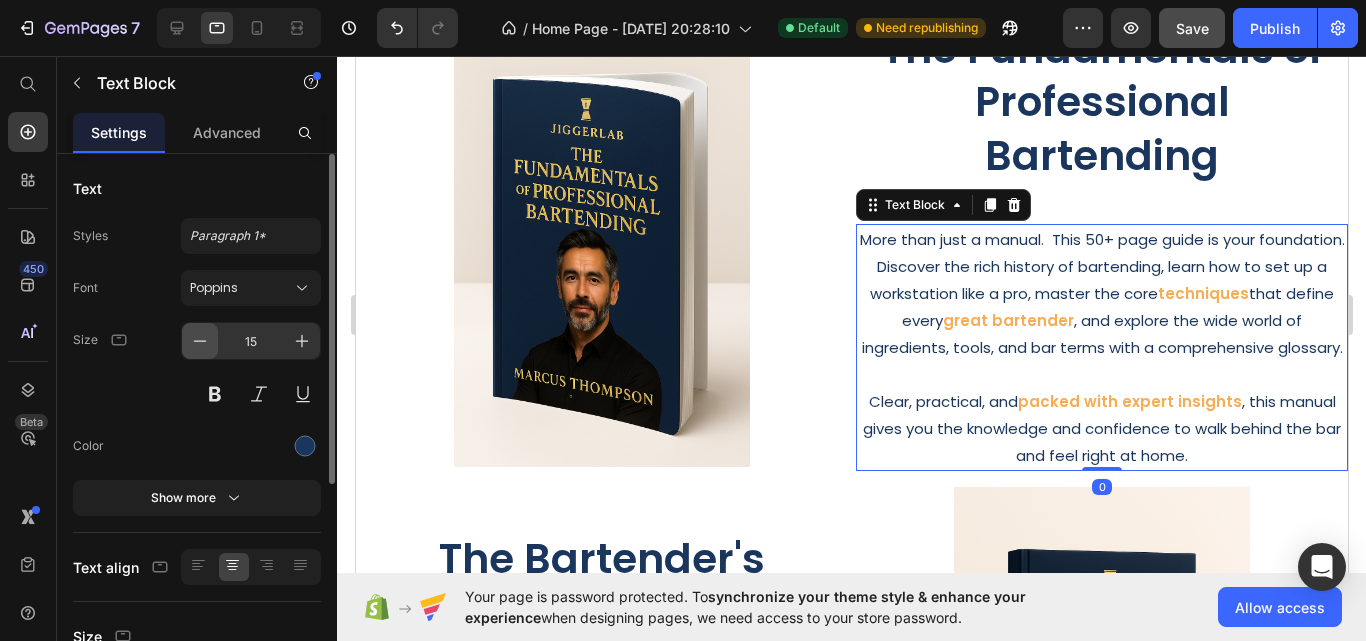 click 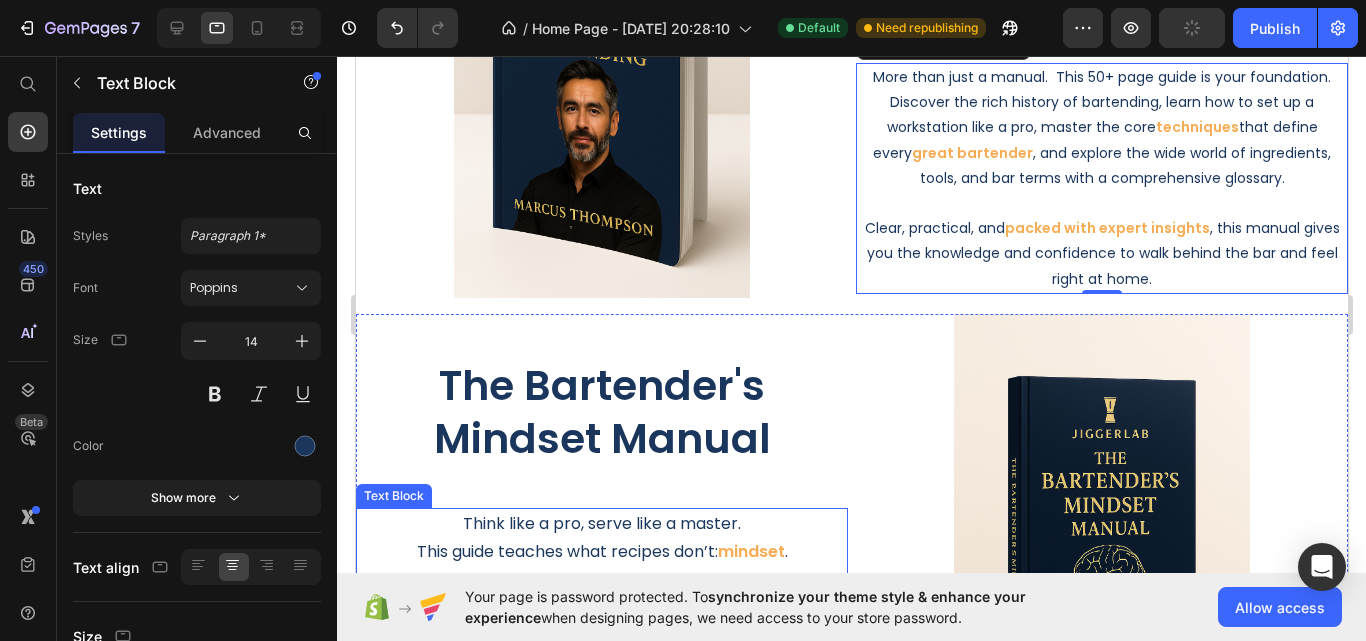 scroll, scrollTop: 2950, scrollLeft: 0, axis: vertical 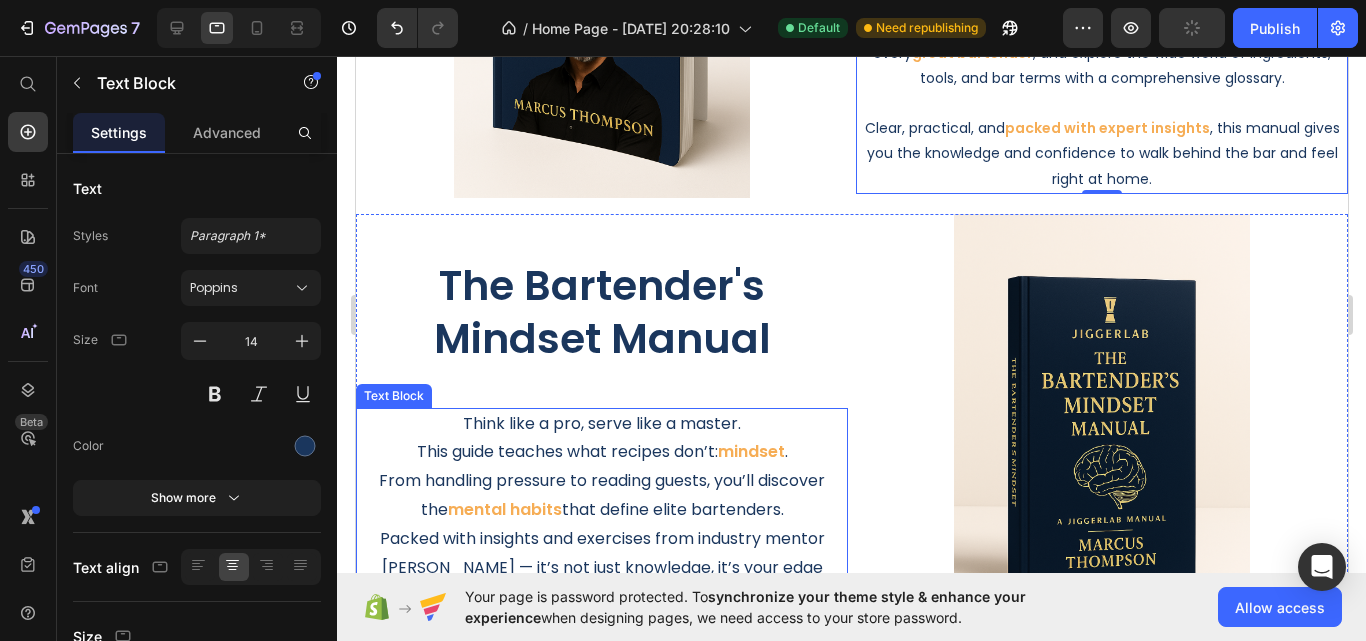 click on "This guide teaches what recipes don’t:  mindset . From handling pressure to reading guests, you’ll discover the  mental habits  that define elite bartenders. Packed with insights and exercises from industry mentor Marcus Thompson — it’s not just knowledge, it’s your edge behind the bar." at bounding box center (601, 524) 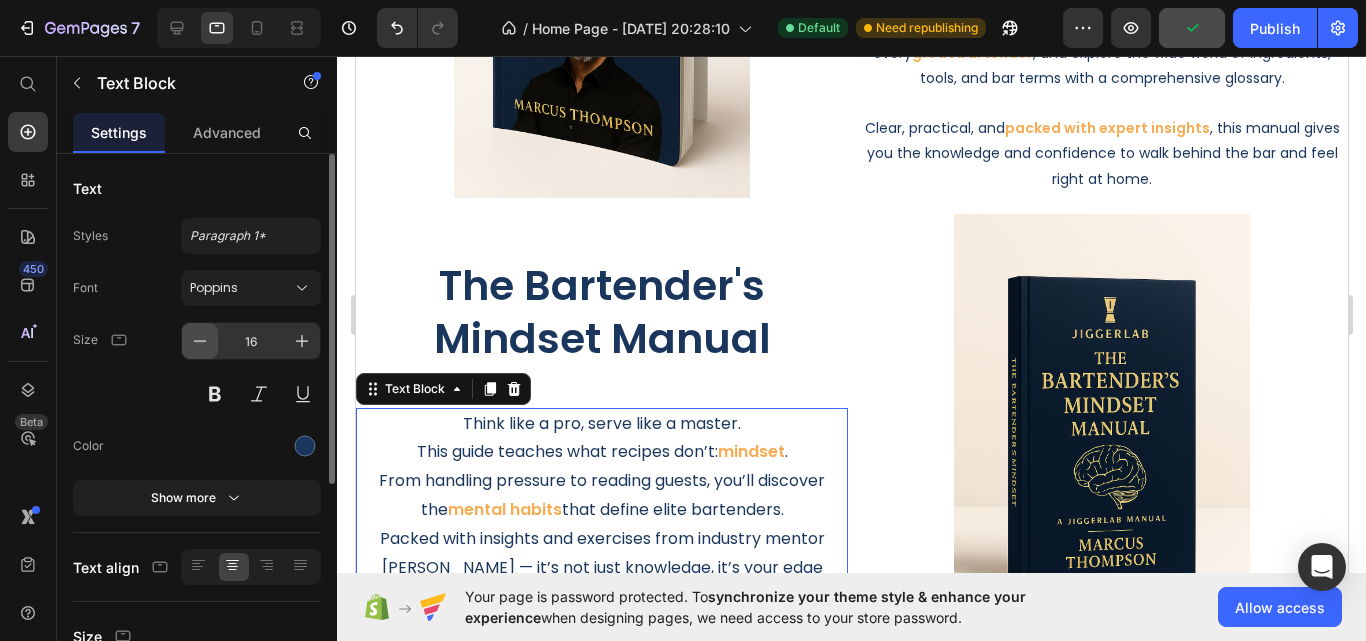 click at bounding box center (200, 341) 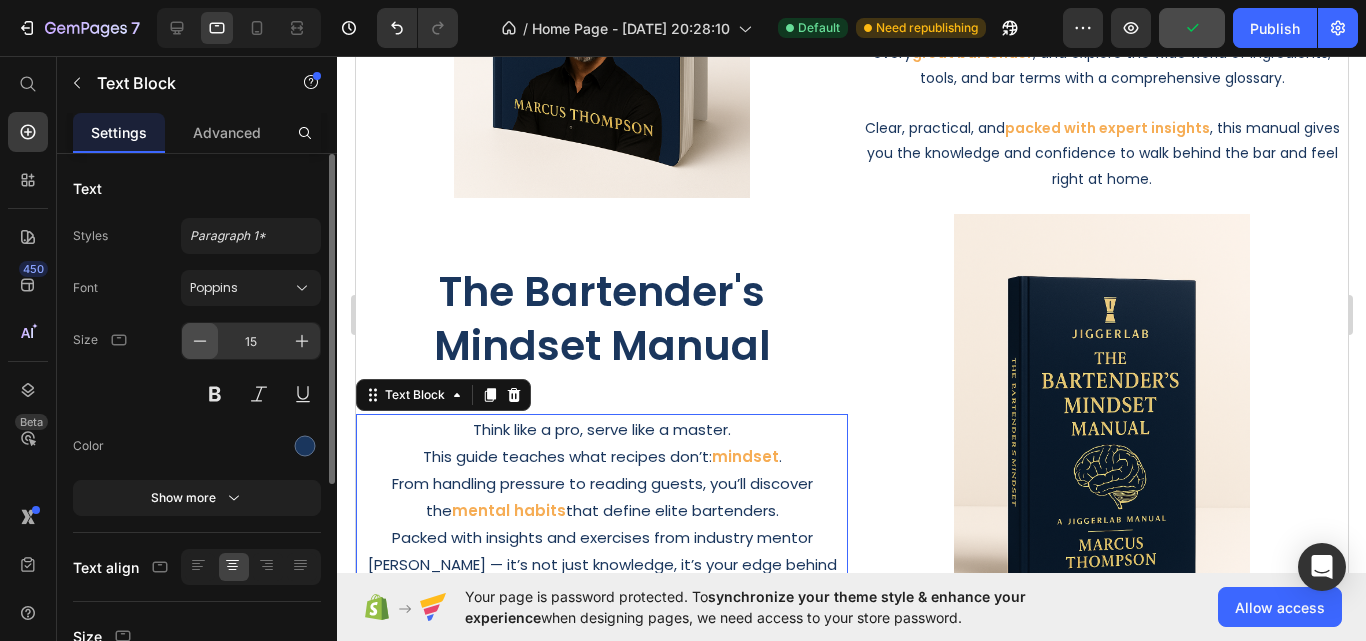 click at bounding box center (200, 341) 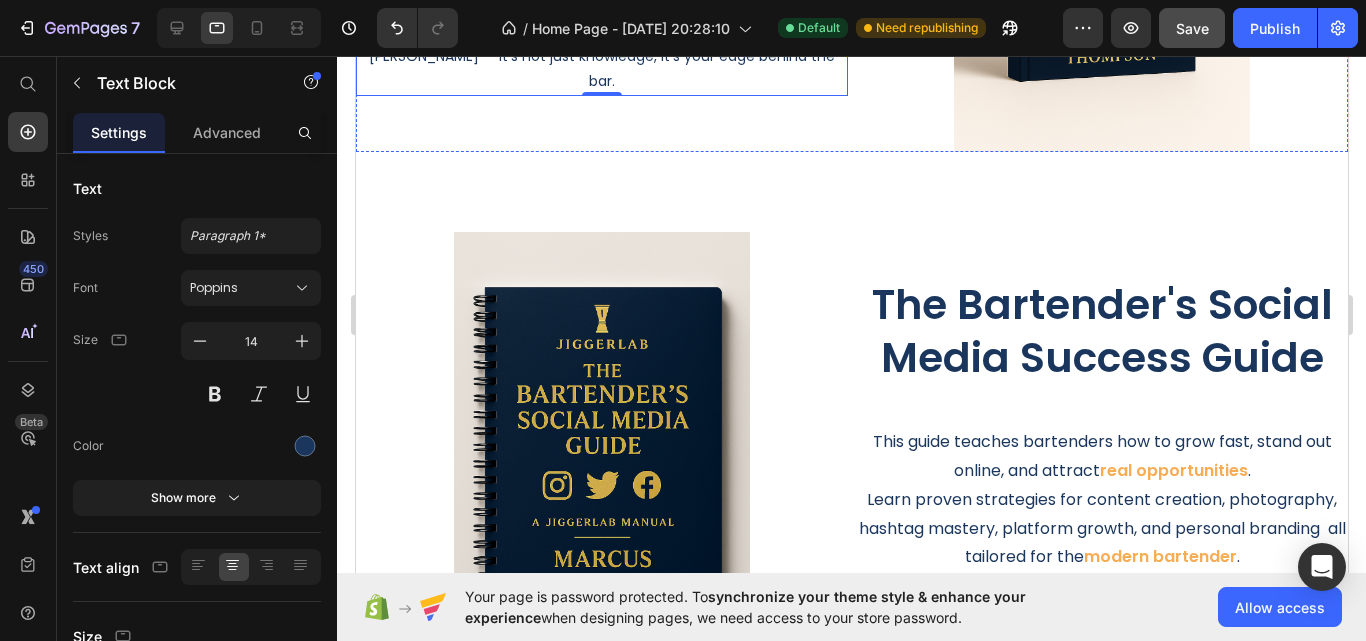 scroll, scrollTop: 3550, scrollLeft: 0, axis: vertical 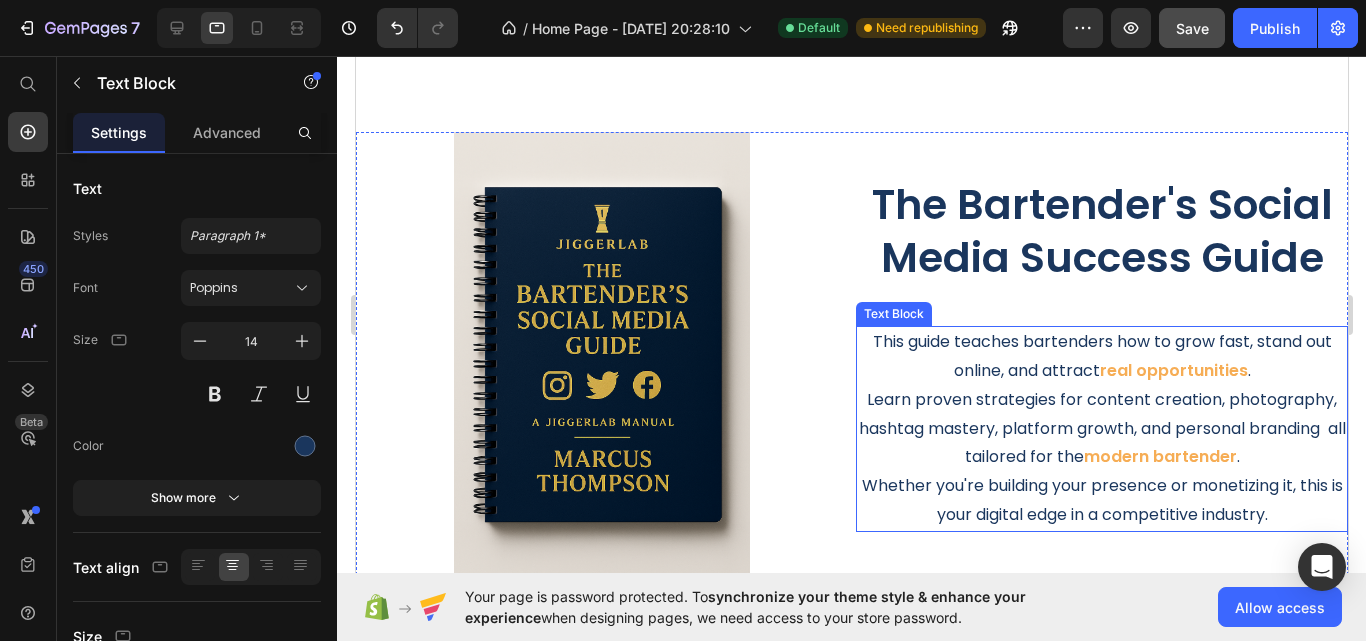 click on "This guide teaches bartenders how to grow fast, stand out online, and attract  real opportunities . Learn proven strategies for content creation, photography, hashtag mastery, platform growth, and personal branding  all tailored for the  modern bartender . Whether you're building your presence or monetizing it, this is your digital edge in a competitive industry." at bounding box center [1101, 429] 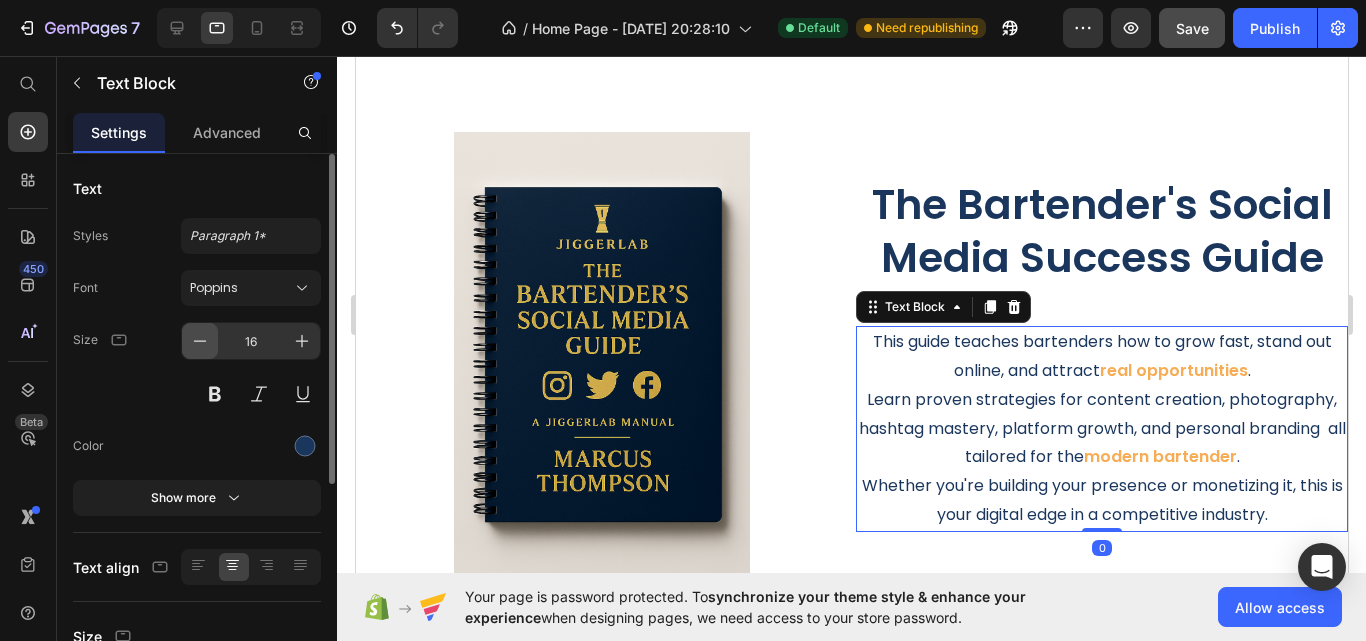 click 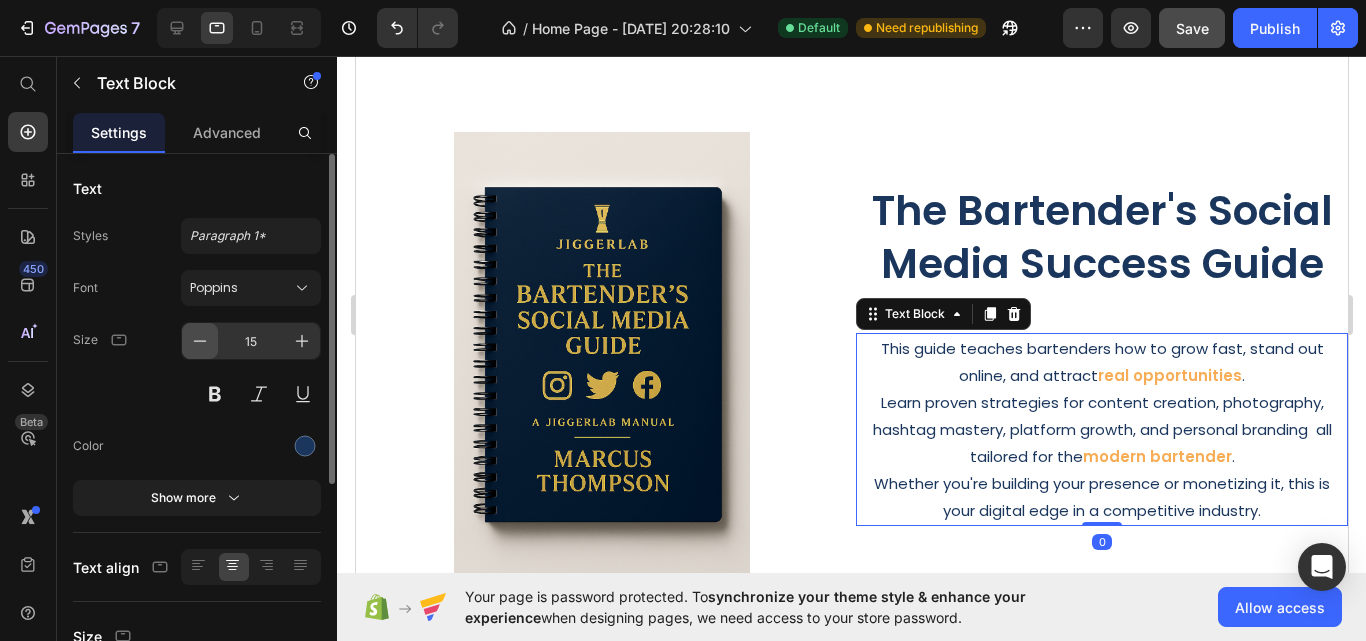 click 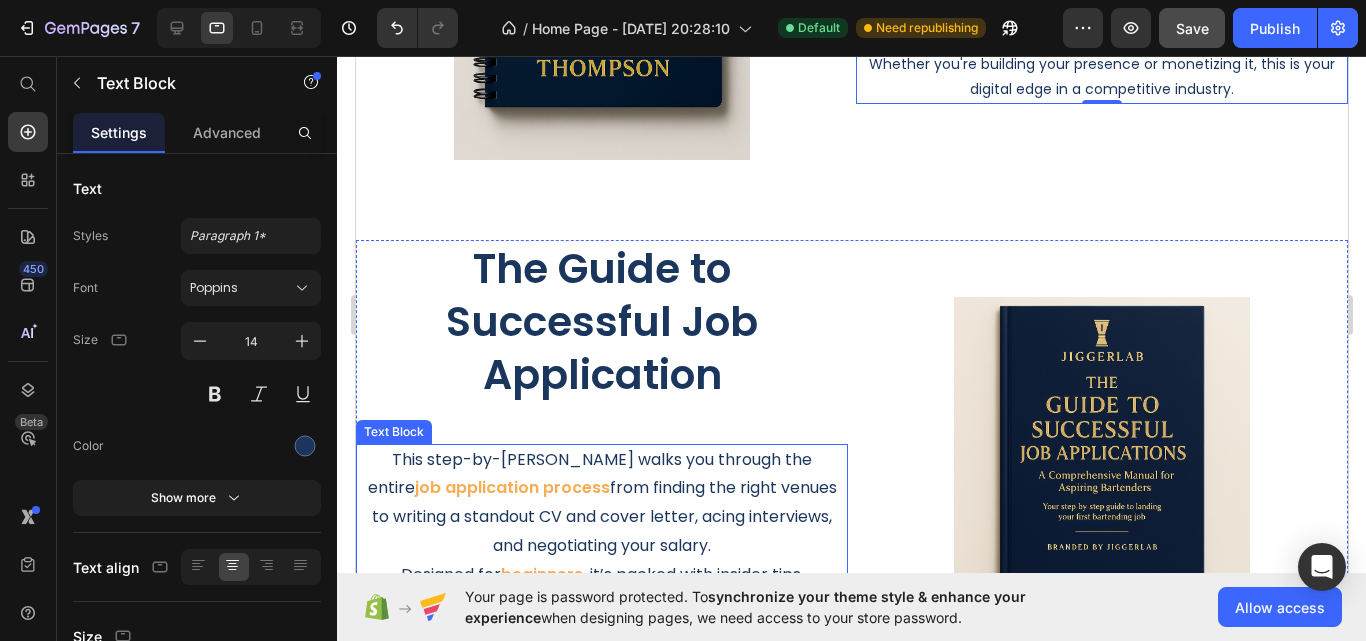 scroll, scrollTop: 4150, scrollLeft: 0, axis: vertical 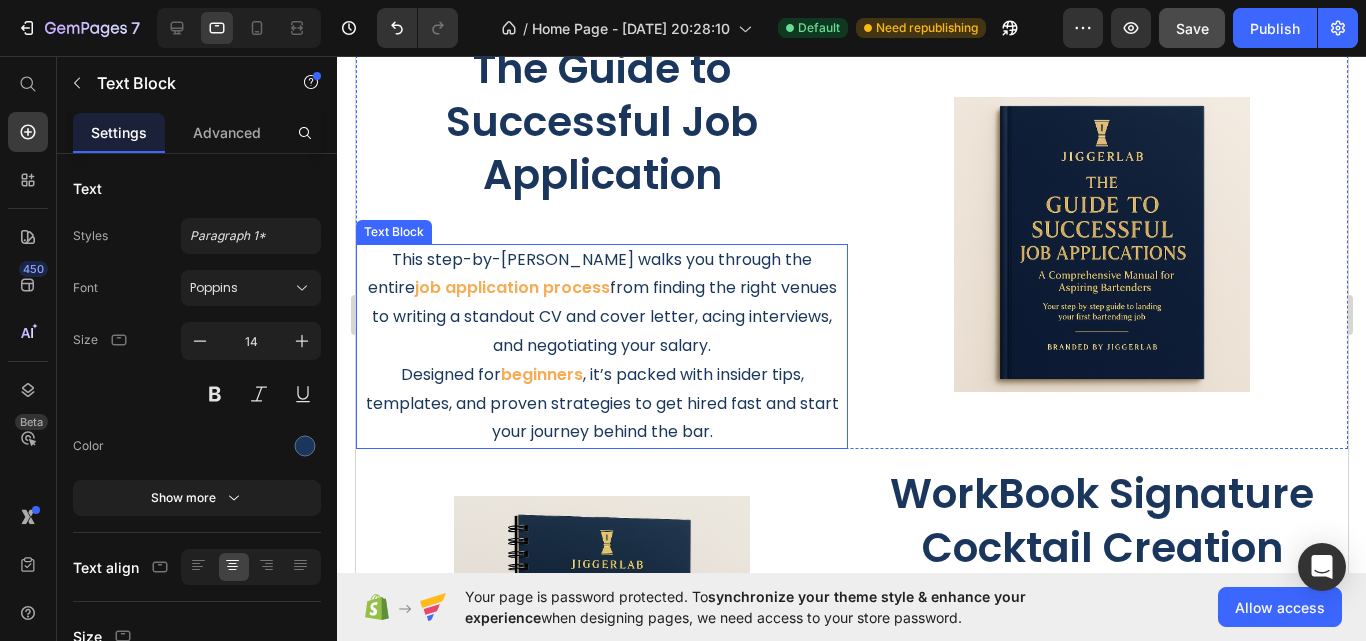 click on "This step-by-step guide walks you through the entire  job application process   from finding the right venues to writing a standout CV and cover letter, acing interviews, and negotiating your salary. Designed for  beginners , it’s packed with insider tips, templates, and proven strategies to get hired fast and start your journey behind the bar." at bounding box center (601, 347) 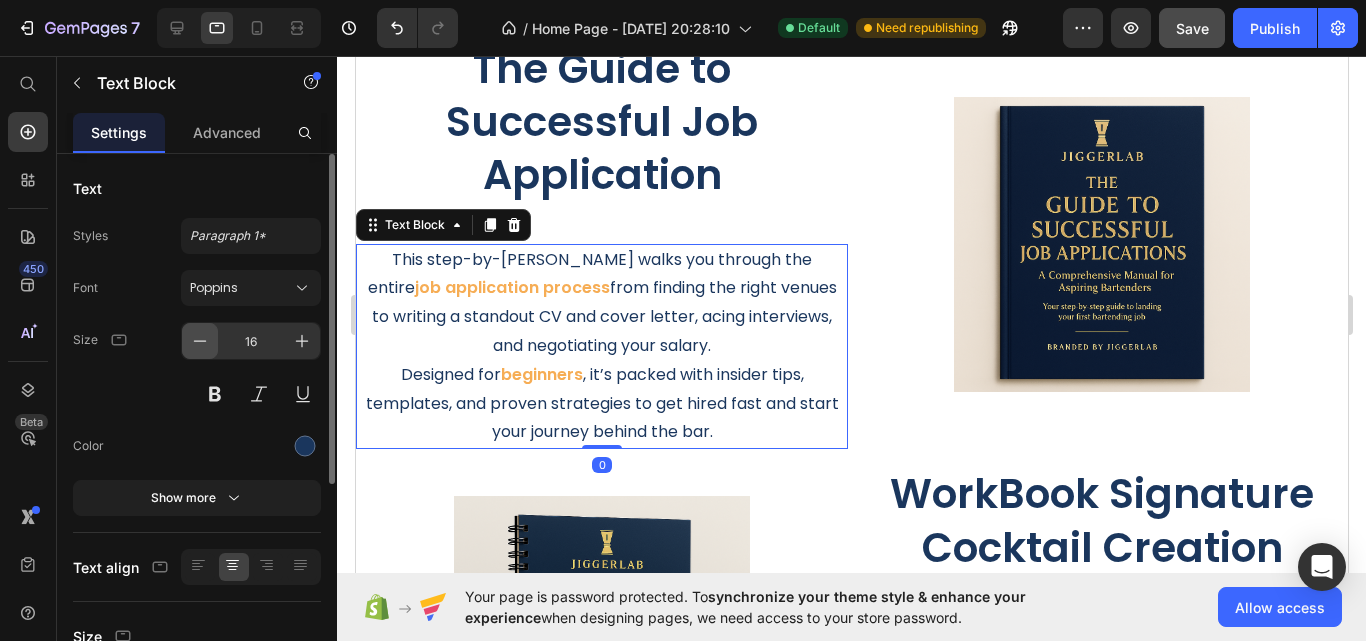 click 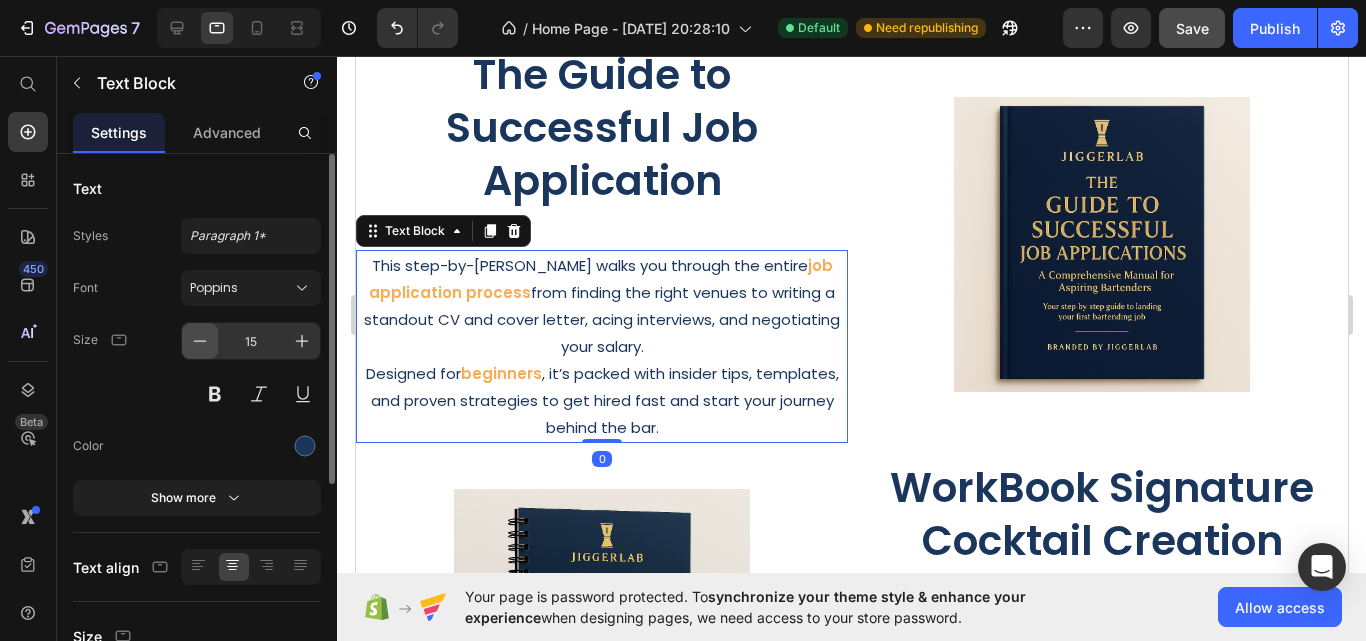 click 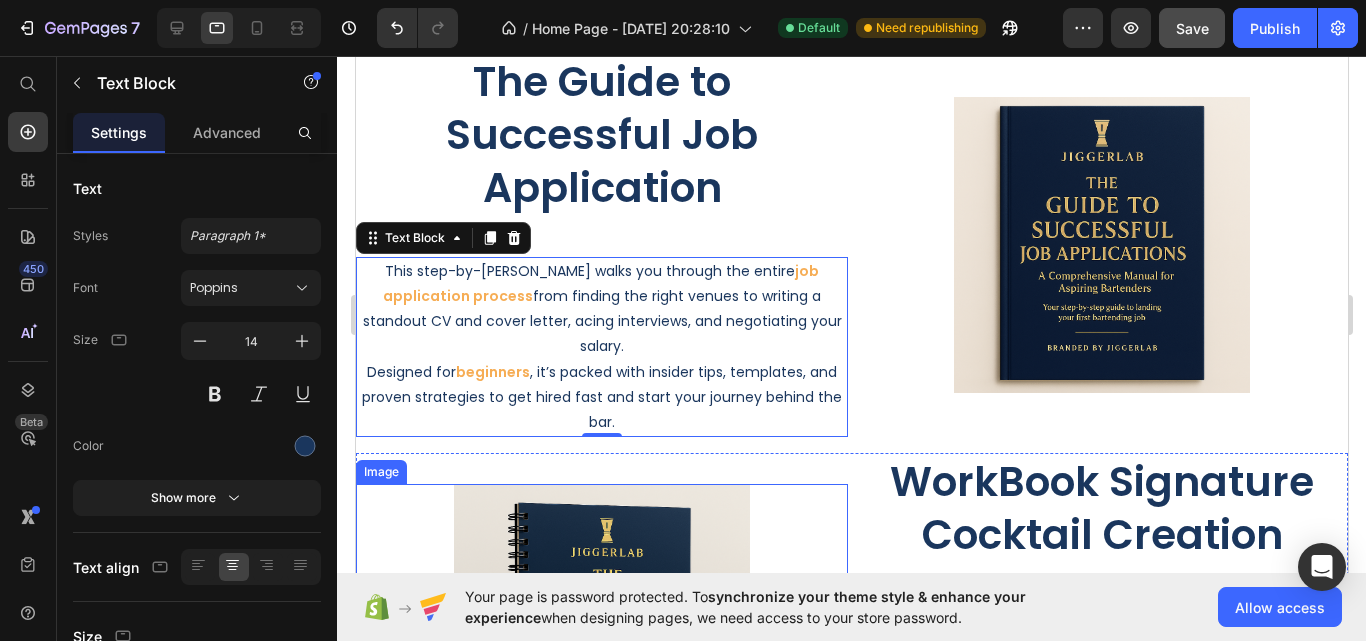 scroll, scrollTop: 4337, scrollLeft: 0, axis: vertical 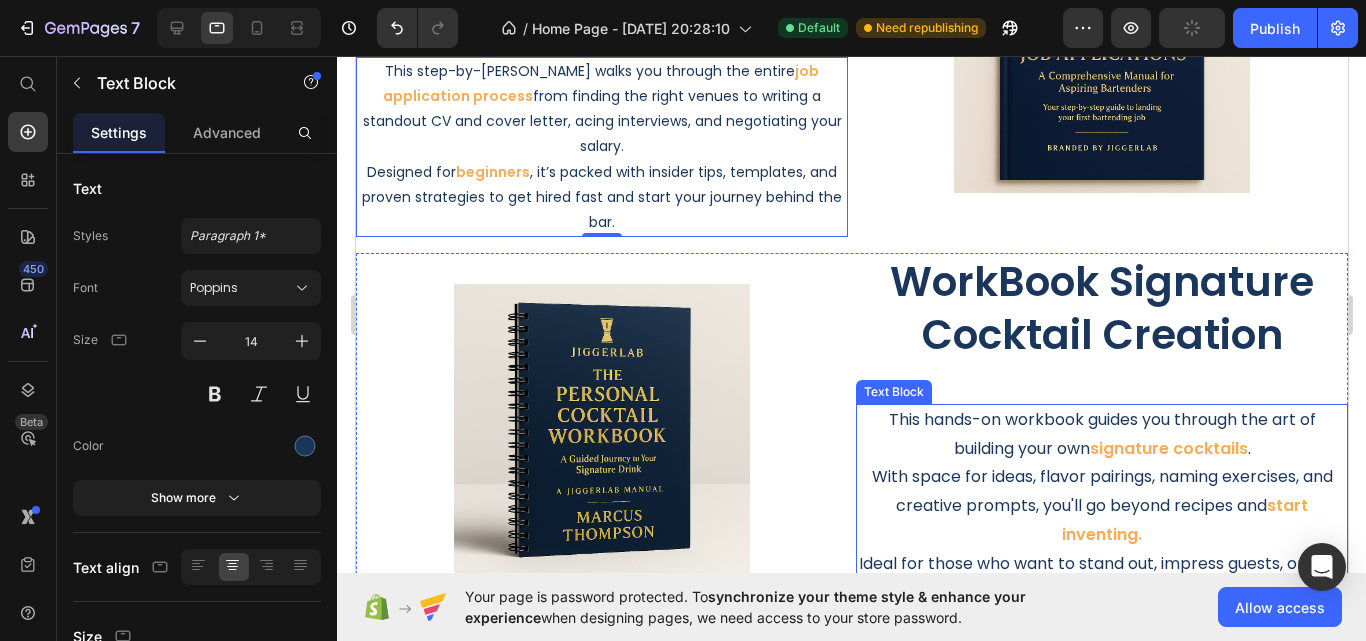 click on "This hands-on workbook guides you through the art of building your own  signature cocktails . With space for ideas, flavor pairings, naming exercises, and creative prompts, you'll go beyond recipes and  start inventing. Ideal for those who want to stand out, impress guests, or build a personal menu with style." at bounding box center (1101, 507) 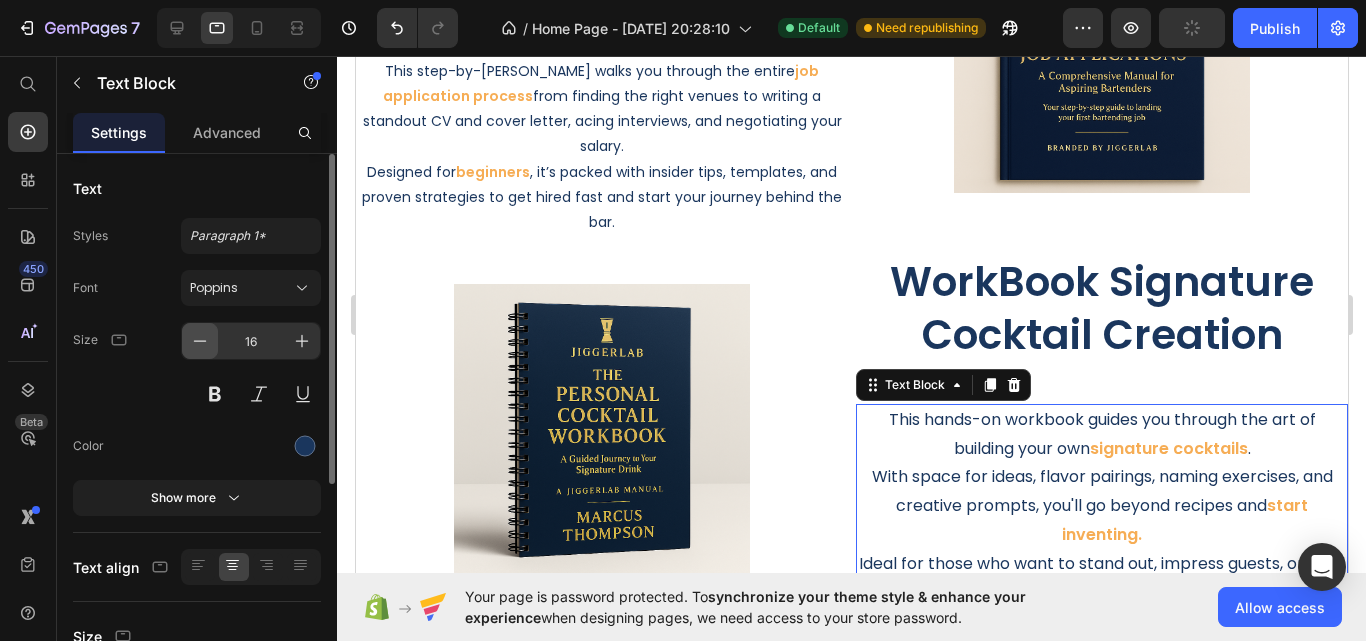 click 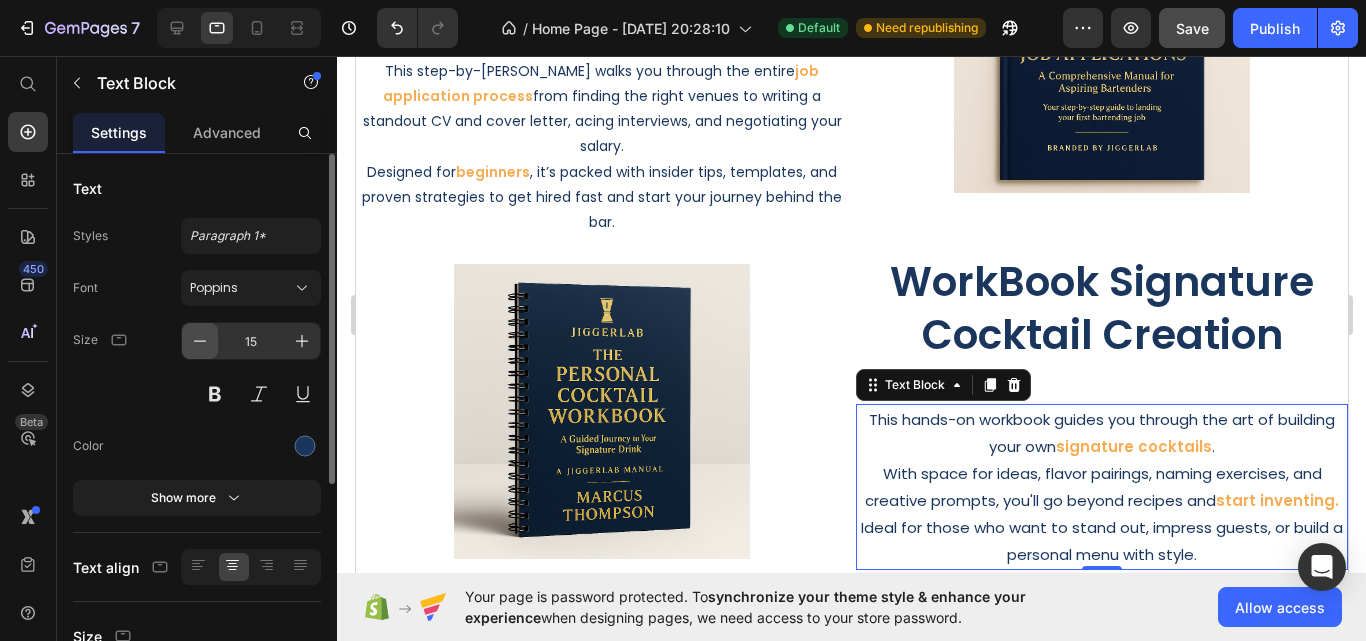 click 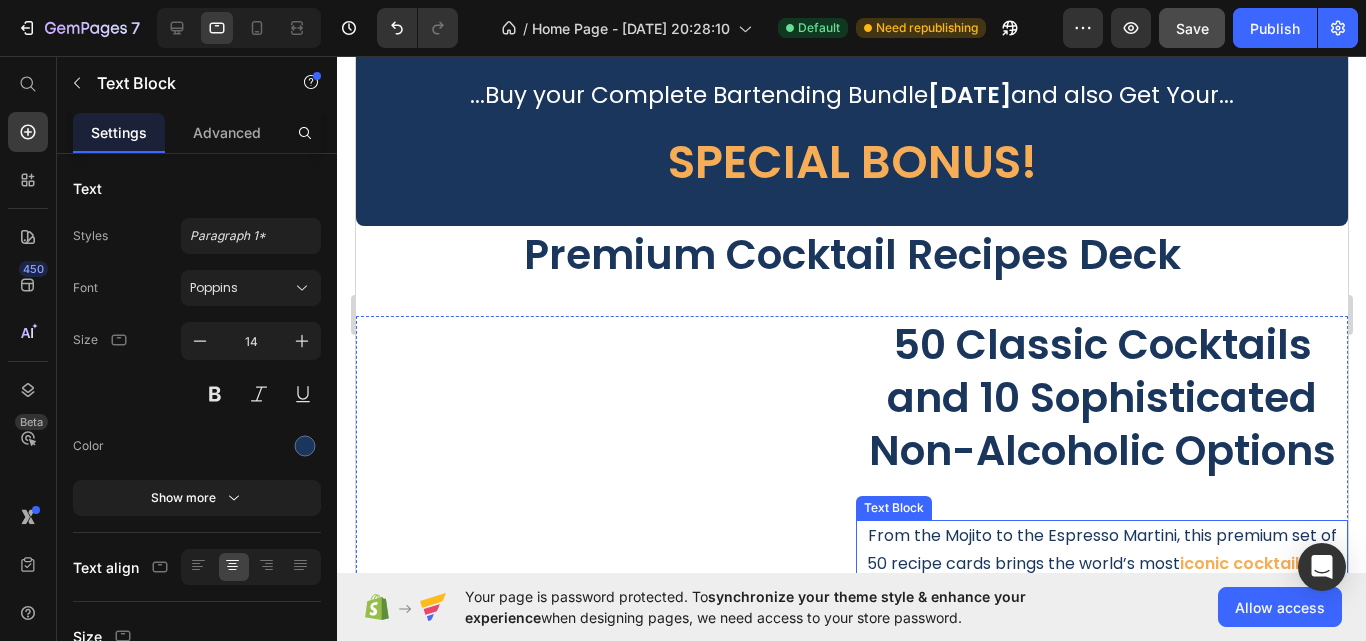 scroll, scrollTop: 5337, scrollLeft: 0, axis: vertical 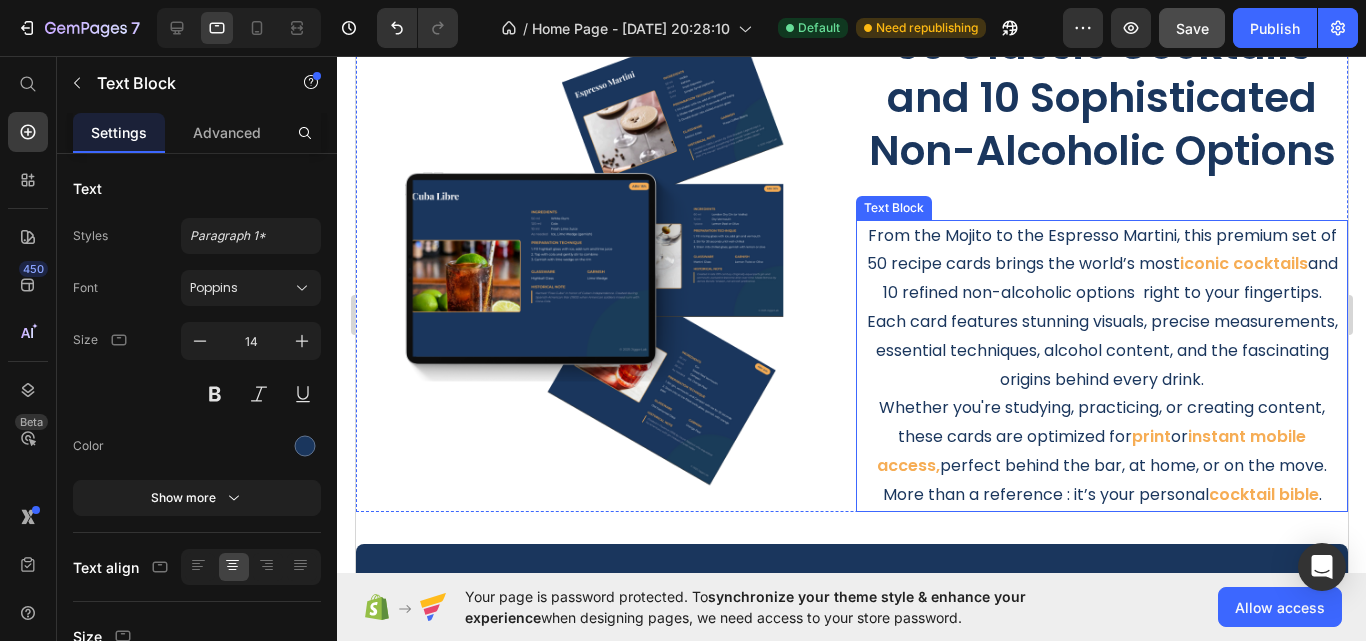 click on "Each card features stunning visuals, precise measurements, essential techniques, alcohol content, and the fascinating origins behind every drink. Whether you're studying, practicing, or creating content, these cards are optimized for  print  or  instant mobile access,   perfect behind the bar, at home, or on the move." at bounding box center [1101, 394] 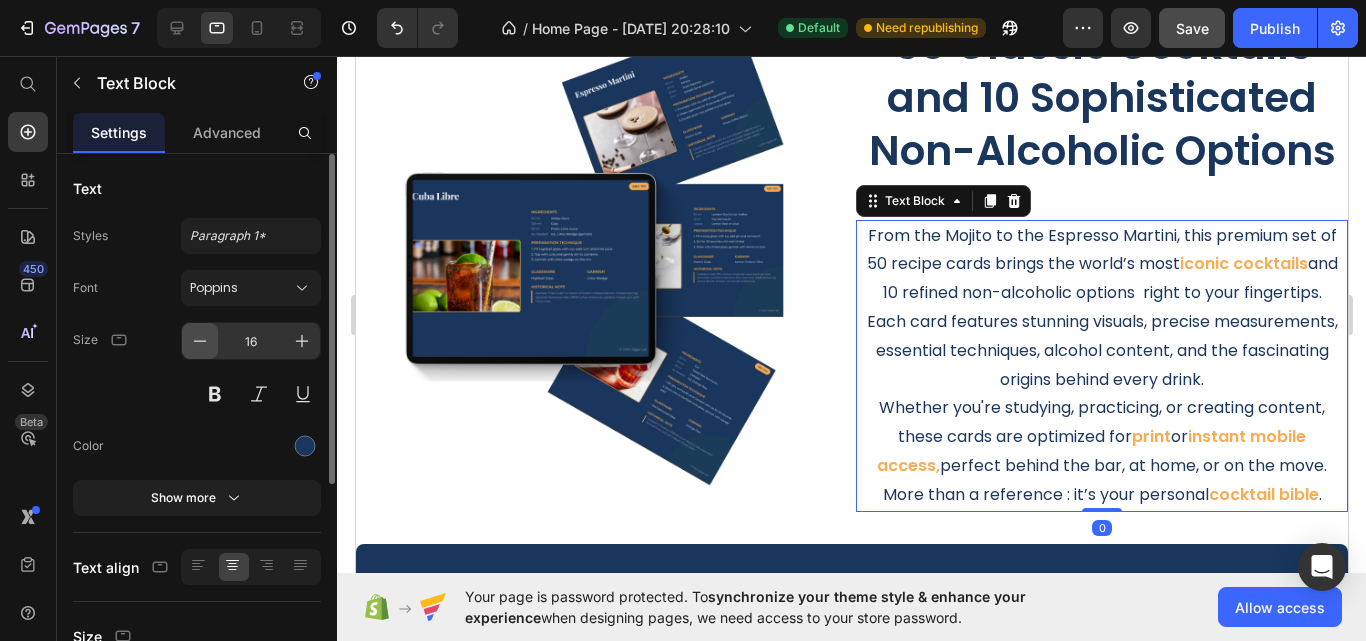 click 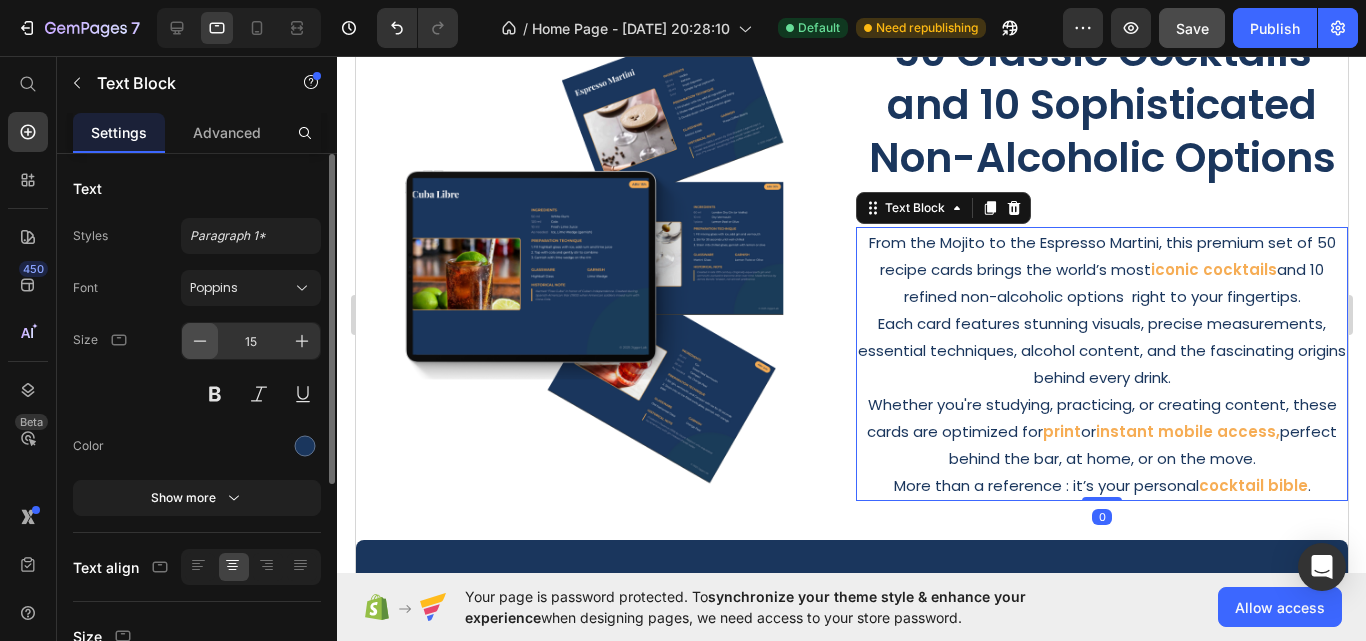 scroll, scrollTop: 5317, scrollLeft: 0, axis: vertical 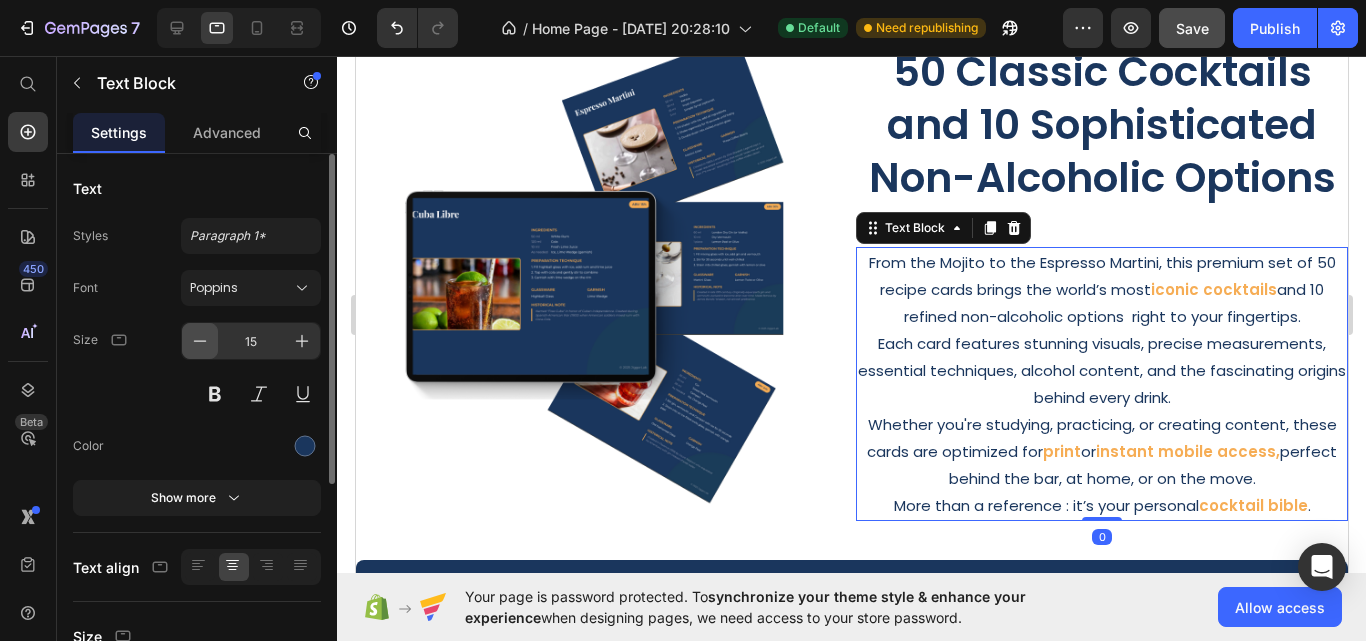 click 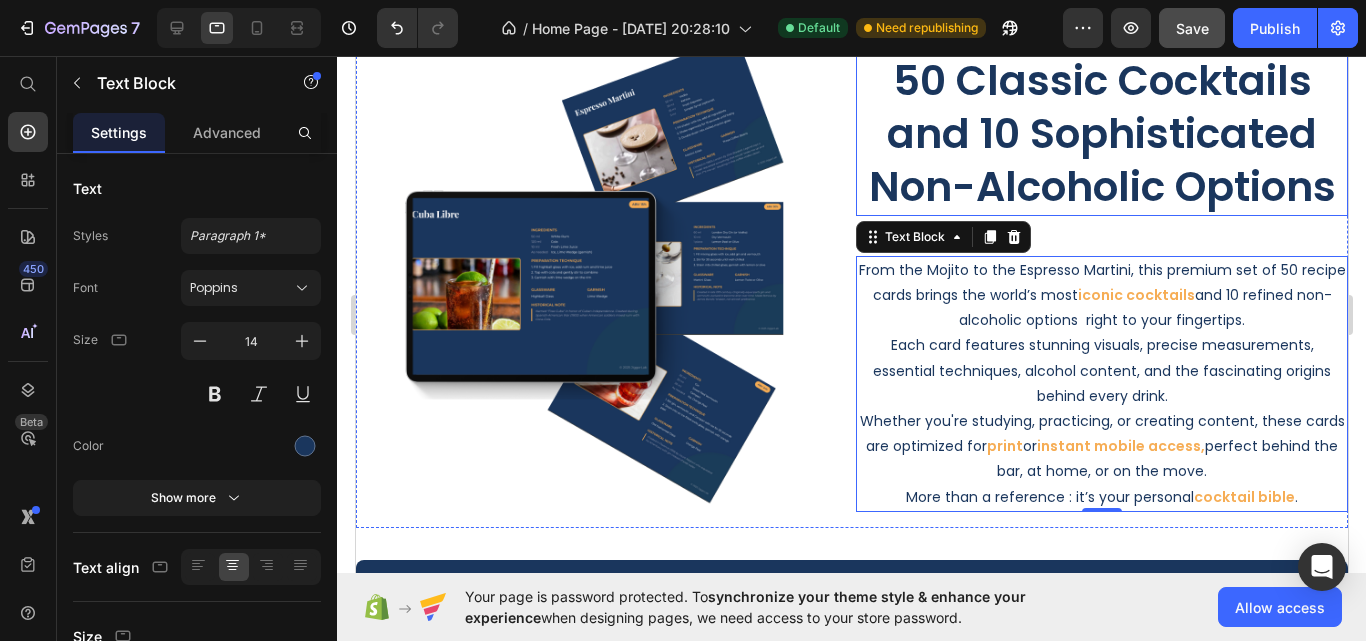 scroll, scrollTop: 5017, scrollLeft: 0, axis: vertical 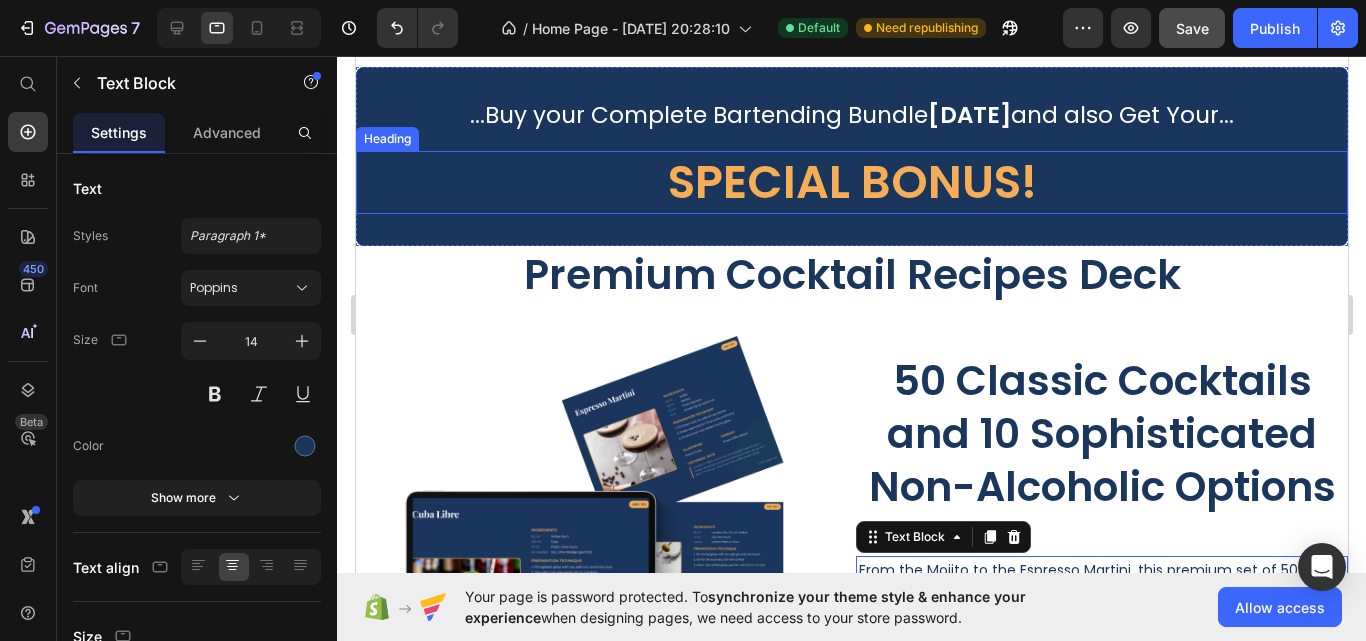 click on "SPECIAL BONUS!" at bounding box center [851, 183] 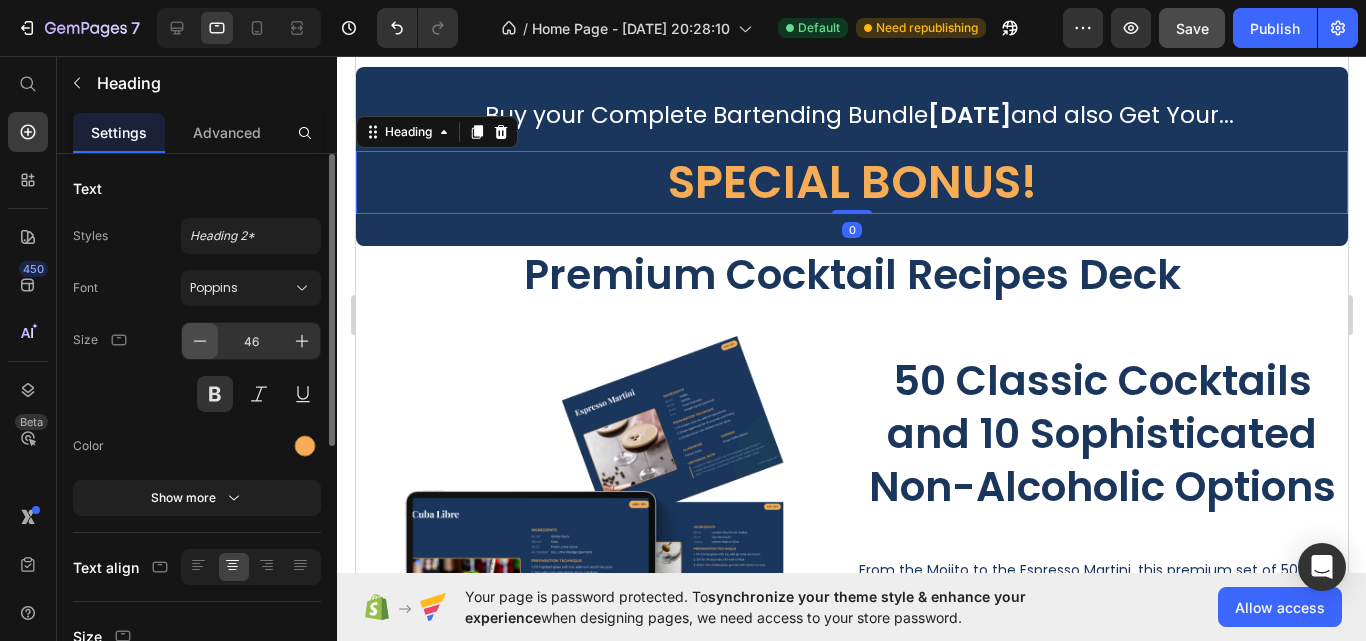 click 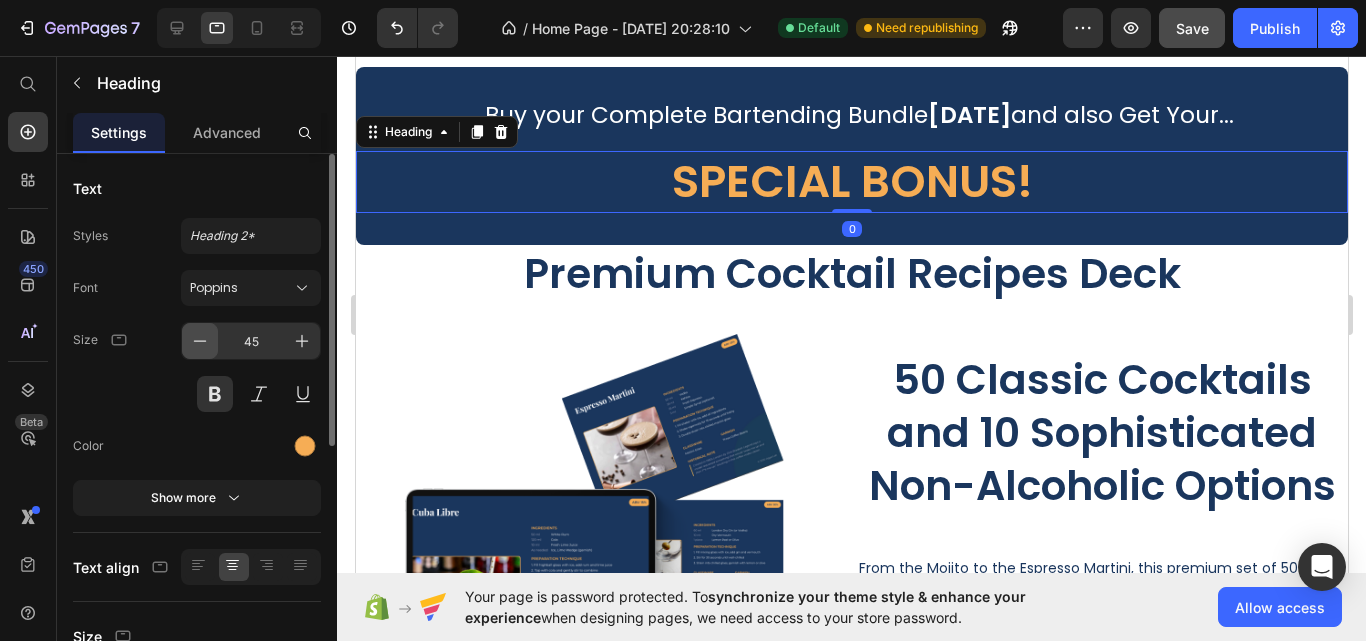 click 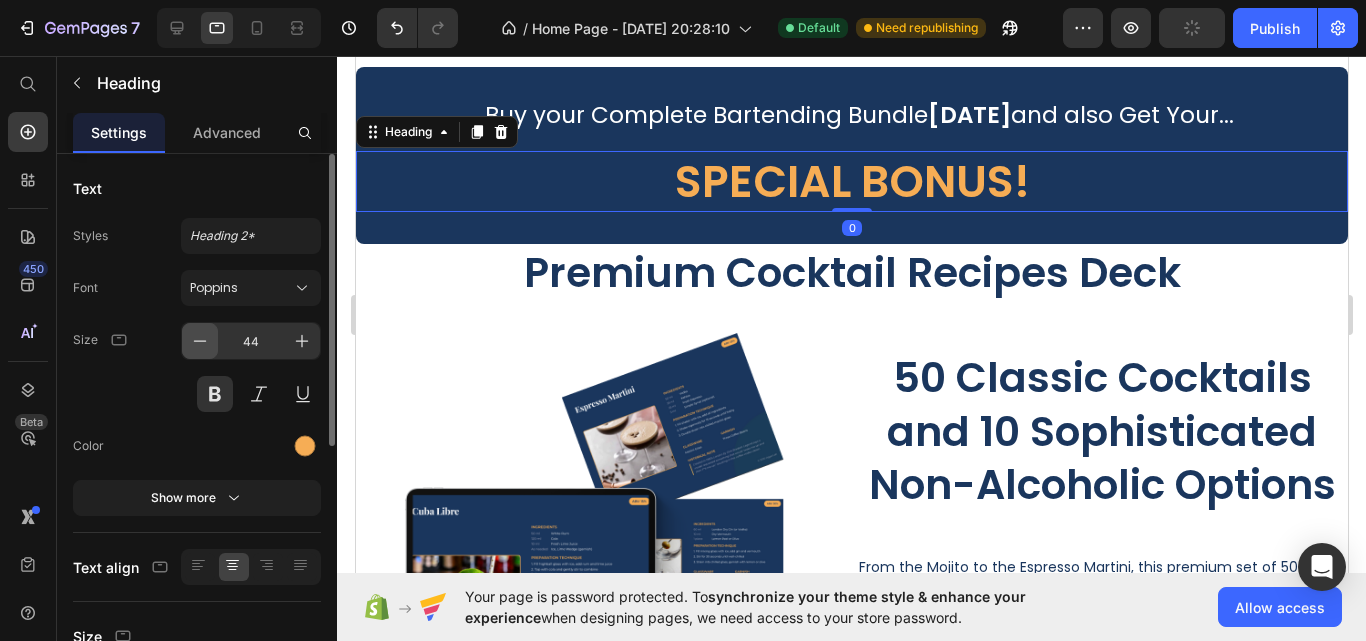 click 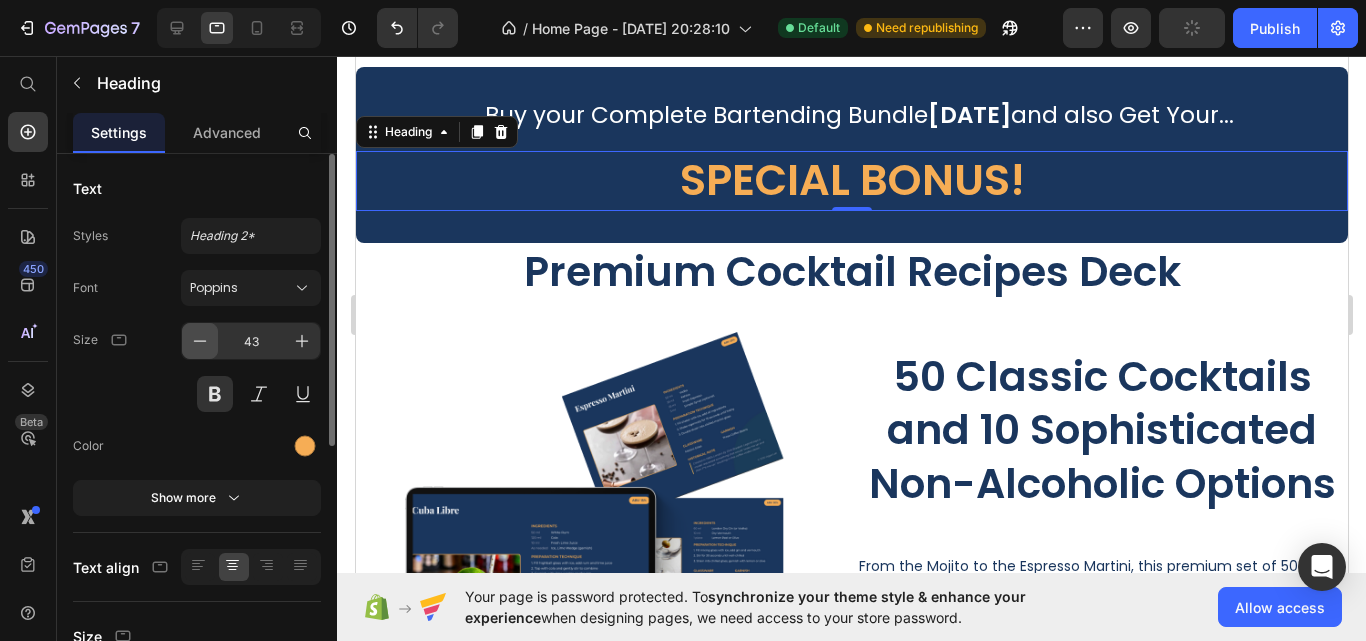 click 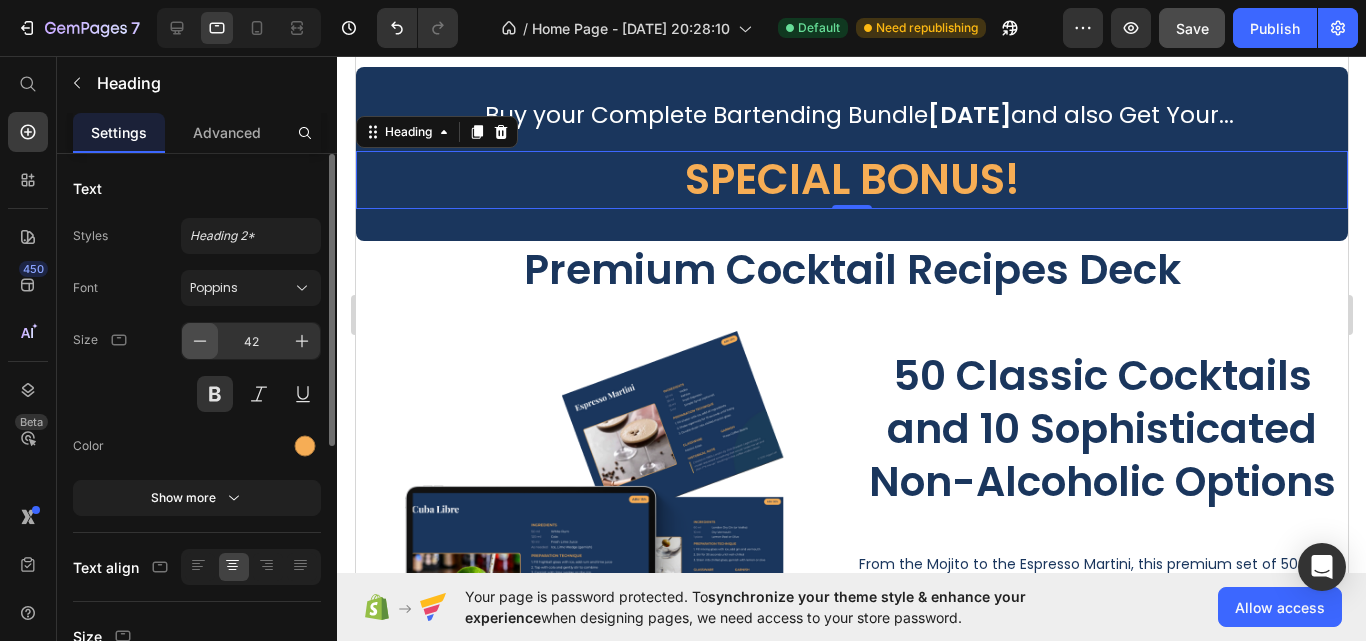 click 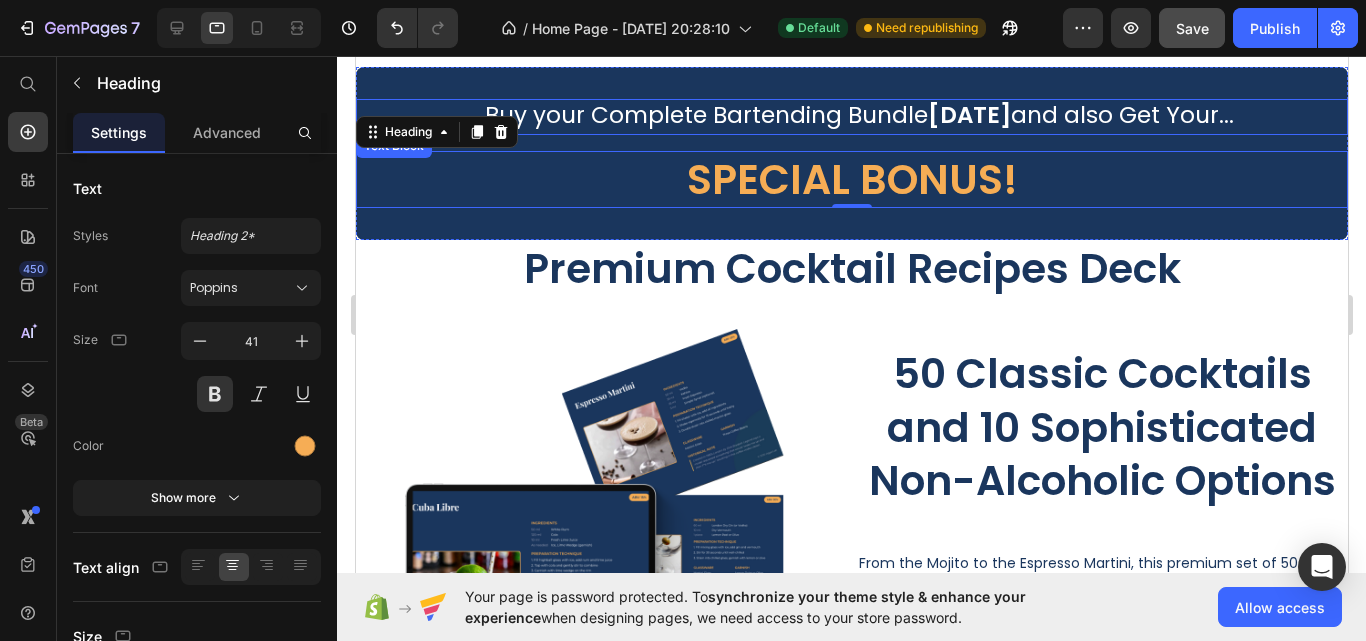 click on "...Buy your Complete Bartending Bundle  [DATE]  and also Get Your..." at bounding box center [851, 115] 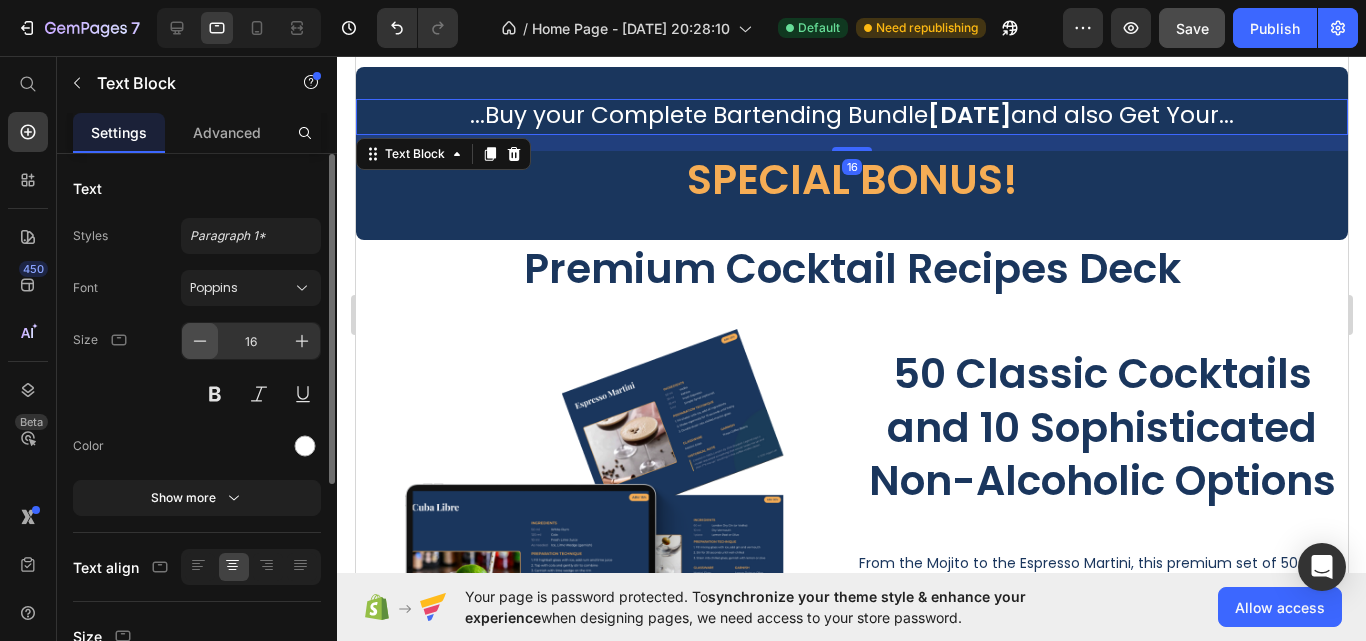 click 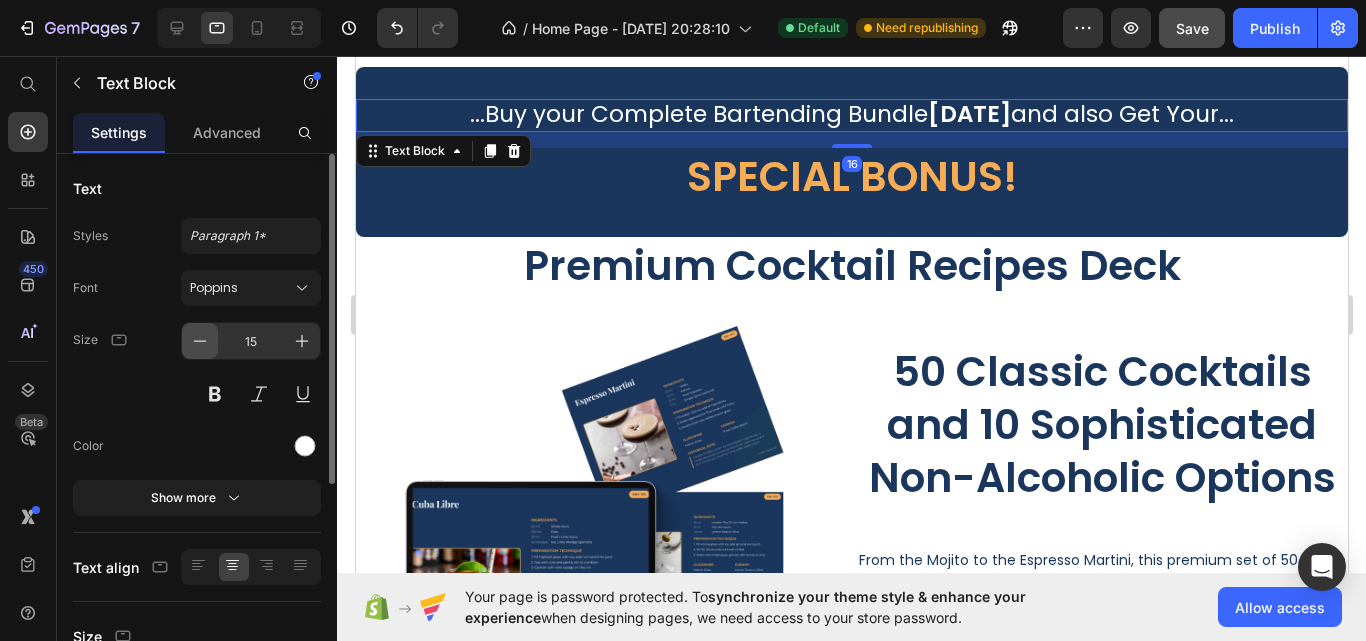 click 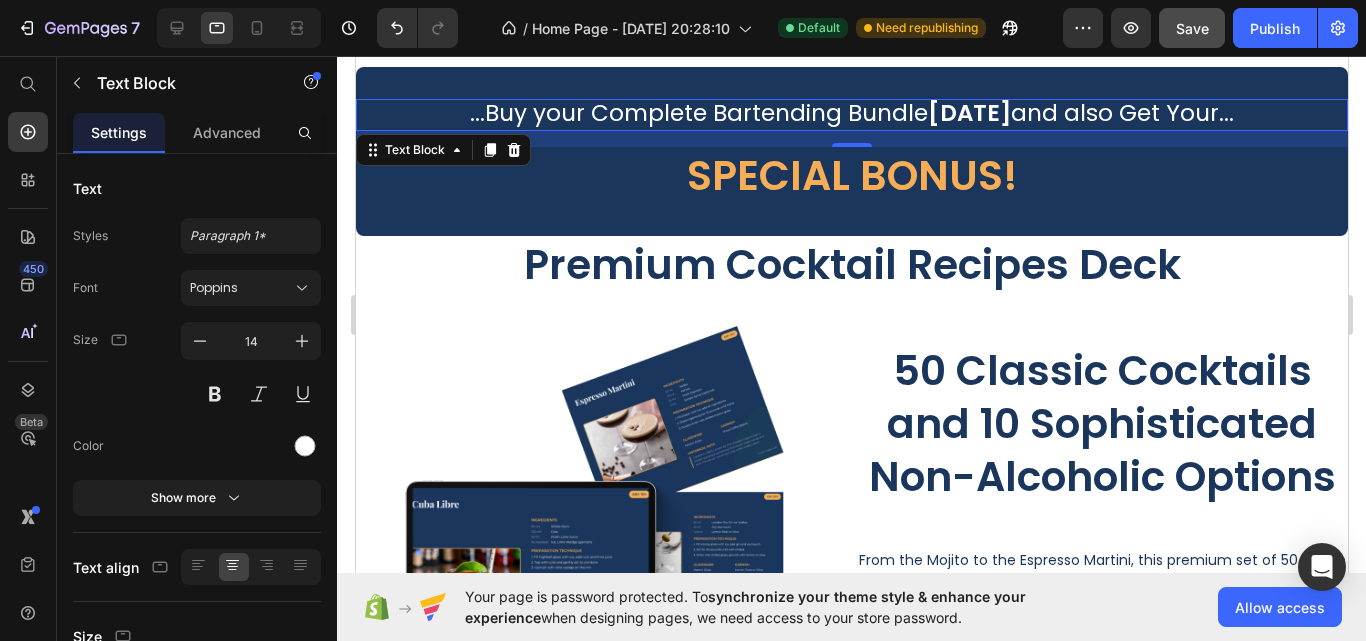 click 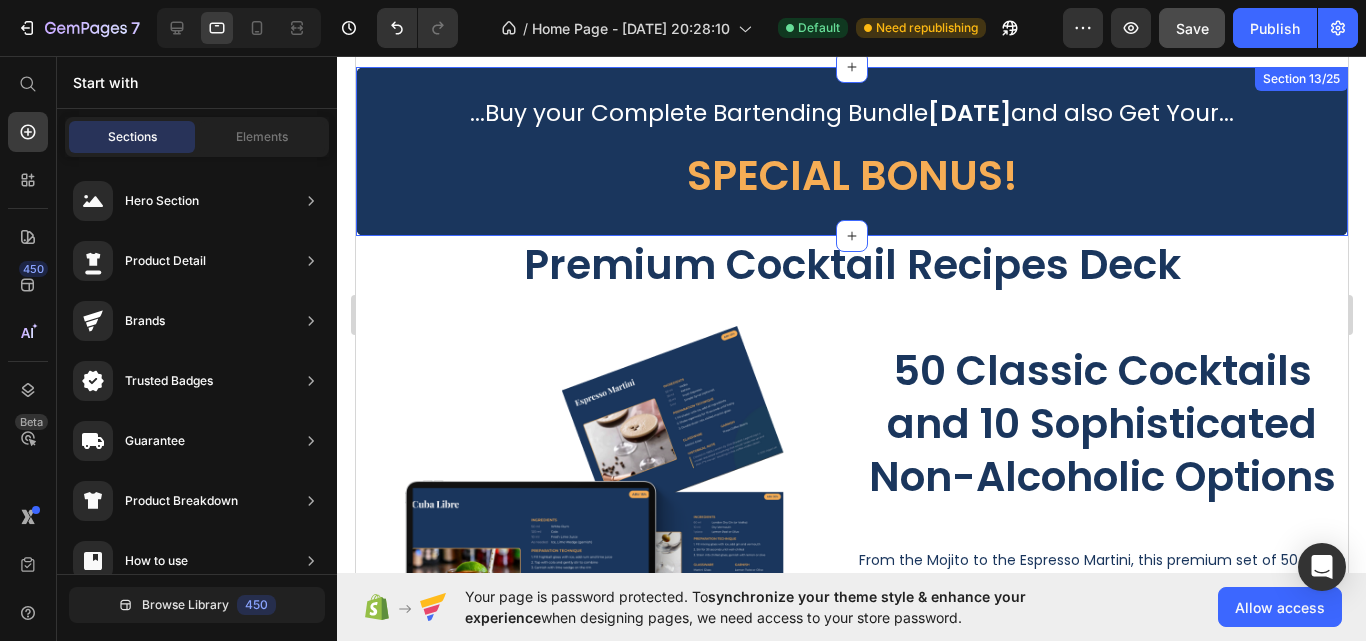 click on "...Buy your Complete Bartending Bundle  Today  and also Get Your... Text Block SPECIAL BONUS! Heading Section 13/25" at bounding box center [851, 152] 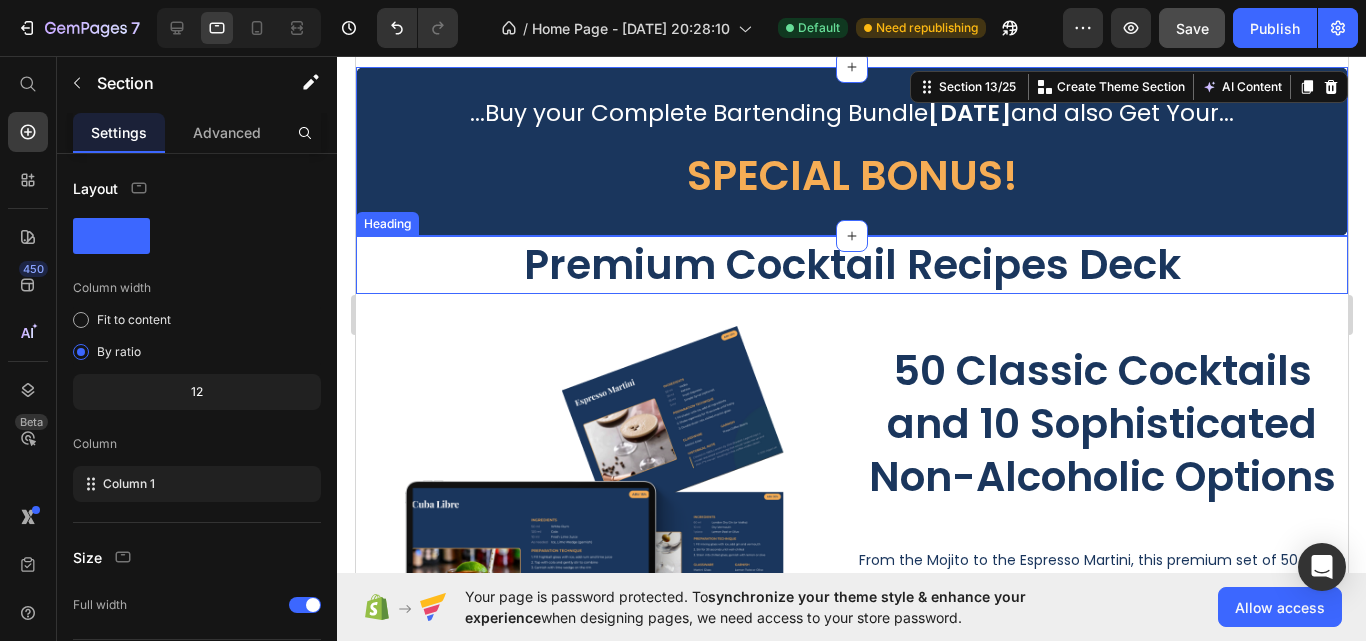 click on "Premium Cocktail Recipes Deck" at bounding box center (851, 264) 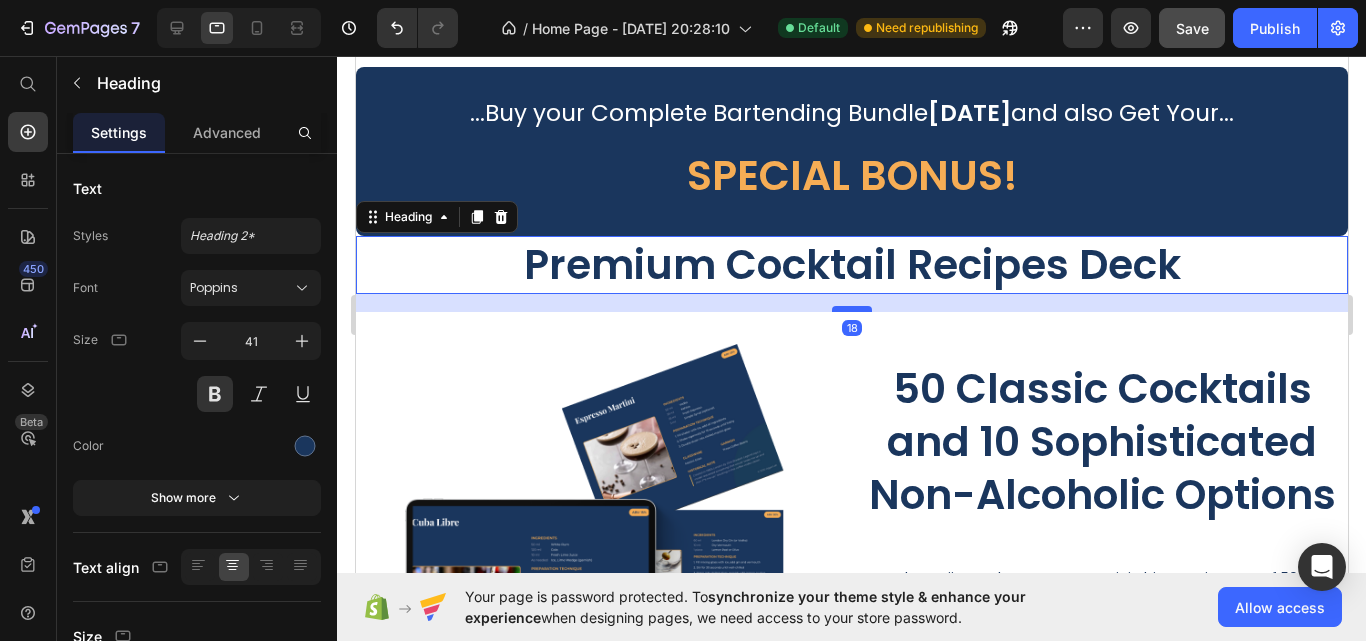 drag, startPoint x: 844, startPoint y: 290, endPoint x: 841, endPoint y: 308, distance: 18.248287 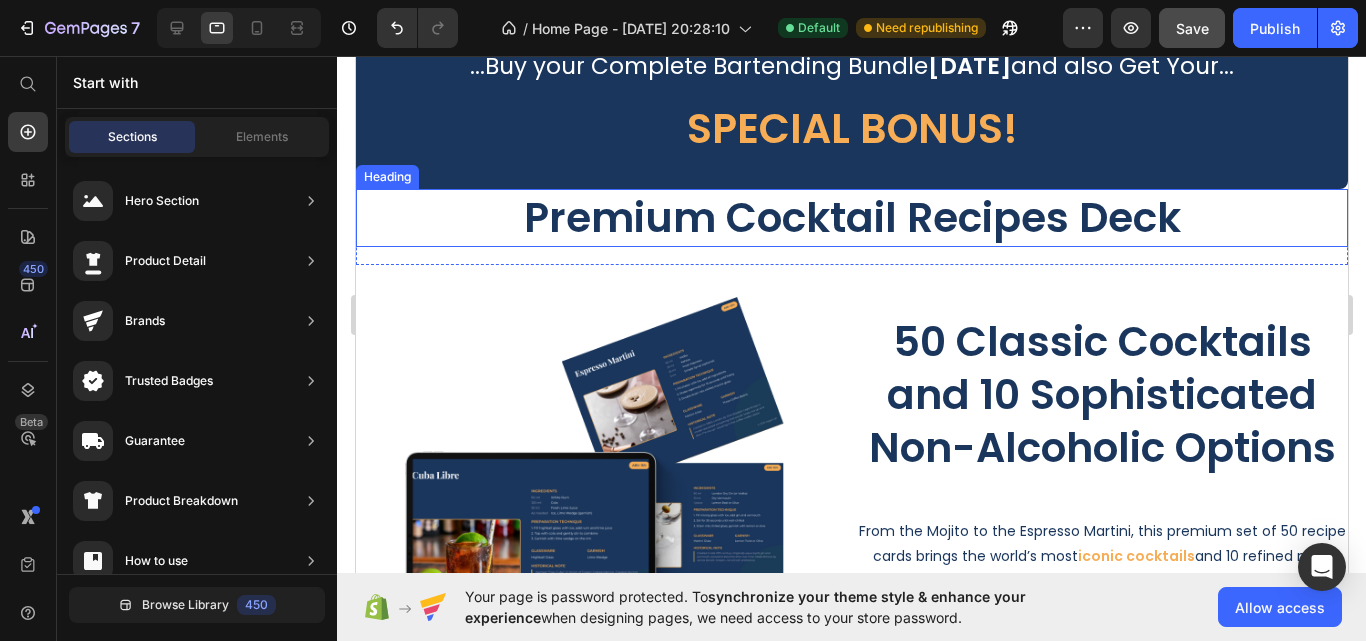 scroll, scrollTop: 4964, scrollLeft: 0, axis: vertical 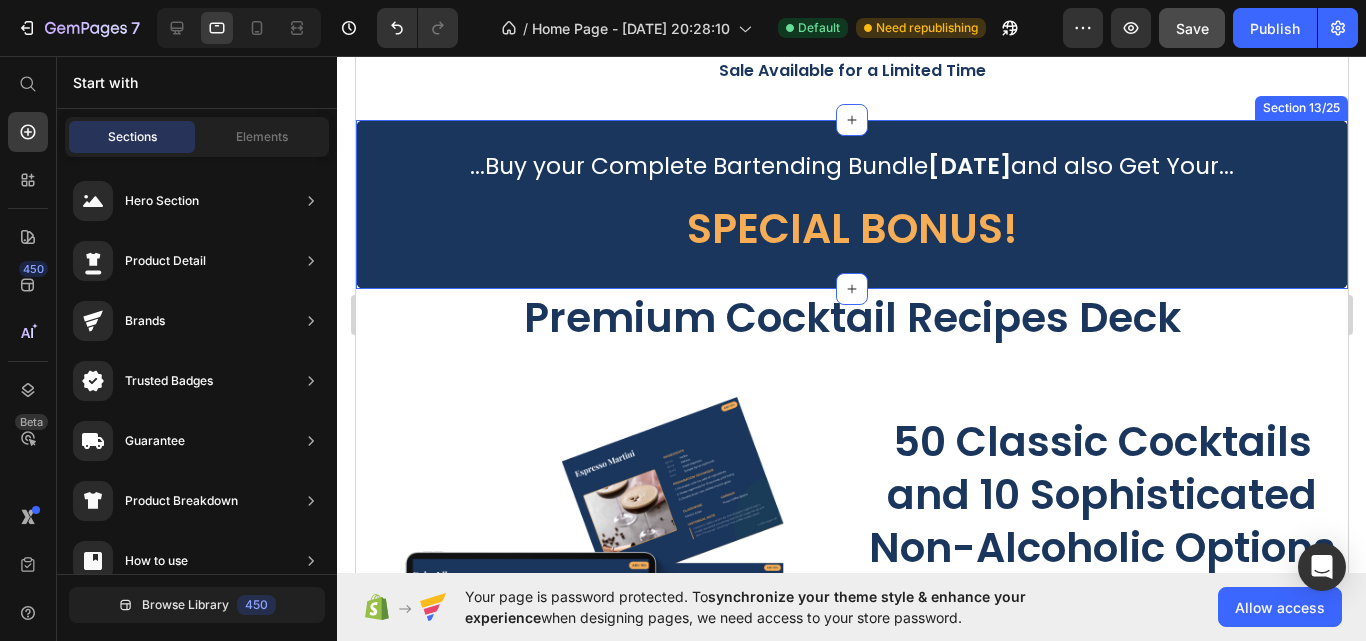 click on "...Buy your Complete Bartending Bundle  Today  and also Get Your... Text Block SPECIAL BONUS! Heading Section 13/25" at bounding box center [851, 205] 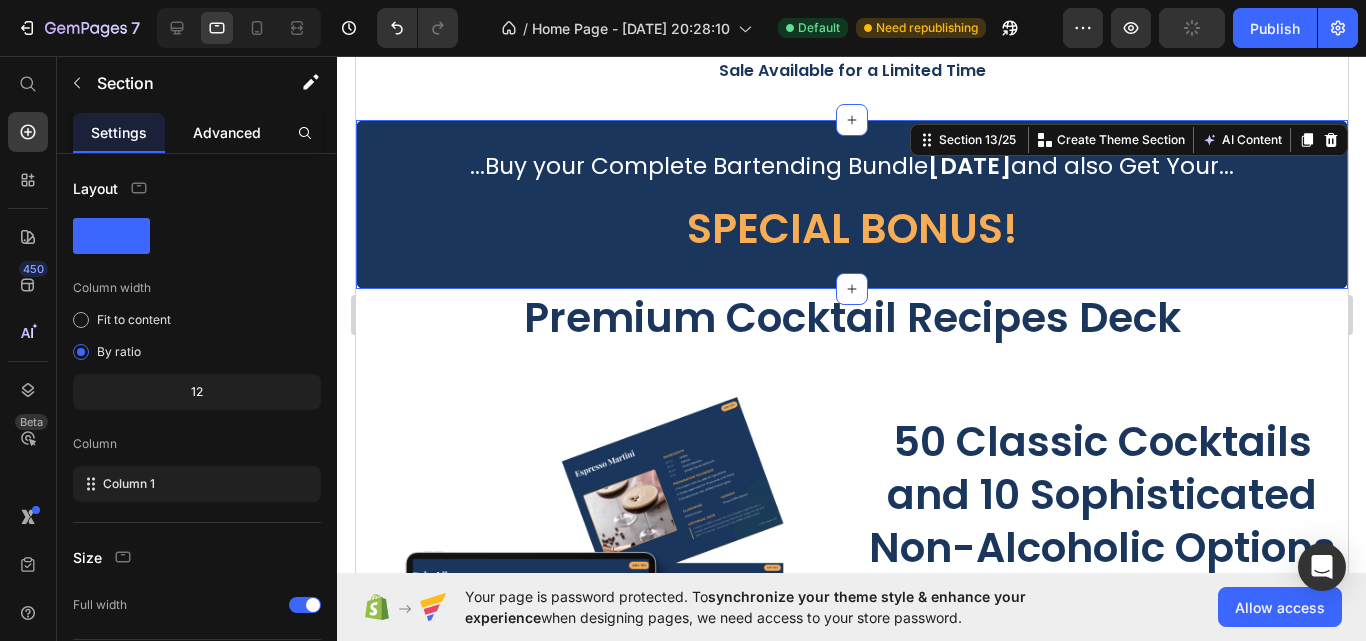 click on "Advanced" at bounding box center (227, 132) 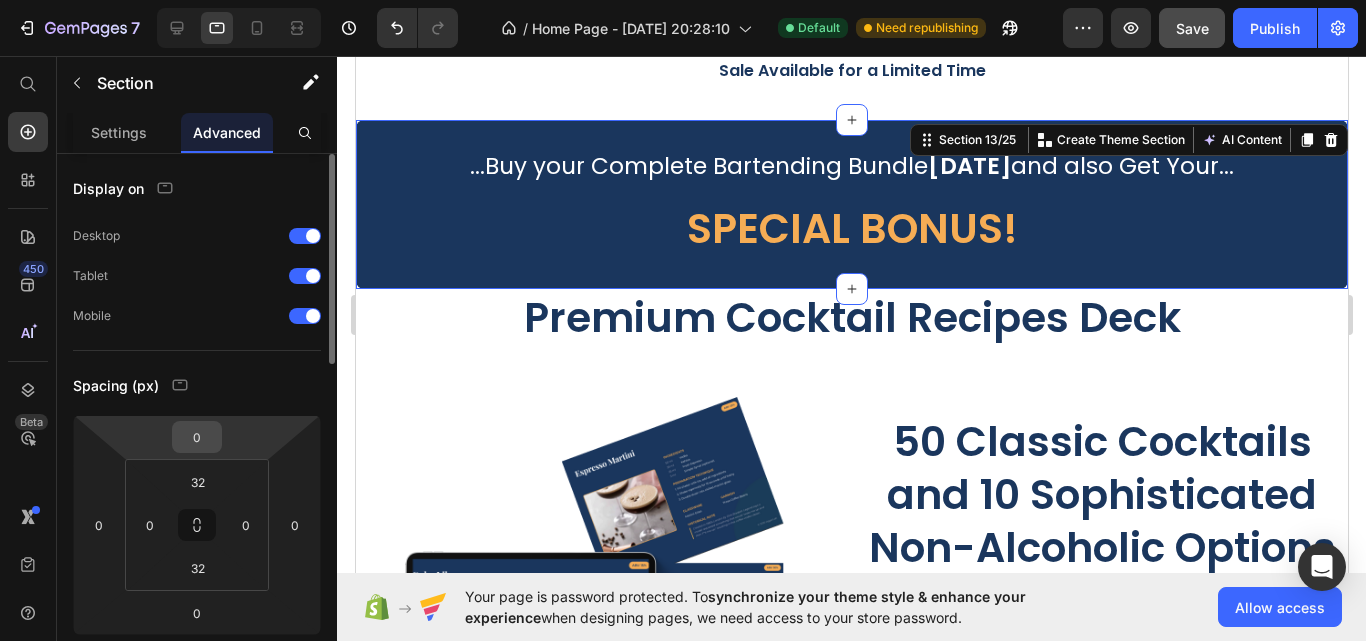 click on "0" at bounding box center (197, 437) 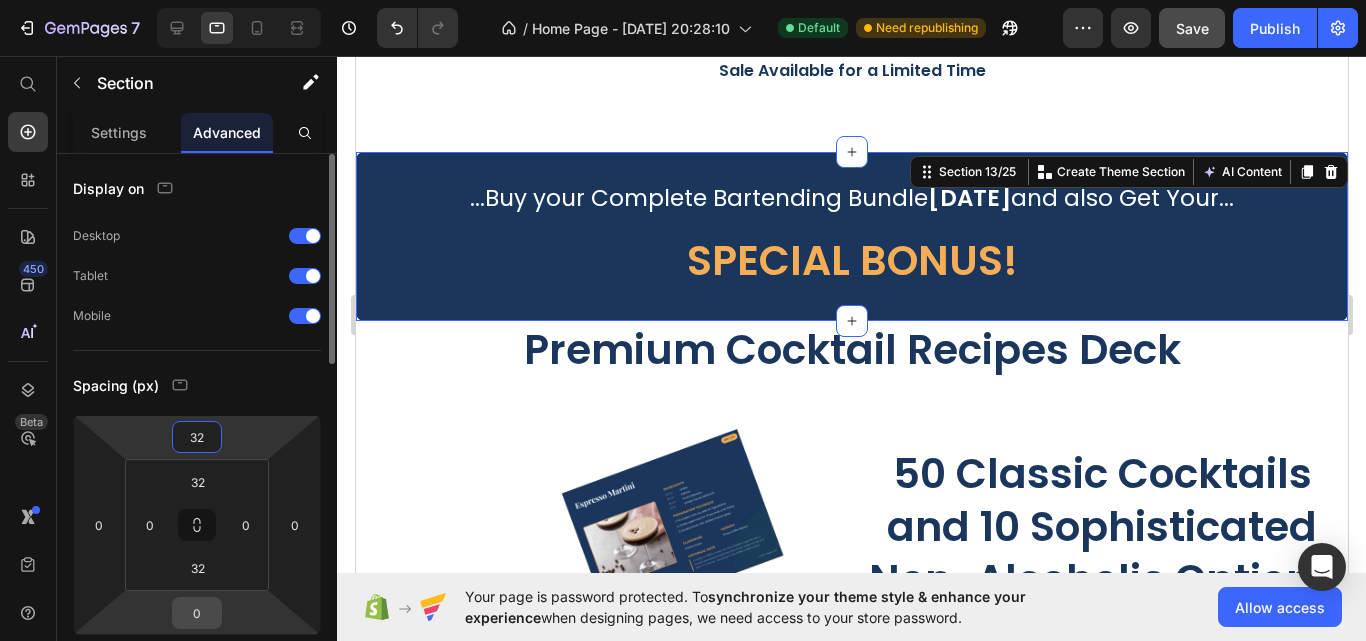 type on "32" 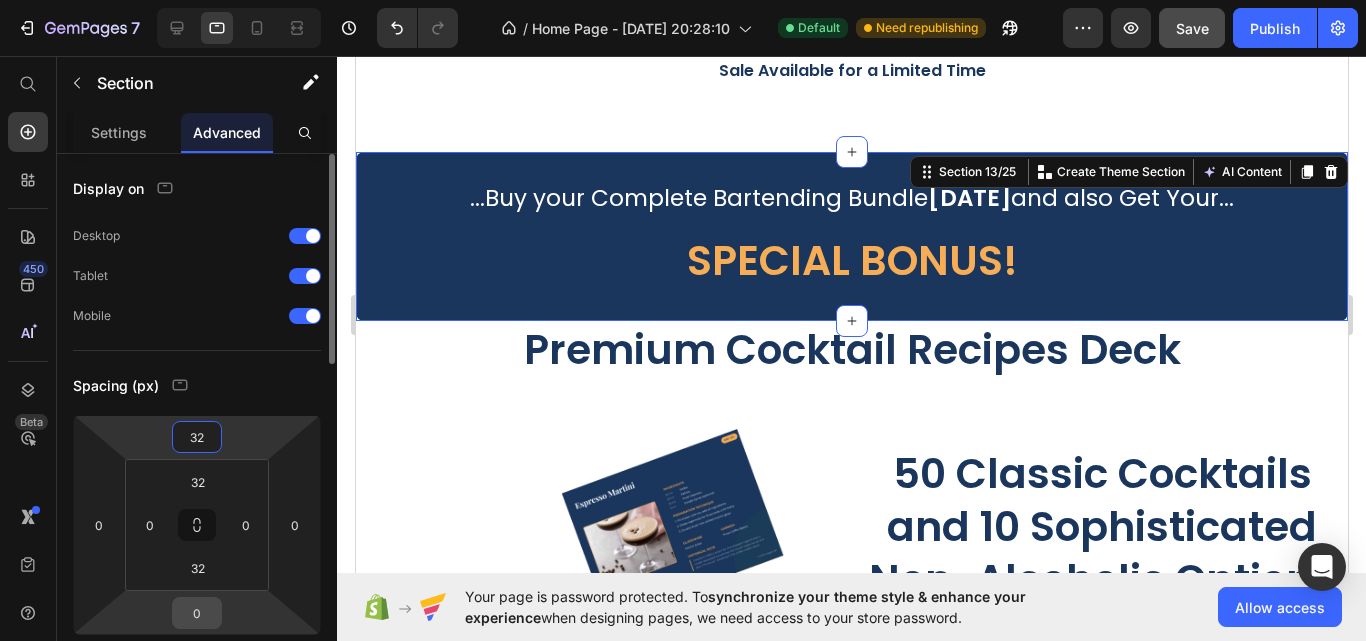 click on "0" at bounding box center (197, 613) 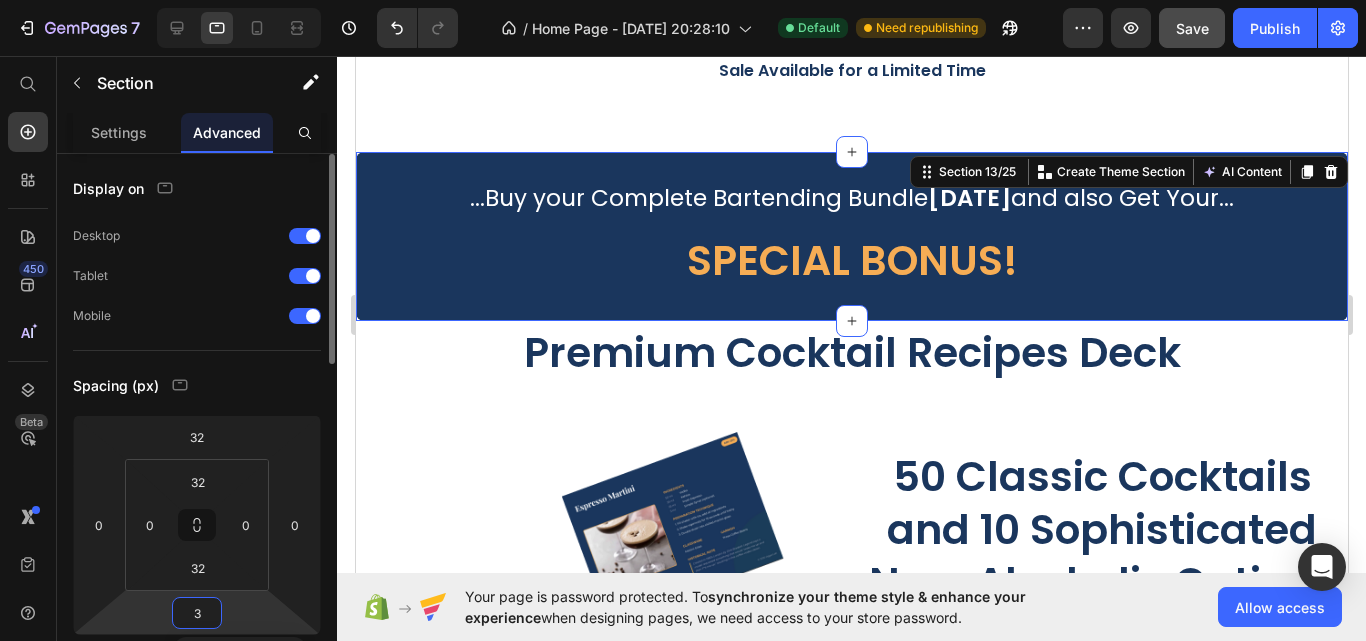 type on "32" 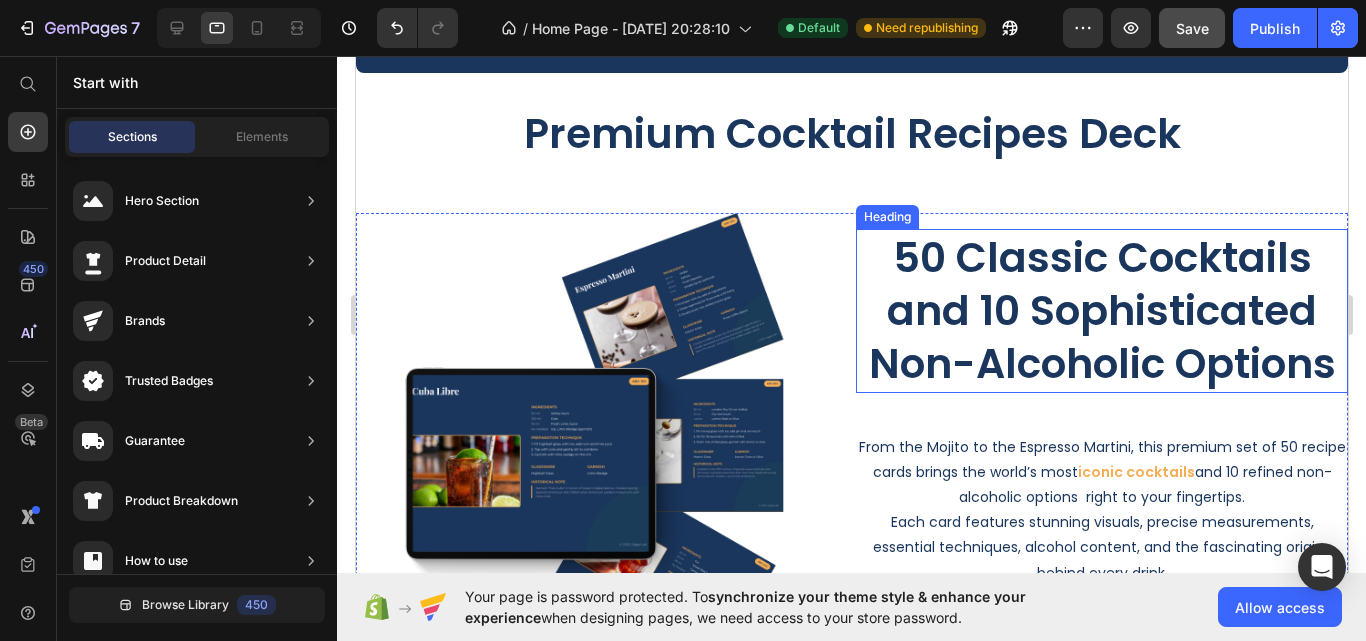 scroll, scrollTop: 5312, scrollLeft: 0, axis: vertical 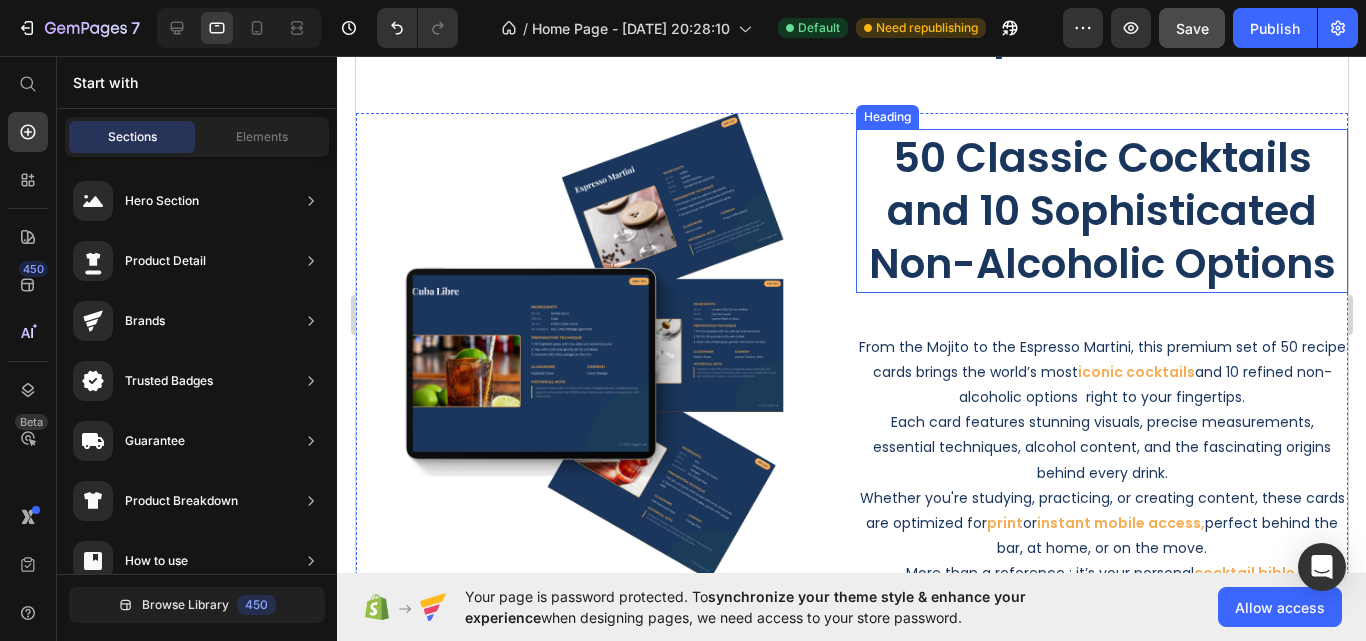 click on "50 Classic Cocktails and 10 Sophisticated Non-Alcoholic Options" at bounding box center (1101, 211) 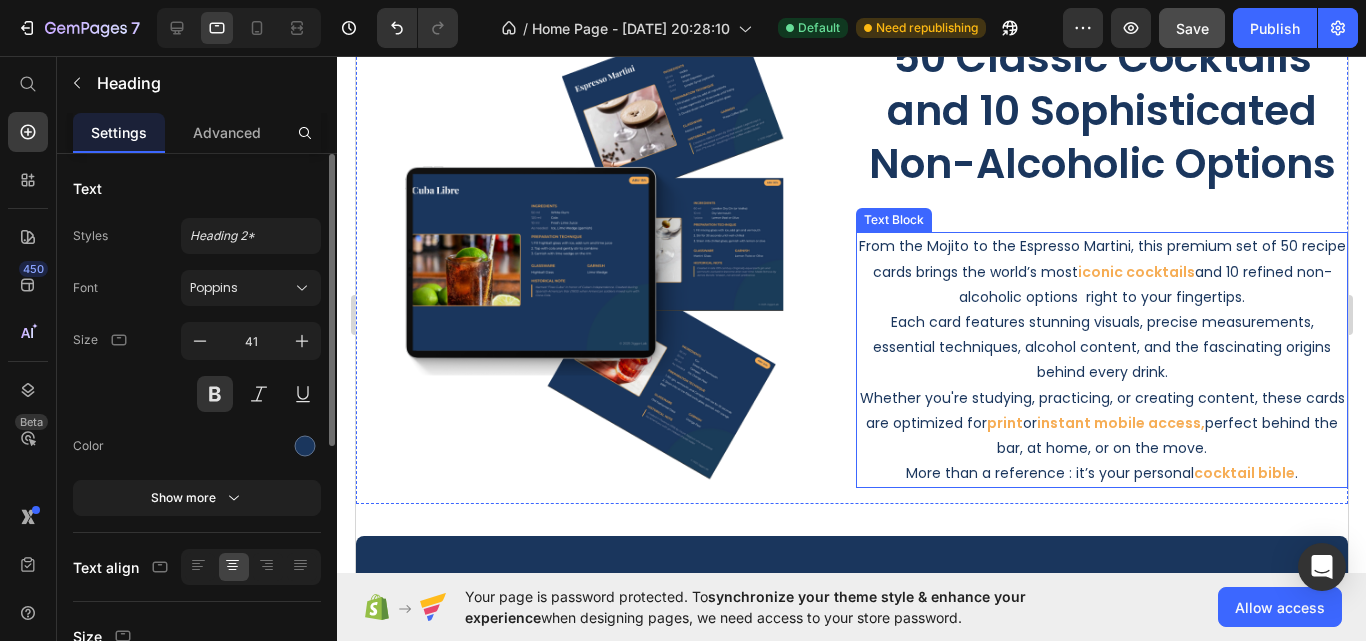scroll, scrollTop: 5612, scrollLeft: 0, axis: vertical 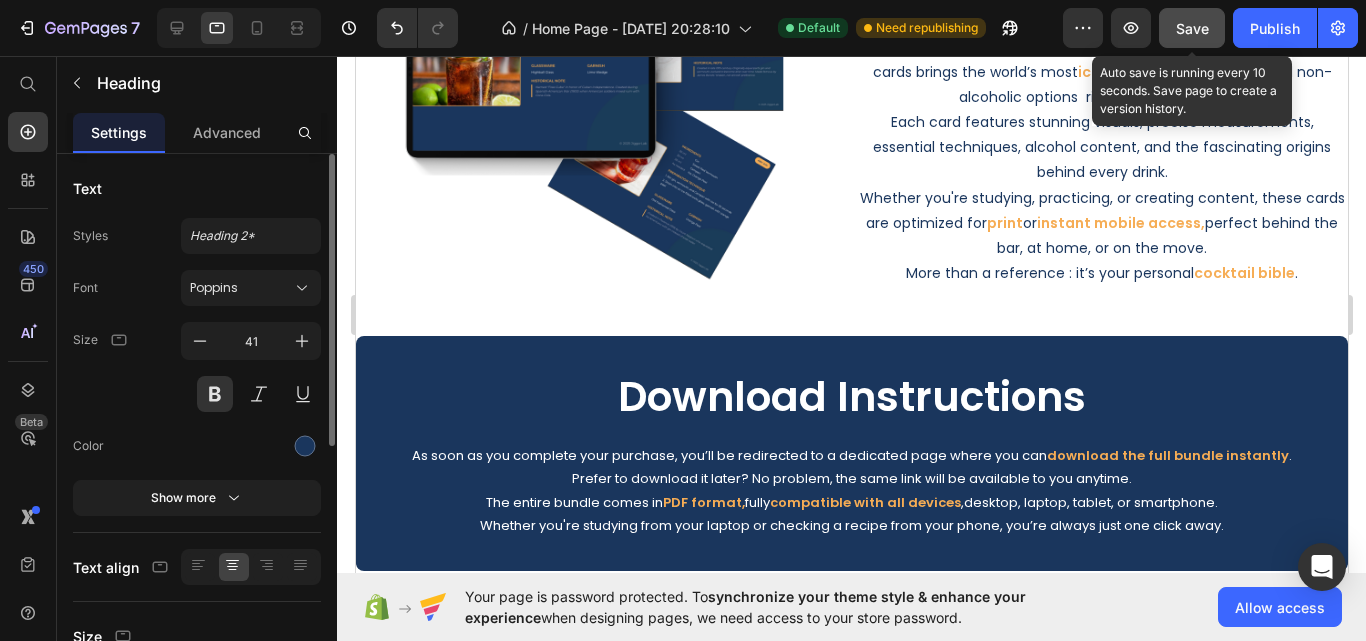 click on "Save" at bounding box center [1192, 28] 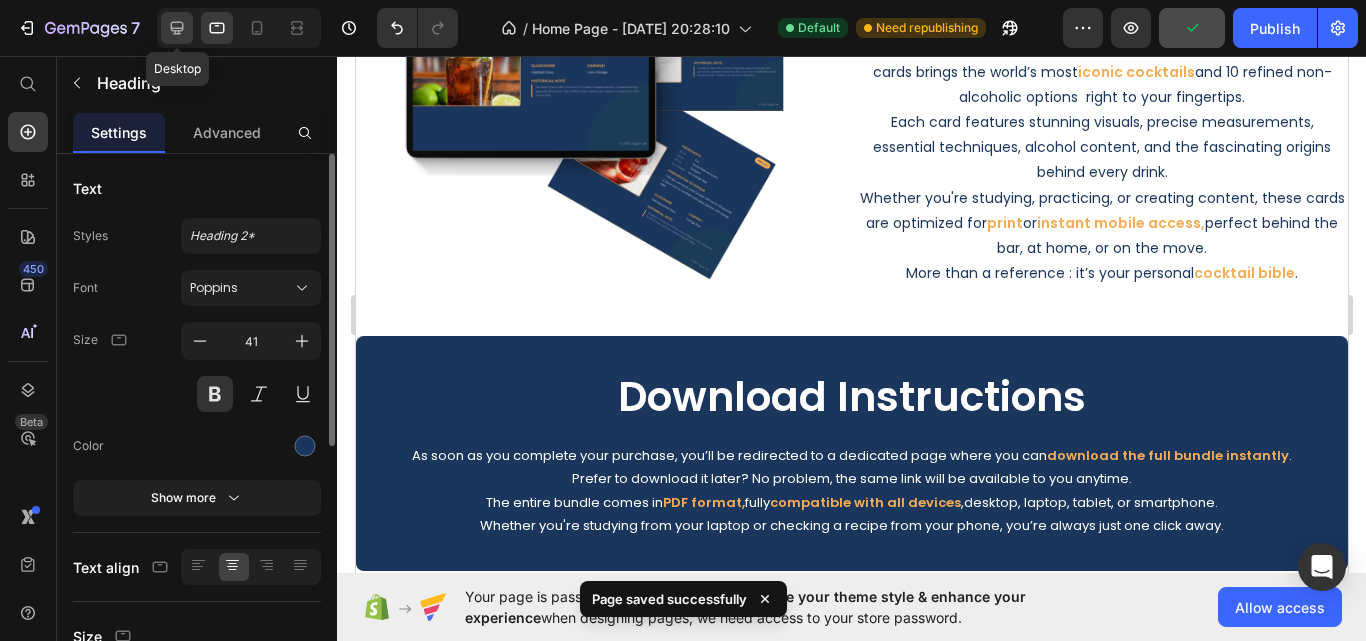 click 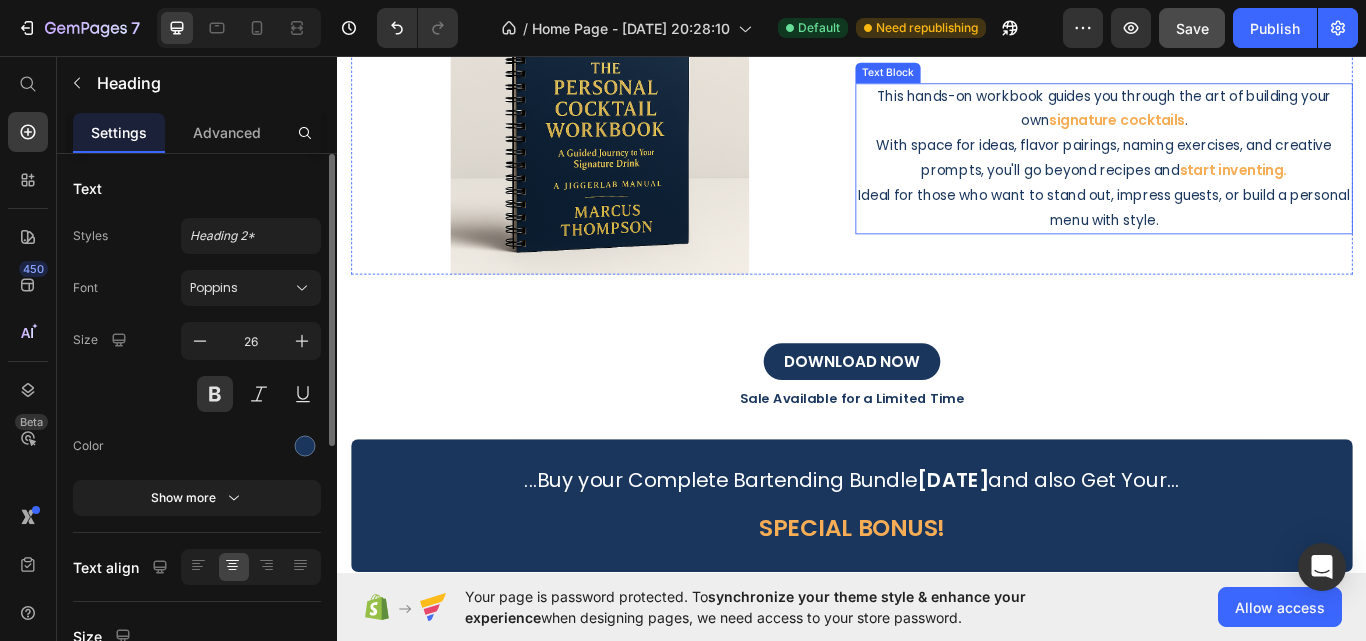 scroll, scrollTop: 4443, scrollLeft: 0, axis: vertical 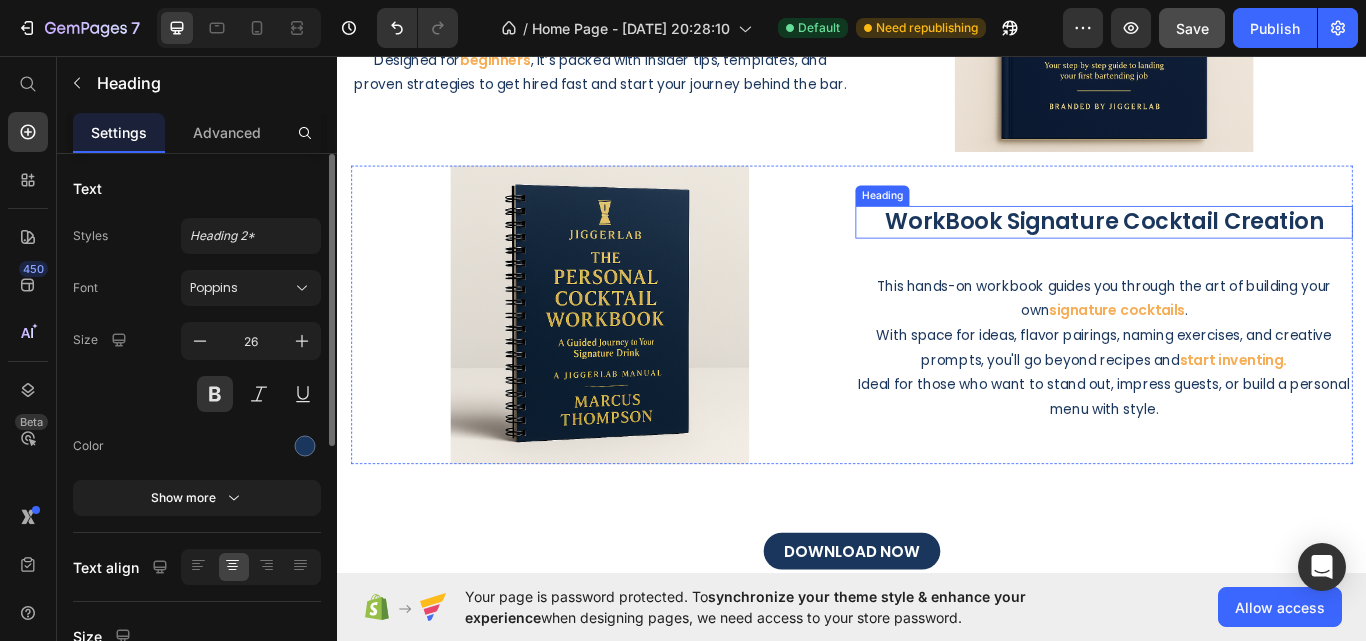 click on "WorkBook Signature Cocktail Creation" at bounding box center [1231, 251] 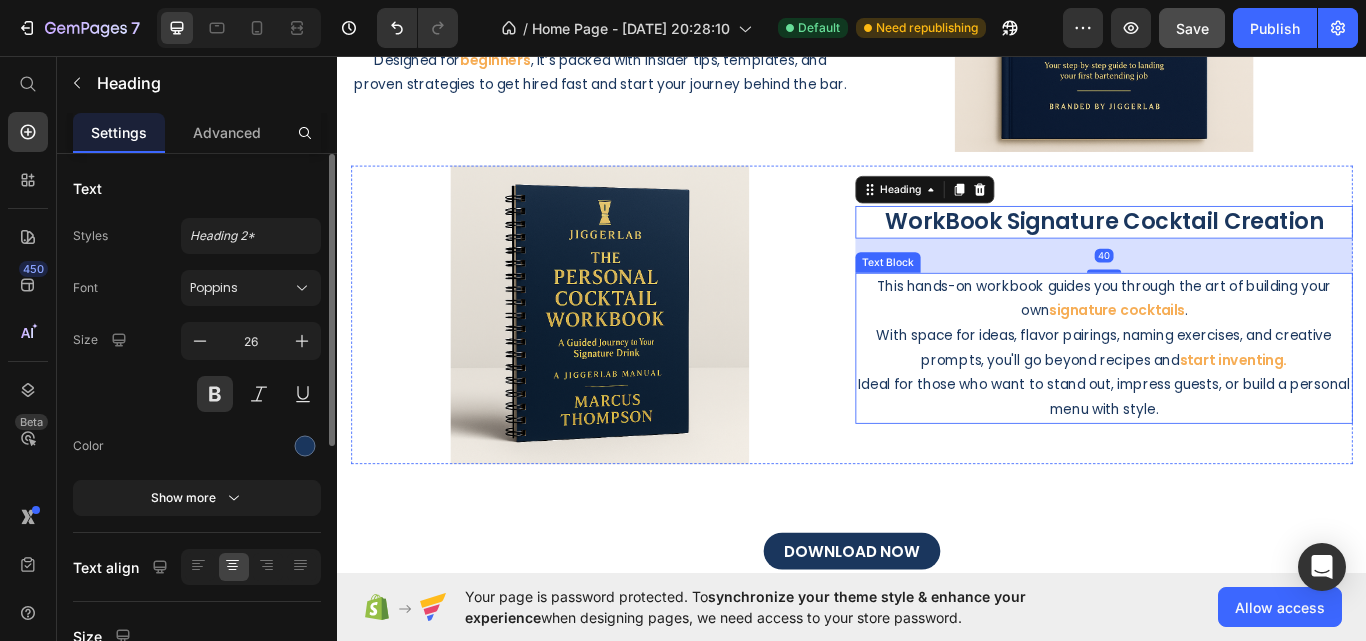 click on "This hands-on workbook guides you through the art of building your own  signature cocktails . With space for ideas, flavor pairings, naming exercises, and creative prompts, you'll go beyond recipes and  start inventing. Ideal for those who want to stand out, impress guests, or build a personal menu with style." at bounding box center (1231, 398) 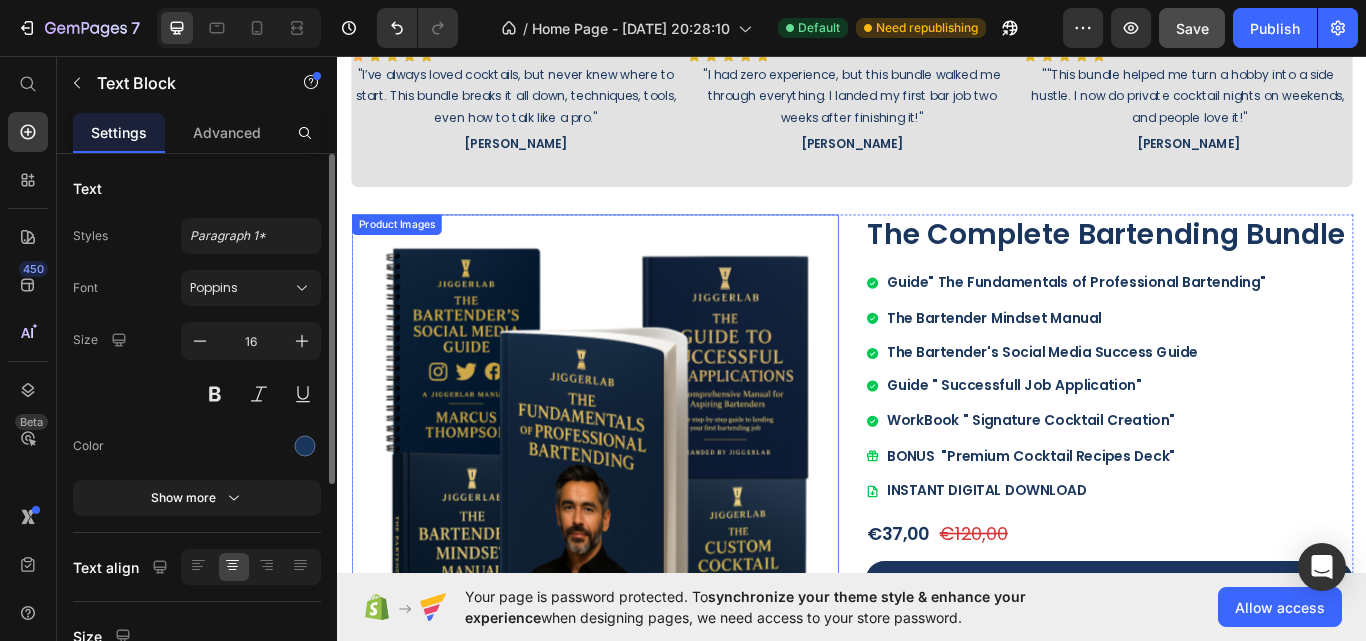 scroll, scrollTop: 986, scrollLeft: 0, axis: vertical 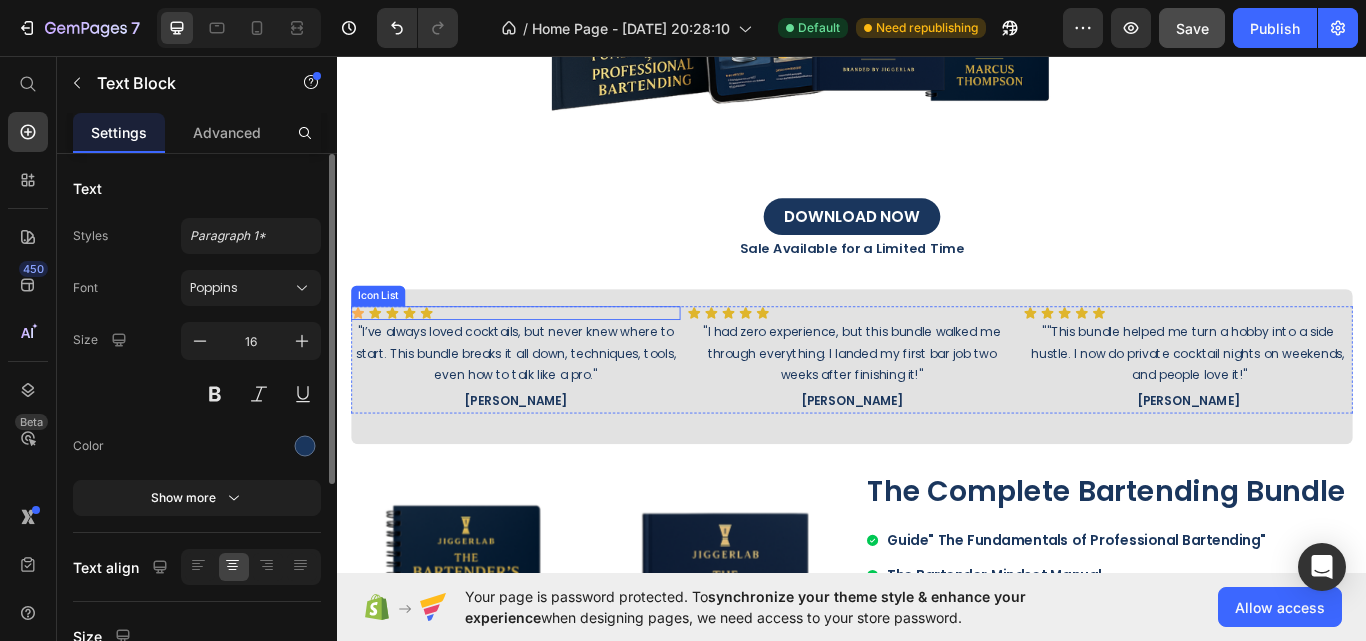 click on "Icon Icon Icon Icon Icon" at bounding box center (545, 357) 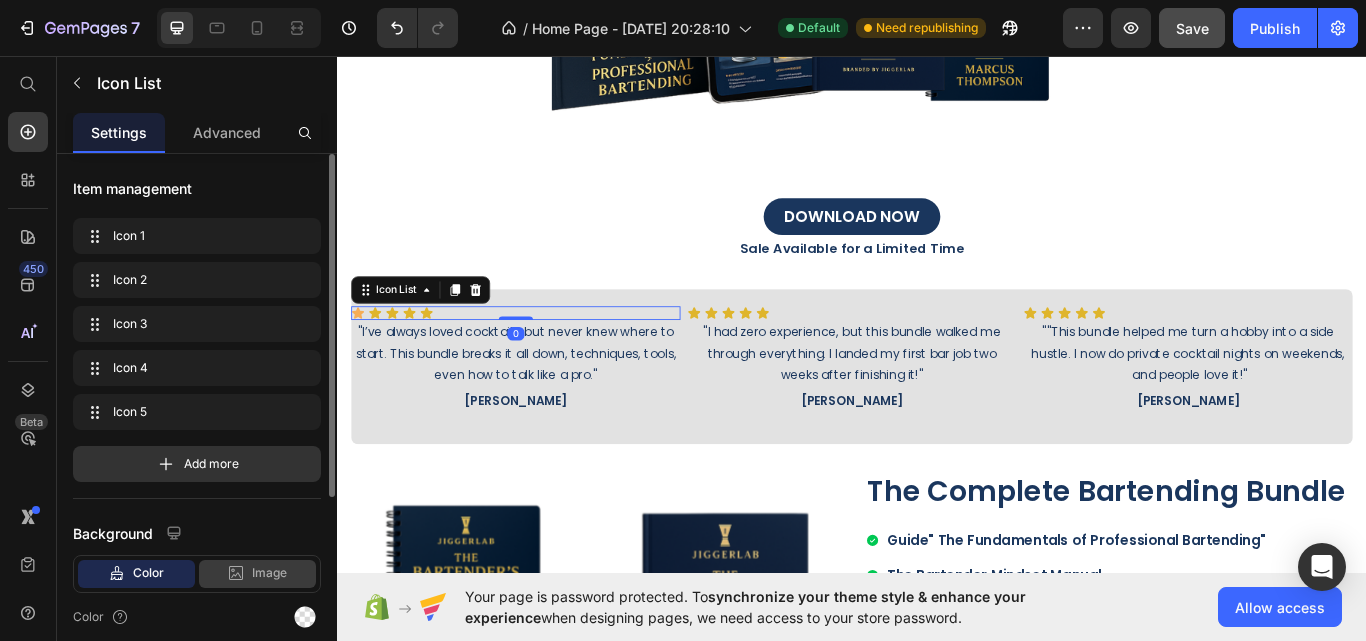 scroll, scrollTop: 300, scrollLeft: 0, axis: vertical 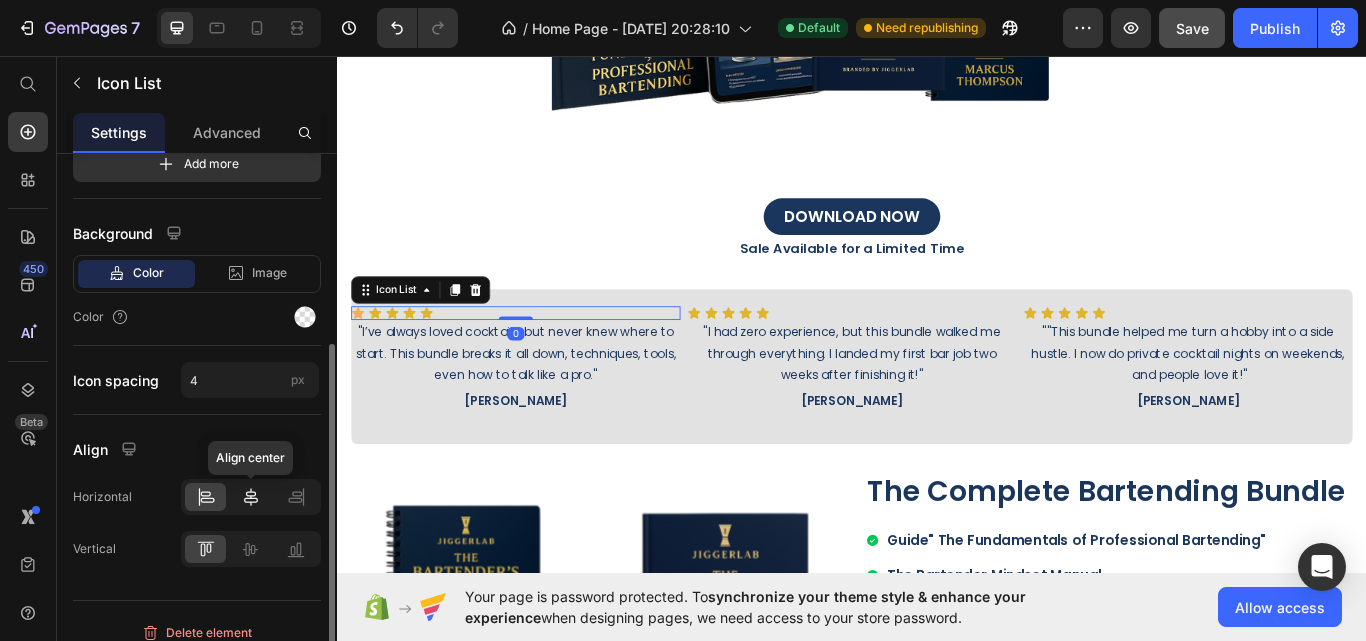 click 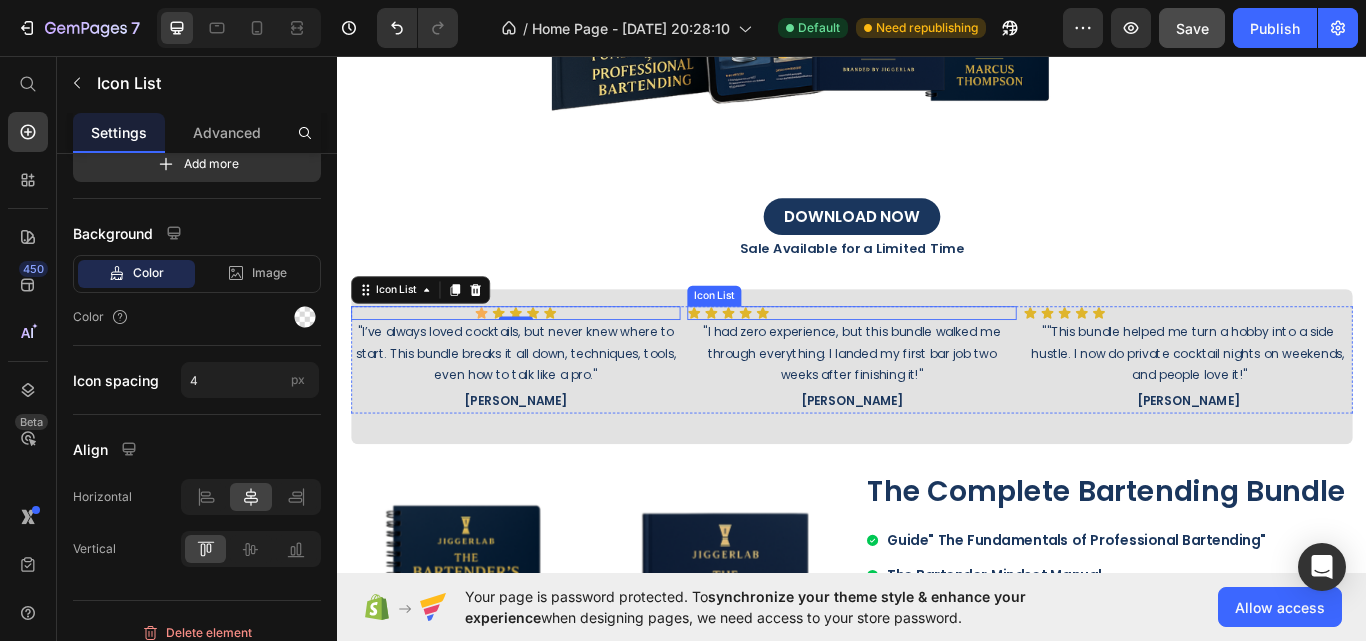 click on "Icon Icon Icon Icon Icon" at bounding box center (937, 357) 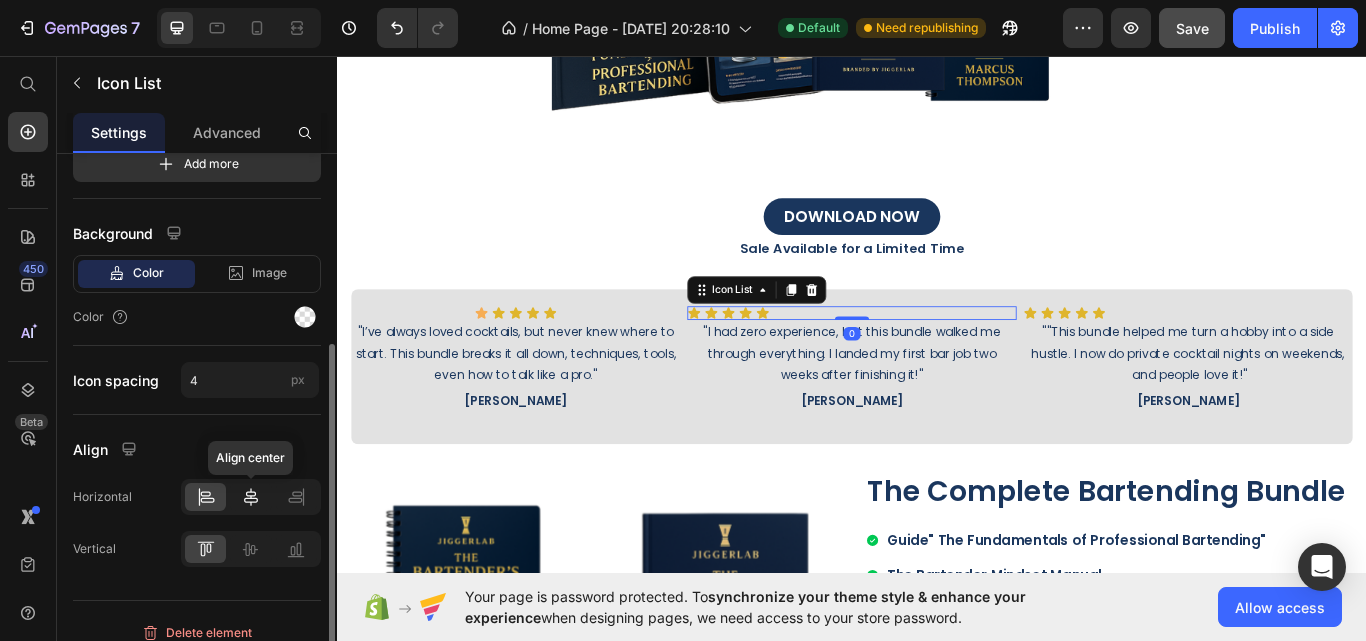 click 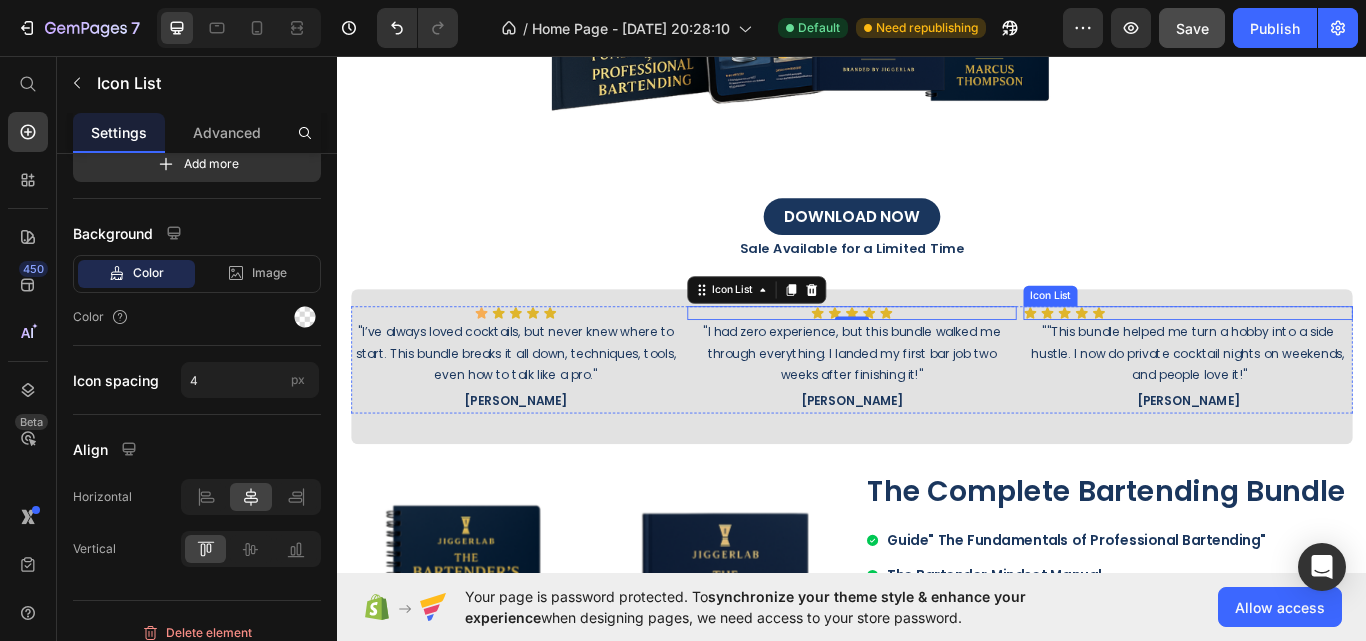 click on "Icon Icon Icon Icon Icon" at bounding box center [1329, 357] 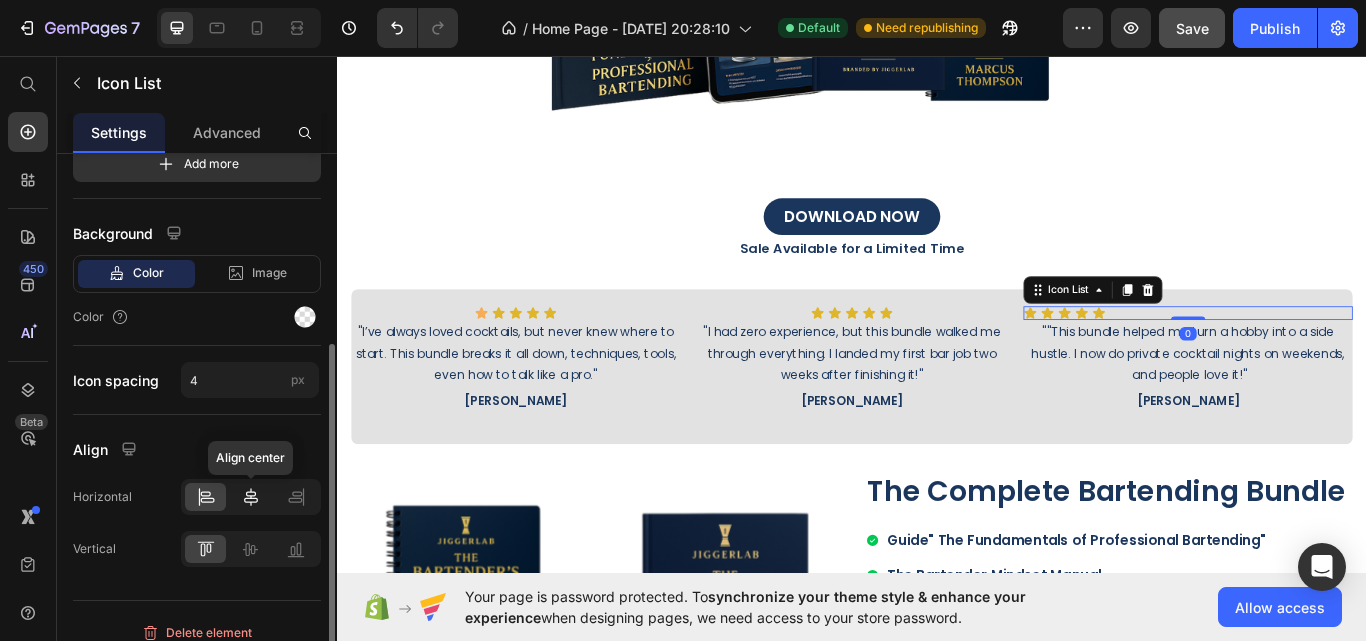 click 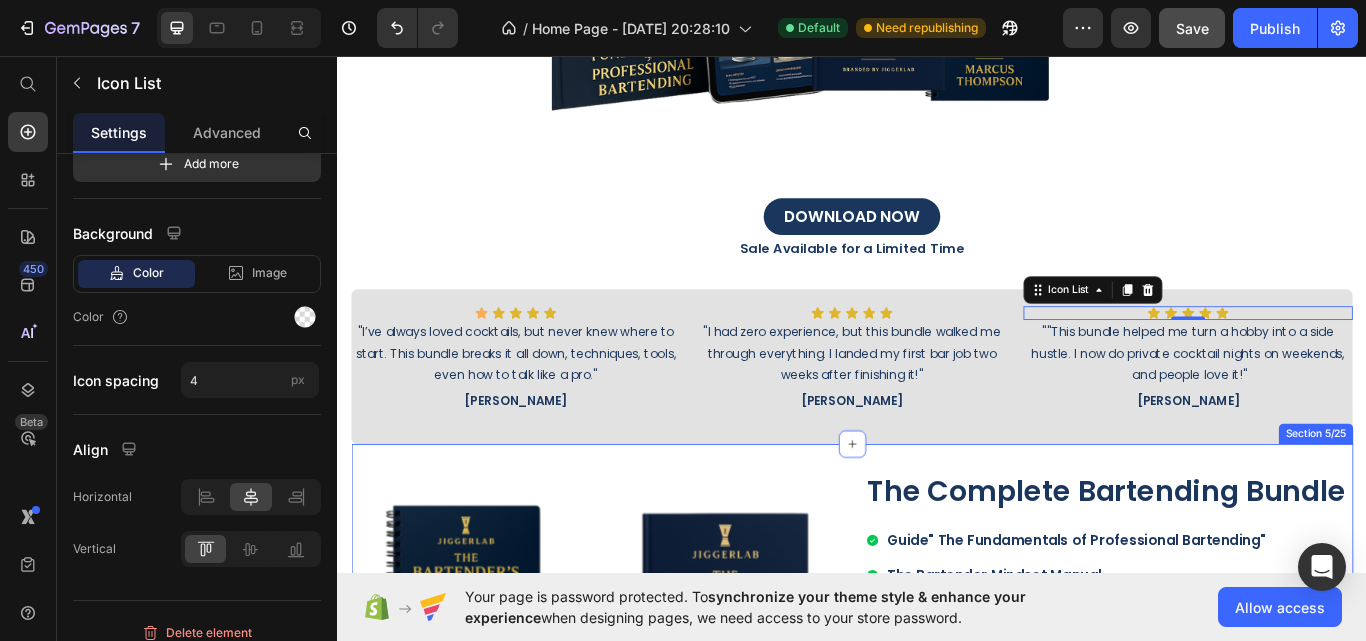 click on "Product Images The Complete Bartending Bundle Product Title Guide" The Fundamentals of Professional Bartending" The Bartender Mindset Manual  The Bartender's Social Media Success Guide  Item List Guide " Successfull Job Application" WorkBook " Signature Cocktail Creation"  Item List
BONUS  "Premium Cocktail Recipes Deck"
INSTANT DIGITAL DOWNLOAD   Item List €37,00 Product Price €120,00 Product Price Row ADD TO CART Add to Cart Sale Available for a Limited Time Text Block Image 100% Safe & Secure Check Out Text Block Product Section 5/25" at bounding box center (937, 834) 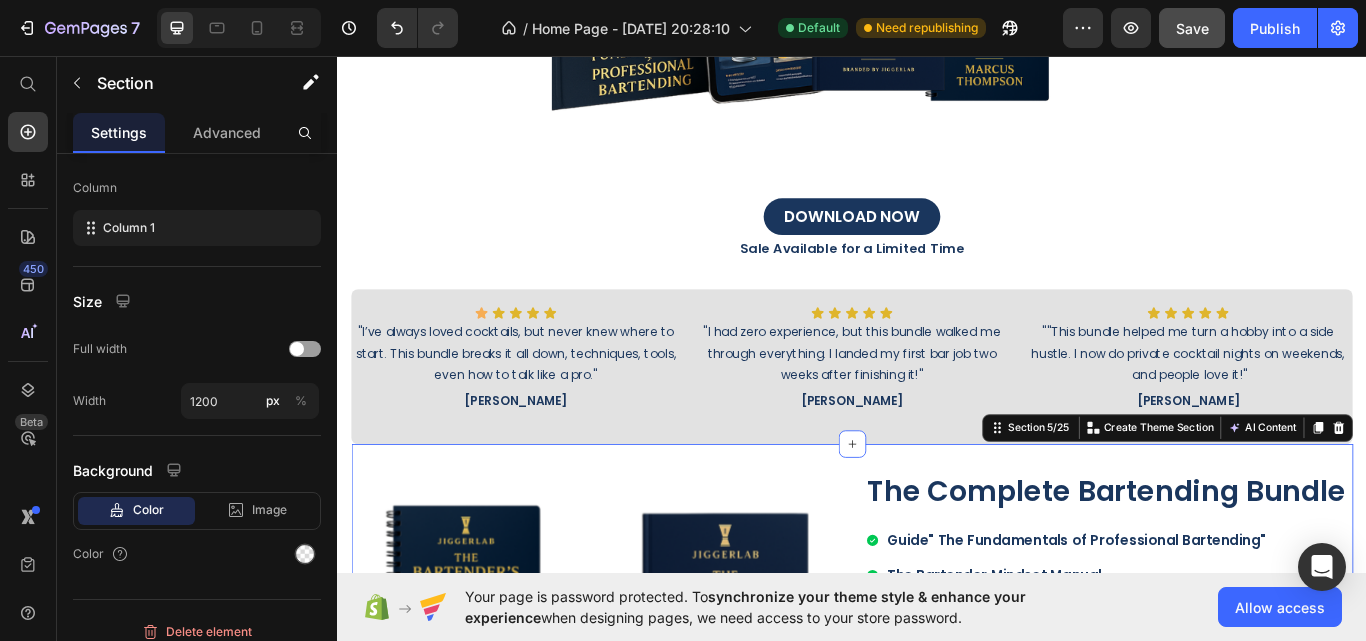 scroll, scrollTop: 0, scrollLeft: 0, axis: both 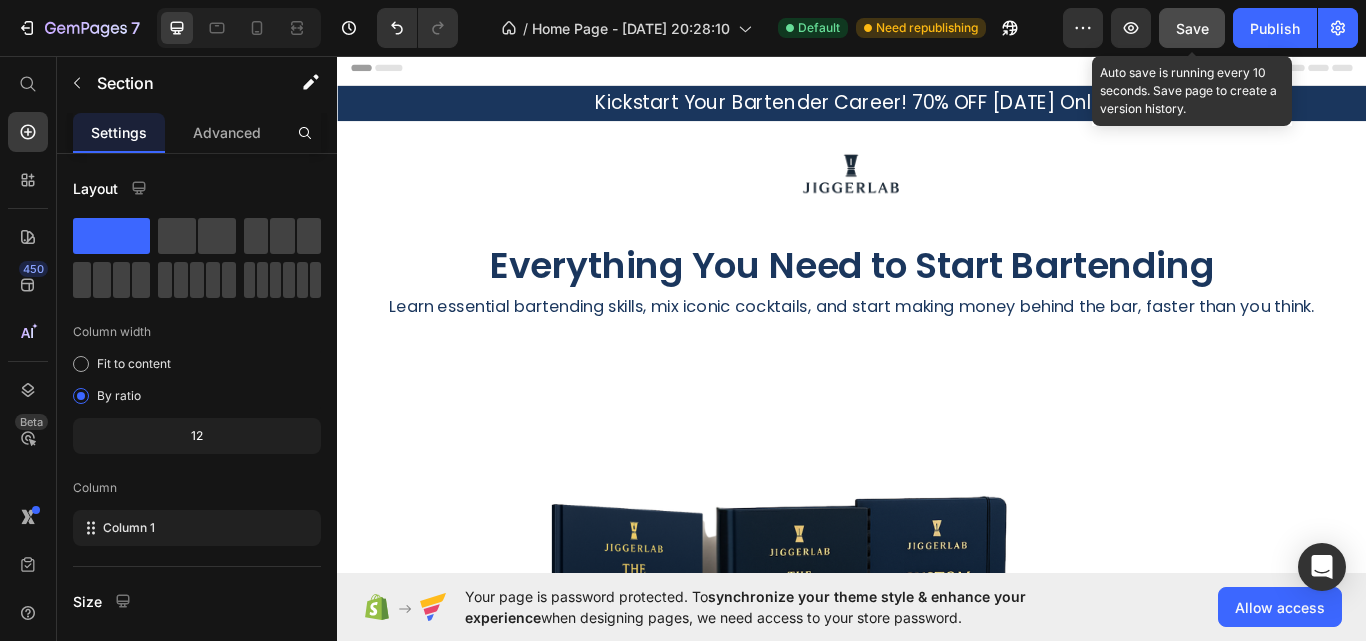 click on "Save" 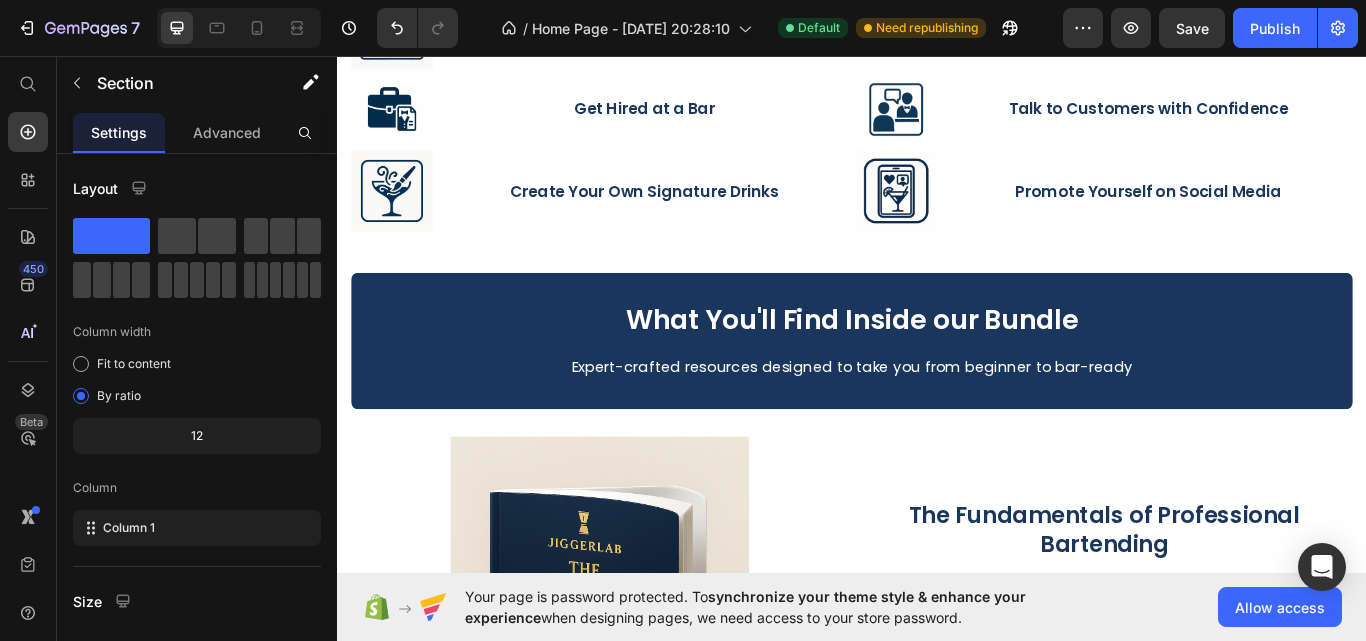 scroll, scrollTop: 2300, scrollLeft: 0, axis: vertical 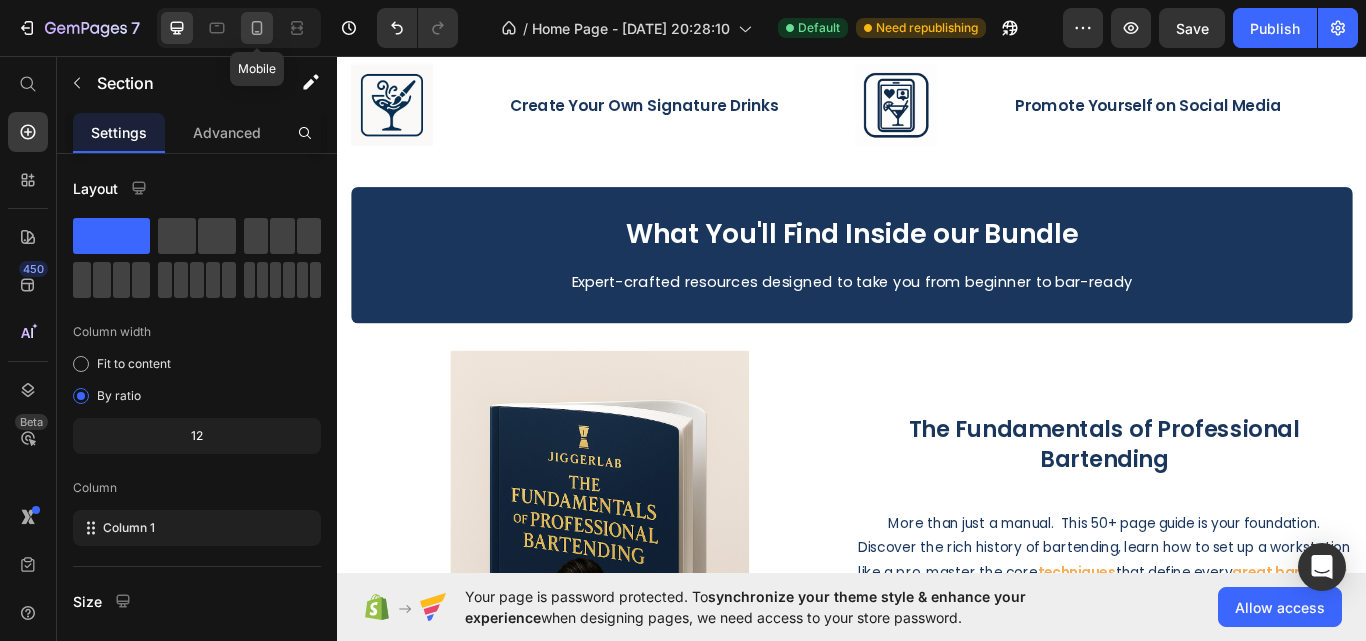 click 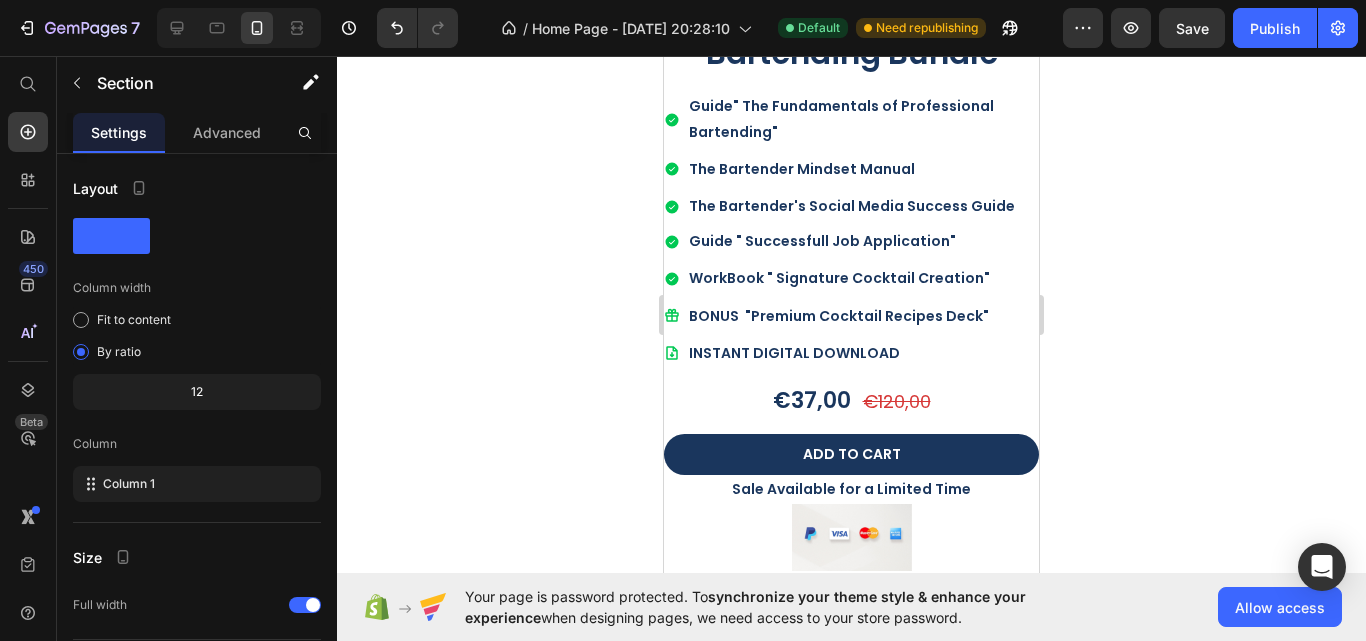 scroll, scrollTop: 9000, scrollLeft: 0, axis: vertical 